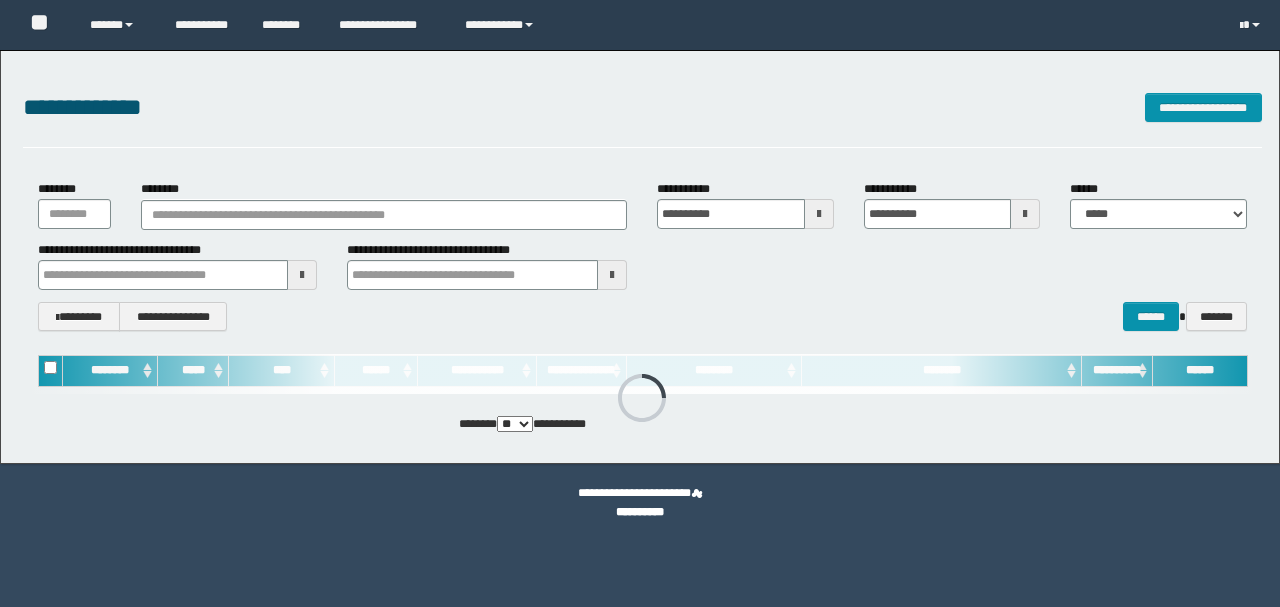 scroll, scrollTop: 0, scrollLeft: 0, axis: both 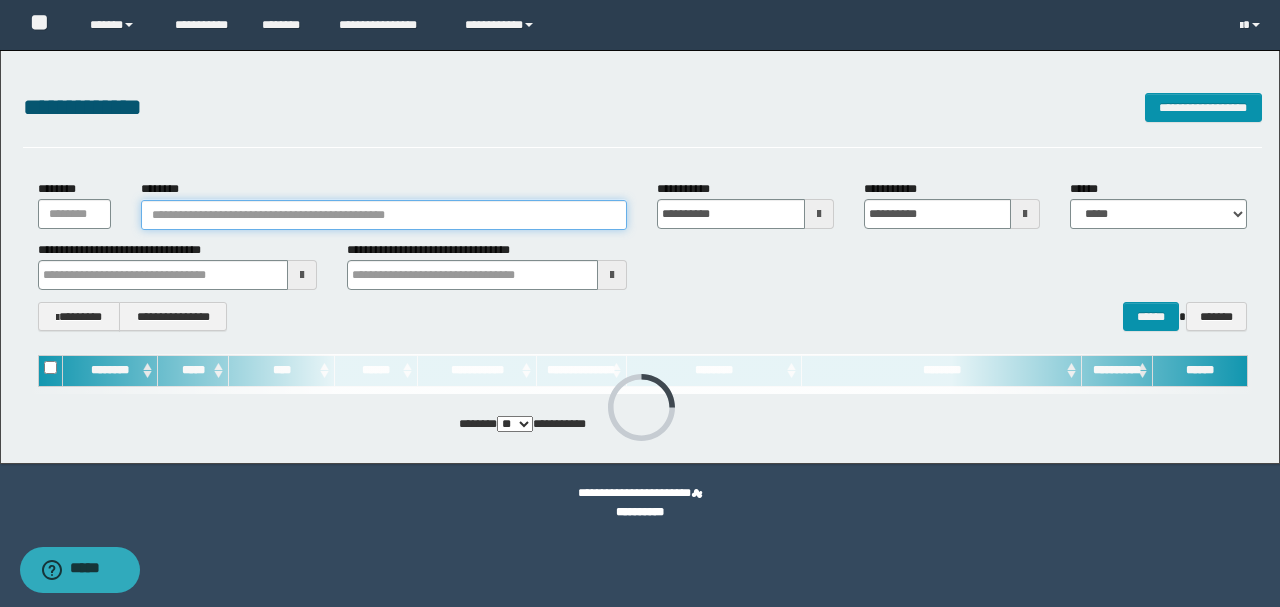 click on "********" at bounding box center [384, 215] 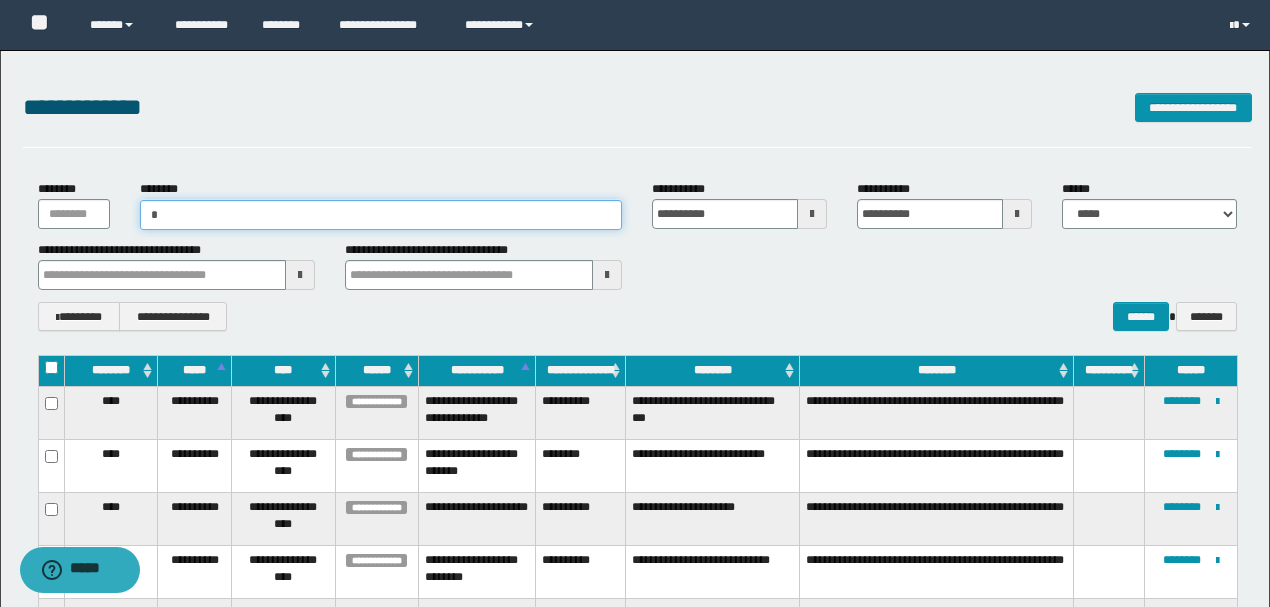 type on "**" 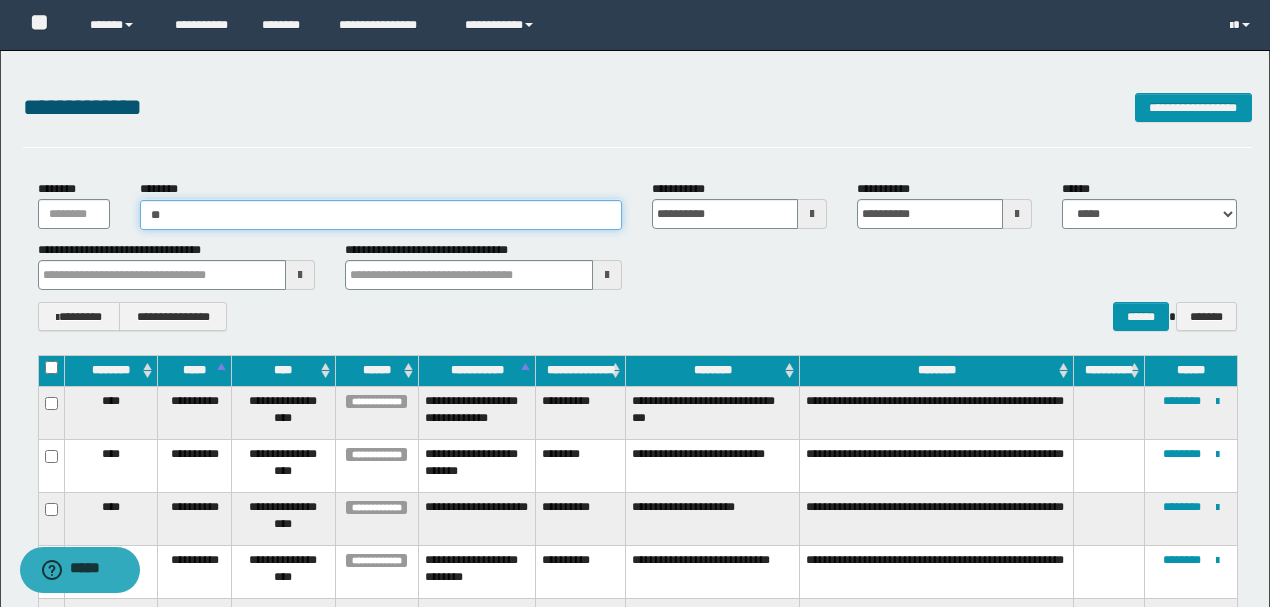 type on "**" 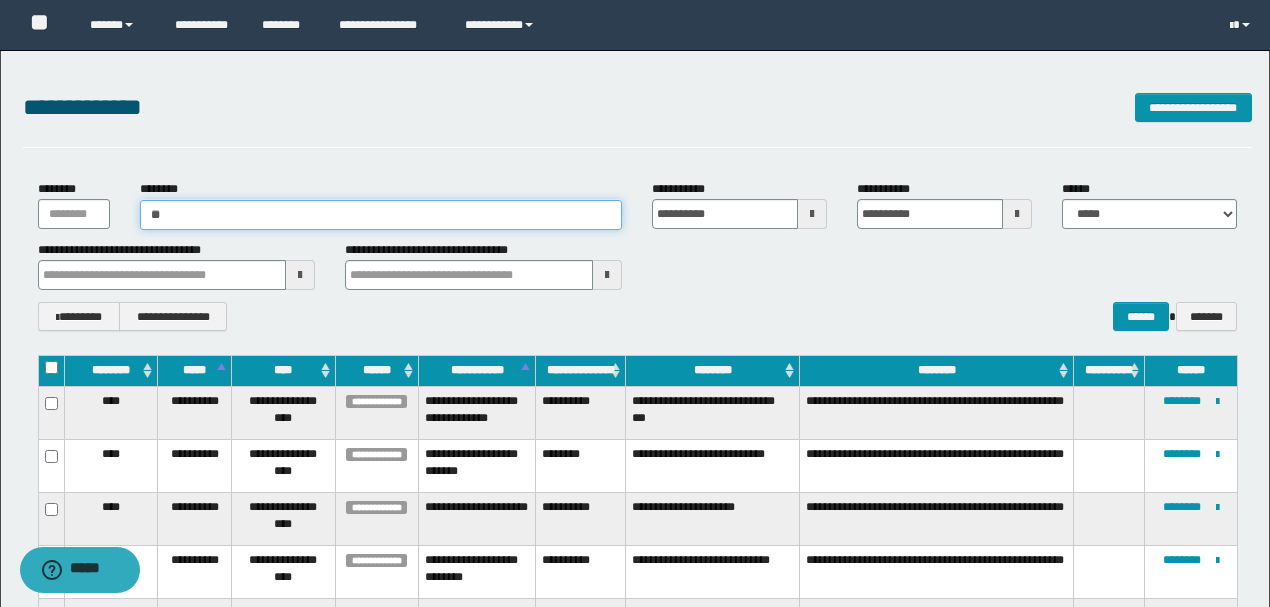 type 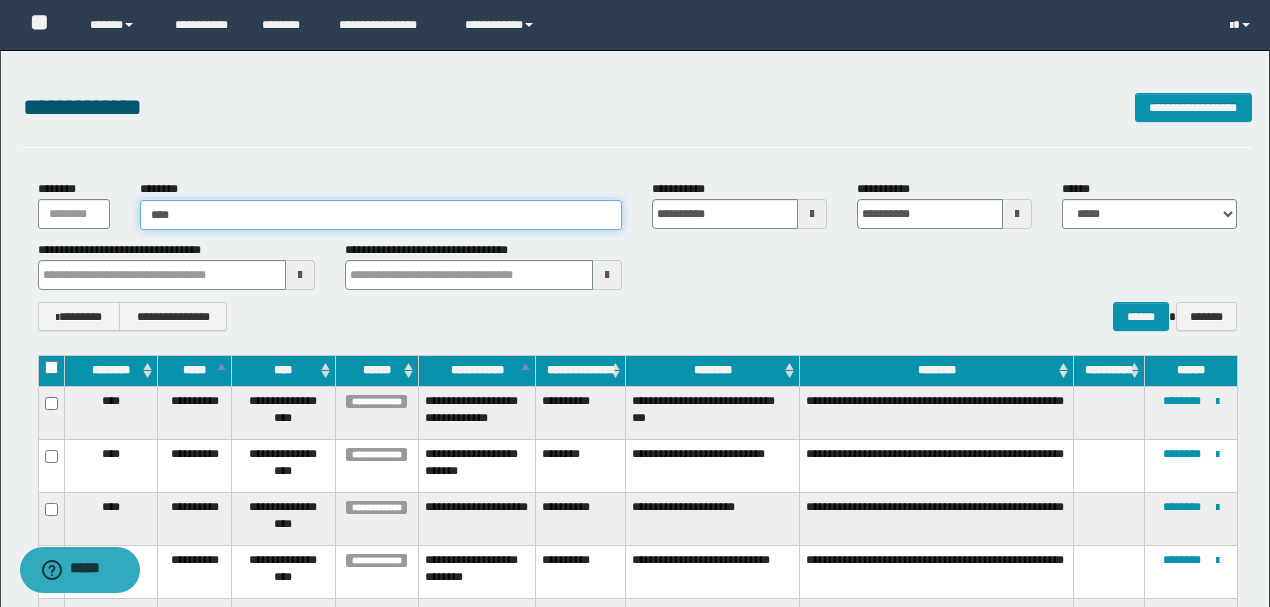 type on "*****" 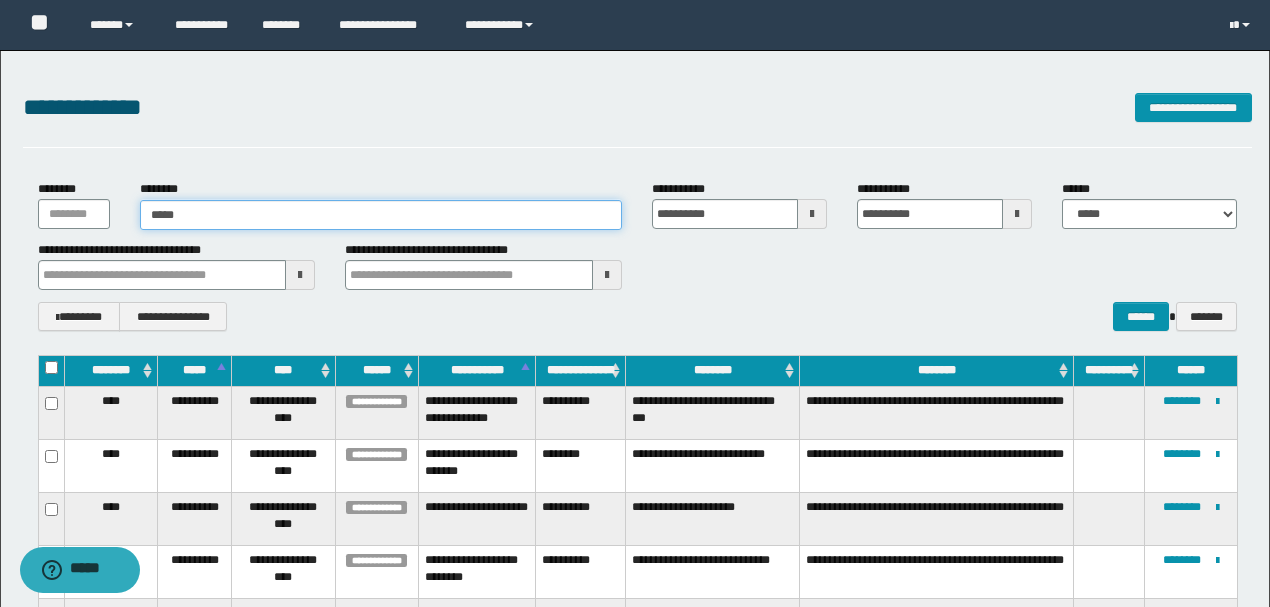 type on "*****" 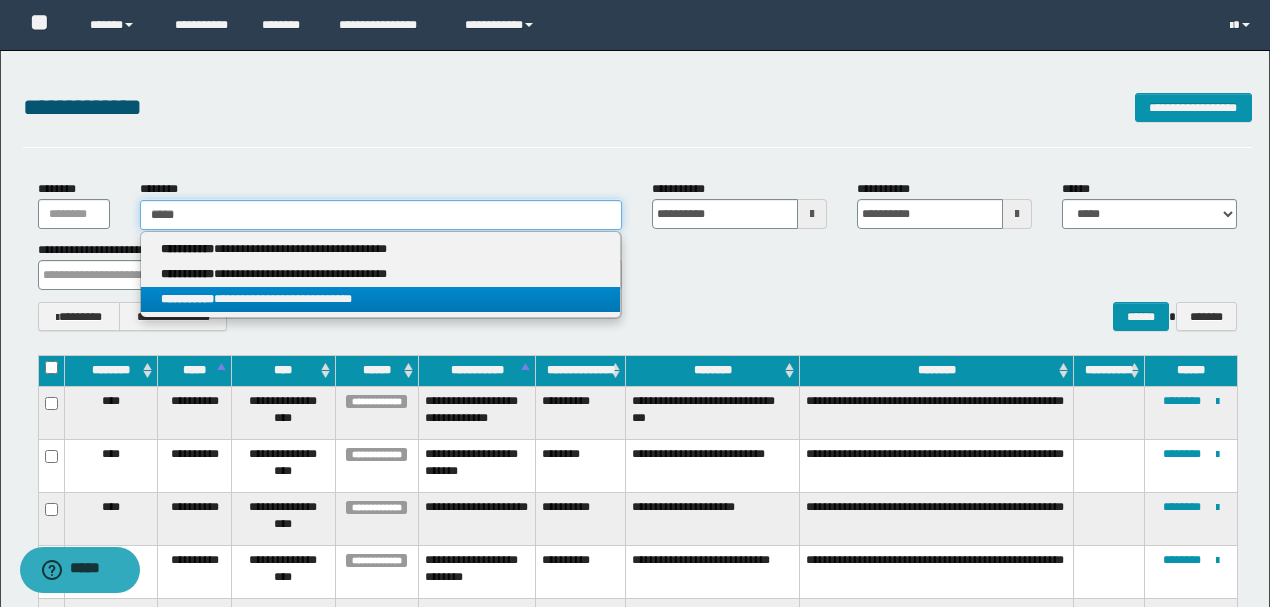 type on "*****" 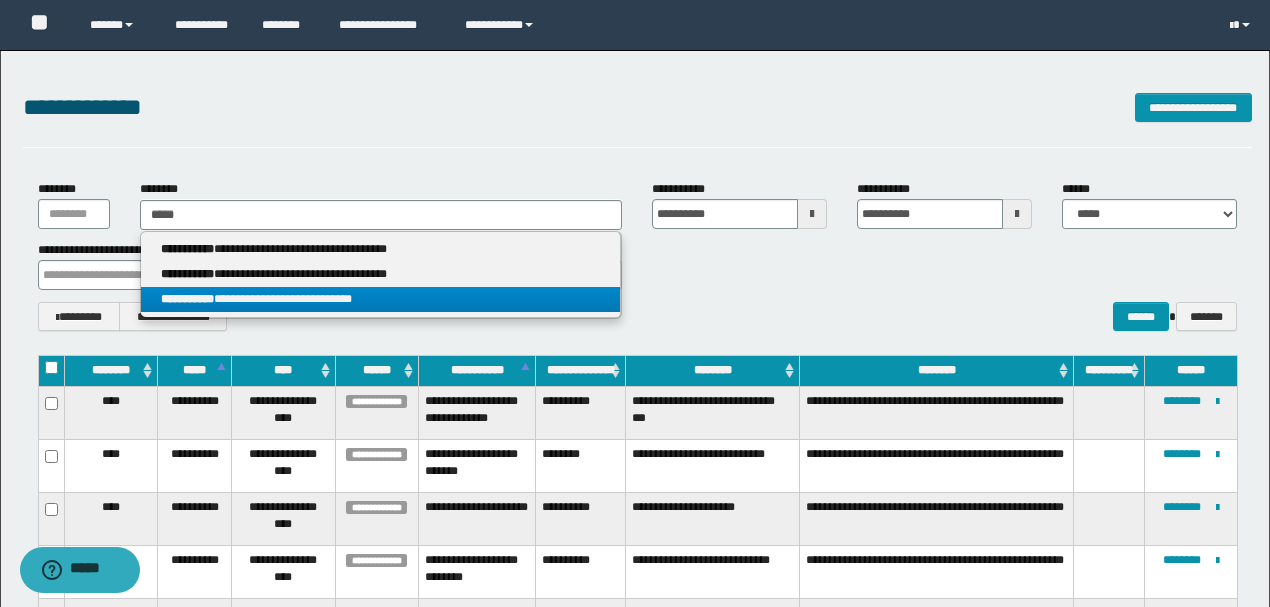 click on "**********" at bounding box center [187, 299] 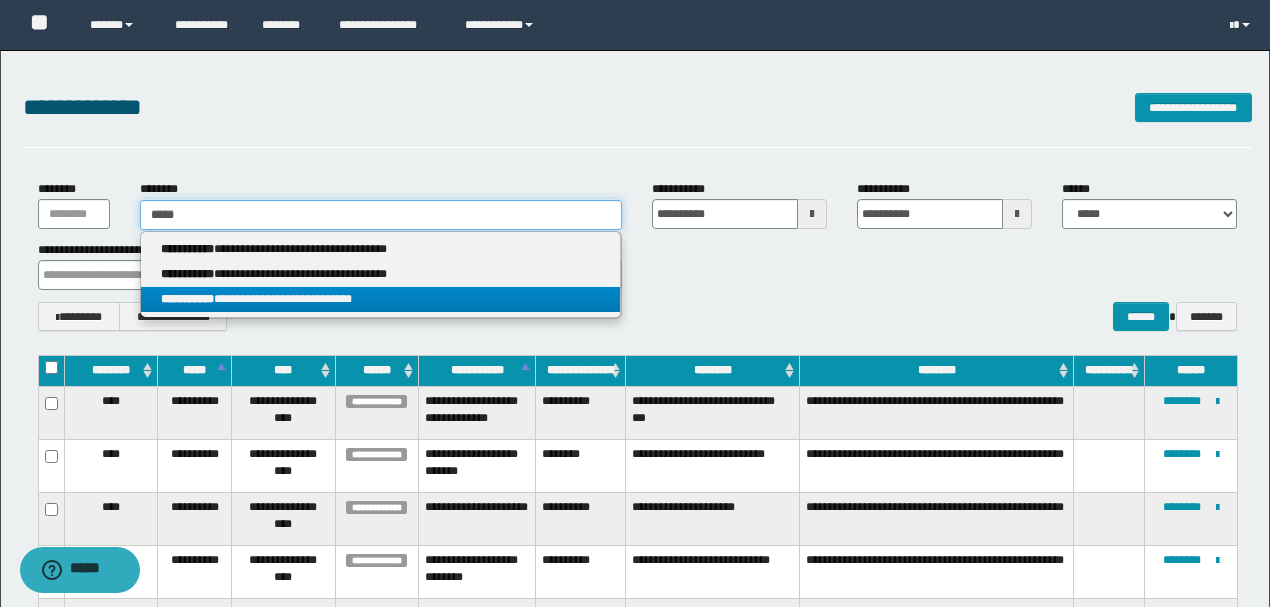 type 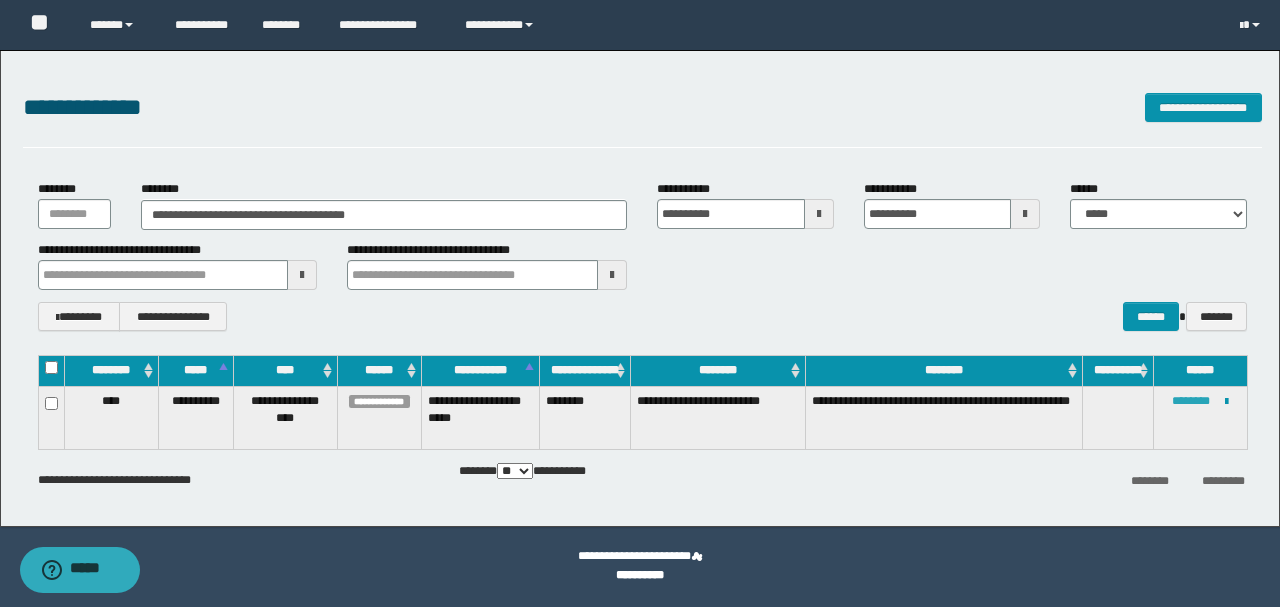 click on "********" at bounding box center [1191, 401] 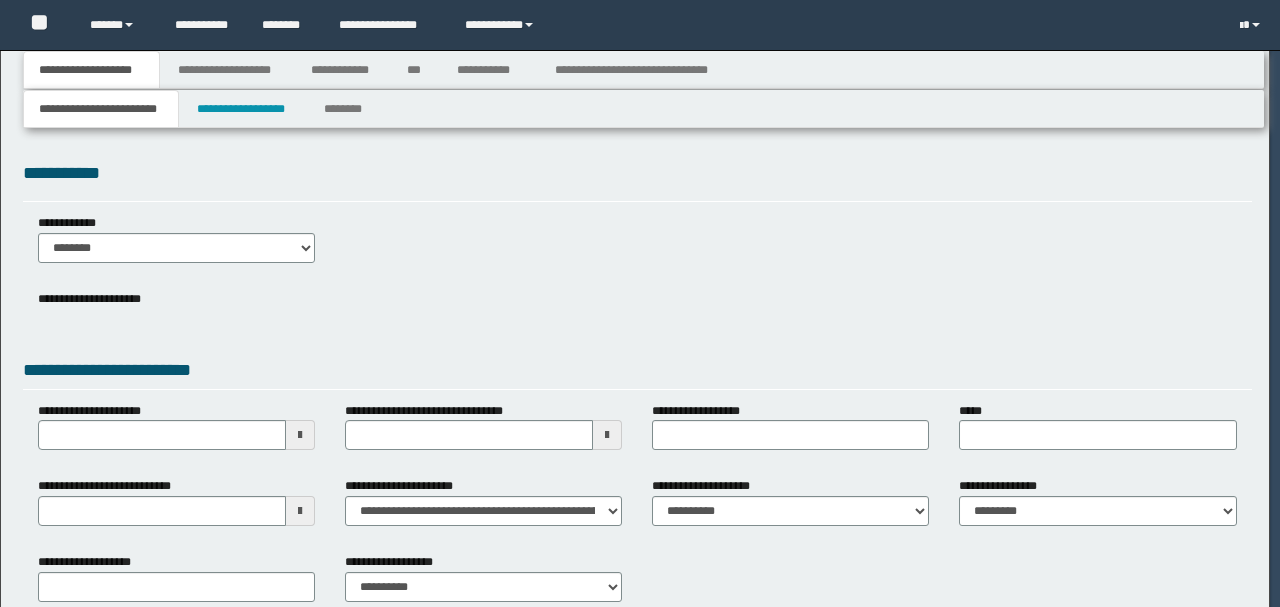 scroll, scrollTop: 0, scrollLeft: 0, axis: both 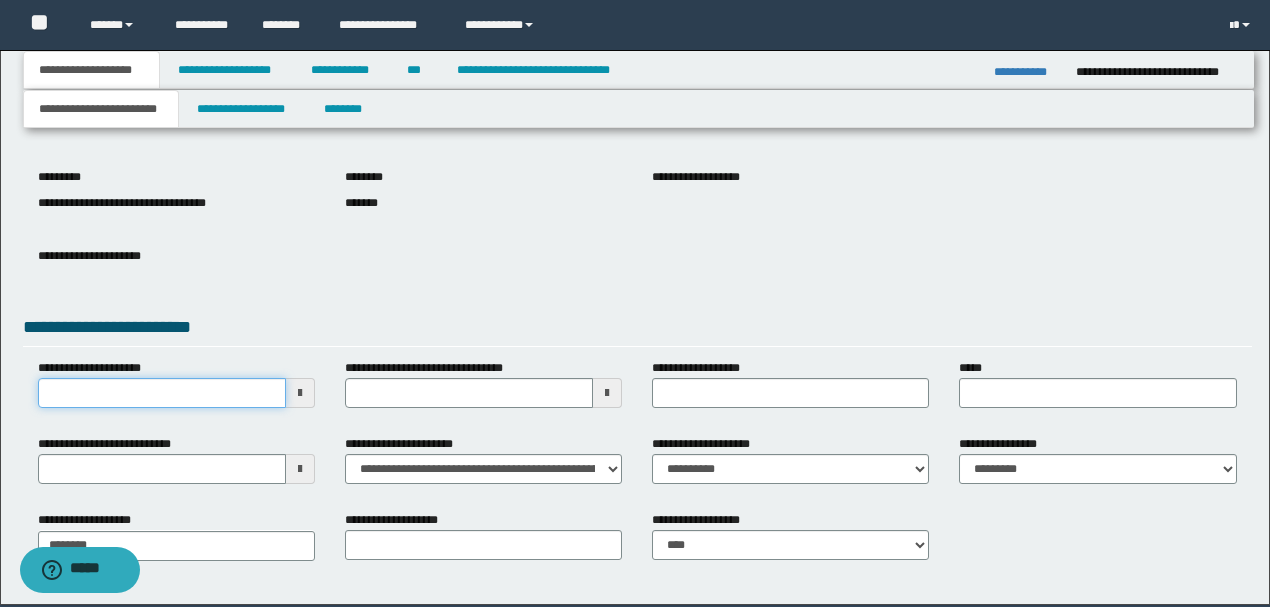 click on "**********" at bounding box center (162, 393) 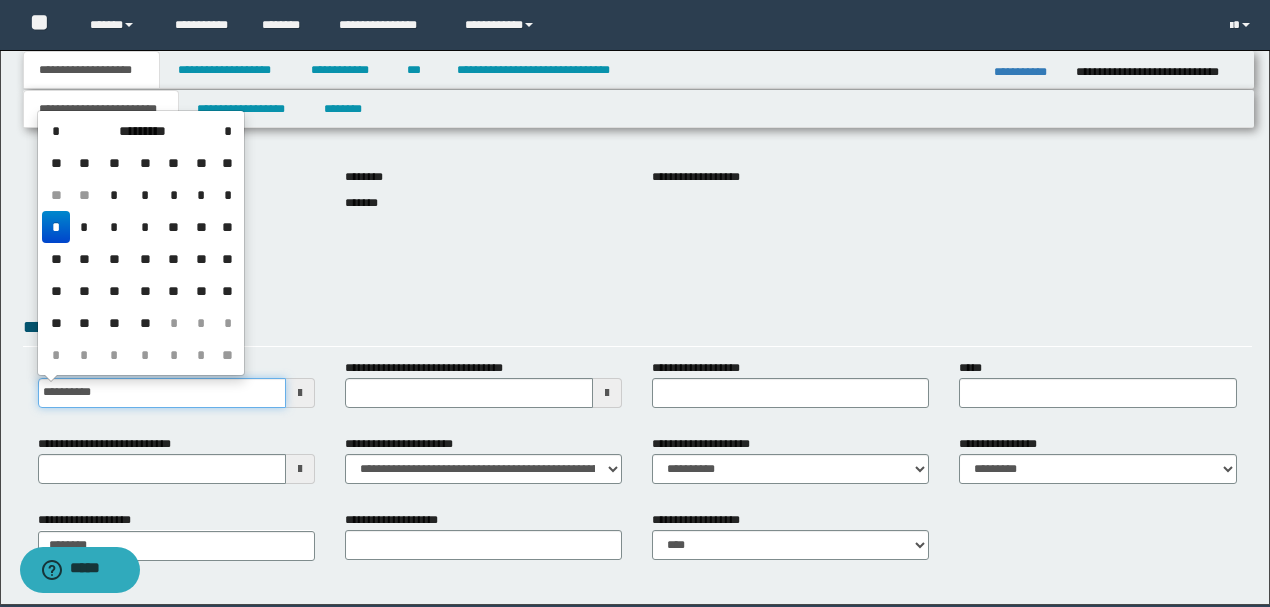 type on "**********" 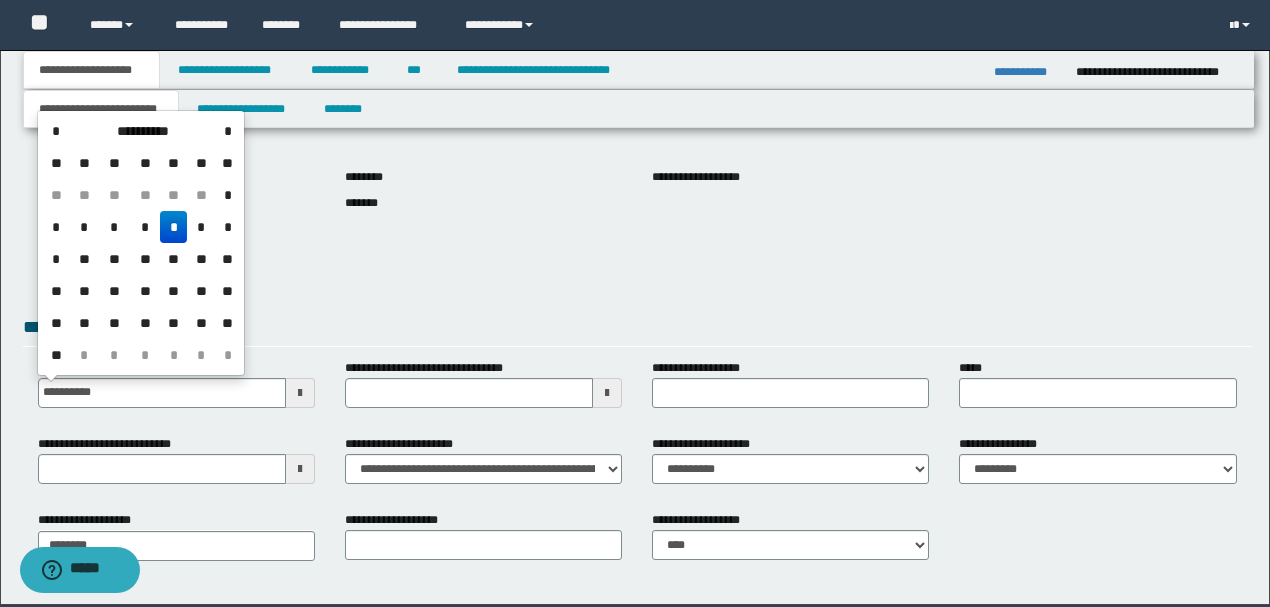click on "*" at bounding box center [174, 227] 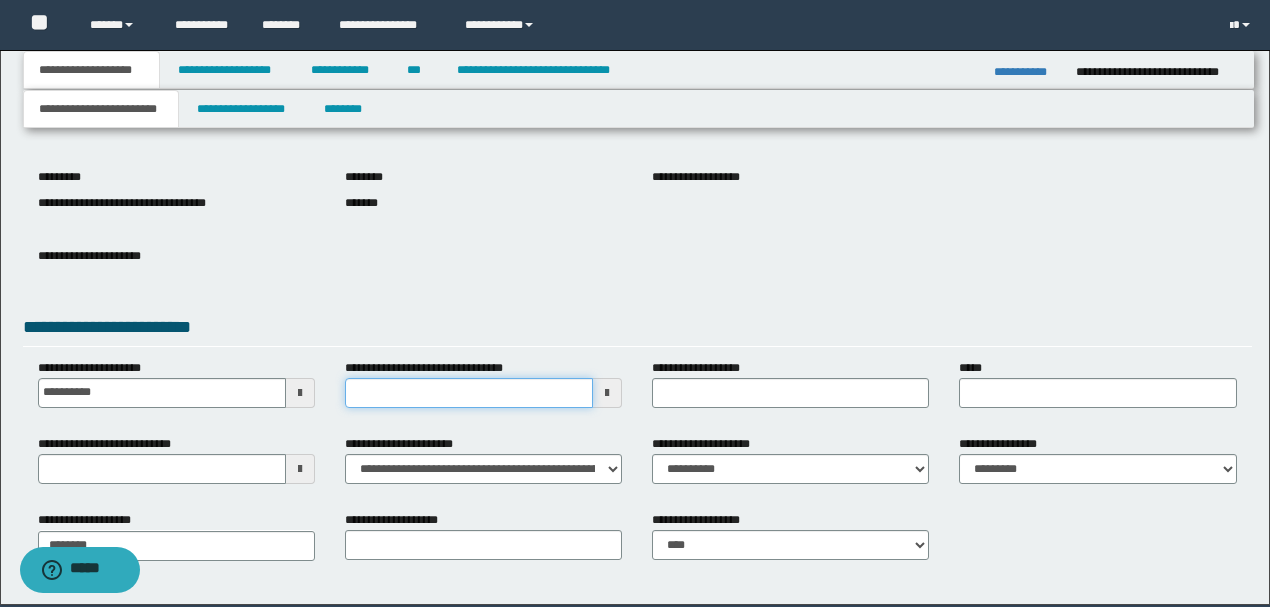 click on "**********" at bounding box center (469, 393) 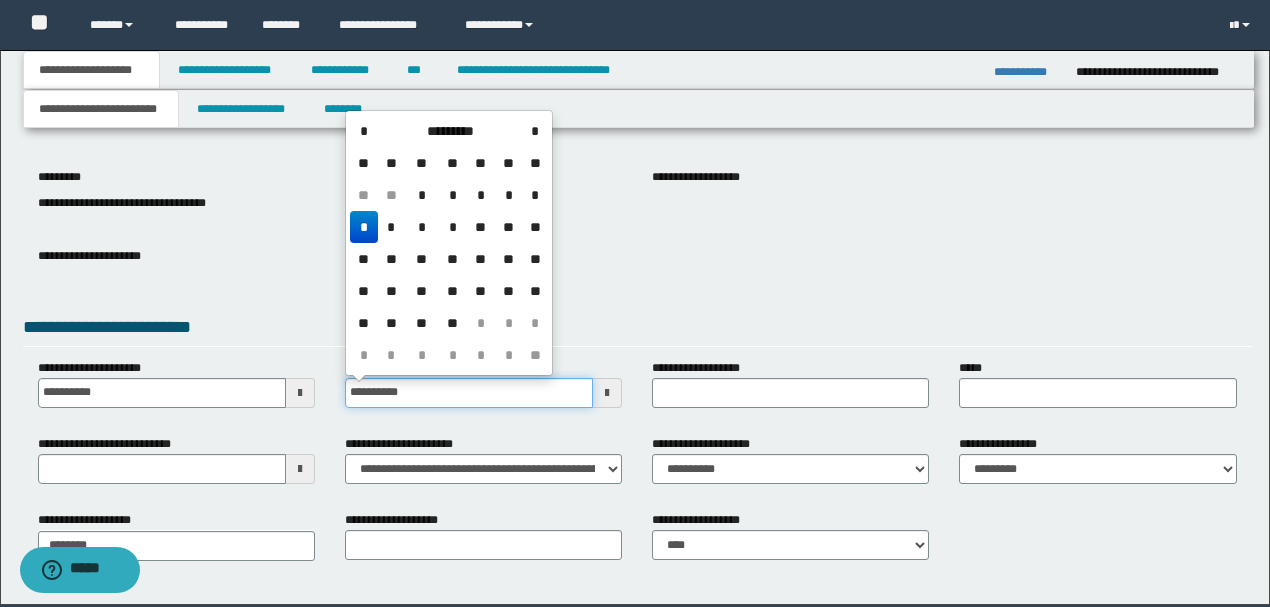 type on "**********" 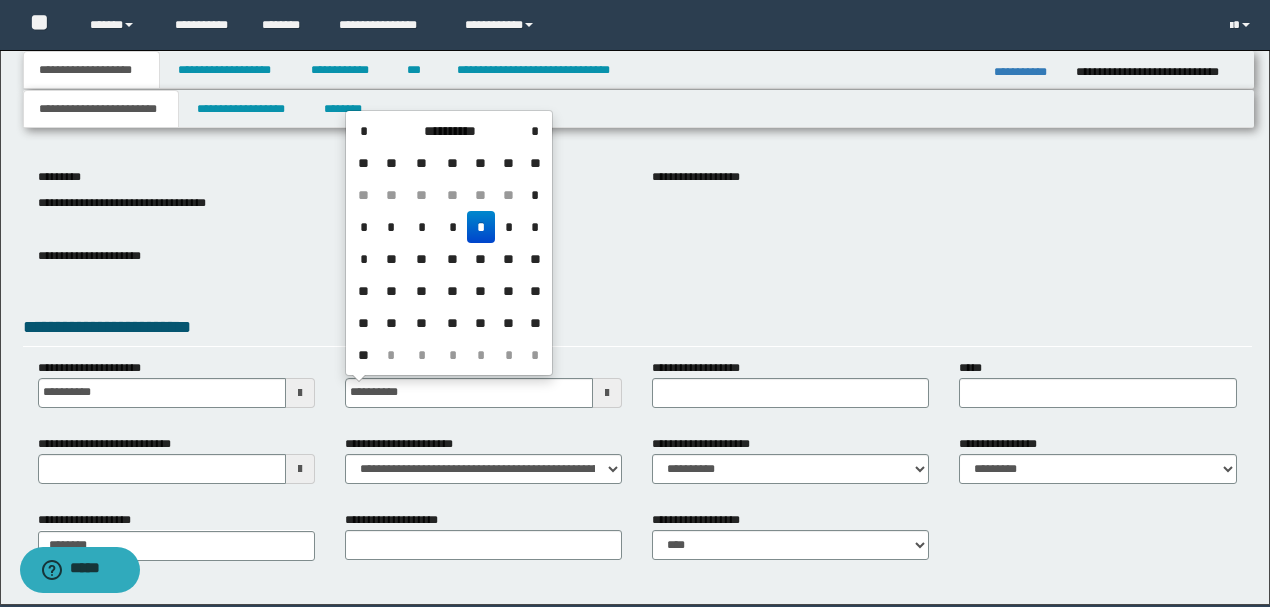 click on "*" at bounding box center [481, 227] 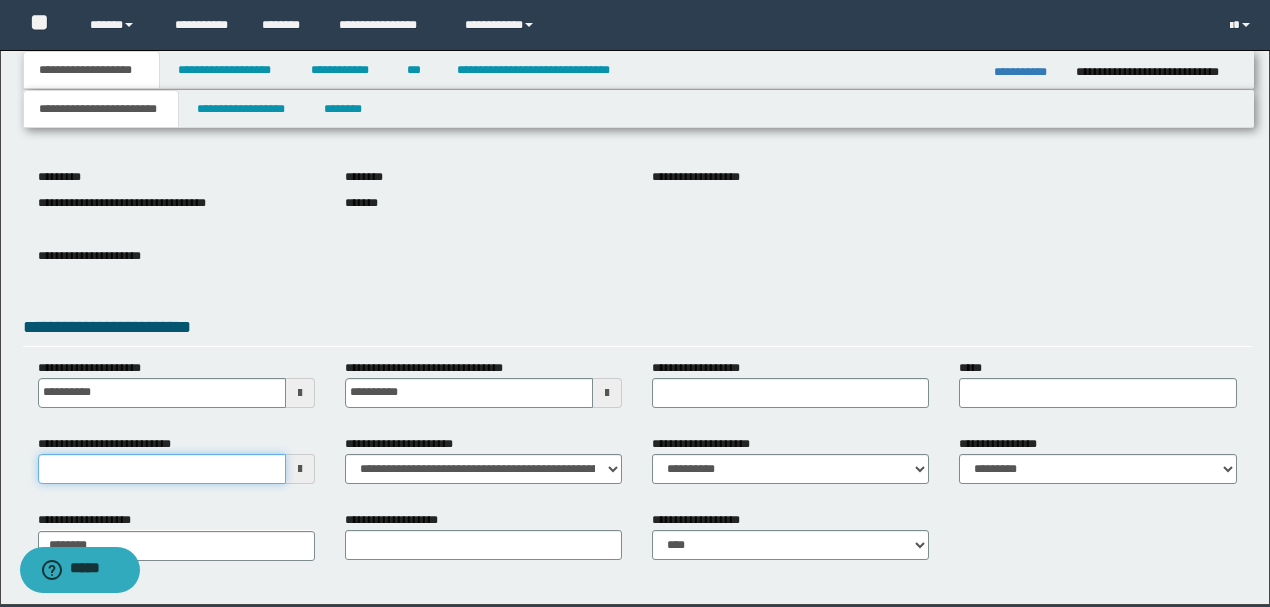 click on "**********" at bounding box center [162, 469] 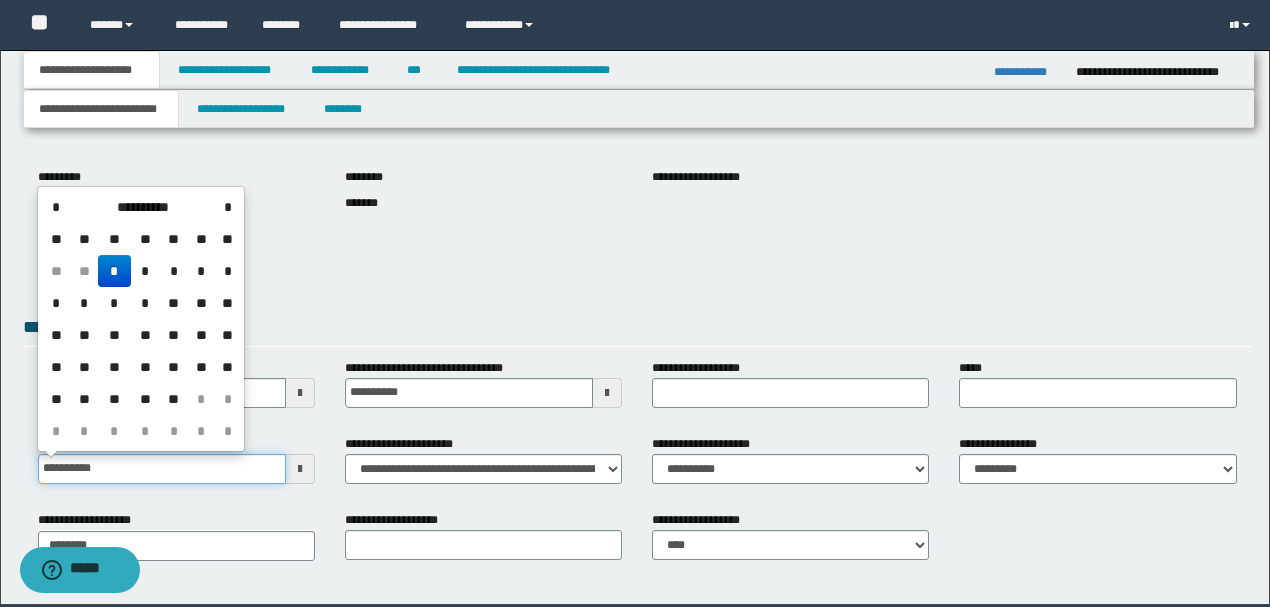 type on "**********" 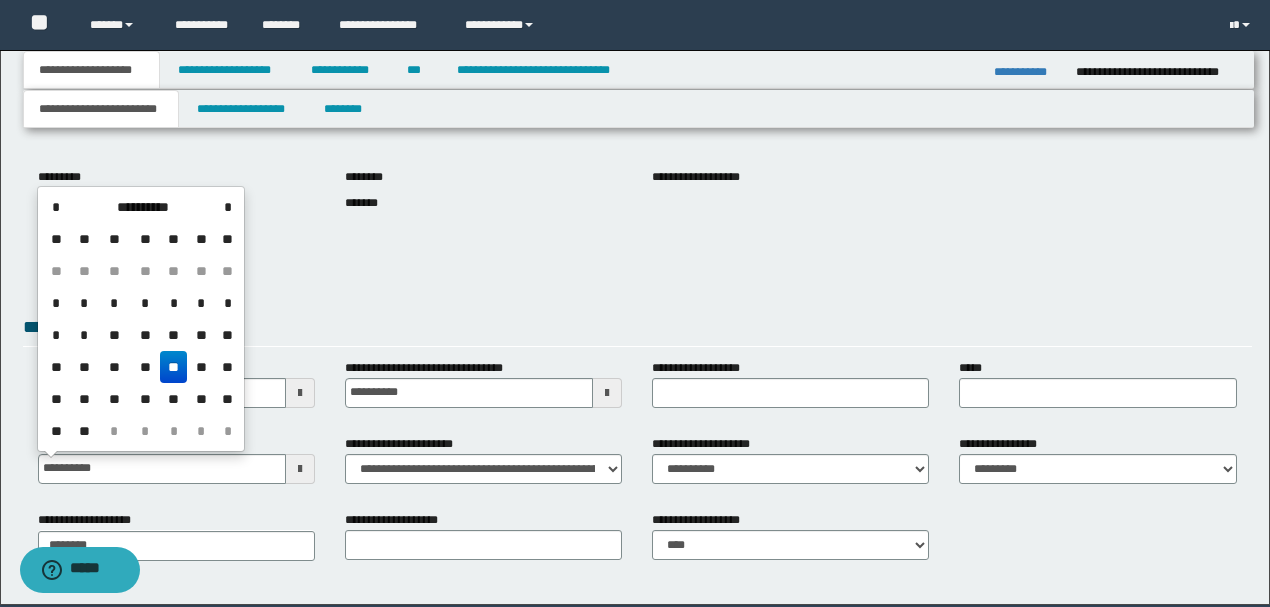 click on "**" at bounding box center [174, 367] 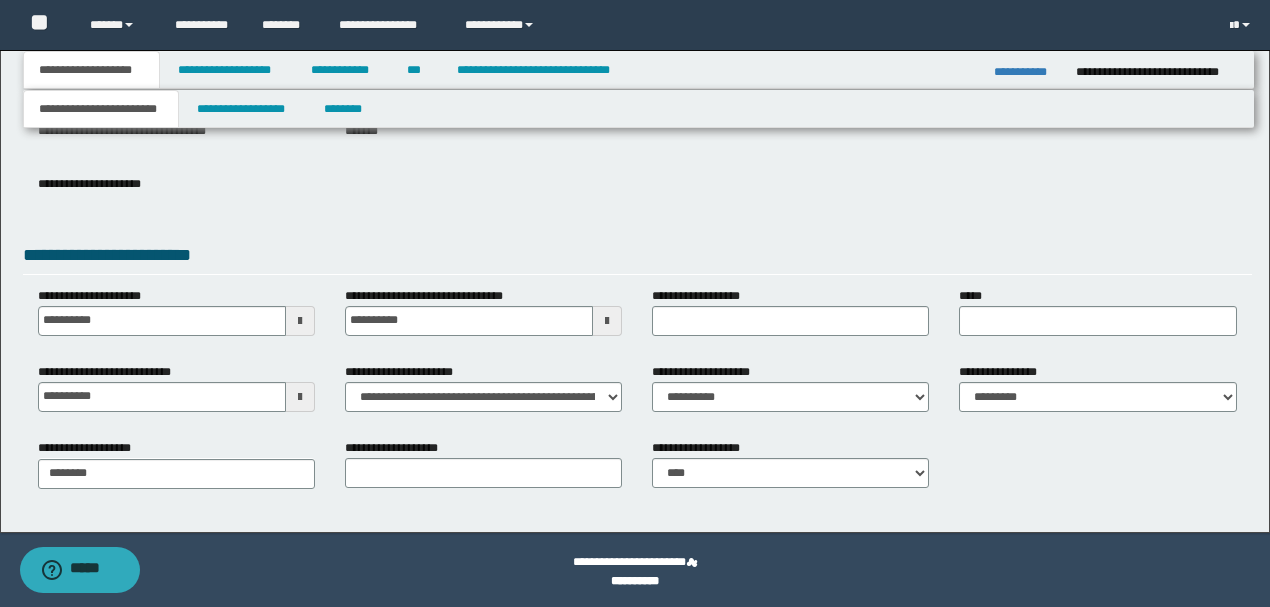 scroll, scrollTop: 275, scrollLeft: 0, axis: vertical 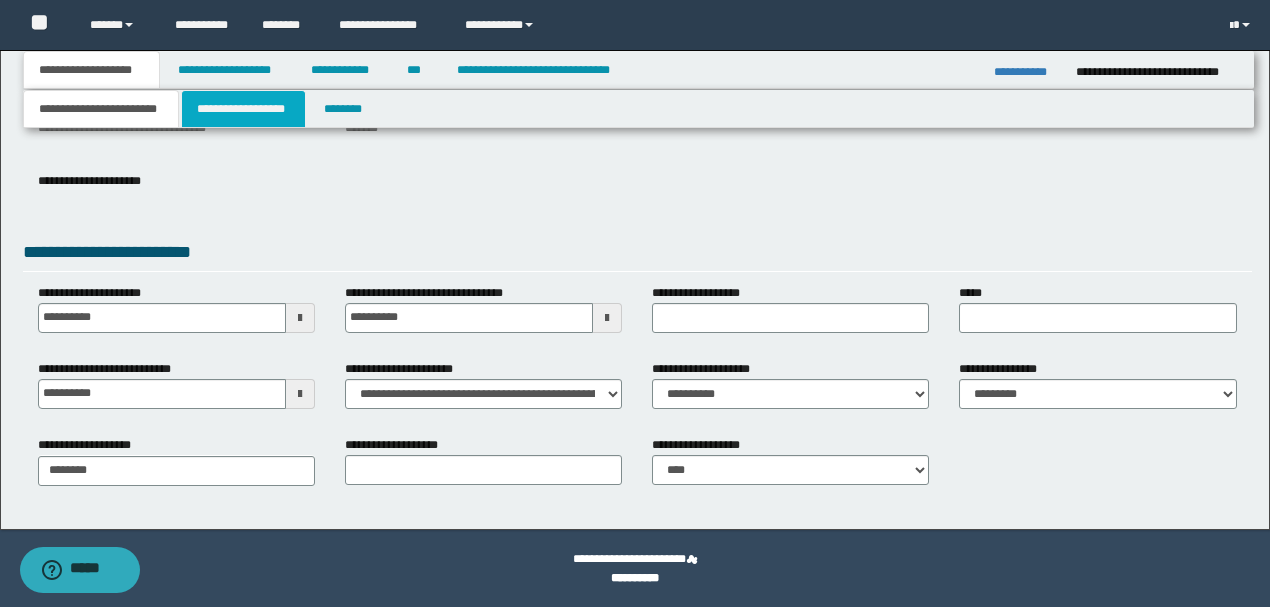 click on "**********" at bounding box center [243, 109] 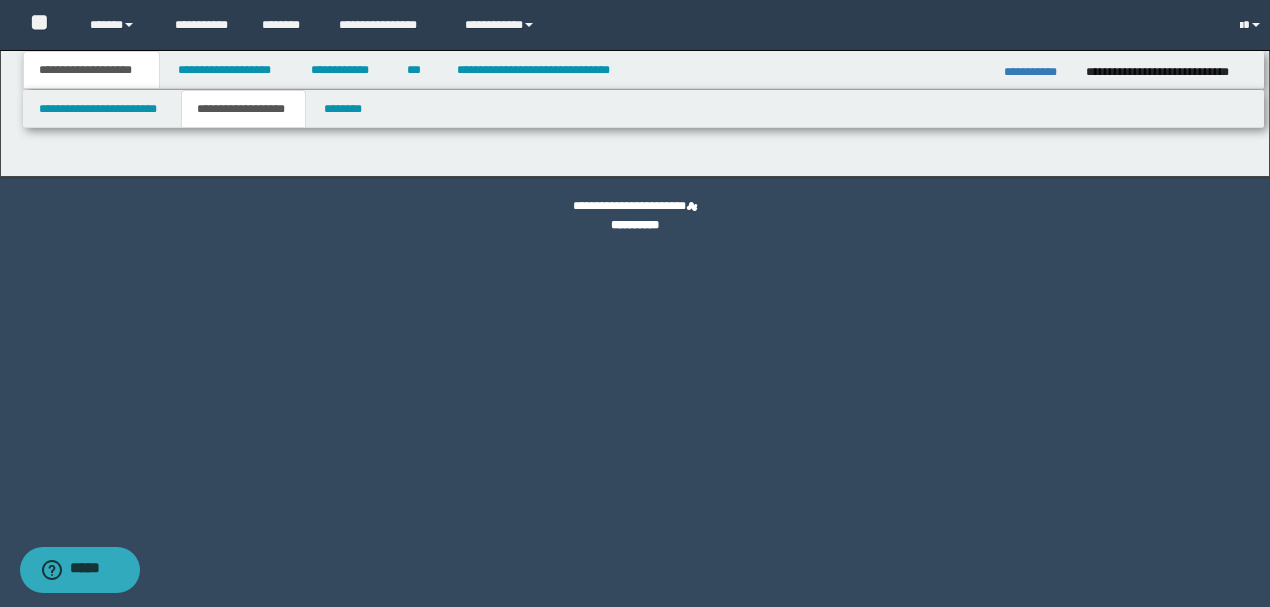 scroll, scrollTop: 0, scrollLeft: 0, axis: both 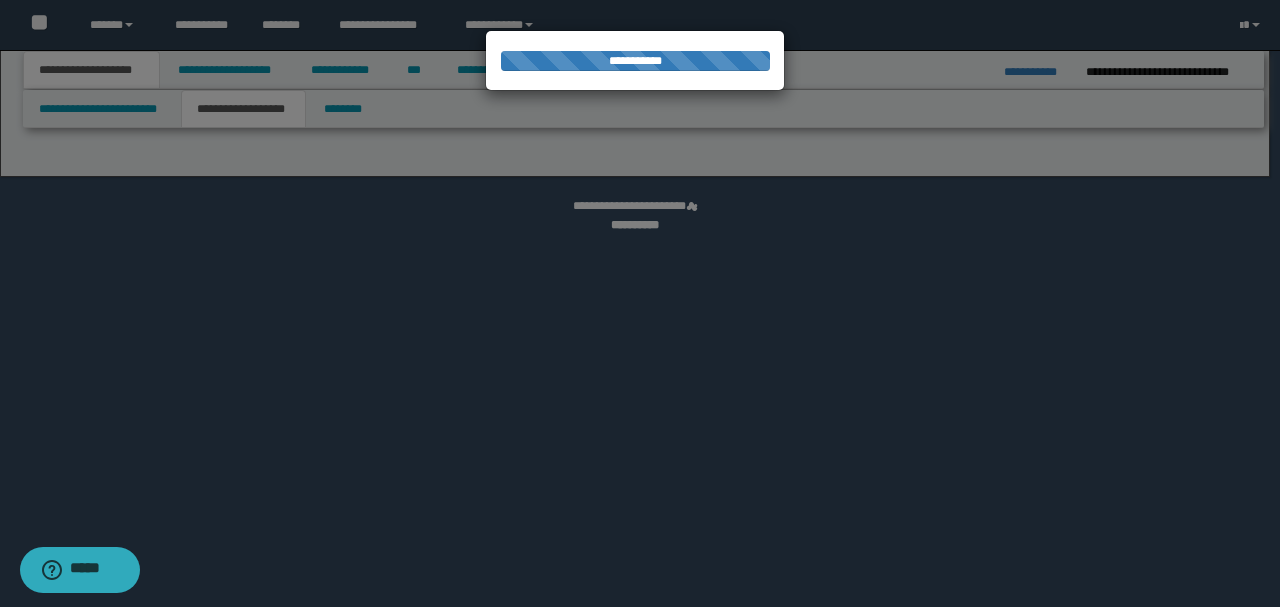 select on "*" 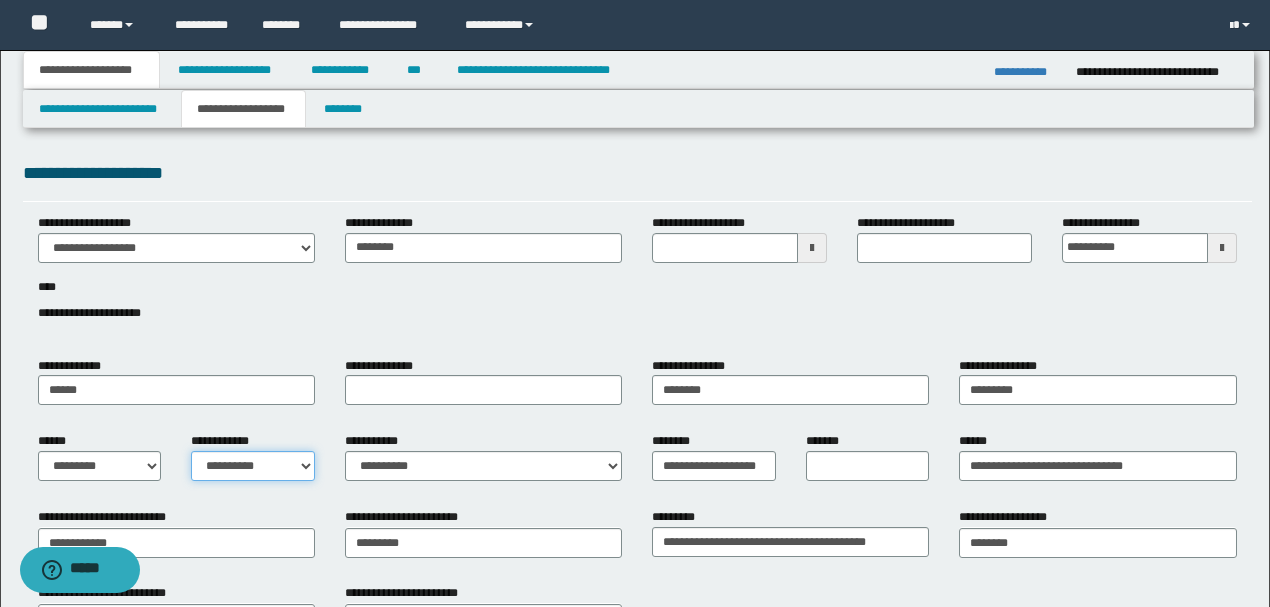 click on "**********" at bounding box center [253, 466] 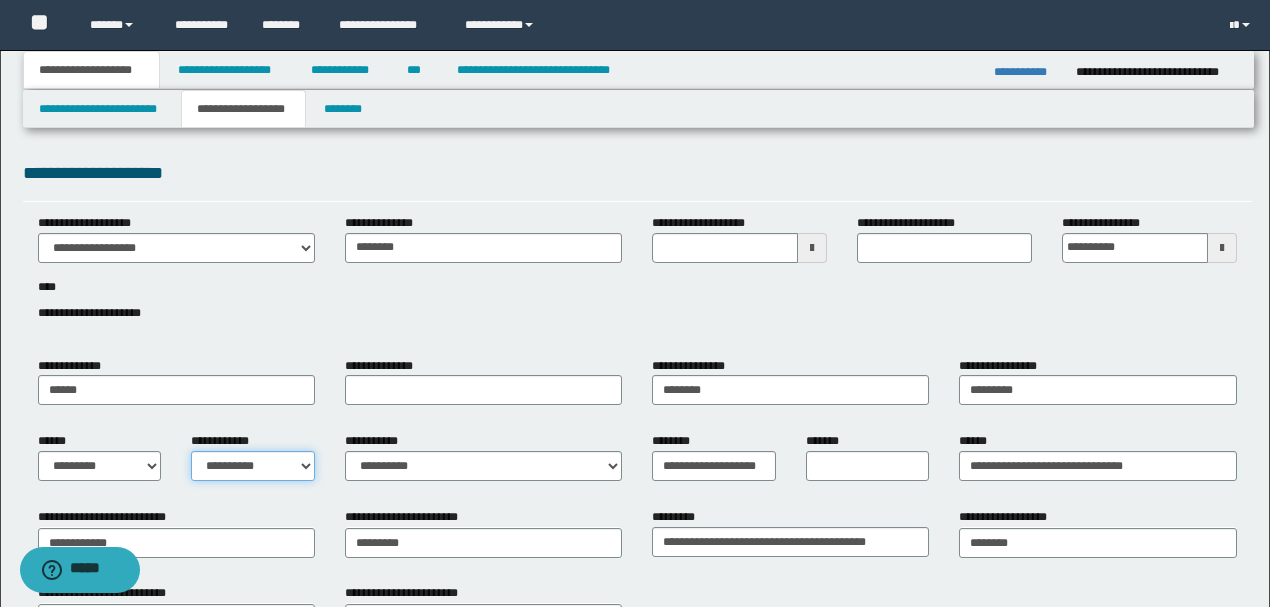 select on "*" 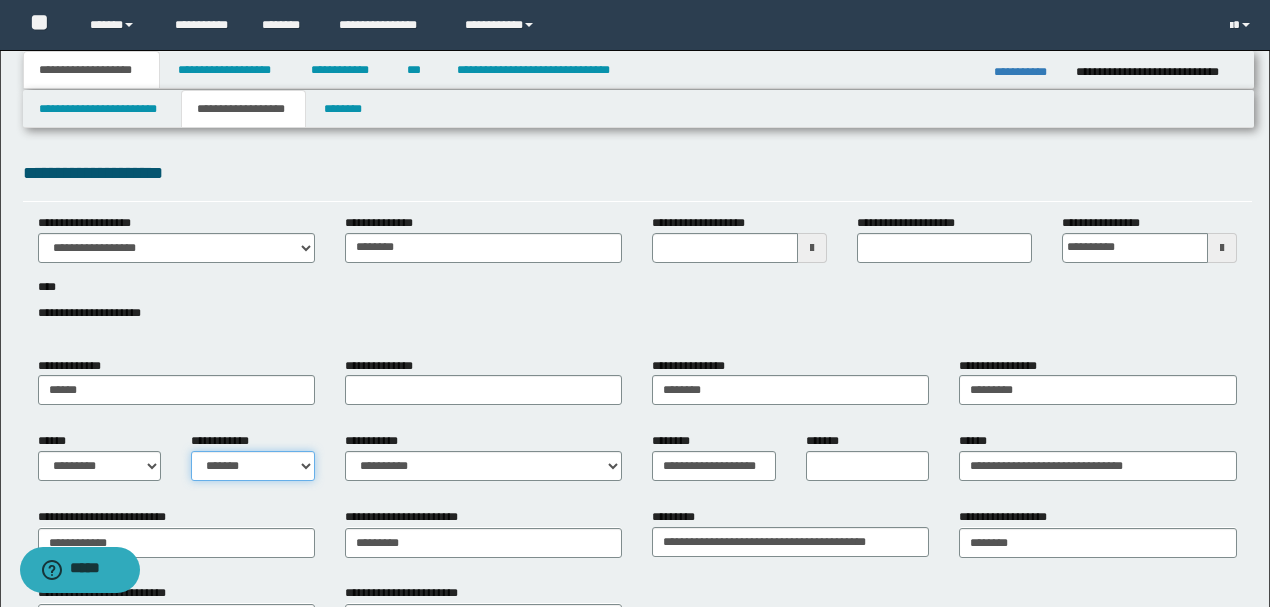 click on "**********" at bounding box center (253, 466) 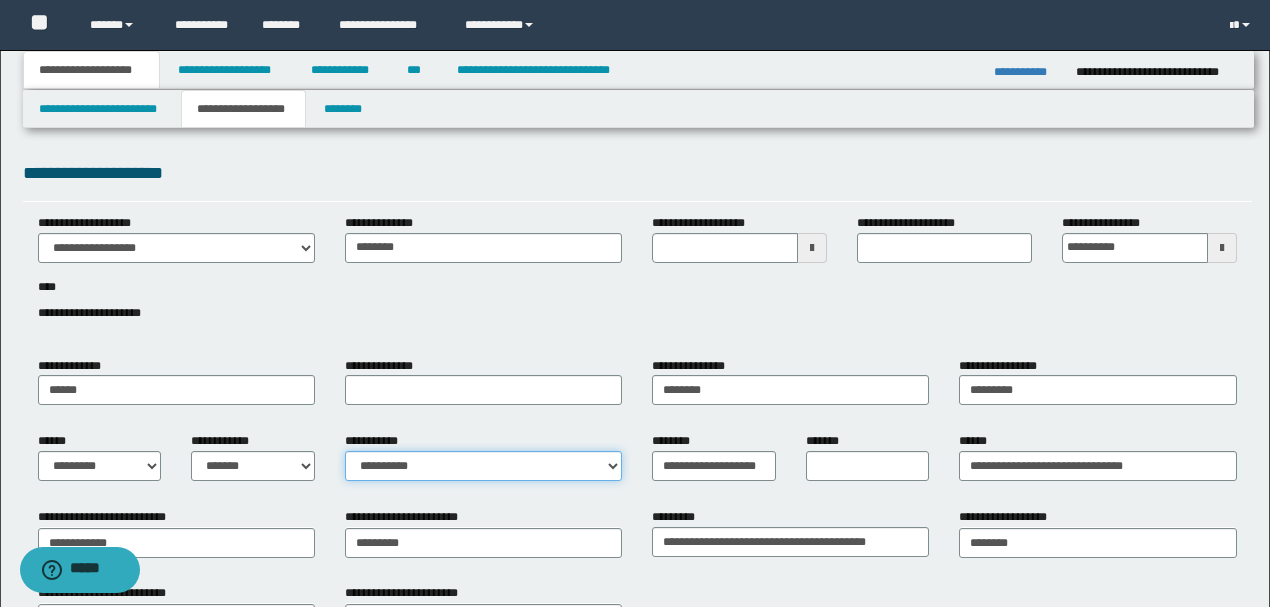 click on "**********" at bounding box center [483, 466] 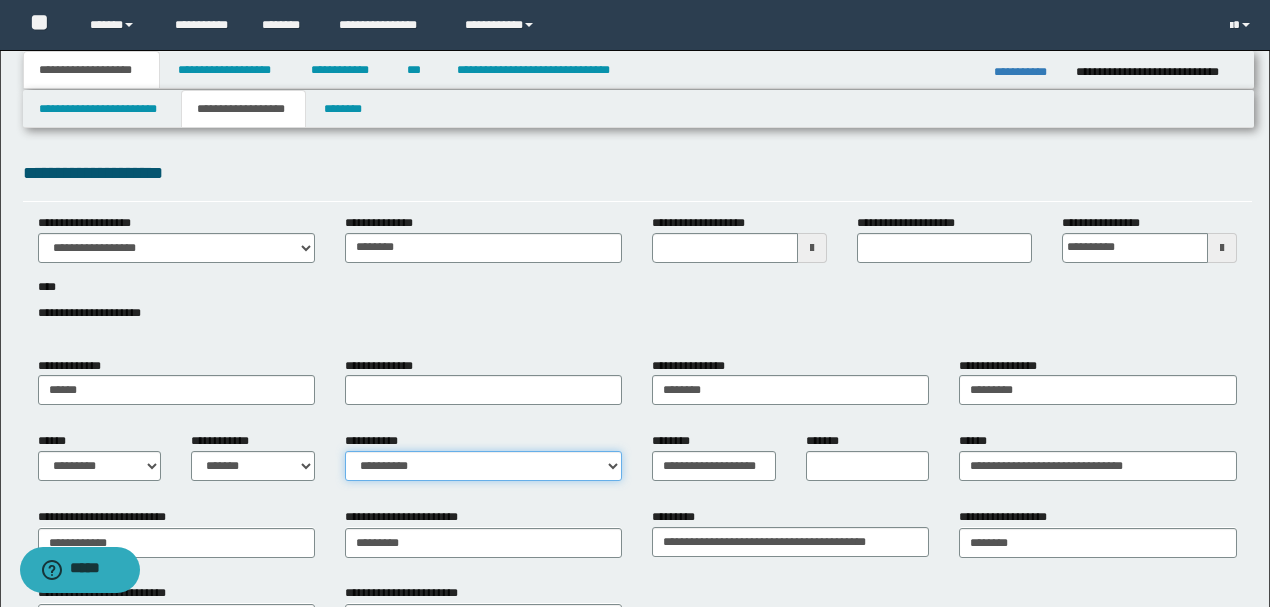 select on "*" 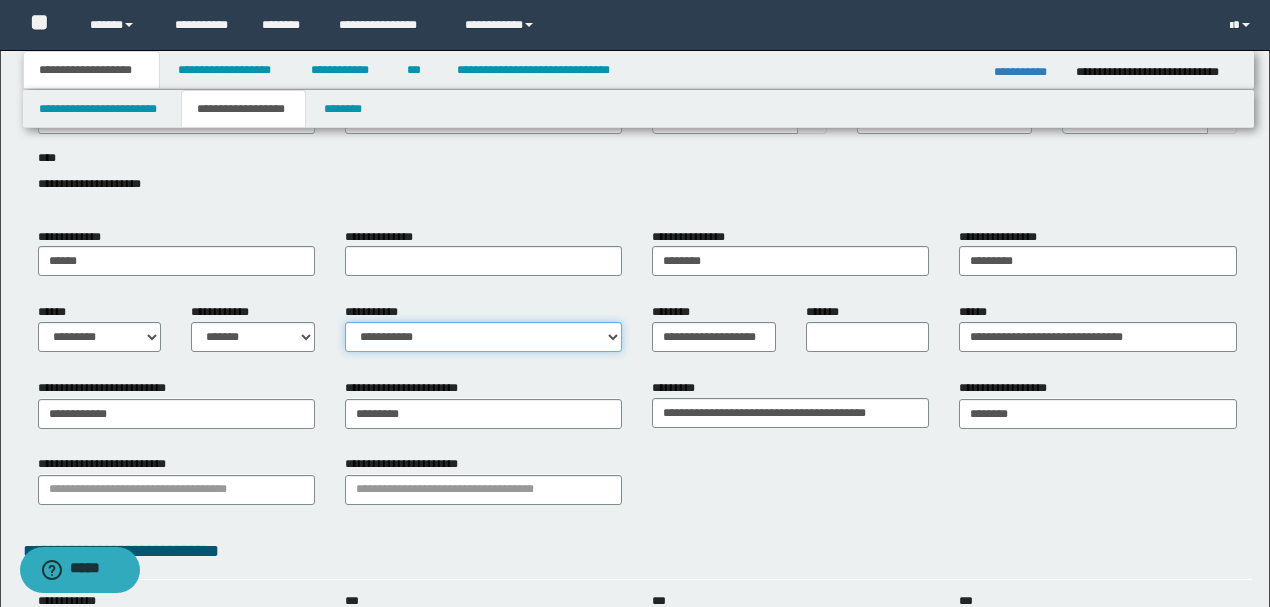 scroll, scrollTop: 133, scrollLeft: 0, axis: vertical 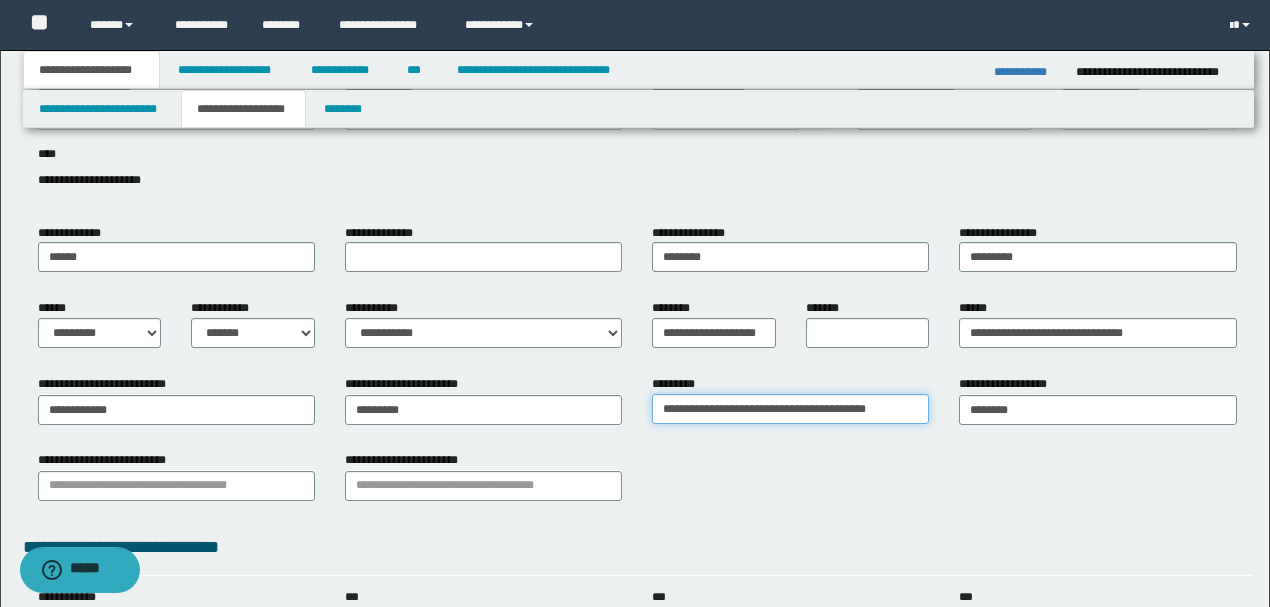 click on "**********" at bounding box center [790, 409] 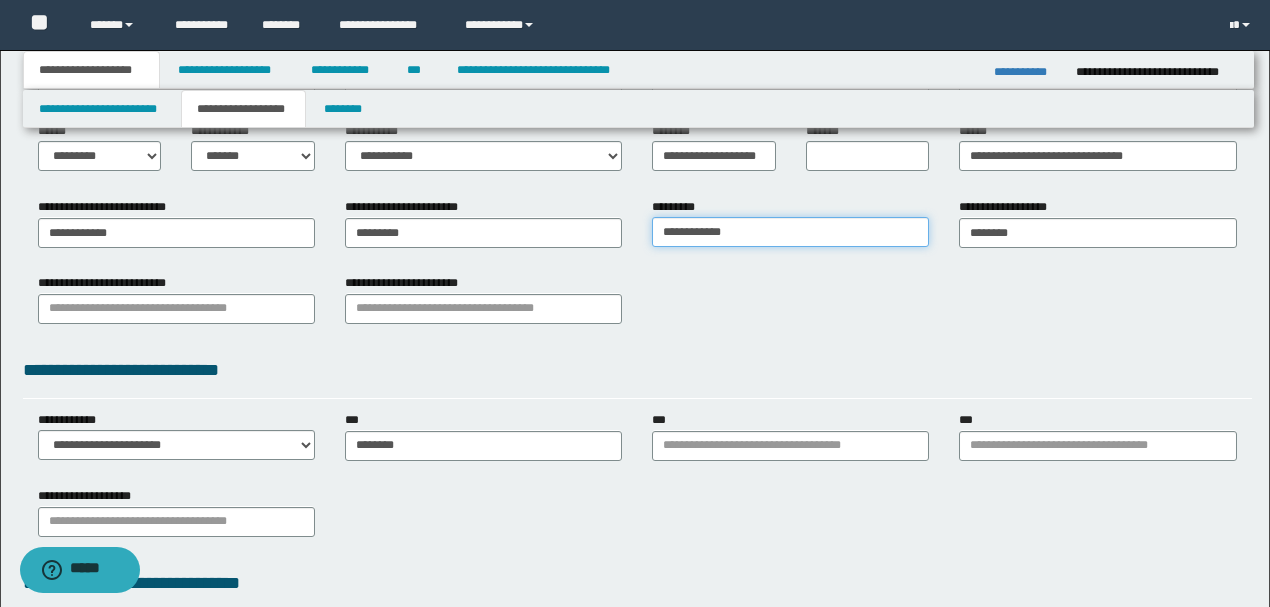 scroll, scrollTop: 333, scrollLeft: 0, axis: vertical 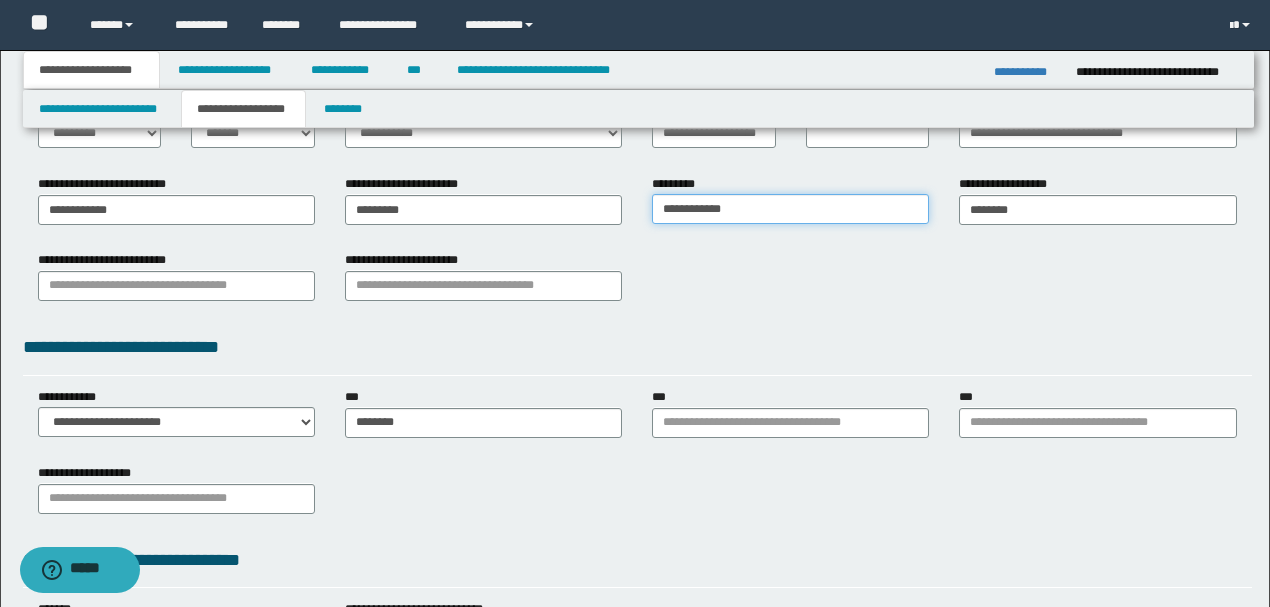 type on "**********" 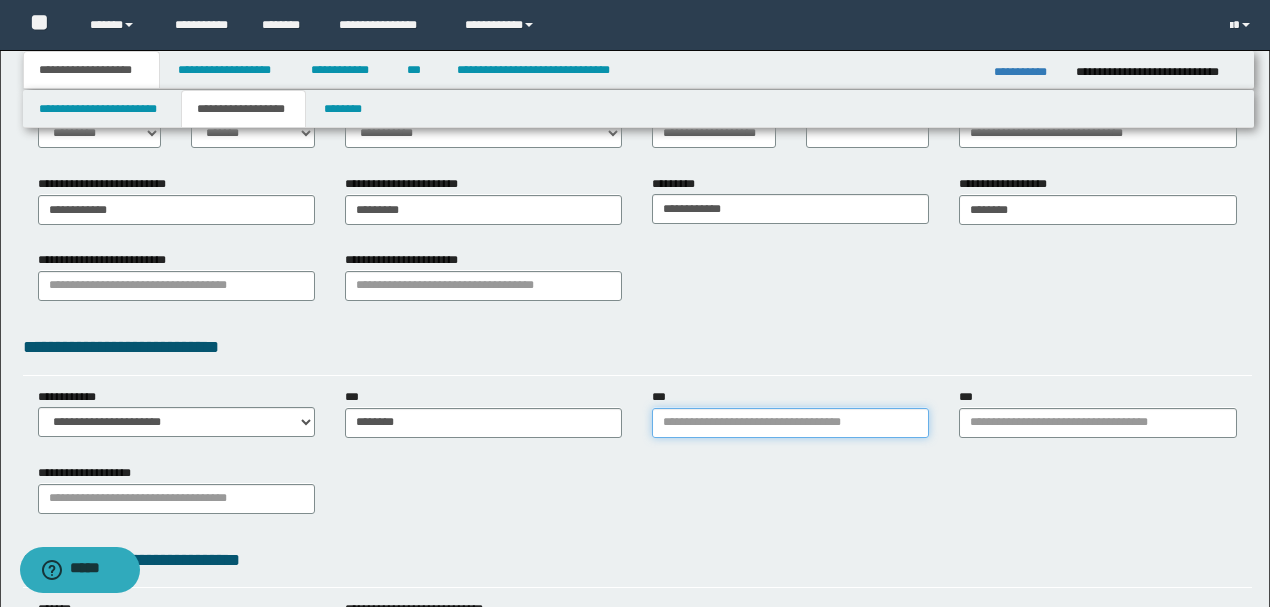 click on "***" at bounding box center (790, 423) 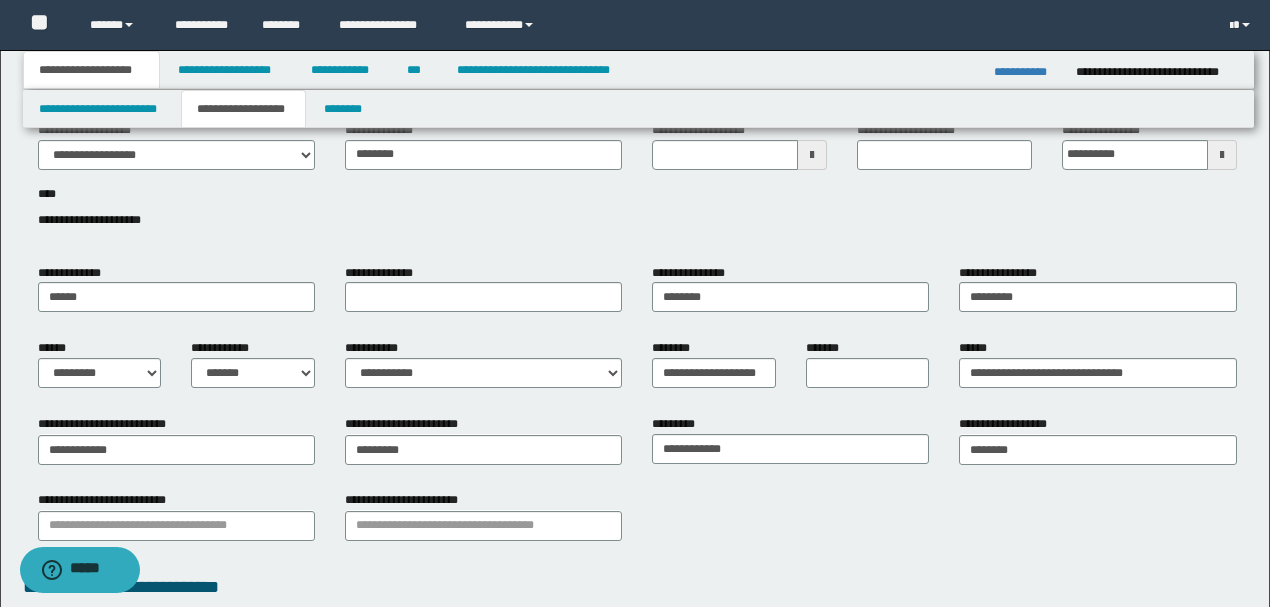 scroll, scrollTop: 66, scrollLeft: 0, axis: vertical 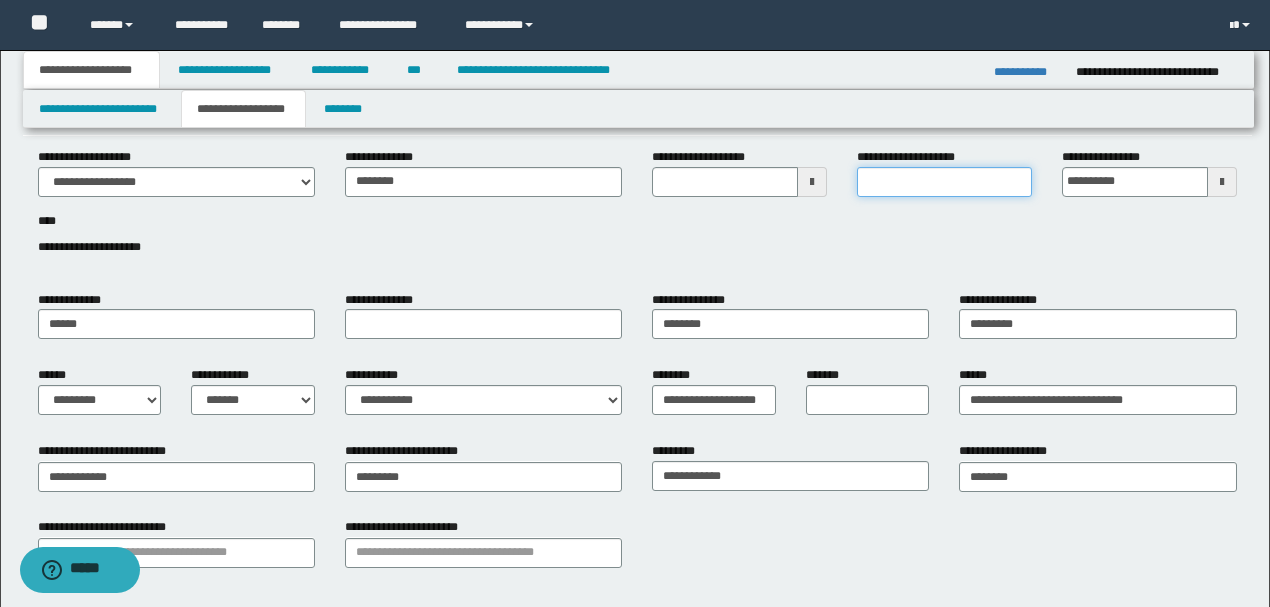 click on "**********" at bounding box center (944, 182) 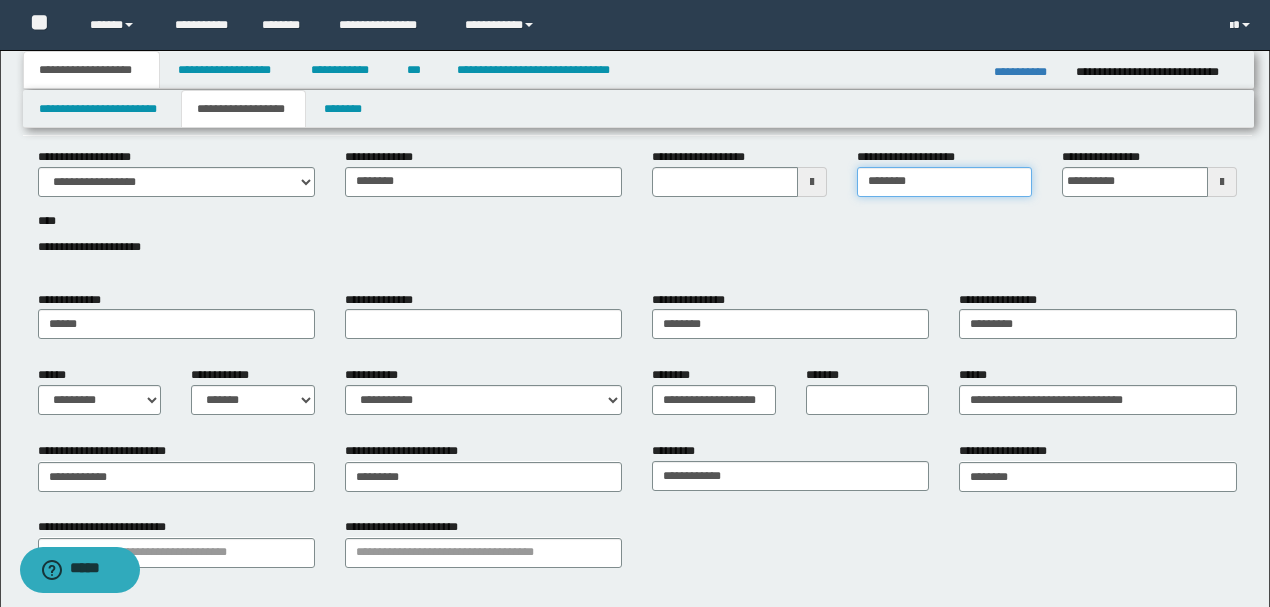 type on "**********" 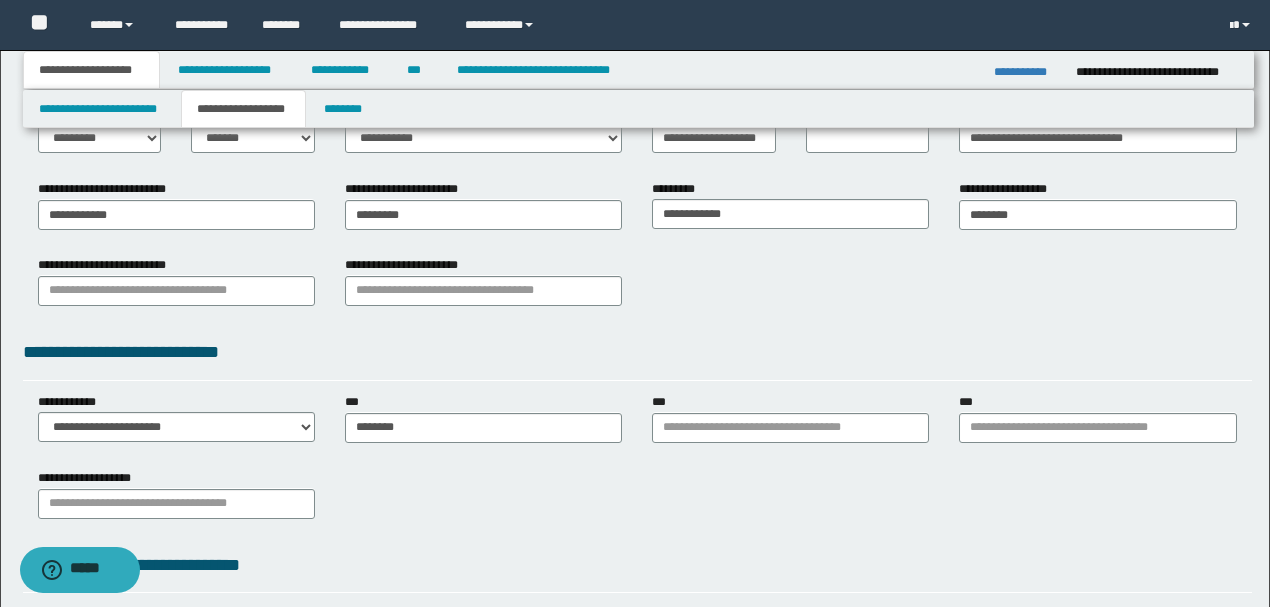 scroll, scrollTop: 333, scrollLeft: 0, axis: vertical 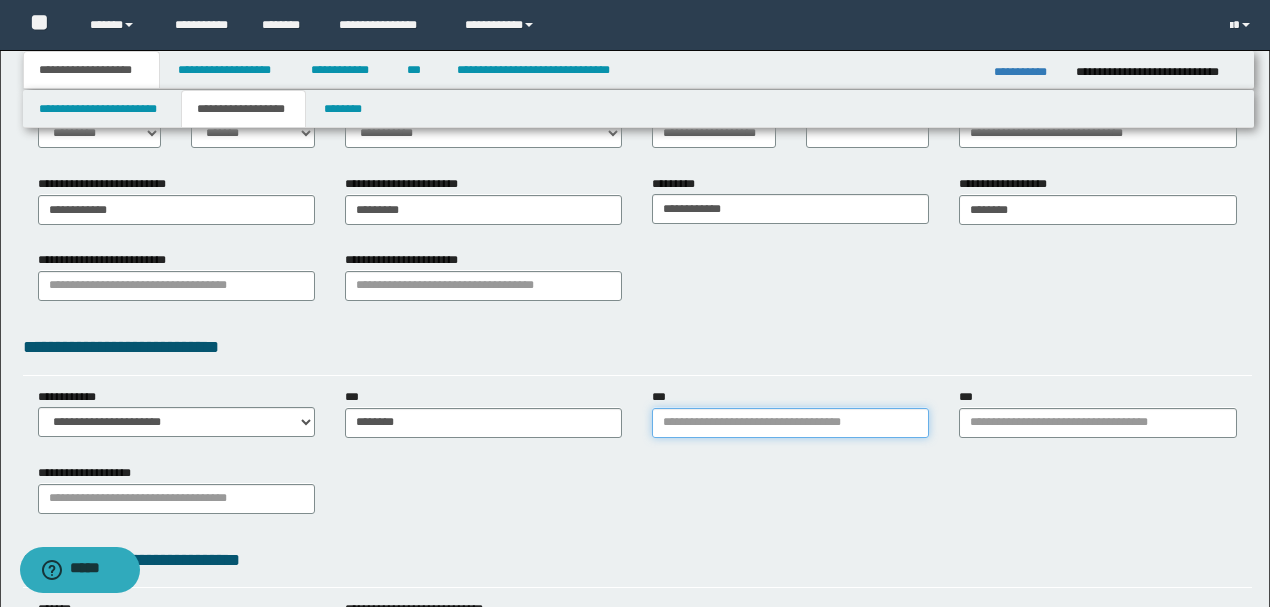 click on "***" at bounding box center [790, 423] 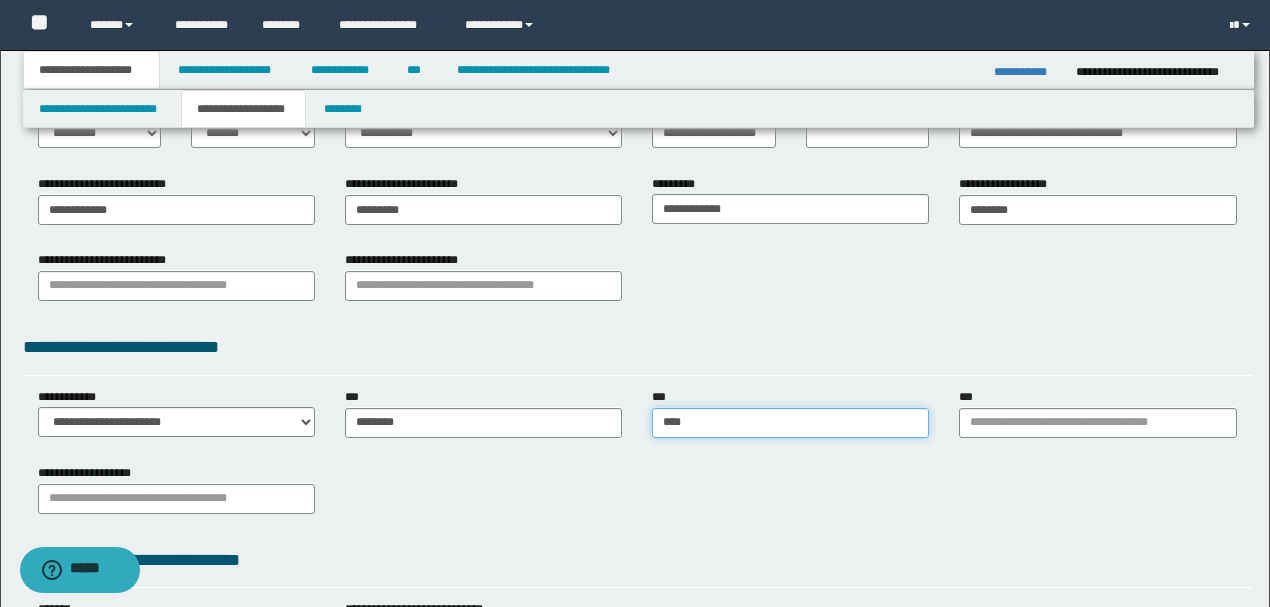 type on "*****" 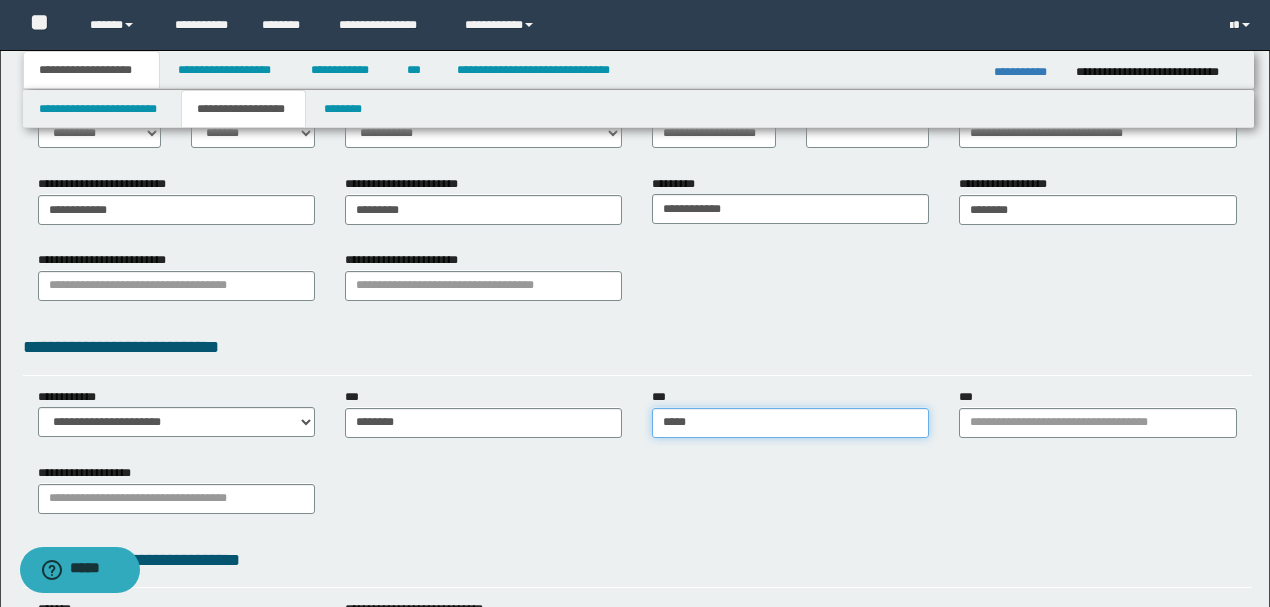 type on "**********" 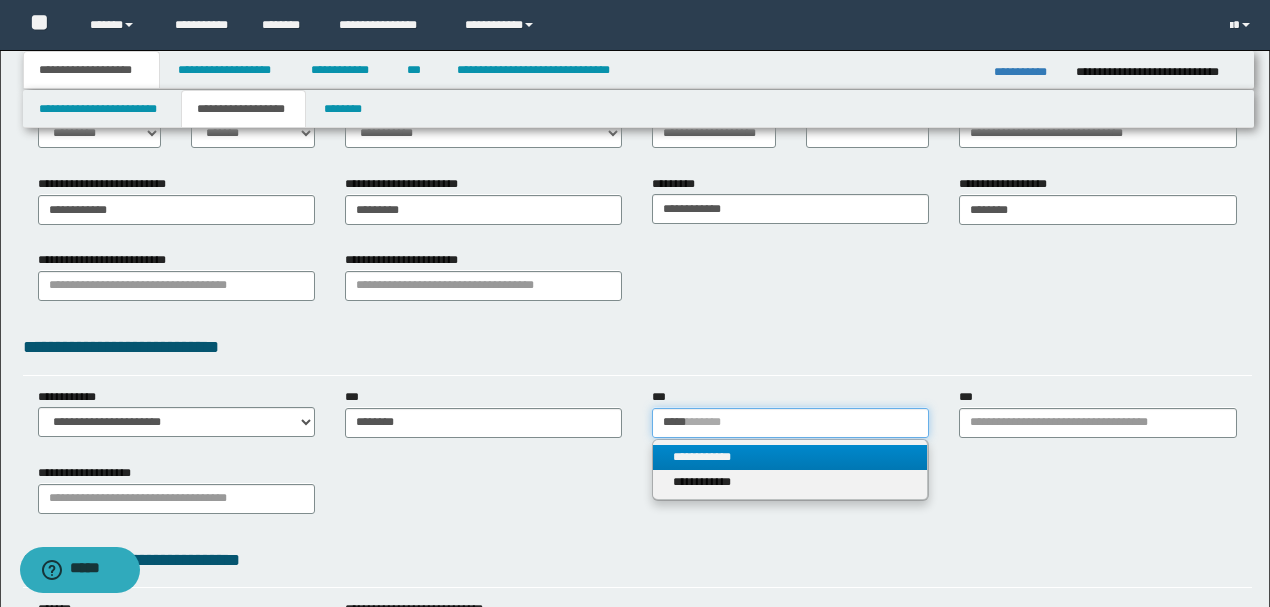 type on "*****" 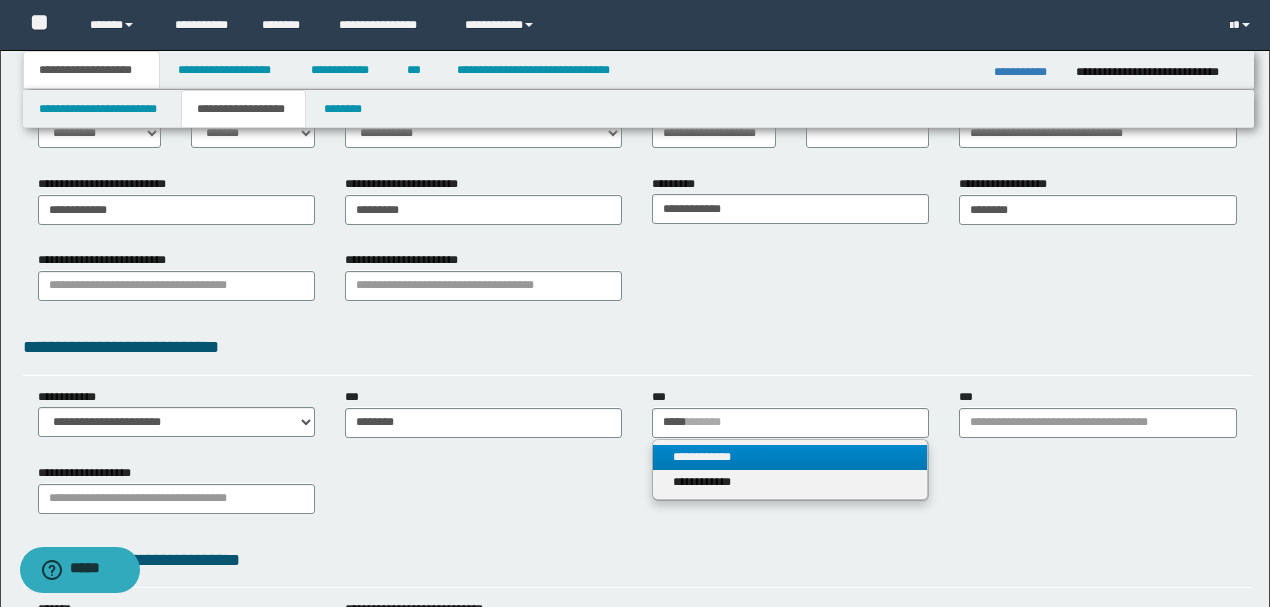 type 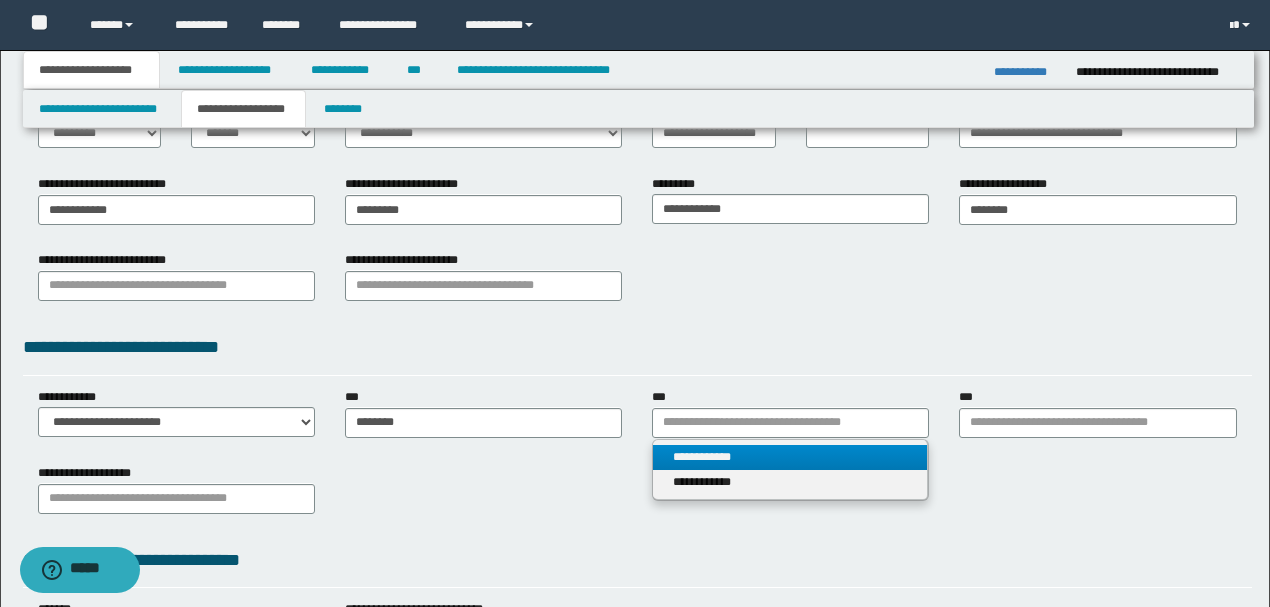 drag, startPoint x: 687, startPoint y: 462, endPoint x: 772, endPoint y: 460, distance: 85.02353 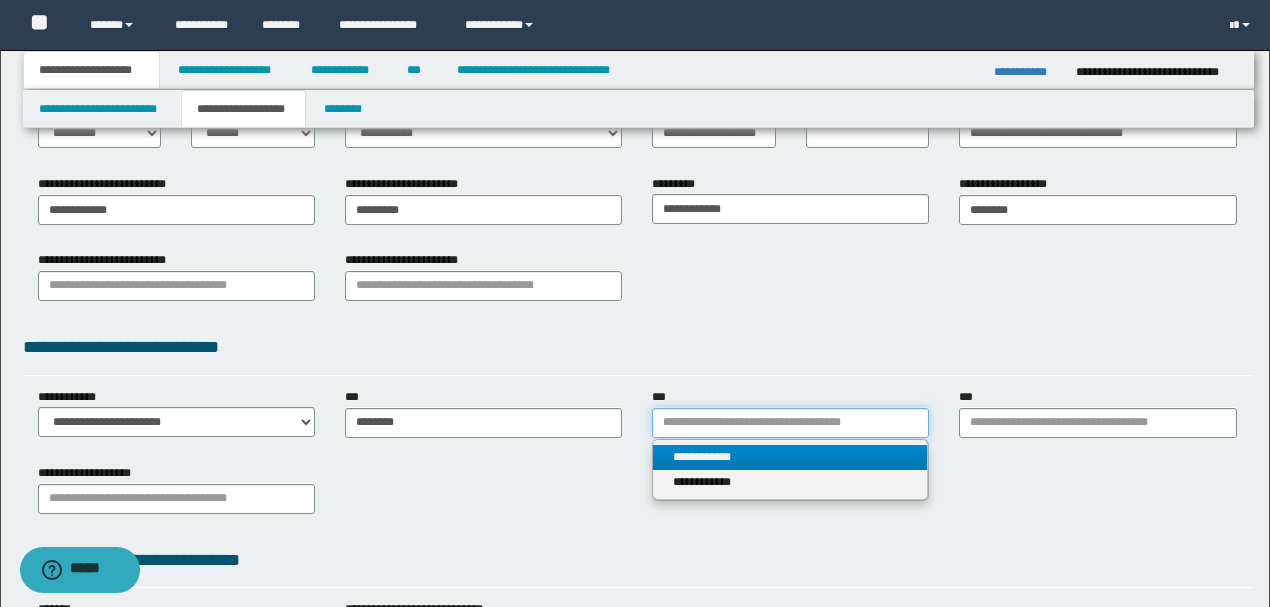 type 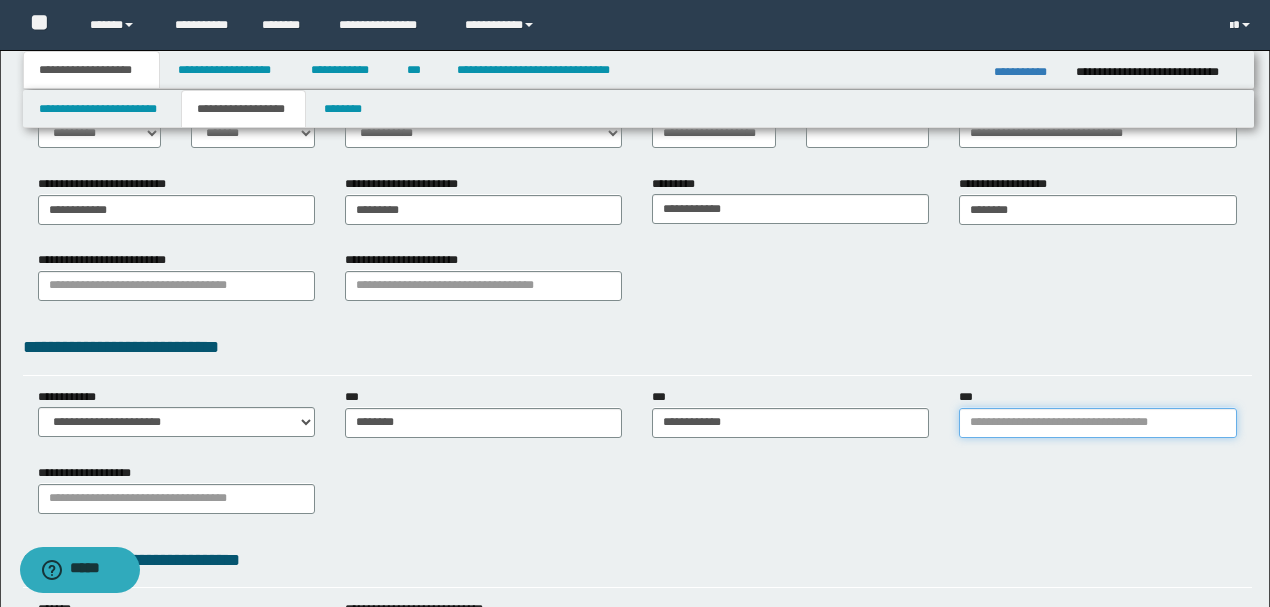 click on "***" at bounding box center (1097, 423) 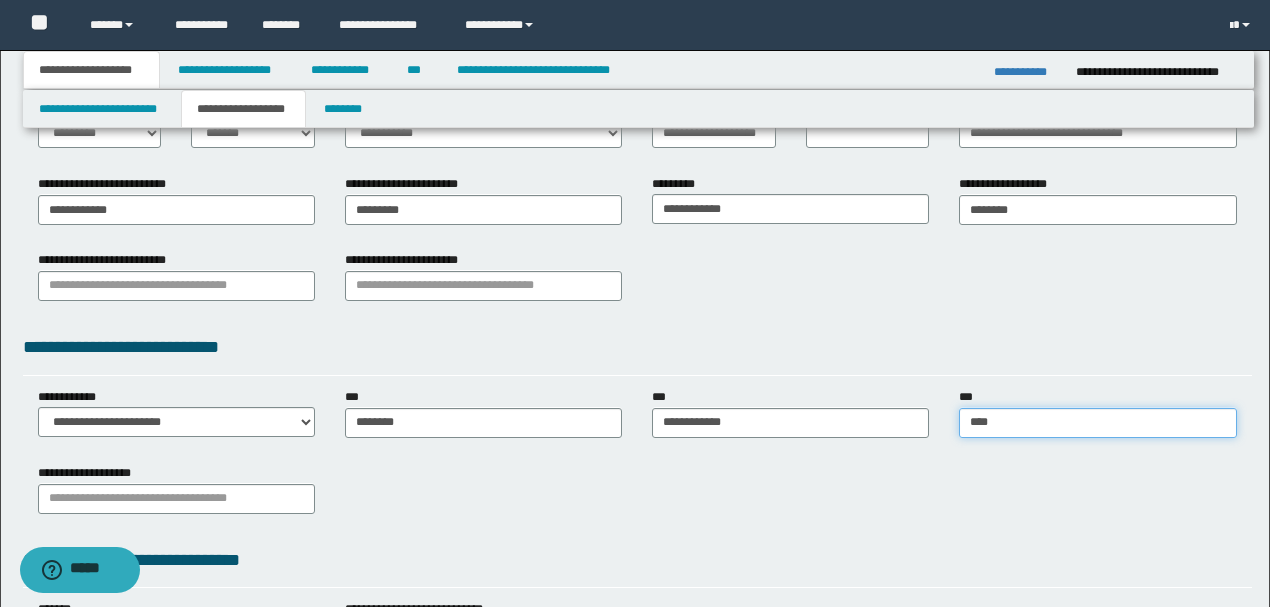 type on "*****" 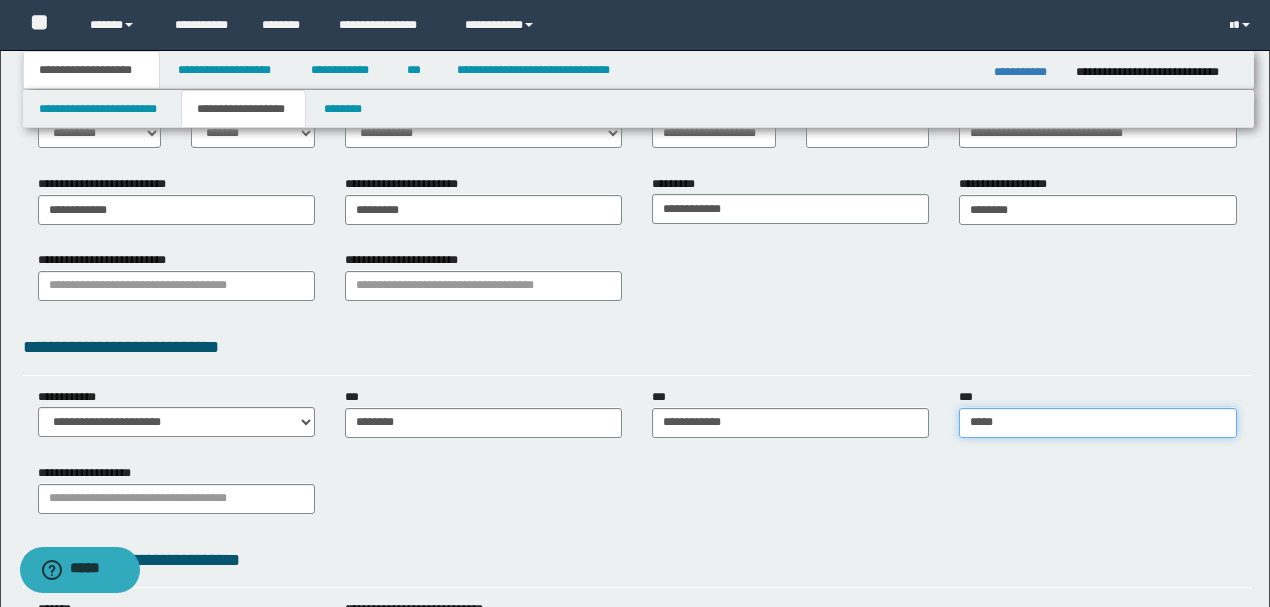 type on "*********" 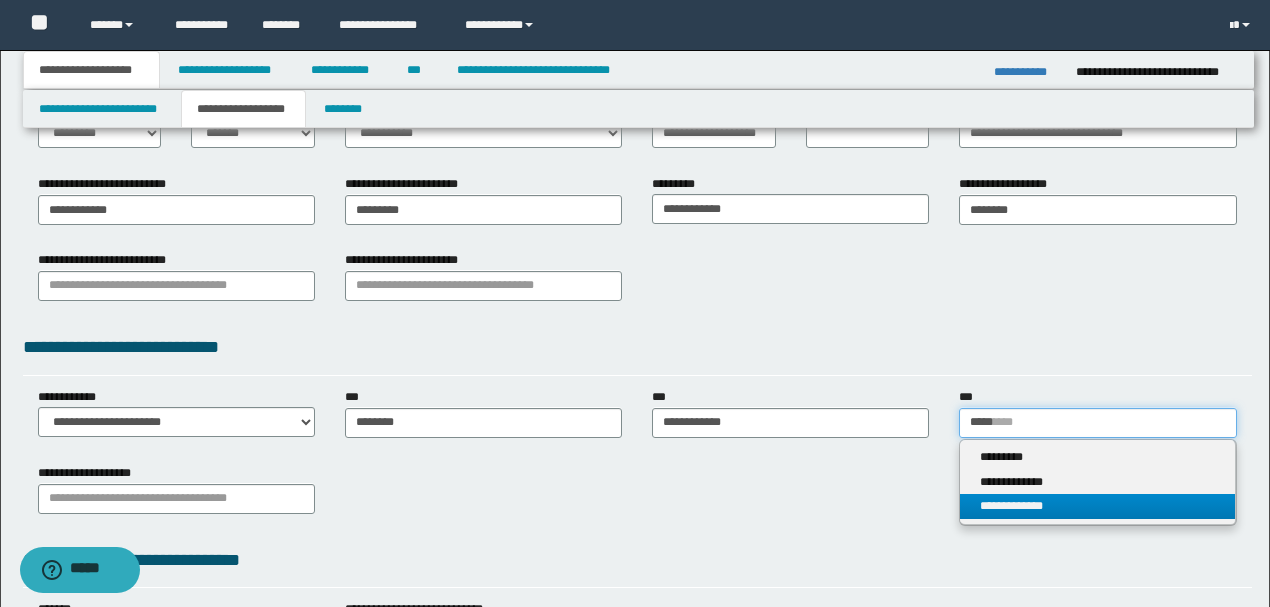 type on "*****" 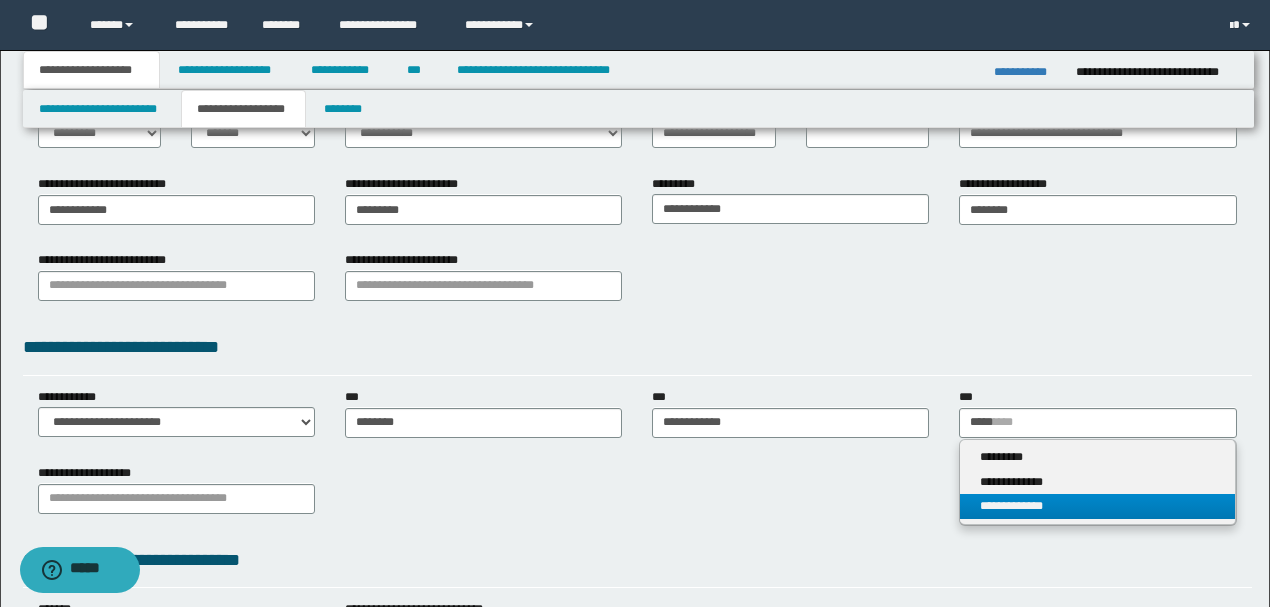 type 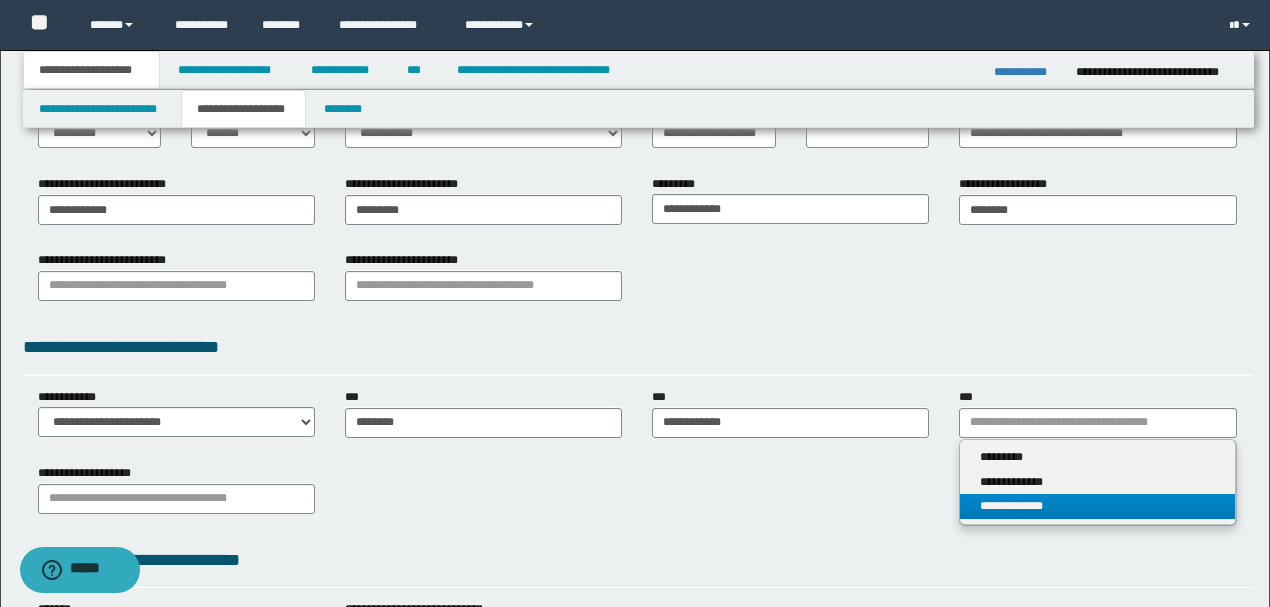 click on "**********" at bounding box center (1097, 506) 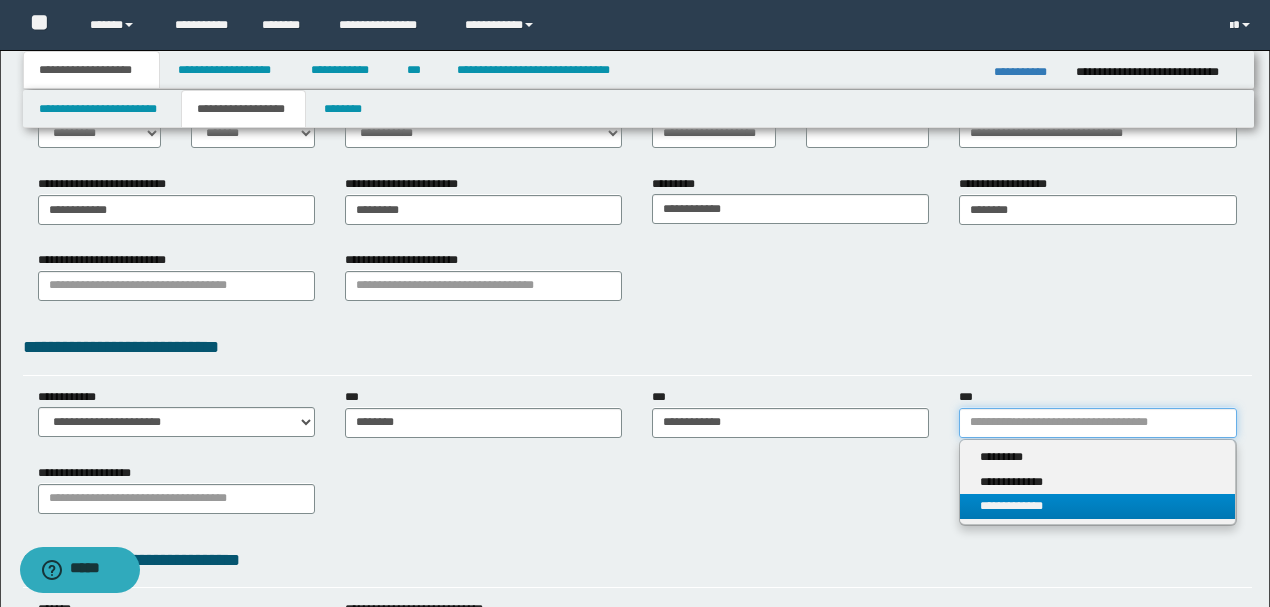 type 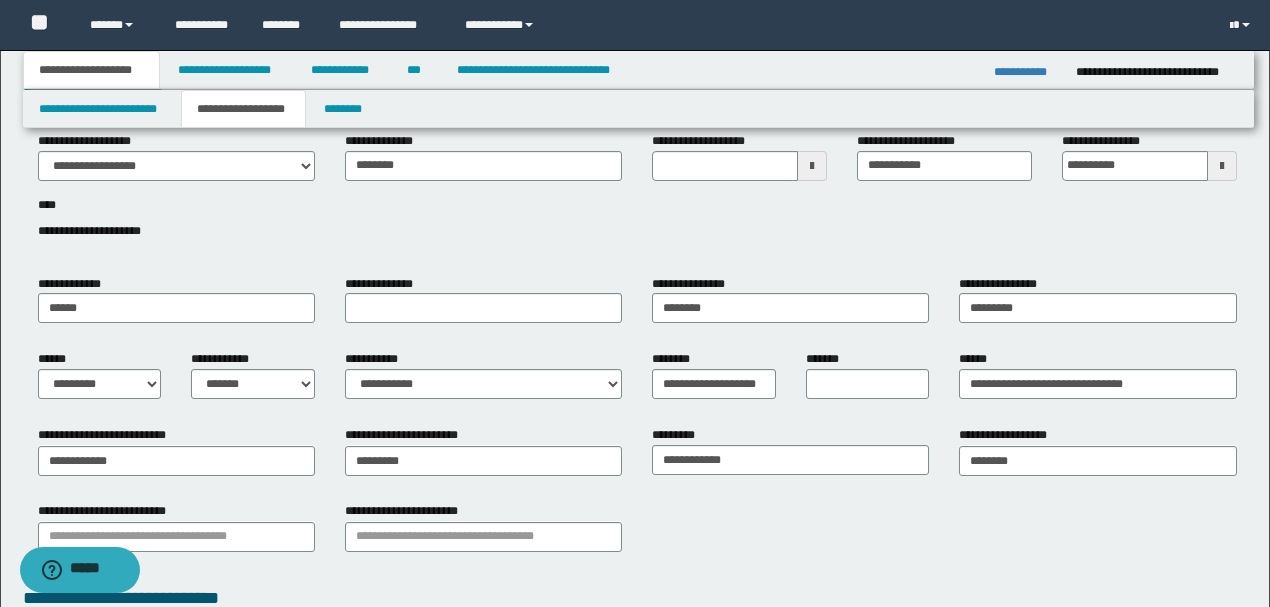 scroll, scrollTop: 66, scrollLeft: 0, axis: vertical 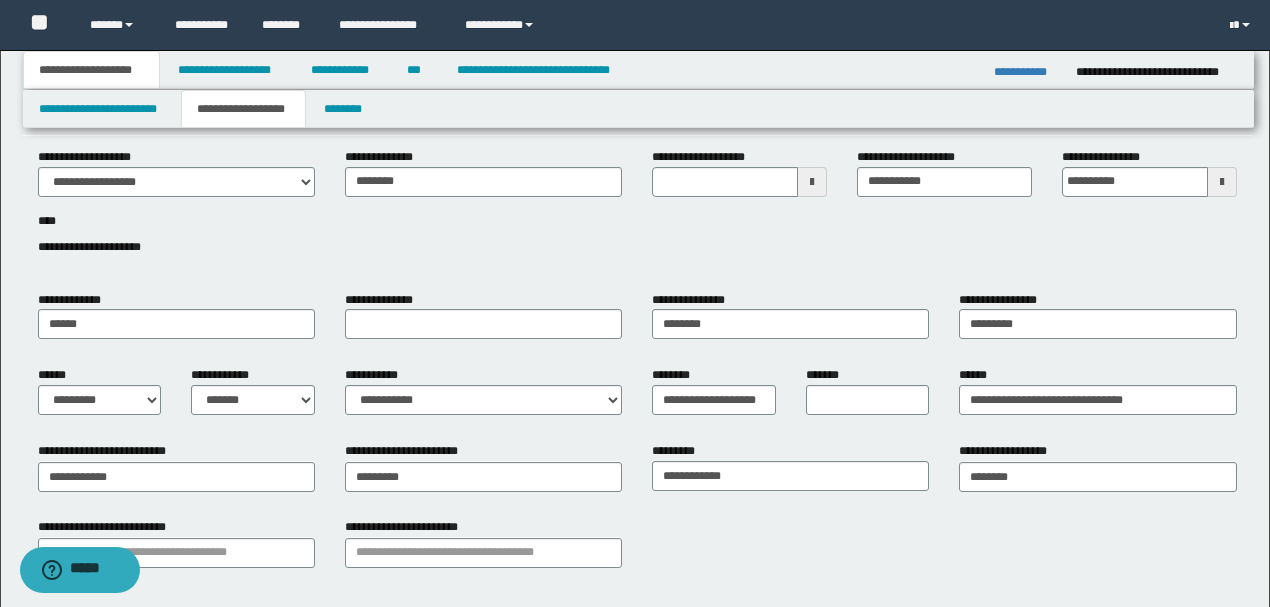 type on "**********" 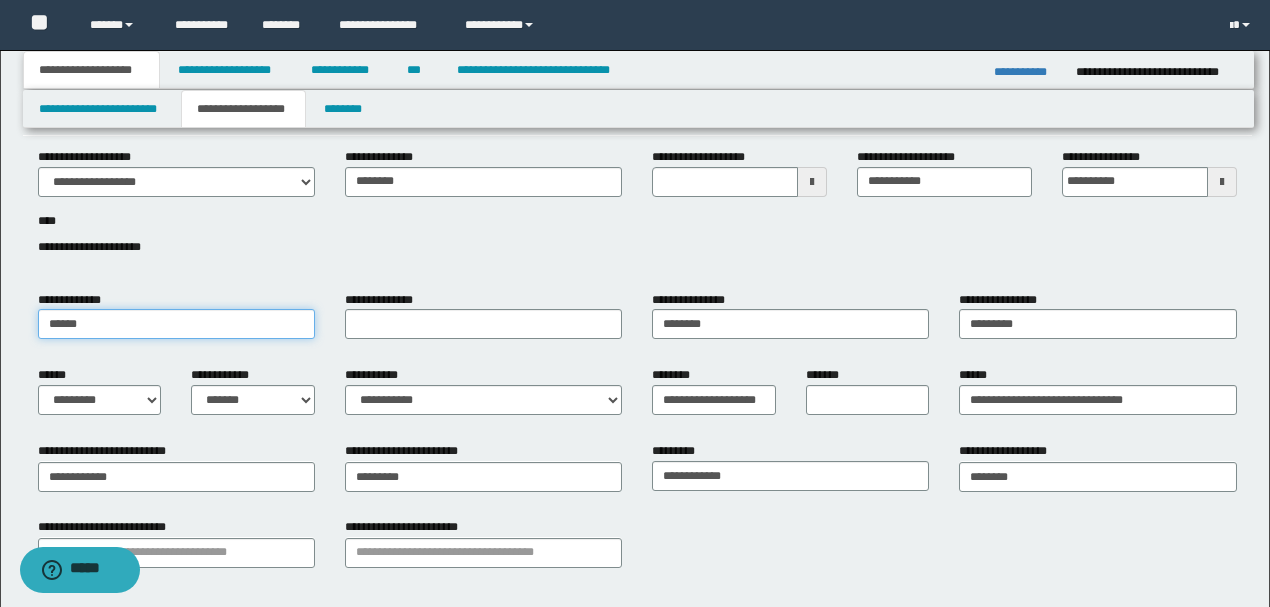 type 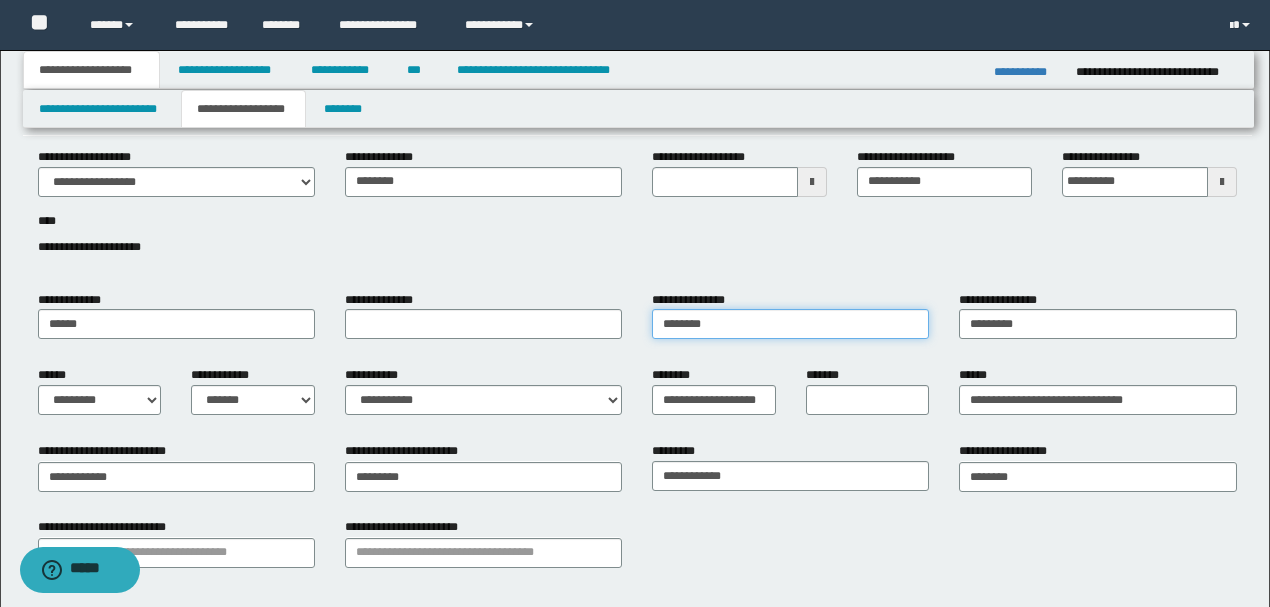 drag, startPoint x: 694, startPoint y: 321, endPoint x: 936, endPoint y: 321, distance: 242 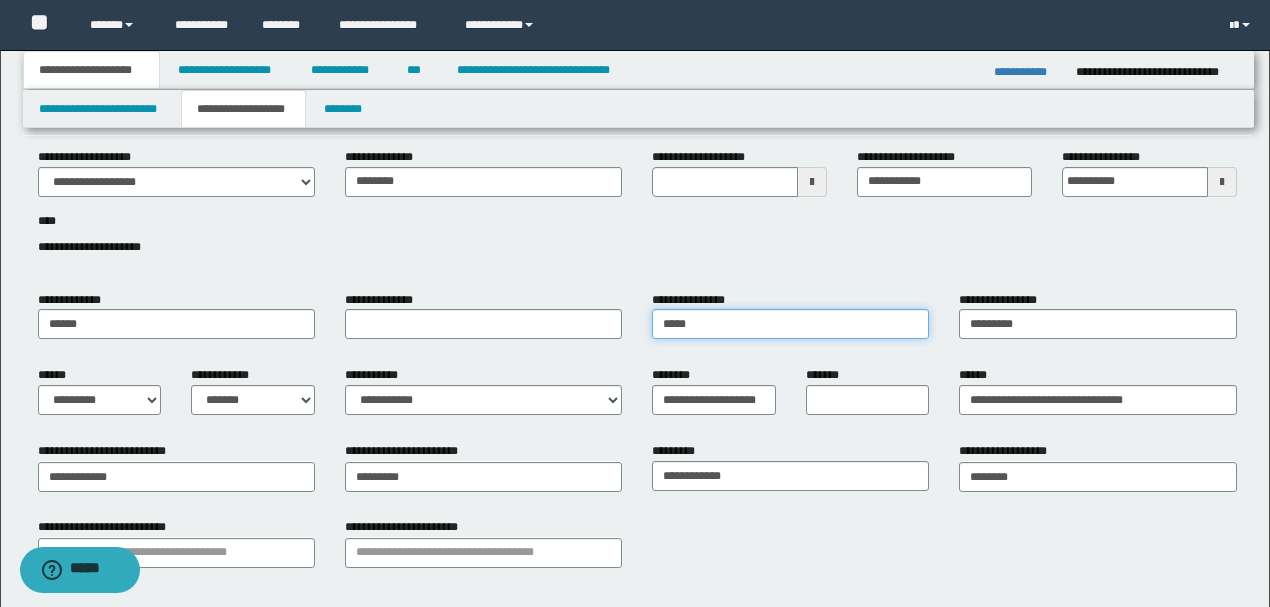 type on "*****" 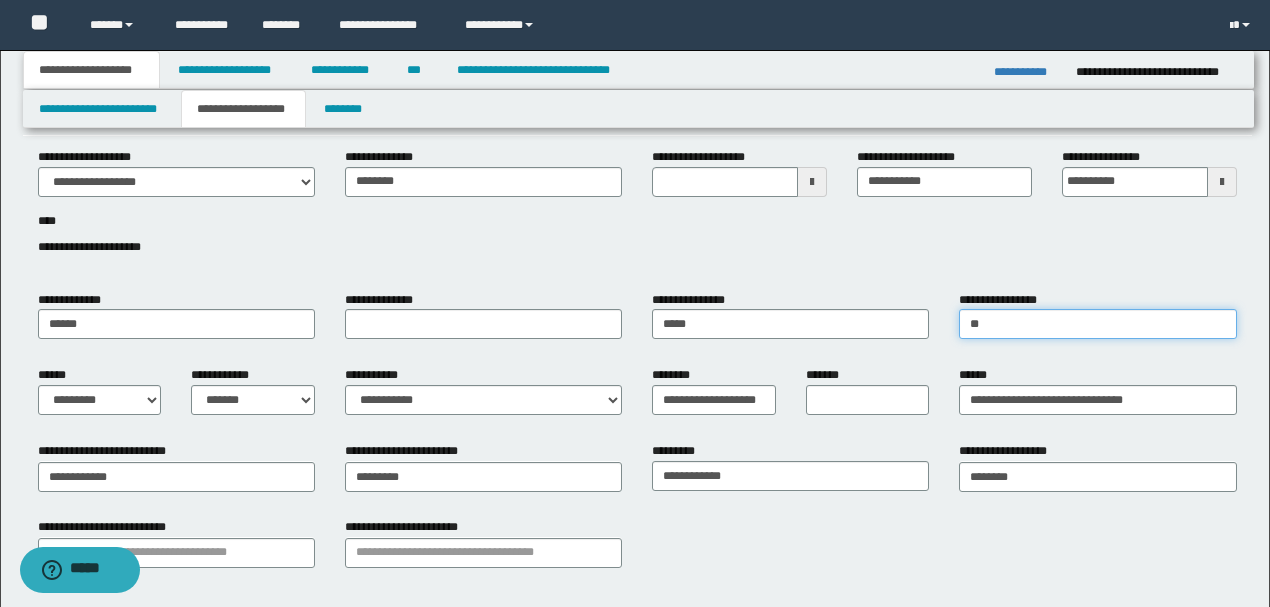 type on "**" 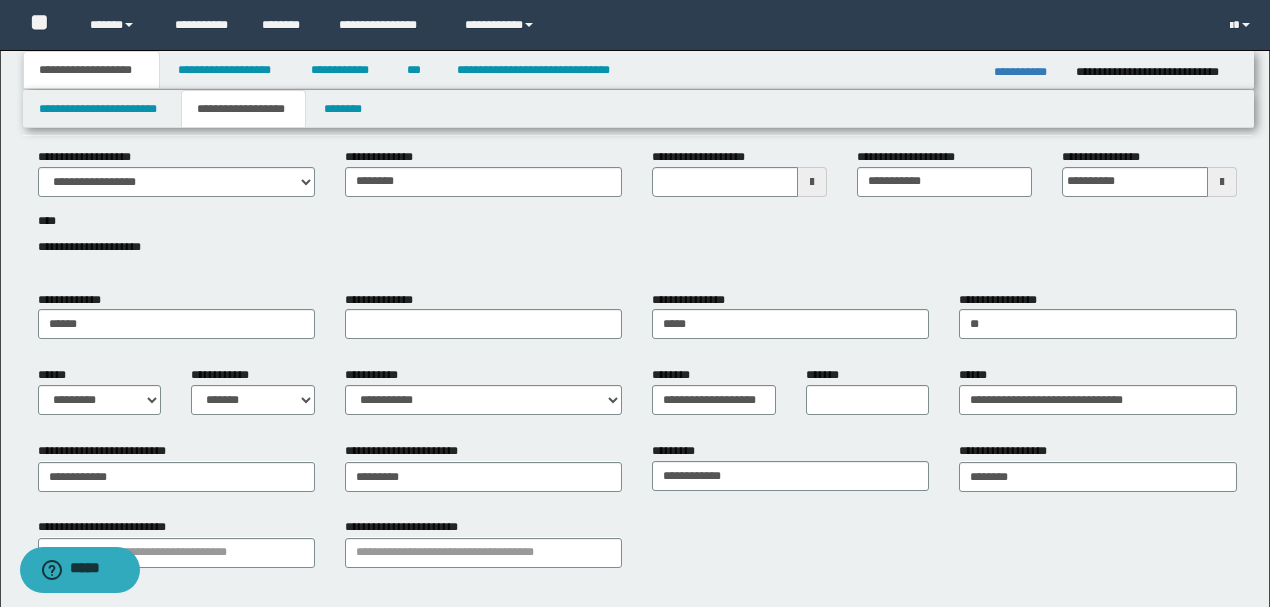click on "**********" at bounding box center [790, 323] 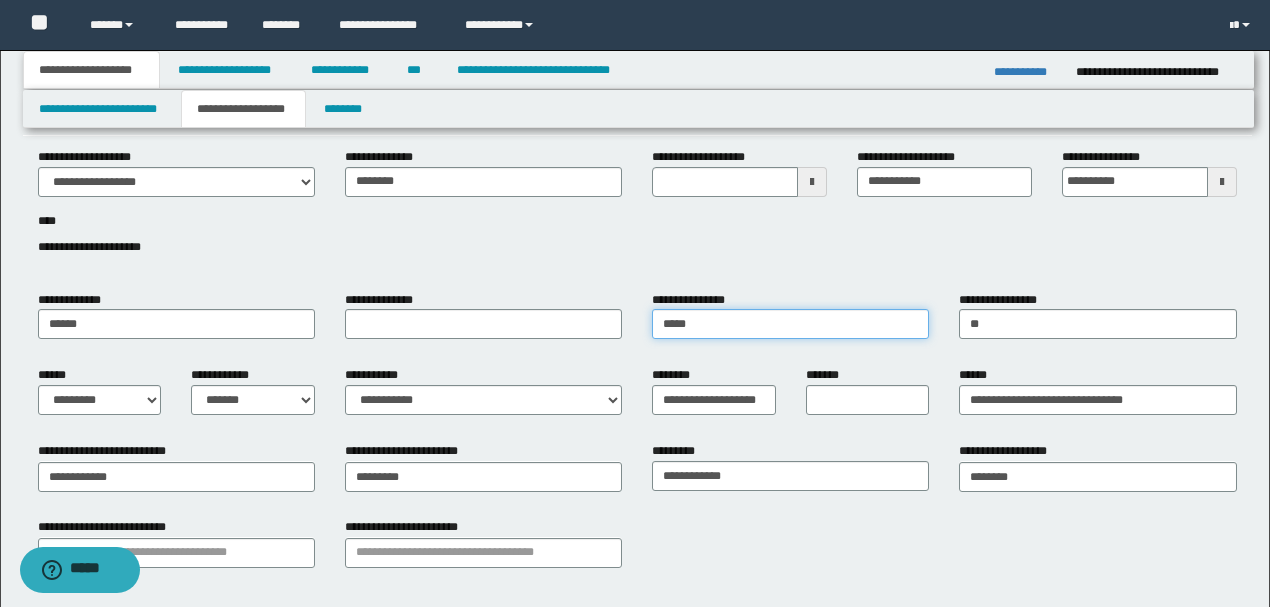 click on "*****" at bounding box center (790, 324) 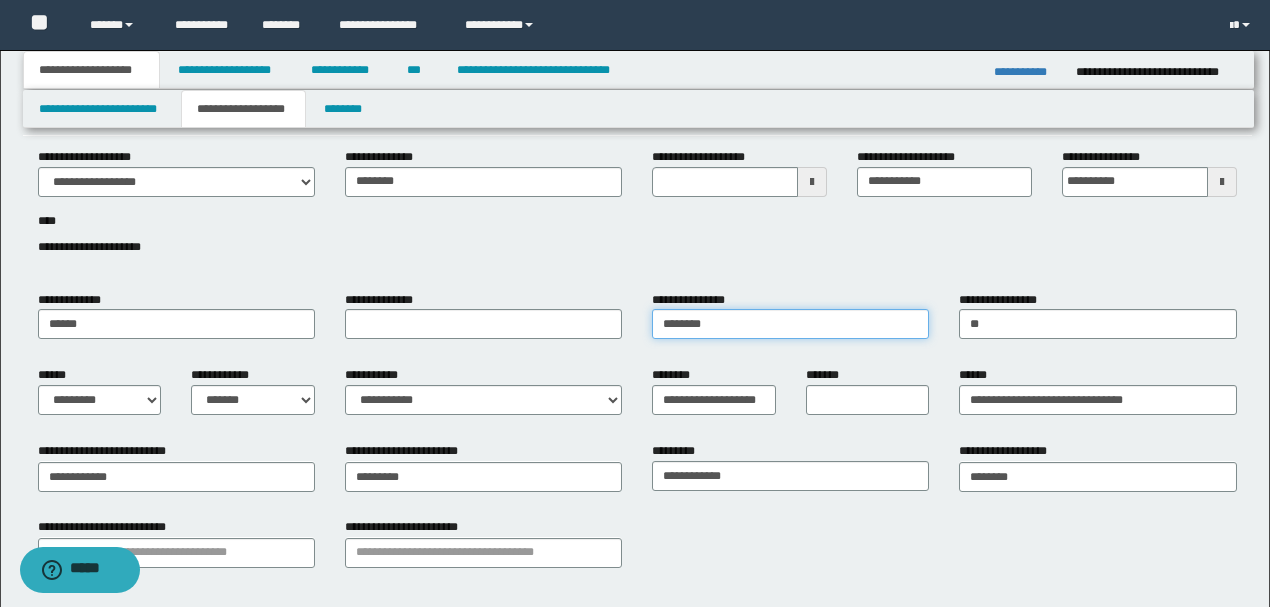 type on "********" 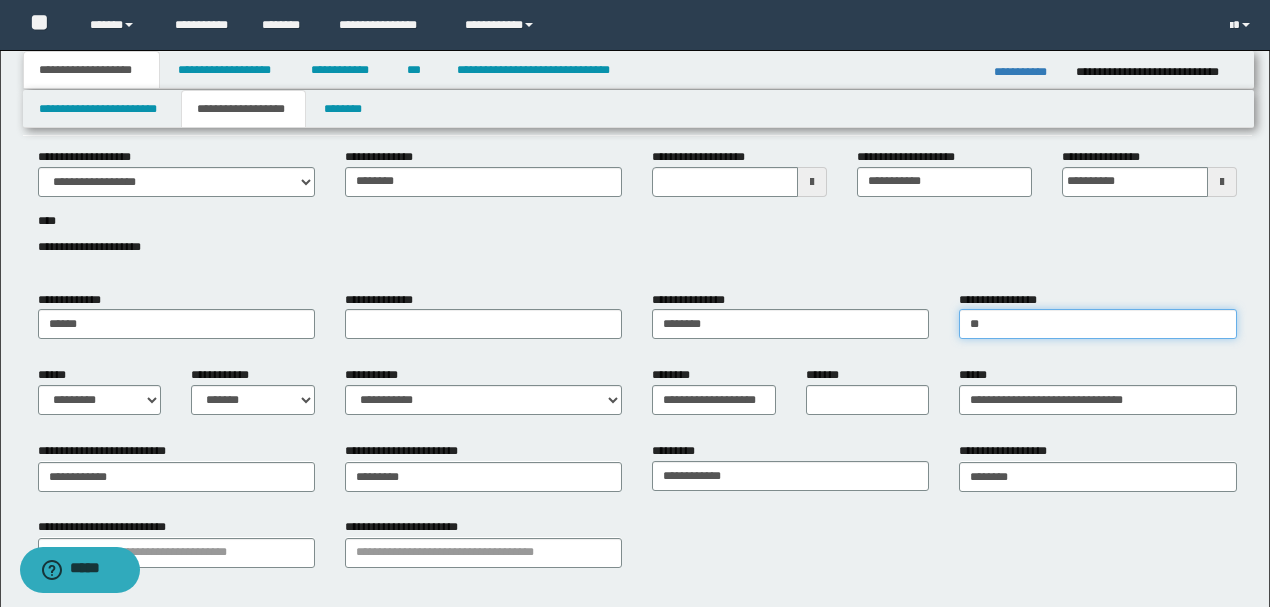 drag, startPoint x: 968, startPoint y: 322, endPoint x: 1025, endPoint y: 322, distance: 57 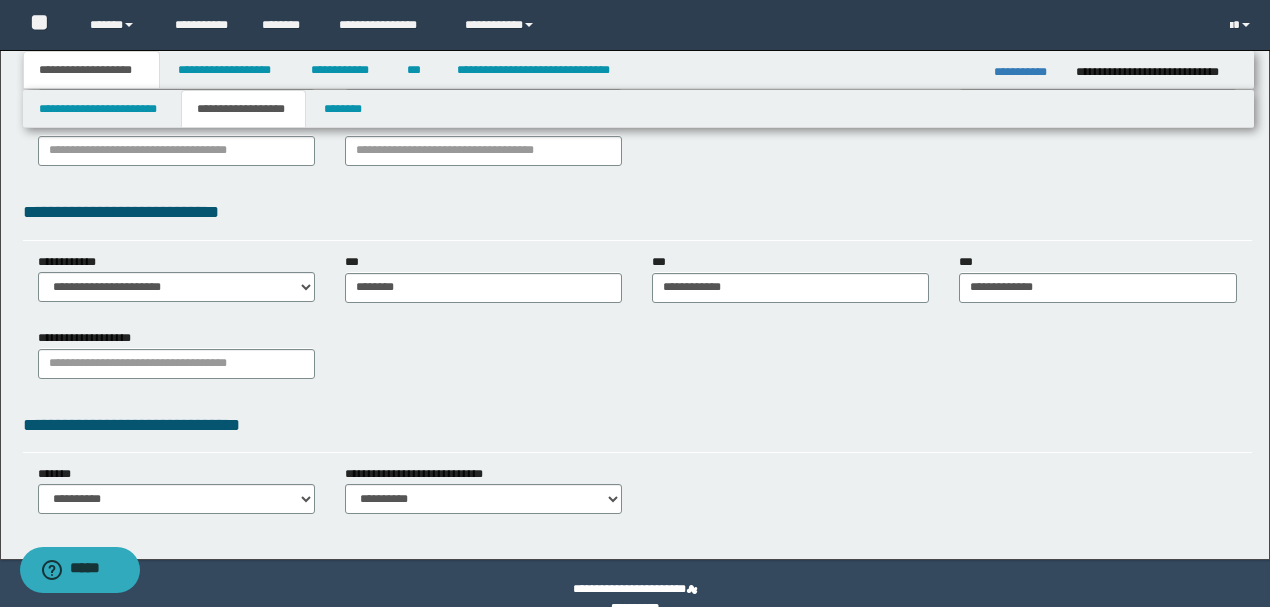 scroll, scrollTop: 498, scrollLeft: 0, axis: vertical 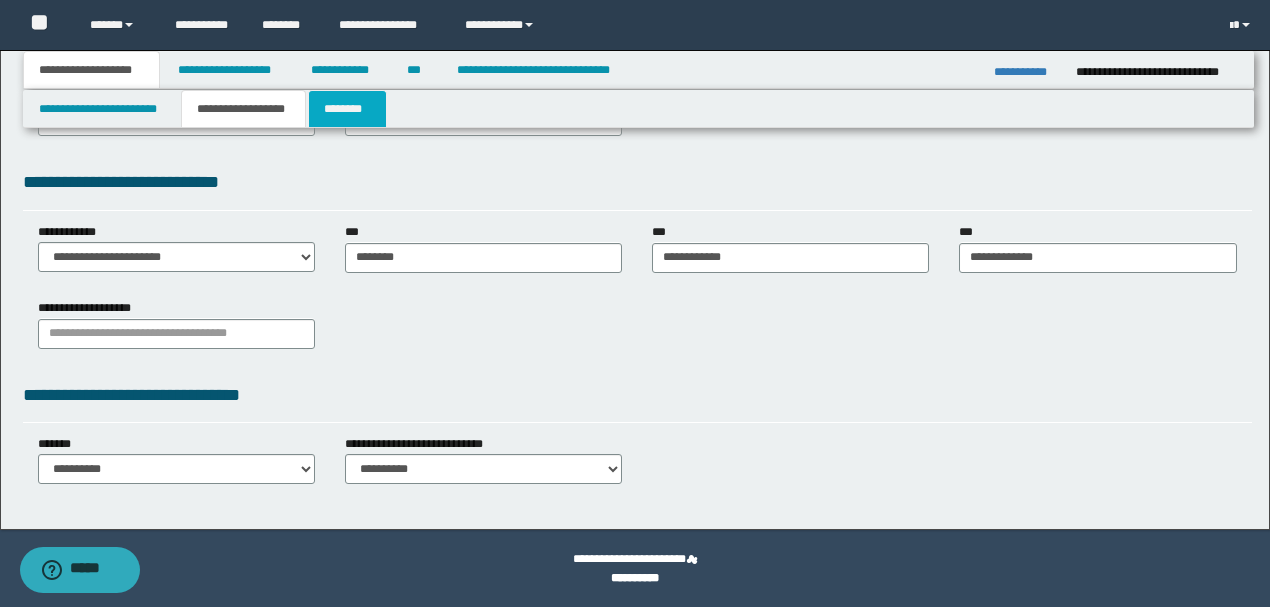 type on "*********" 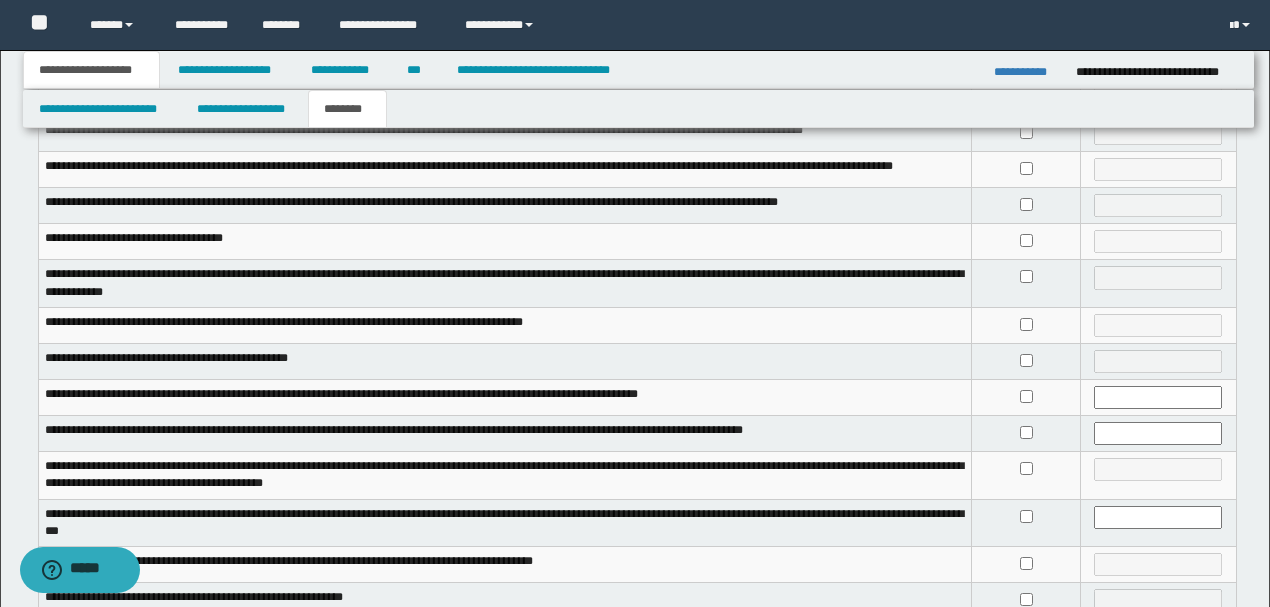 scroll, scrollTop: 333, scrollLeft: 0, axis: vertical 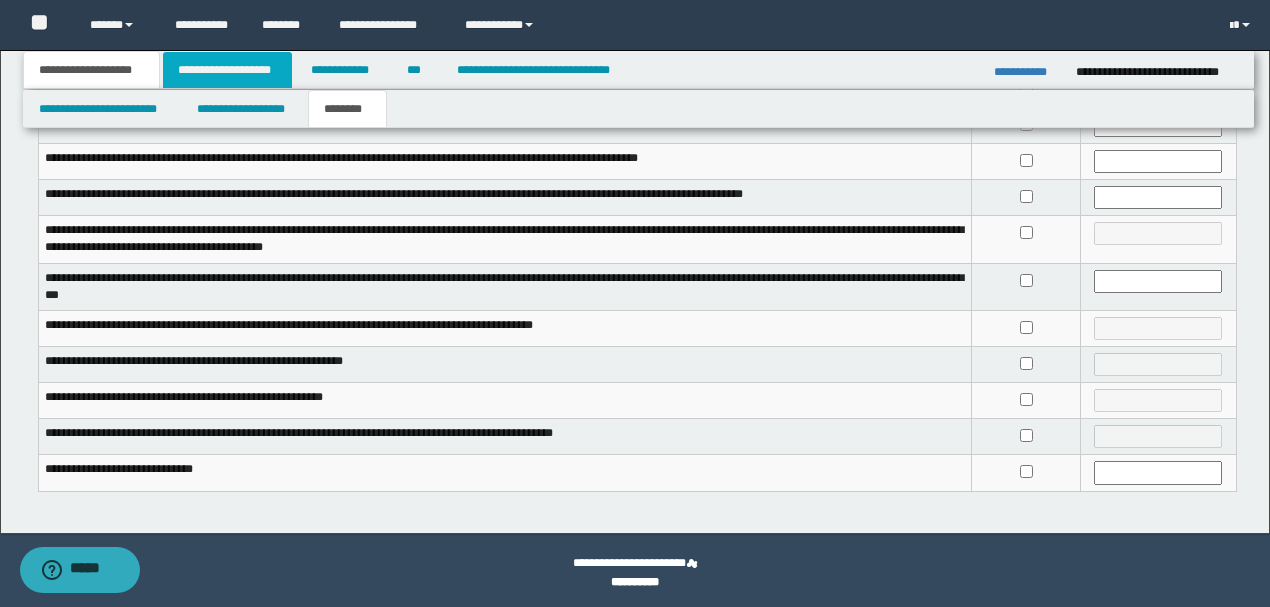 click on "**********" at bounding box center [227, 70] 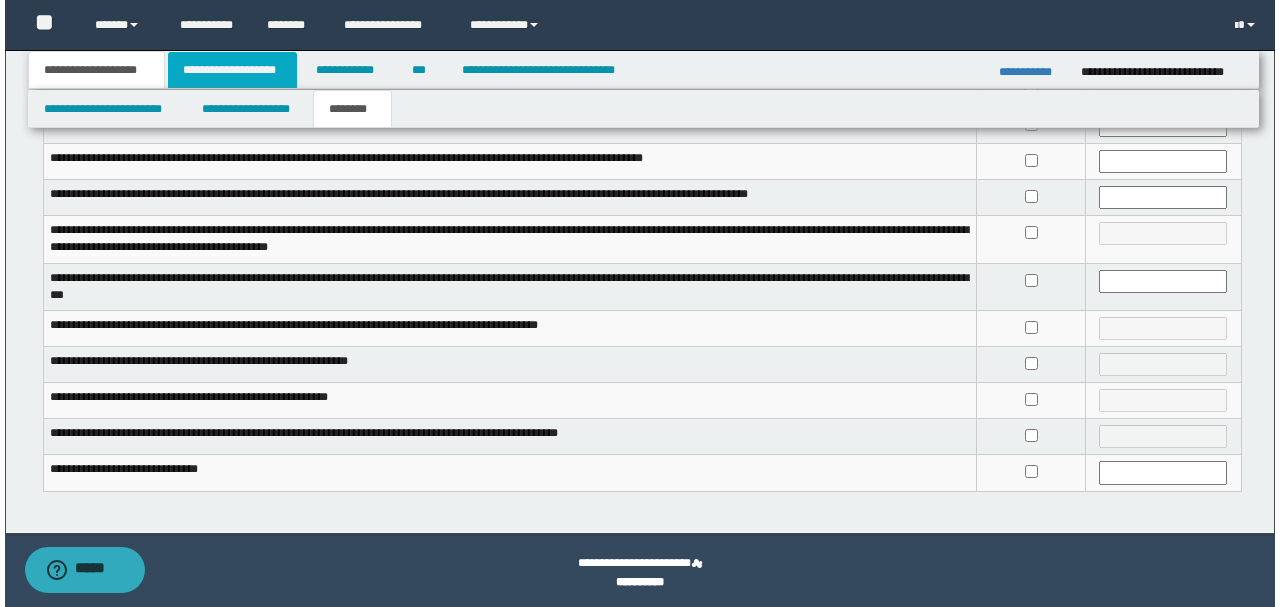 scroll, scrollTop: 0, scrollLeft: 0, axis: both 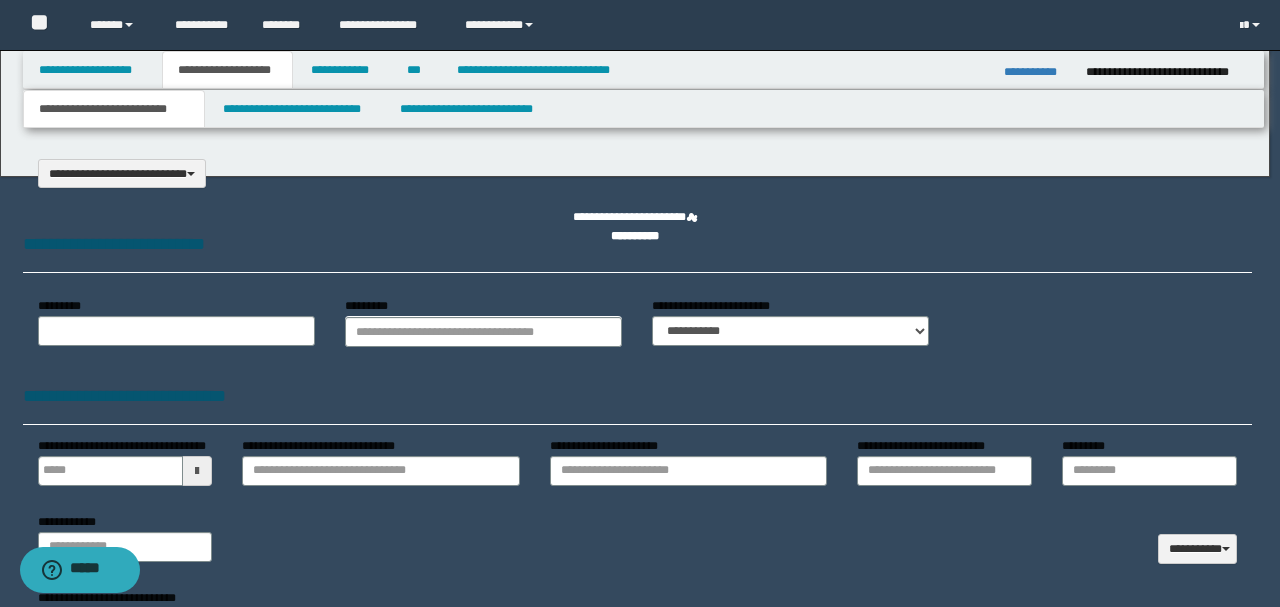 select on "*" 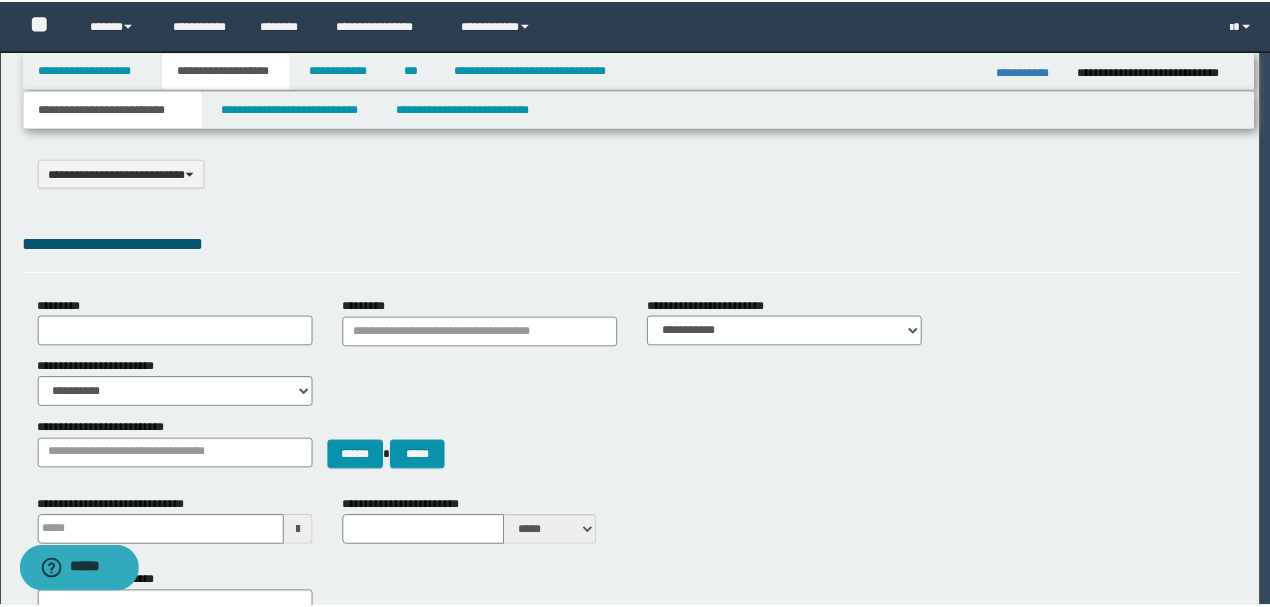 scroll, scrollTop: 0, scrollLeft: 0, axis: both 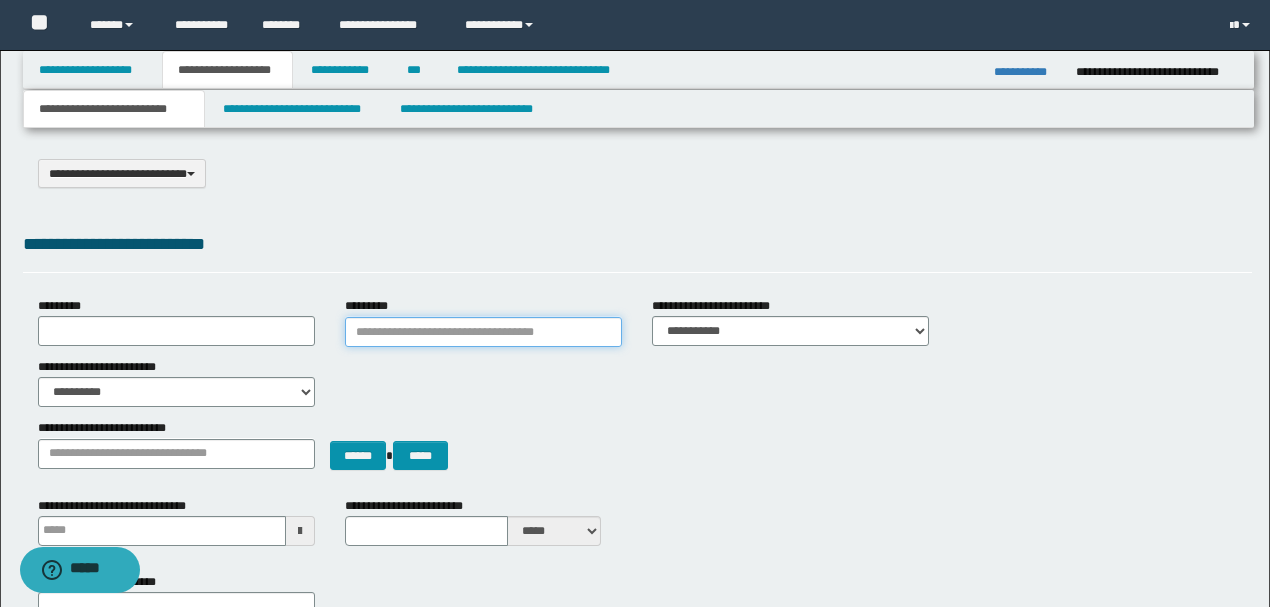 click on "*********" at bounding box center [483, 332] 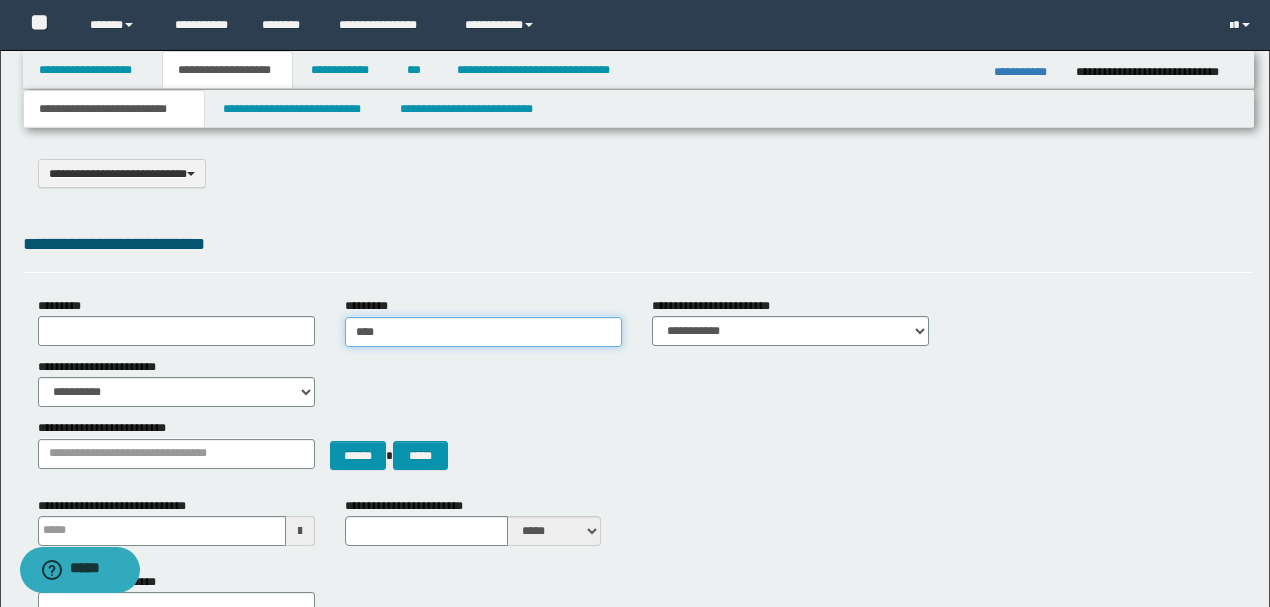 type on "*****" 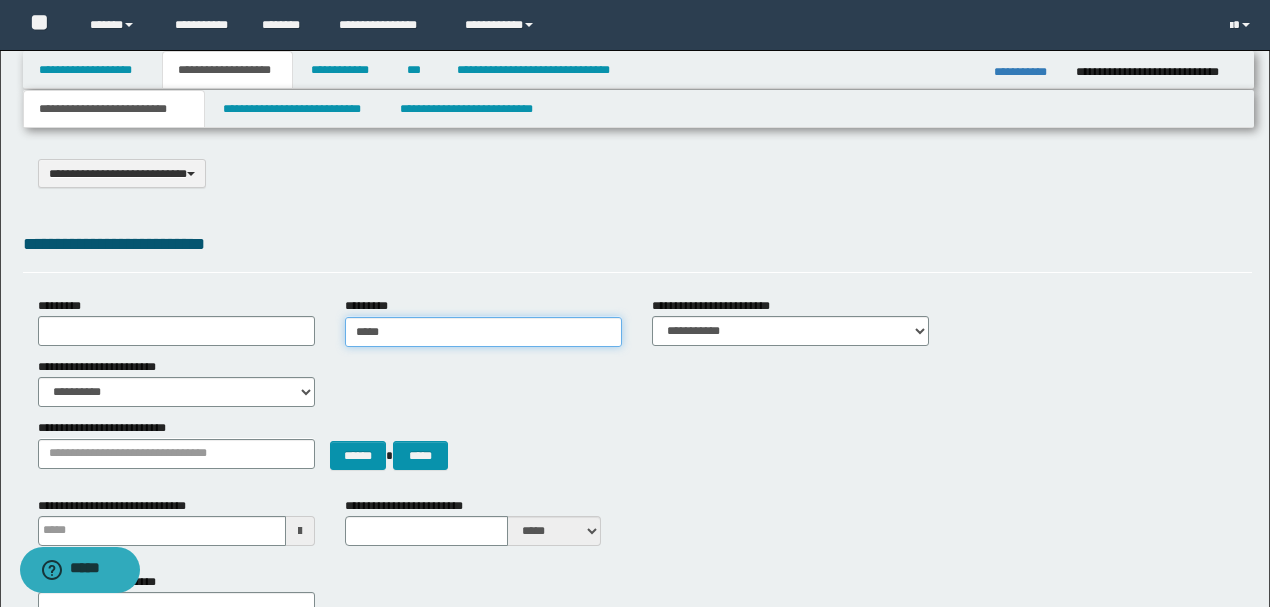 type on "*****" 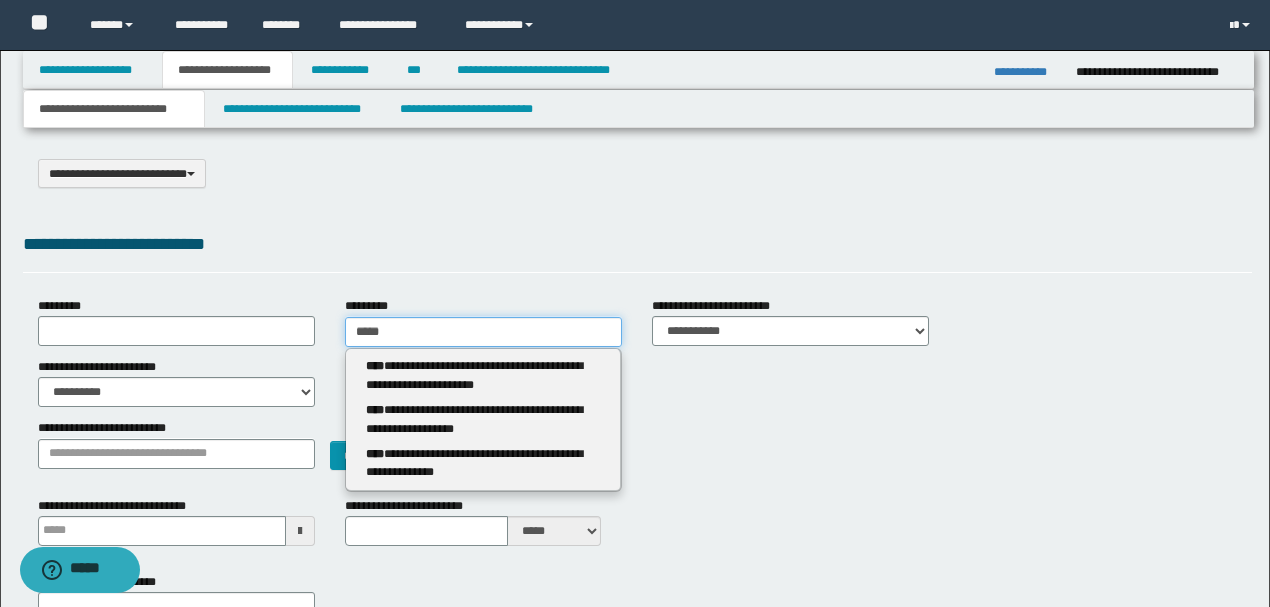 drag, startPoint x: 442, startPoint y: 341, endPoint x: 164, endPoint y: 346, distance: 278.04495 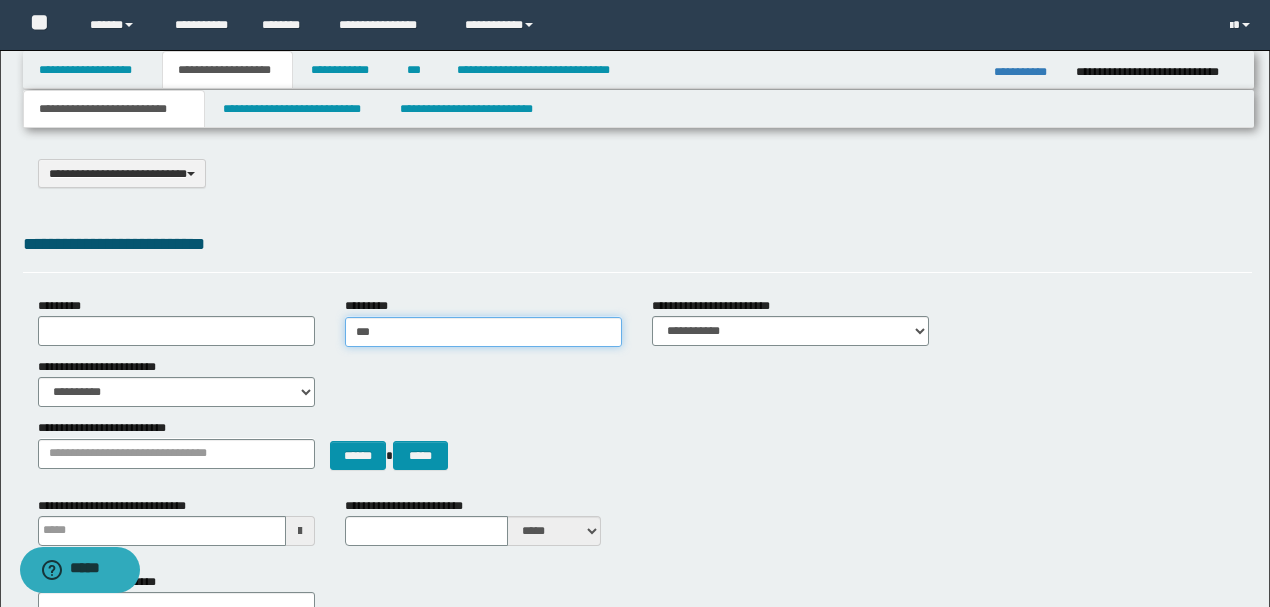 type on "****" 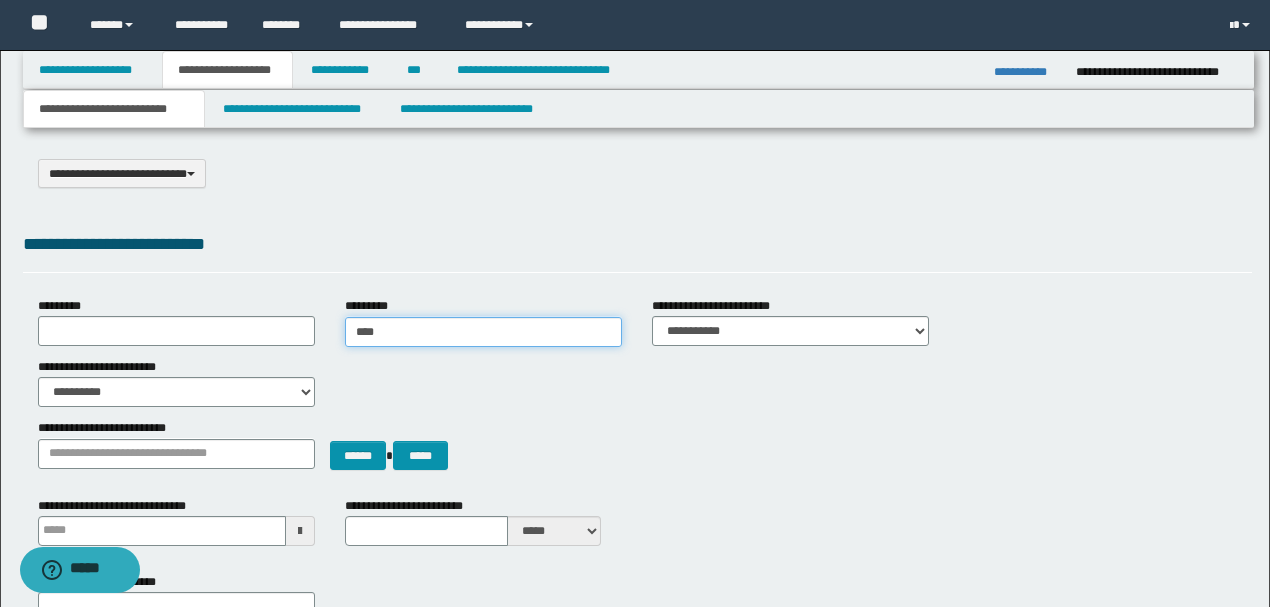type on "****" 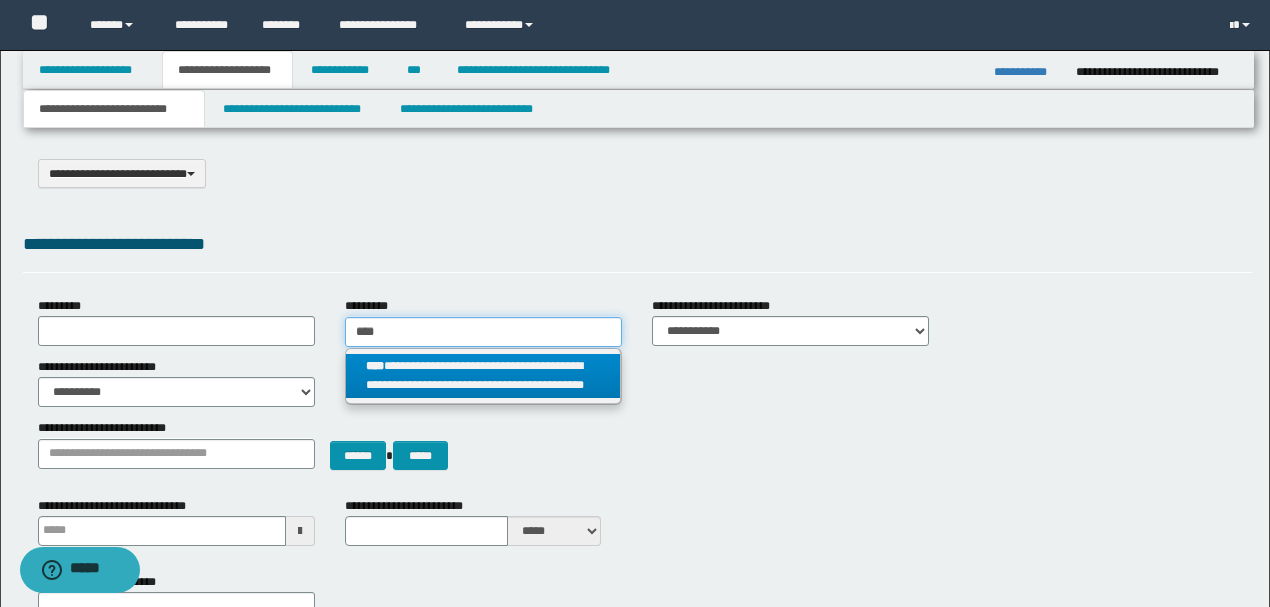 type on "****" 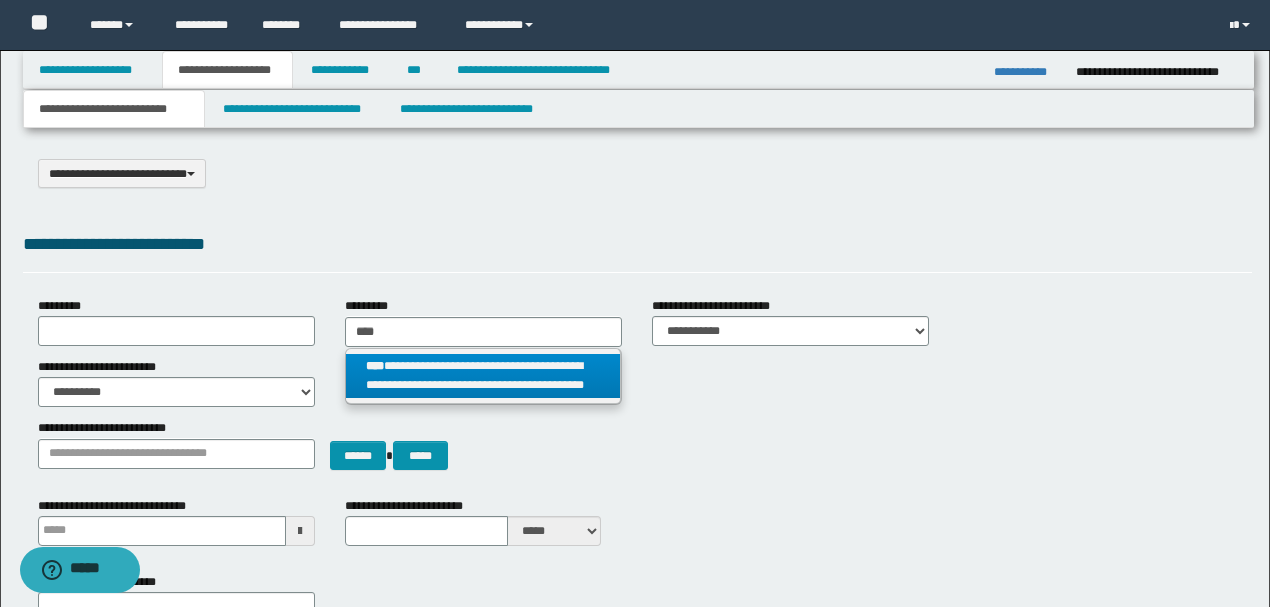 click on "**********" at bounding box center [483, 376] 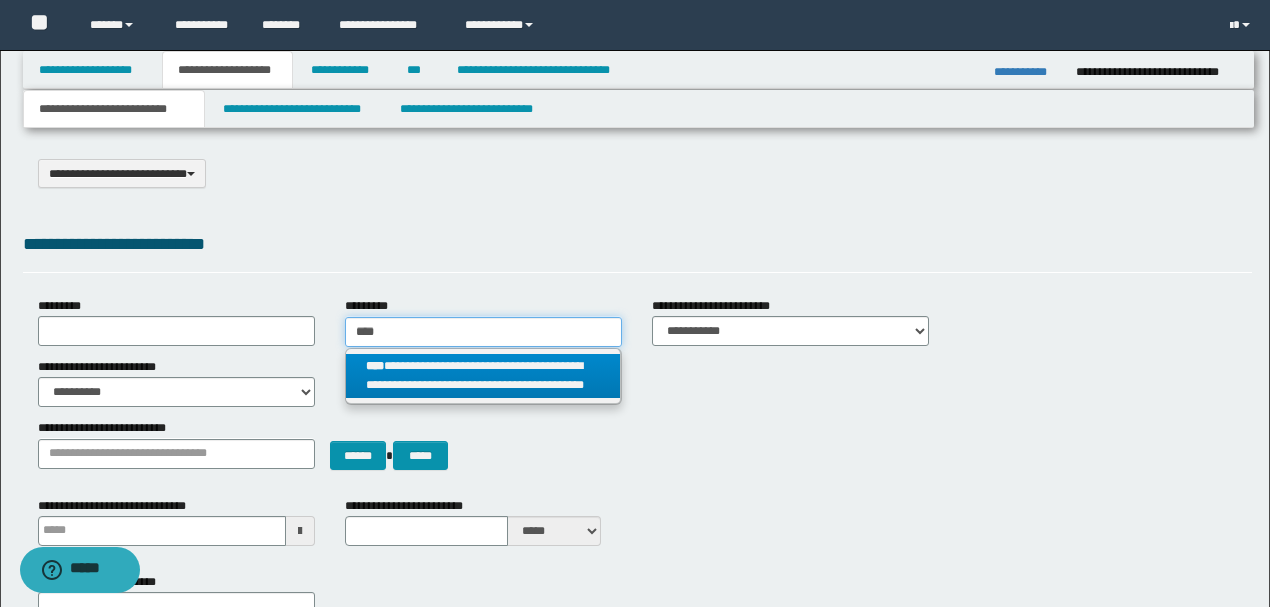 type 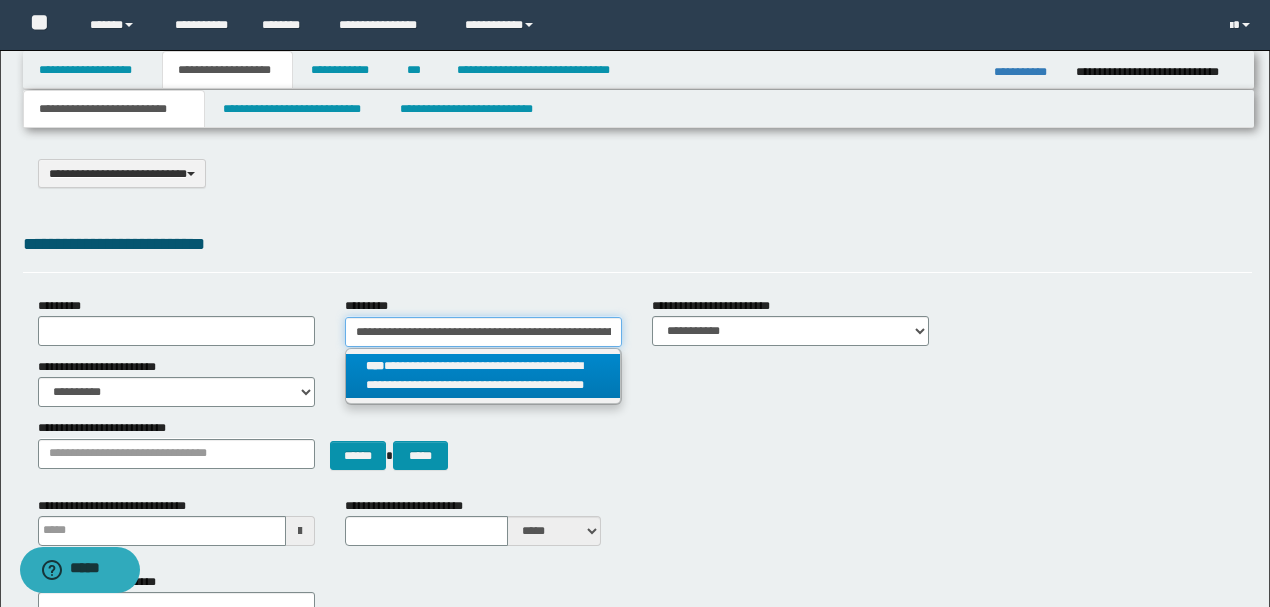 scroll, scrollTop: 0, scrollLeft: 174, axis: horizontal 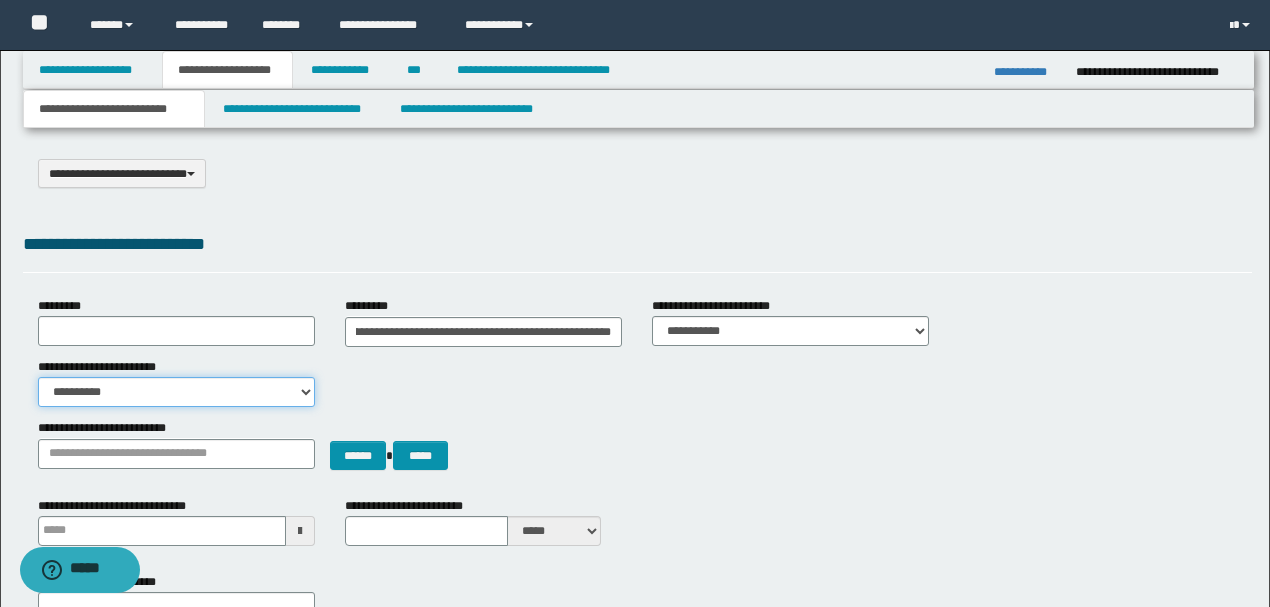 click on "**********" at bounding box center (176, 392) 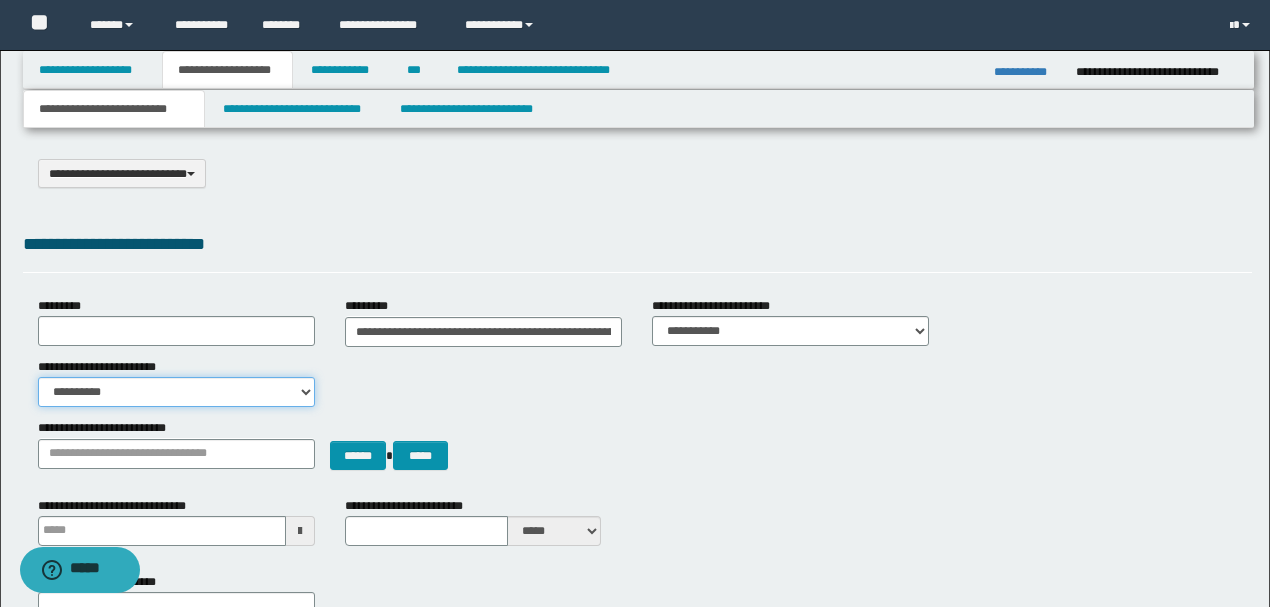 select on "*" 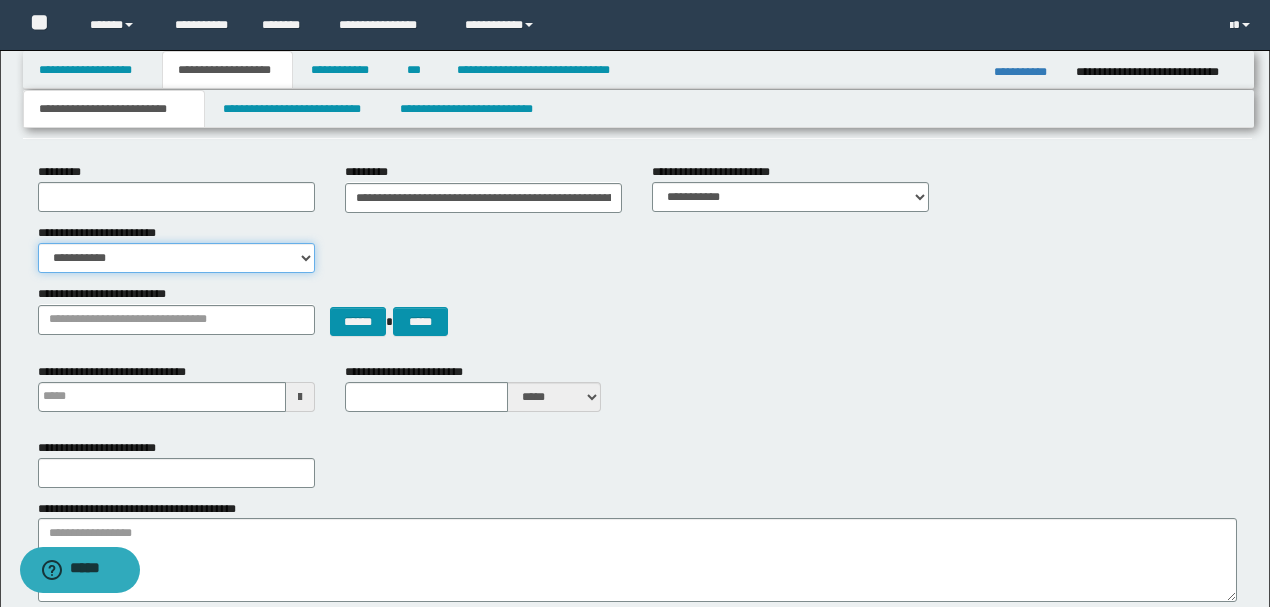 scroll, scrollTop: 333, scrollLeft: 0, axis: vertical 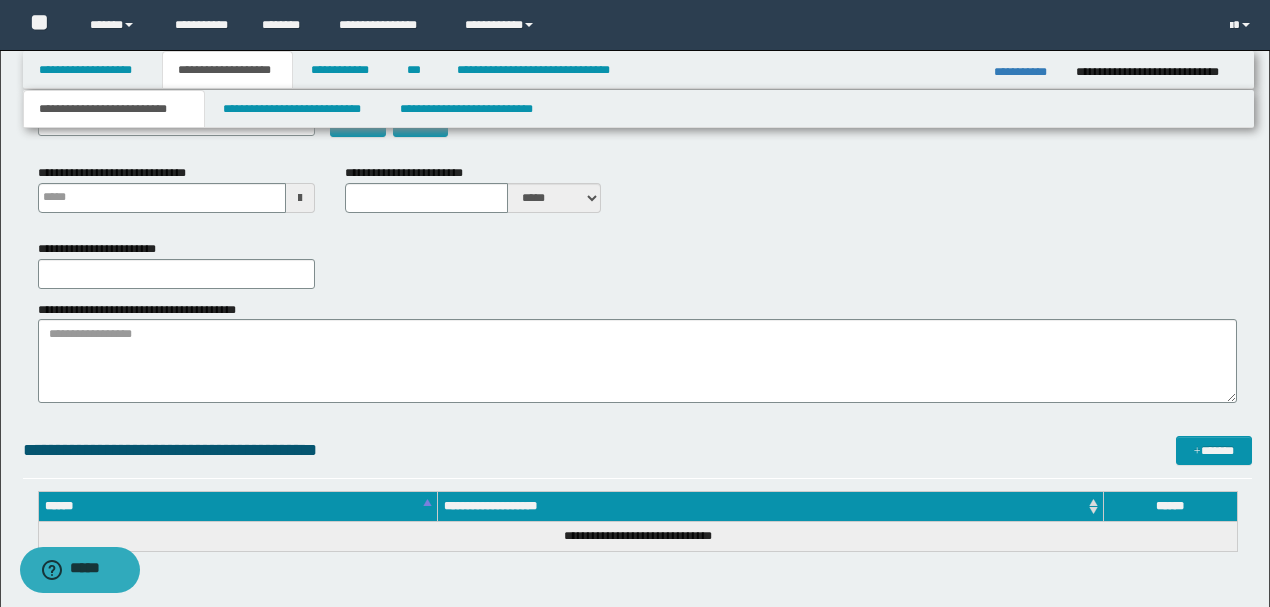 type 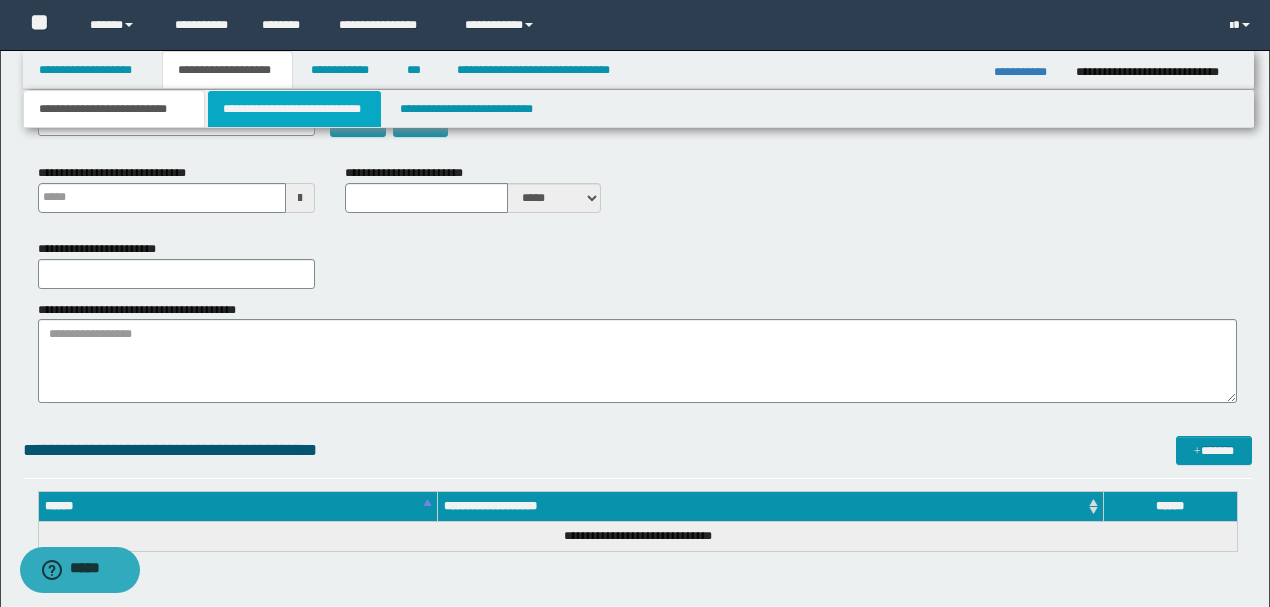 click on "**********" at bounding box center (294, 109) 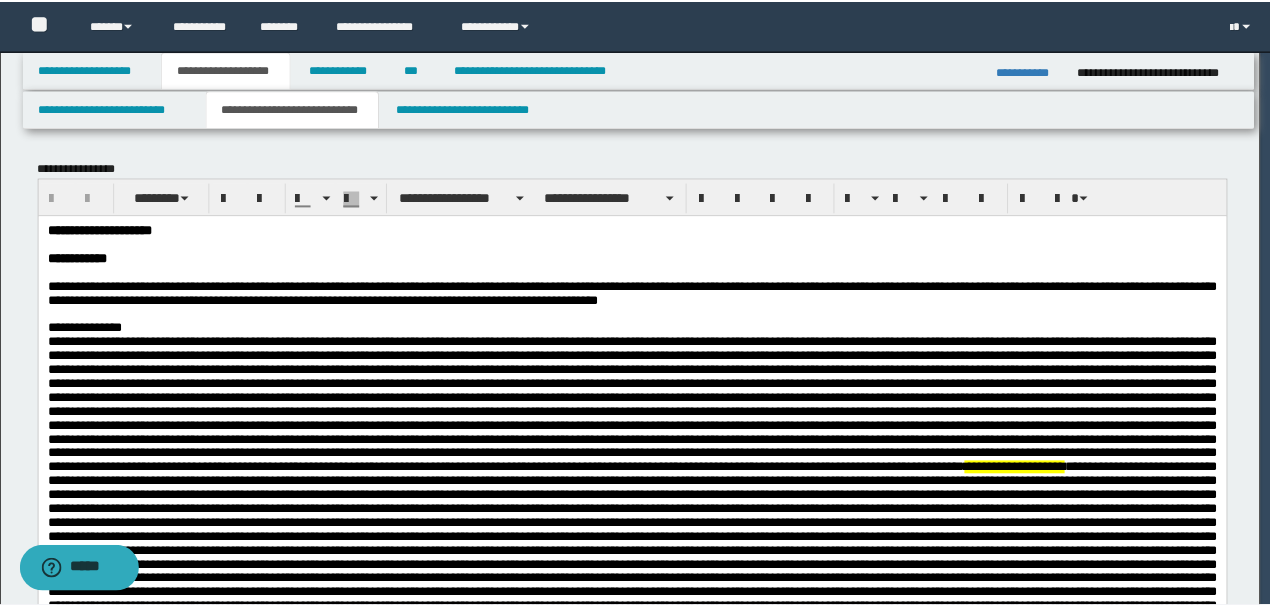 scroll, scrollTop: 0, scrollLeft: 0, axis: both 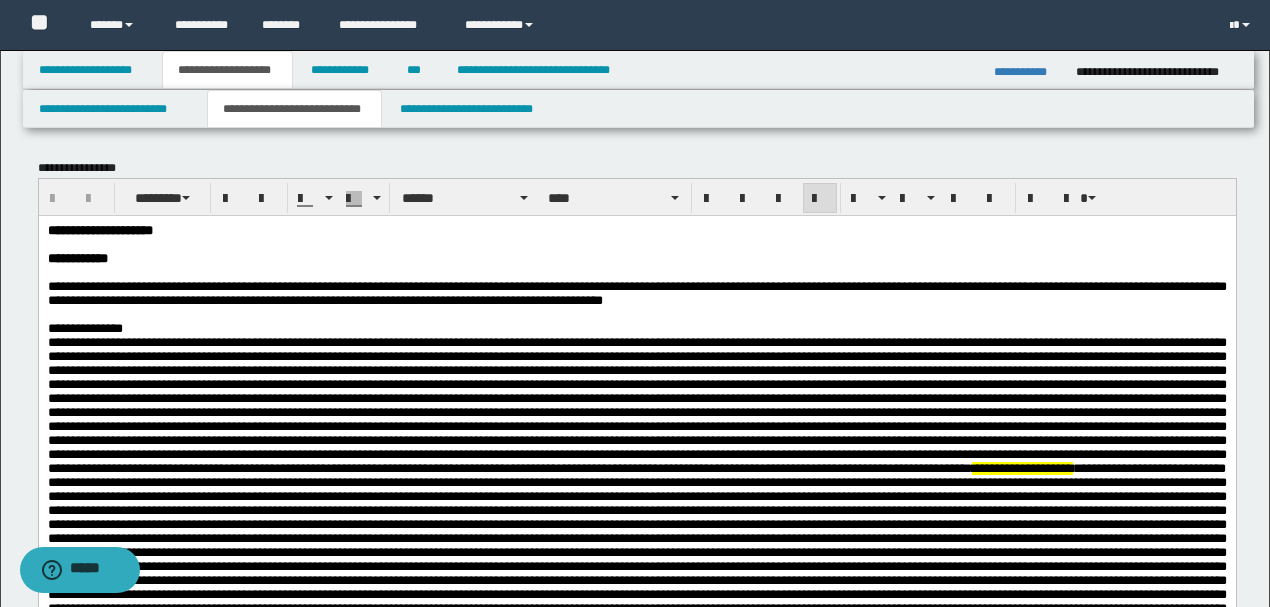 click at bounding box center [636, 272] 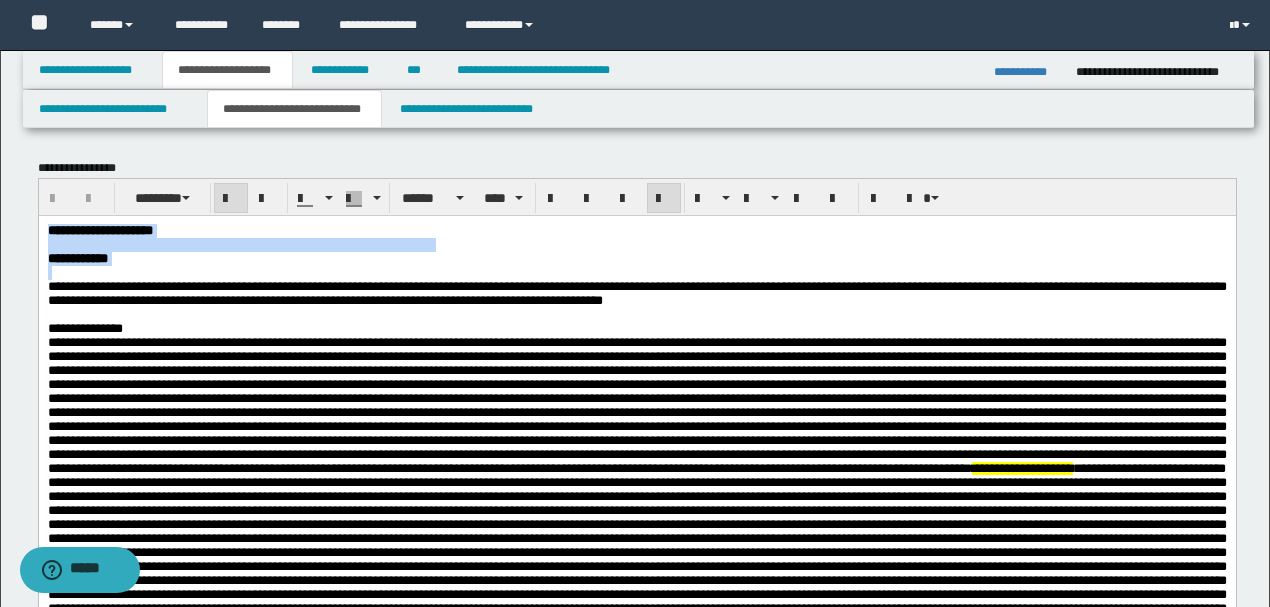 drag, startPoint x: 178, startPoint y: 274, endPoint x: 14, endPoint y: 224, distance: 171.45262 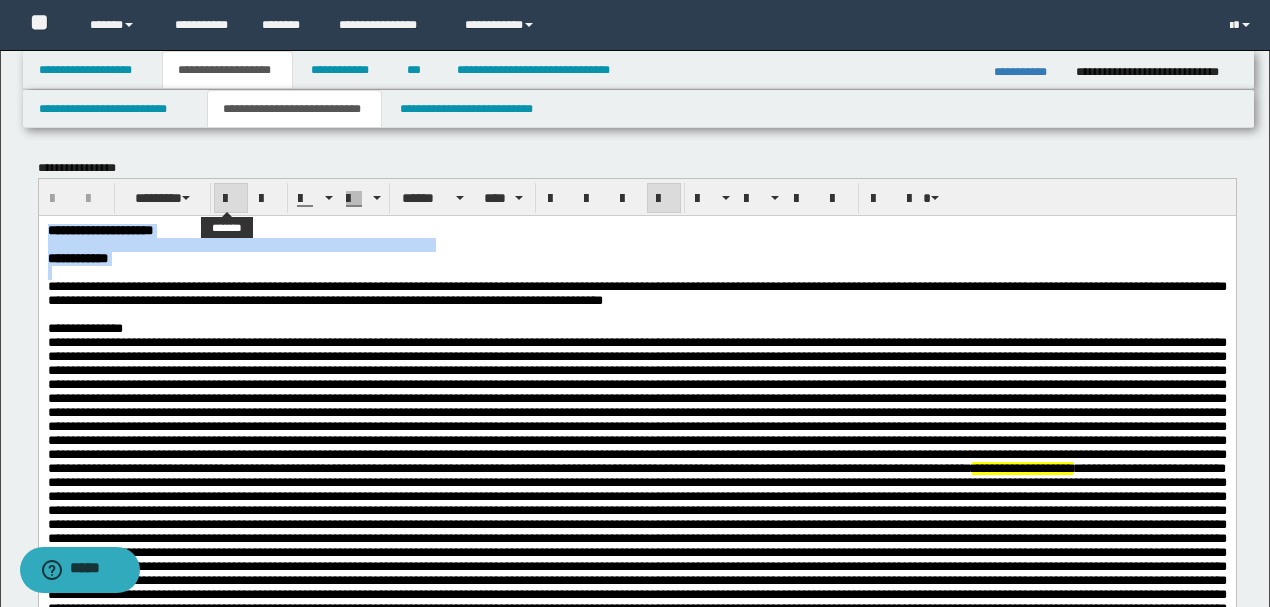 click at bounding box center (231, 199) 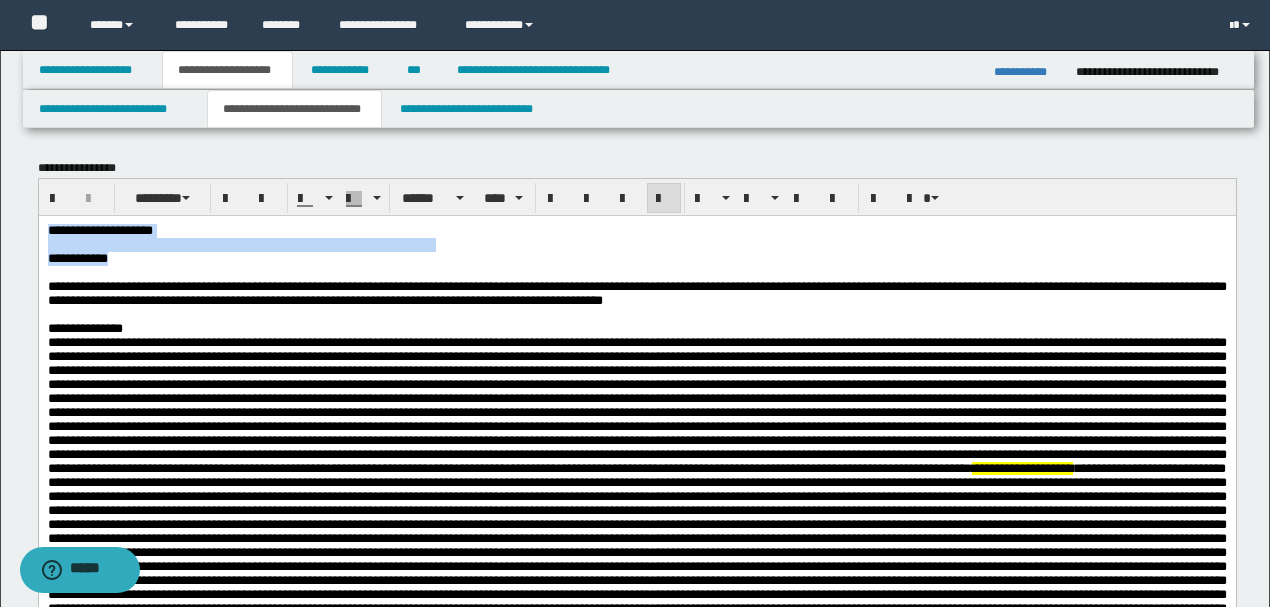 click on "**********" at bounding box center [636, 230] 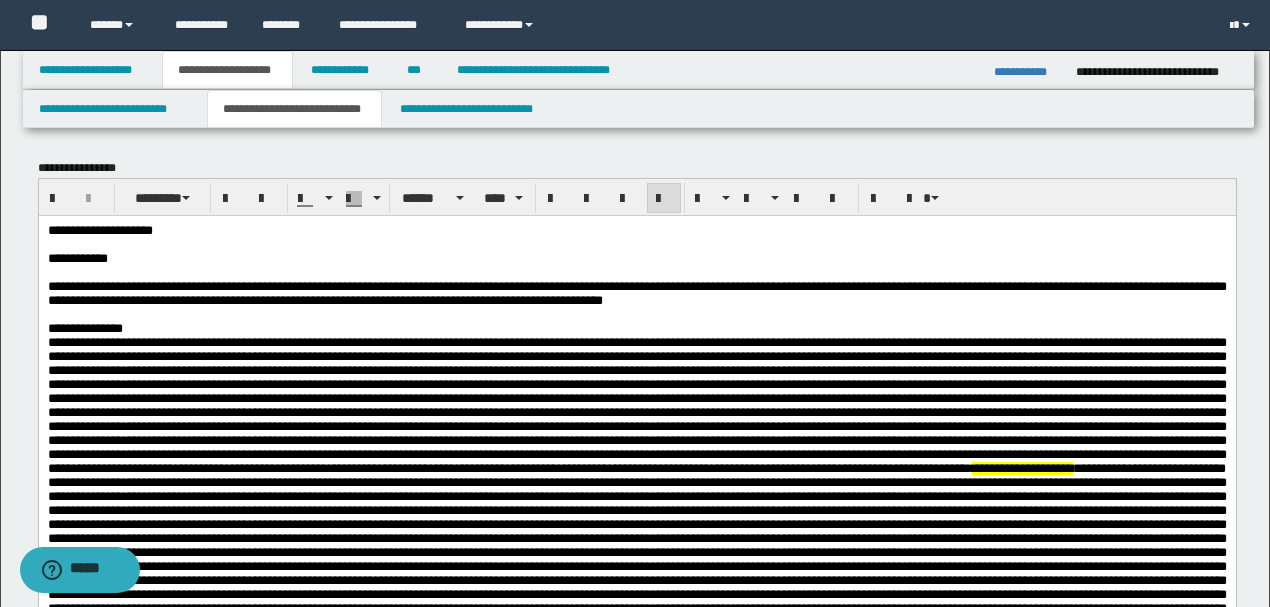 type 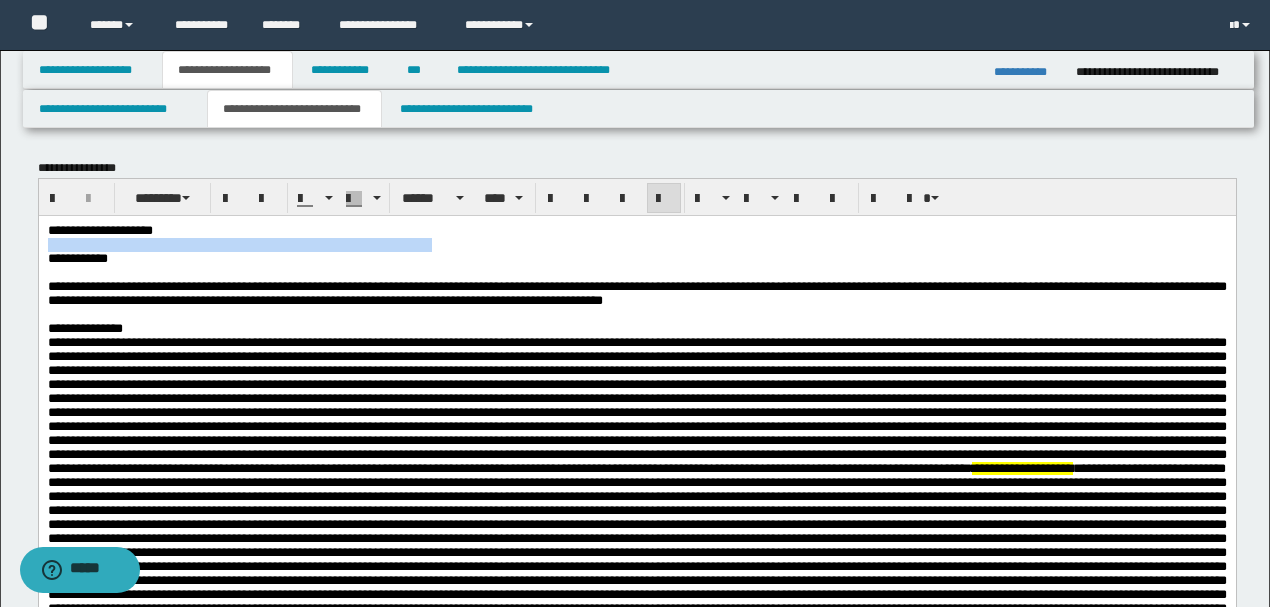 drag, startPoint x: 213, startPoint y: 232, endPoint x: 0, endPoint y: 267, distance: 215.85643 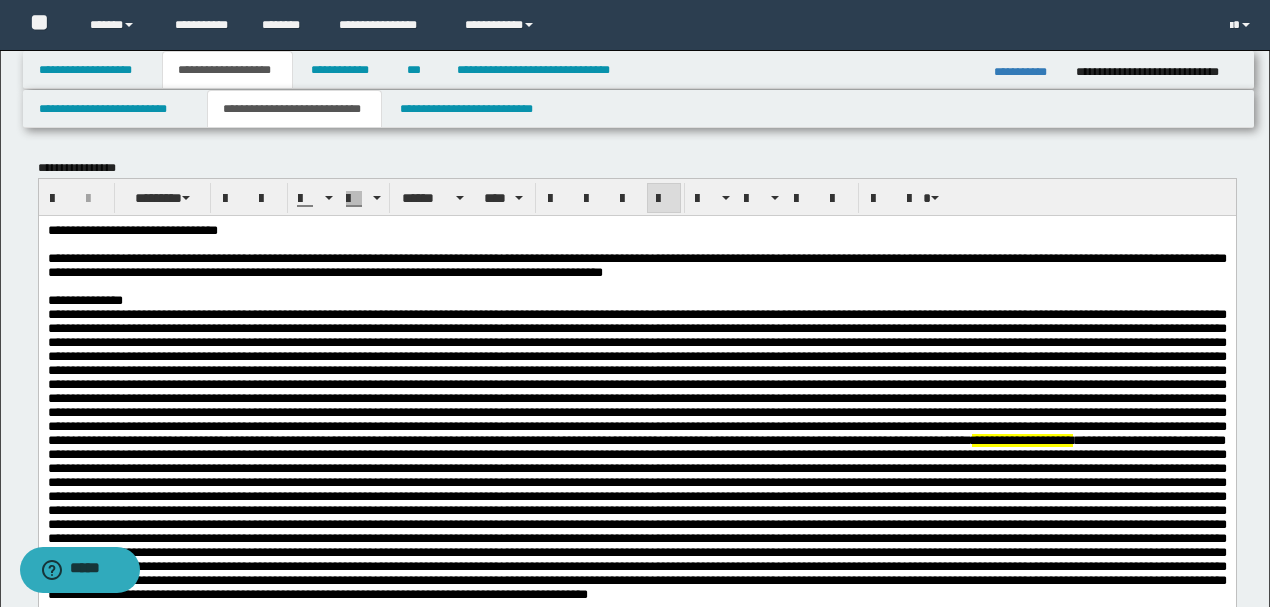 click on "**********" at bounding box center [636, 230] 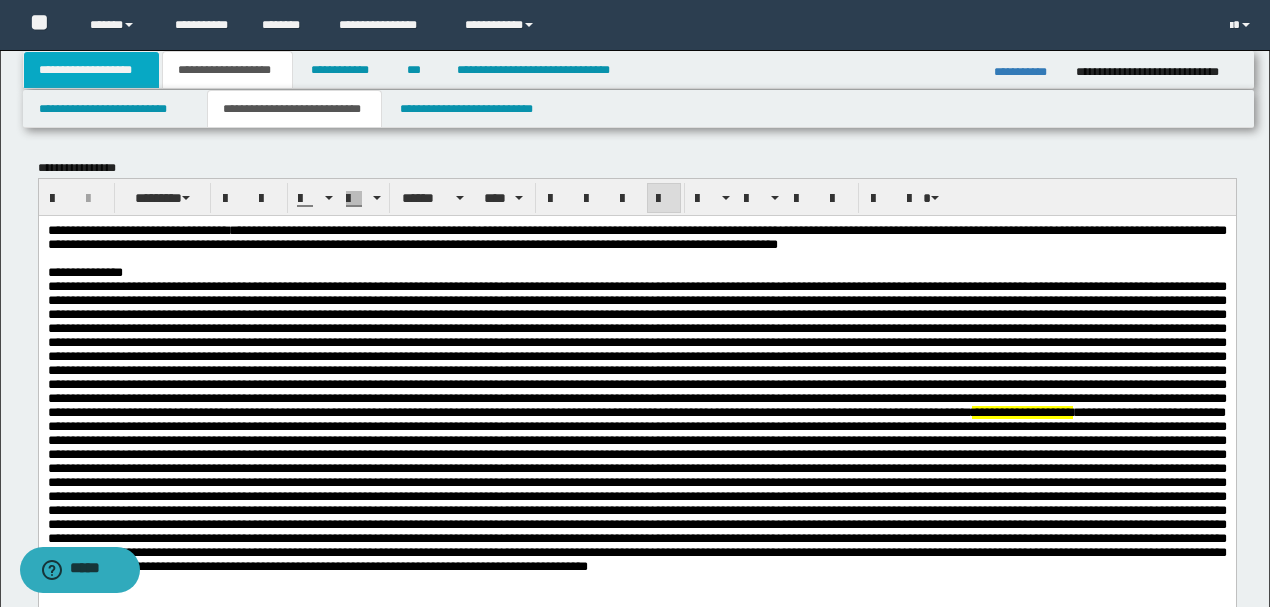 click on "**********" at bounding box center (92, 70) 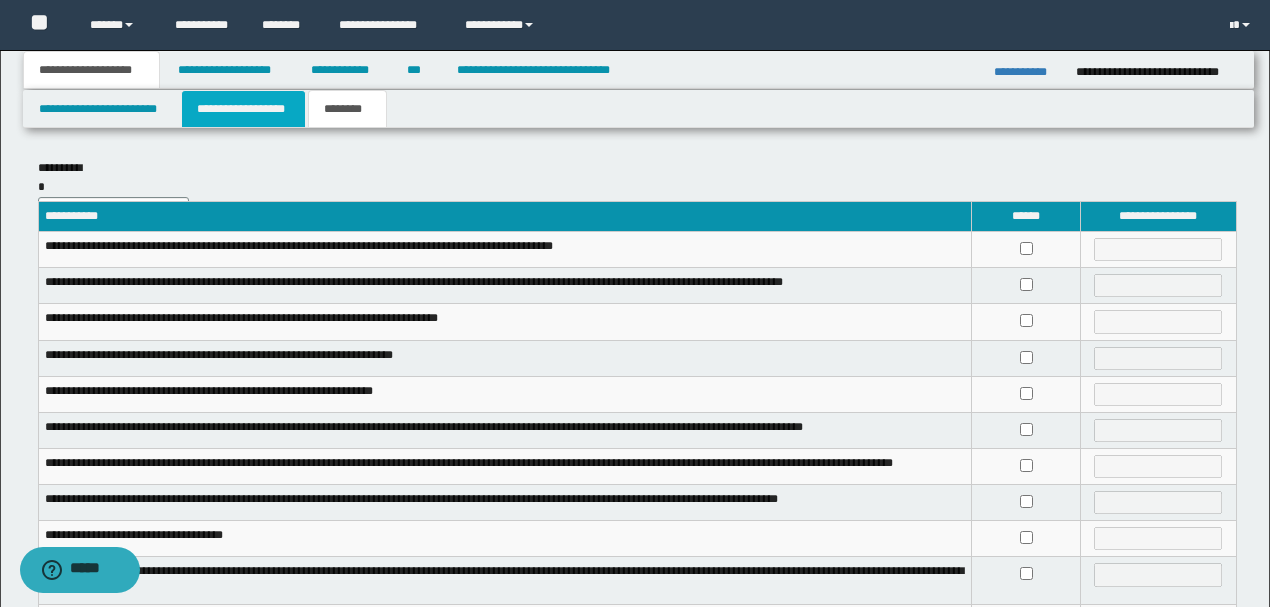 click on "**********" at bounding box center [243, 109] 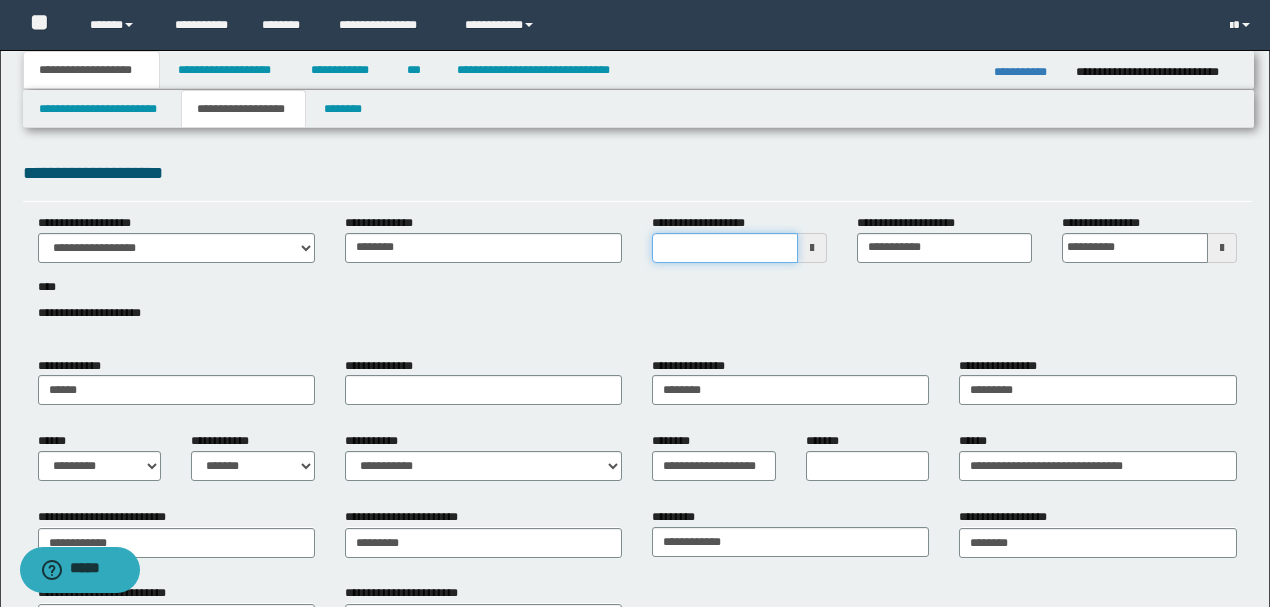 click on "**********" at bounding box center (725, 248) 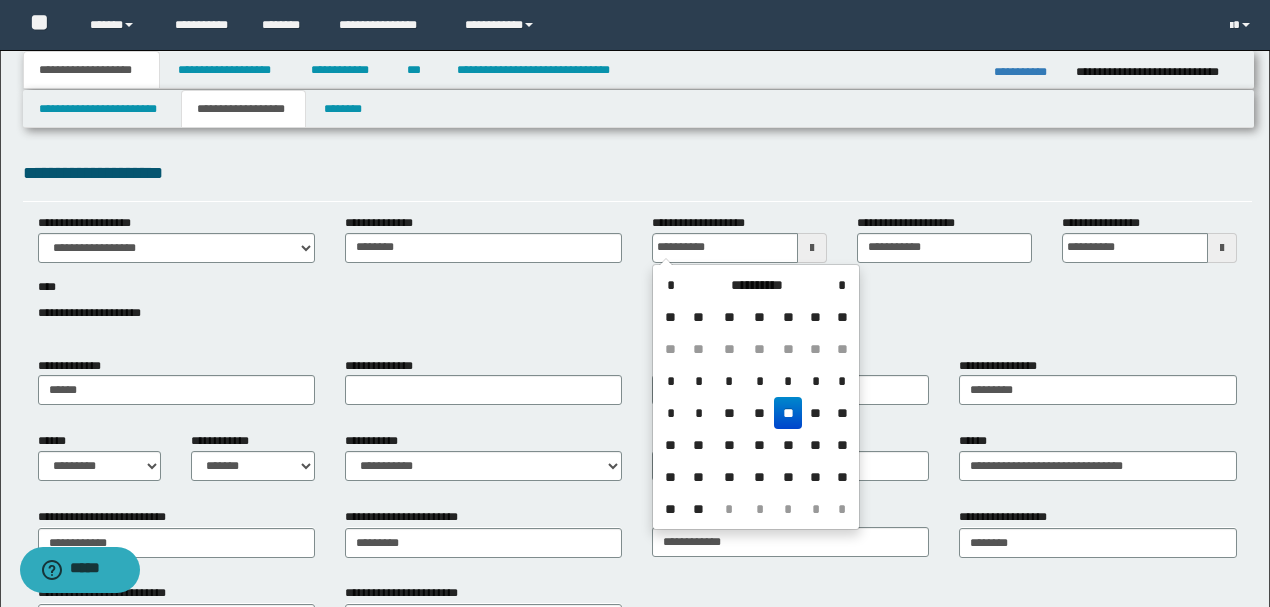 click on "**" at bounding box center (788, 413) 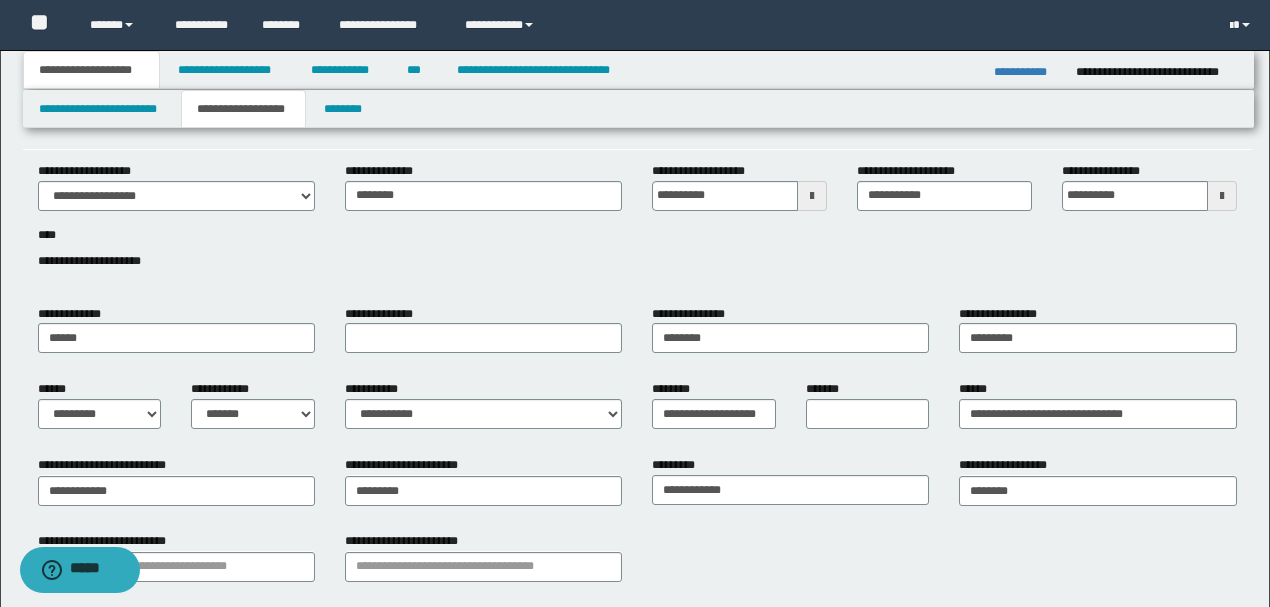 scroll, scrollTop: 133, scrollLeft: 0, axis: vertical 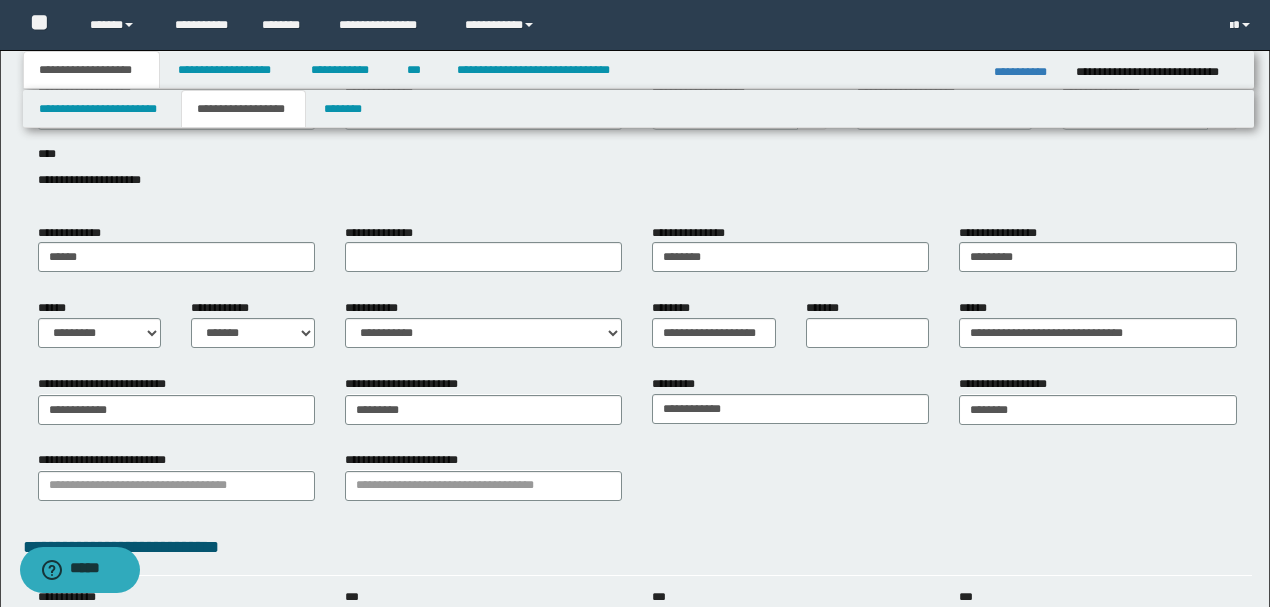 click on "**********" at bounding box center [176, 407] 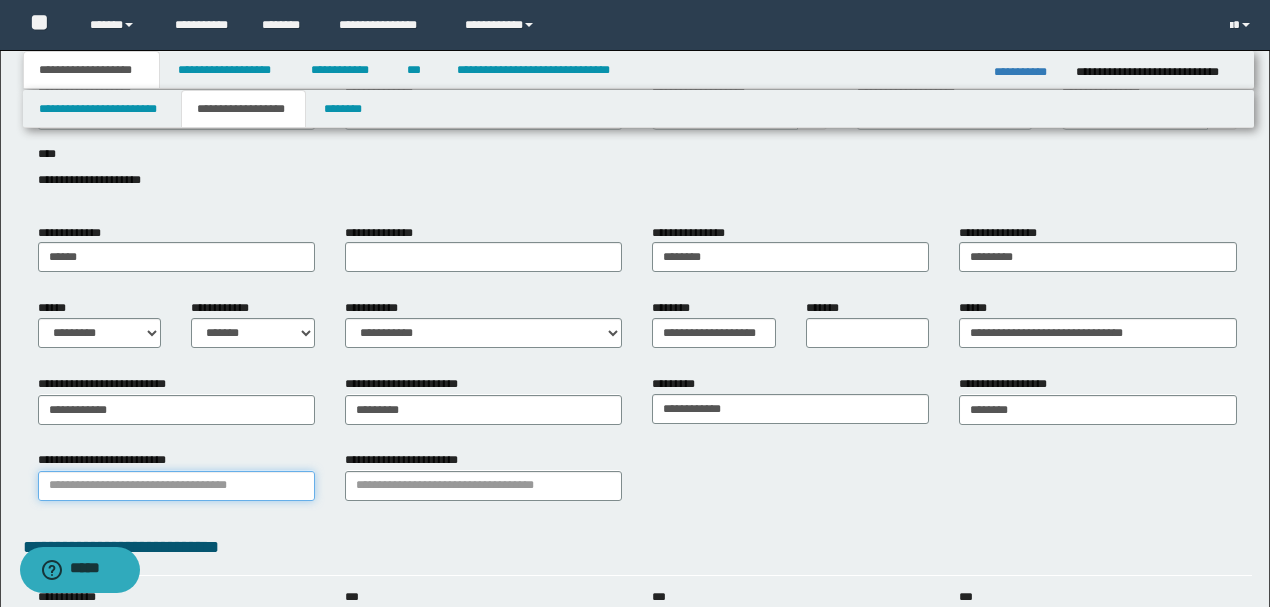 click on "**********" at bounding box center [176, 486] 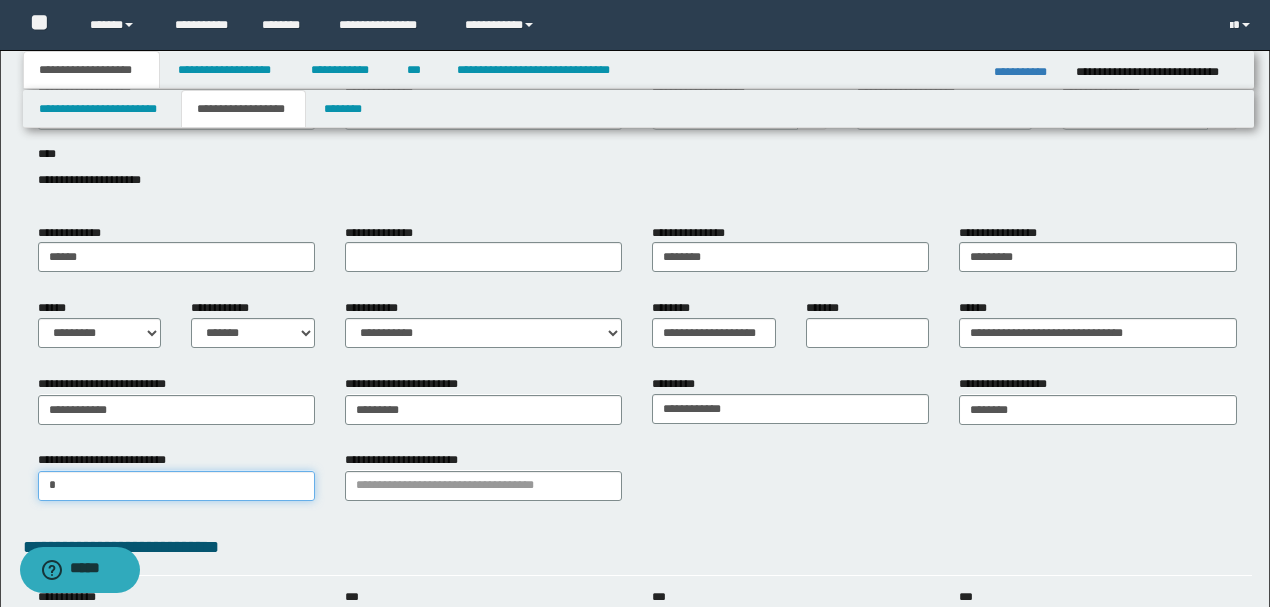 type on "**" 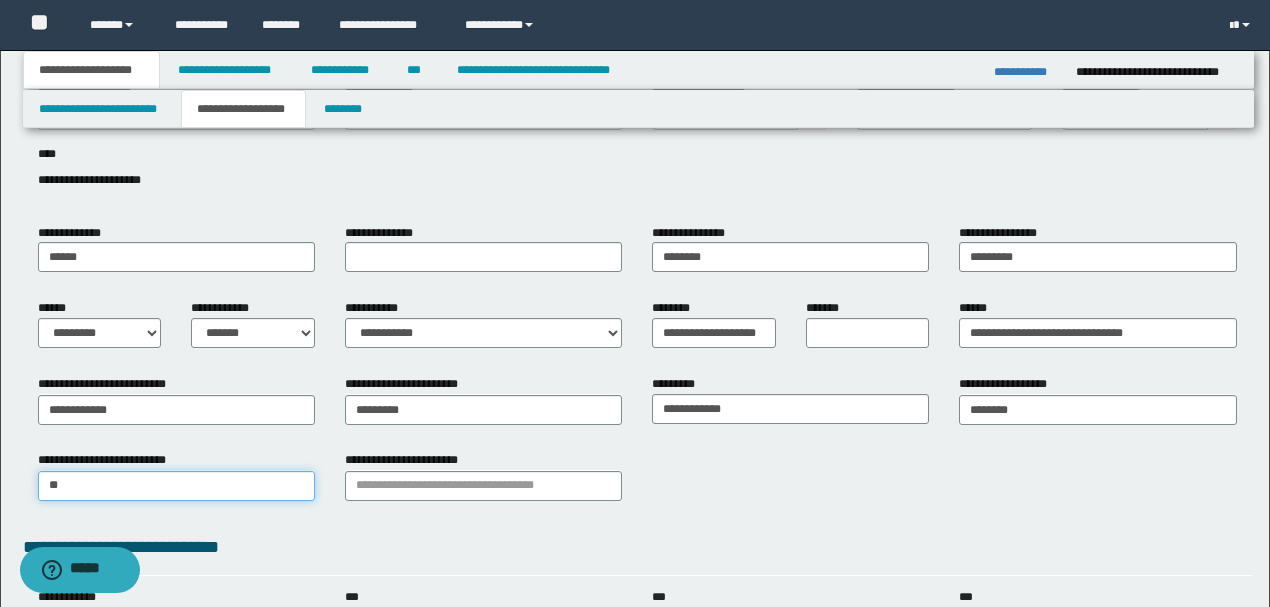 type on "**" 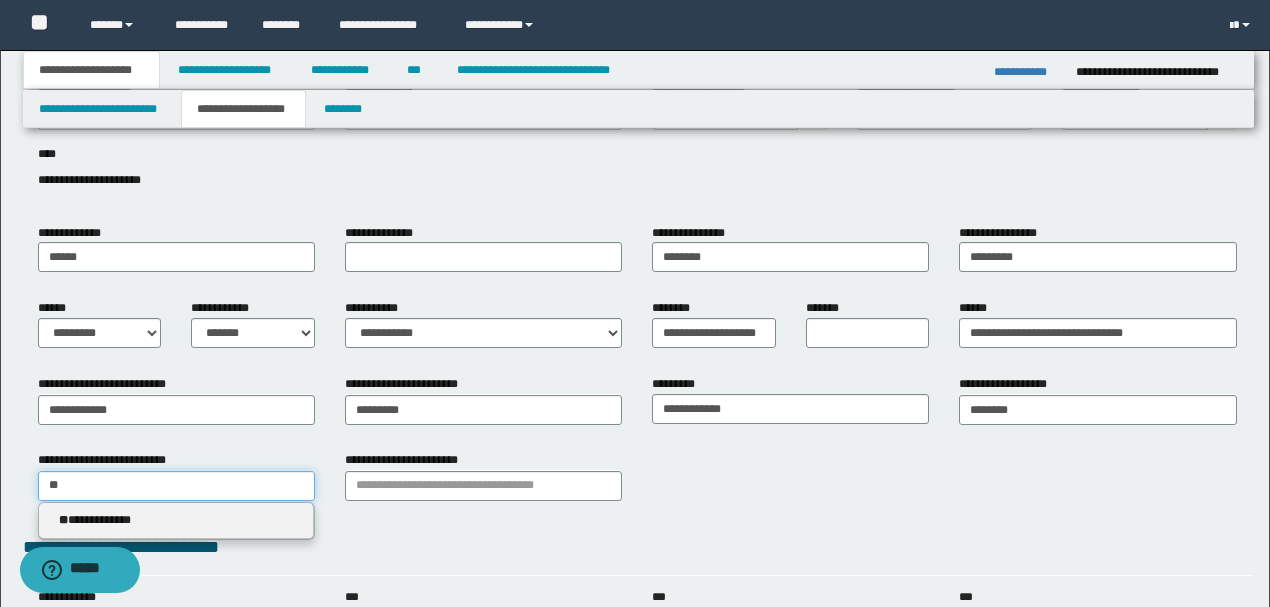type on "**" 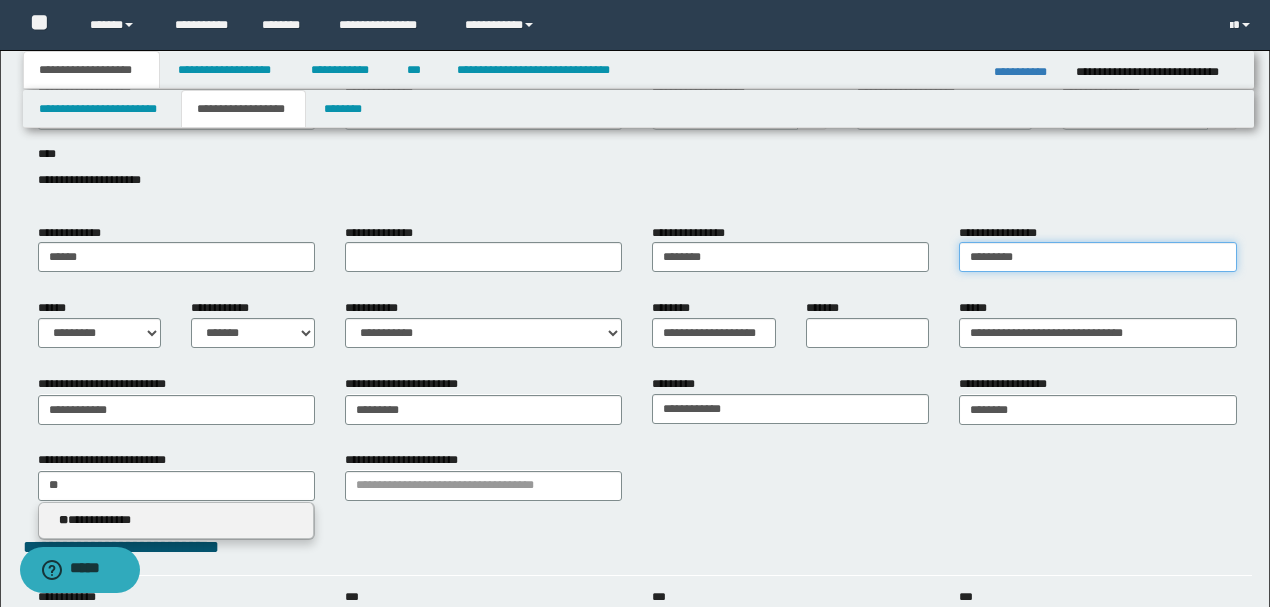type 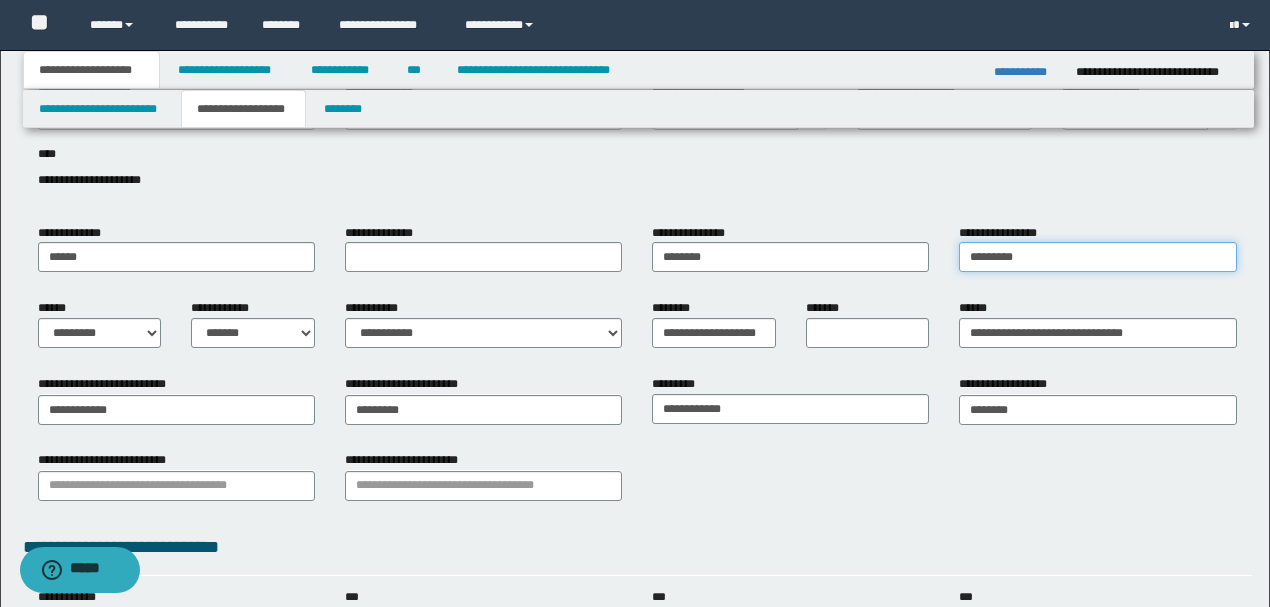 click on "*********" at bounding box center [1097, 257] 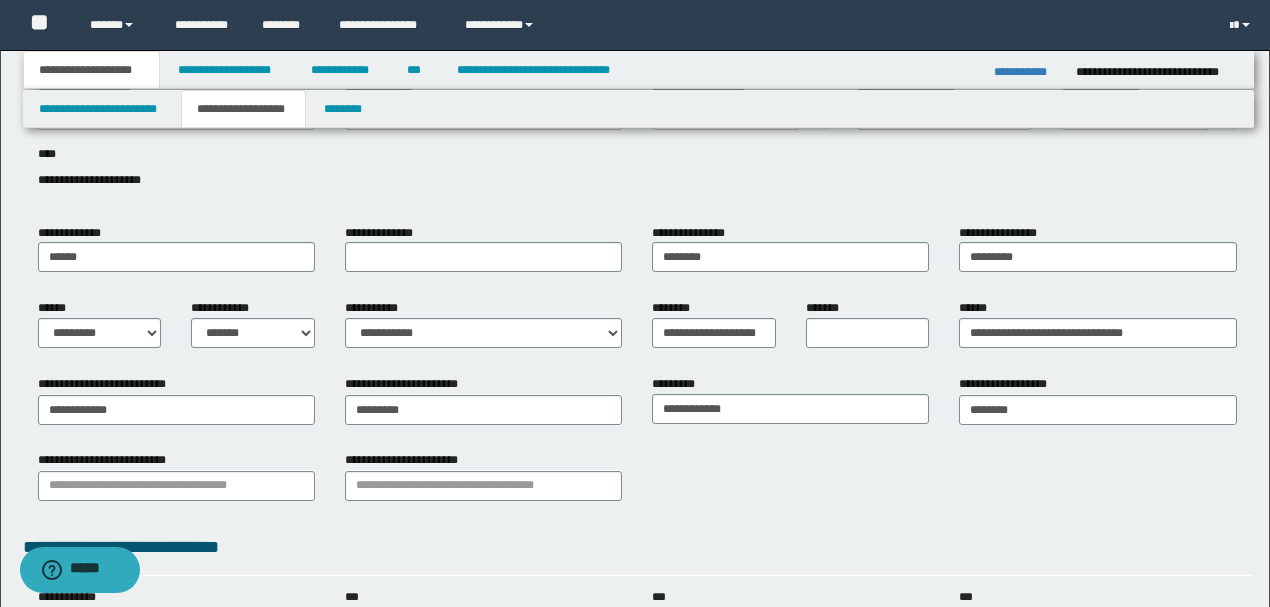 click on "**********" at bounding box center [637, 547] 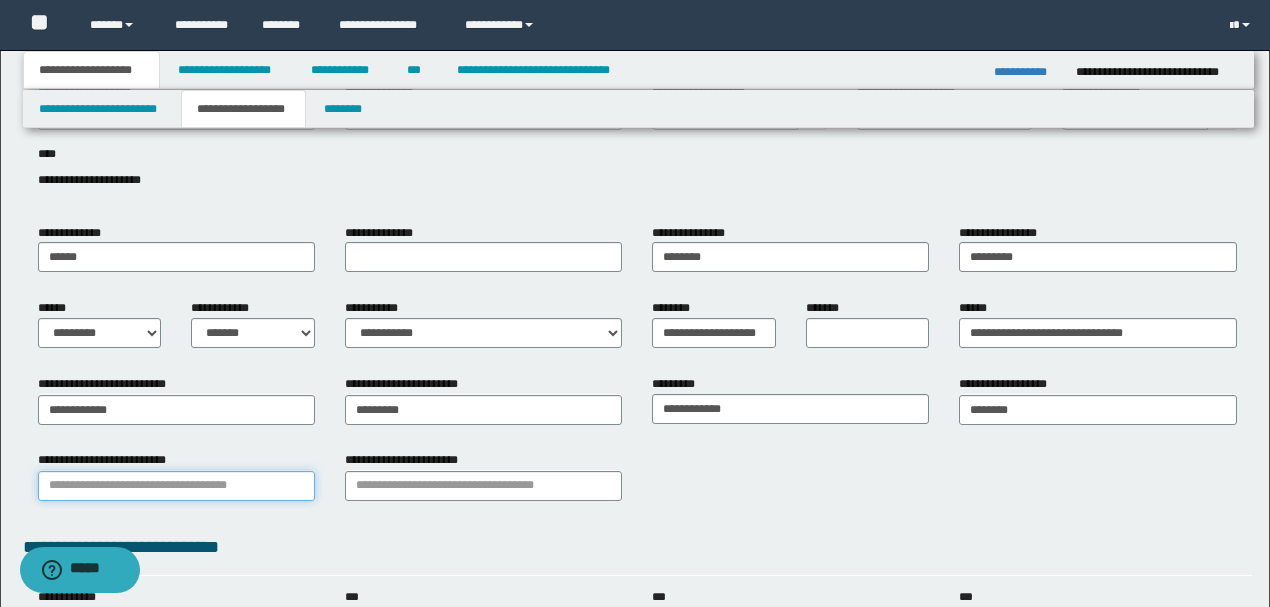 type on "**********" 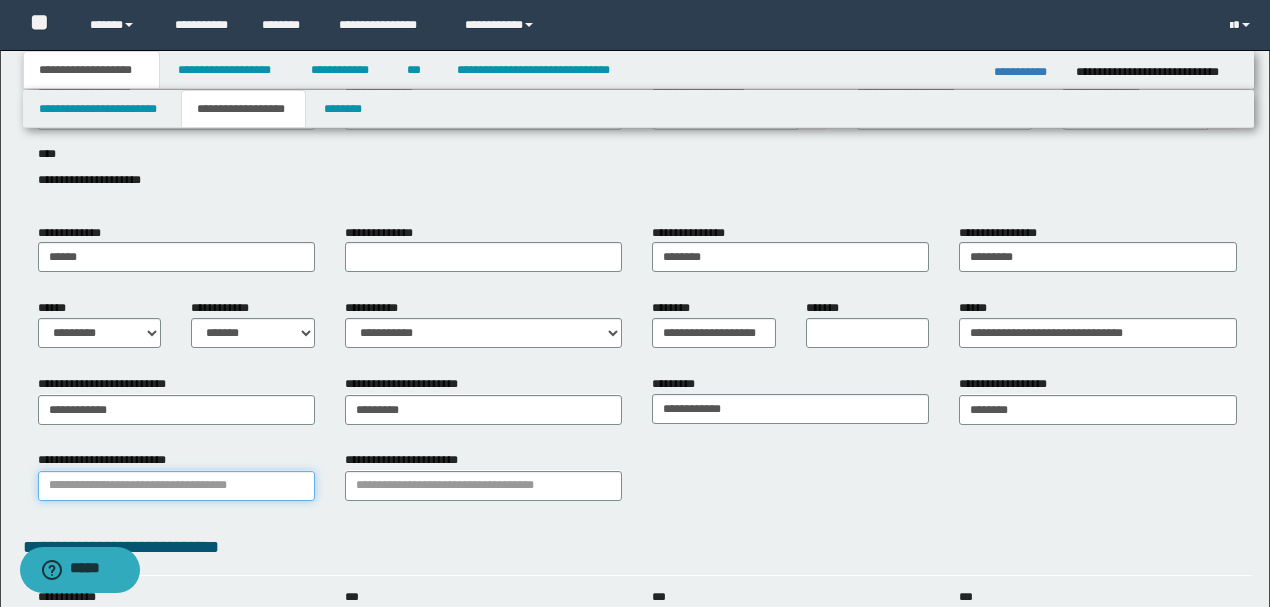 click on "**********" at bounding box center (176, 486) 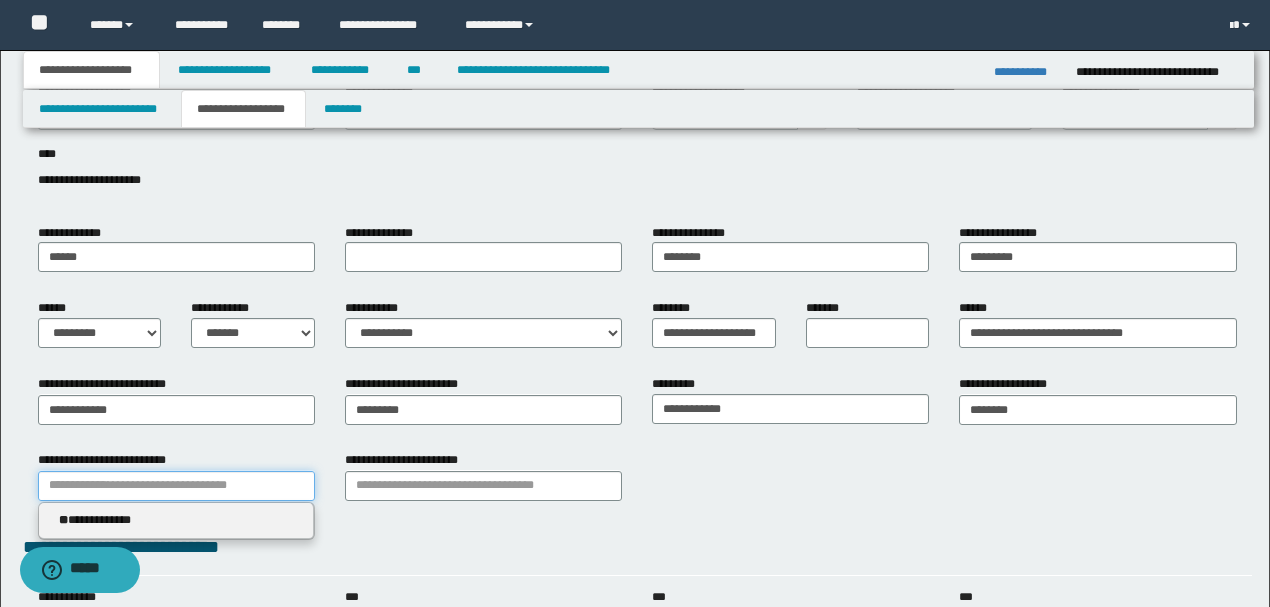 type 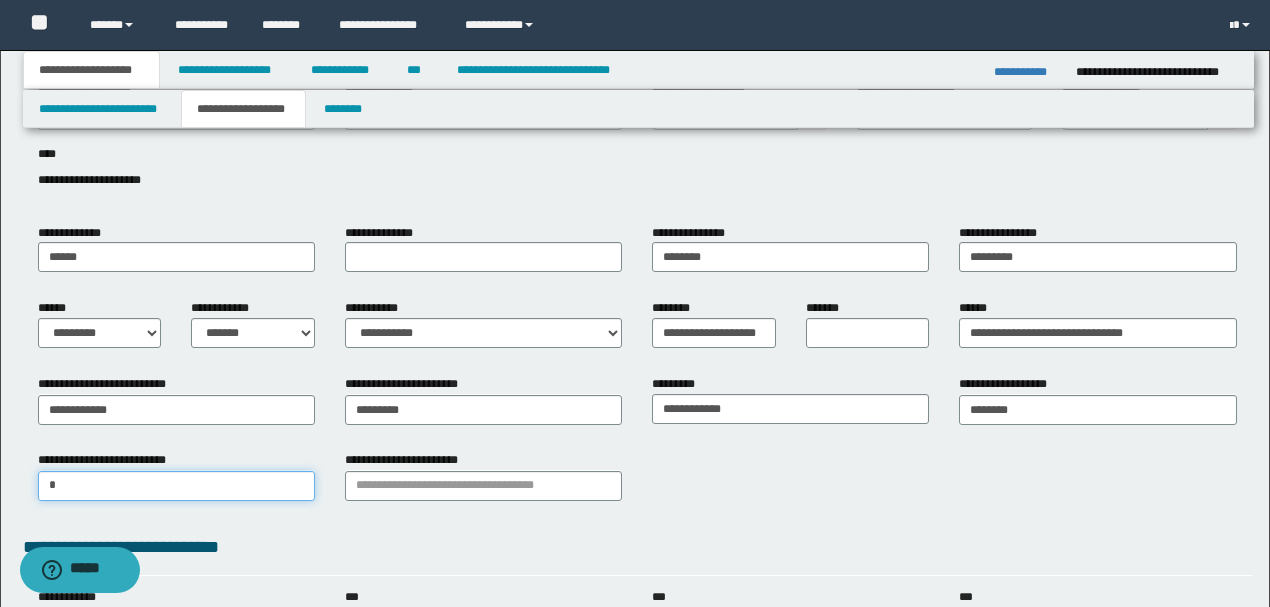 type on "**" 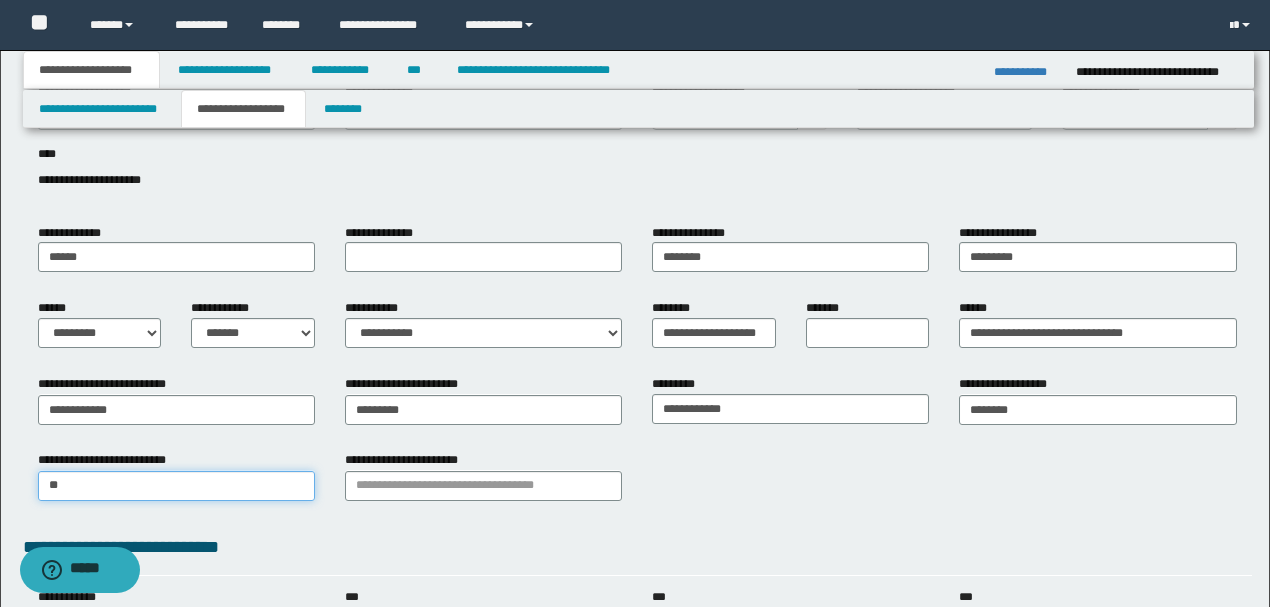 type on "**" 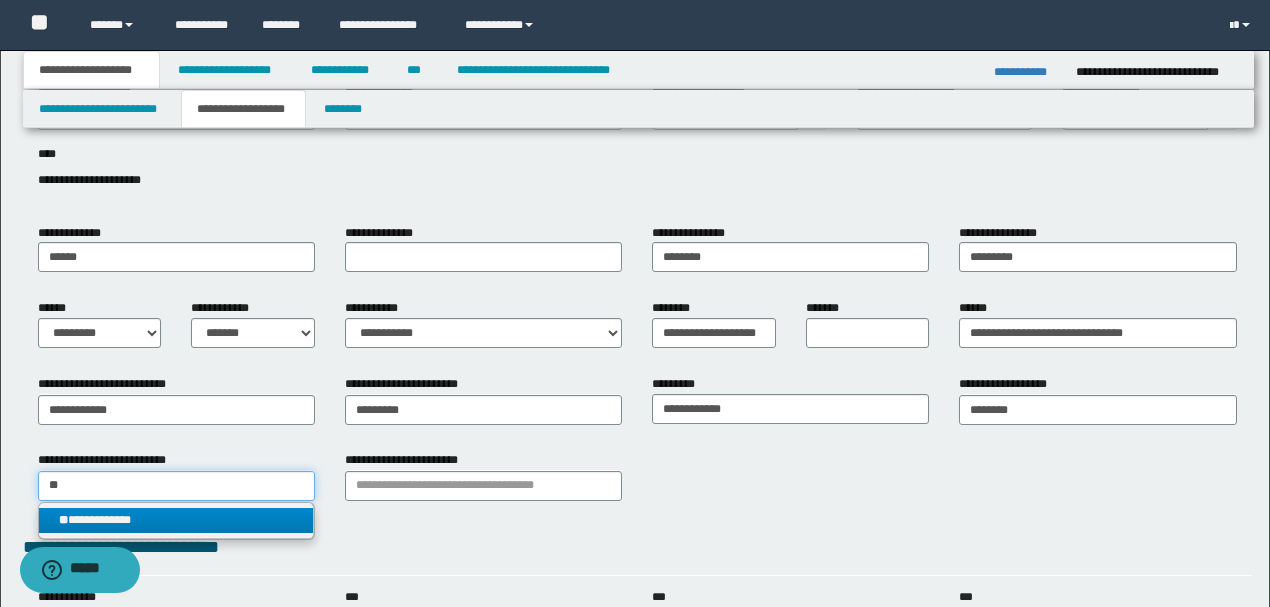 type on "**" 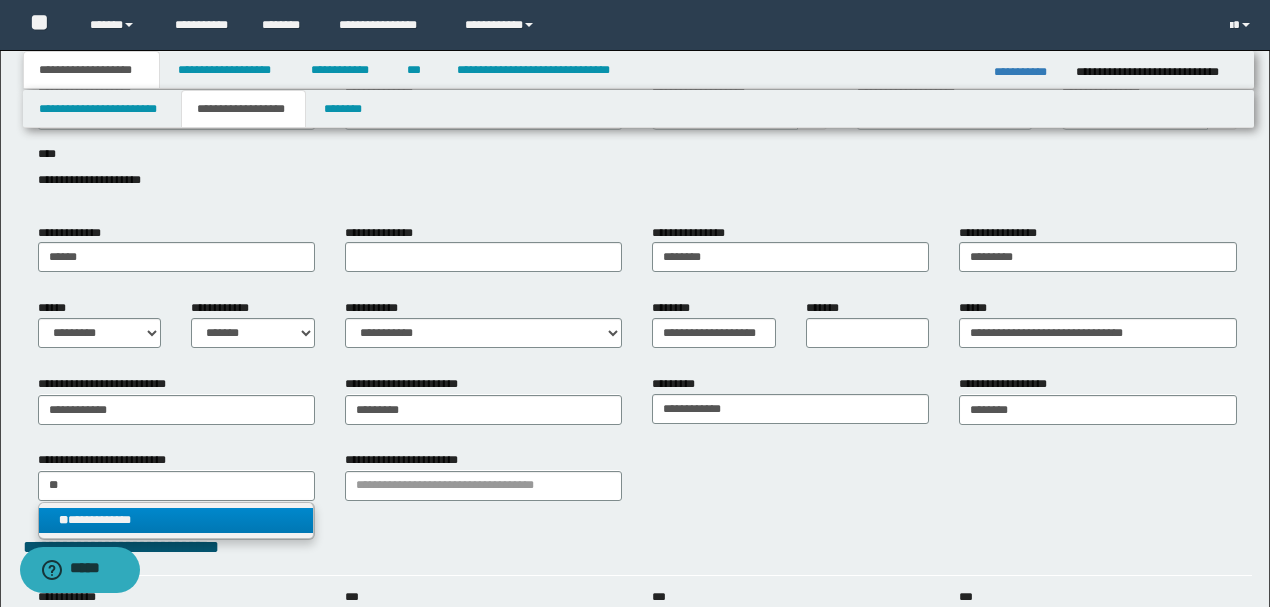 type 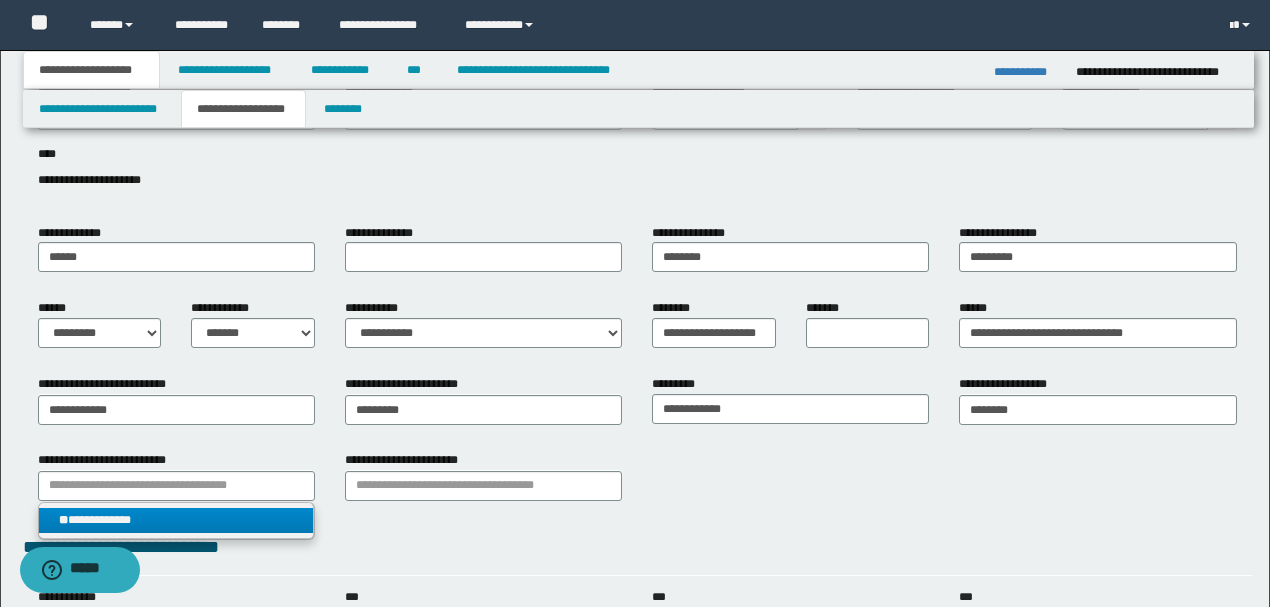 click on "**********" at bounding box center (176, 520) 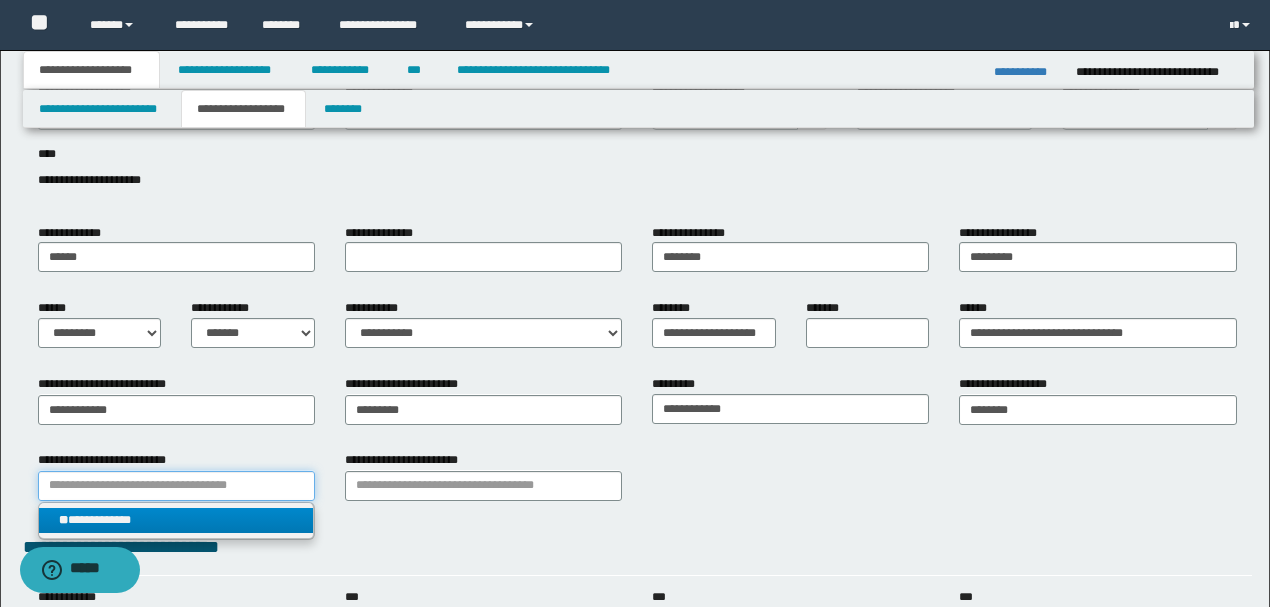 type 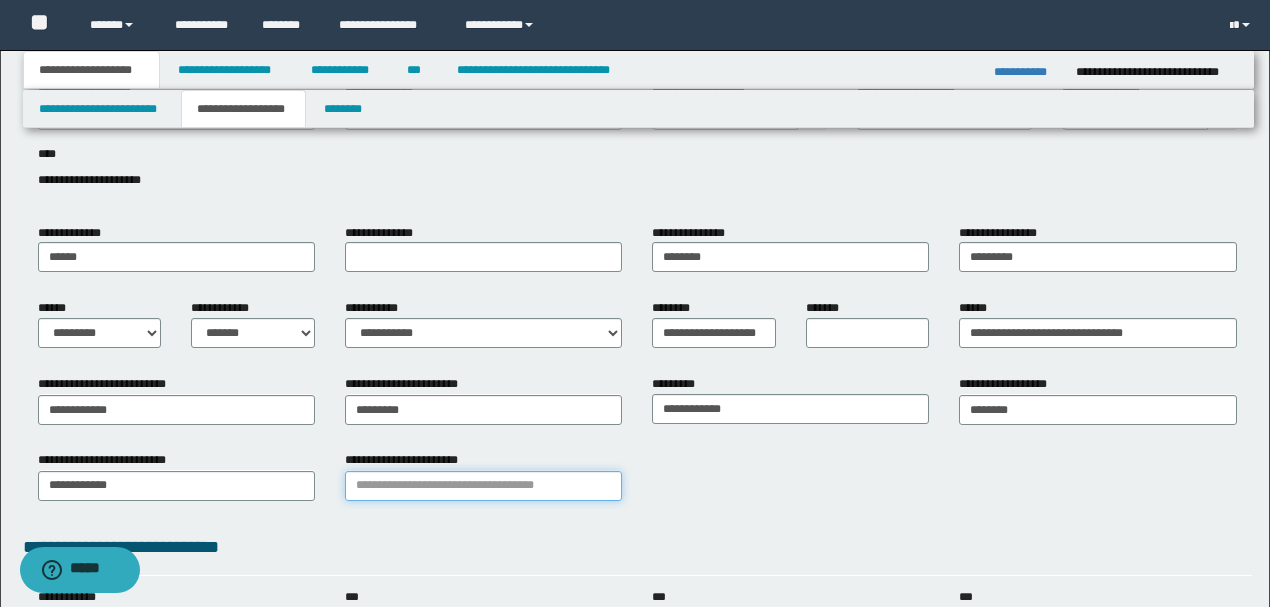 click on "**********" at bounding box center [483, 486] 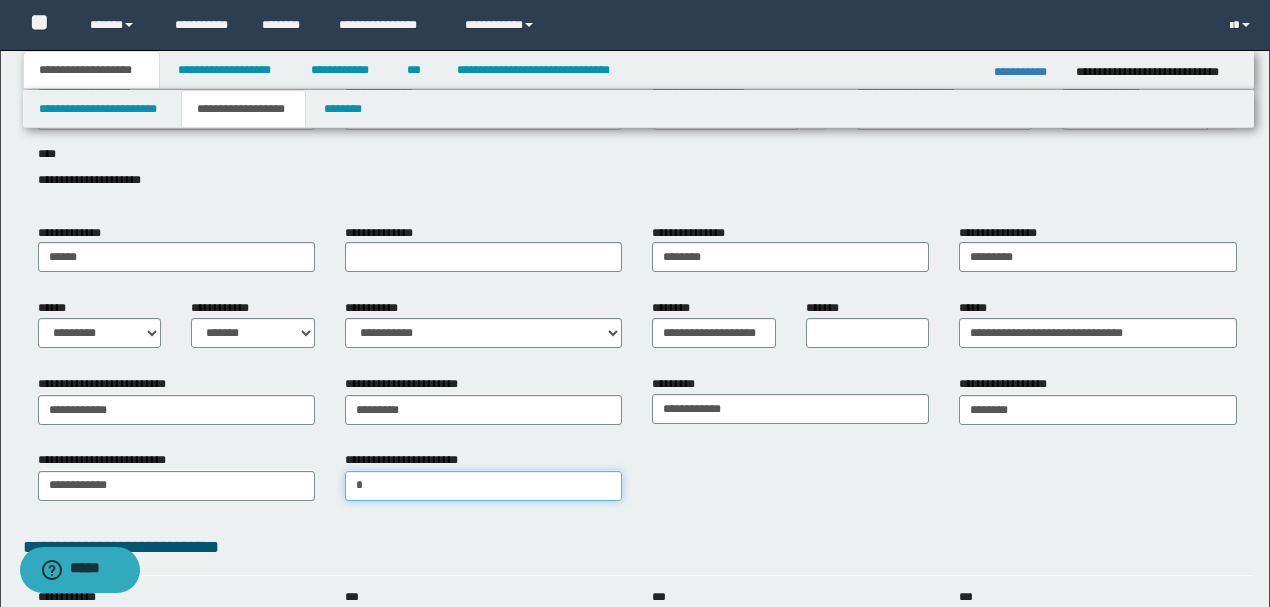 type on "**" 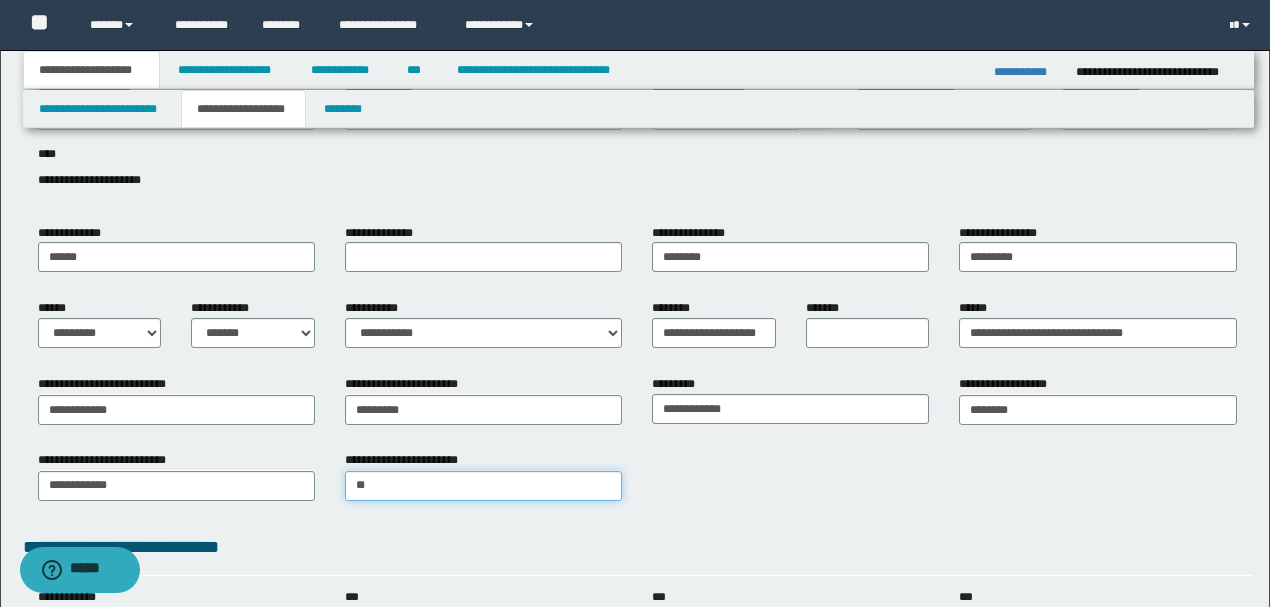 type on "**" 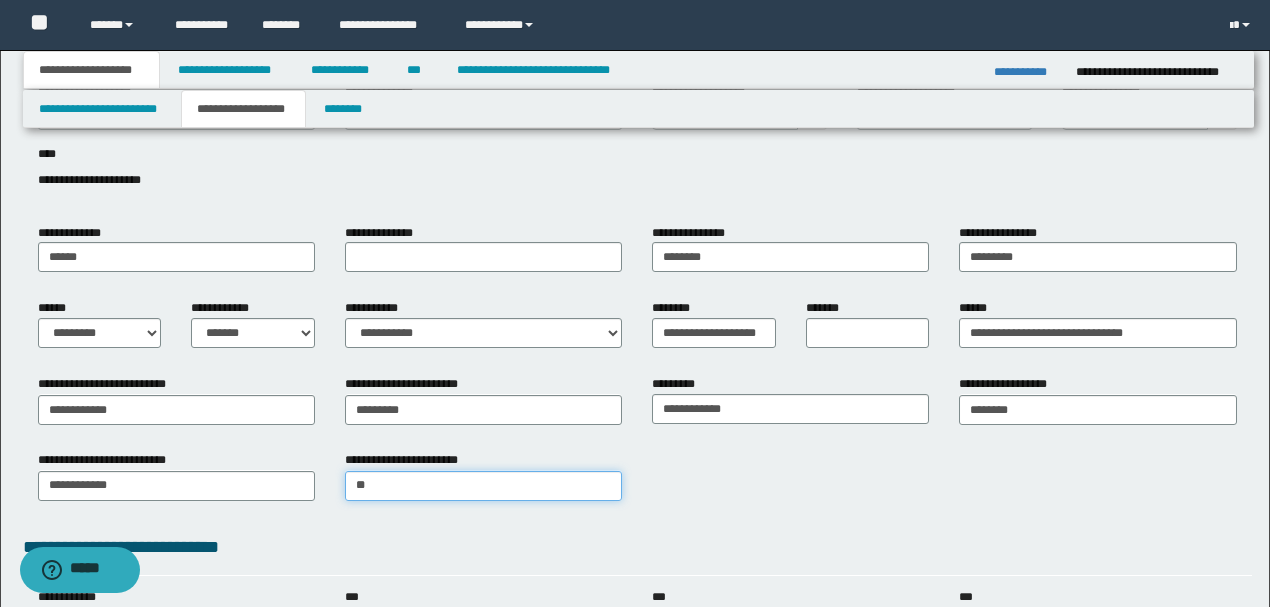 type 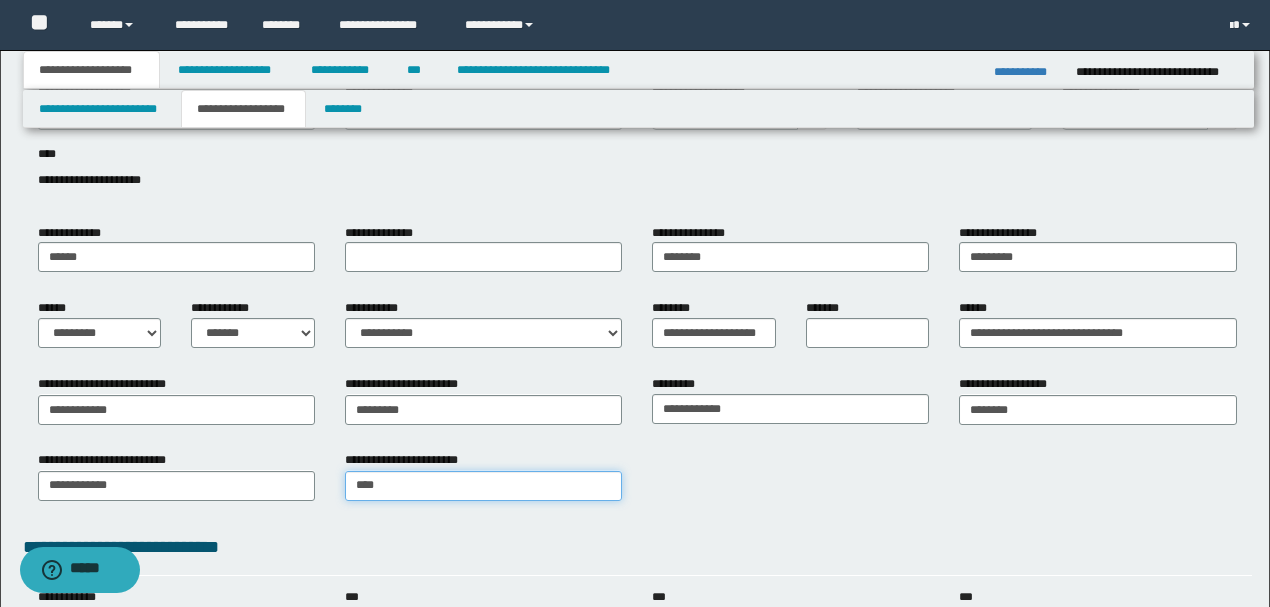 type on "*****" 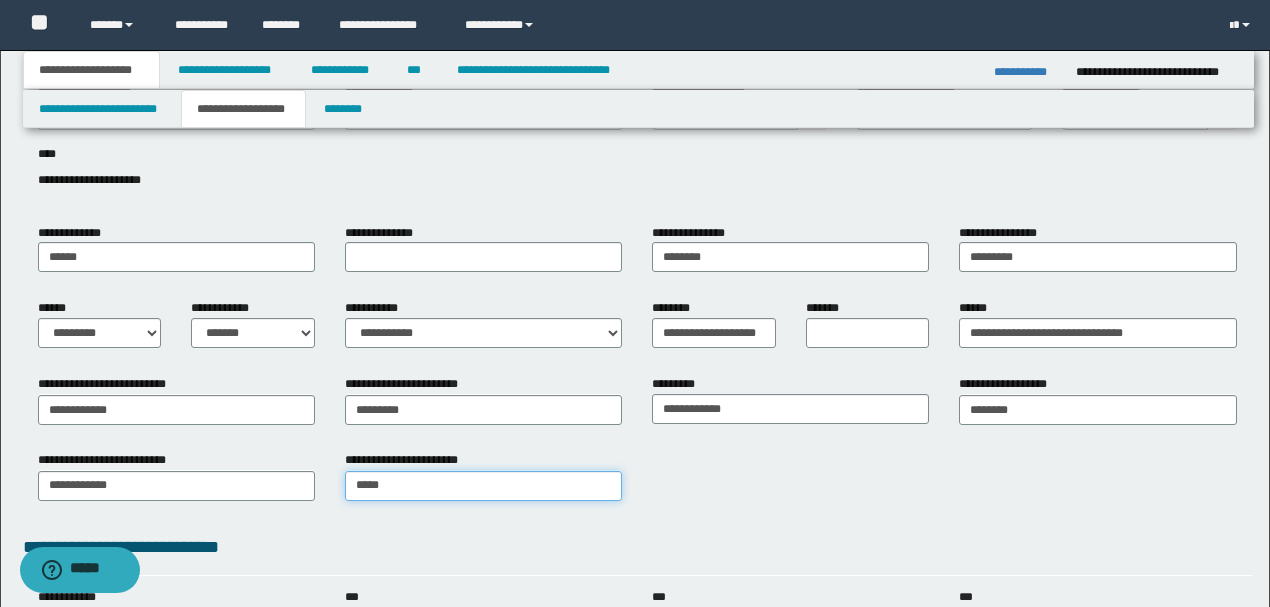 type on "*****" 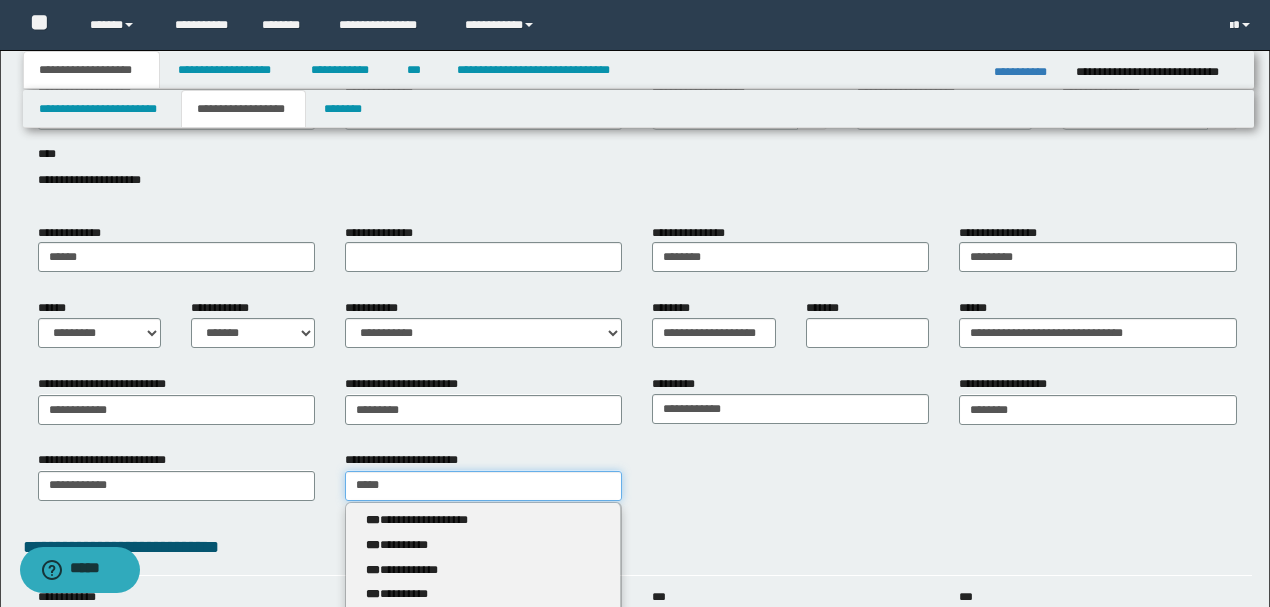 type 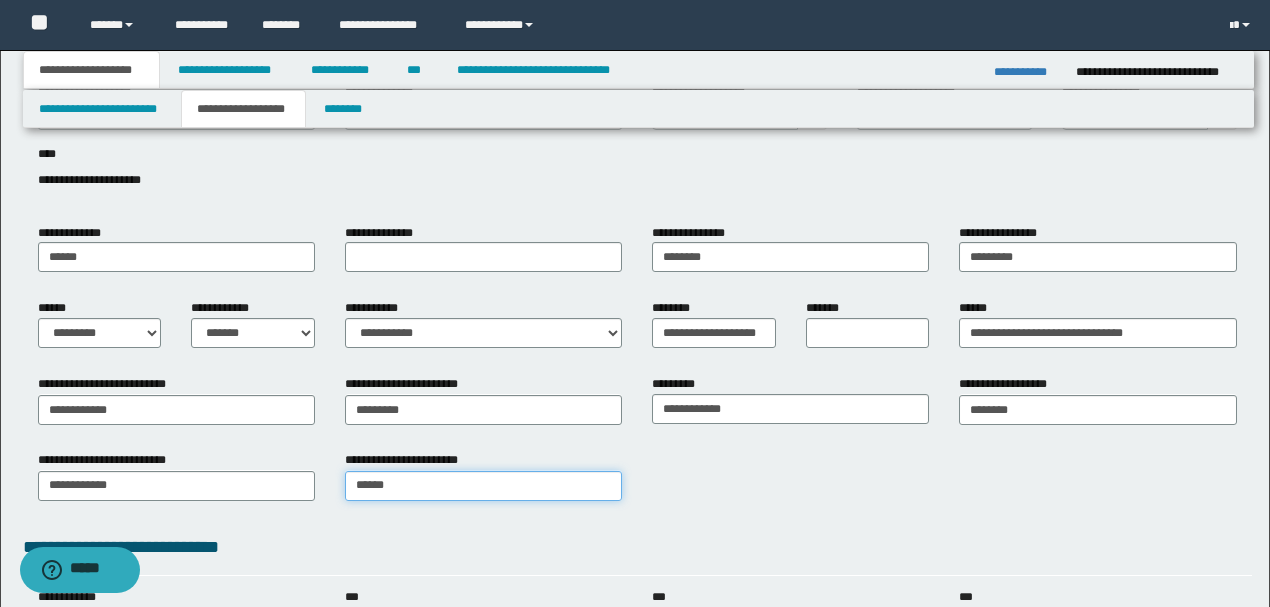 type on "******" 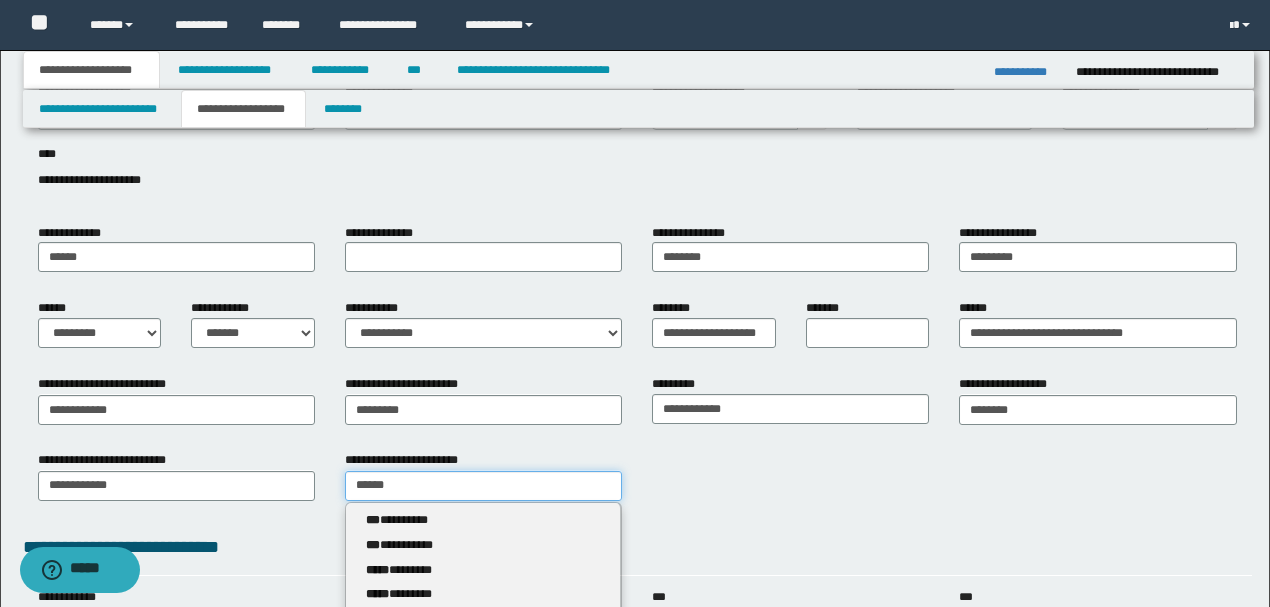 type 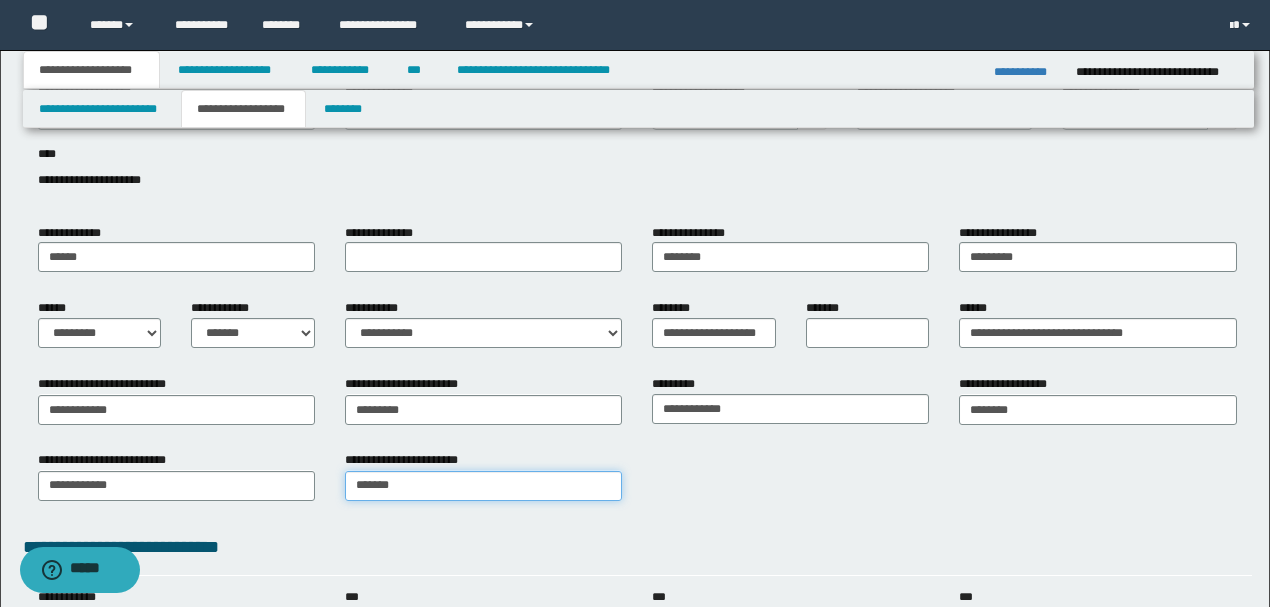 type on "********" 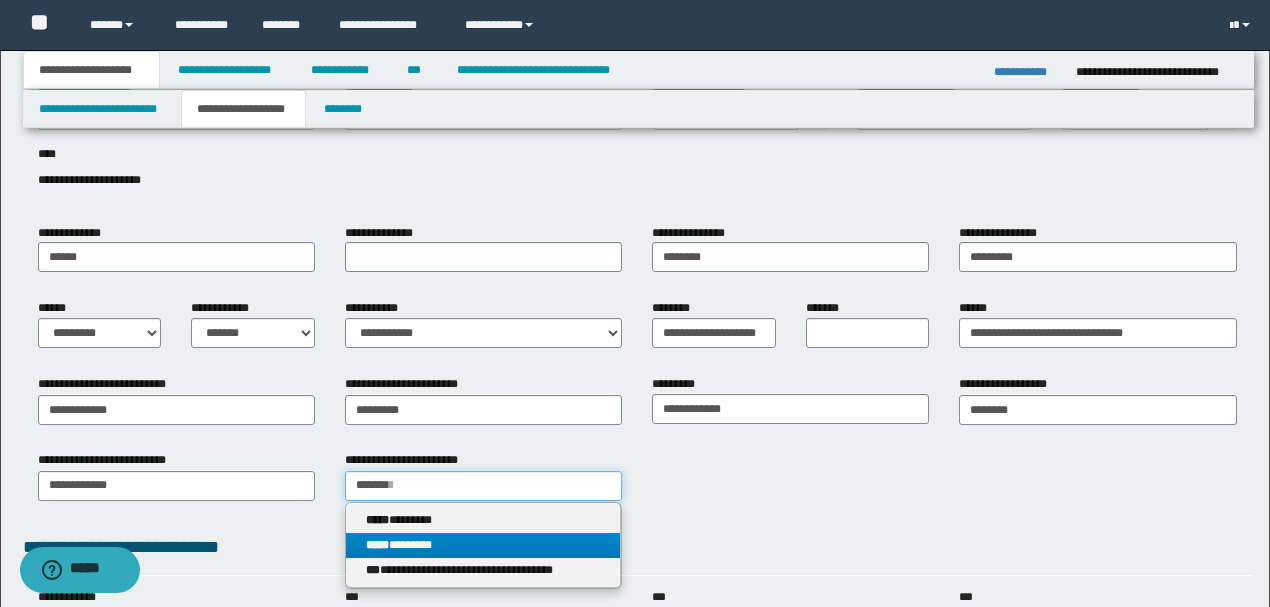 type on "*******" 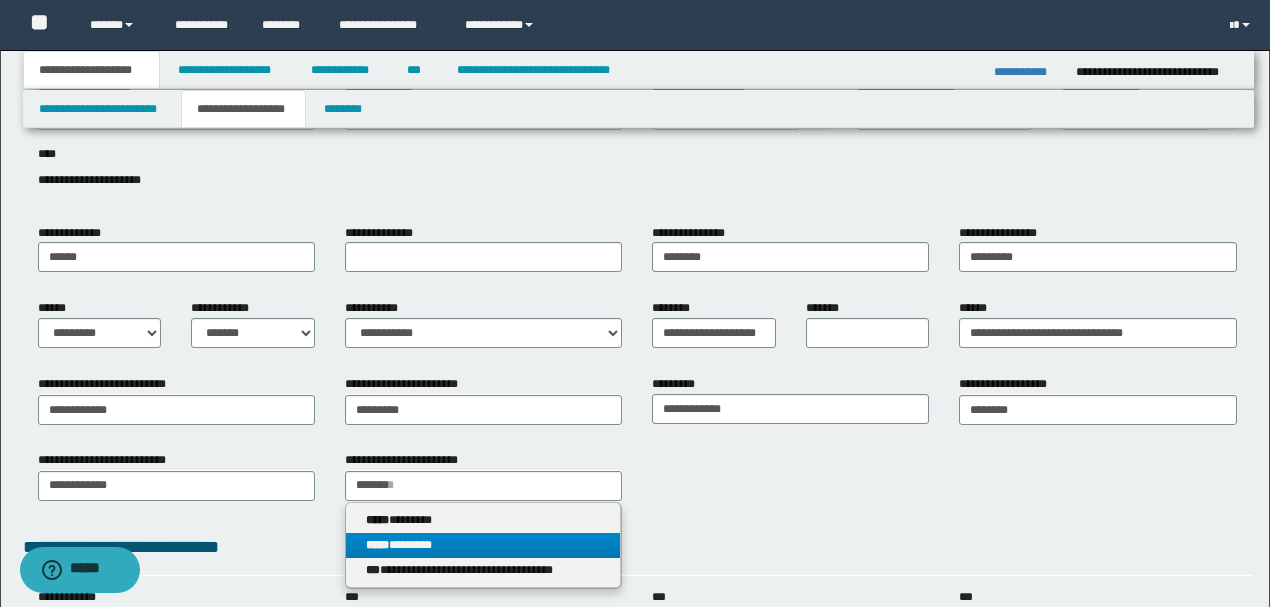 type 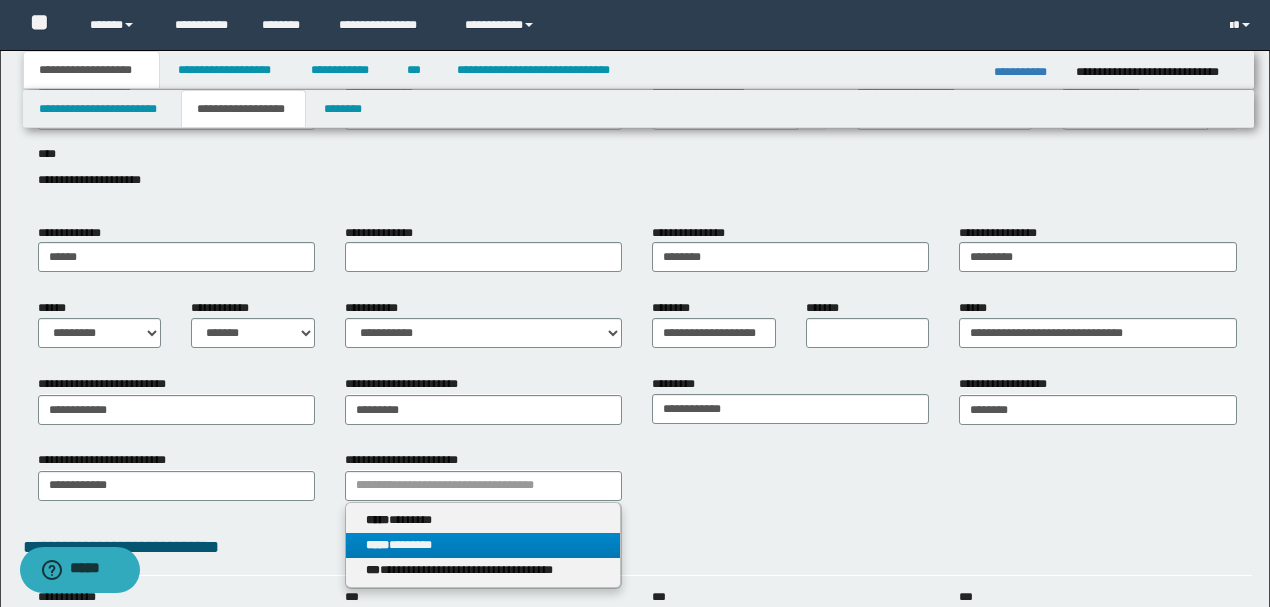 click on "***** ********" at bounding box center (483, 545) 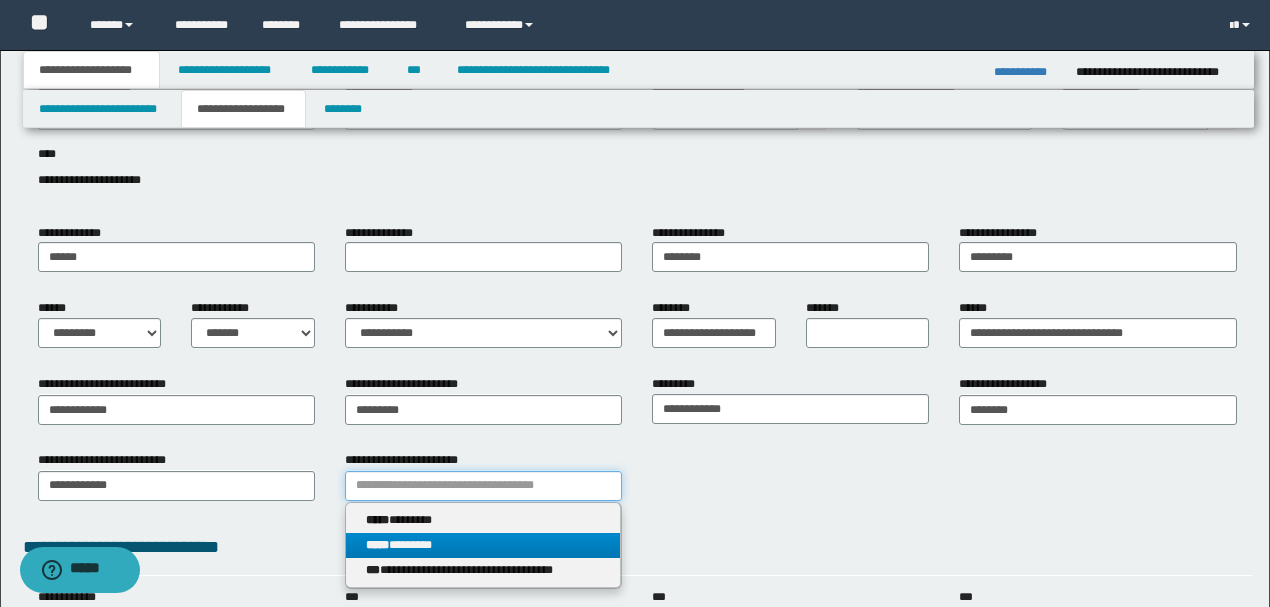 type 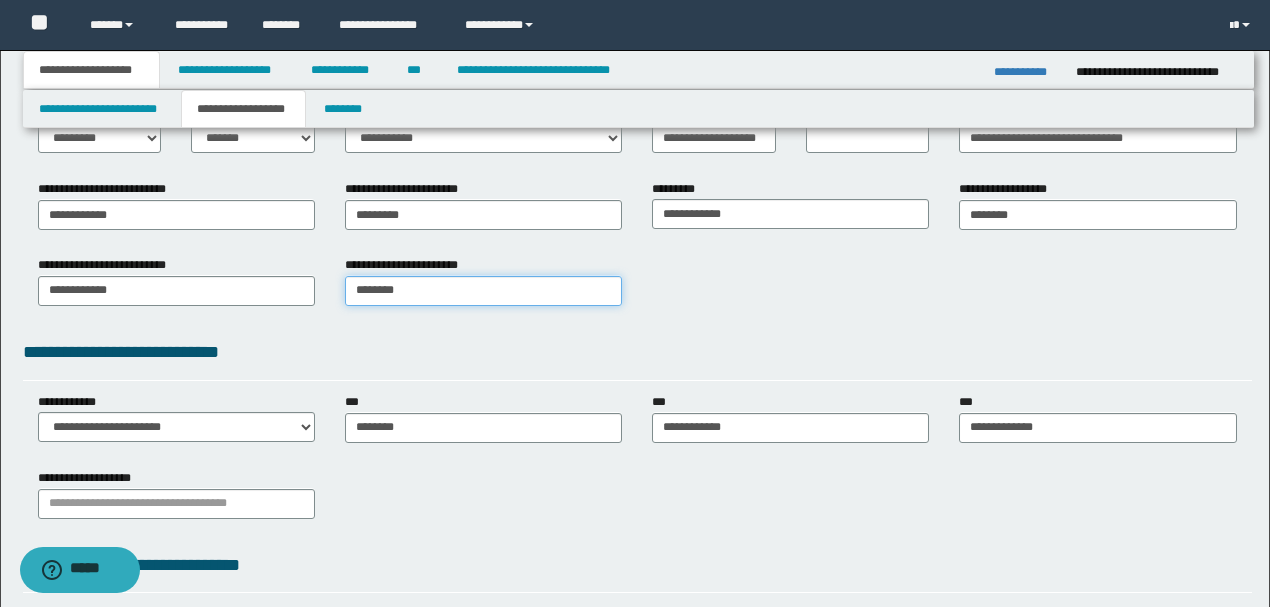 scroll, scrollTop: 333, scrollLeft: 0, axis: vertical 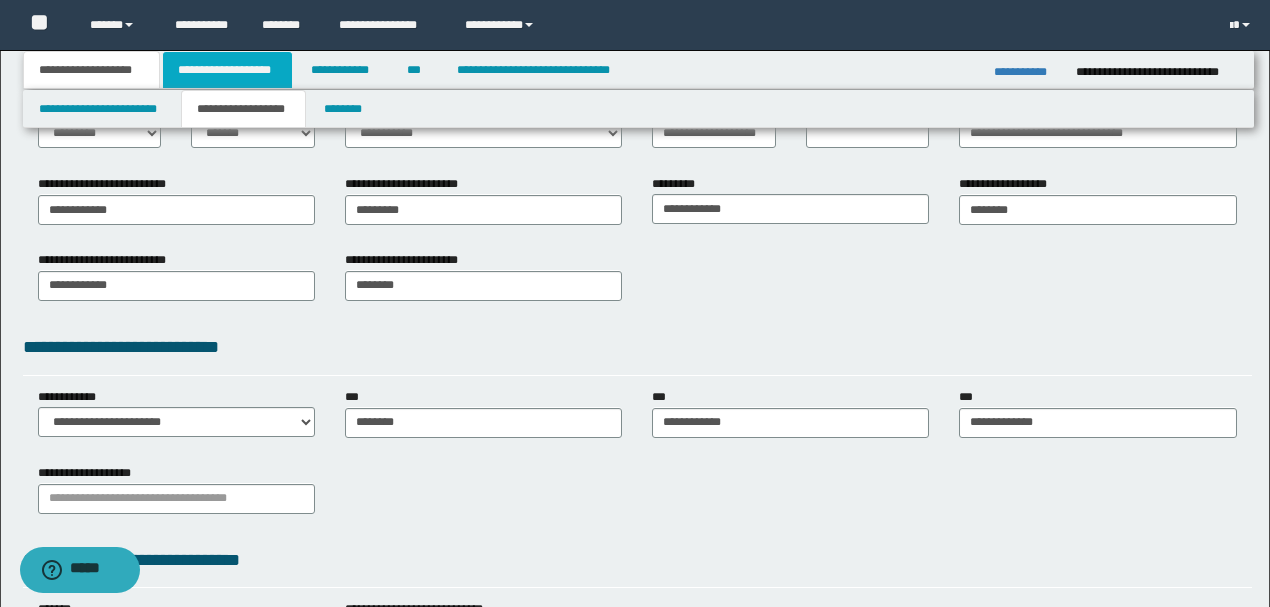 click on "**********" at bounding box center (227, 70) 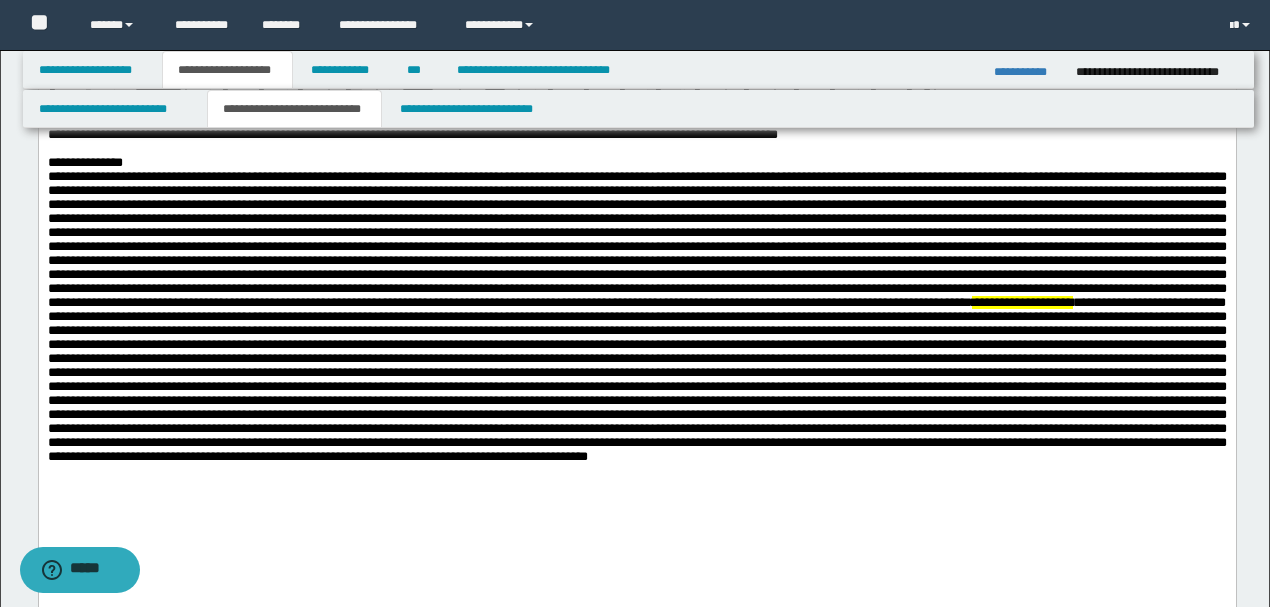 scroll, scrollTop: 0, scrollLeft: 0, axis: both 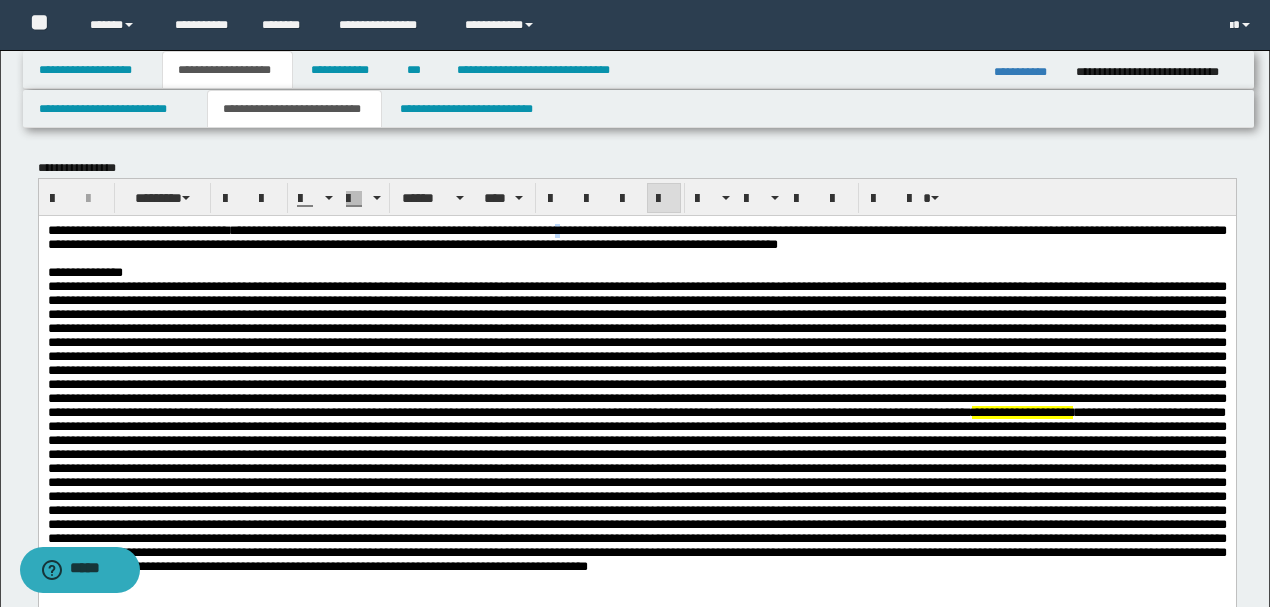 click on "**********" at bounding box center [636, 236] 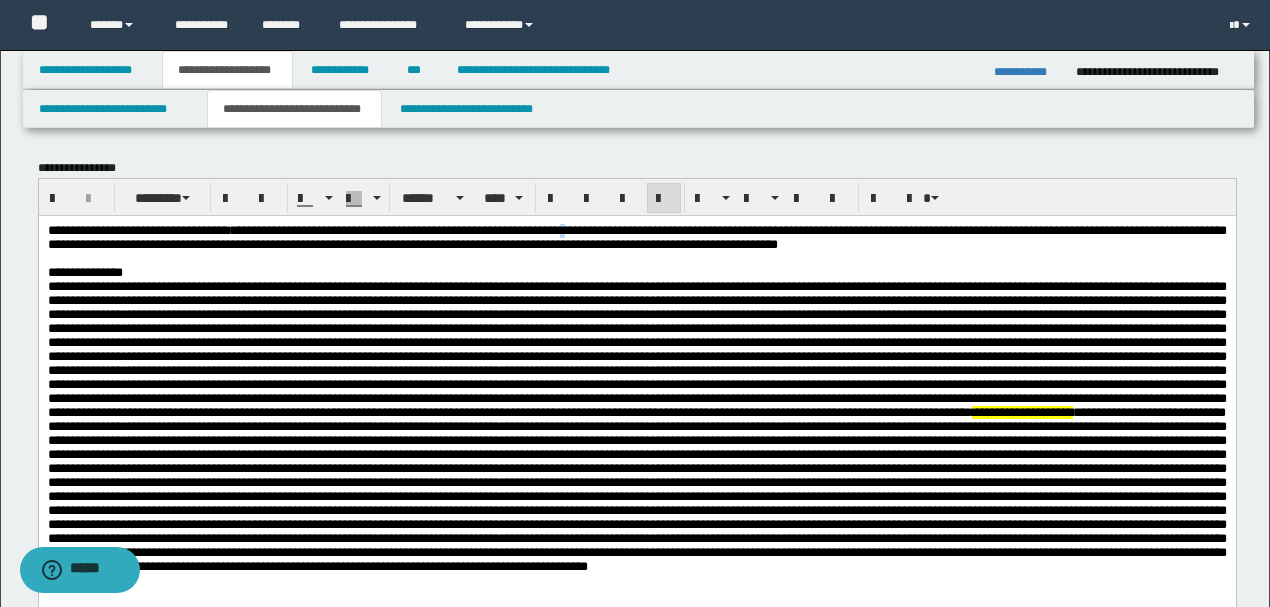 click on "**********" at bounding box center (636, 236) 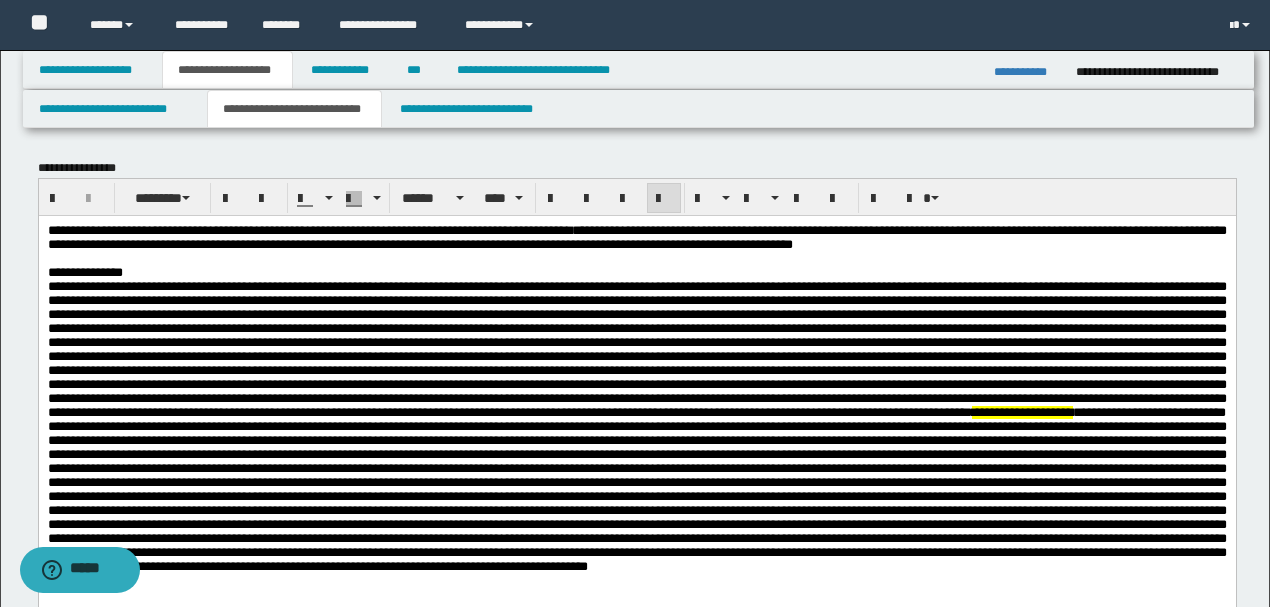 click on "**********" at bounding box center (636, 236) 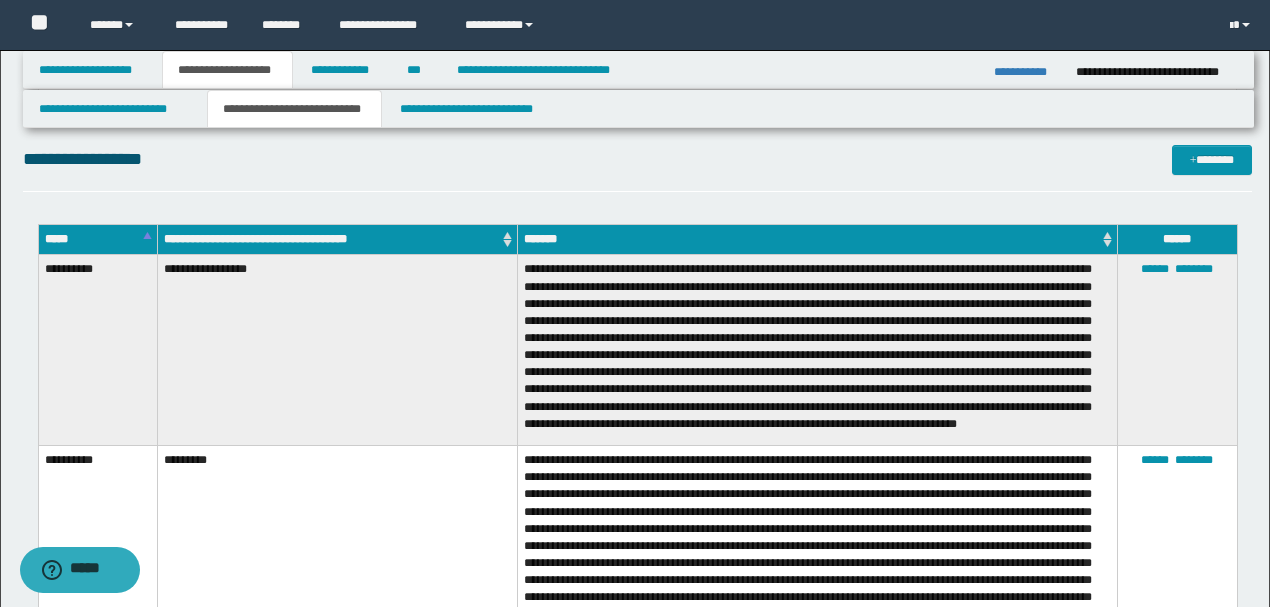 scroll, scrollTop: 933, scrollLeft: 0, axis: vertical 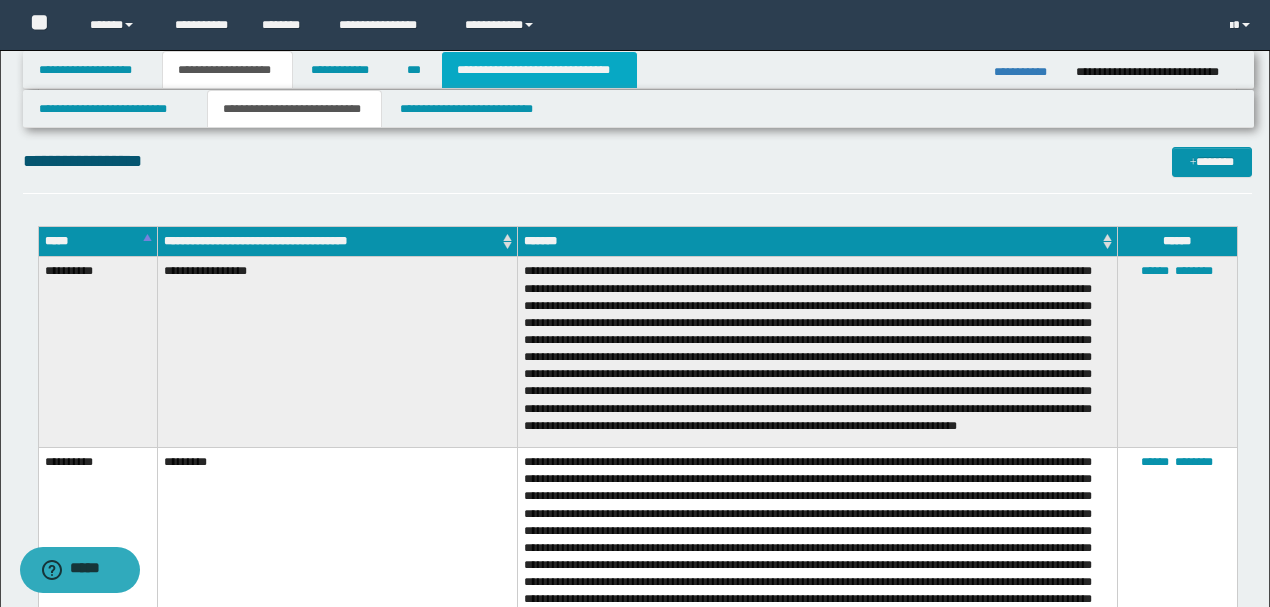 click on "**********" at bounding box center (539, 70) 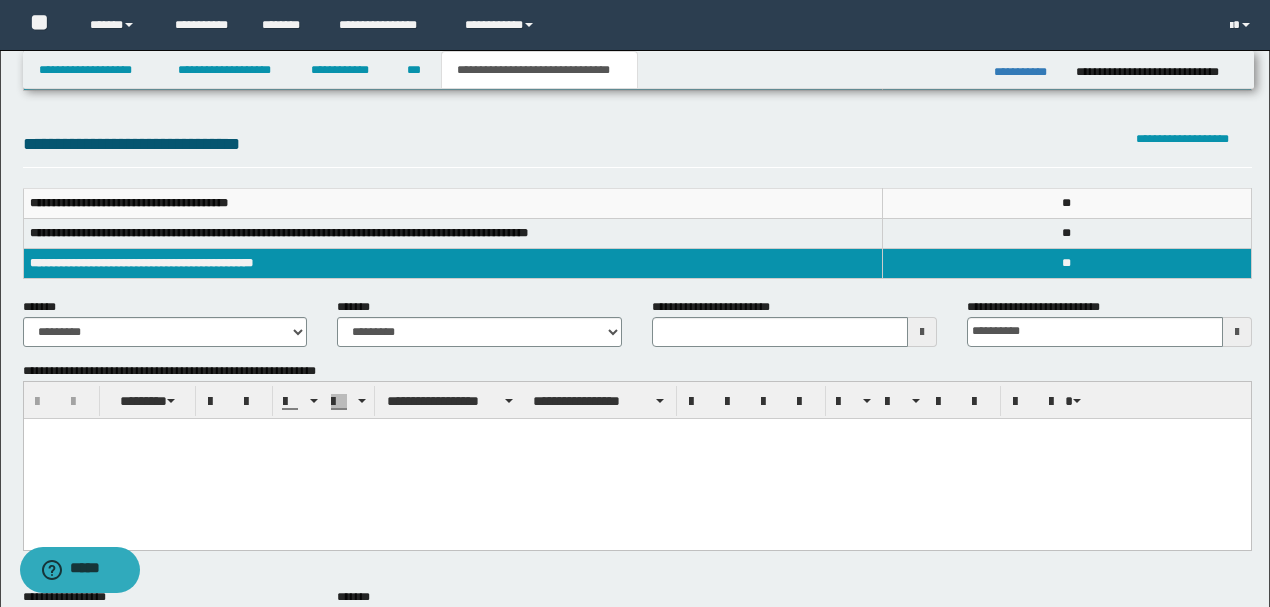 scroll, scrollTop: 200, scrollLeft: 0, axis: vertical 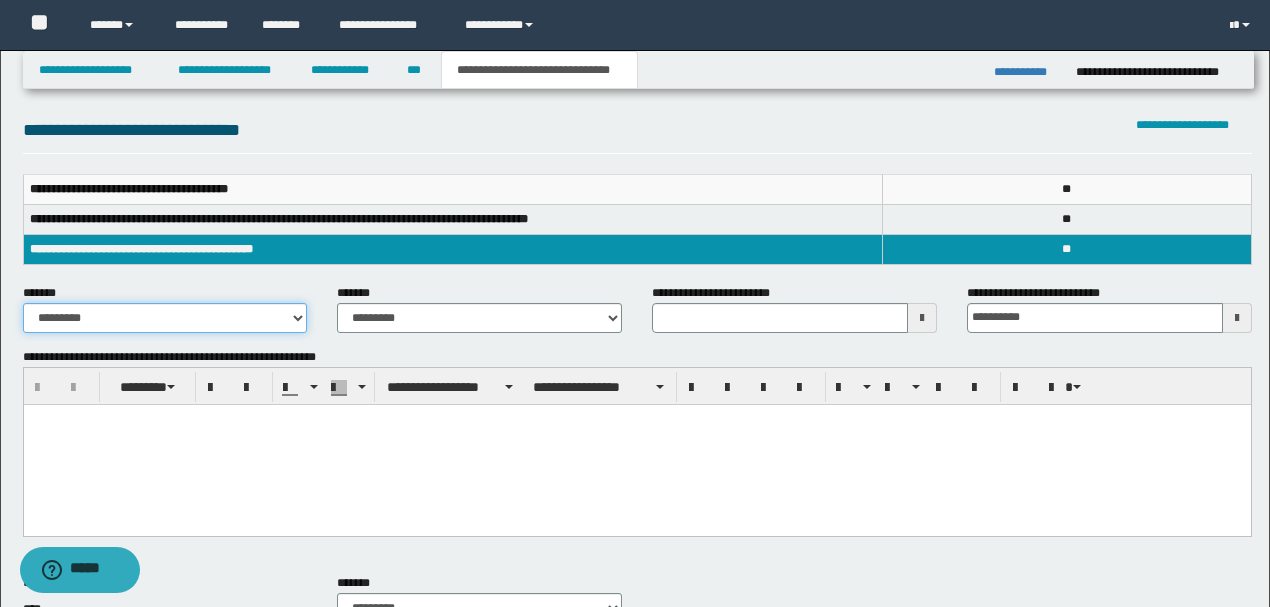click on "**********" at bounding box center [165, 318] 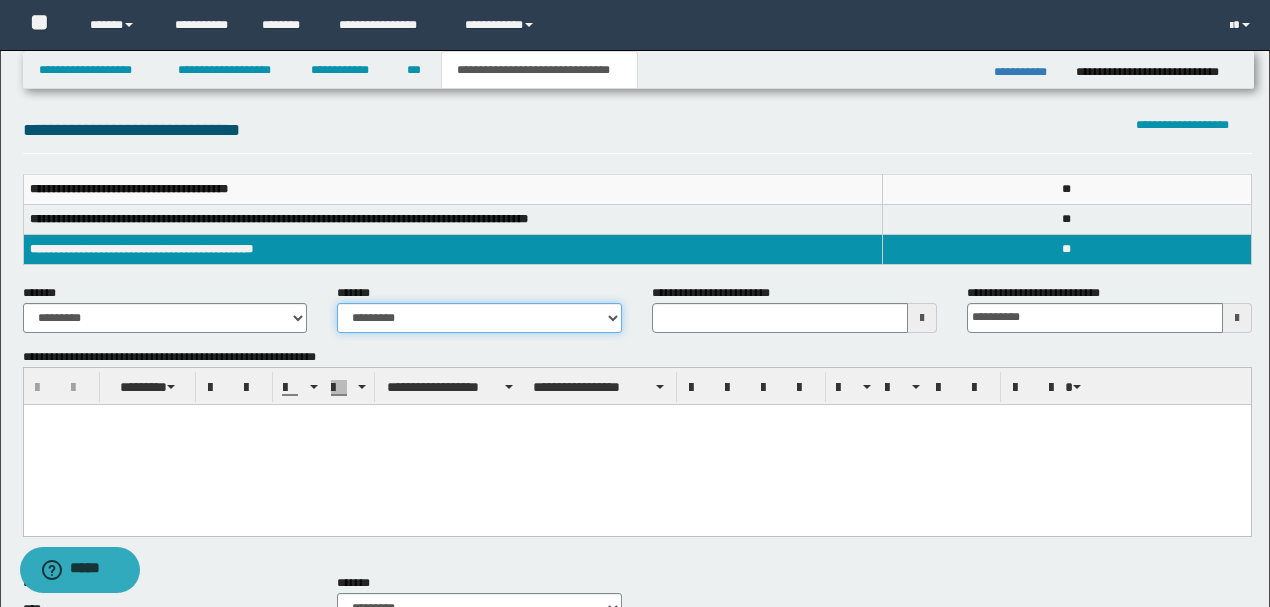 click on "**********" at bounding box center [479, 318] 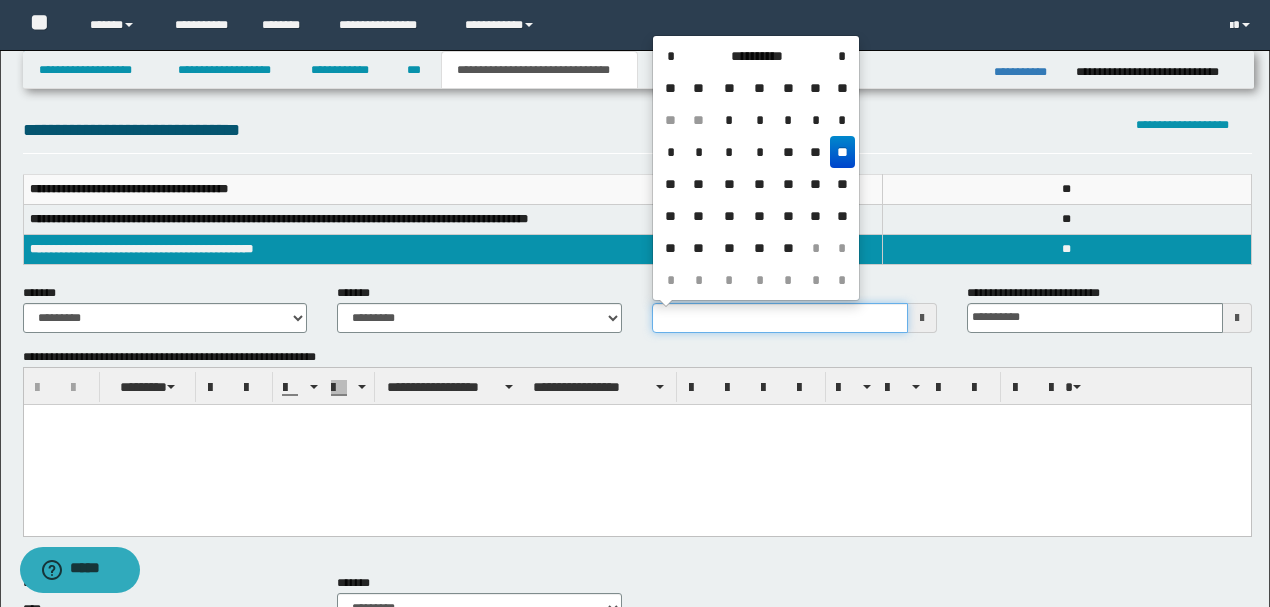 click on "**********" at bounding box center [780, 318] 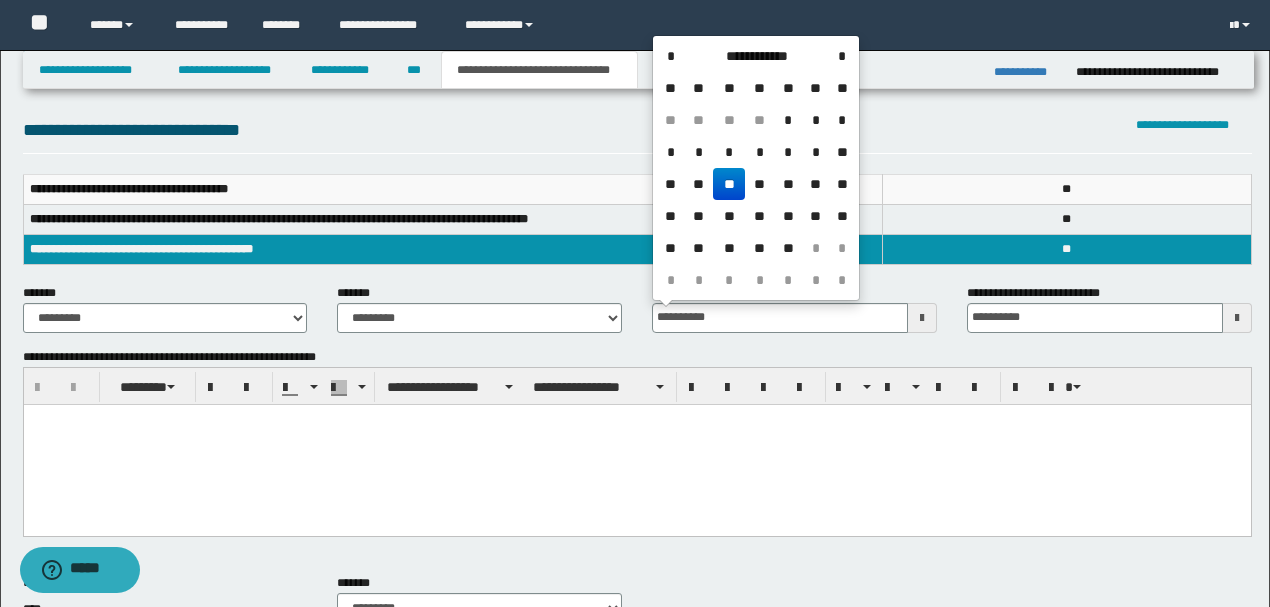 click on "**" at bounding box center (729, 184) 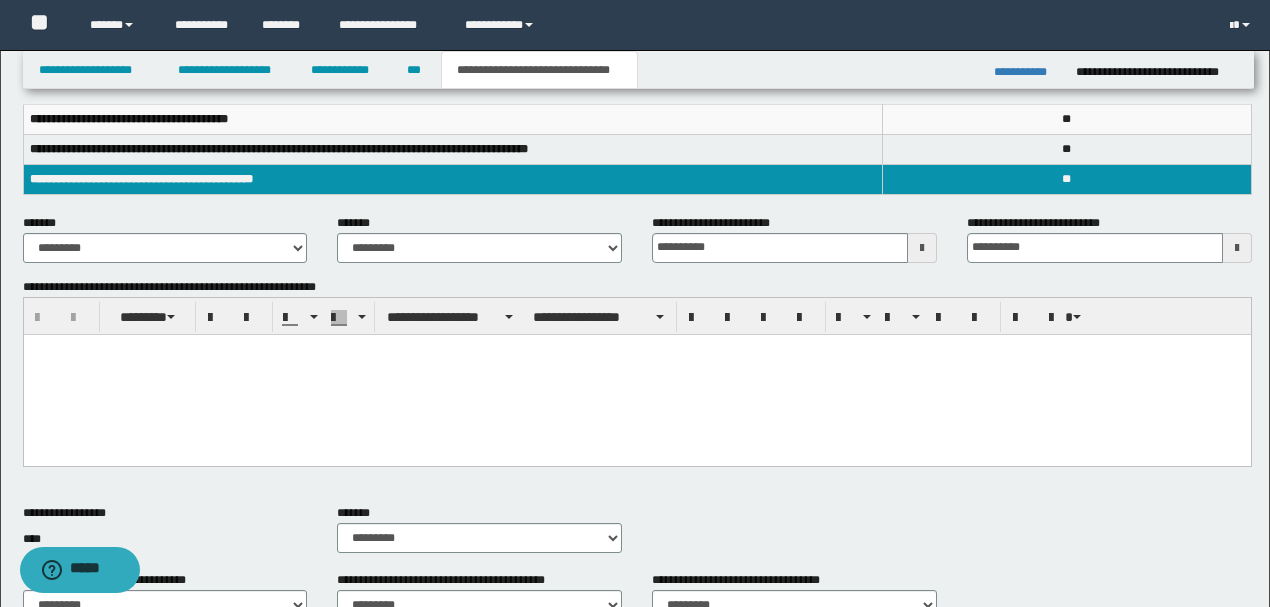 scroll, scrollTop: 400, scrollLeft: 0, axis: vertical 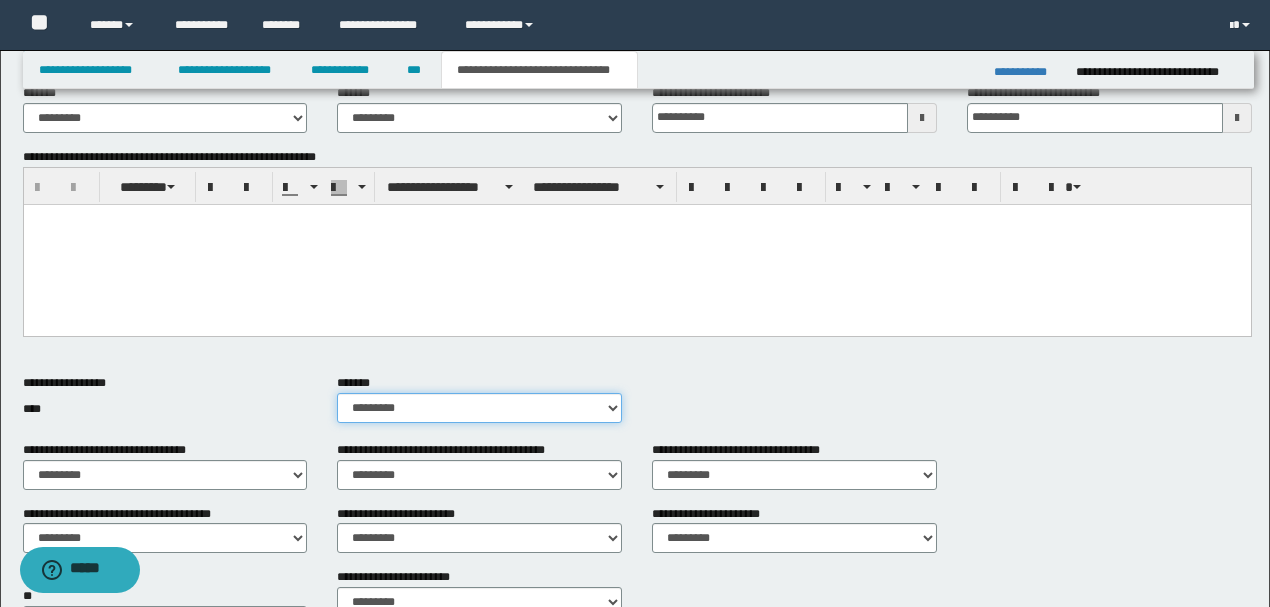 click on "*********
**
**" at bounding box center [479, 408] 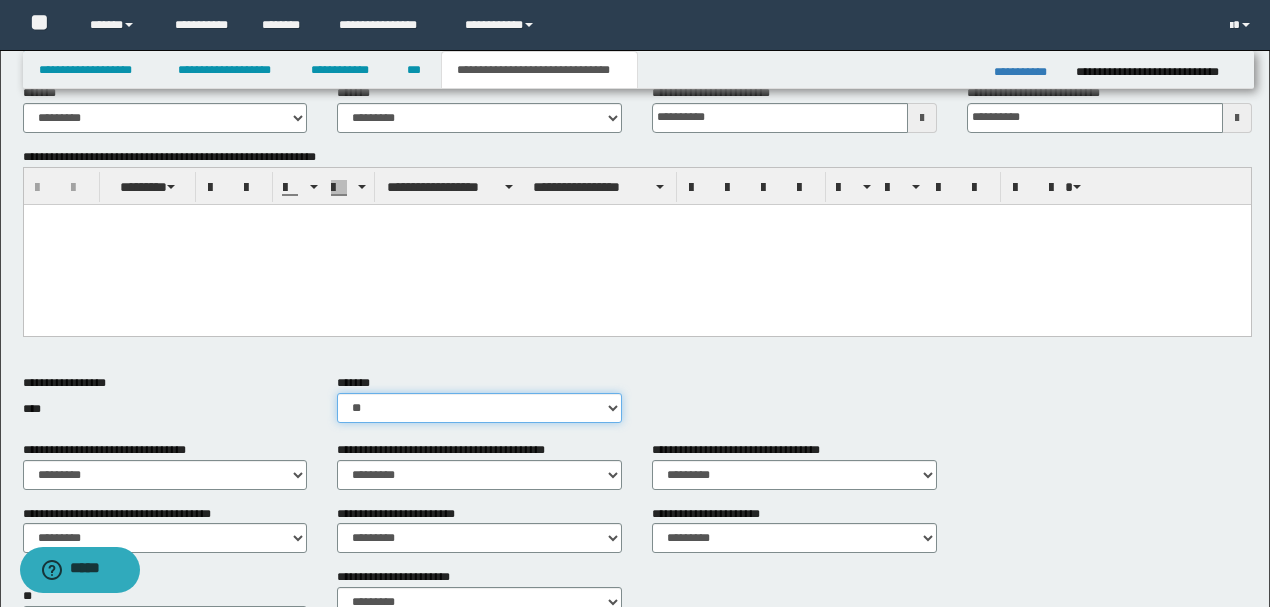 click on "*********
**
**" at bounding box center (479, 408) 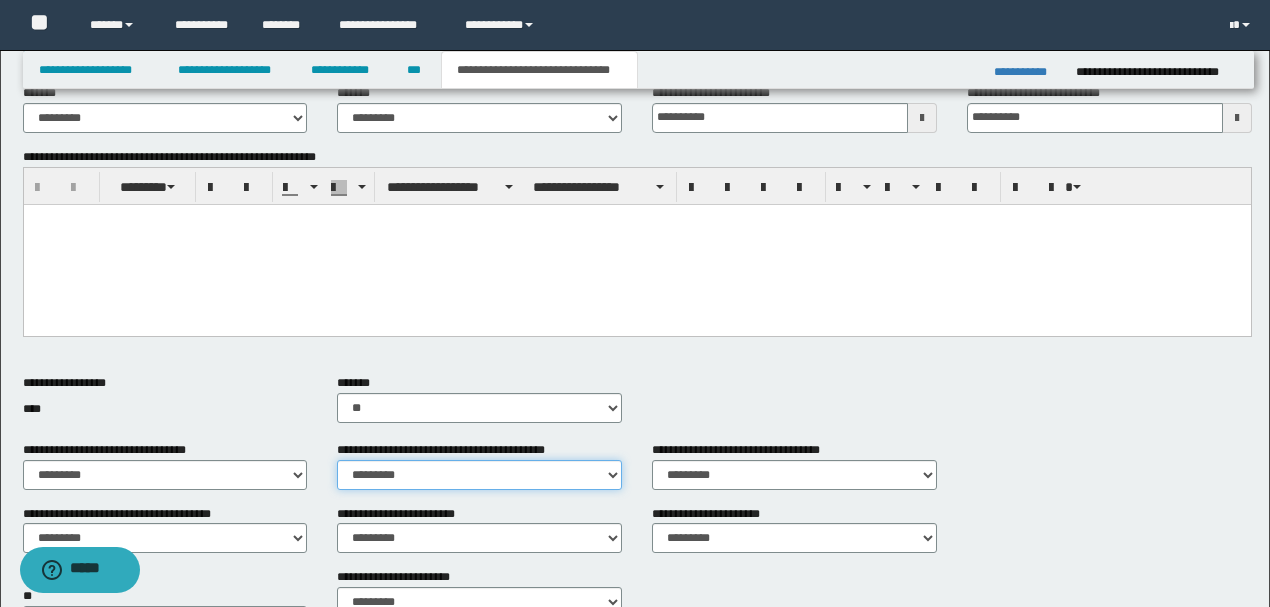 click on "*********
**
**" at bounding box center [479, 475] 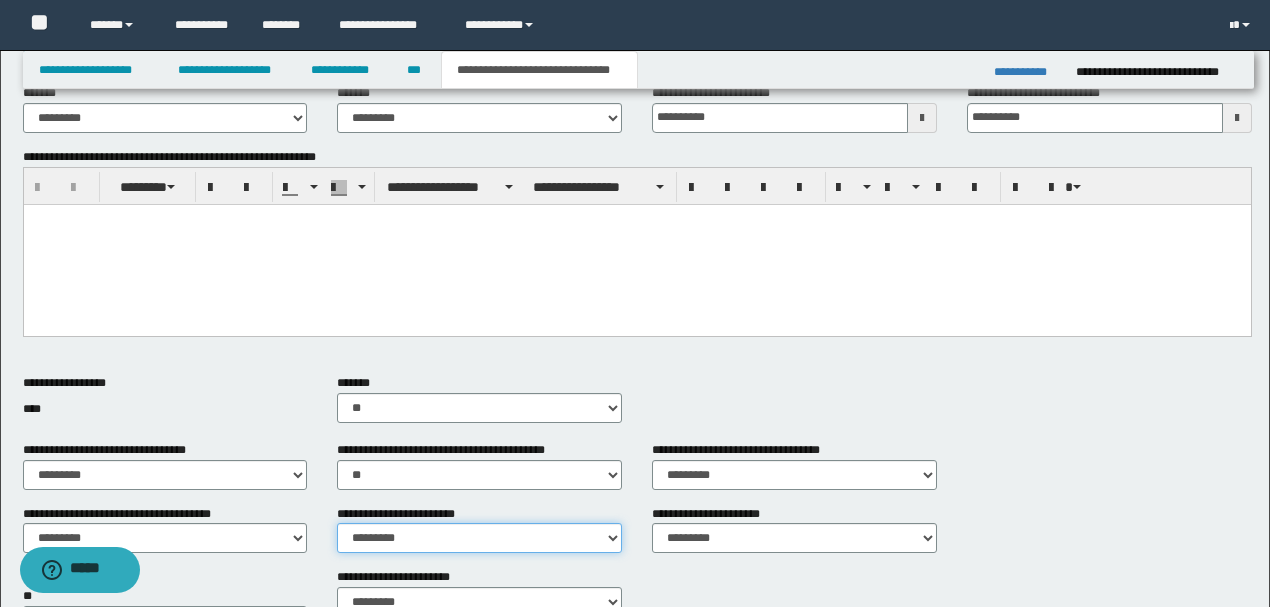click on "*********
**
**" at bounding box center (479, 538) 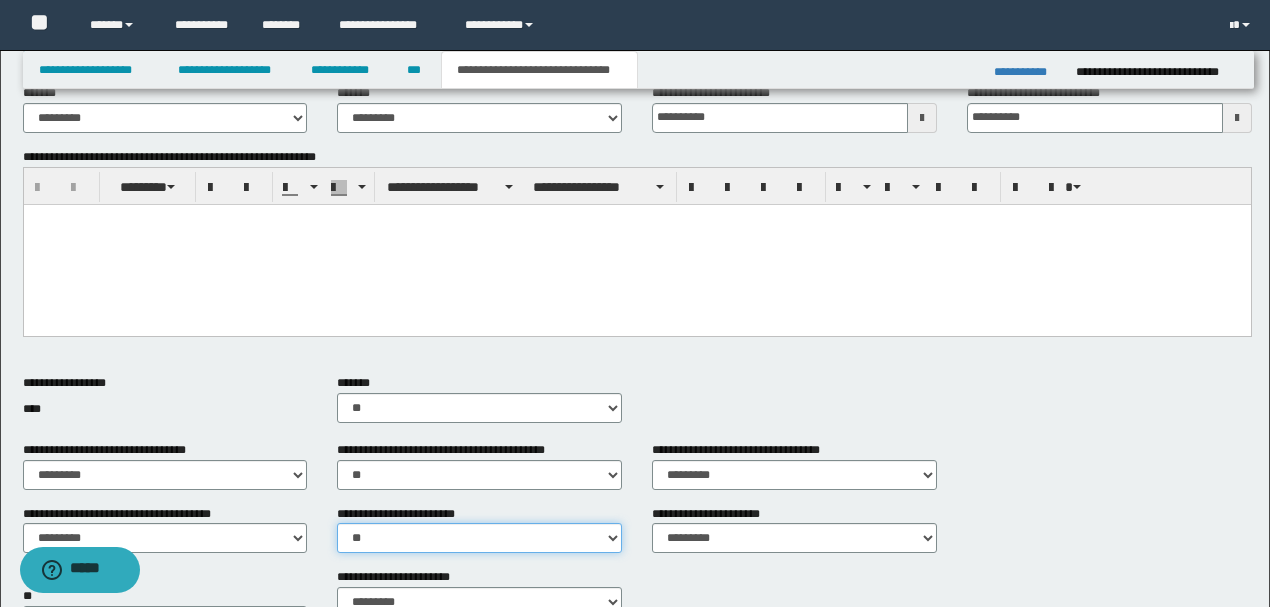 click on "*********
**
**" at bounding box center (479, 538) 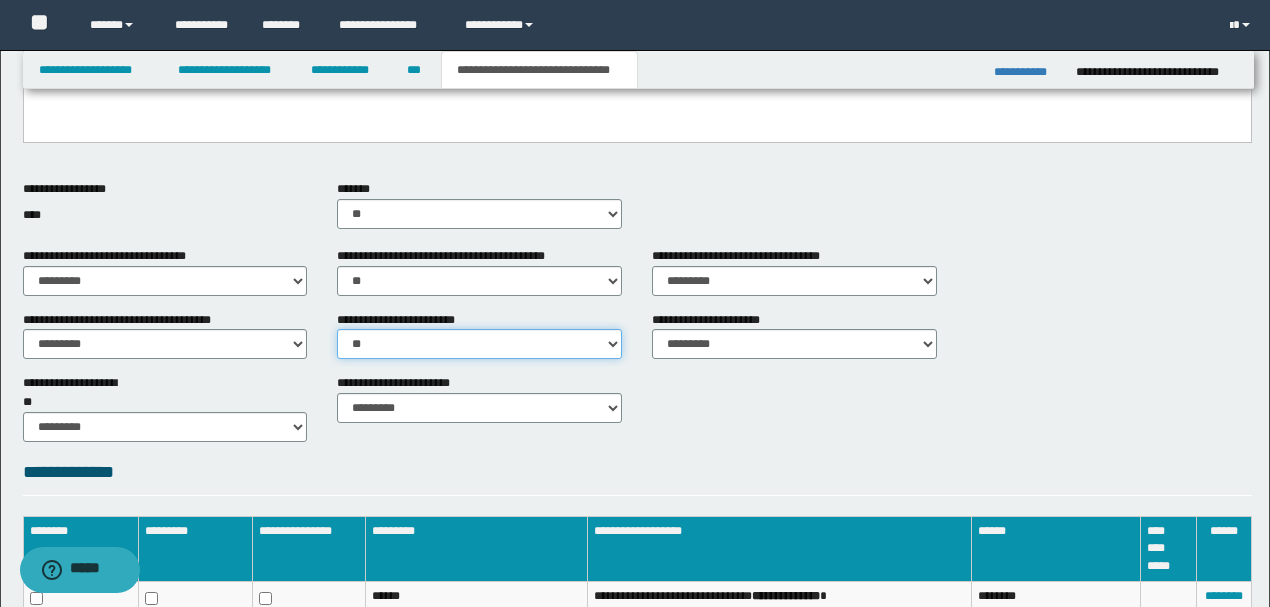 scroll, scrollTop: 600, scrollLeft: 0, axis: vertical 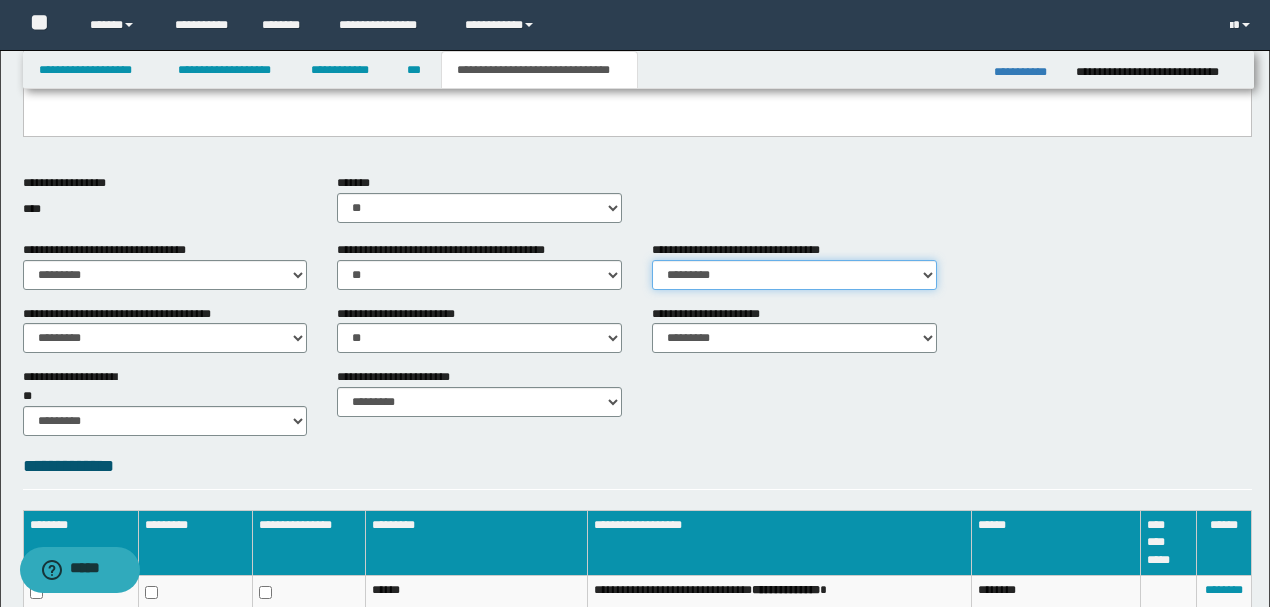 click on "*********
**
**" at bounding box center (794, 275) 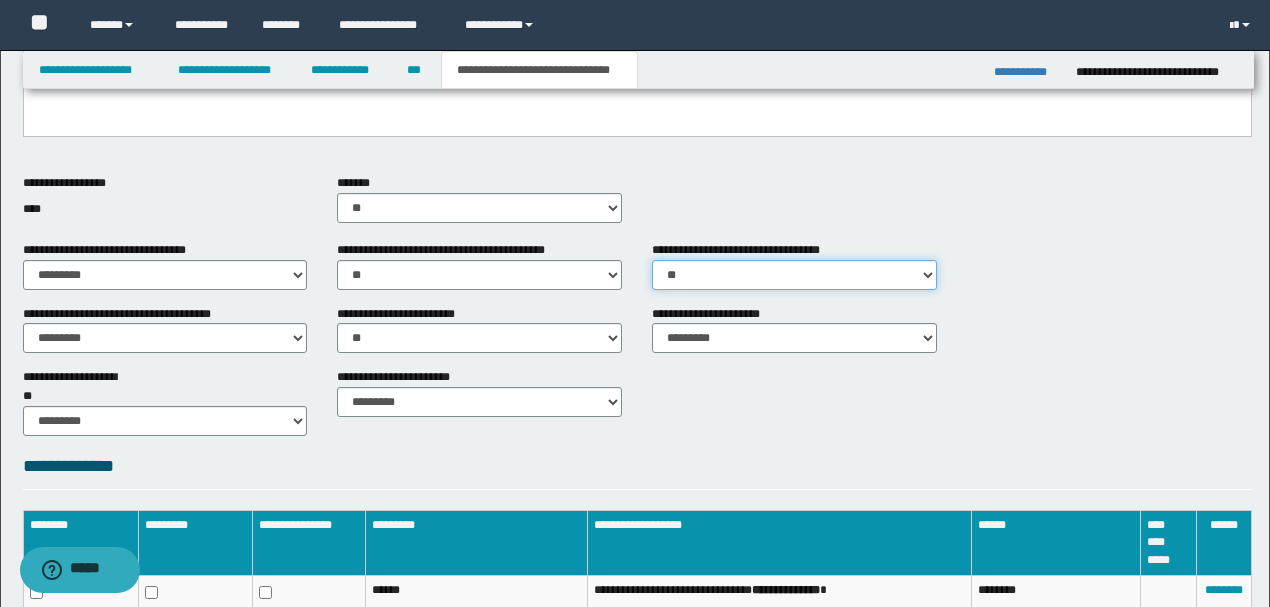 click on "*********
**
**" at bounding box center [794, 275] 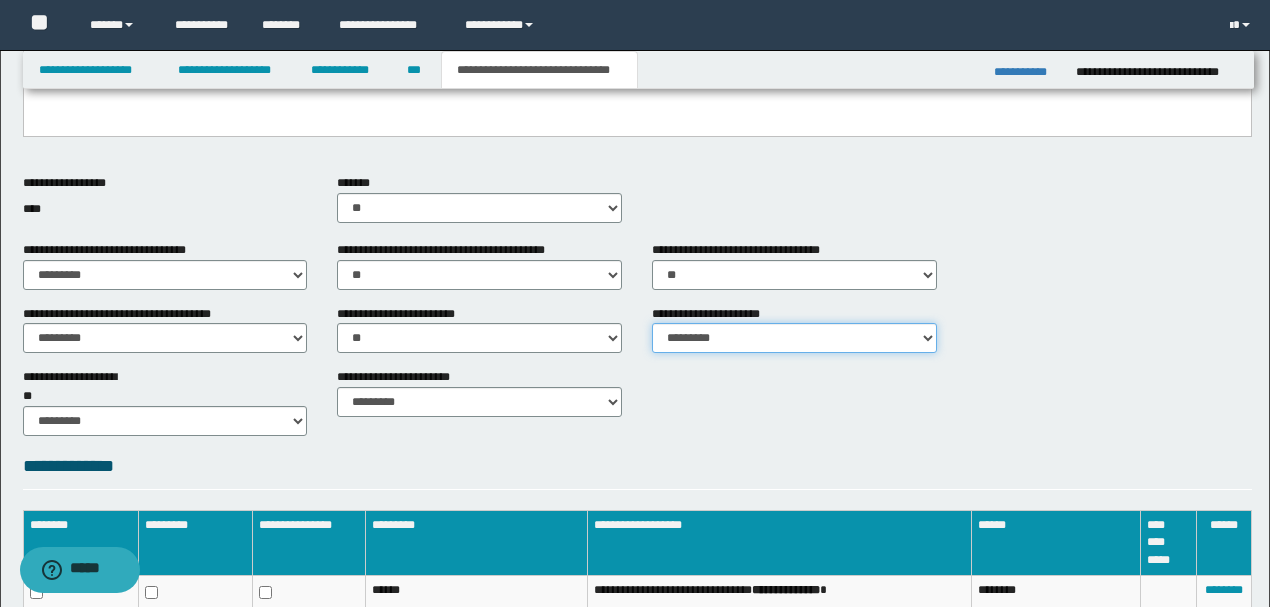 click on "*********
**
**" at bounding box center (794, 338) 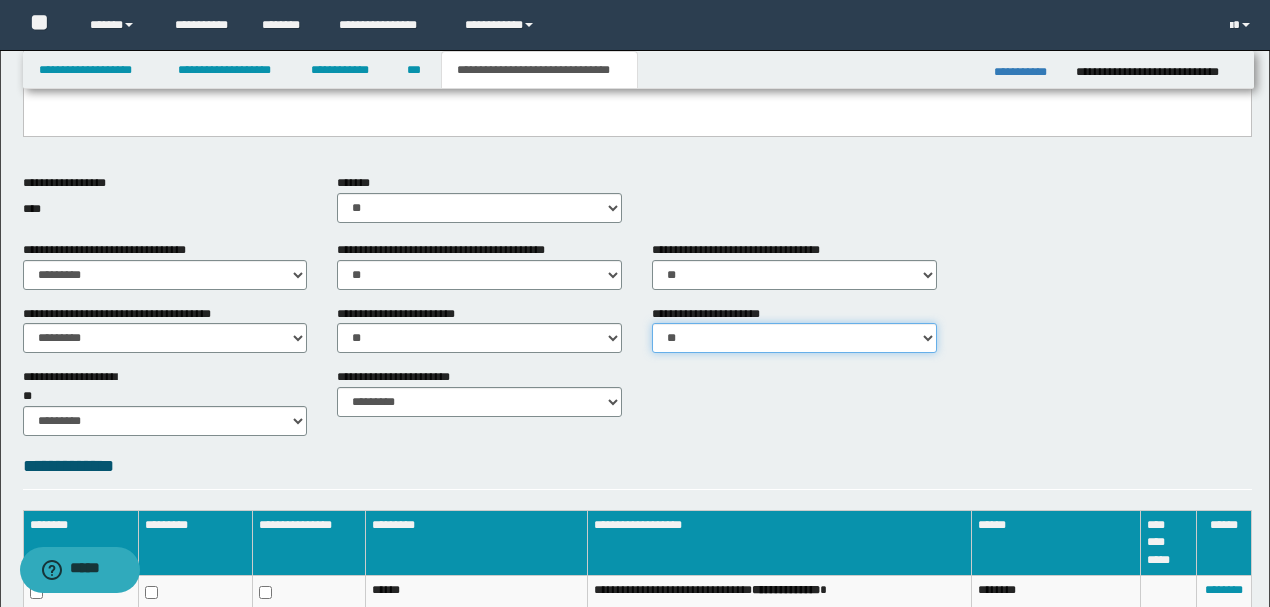 click on "*********
**
**" at bounding box center [794, 338] 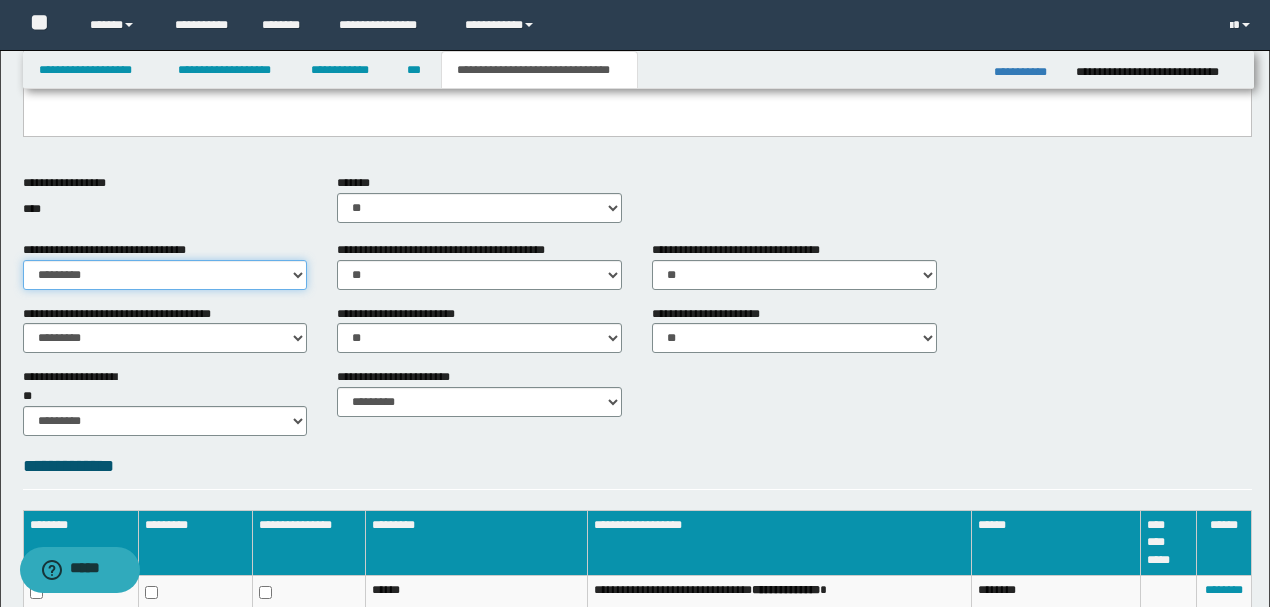 click on "*********
**
**" at bounding box center [165, 275] 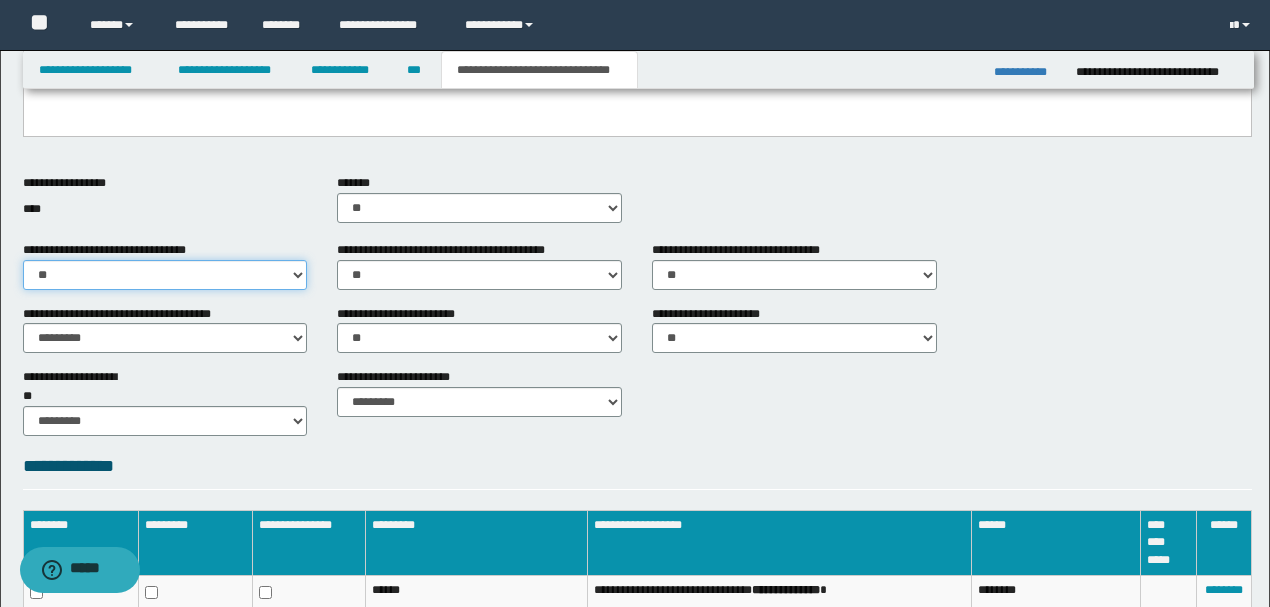 click on "*********
**
**" at bounding box center [165, 275] 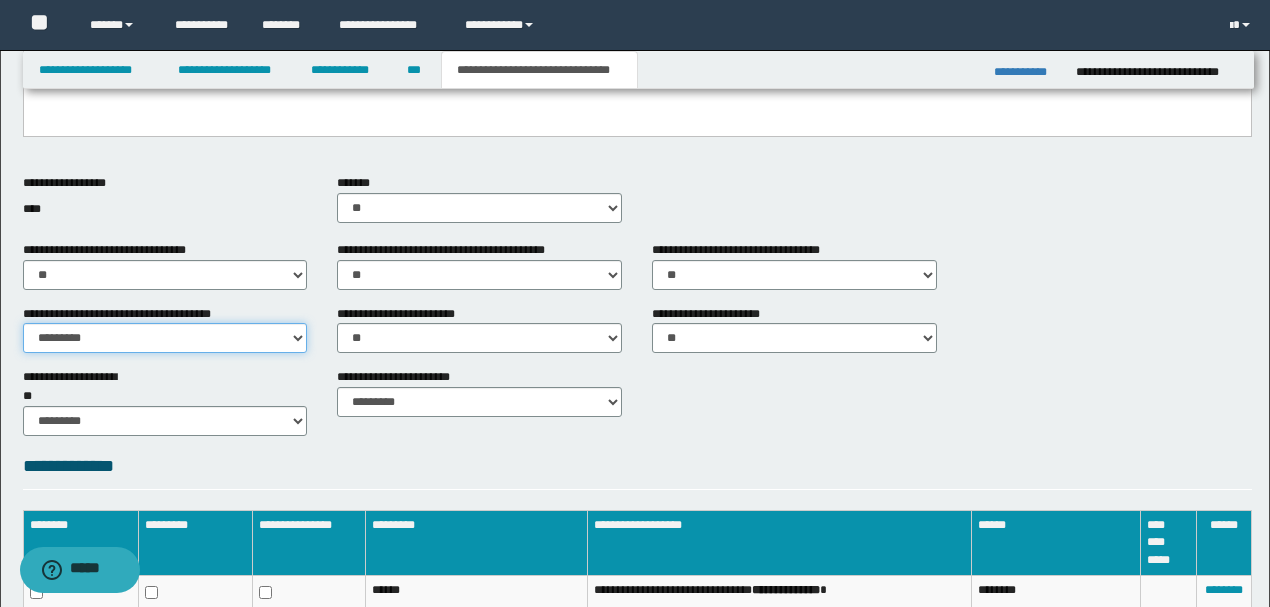 click on "*********
**
**" at bounding box center (165, 338) 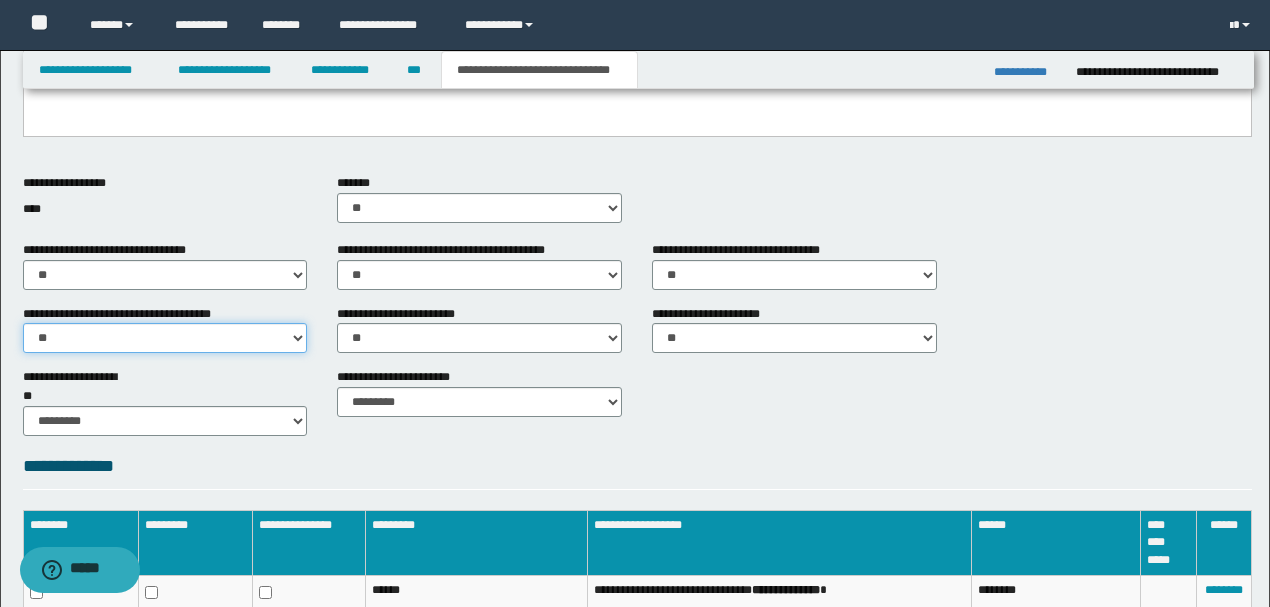 click on "*********
**
**" at bounding box center (165, 338) 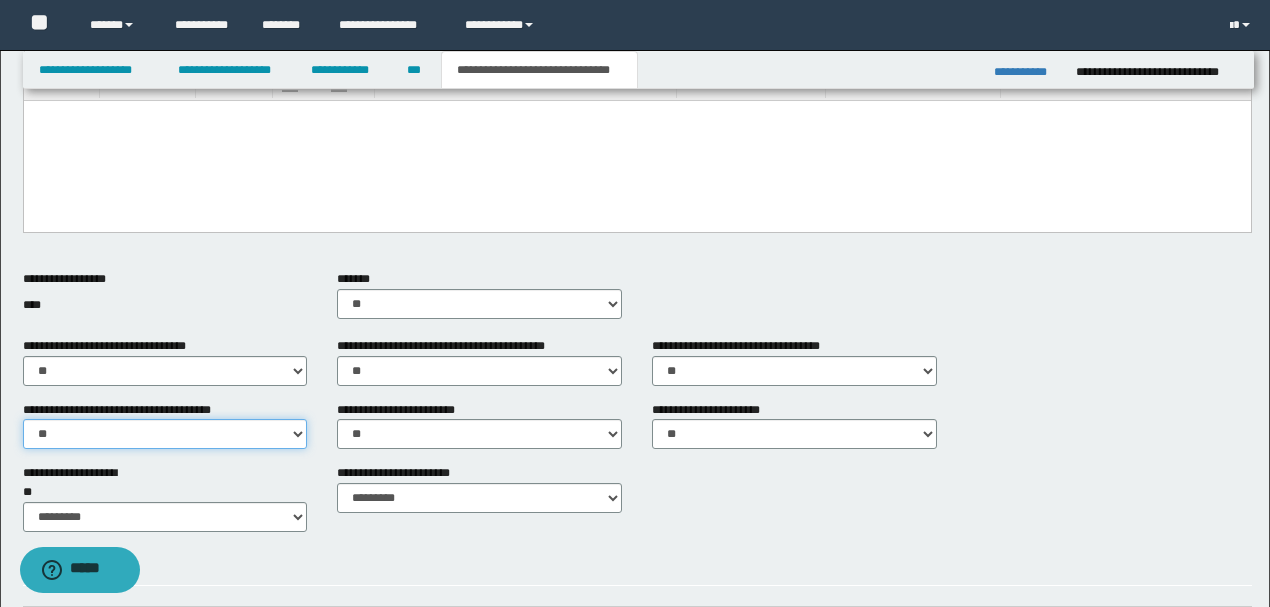 scroll, scrollTop: 333, scrollLeft: 0, axis: vertical 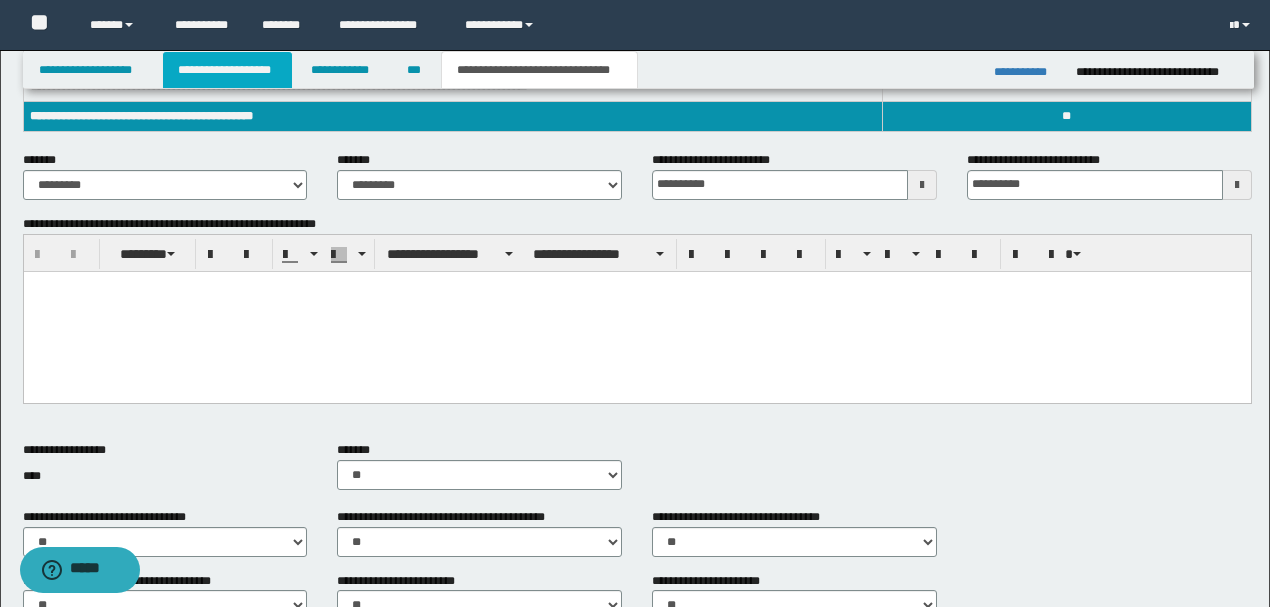 click on "**********" at bounding box center [227, 70] 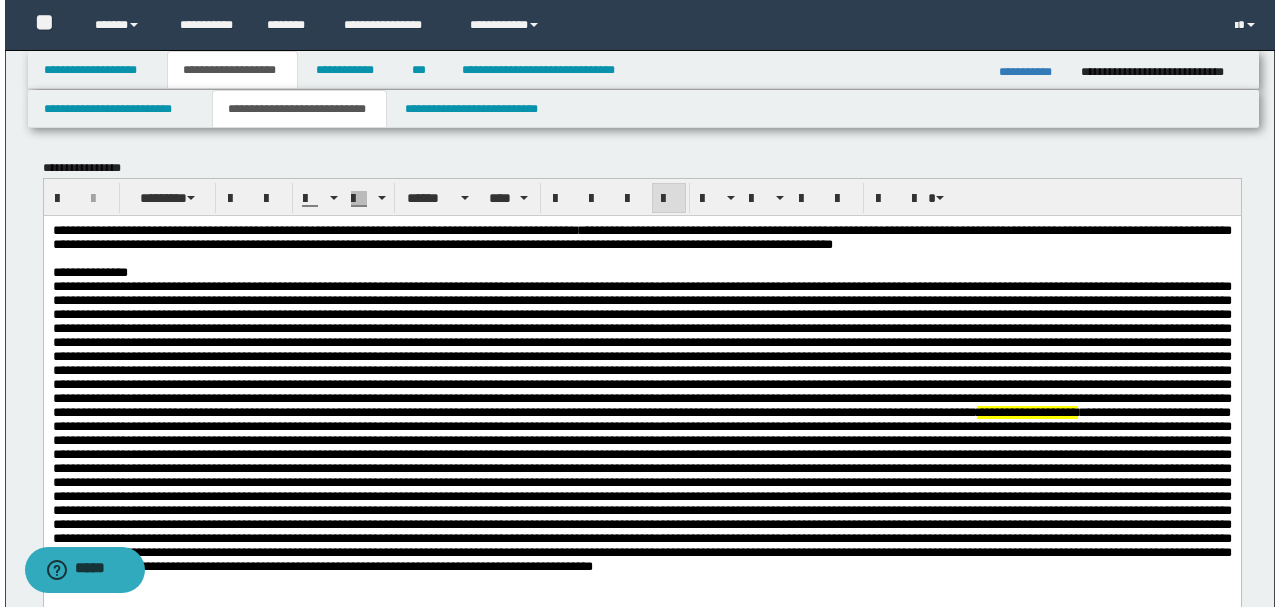 scroll, scrollTop: 0, scrollLeft: 0, axis: both 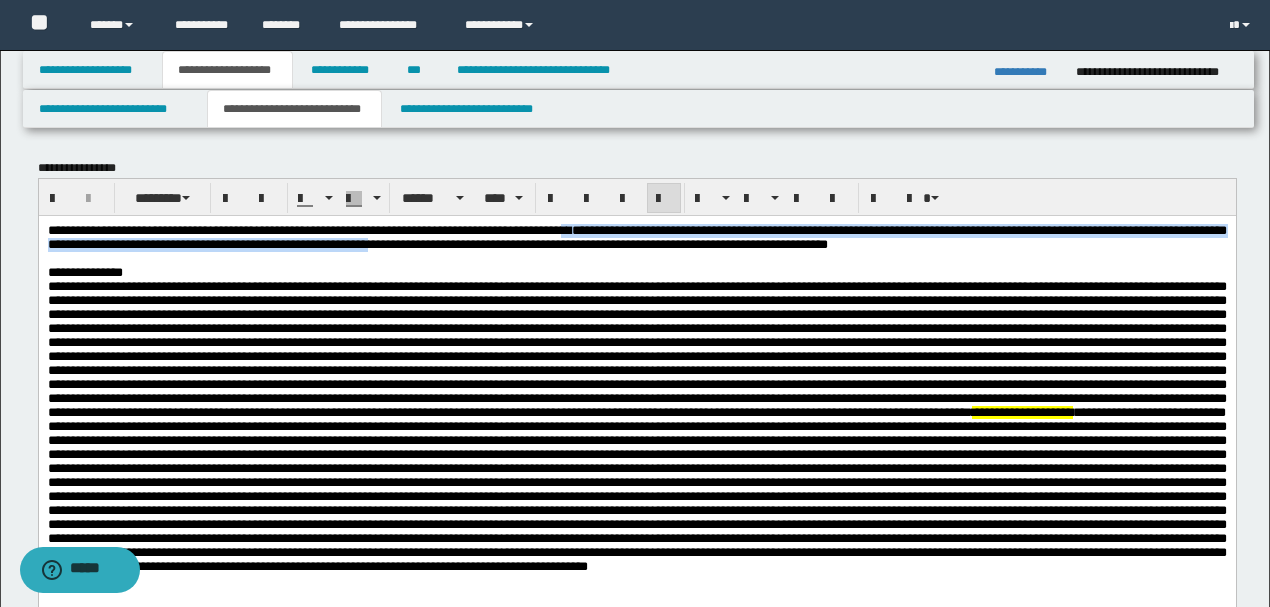 drag, startPoint x: 731, startPoint y: 231, endPoint x: 700, endPoint y: 247, distance: 34.88553 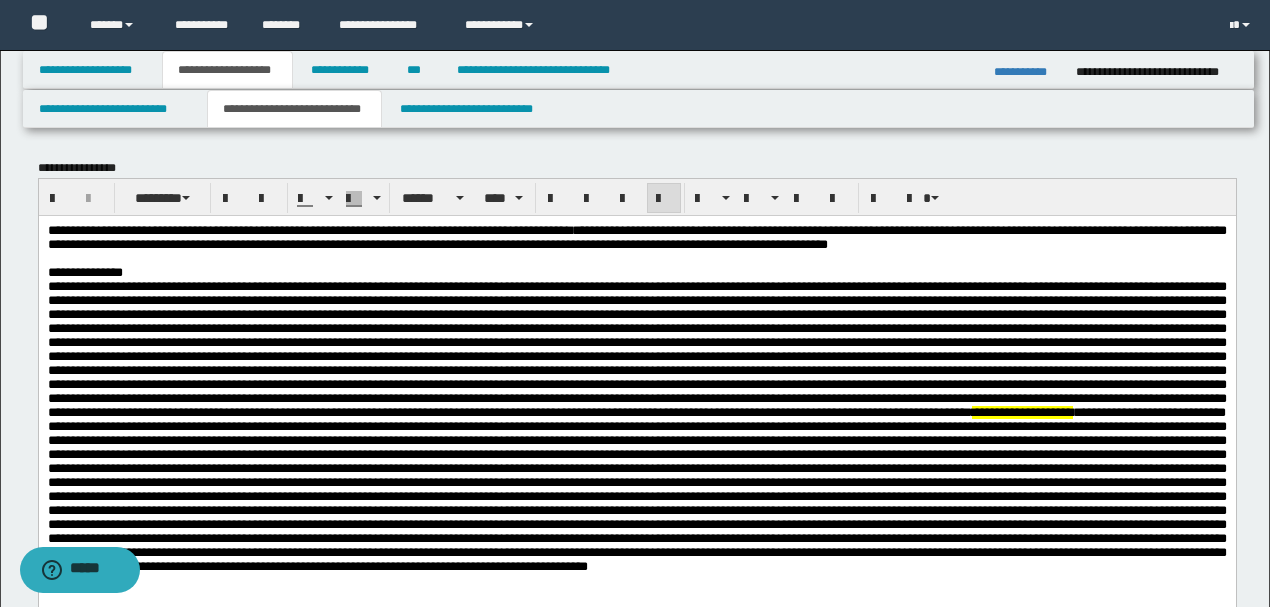 click on "**********" at bounding box center (636, 236) 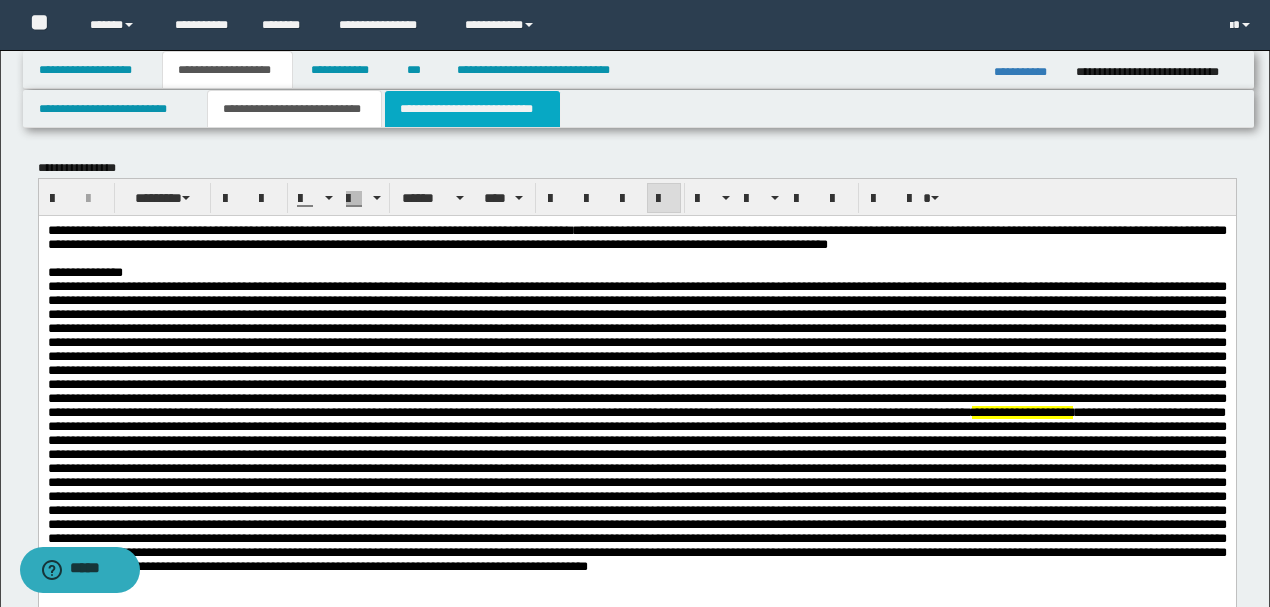 click on "**********" at bounding box center (472, 109) 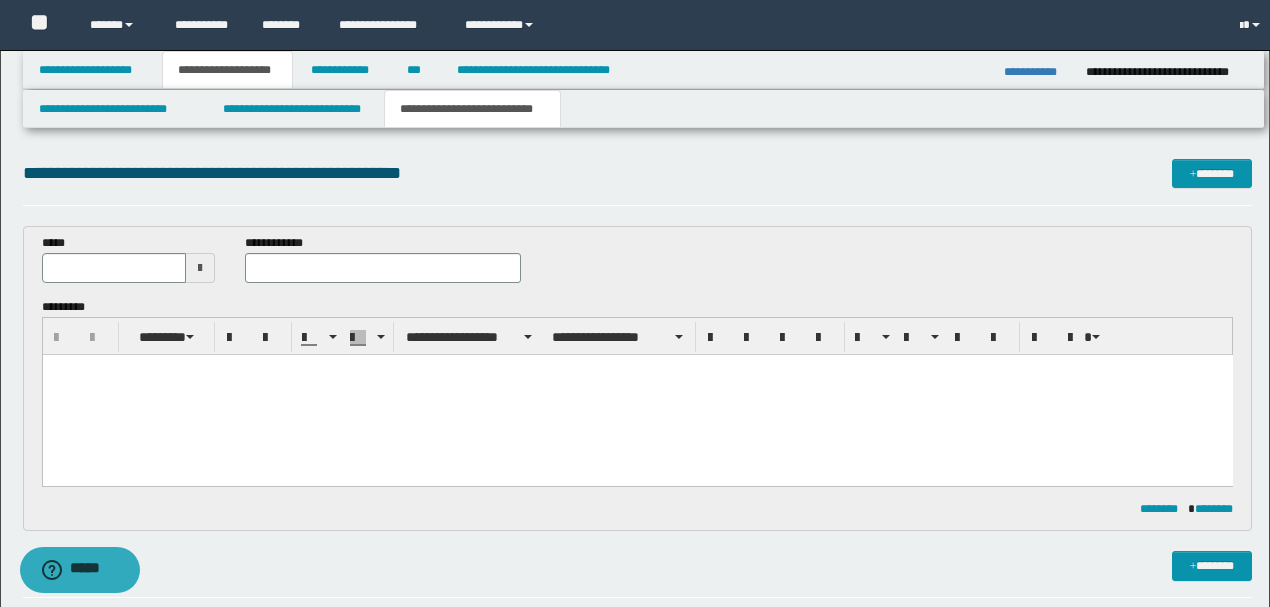 scroll, scrollTop: 0, scrollLeft: 0, axis: both 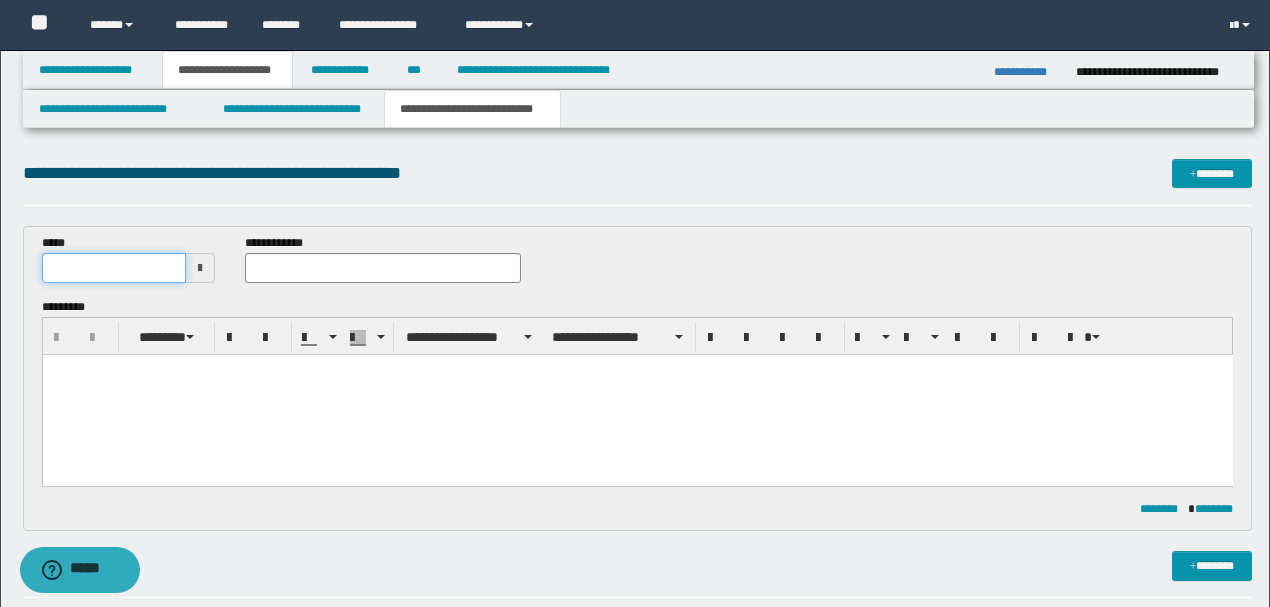 click at bounding box center (114, 268) 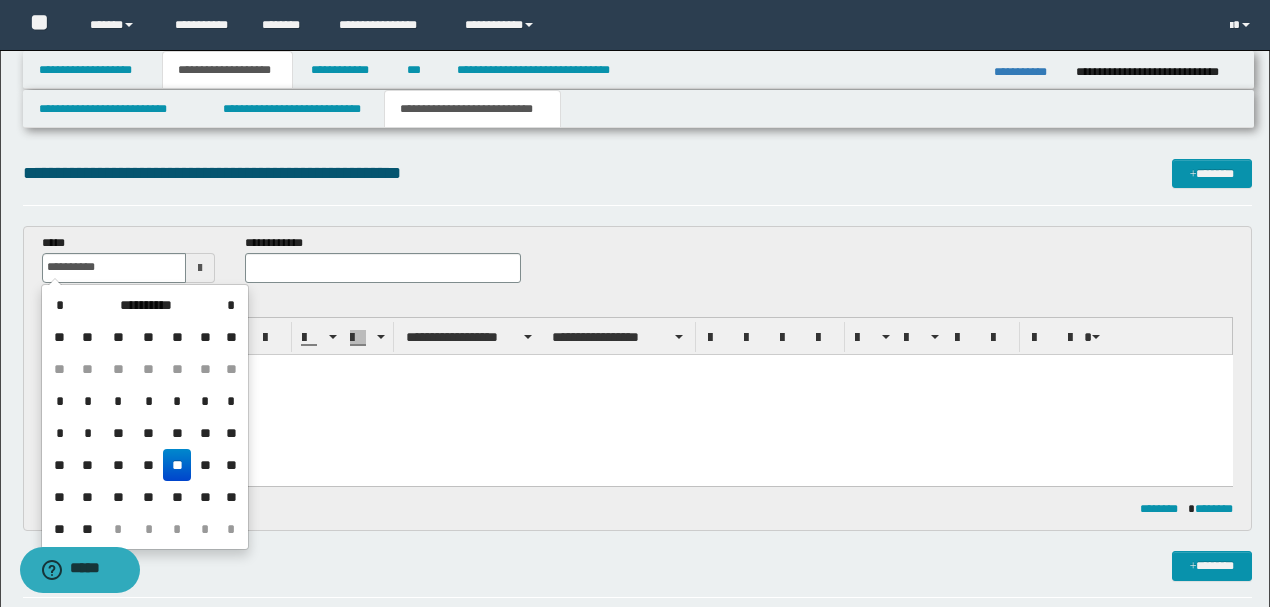 click on "**" at bounding box center [177, 465] 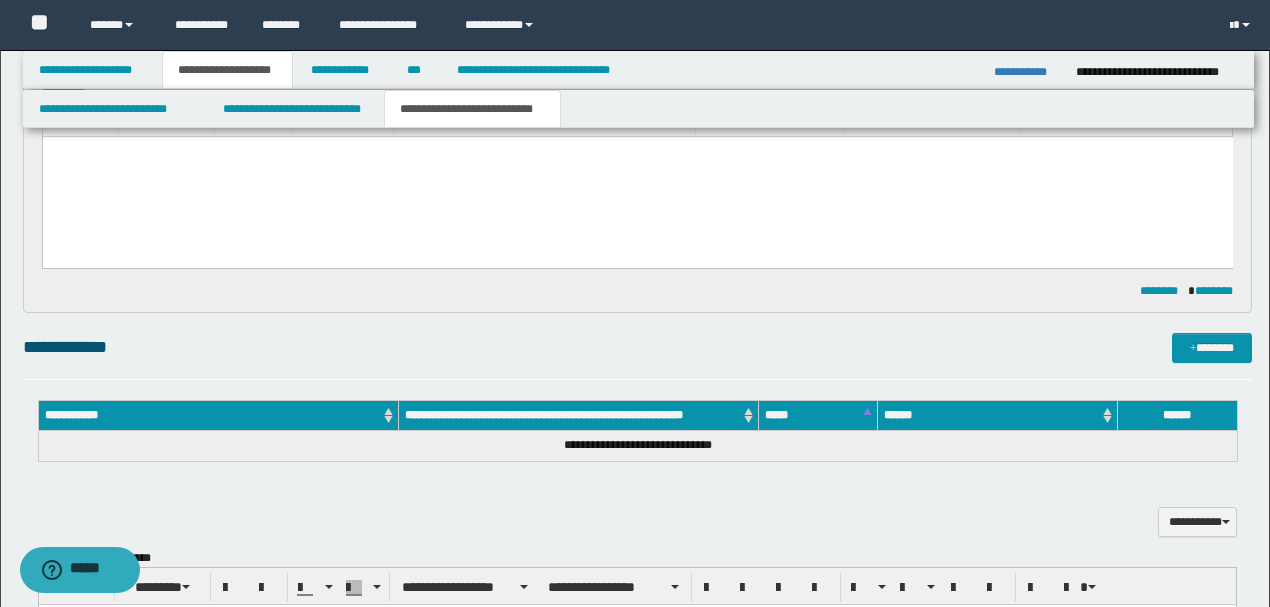 scroll, scrollTop: 266, scrollLeft: 0, axis: vertical 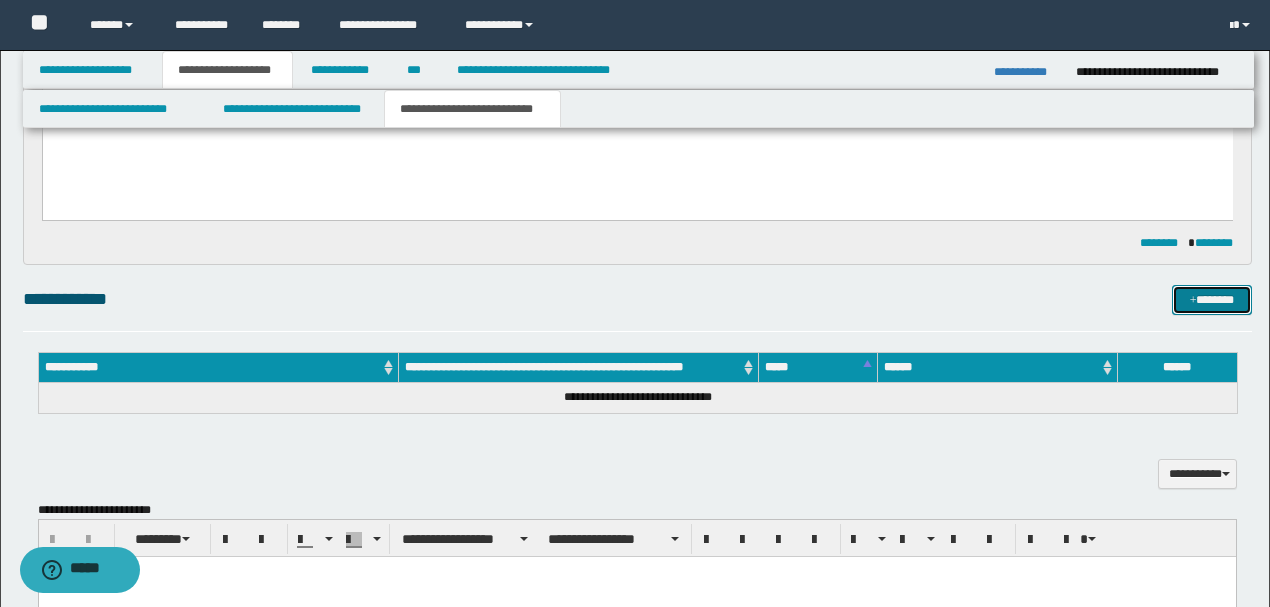 drag, startPoint x: 1210, startPoint y: 301, endPoint x: 997, endPoint y: 300, distance: 213.00235 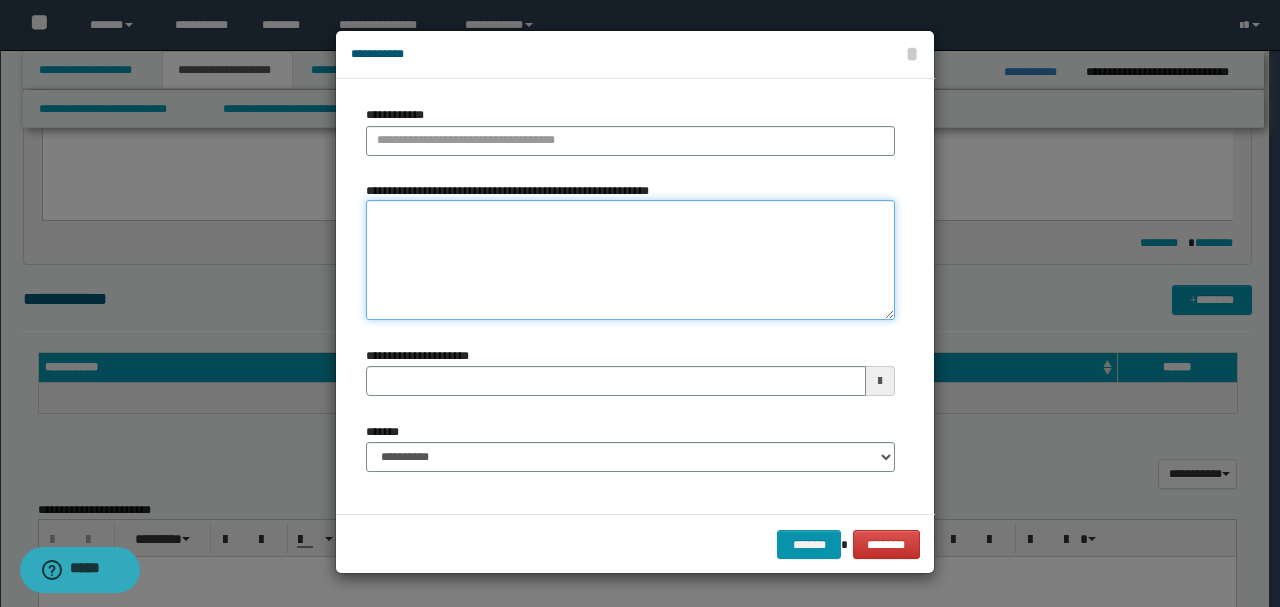 click on "**********" at bounding box center [630, 260] 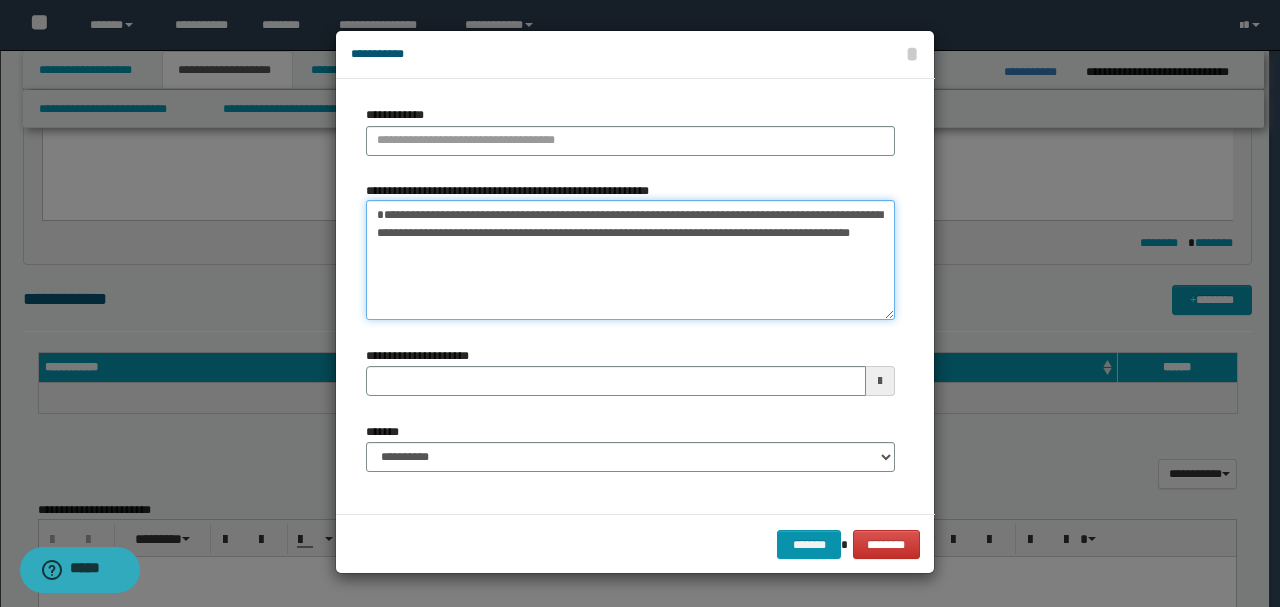 type on "**********" 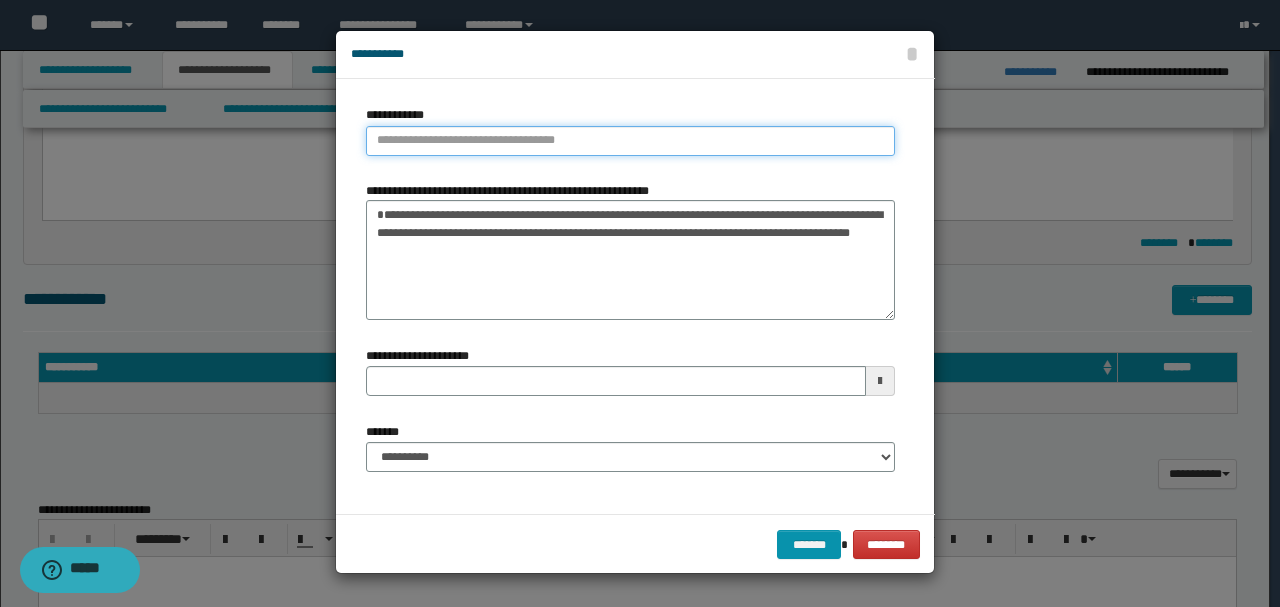 click on "**********" at bounding box center [630, 141] 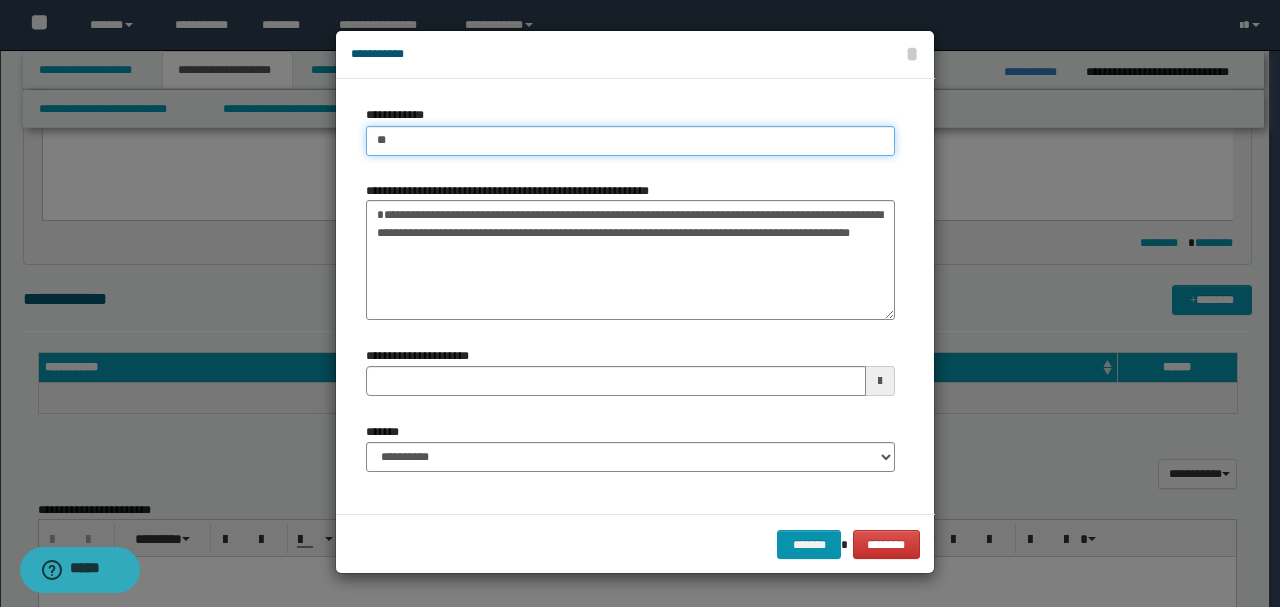 type on "***" 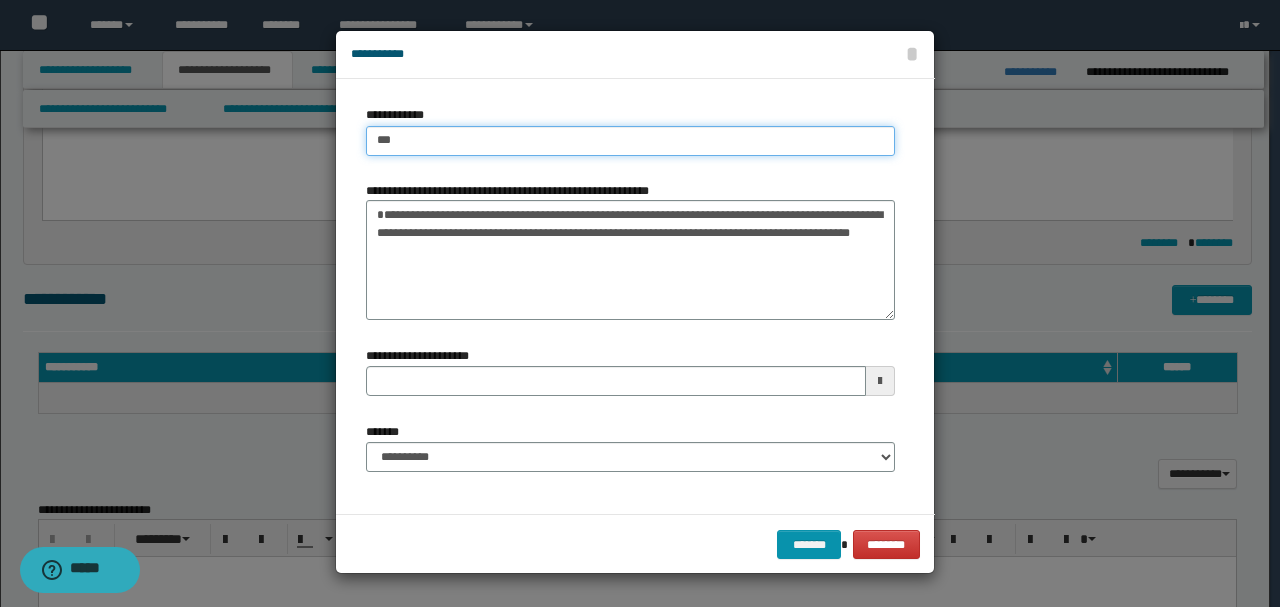 type on "***" 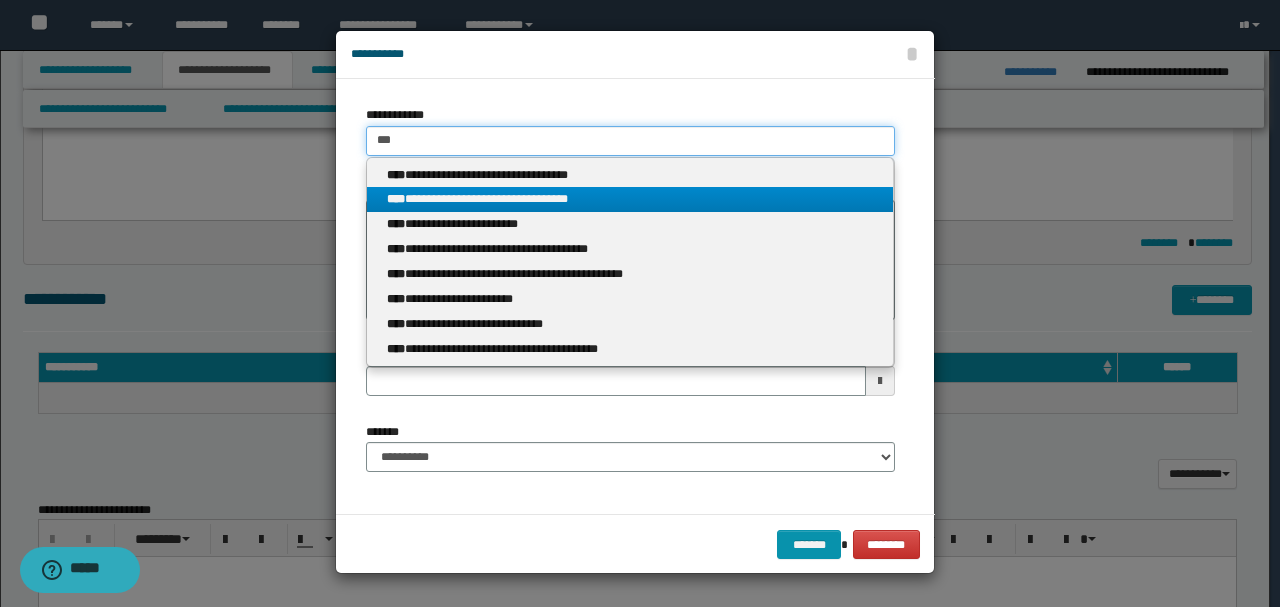 type on "***" 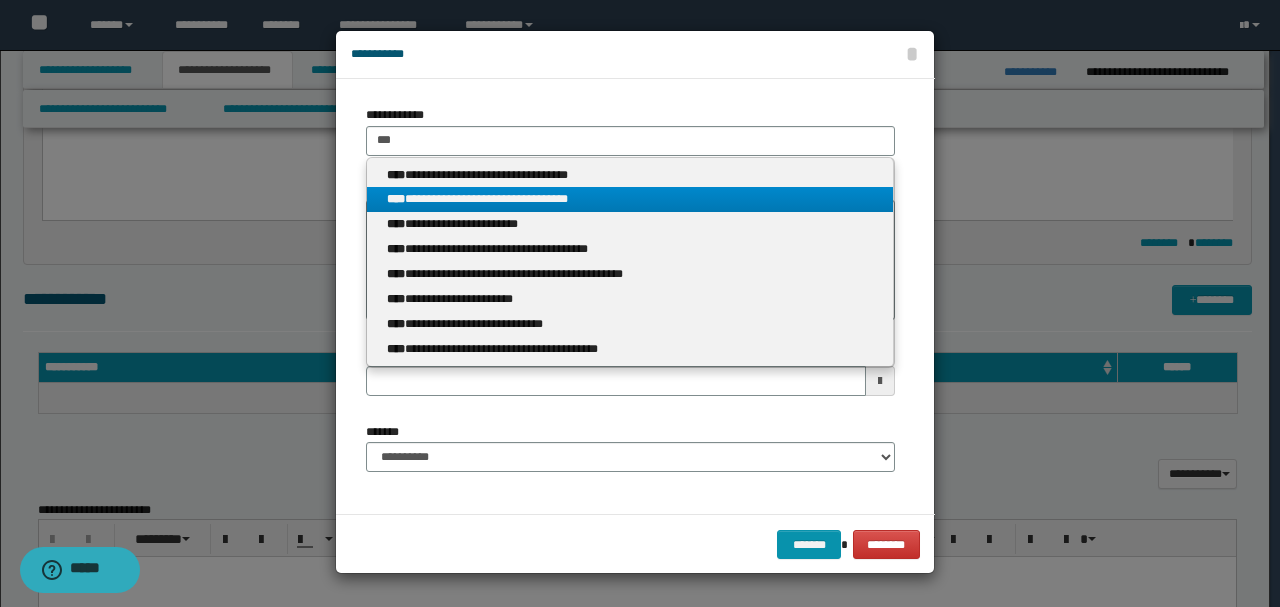 click on "**********" at bounding box center (630, 199) 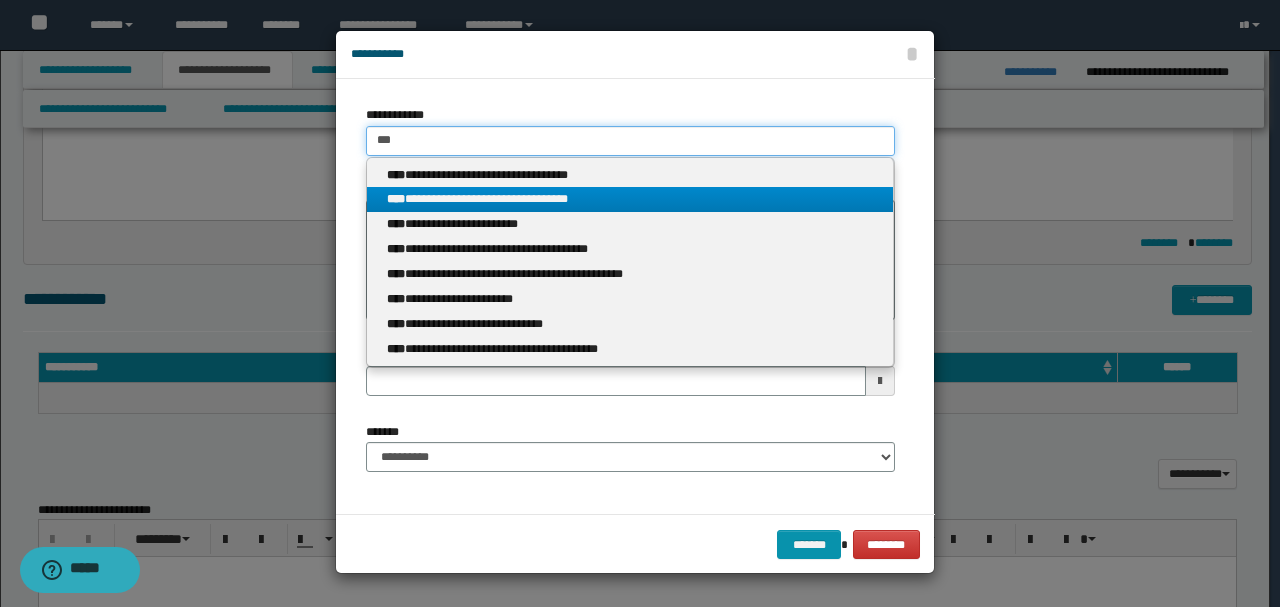type 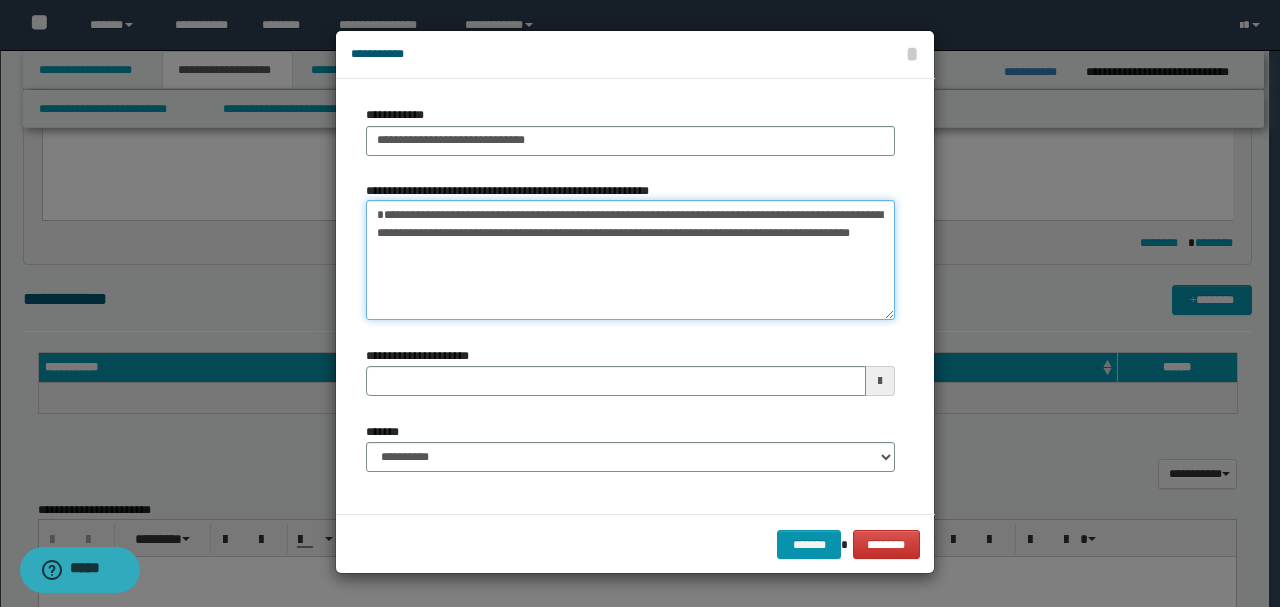 drag, startPoint x: 386, startPoint y: 208, endPoint x: 306, endPoint y: 208, distance: 80 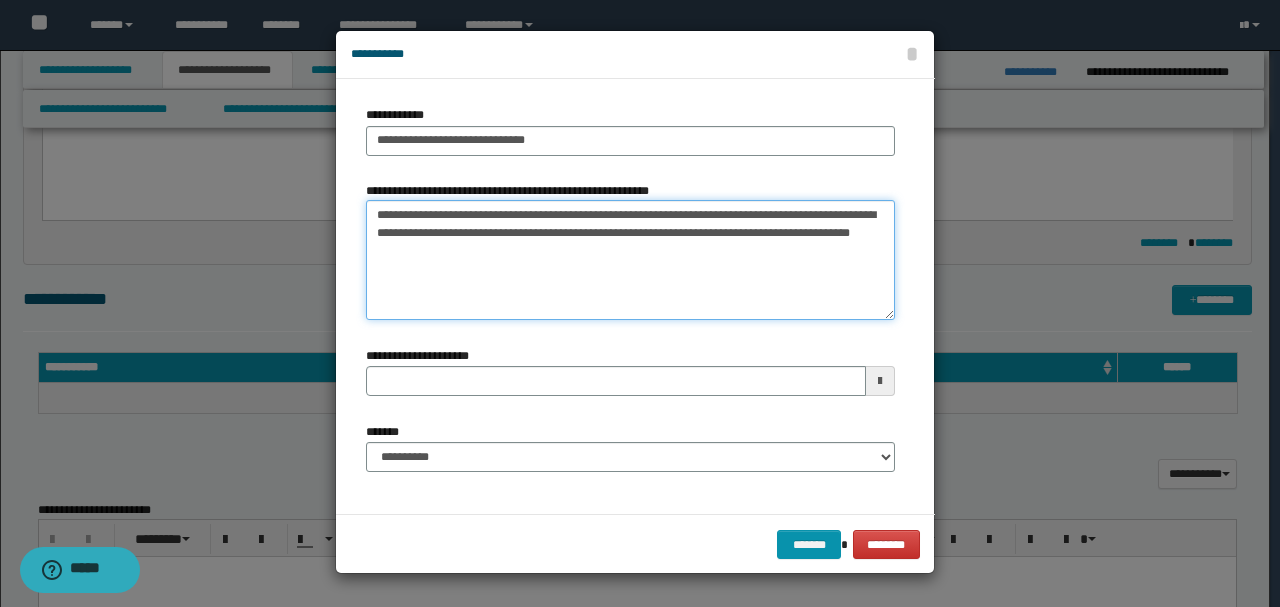 drag, startPoint x: 587, startPoint y: 216, endPoint x: 596, endPoint y: 246, distance: 31.320919 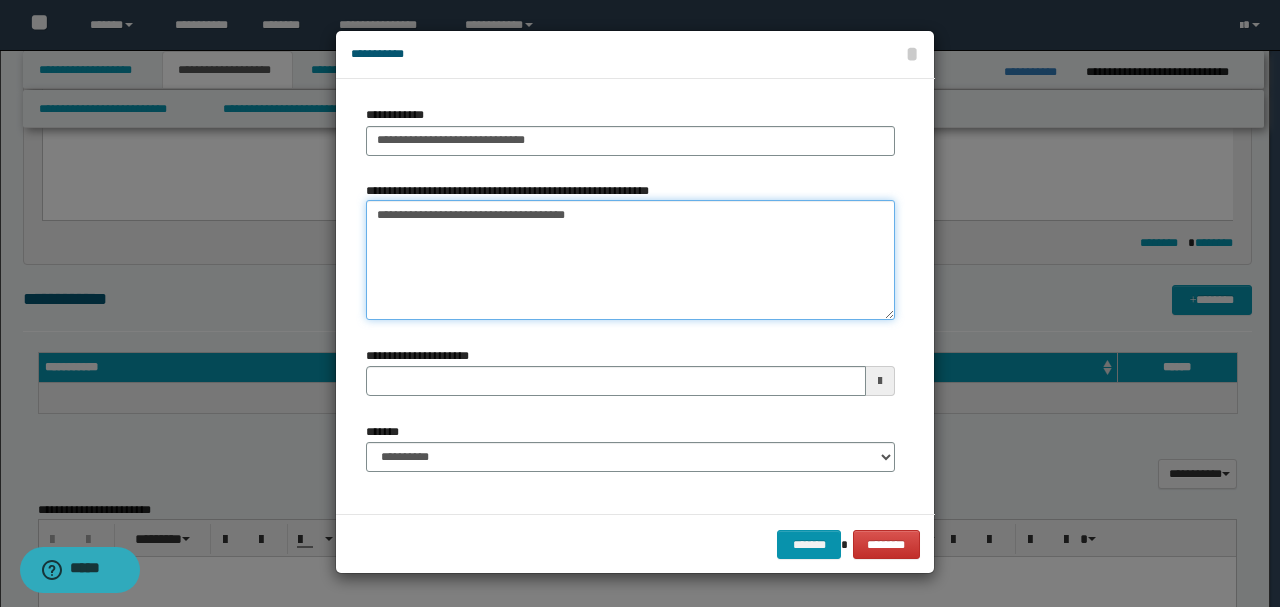 type on "**********" 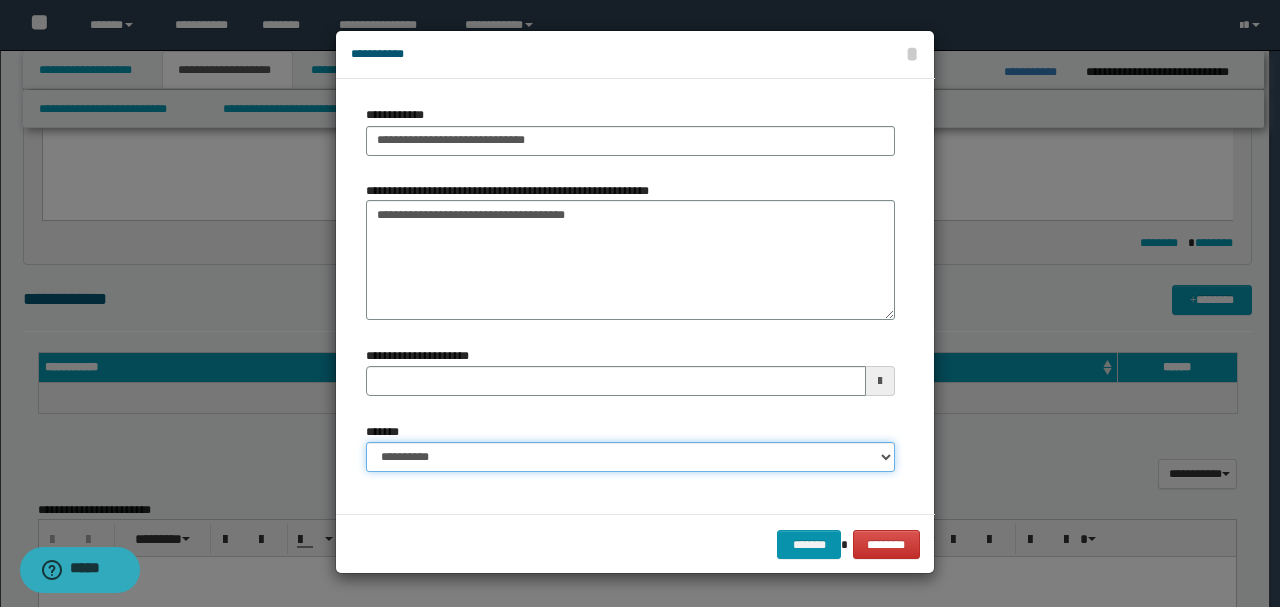 click on "**********" at bounding box center [630, 457] 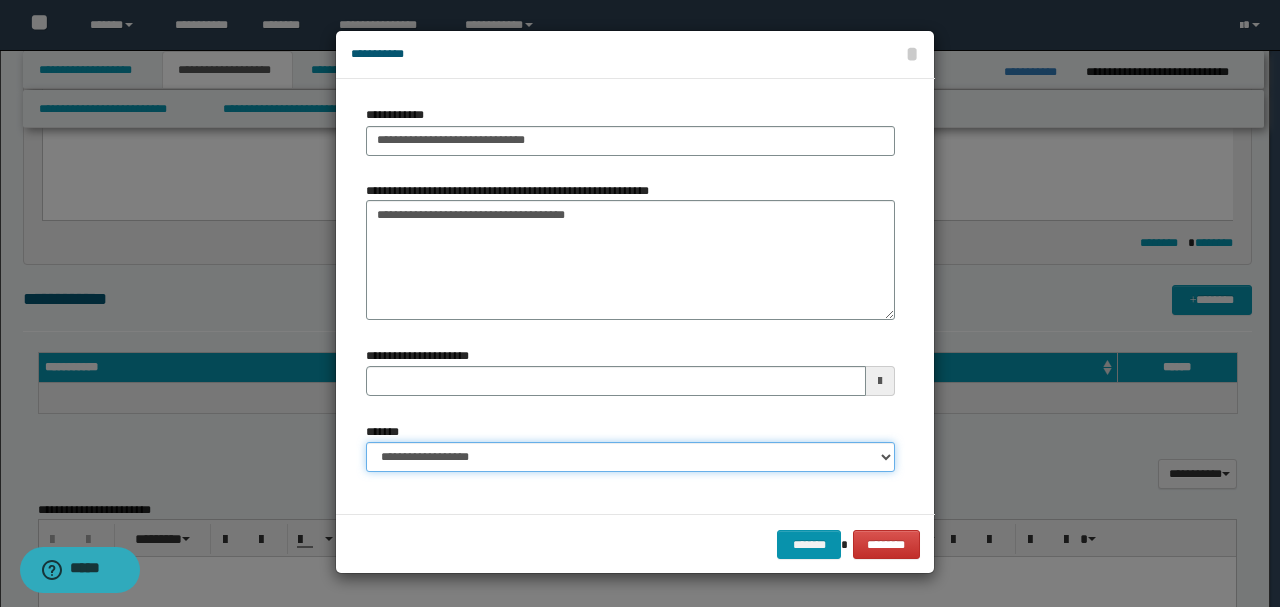 type 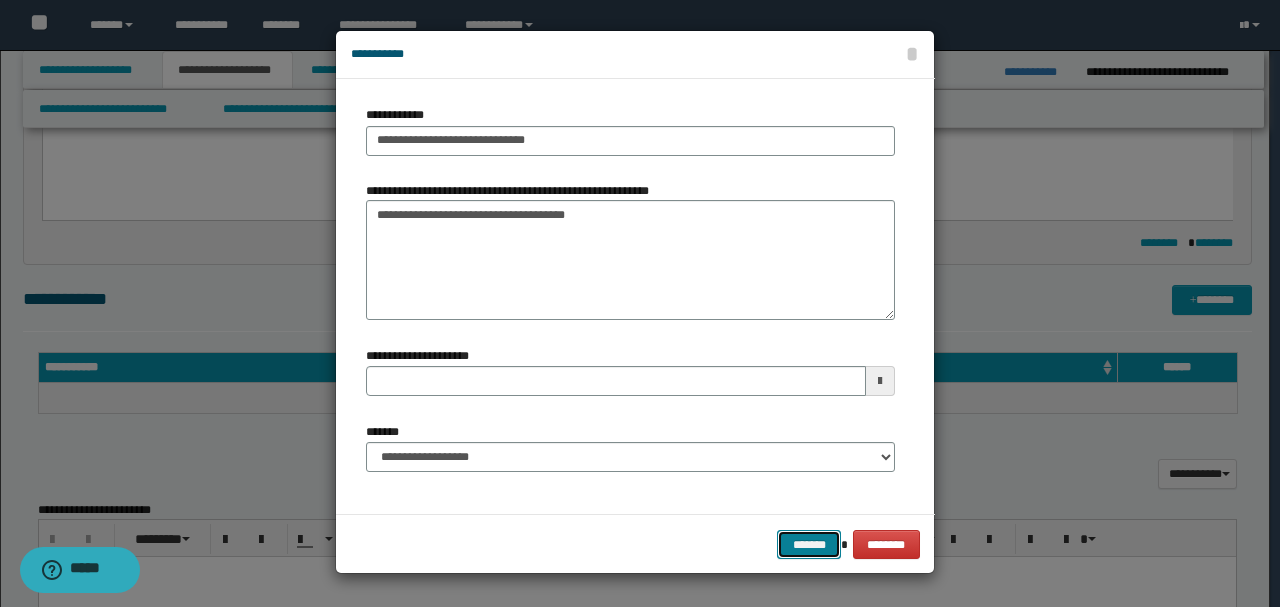 click on "*******" at bounding box center (809, 544) 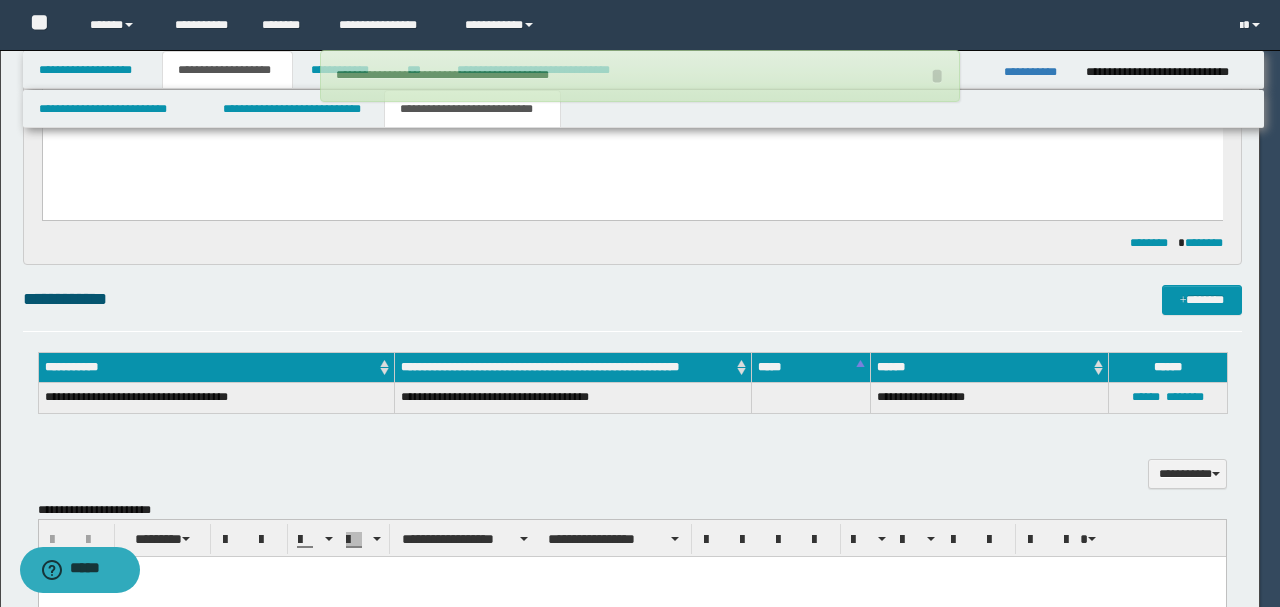 type 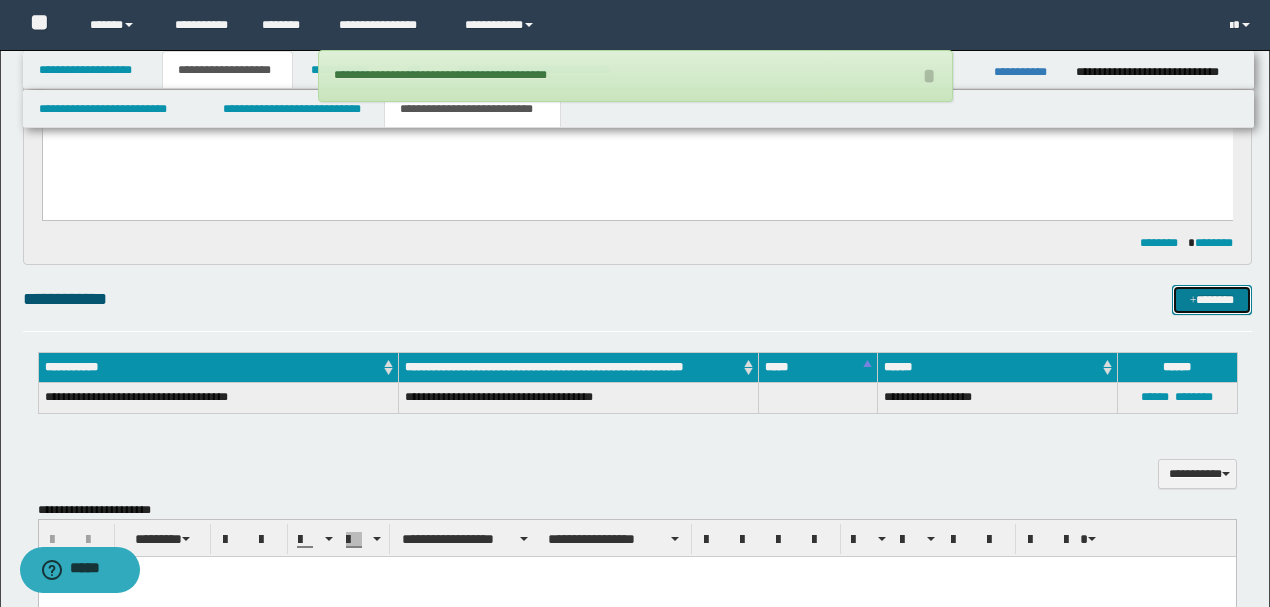 click on "*******" at bounding box center [1211, 299] 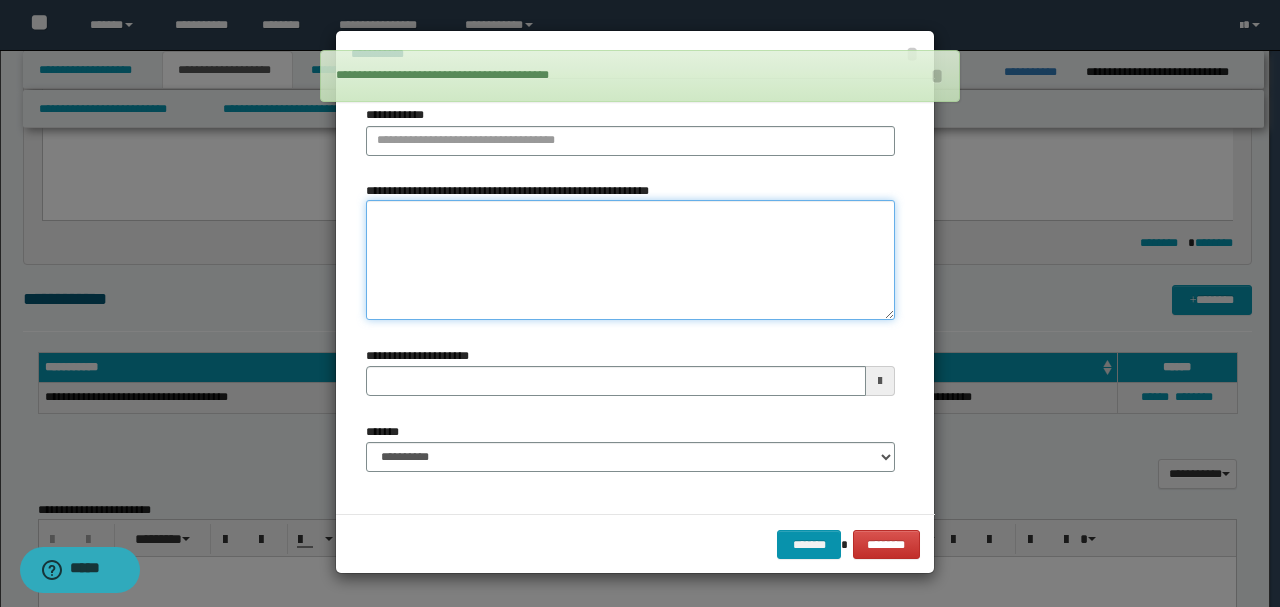 click on "**********" at bounding box center (630, 260) 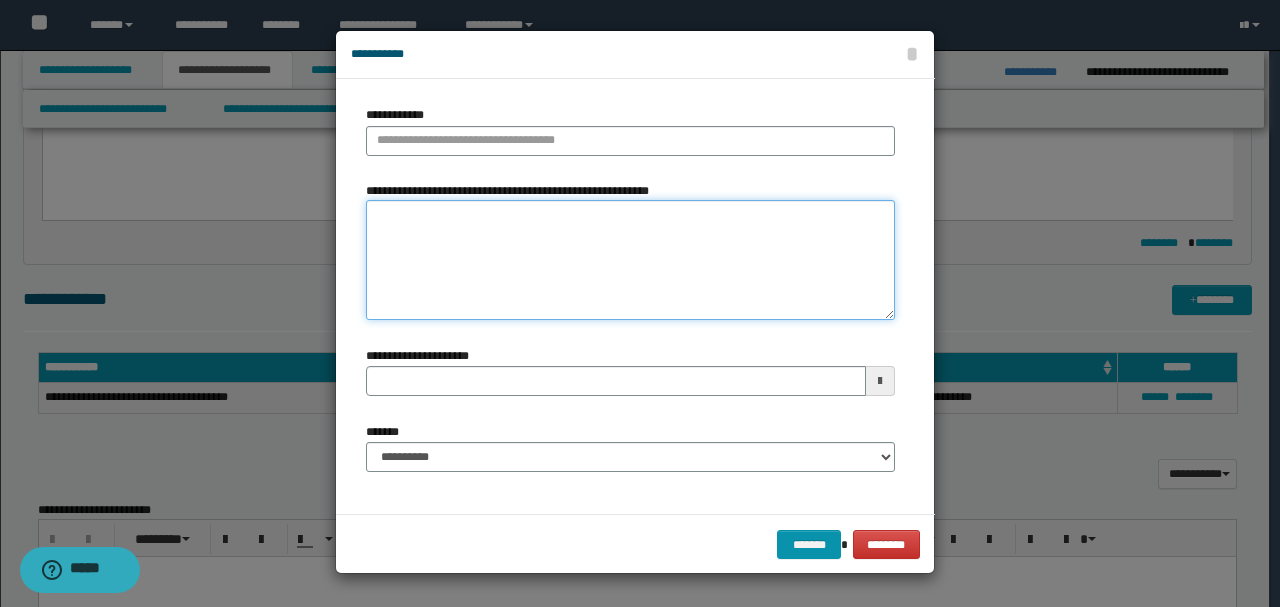 paste on "**********" 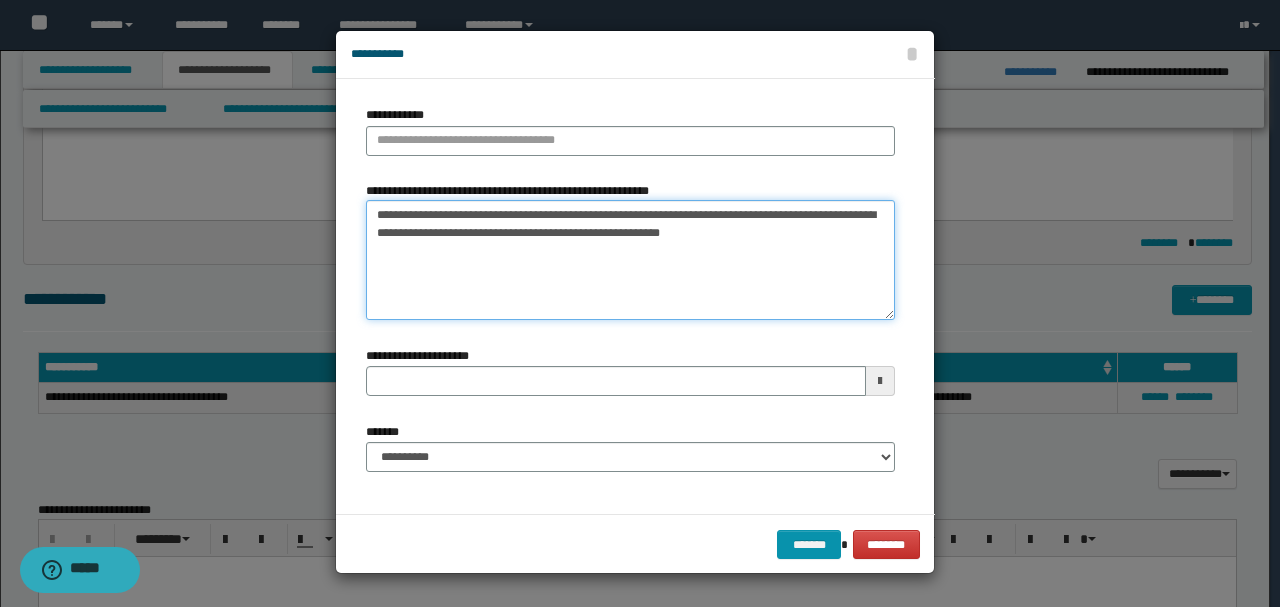 drag, startPoint x: 388, startPoint y: 216, endPoint x: 302, endPoint y: 216, distance: 86 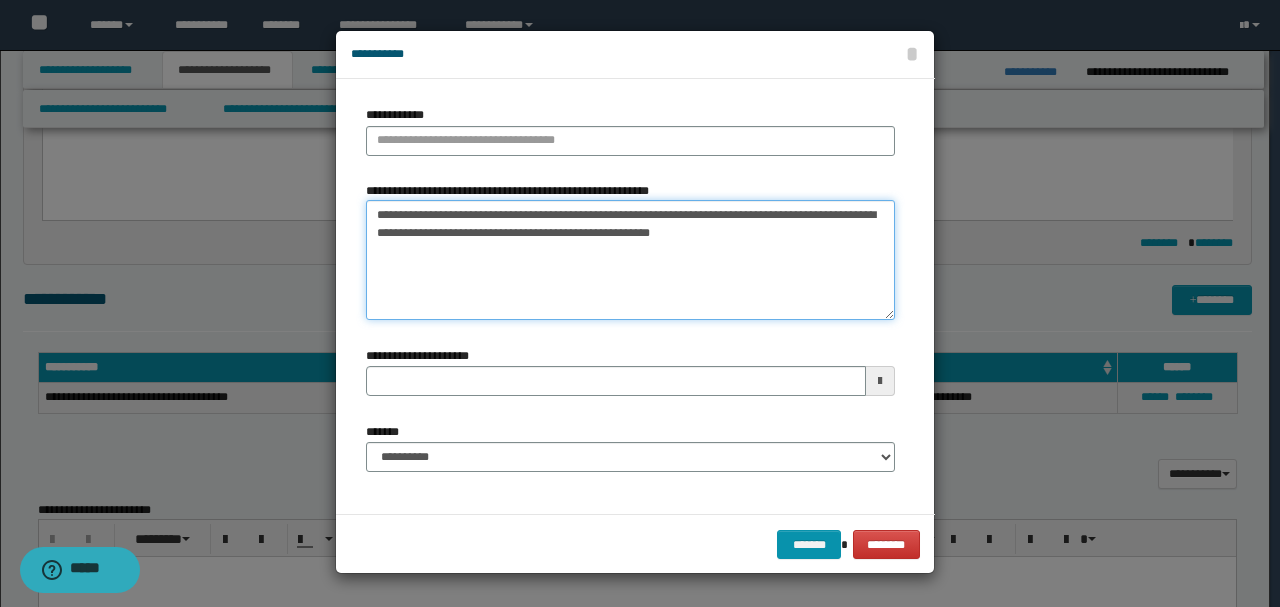 drag, startPoint x: 525, startPoint y: 215, endPoint x: 923, endPoint y: 249, distance: 399.44962 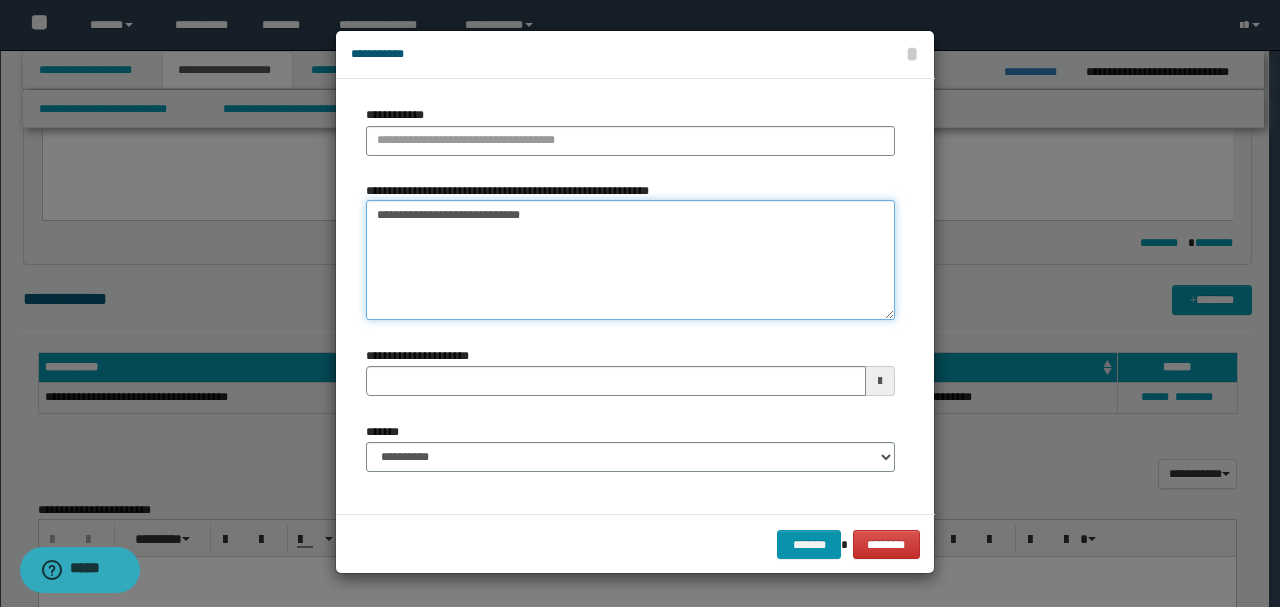 type on "**********" 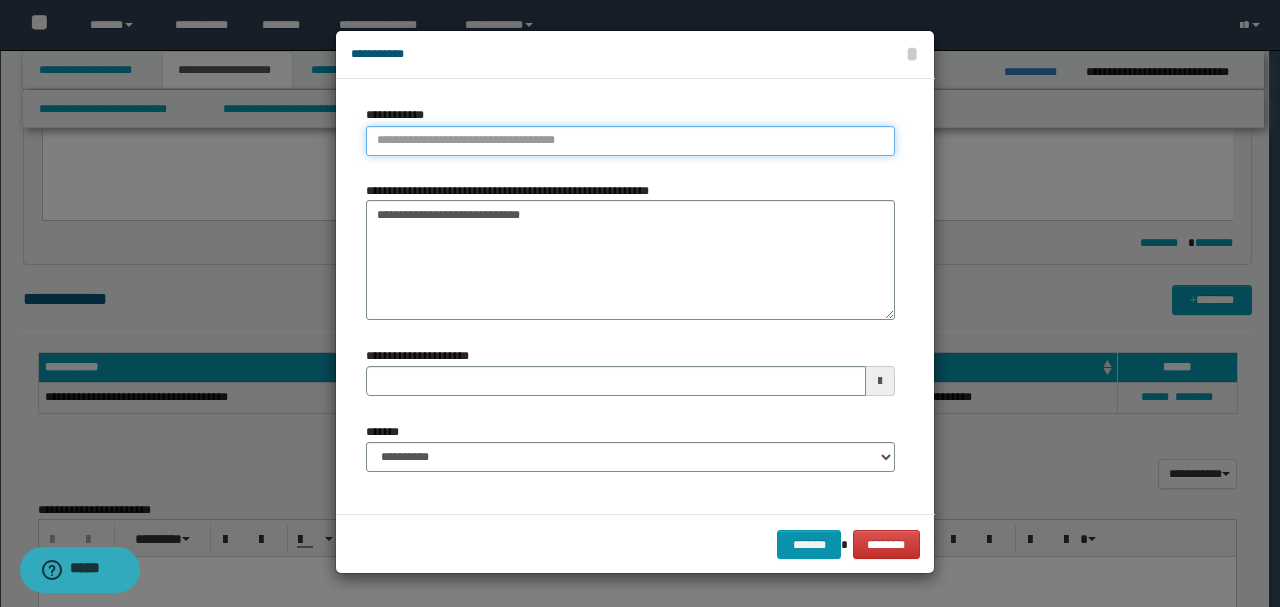 type on "**********" 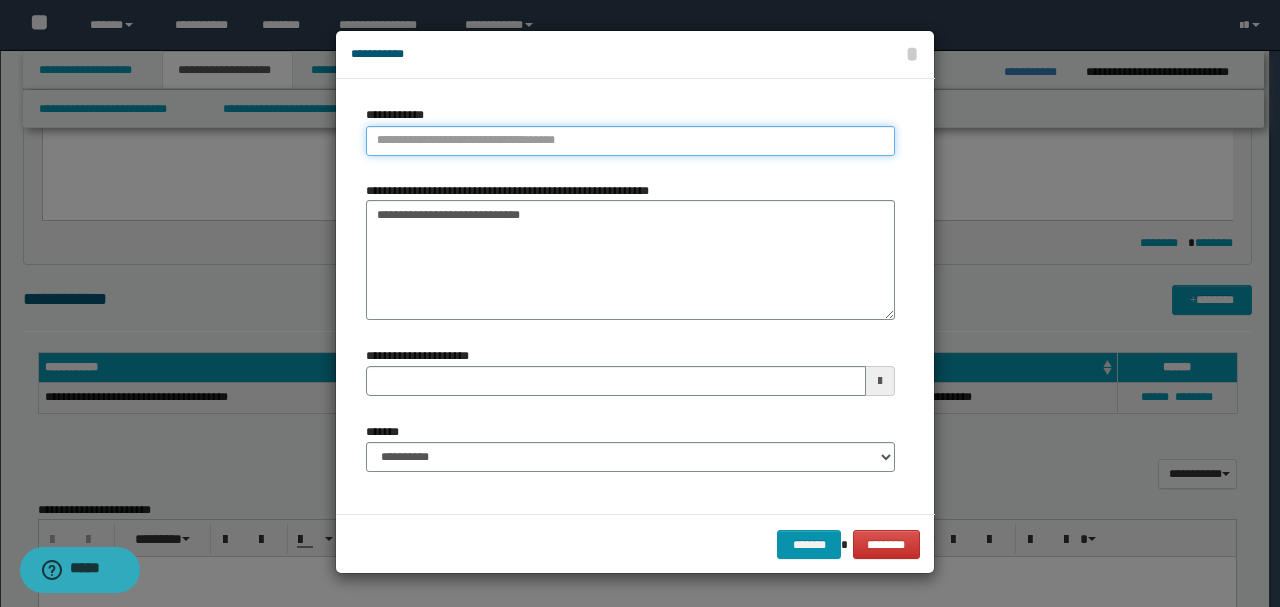 click on "**********" at bounding box center [630, 141] 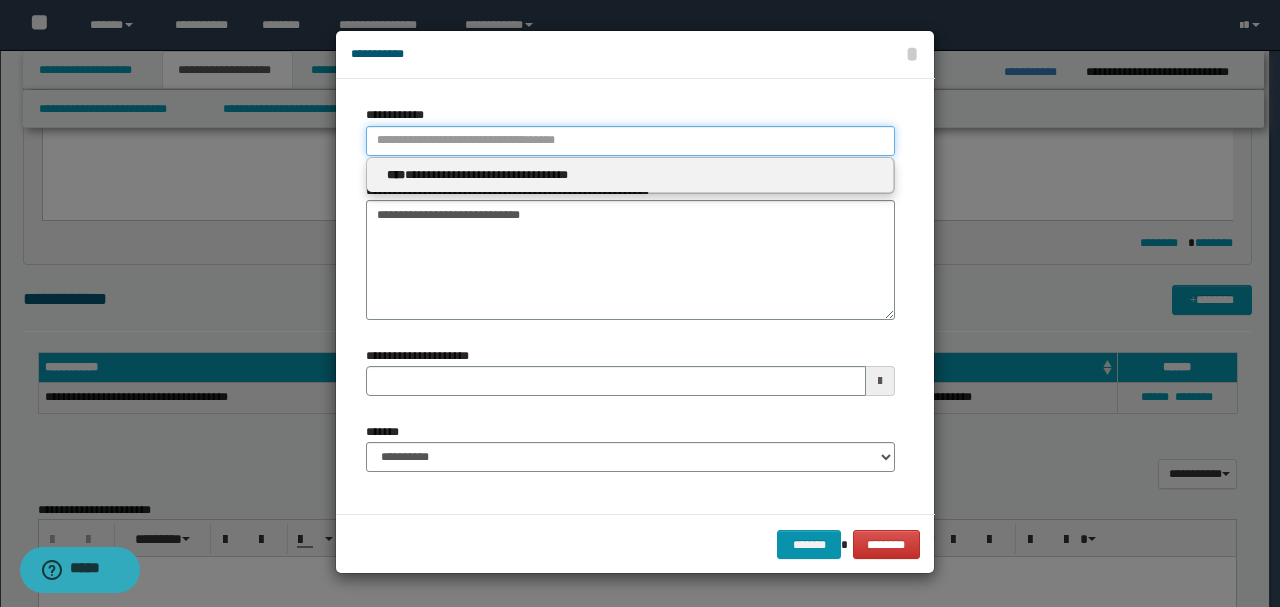 type 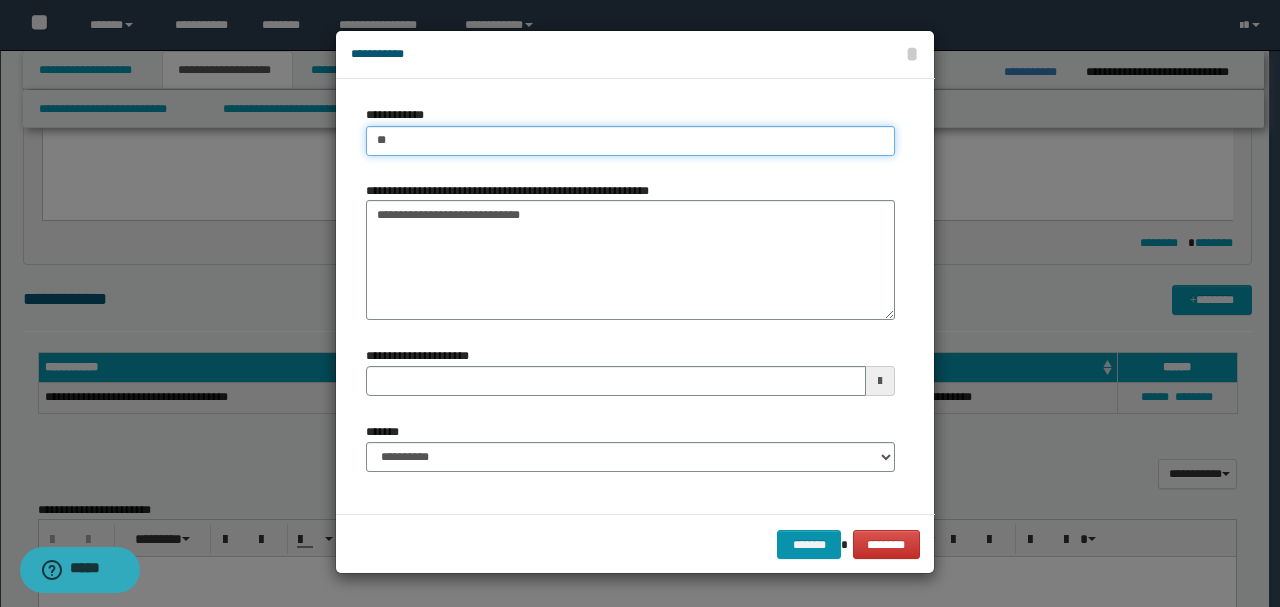 type on "***" 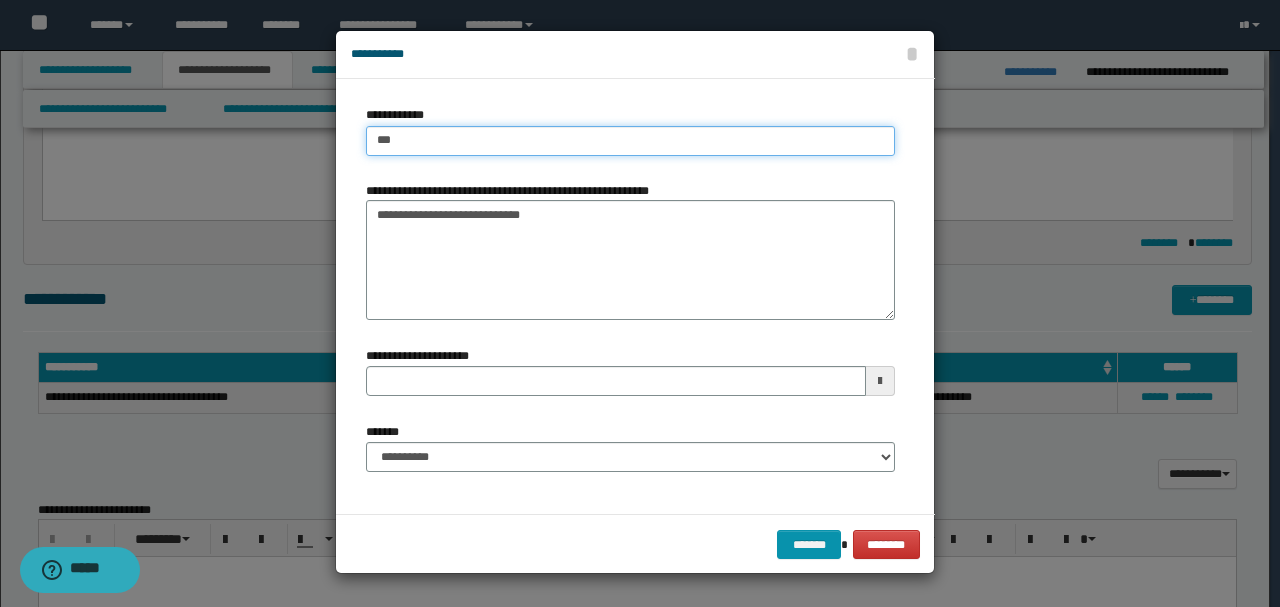 type on "***" 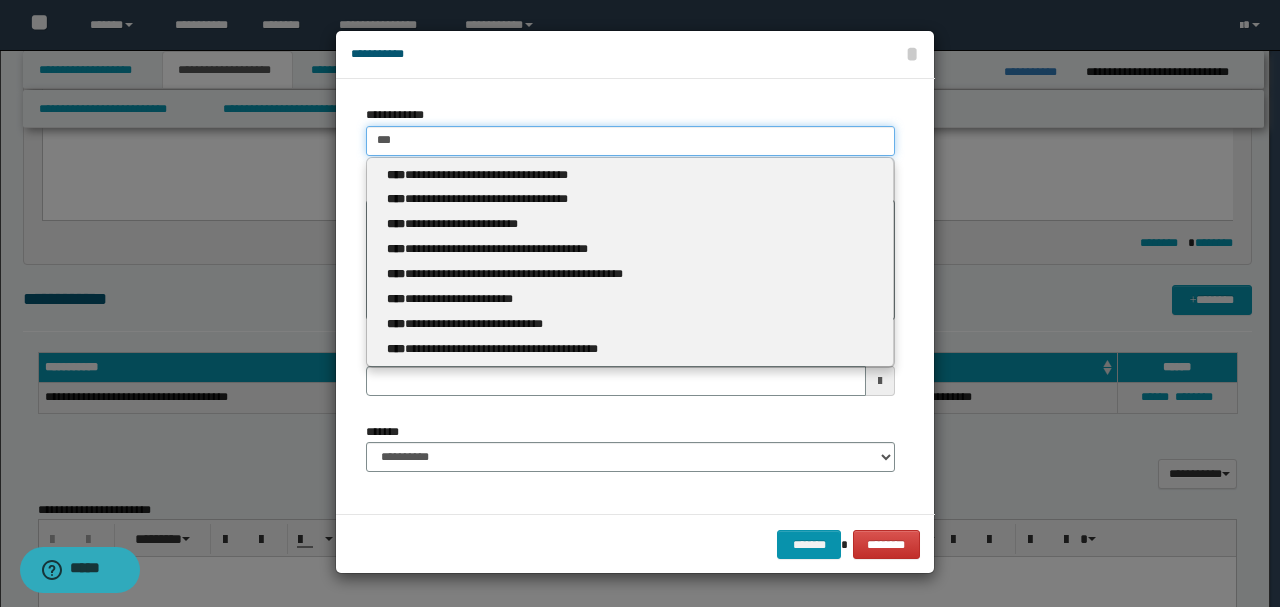 type 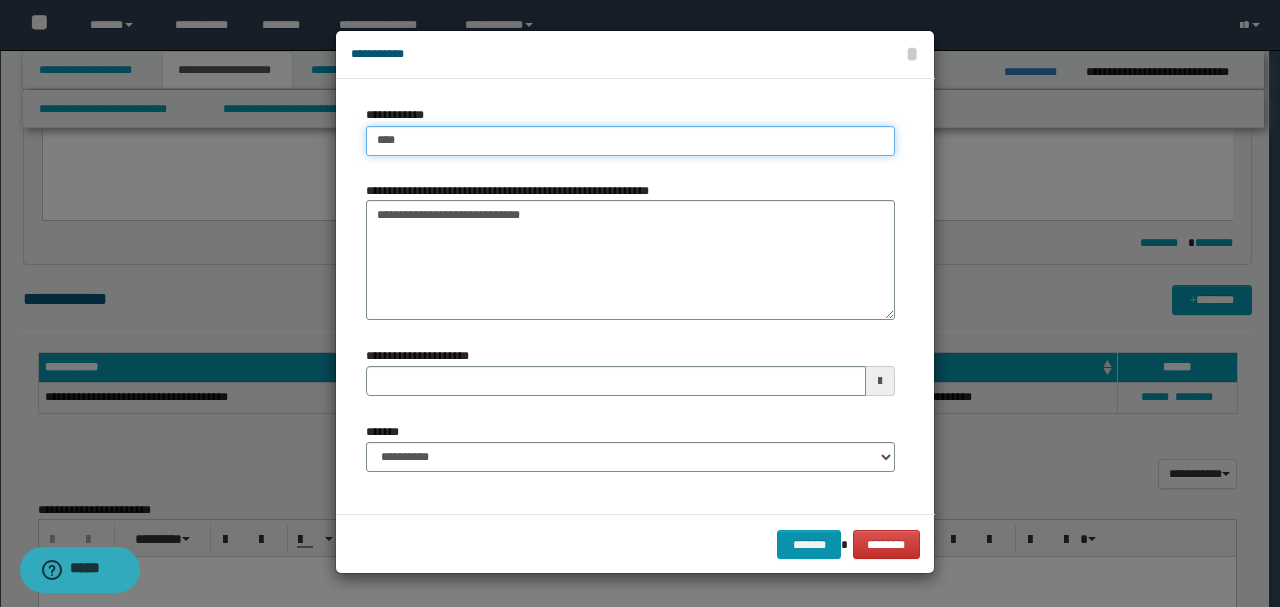 type on "****" 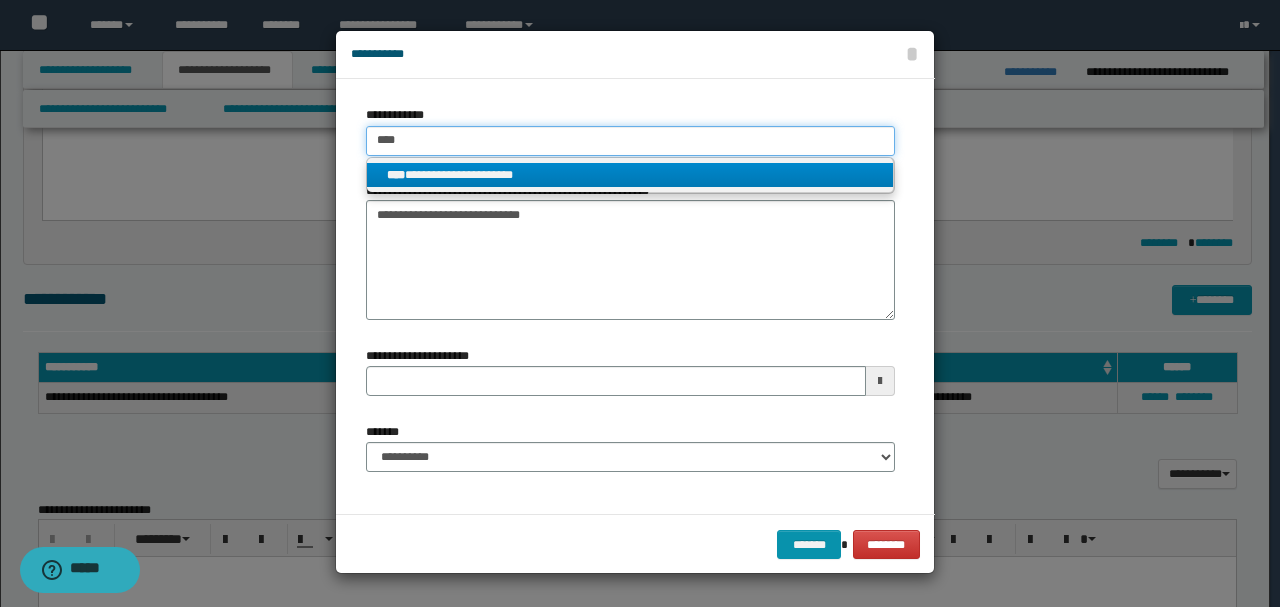 type on "****" 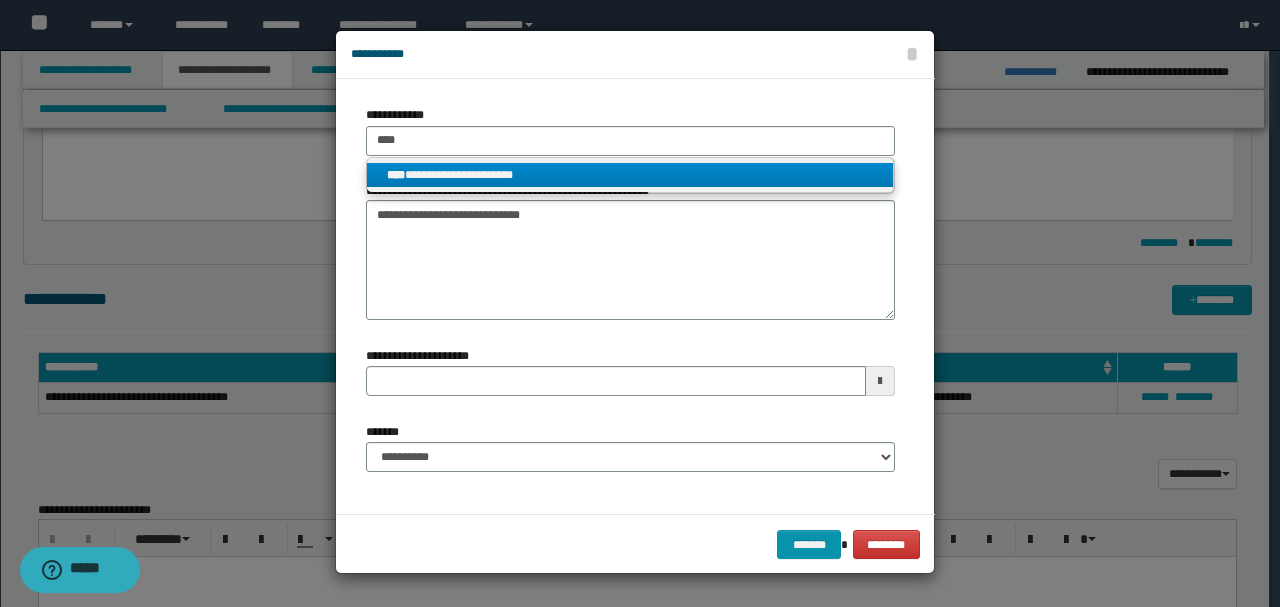 click on "**********" at bounding box center (630, 175) 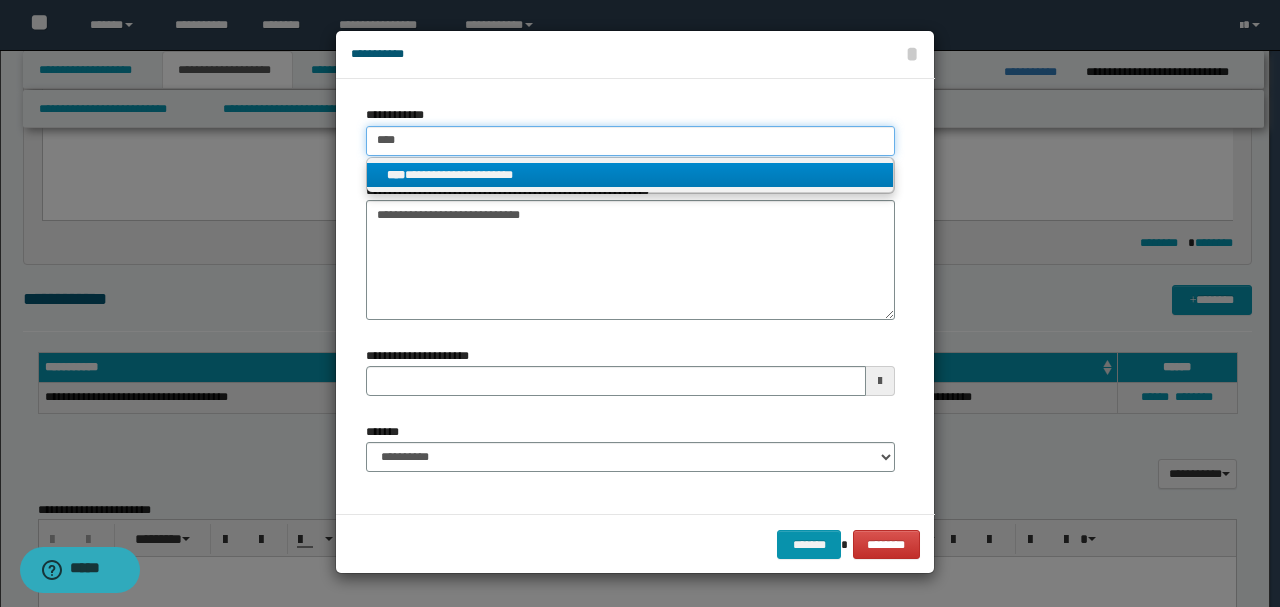 type 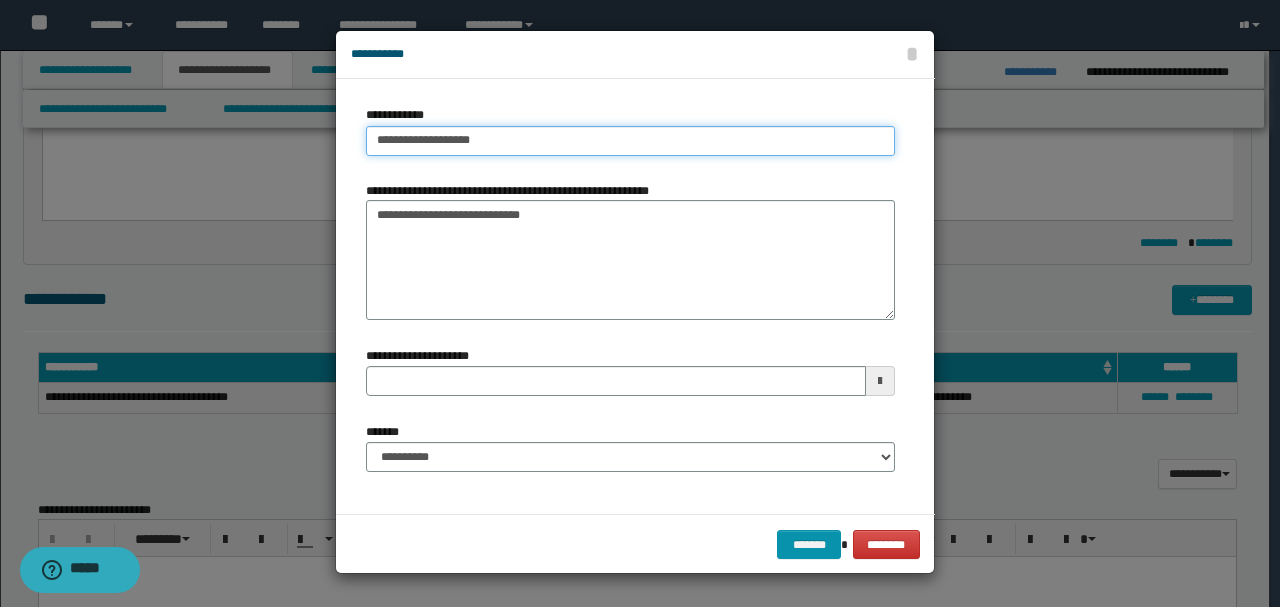 type 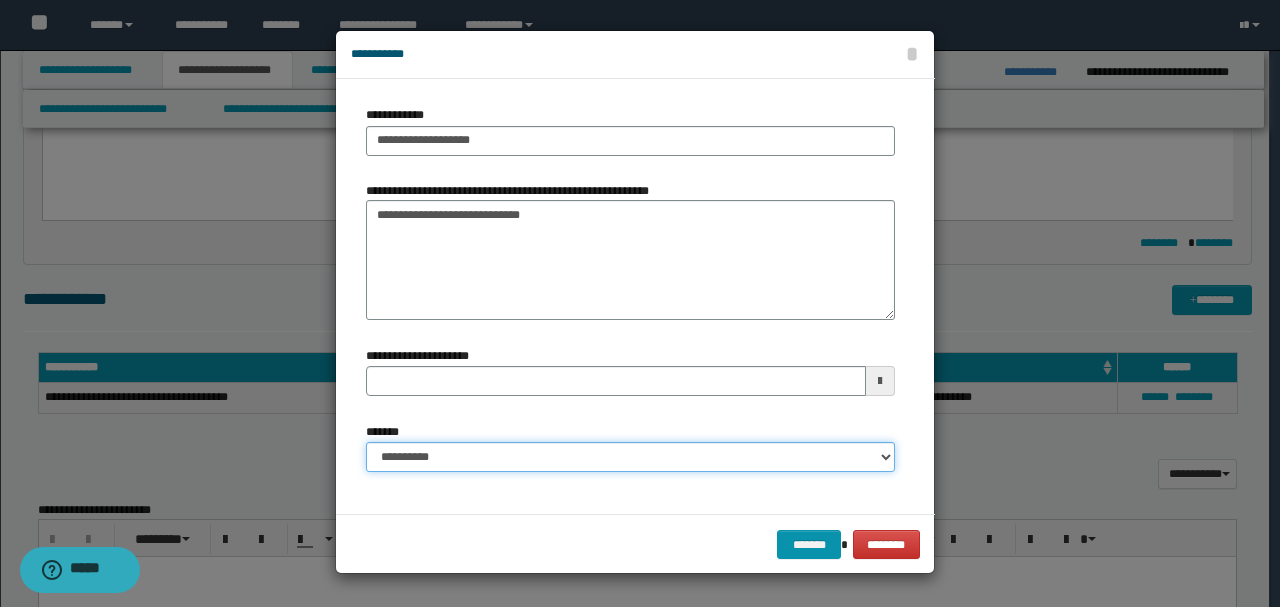 click on "**********" at bounding box center [630, 457] 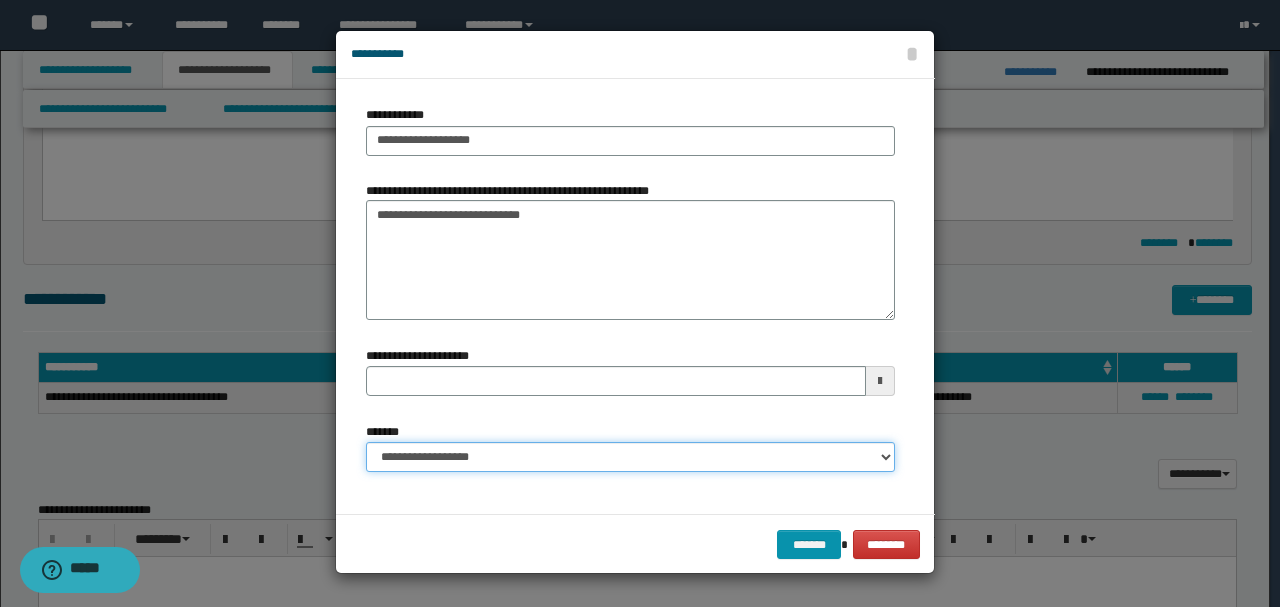 click on "**********" at bounding box center (630, 457) 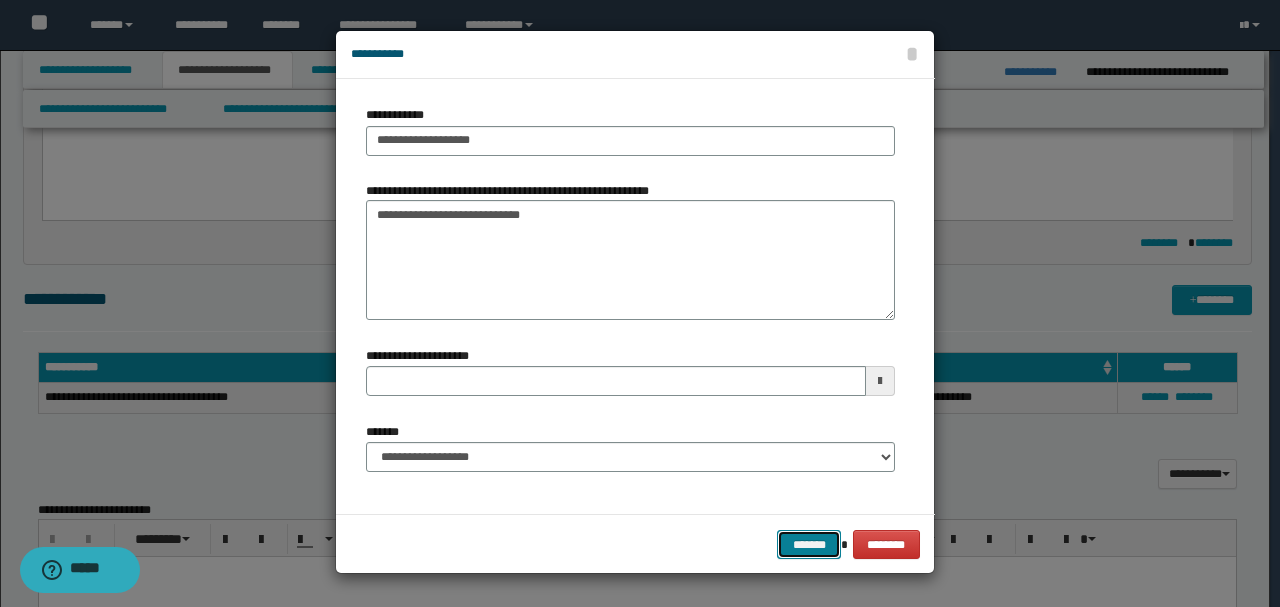 click on "*******" at bounding box center [809, 544] 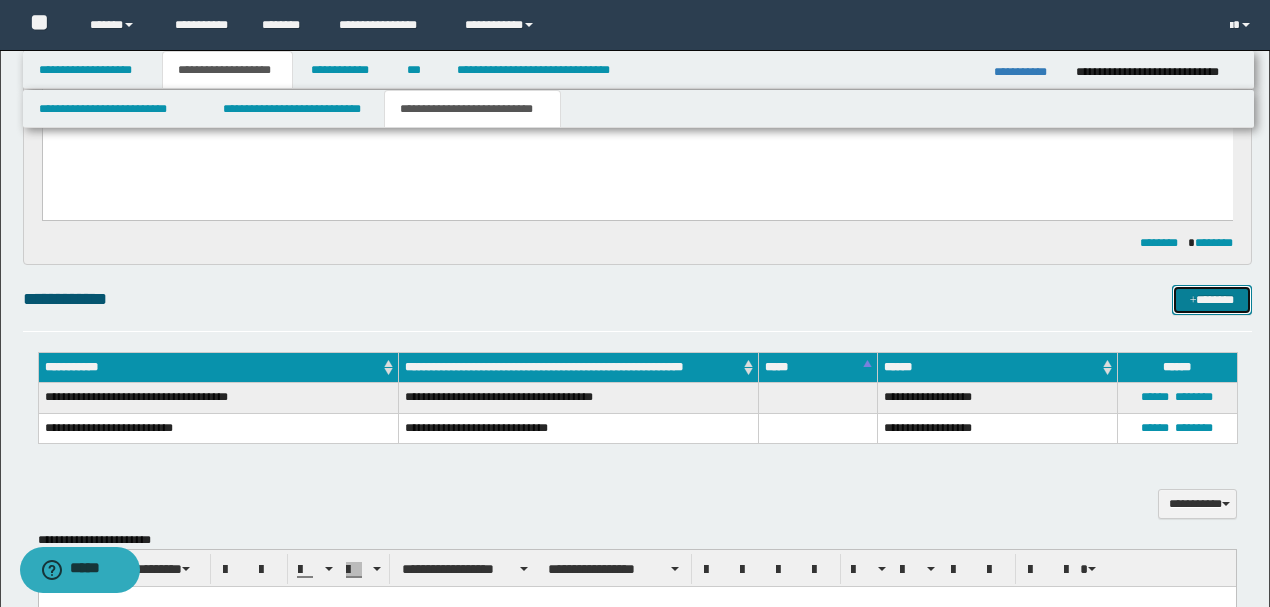 click at bounding box center [1193, 301] 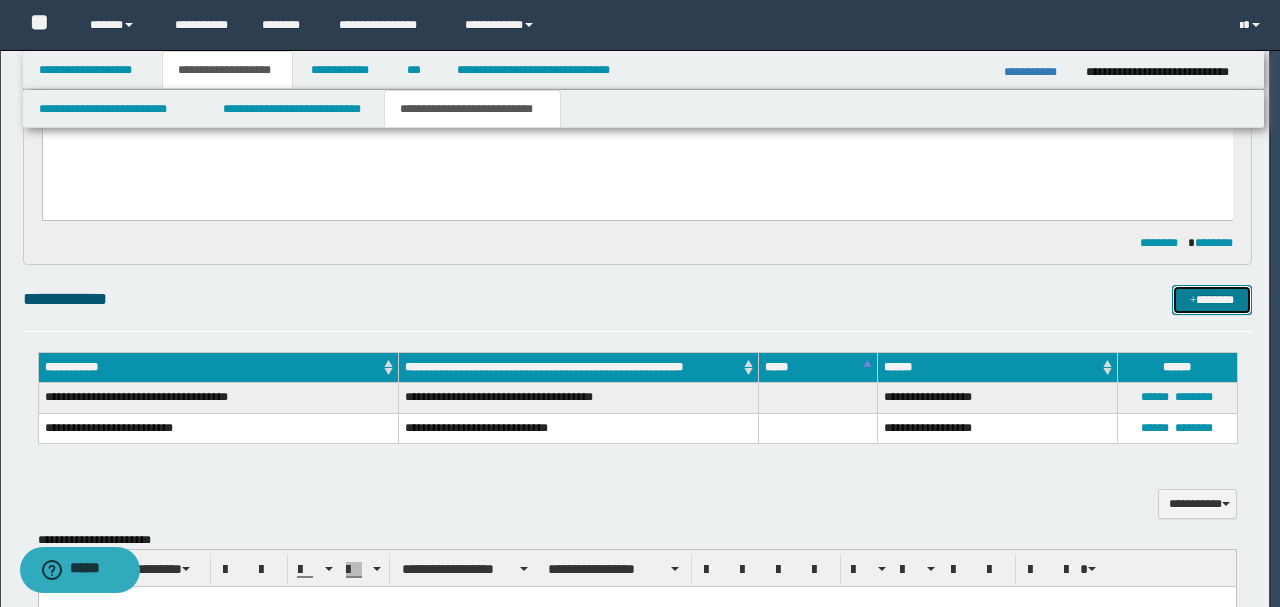 type 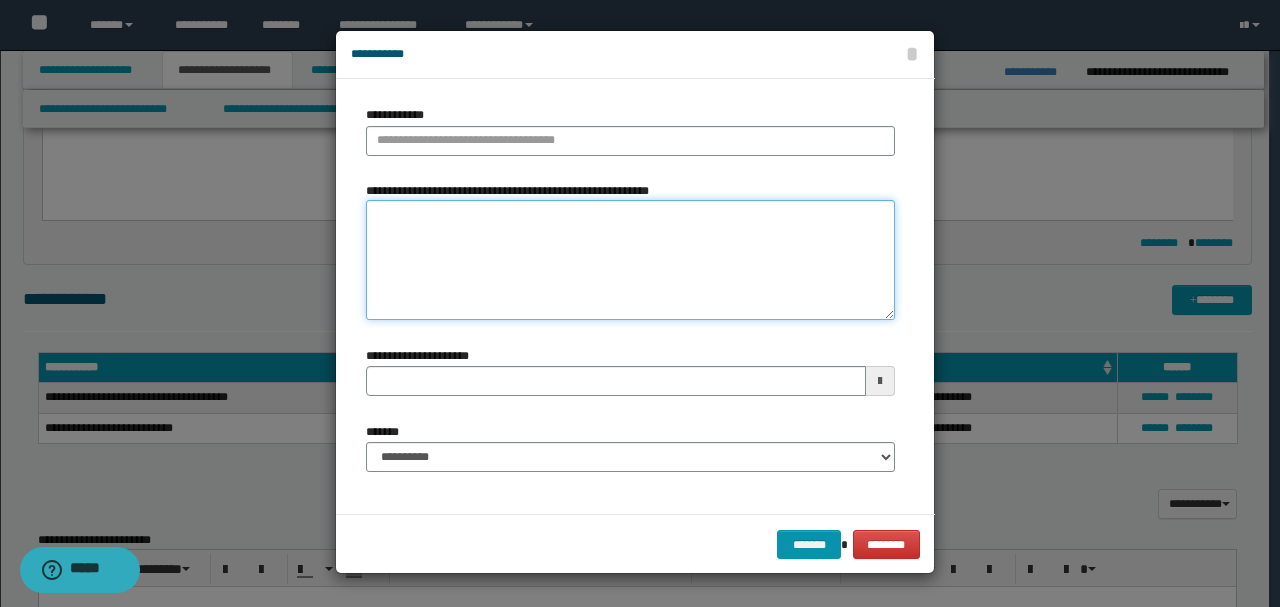 click on "**********" at bounding box center [630, 260] 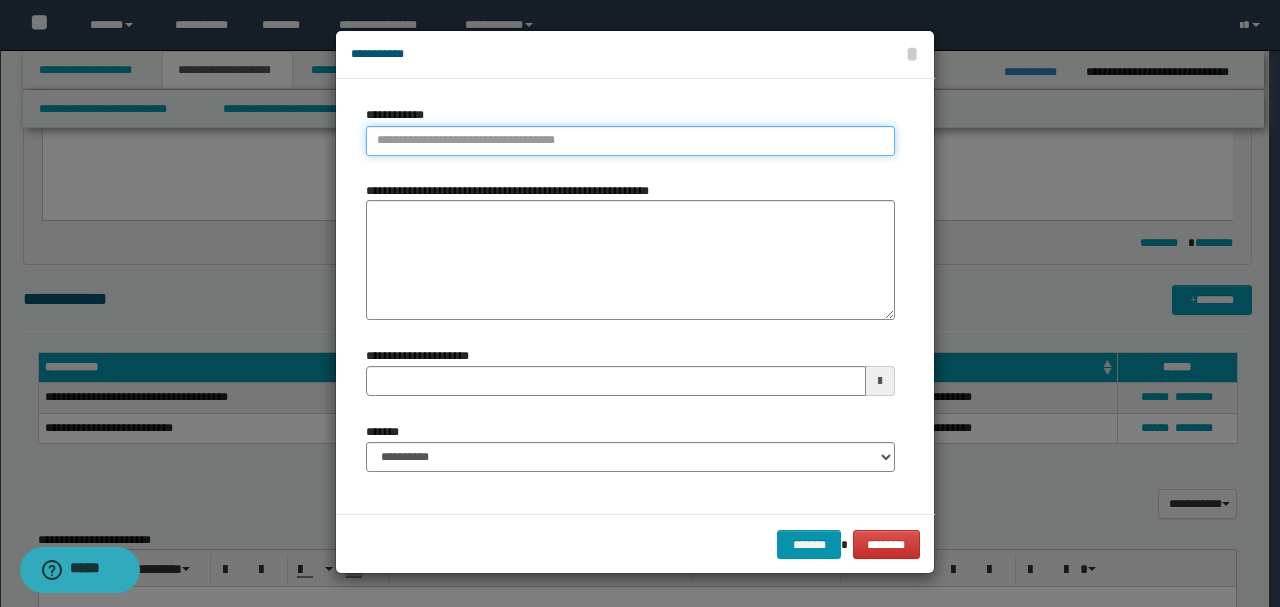 type on "**********" 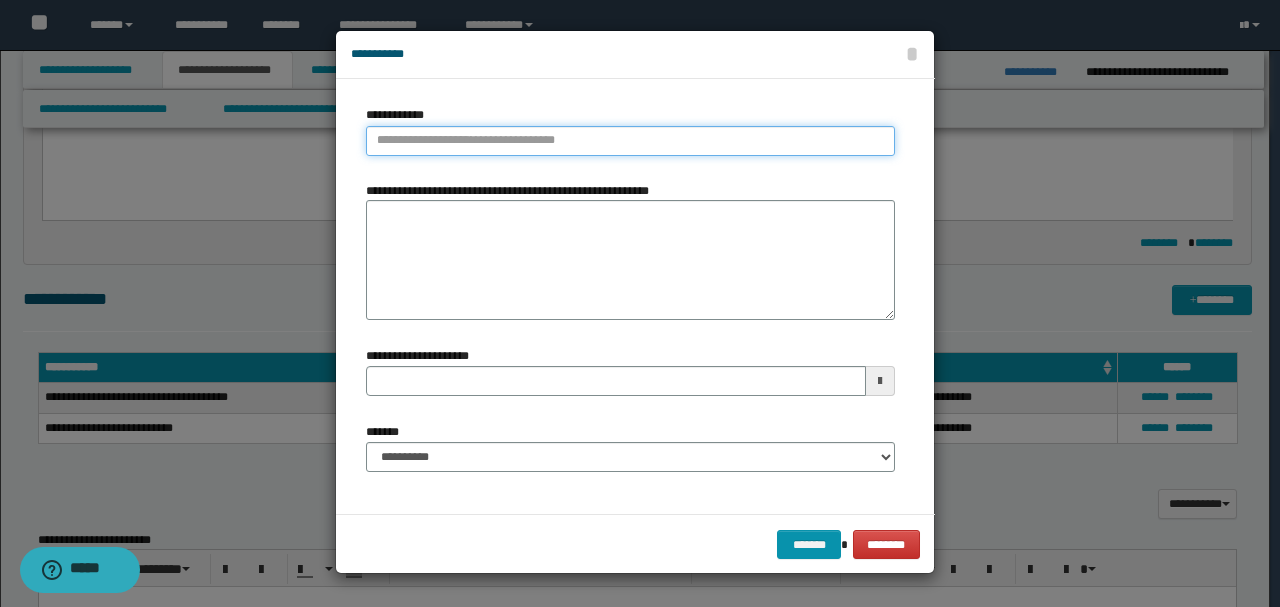 click on "**********" at bounding box center [630, 141] 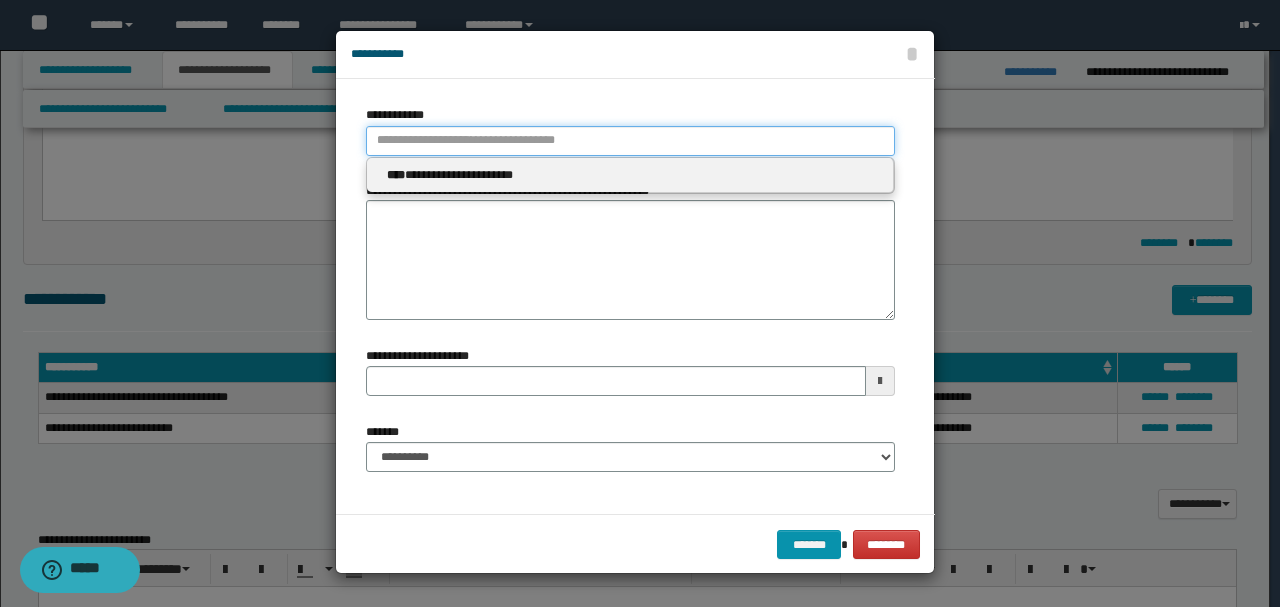 type 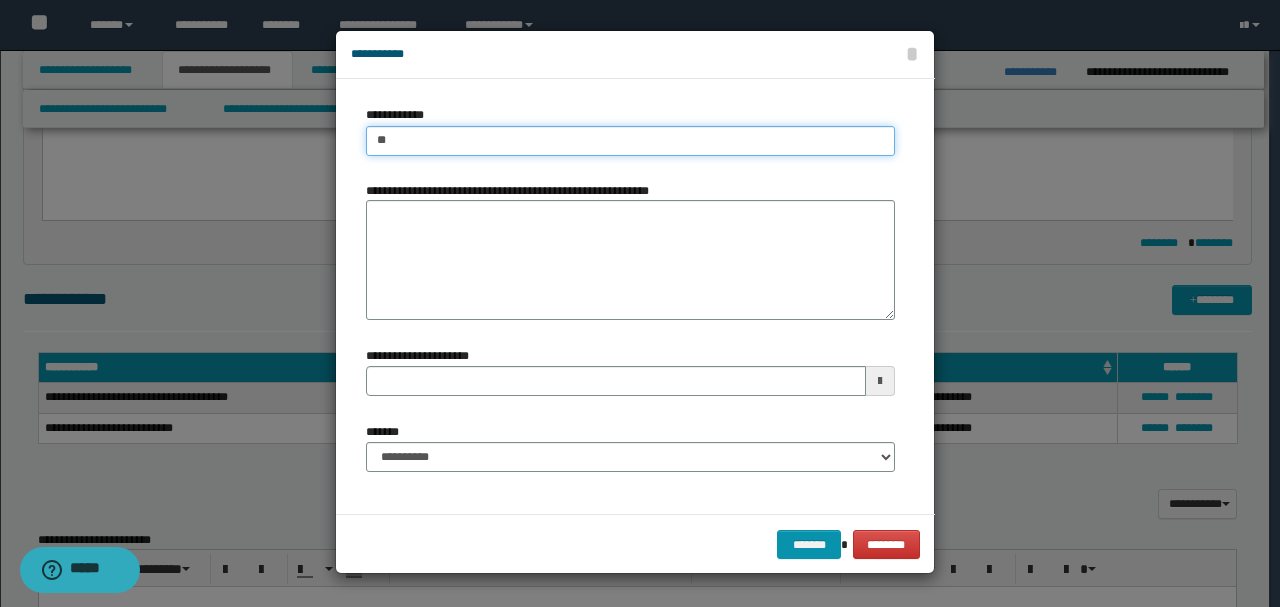 type on "***" 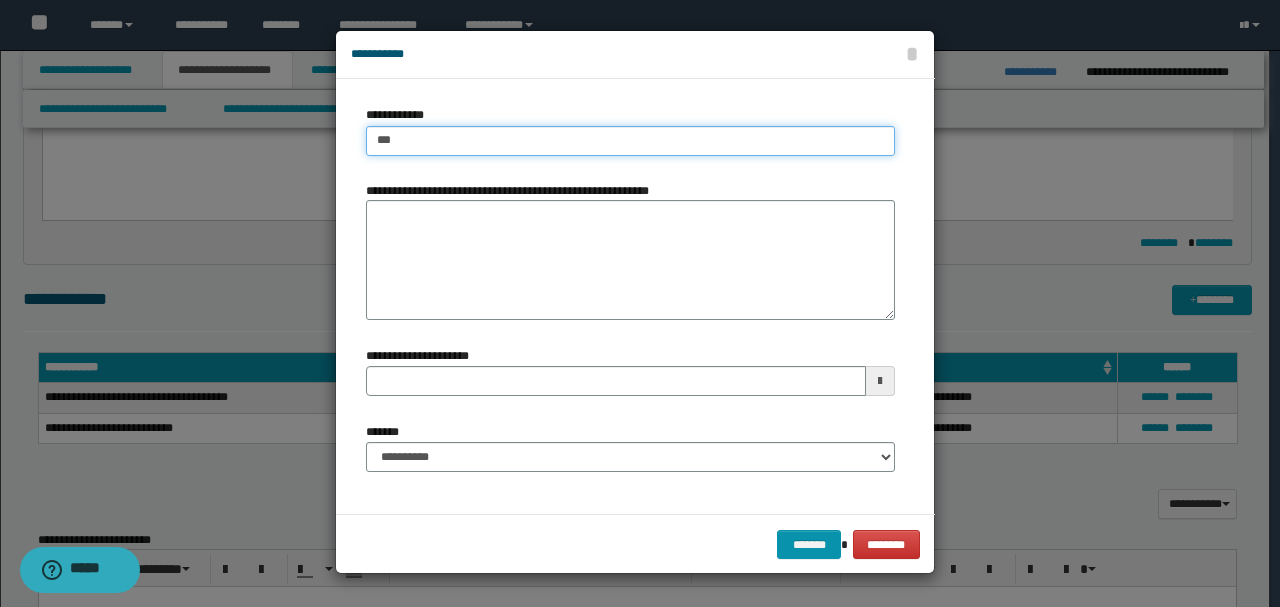 type on "***" 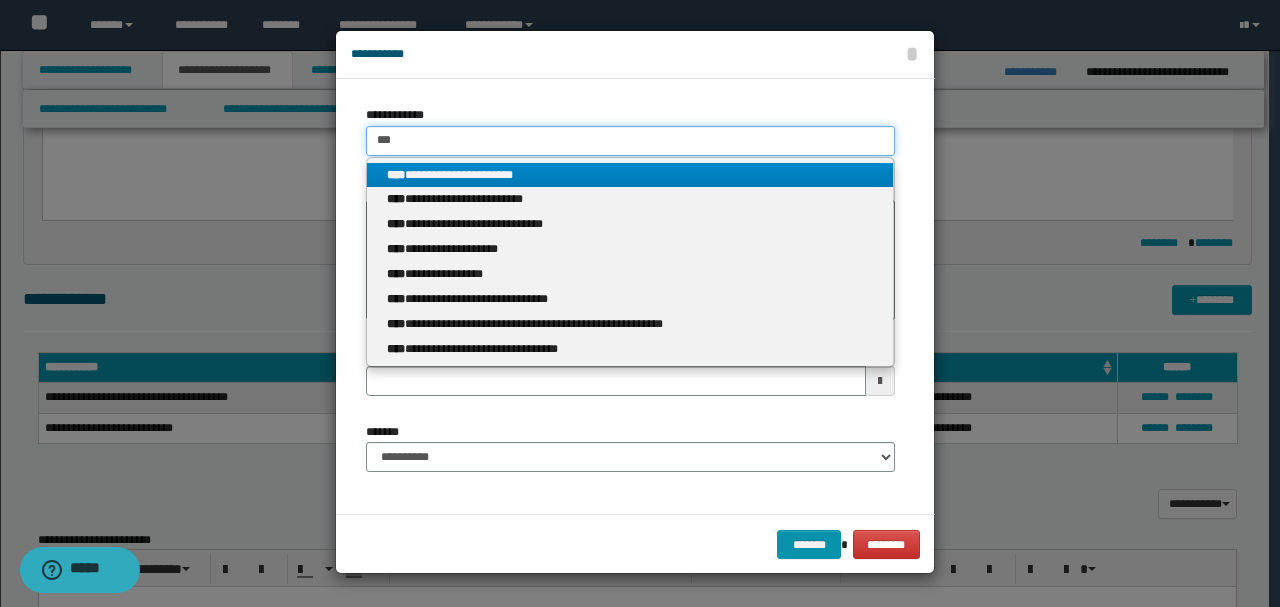 type on "***" 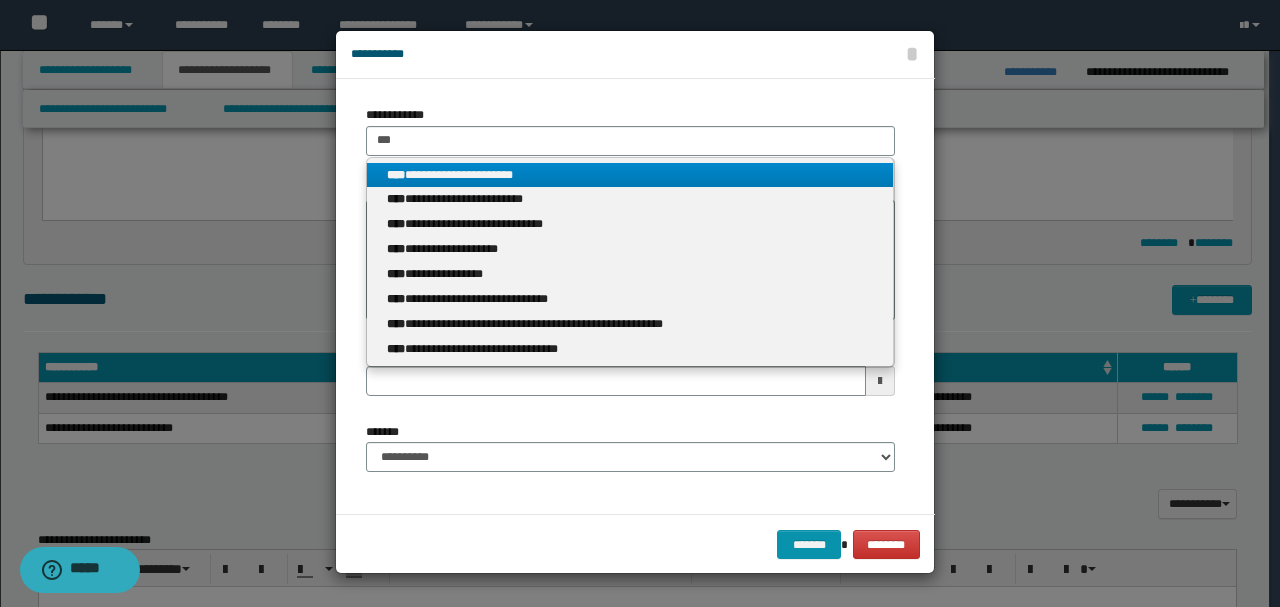 click on "**********" at bounding box center [630, 175] 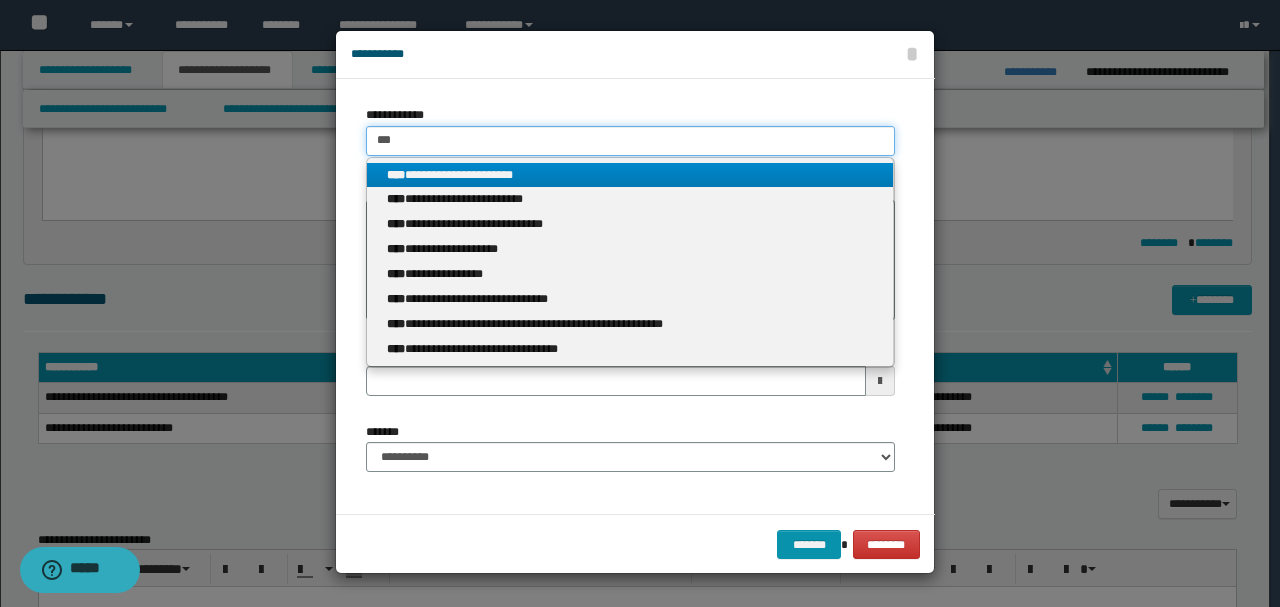 type 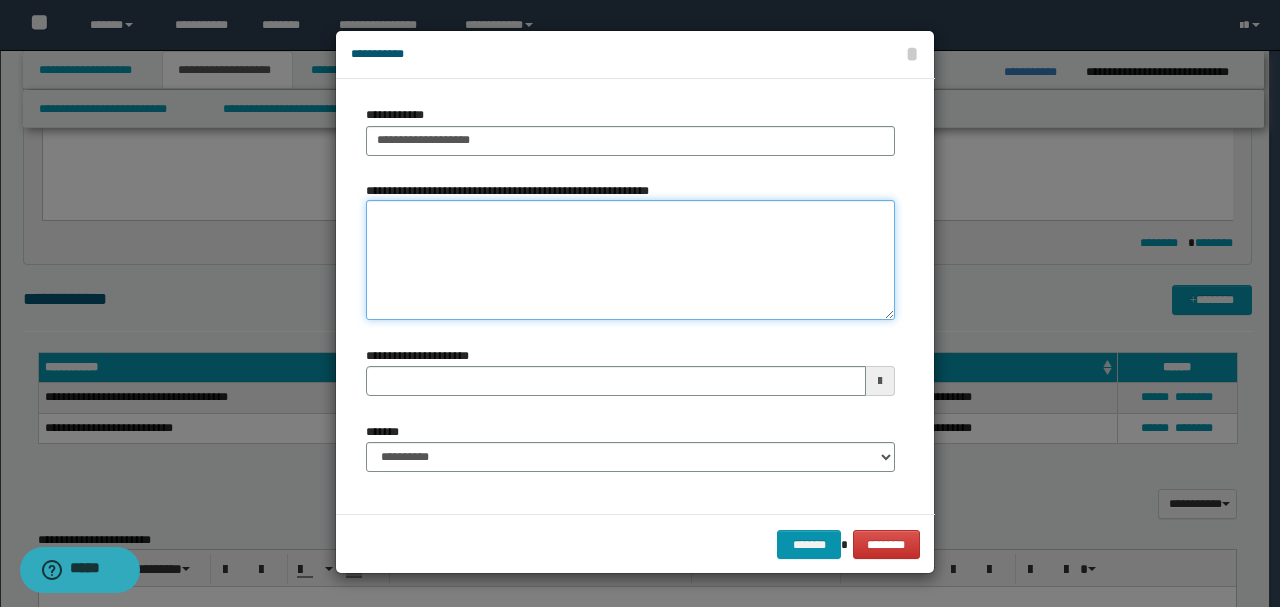 click on "**********" at bounding box center (630, 260) 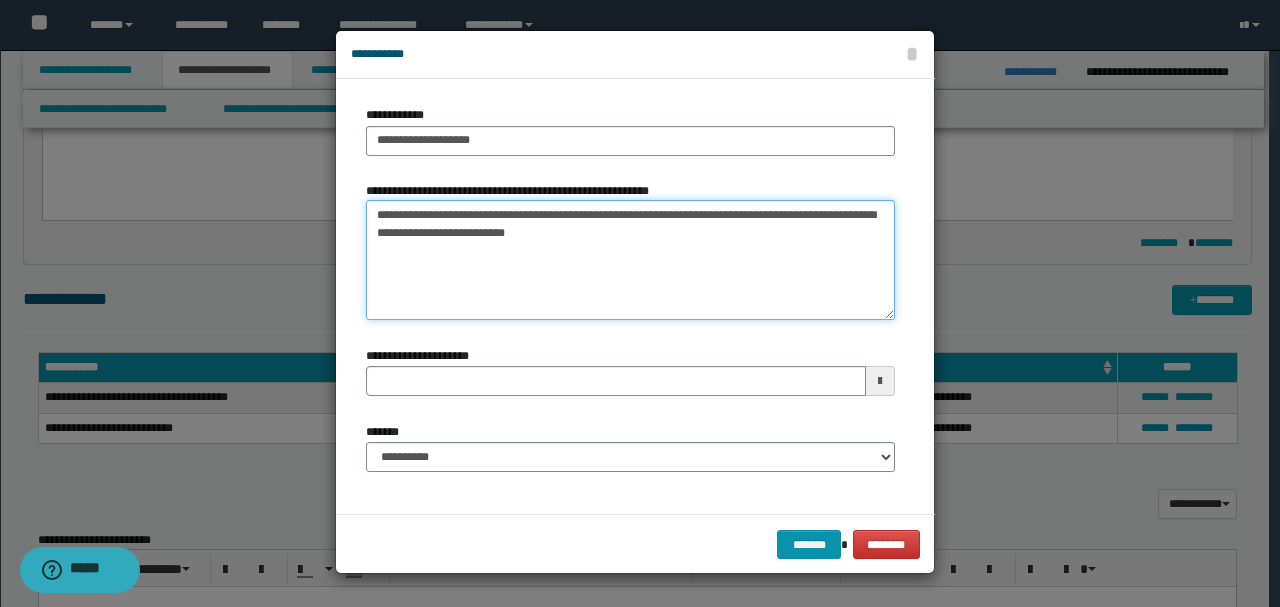 drag, startPoint x: 388, startPoint y: 216, endPoint x: 328, endPoint y: 212, distance: 60.133186 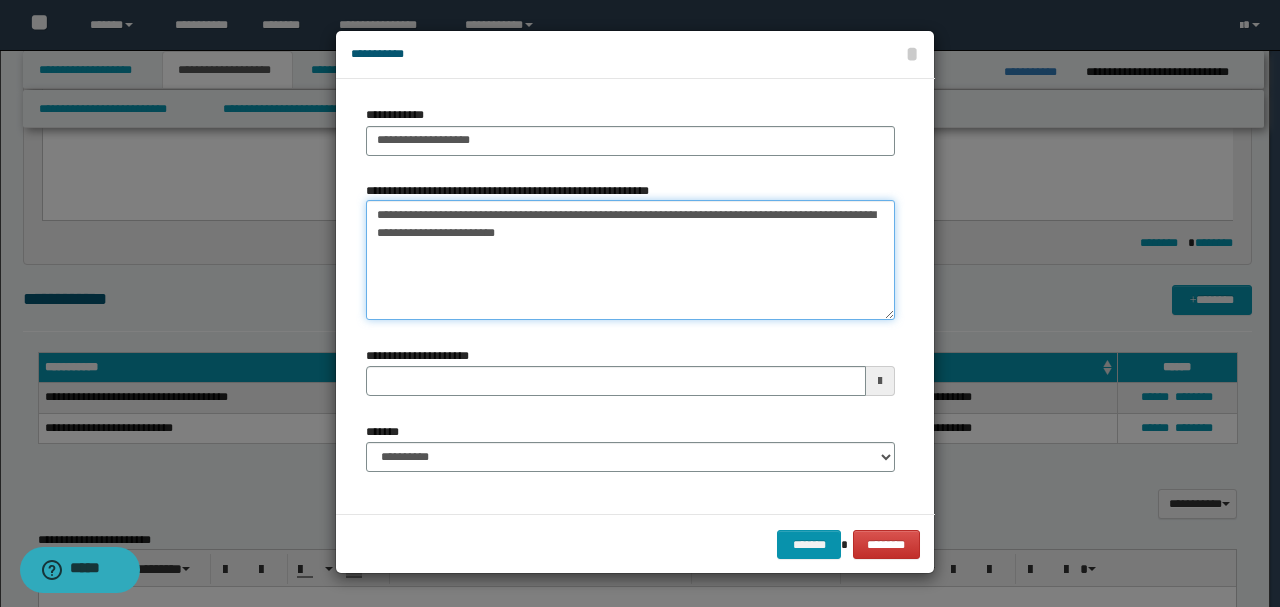drag, startPoint x: 521, startPoint y: 212, endPoint x: 1186, endPoint y: 226, distance: 665.14734 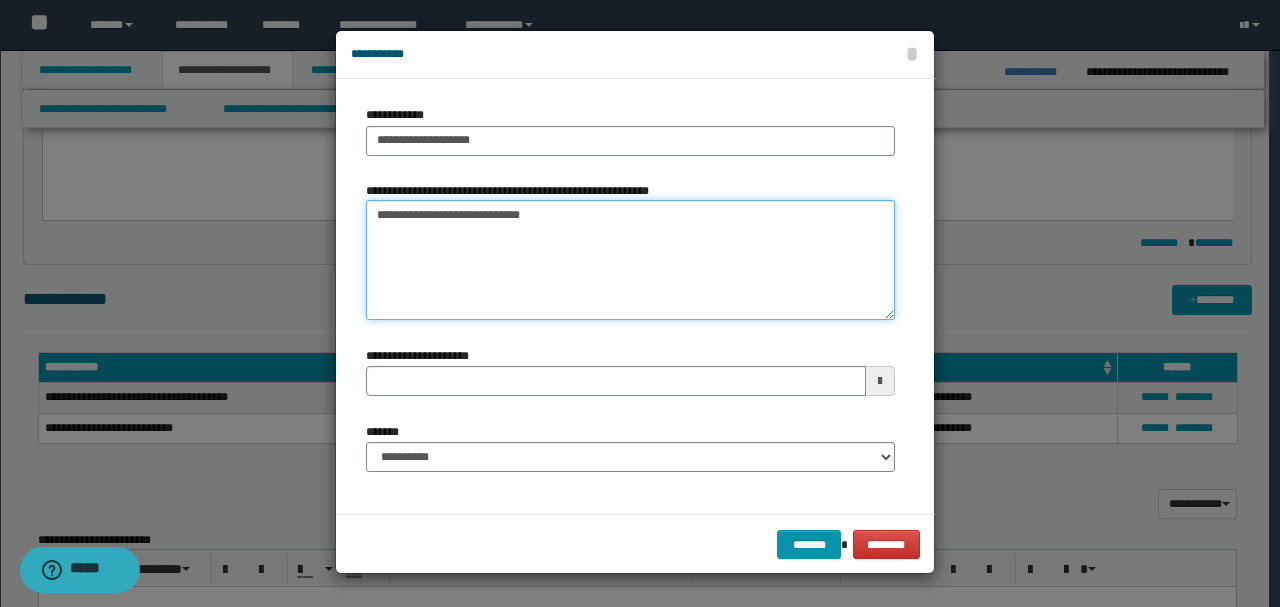 type on "**********" 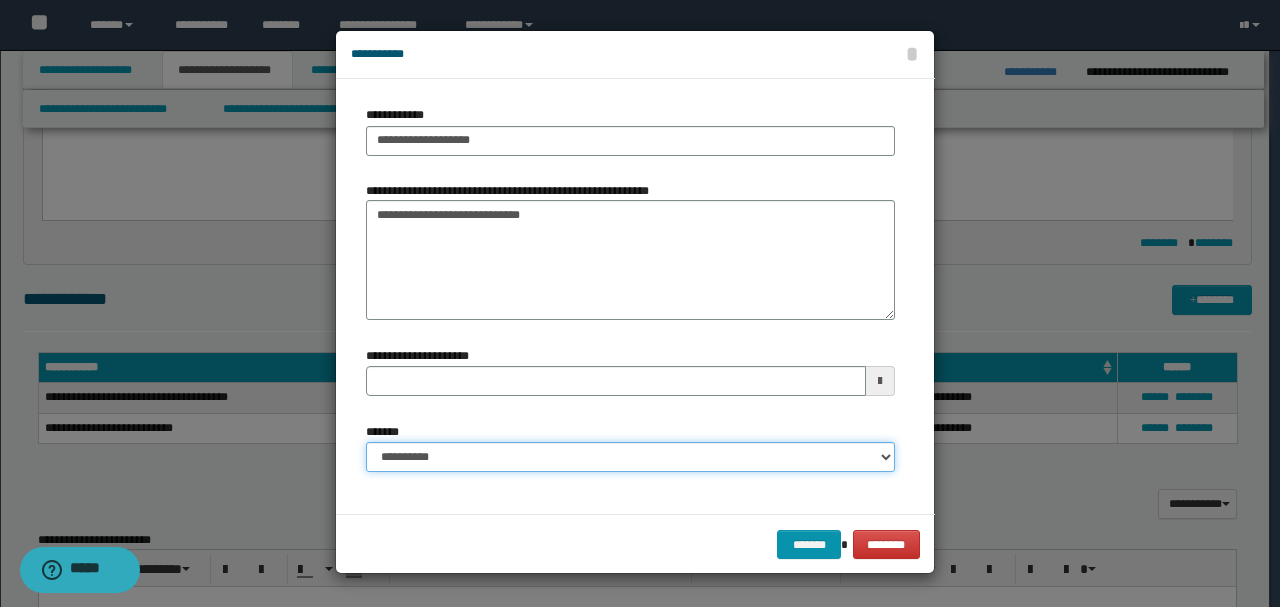 click on "**********" at bounding box center [630, 457] 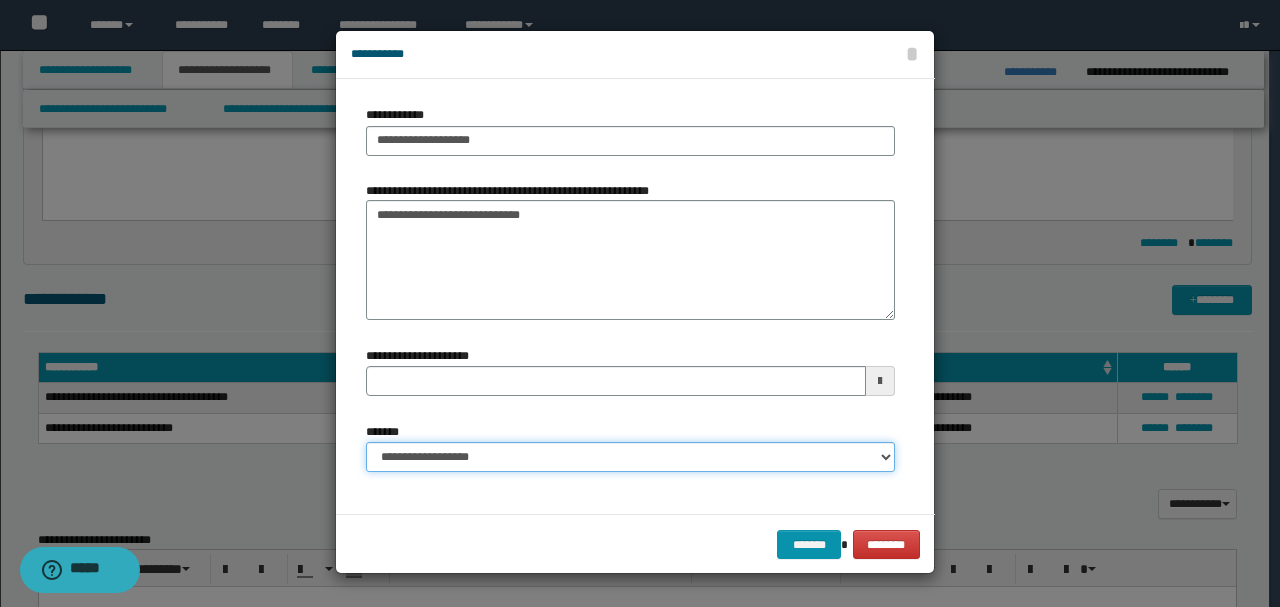 type 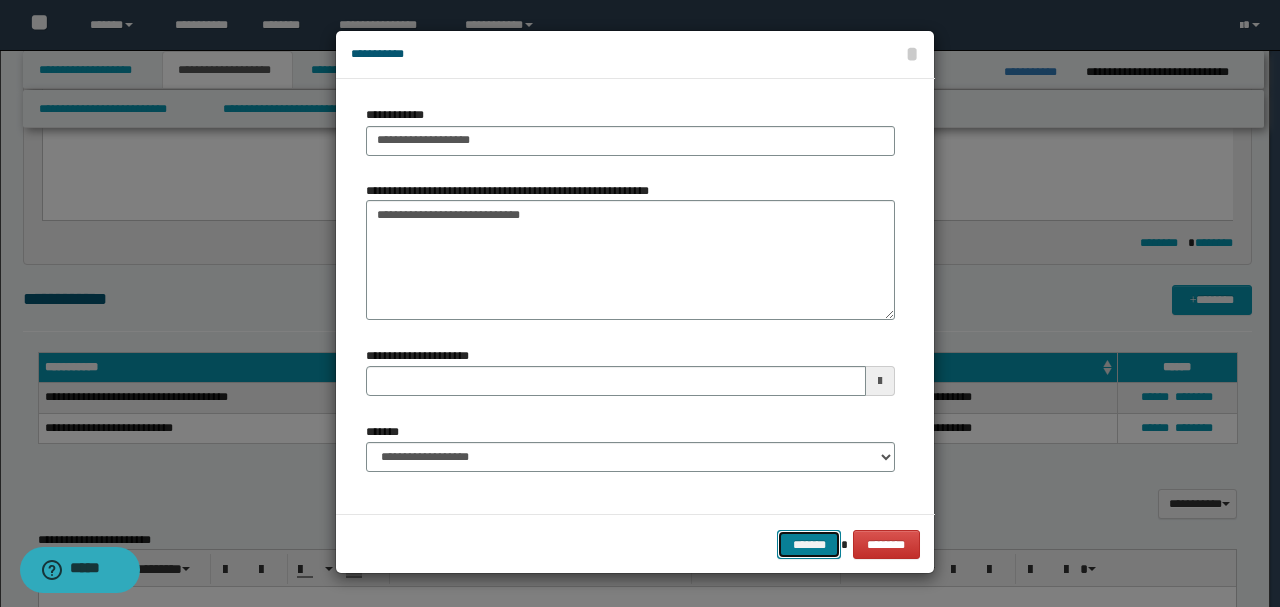 click on "*******" at bounding box center [809, 544] 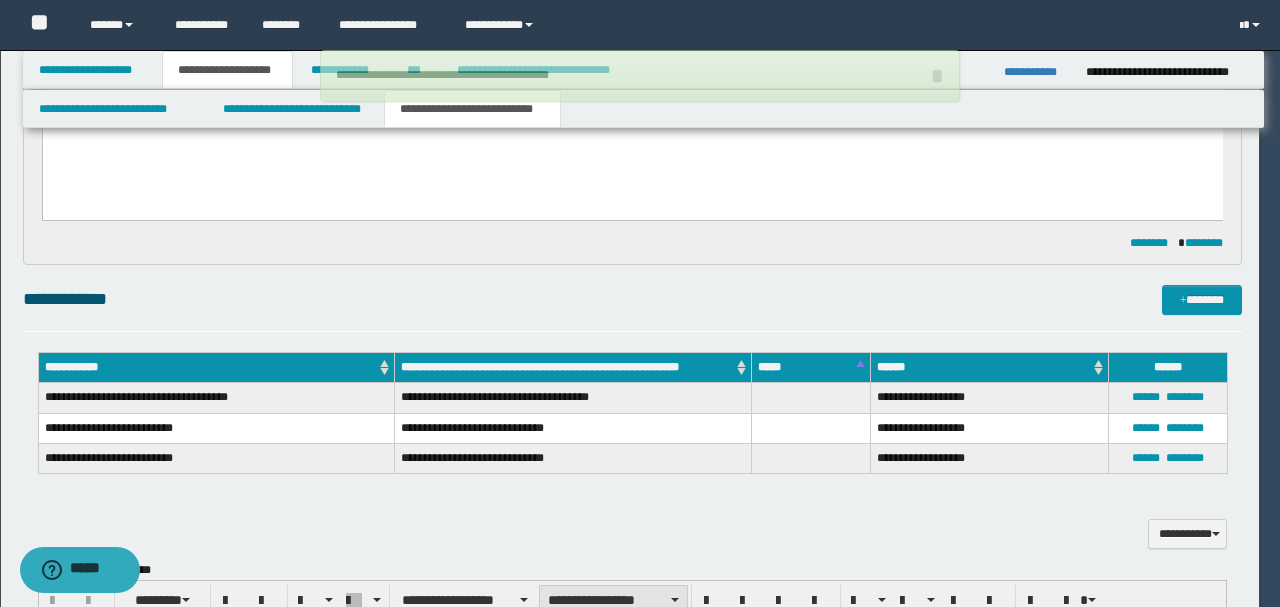 type 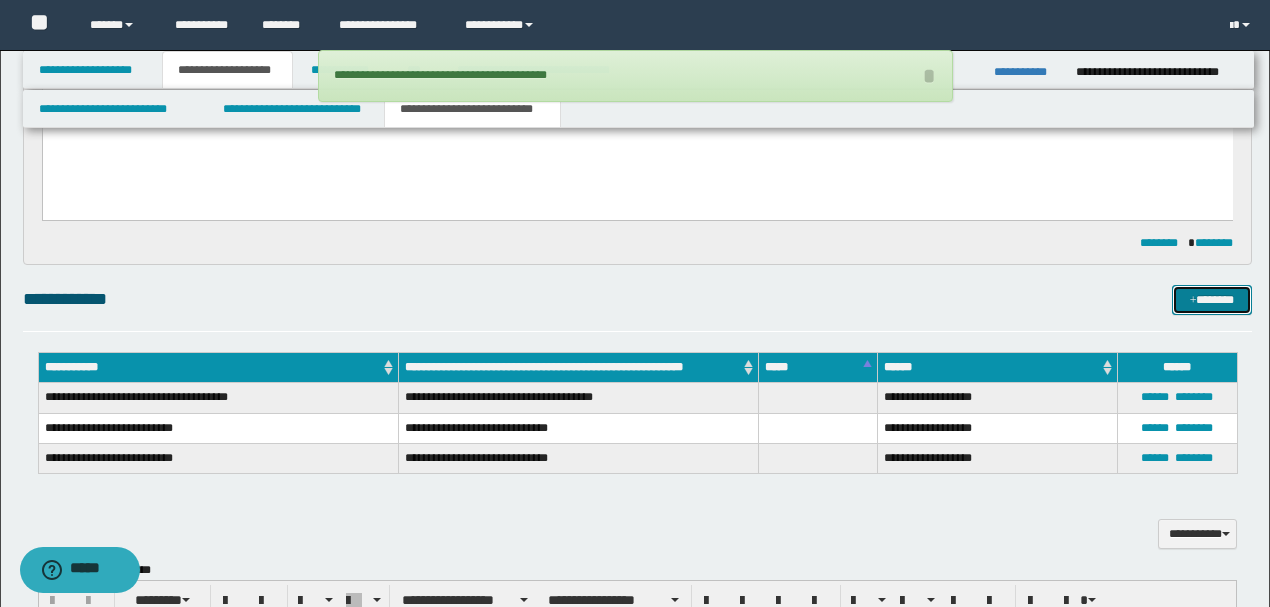 click on "*******" at bounding box center [1211, 299] 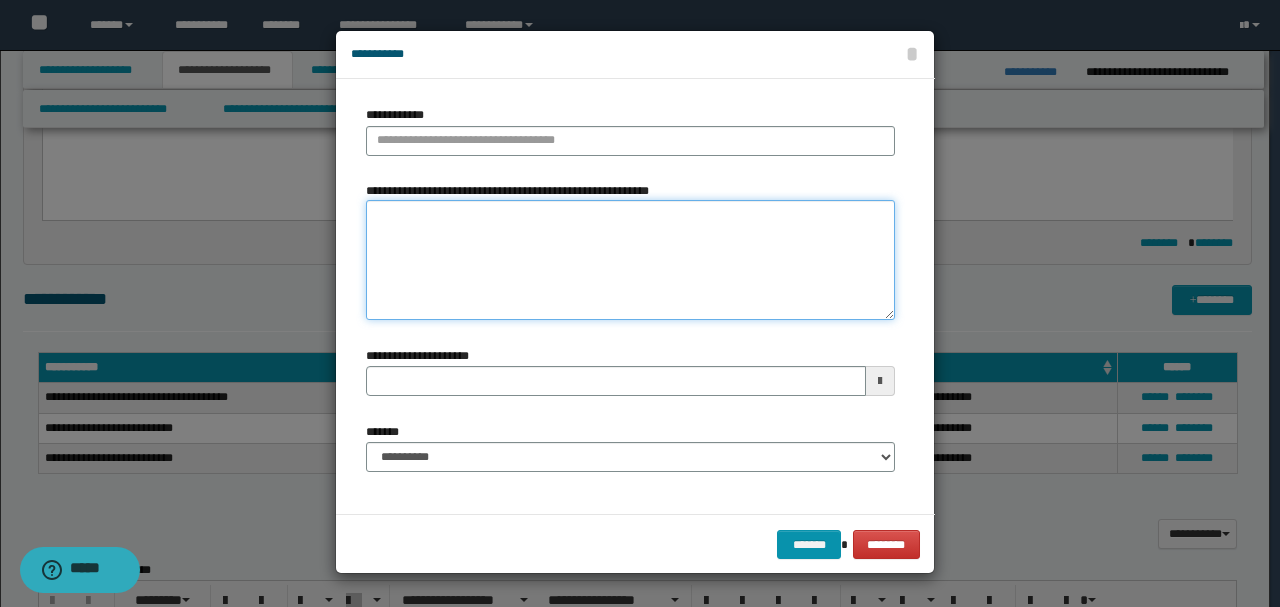 click on "**********" at bounding box center (630, 260) 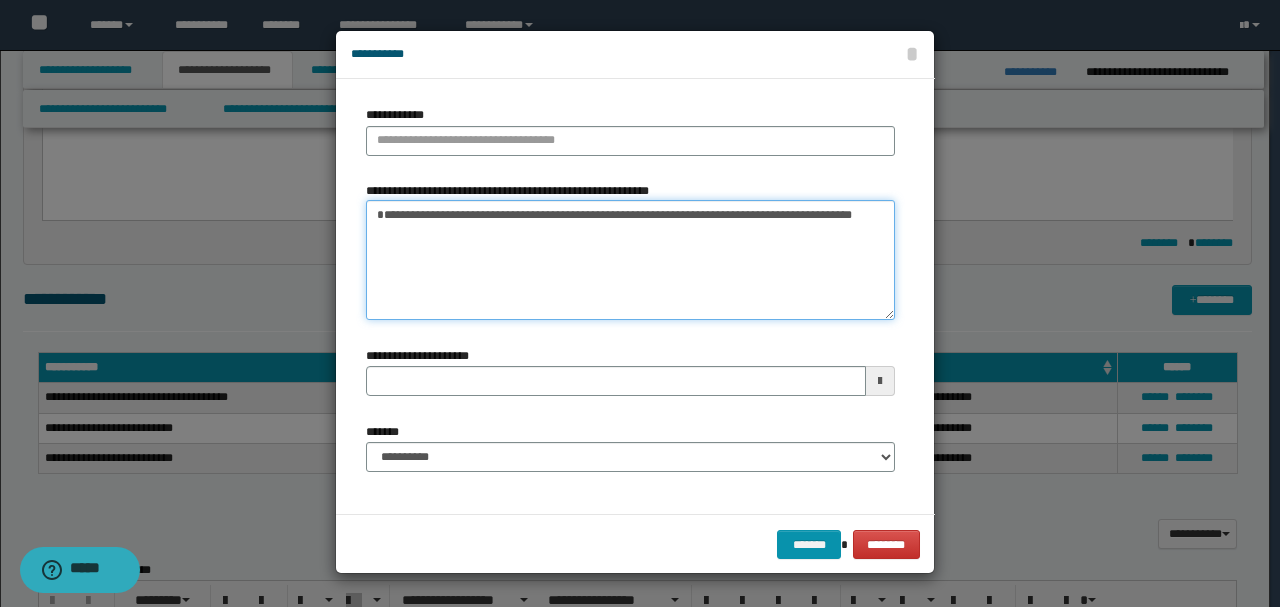 type 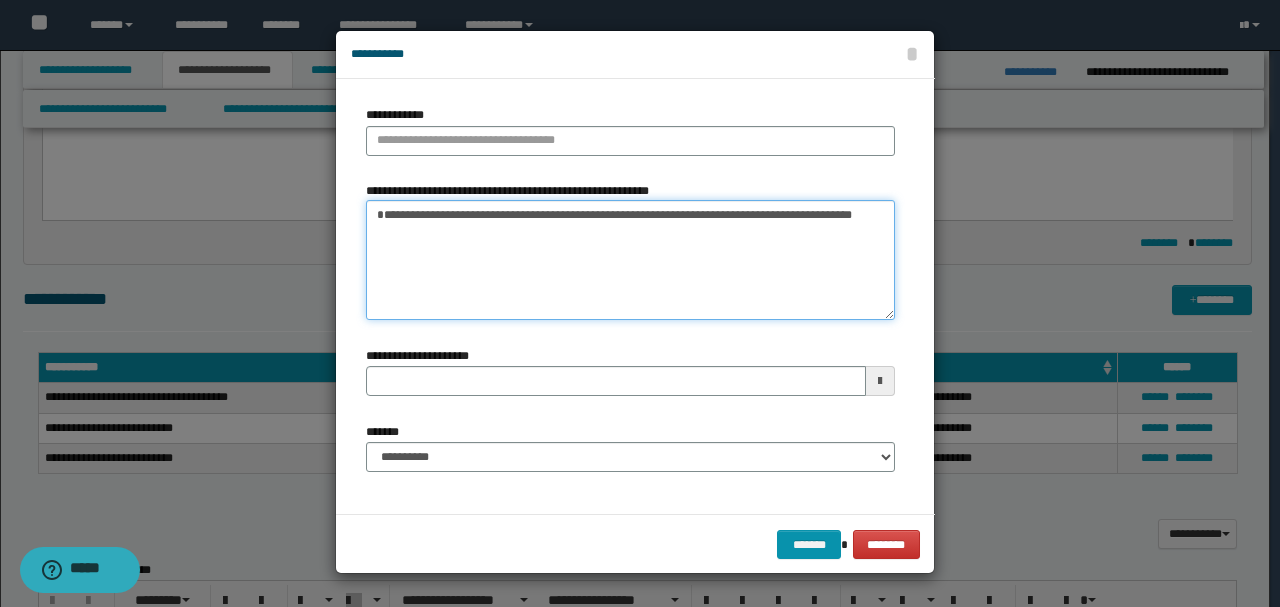 type on "**********" 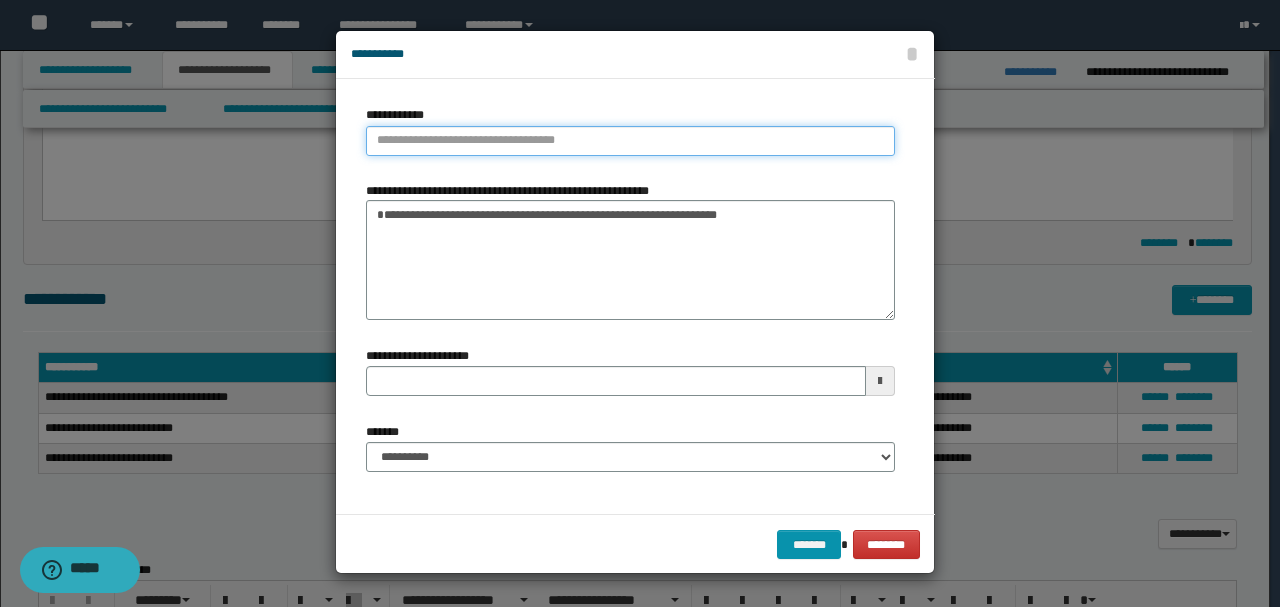 type 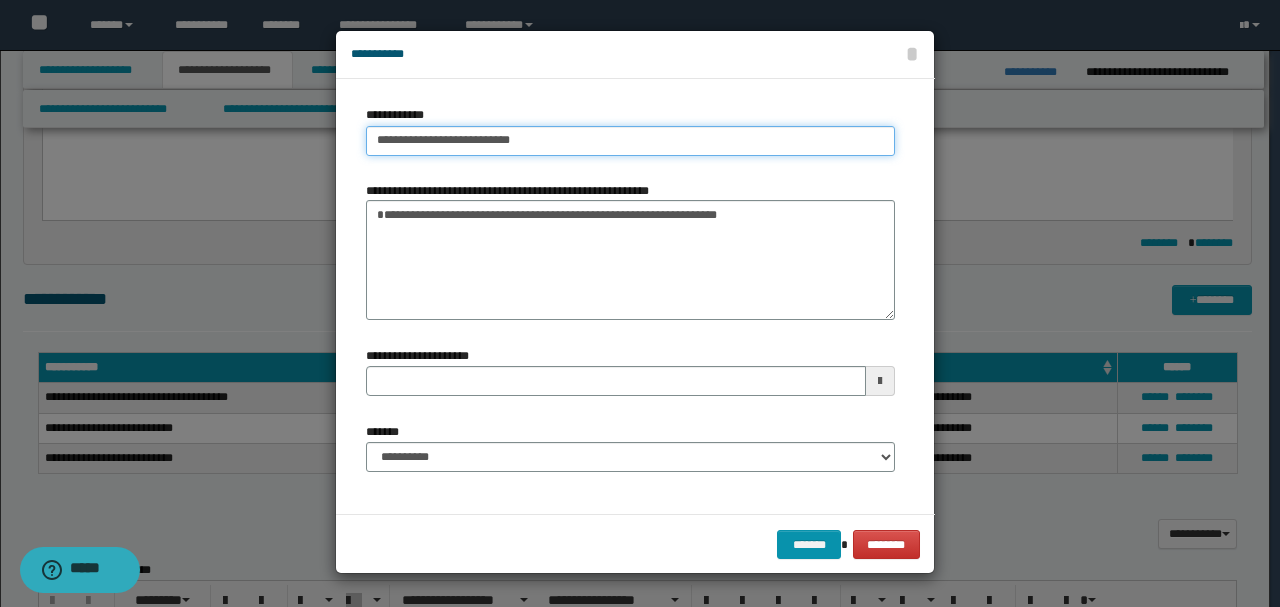 type on "**********" 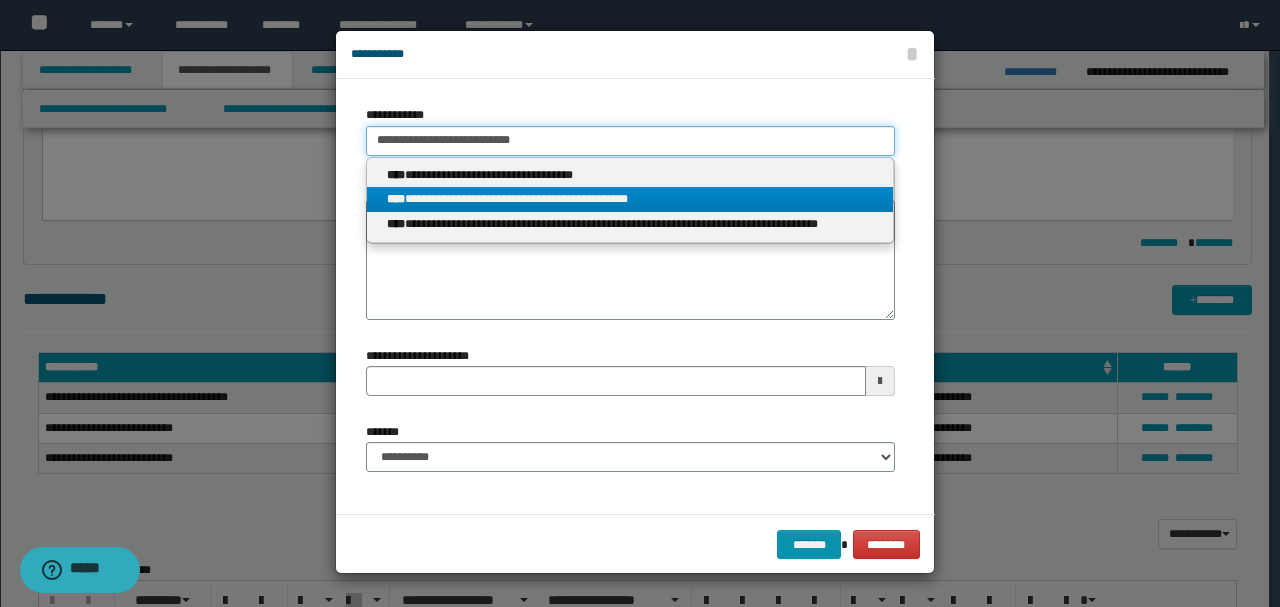 type on "**********" 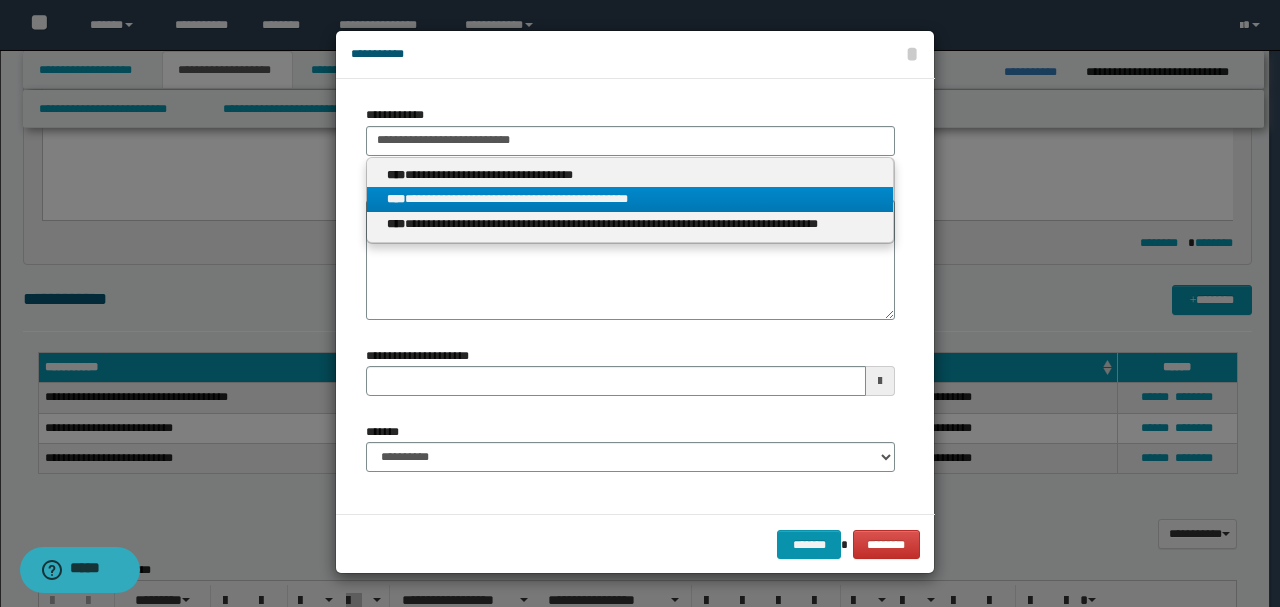 click on "**********" at bounding box center (630, 199) 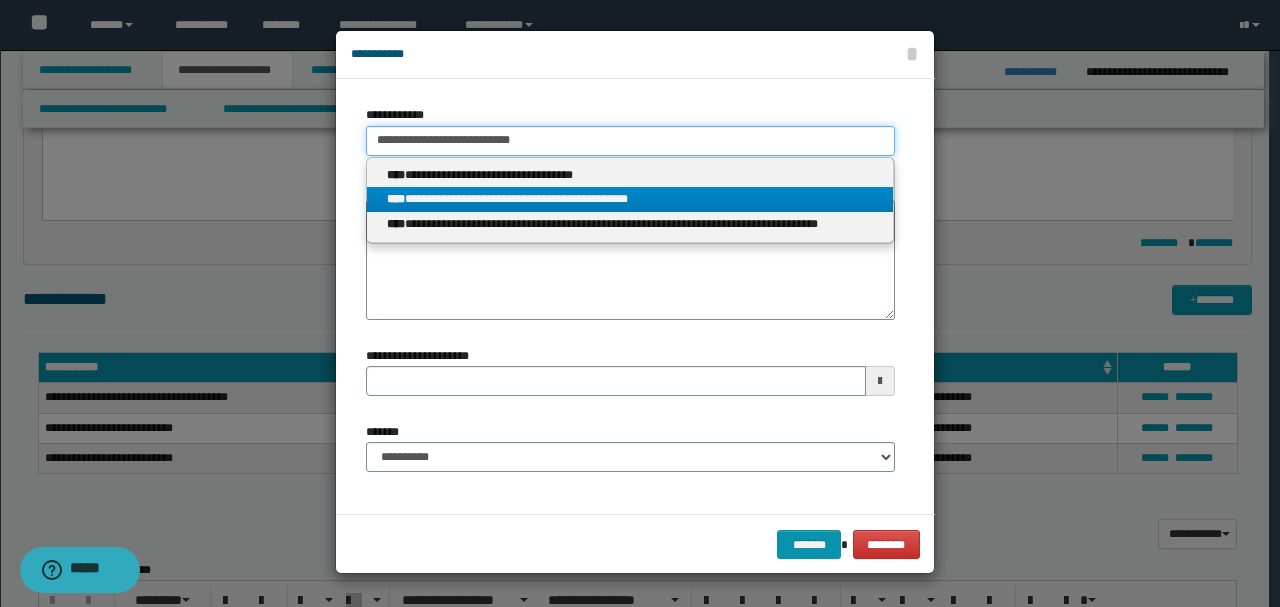 type 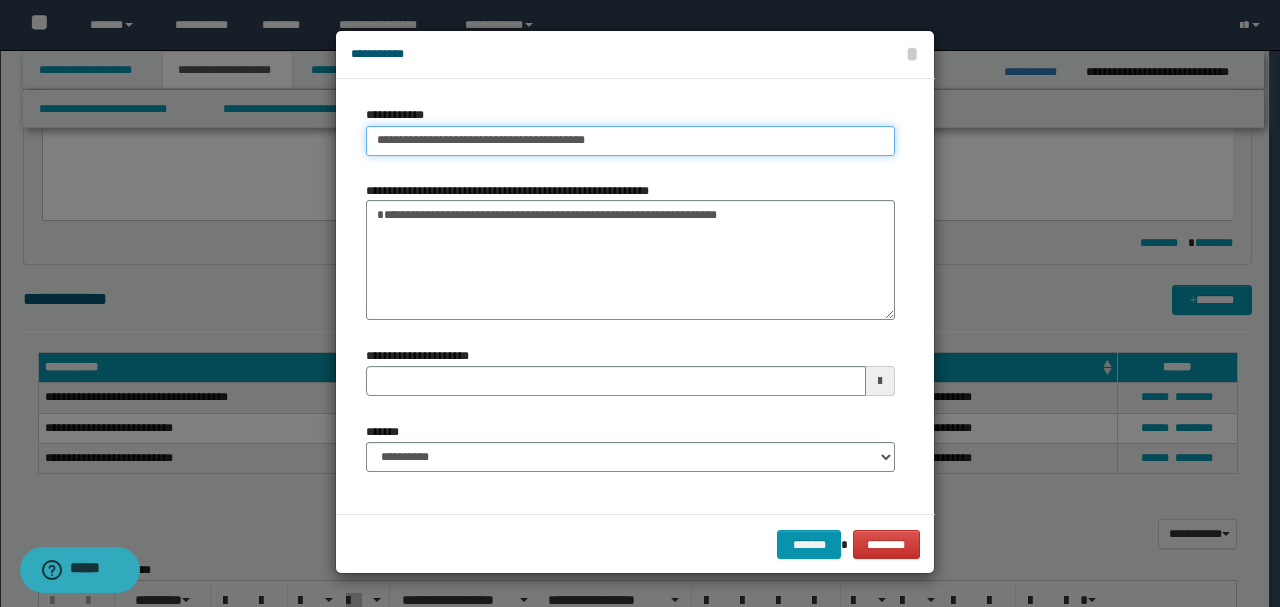 type 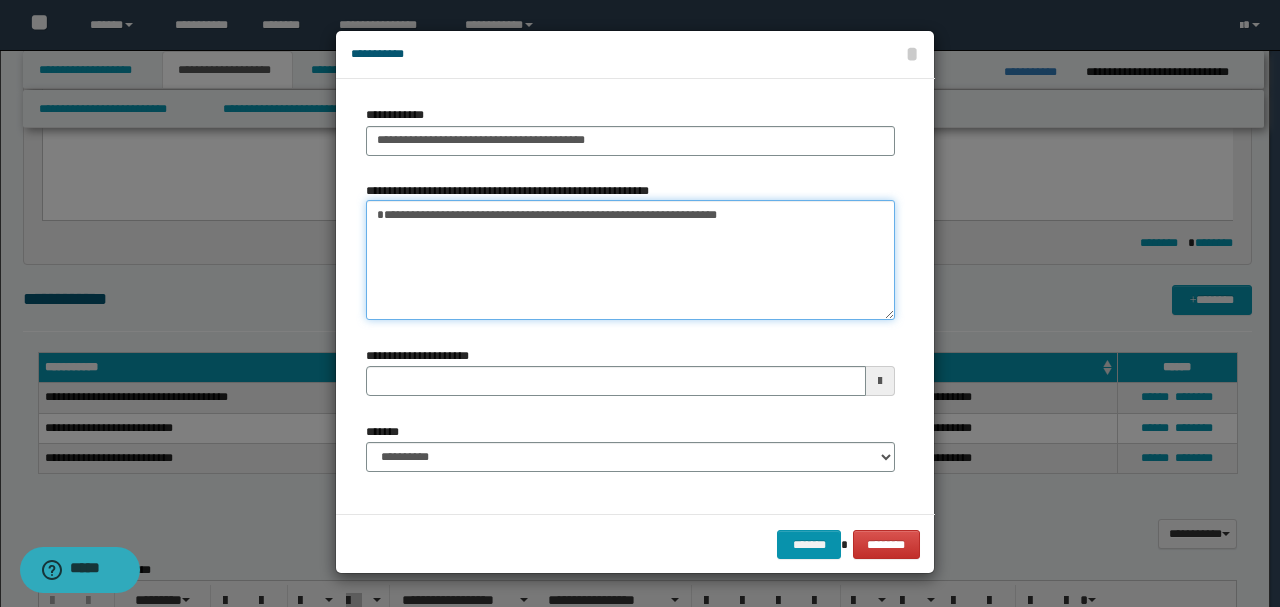 drag, startPoint x: 472, startPoint y: 216, endPoint x: 324, endPoint y: 238, distance: 149.6262 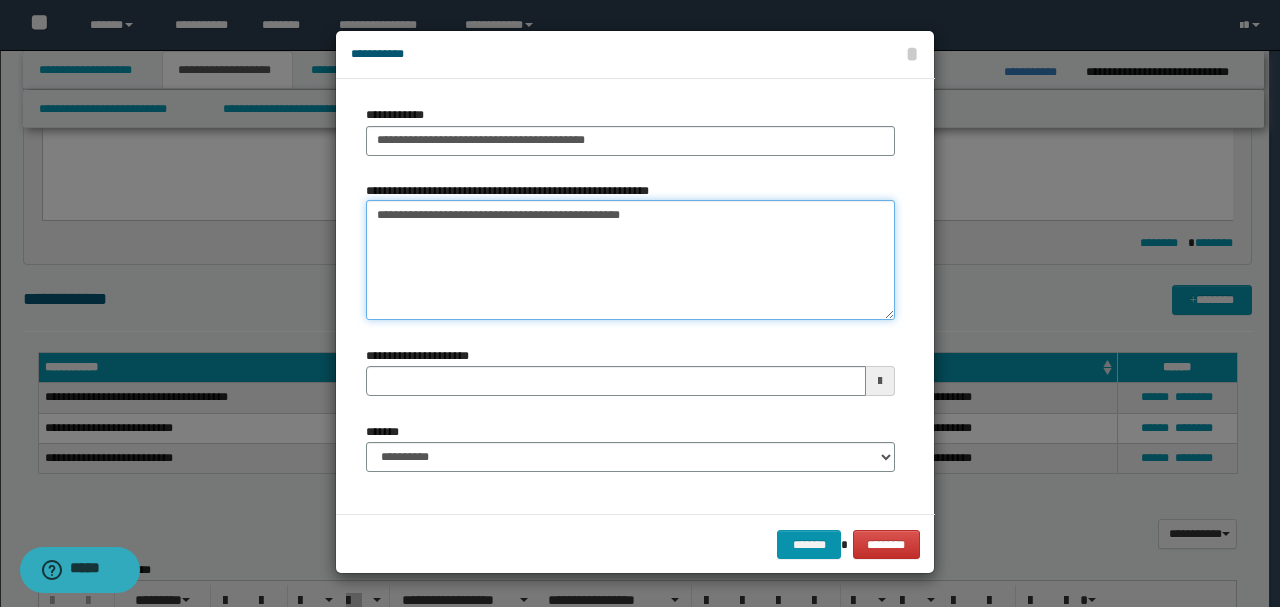 type 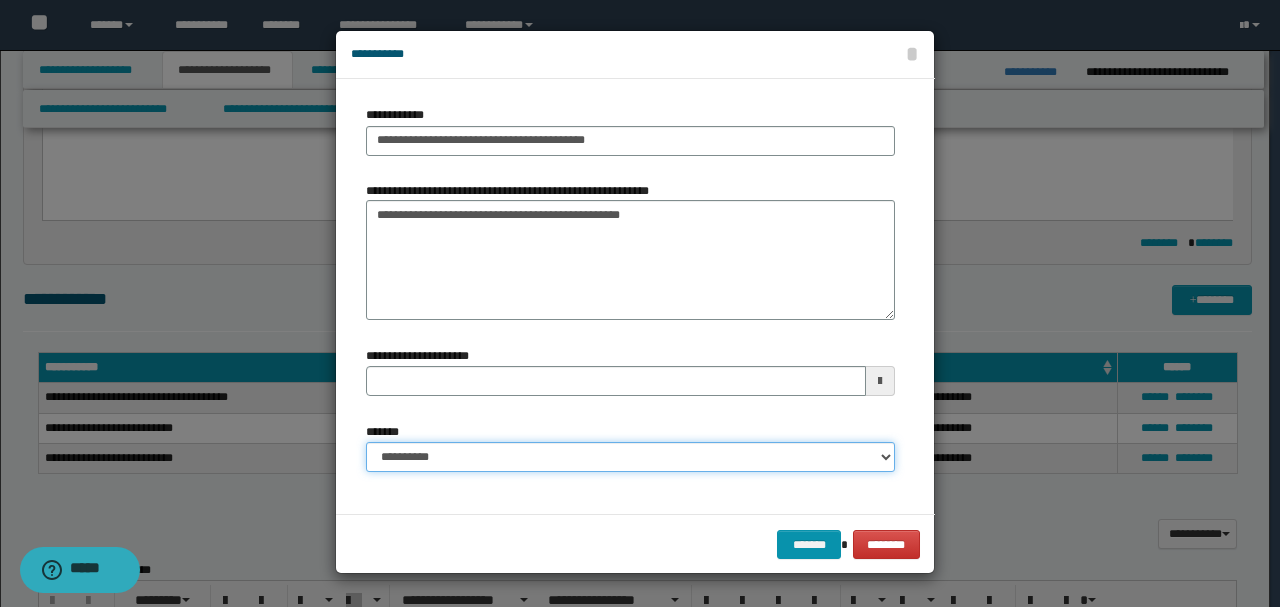 click on "**********" at bounding box center (630, 457) 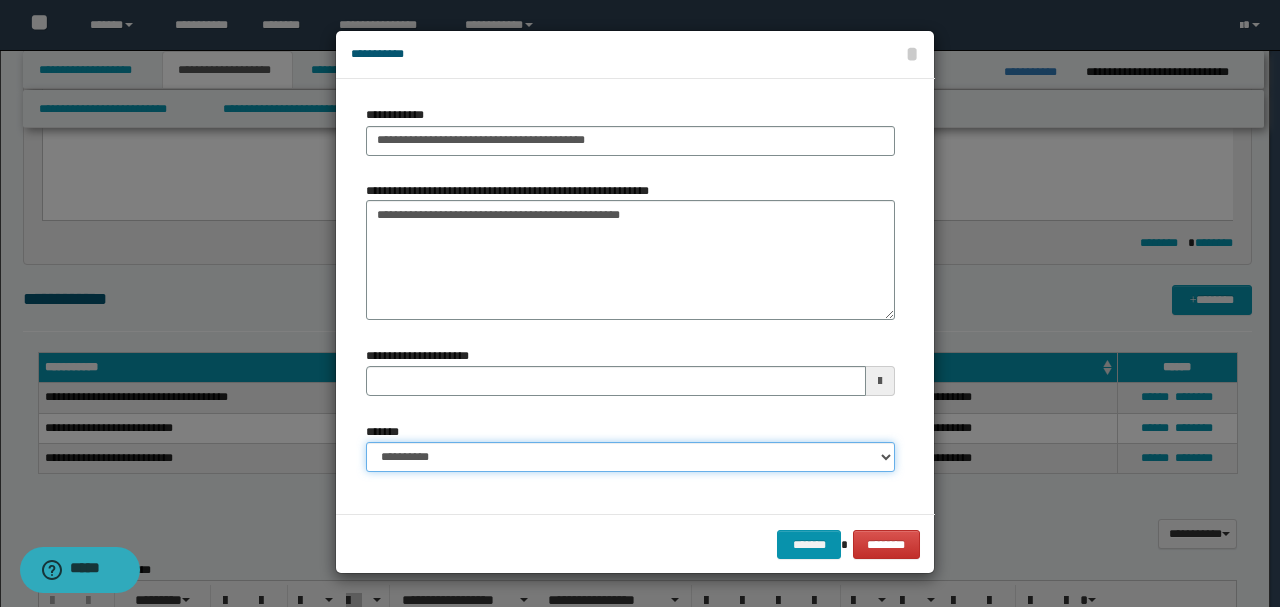 select on "*" 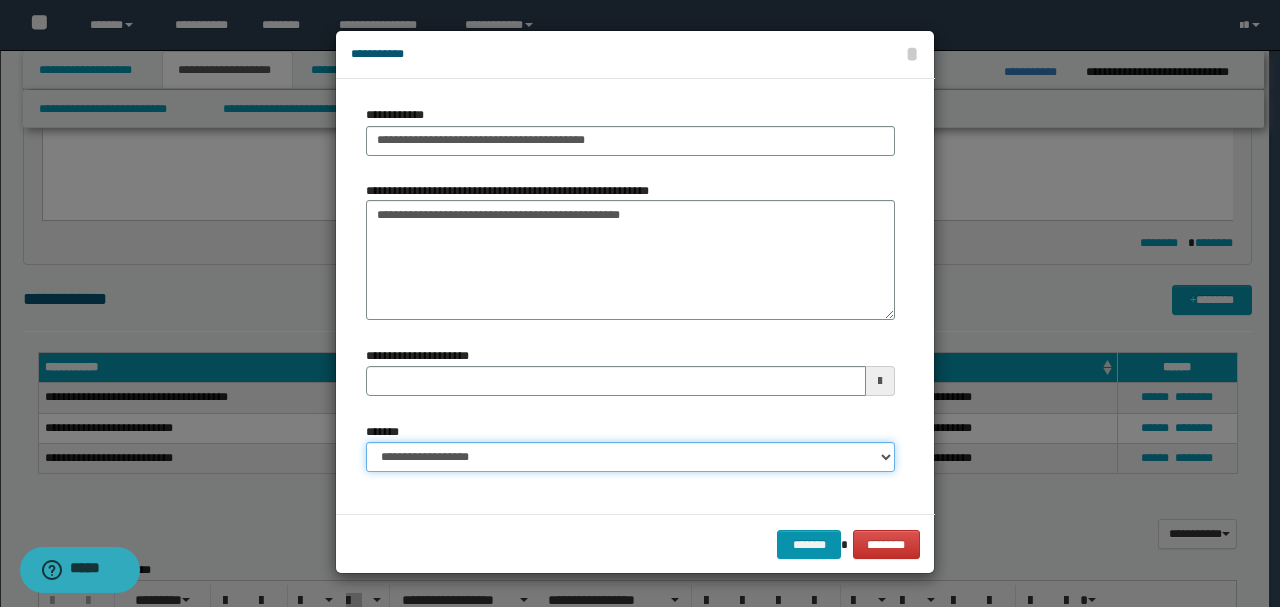 type 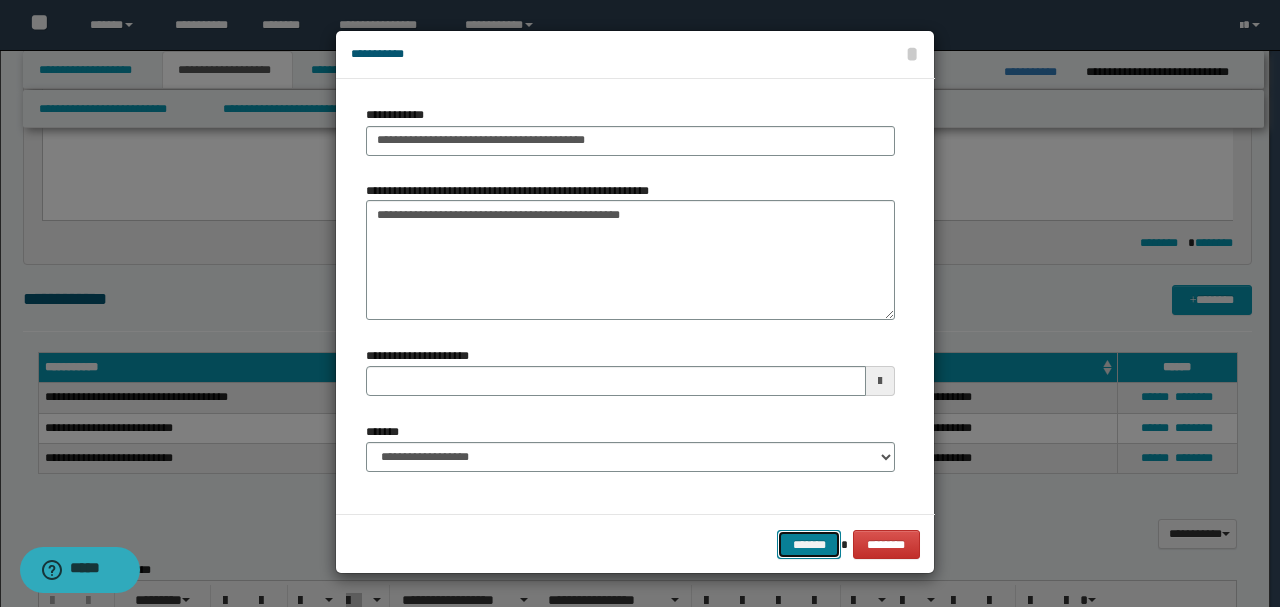 click on "*******" at bounding box center [809, 544] 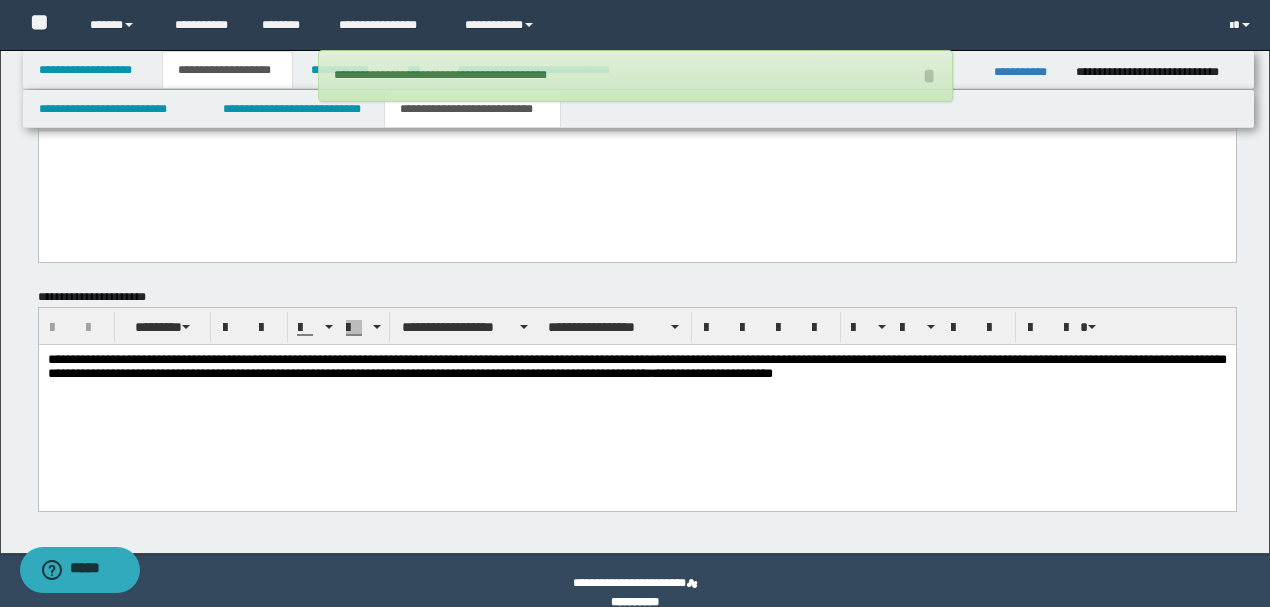 scroll, scrollTop: 1000, scrollLeft: 0, axis: vertical 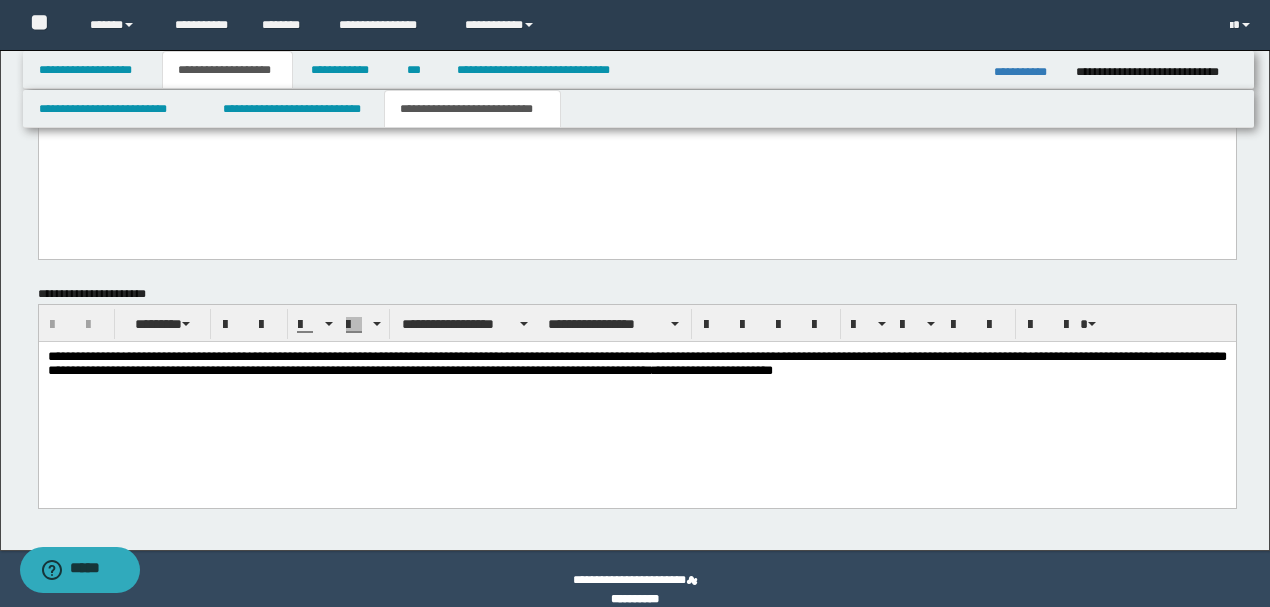 click on "**********" at bounding box center [636, 364] 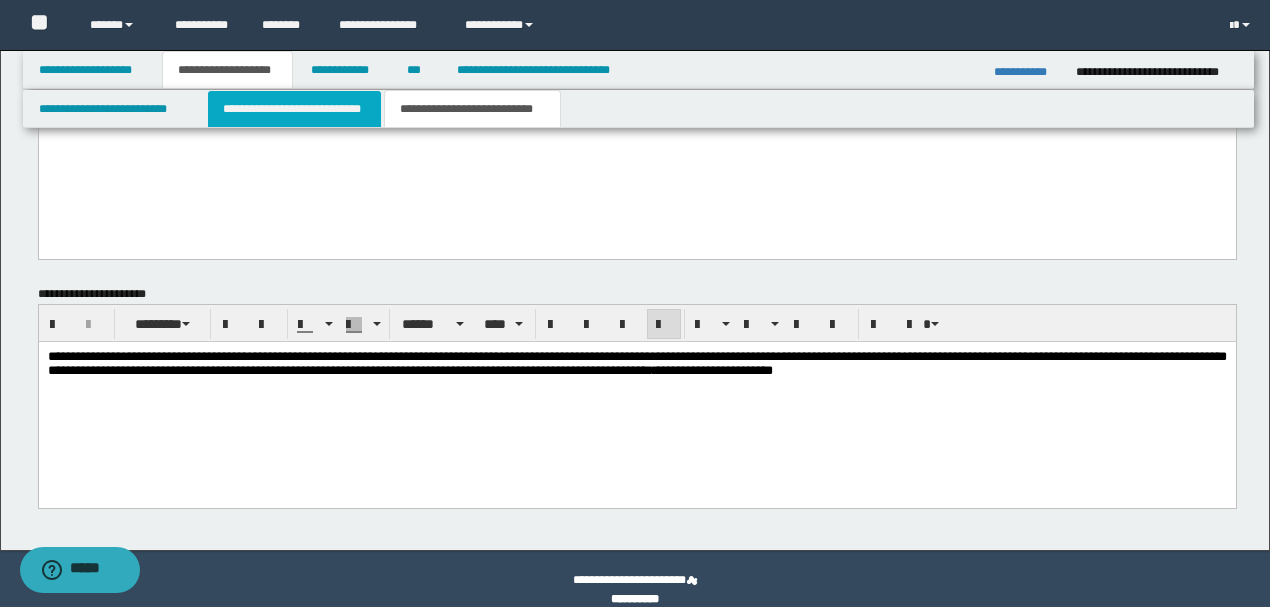 click on "**********" at bounding box center (294, 109) 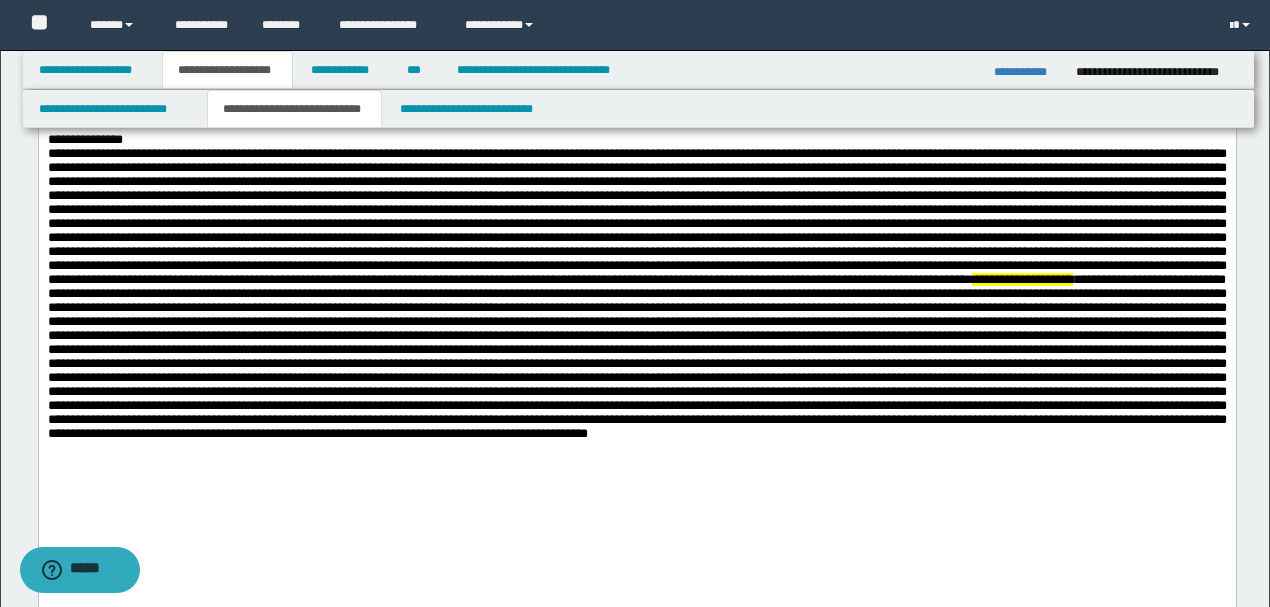 scroll, scrollTop: 0, scrollLeft: 0, axis: both 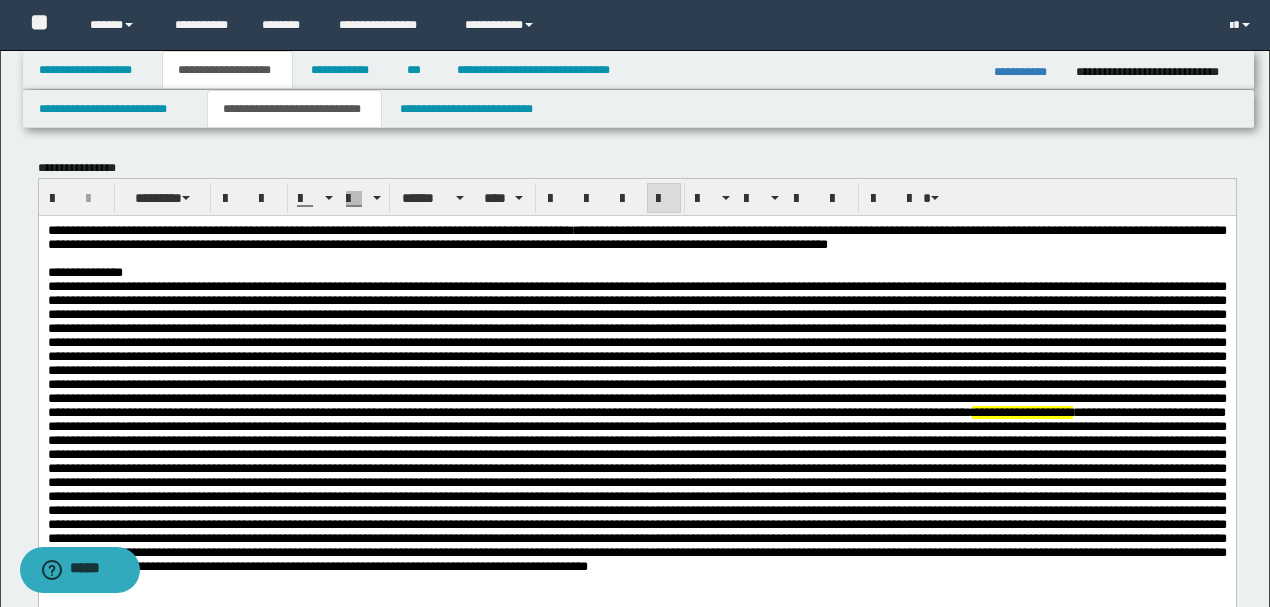 click on "**********" at bounding box center [636, 237] 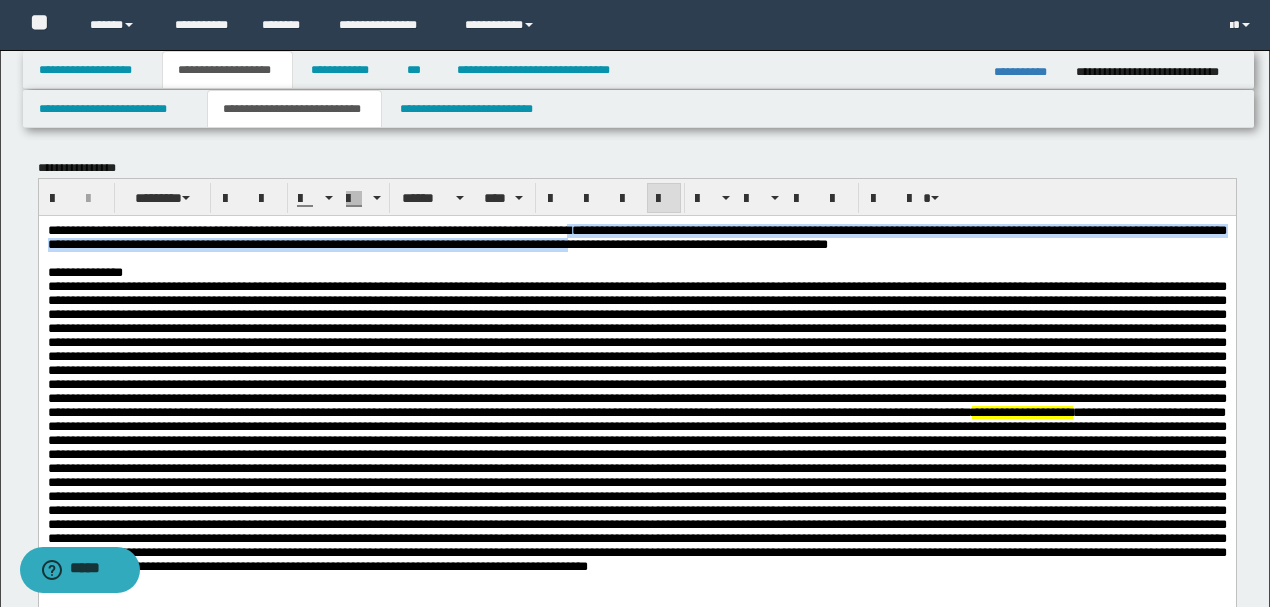 drag, startPoint x: 736, startPoint y: 231, endPoint x: 962, endPoint y: 242, distance: 226.26755 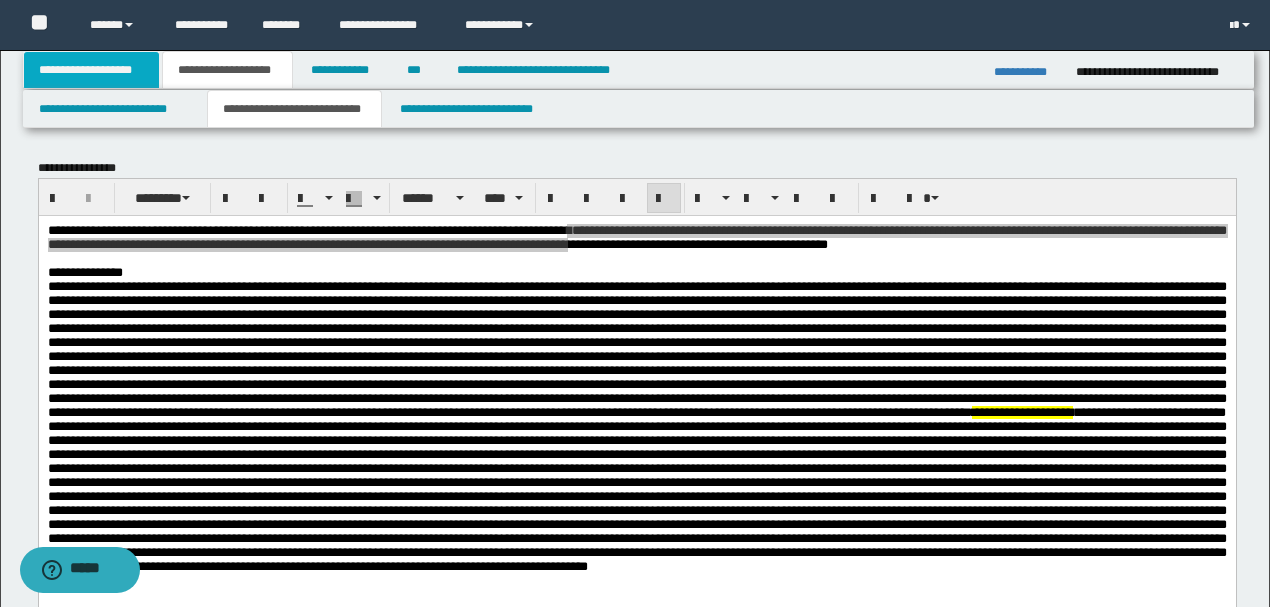 click on "**********" at bounding box center [92, 70] 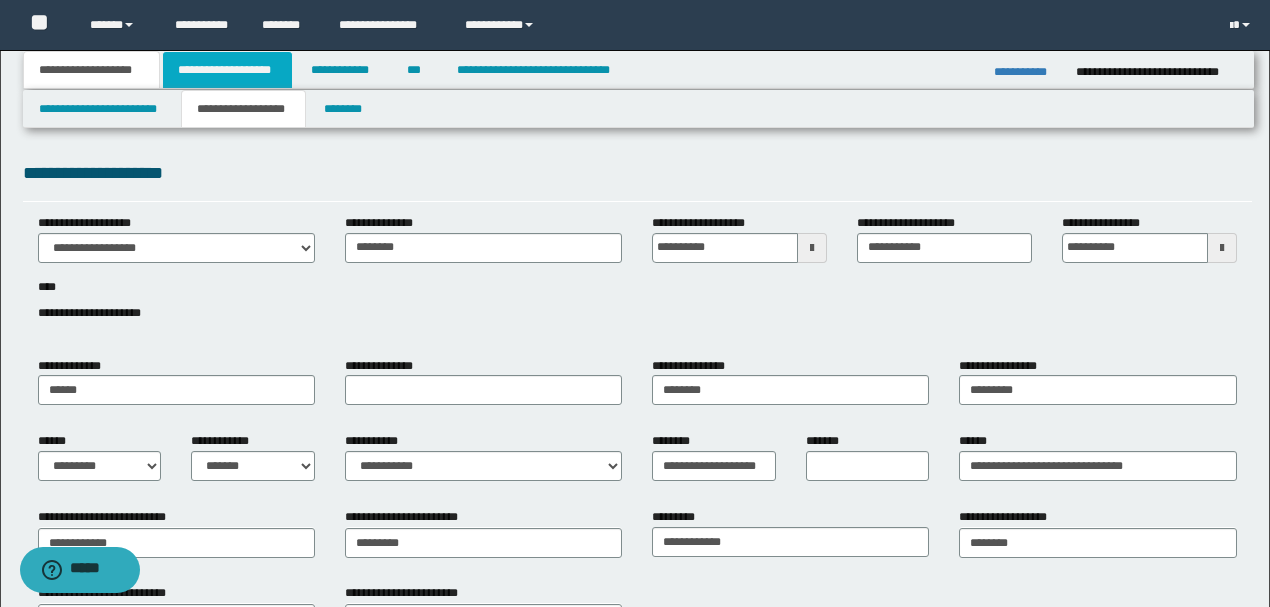 click on "**********" at bounding box center [227, 70] 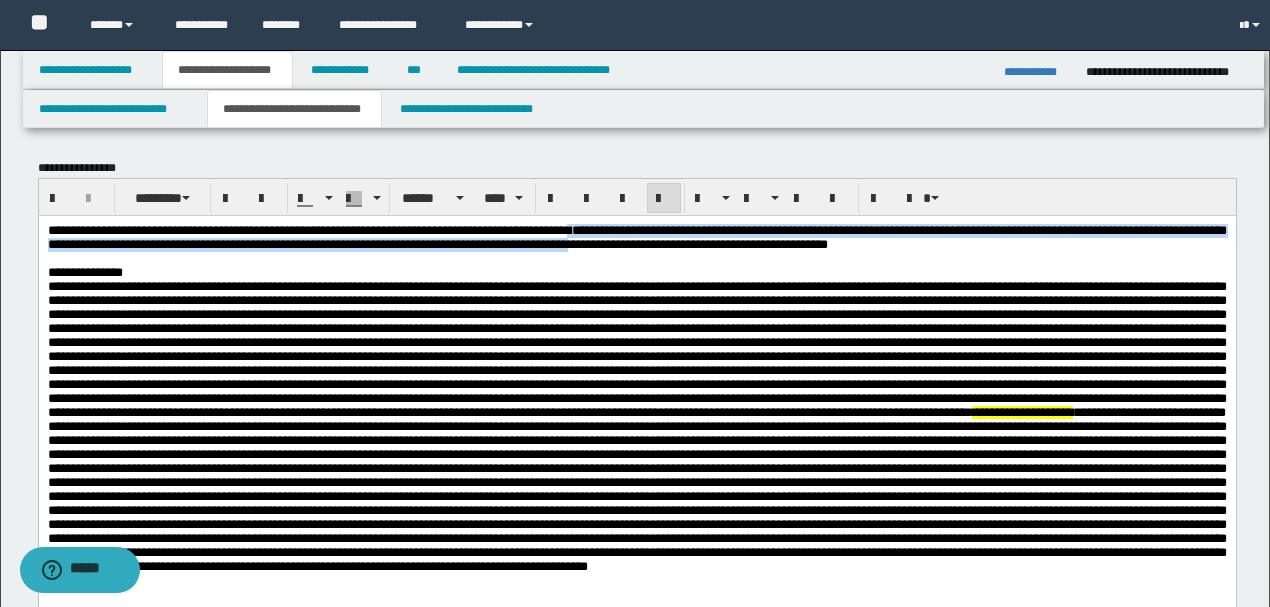 drag, startPoint x: 381, startPoint y: 380, endPoint x: 404, endPoint y: 390, distance: 25.079872 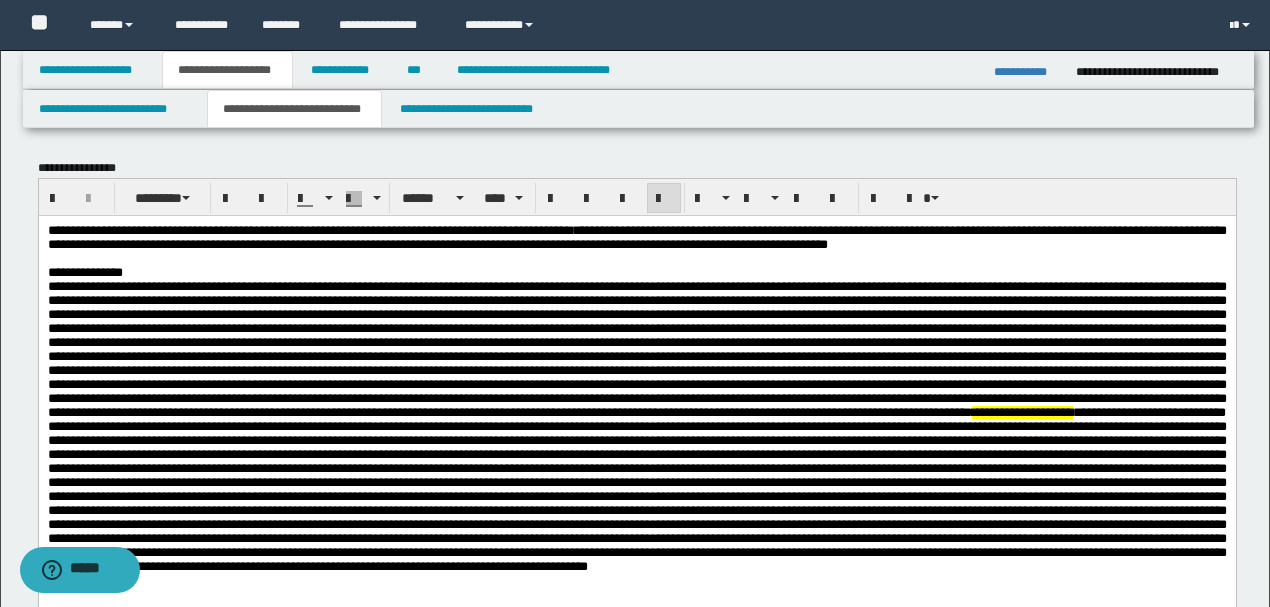 click on "**********" at bounding box center (636, 425) 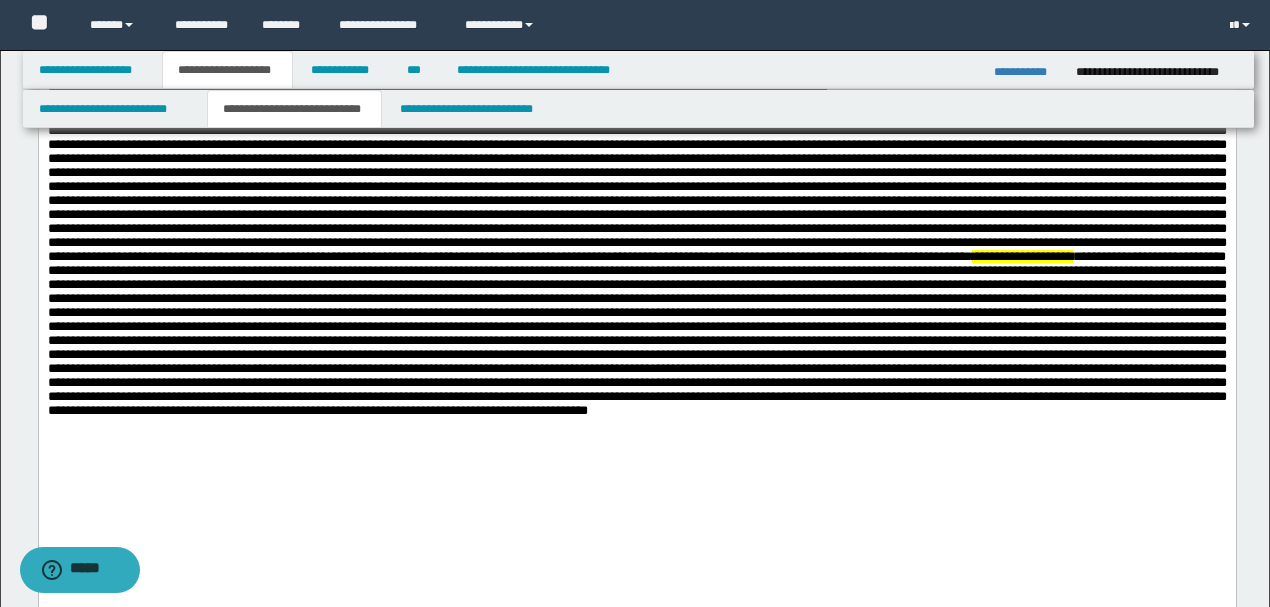 scroll, scrollTop: 133, scrollLeft: 0, axis: vertical 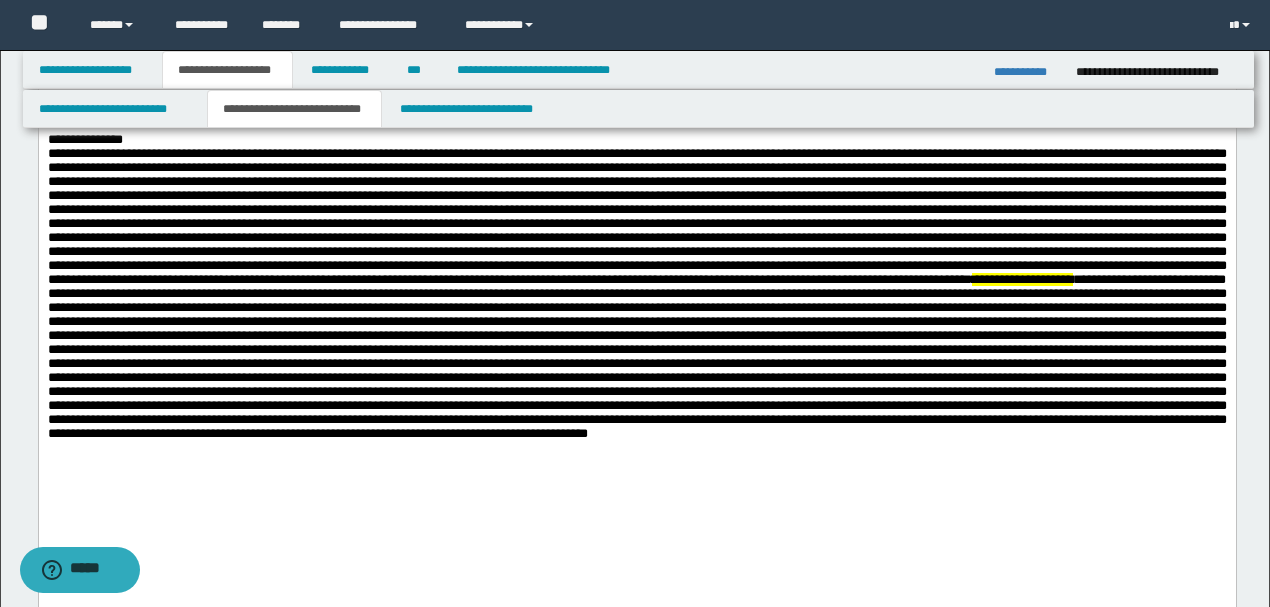 click on "**********" at bounding box center [636, 292] 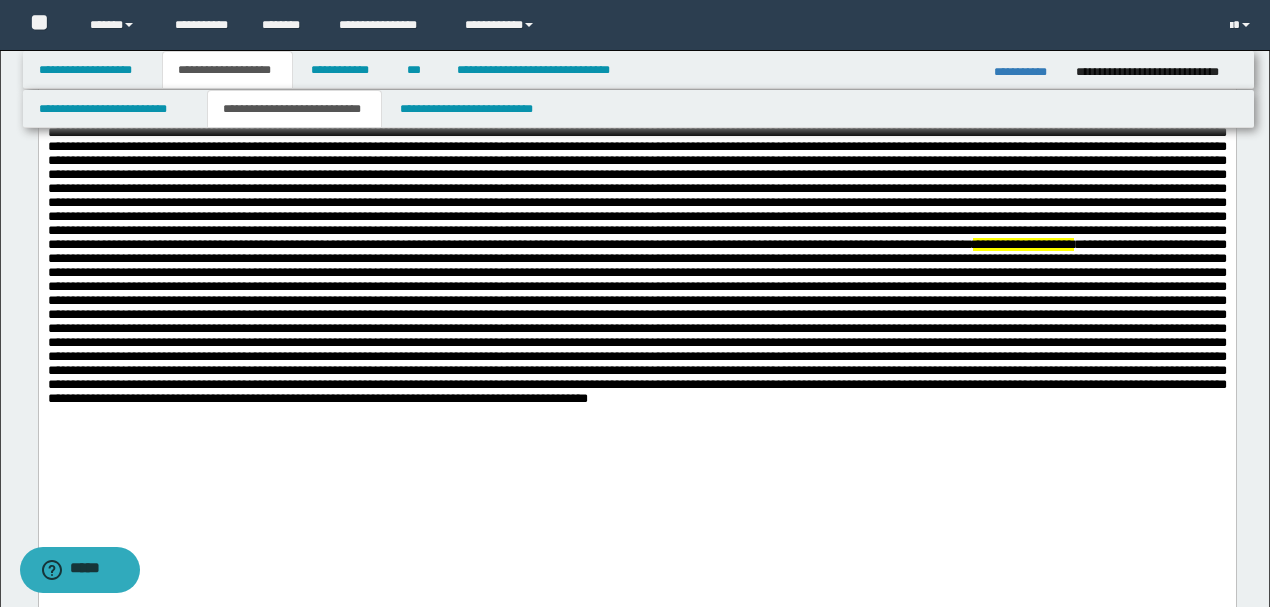 scroll, scrollTop: 200, scrollLeft: 0, axis: vertical 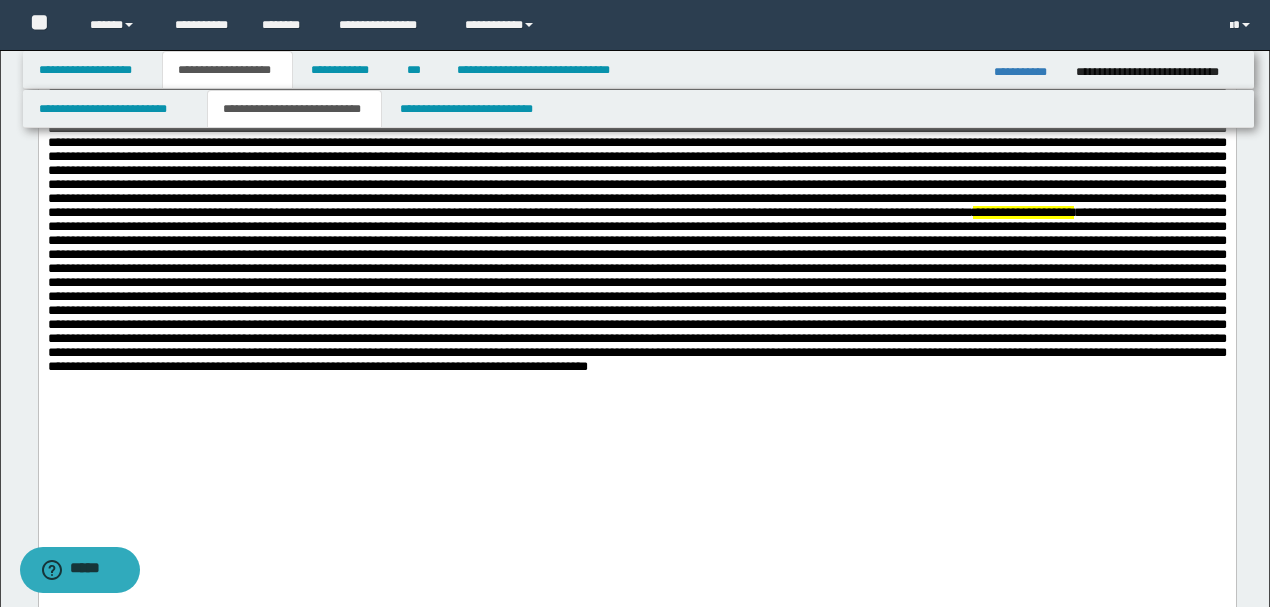 click on "**********" at bounding box center (636, 225) 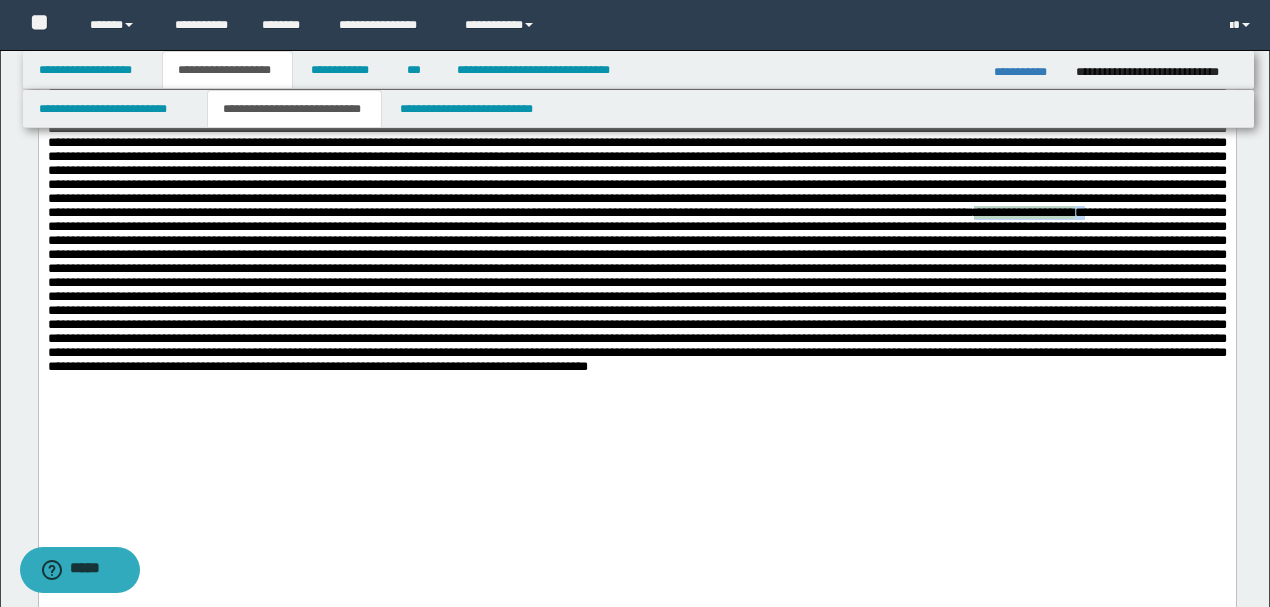 drag, startPoint x: 781, startPoint y: 294, endPoint x: 901, endPoint y: 298, distance: 120.06665 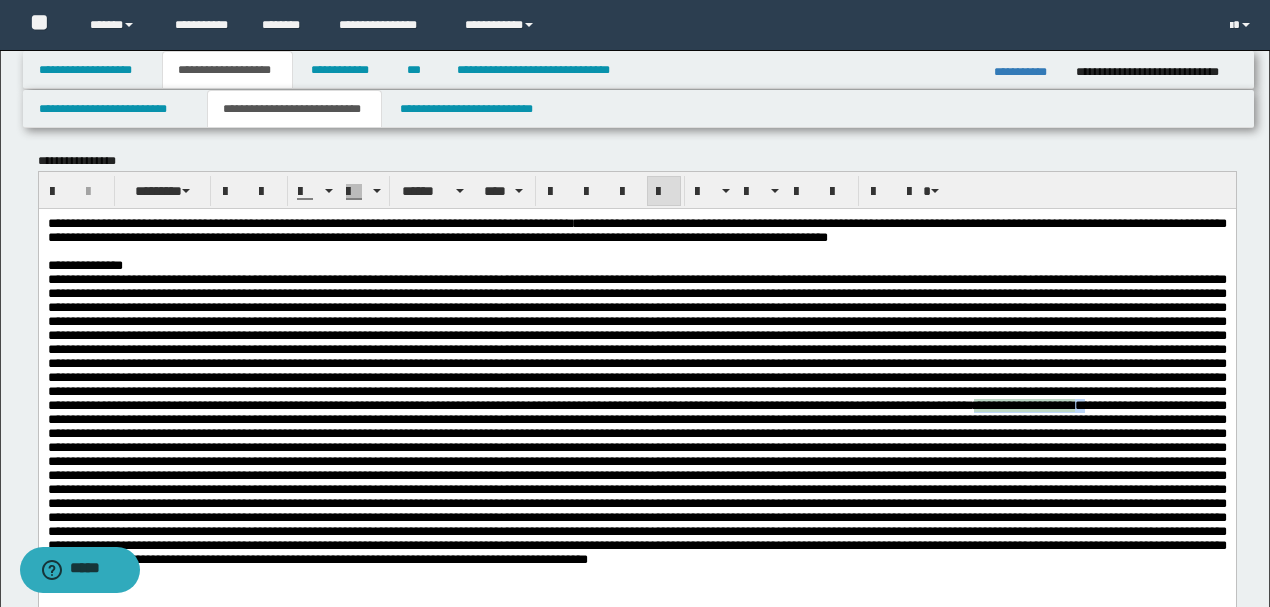 scroll, scrollTop: 0, scrollLeft: 0, axis: both 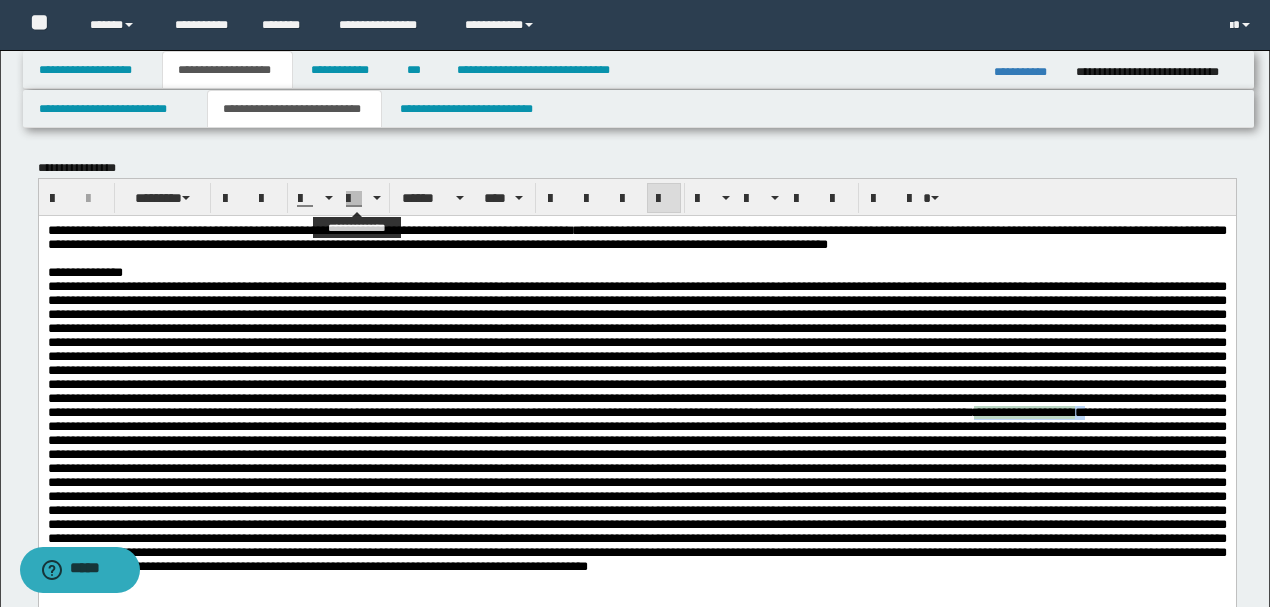 drag, startPoint x: 354, startPoint y: 194, endPoint x: 358, endPoint y: 212, distance: 18.439089 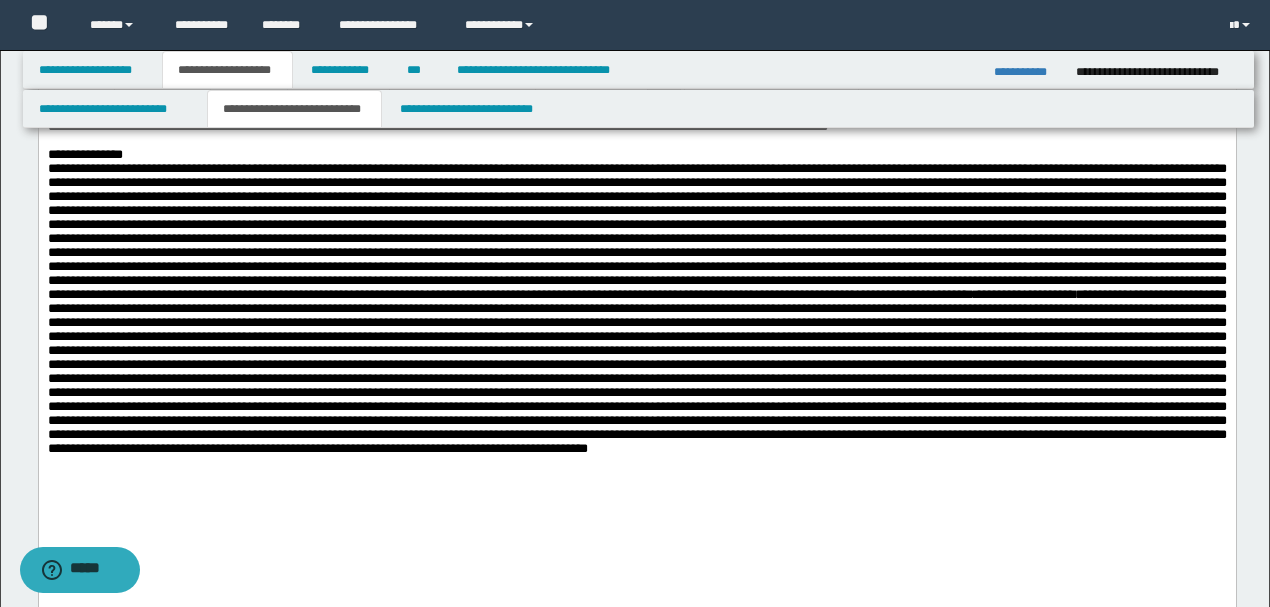 scroll, scrollTop: 133, scrollLeft: 0, axis: vertical 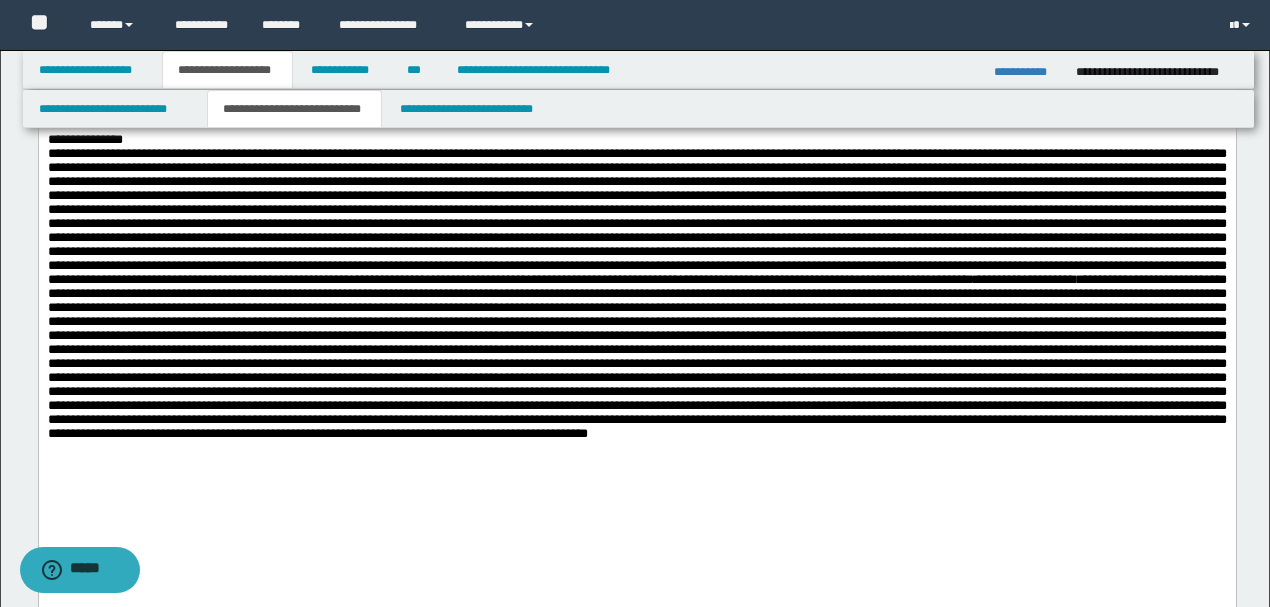 click on "**********" at bounding box center [636, 292] 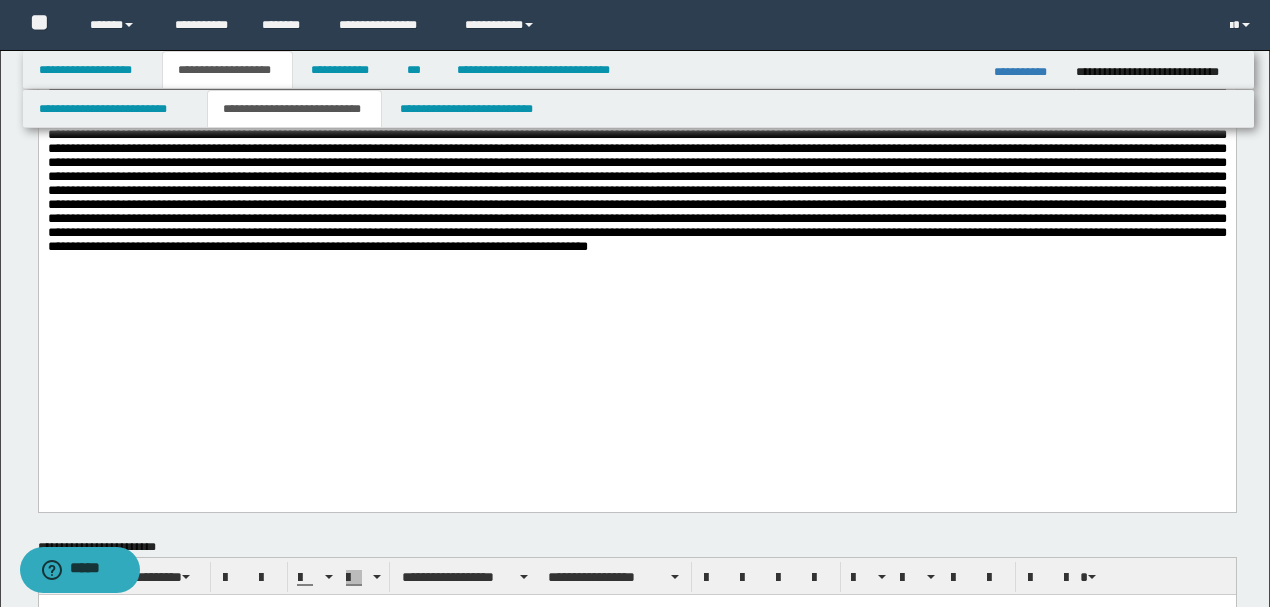 scroll, scrollTop: 333, scrollLeft: 0, axis: vertical 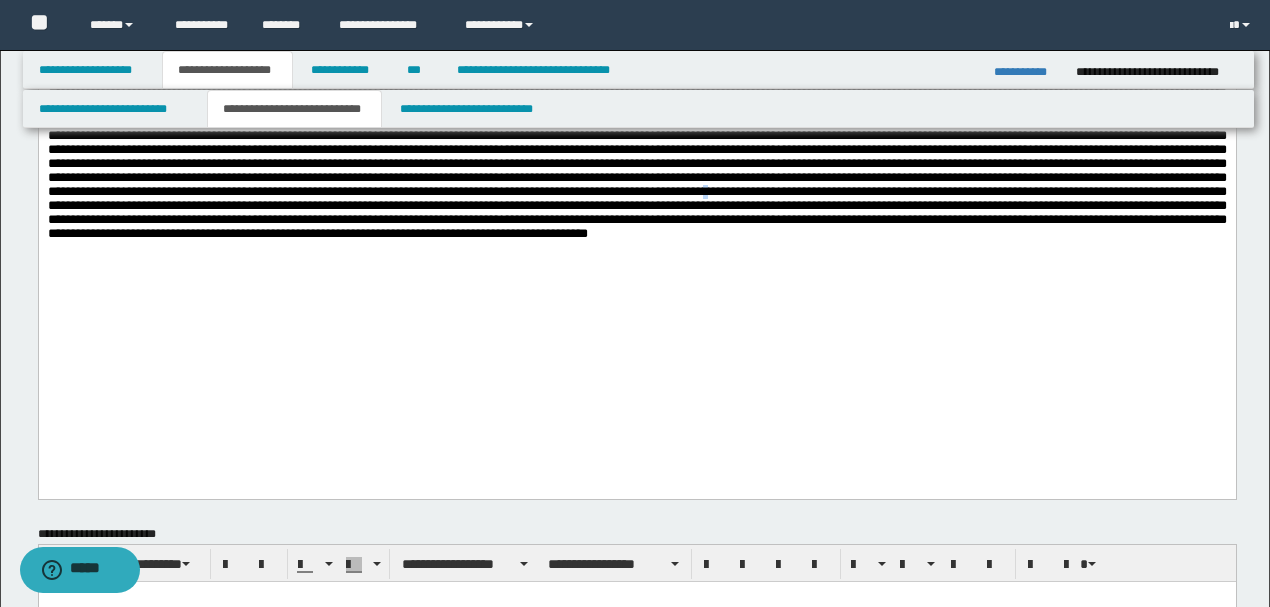 click on "**********" at bounding box center [636, 93] 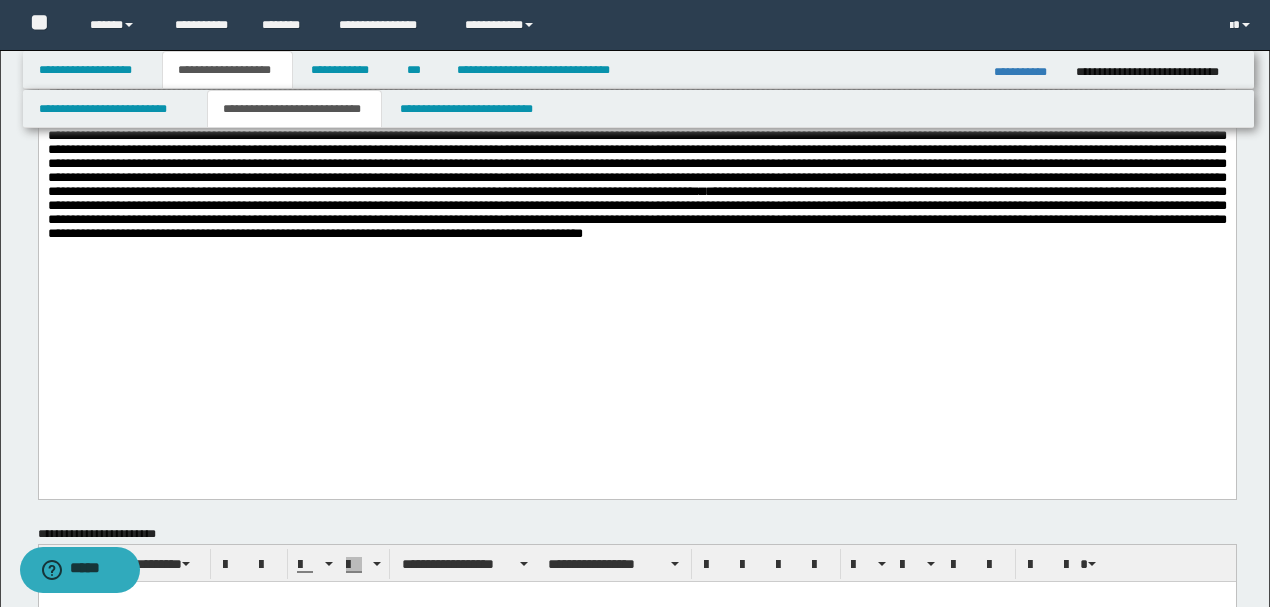 click on "**********" at bounding box center [636, 93] 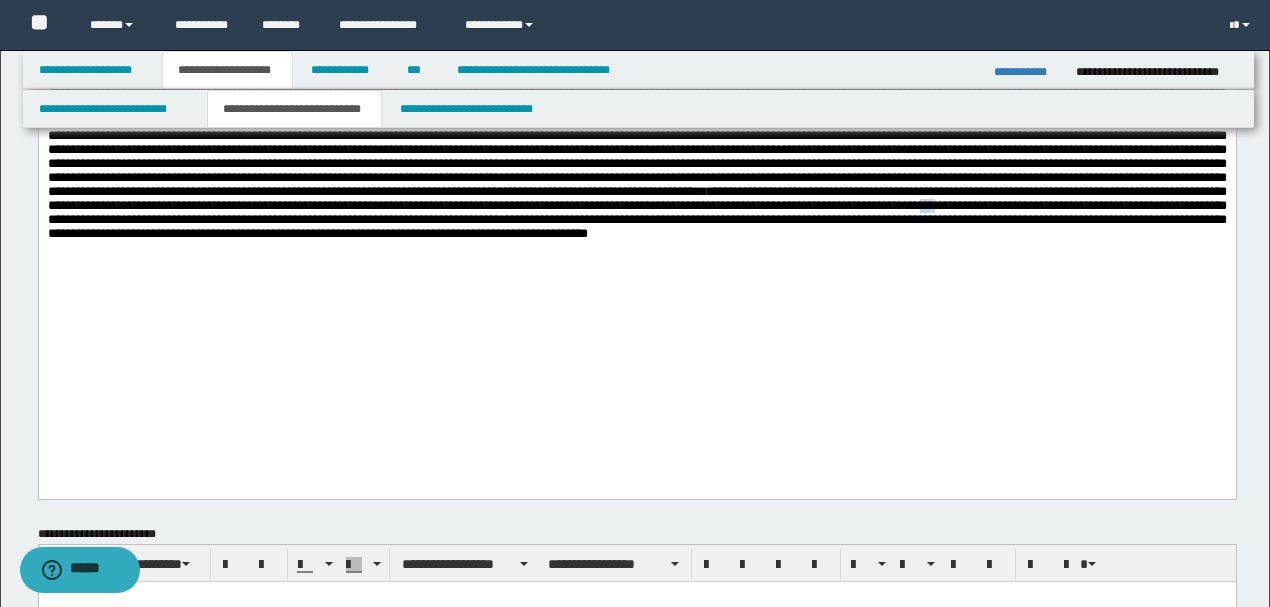 drag, startPoint x: 370, startPoint y: 346, endPoint x: 394, endPoint y: 346, distance: 24 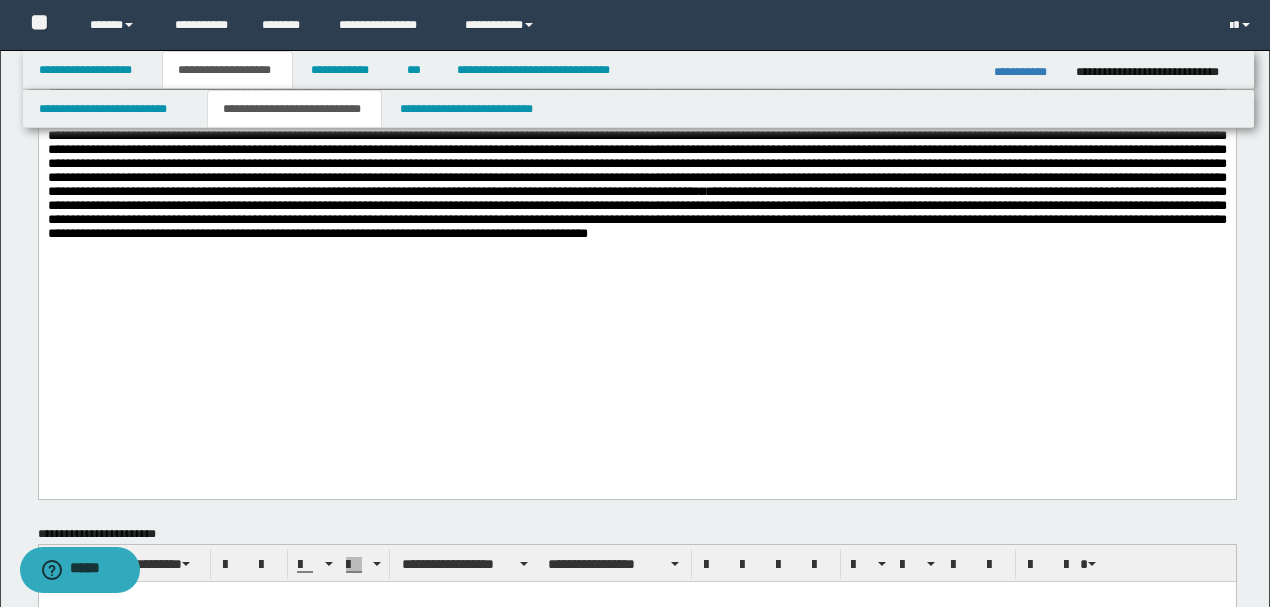 click on "**********" at bounding box center [636, 93] 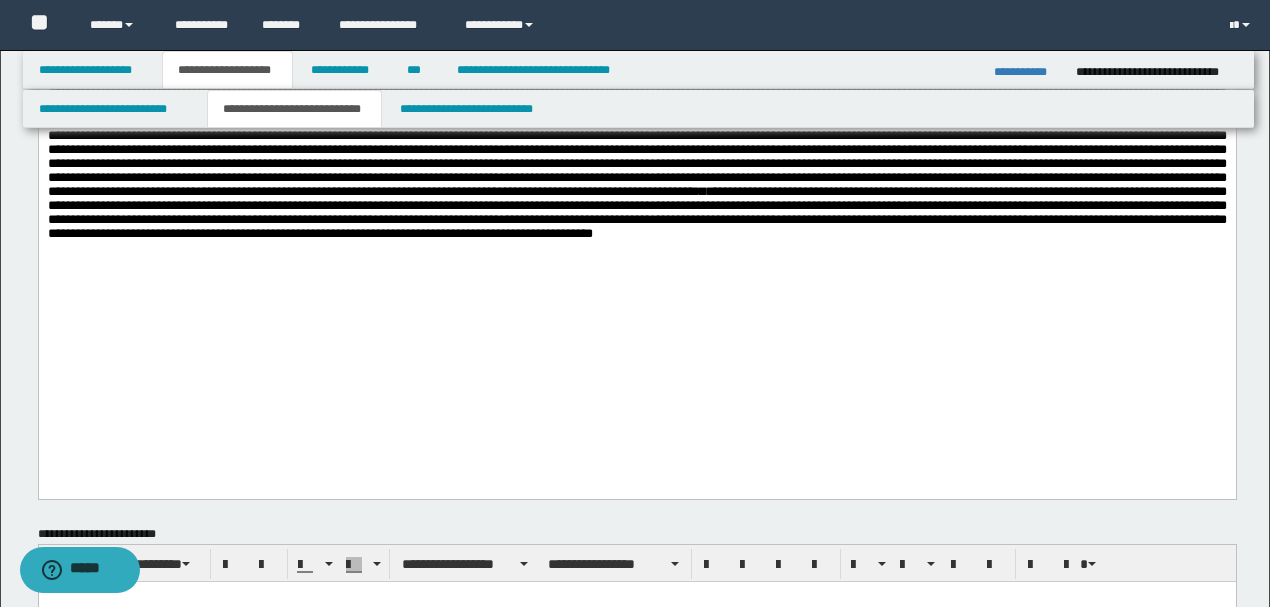 click on "**********" at bounding box center [636, 93] 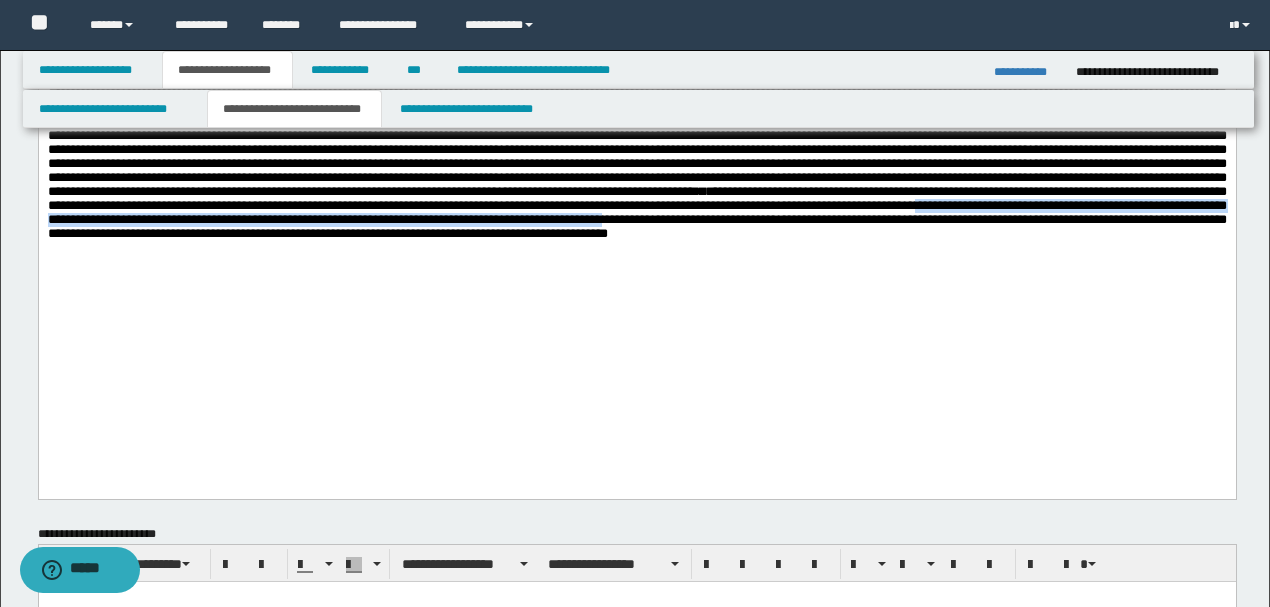 drag, startPoint x: 365, startPoint y: 346, endPoint x: 255, endPoint y: 364, distance: 111.463 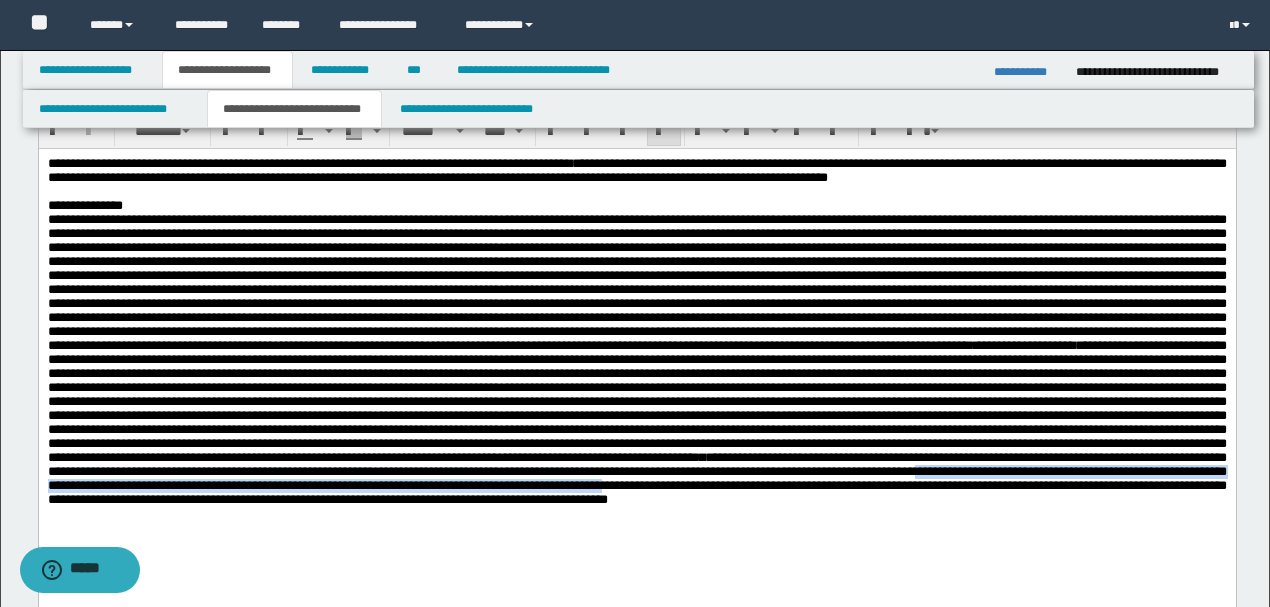 scroll, scrollTop: 66, scrollLeft: 0, axis: vertical 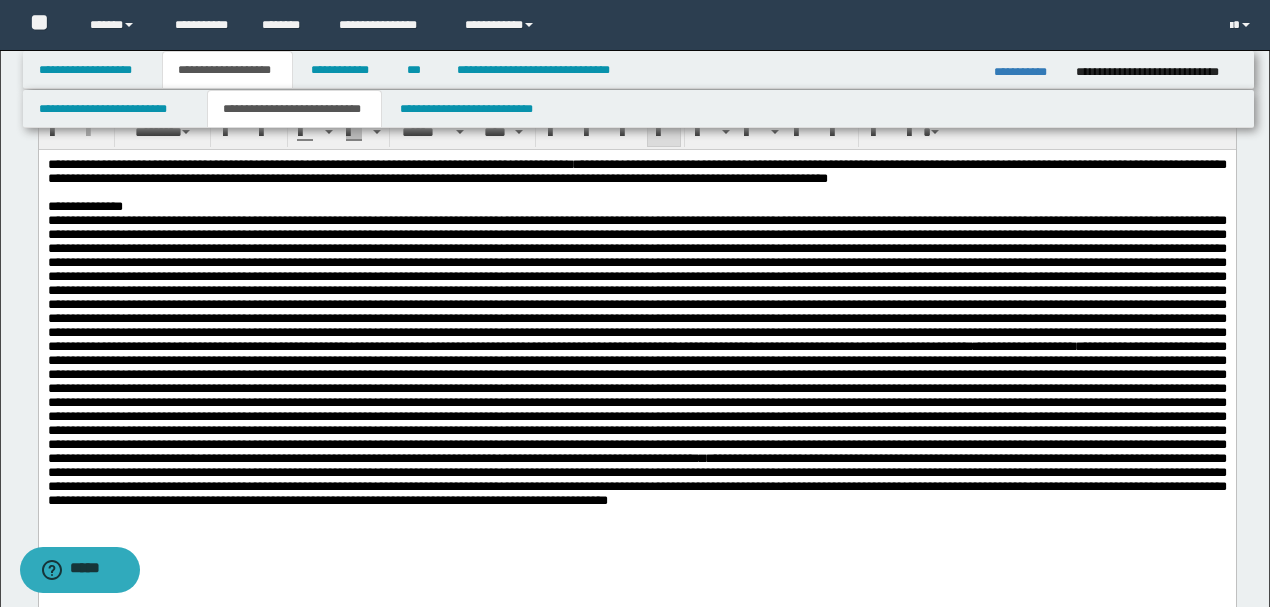 click on "**********" at bounding box center [636, 359] 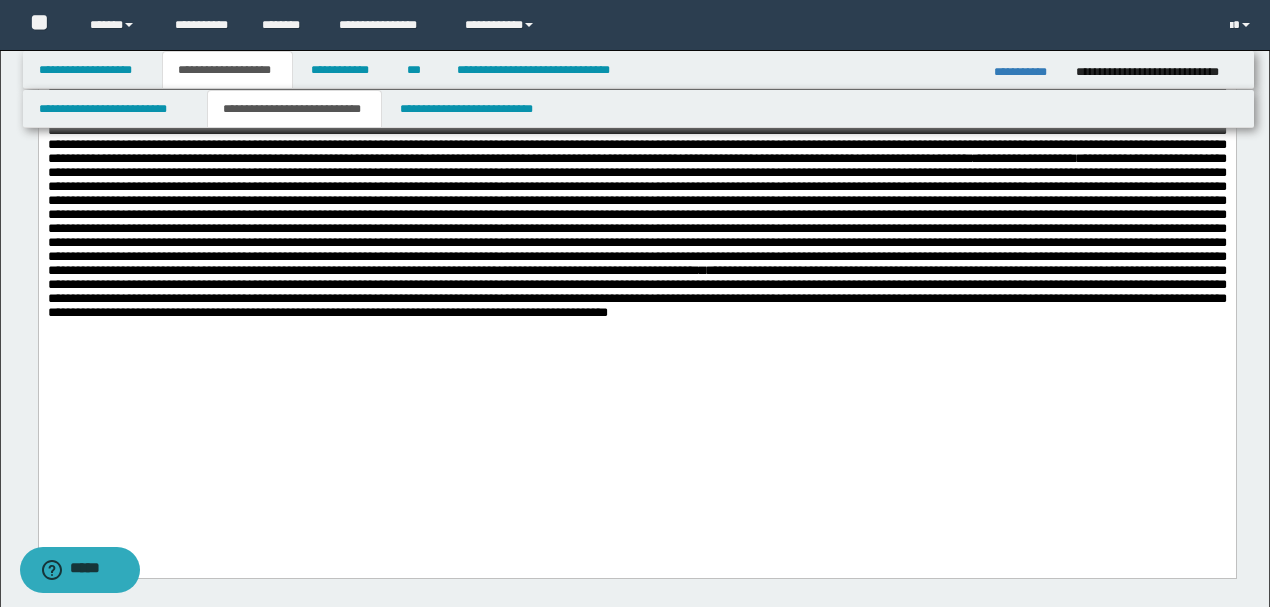 scroll, scrollTop: 333, scrollLeft: 0, axis: vertical 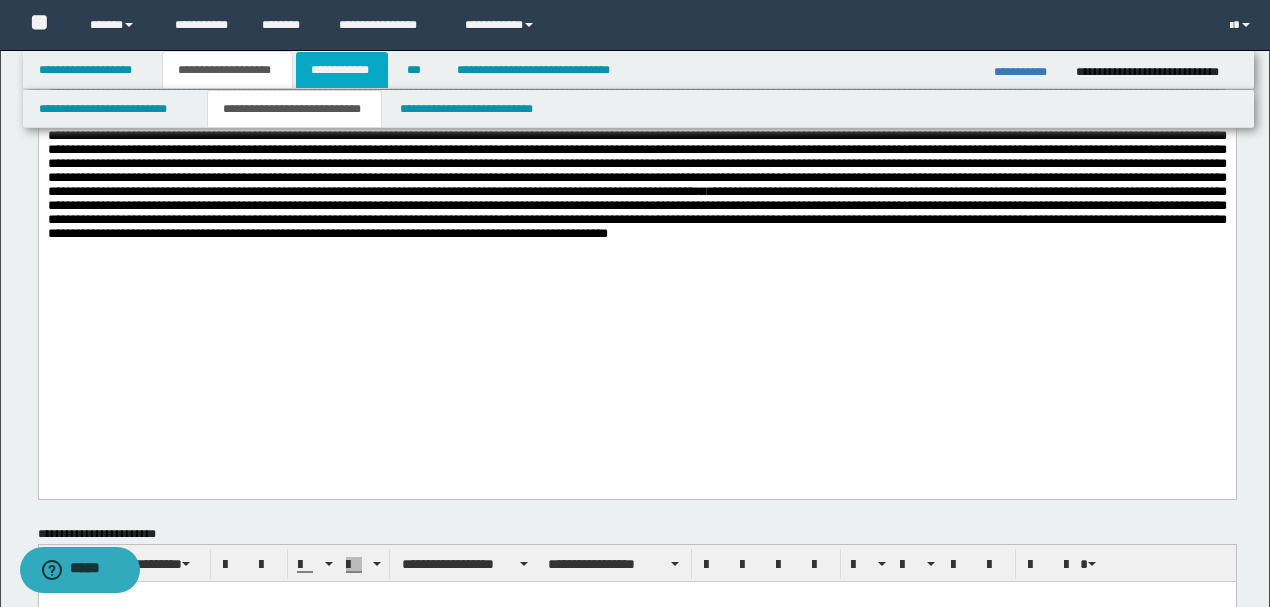 click on "**********" at bounding box center [342, 70] 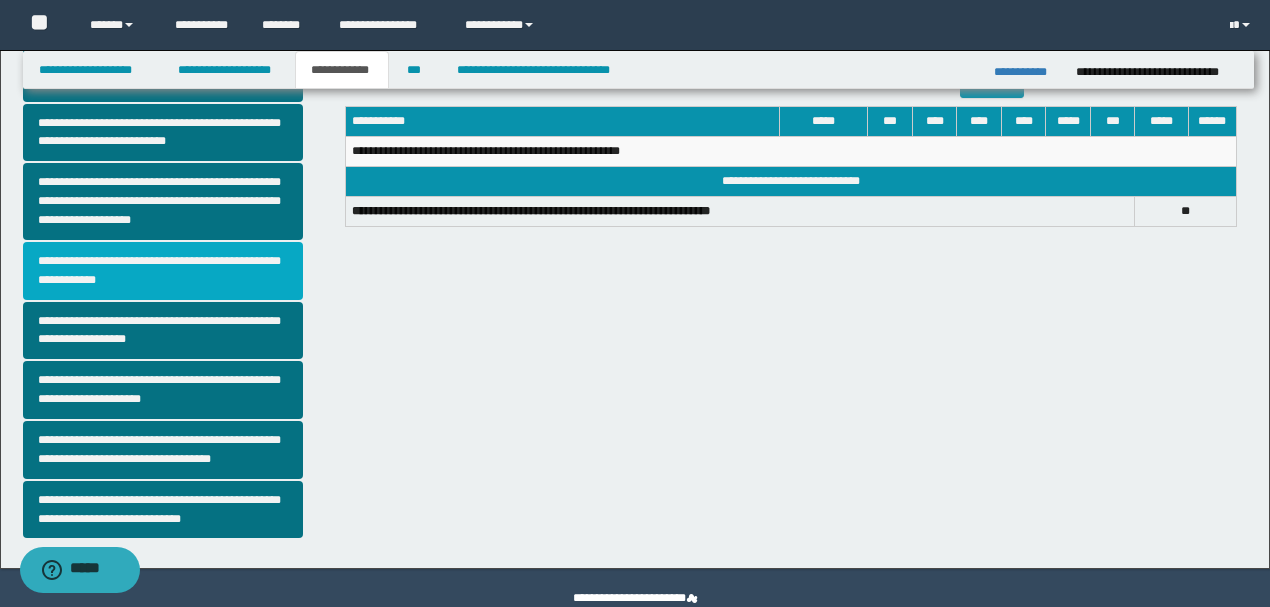 scroll, scrollTop: 502, scrollLeft: 0, axis: vertical 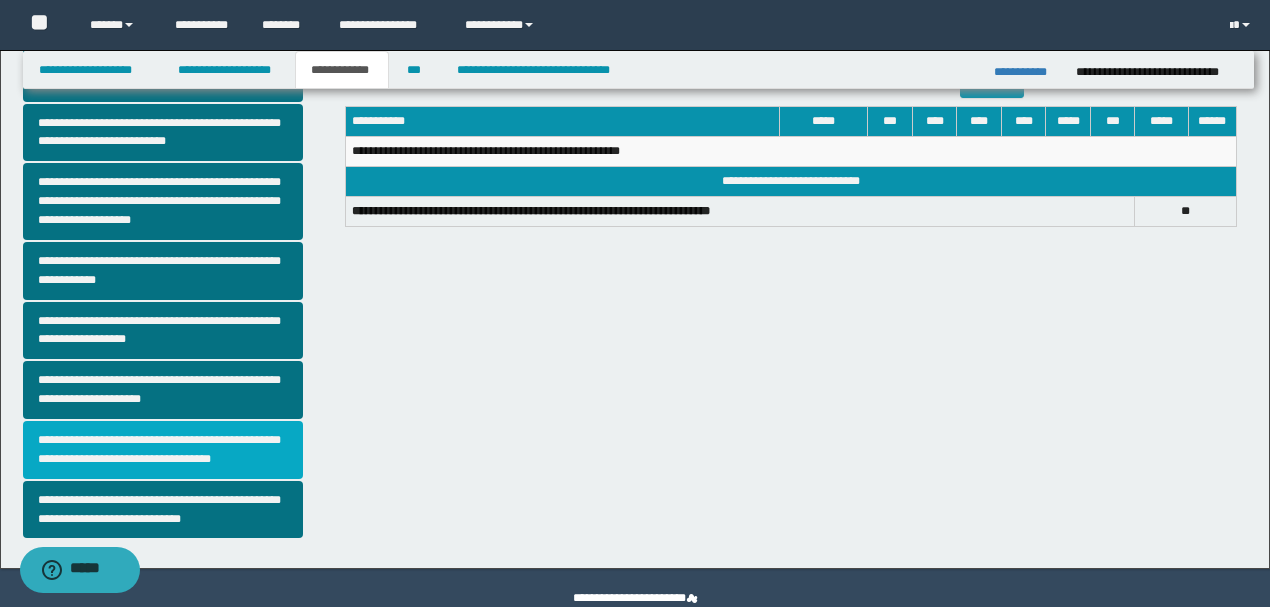 click on "**********" at bounding box center (163, 450) 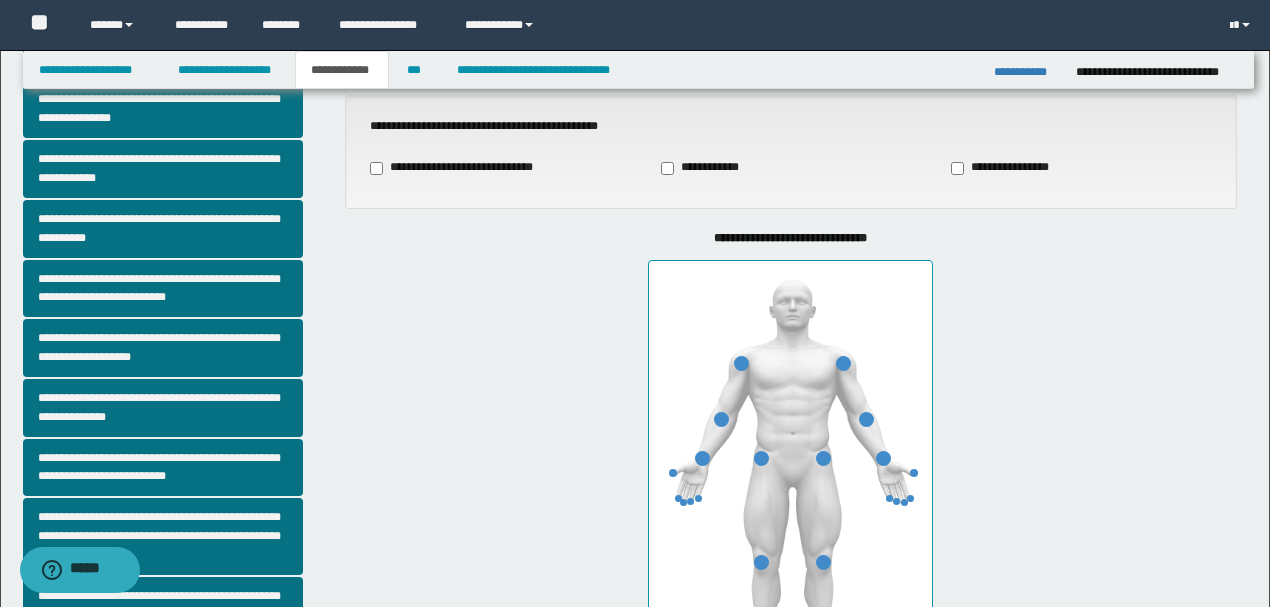 scroll, scrollTop: 200, scrollLeft: 0, axis: vertical 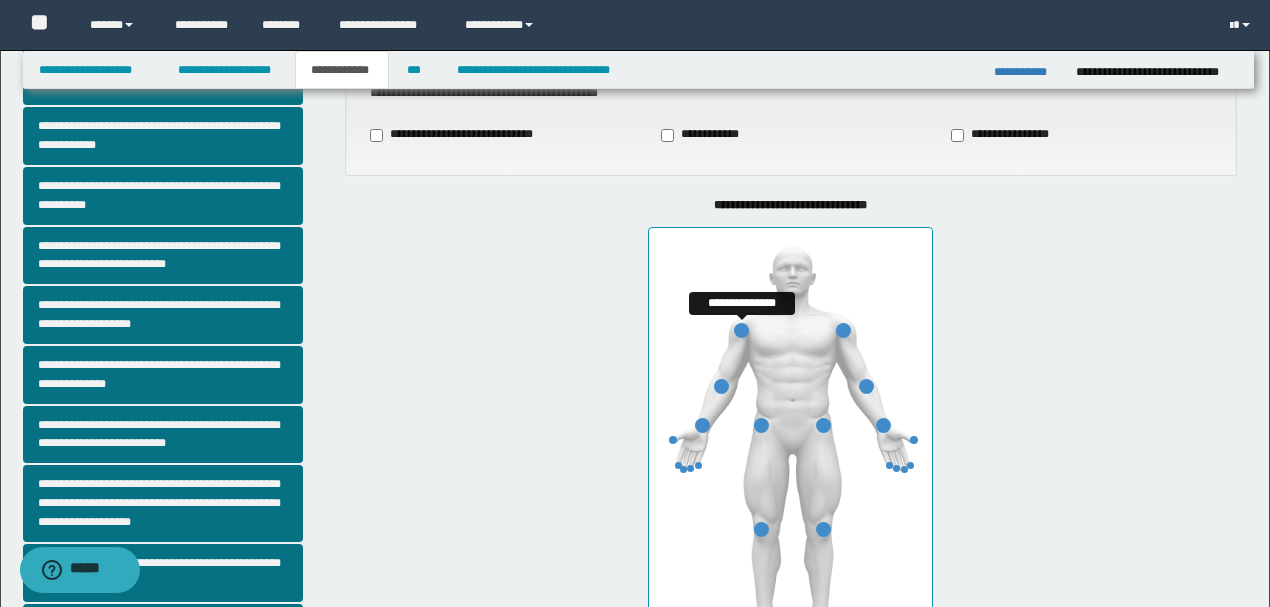 click at bounding box center [741, 330] 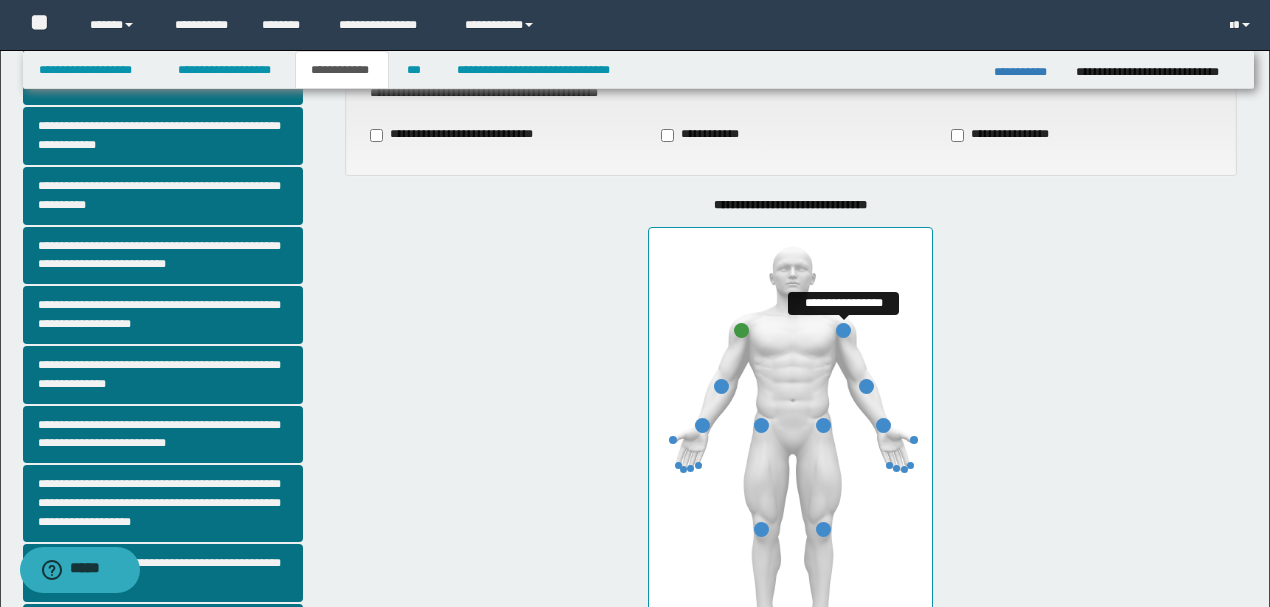 click at bounding box center [843, 330] 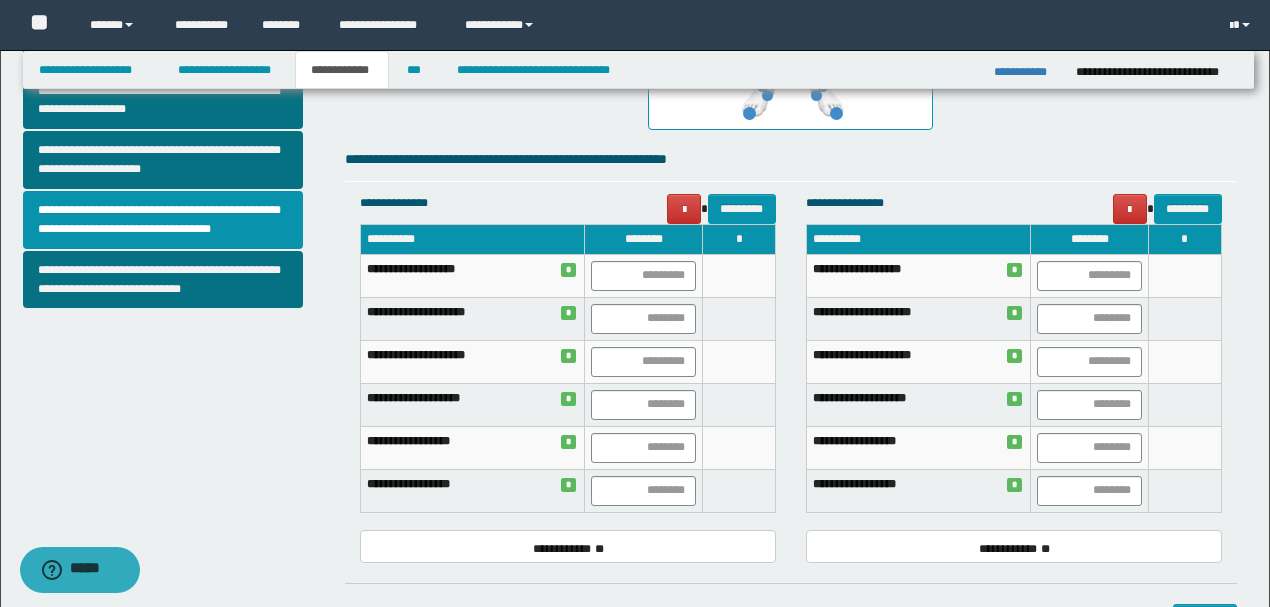 scroll, scrollTop: 733, scrollLeft: 0, axis: vertical 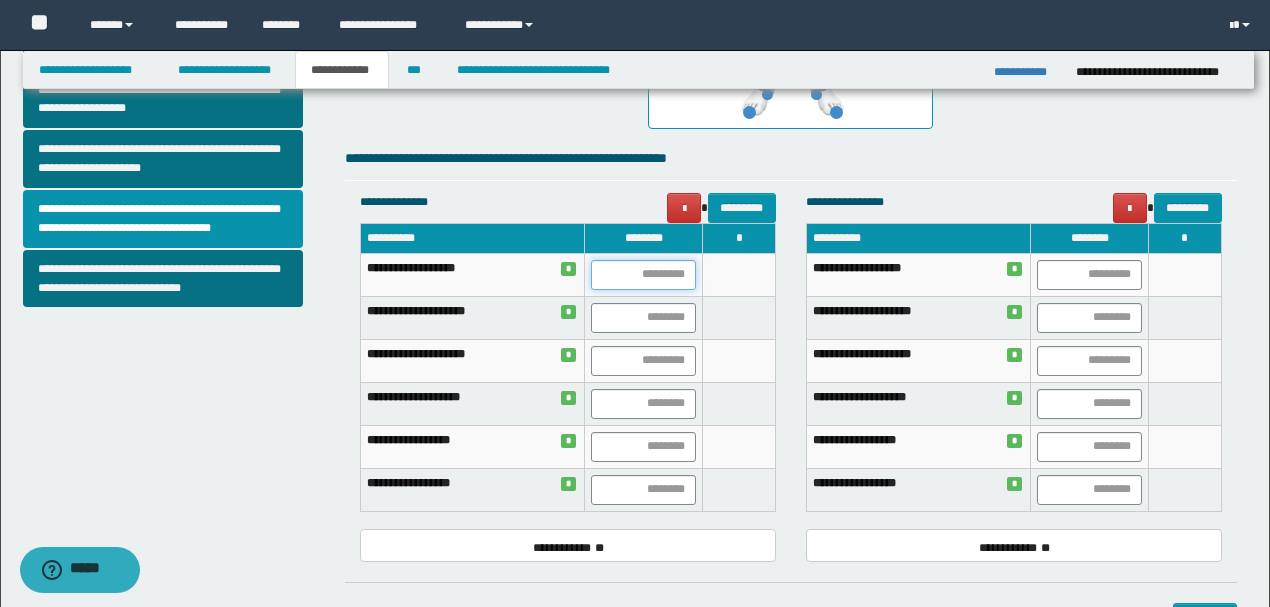 click at bounding box center [643, 275] 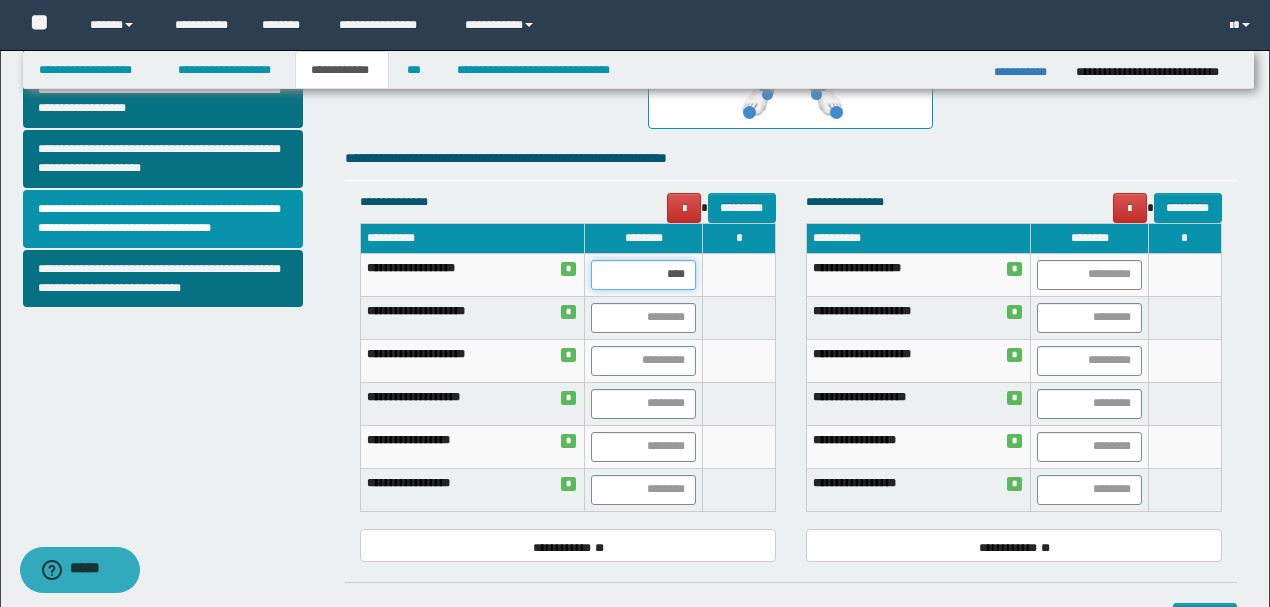 click on "****" at bounding box center [643, 275] 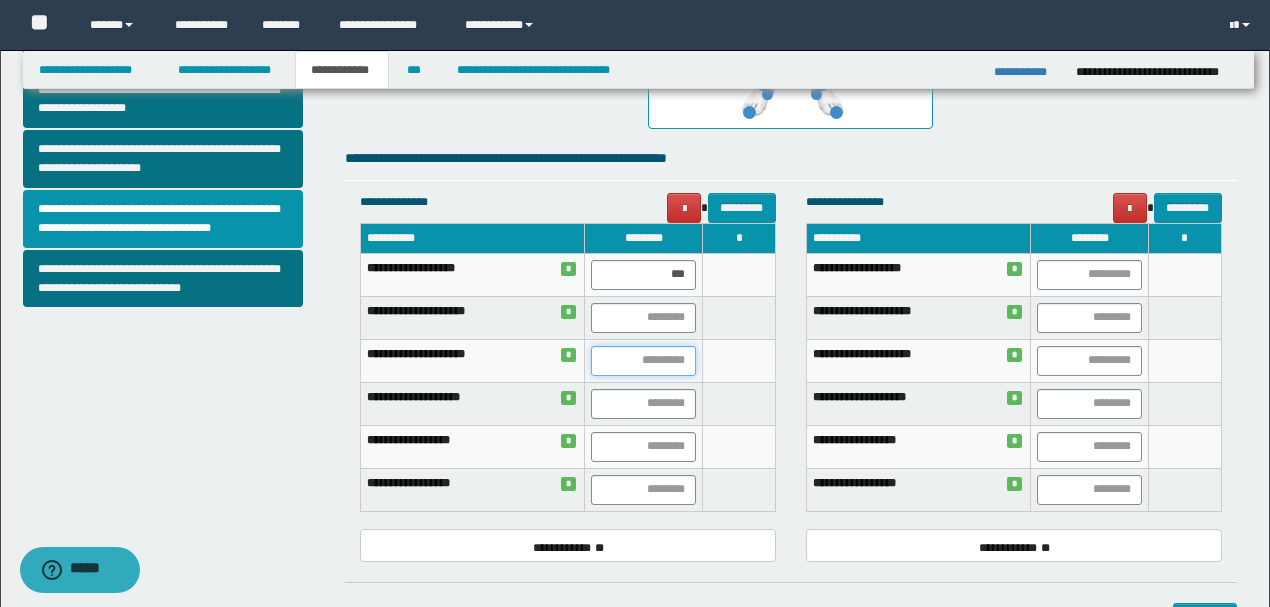 click at bounding box center (643, 361) 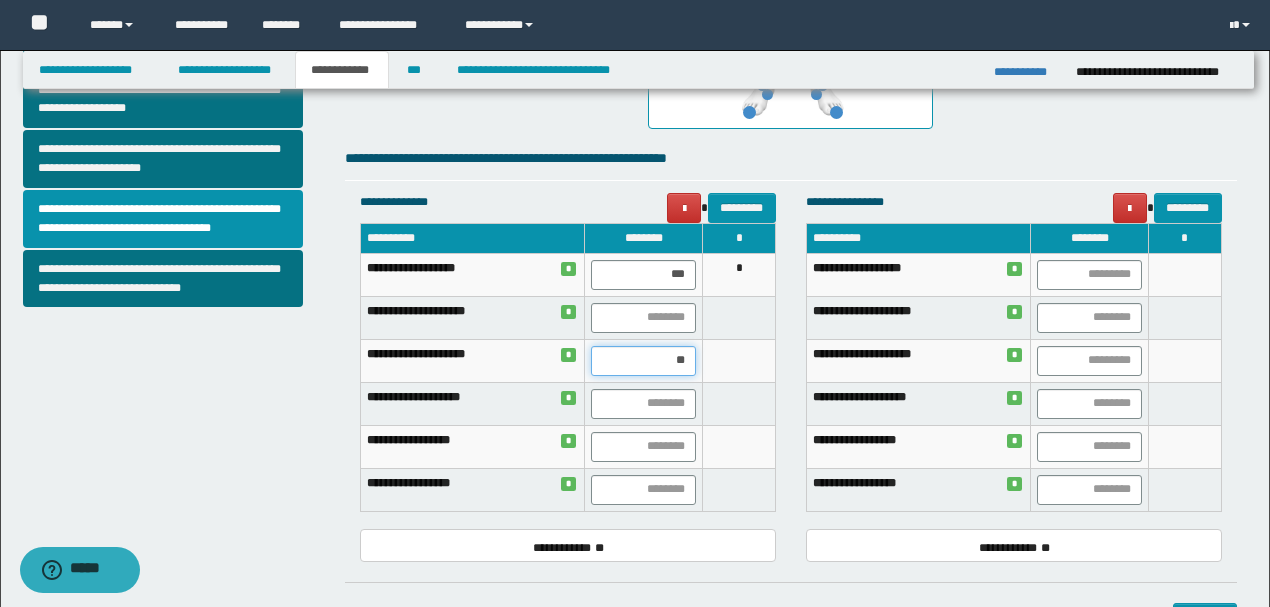 type on "***" 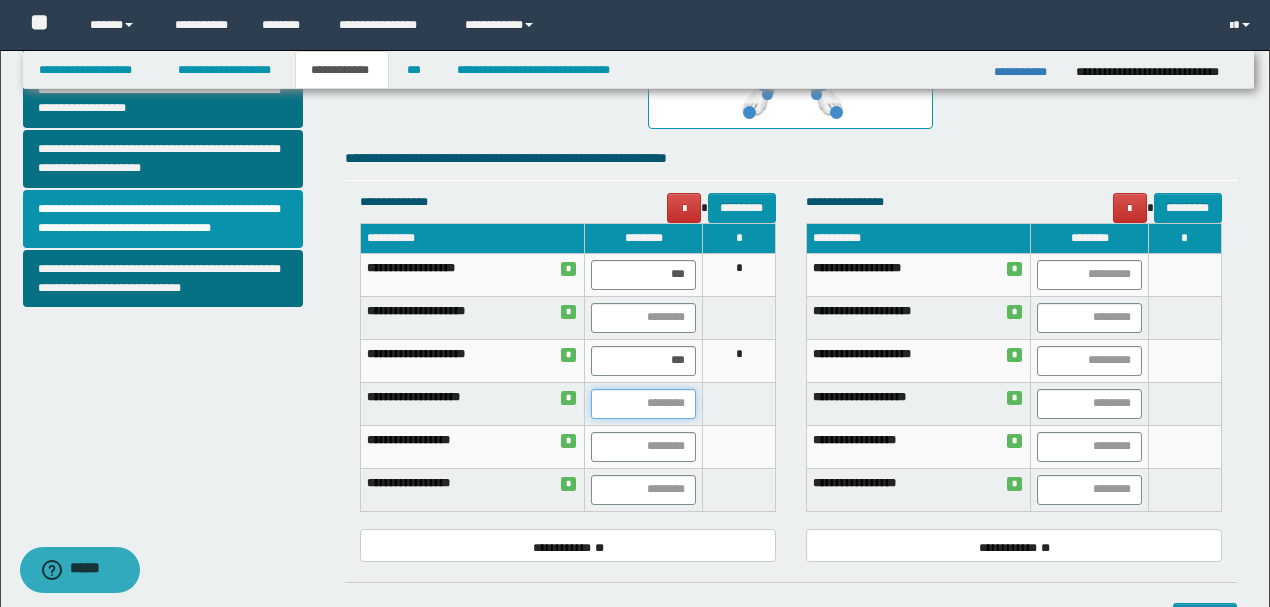 click at bounding box center [643, 404] 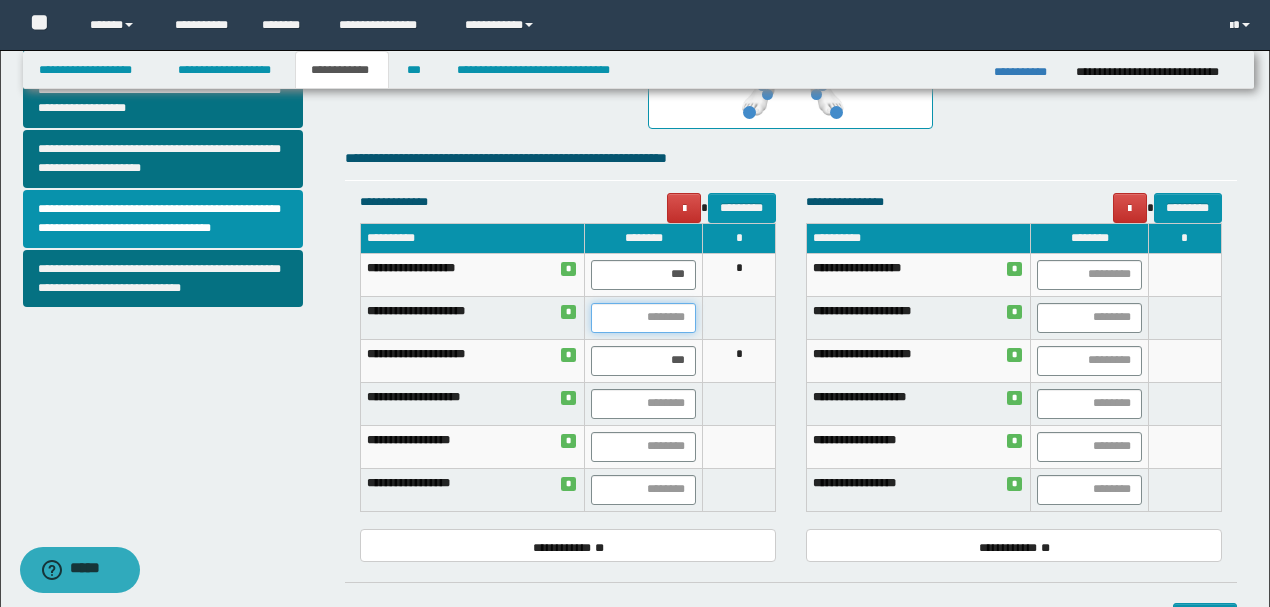 click at bounding box center (643, 318) 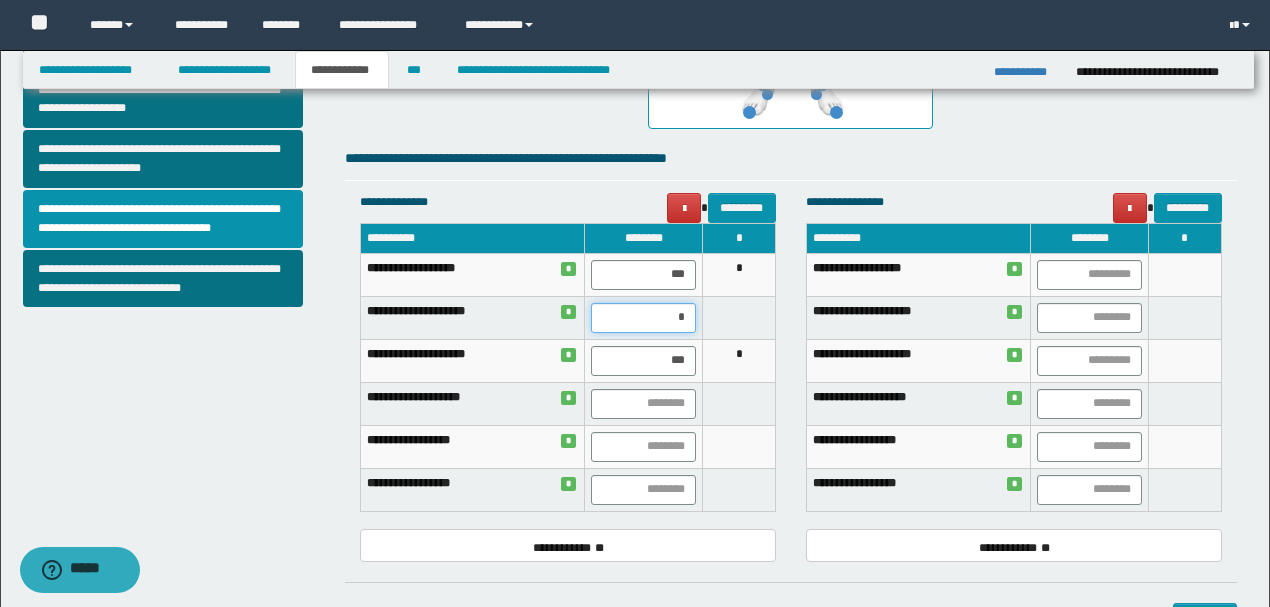 type on "**" 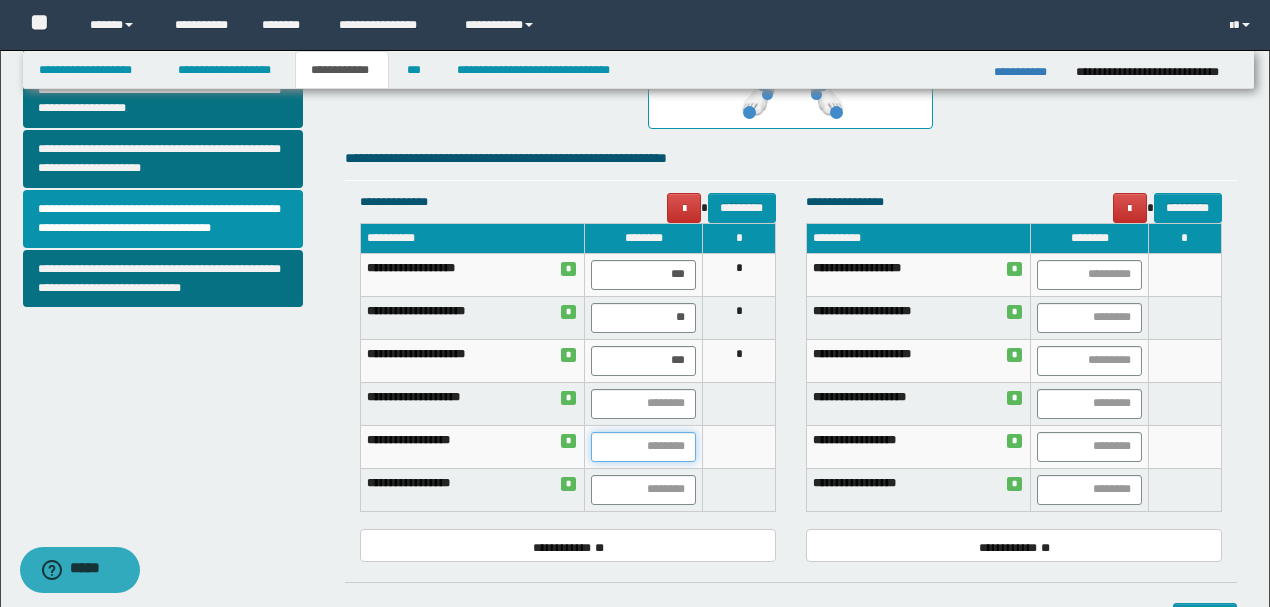 click at bounding box center [643, 447] 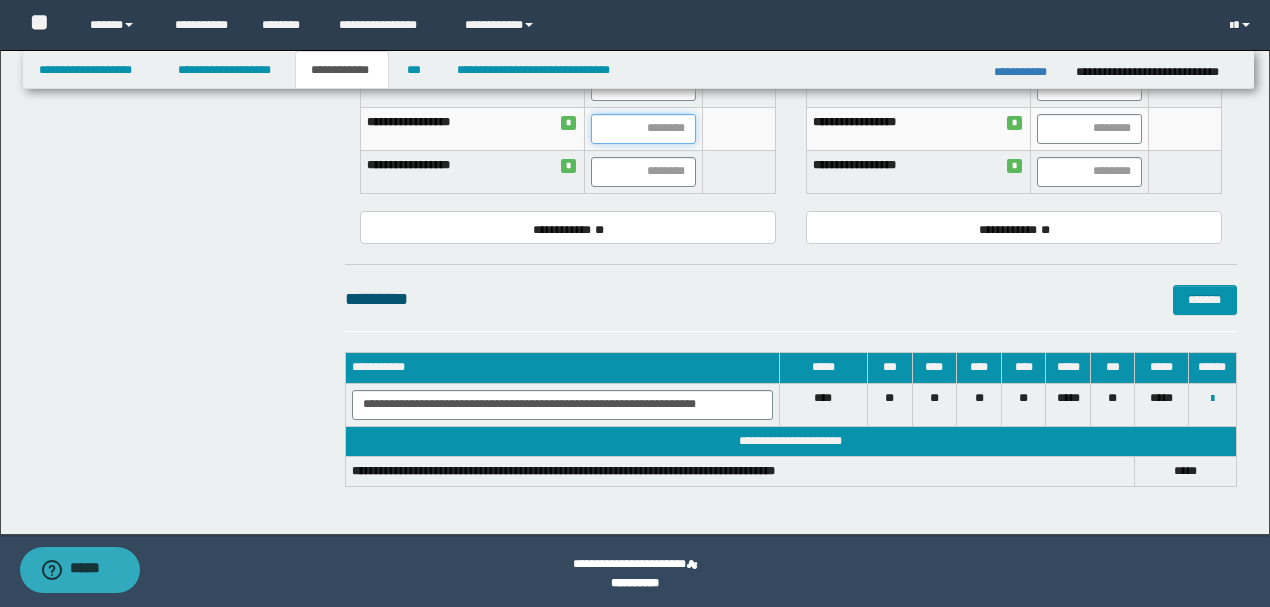 scroll, scrollTop: 1056, scrollLeft: 0, axis: vertical 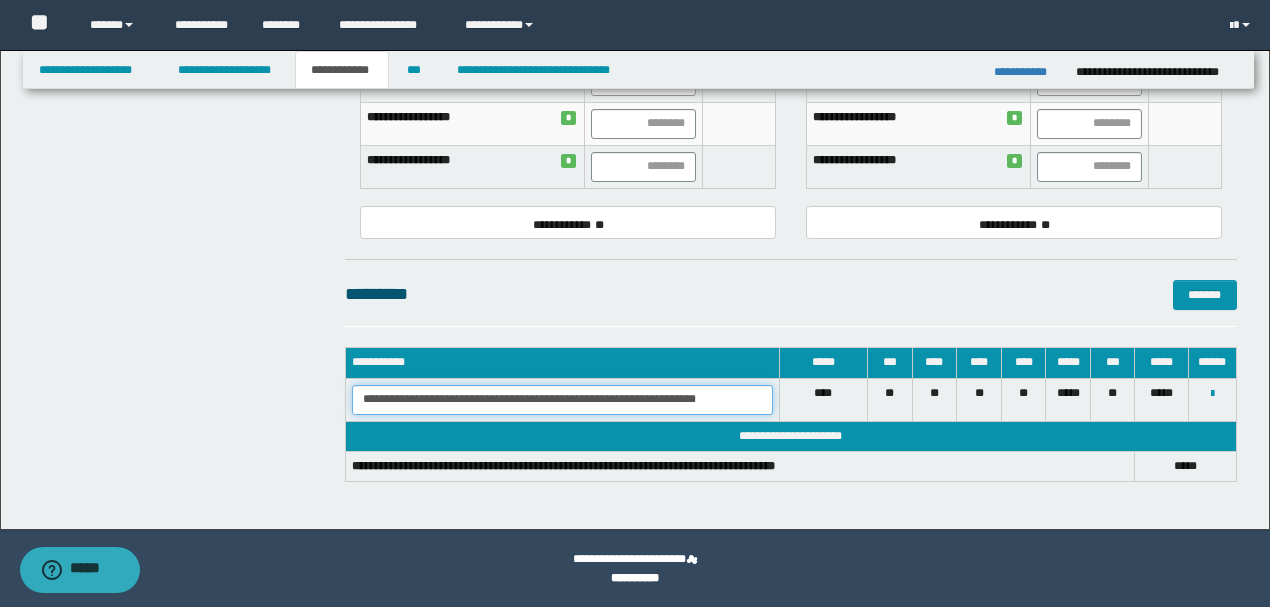 drag, startPoint x: 612, startPoint y: 395, endPoint x: 153, endPoint y: 402, distance: 459.05338 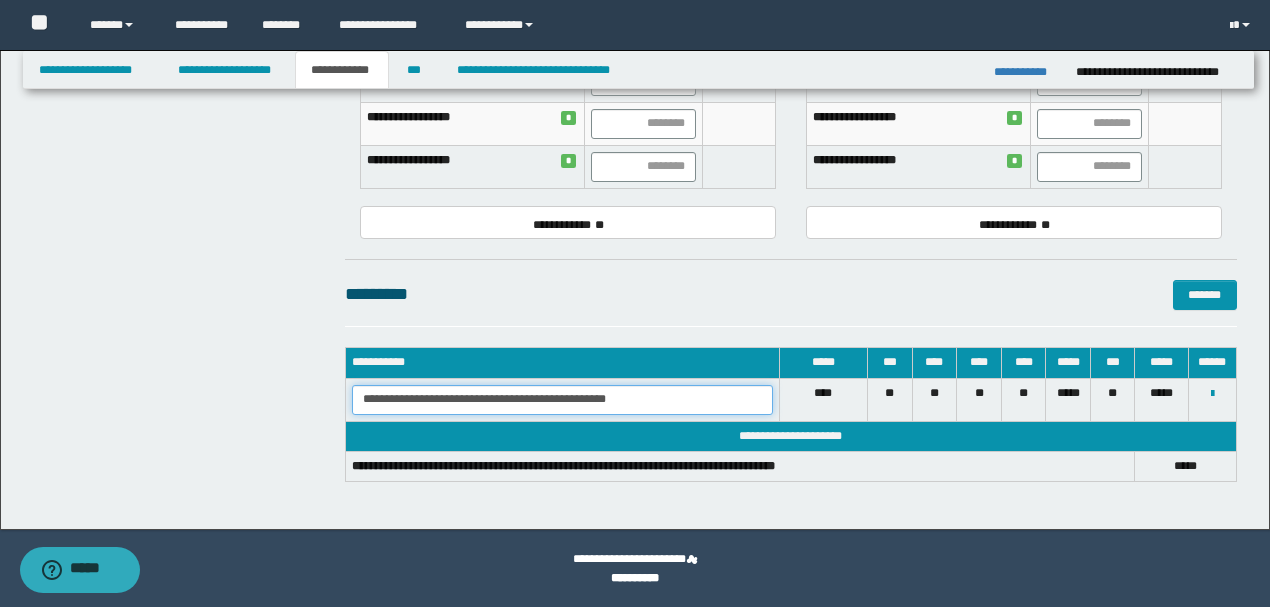 type on "**********" 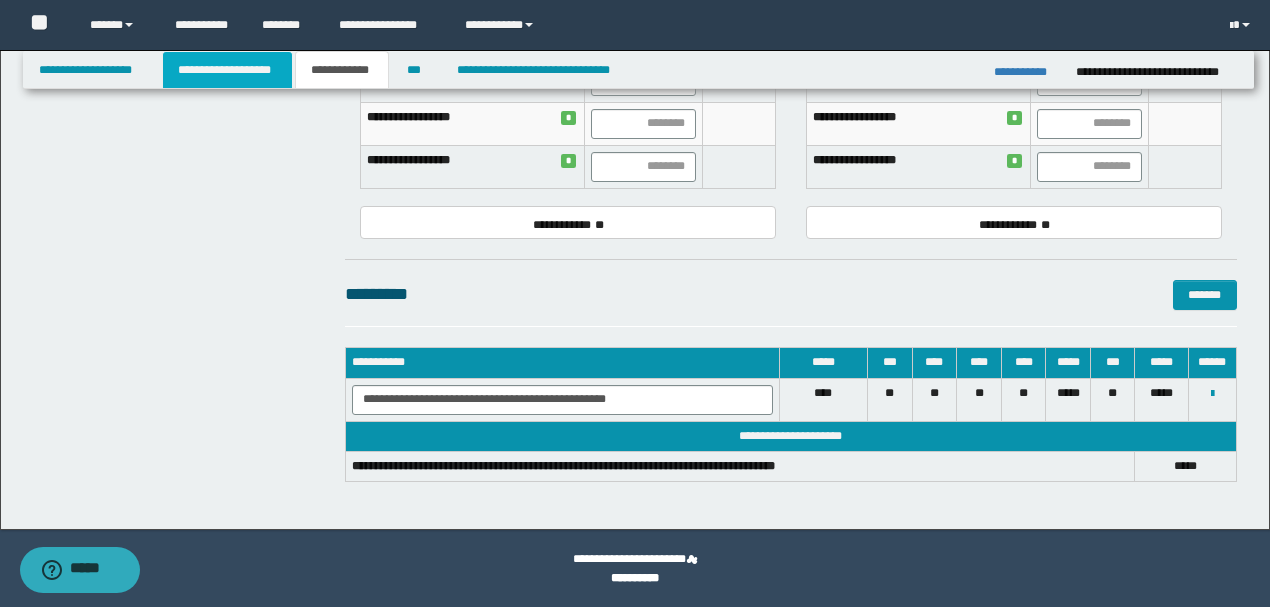 click on "**********" at bounding box center [227, 70] 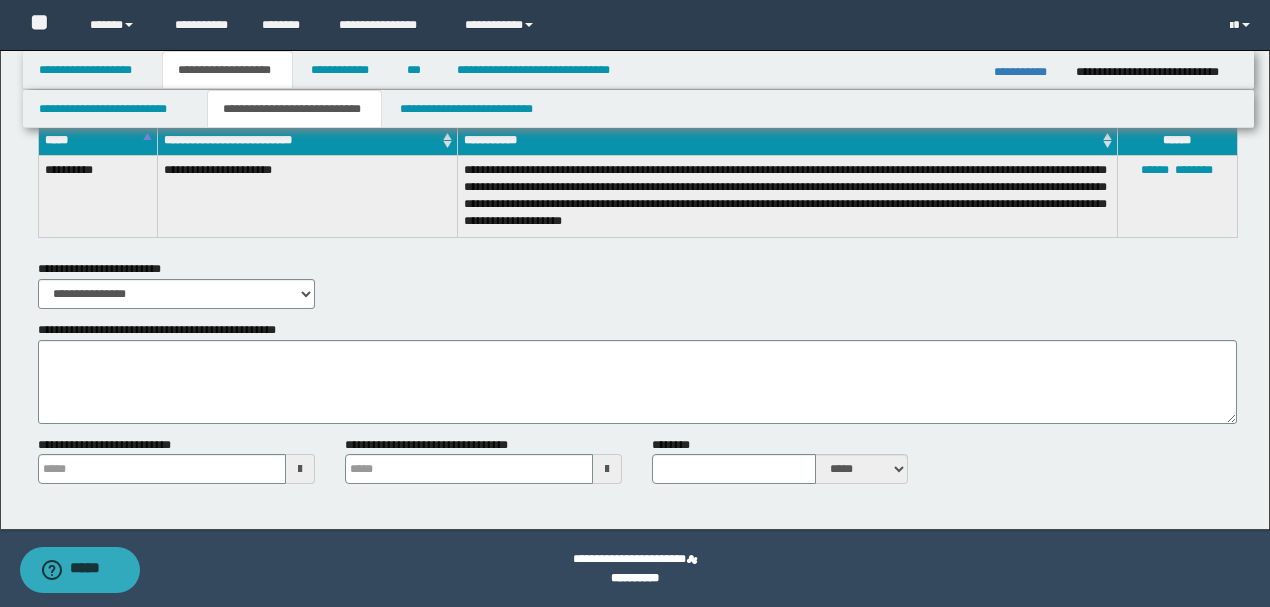 type 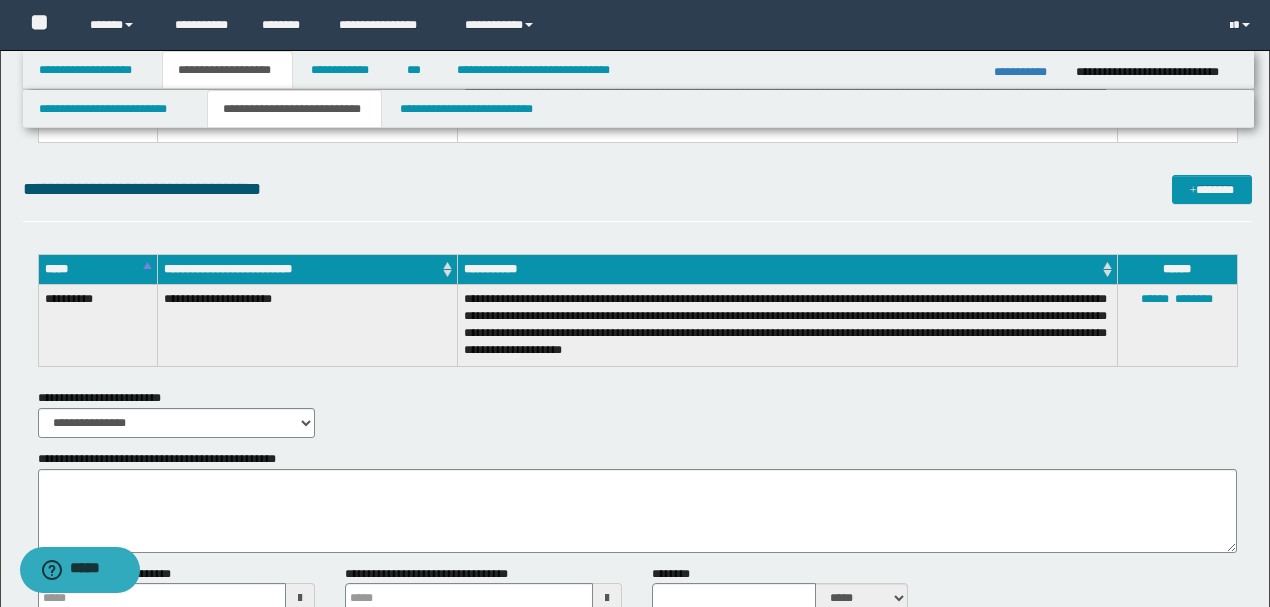 scroll, scrollTop: 2258, scrollLeft: 0, axis: vertical 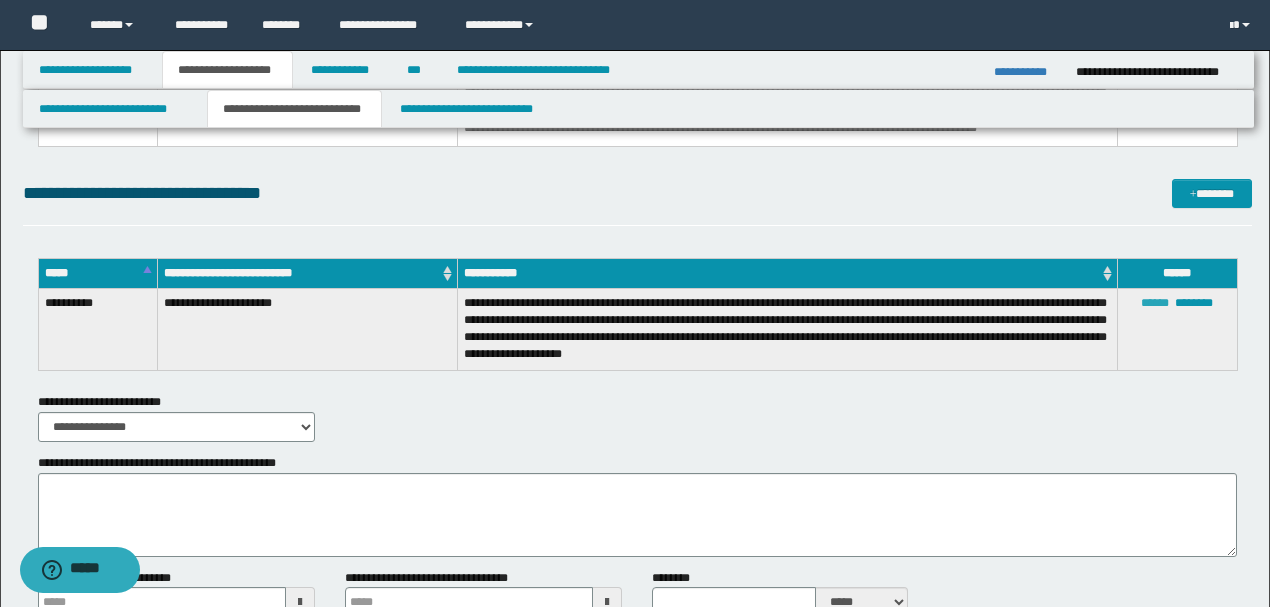 click on "******" at bounding box center [1155, 303] 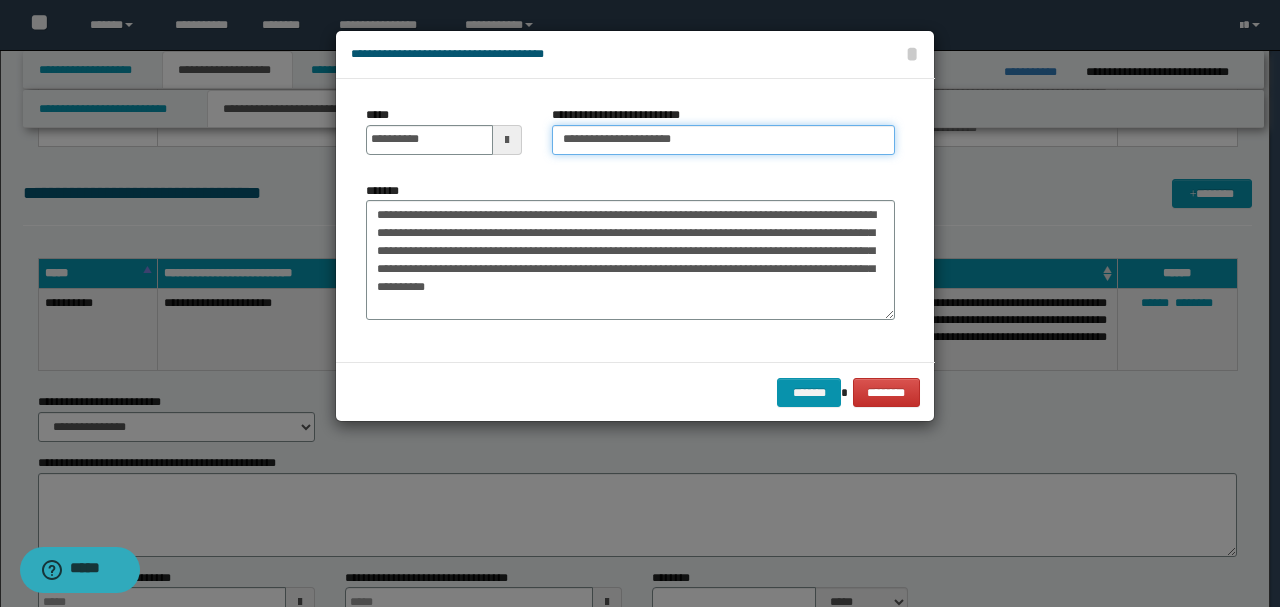 click on "**********" at bounding box center (723, 140) 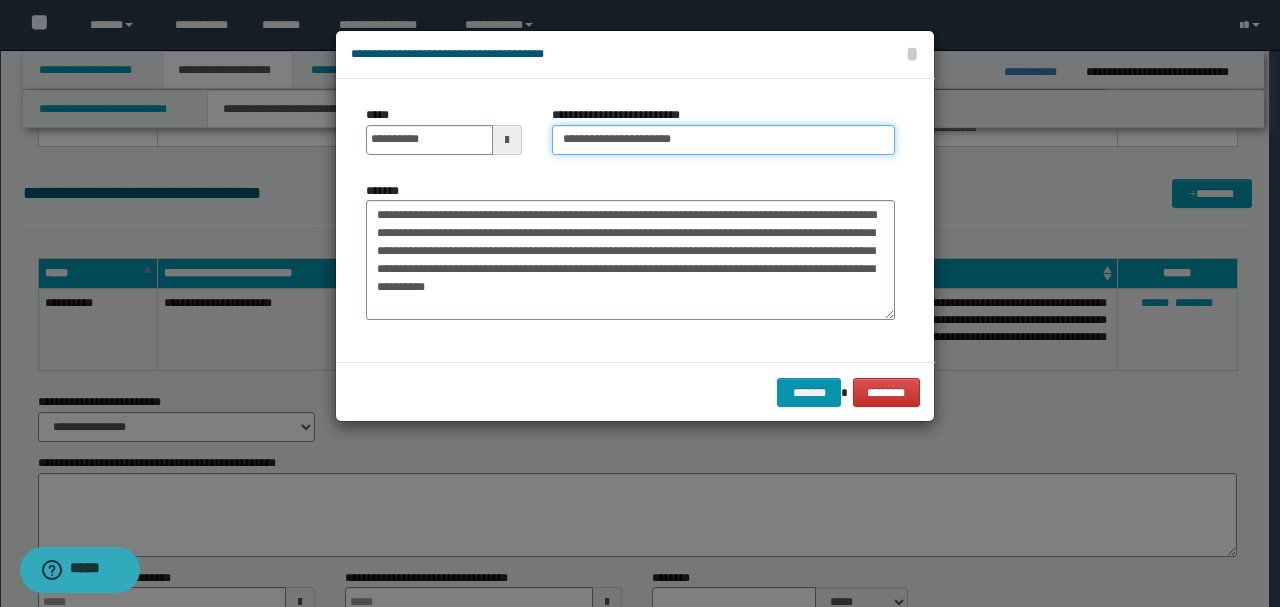 type on "**********" 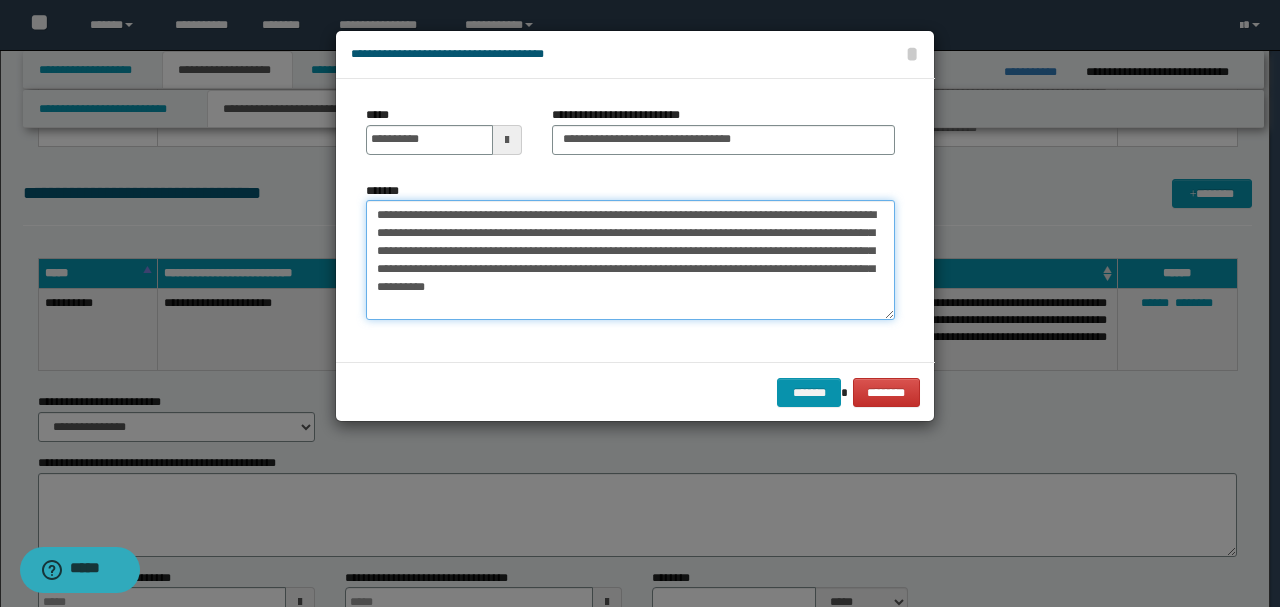 click on "**********" at bounding box center (630, 260) 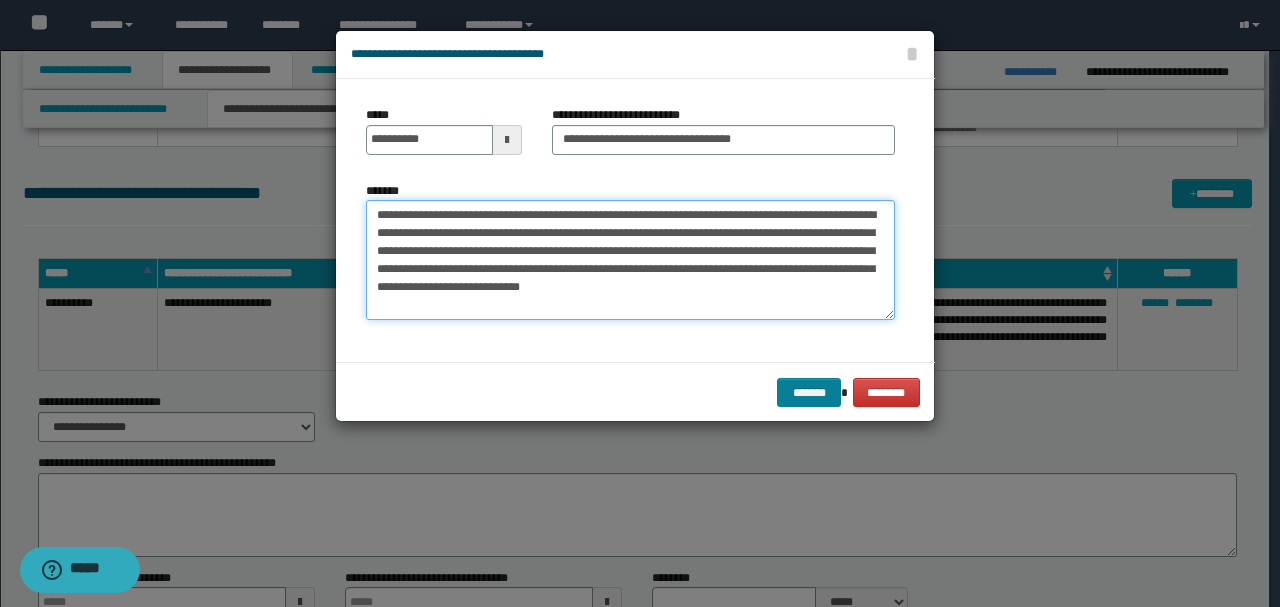 type on "**********" 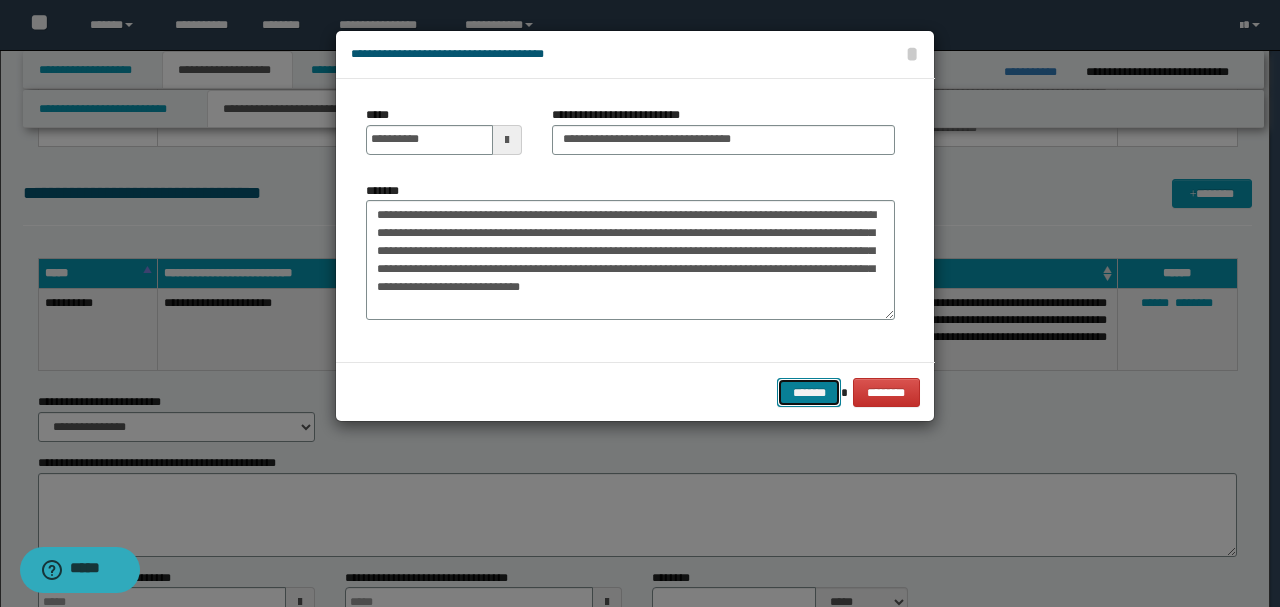click on "*******" at bounding box center (809, 392) 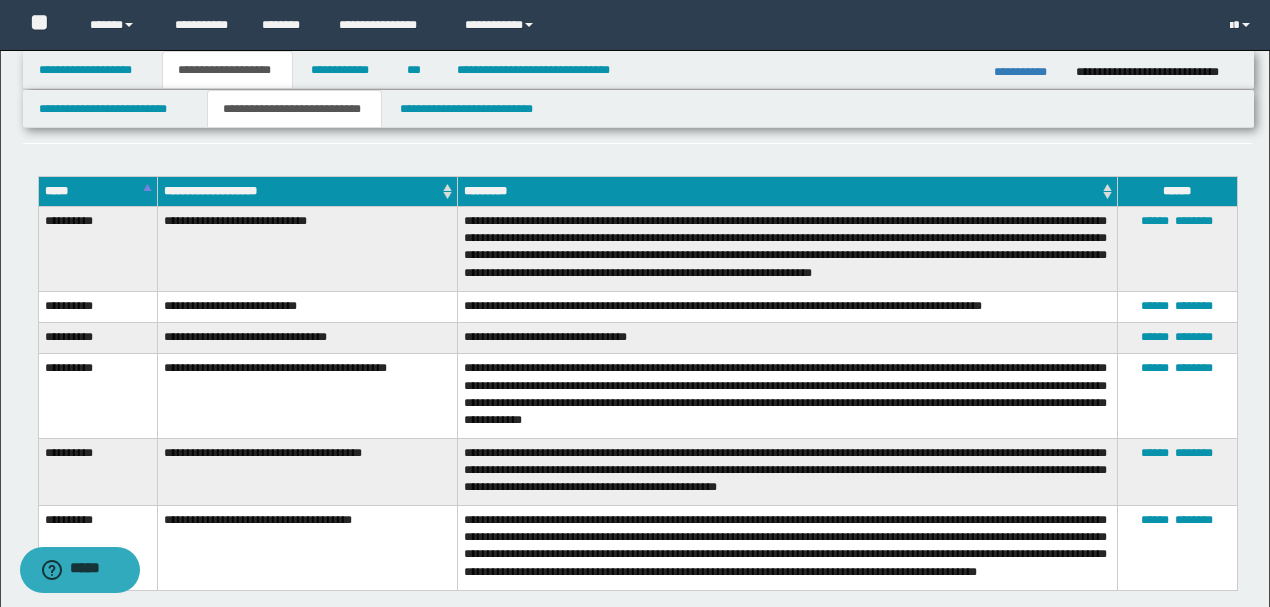 scroll, scrollTop: 1791, scrollLeft: 0, axis: vertical 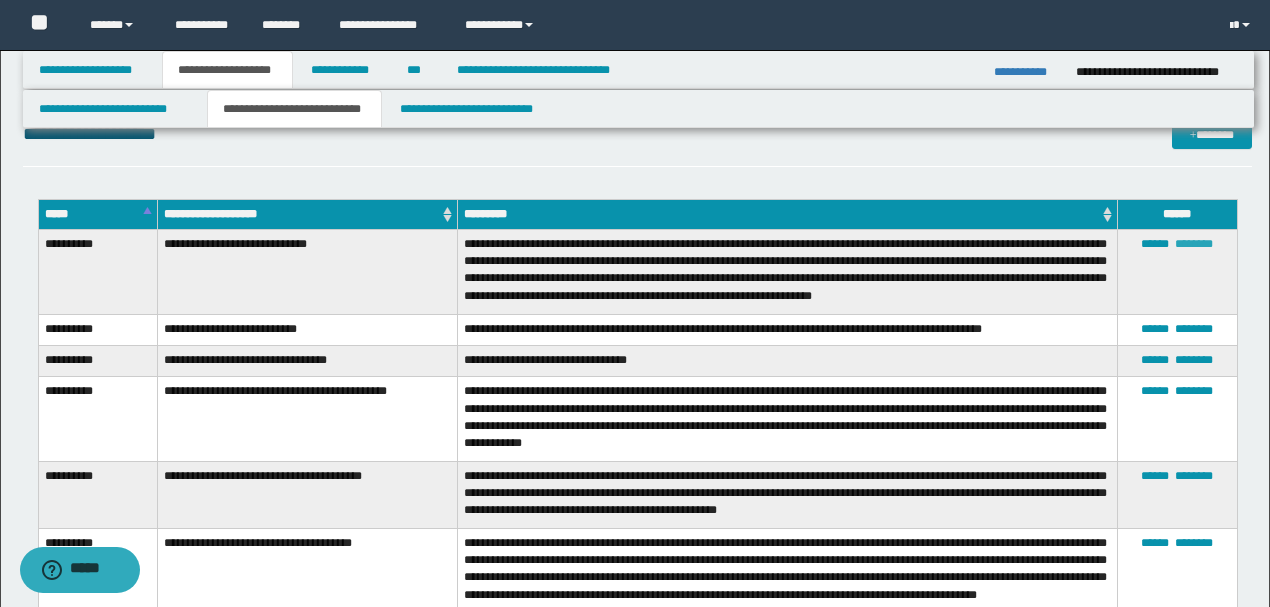 click on "********" at bounding box center [1194, 244] 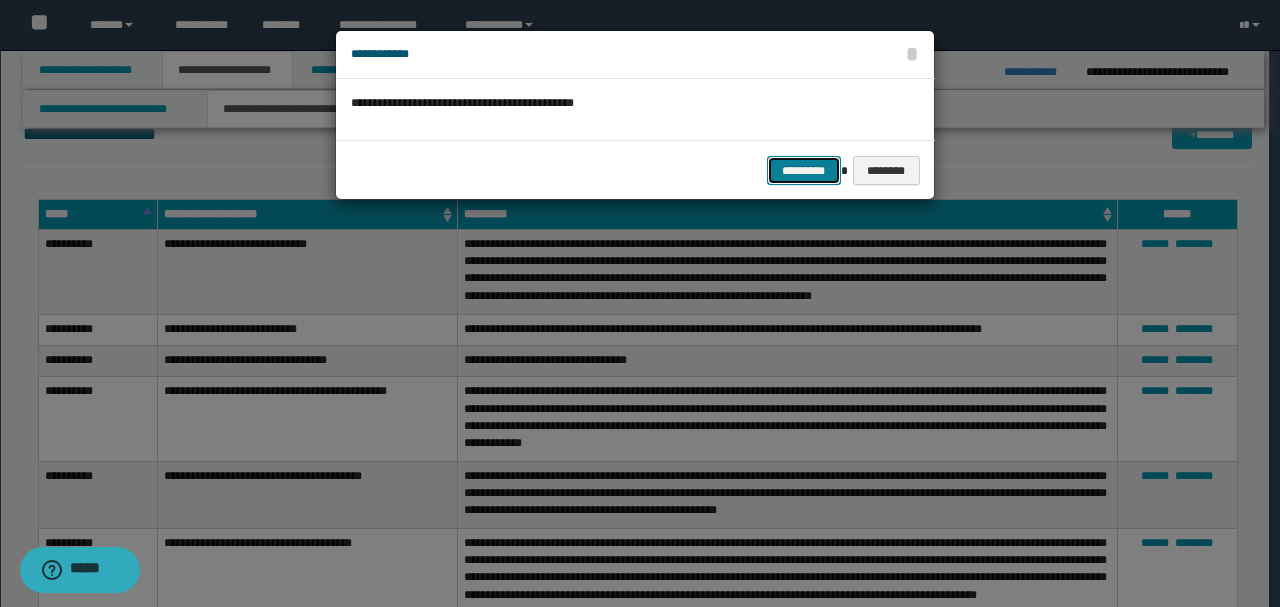 click on "*********" at bounding box center [804, 170] 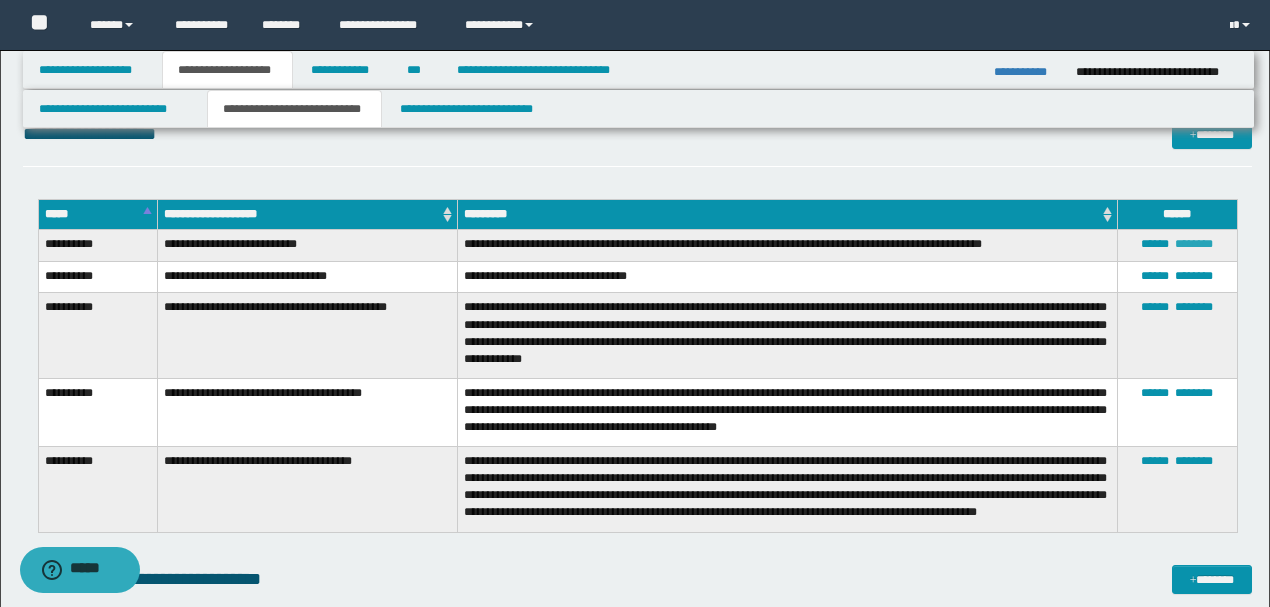click on "********" at bounding box center [1194, 244] 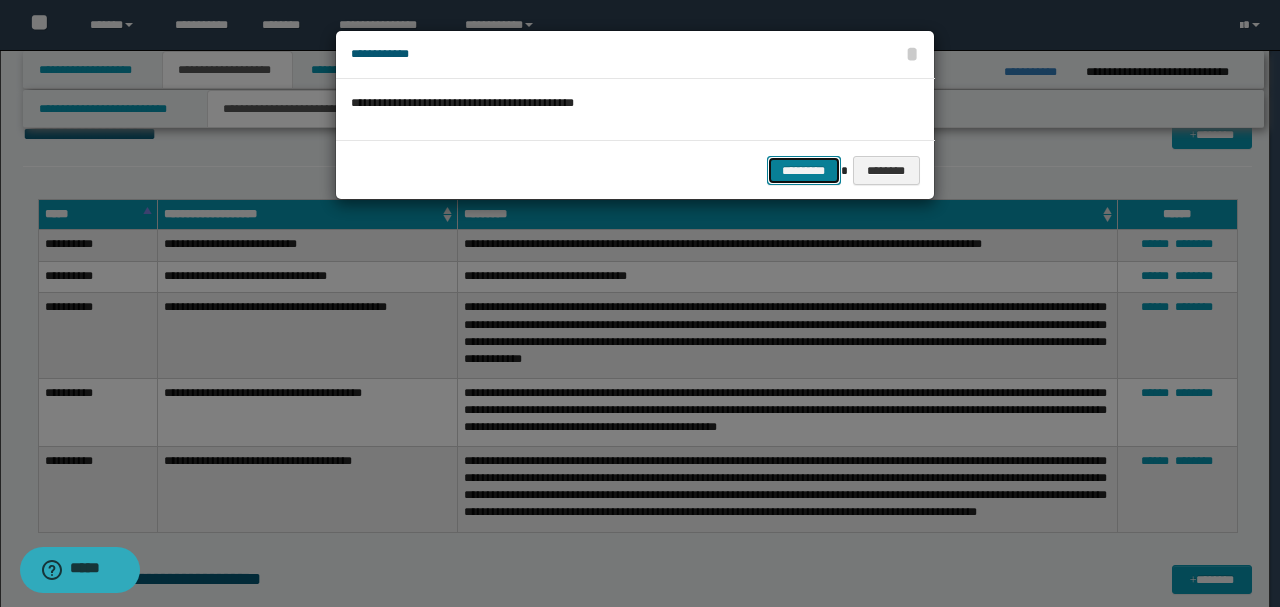 click on "*********" at bounding box center [804, 170] 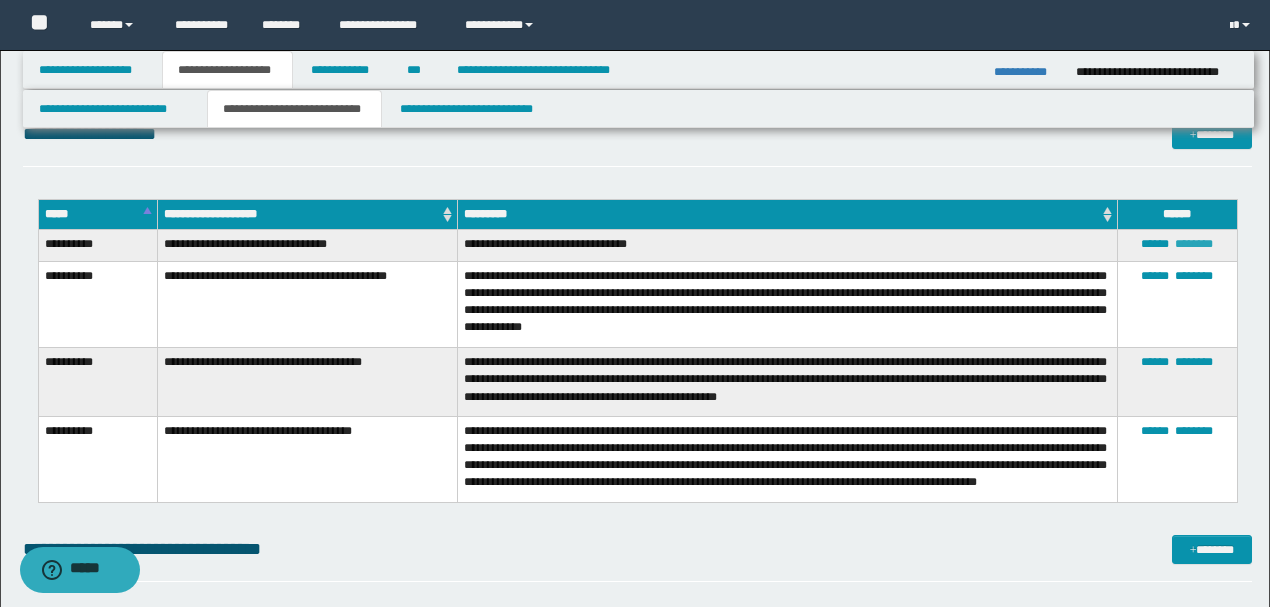 click on "********" at bounding box center [1194, 244] 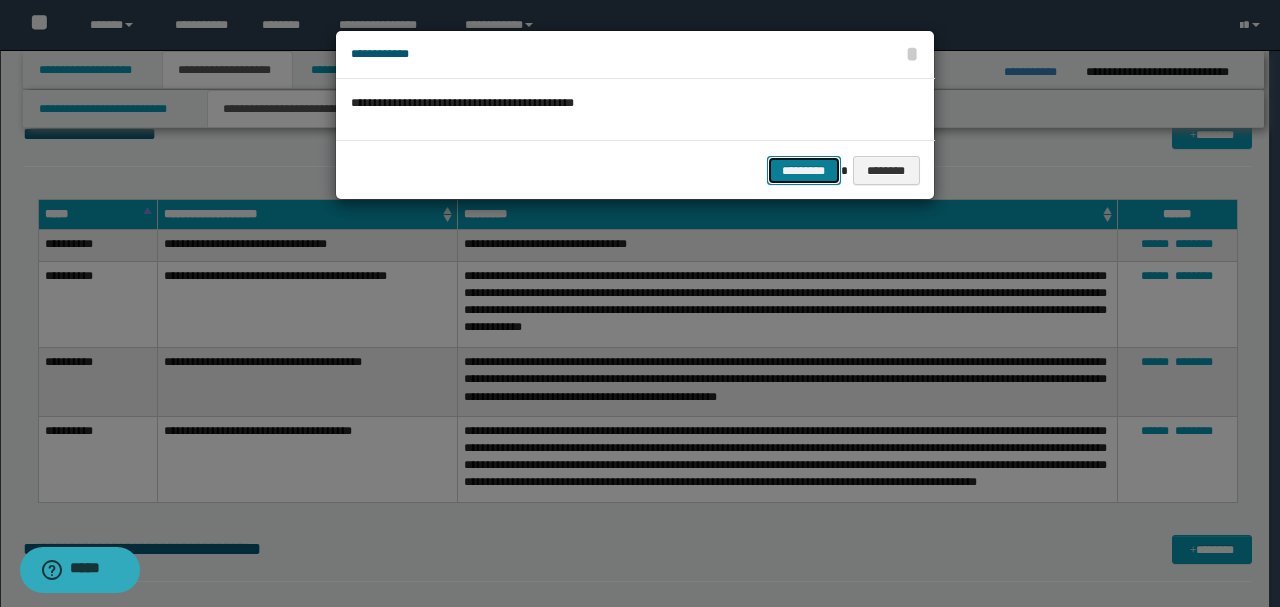 click on "*********" at bounding box center (804, 170) 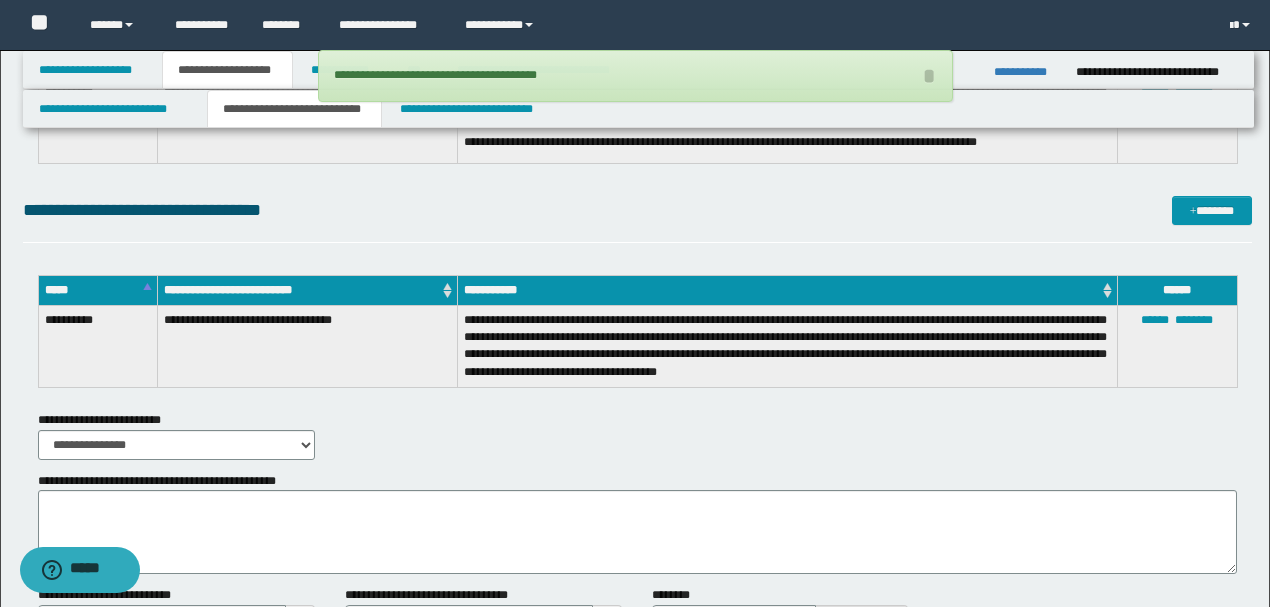 scroll, scrollTop: 2124, scrollLeft: 0, axis: vertical 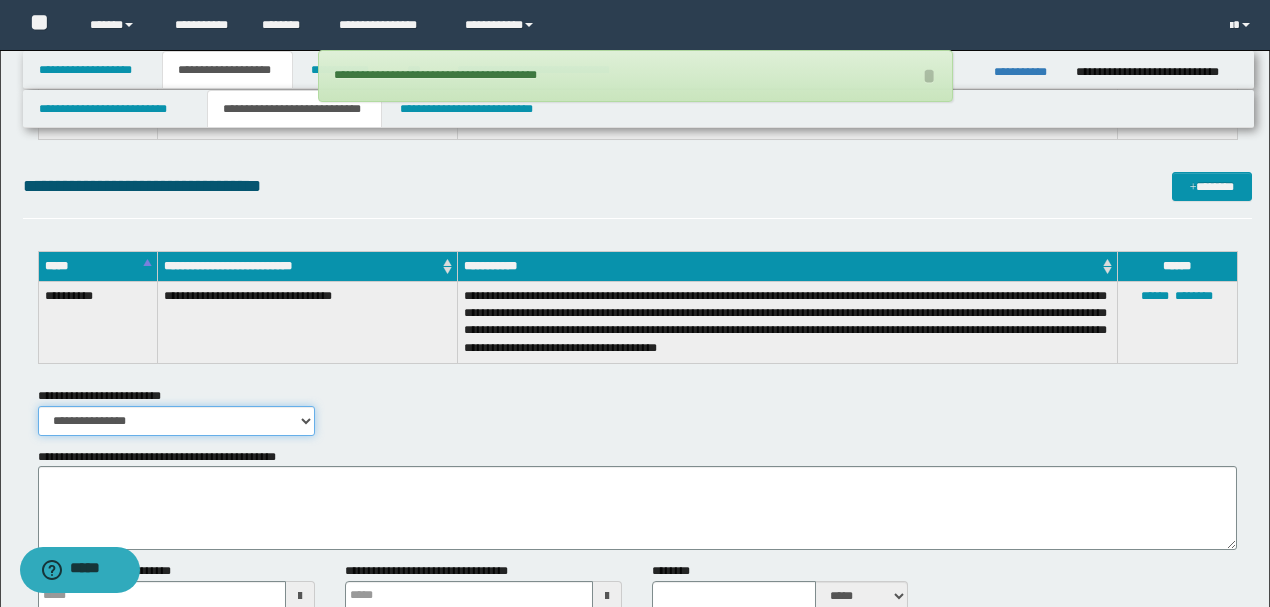 click on "**********" at bounding box center [176, 421] 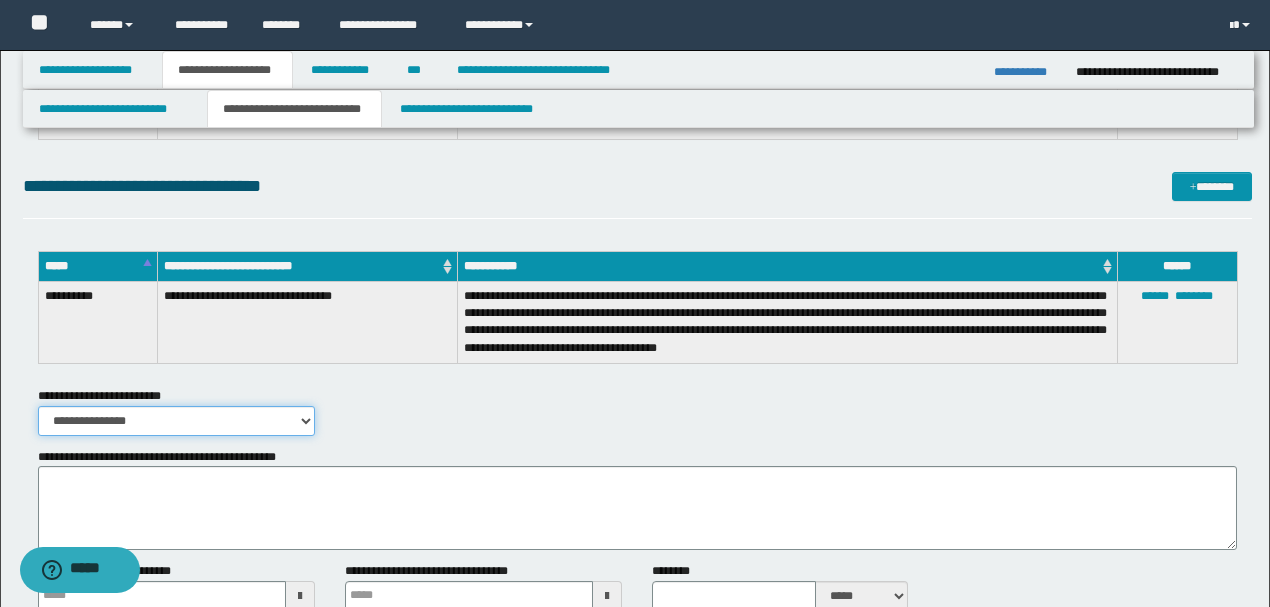 select on "*" 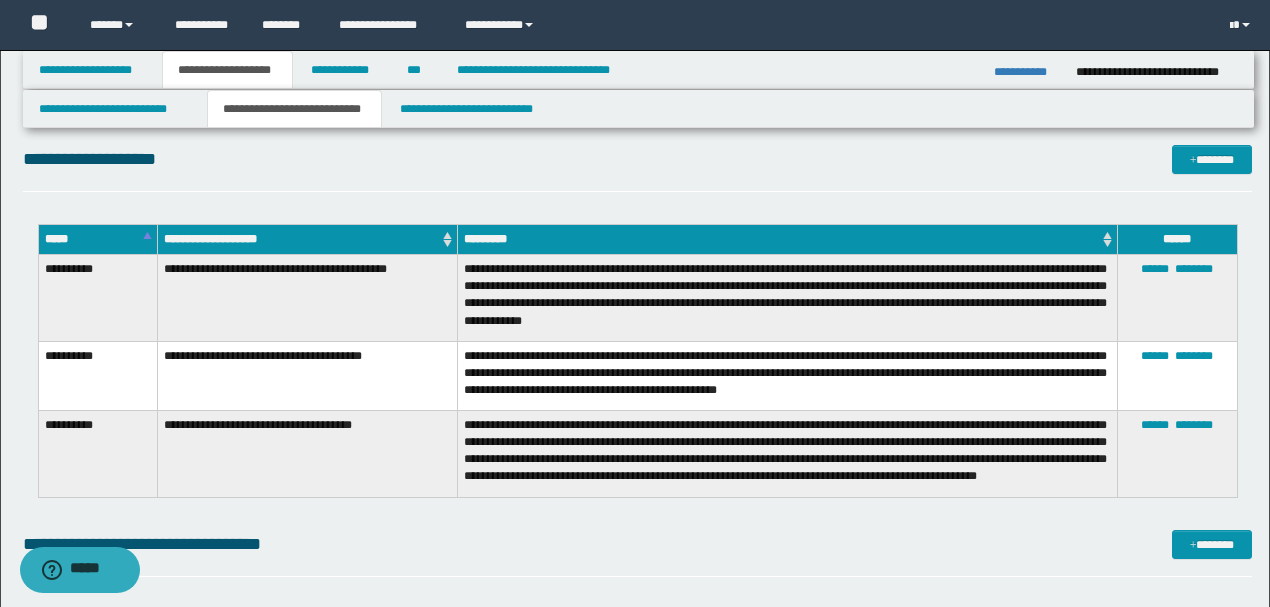 scroll, scrollTop: 1791, scrollLeft: 0, axis: vertical 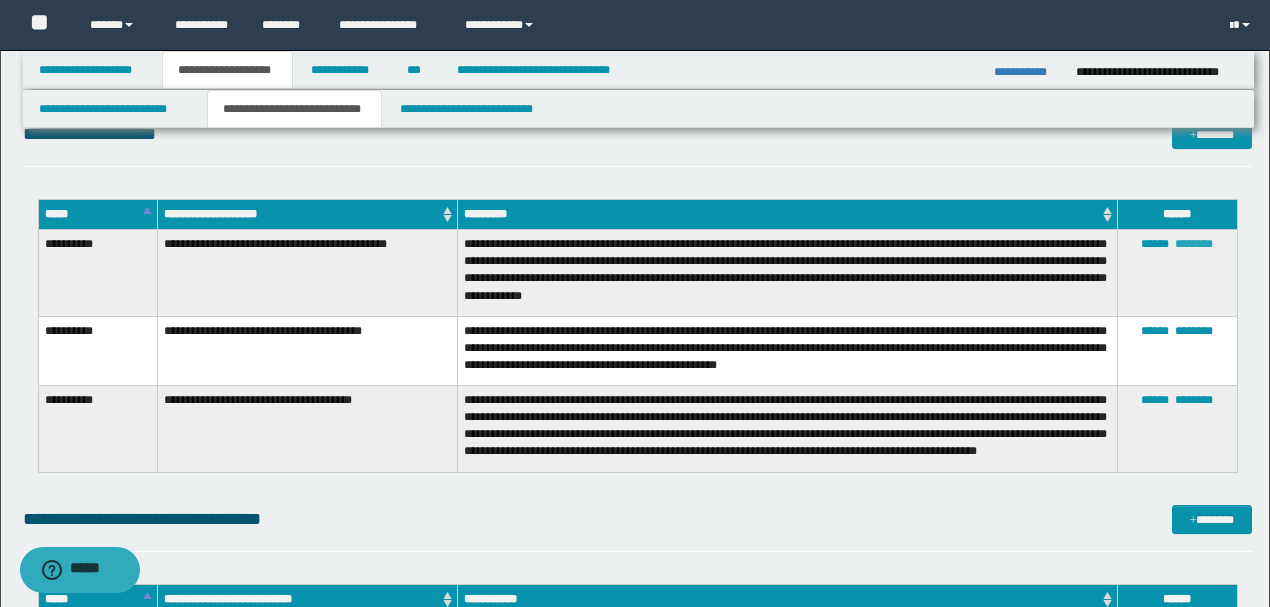 click on "********" at bounding box center [1194, 244] 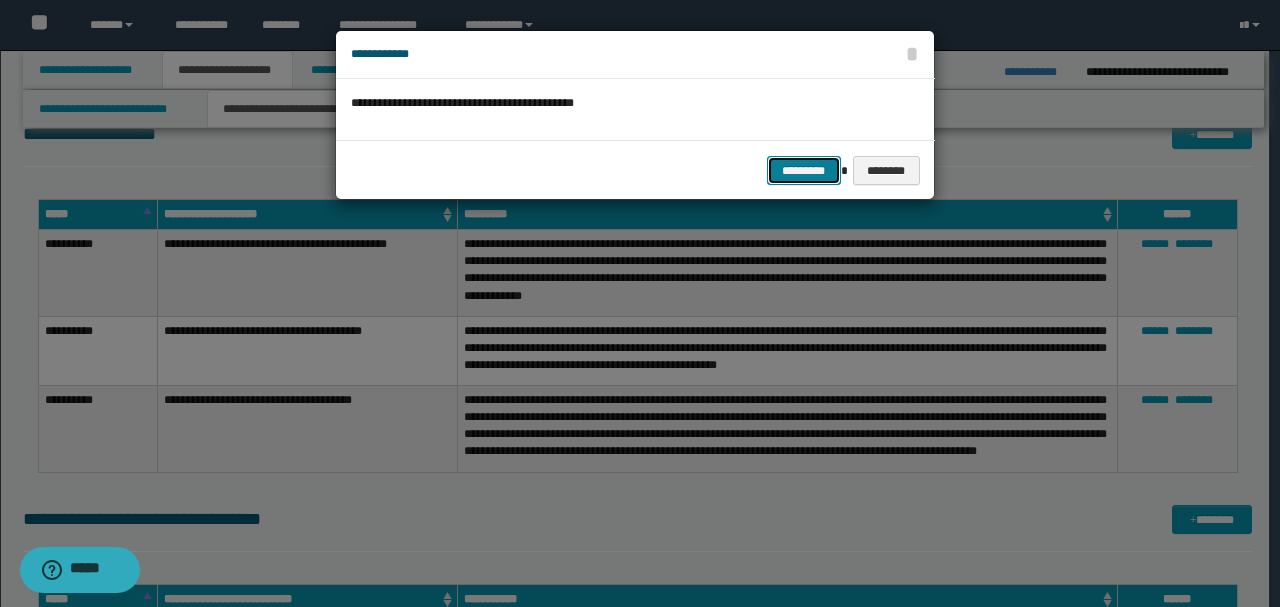 click on "*********" at bounding box center [804, 170] 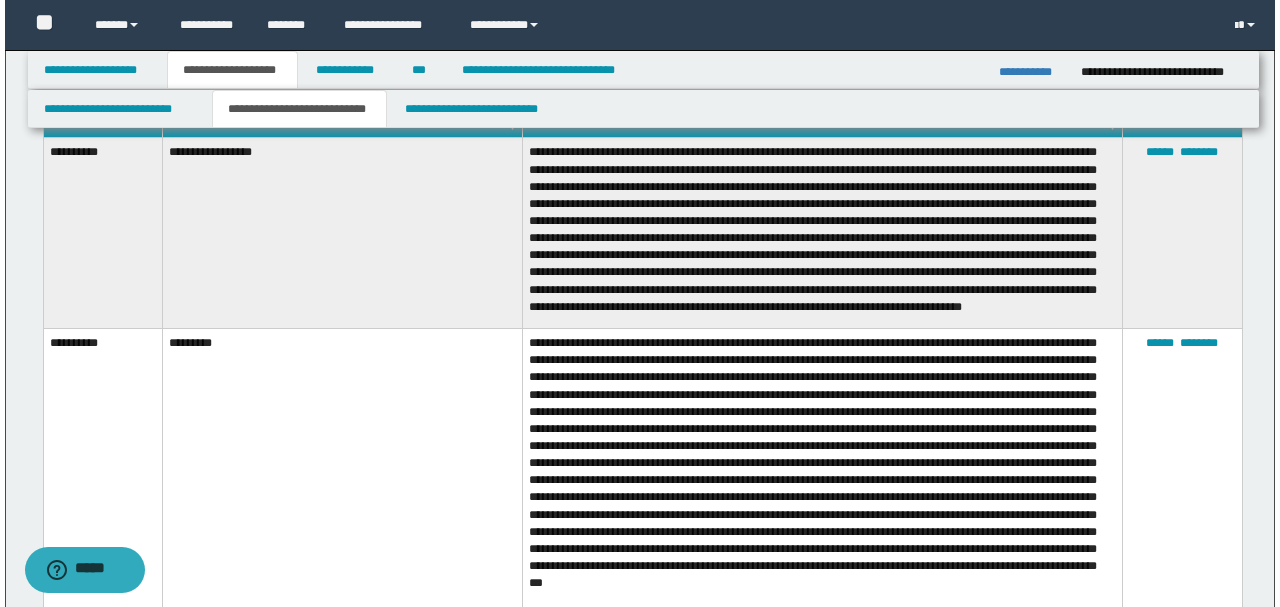 scroll, scrollTop: 991, scrollLeft: 0, axis: vertical 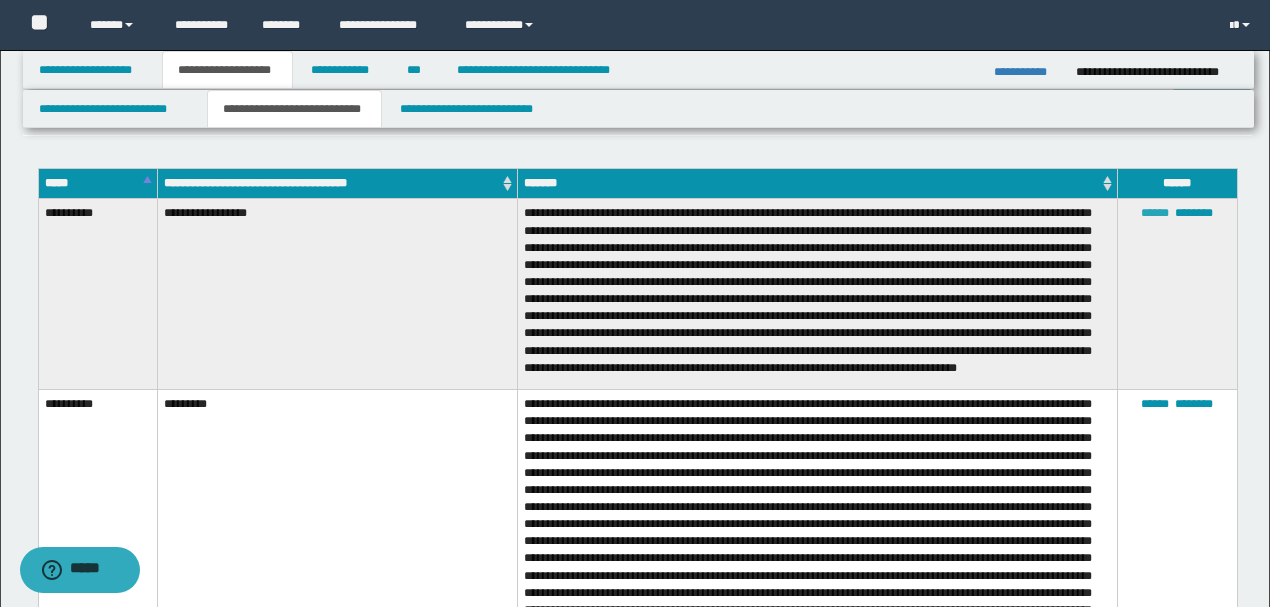 click on "******" at bounding box center [1155, 213] 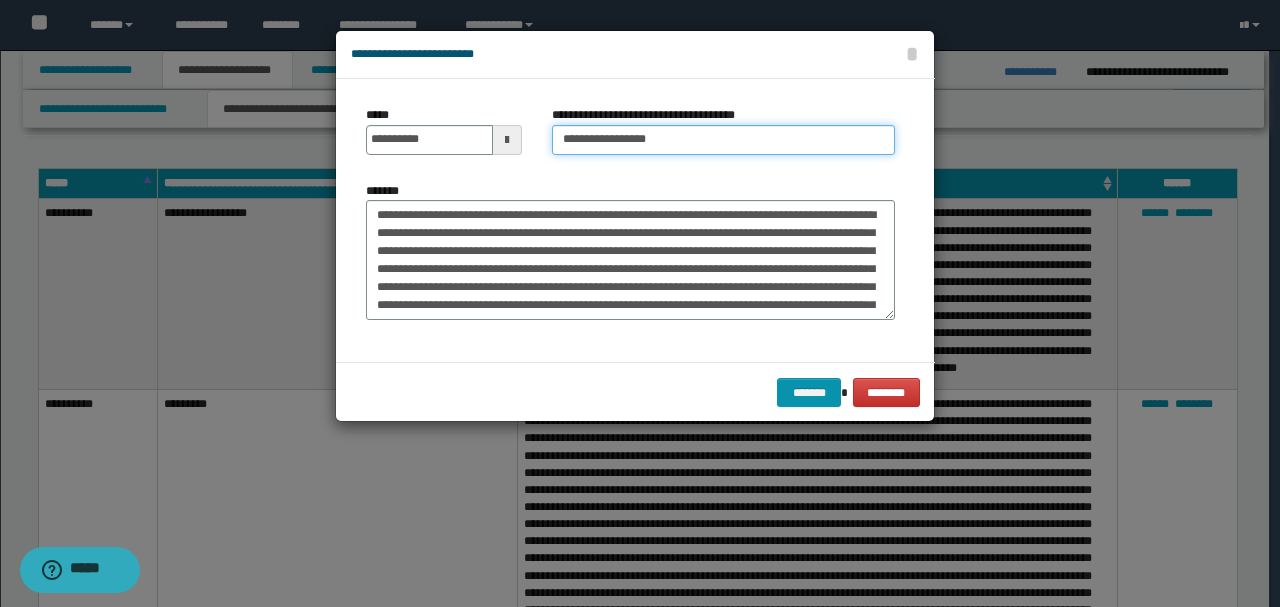 click on "**********" at bounding box center [723, 140] 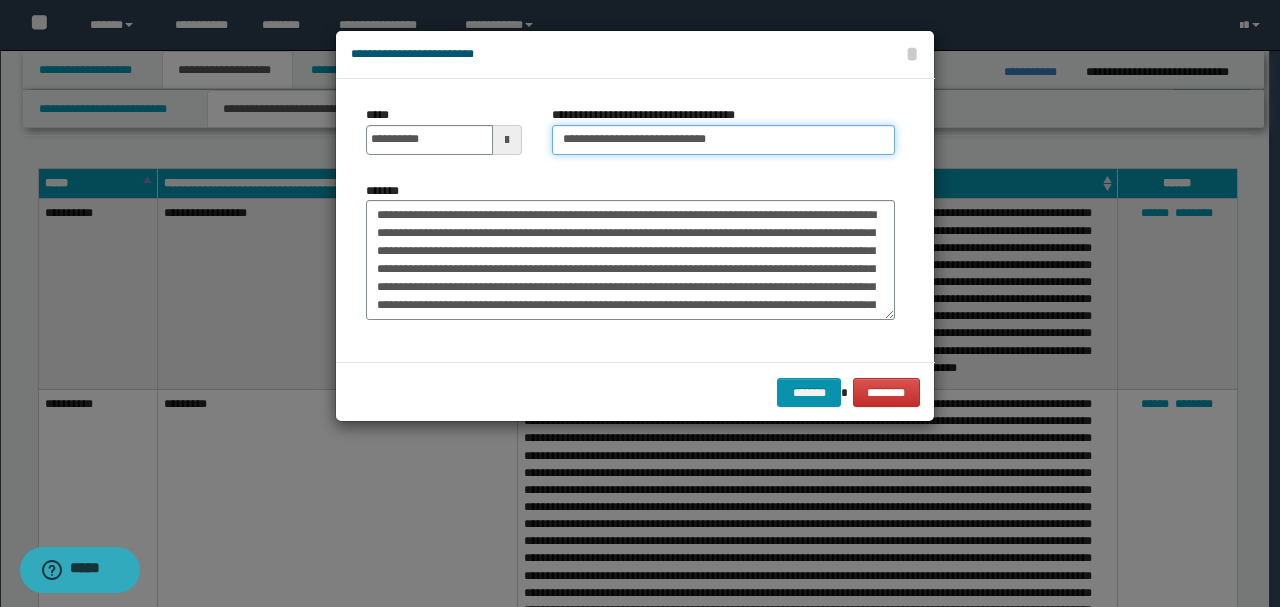 type on "**********" 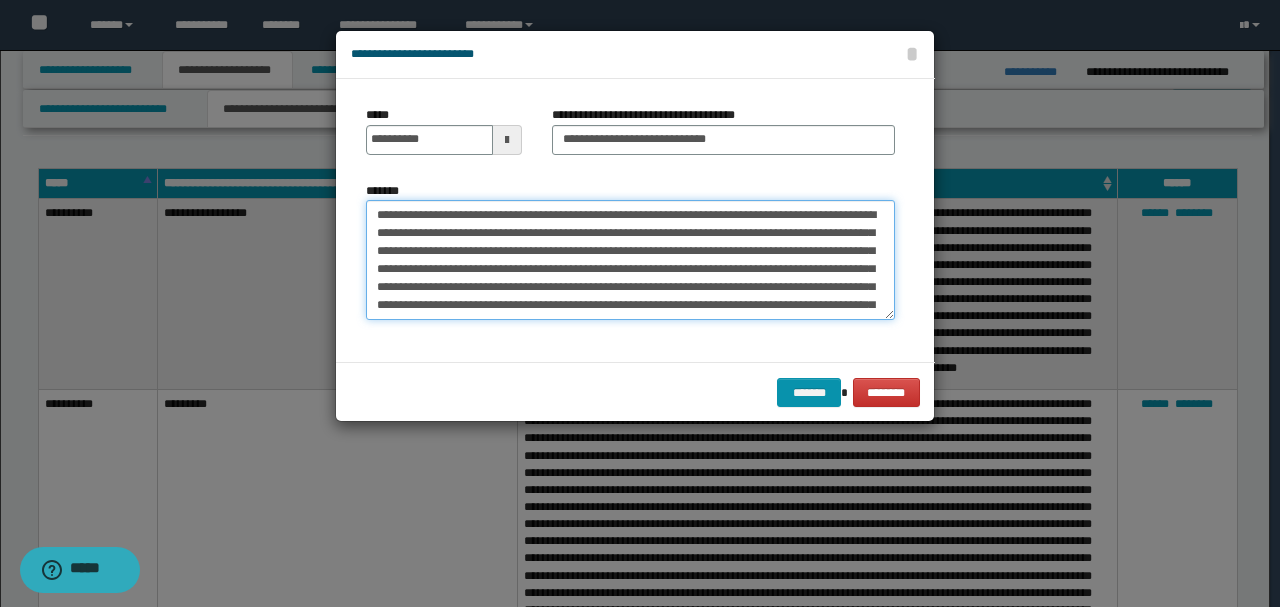 click on "*******" at bounding box center (630, 260) 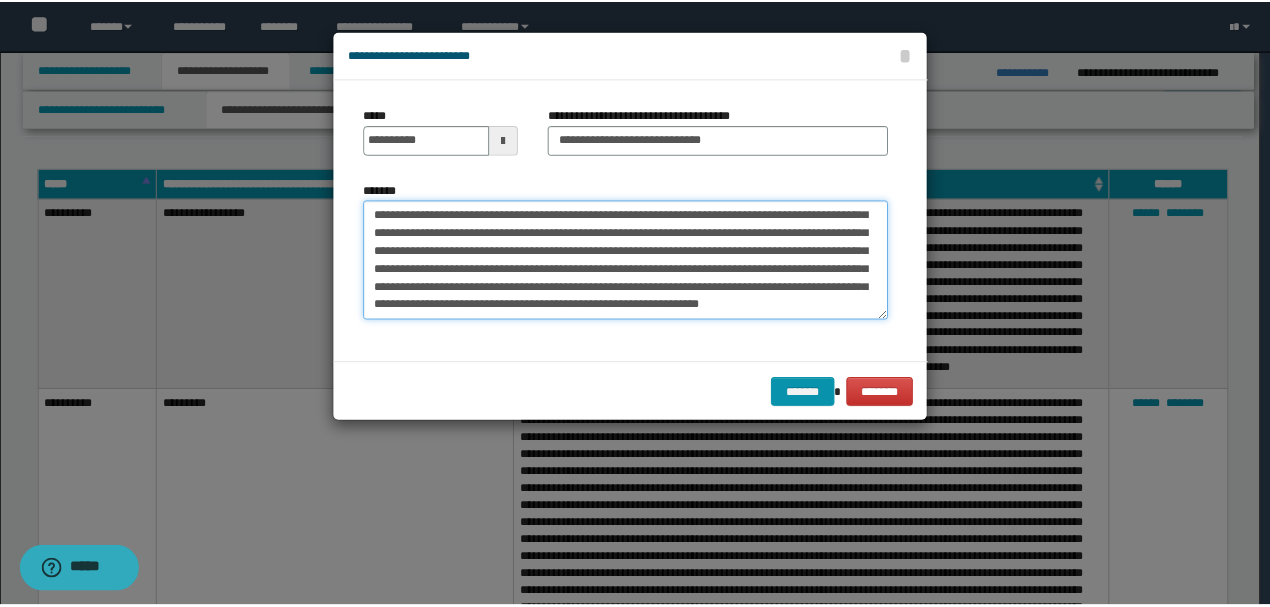 scroll, scrollTop: 108, scrollLeft: 0, axis: vertical 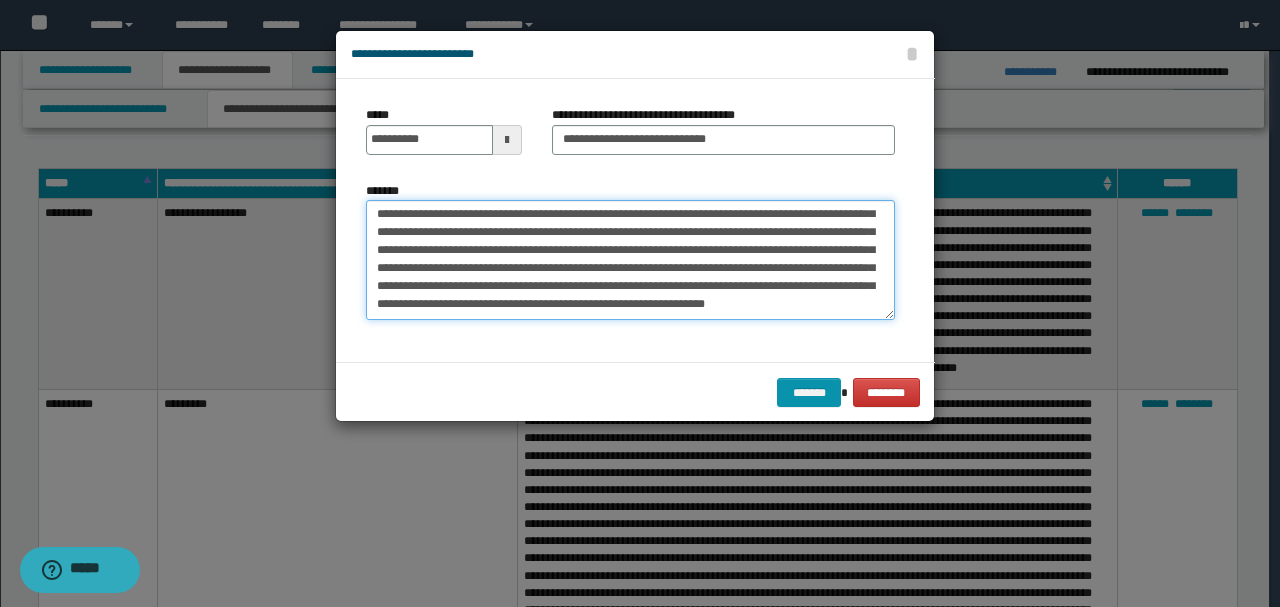 click on "*******" at bounding box center [630, 259] 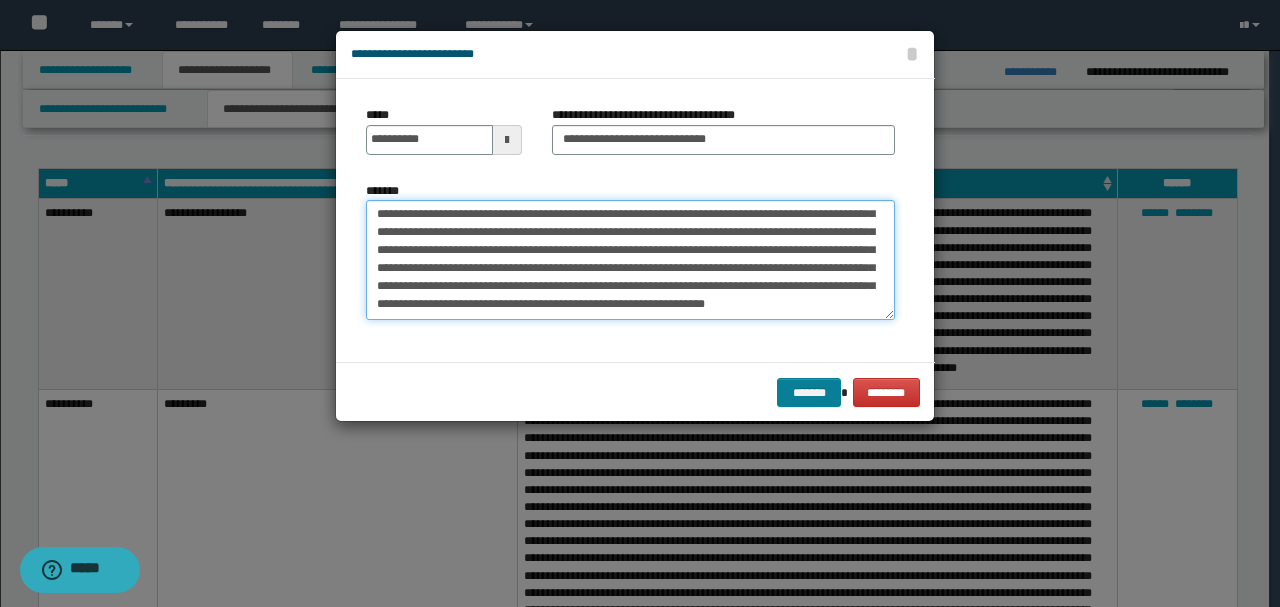 type on "**********" 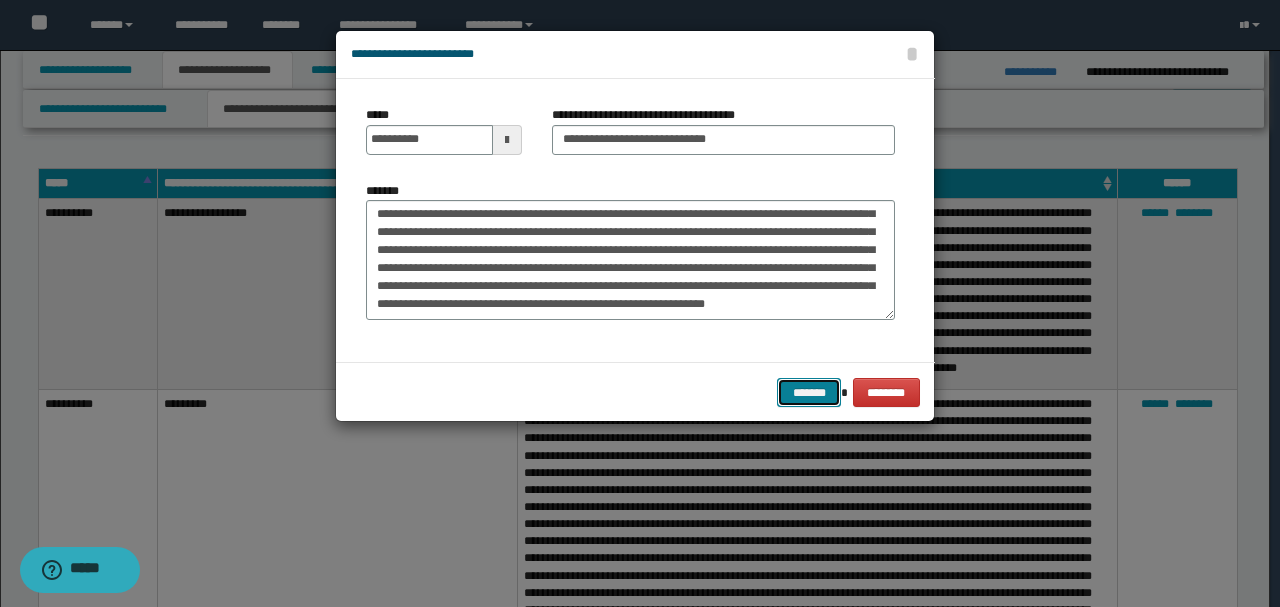 click on "*******" at bounding box center [809, 392] 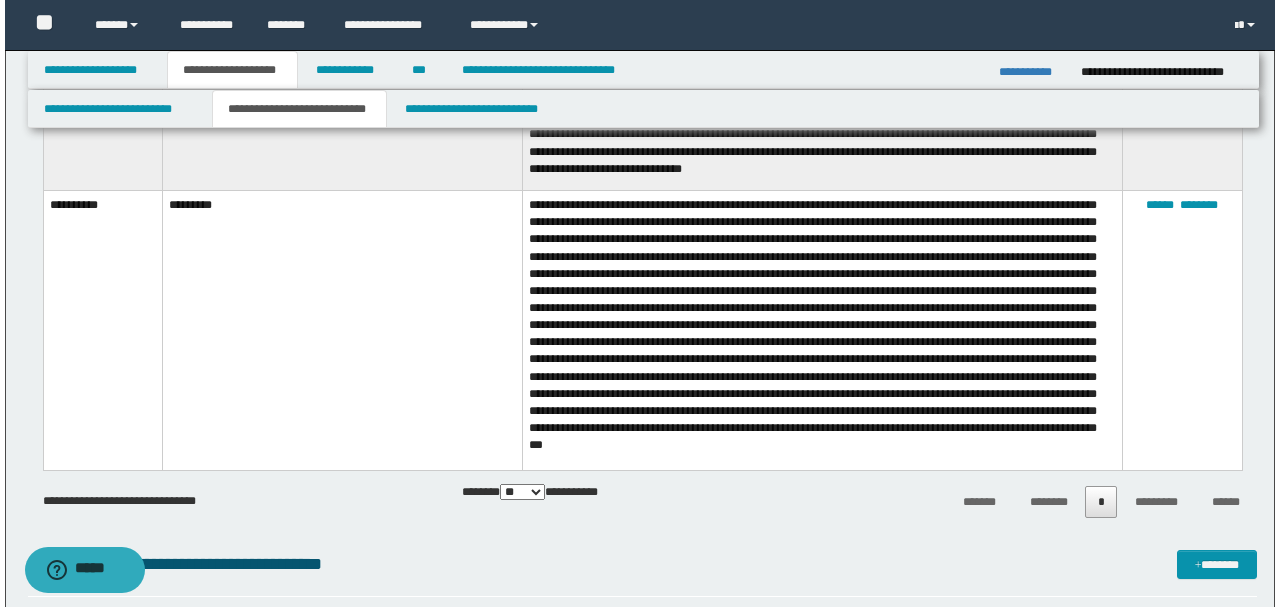 scroll, scrollTop: 1191, scrollLeft: 0, axis: vertical 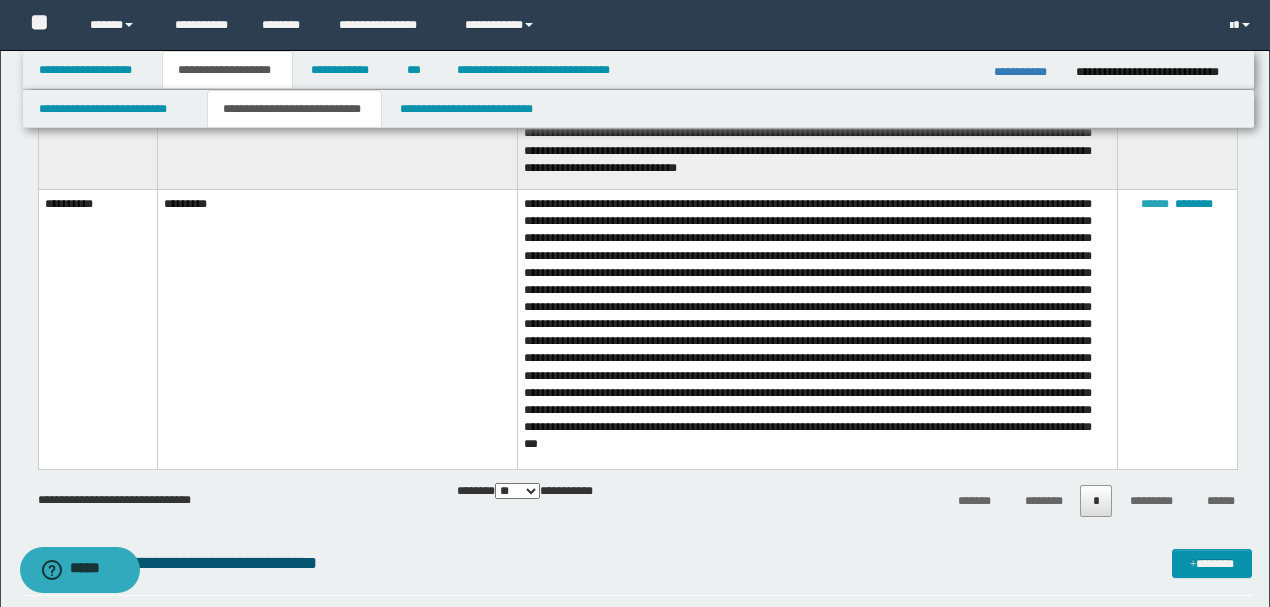 click on "******" at bounding box center (1155, 204) 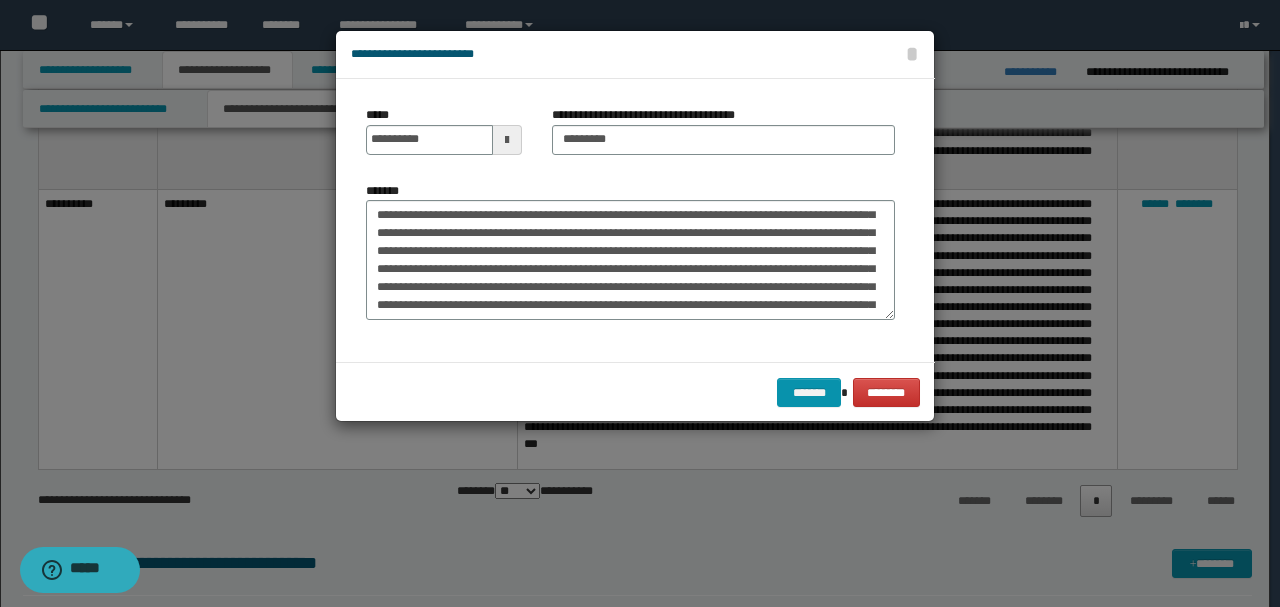 scroll, scrollTop: 0, scrollLeft: 0, axis: both 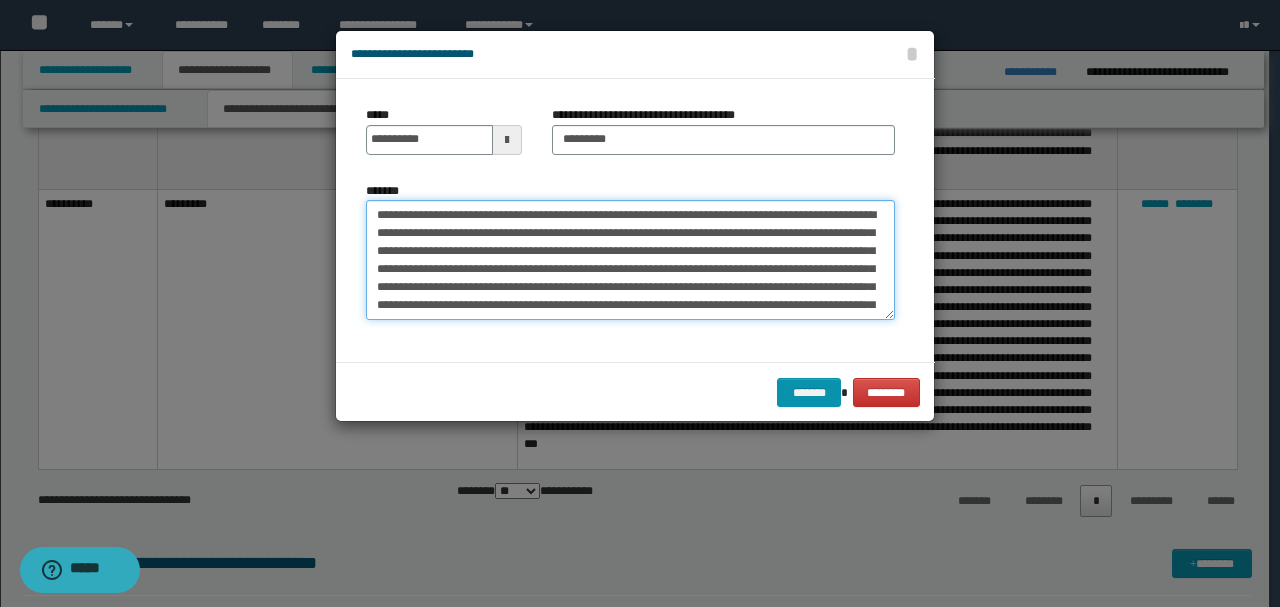 click on "*******" at bounding box center (630, 259) 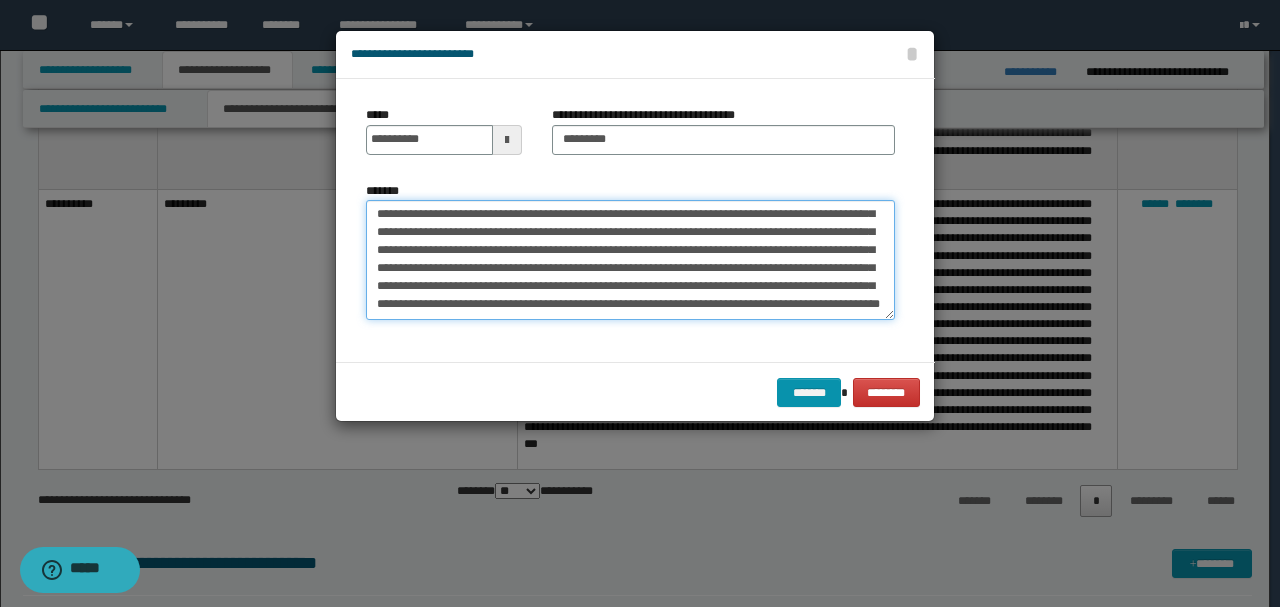 scroll, scrollTop: 216, scrollLeft: 0, axis: vertical 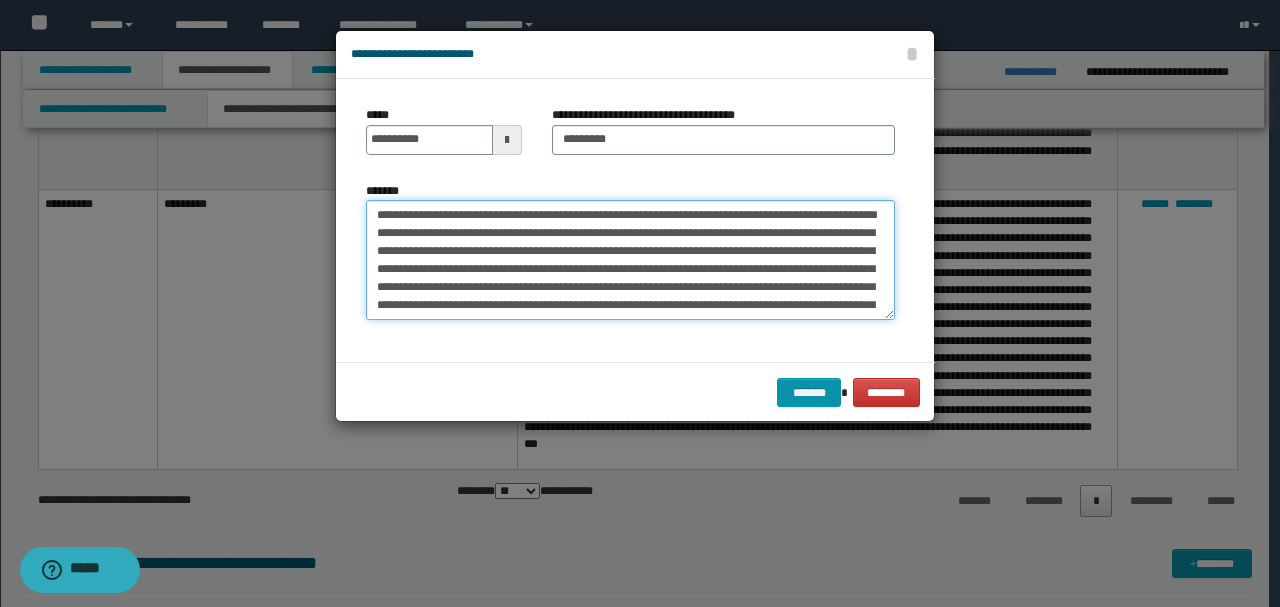 drag, startPoint x: 771, startPoint y: 308, endPoint x: 483, endPoint y: 306, distance: 288.00696 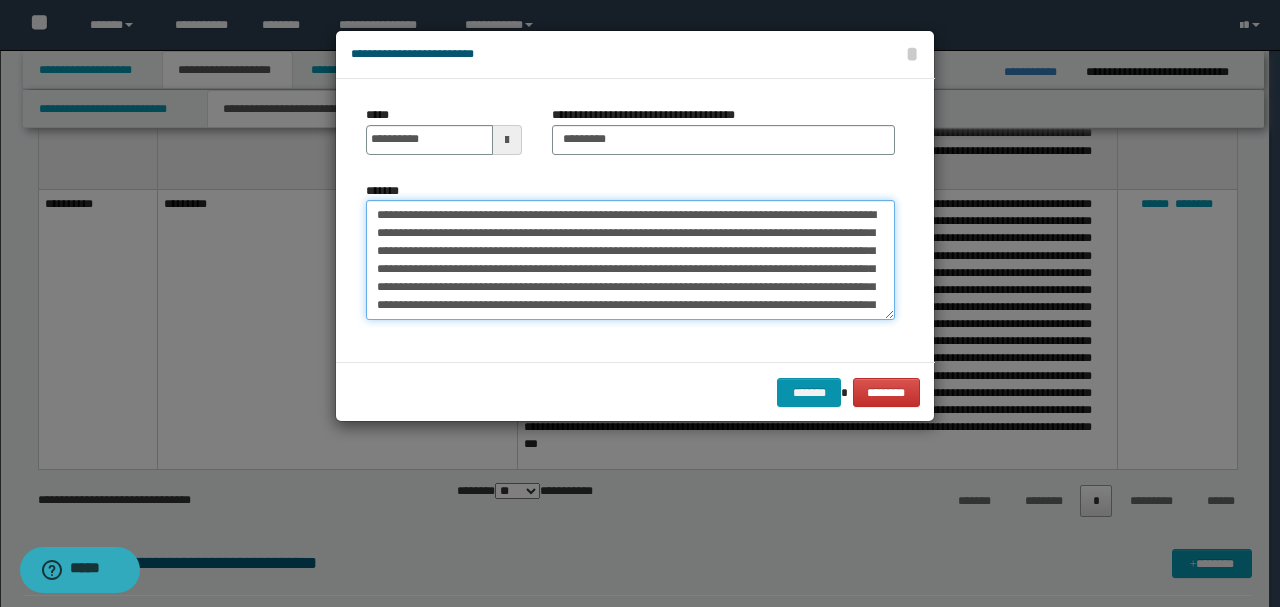 click on "*******" at bounding box center (630, 259) 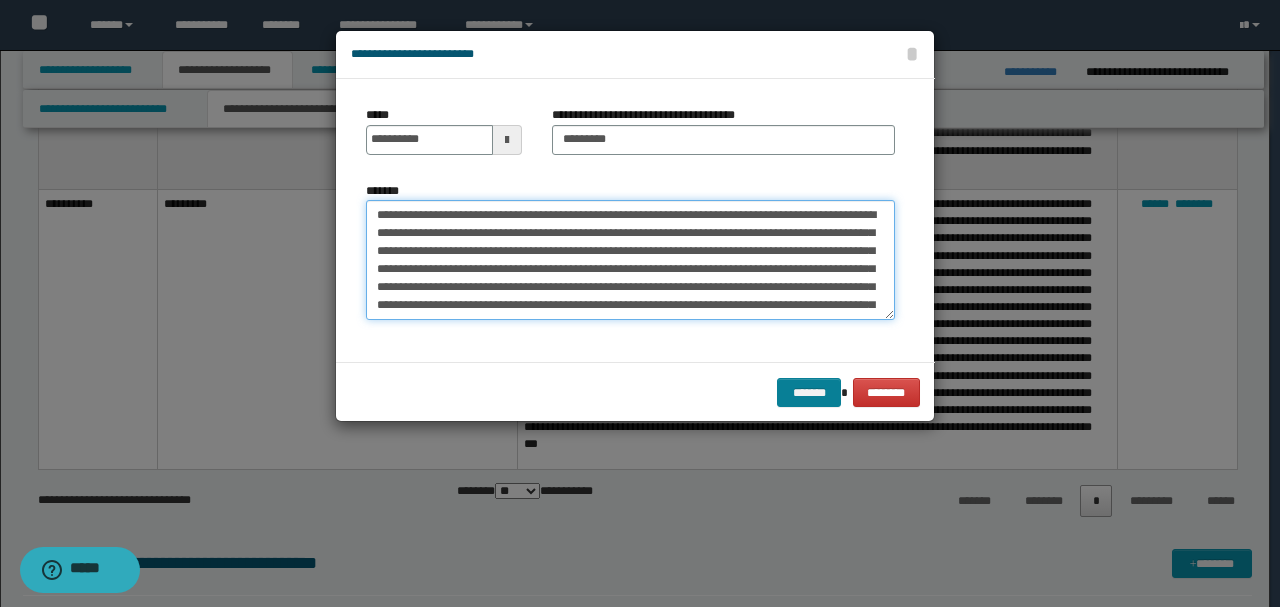 type on "**********" 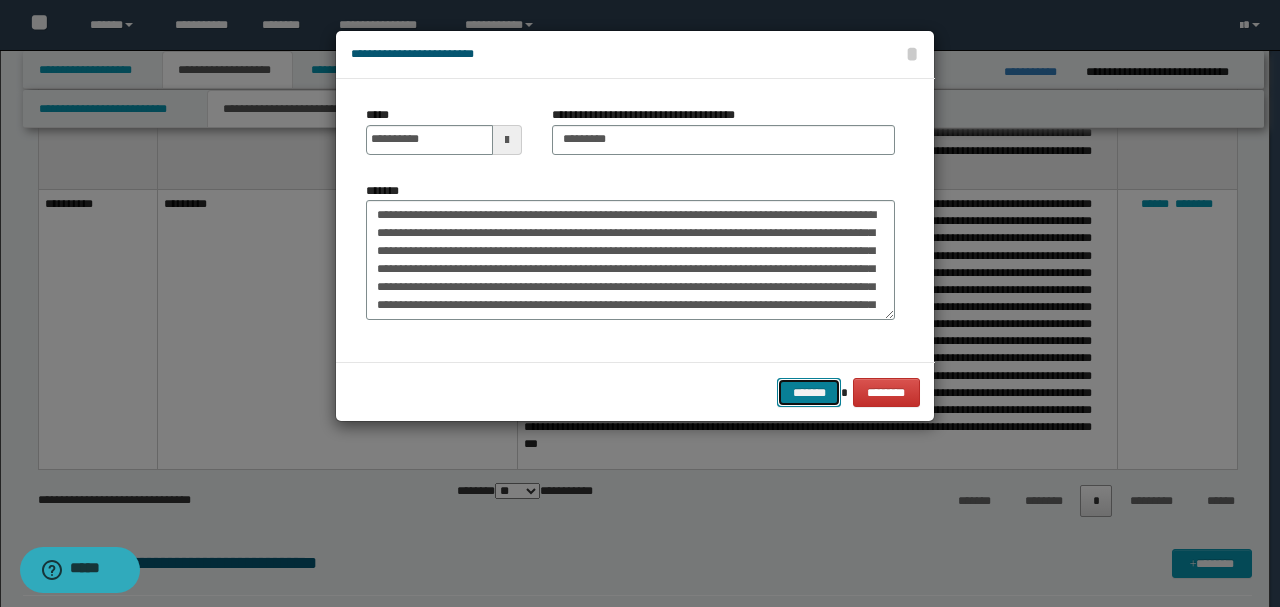 click on "*******" at bounding box center (809, 392) 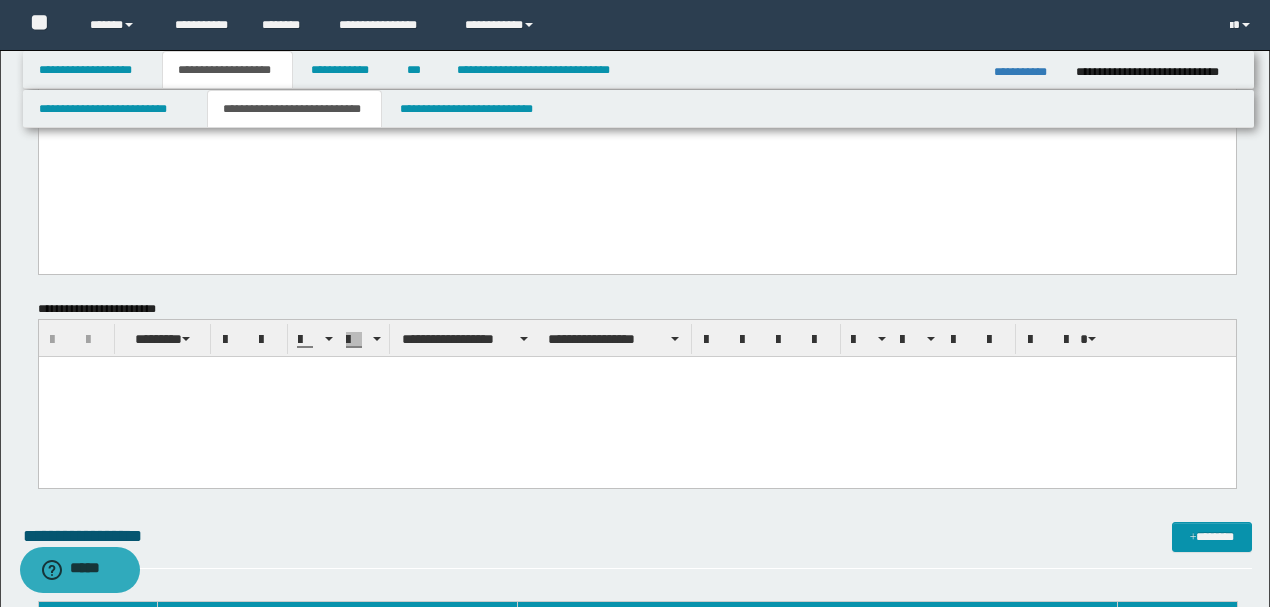 scroll, scrollTop: 524, scrollLeft: 0, axis: vertical 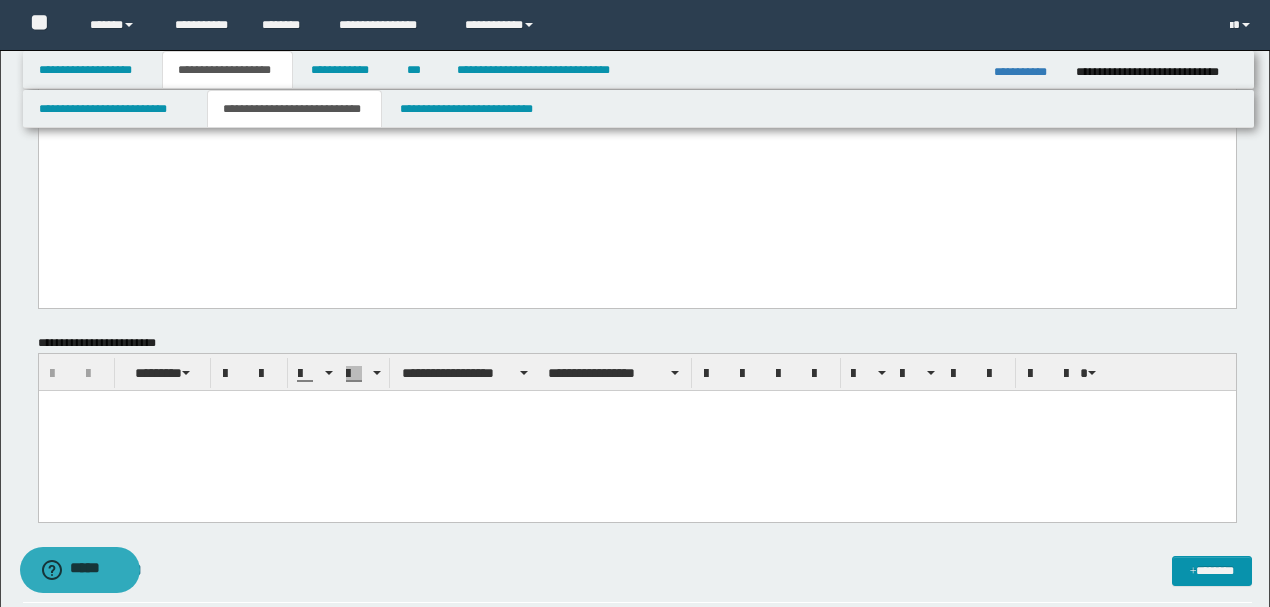 click at bounding box center (636, 431) 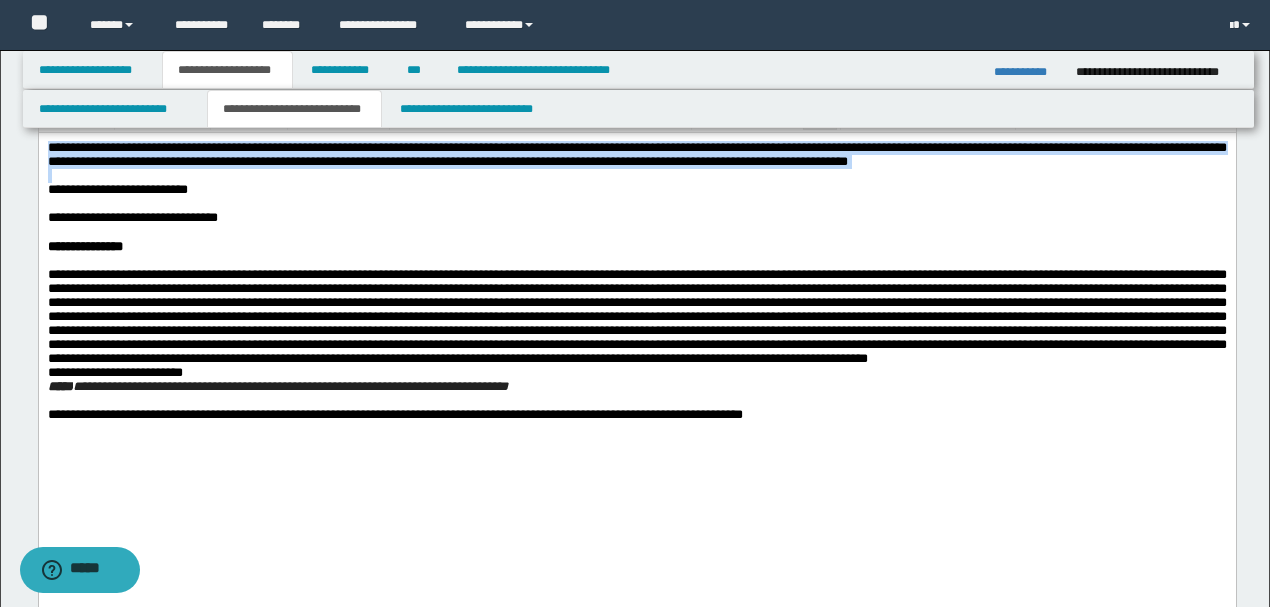 scroll, scrollTop: 791, scrollLeft: 0, axis: vertical 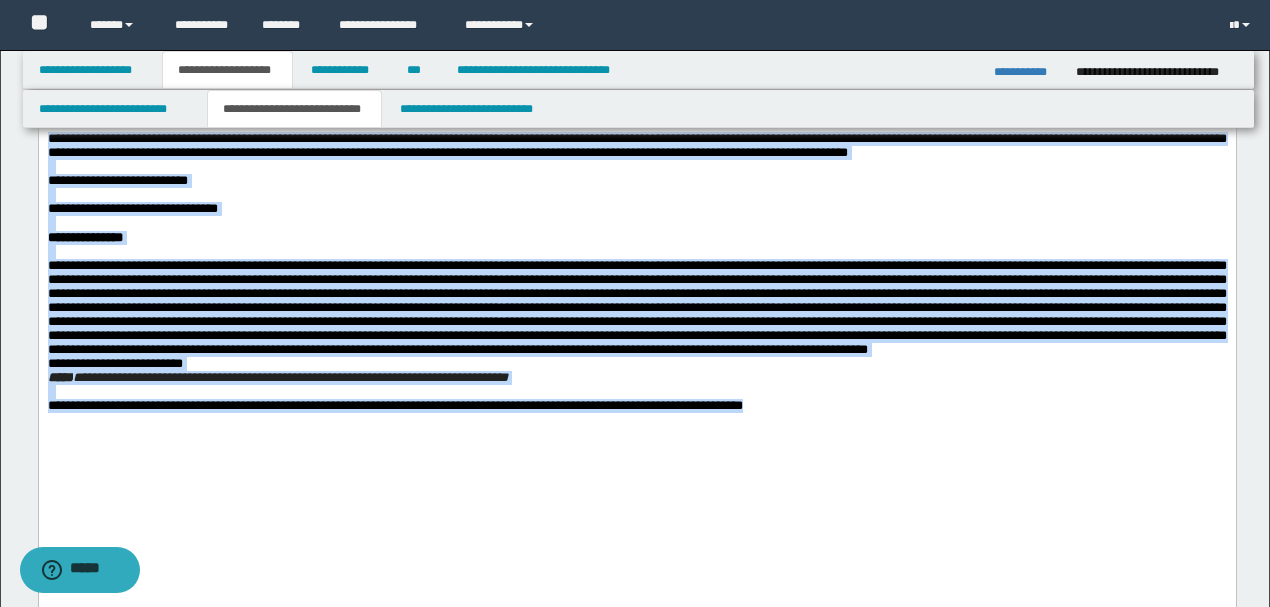drag, startPoint x: 46, startPoint y: 137, endPoint x: 1007, endPoint y: 500, distance: 1027.2731 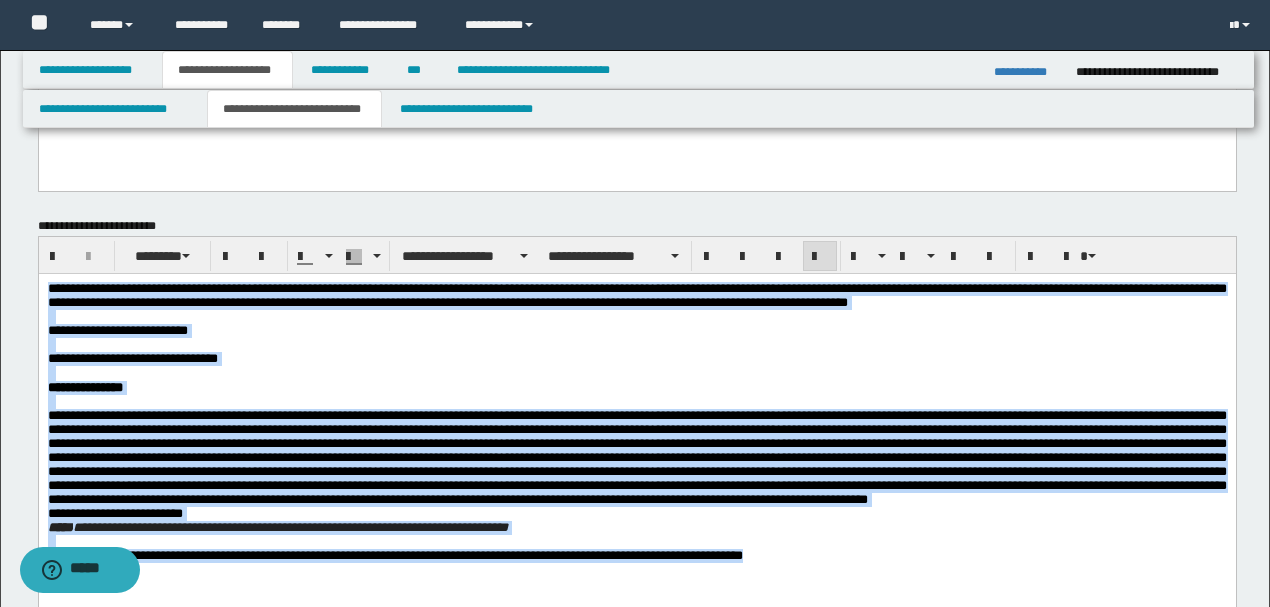 scroll, scrollTop: 591, scrollLeft: 0, axis: vertical 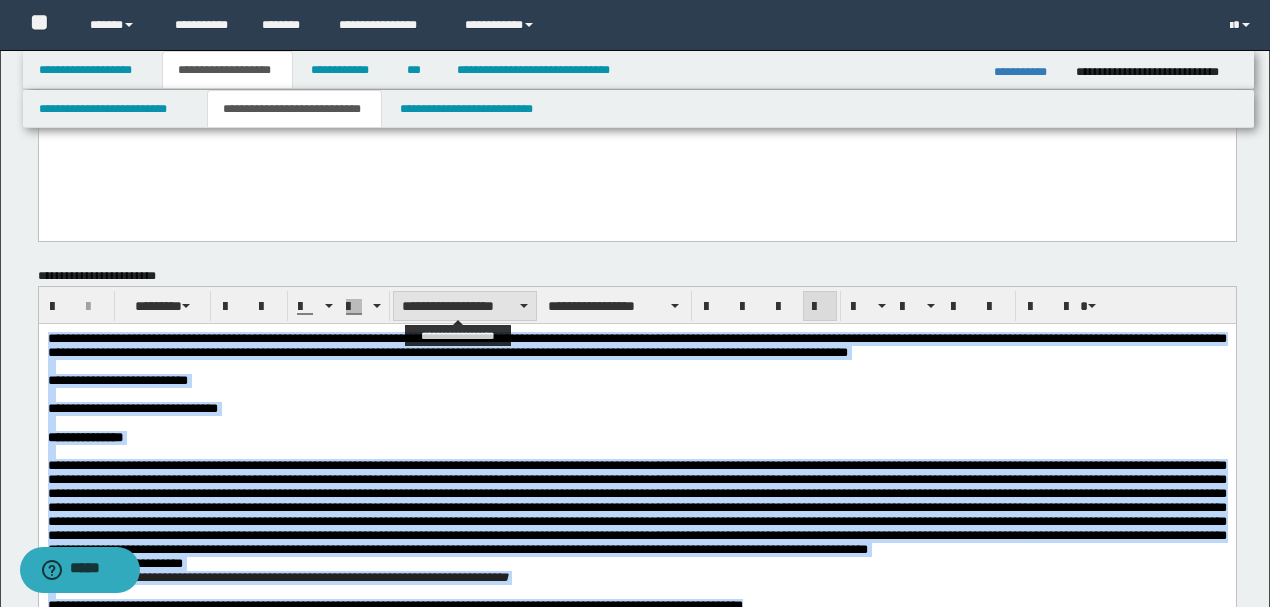 click on "**********" at bounding box center (465, 306) 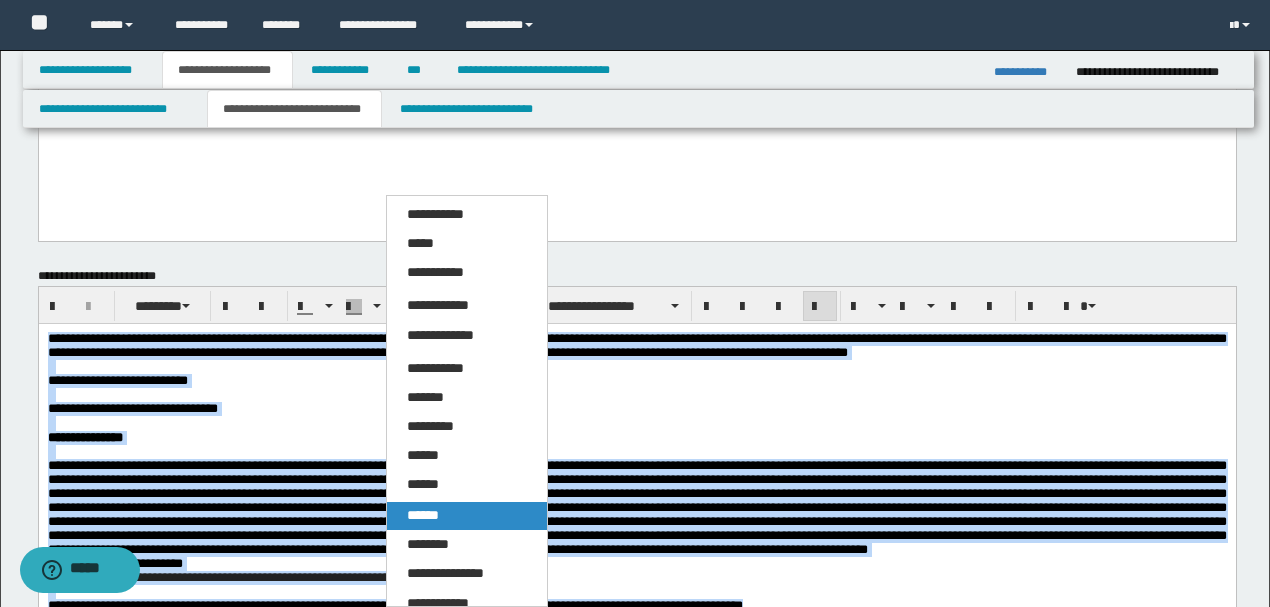 click on "******" at bounding box center [423, 515] 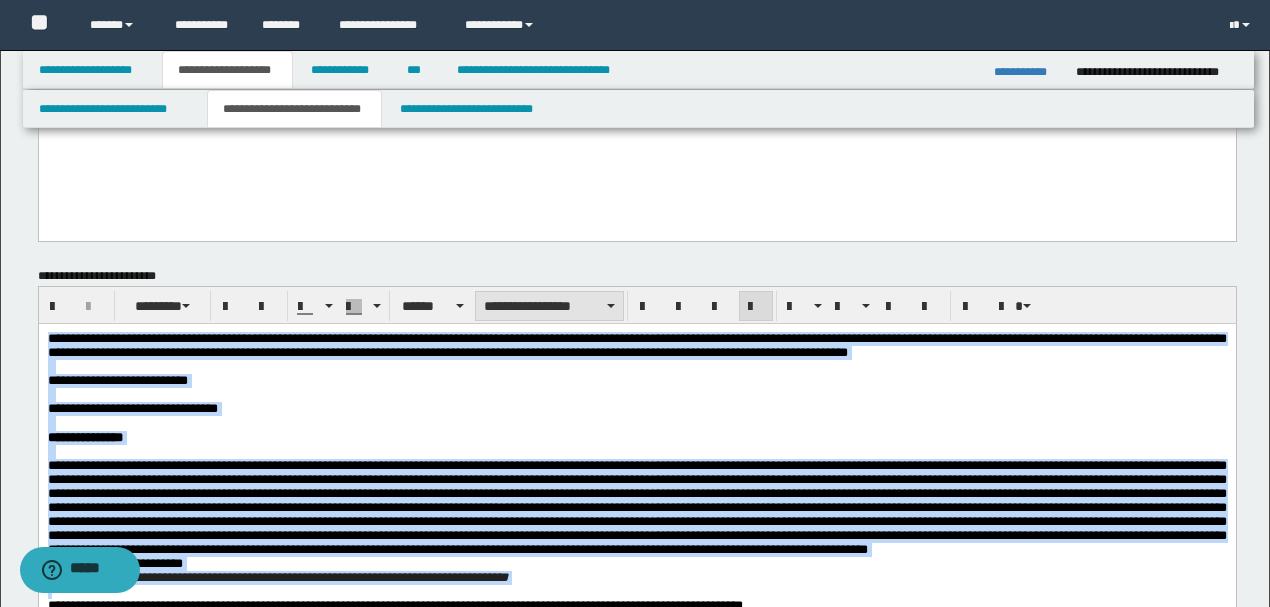 click on "**********" at bounding box center (549, 306) 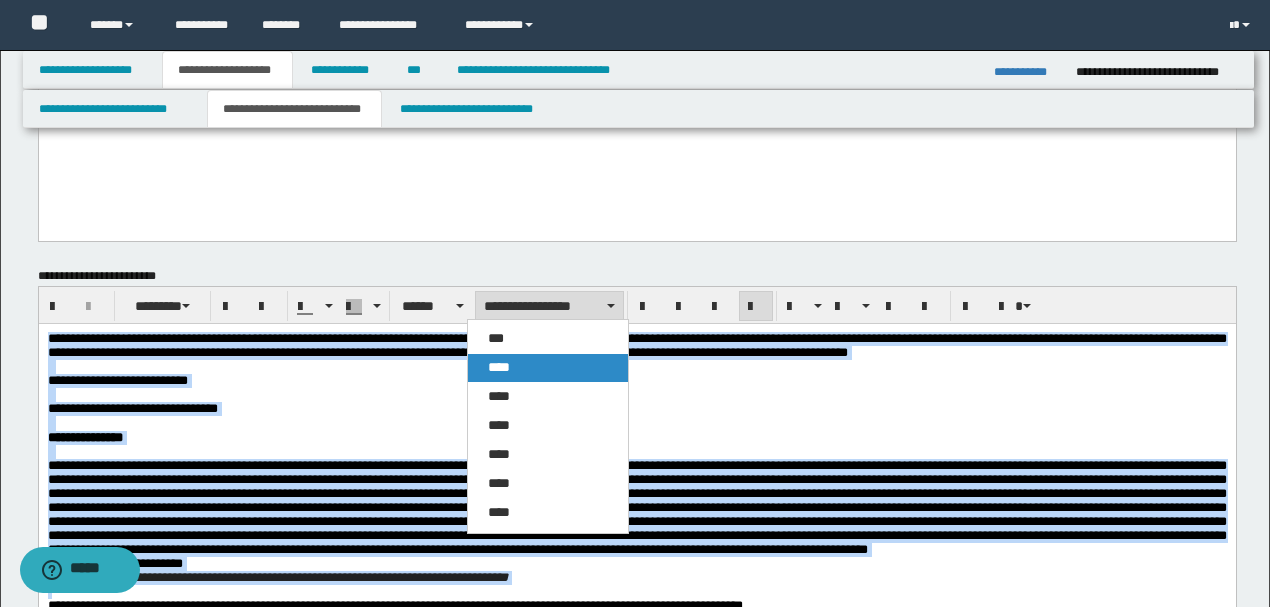 click on "****" at bounding box center [499, 367] 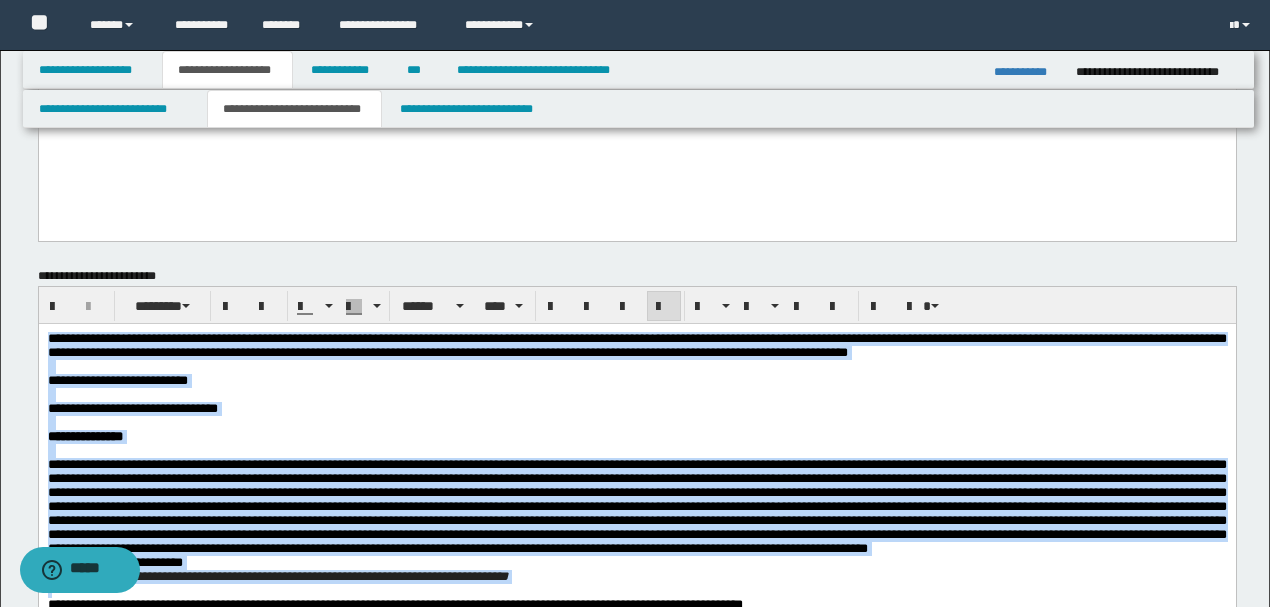 click at bounding box center (636, 367) 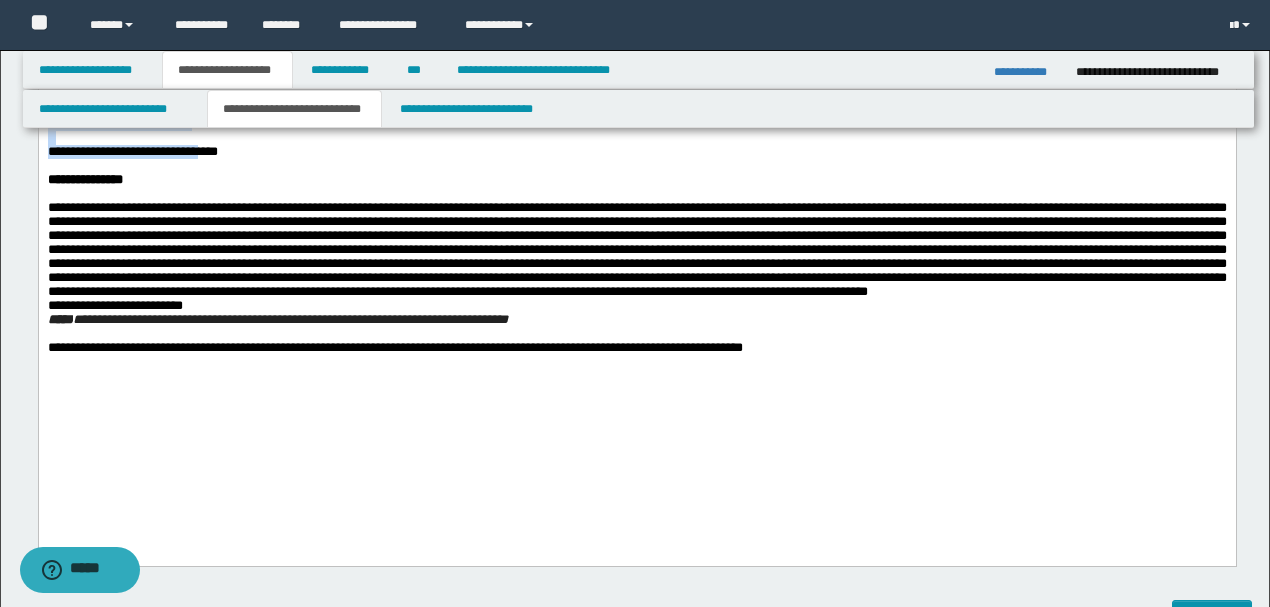 scroll, scrollTop: 858, scrollLeft: 0, axis: vertical 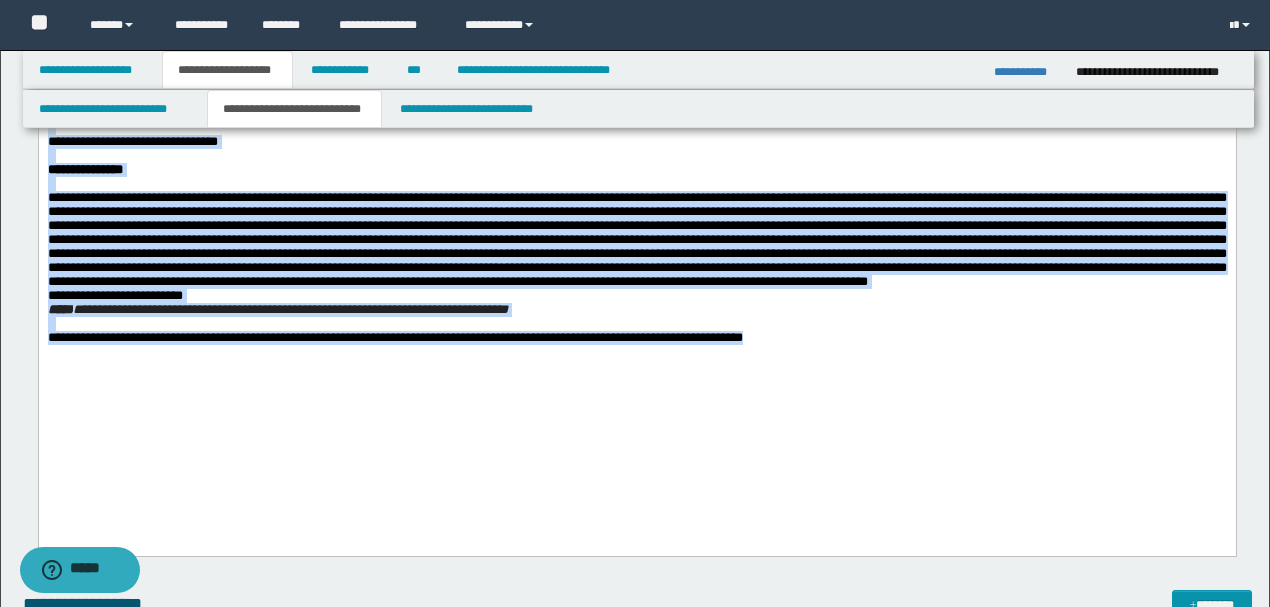 drag, startPoint x: 104, startPoint y: 110, endPoint x: 1001, endPoint y: 490, distance: 974.17096 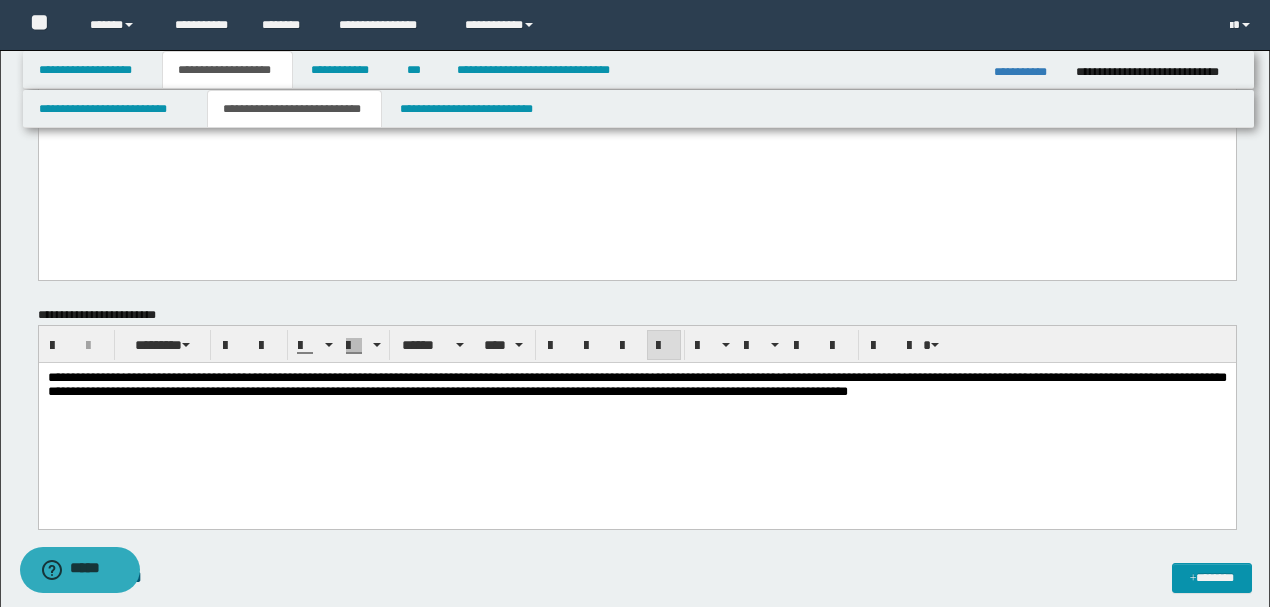 scroll, scrollTop: 524, scrollLeft: 0, axis: vertical 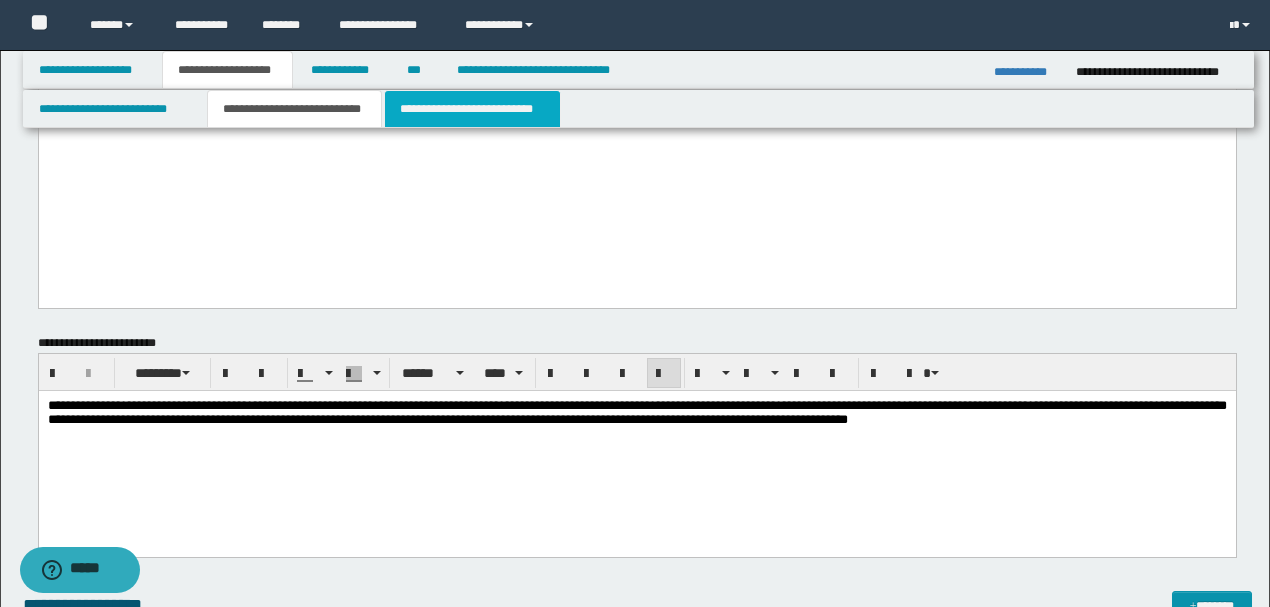 click on "**********" at bounding box center (472, 109) 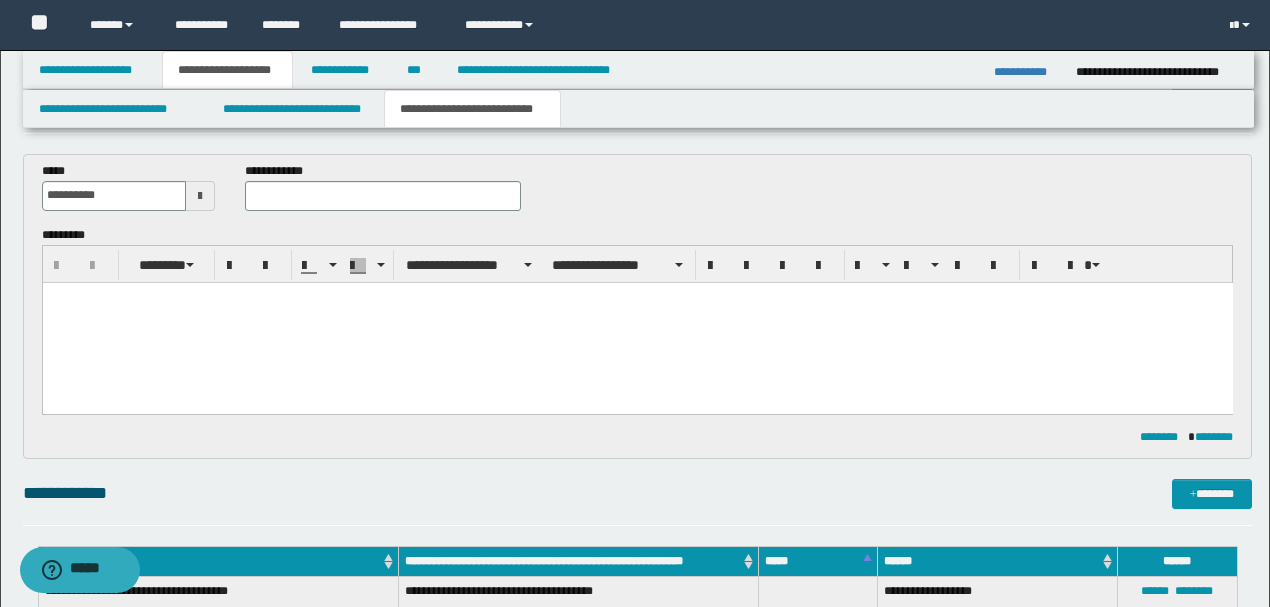 scroll, scrollTop: 58, scrollLeft: 0, axis: vertical 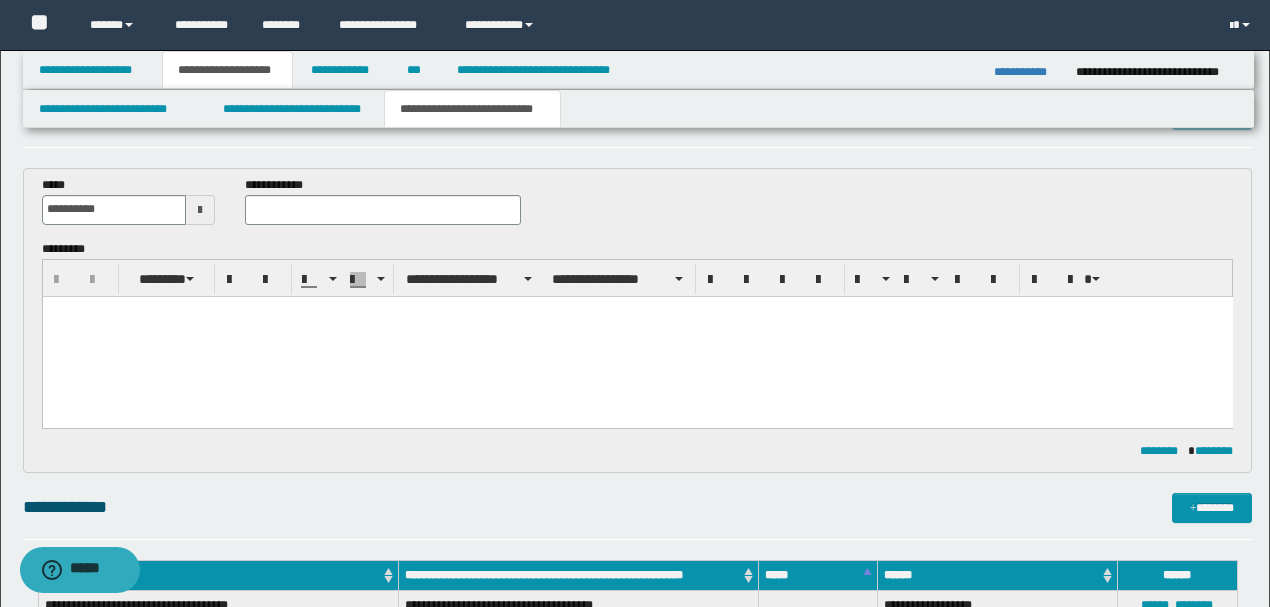 click at bounding box center [637, 311] 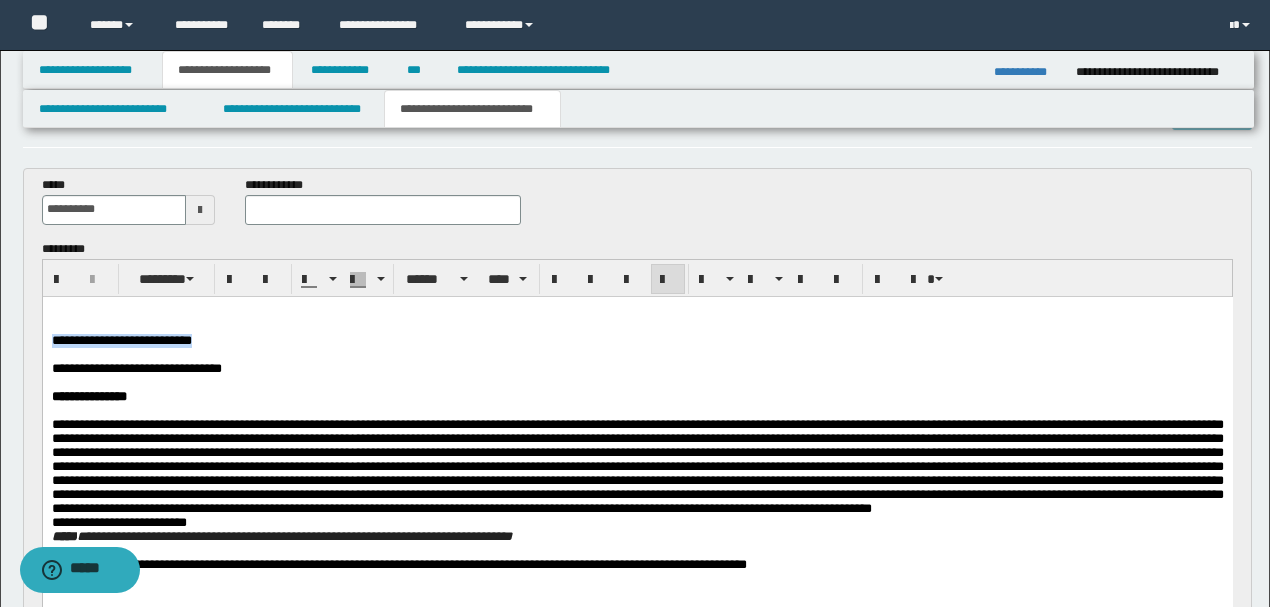 drag, startPoint x: 209, startPoint y: 345, endPoint x: 11, endPoint y: 343, distance: 198.0101 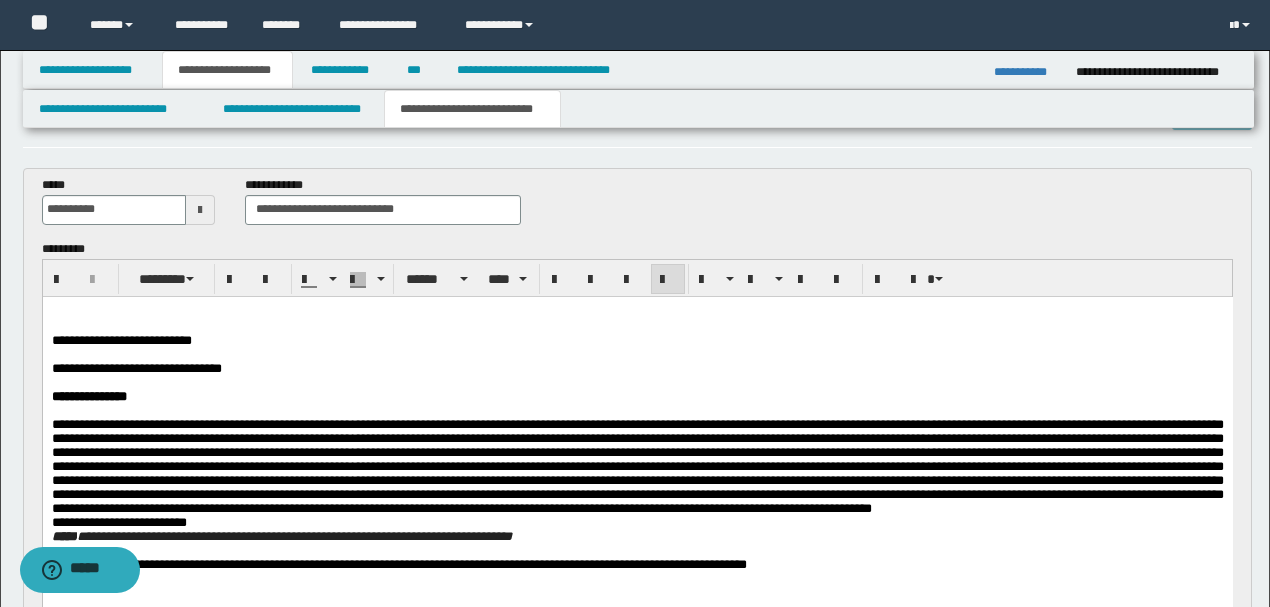 click on "**********" at bounding box center (136, 367) 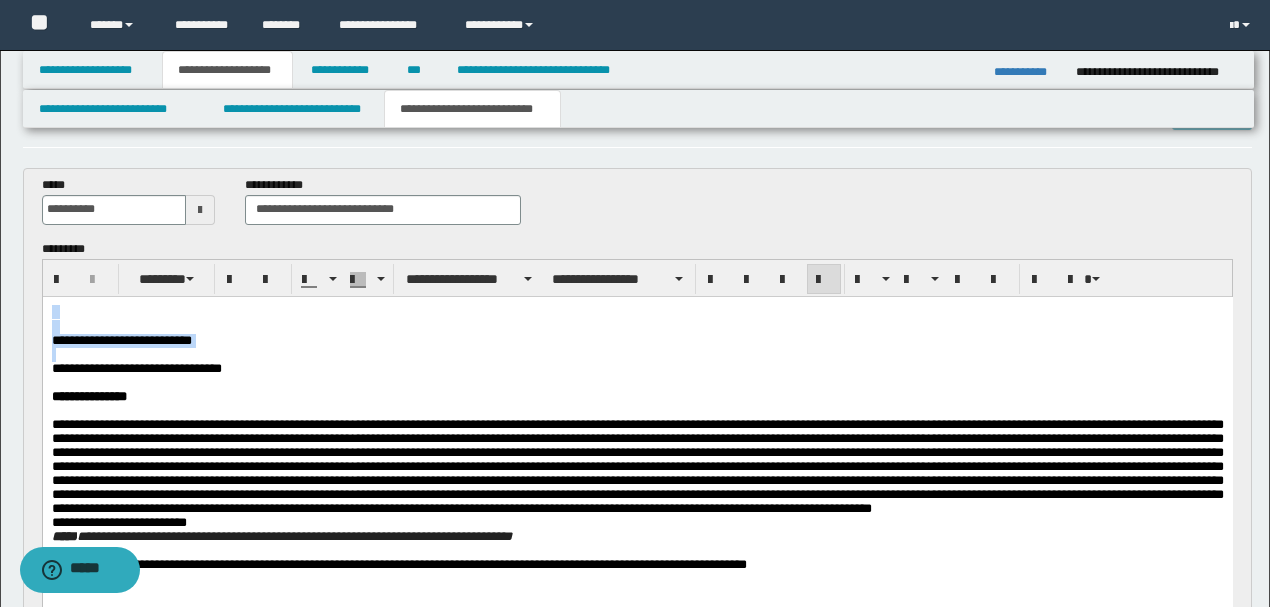 drag, startPoint x: 51, startPoint y: 377, endPoint x: 43, endPoint y: 303, distance: 74.431175 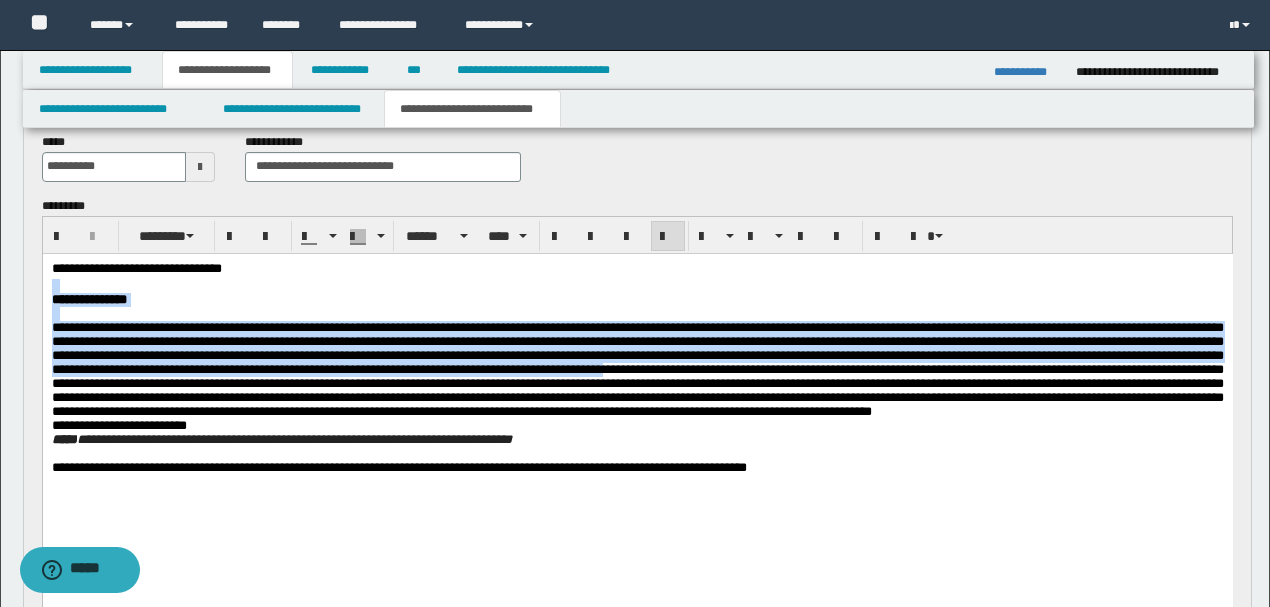 scroll, scrollTop: 124, scrollLeft: 0, axis: vertical 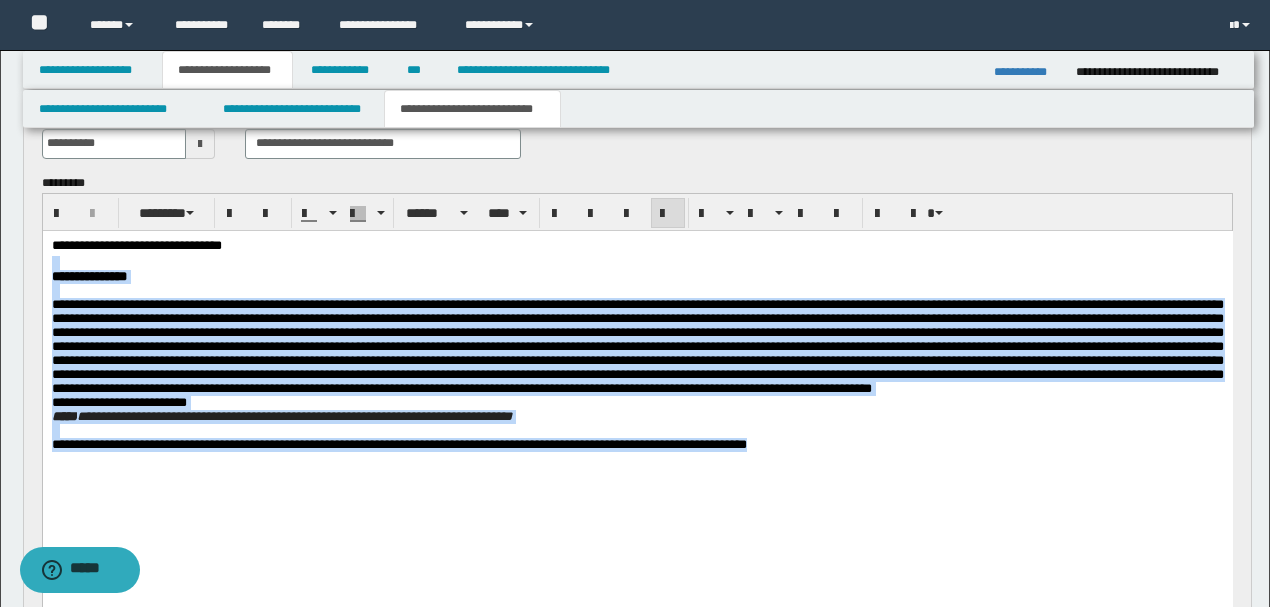 drag, startPoint x: 239, startPoint y: 249, endPoint x: 1049, endPoint y: 529, distance: 857.0297 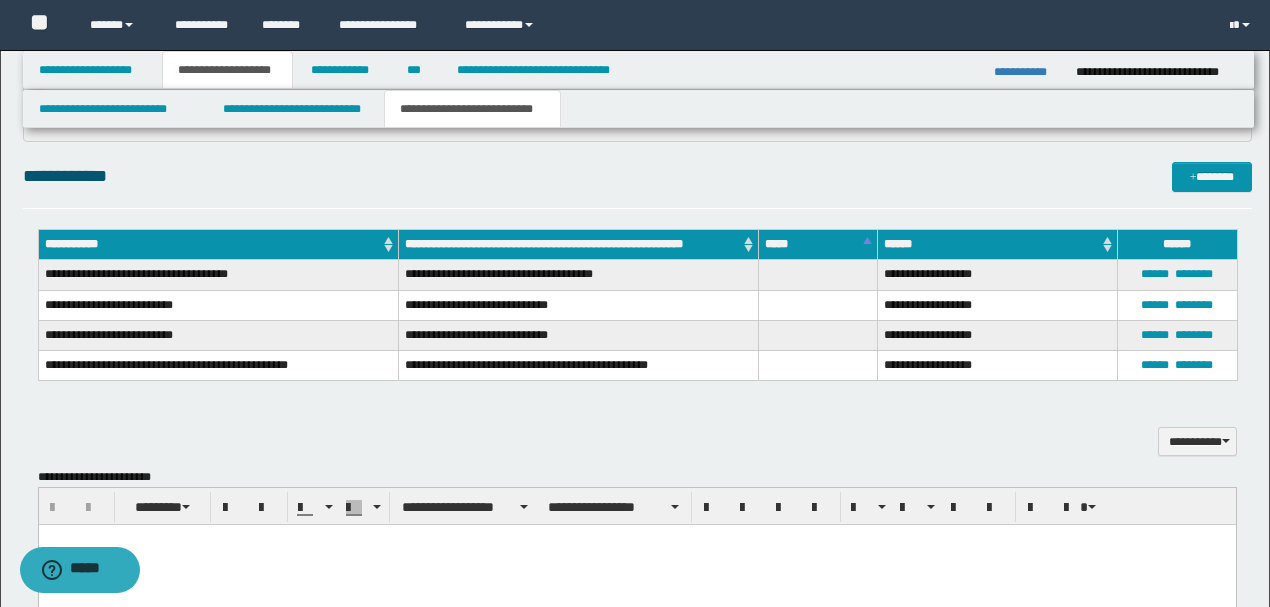 scroll, scrollTop: 658, scrollLeft: 0, axis: vertical 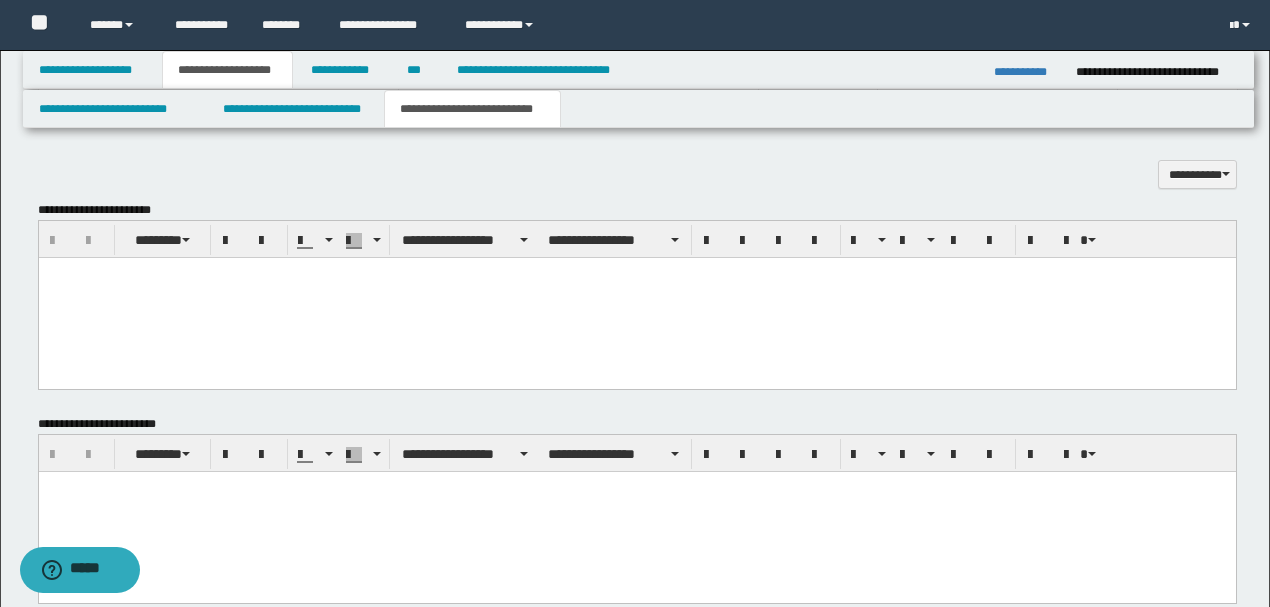 click at bounding box center (636, 297) 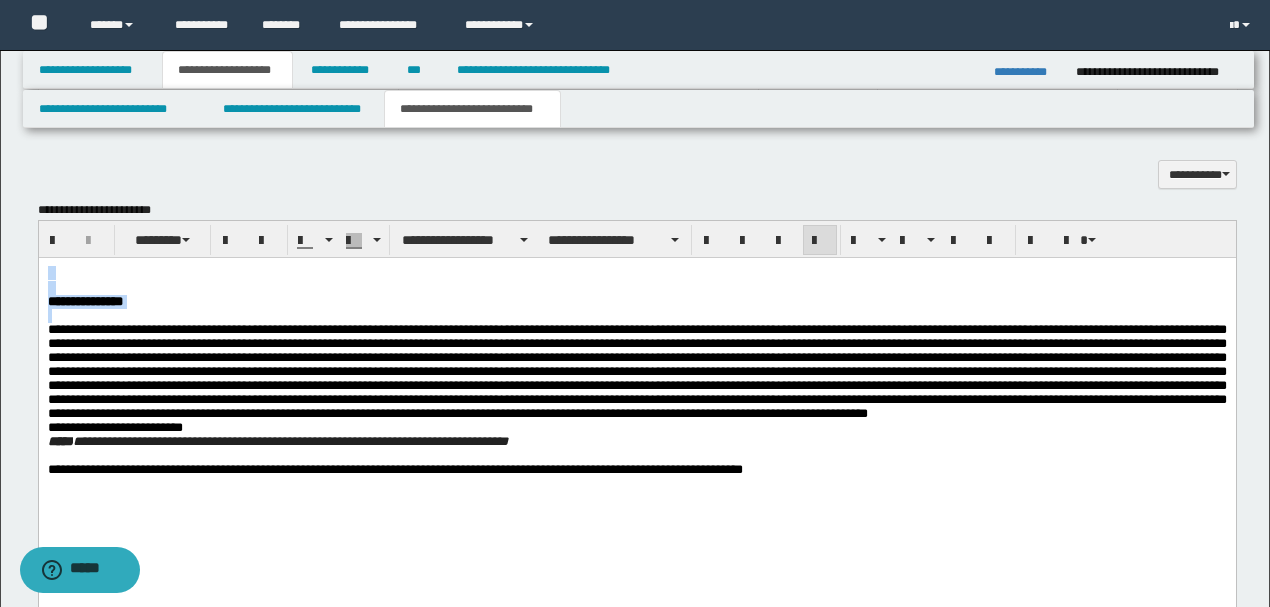 drag, startPoint x: 39, startPoint y: 318, endPoint x: 22, endPoint y: 259, distance: 61.400326 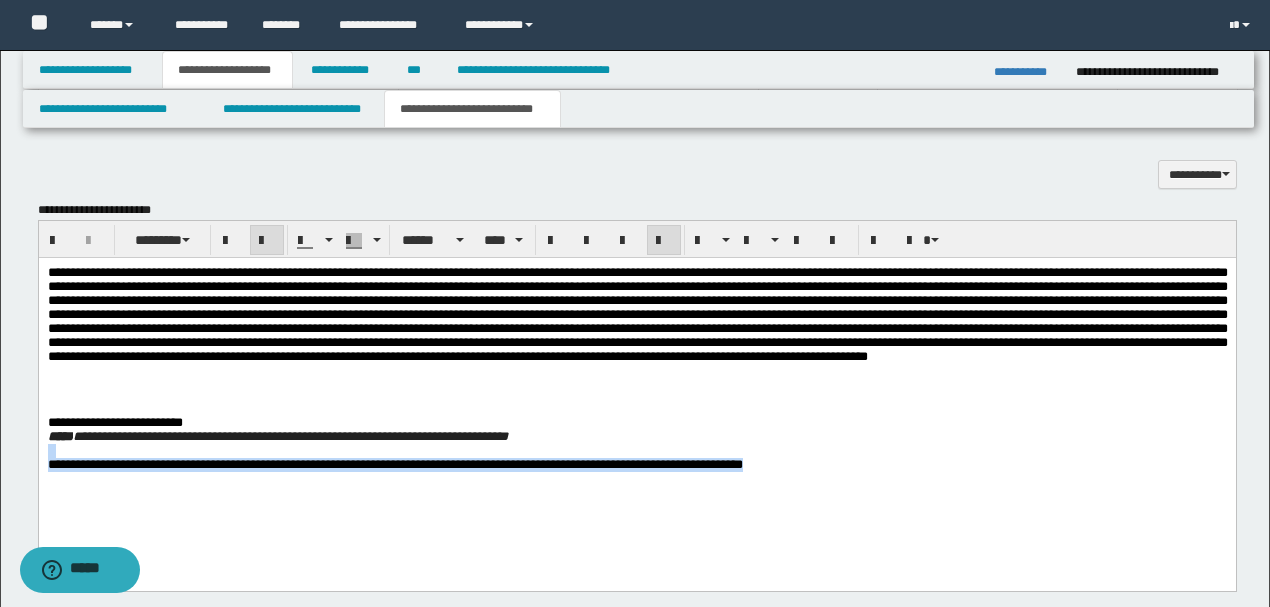 drag, startPoint x: 640, startPoint y: 434, endPoint x: 1166, endPoint y: 475, distance: 527.59546 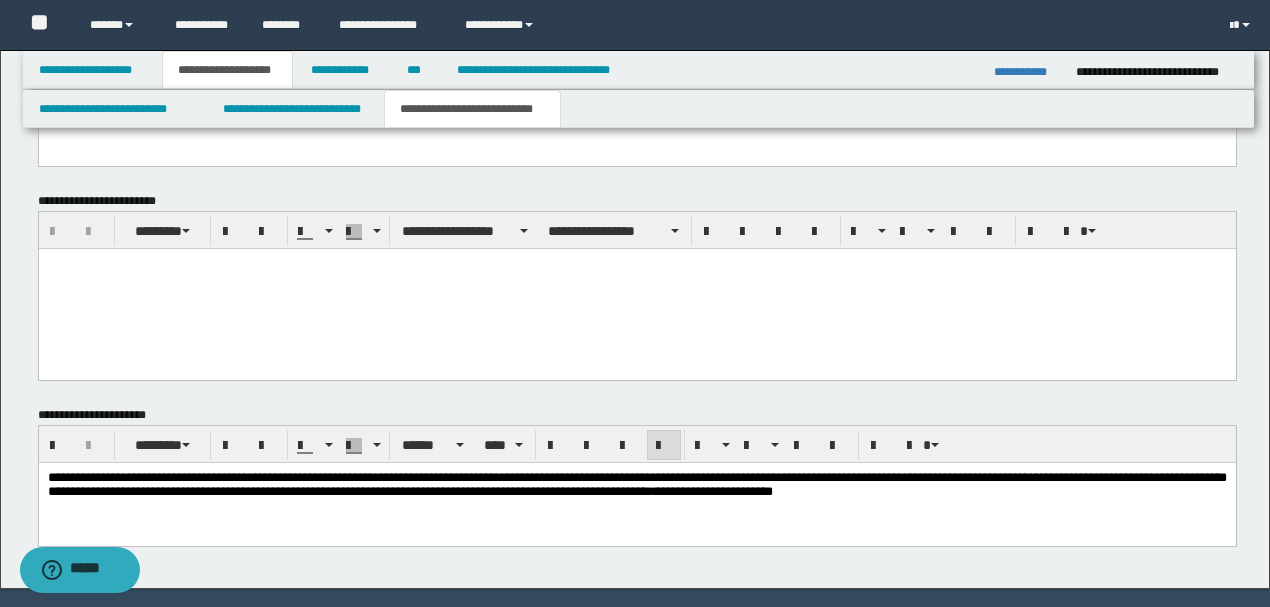 scroll, scrollTop: 1108, scrollLeft: 0, axis: vertical 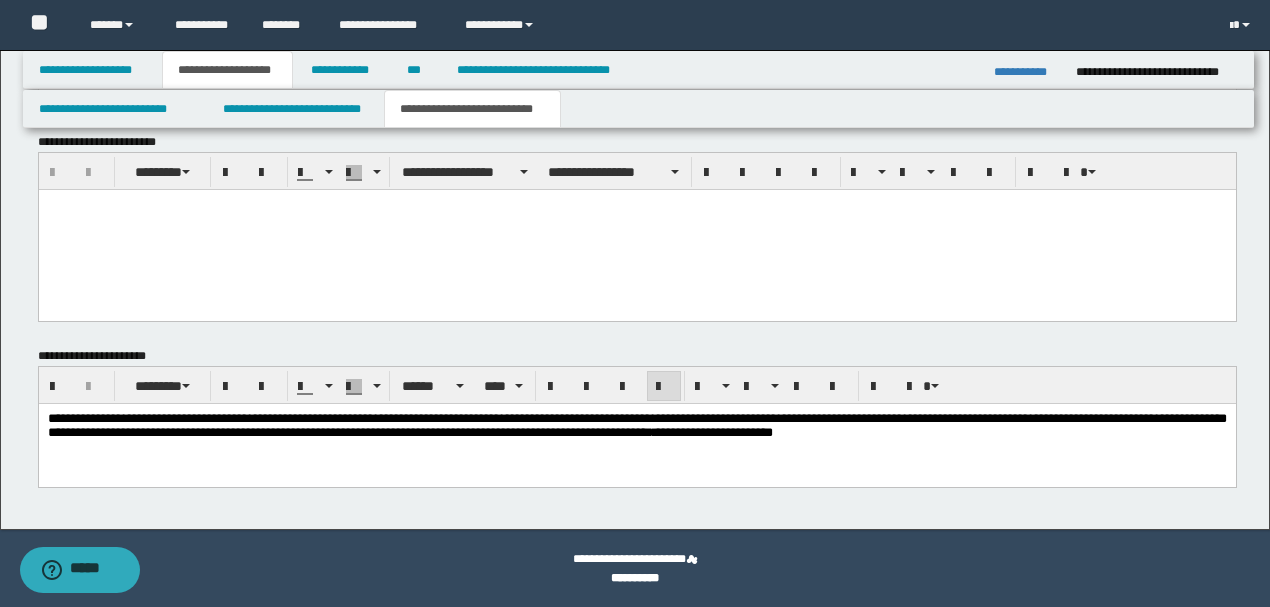 click on "**********" at bounding box center (636, 426) 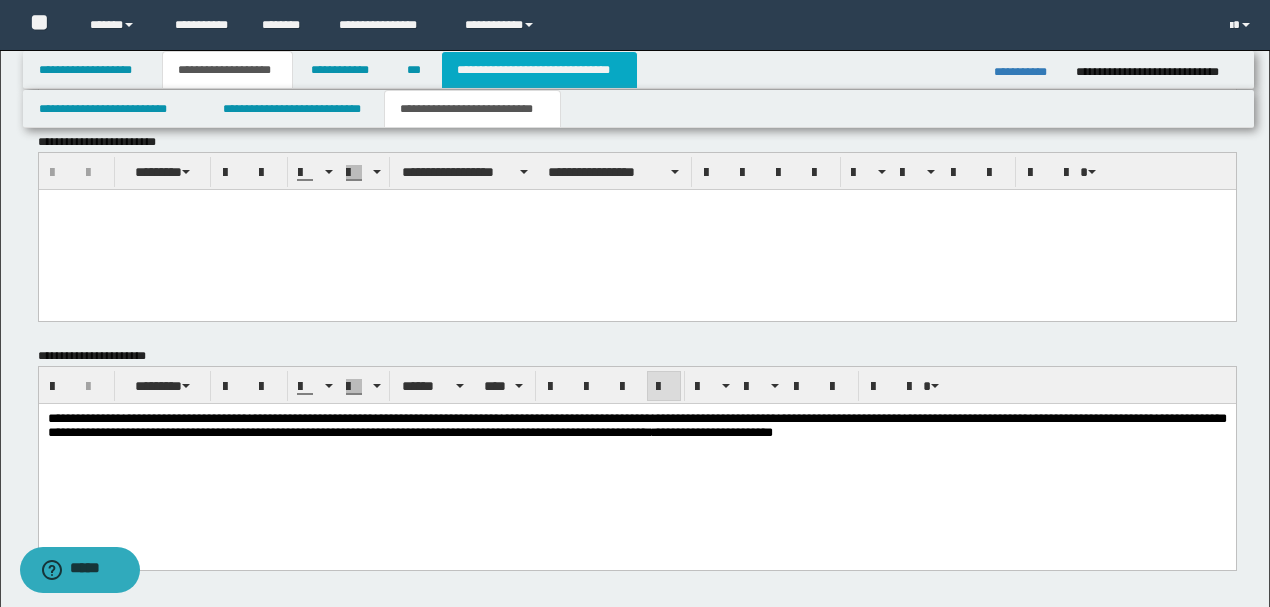 click on "**********" at bounding box center (539, 70) 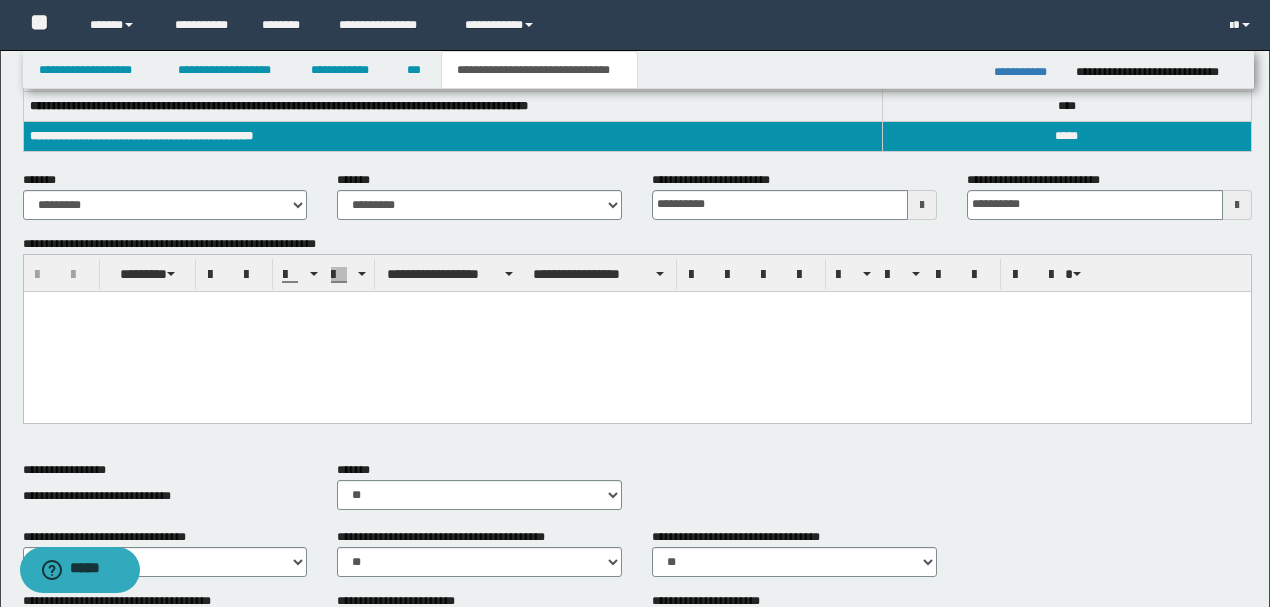 scroll, scrollTop: 284, scrollLeft: 0, axis: vertical 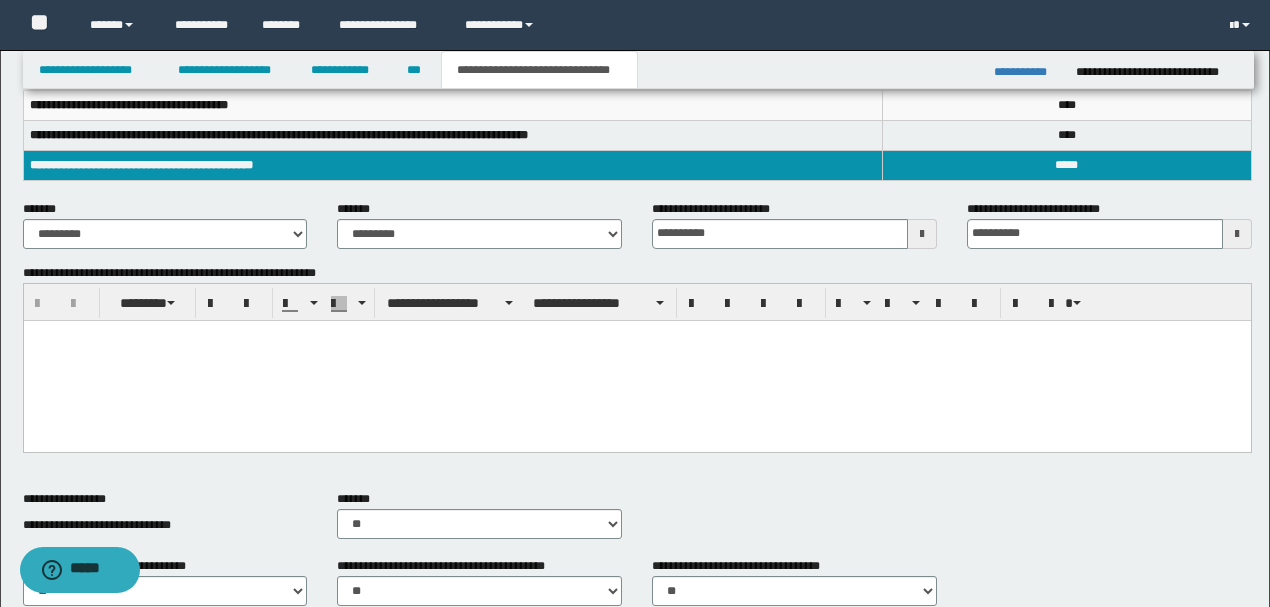 click at bounding box center (636, 335) 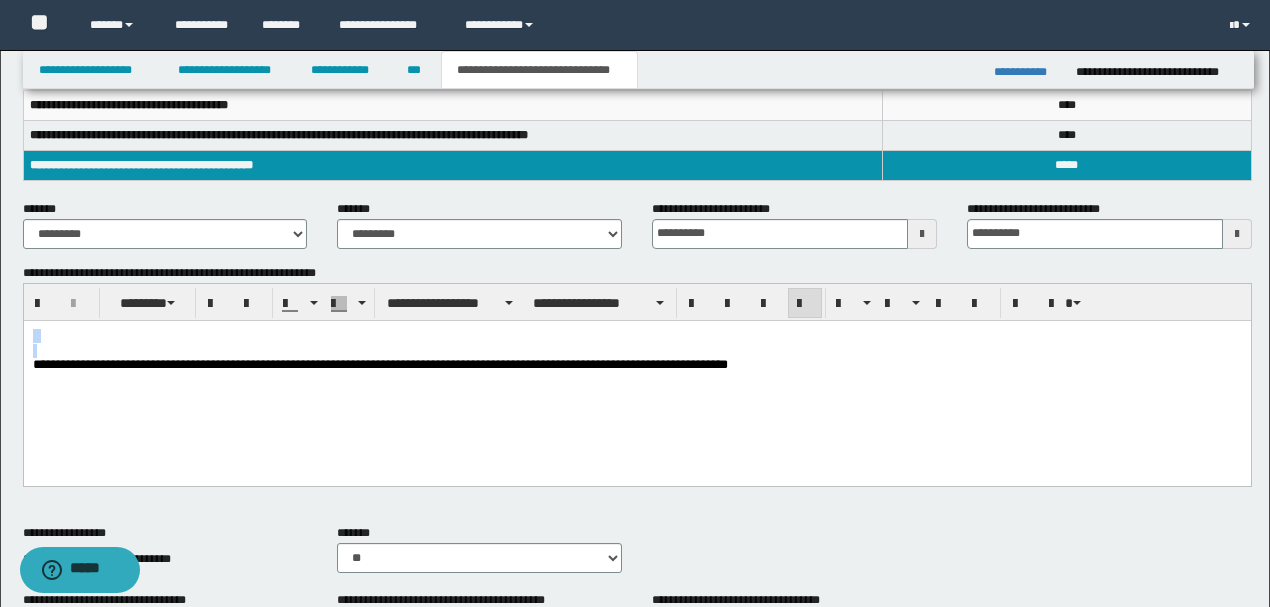 drag, startPoint x: 33, startPoint y: 362, endPoint x: 31, endPoint y: 333, distance: 29.068884 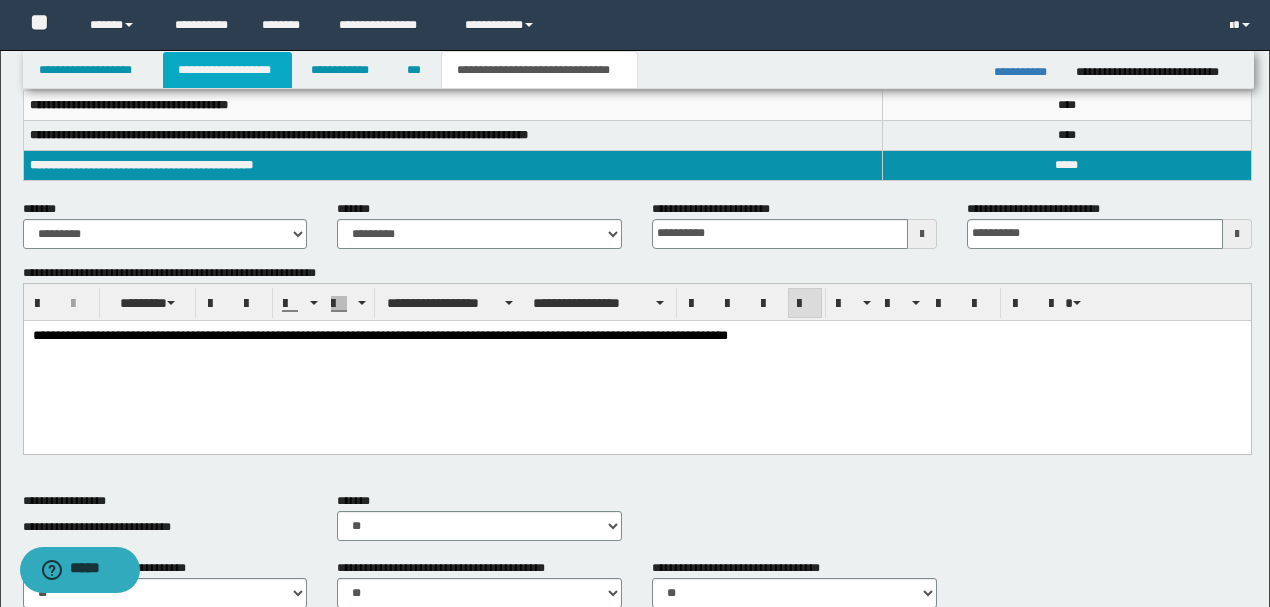 click on "**********" at bounding box center [227, 70] 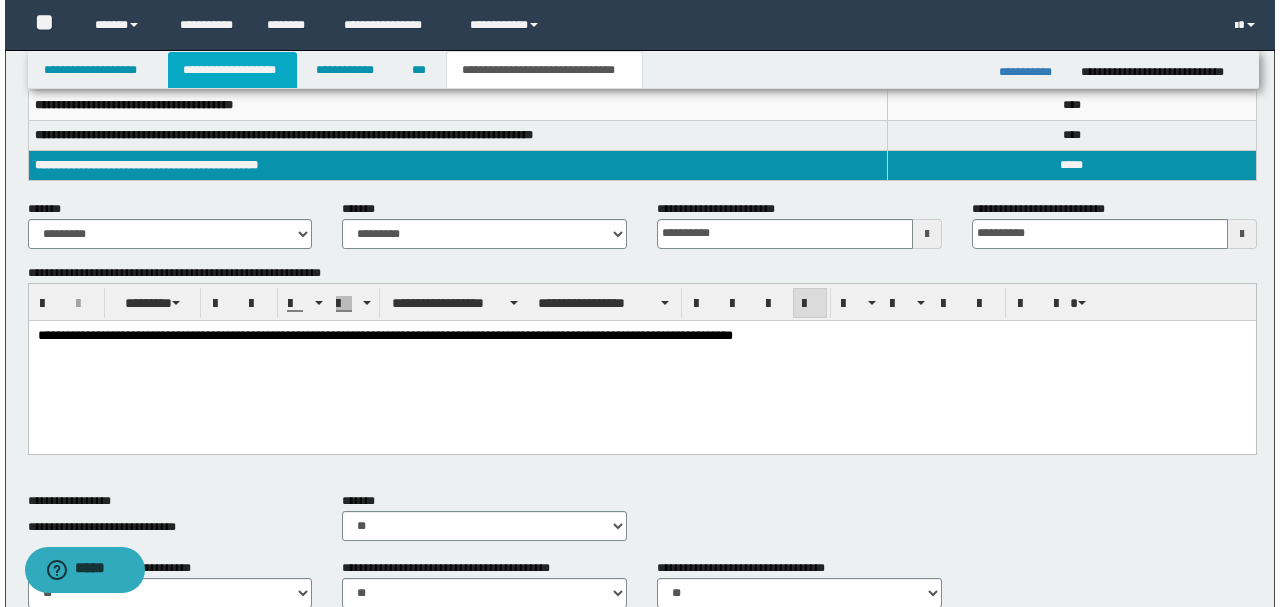 scroll, scrollTop: 314, scrollLeft: 0, axis: vertical 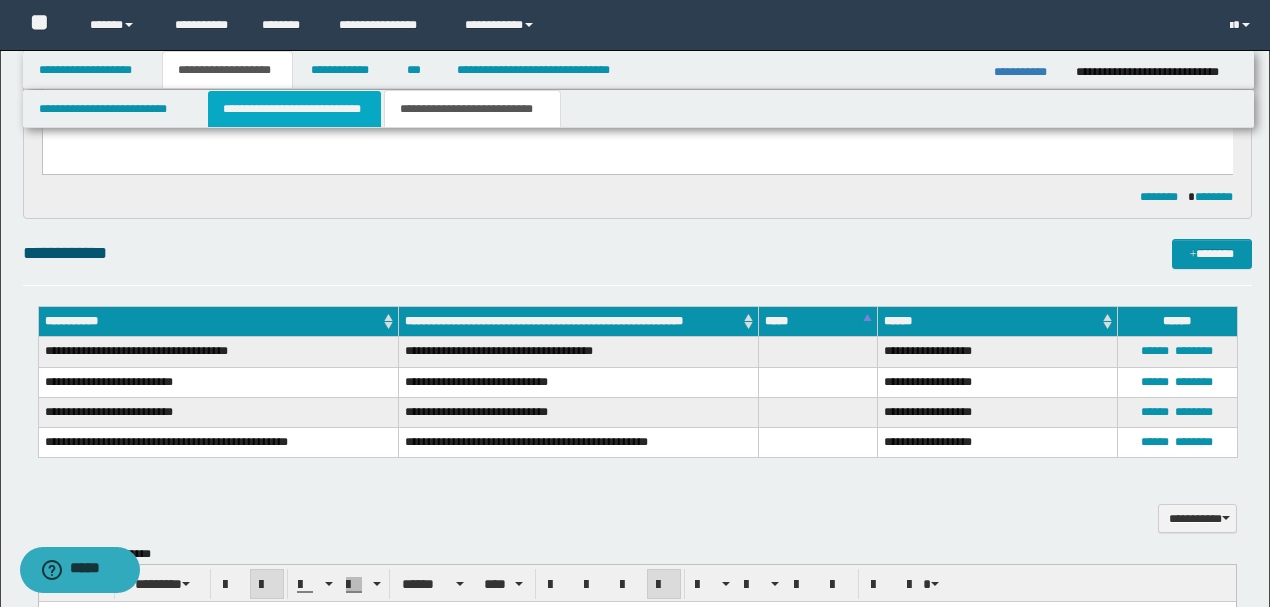 click on "**********" at bounding box center [294, 109] 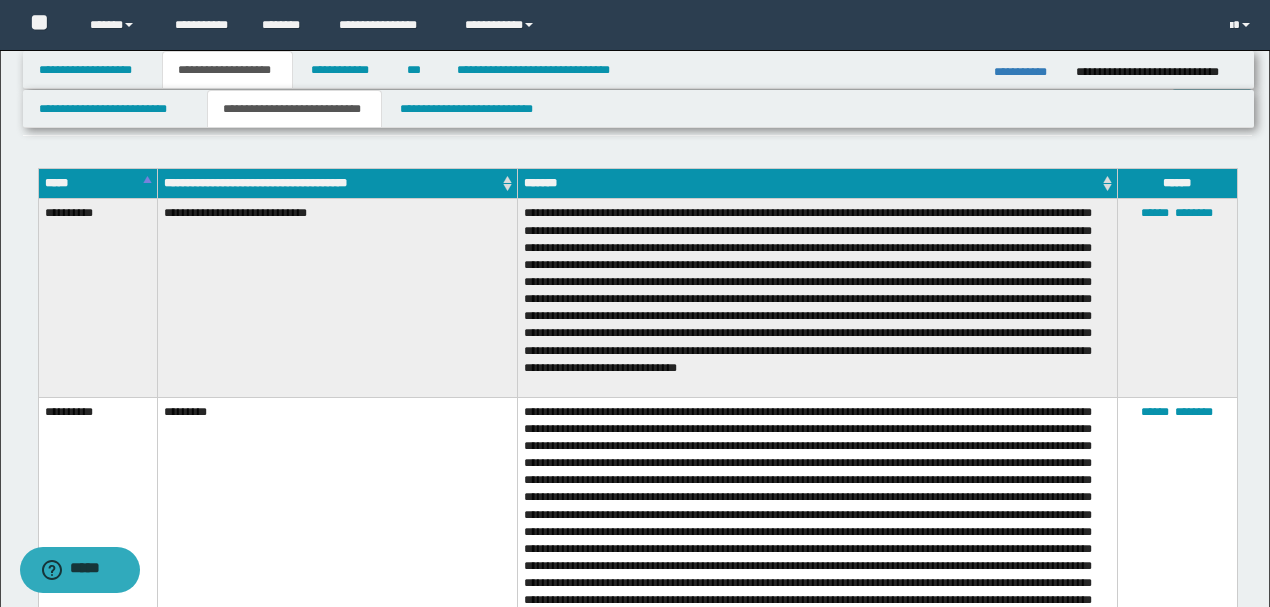 scroll, scrollTop: 1114, scrollLeft: 0, axis: vertical 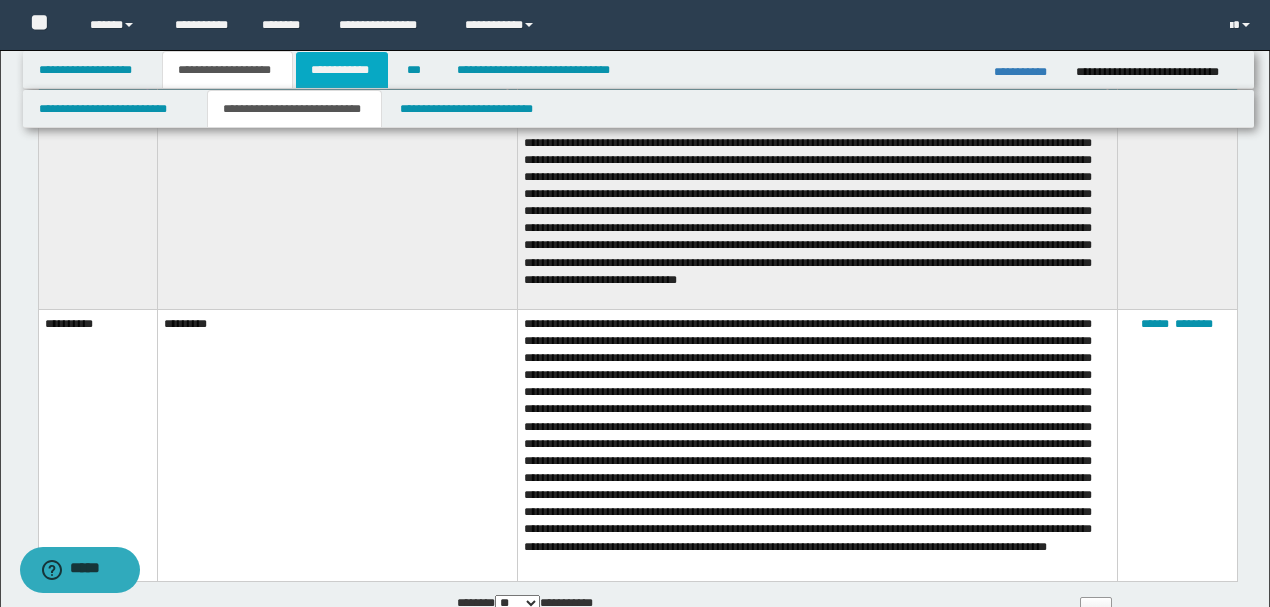 click on "**********" at bounding box center [342, 70] 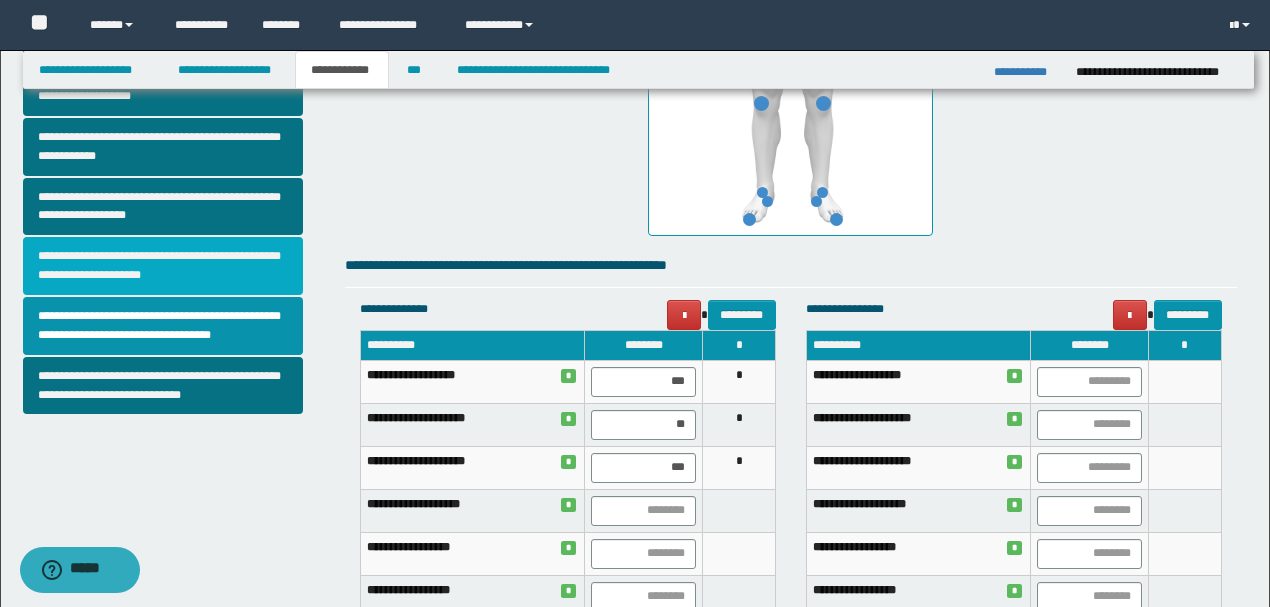 scroll, scrollTop: 590, scrollLeft: 0, axis: vertical 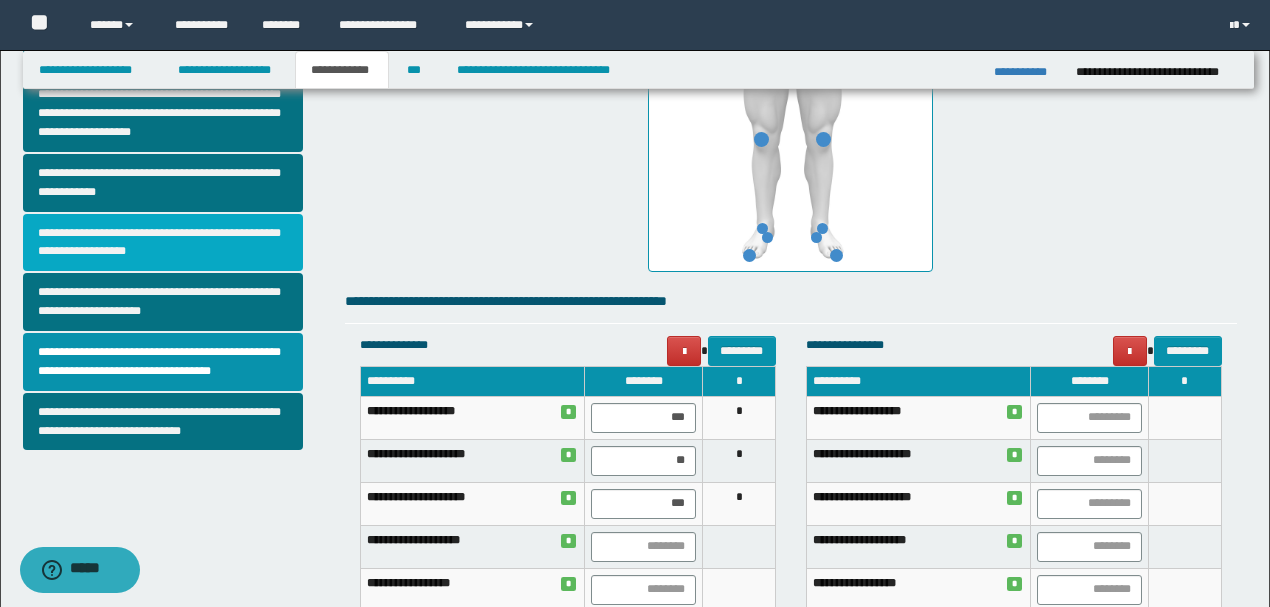 click on "**********" at bounding box center [163, 243] 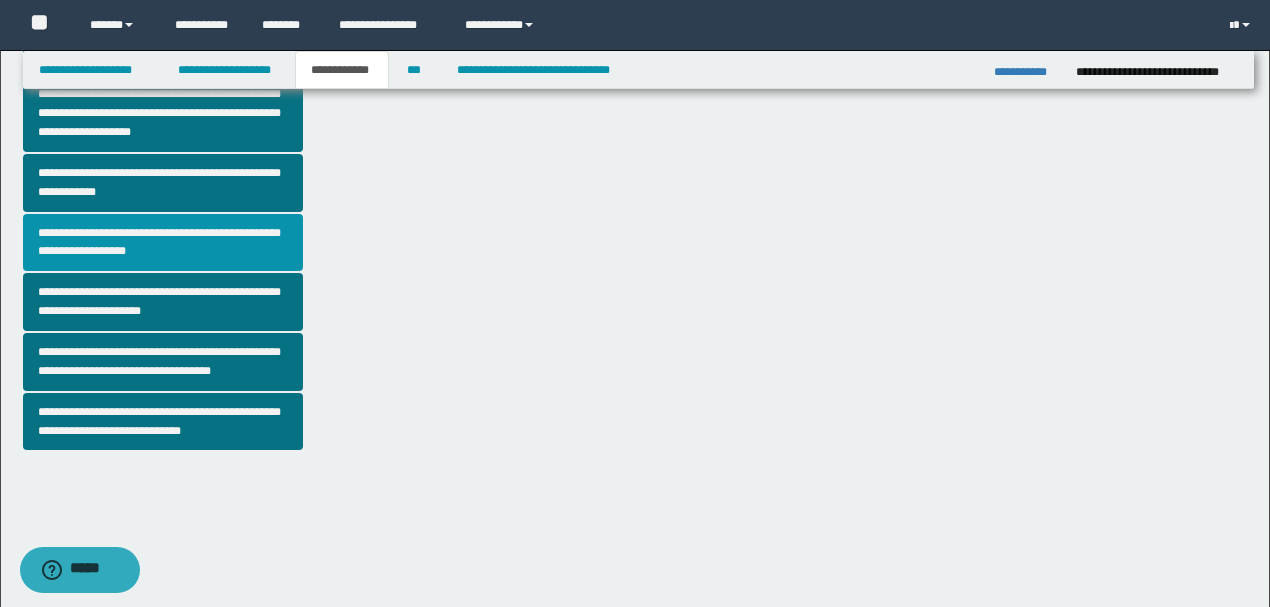 scroll, scrollTop: 0, scrollLeft: 0, axis: both 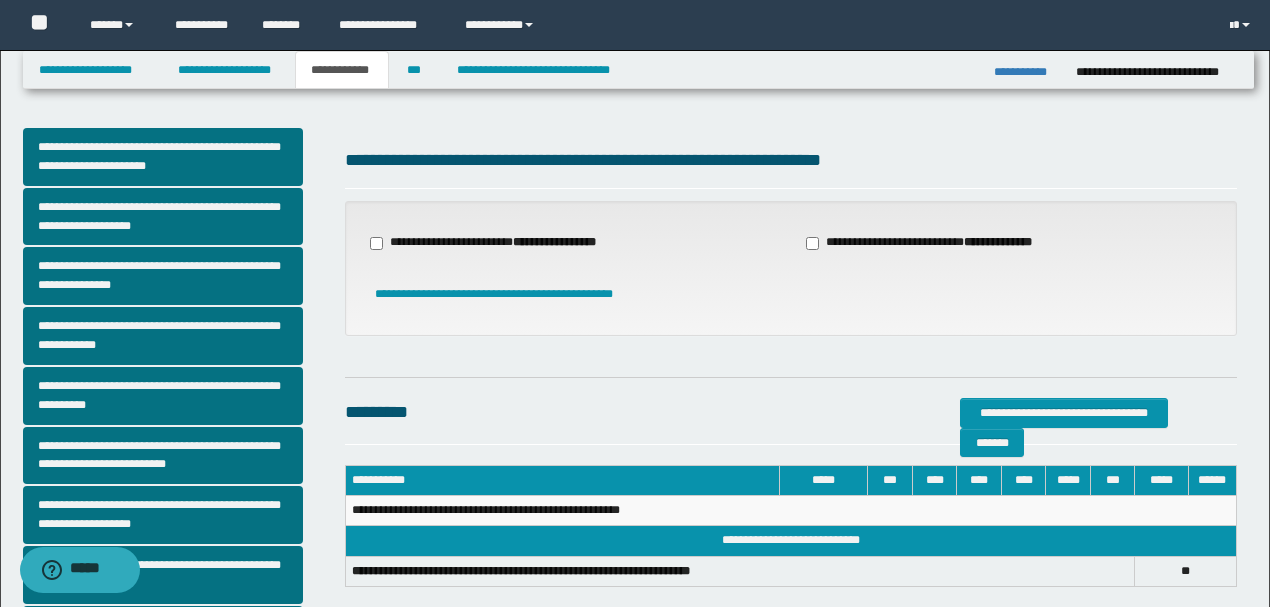 click on "**********" at bounding box center (495, 243) 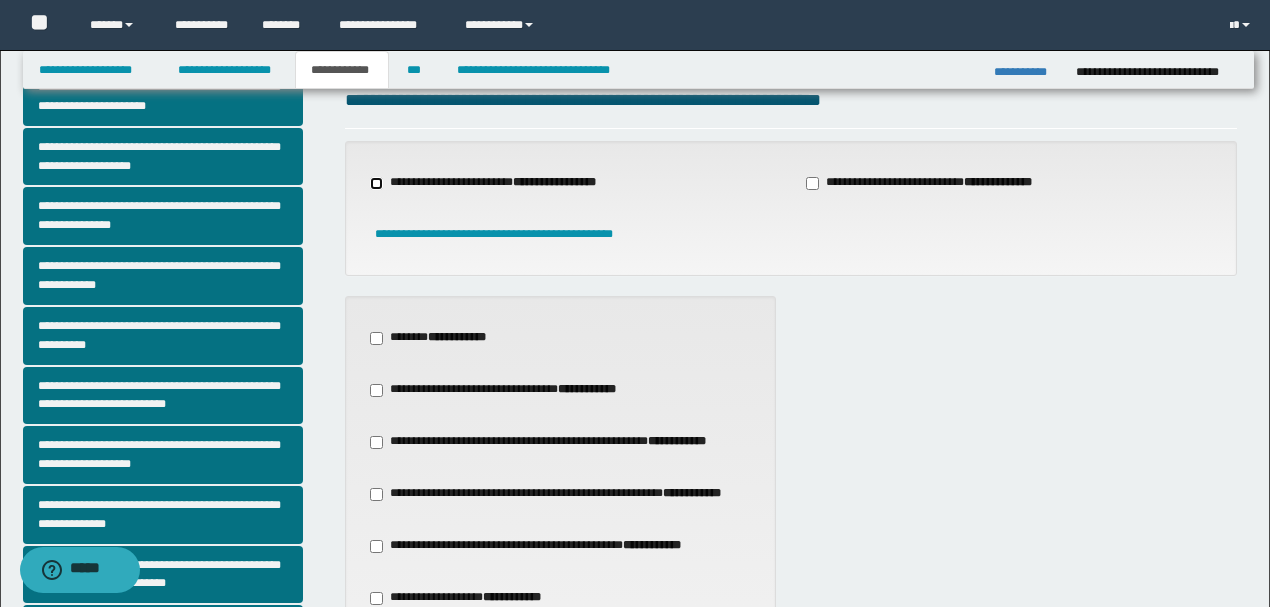 scroll, scrollTop: 200, scrollLeft: 0, axis: vertical 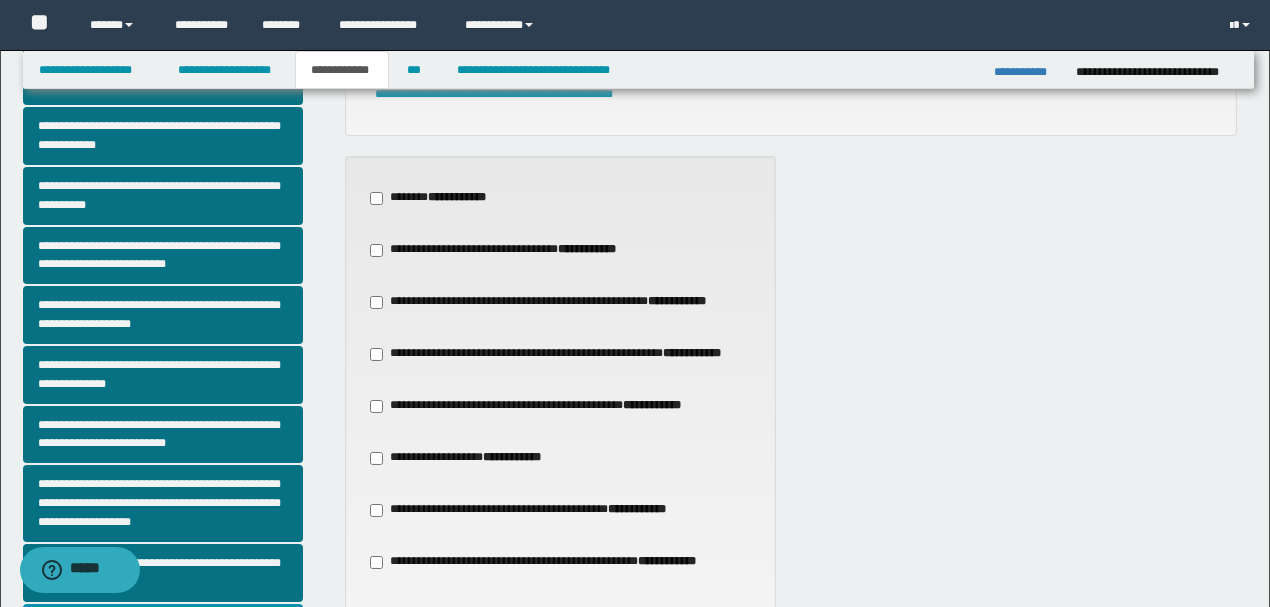 click on "**********" at bounding box center [538, 406] 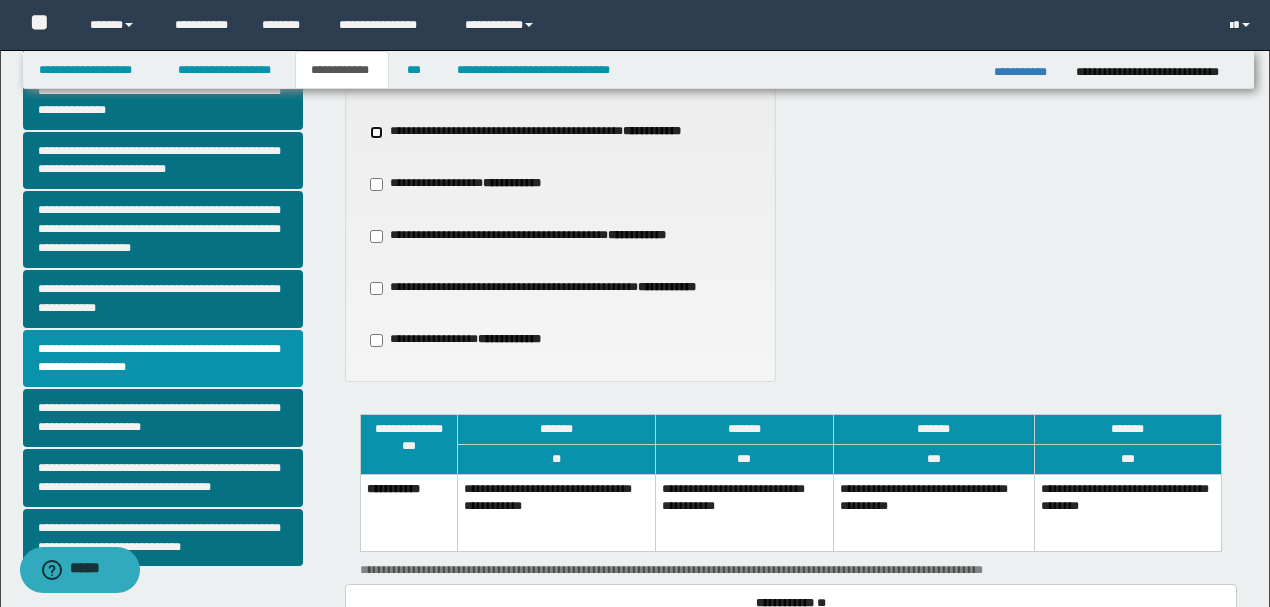 scroll, scrollTop: 533, scrollLeft: 0, axis: vertical 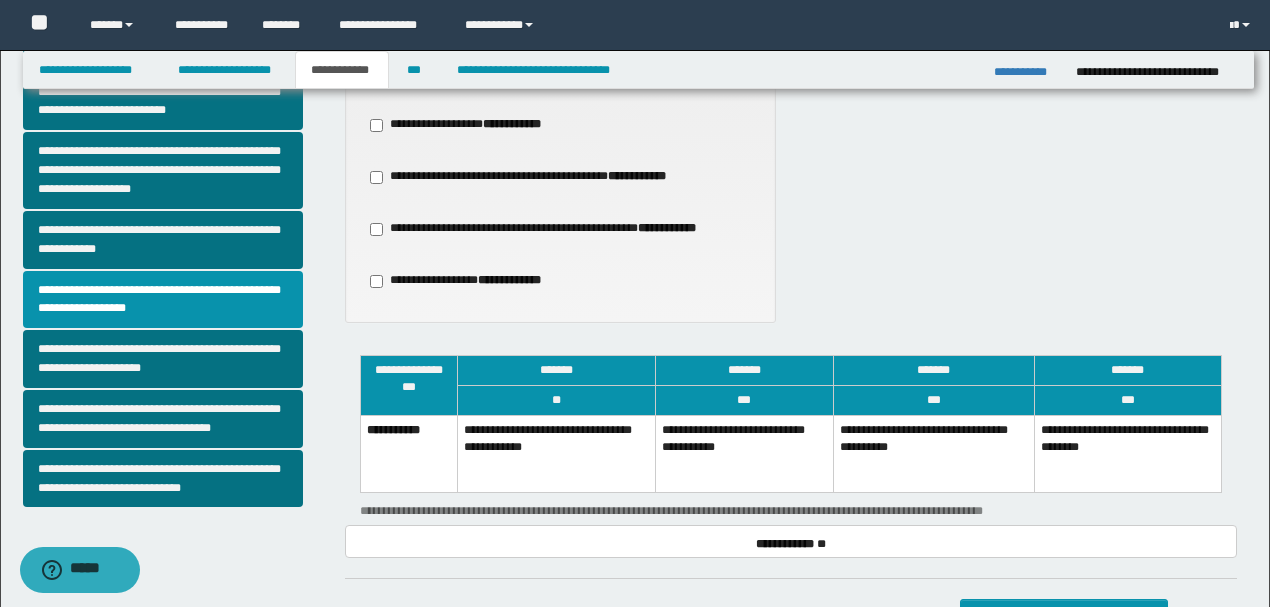 click on "**********" at bounding box center (744, 453) 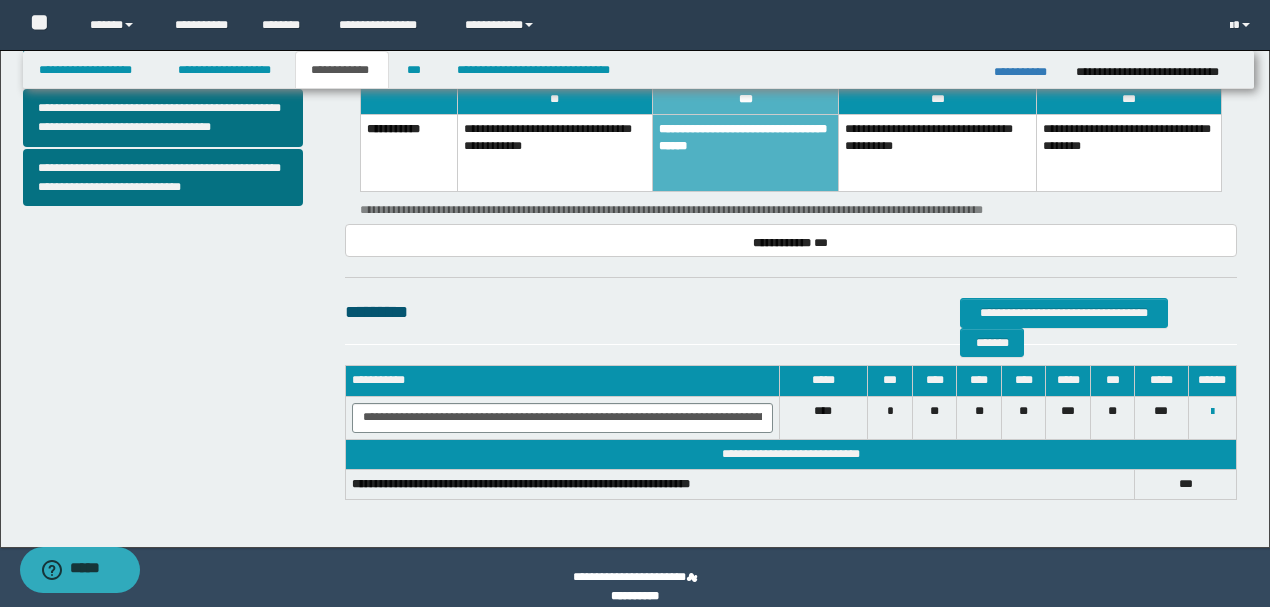 scroll, scrollTop: 852, scrollLeft: 0, axis: vertical 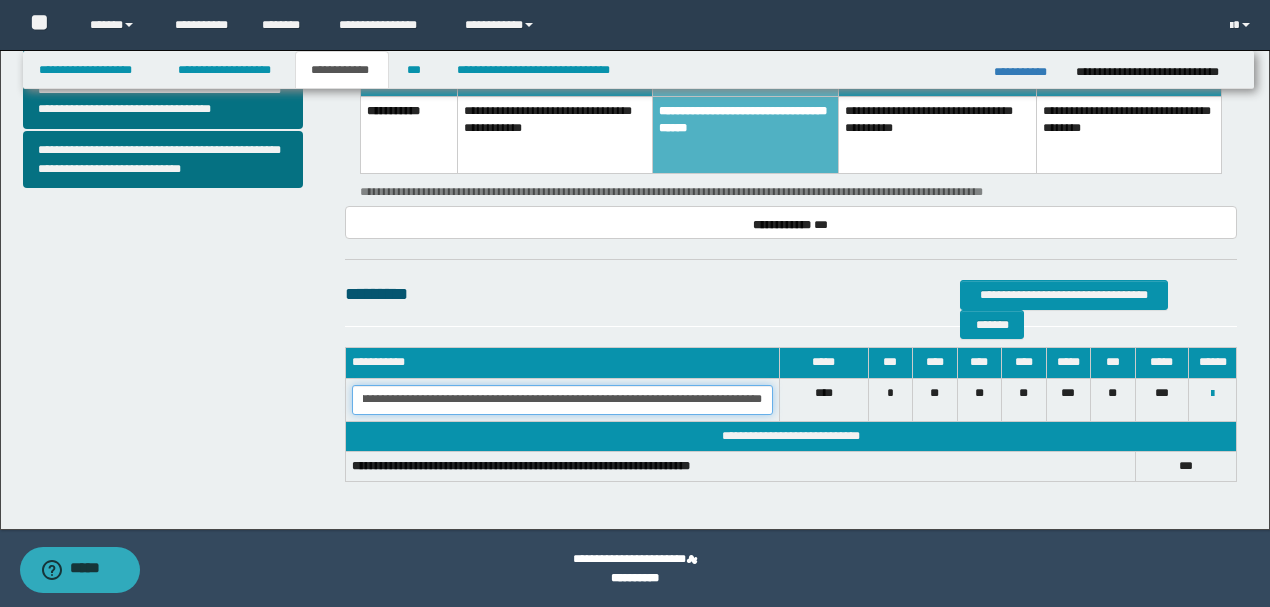 drag, startPoint x: 375, startPoint y: 398, endPoint x: 632, endPoint y: 394, distance: 257.03113 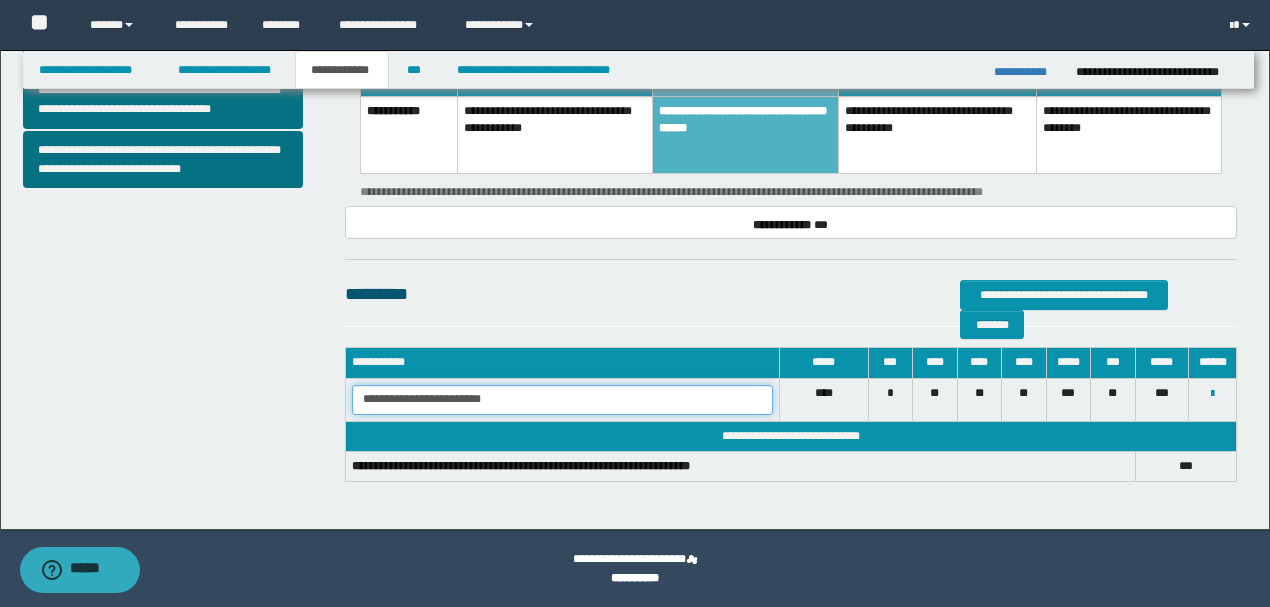 scroll, scrollTop: 0, scrollLeft: 0, axis: both 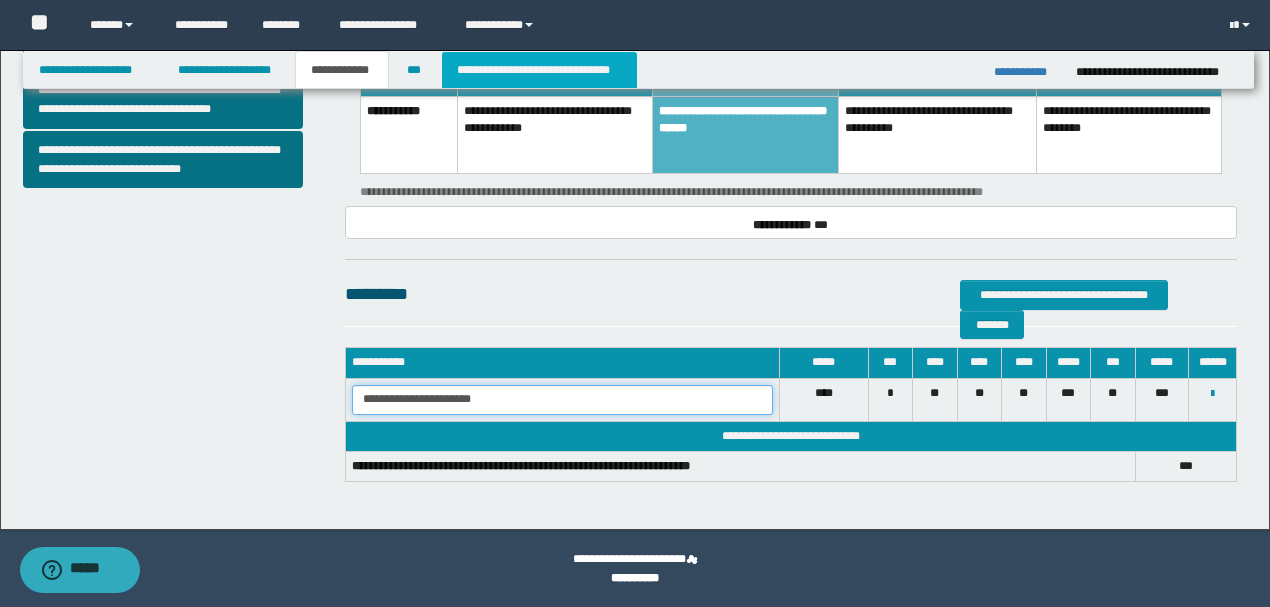 type on "**********" 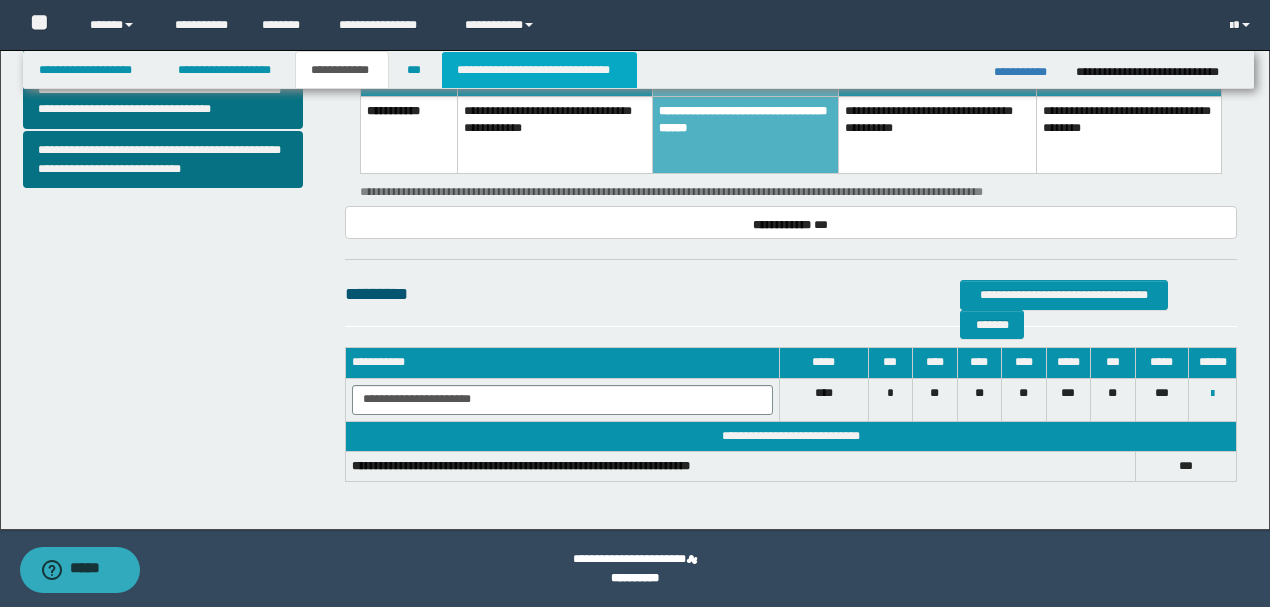 click on "**********" at bounding box center (539, 70) 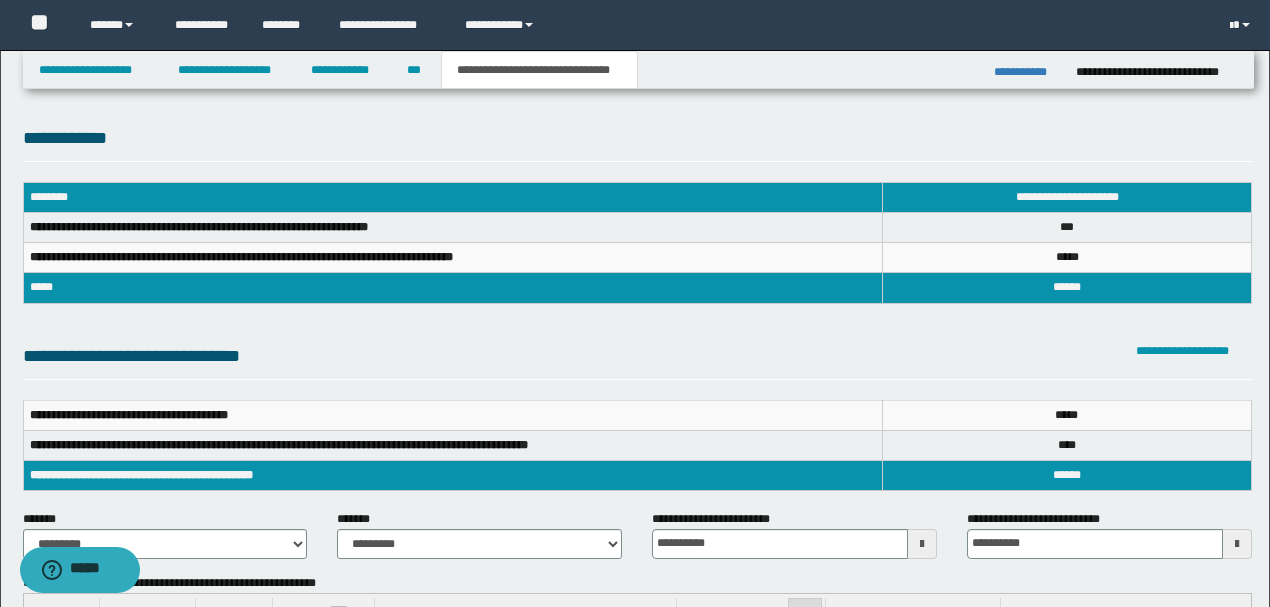 scroll, scrollTop: 0, scrollLeft: 0, axis: both 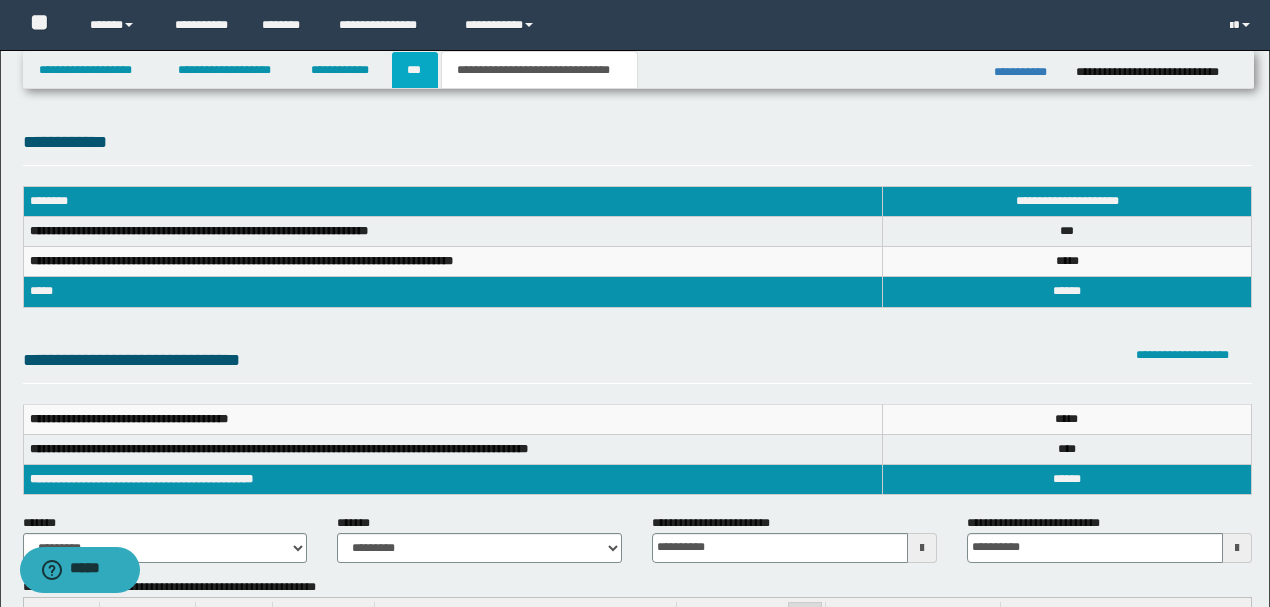 click on "***" at bounding box center (415, 70) 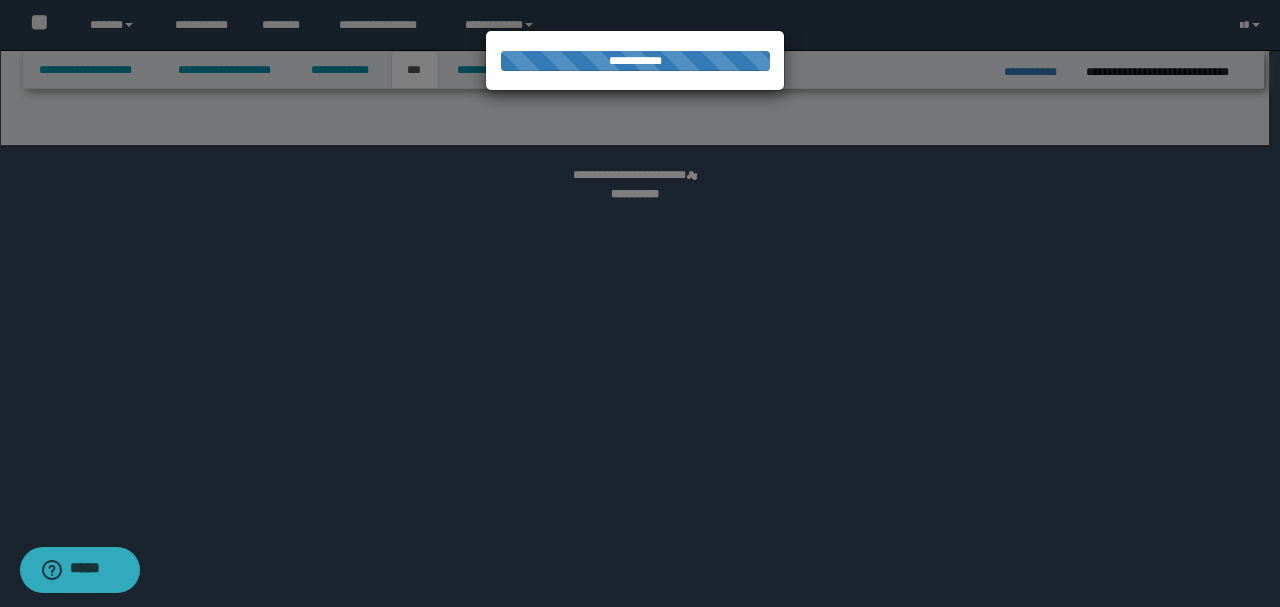 select on "*" 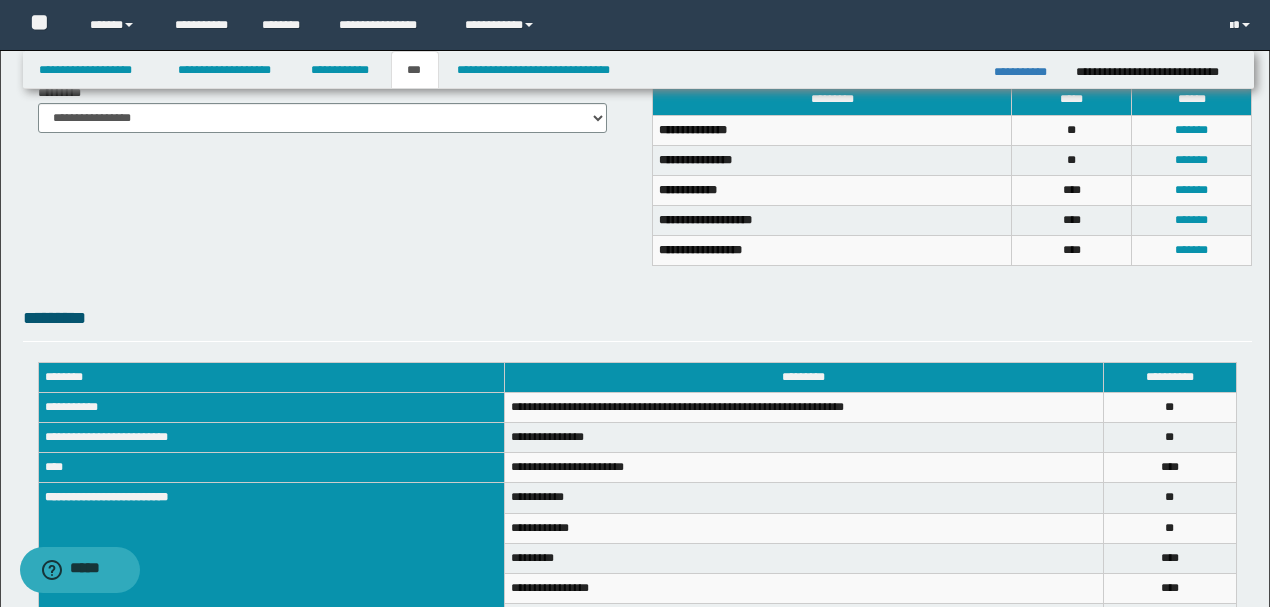 scroll, scrollTop: 533, scrollLeft: 0, axis: vertical 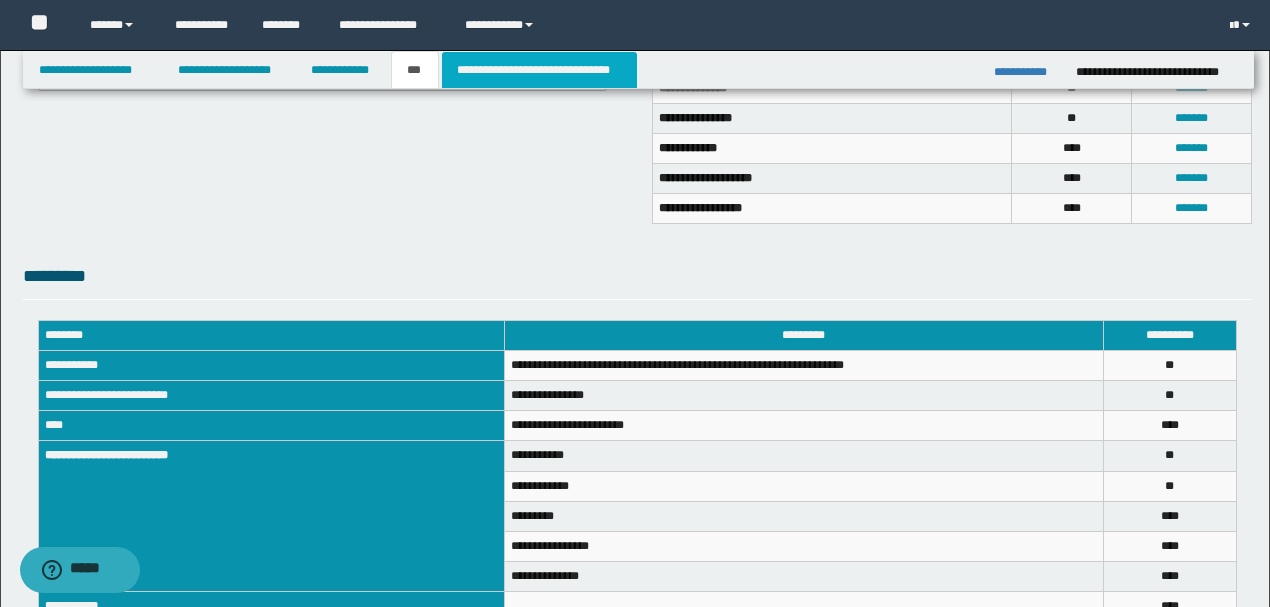 click on "**********" at bounding box center [539, 70] 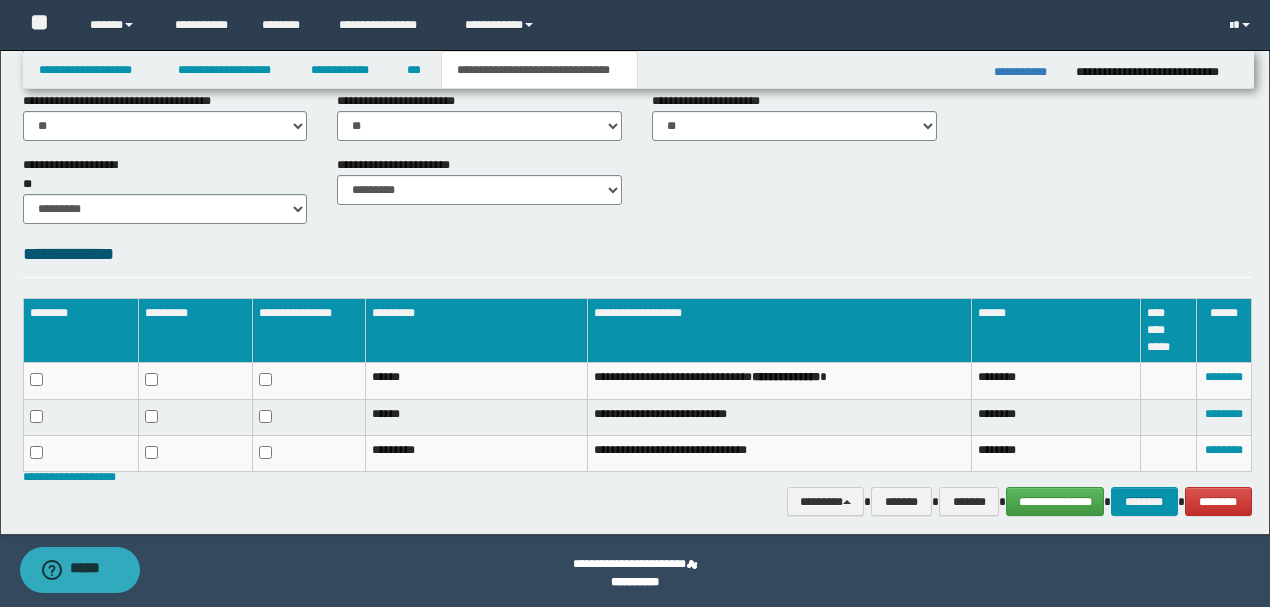 scroll, scrollTop: 849, scrollLeft: 0, axis: vertical 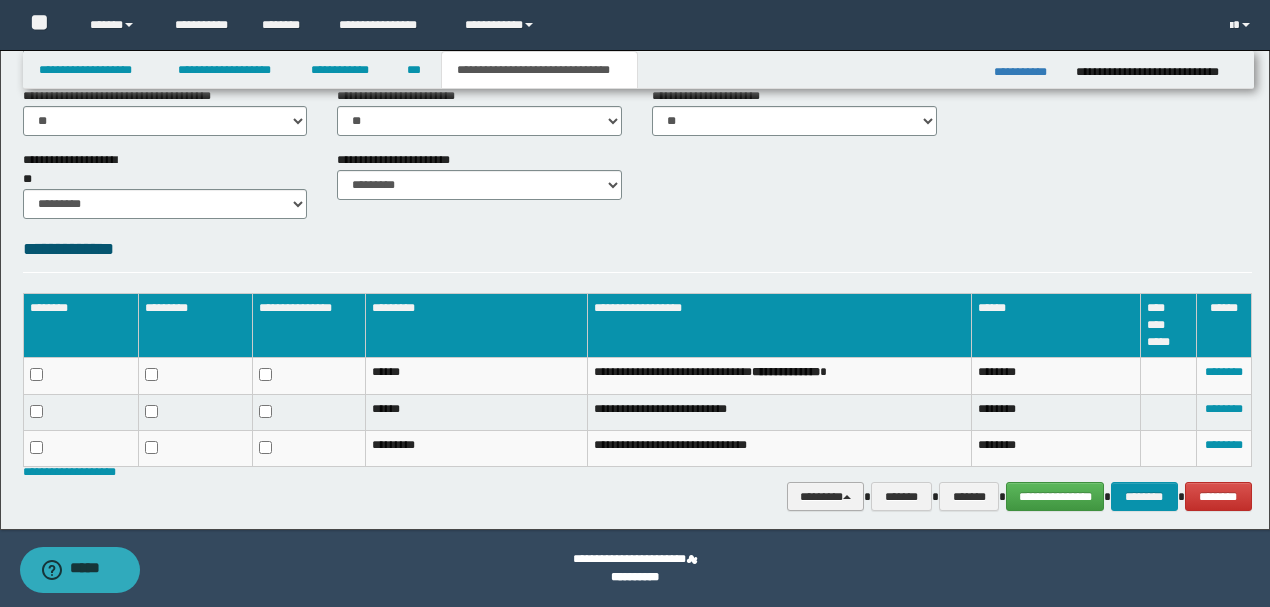 click on "********" at bounding box center (826, 496) 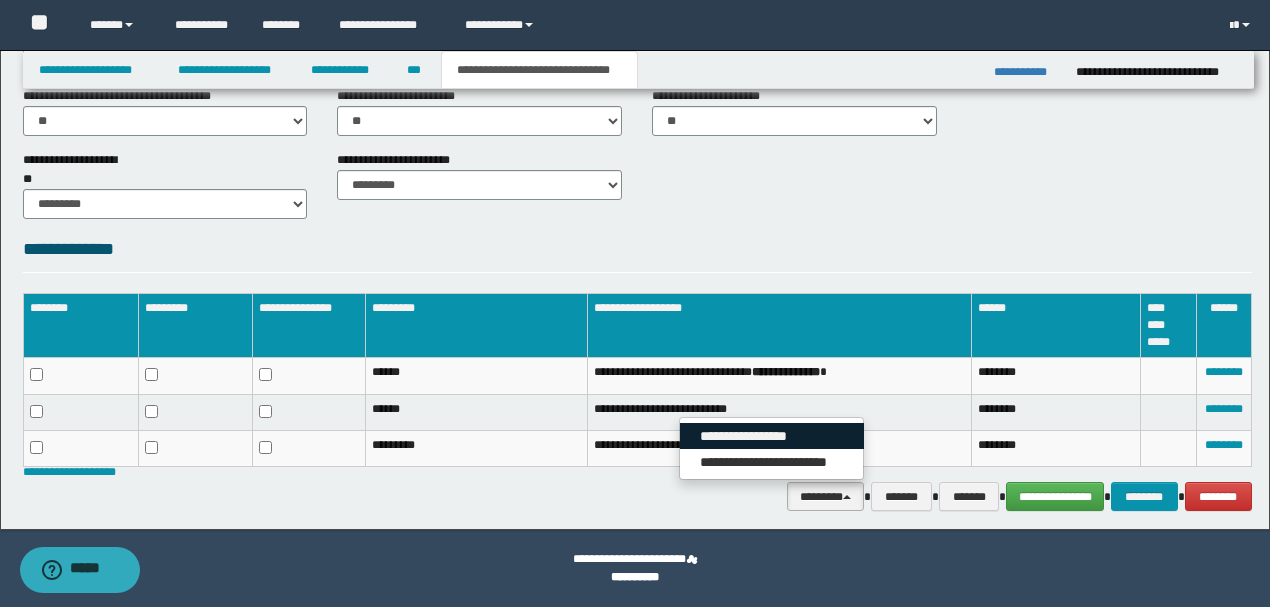 click on "**********" at bounding box center [772, 436] 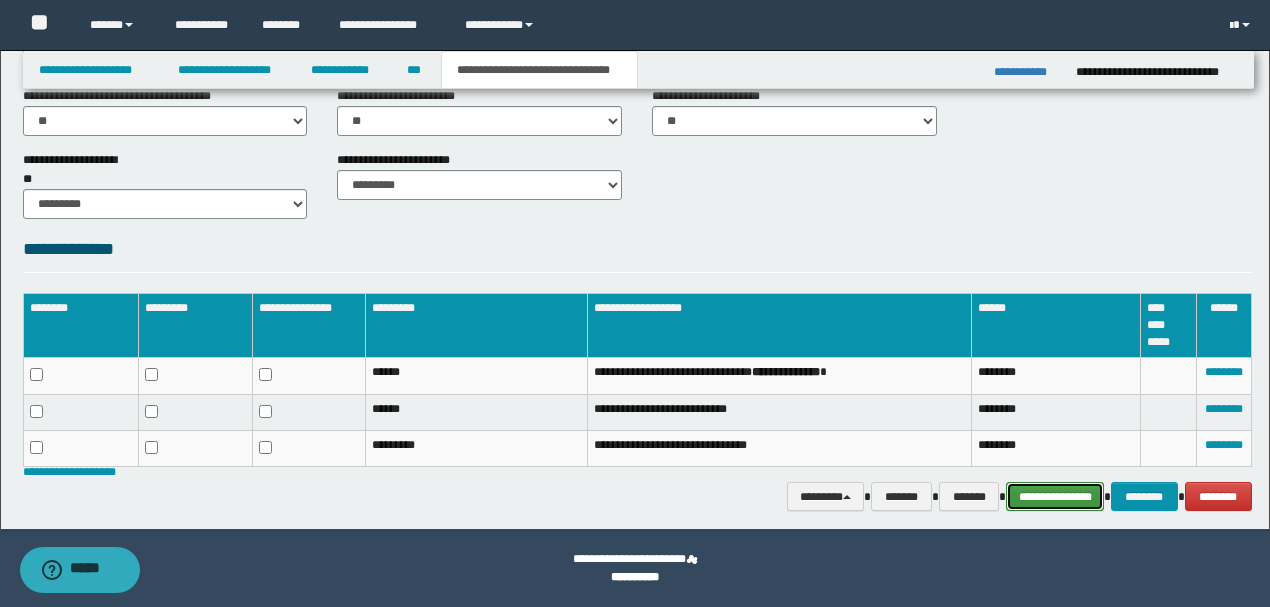 click on "**********" at bounding box center [1055, 496] 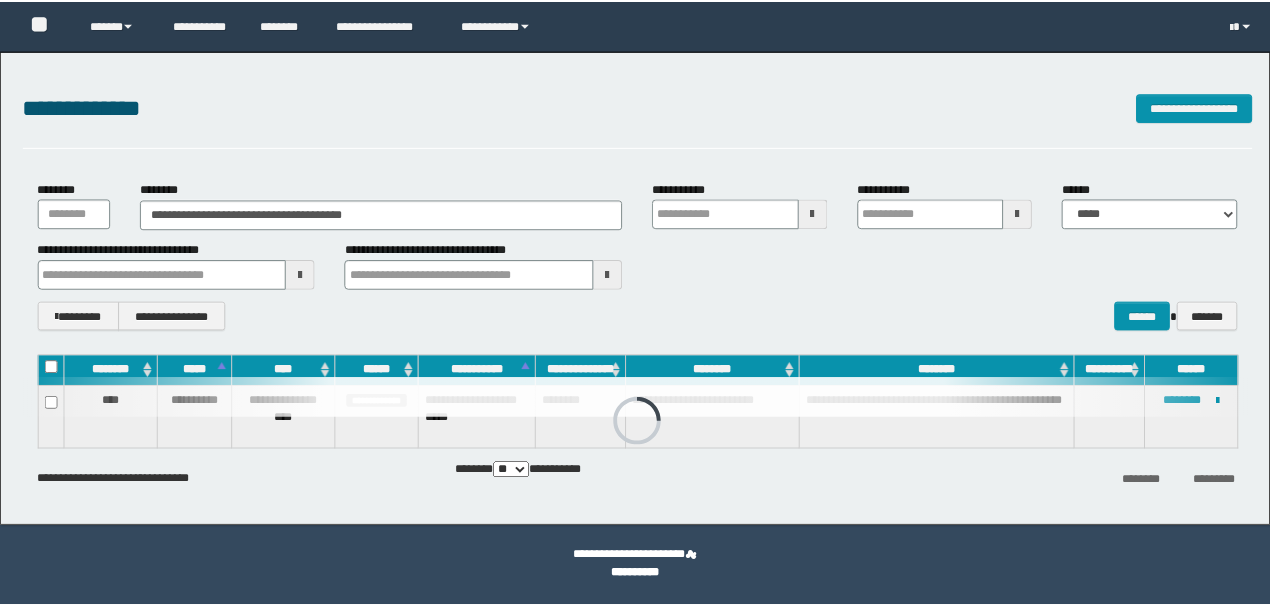 scroll, scrollTop: 0, scrollLeft: 0, axis: both 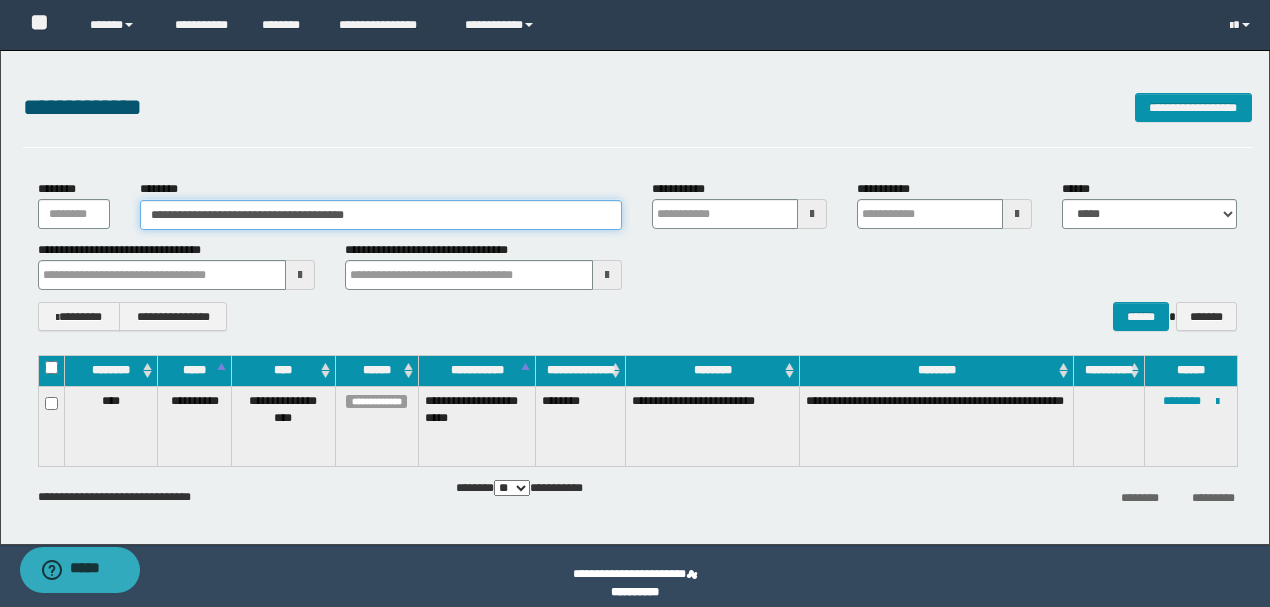 click on "**********" at bounding box center (381, 215) 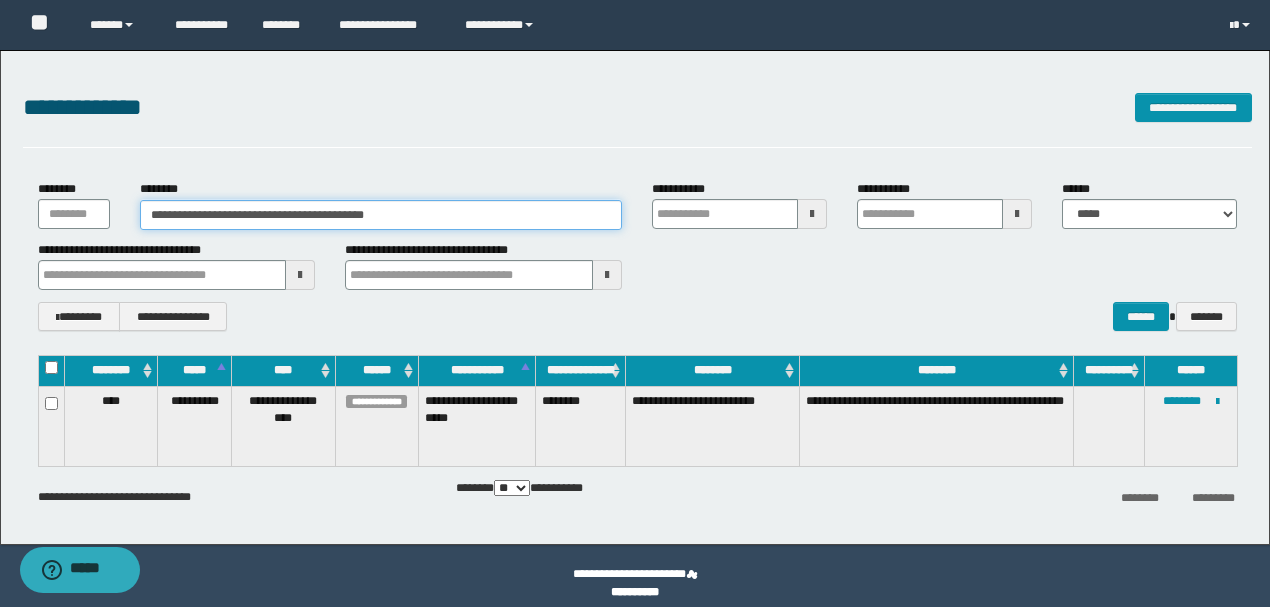 drag, startPoint x: 431, startPoint y: 213, endPoint x: 59, endPoint y: 215, distance: 372.00537 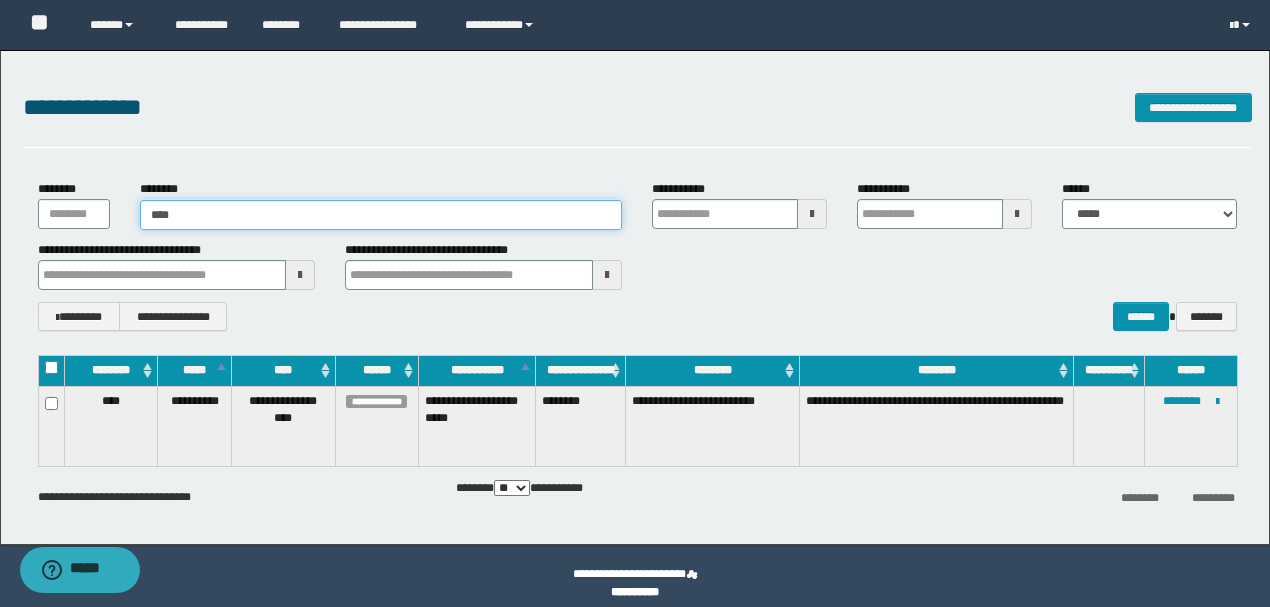 type on "*****" 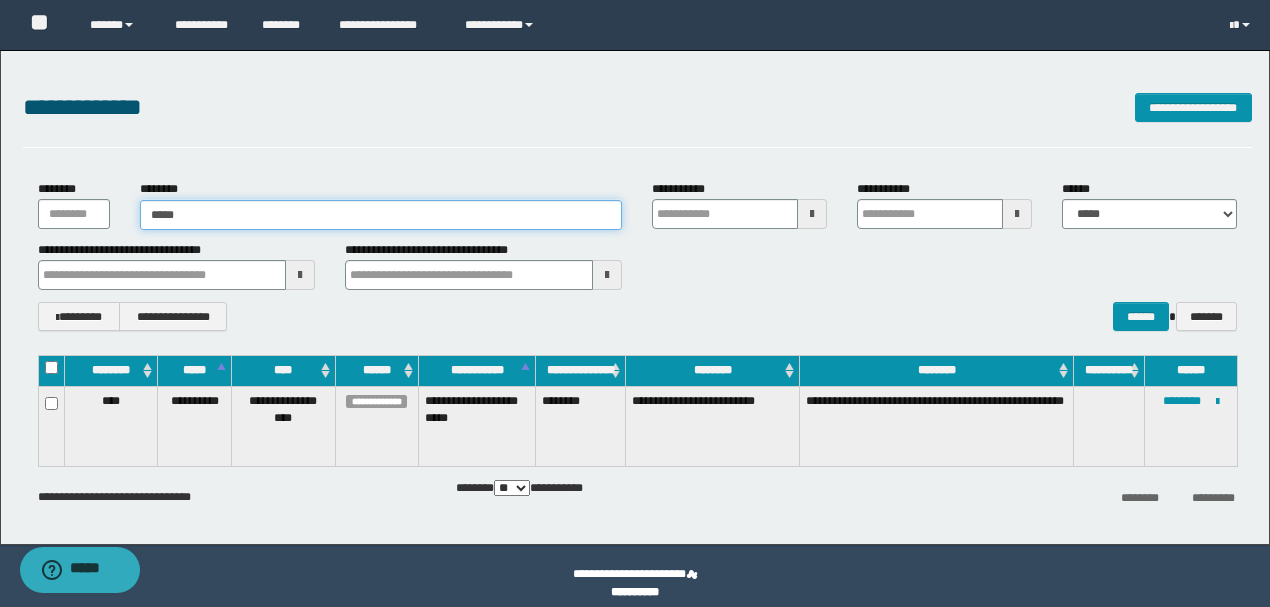 type on "*****" 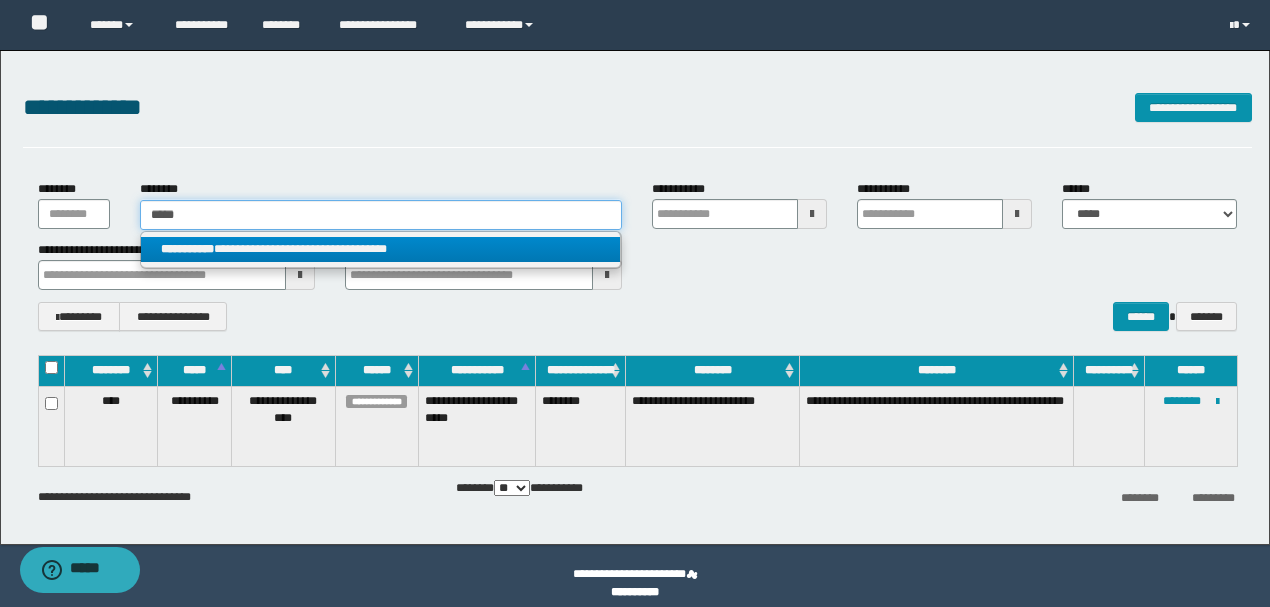 type on "*****" 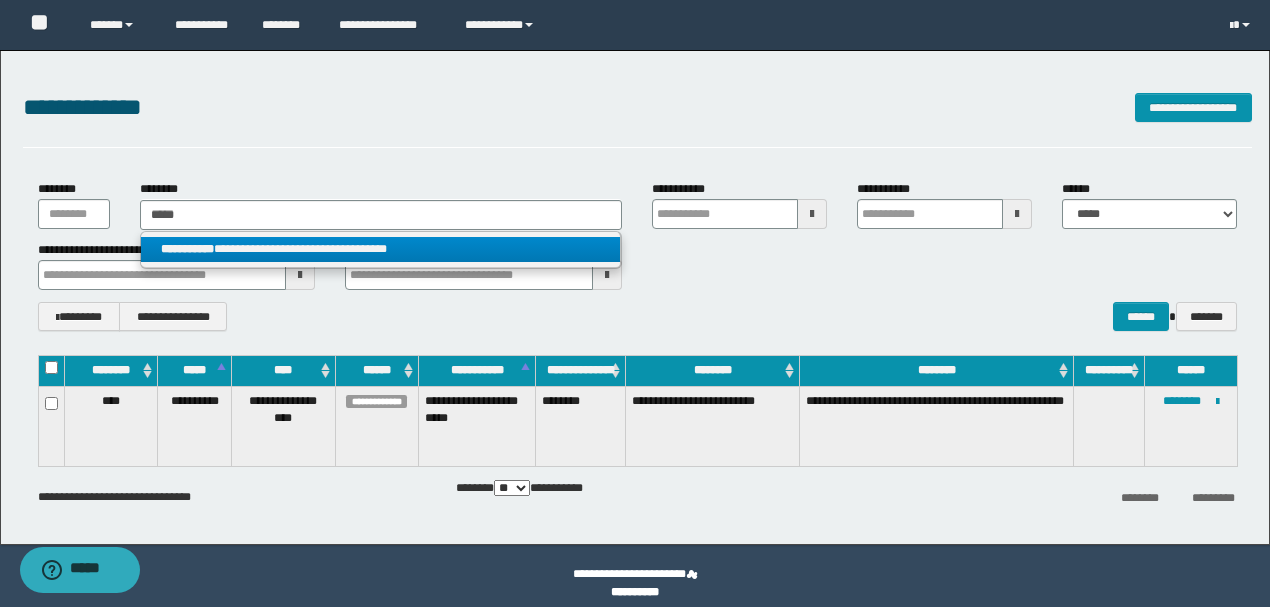 click on "**********" at bounding box center (380, 249) 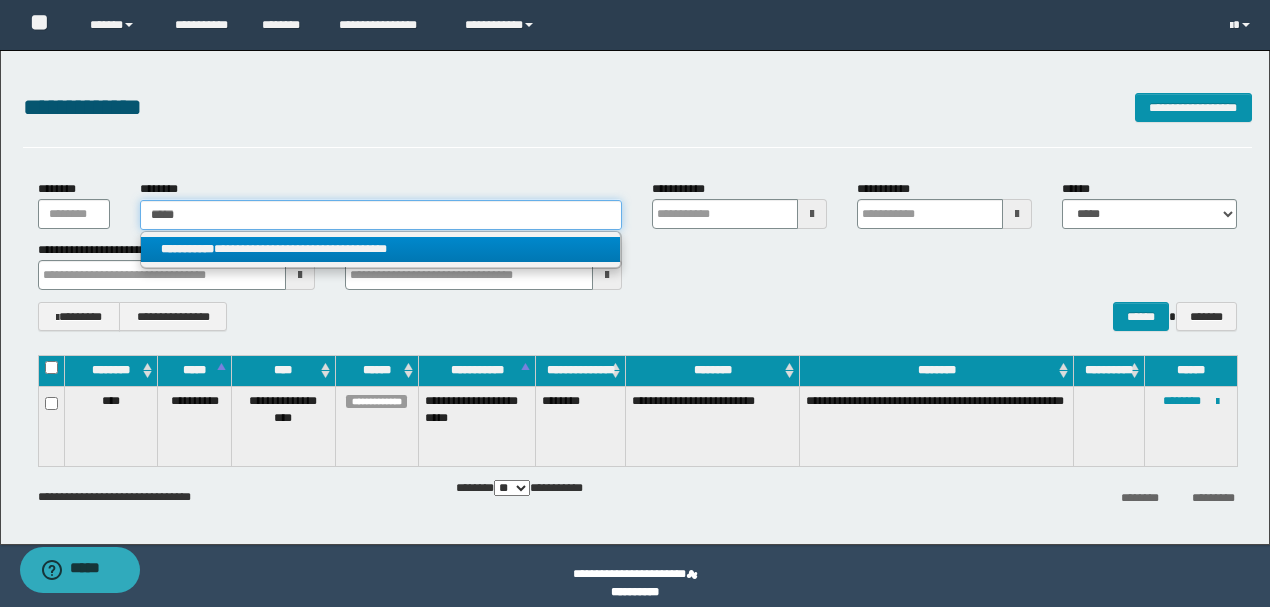 type 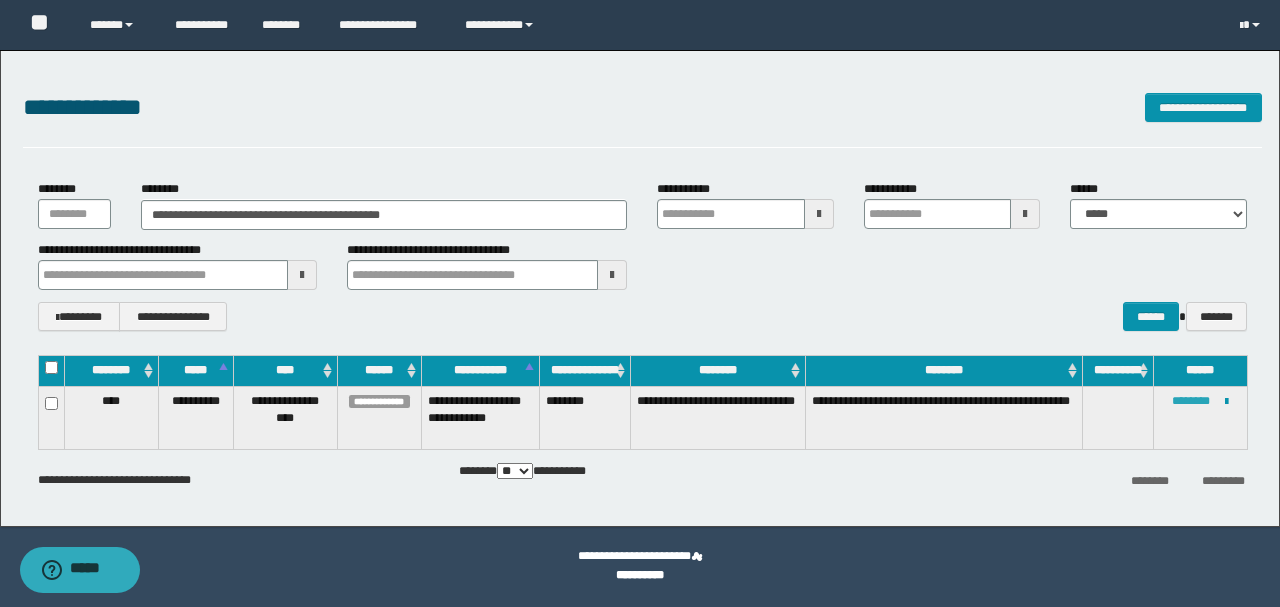 click on "********" at bounding box center (1191, 401) 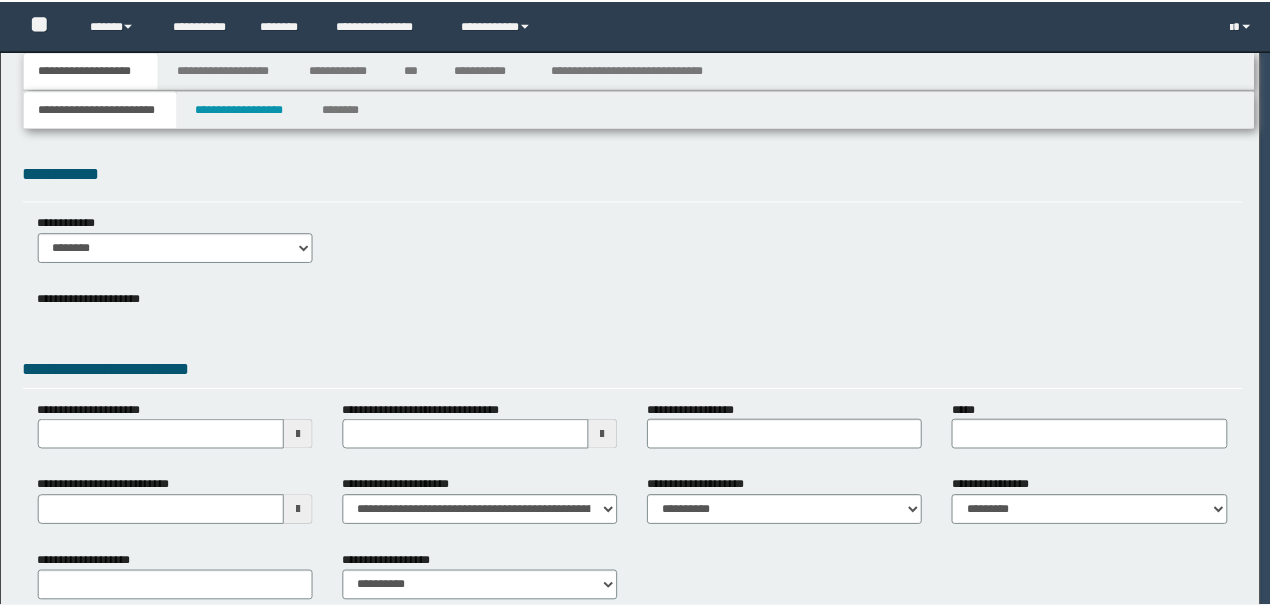 scroll, scrollTop: 0, scrollLeft: 0, axis: both 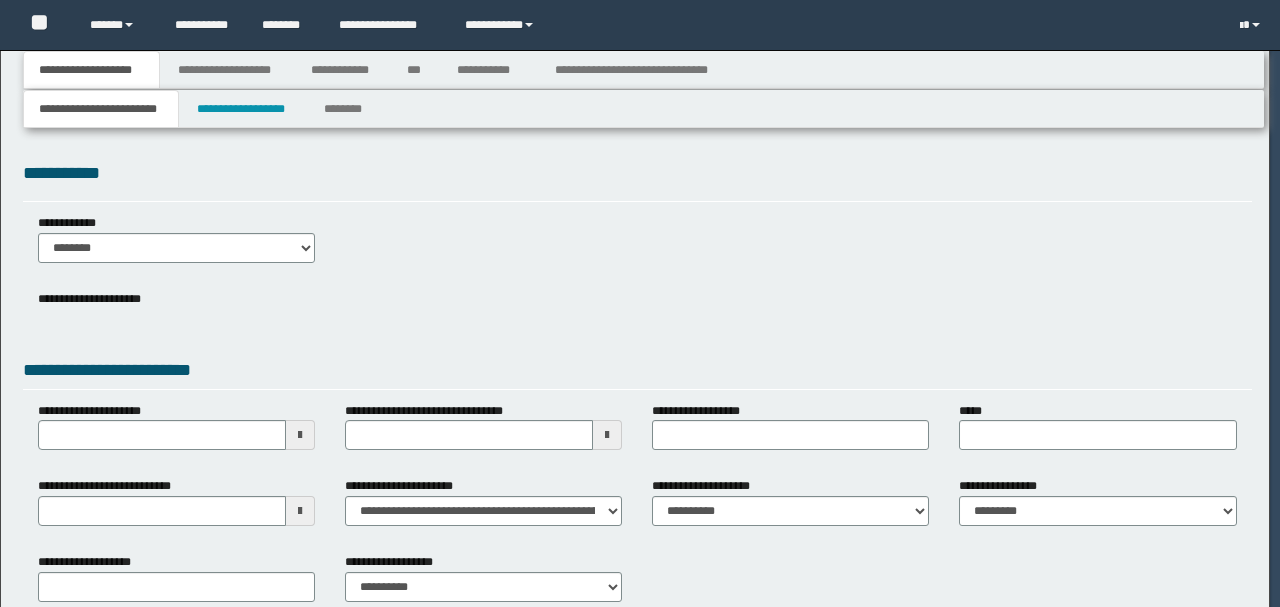 select on "**" 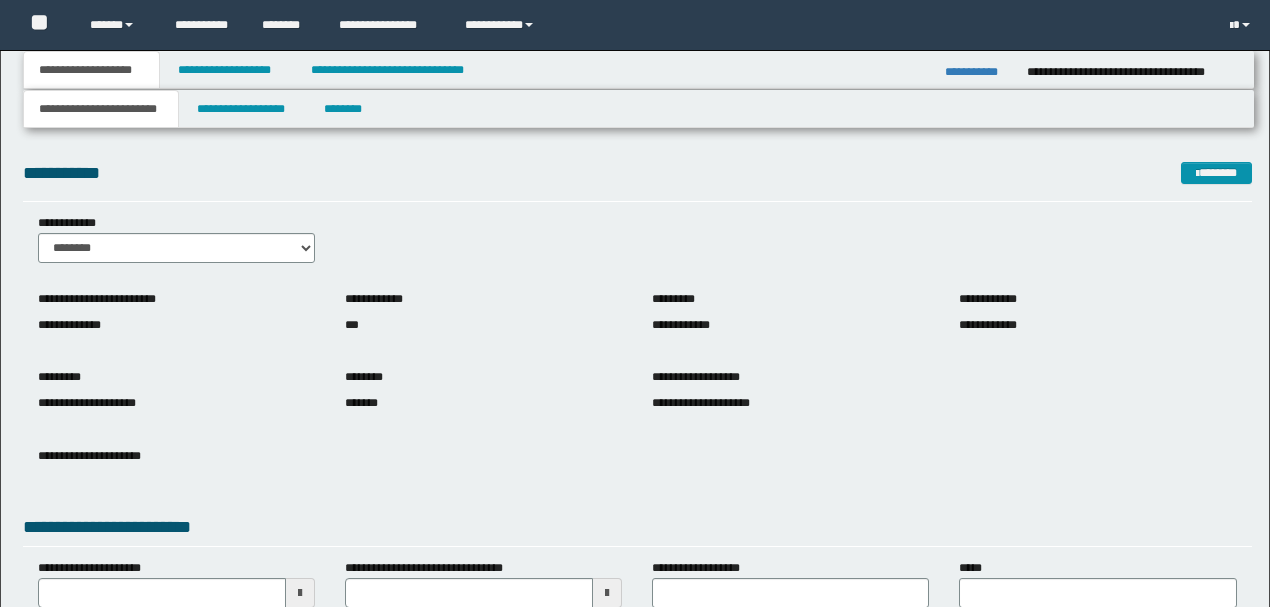 scroll, scrollTop: 0, scrollLeft: 0, axis: both 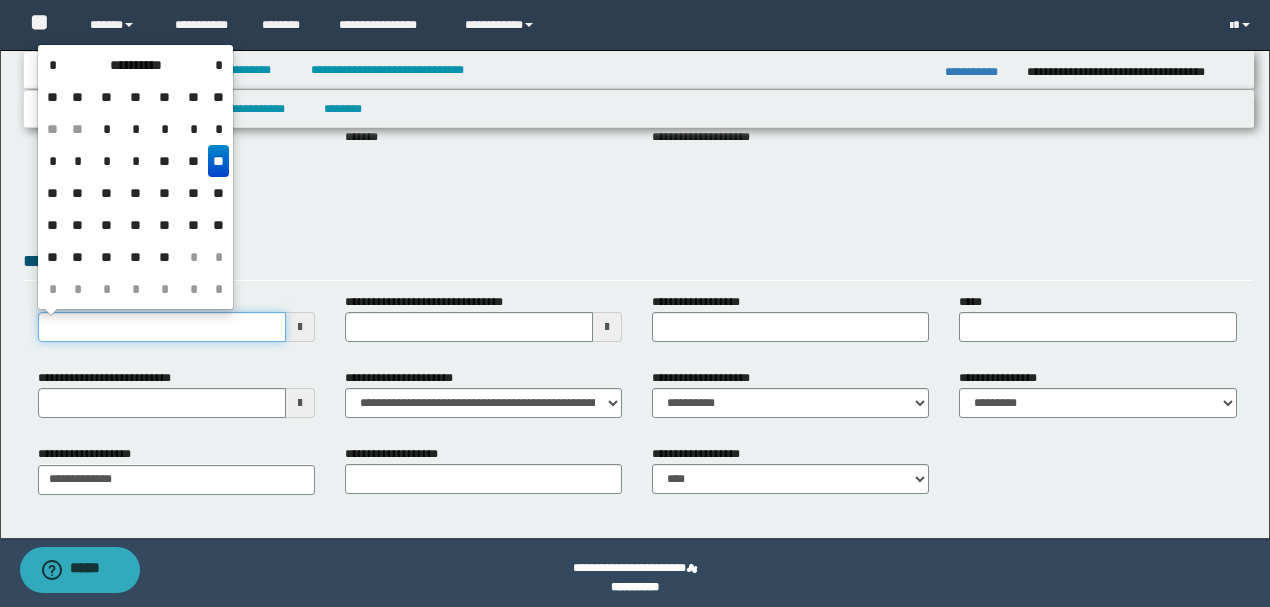 click on "**********" at bounding box center [162, 327] 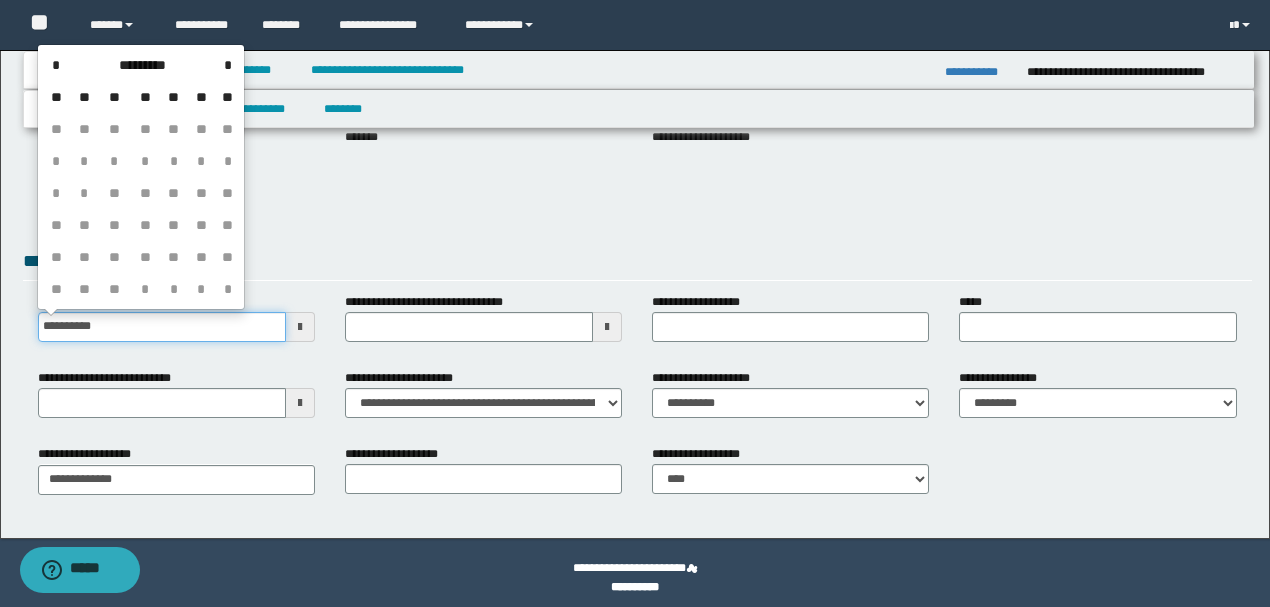 type on "**********" 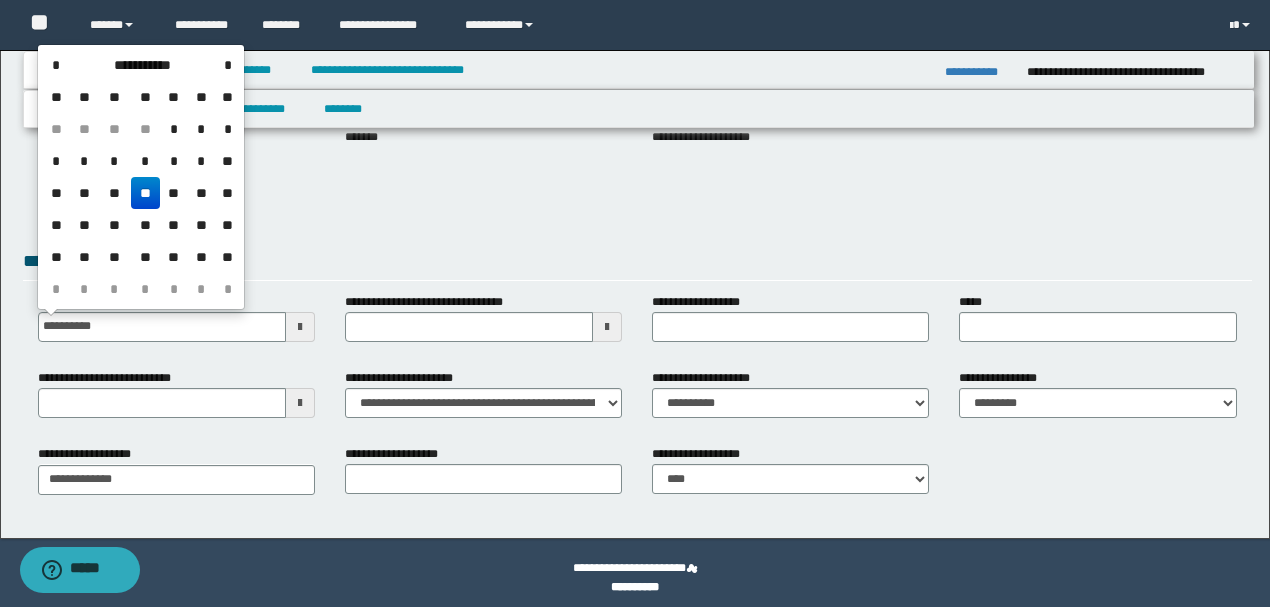 click on "**" at bounding box center [145, 193] 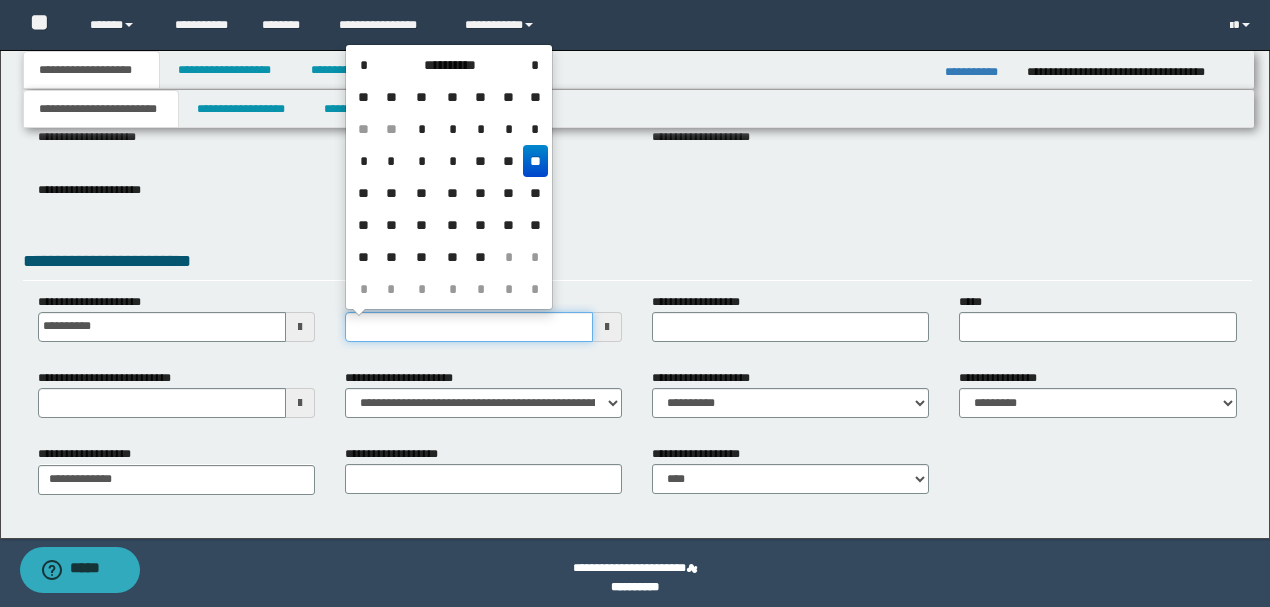 click on "**********" at bounding box center [469, 327] 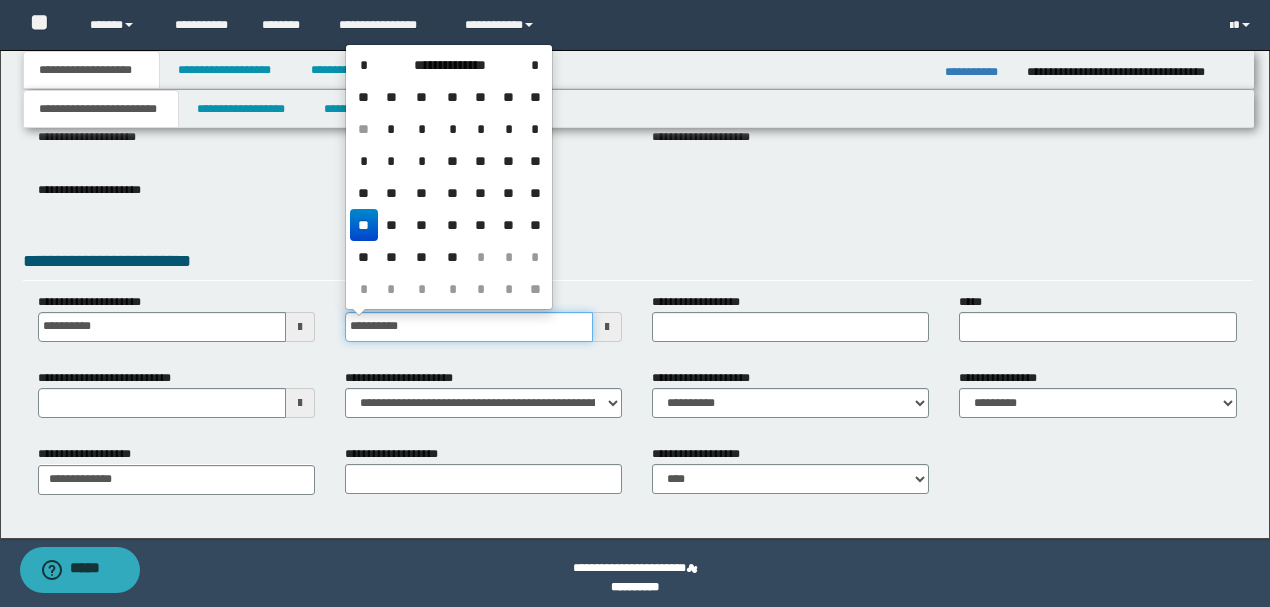 type on "**********" 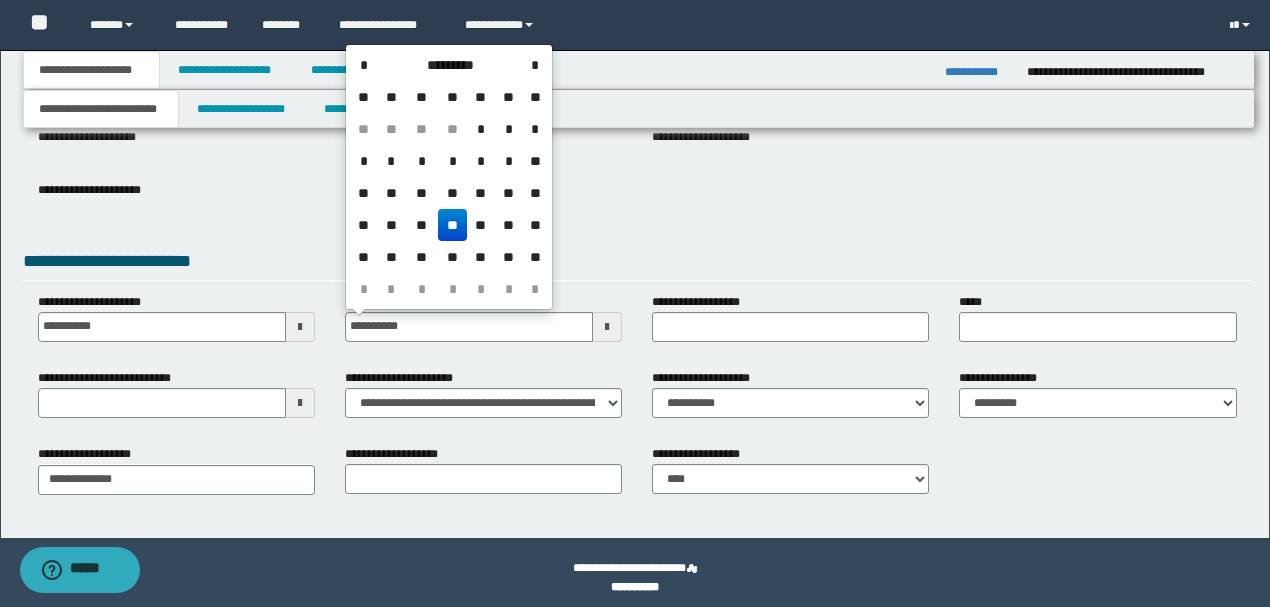 click on "**" at bounding box center [452, 225] 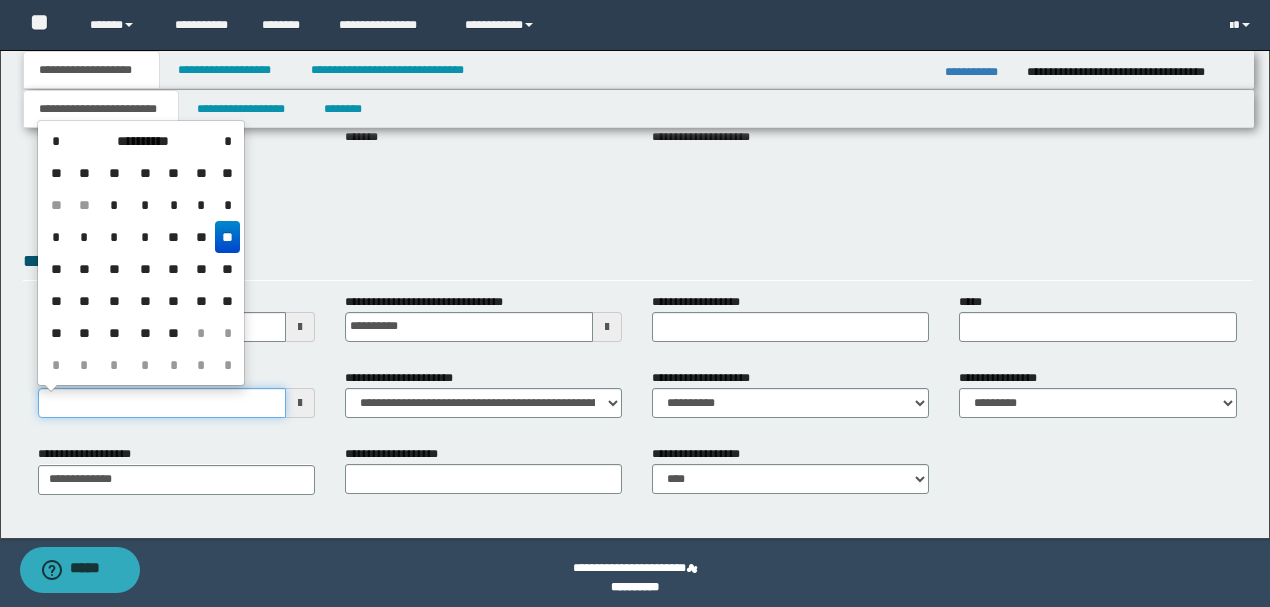 click on "**********" at bounding box center [162, 403] 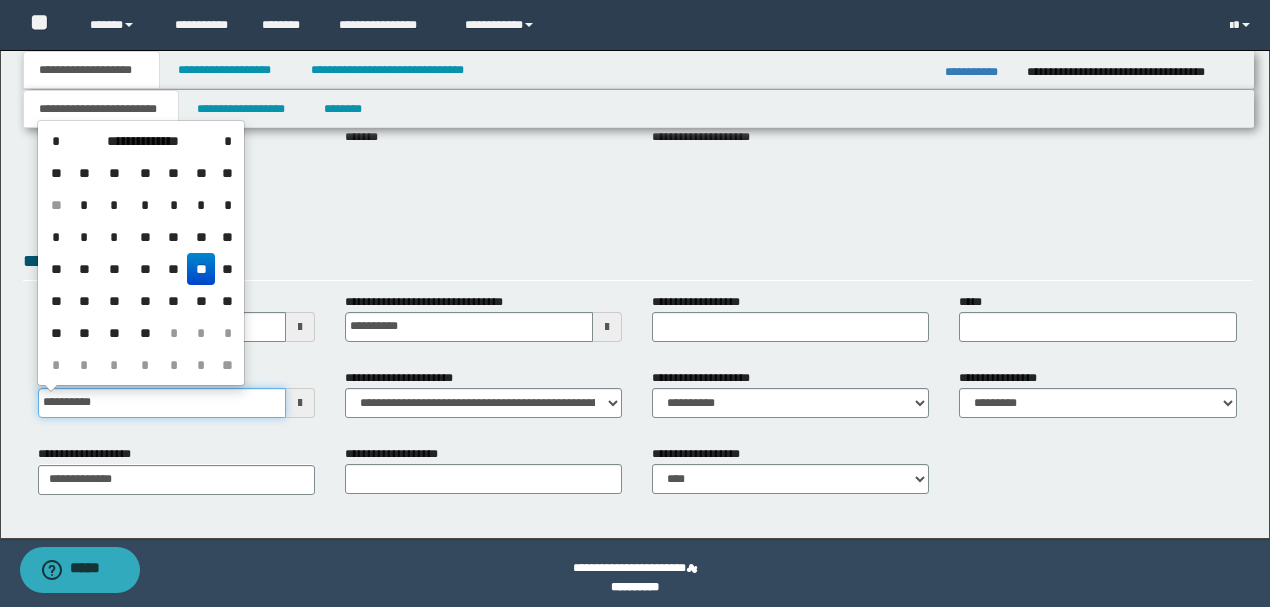 type on "**********" 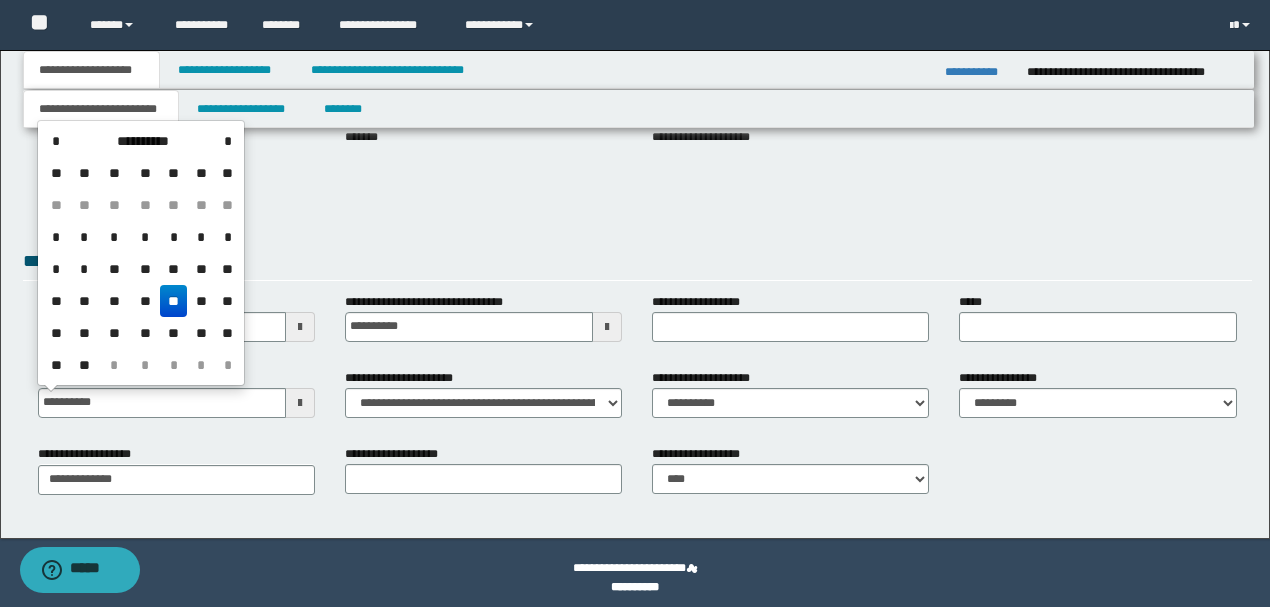 click on "**" at bounding box center (174, 301) 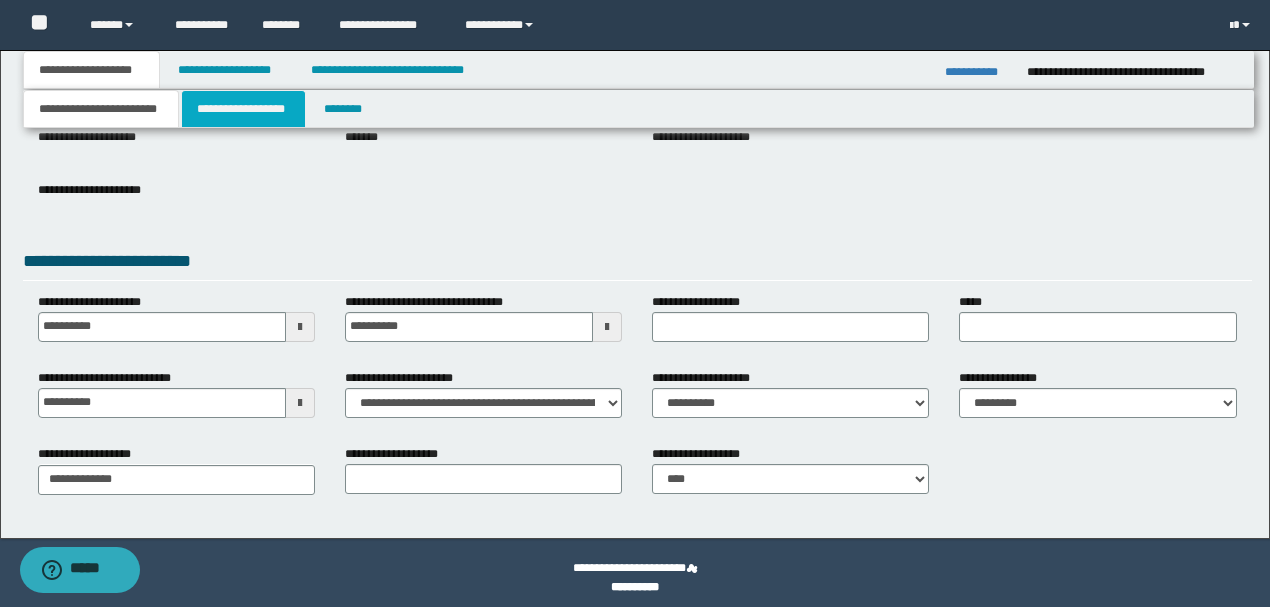 click on "**********" at bounding box center [243, 109] 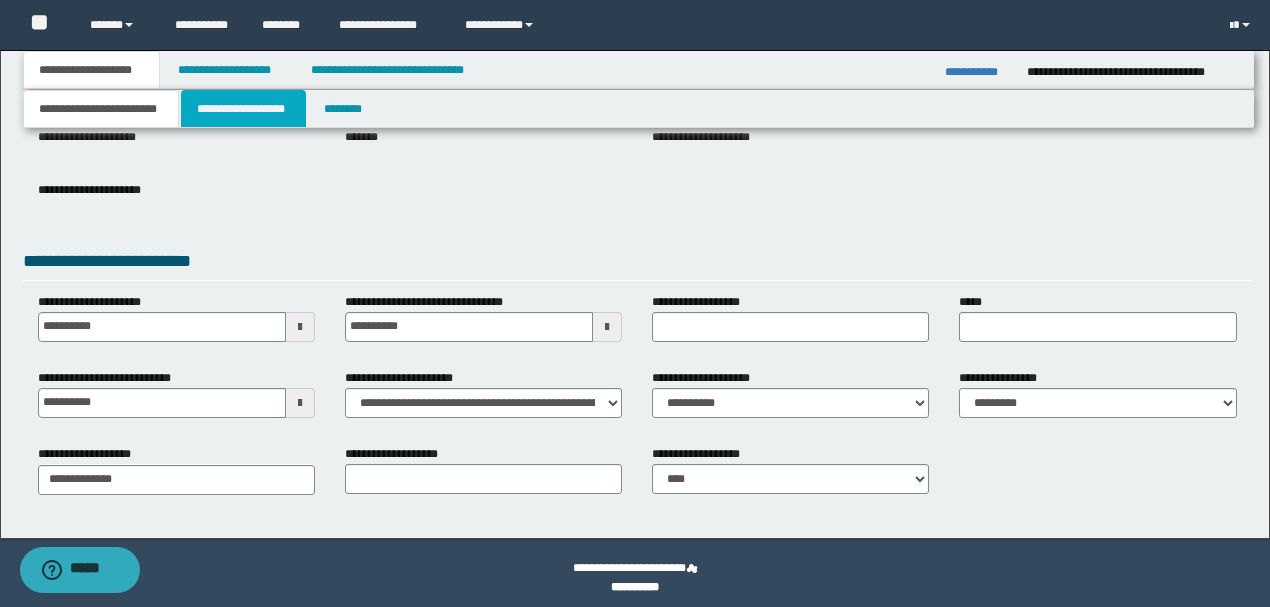 scroll, scrollTop: 0, scrollLeft: 0, axis: both 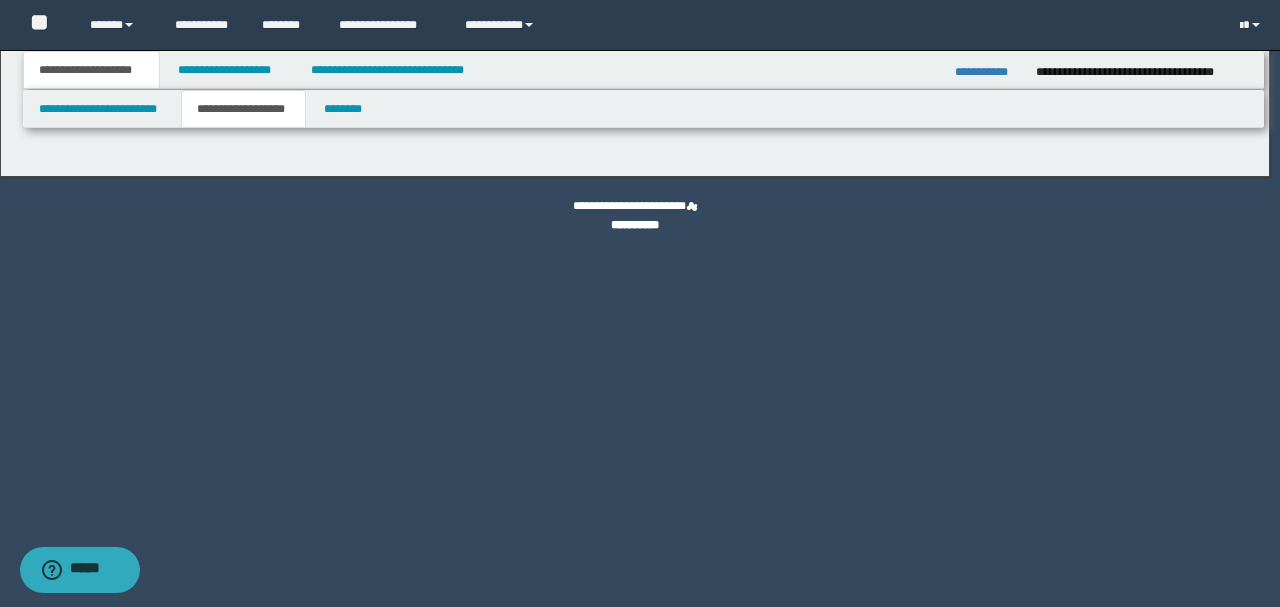 type on "********" 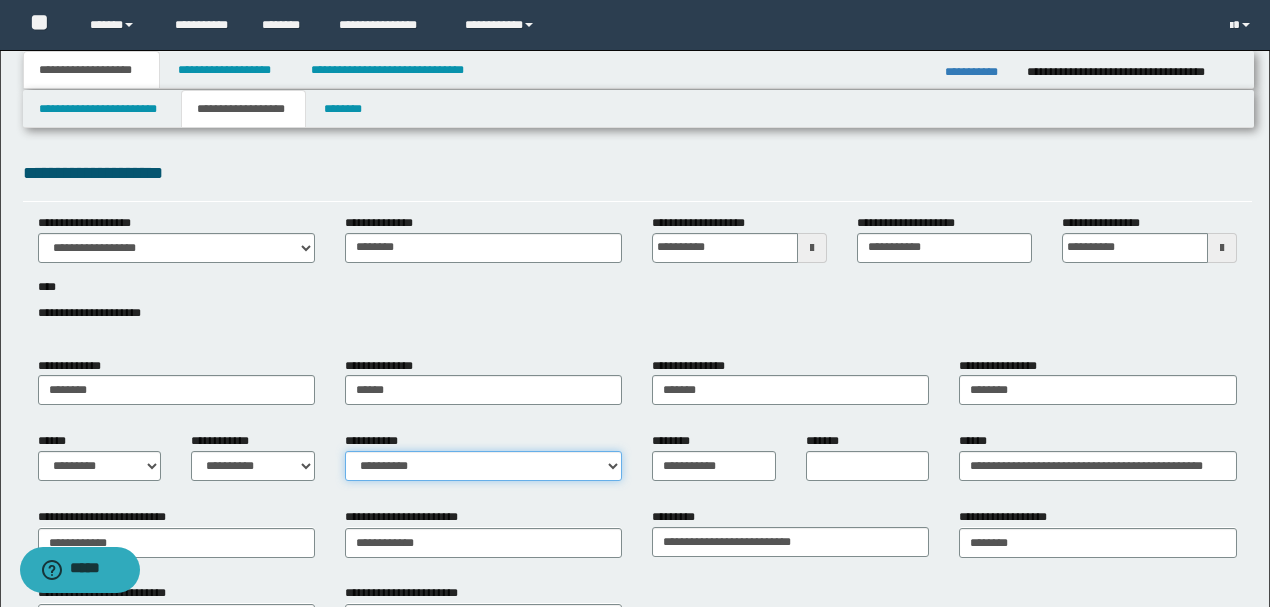 click on "**********" at bounding box center [483, 466] 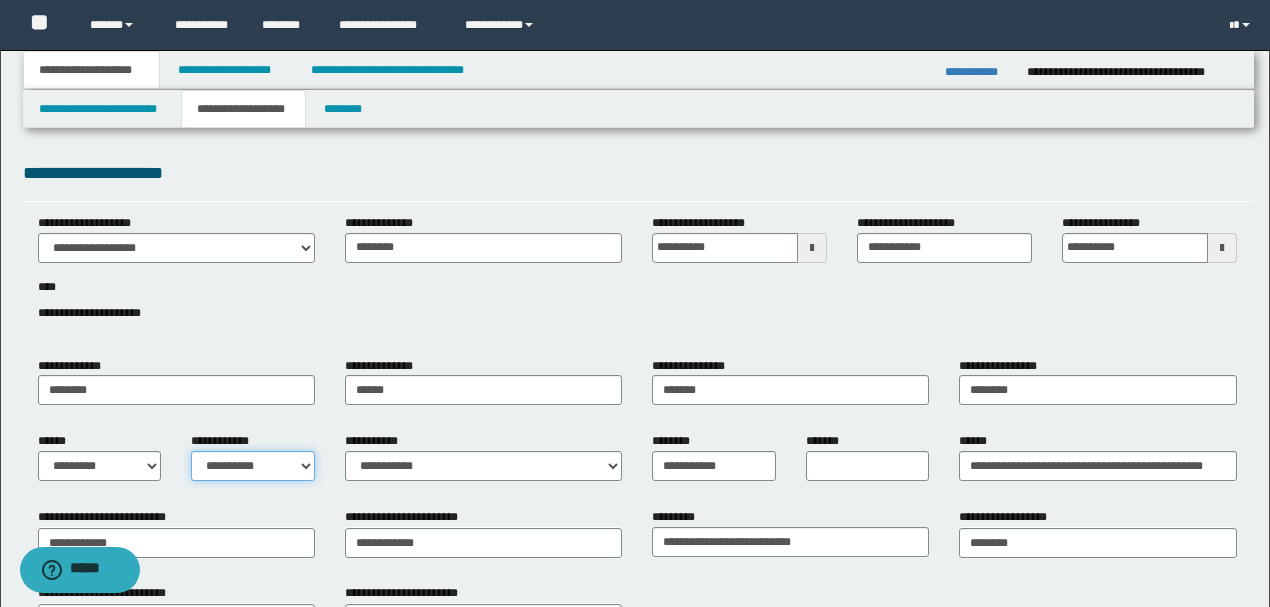 click on "**********" at bounding box center (253, 466) 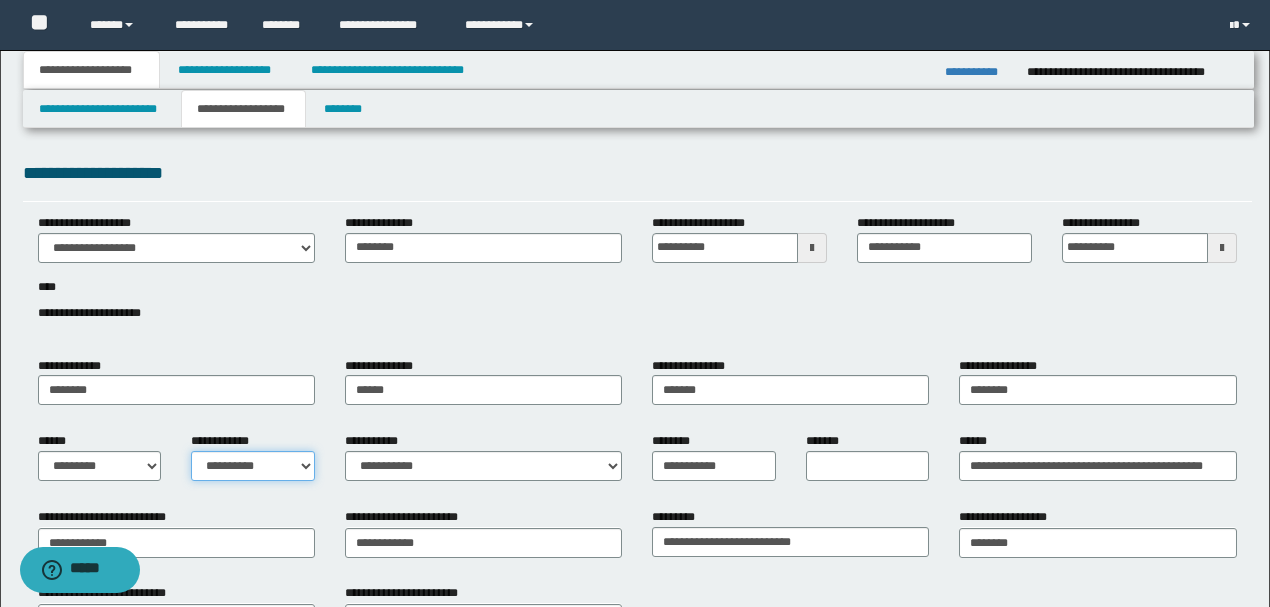 select on "*" 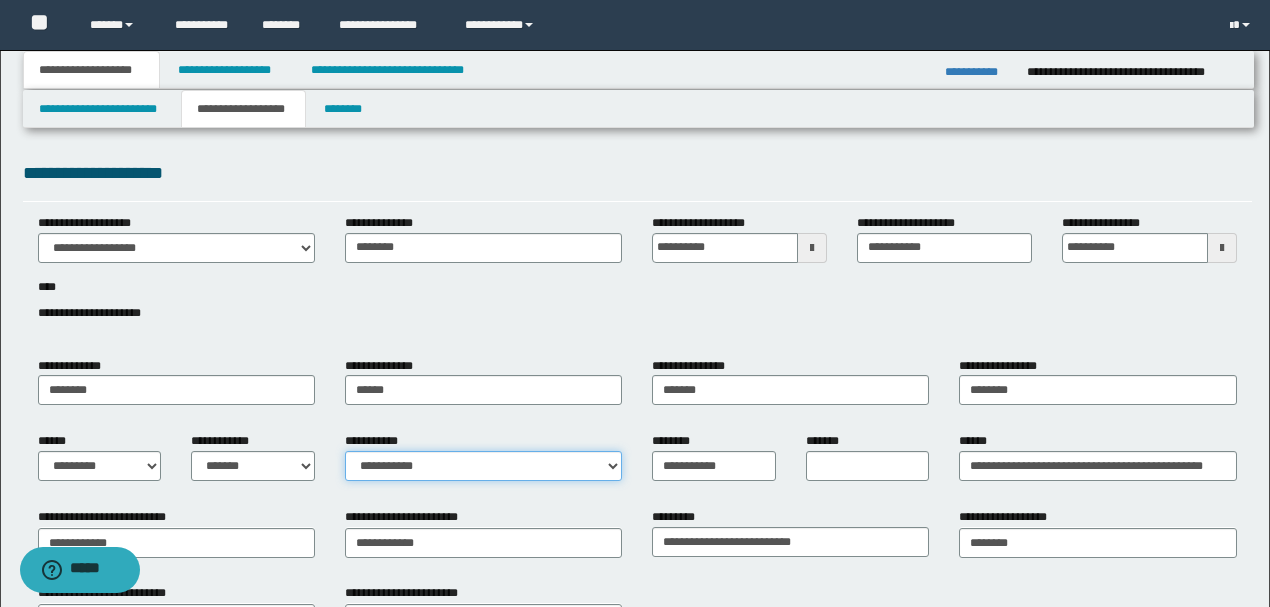click on "**********" at bounding box center (483, 466) 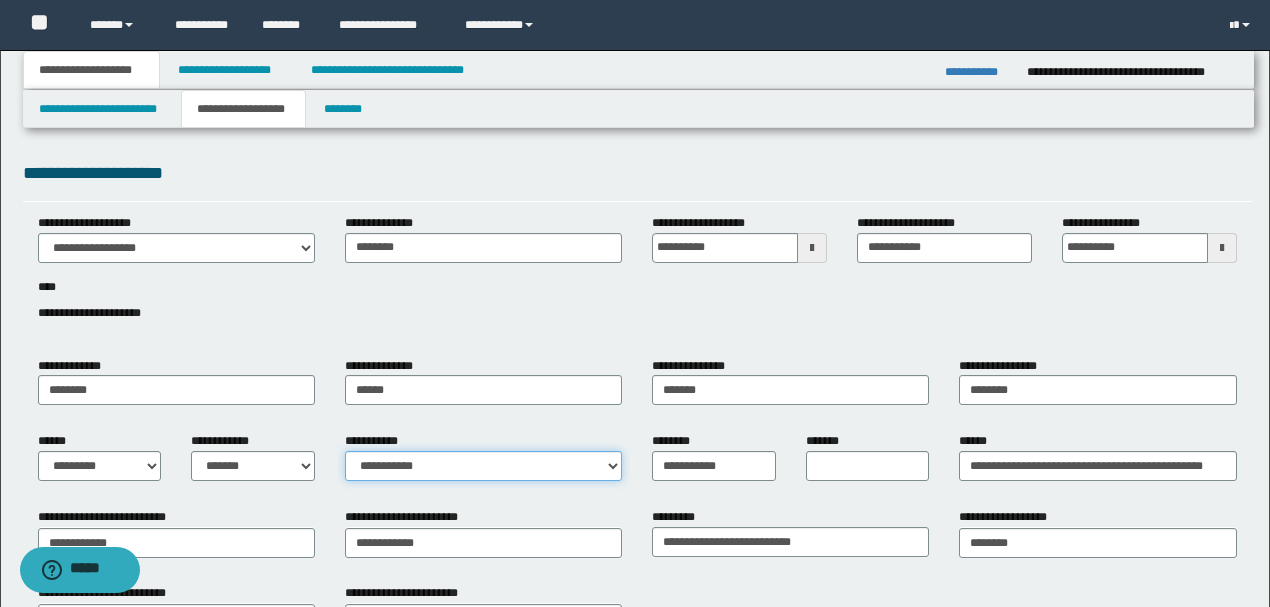 select on "*" 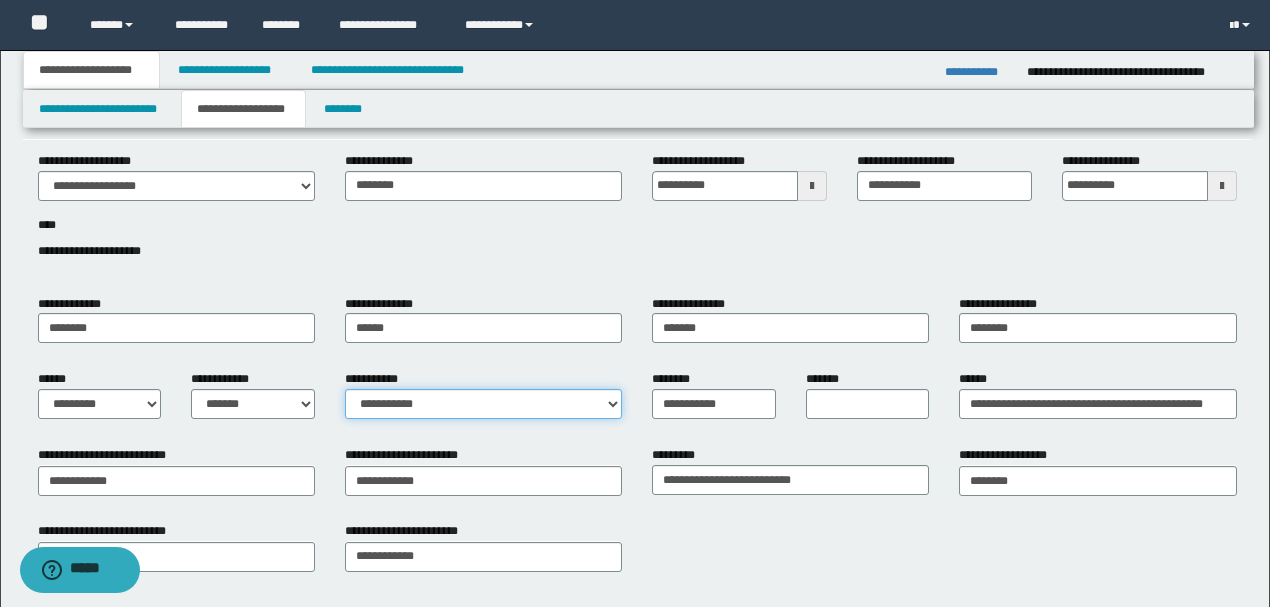 scroll, scrollTop: 133, scrollLeft: 0, axis: vertical 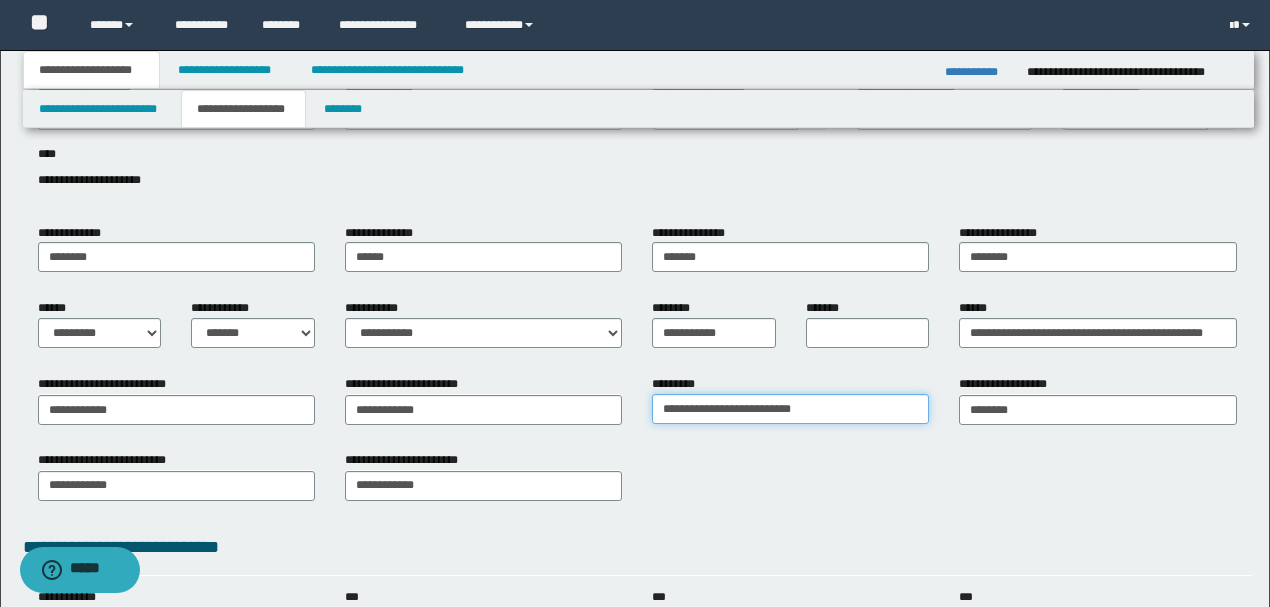 click on "**********" at bounding box center (790, 409) 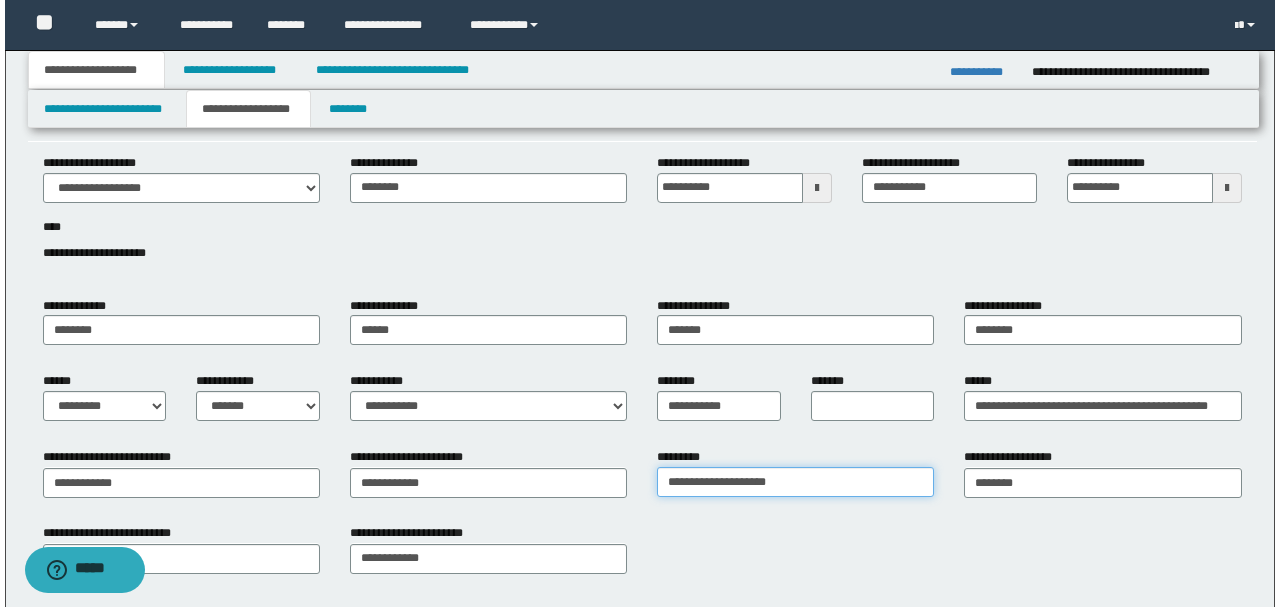 scroll, scrollTop: 0, scrollLeft: 0, axis: both 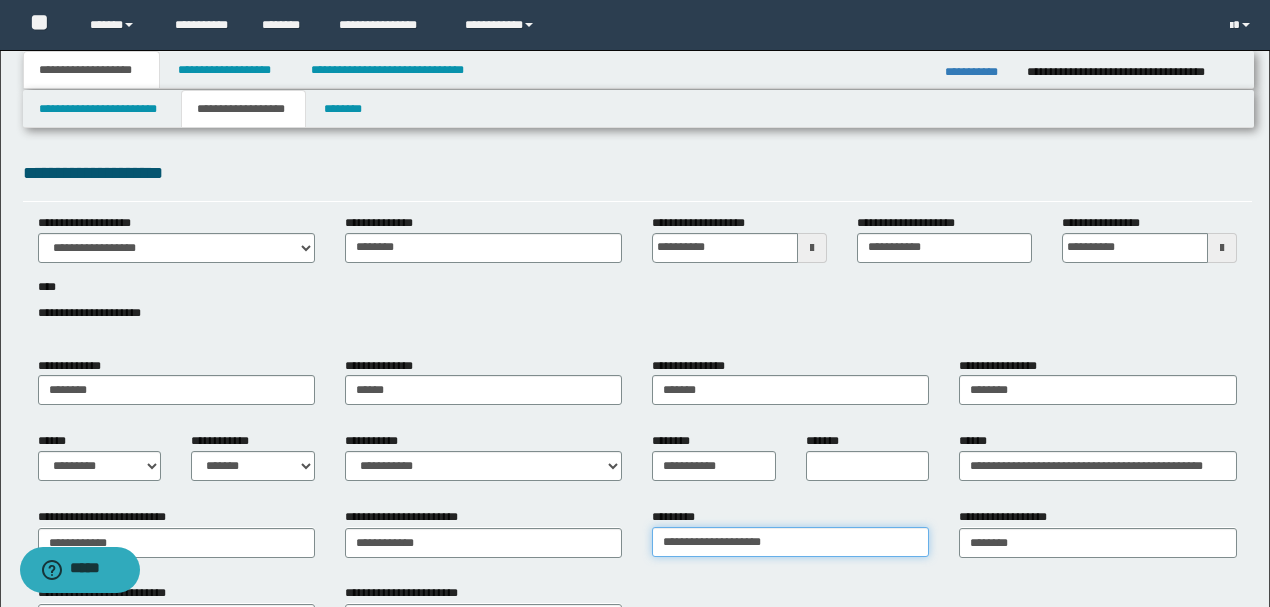 type on "**********" 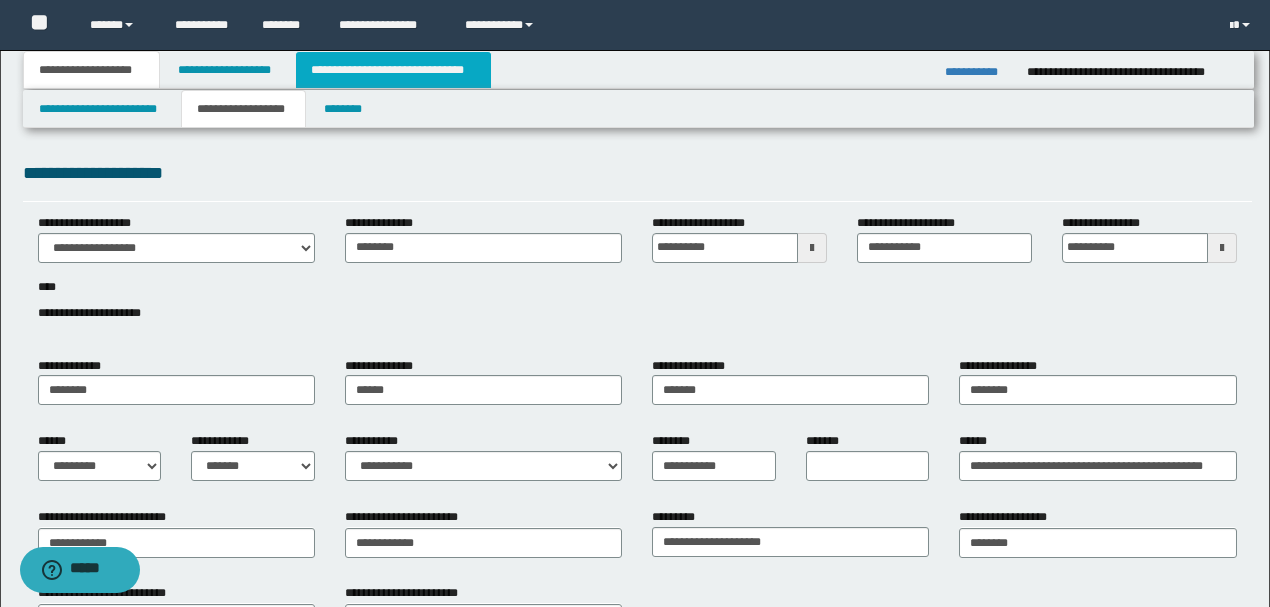 click on "**********" at bounding box center (393, 70) 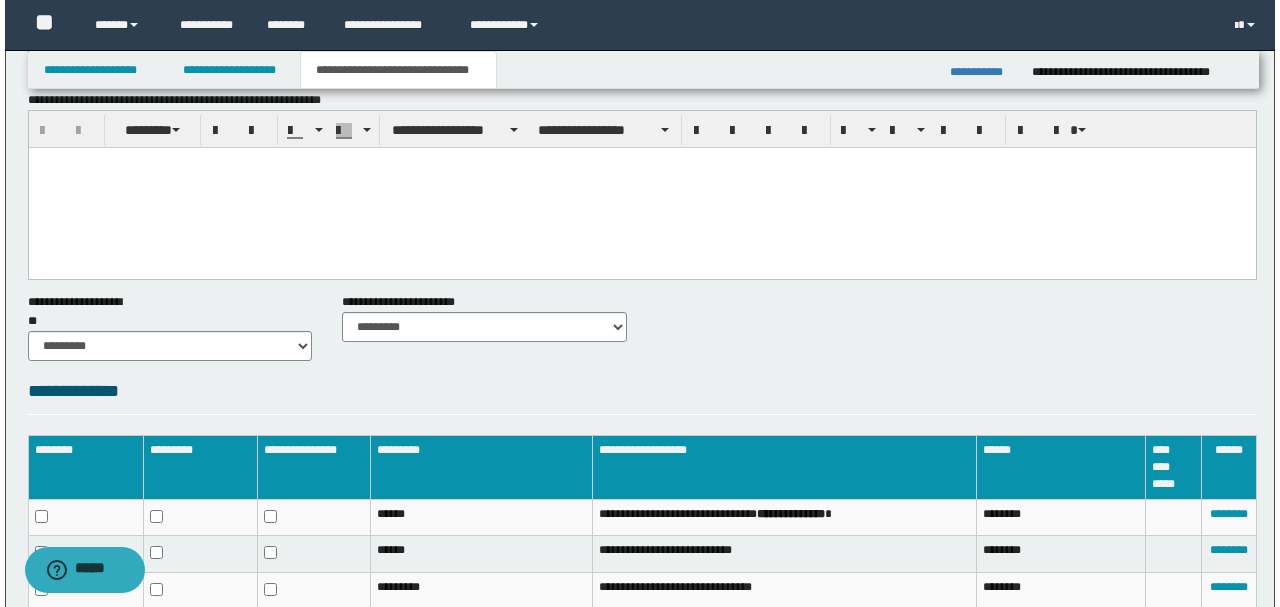 scroll, scrollTop: 0, scrollLeft: 0, axis: both 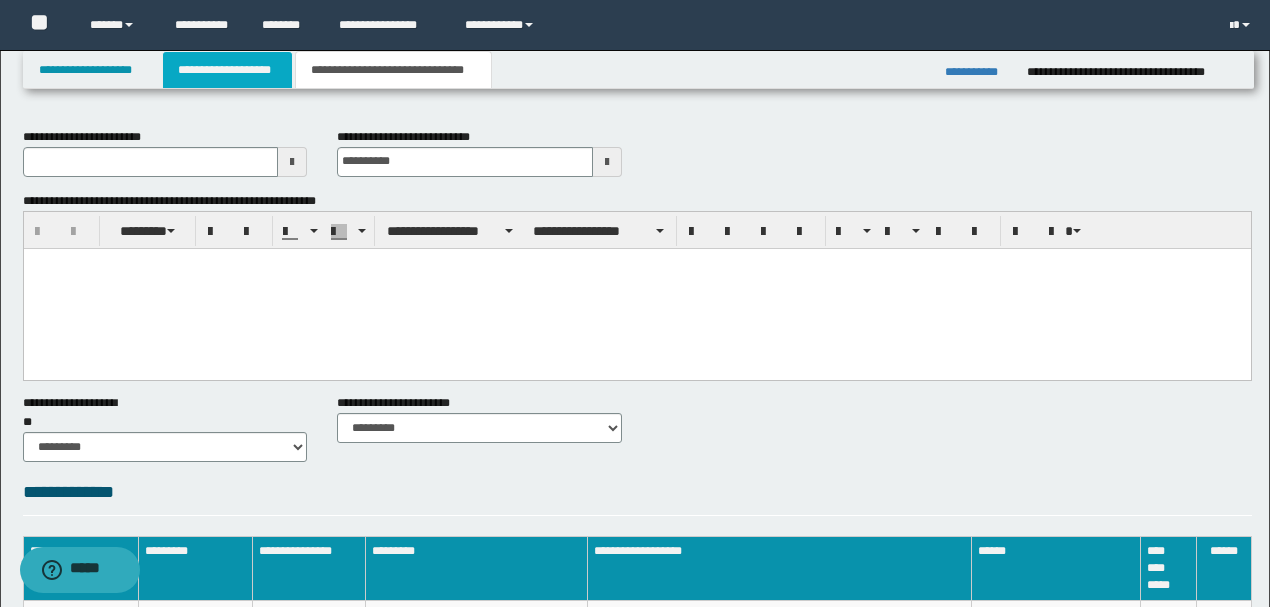 click on "**********" at bounding box center [227, 70] 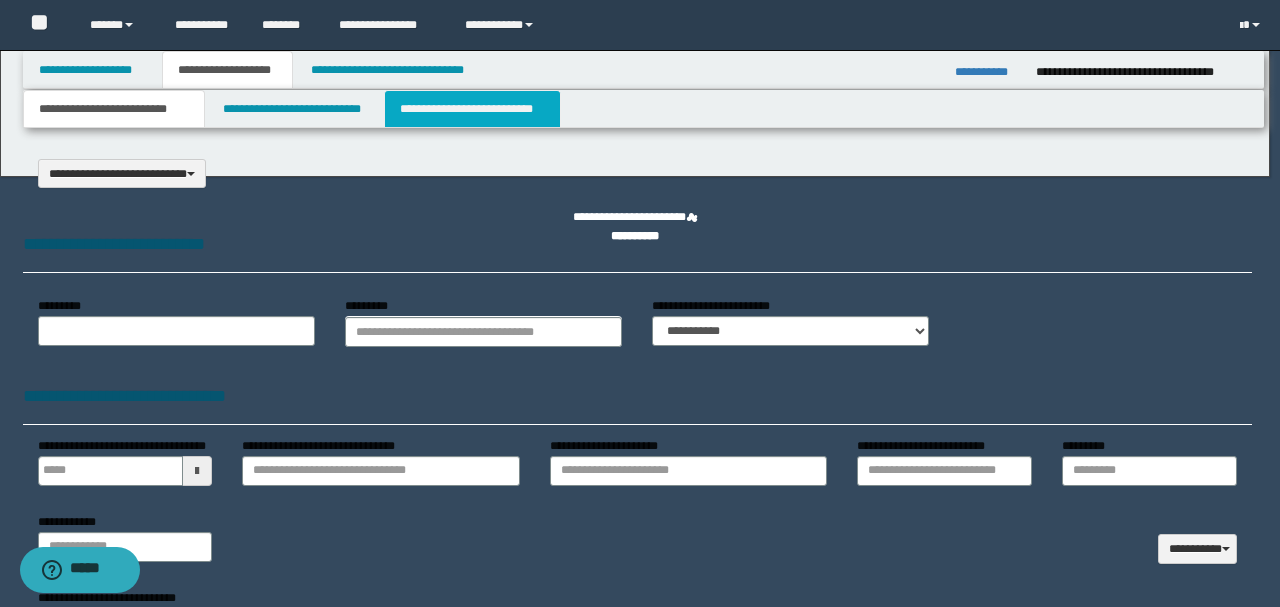 type on "**********" 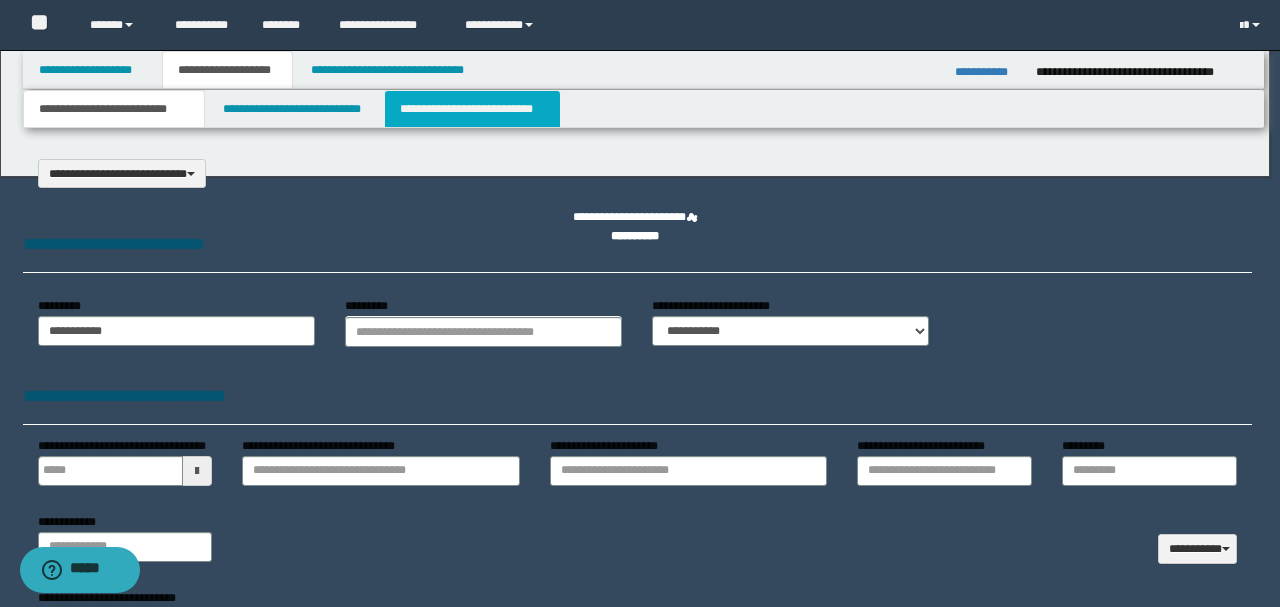 scroll, scrollTop: 0, scrollLeft: 0, axis: both 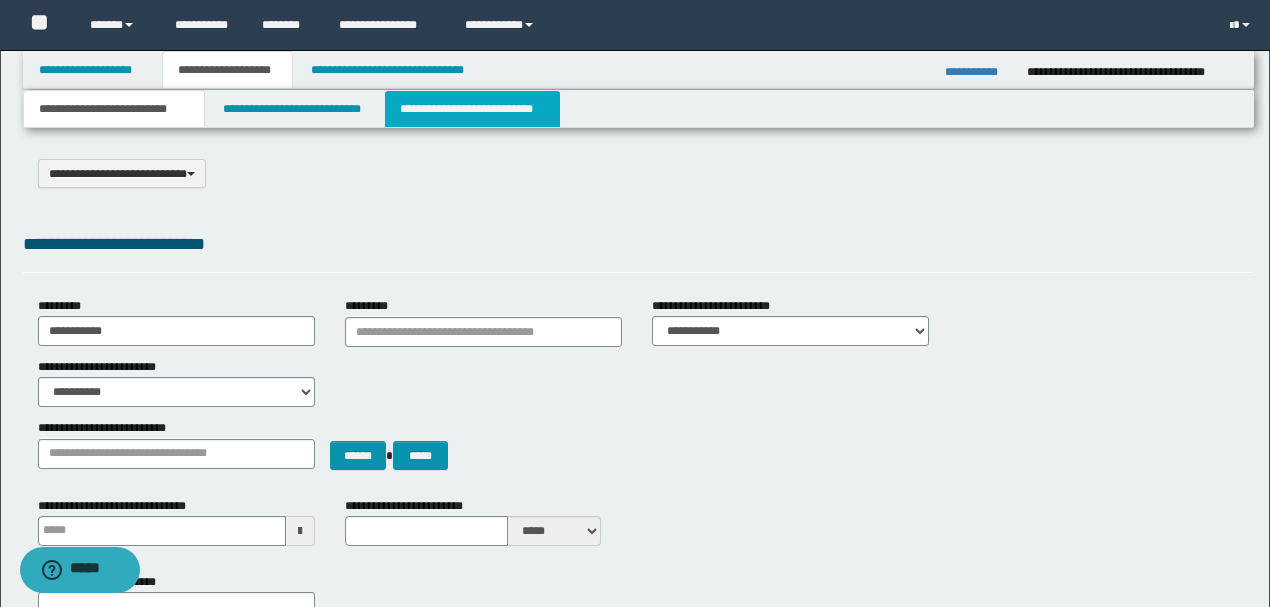 click on "**********" at bounding box center [472, 109] 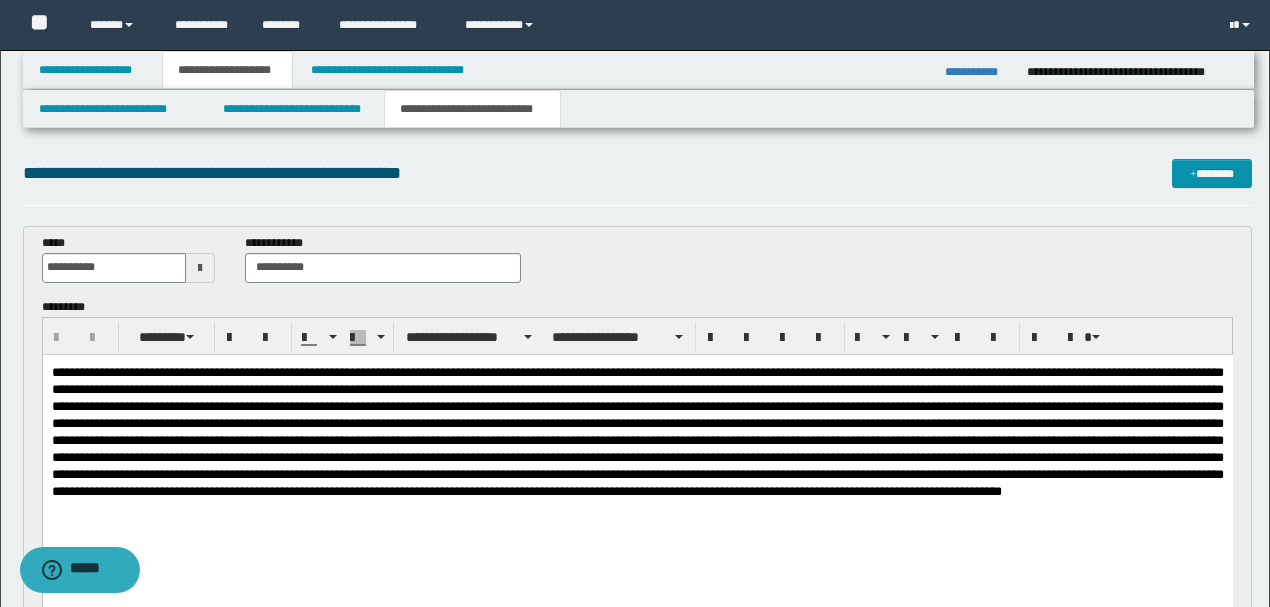 scroll, scrollTop: 0, scrollLeft: 0, axis: both 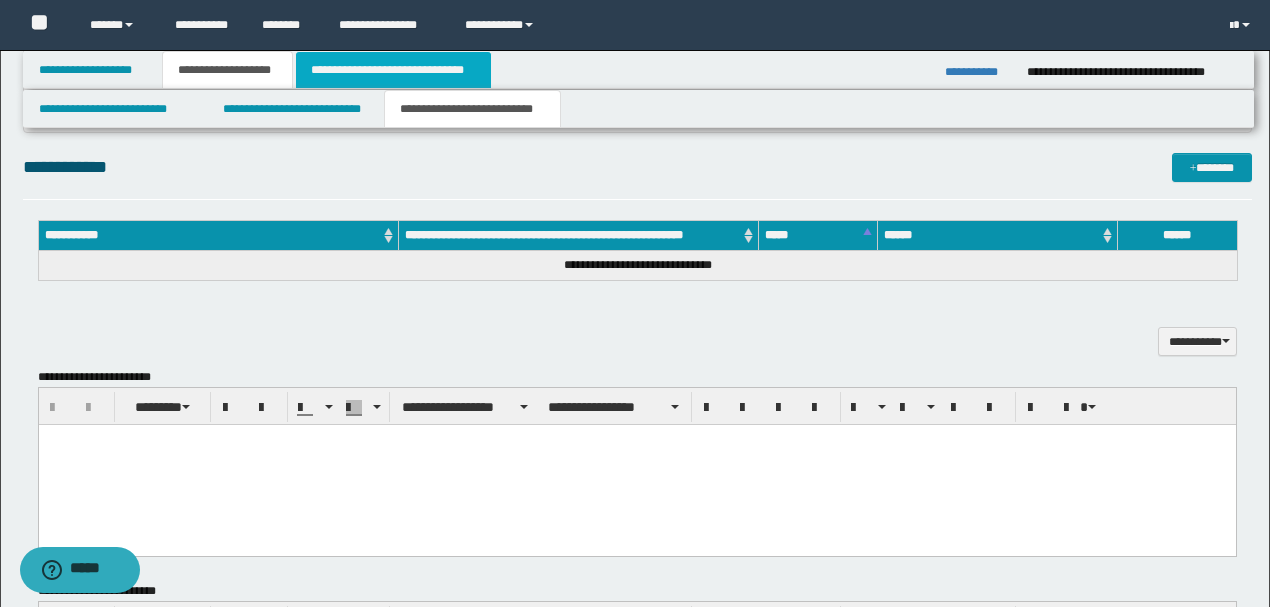 click on "**********" at bounding box center (393, 70) 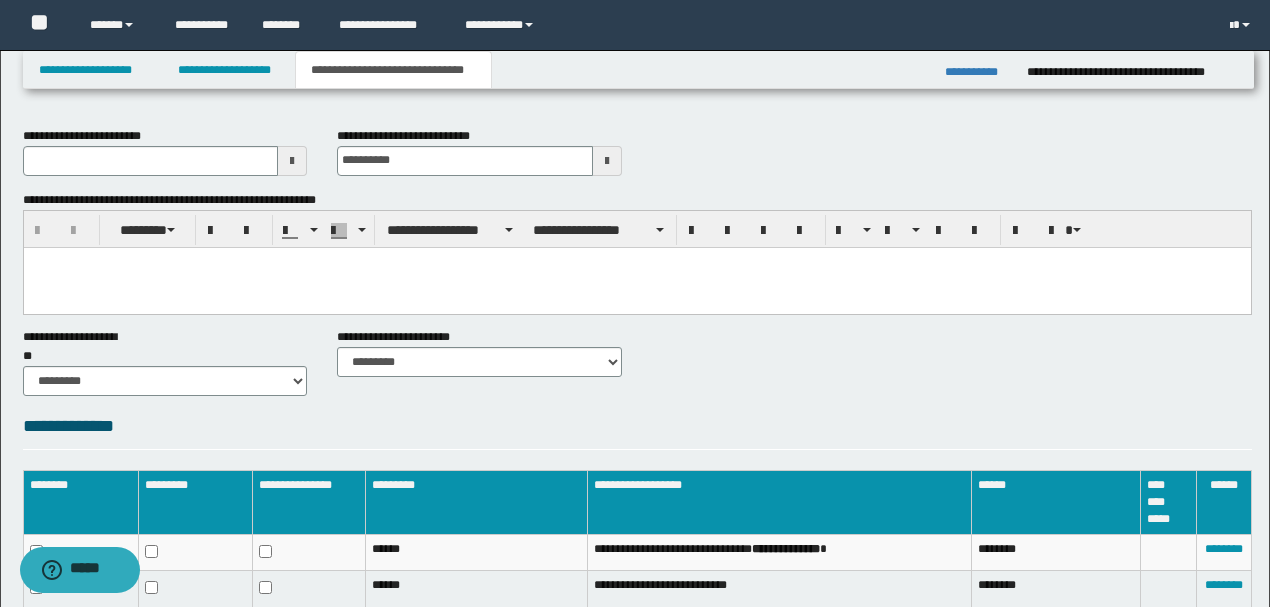 scroll, scrollTop: 0, scrollLeft: 0, axis: both 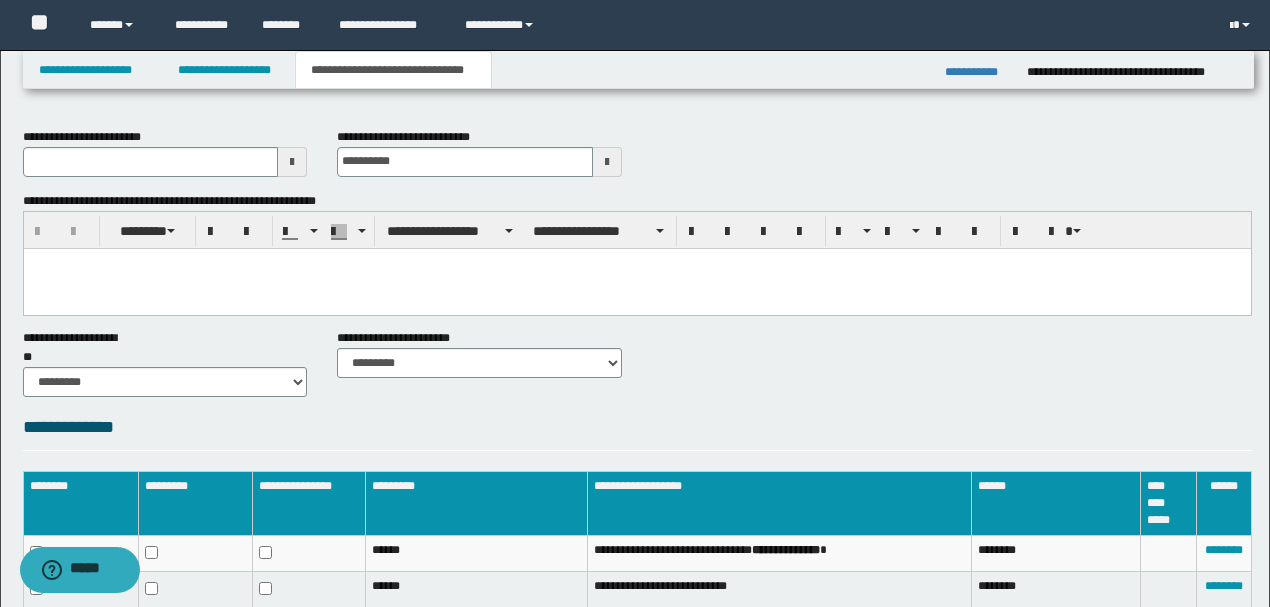 type 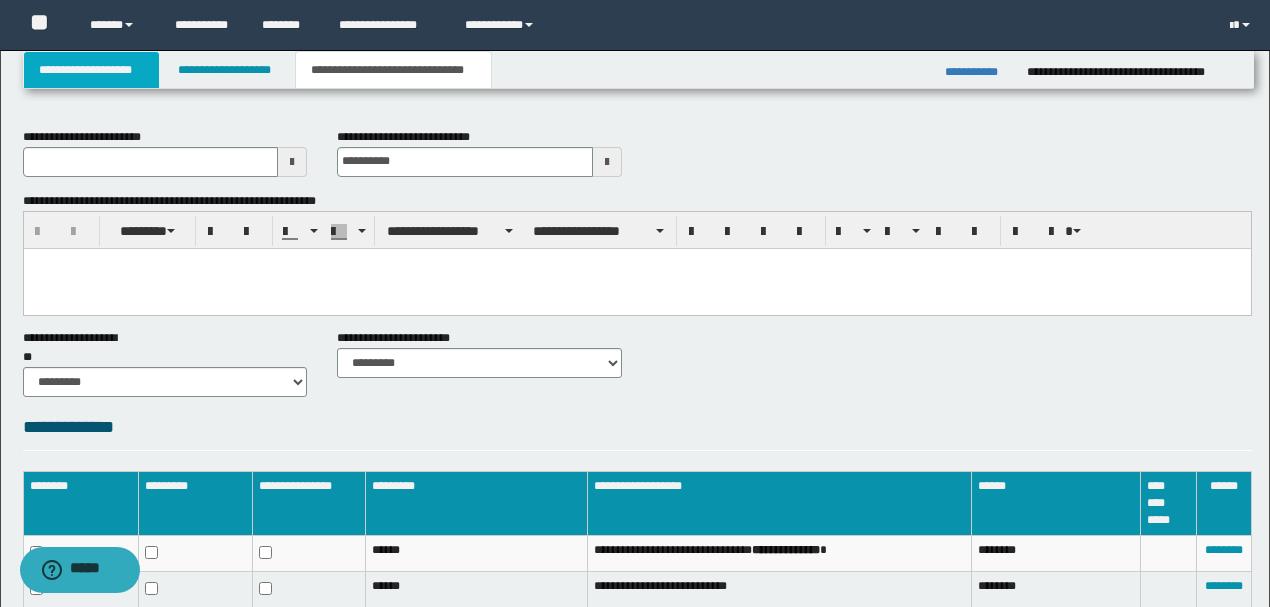 click on "**********" at bounding box center [92, 70] 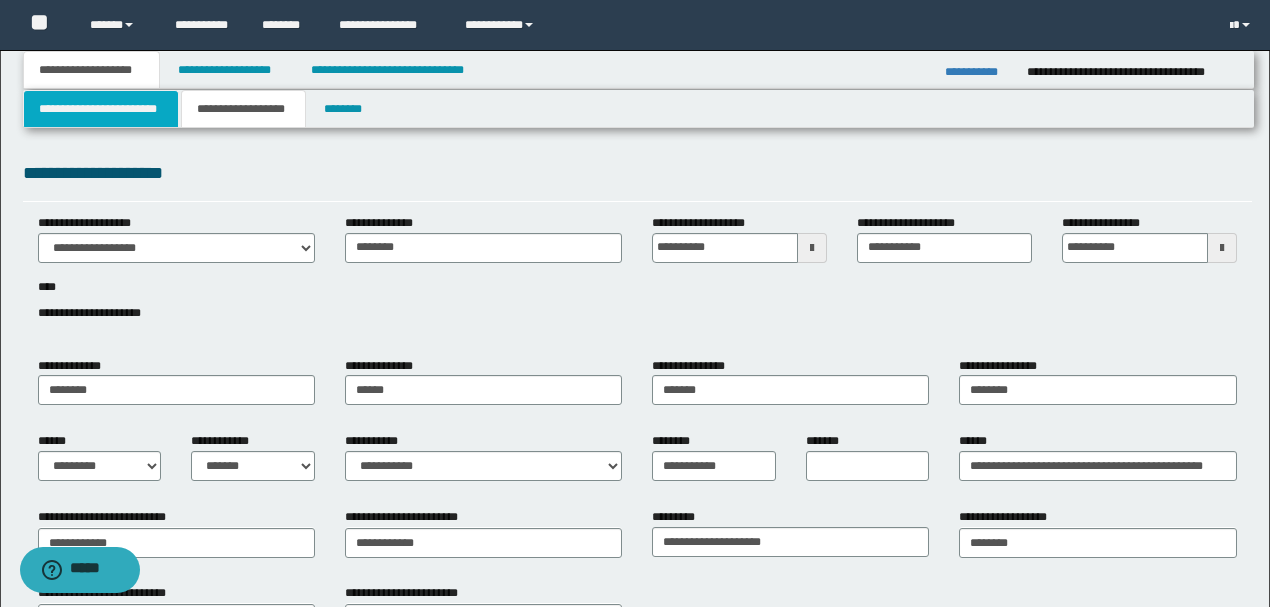 click on "**********" at bounding box center [101, 109] 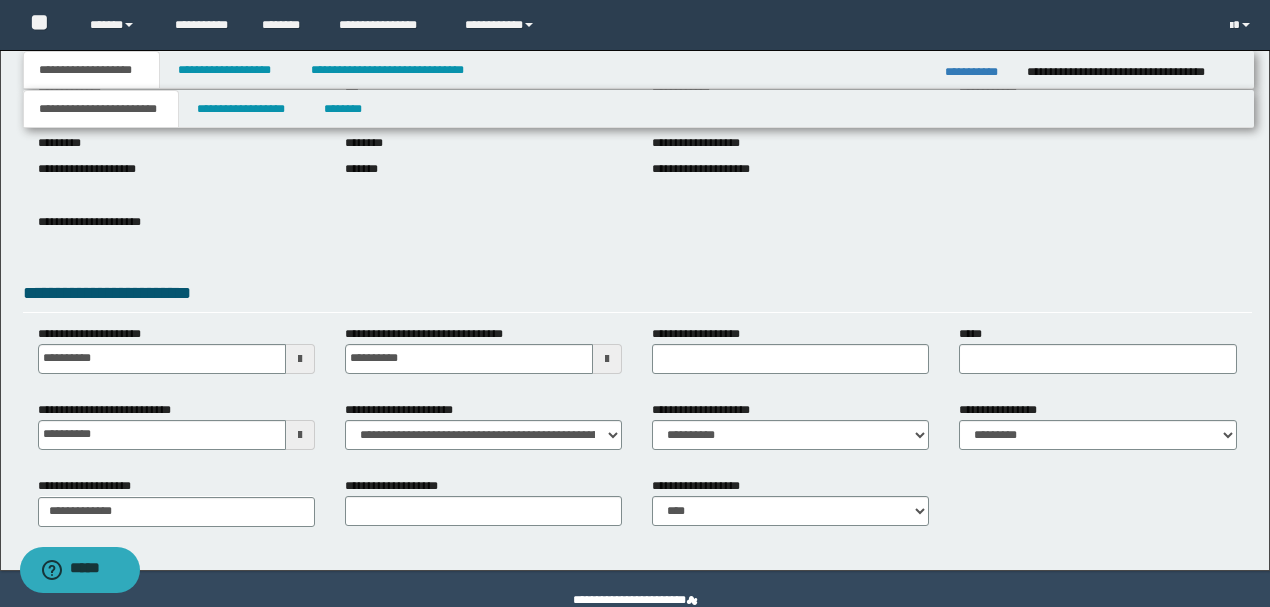 scroll, scrollTop: 266, scrollLeft: 0, axis: vertical 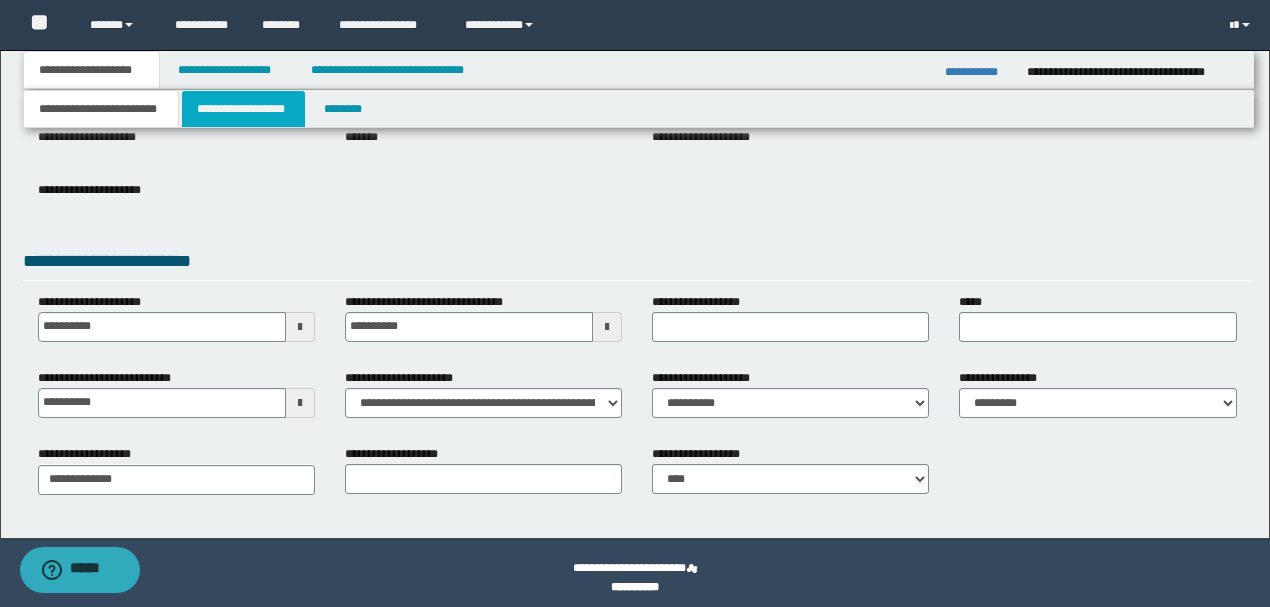 click on "**********" at bounding box center (243, 109) 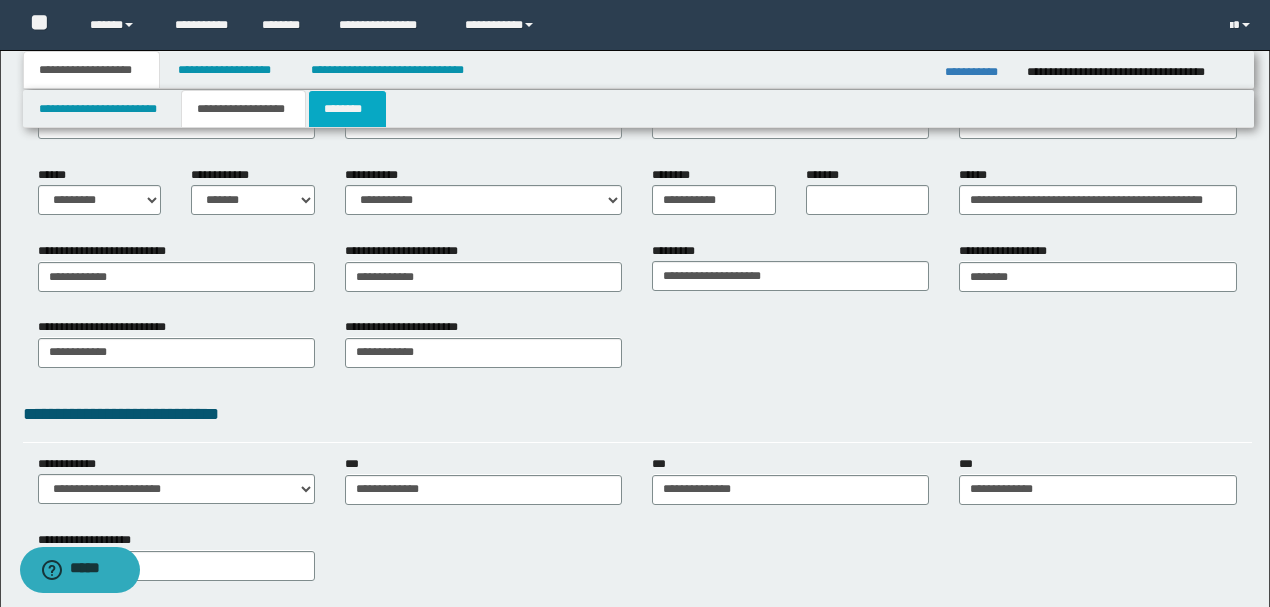 click on "********" at bounding box center [347, 109] 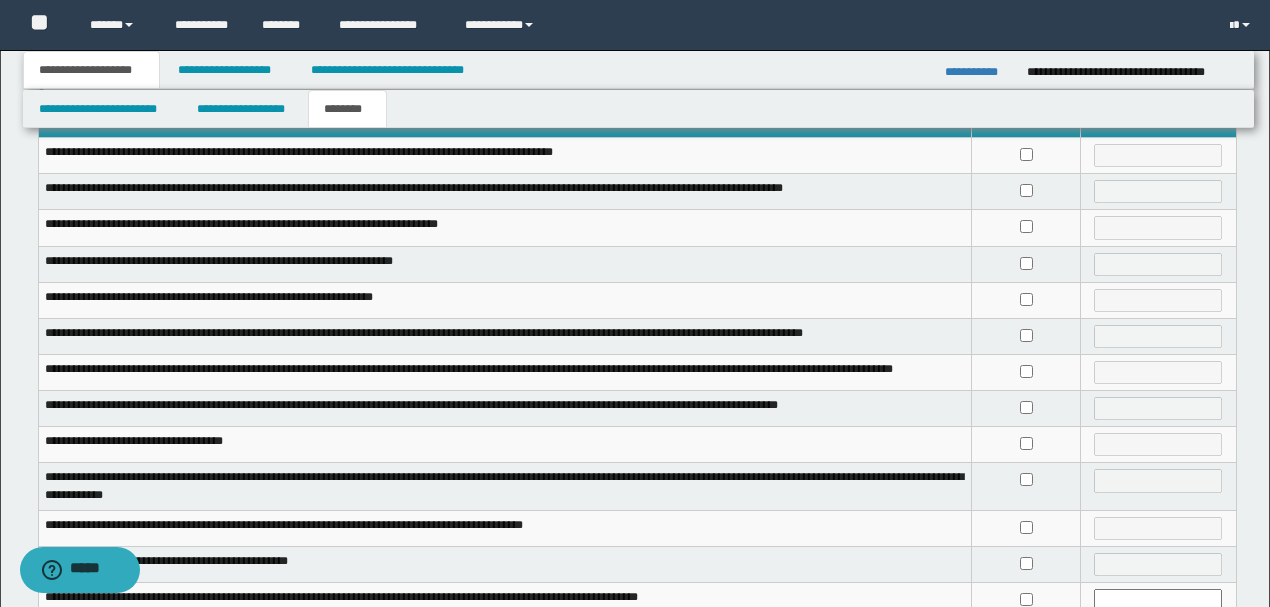 scroll, scrollTop: 333, scrollLeft: 0, axis: vertical 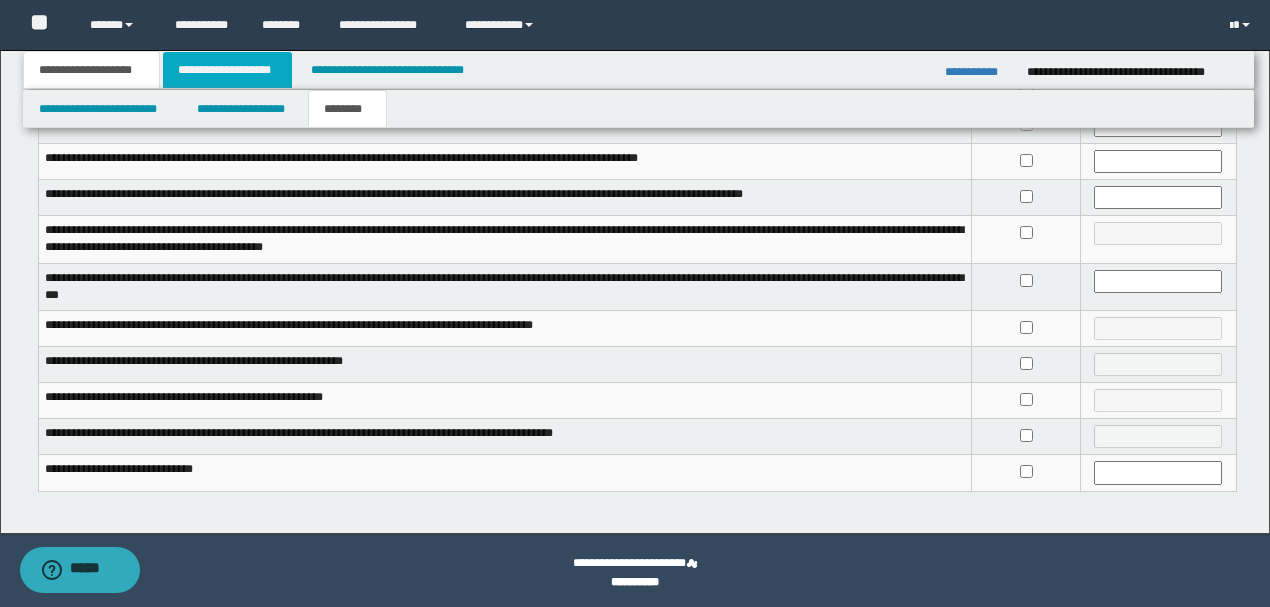 click on "**********" at bounding box center [227, 70] 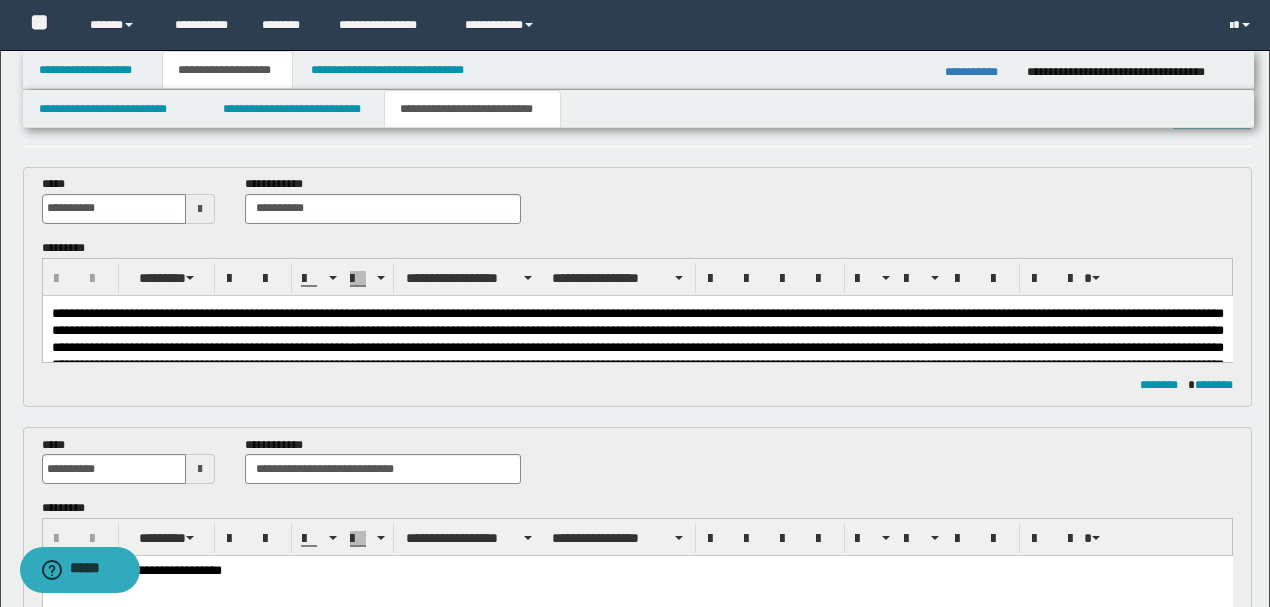 scroll, scrollTop: 0, scrollLeft: 0, axis: both 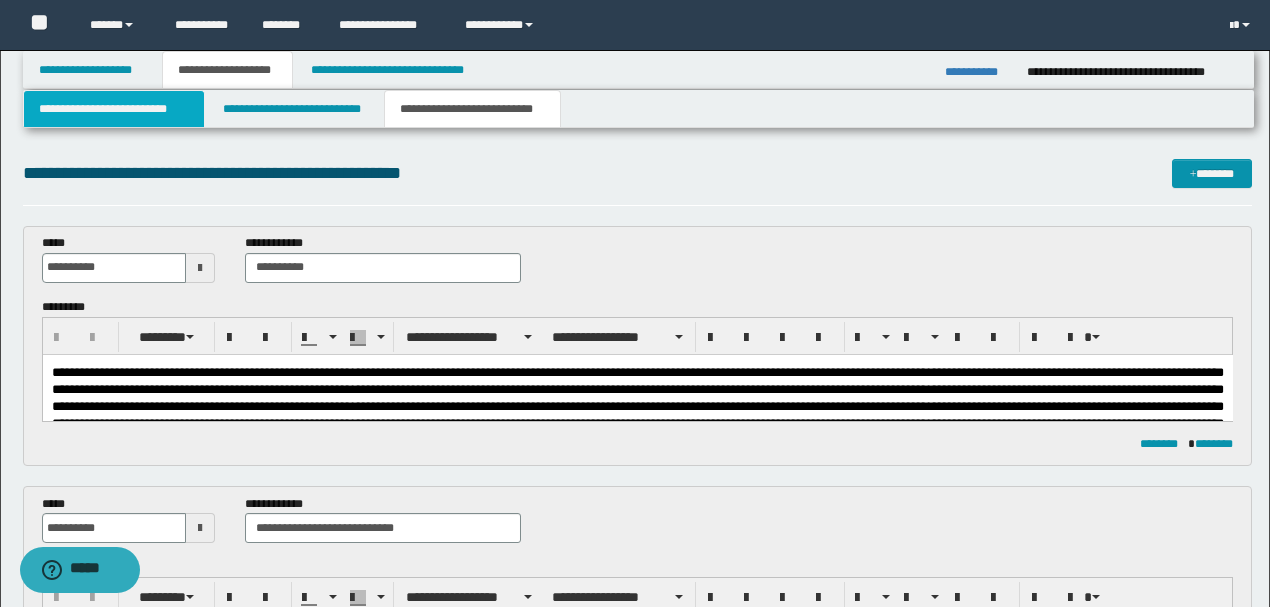 click on "**********" at bounding box center (114, 109) 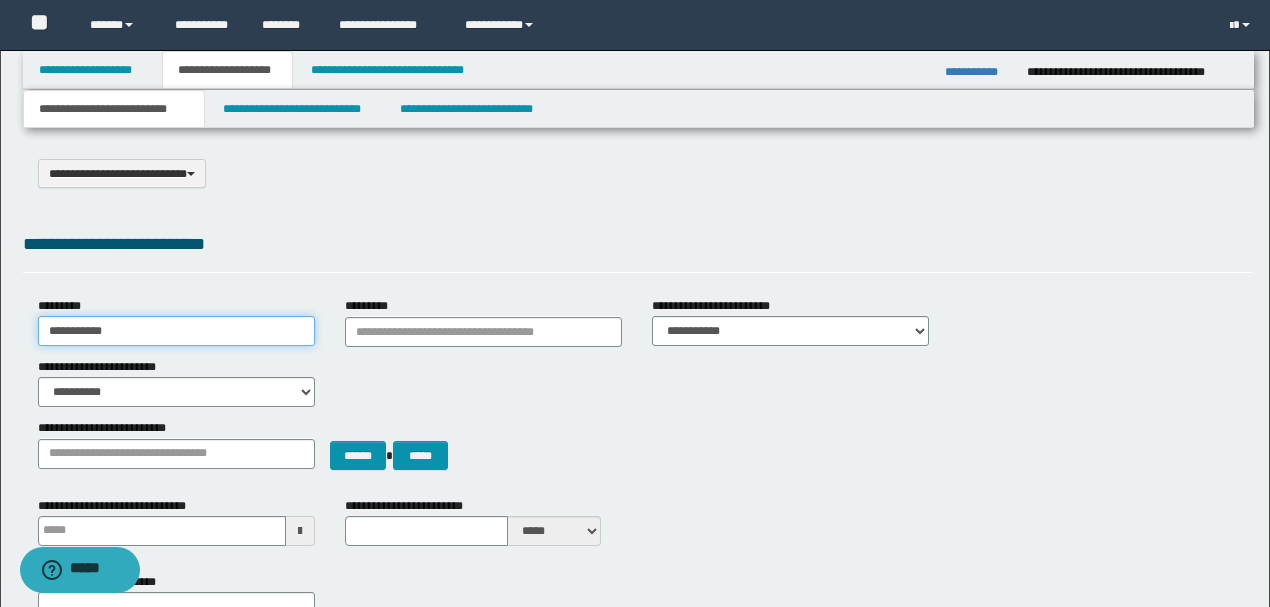 drag, startPoint x: 133, startPoint y: 327, endPoint x: 30, endPoint y: 324, distance: 103.04368 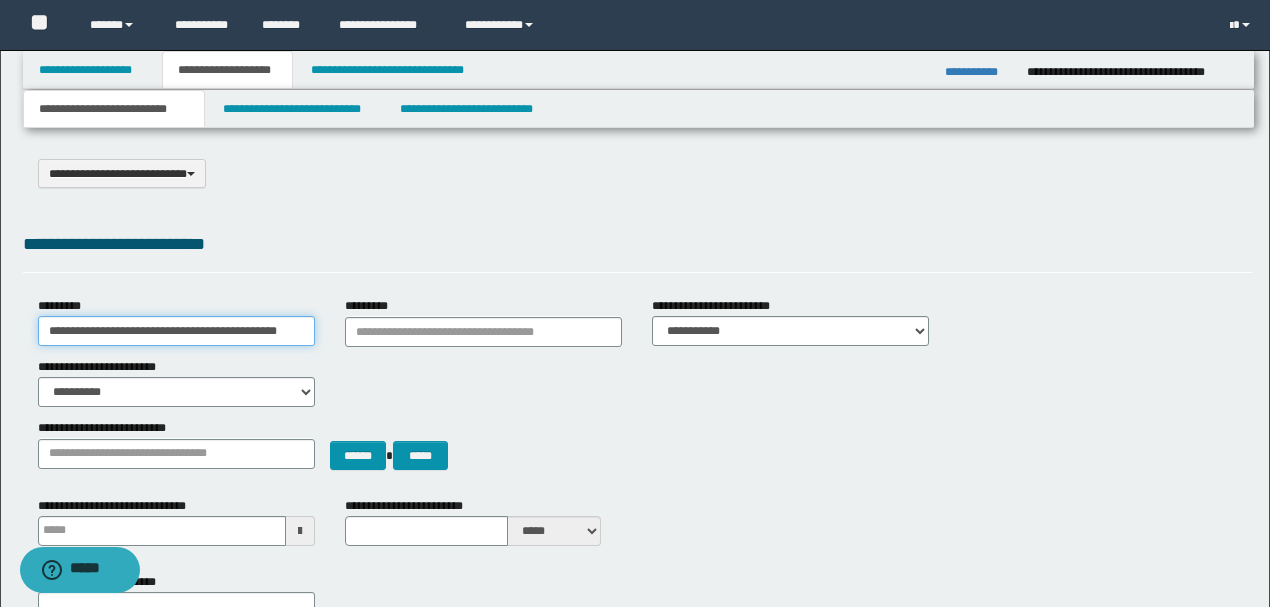 type on "**********" 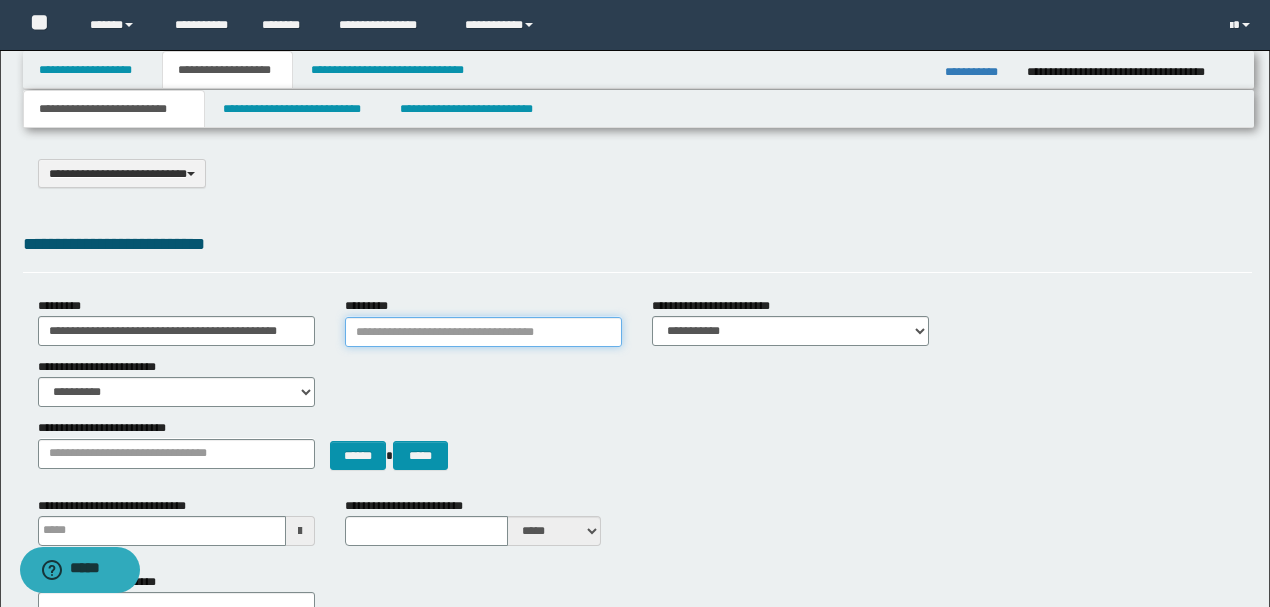 click on "*********" at bounding box center (483, 332) 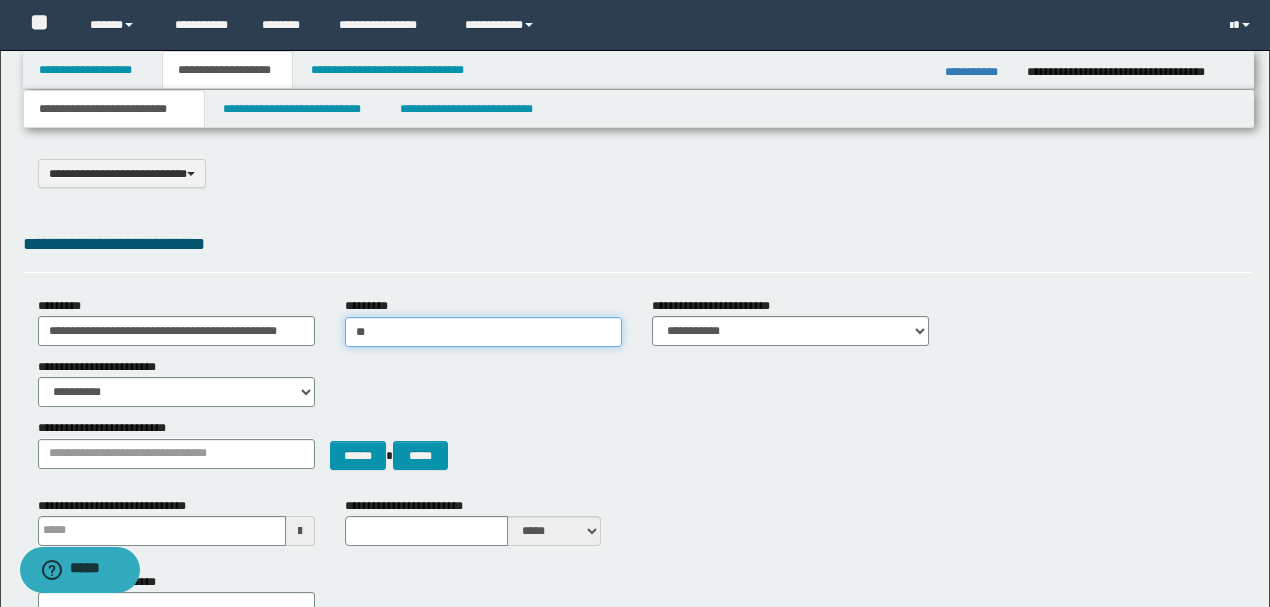 type on "***" 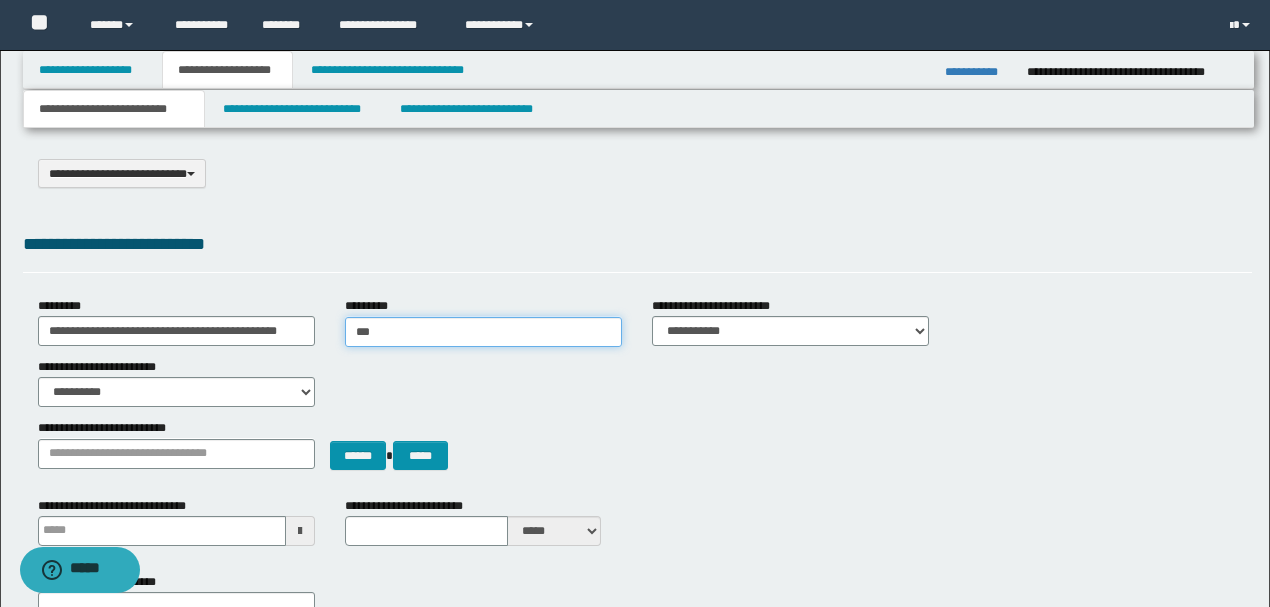 type on "***" 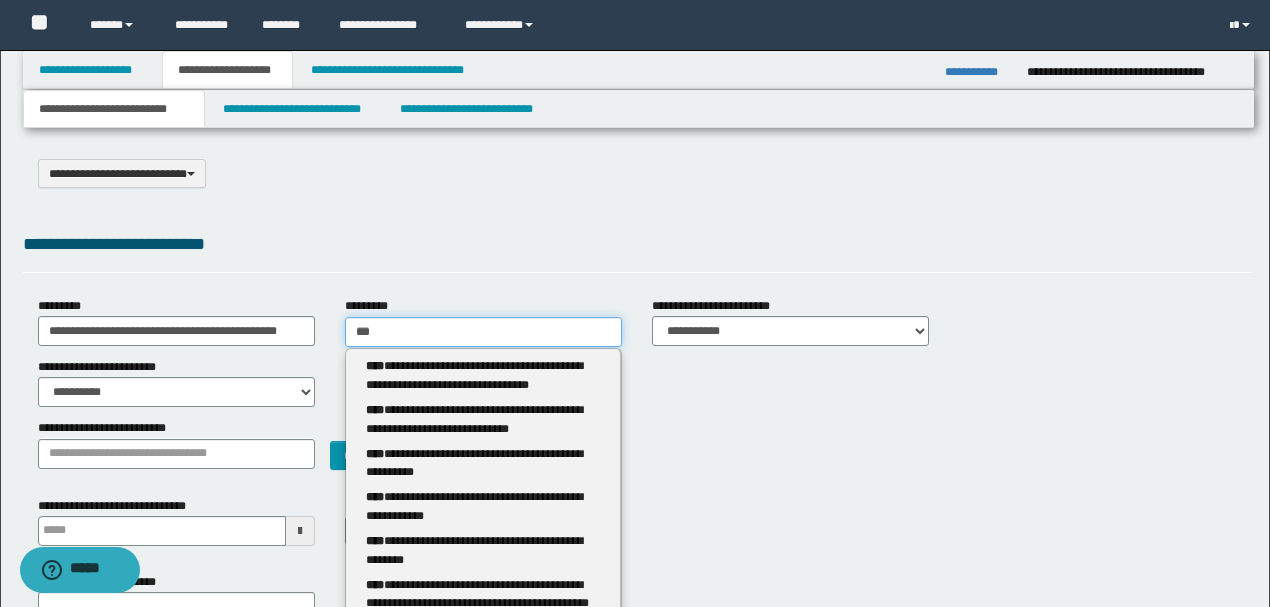 type 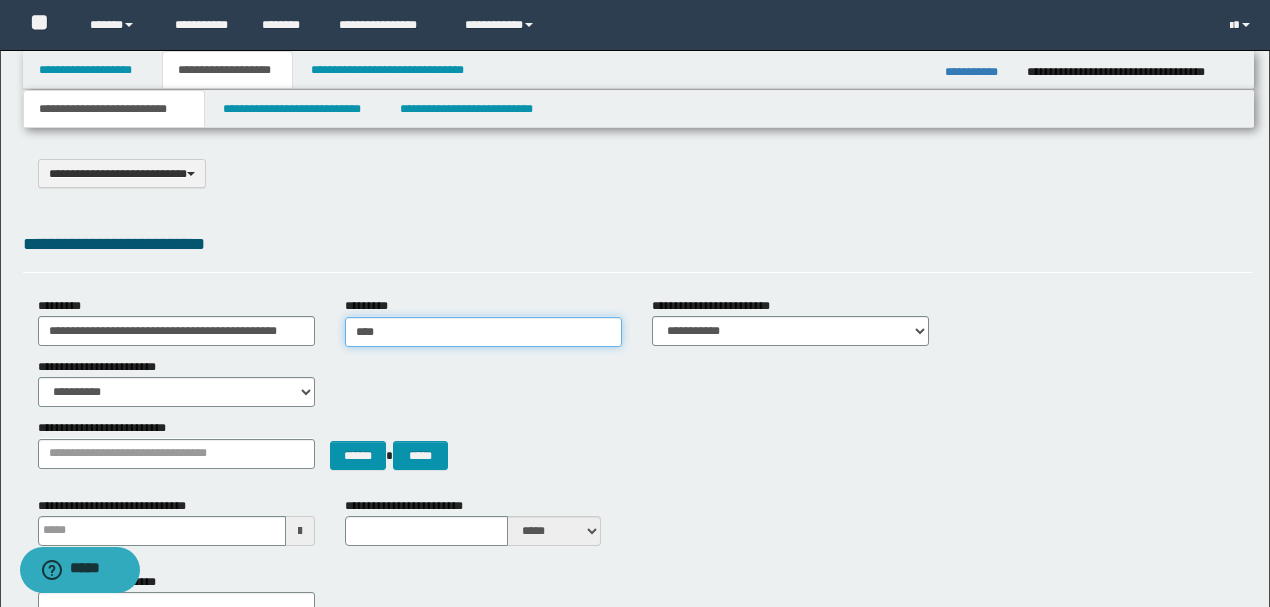 type on "*****" 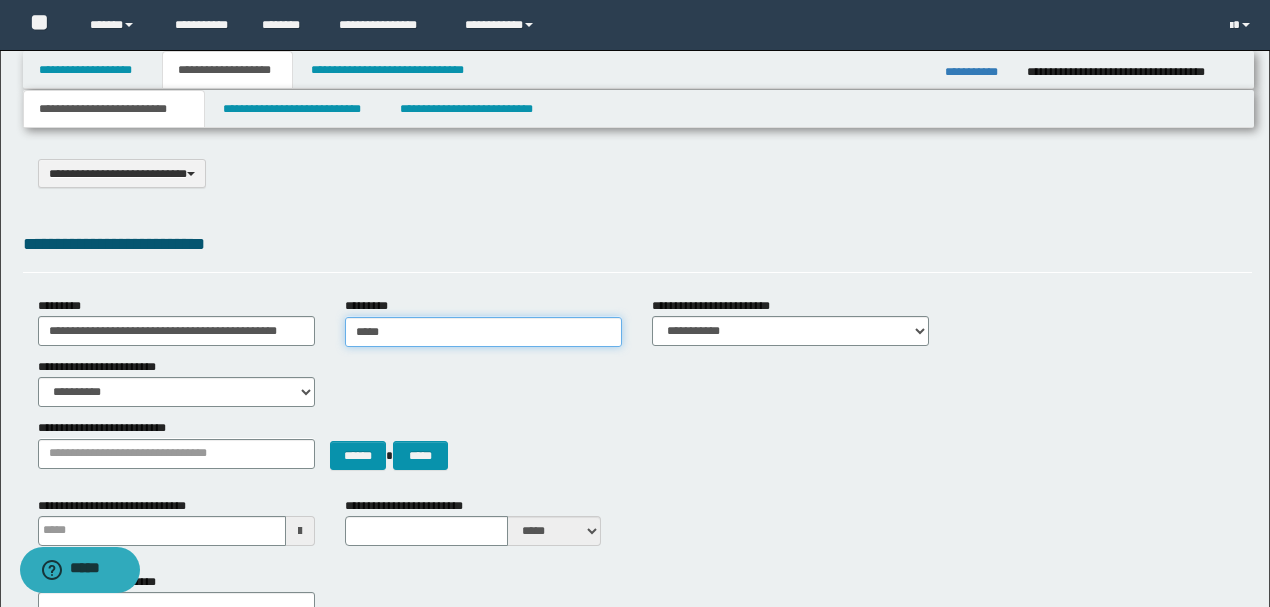 type on "*****" 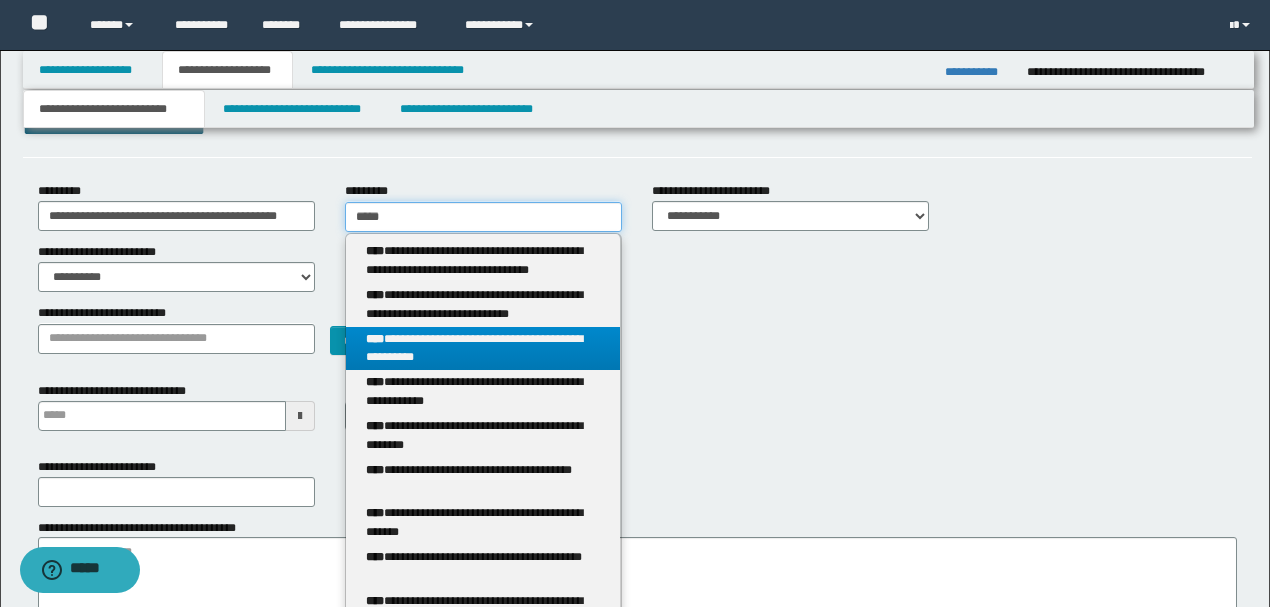 scroll, scrollTop: 133, scrollLeft: 0, axis: vertical 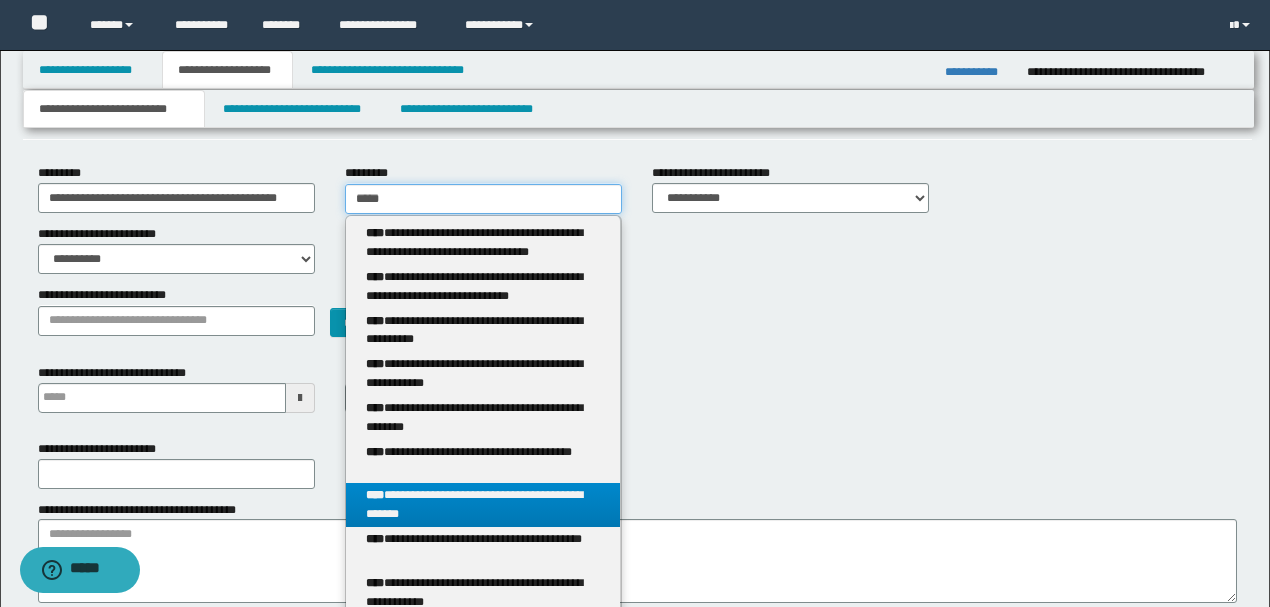 type on "*****" 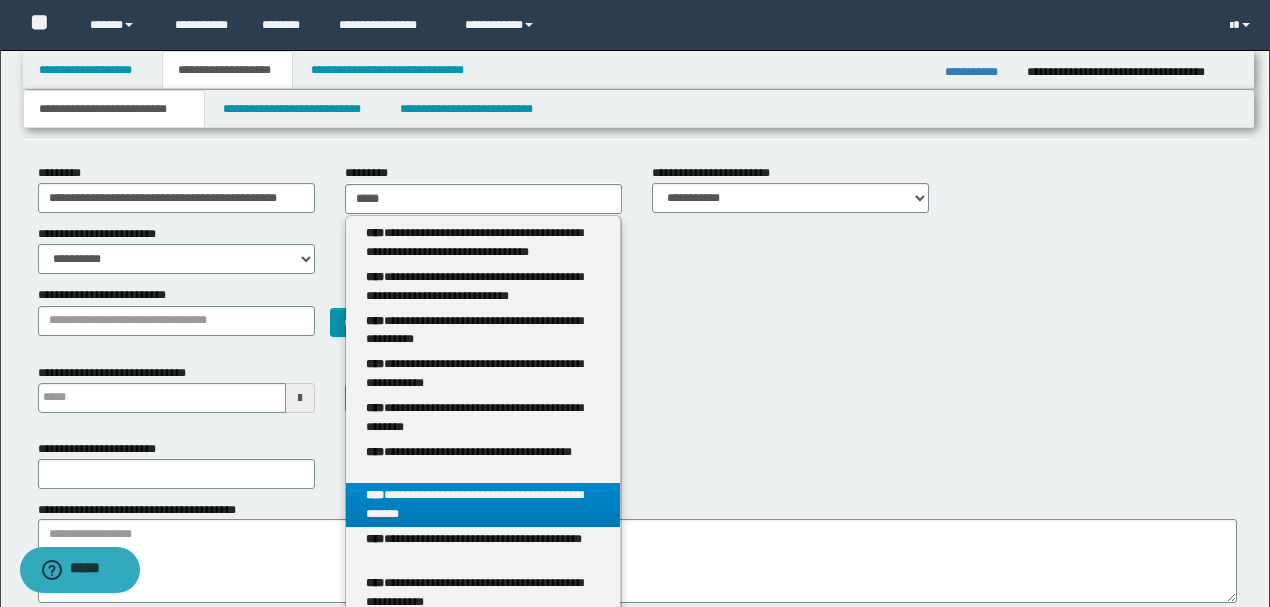 click on "**********" at bounding box center [483, 505] 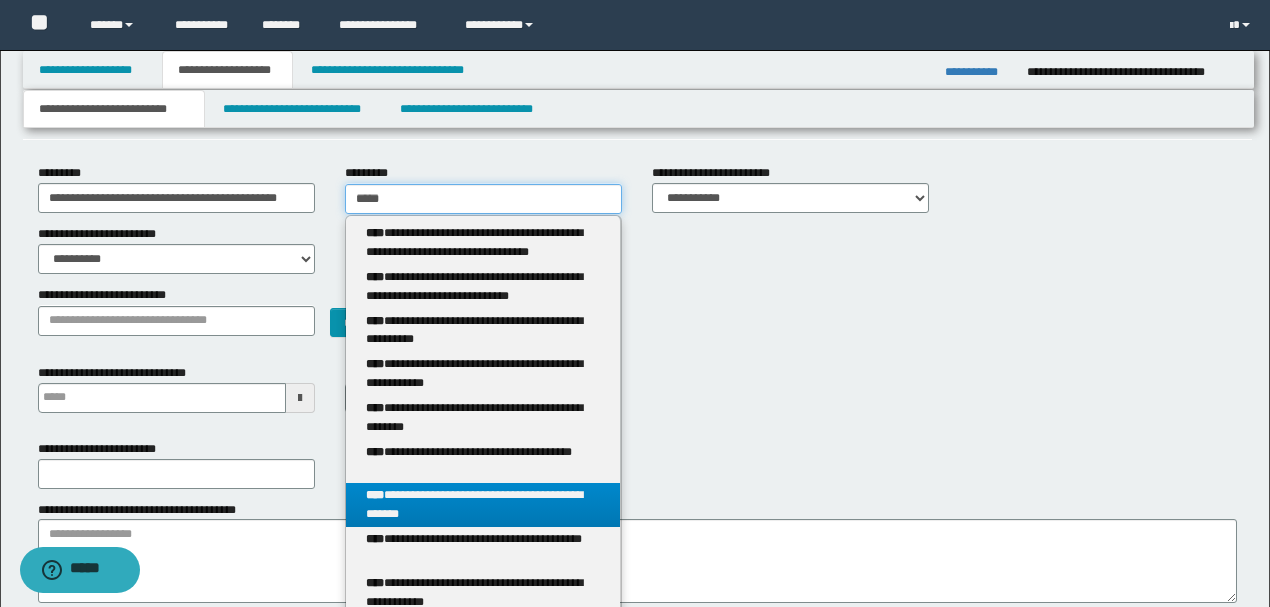 type 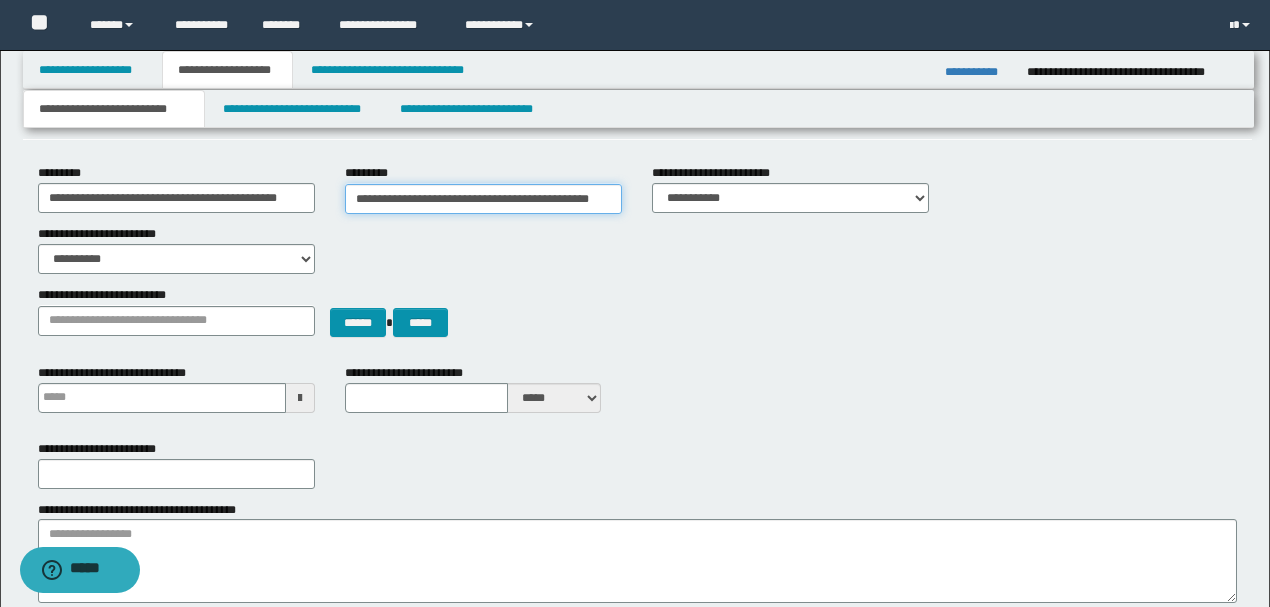 scroll, scrollTop: 0, scrollLeft: 4, axis: horizontal 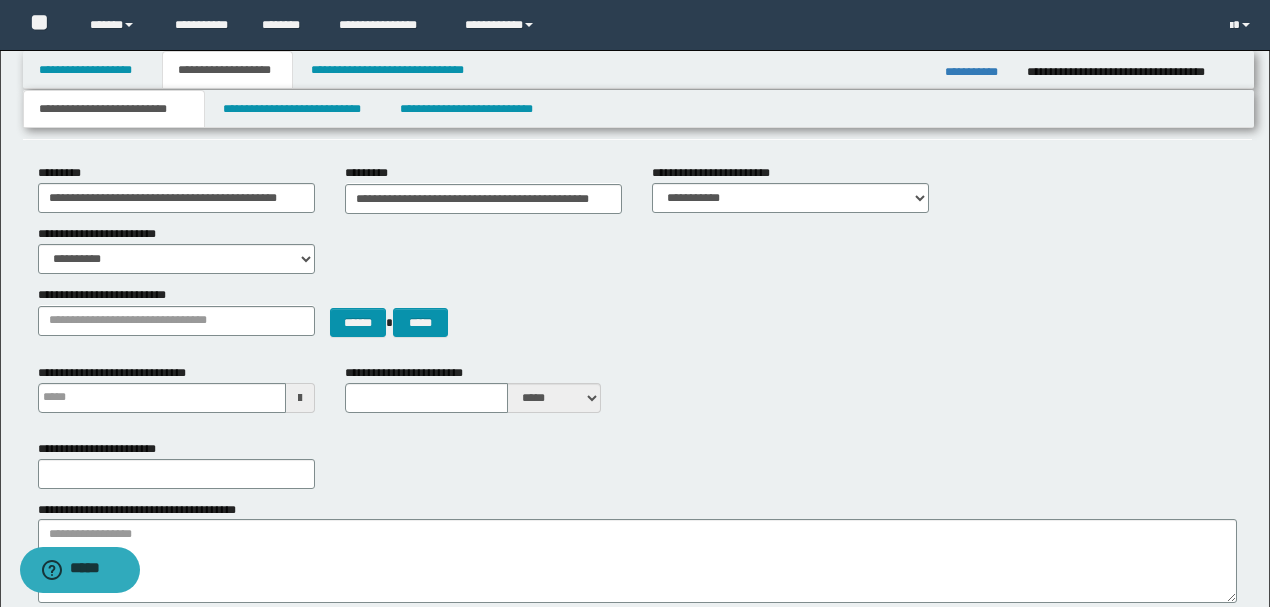 click on "**********" at bounding box center (713, 173) 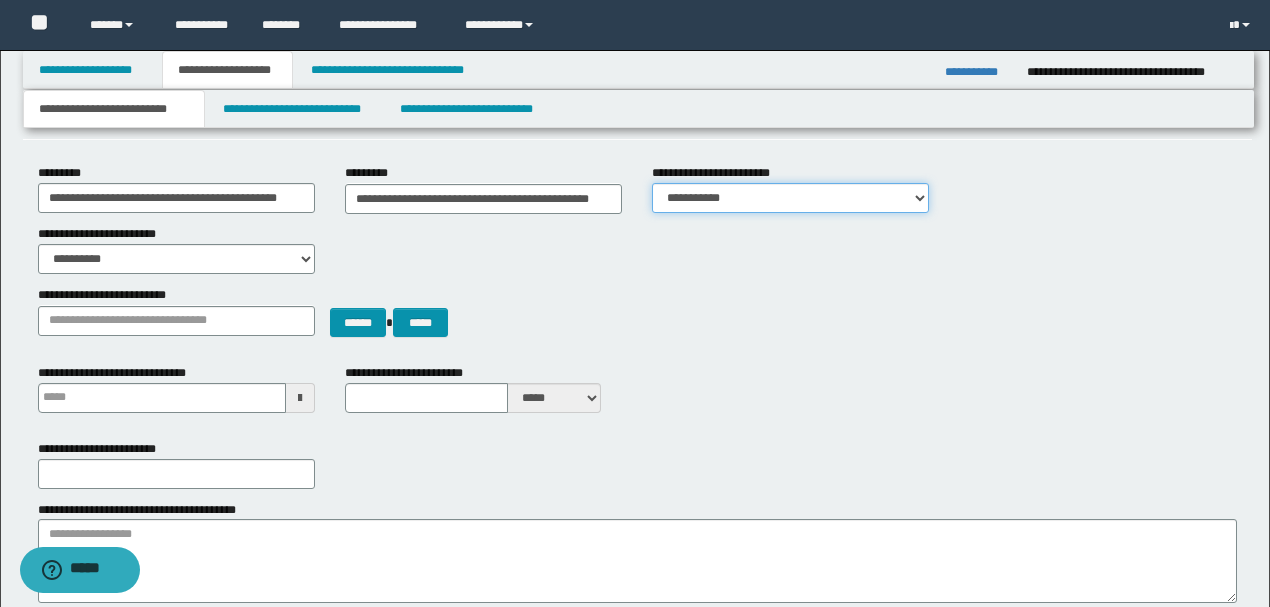 click on "**********" at bounding box center [790, 198] 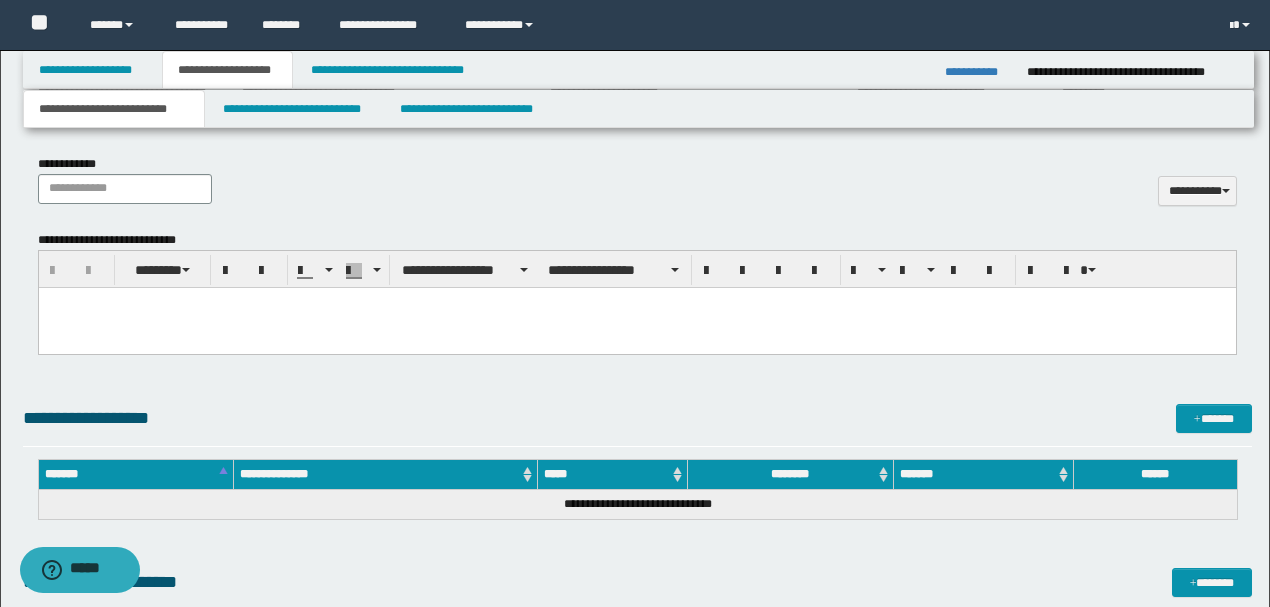 scroll, scrollTop: 400, scrollLeft: 0, axis: vertical 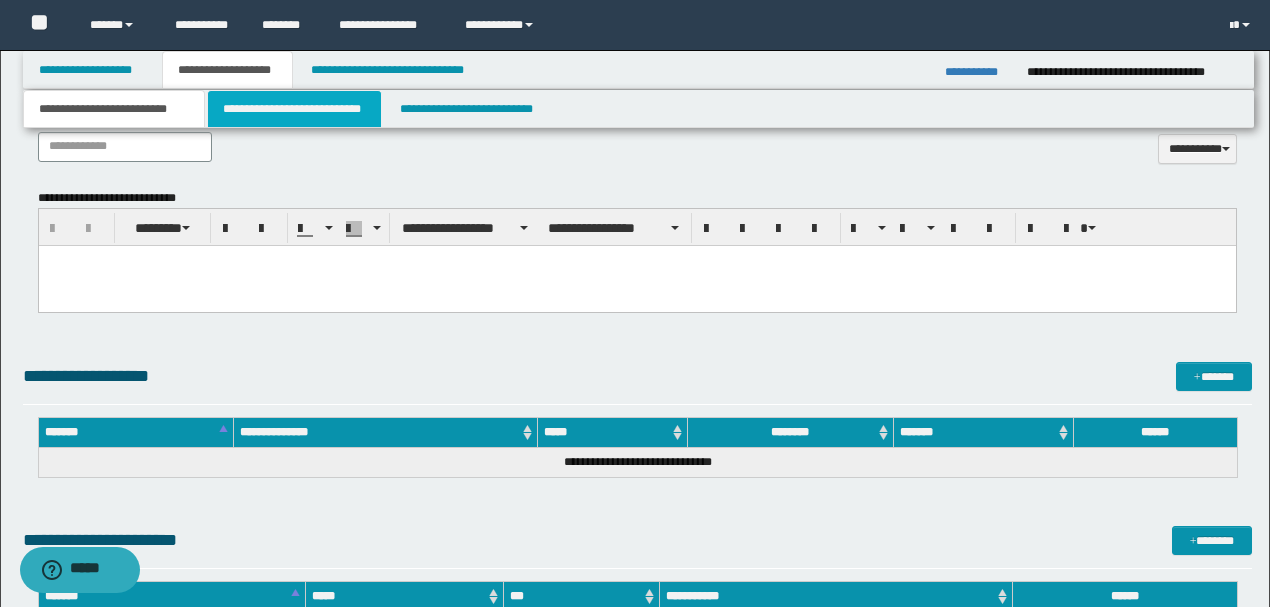 click on "**********" at bounding box center (294, 109) 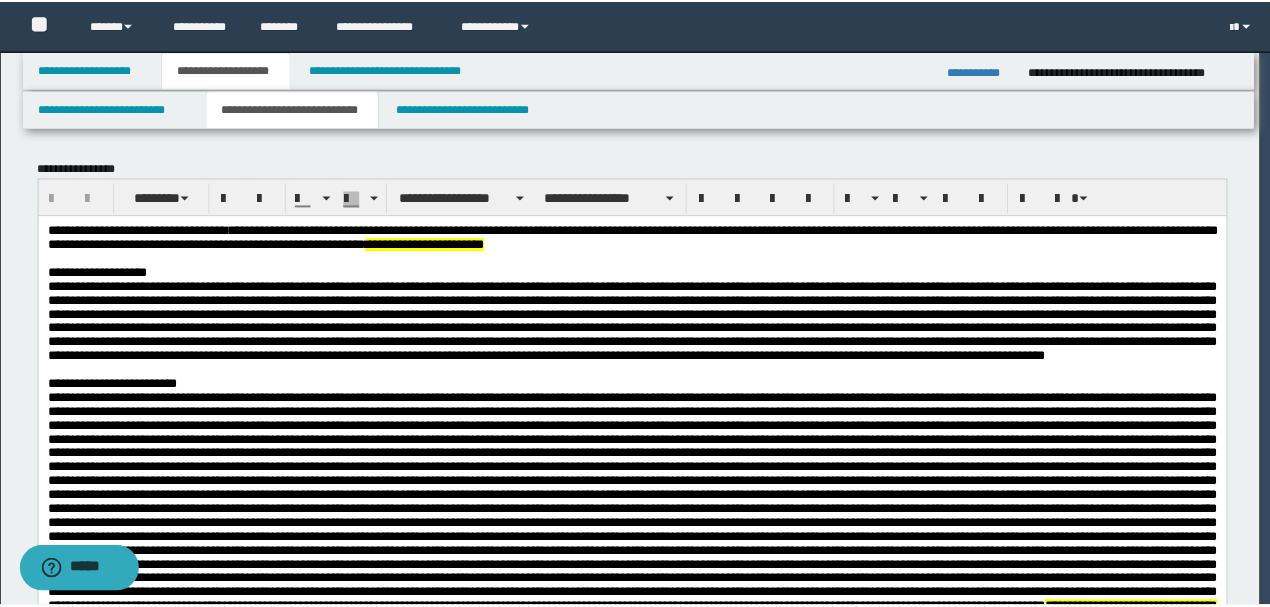 scroll, scrollTop: 0, scrollLeft: 0, axis: both 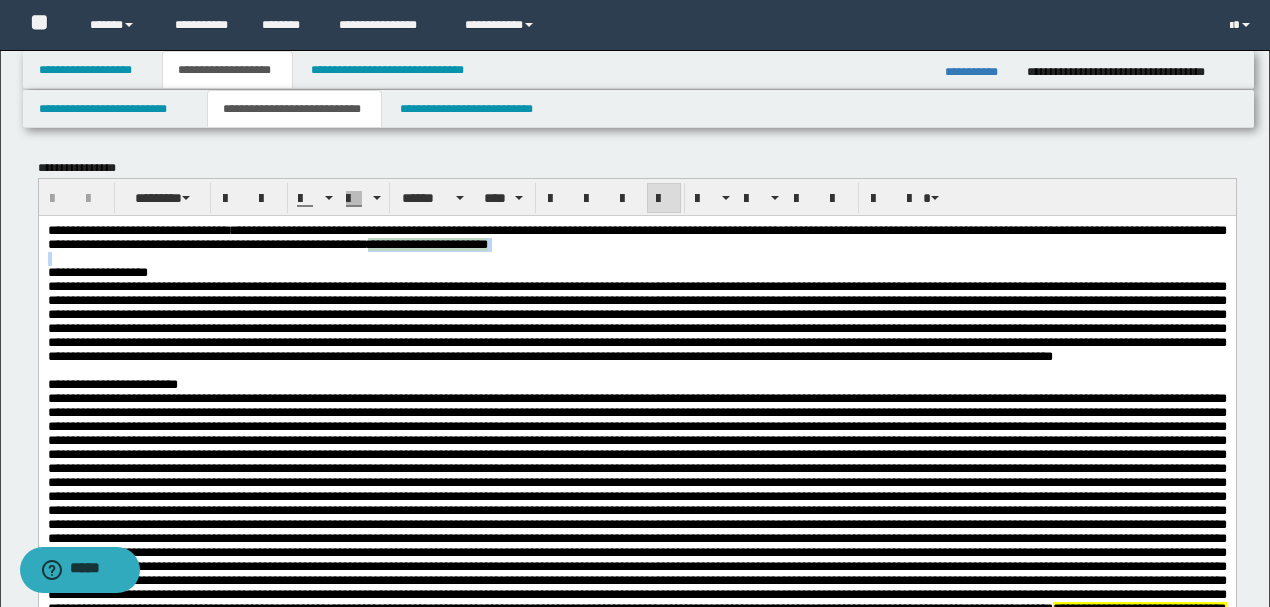 drag, startPoint x: 789, startPoint y: 244, endPoint x: 966, endPoint y: 256, distance: 177.40631 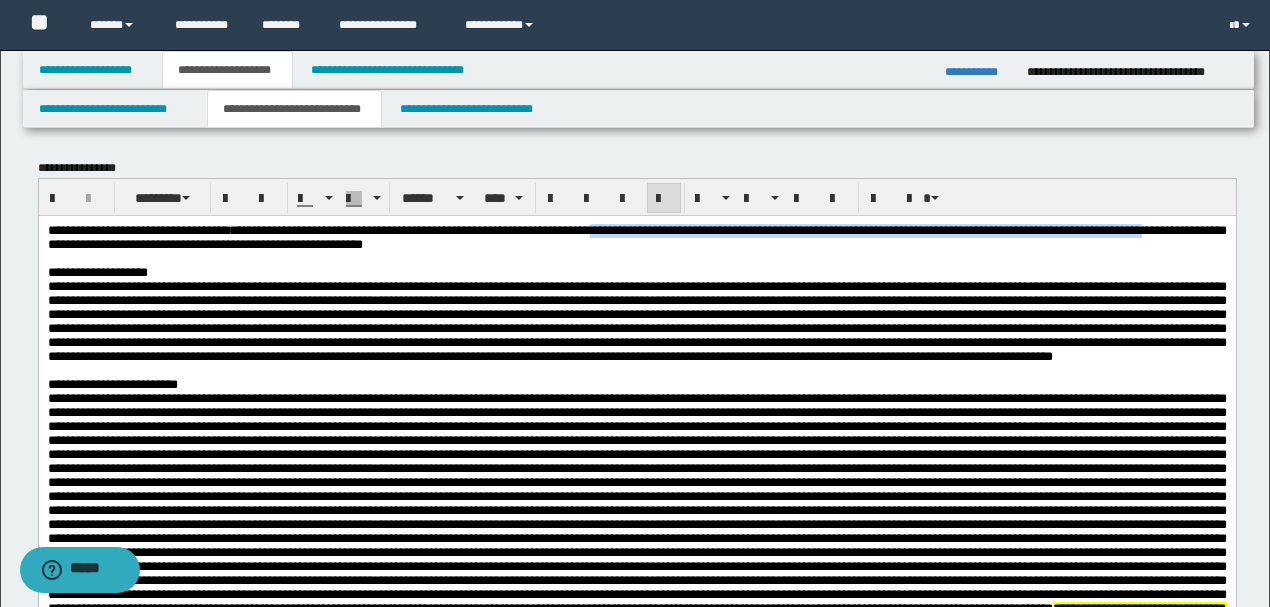 drag, startPoint x: 764, startPoint y: 229, endPoint x: 262, endPoint y: 254, distance: 502.62213 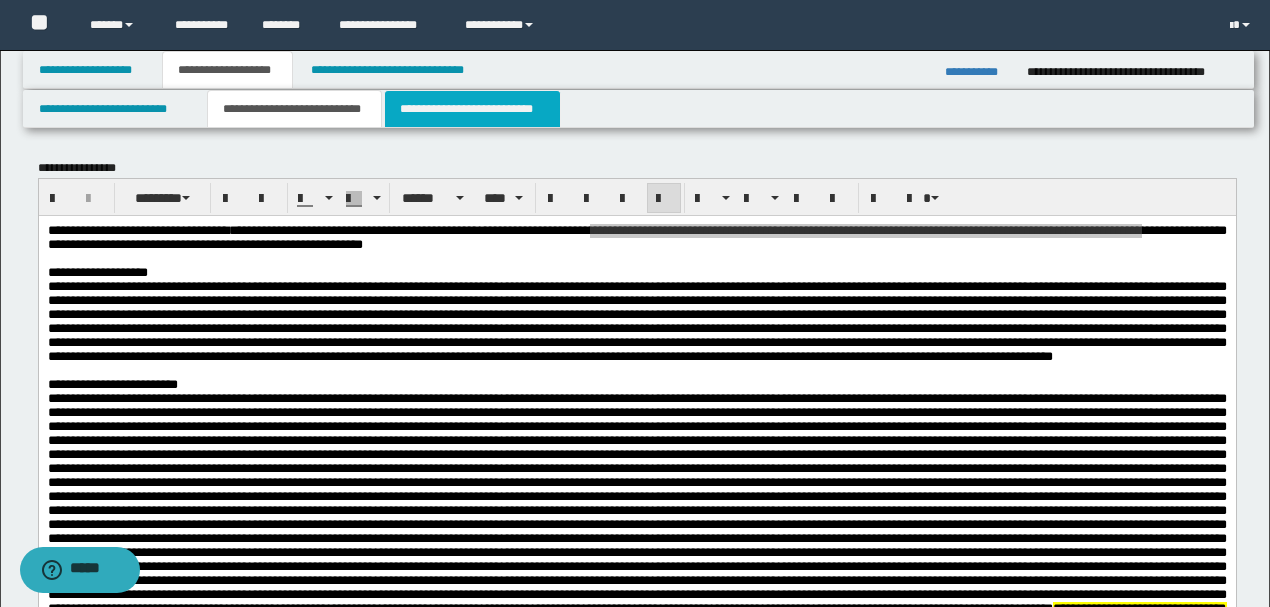 click on "**********" at bounding box center (472, 109) 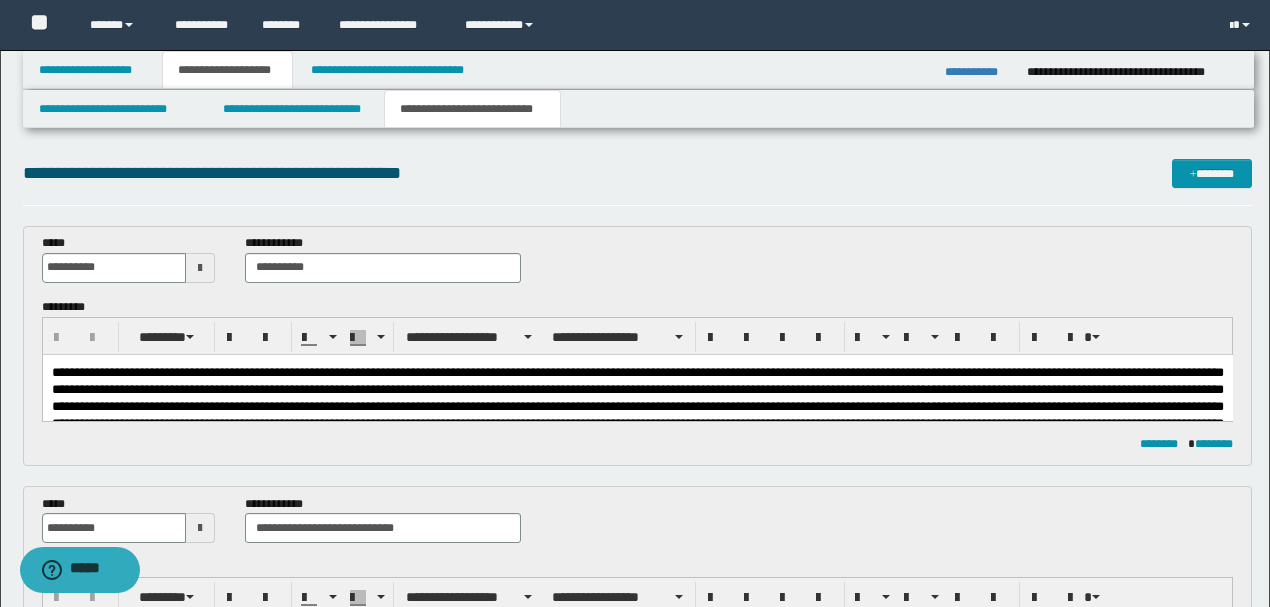 click at bounding box center [637, 431] 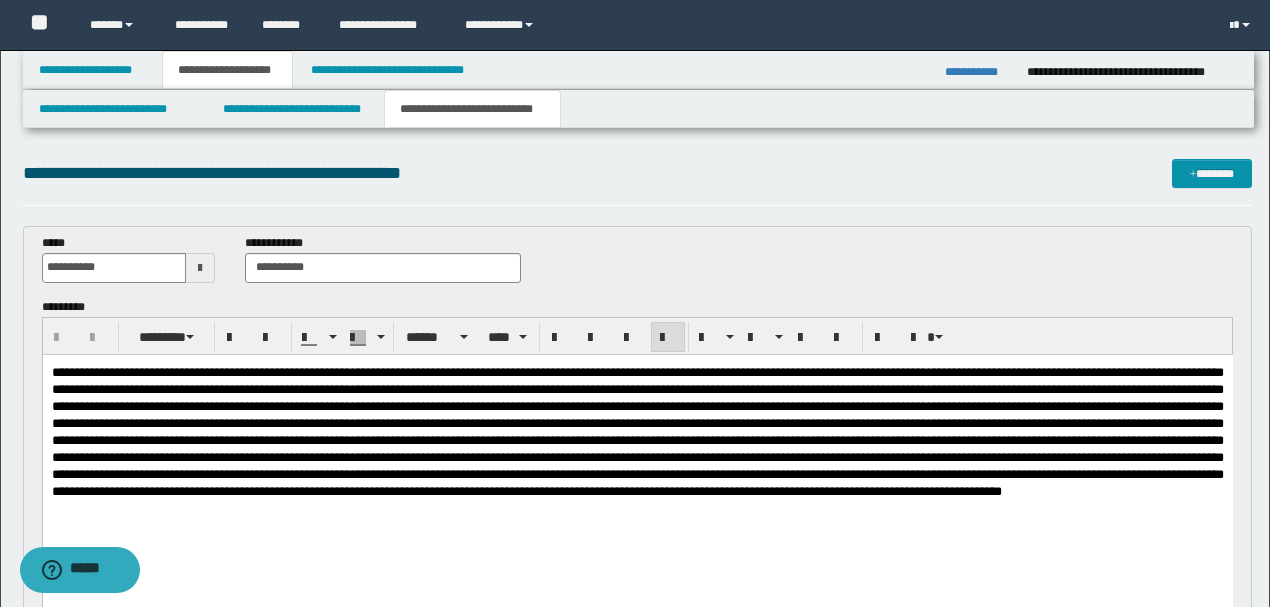 drag, startPoint x: 320, startPoint y: 368, endPoint x: 339, endPoint y: 393, distance: 31.400637 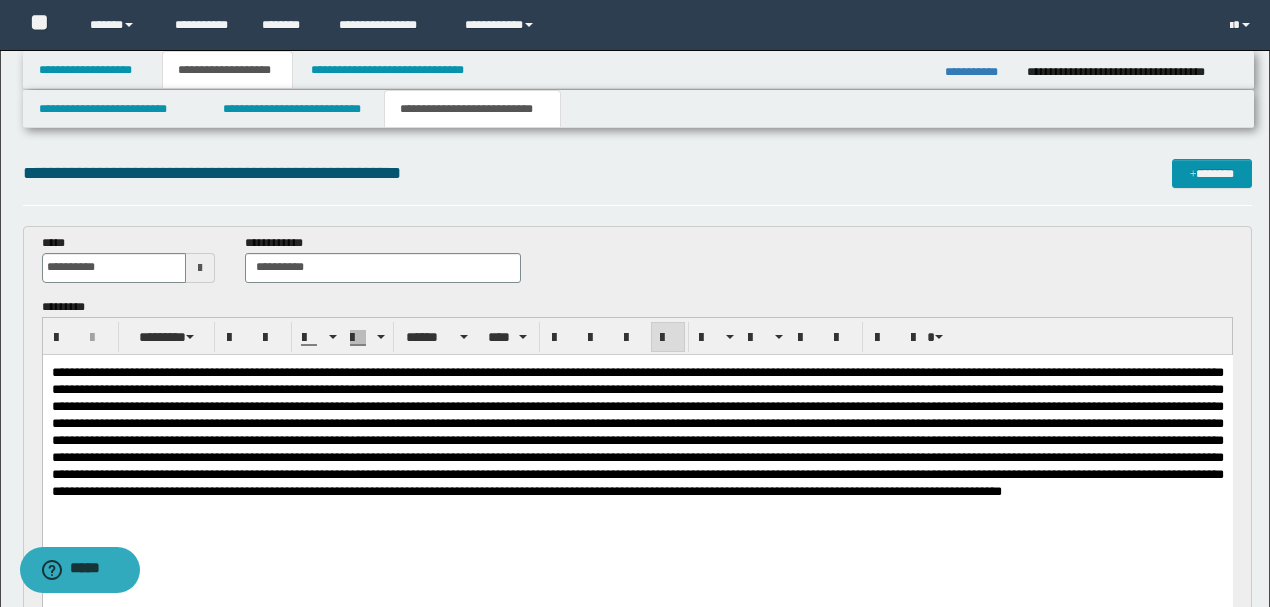 type 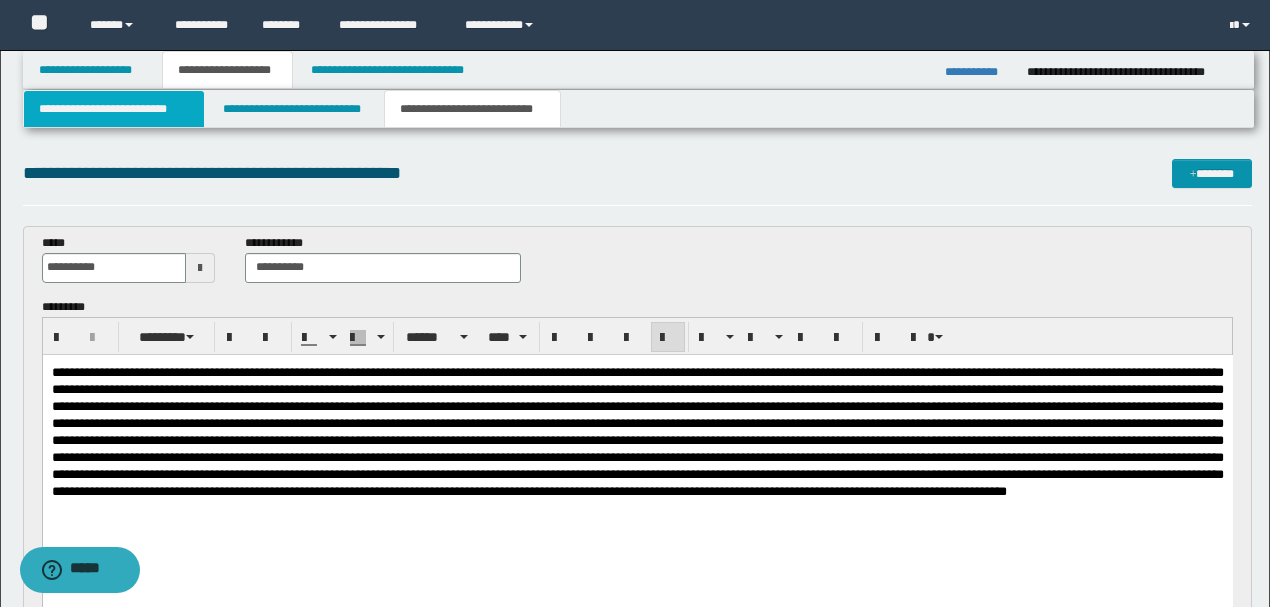 click on "**********" at bounding box center (114, 109) 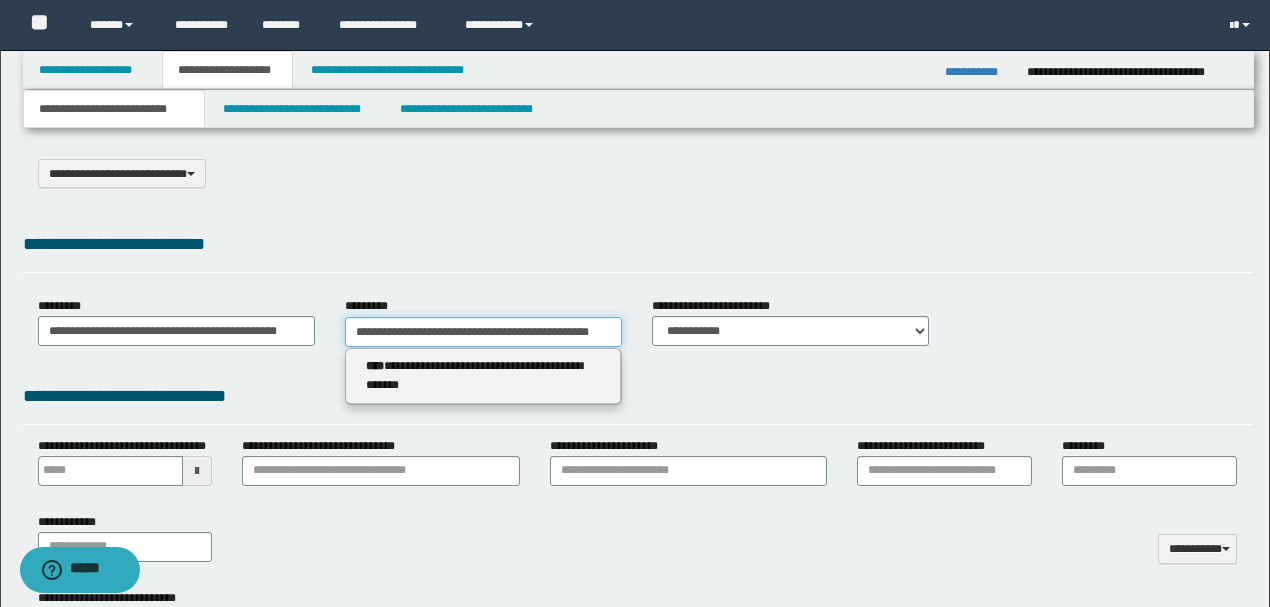 scroll, scrollTop: 0, scrollLeft: 4, axis: horizontal 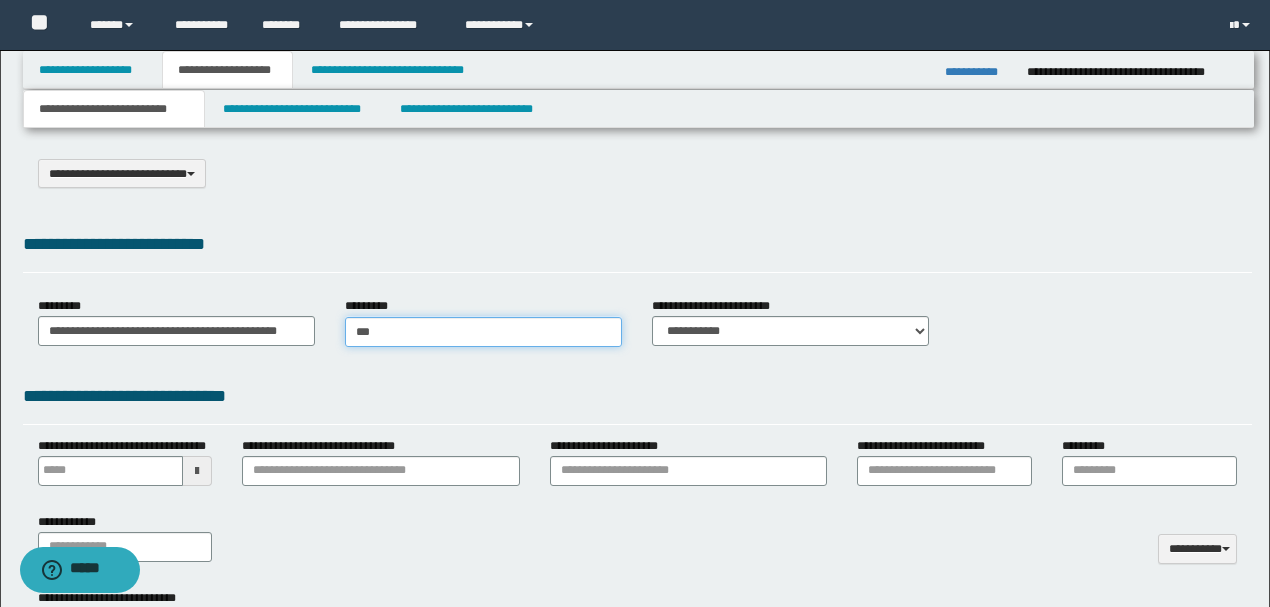 type on "****" 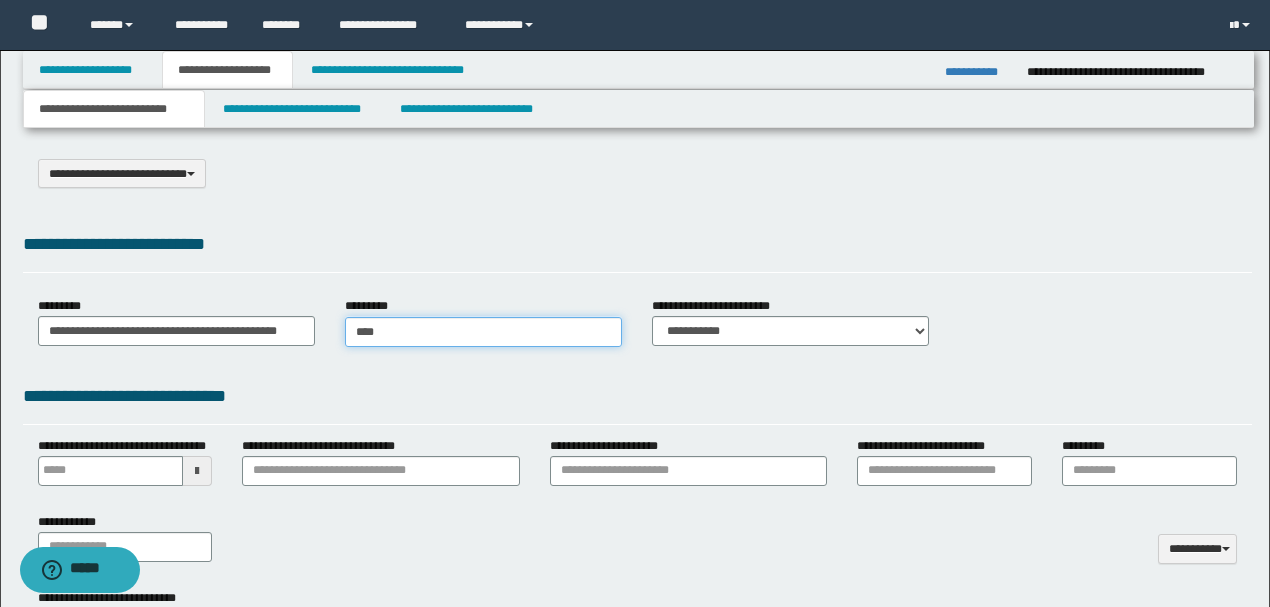 type on "****" 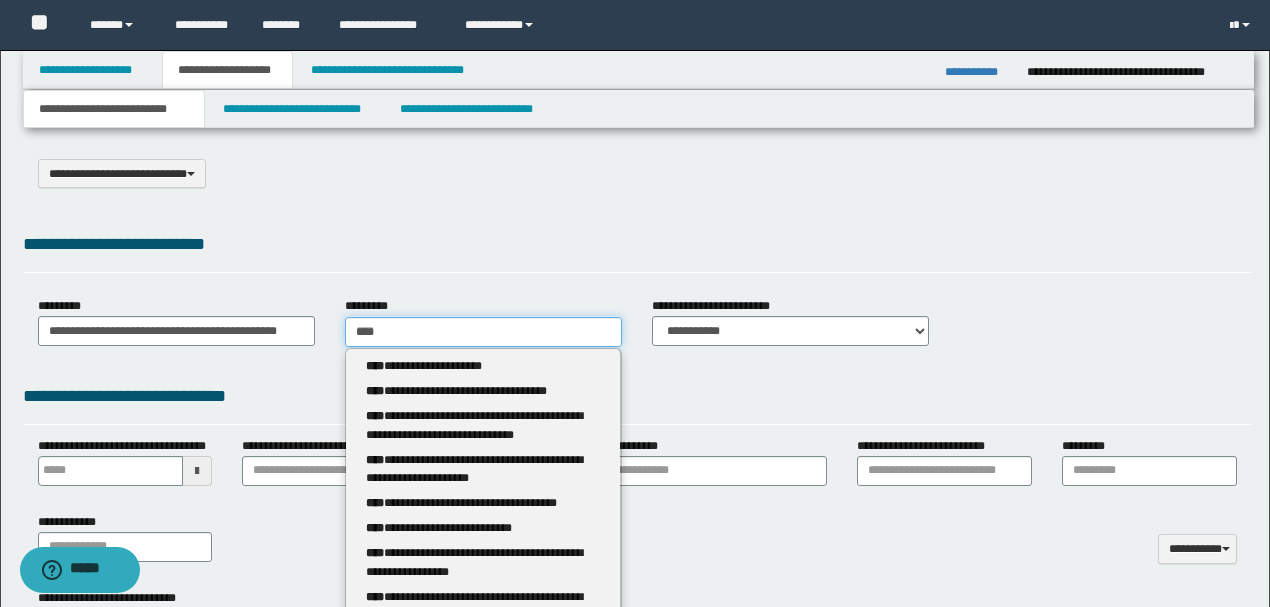 type 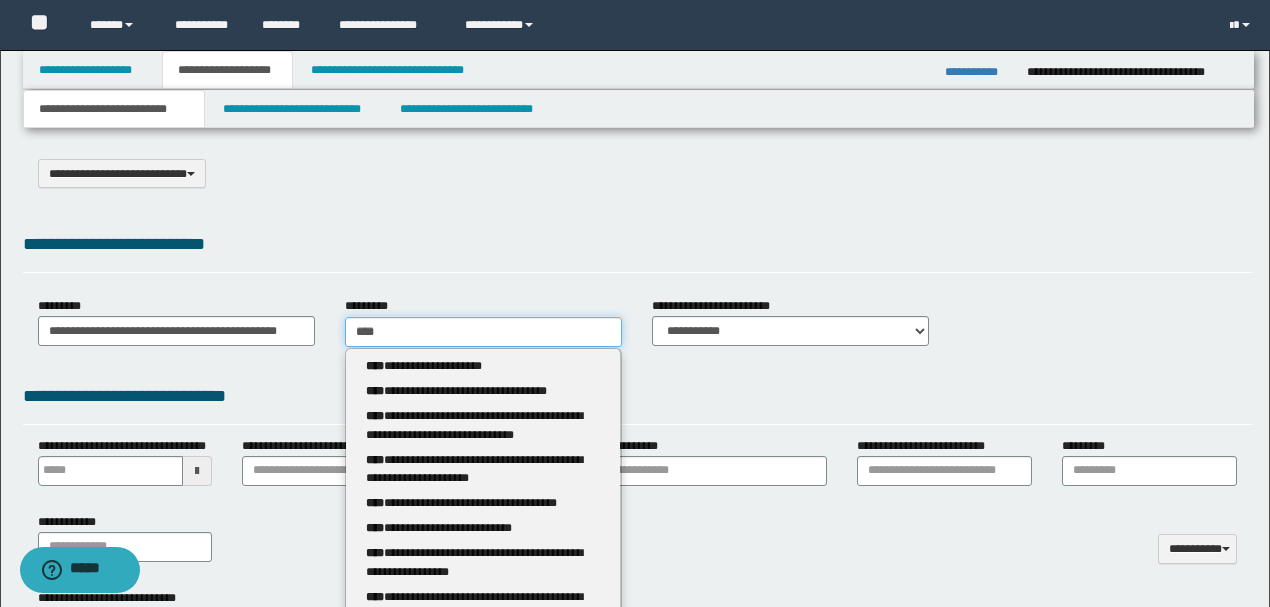 type on "*****" 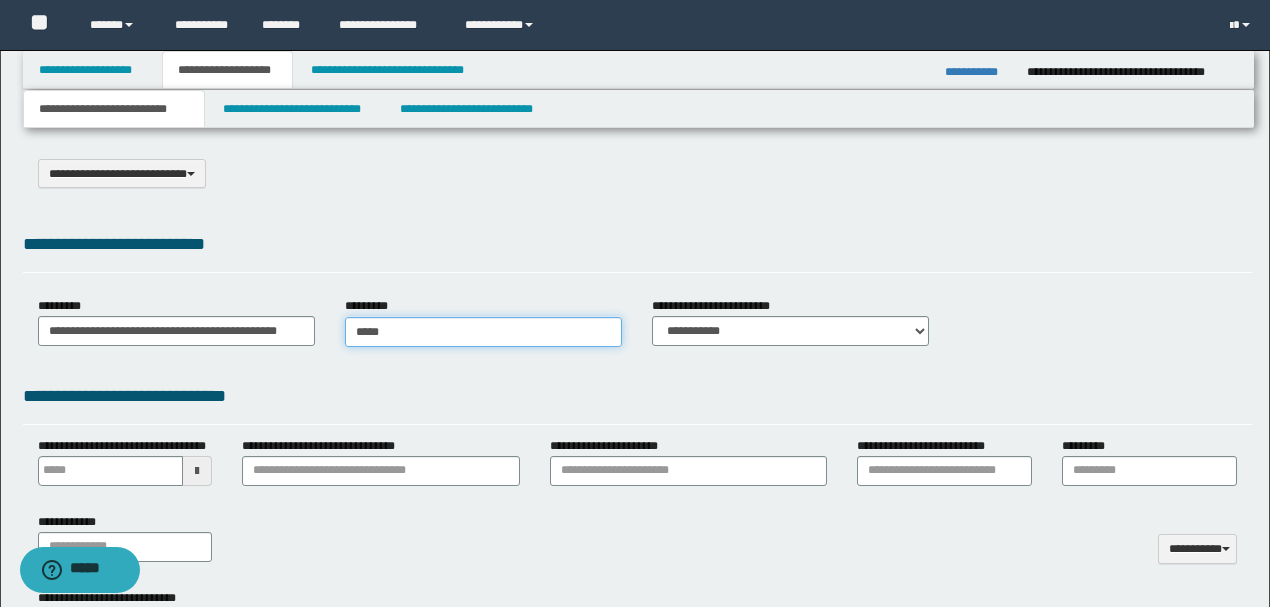 type on "*****" 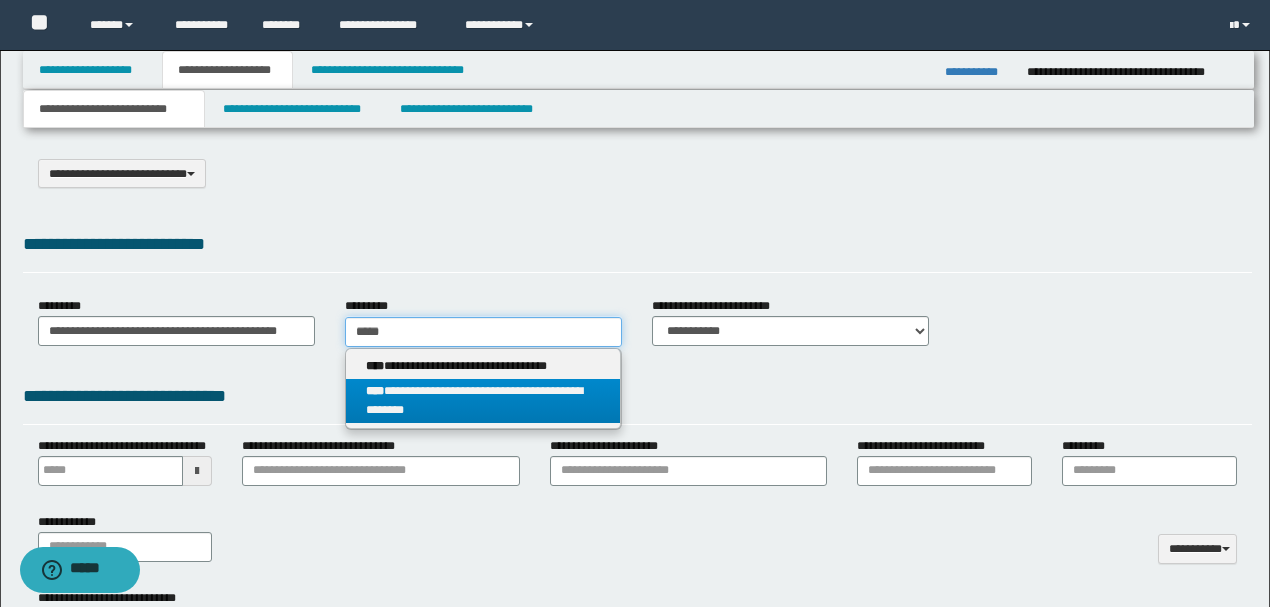 type on "*****" 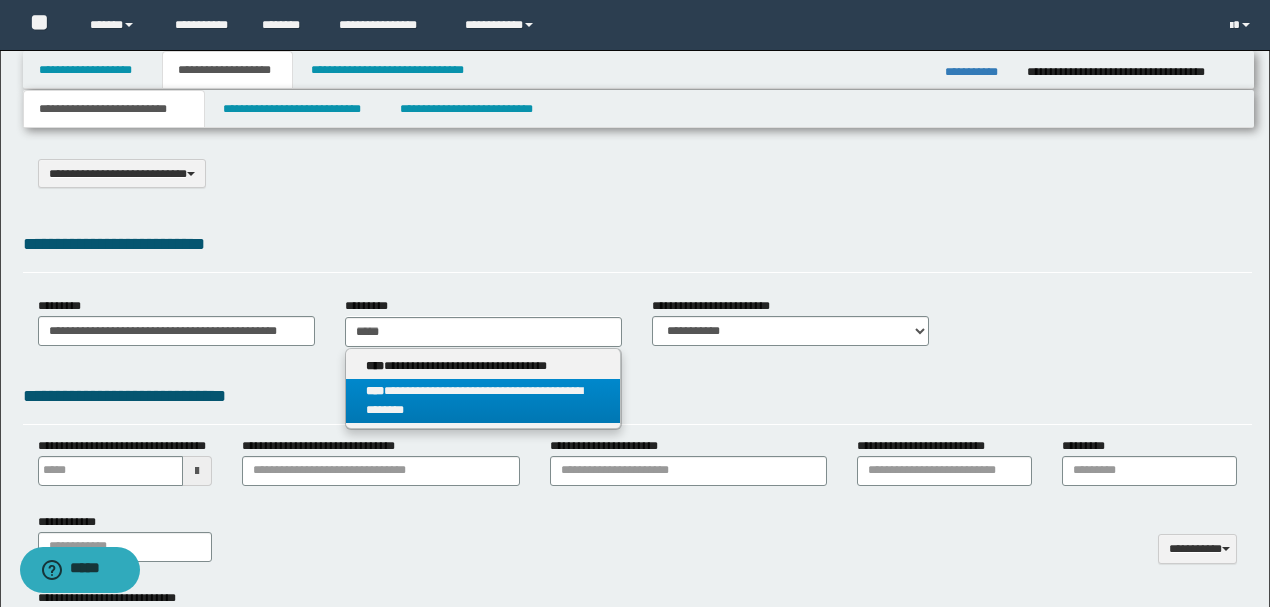 click on "**********" at bounding box center (483, 401) 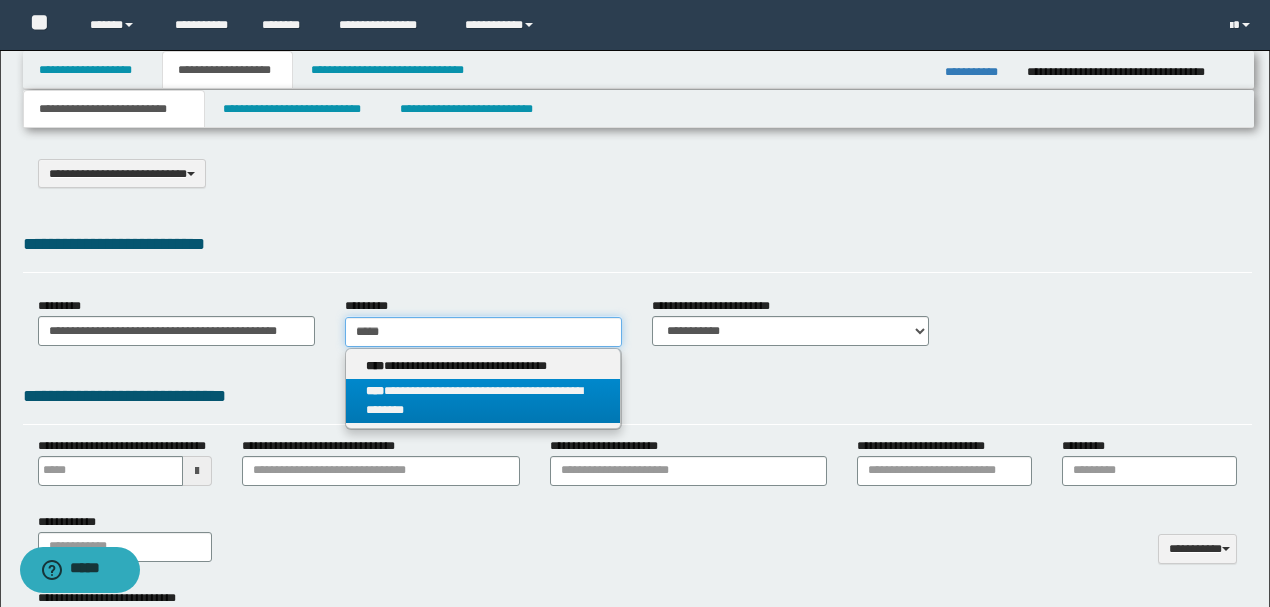 type 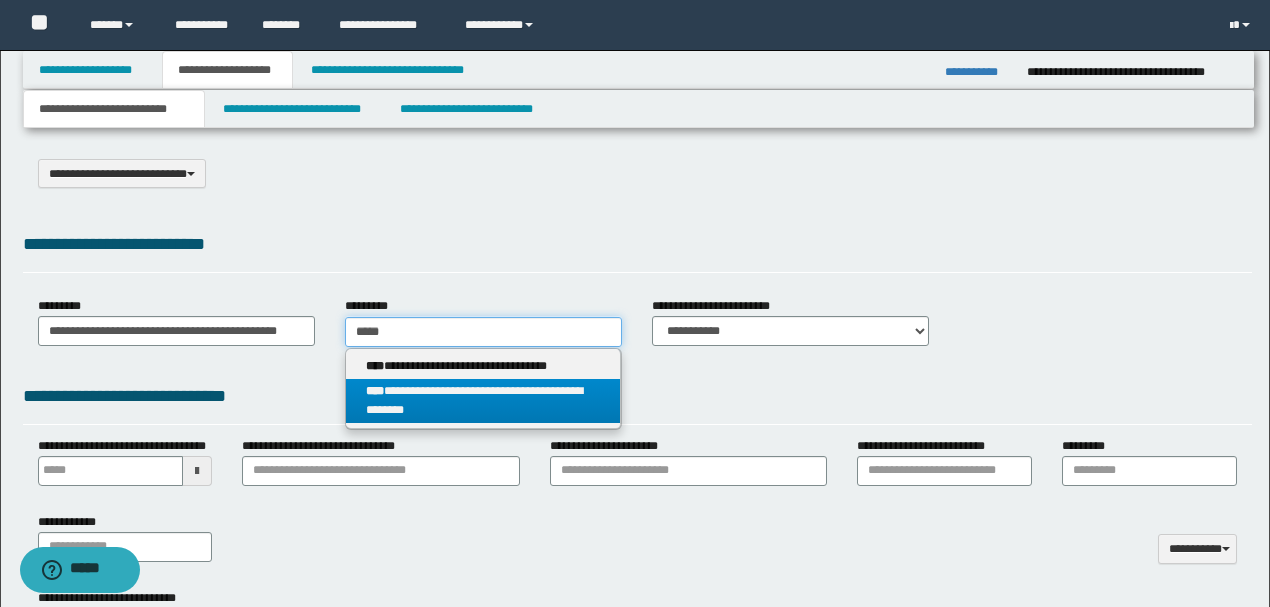 type on "**********" 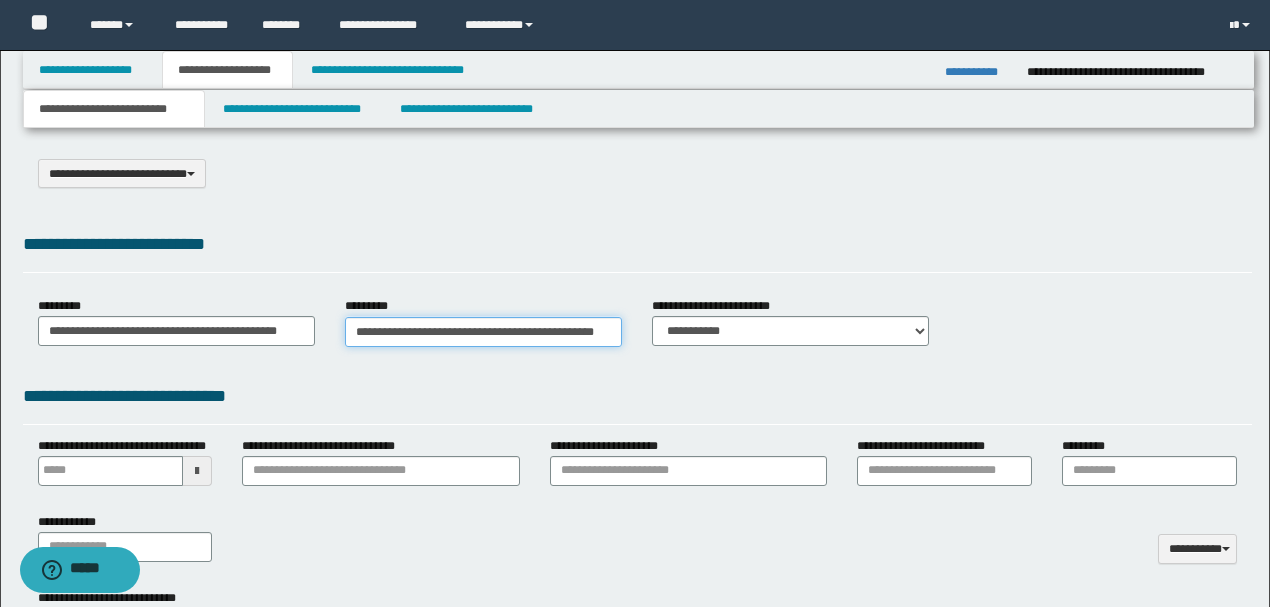 scroll, scrollTop: 0, scrollLeft: 2, axis: horizontal 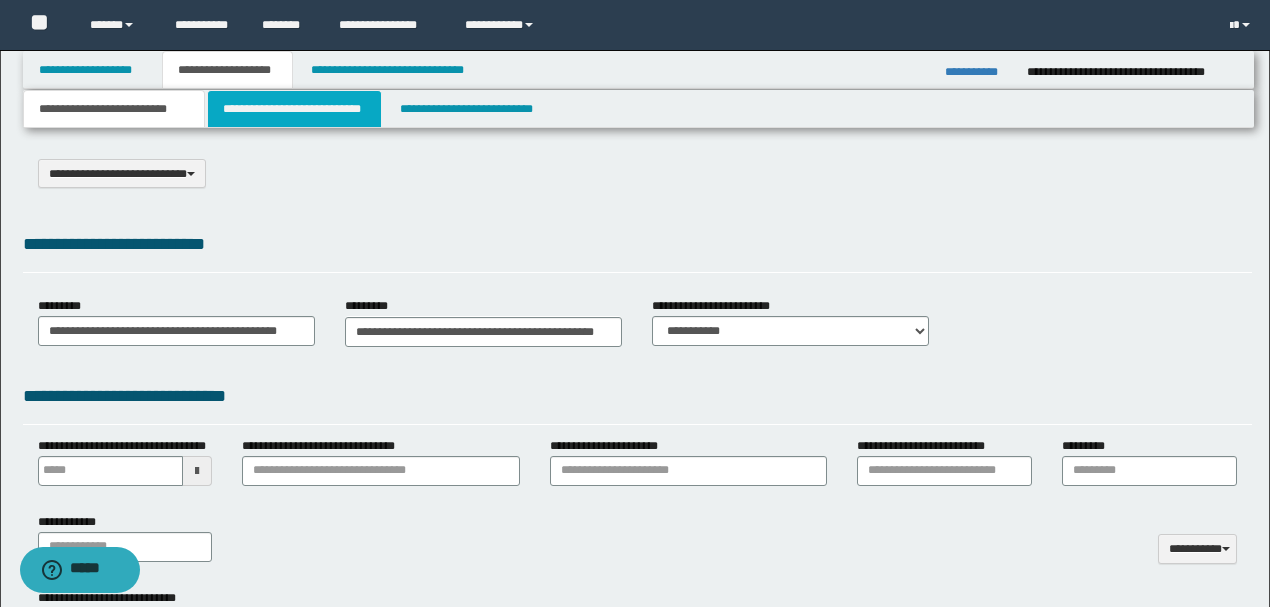 click on "**********" at bounding box center [294, 109] 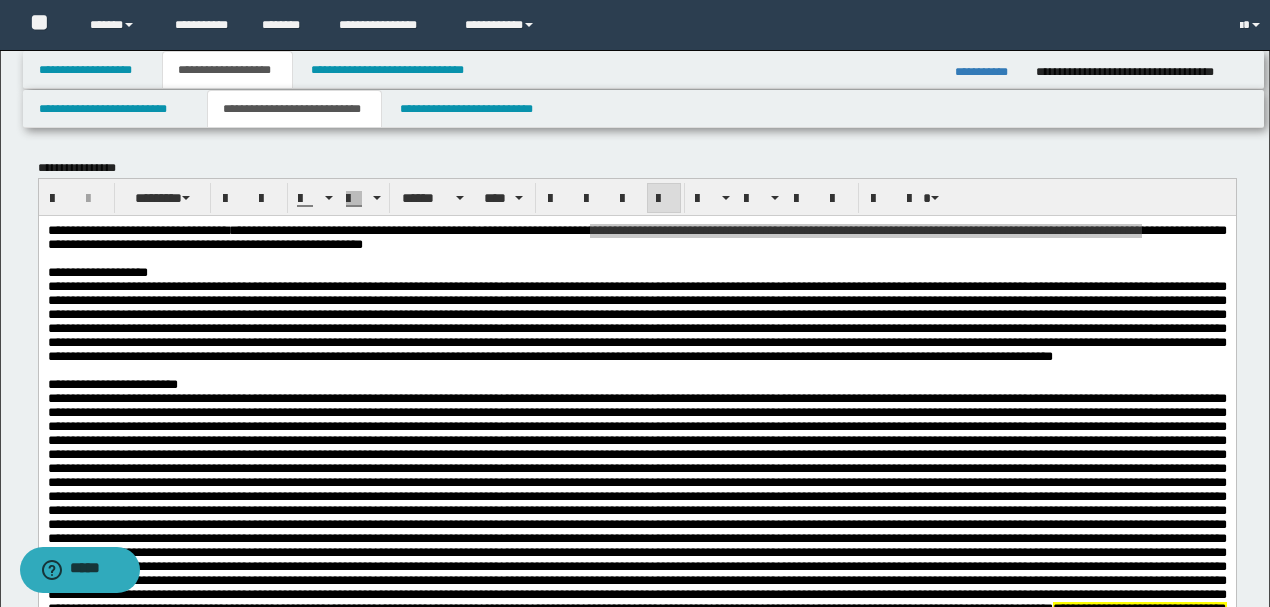 scroll, scrollTop: 0, scrollLeft: 0, axis: both 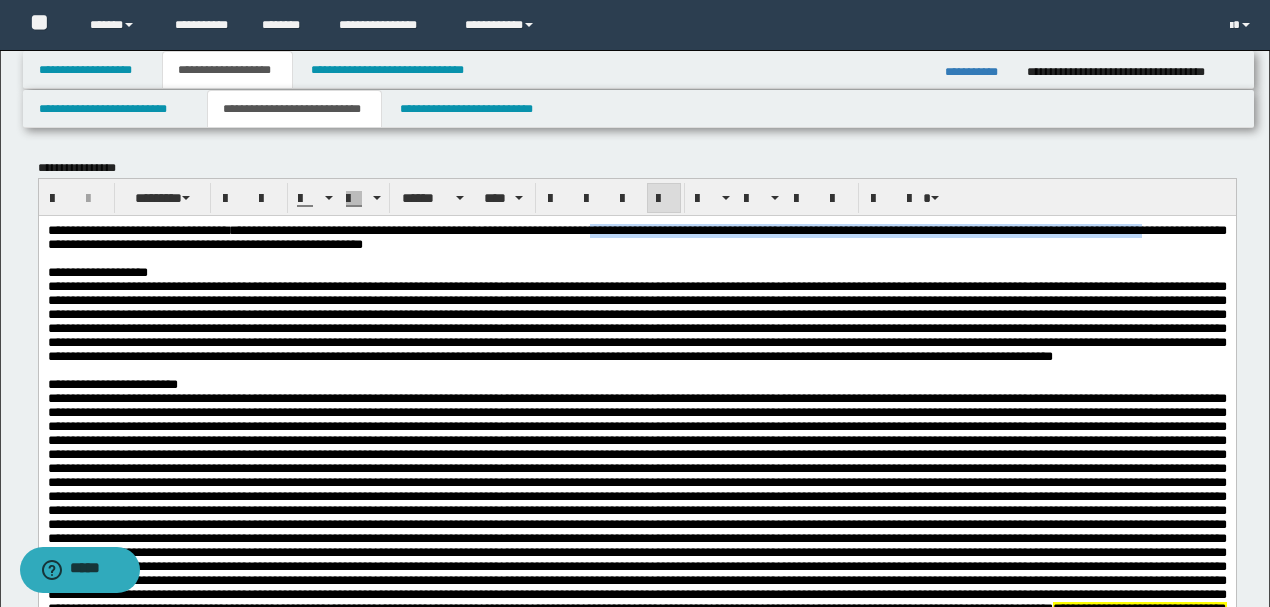 click on "**********" at bounding box center (636, 586) 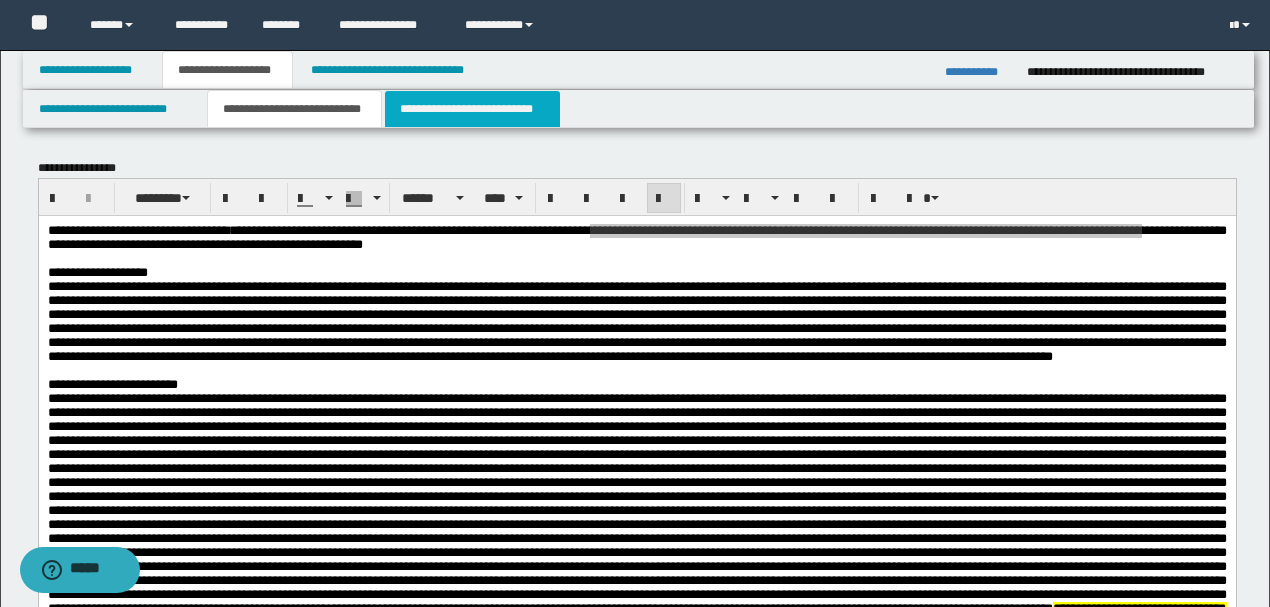 click on "**********" at bounding box center (472, 109) 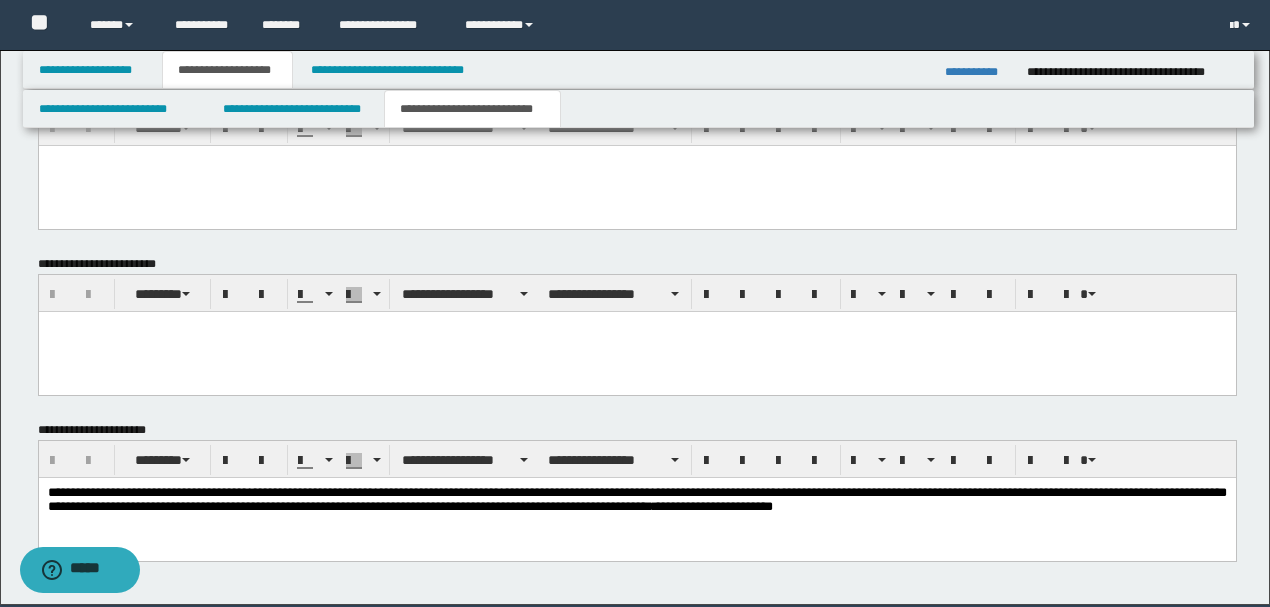 scroll, scrollTop: 1211, scrollLeft: 0, axis: vertical 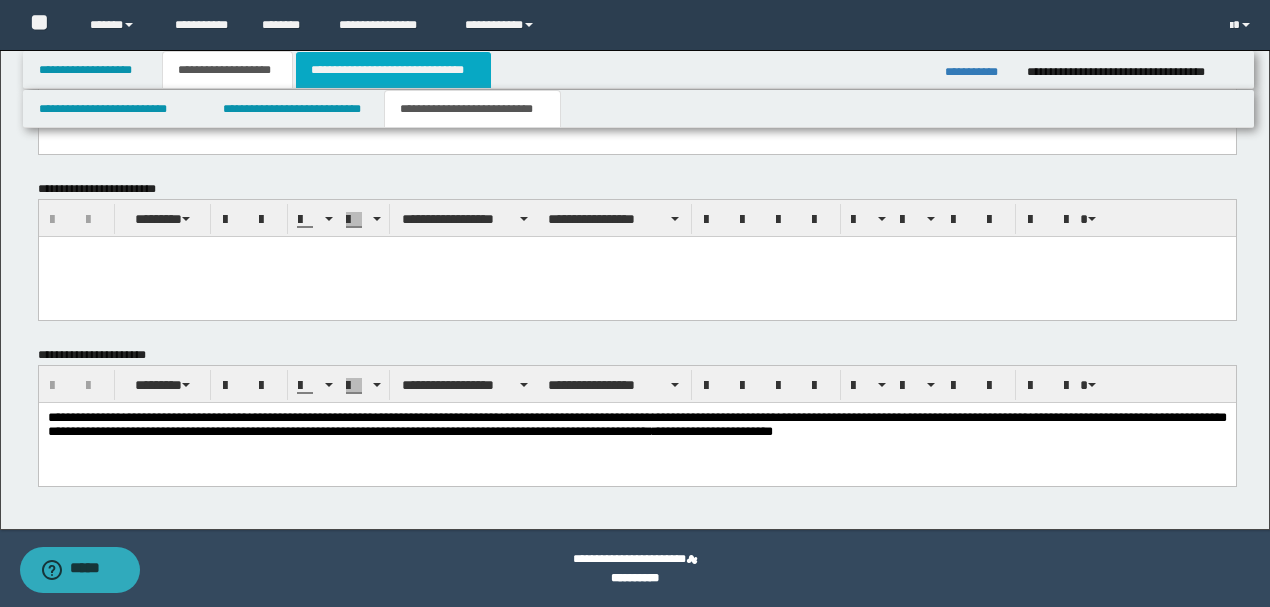 click on "**********" at bounding box center (393, 70) 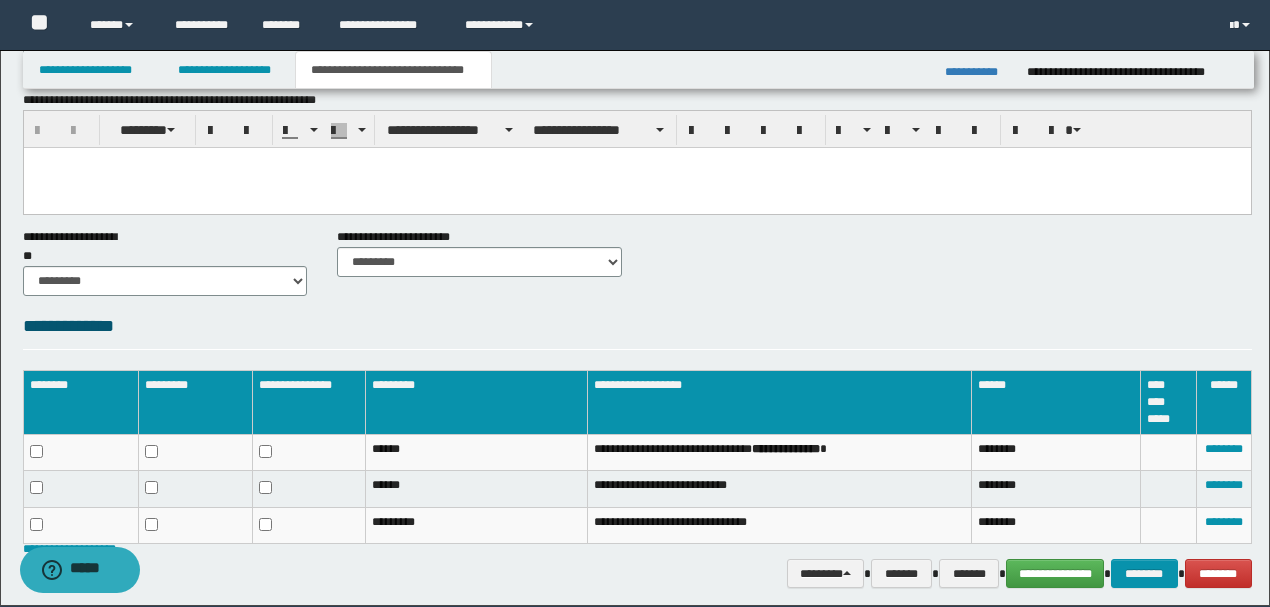 scroll, scrollTop: 0, scrollLeft: 0, axis: both 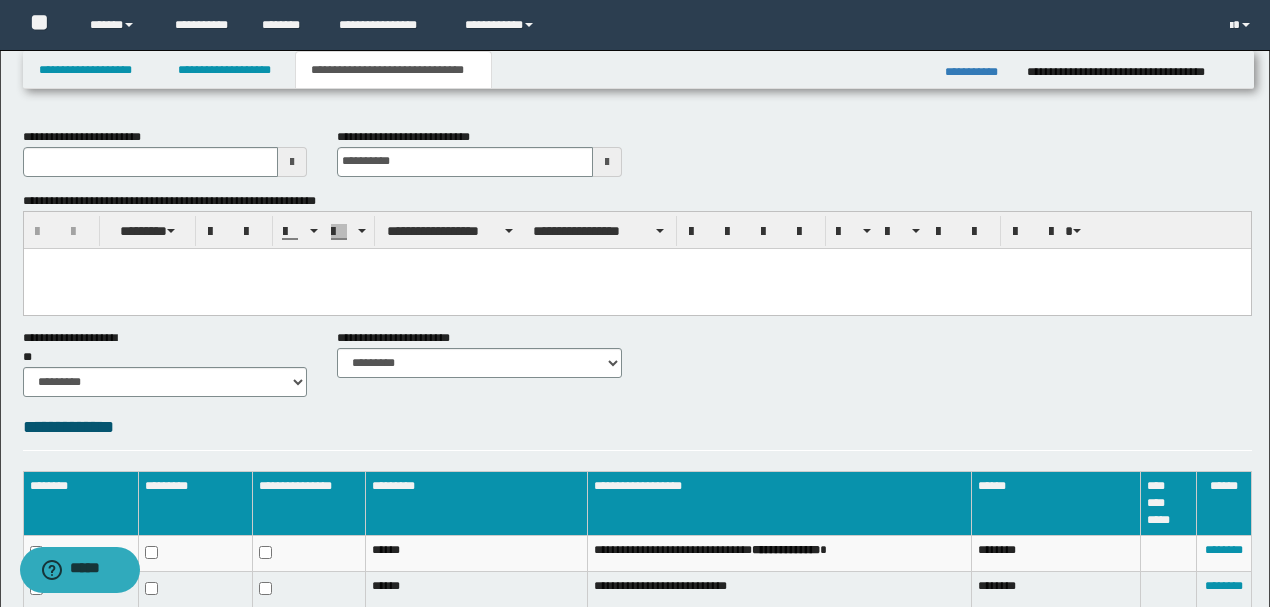 type 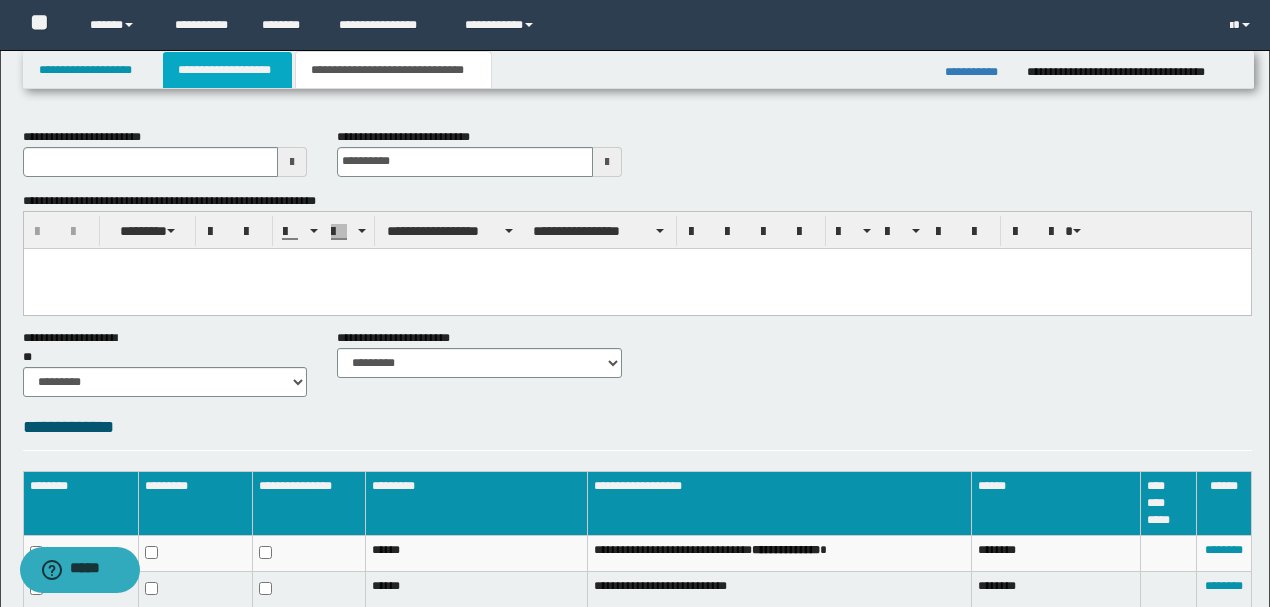 click on "**********" at bounding box center (227, 70) 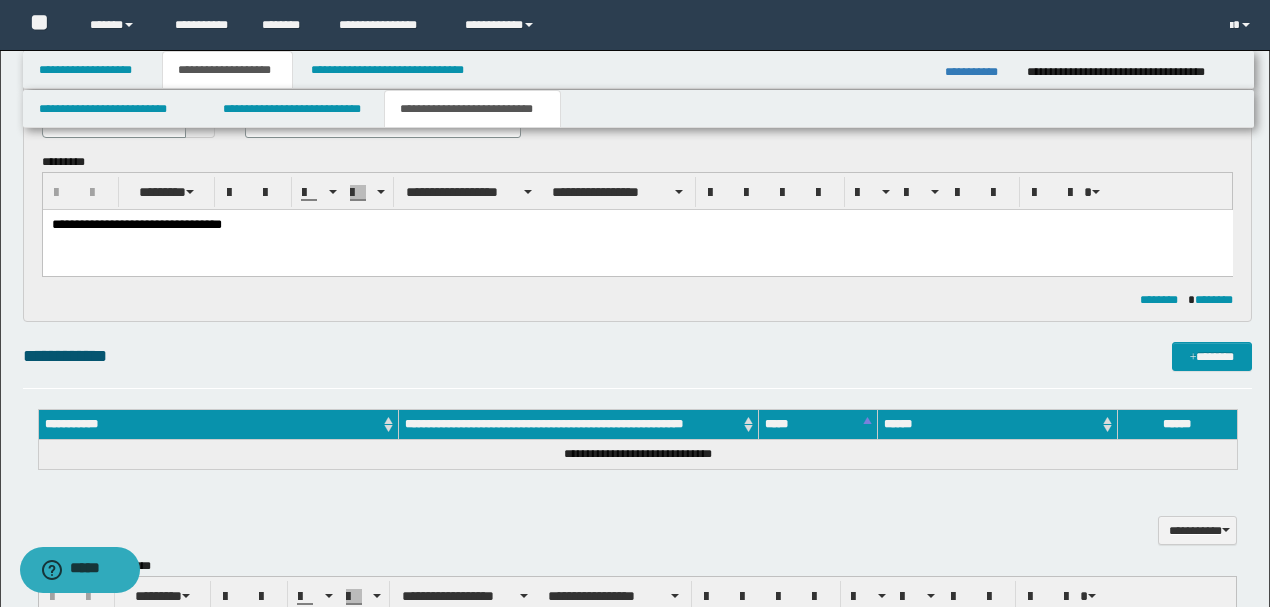 scroll, scrollTop: 733, scrollLeft: 0, axis: vertical 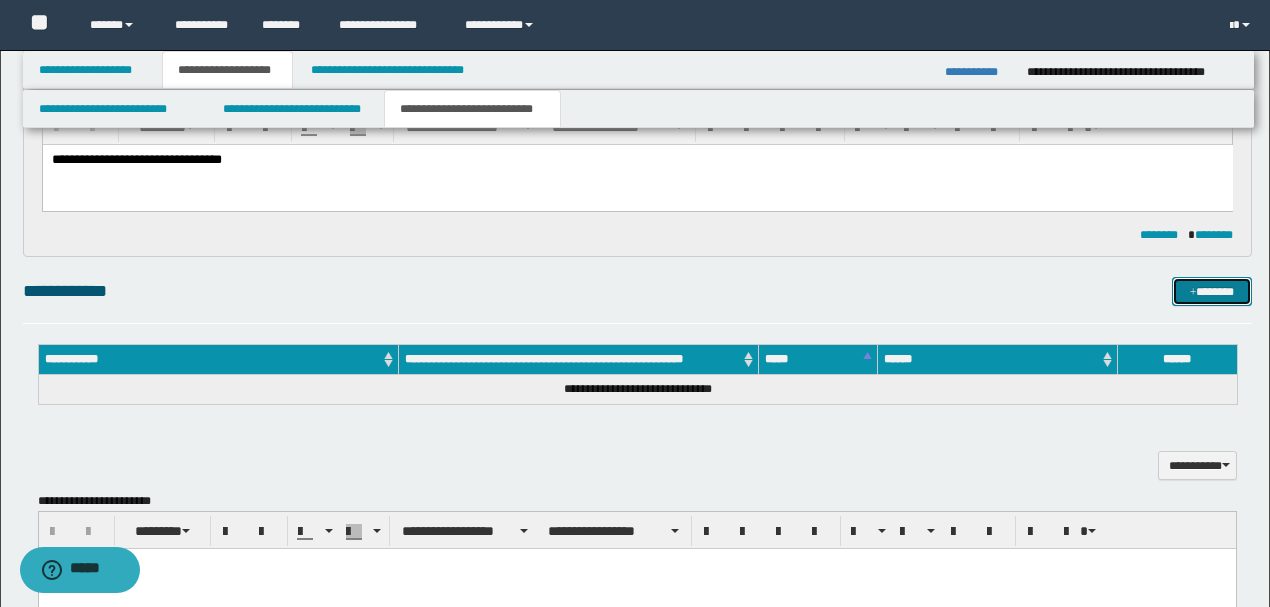 click on "*******" at bounding box center [1211, 291] 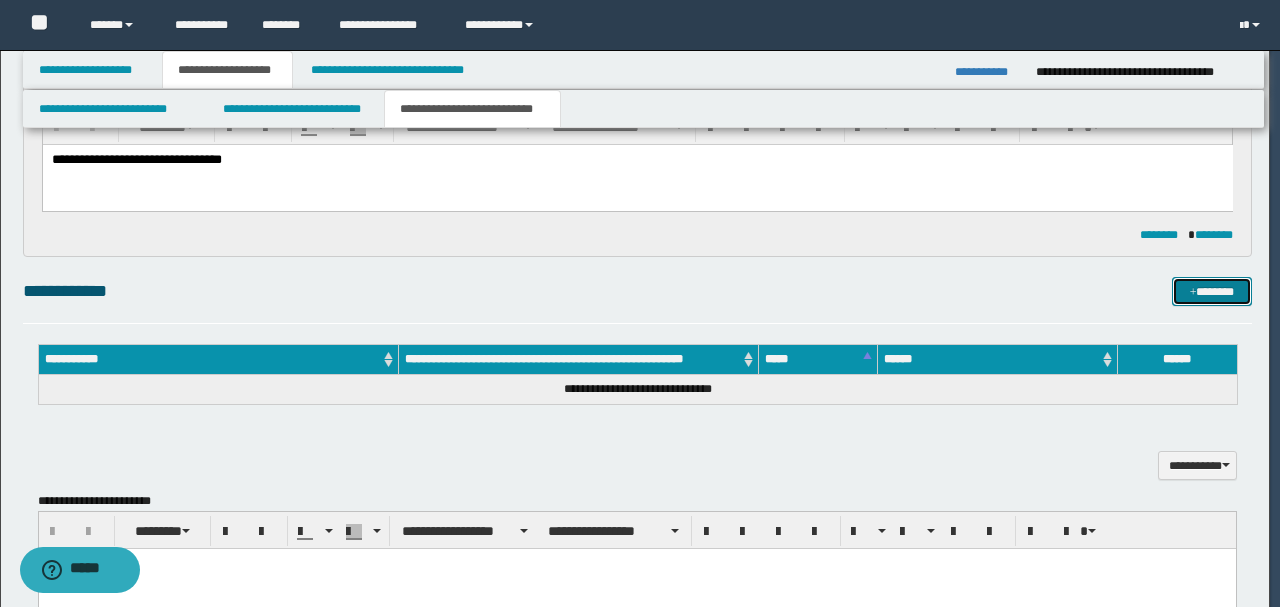 type 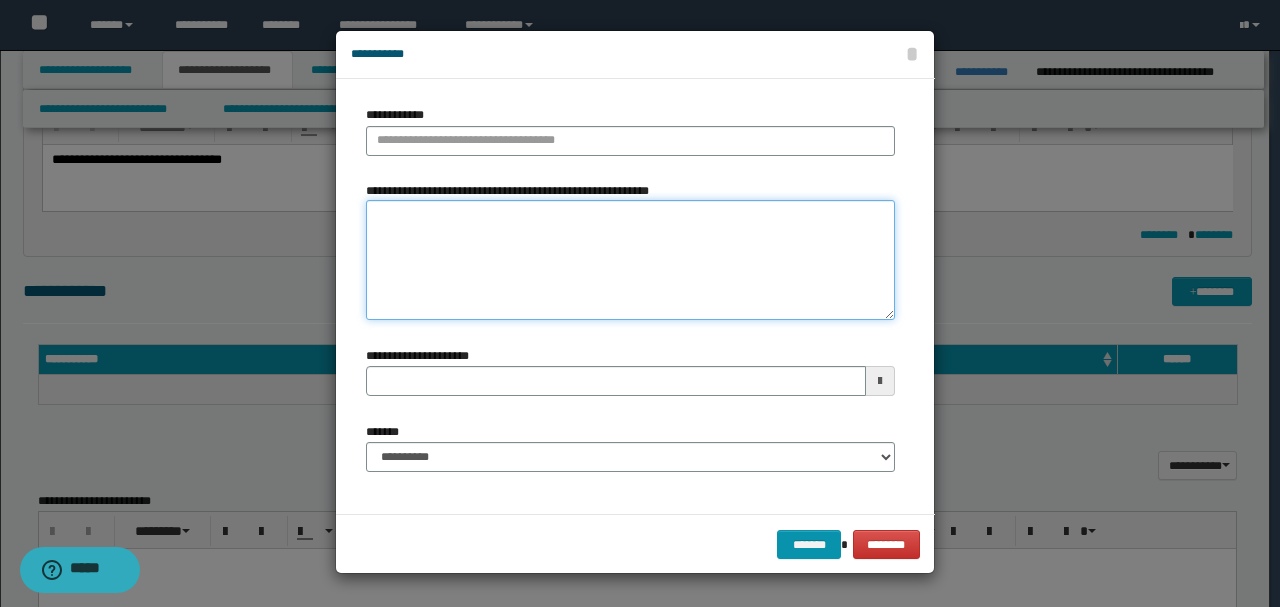 click on "**********" at bounding box center [630, 260] 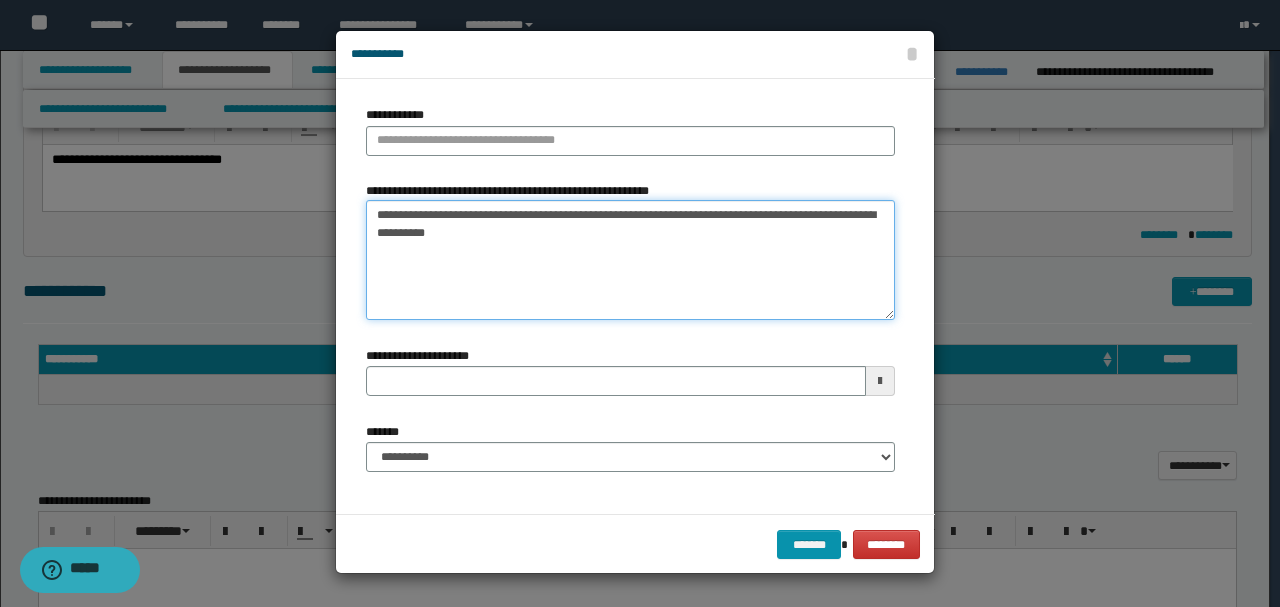 drag, startPoint x: 375, startPoint y: 212, endPoint x: 641, endPoint y: 203, distance: 266.15222 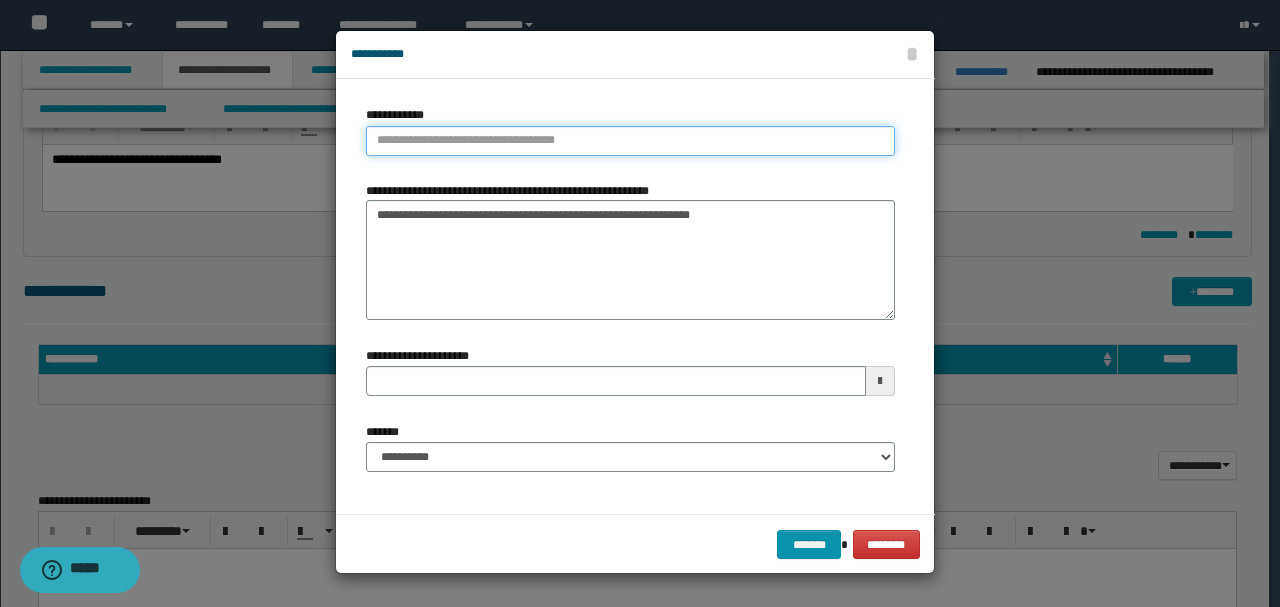 type on "**********" 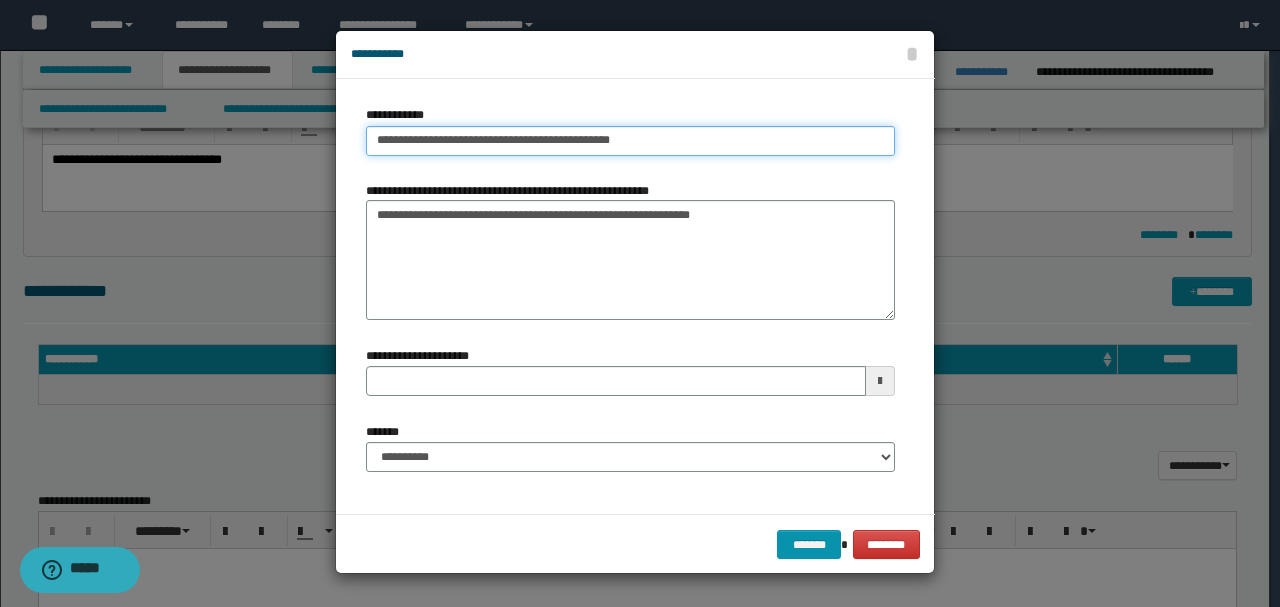 type on "**********" 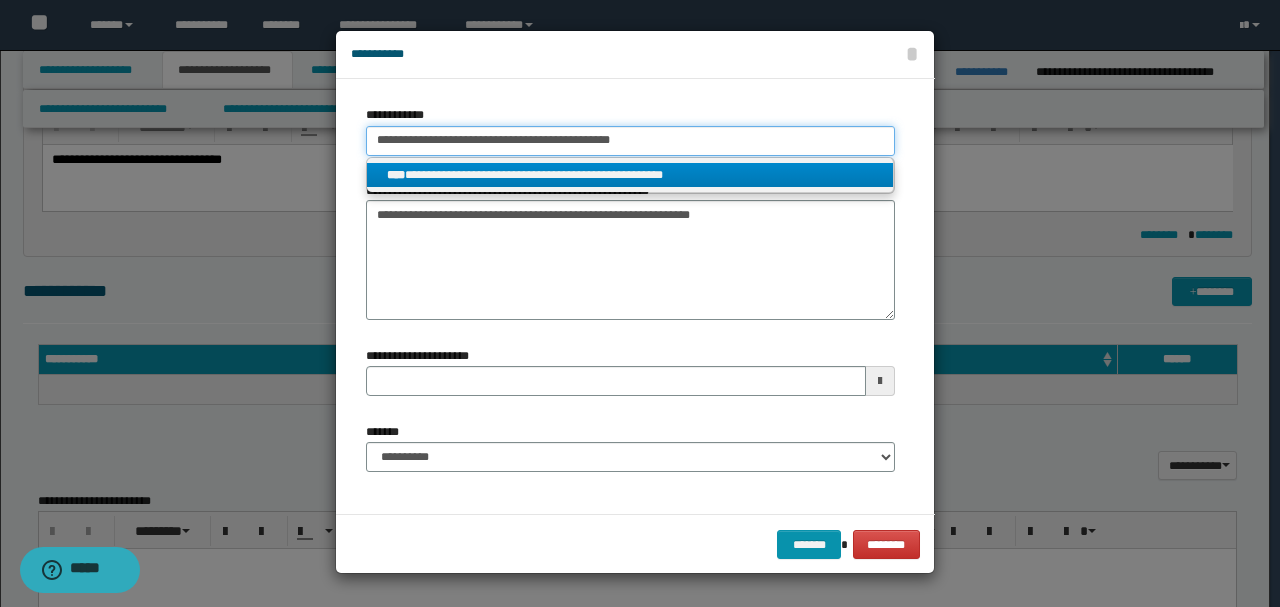 type on "**********" 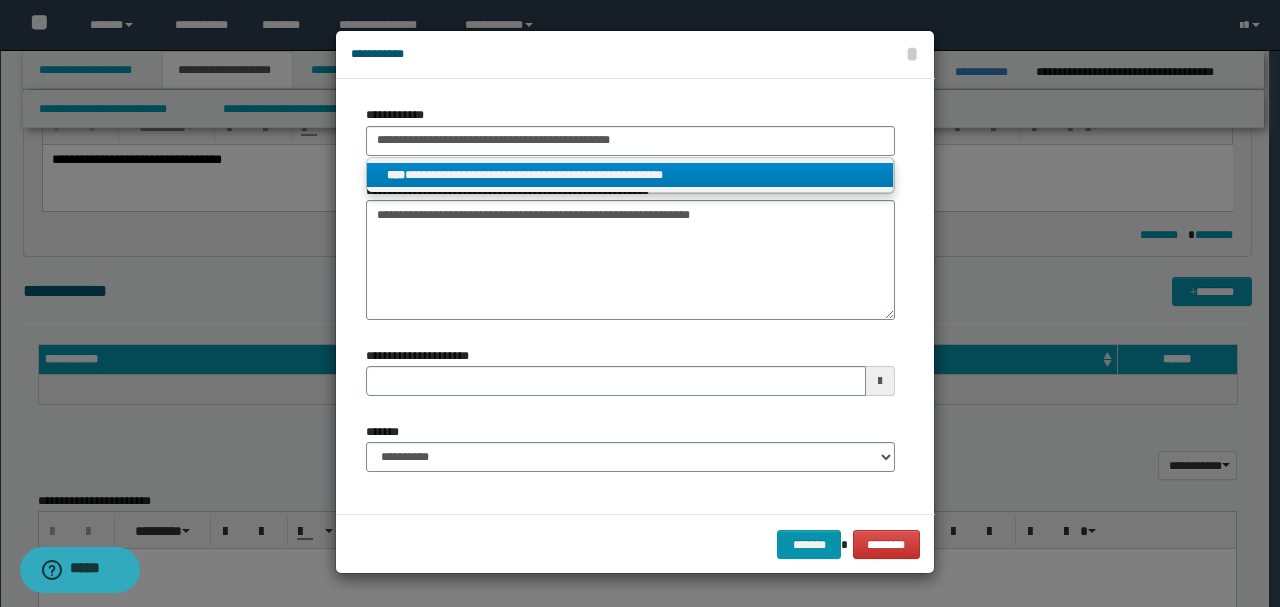 click on "**********" at bounding box center [630, 175] 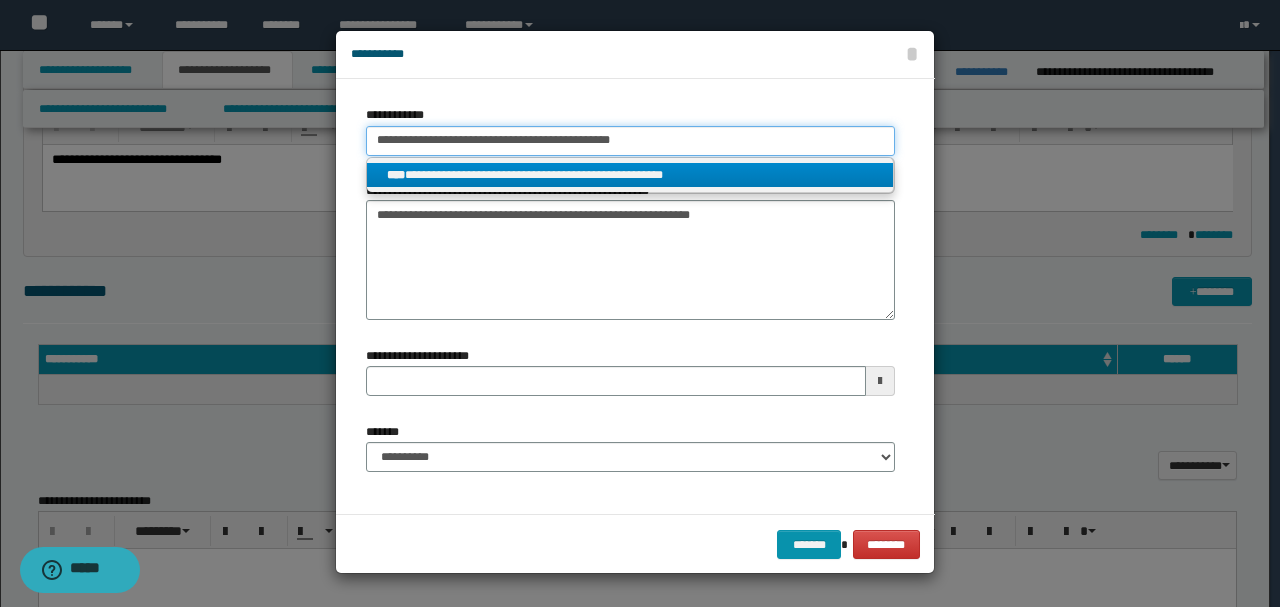 type 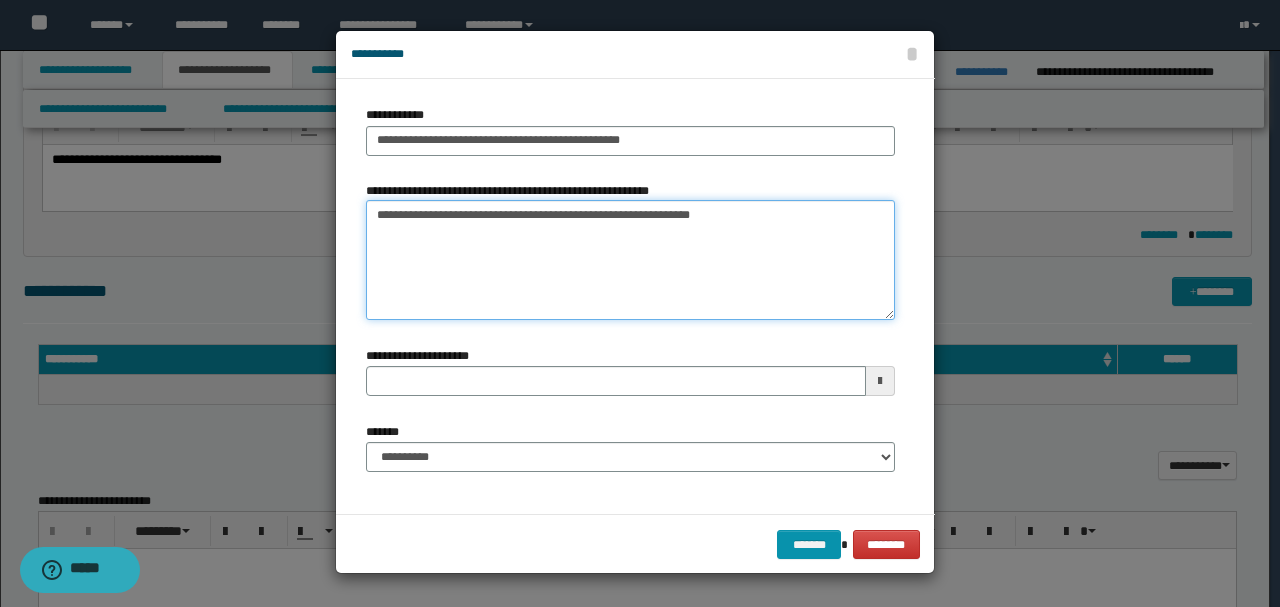 drag, startPoint x: 372, startPoint y: 213, endPoint x: 1306, endPoint y: 212, distance: 934.00055 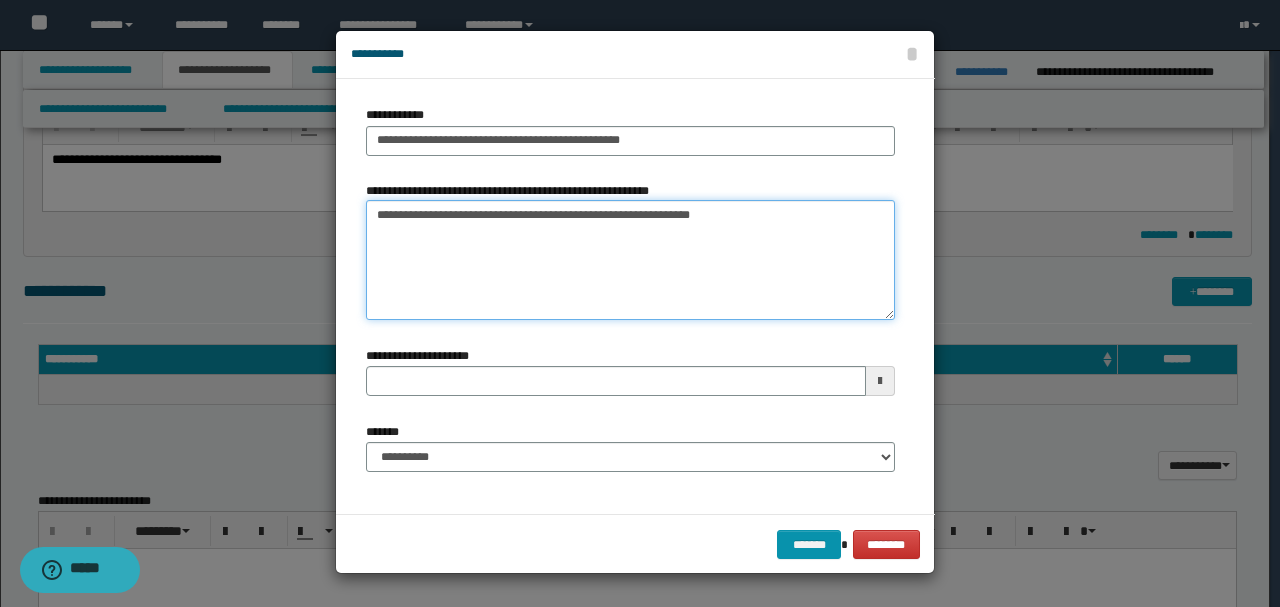 type 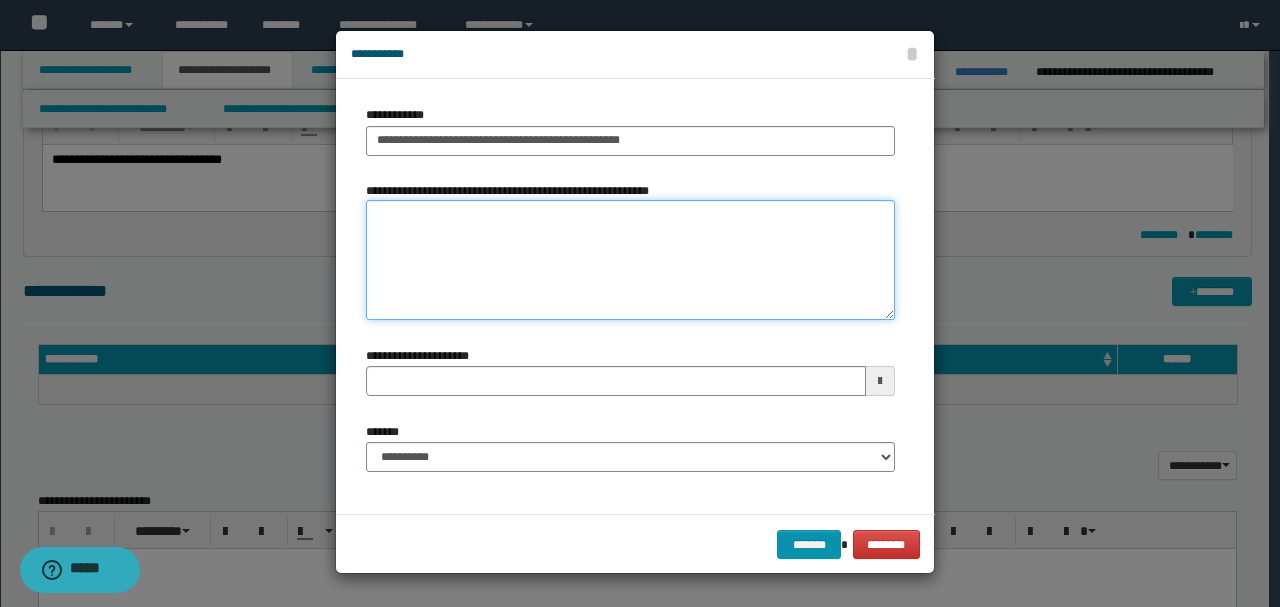 type 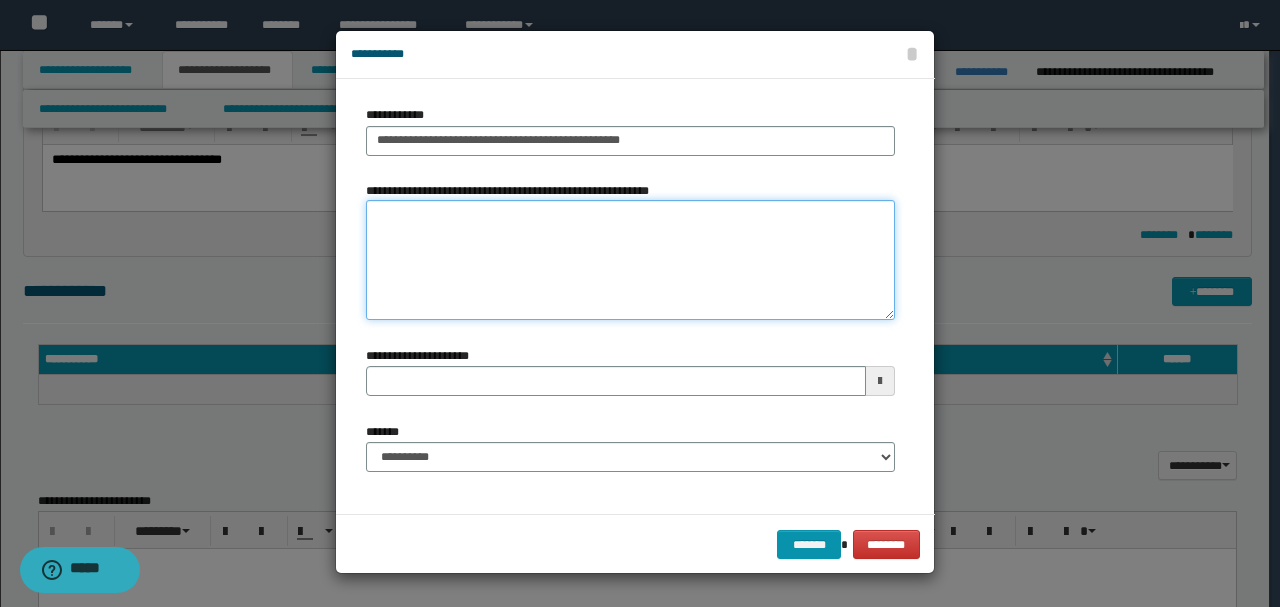 type 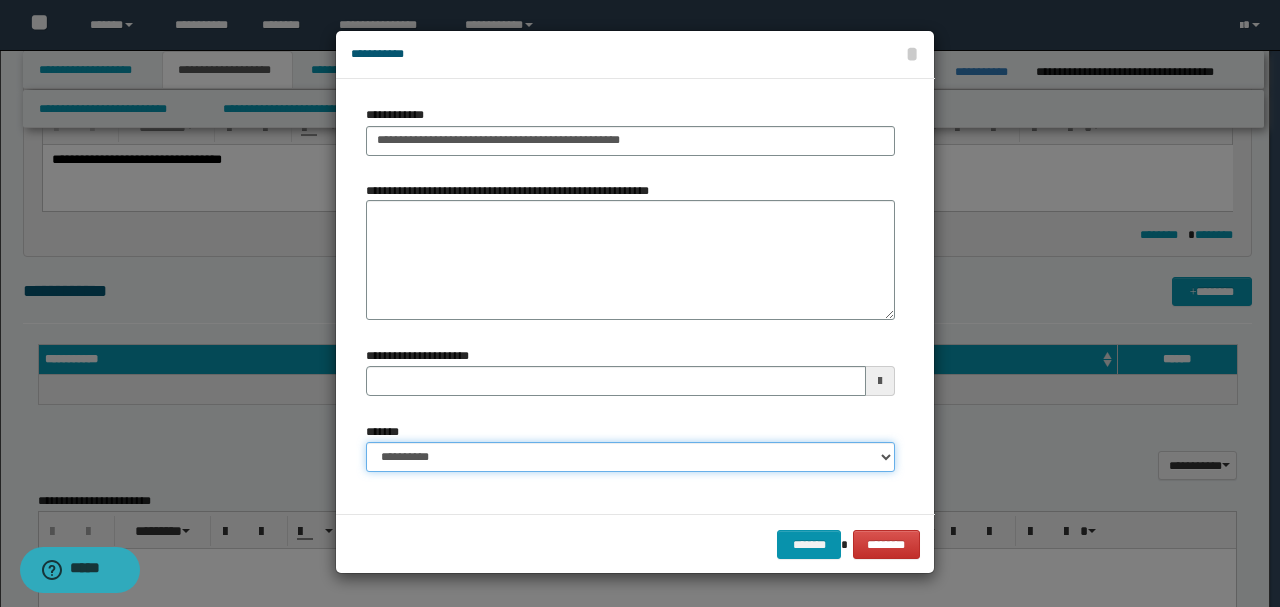 click on "**********" at bounding box center (630, 457) 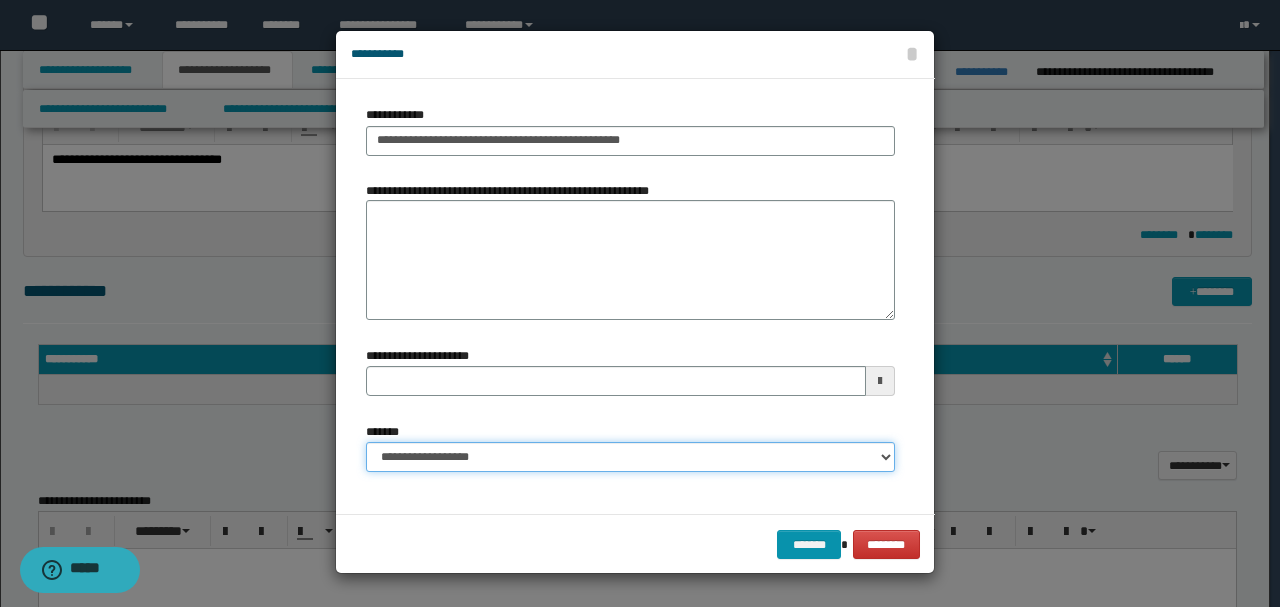 click on "**********" at bounding box center (630, 457) 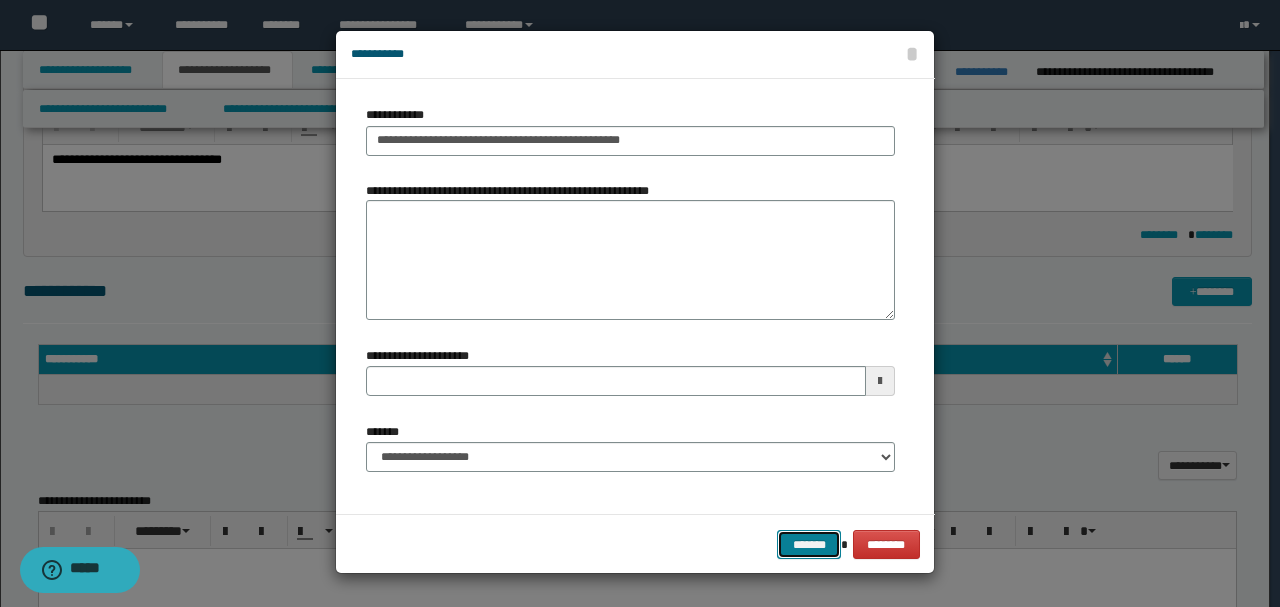 drag, startPoint x: 806, startPoint y: 546, endPoint x: 826, endPoint y: 516, distance: 36.05551 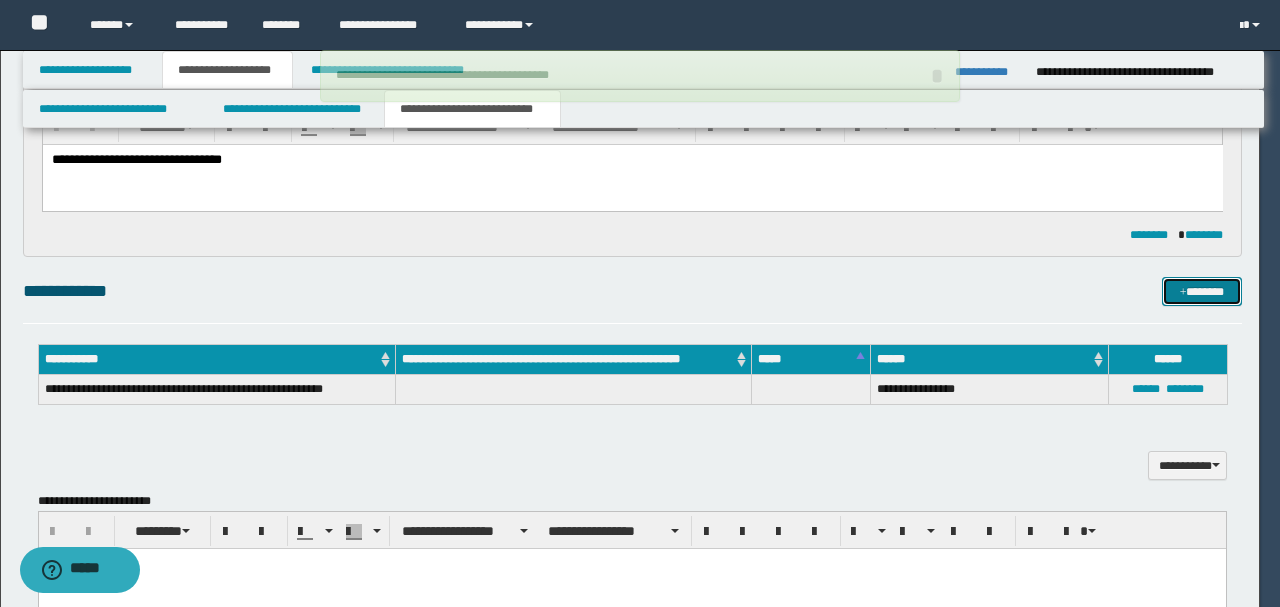 type 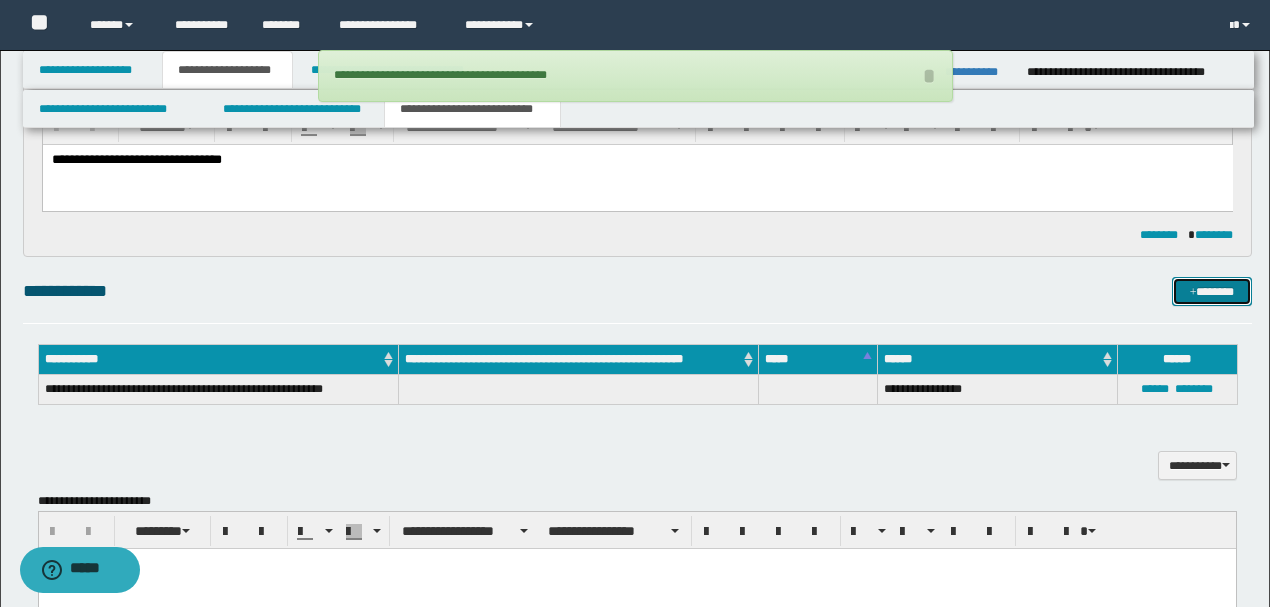 click on "*******" at bounding box center (1211, 291) 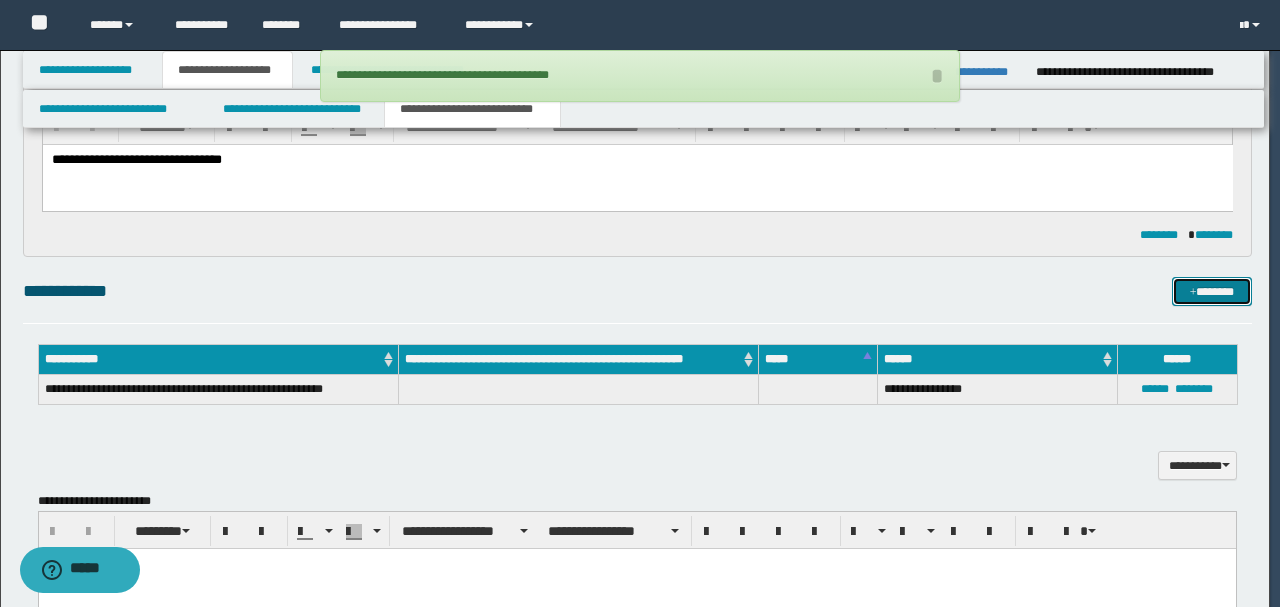 type 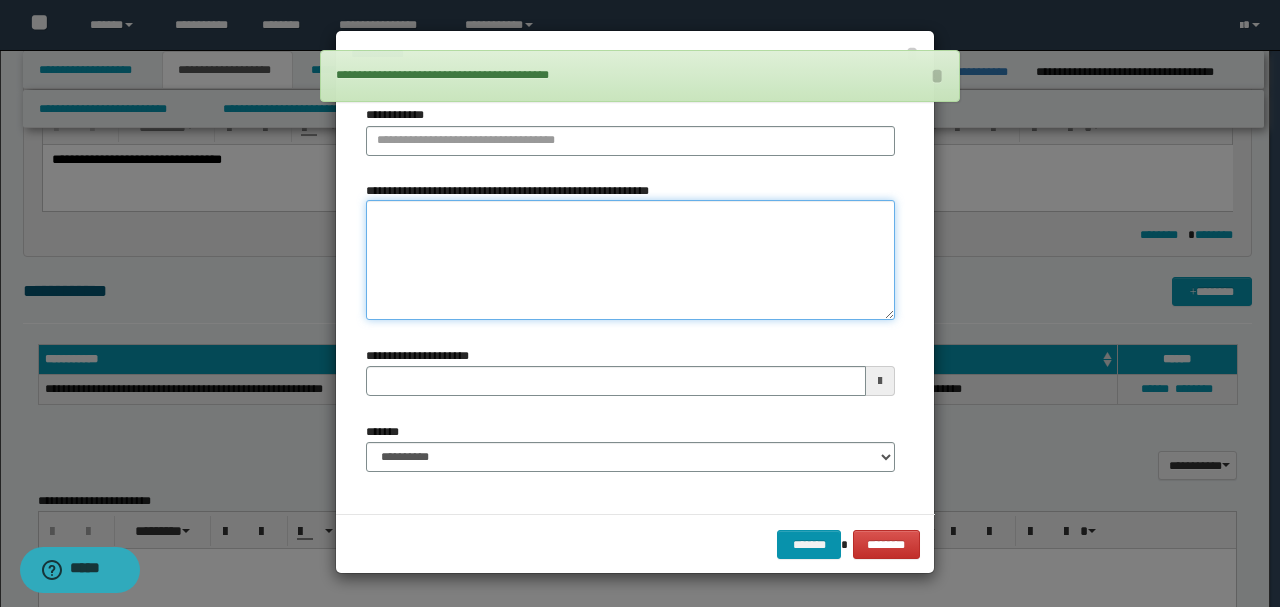 click on "**********" at bounding box center (630, 260) 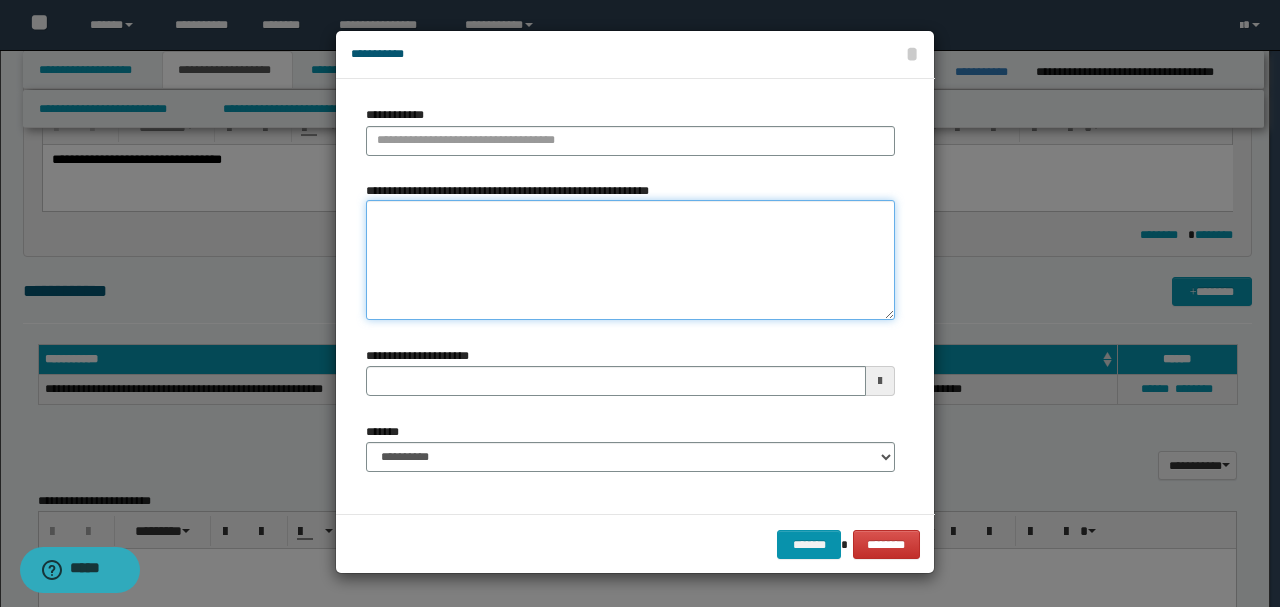 paste on "**********" 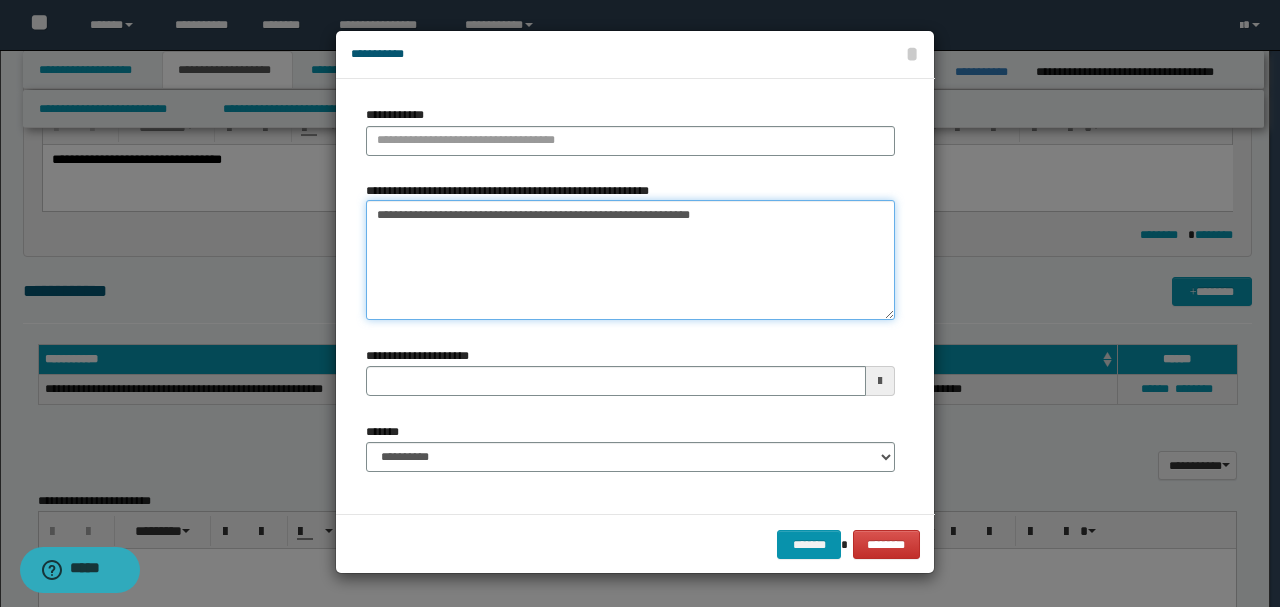 drag, startPoint x: 381, startPoint y: 216, endPoint x: 565, endPoint y: 218, distance: 184.01086 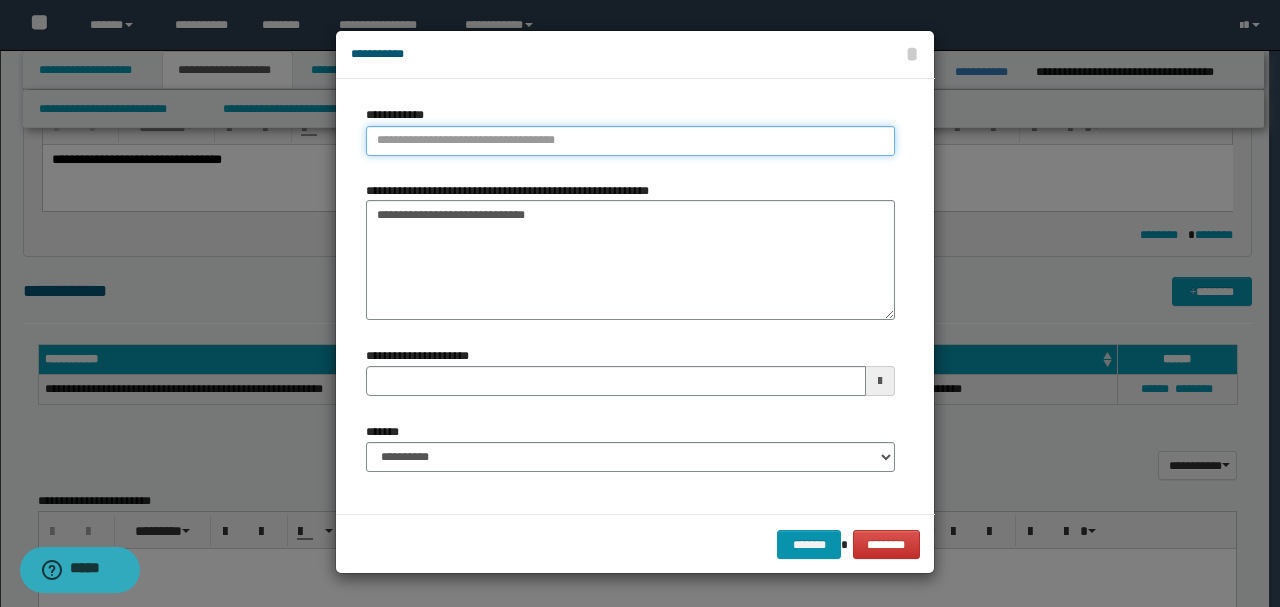 type 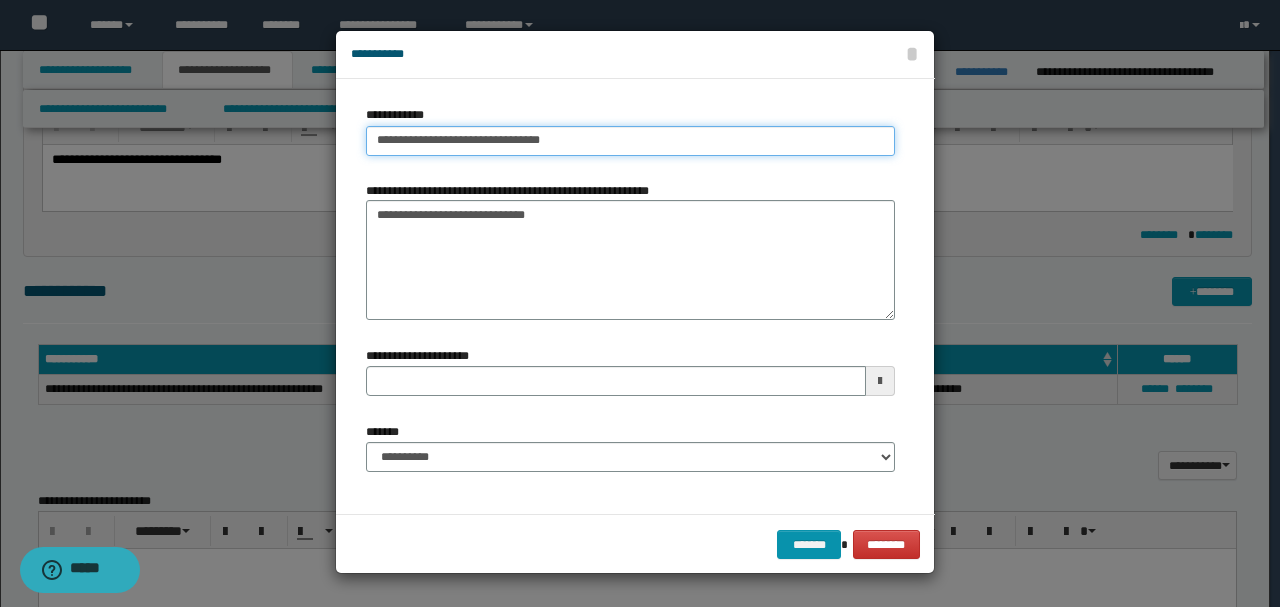 type on "**********" 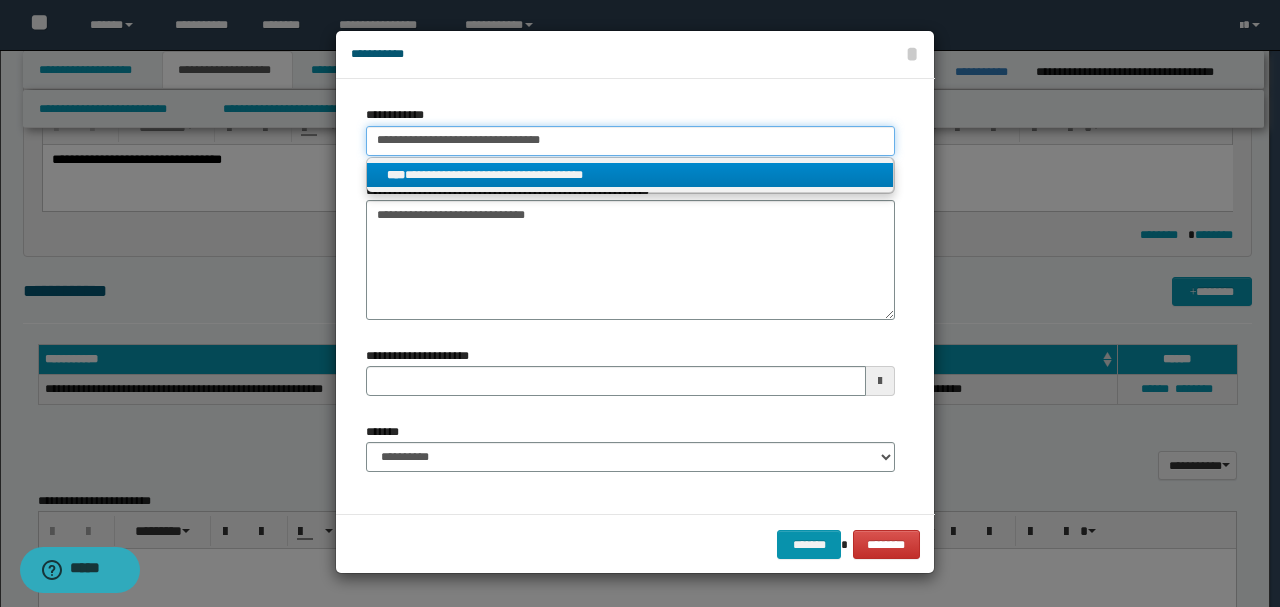 type on "**********" 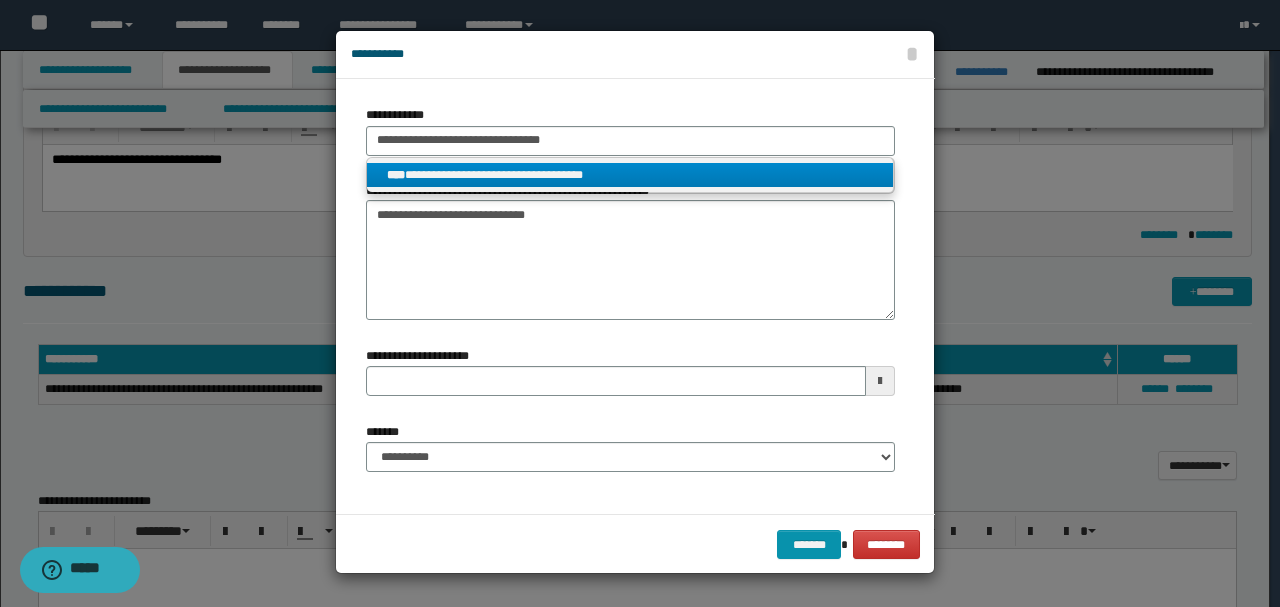 click on "**********" at bounding box center [630, 175] 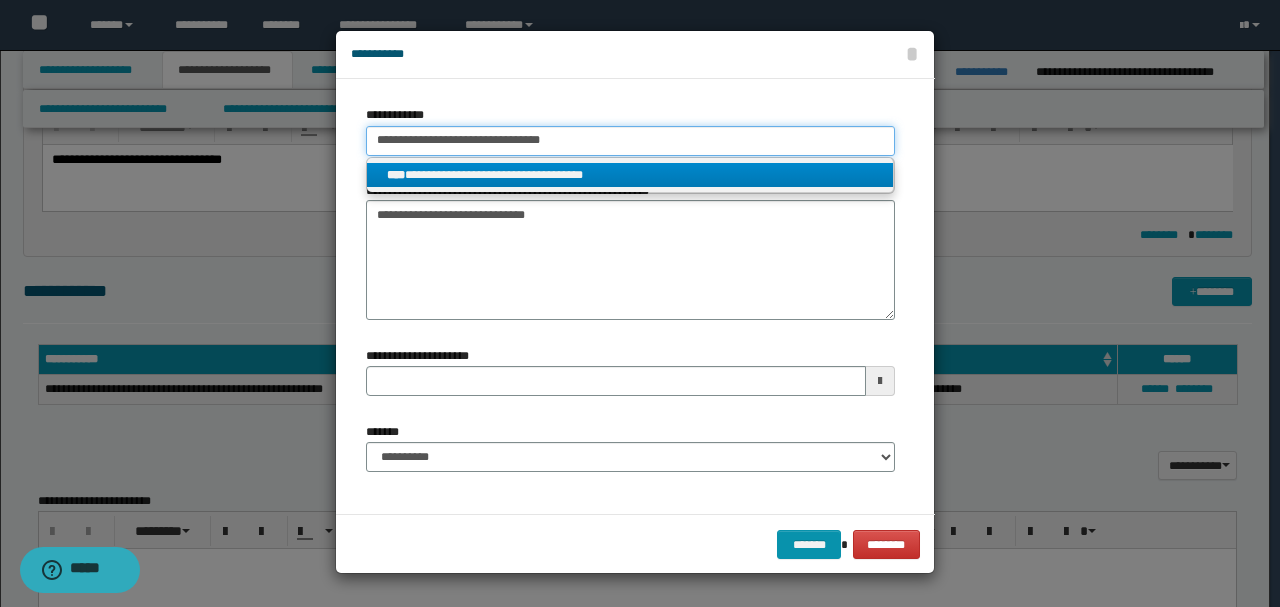 type 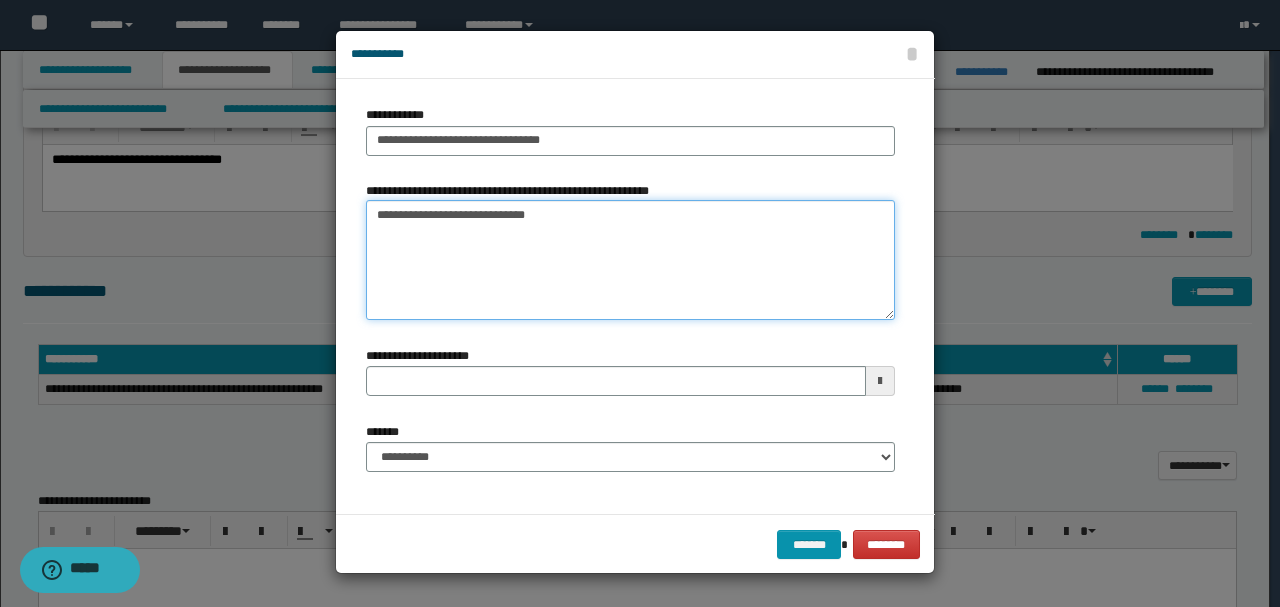drag, startPoint x: 564, startPoint y: 224, endPoint x: 86, endPoint y: 250, distance: 478.7066 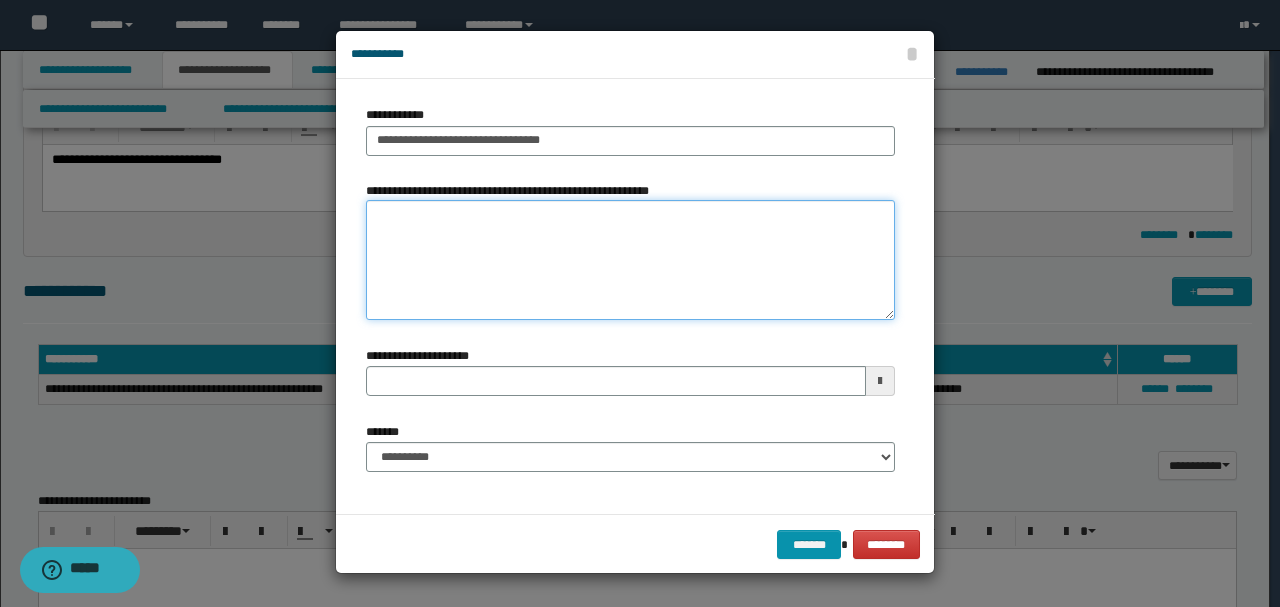 type 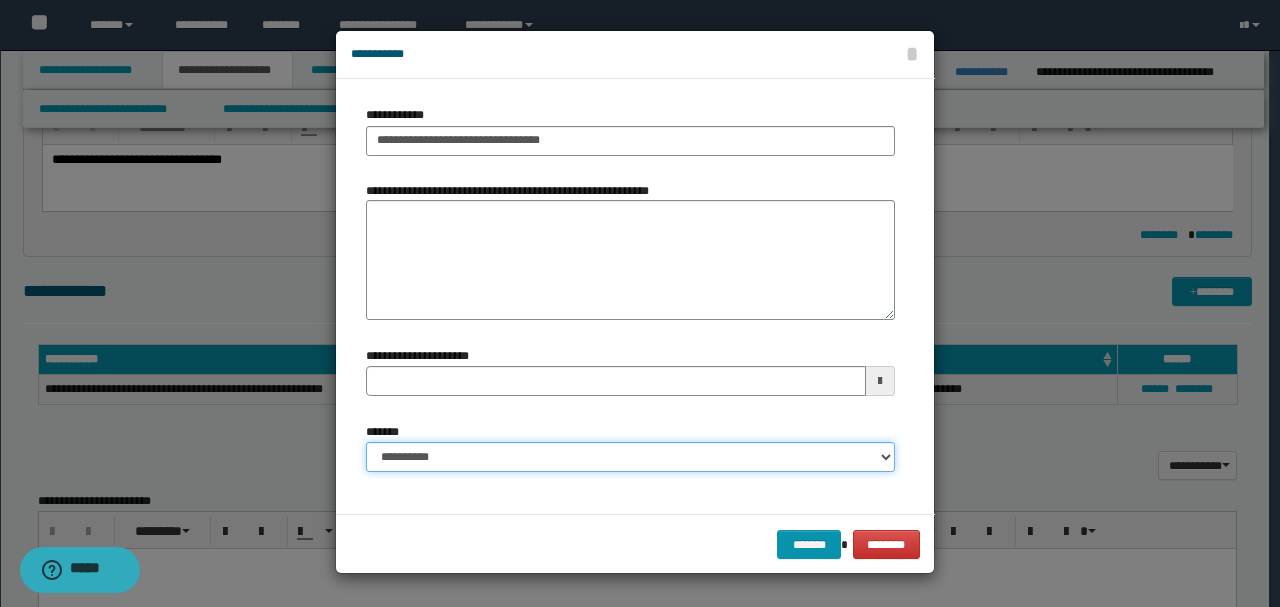 click on "**********" at bounding box center [630, 457] 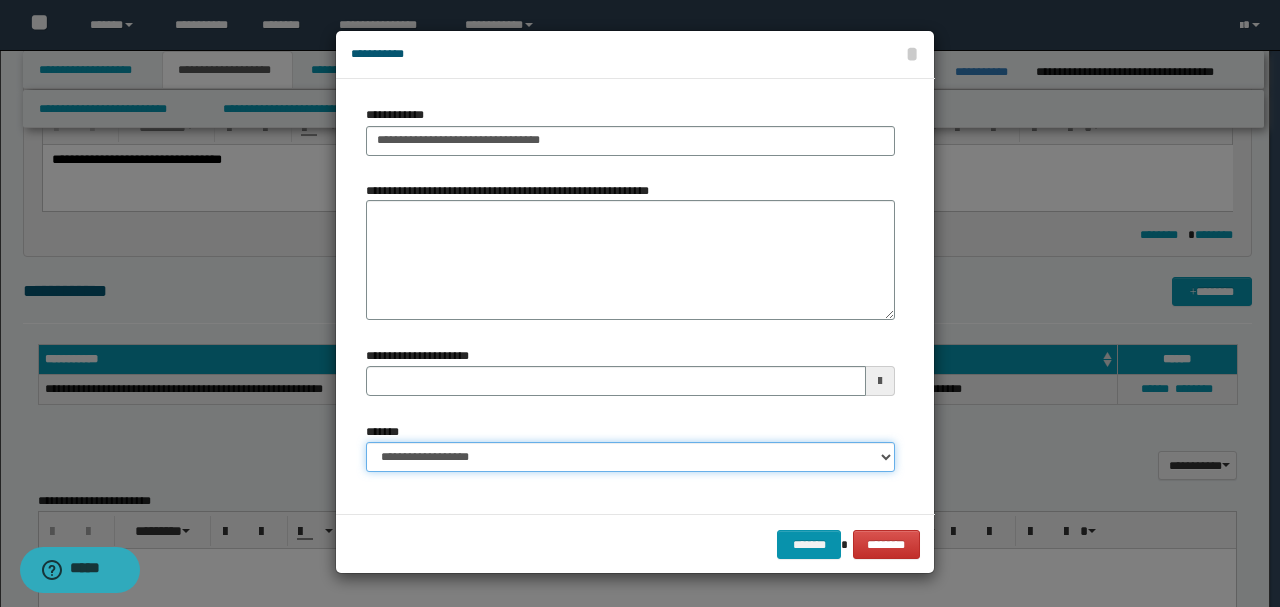 click on "**********" at bounding box center (630, 457) 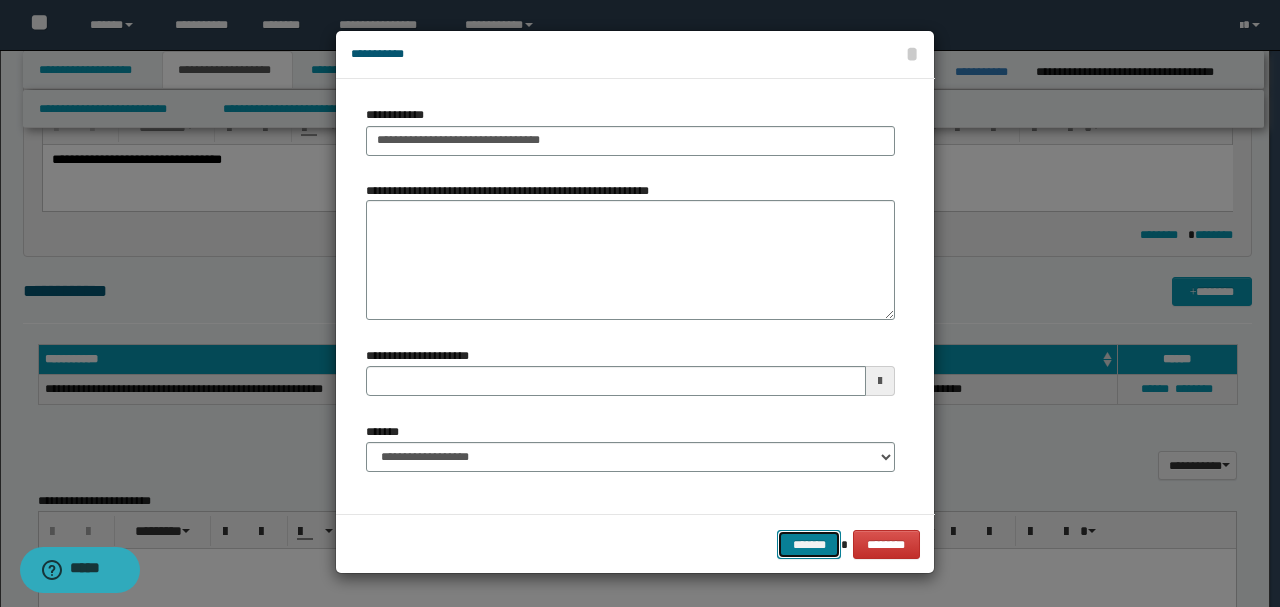 click on "*******" at bounding box center [809, 544] 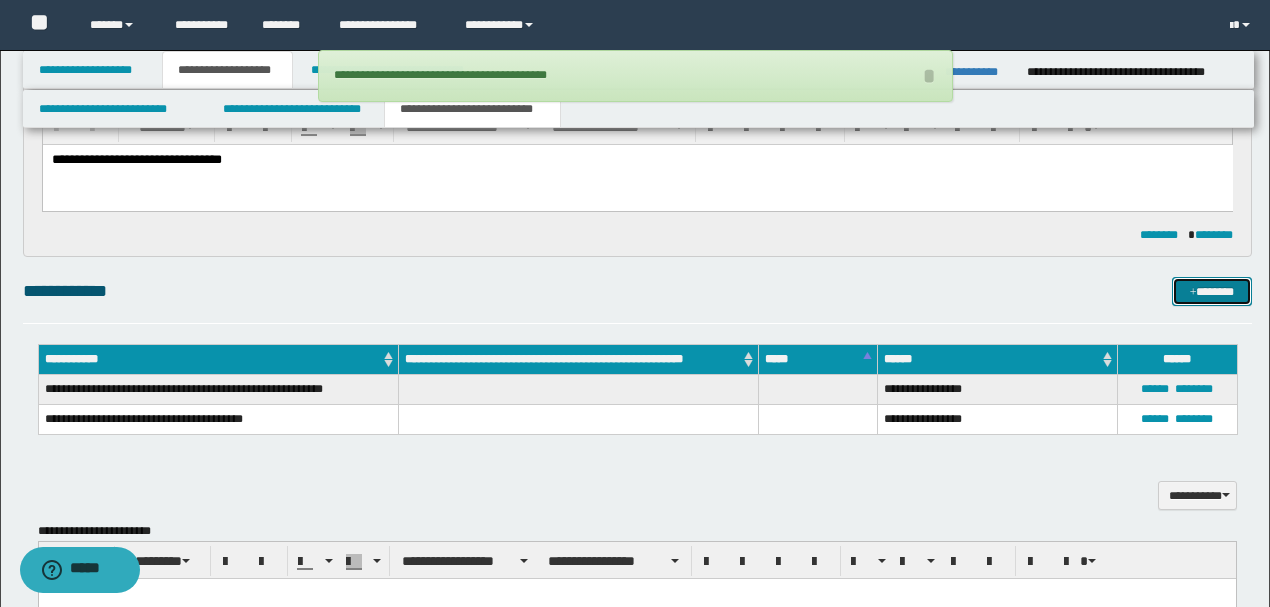 click on "*******" at bounding box center [1211, 291] 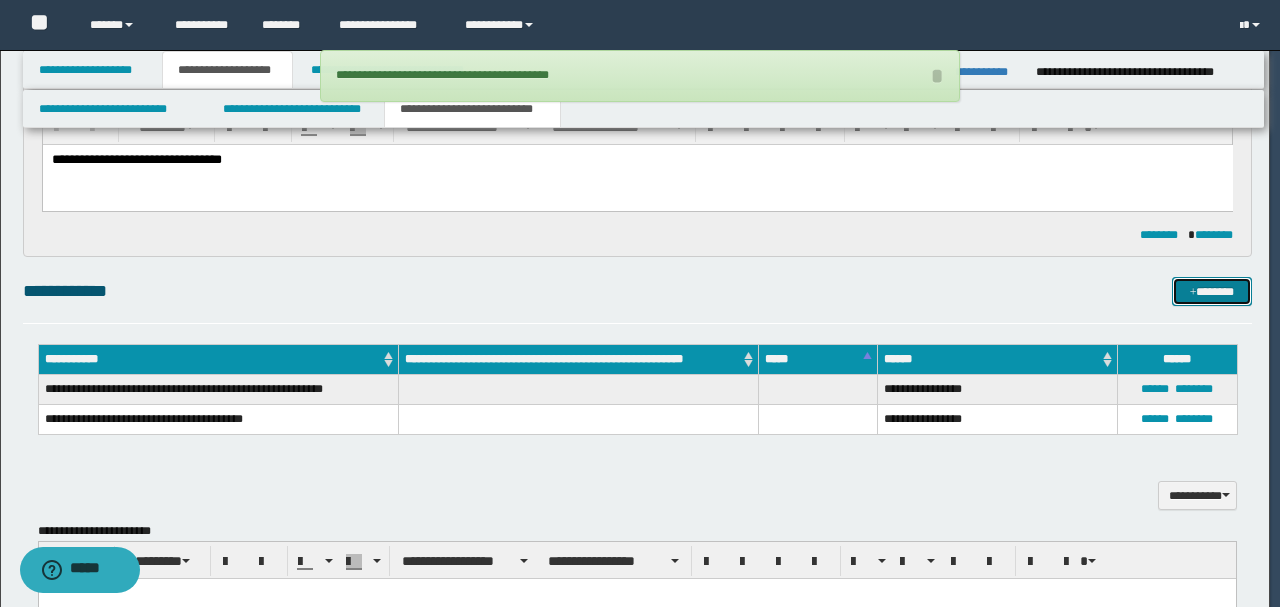 type 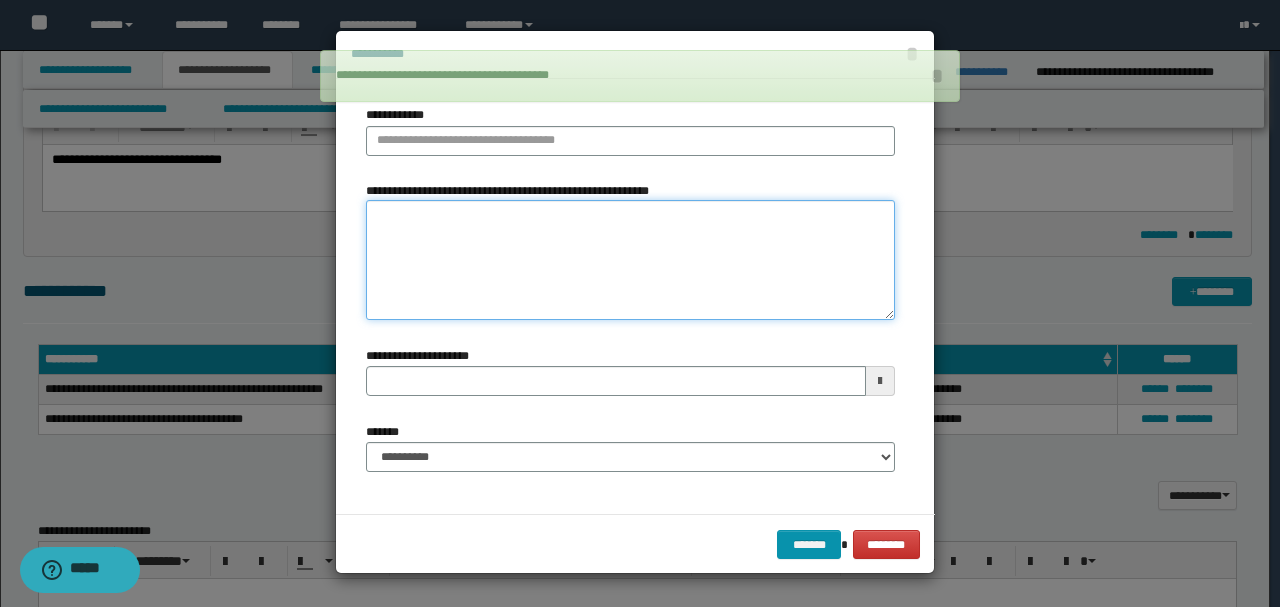 click on "**********" at bounding box center [630, 260] 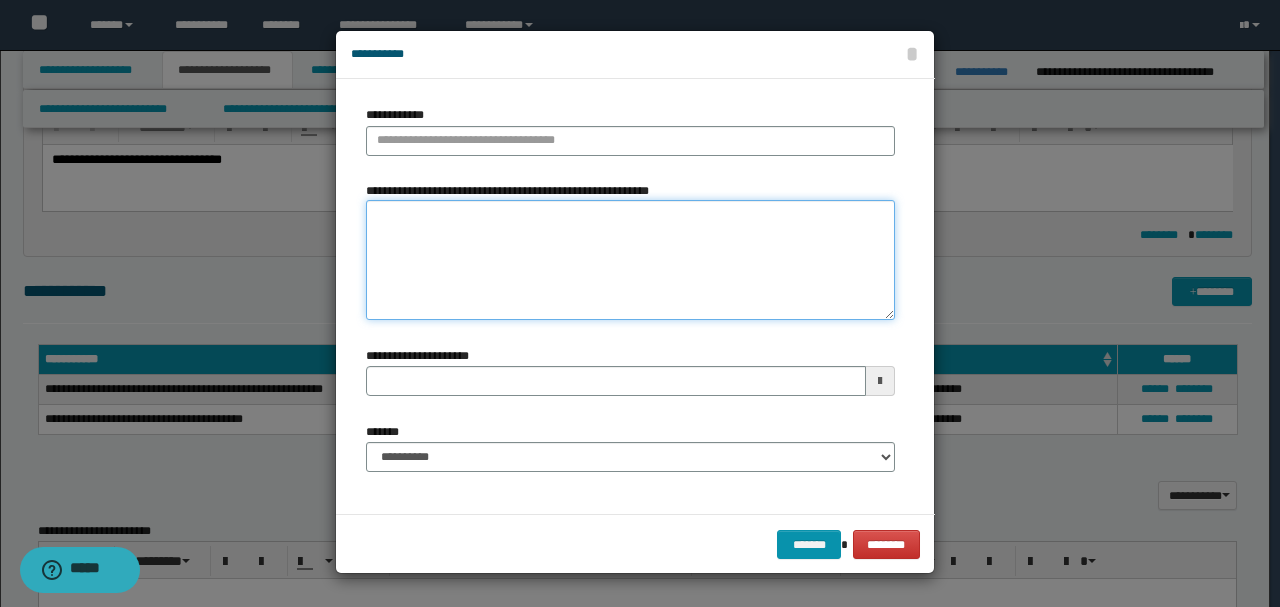 paste on "**********" 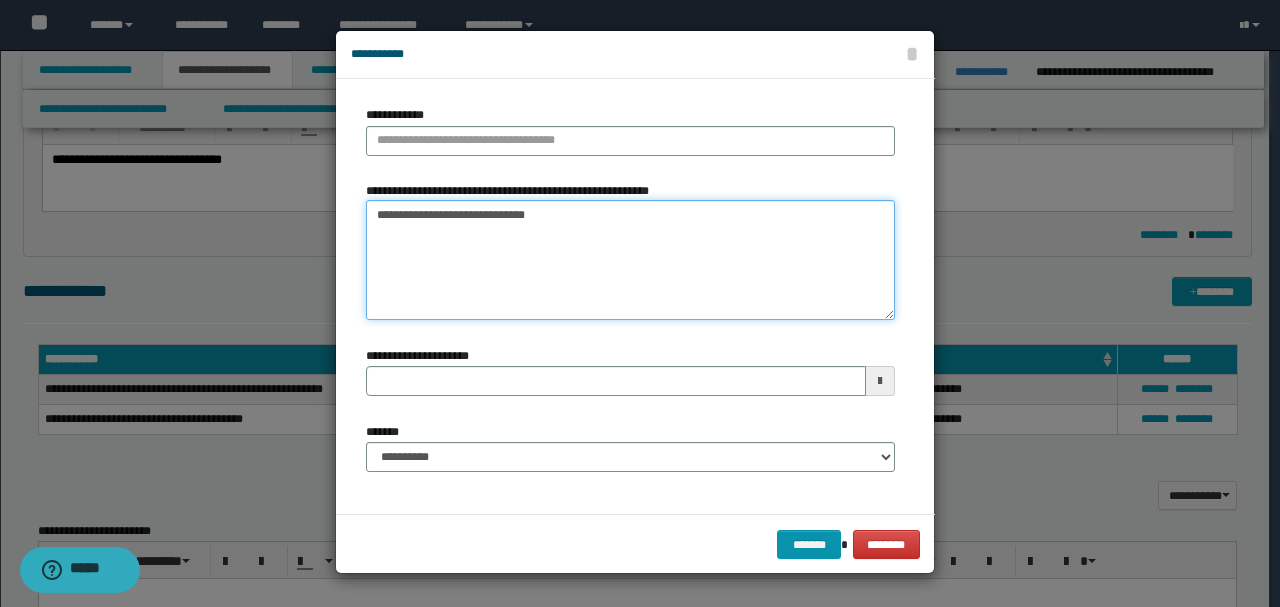 drag, startPoint x: 395, startPoint y: 216, endPoint x: 576, endPoint y: 216, distance: 181 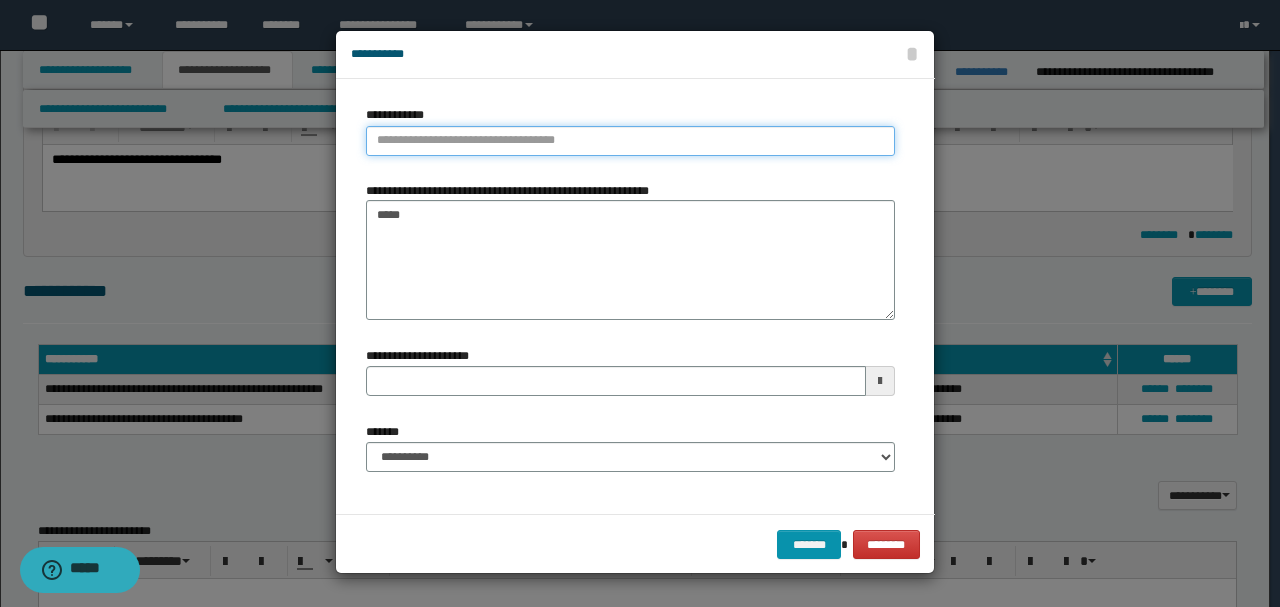 type 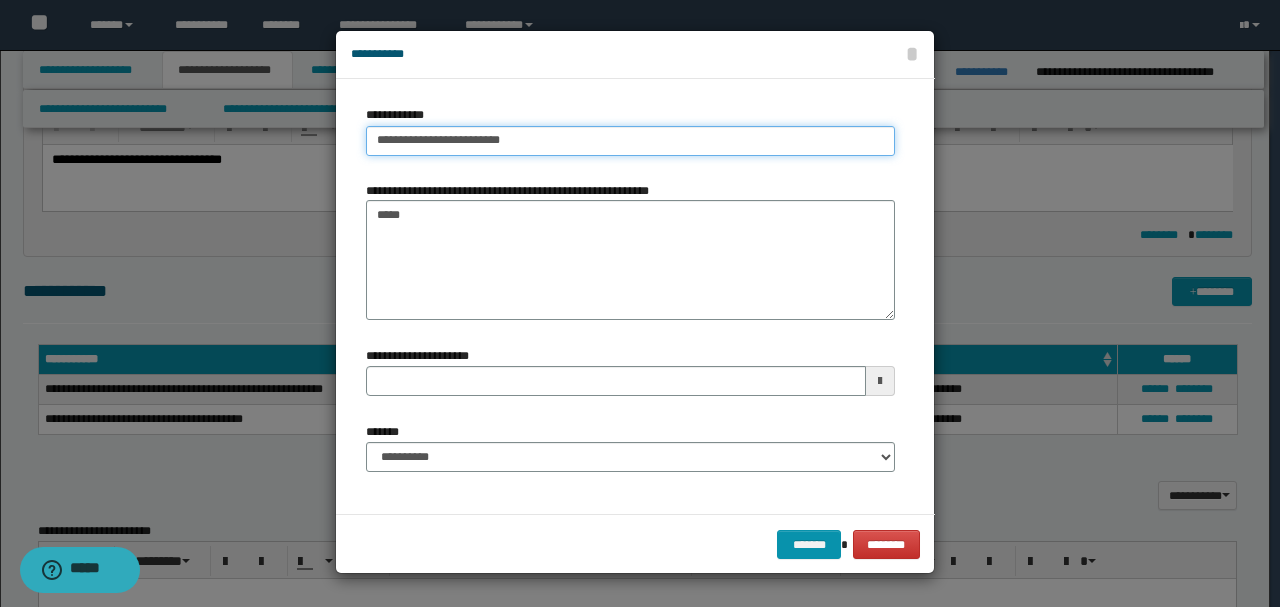 click on "**********" at bounding box center [630, 141] 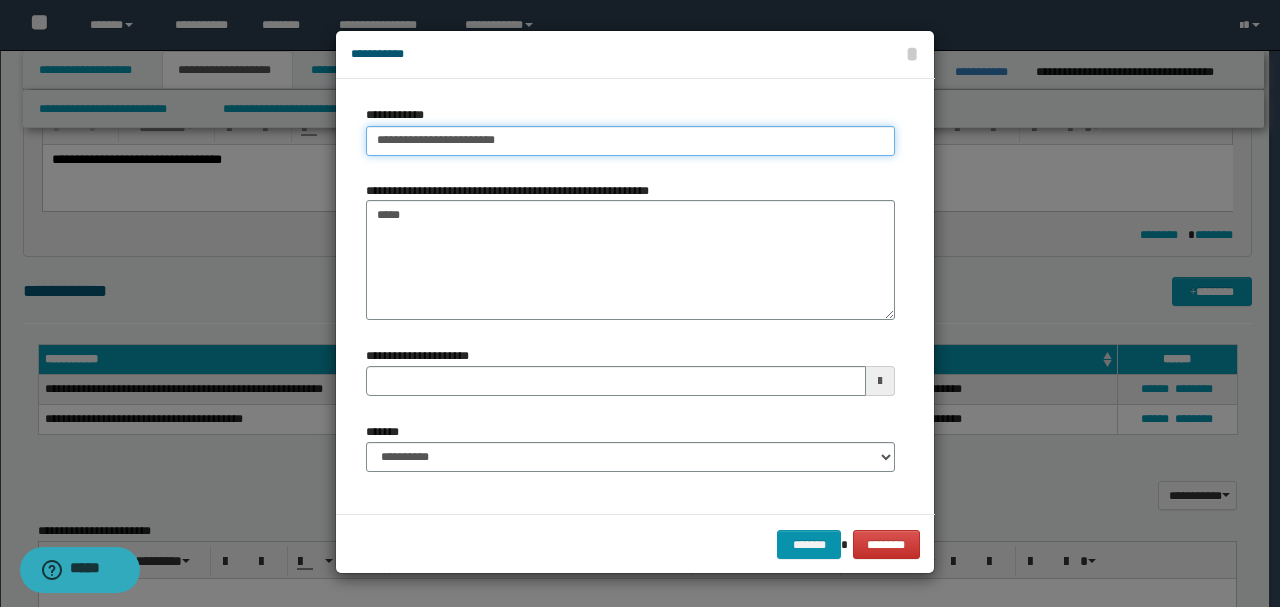 type on "**********" 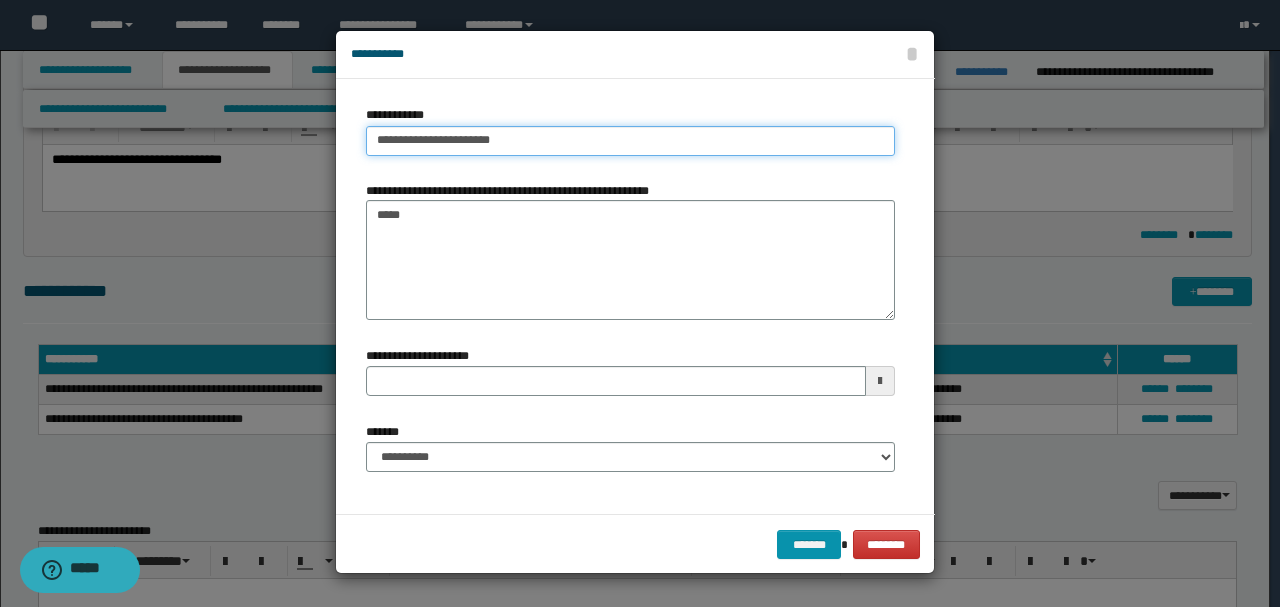 type on "**********" 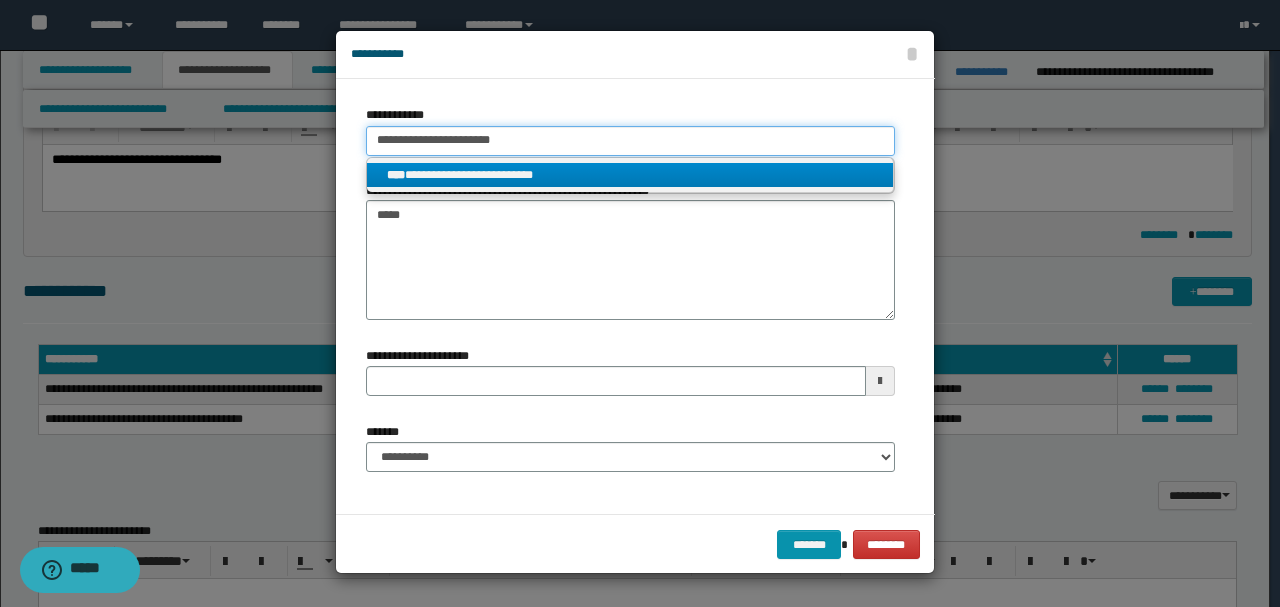 type on "**********" 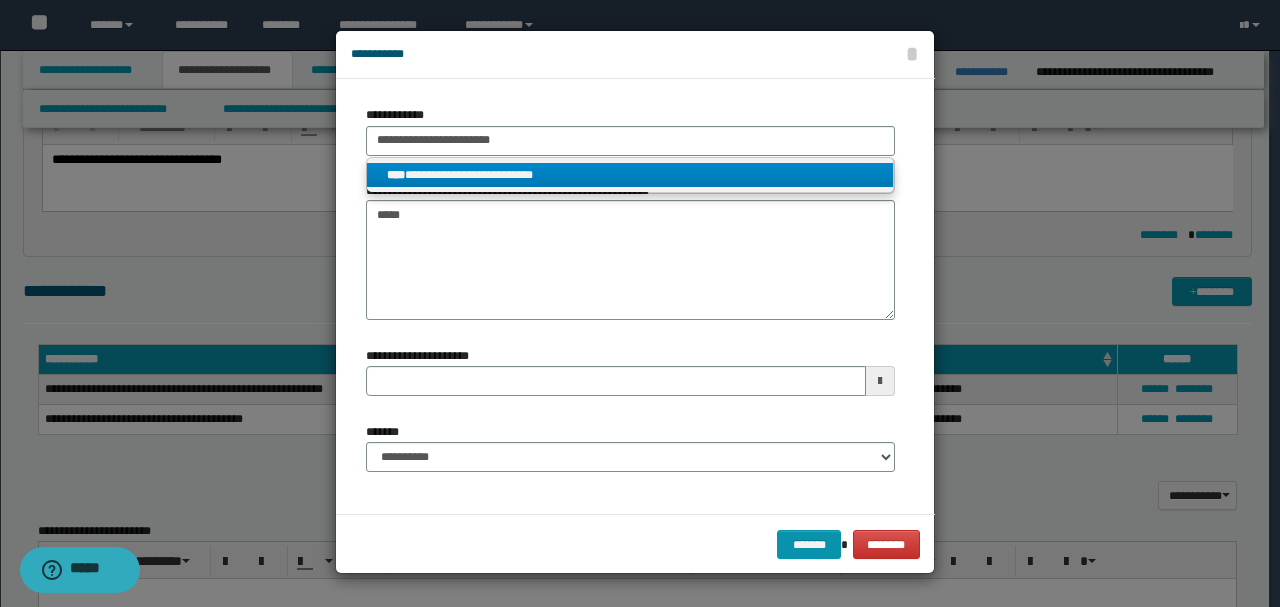 click on "**********" at bounding box center [630, 175] 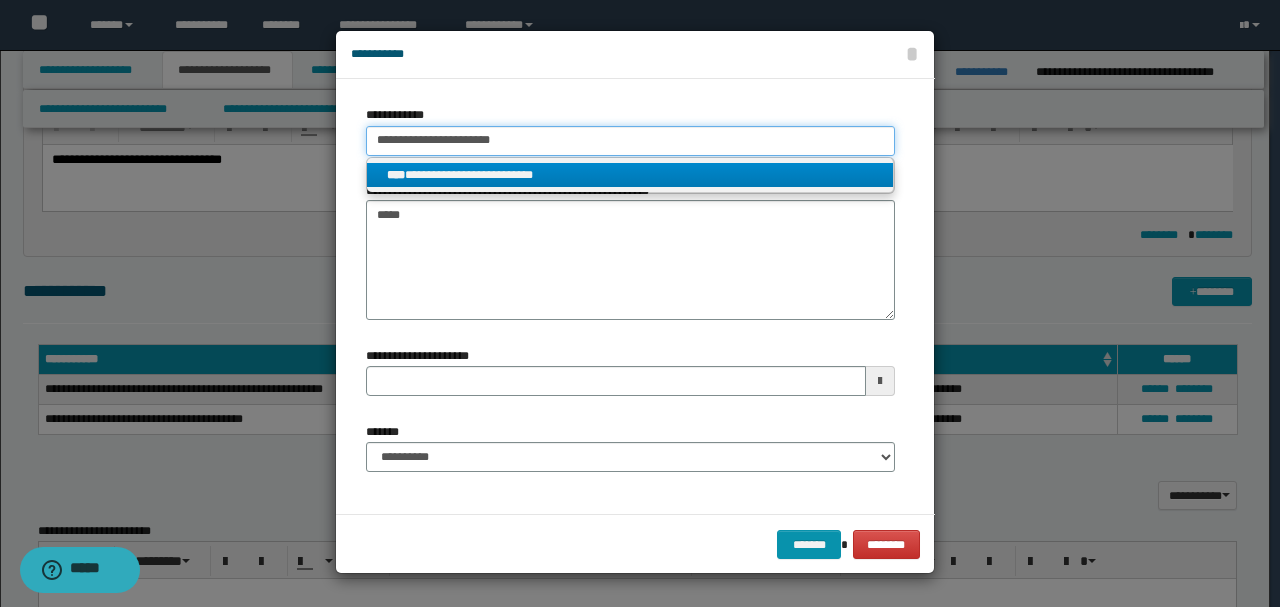 type 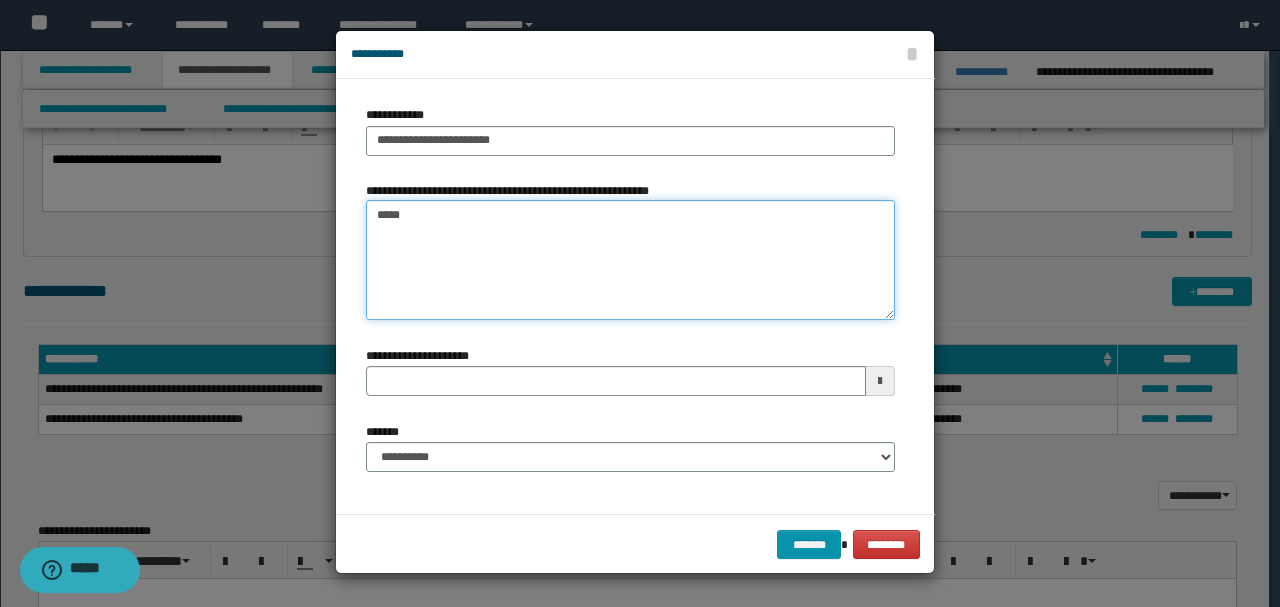drag, startPoint x: 443, startPoint y: 216, endPoint x: 366, endPoint y: 214, distance: 77.02597 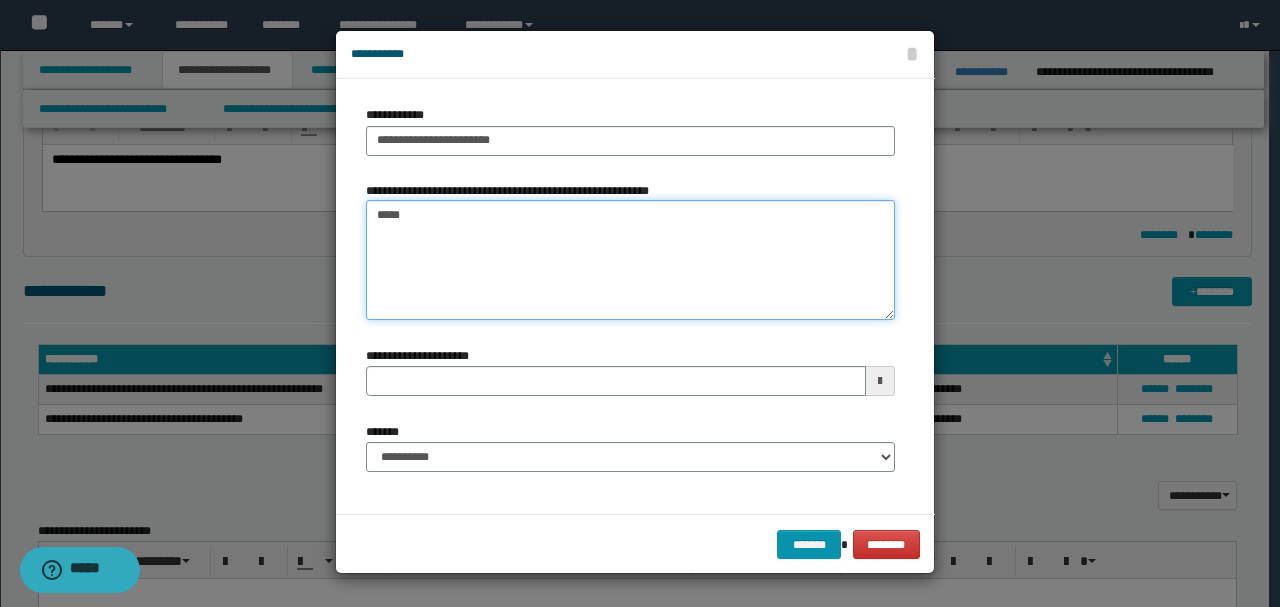 type 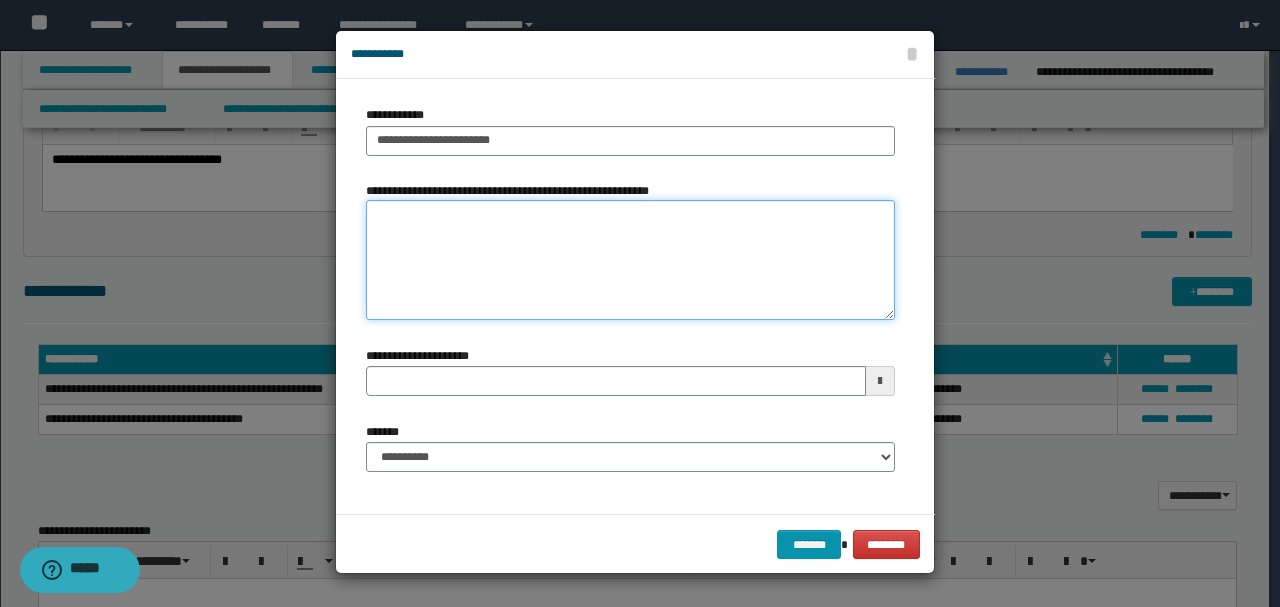 type 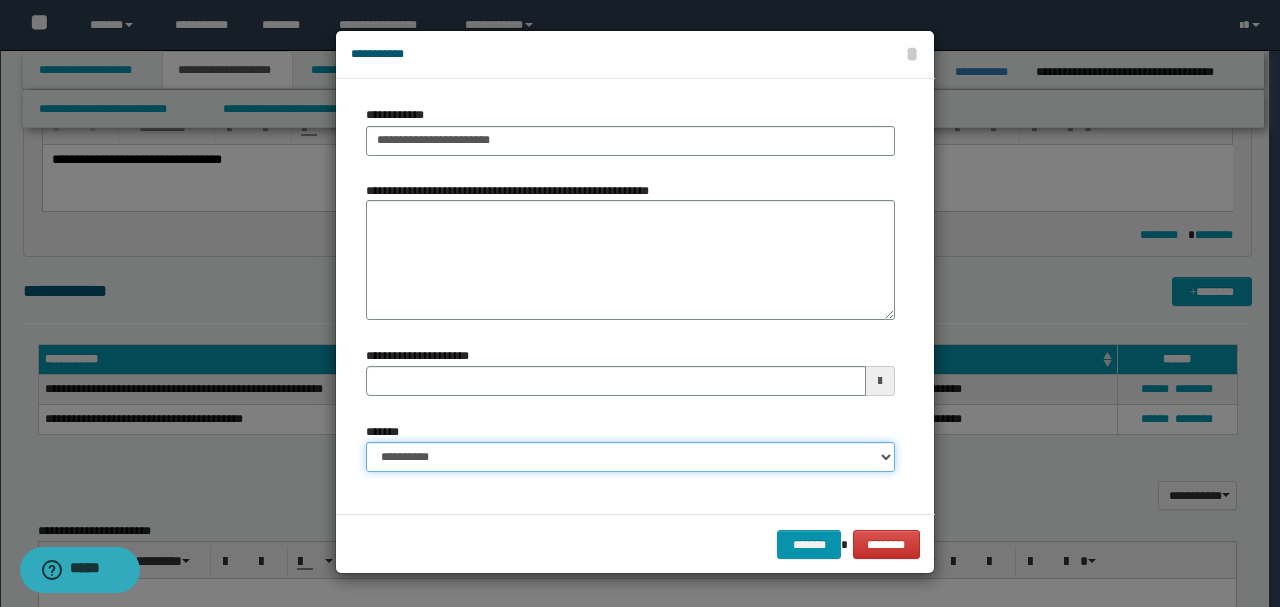 click on "**********" at bounding box center [630, 457] 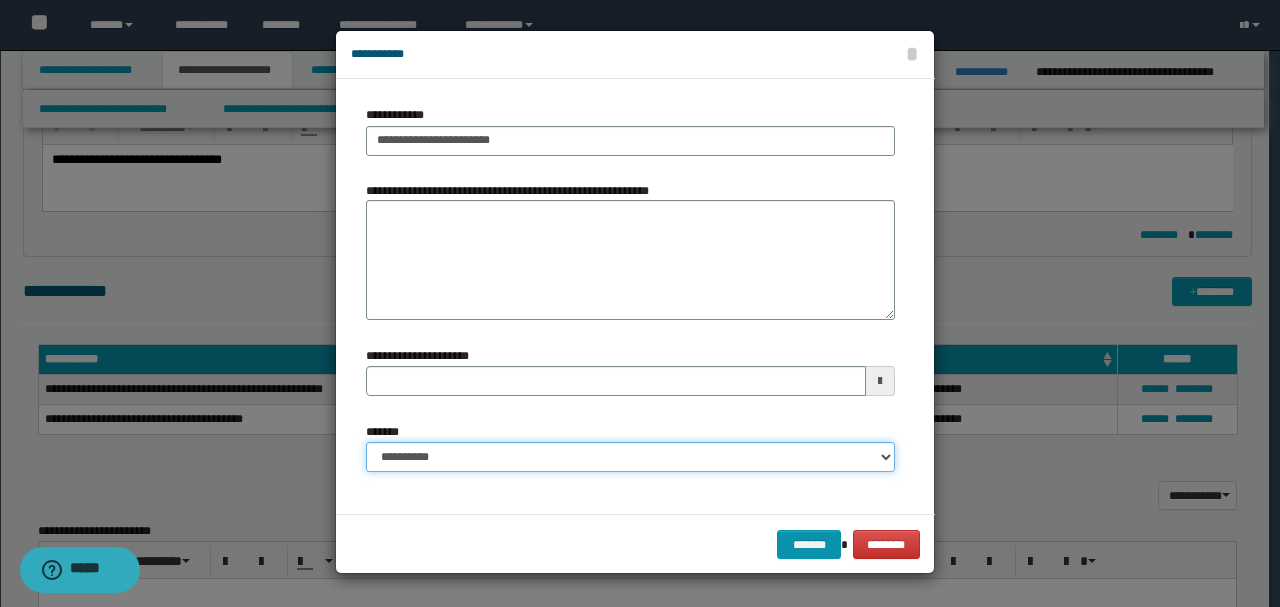 select on "*" 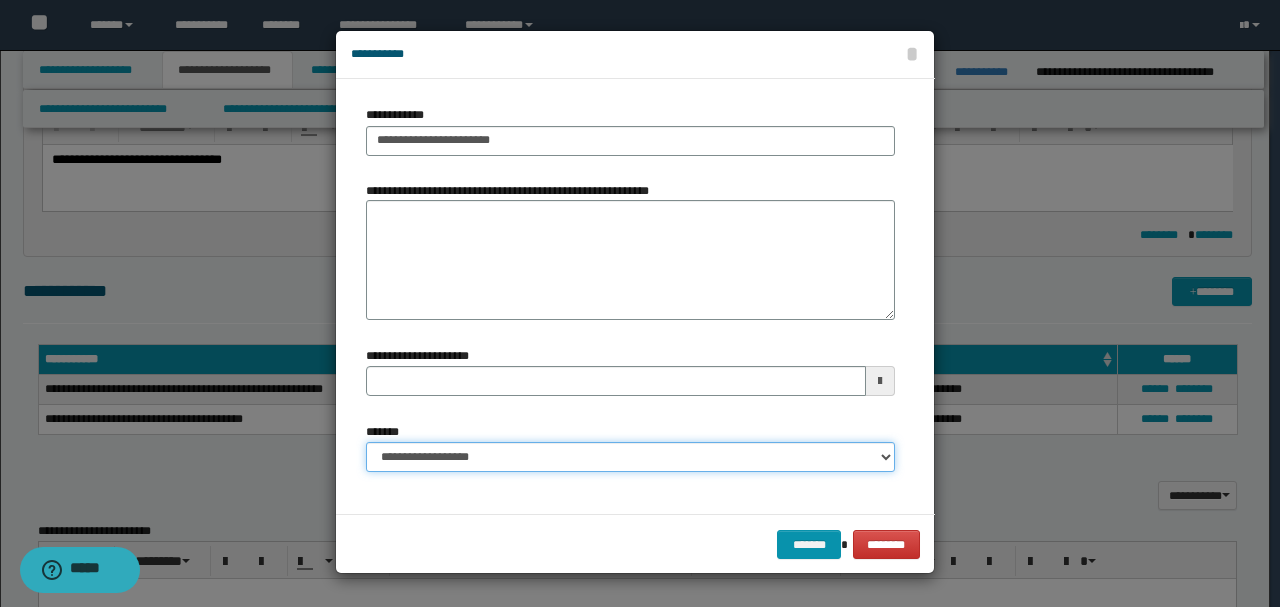 type 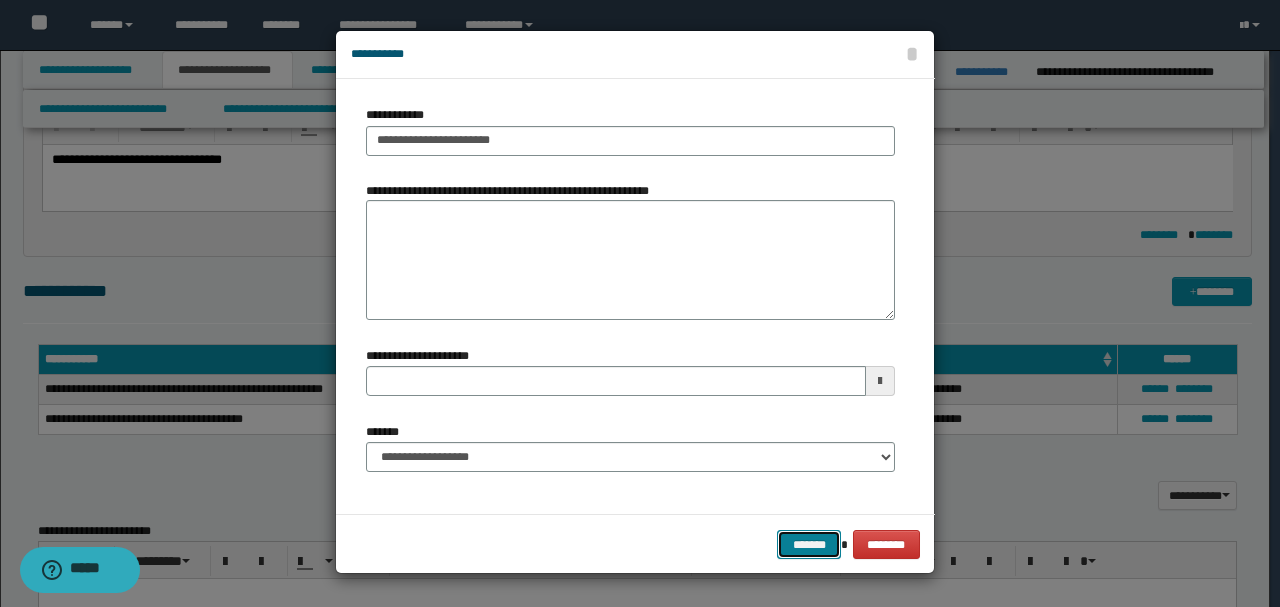 click on "*******" at bounding box center (809, 544) 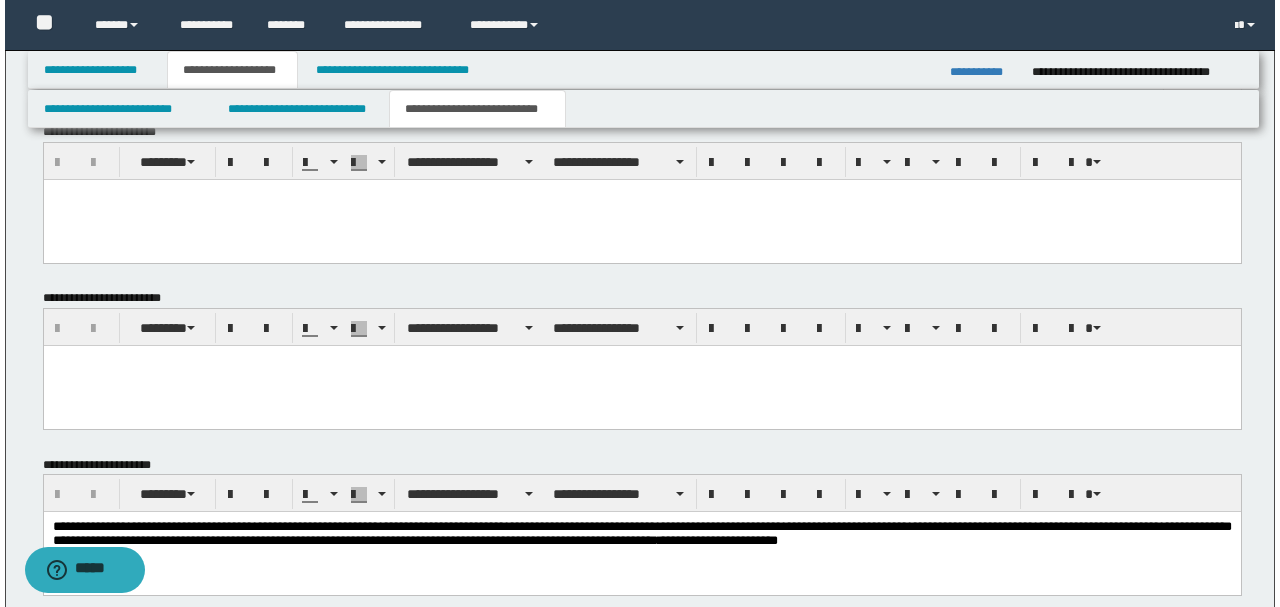 scroll, scrollTop: 1200, scrollLeft: 0, axis: vertical 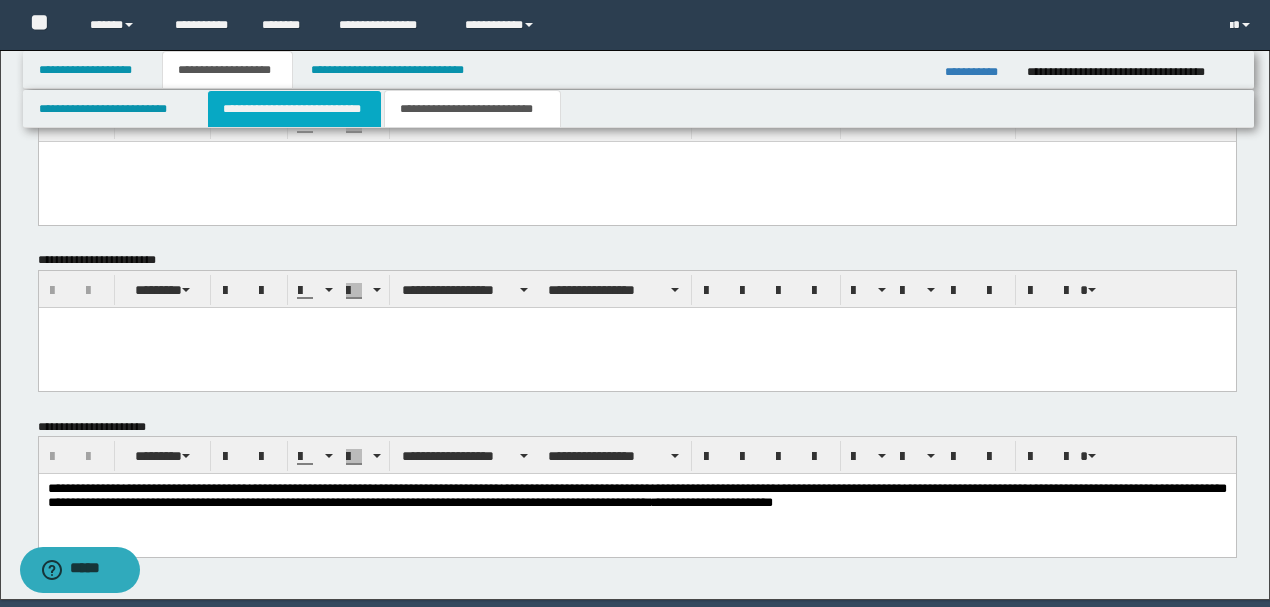 click on "**********" at bounding box center [294, 109] 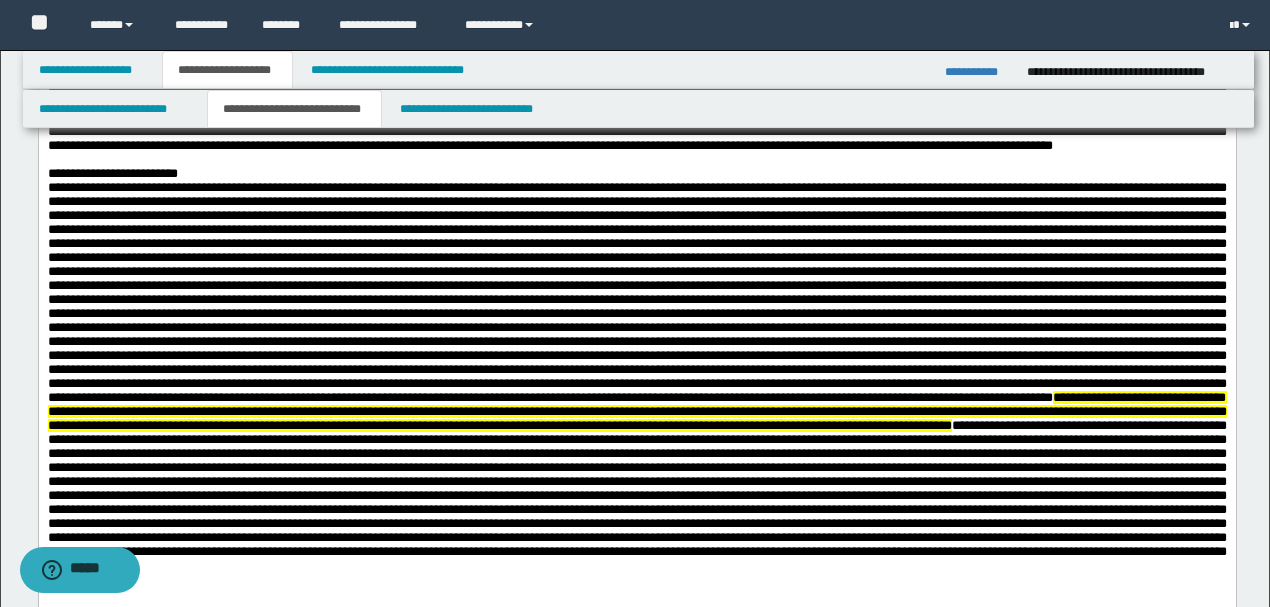 scroll, scrollTop: 0, scrollLeft: 0, axis: both 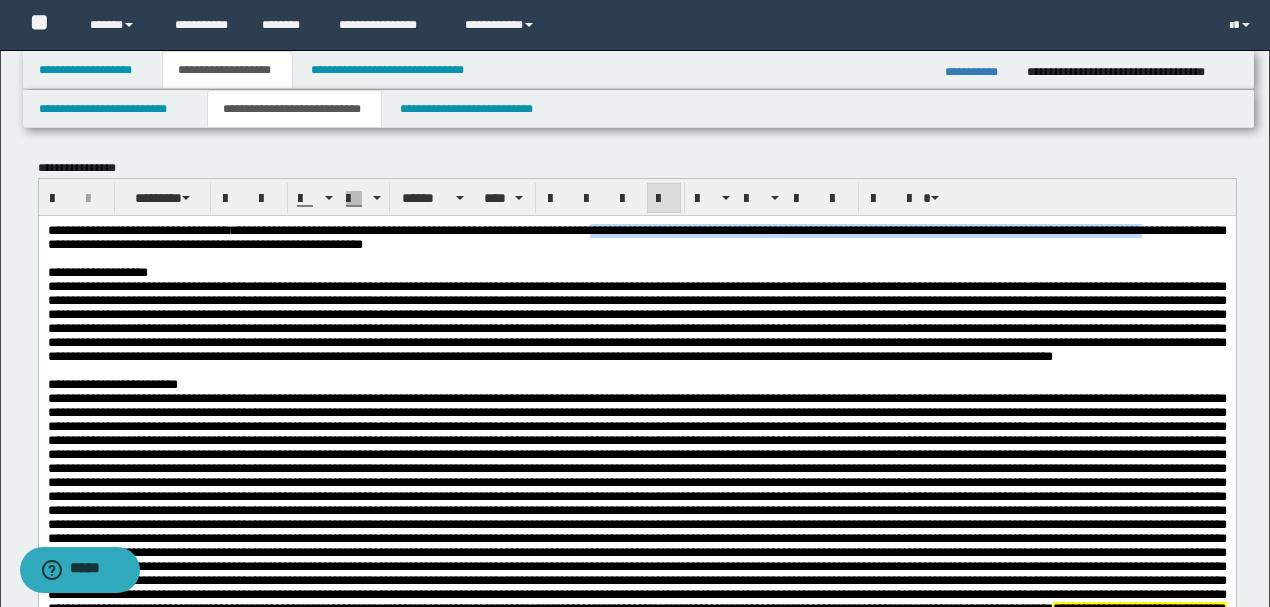 click at bounding box center [636, 370] 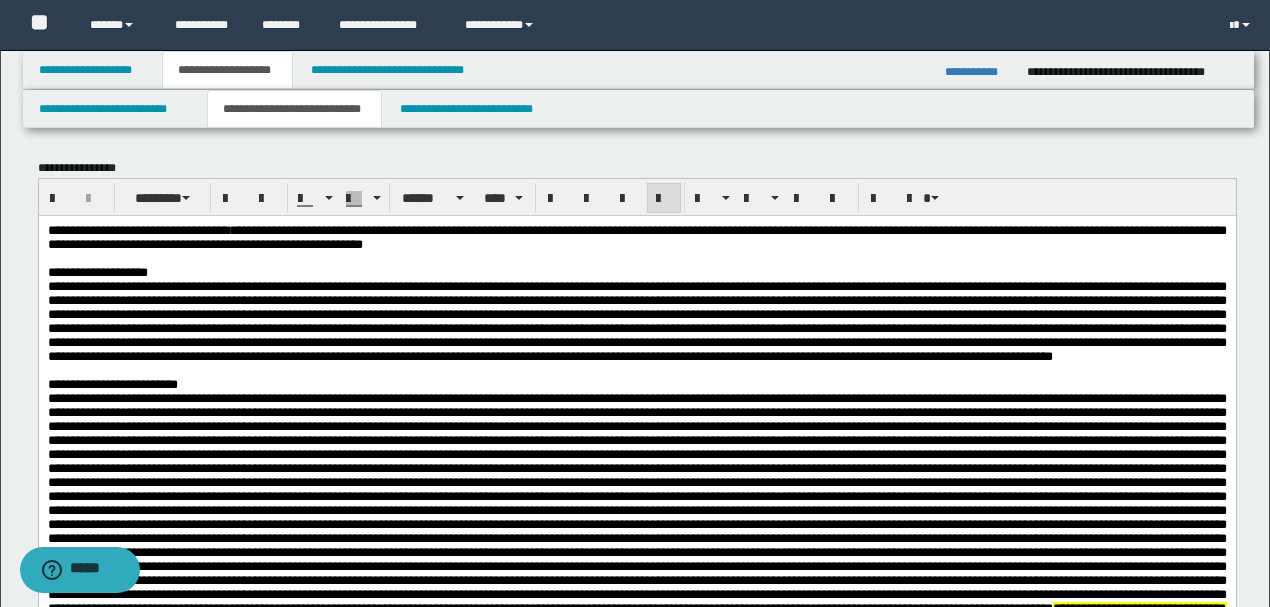 click on "**********" at bounding box center [636, 236] 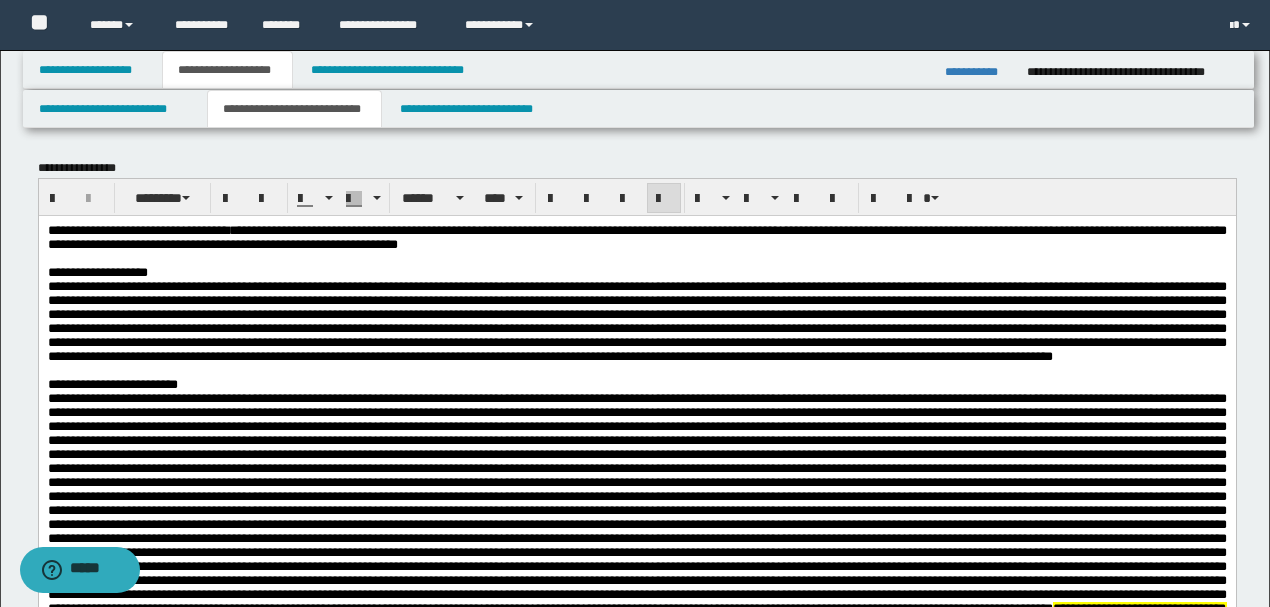 click at bounding box center [636, 320] 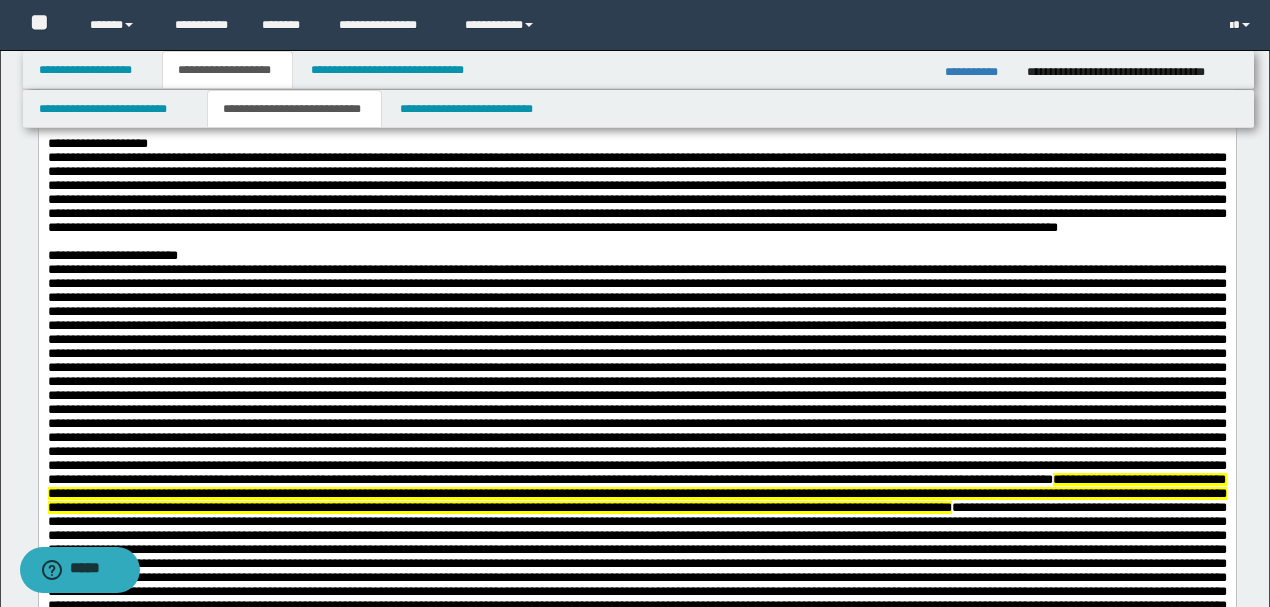 scroll, scrollTop: 133, scrollLeft: 0, axis: vertical 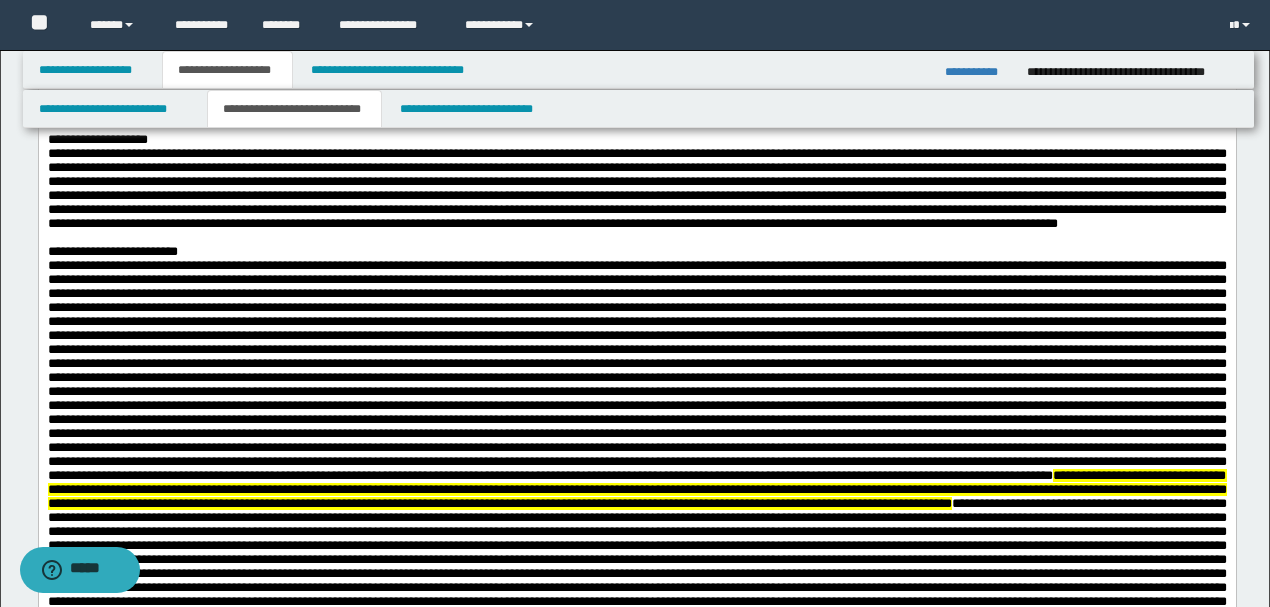 click at bounding box center (636, 187) 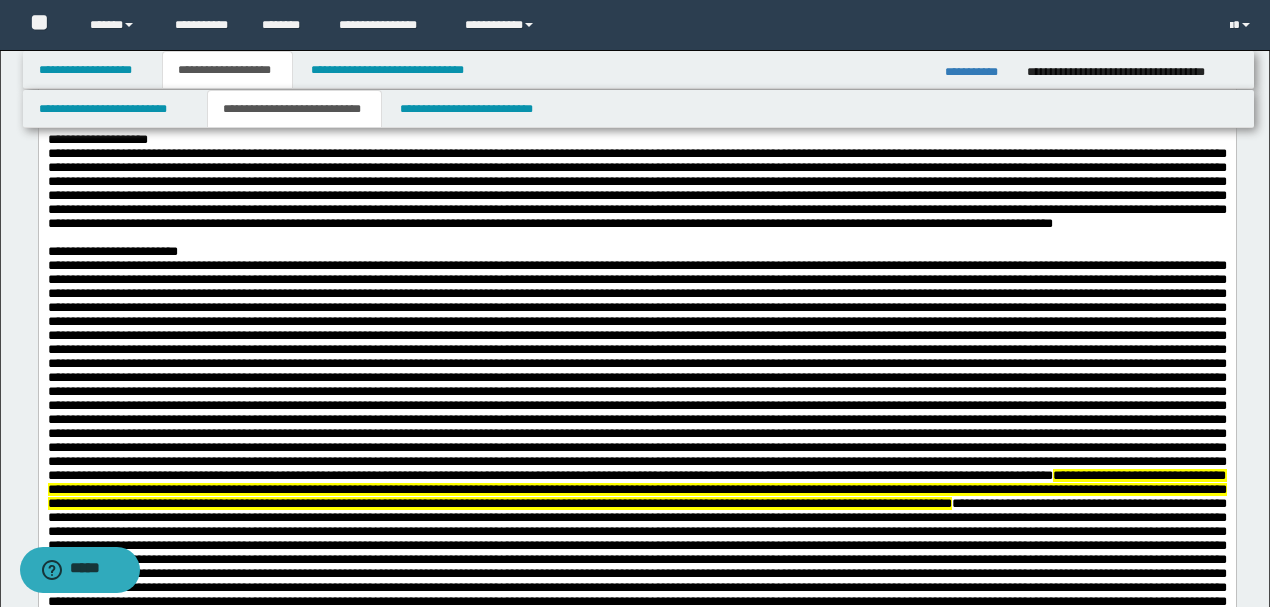 click at bounding box center (636, 187) 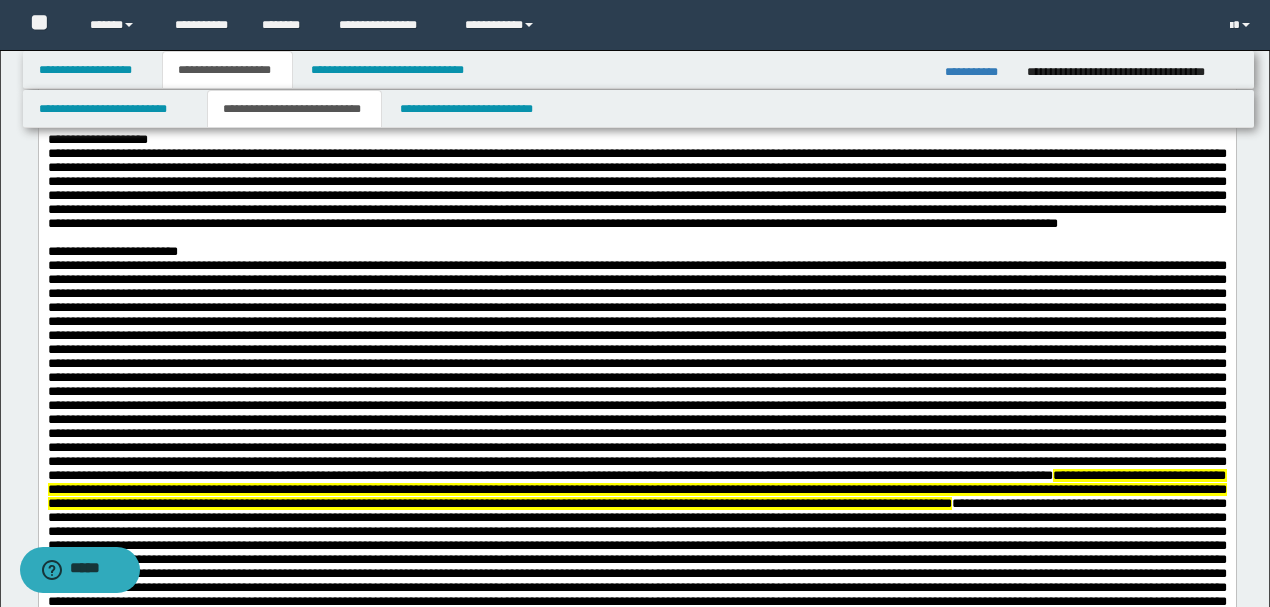 click at bounding box center (636, 187) 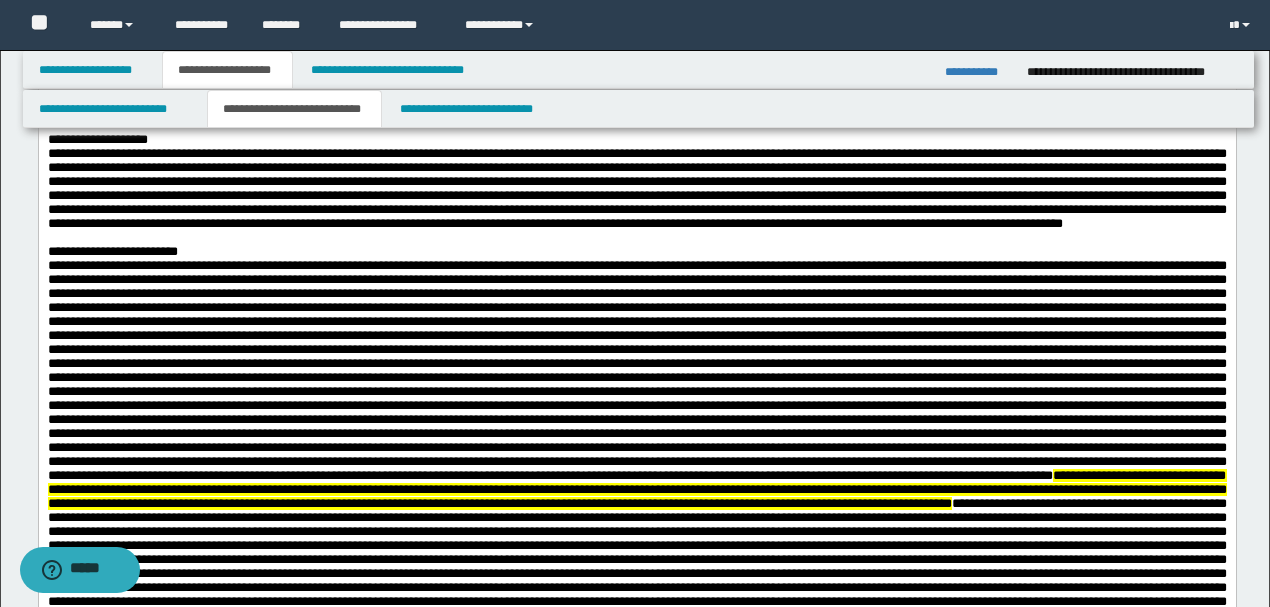 drag, startPoint x: 94, startPoint y: 278, endPoint x: 100, endPoint y: 287, distance: 10.816654 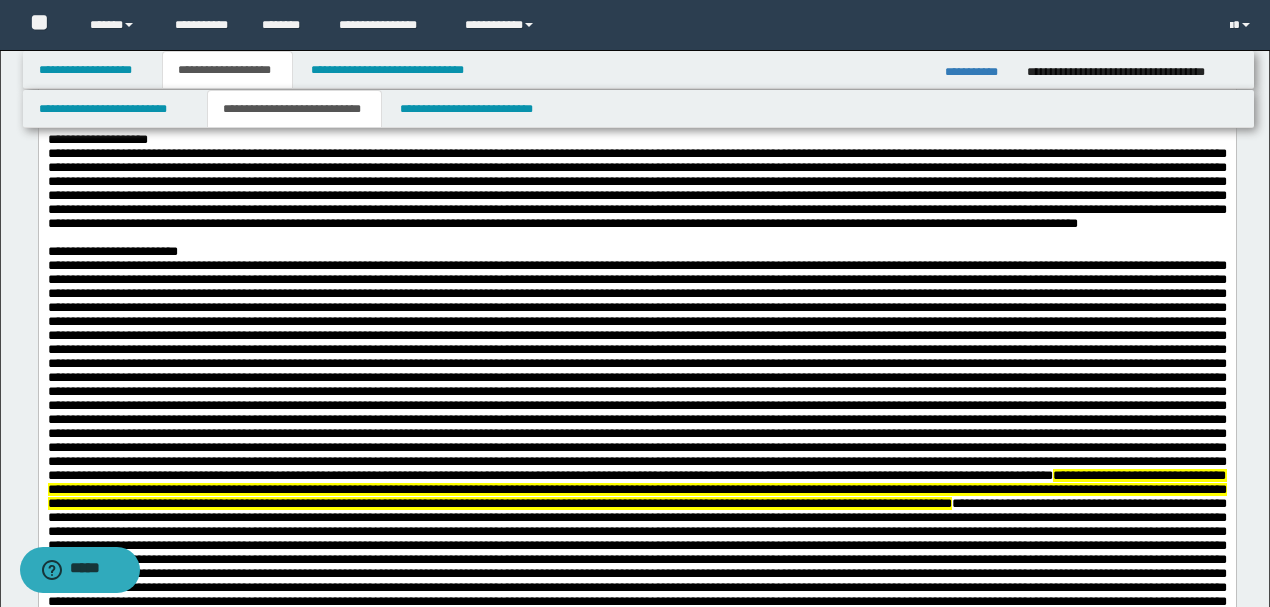 click on "**********" at bounding box center [636, 453] 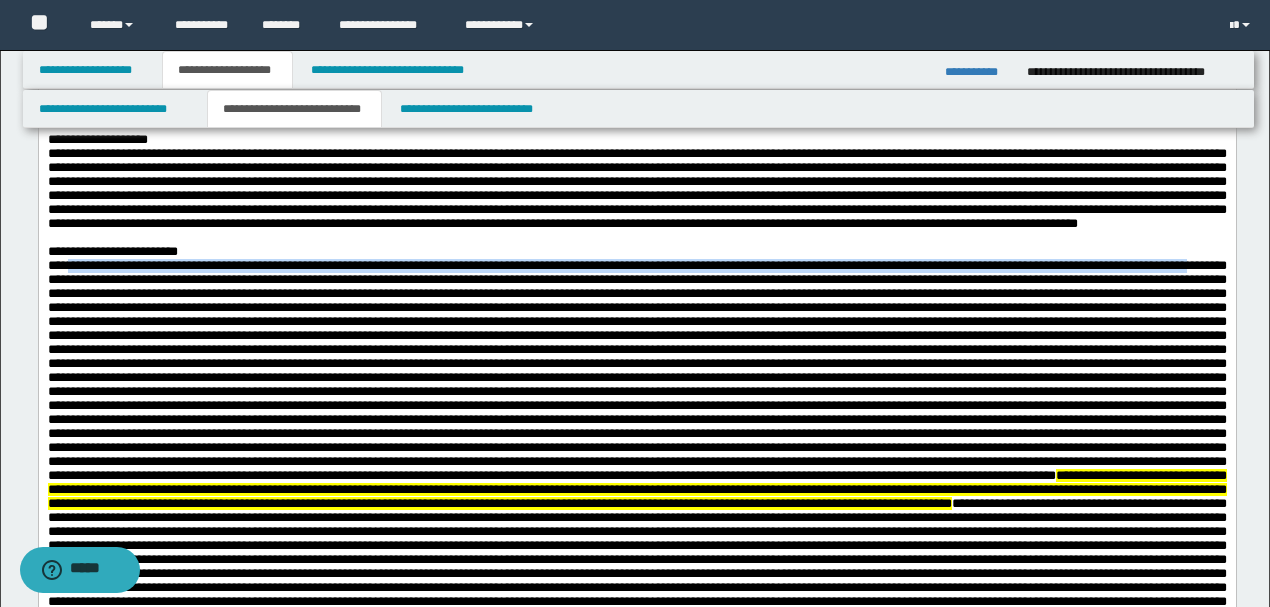drag, startPoint x: 65, startPoint y: 329, endPoint x: 239, endPoint y: 356, distance: 176.08237 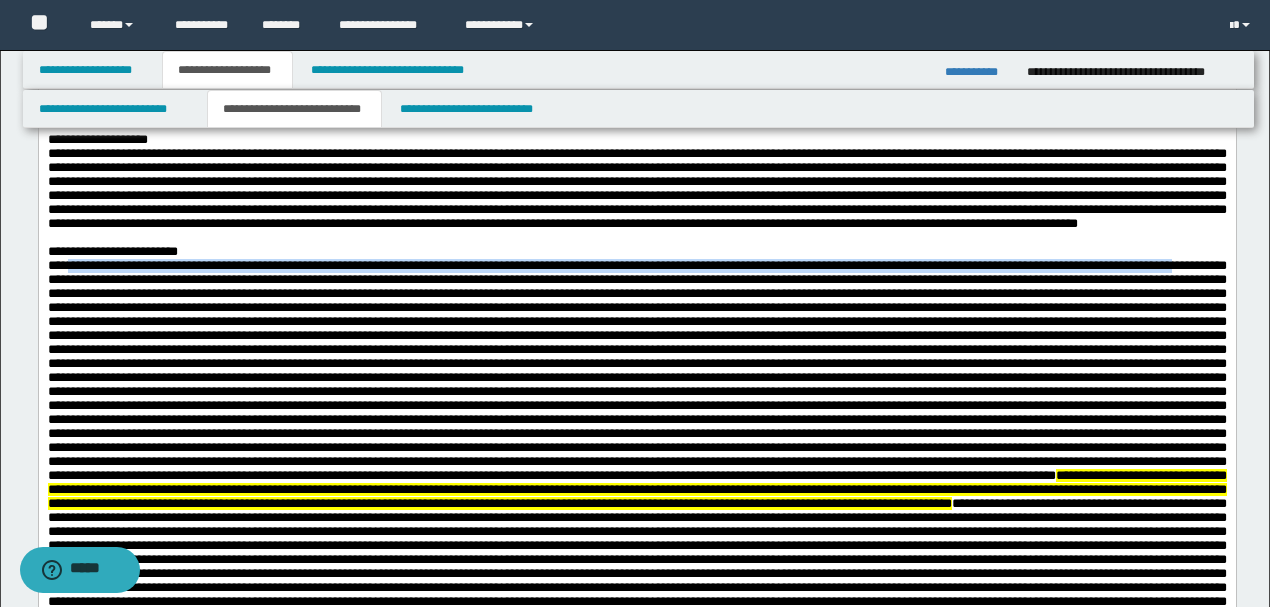 drag, startPoint x: 220, startPoint y: 348, endPoint x: 66, endPoint y: 323, distance: 156.01602 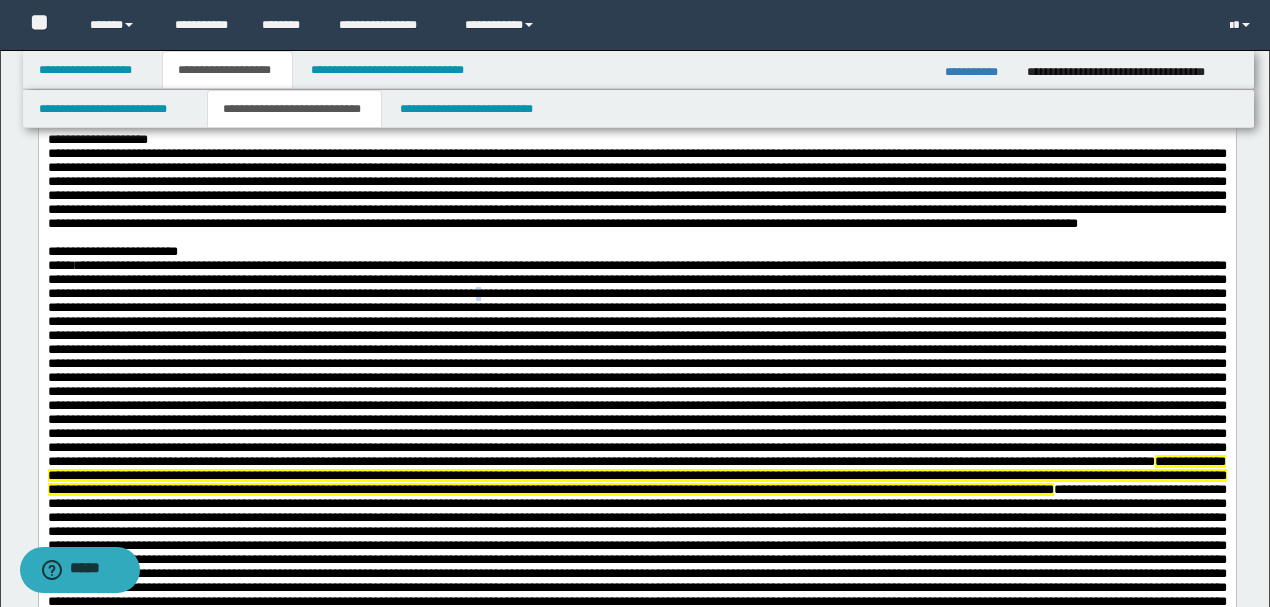 click on "**********" at bounding box center [636, 446] 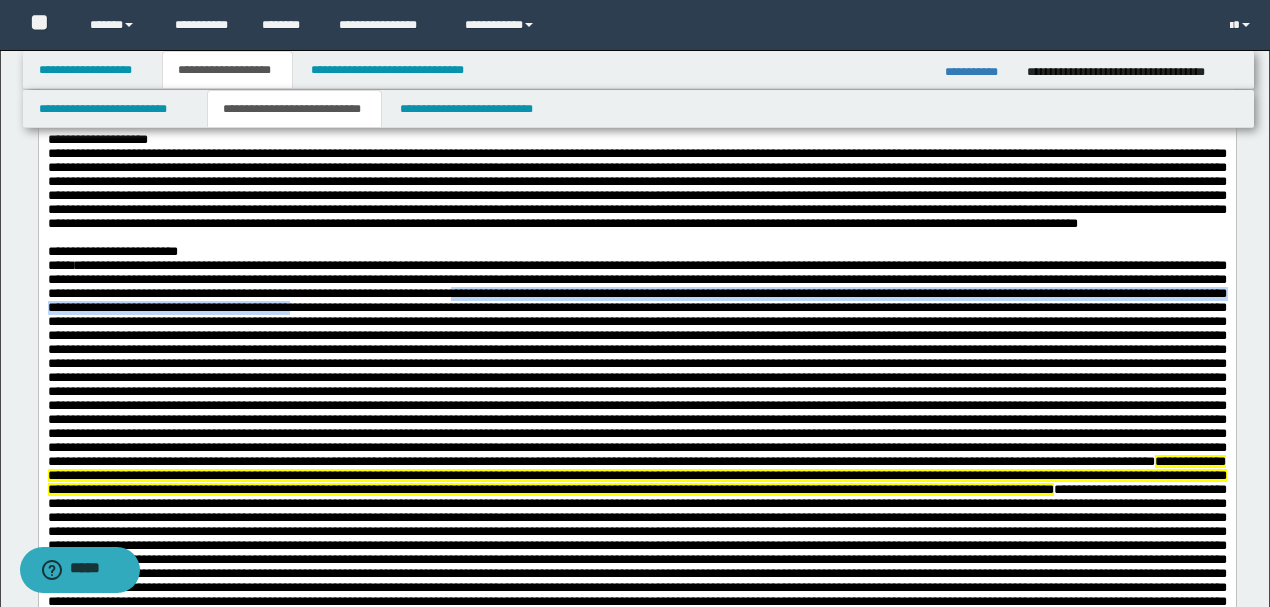 drag, startPoint x: 1044, startPoint y: 365, endPoint x: 1077, endPoint y: 377, distance: 35.1141 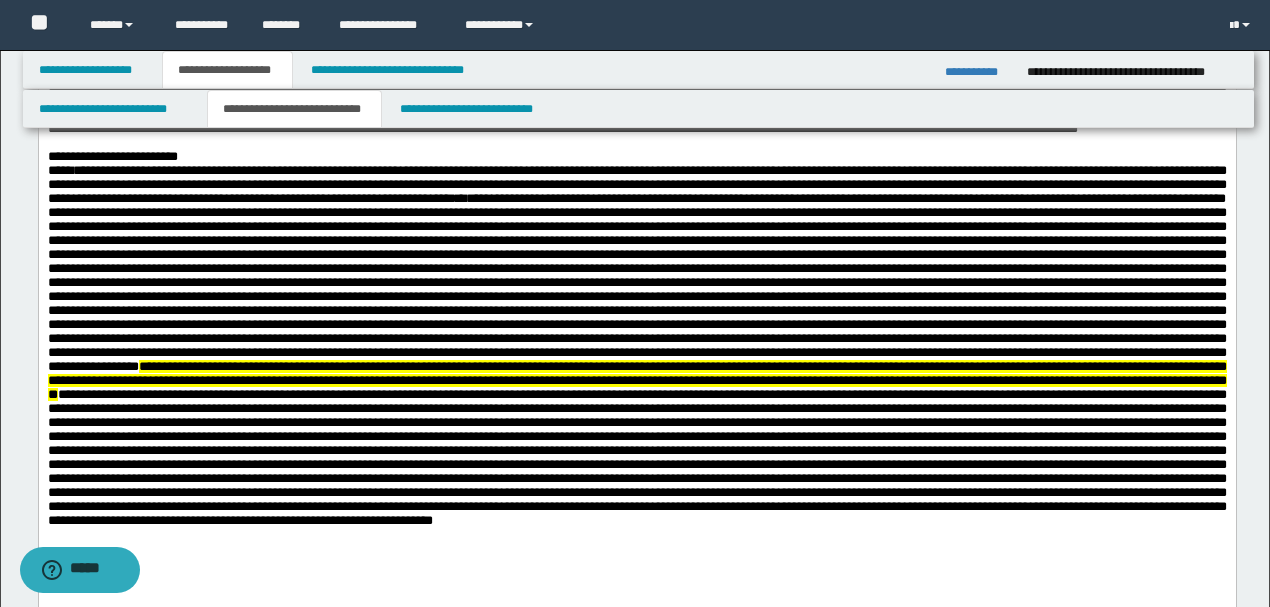 scroll, scrollTop: 266, scrollLeft: 0, axis: vertical 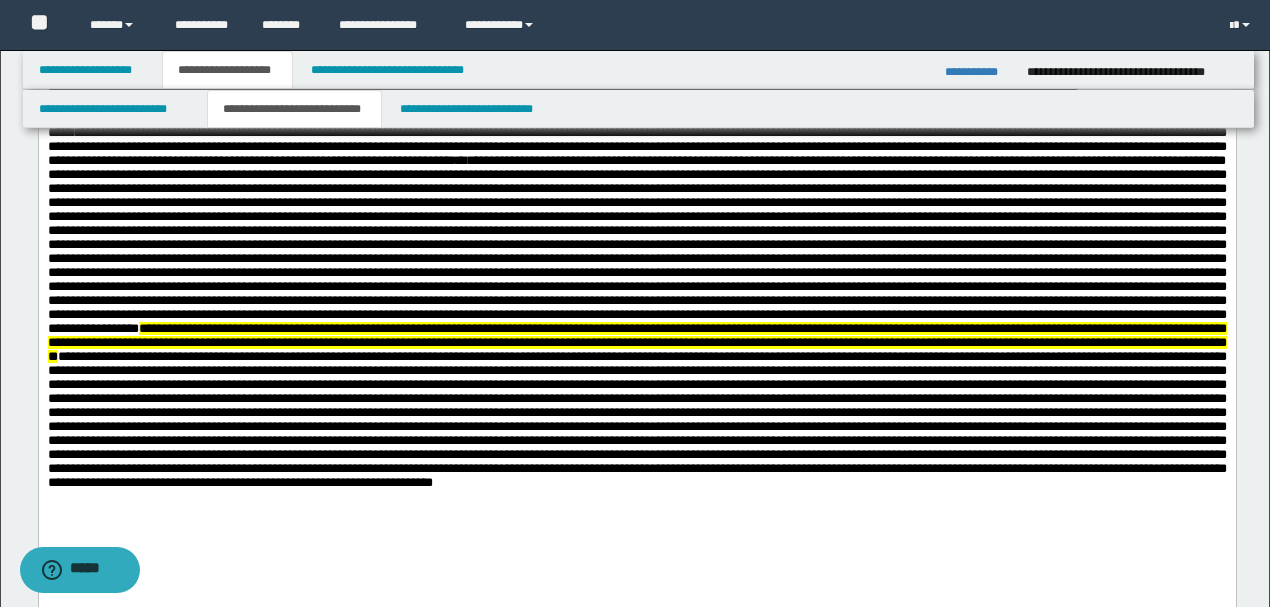 click on "**********" at bounding box center (636, 307) 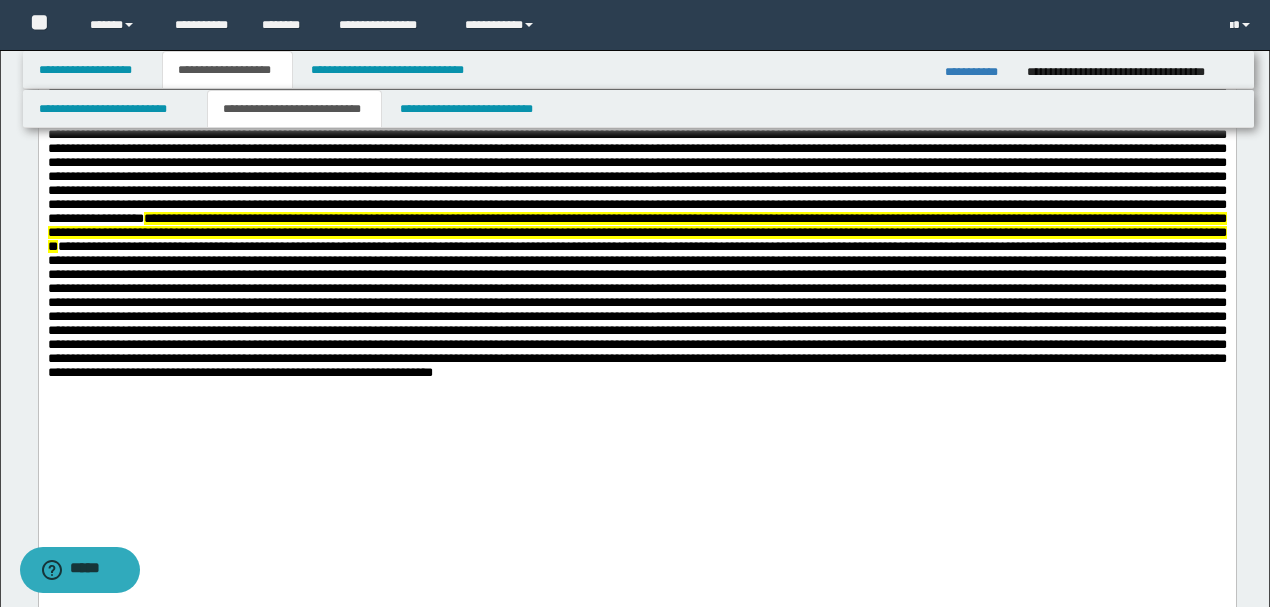 scroll, scrollTop: 400, scrollLeft: 0, axis: vertical 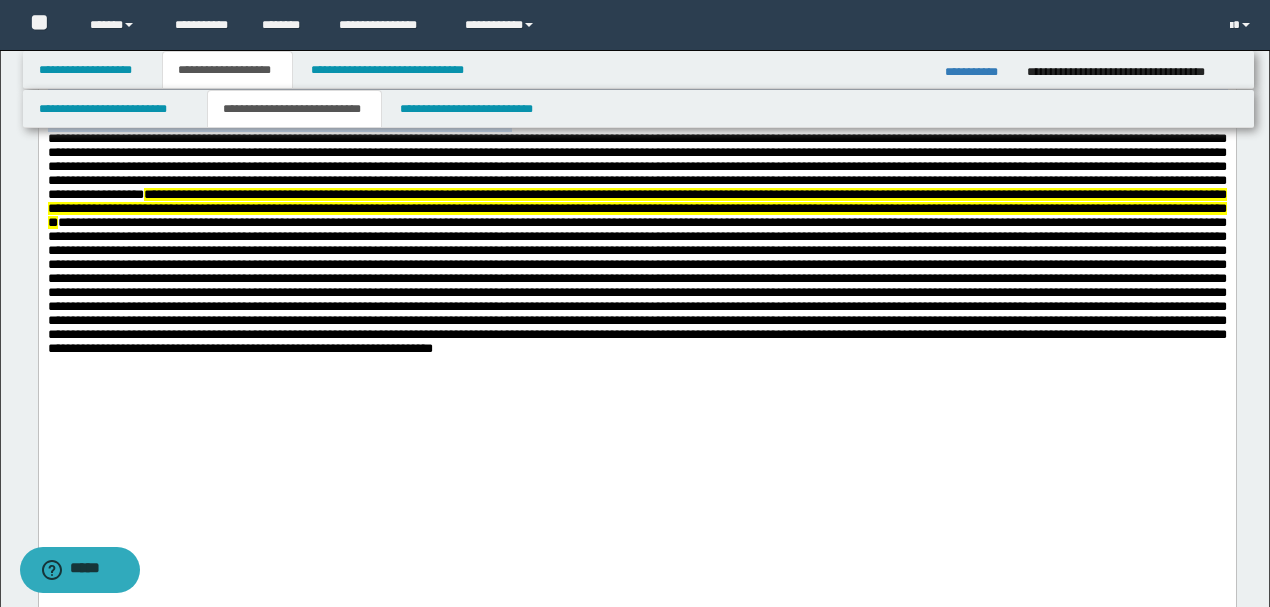 drag, startPoint x: 394, startPoint y: 164, endPoint x: 326, endPoint y: 245, distance: 105.75916 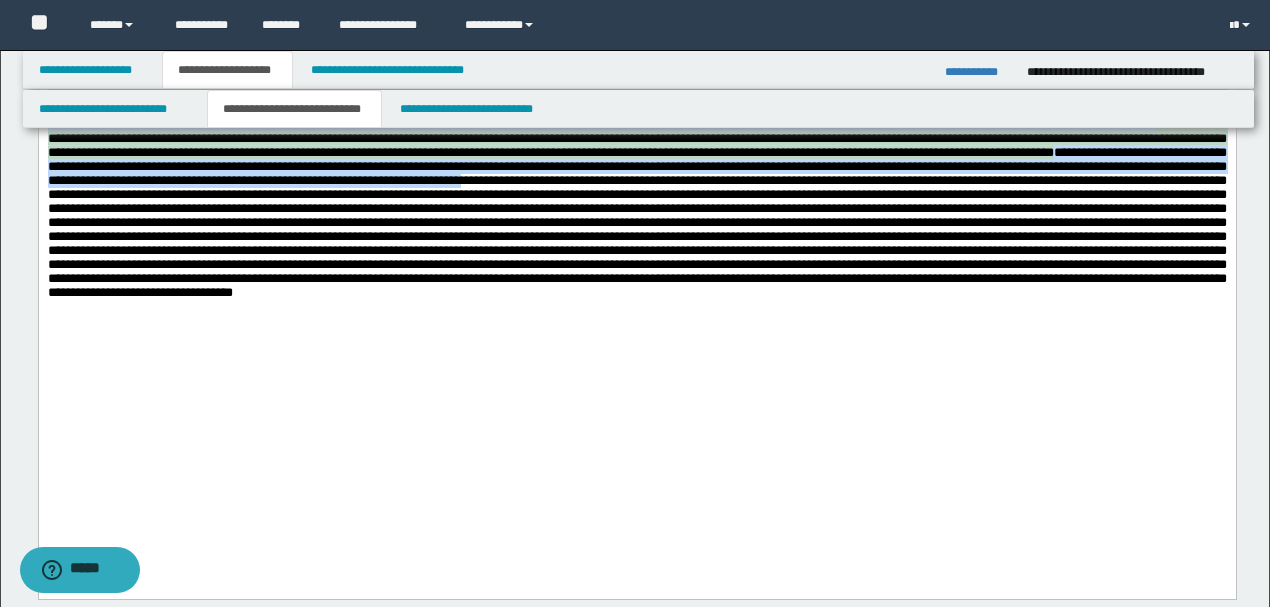 drag, startPoint x: 400, startPoint y: 168, endPoint x: 1094, endPoint y: 323, distance: 711.09845 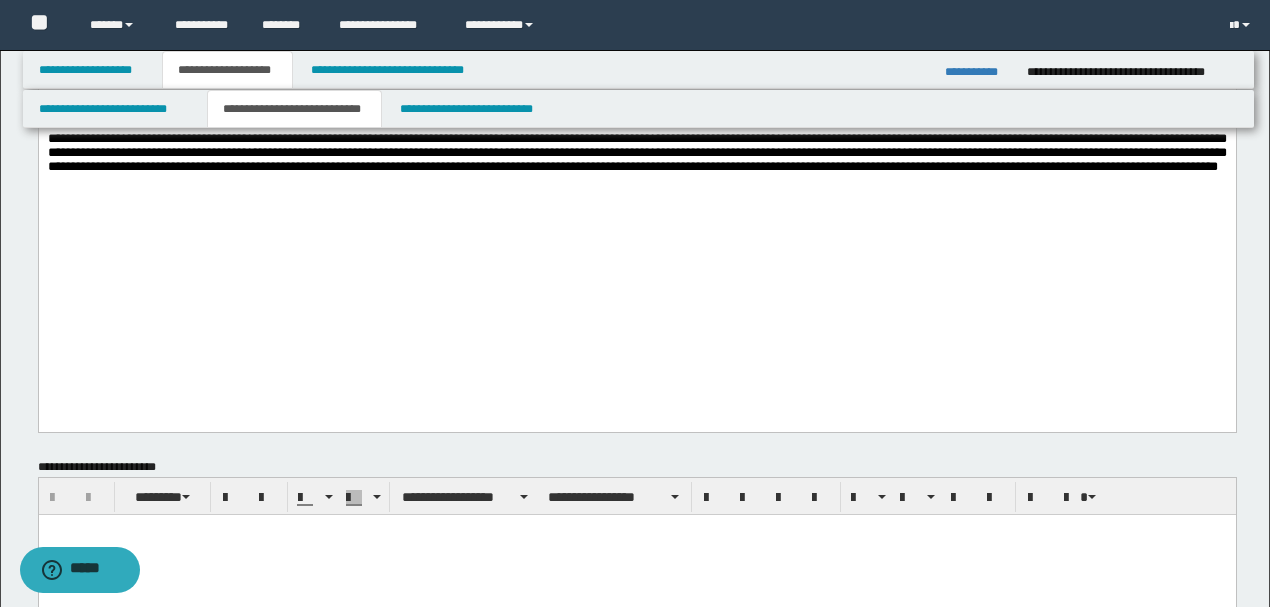 click on "**********" at bounding box center [636, 82] 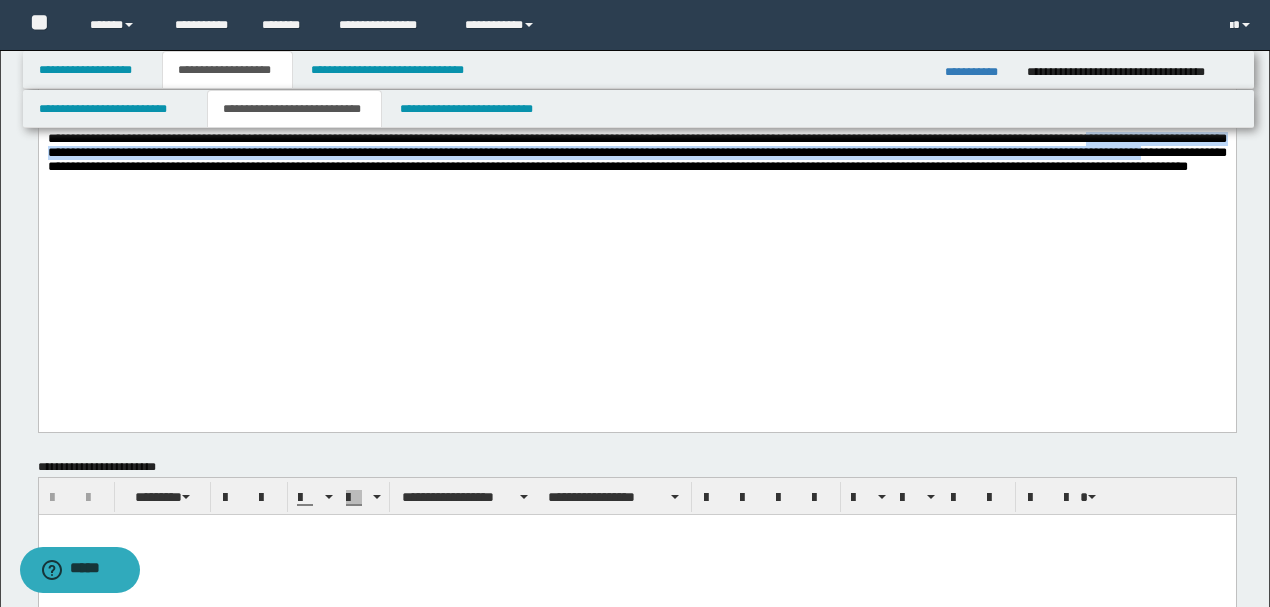 drag, startPoint x: 101, startPoint y: 279, endPoint x: 398, endPoint y: 300, distance: 297.7415 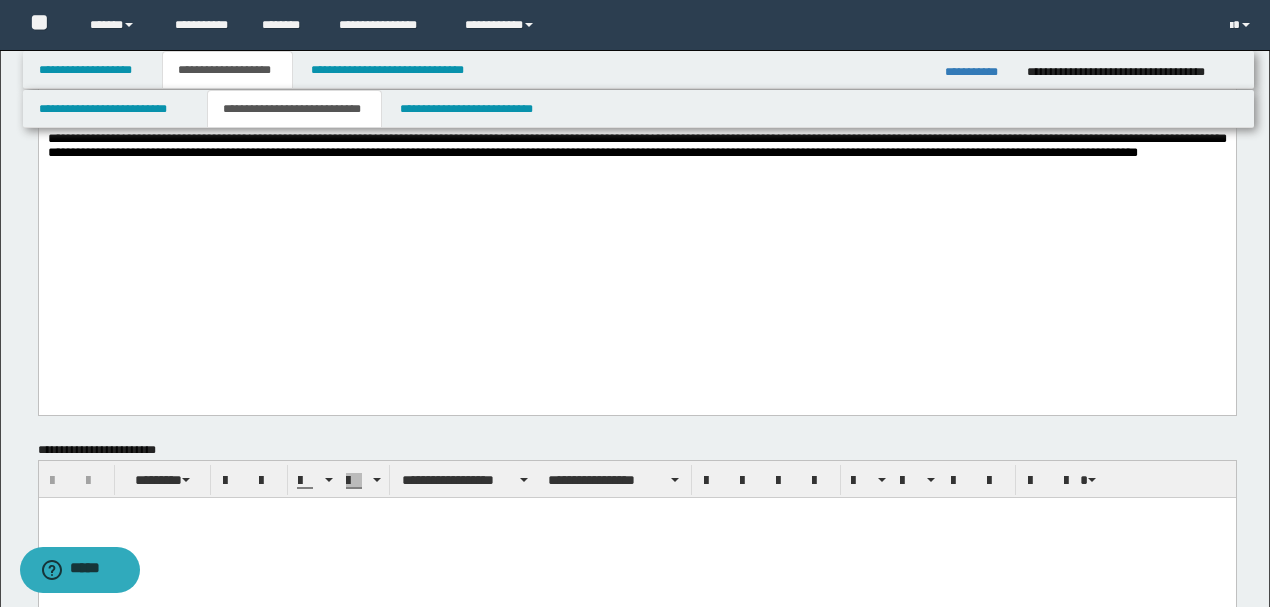 click on "**********" at bounding box center (636, 76) 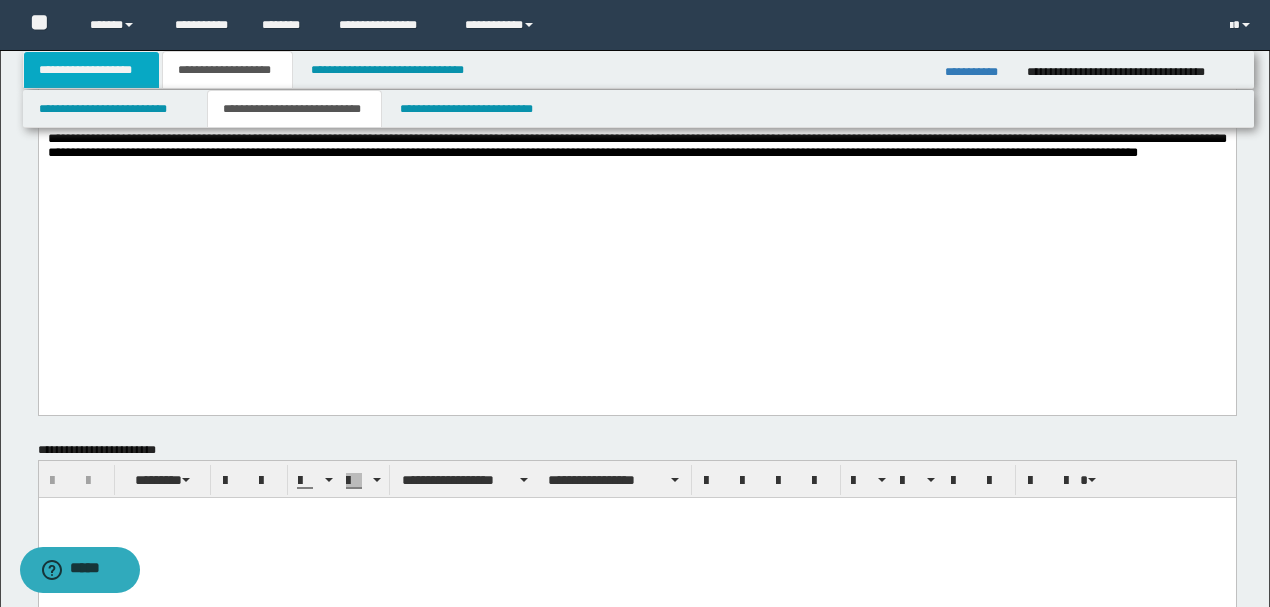 click on "**********" at bounding box center (92, 70) 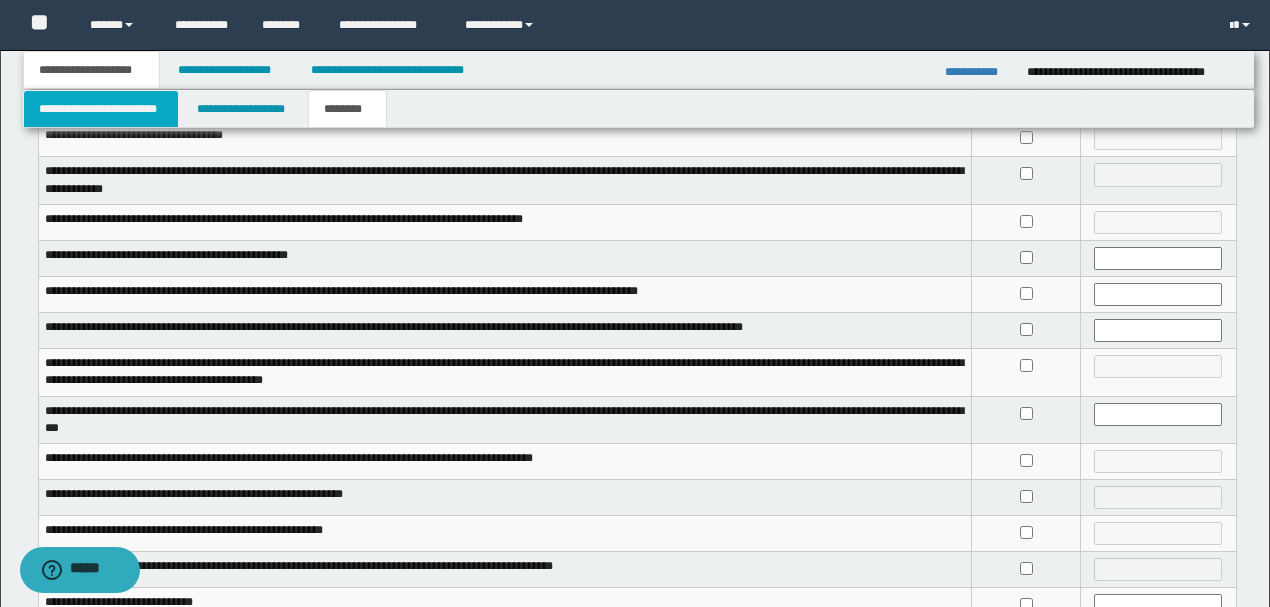 click on "**********" at bounding box center [101, 109] 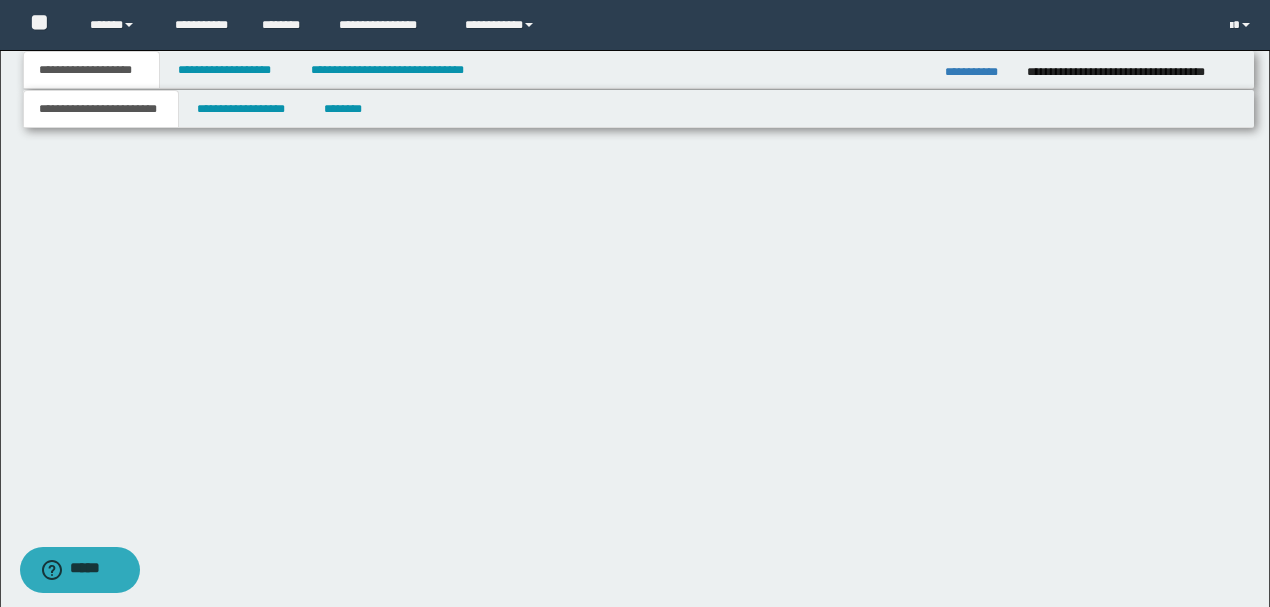 scroll, scrollTop: 275, scrollLeft: 0, axis: vertical 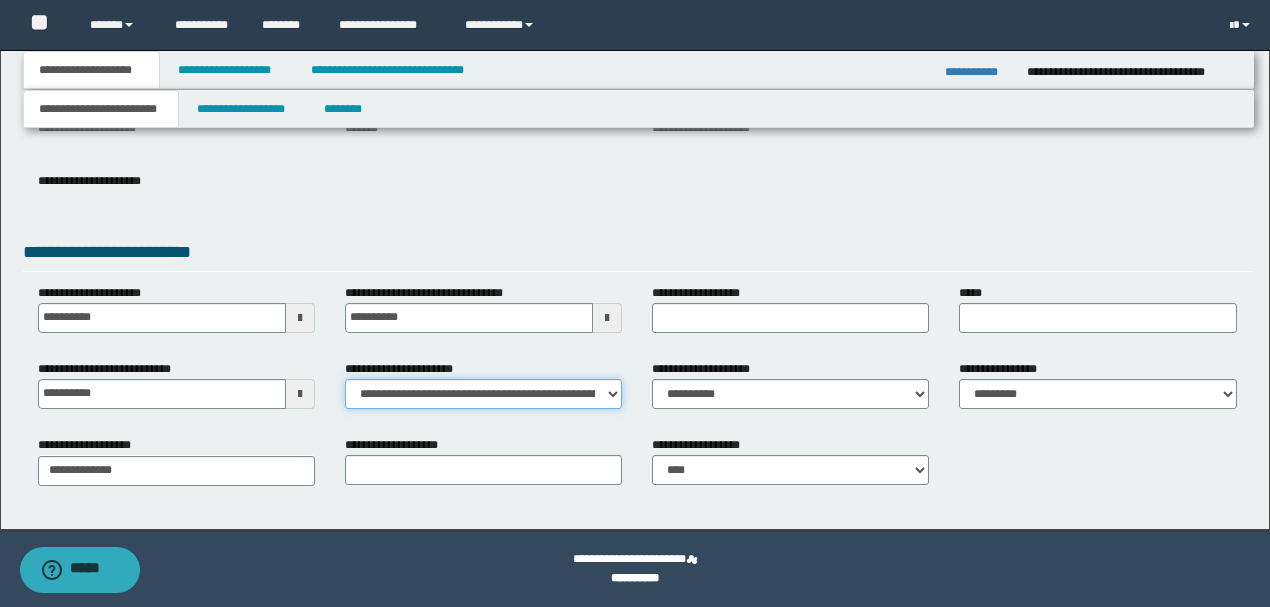 click on "**********" at bounding box center [483, 394] 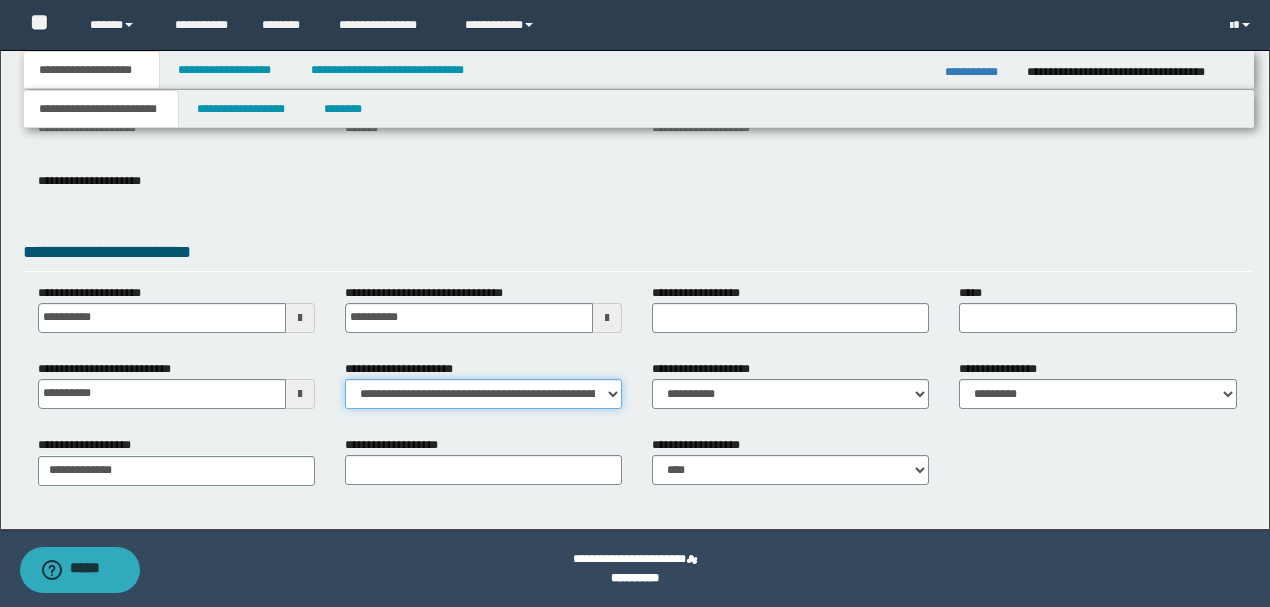select on "**" 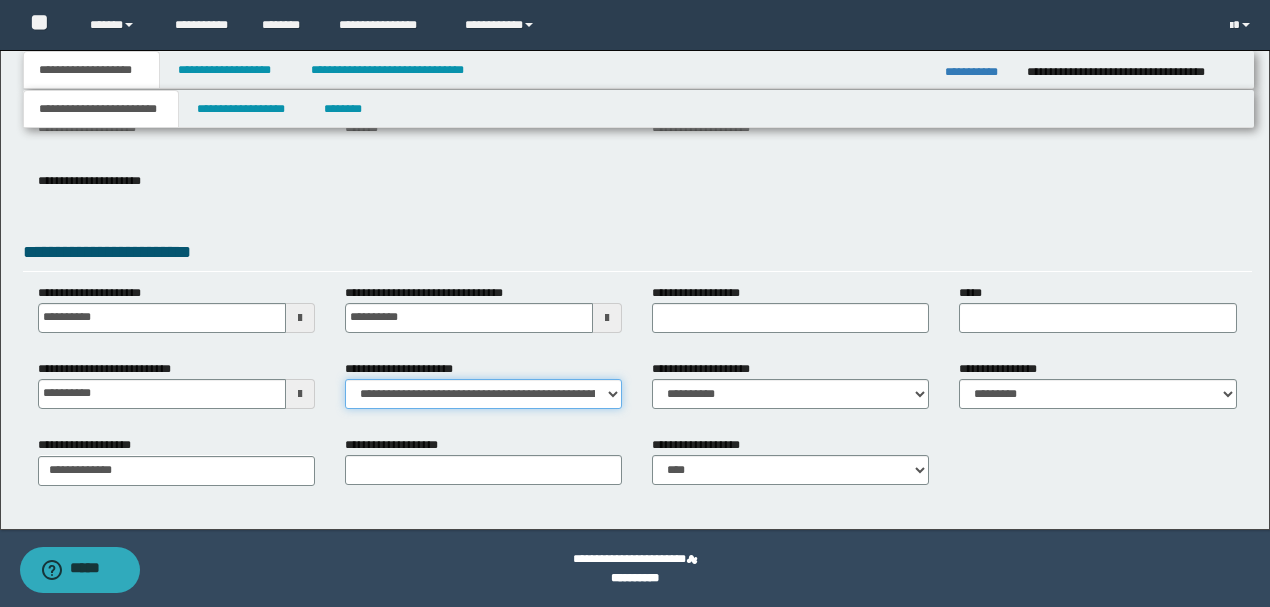 click on "**********" at bounding box center [483, 394] 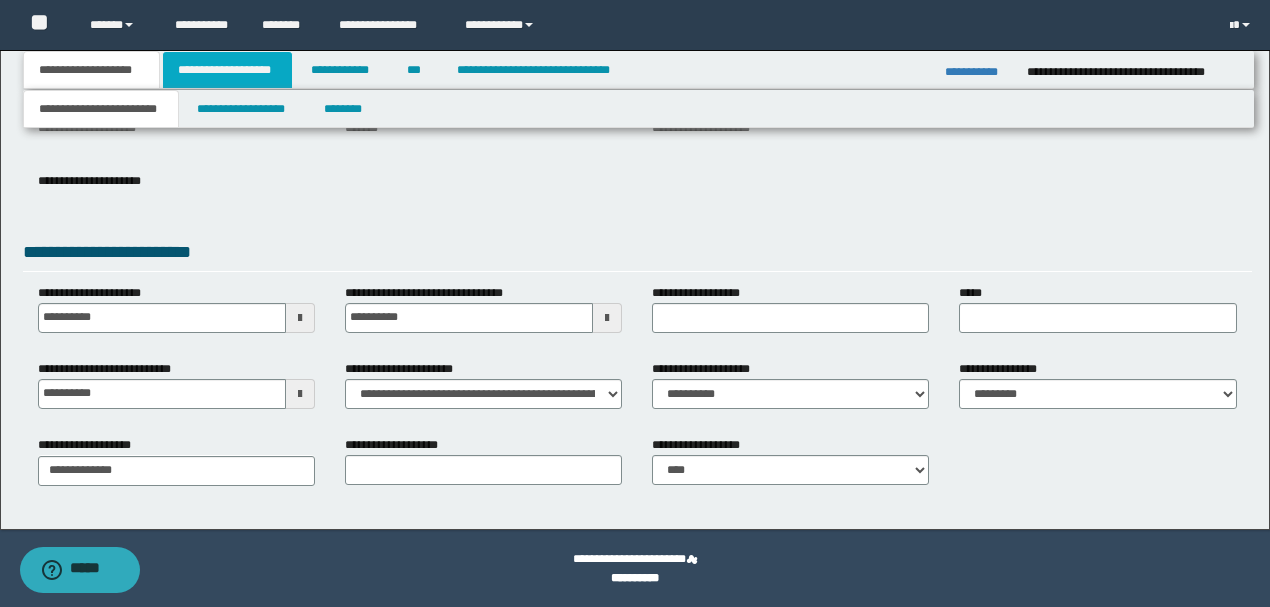 click on "**********" at bounding box center [227, 70] 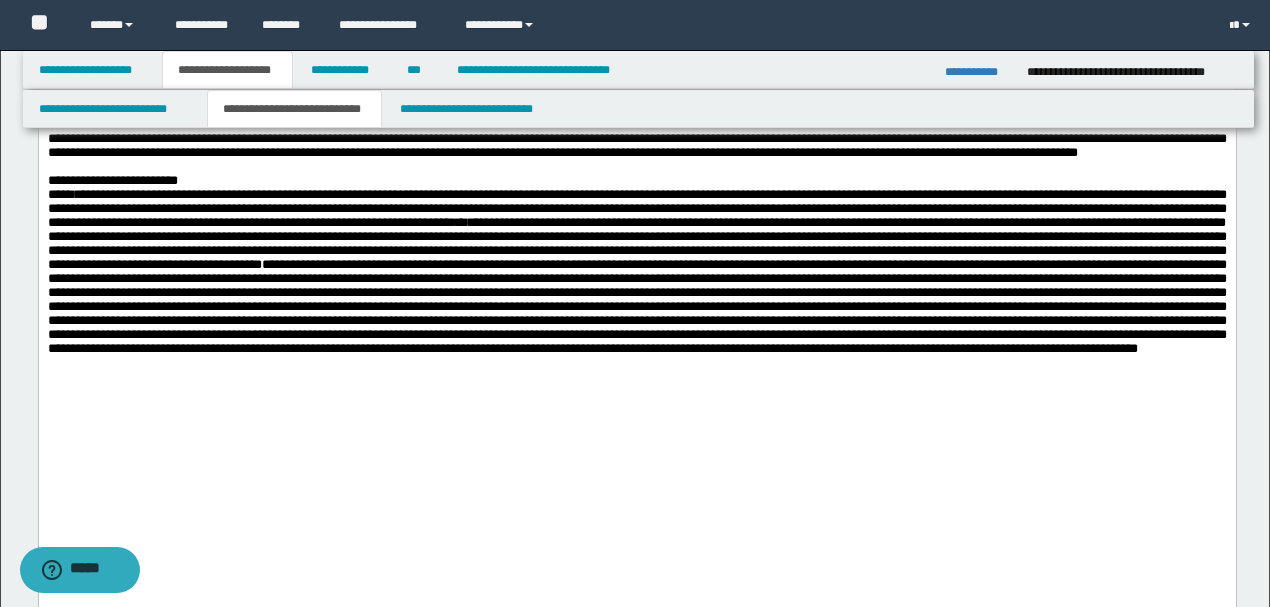 scroll, scrollTop: 0, scrollLeft: 0, axis: both 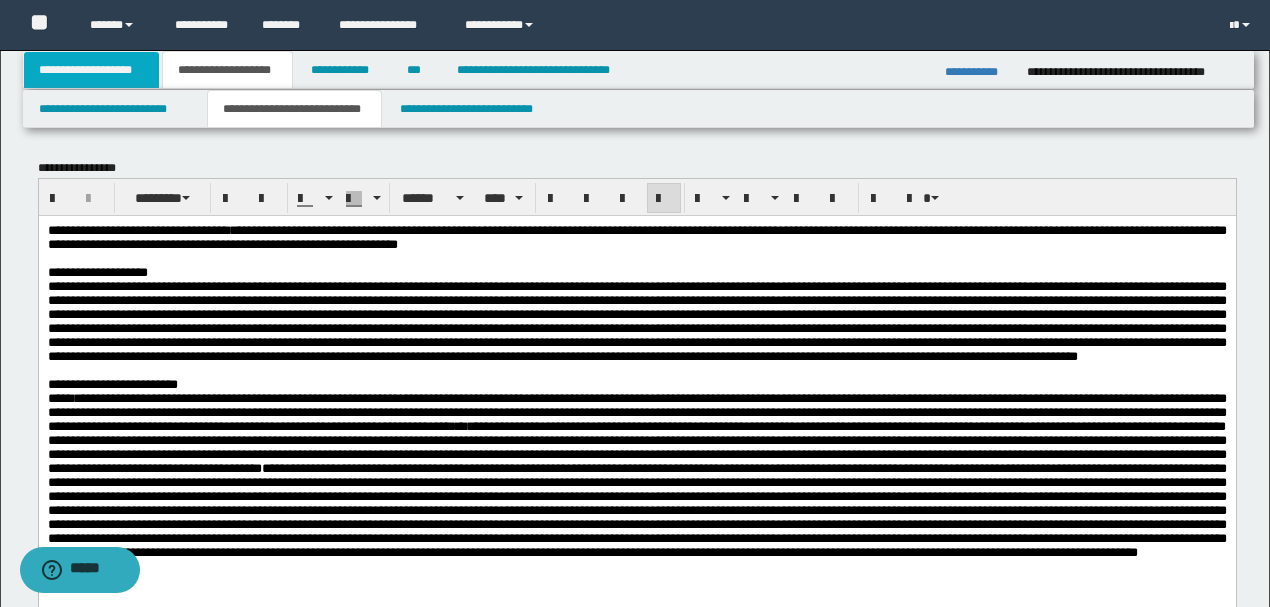 click on "**********" at bounding box center [92, 70] 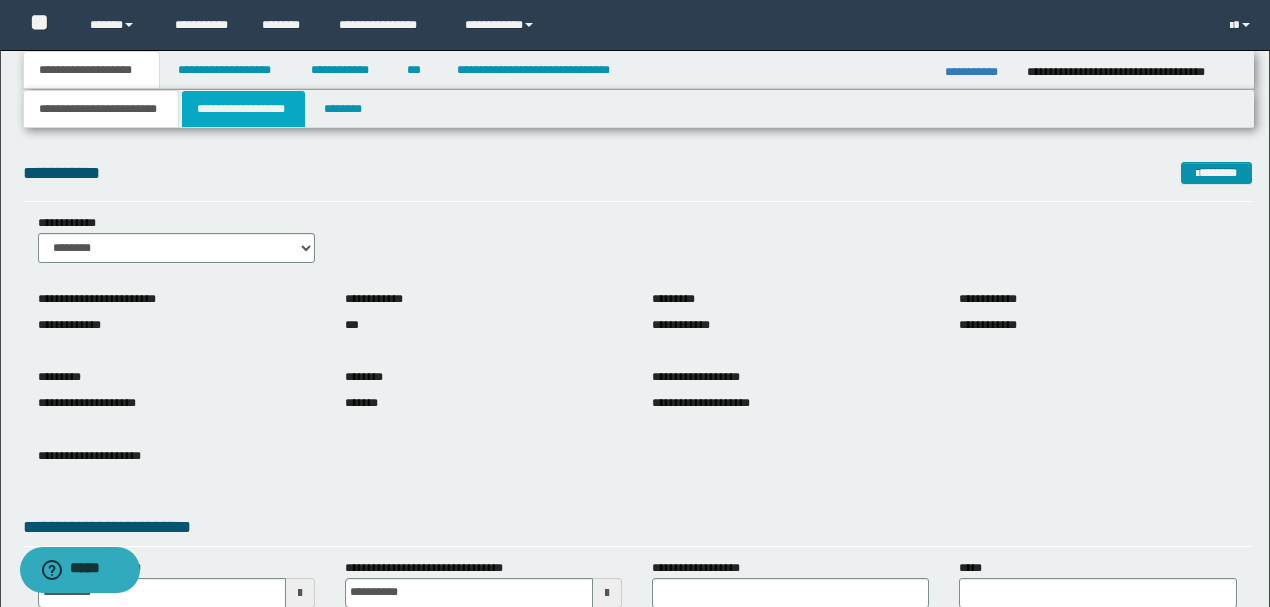 click on "**********" at bounding box center (243, 109) 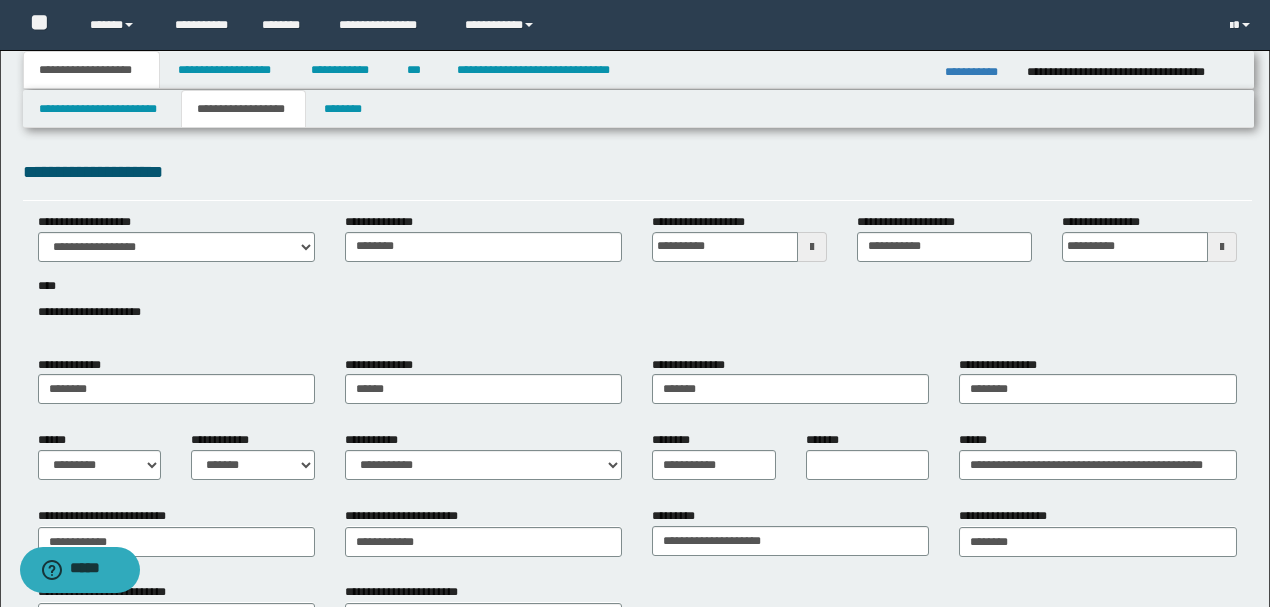 scroll, scrollTop: 0, scrollLeft: 0, axis: both 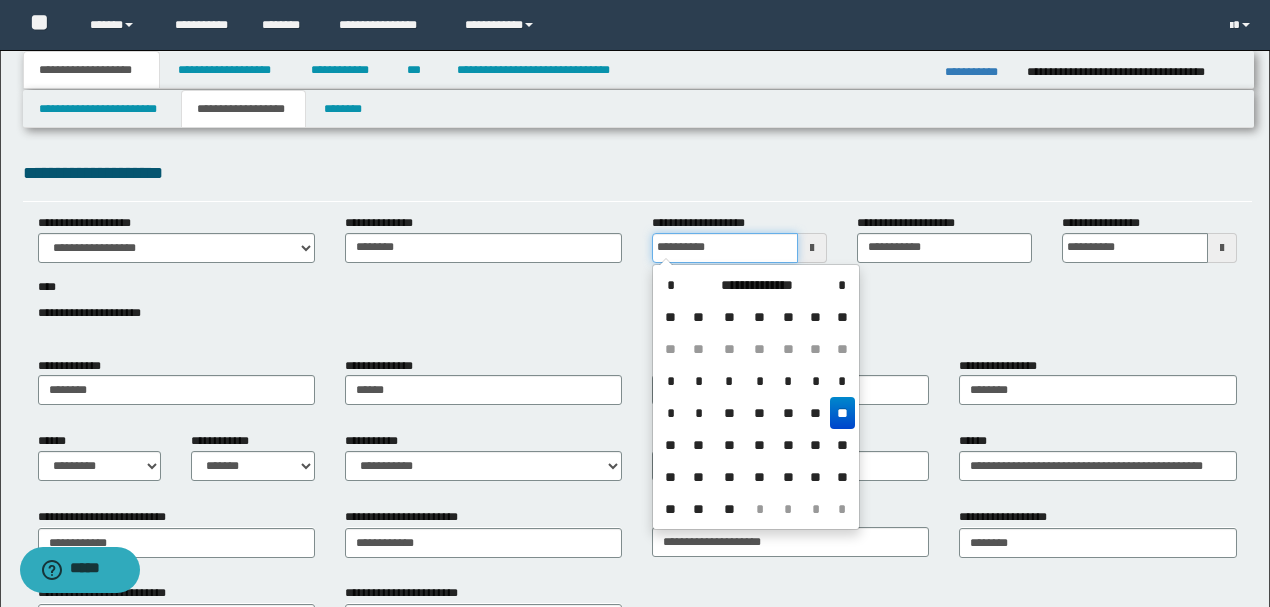 click on "**********" at bounding box center [725, 248] 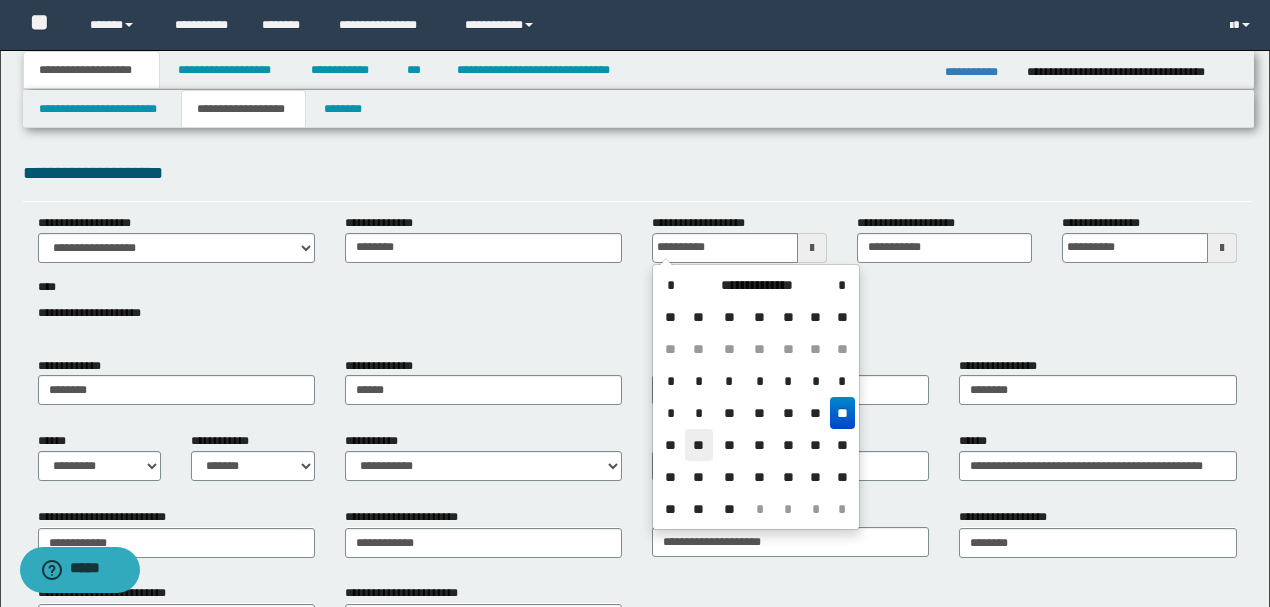 click on "**" at bounding box center [699, 445] 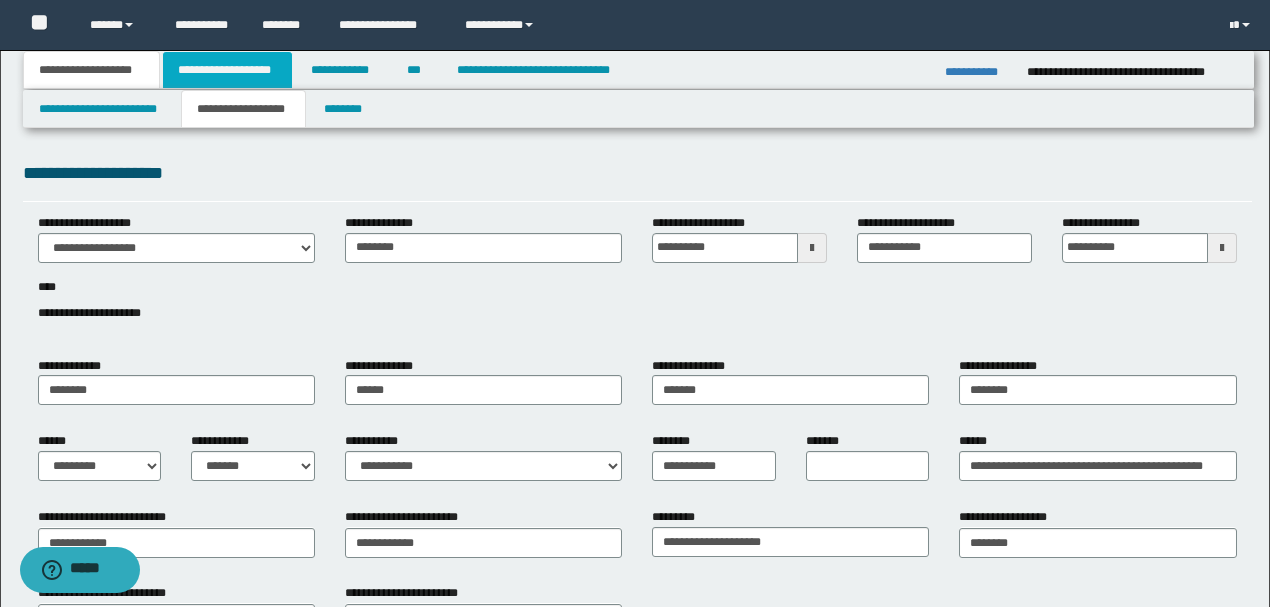 click on "**********" at bounding box center [227, 70] 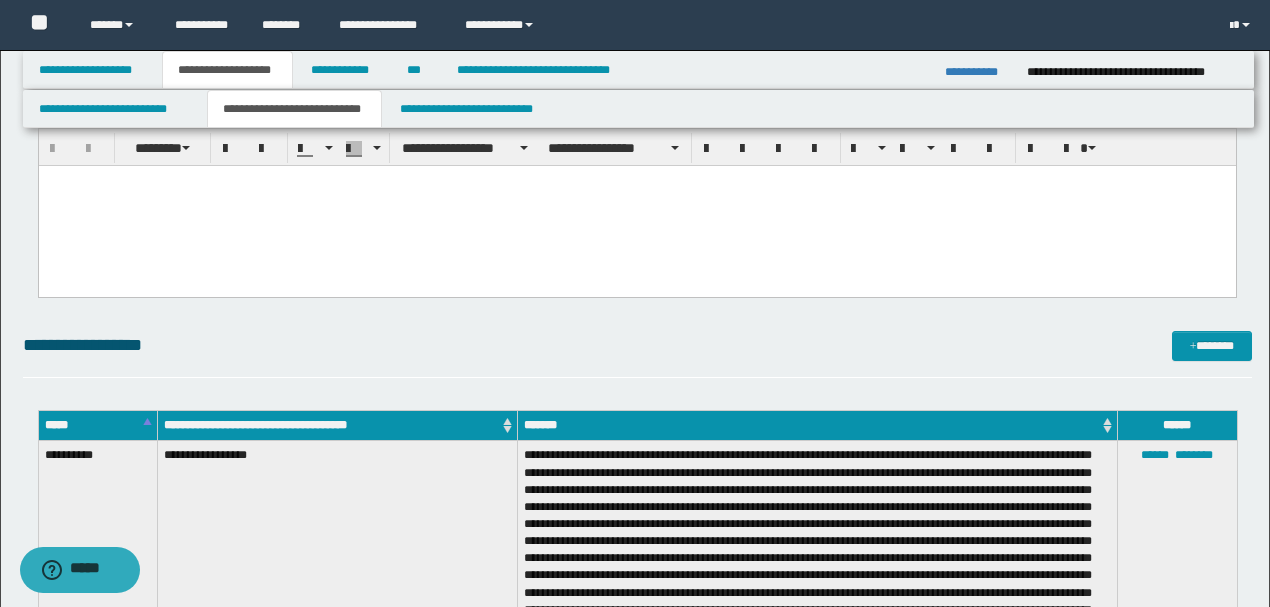 scroll, scrollTop: 733, scrollLeft: 0, axis: vertical 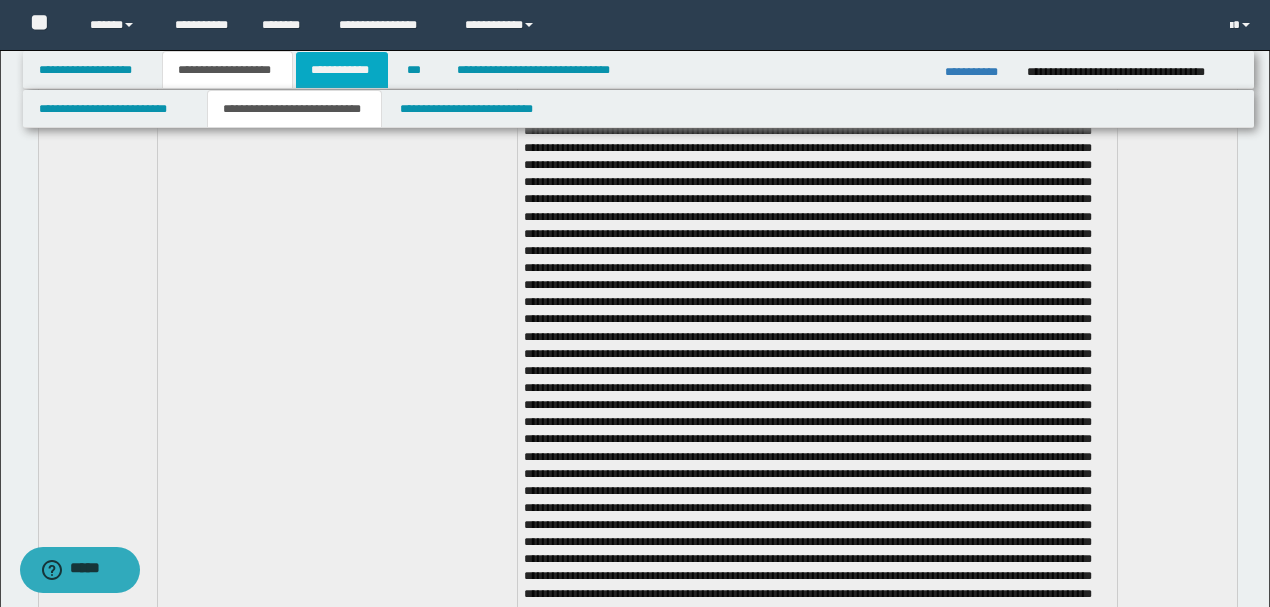 click on "**********" at bounding box center (342, 70) 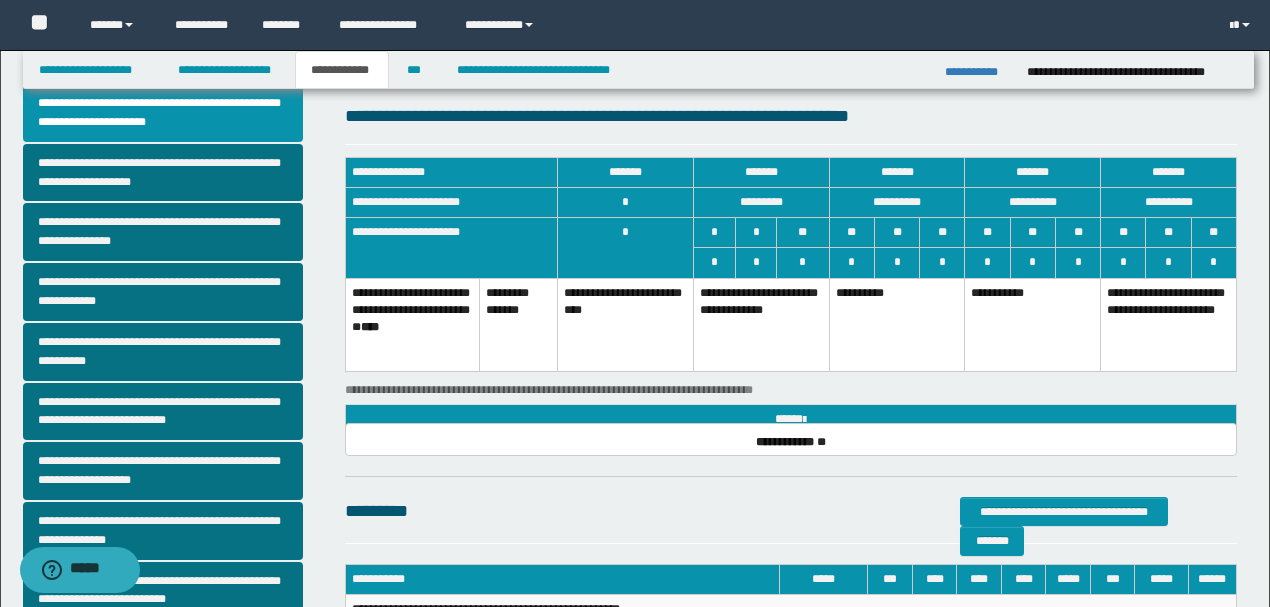 scroll, scrollTop: 0, scrollLeft: 0, axis: both 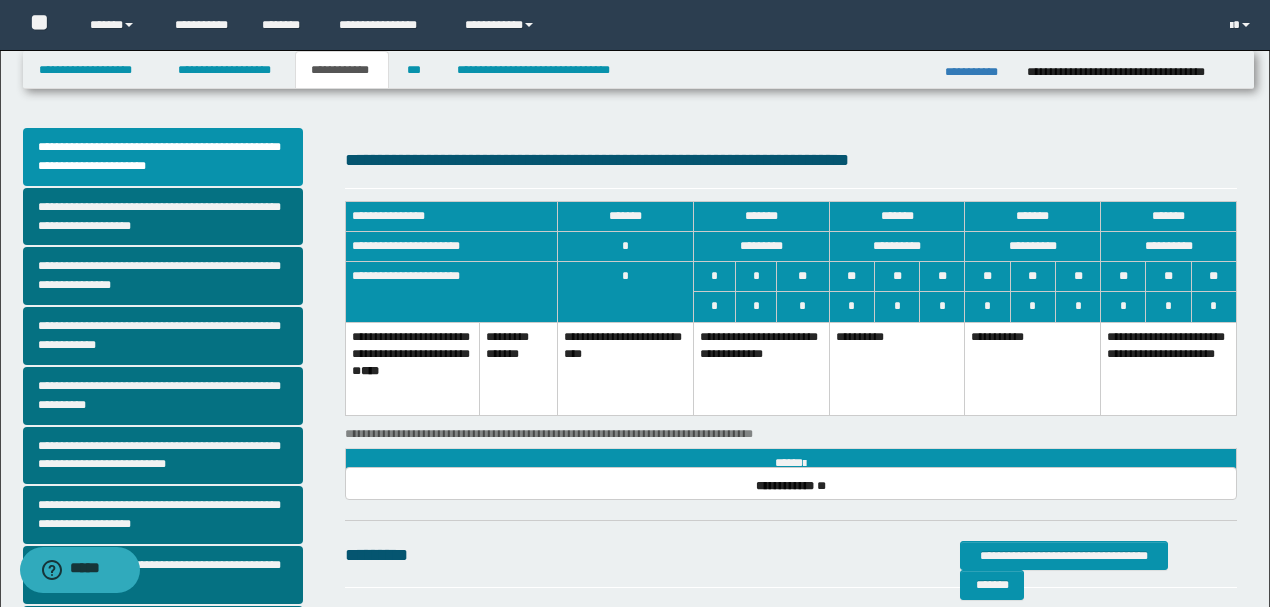 click on "**********" at bounding box center (1169, 369) 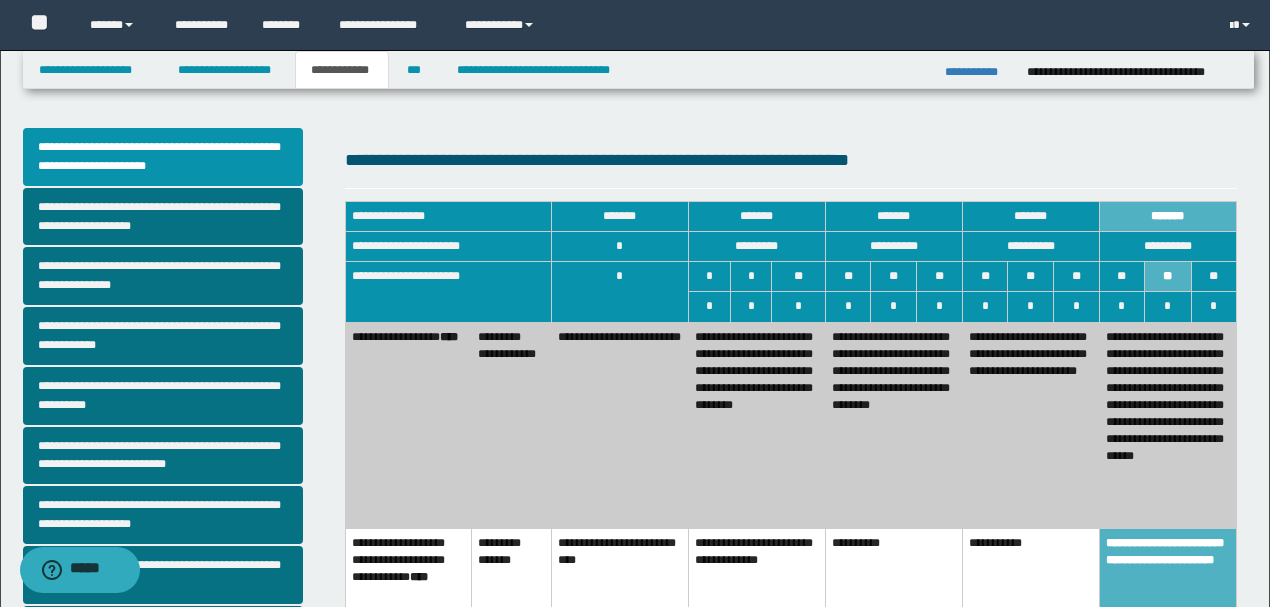 click on "**********" at bounding box center (1167, 425) 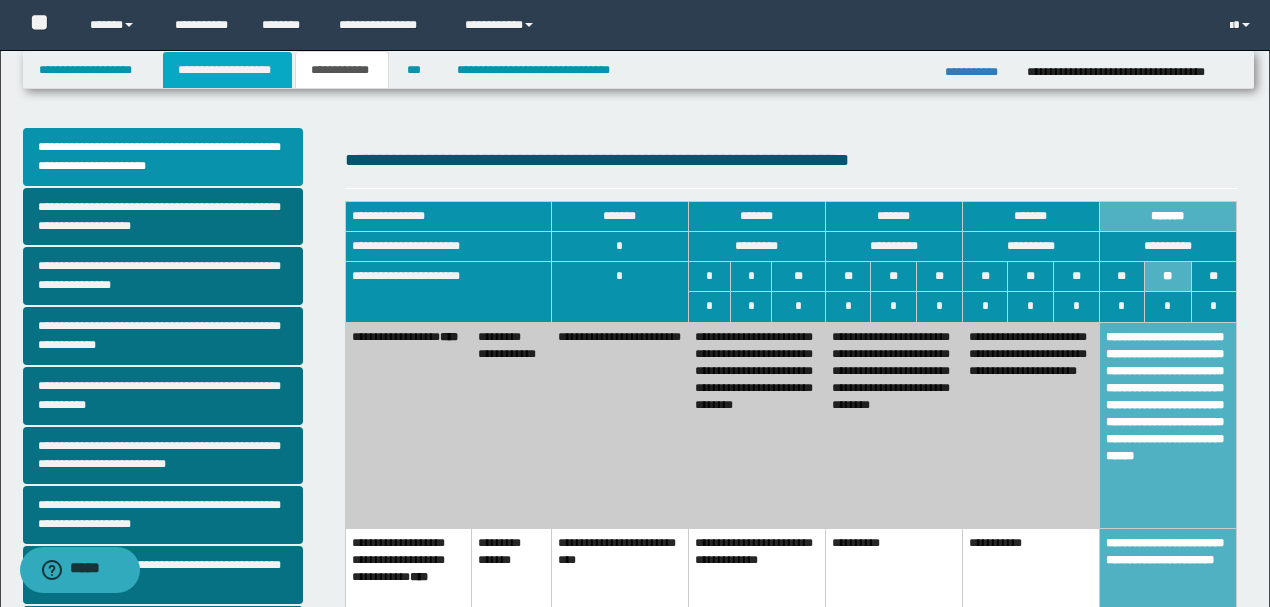 click on "**********" at bounding box center [227, 70] 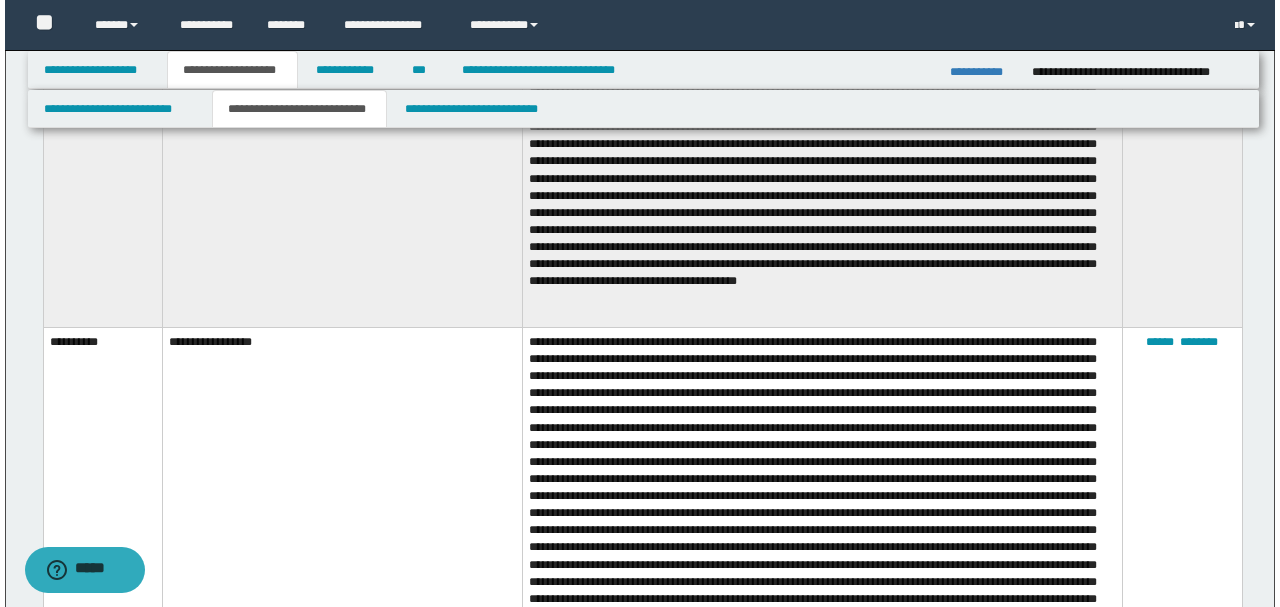 scroll, scrollTop: 1400, scrollLeft: 0, axis: vertical 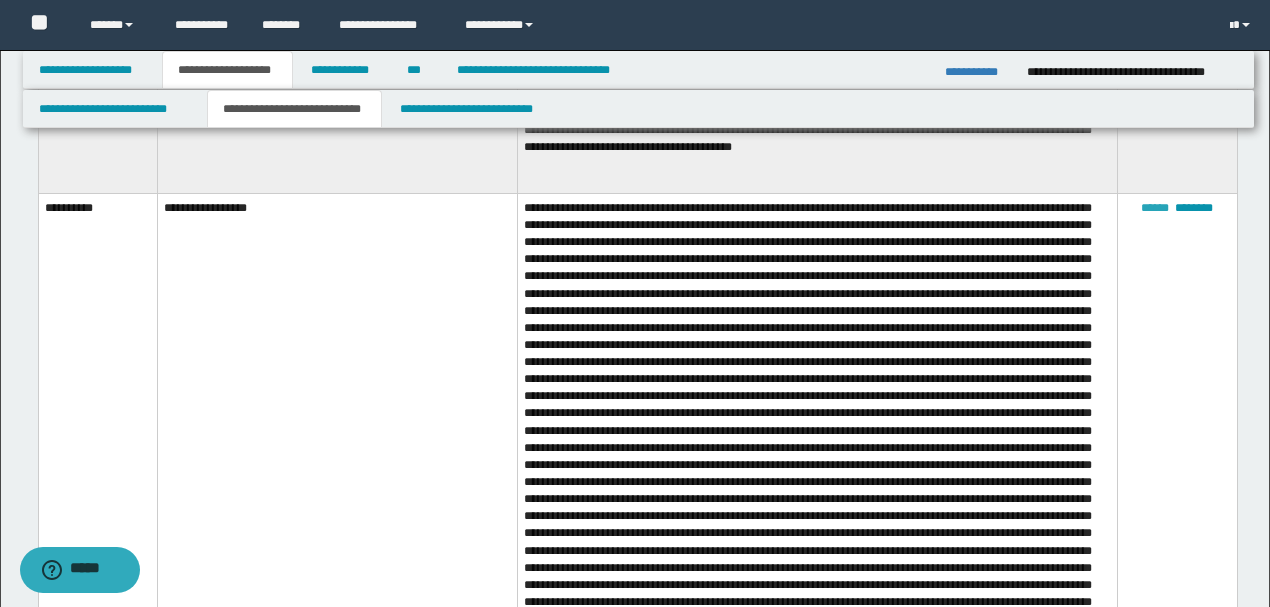 click on "******" at bounding box center [1155, 208] 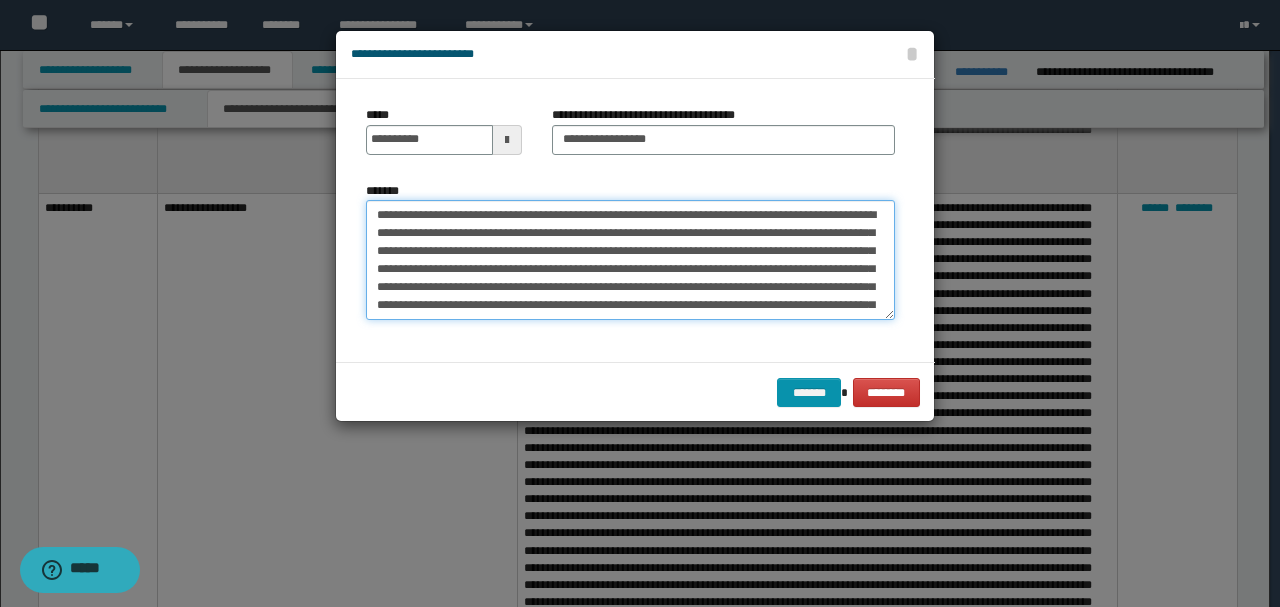 click on "*******" at bounding box center (630, 260) 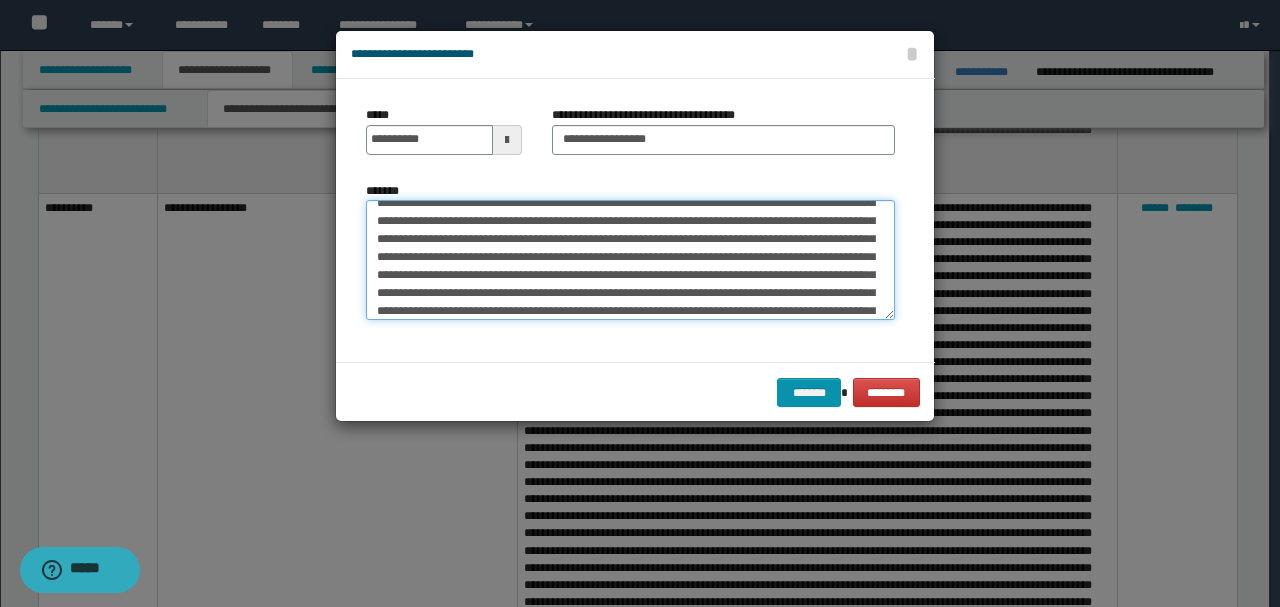 drag, startPoint x: 431, startPoint y: 275, endPoint x: 481, endPoint y: 291, distance: 52.49762 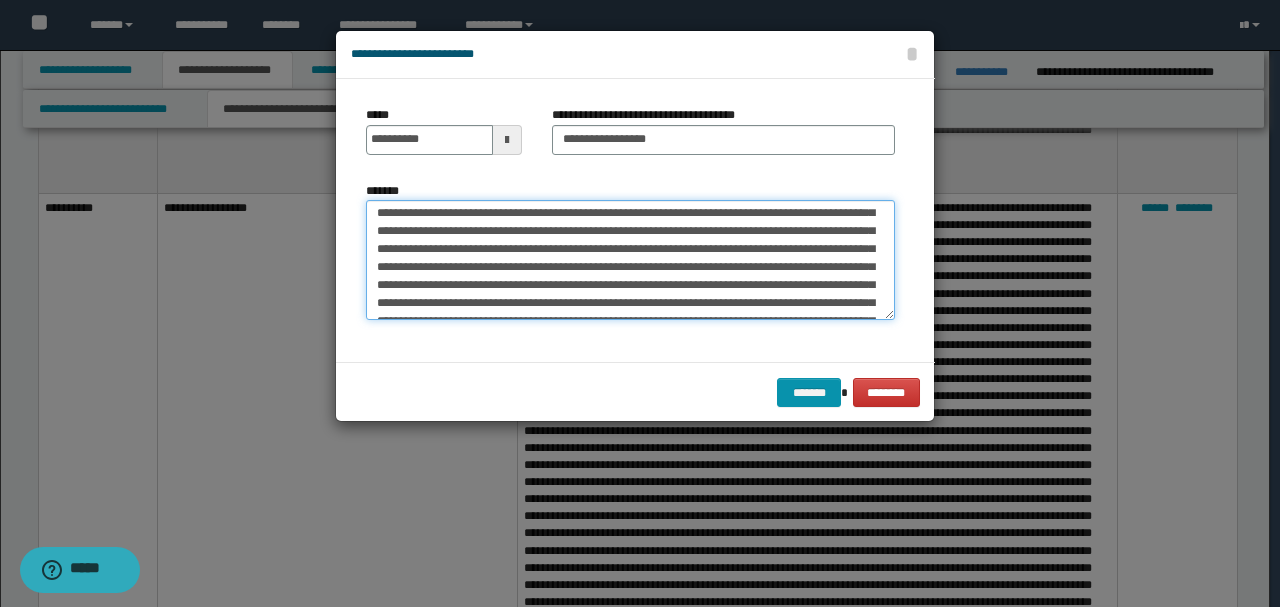 scroll, scrollTop: 133, scrollLeft: 0, axis: vertical 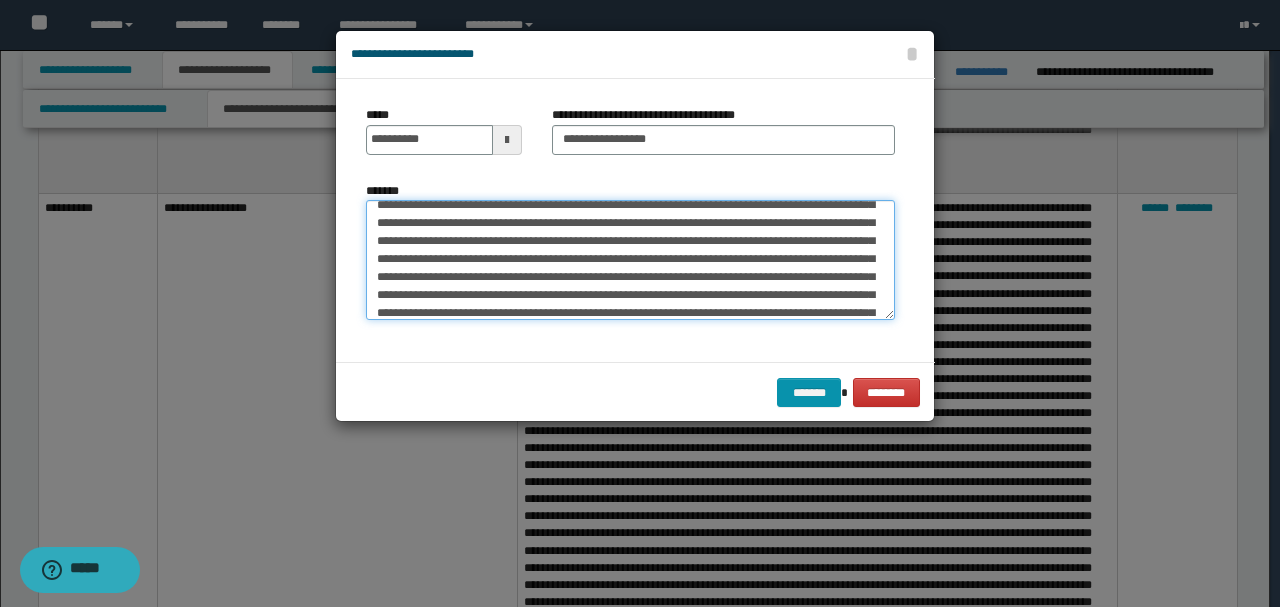 drag, startPoint x: 564, startPoint y: 207, endPoint x: 728, endPoint y: 298, distance: 187.55533 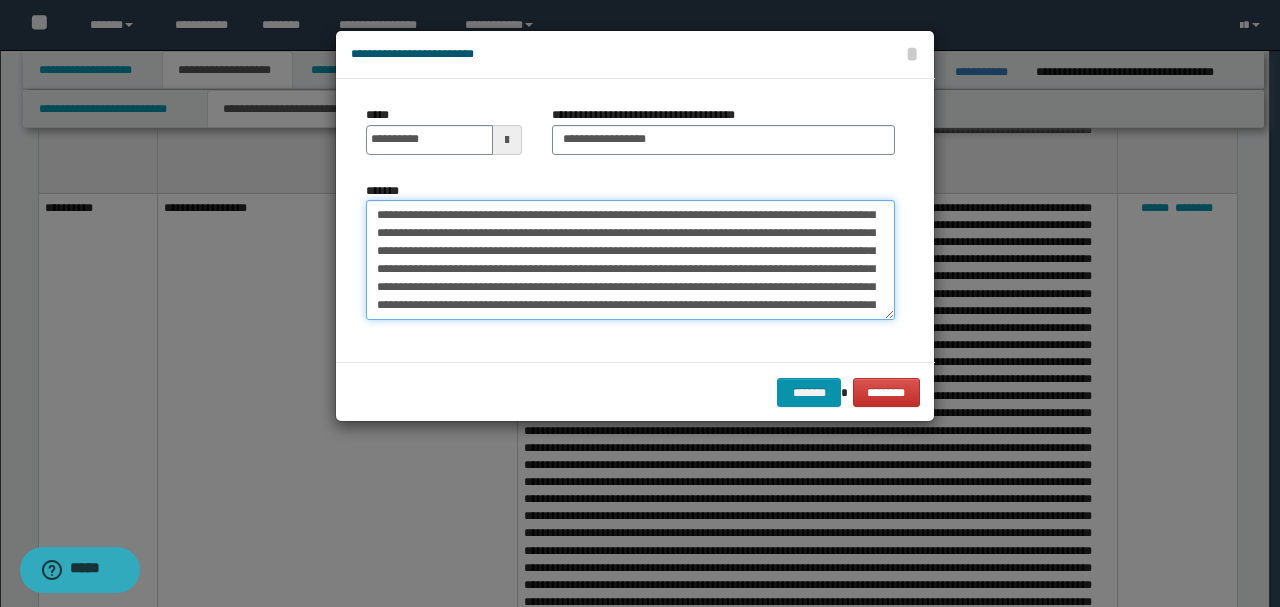 click on "*******" at bounding box center [630, 259] 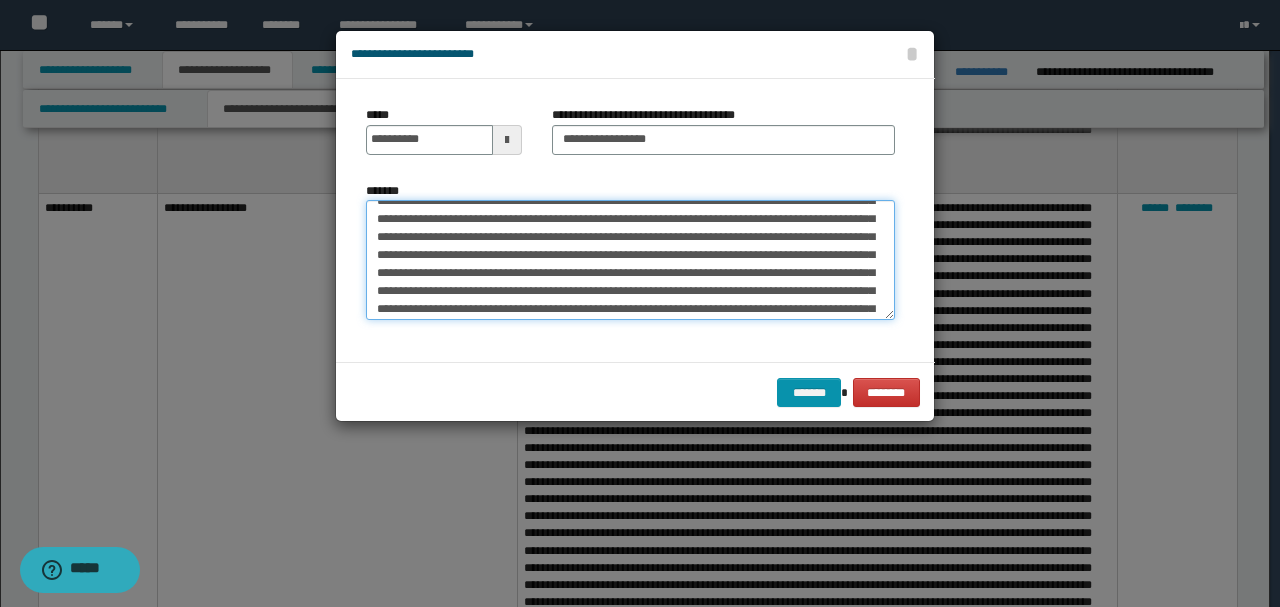 scroll, scrollTop: 513, scrollLeft: 0, axis: vertical 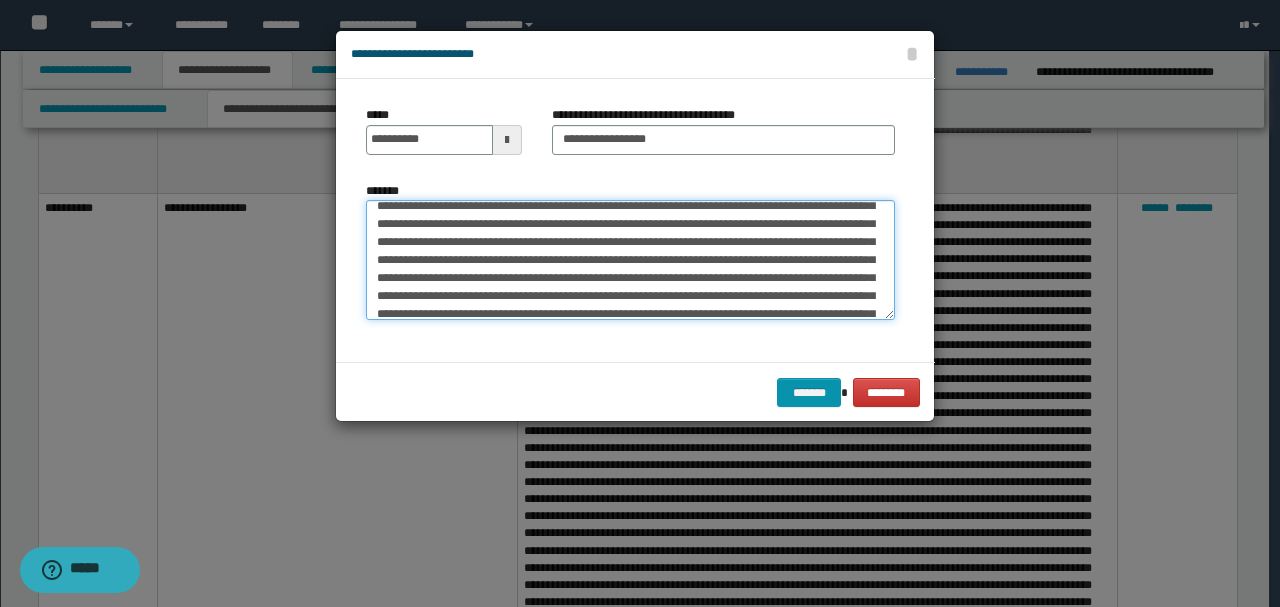 click on "*******" at bounding box center [630, 259] 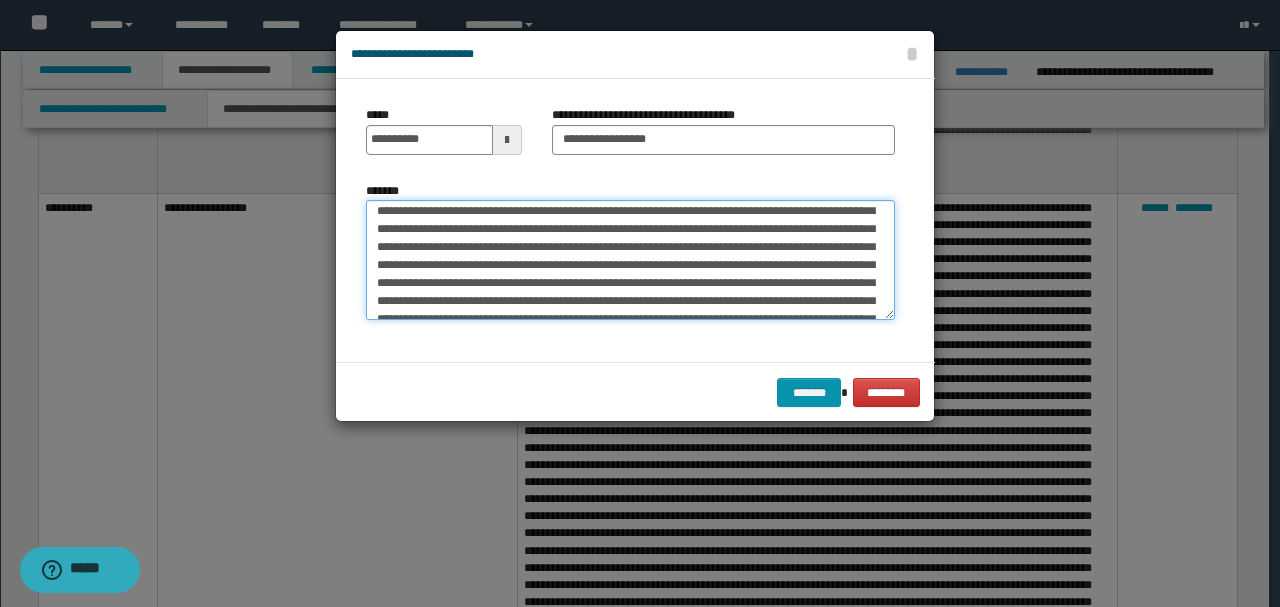 scroll, scrollTop: 646, scrollLeft: 0, axis: vertical 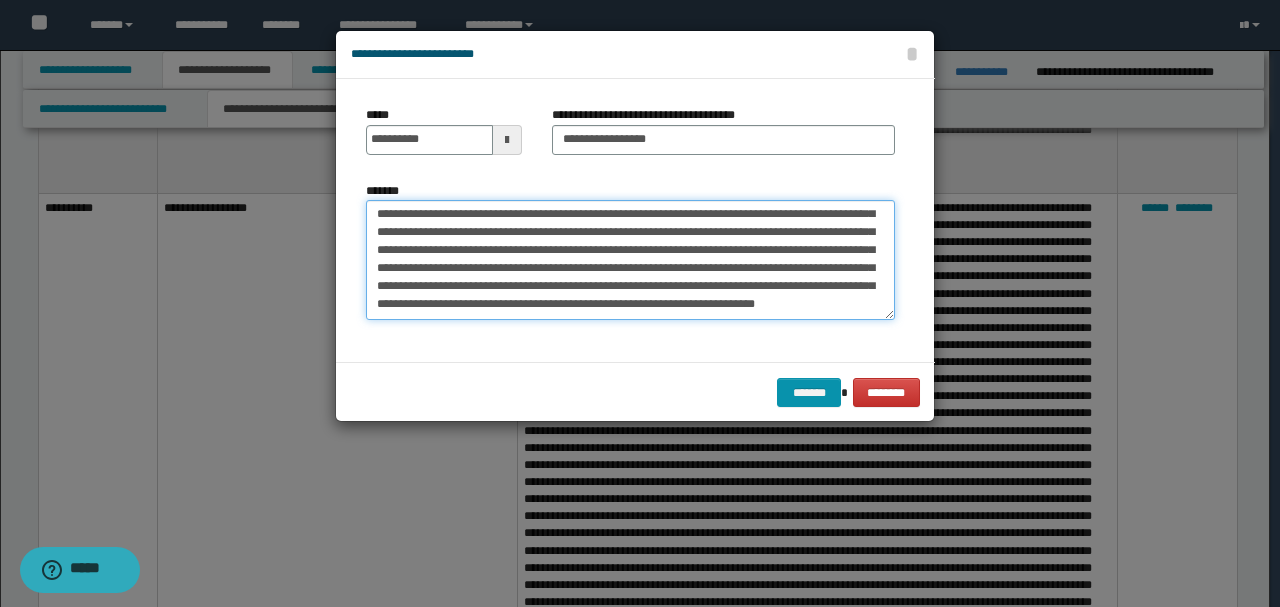 drag, startPoint x: 615, startPoint y: 275, endPoint x: 620, endPoint y: 286, distance: 12.083046 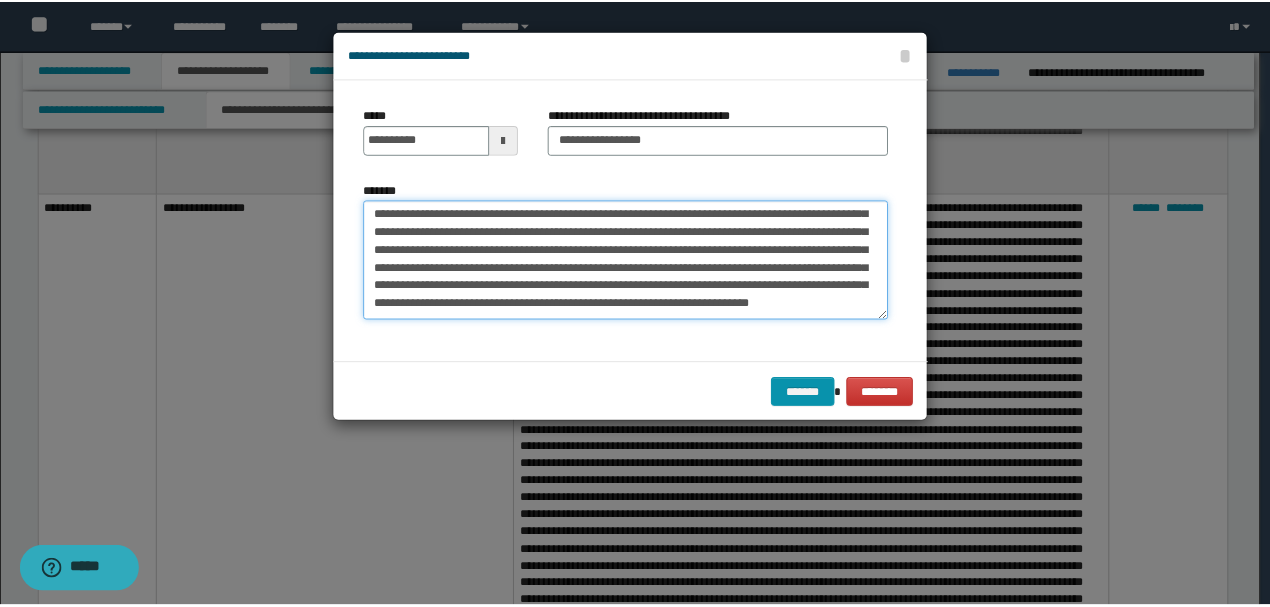 scroll, scrollTop: 671, scrollLeft: 0, axis: vertical 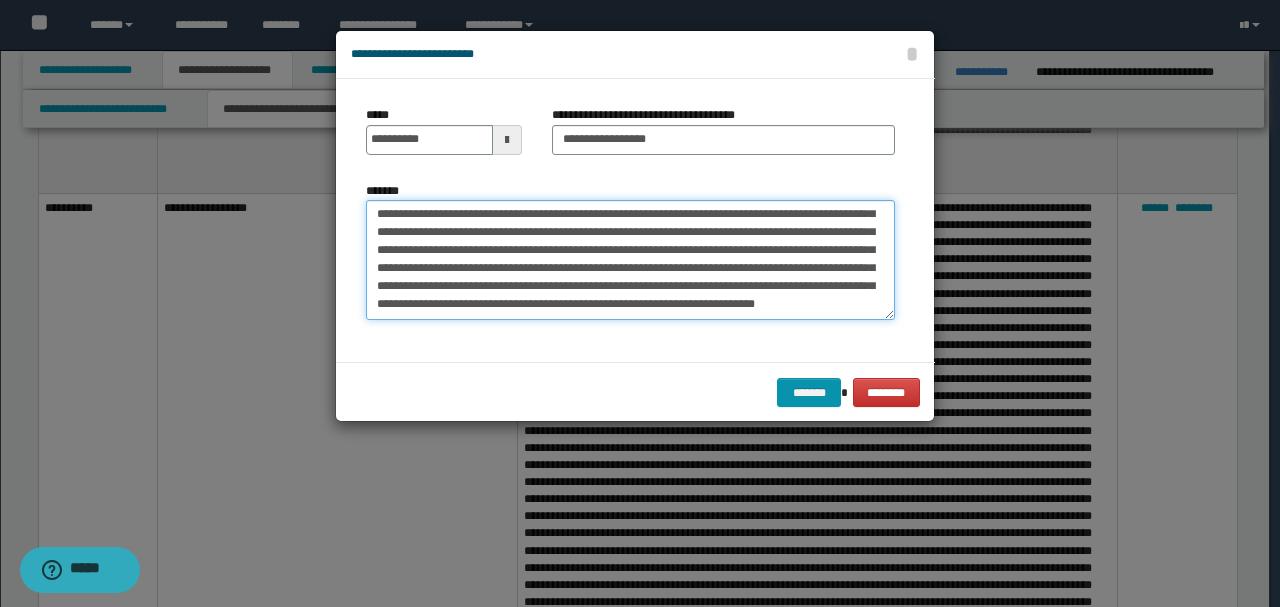 click on "*******" at bounding box center [630, 259] 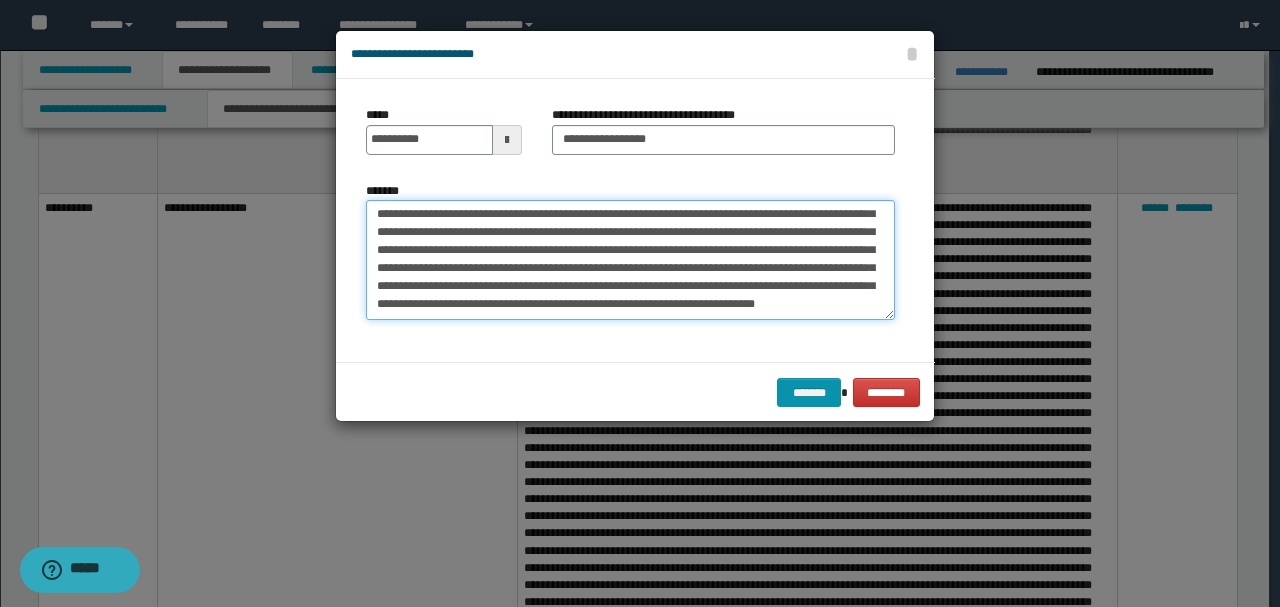 click on "*******" at bounding box center [630, 259] 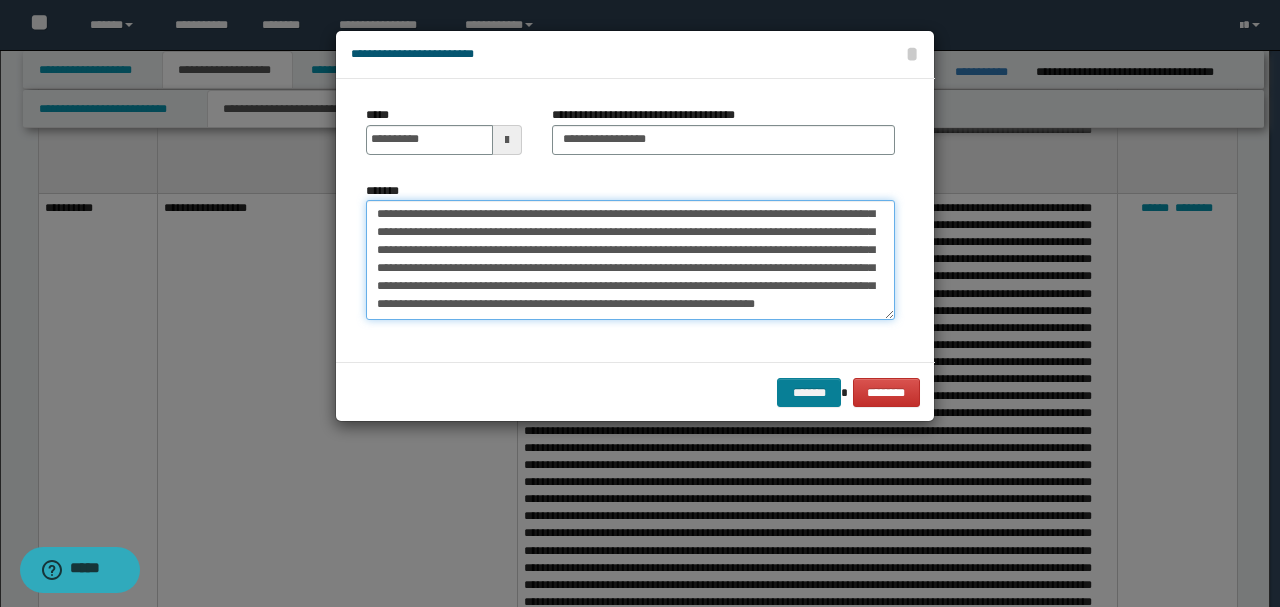 type on "**********" 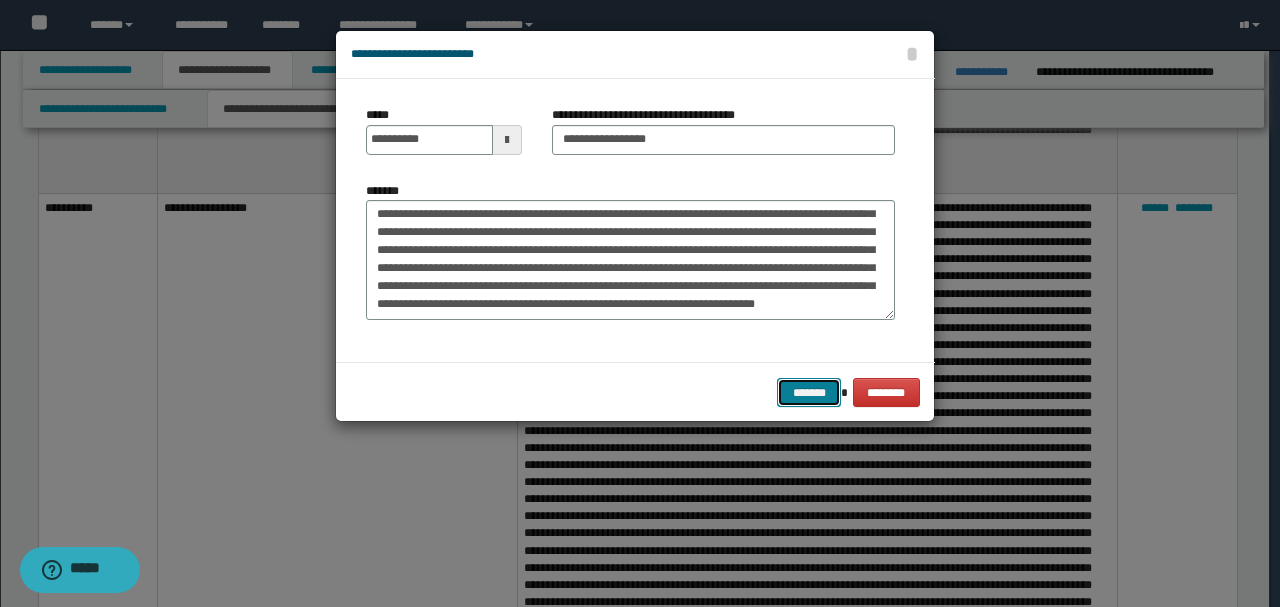 click on "*******" at bounding box center (809, 392) 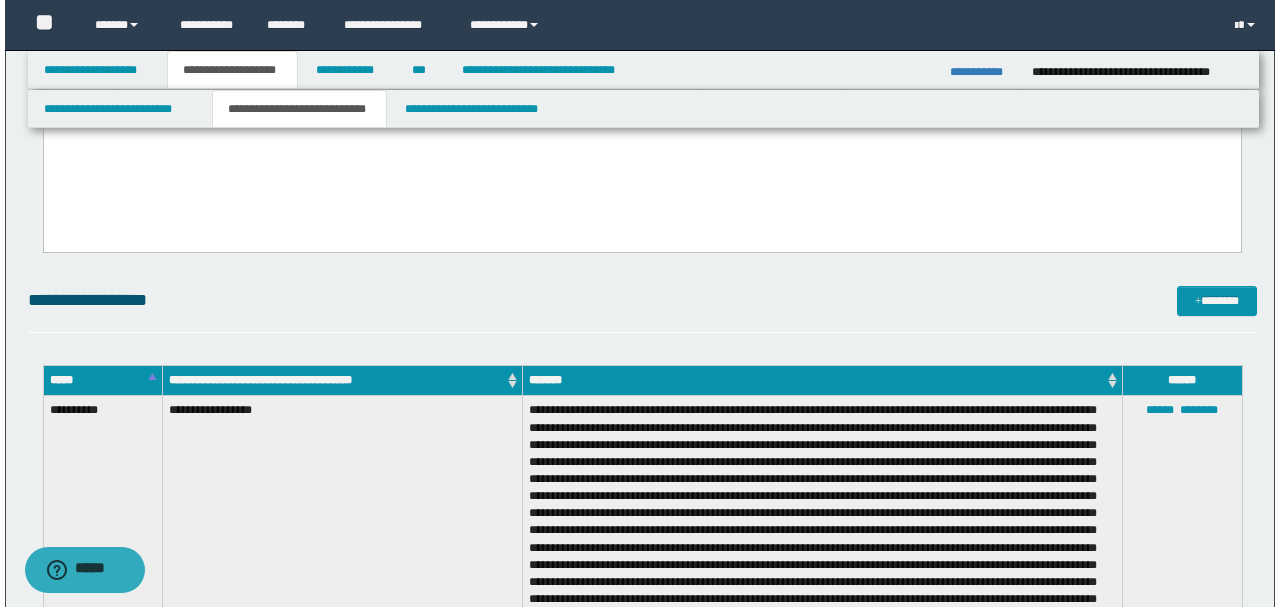 scroll, scrollTop: 866, scrollLeft: 0, axis: vertical 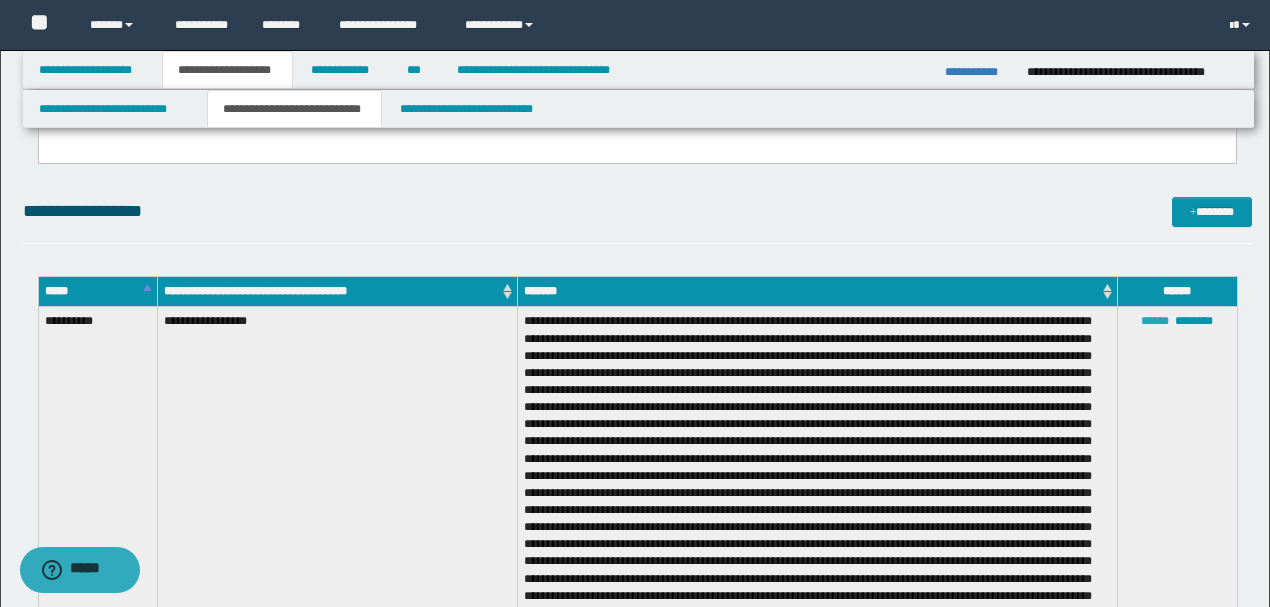 click on "******" at bounding box center (1155, 321) 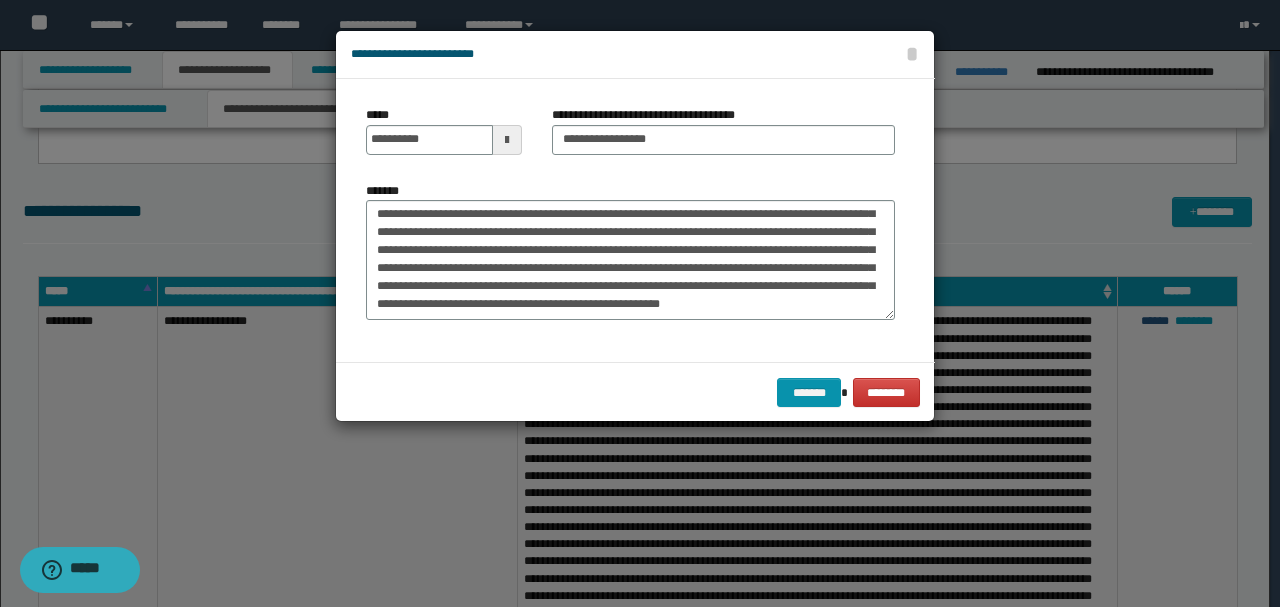 scroll, scrollTop: 396, scrollLeft: 0, axis: vertical 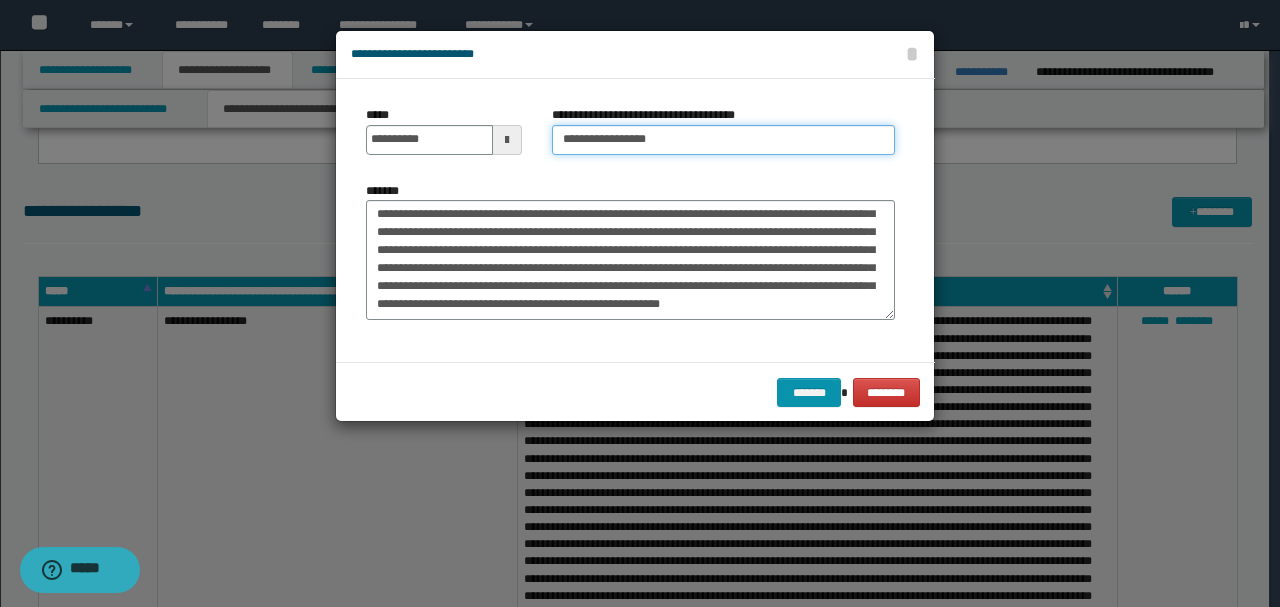 drag, startPoint x: 695, startPoint y: 144, endPoint x: 546, endPoint y: 138, distance: 149.12076 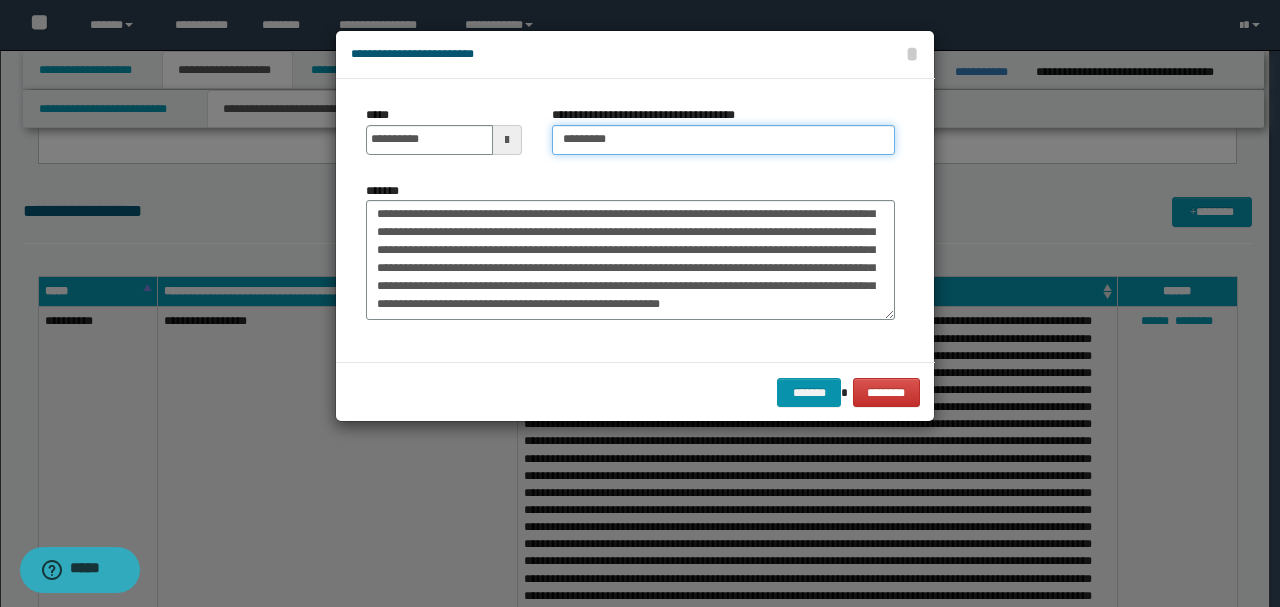 click on "*********" at bounding box center [723, 140] 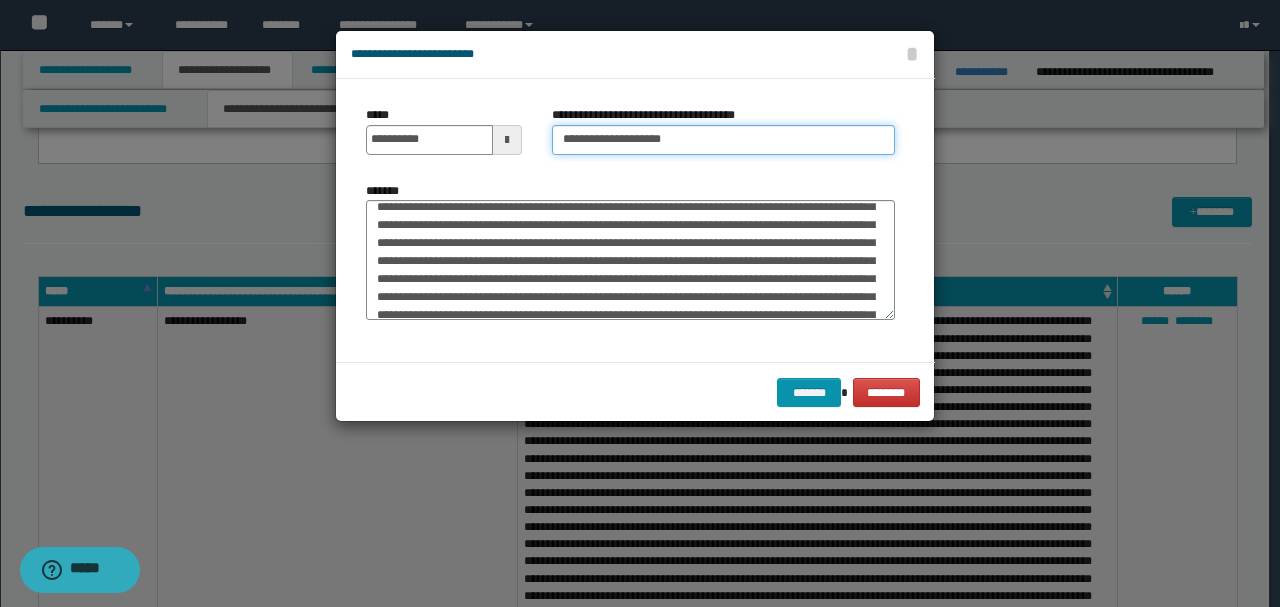 scroll, scrollTop: 0, scrollLeft: 0, axis: both 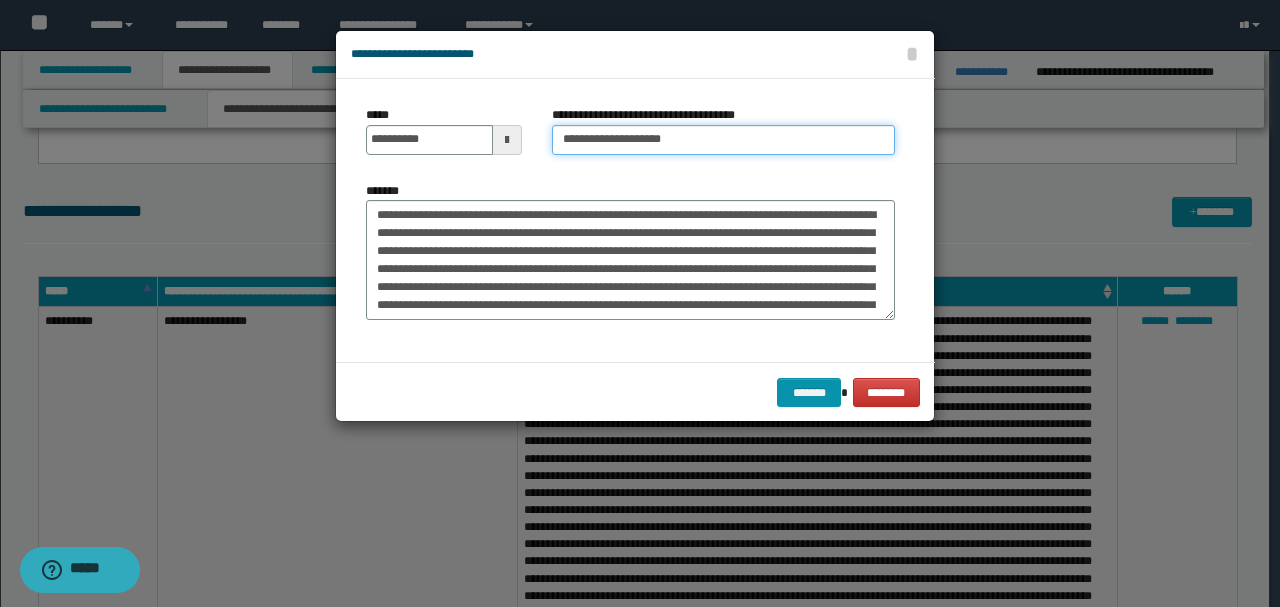type on "**********" 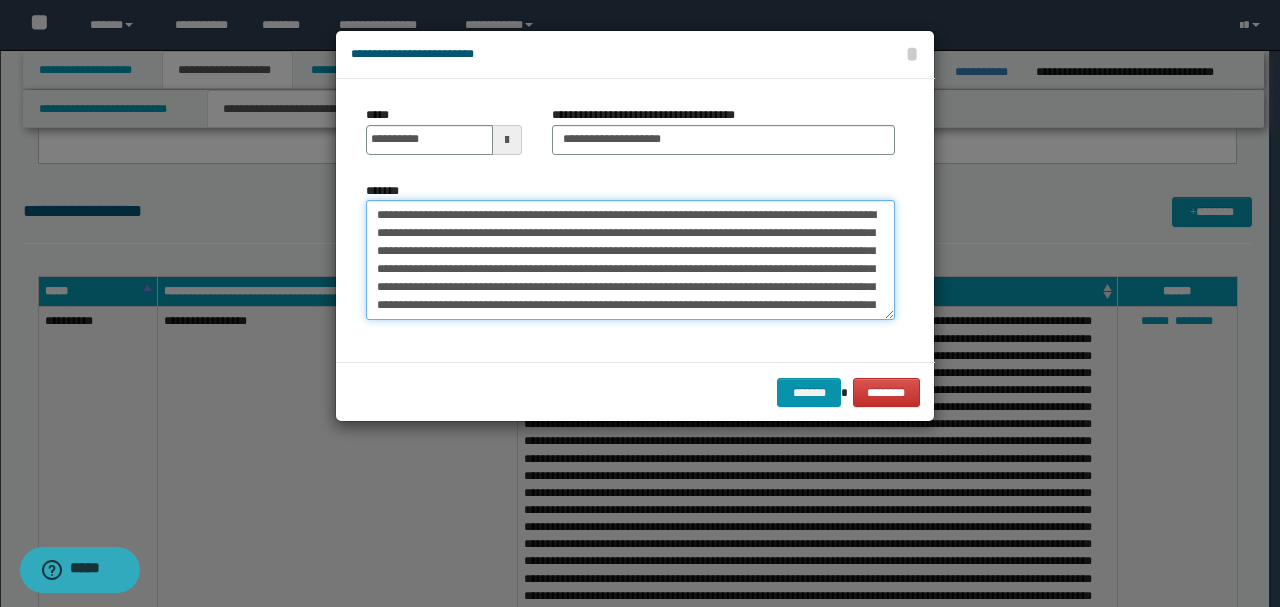 click on "*******" at bounding box center [630, 259] 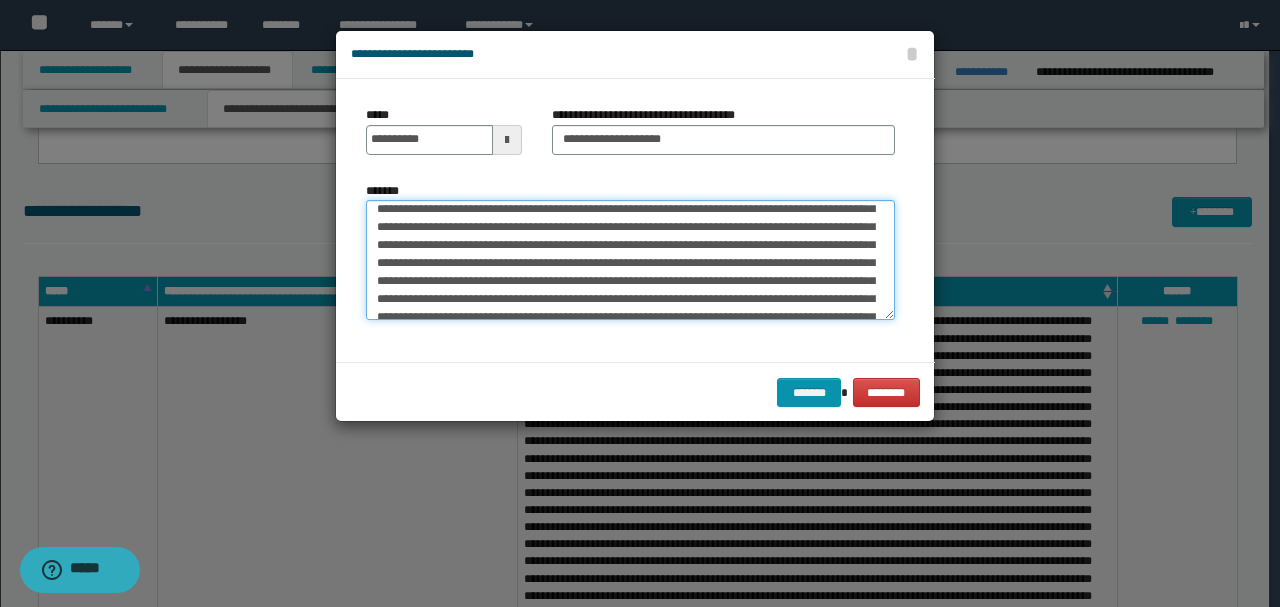 scroll, scrollTop: 133, scrollLeft: 0, axis: vertical 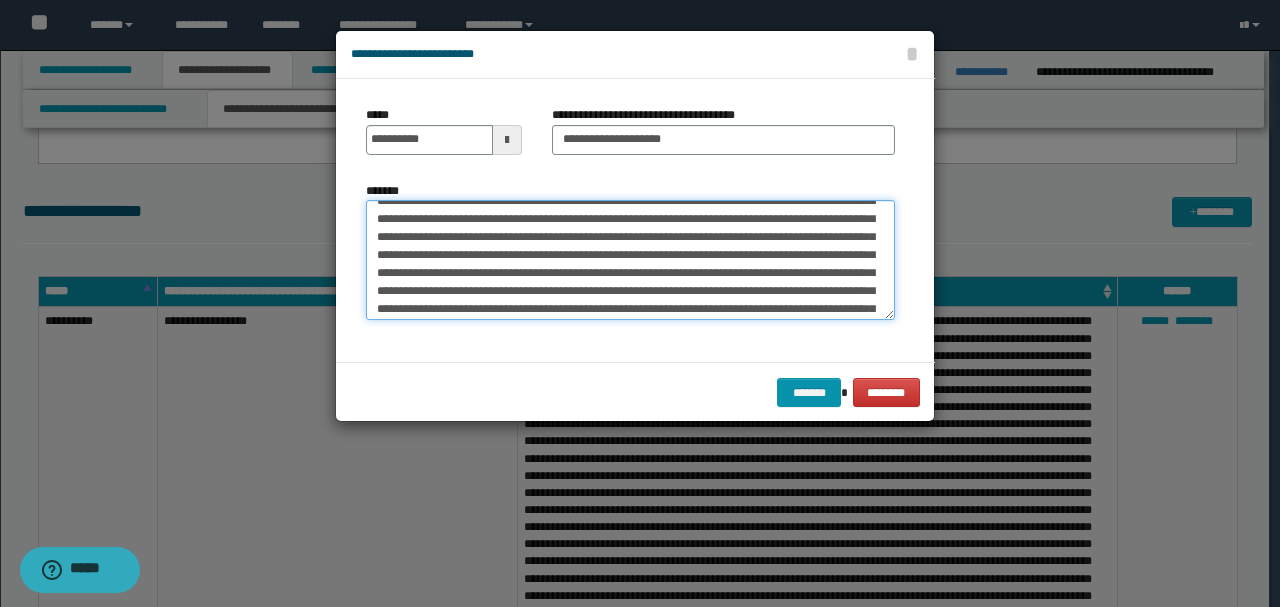 click on "*******" at bounding box center (630, 259) 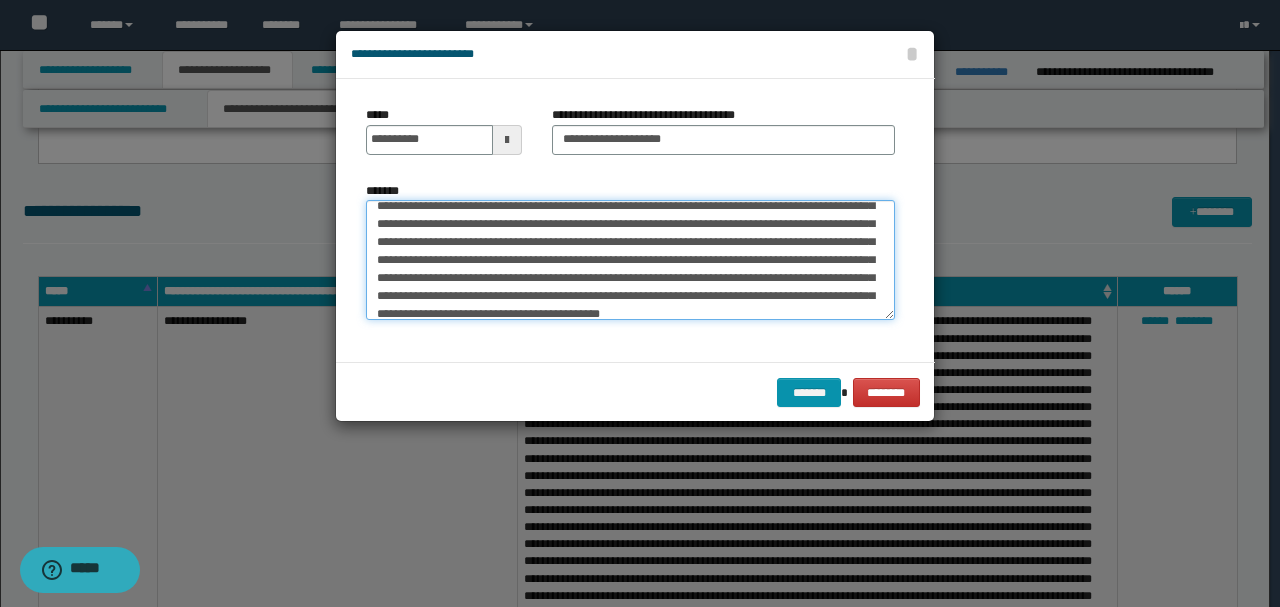 click on "*******" at bounding box center (630, 259) 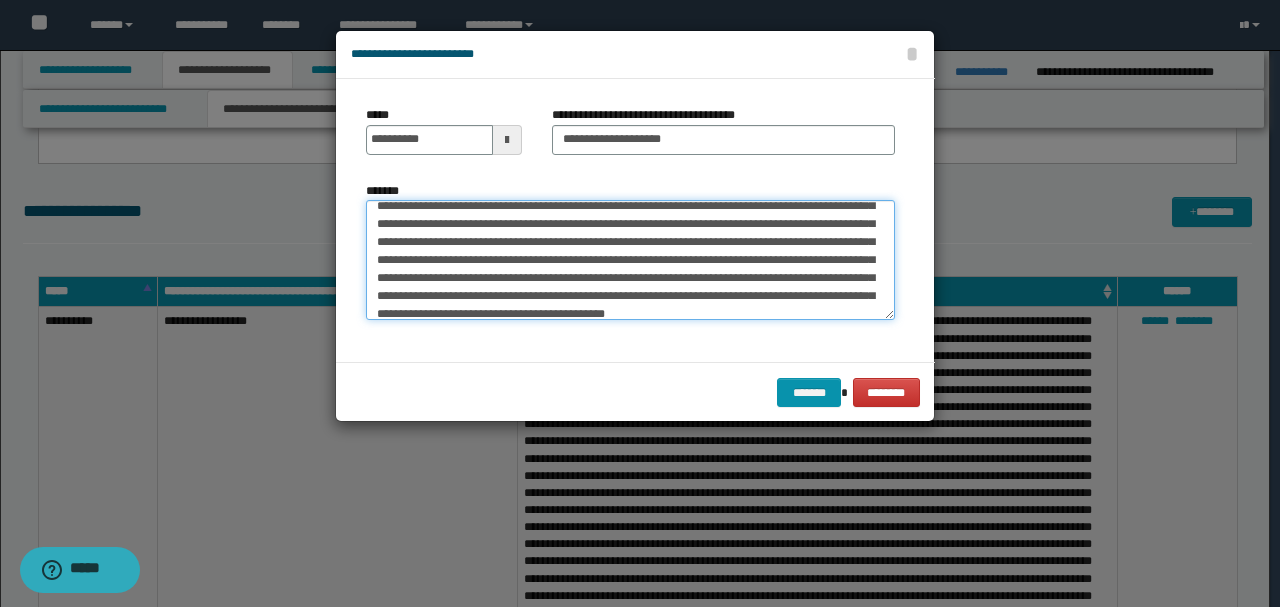 click on "*******" at bounding box center [630, 259] 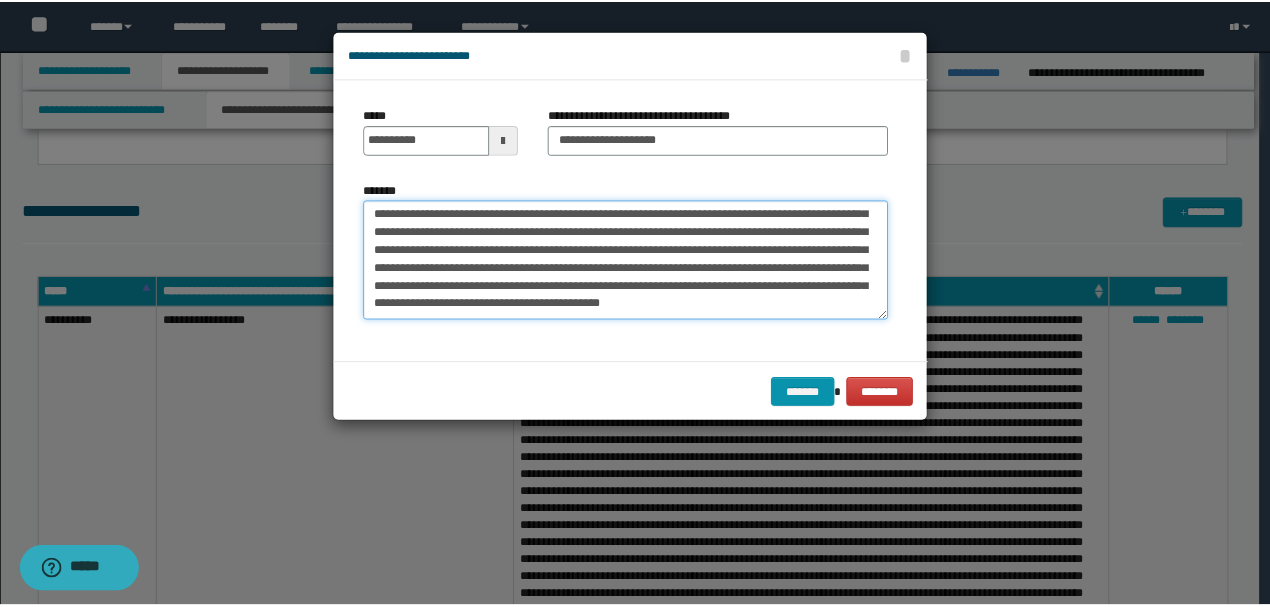scroll, scrollTop: 396, scrollLeft: 0, axis: vertical 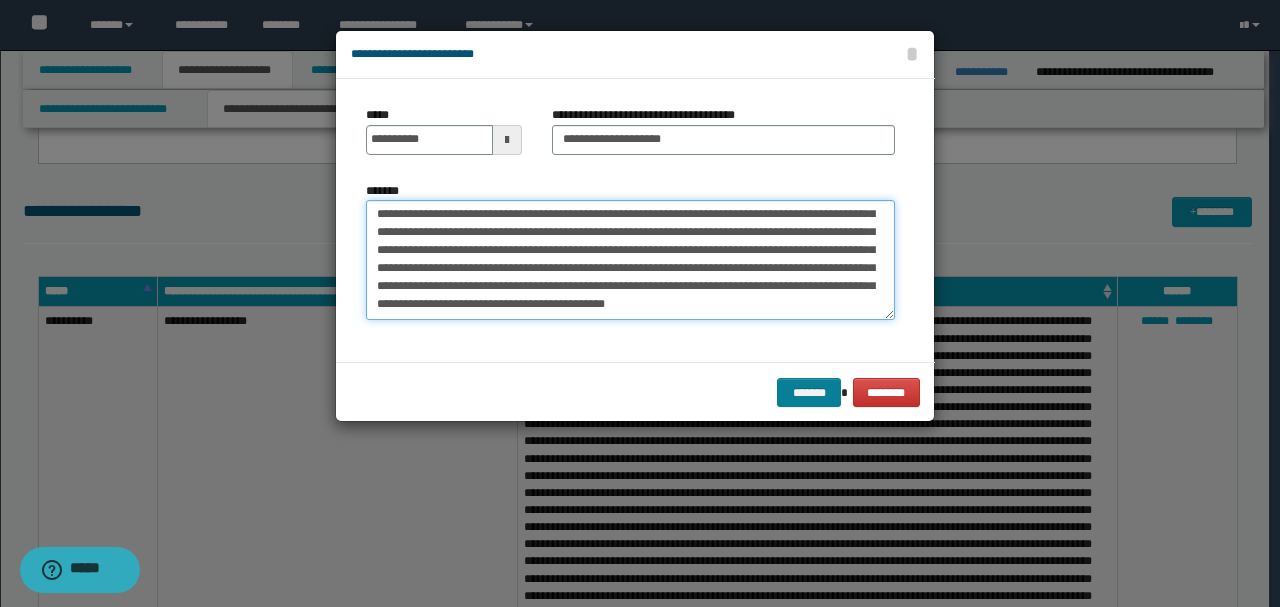 type on "**********" 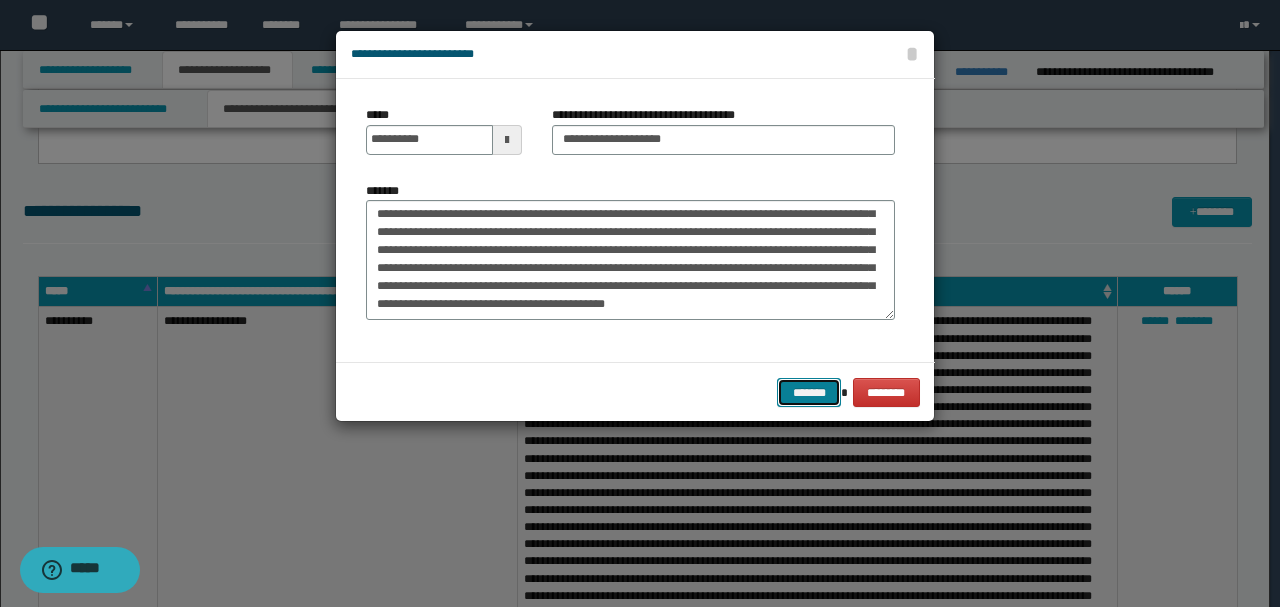 click on "*******" at bounding box center (809, 392) 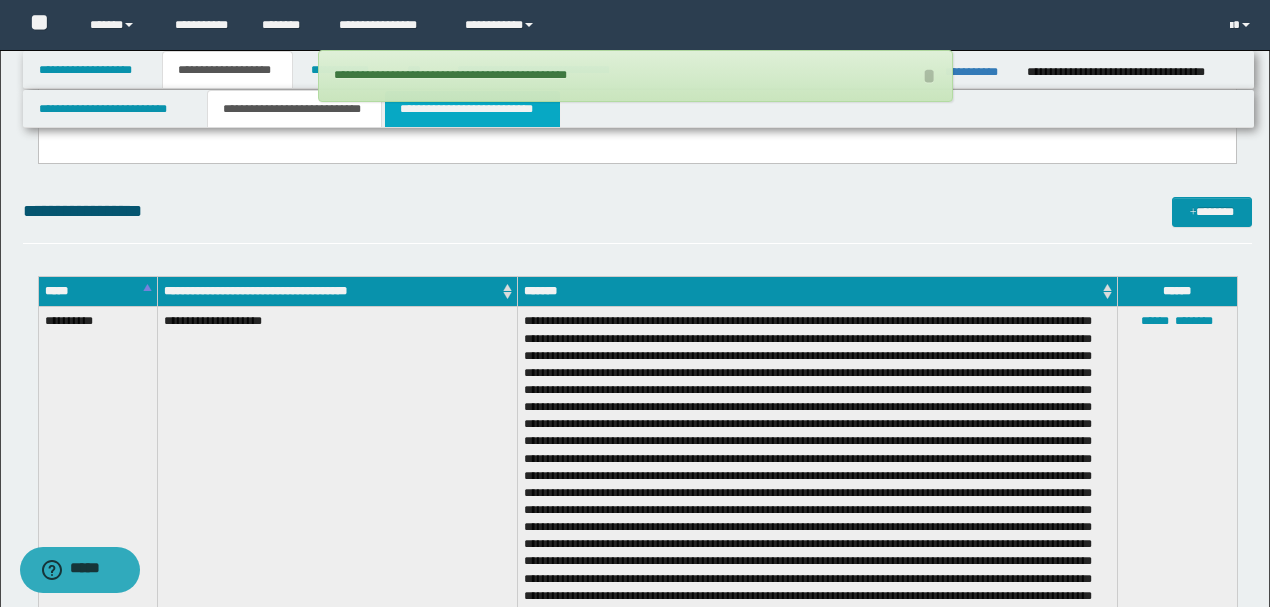 click on "**********" at bounding box center [472, 109] 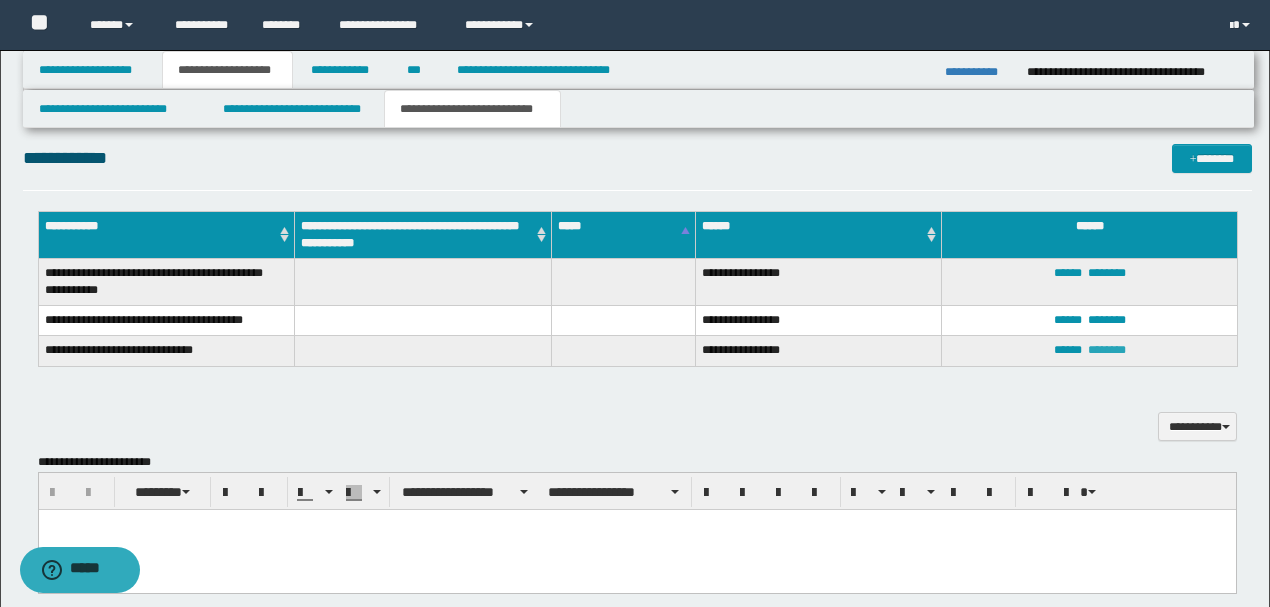 click on "********" at bounding box center (1107, 350) 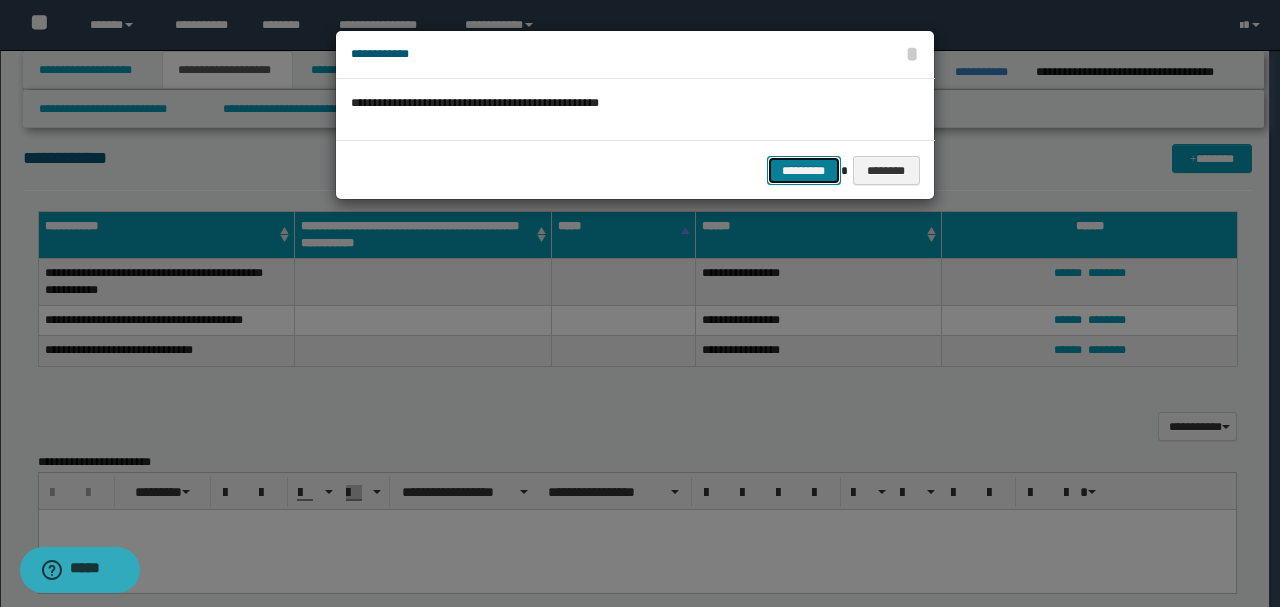 click on "*********" at bounding box center (804, 170) 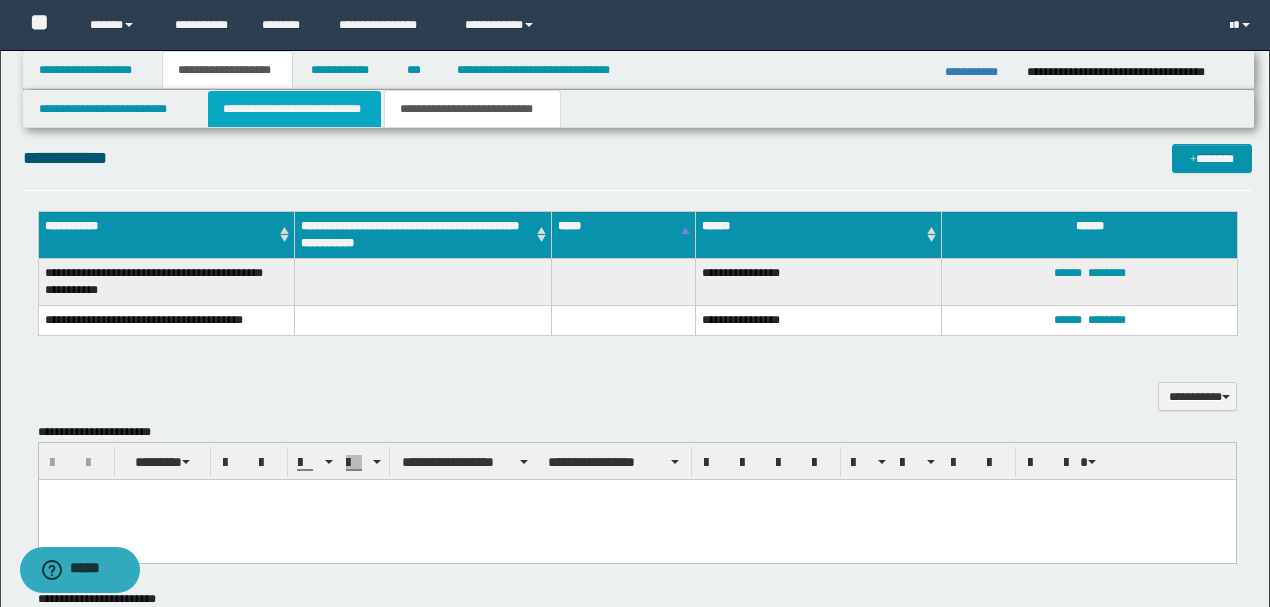 click on "**********" at bounding box center [294, 109] 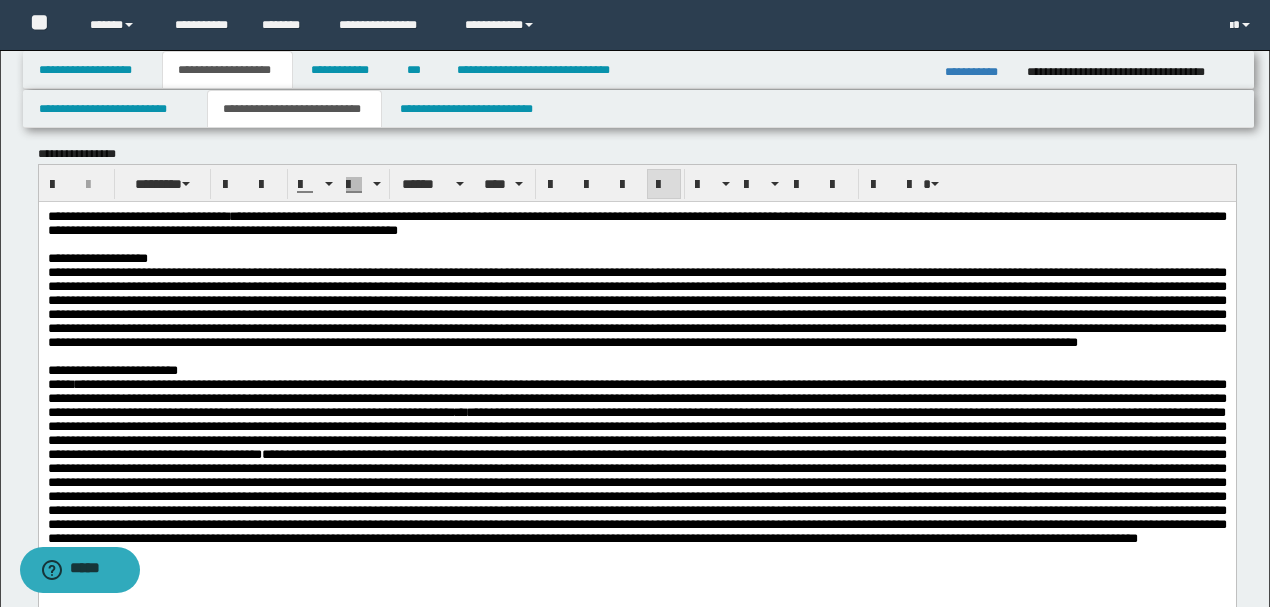 scroll, scrollTop: 0, scrollLeft: 0, axis: both 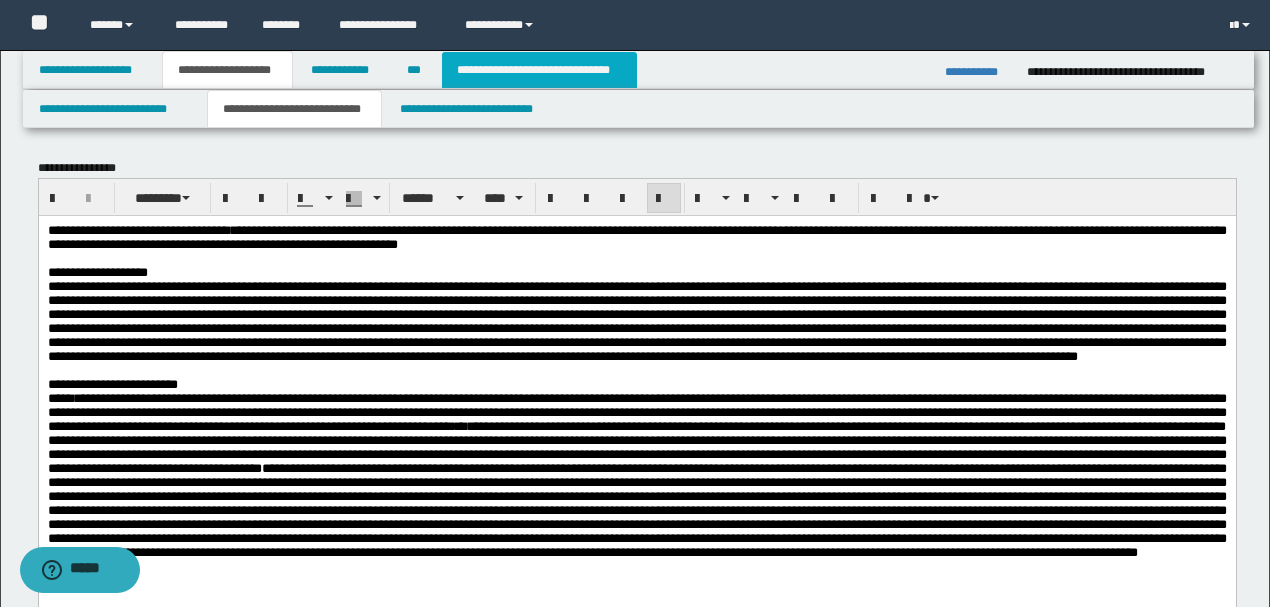 click on "**********" at bounding box center (539, 70) 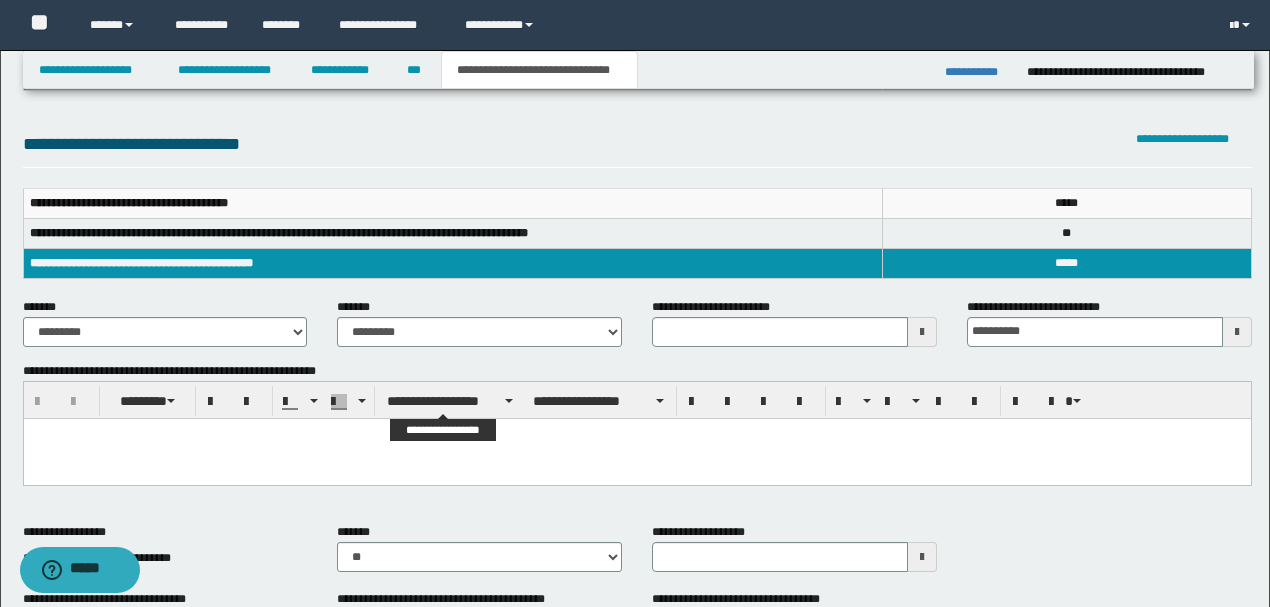scroll, scrollTop: 200, scrollLeft: 0, axis: vertical 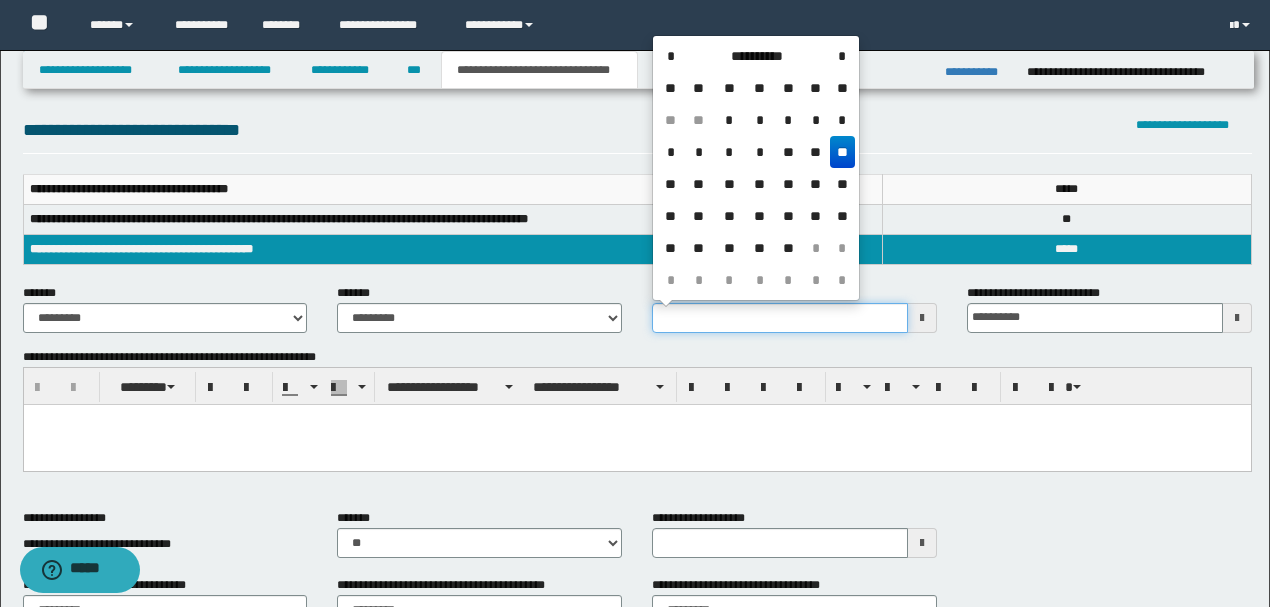 click on "**********" at bounding box center [780, 318] 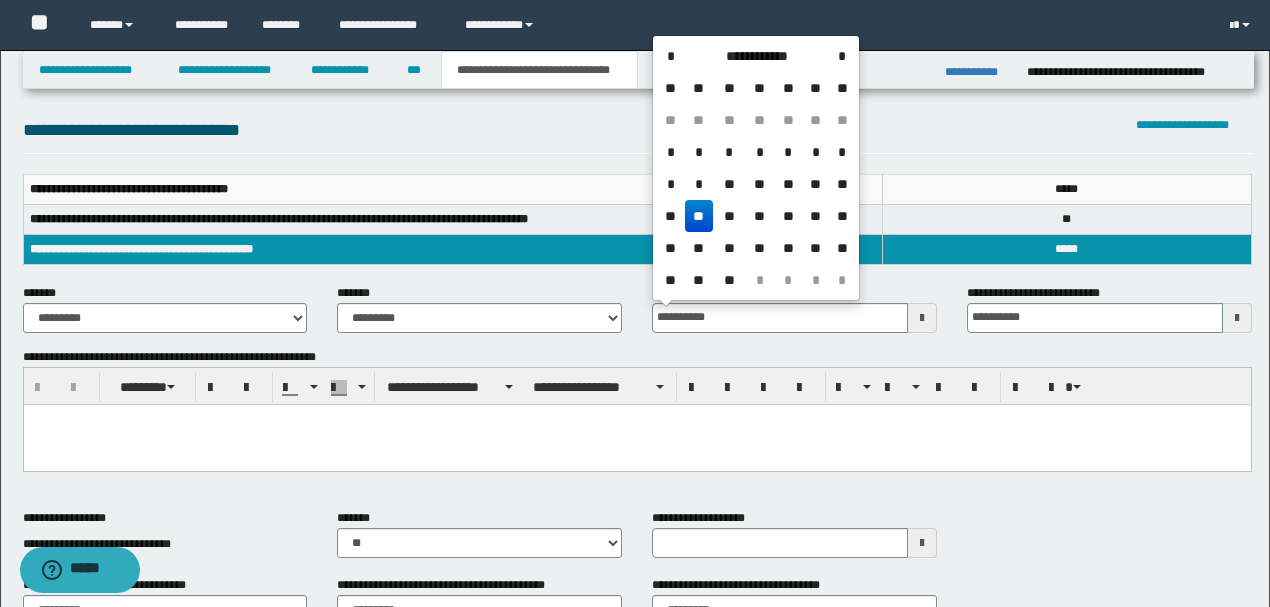 click on "**" at bounding box center (699, 216) 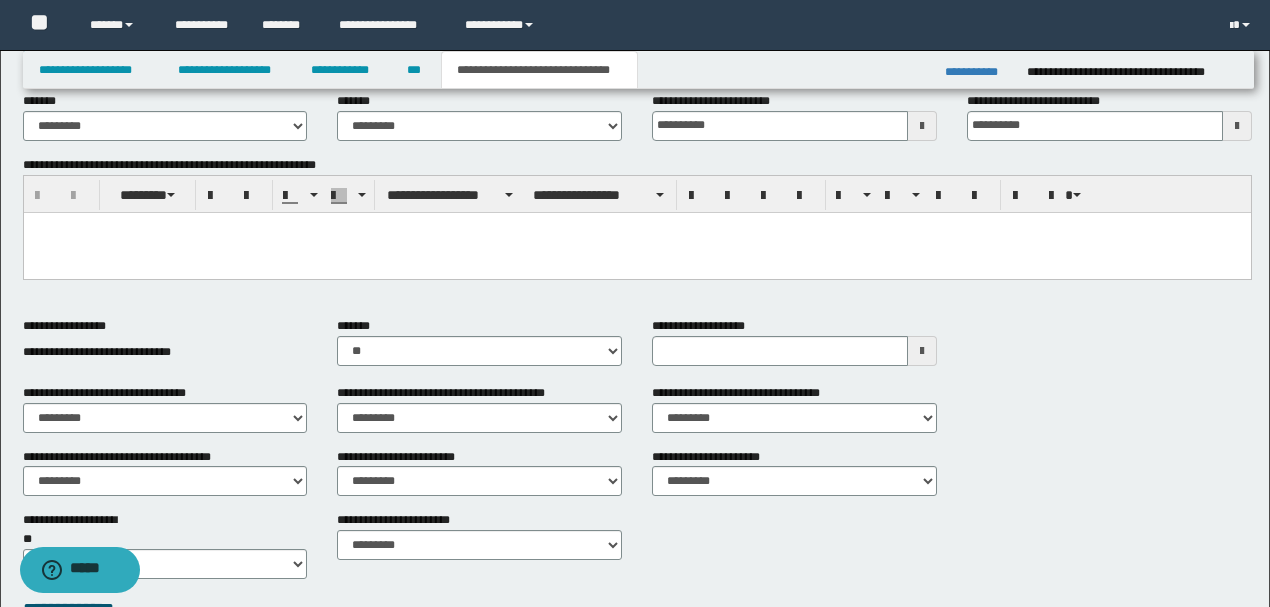 scroll, scrollTop: 400, scrollLeft: 0, axis: vertical 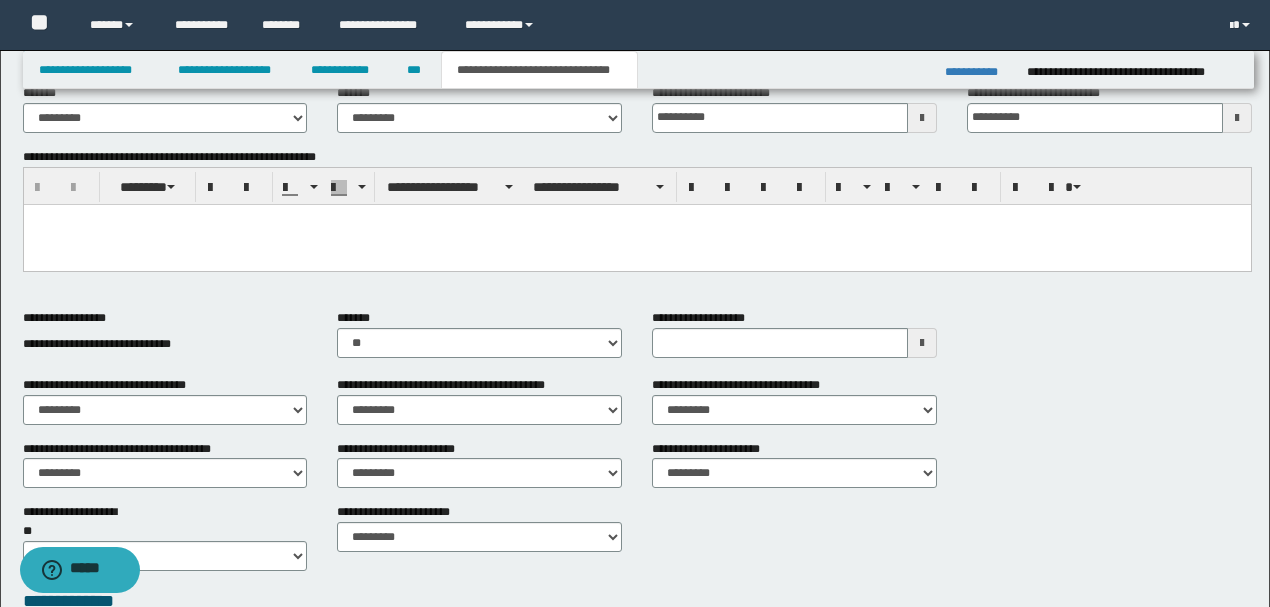 click on "**********" at bounding box center (794, 341) 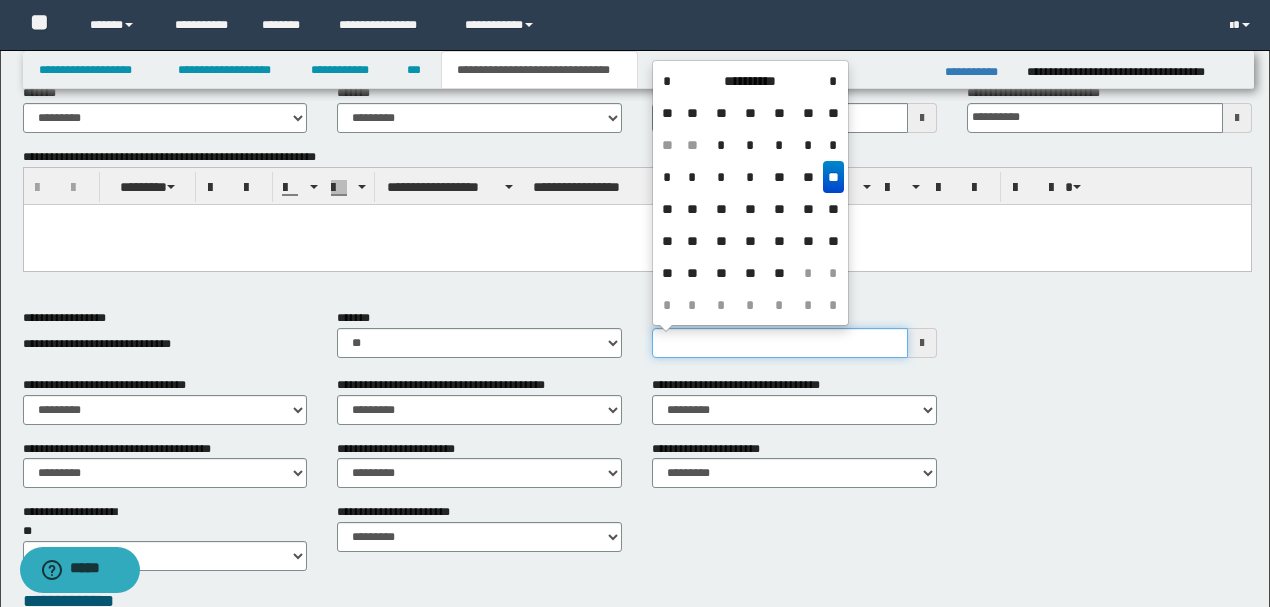 click on "**********" at bounding box center (780, 343) 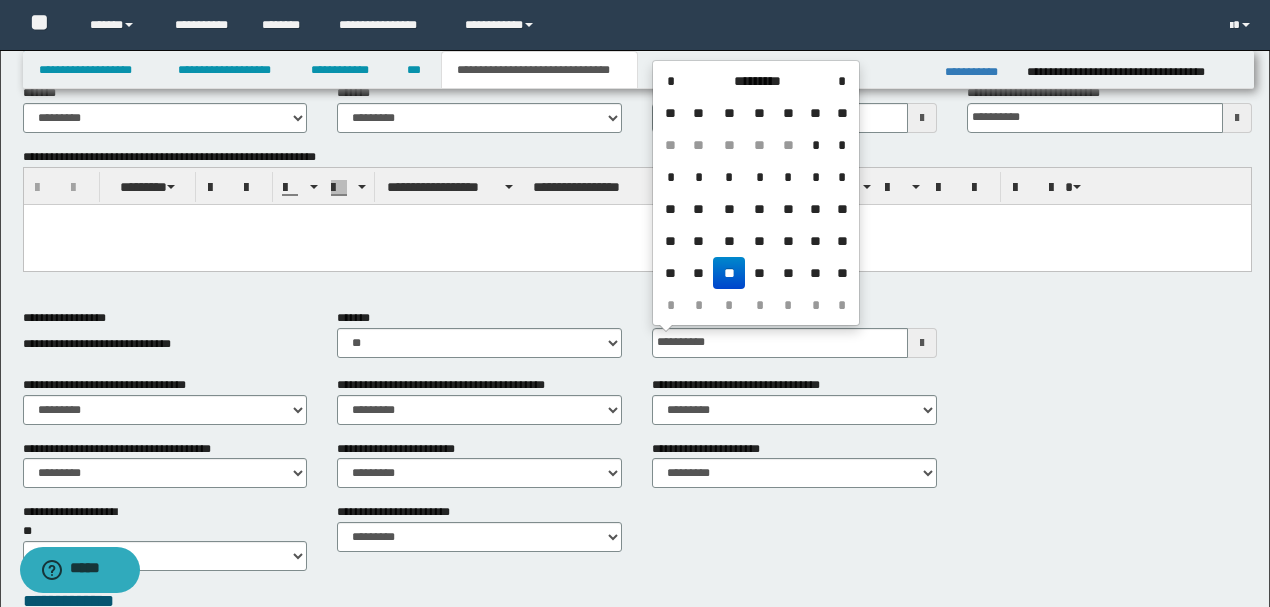 click on "**" at bounding box center [729, 273] 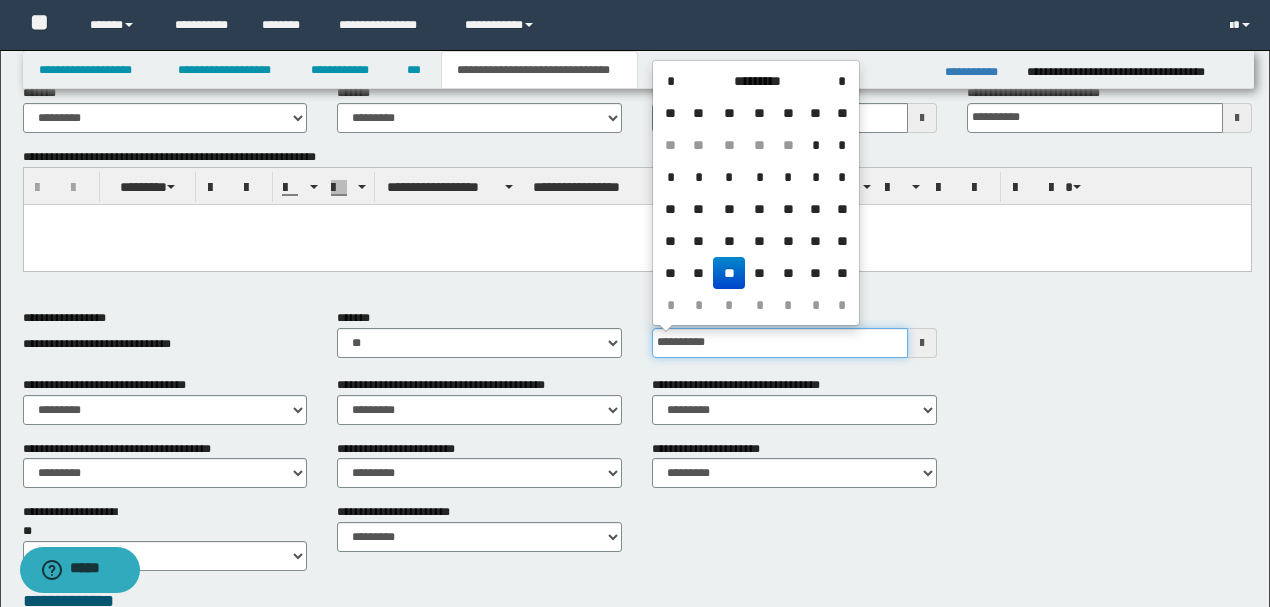 click on "**********" at bounding box center [780, 343] 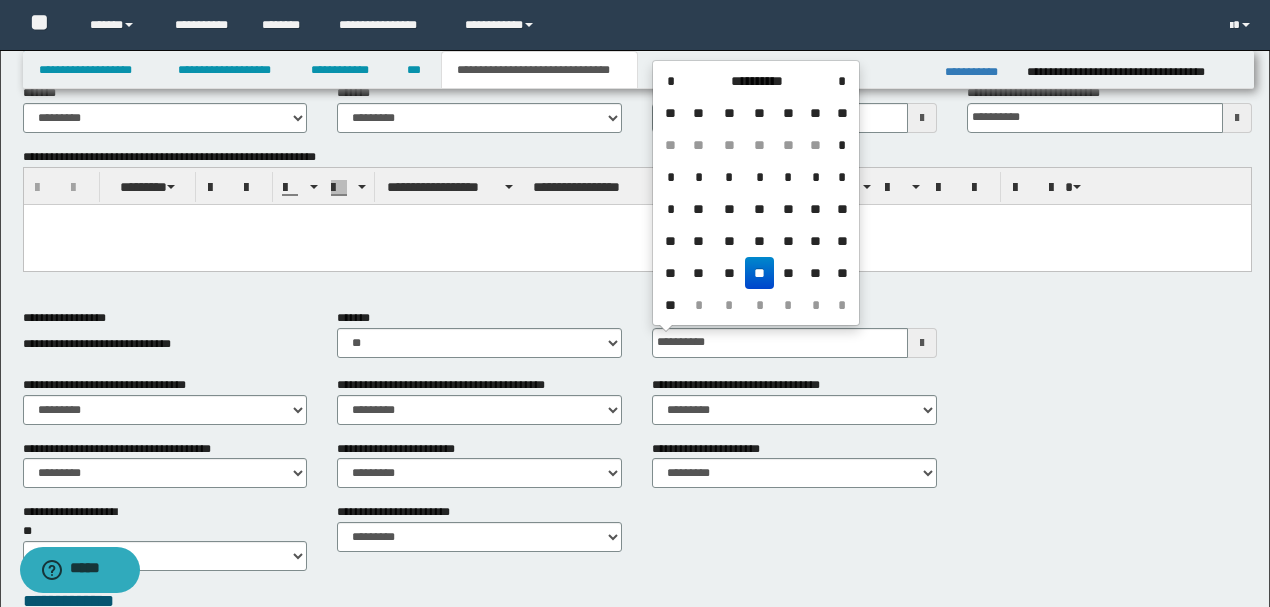 click on "**" at bounding box center (759, 273) 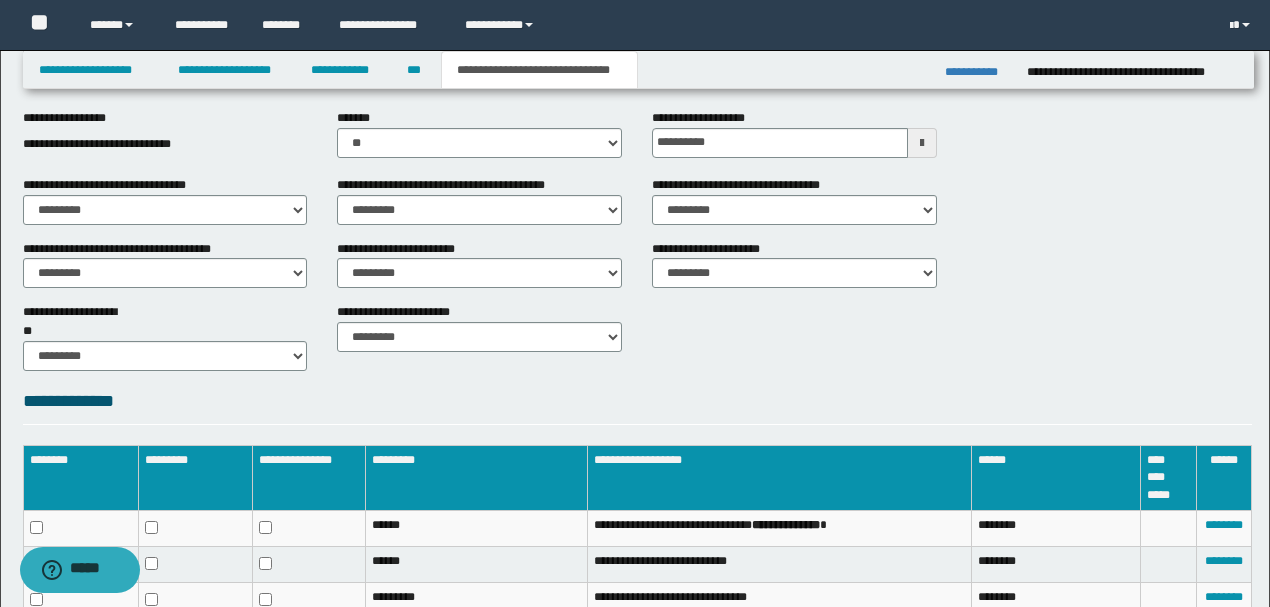 scroll, scrollTop: 333, scrollLeft: 0, axis: vertical 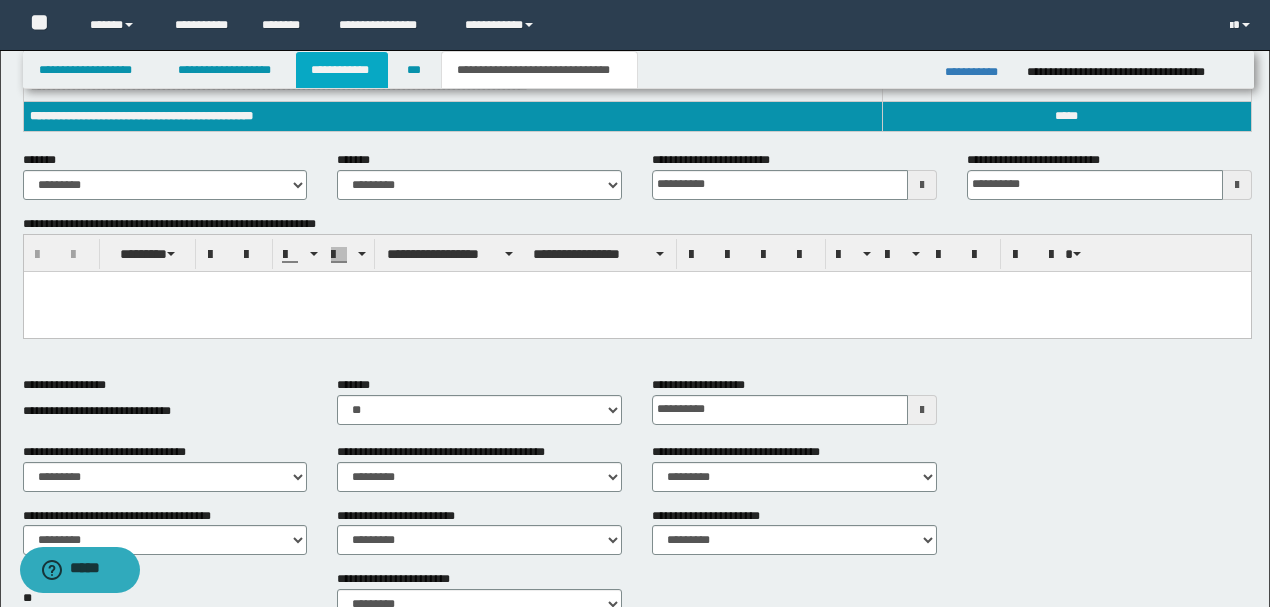 click on "**********" at bounding box center (342, 70) 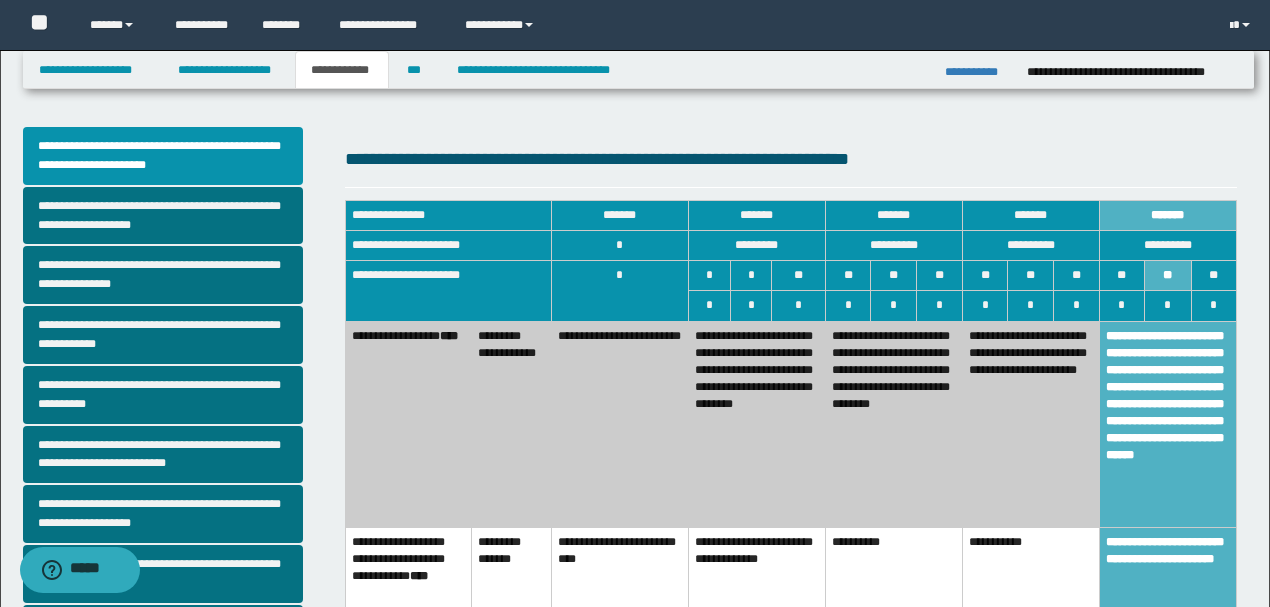 scroll, scrollTop: 0, scrollLeft: 0, axis: both 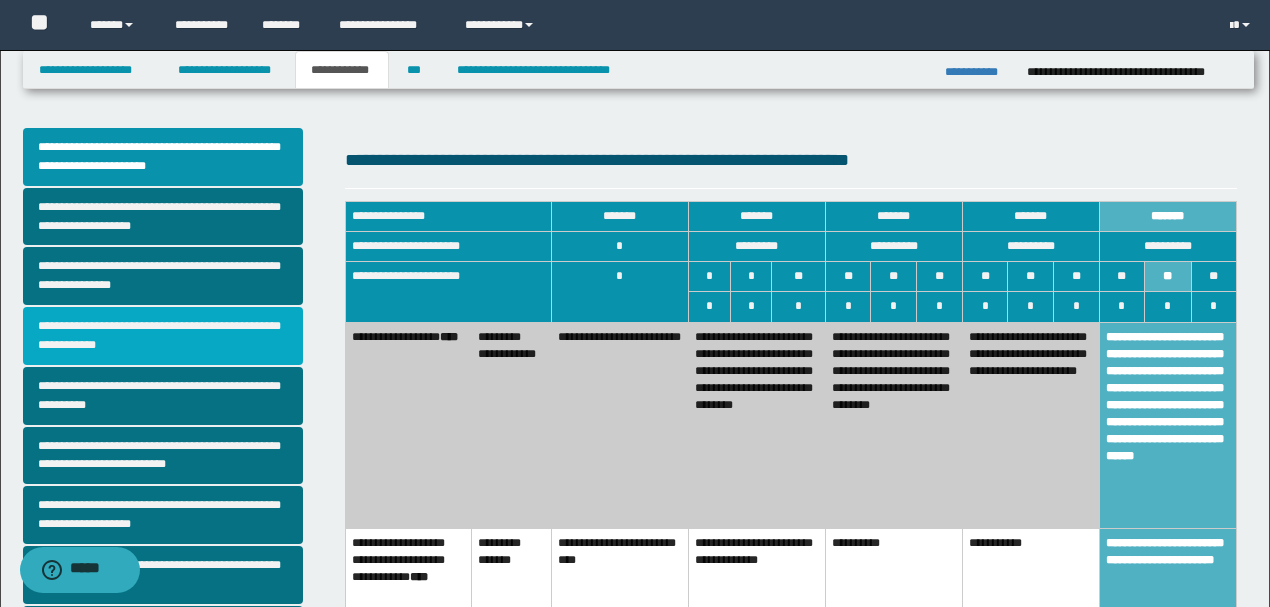 click on "**********" at bounding box center (163, 336) 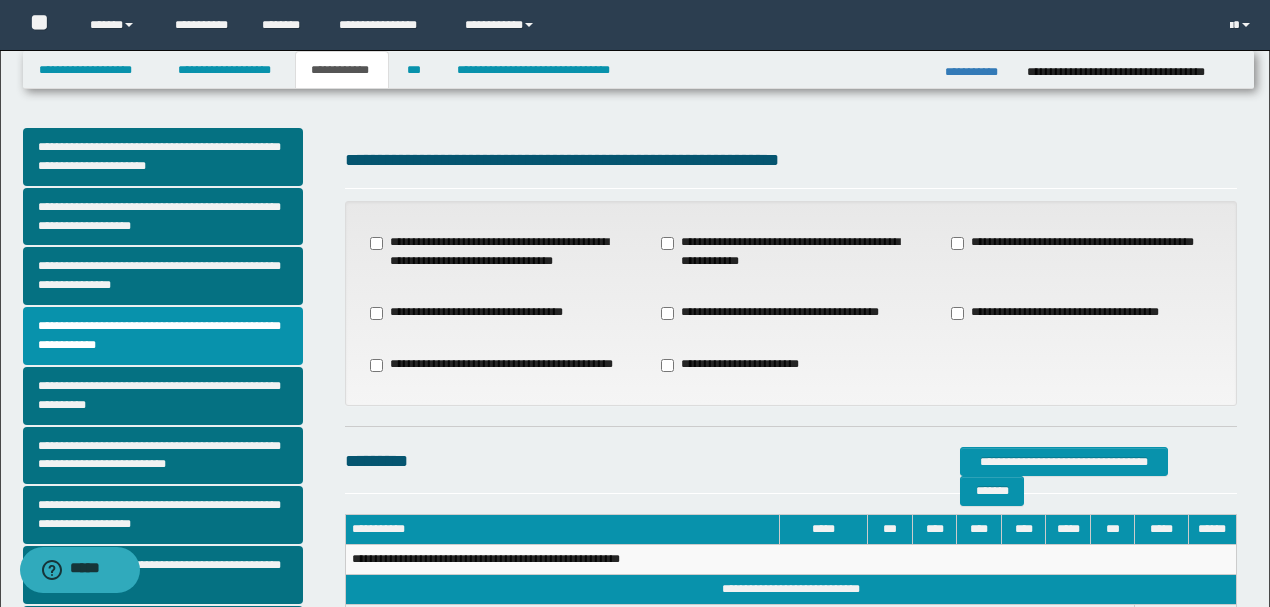 click on "**********" at bounding box center (791, 252) 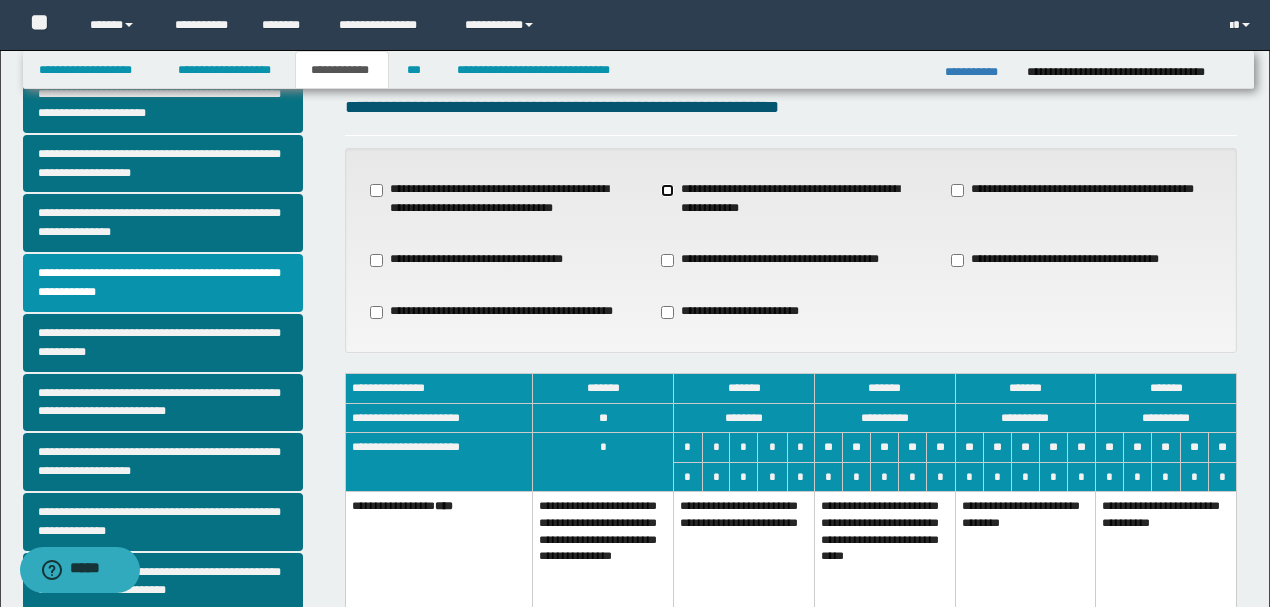 scroll, scrollTop: 200, scrollLeft: 0, axis: vertical 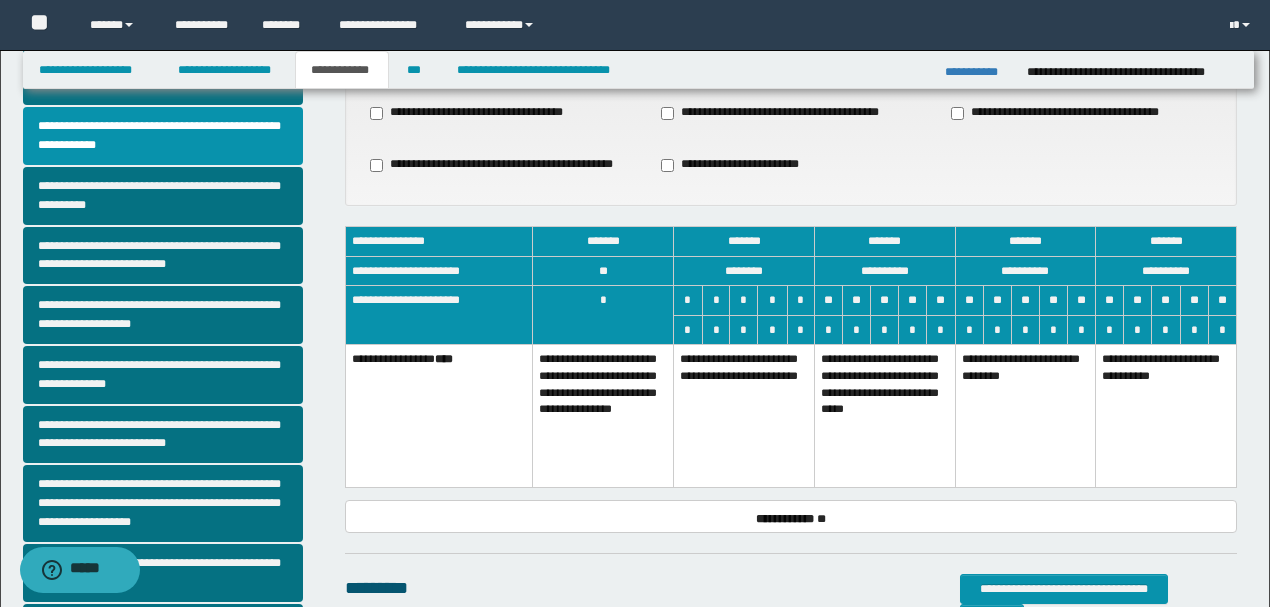 click on "**********" at bounding box center [1025, 416] 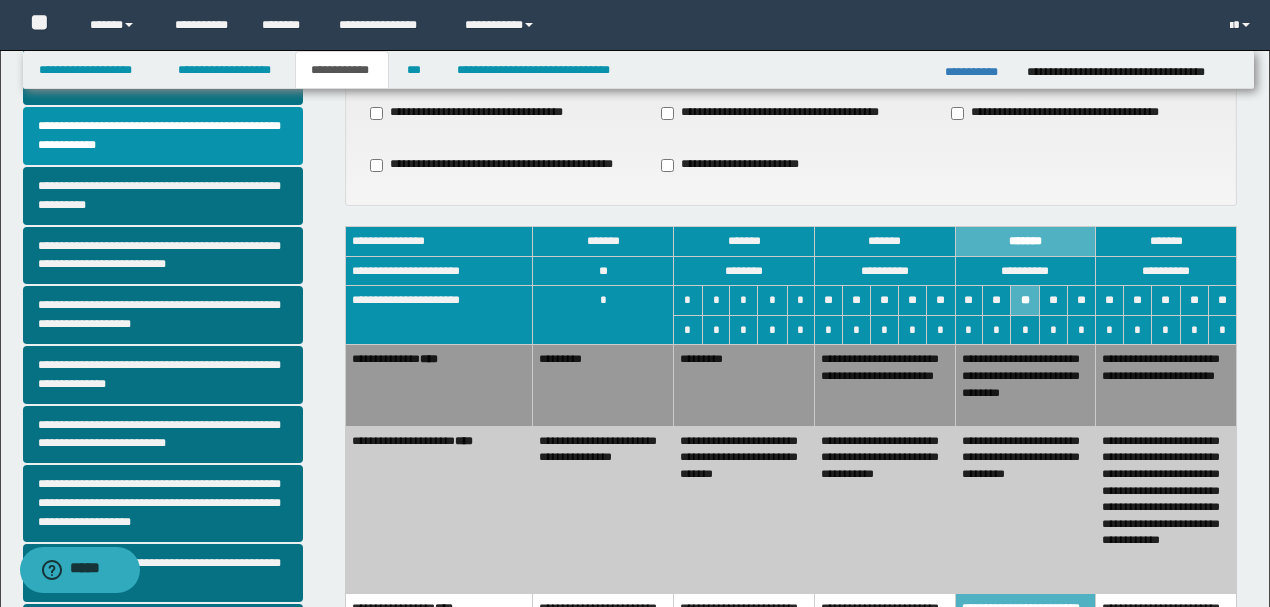 click on "**********" at bounding box center (1025, 385) 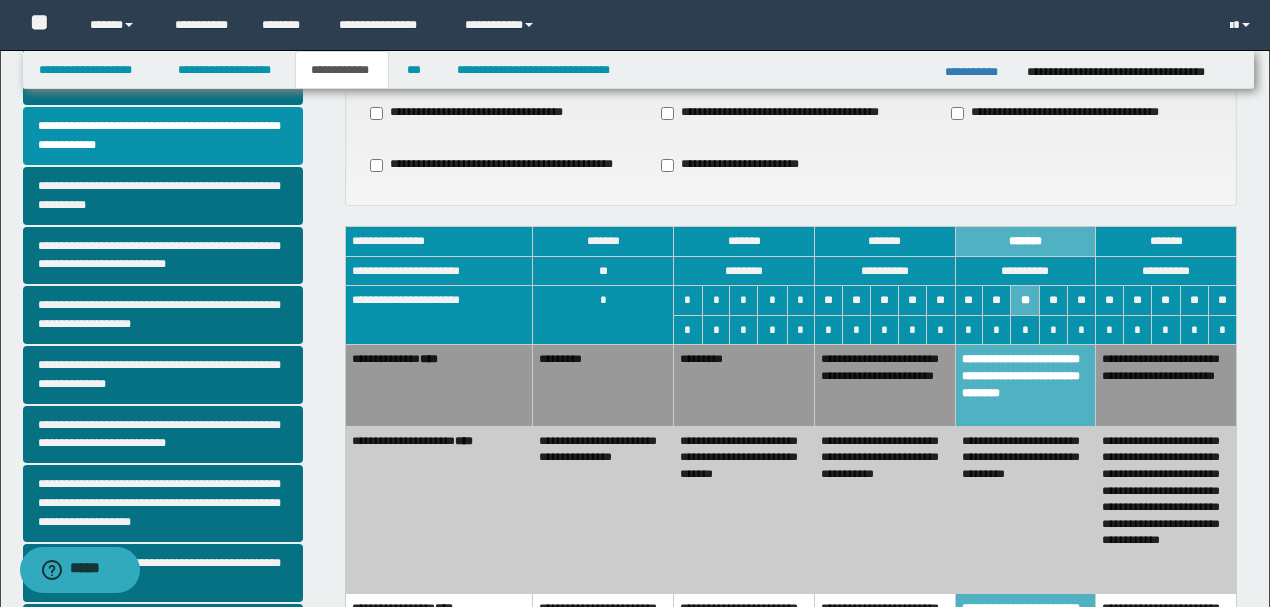 click on "**********" at bounding box center [1025, 509] 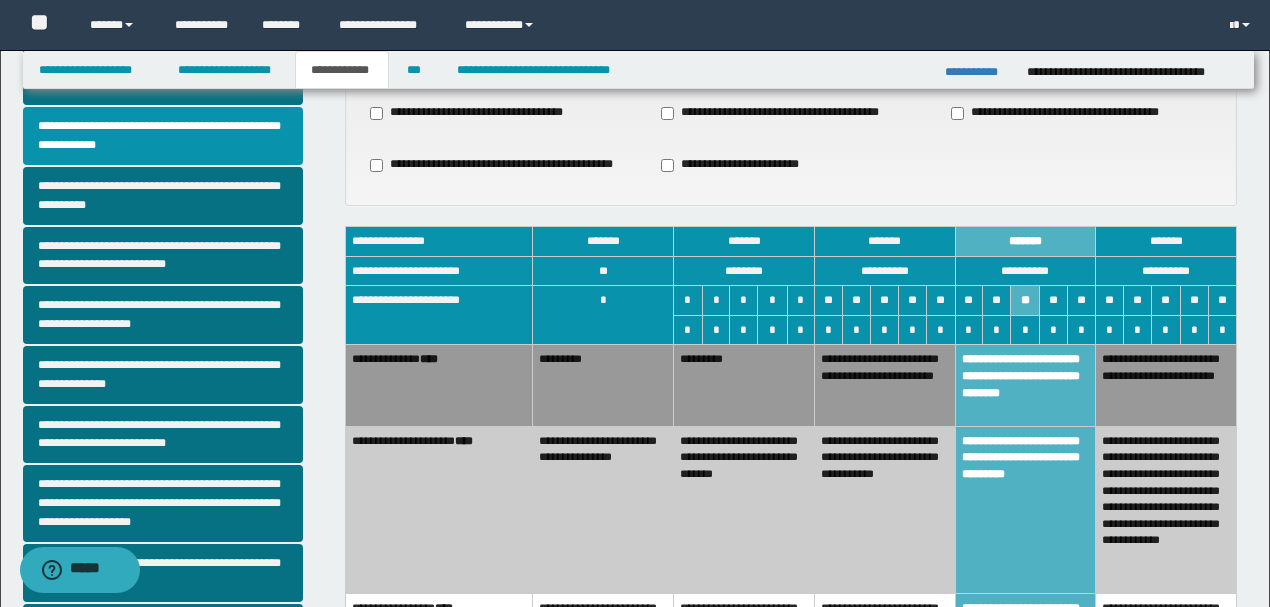 click on "**********" at bounding box center (884, 509) 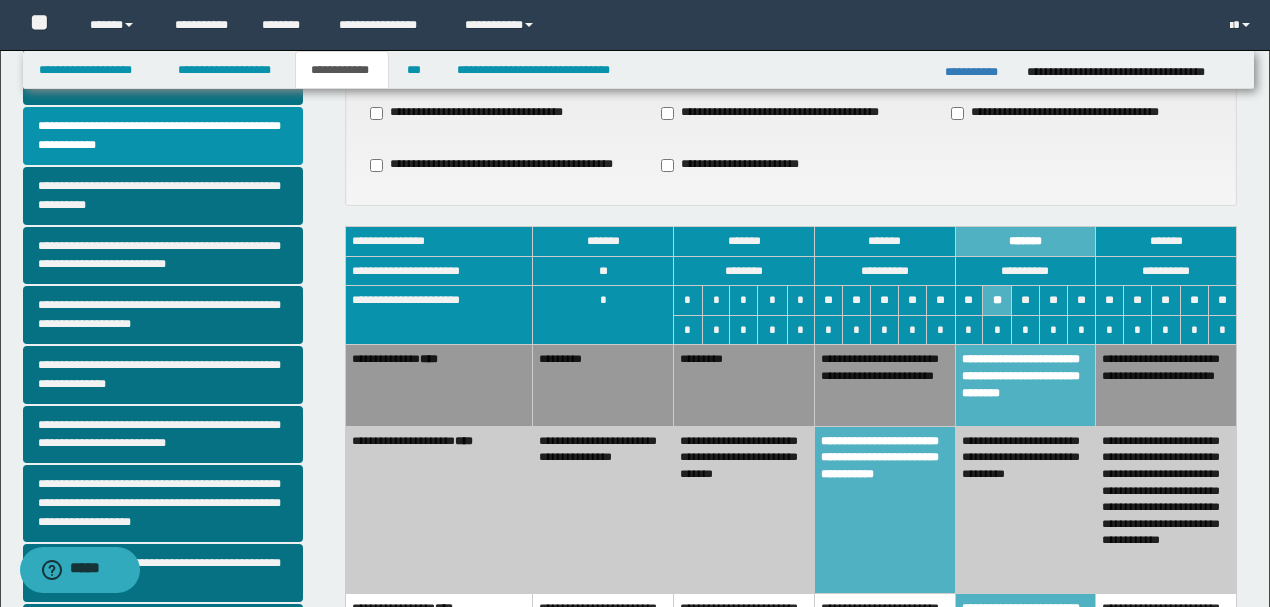 click on "**********" at bounding box center (1025, 509) 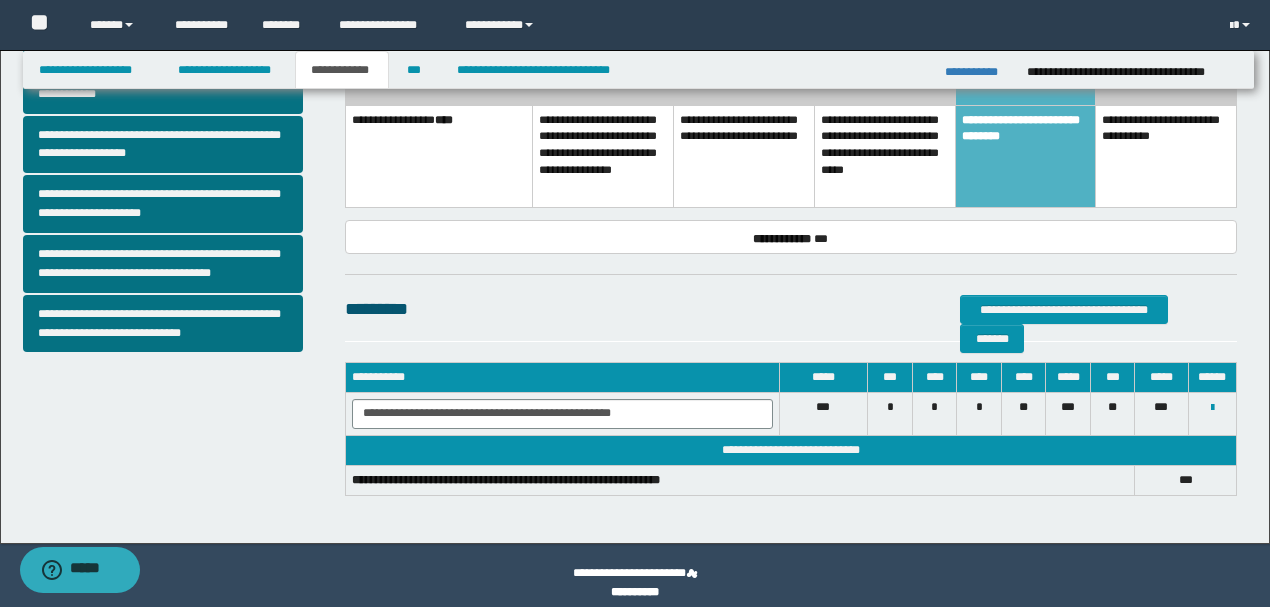 scroll, scrollTop: 702, scrollLeft: 0, axis: vertical 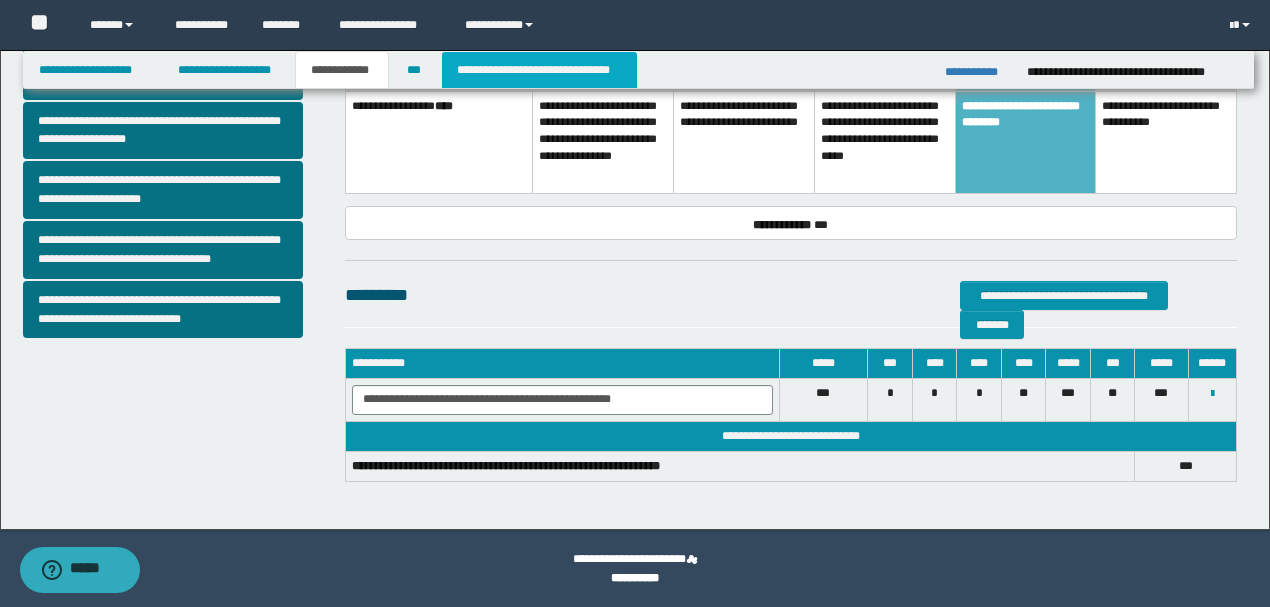 click on "**********" at bounding box center [539, 70] 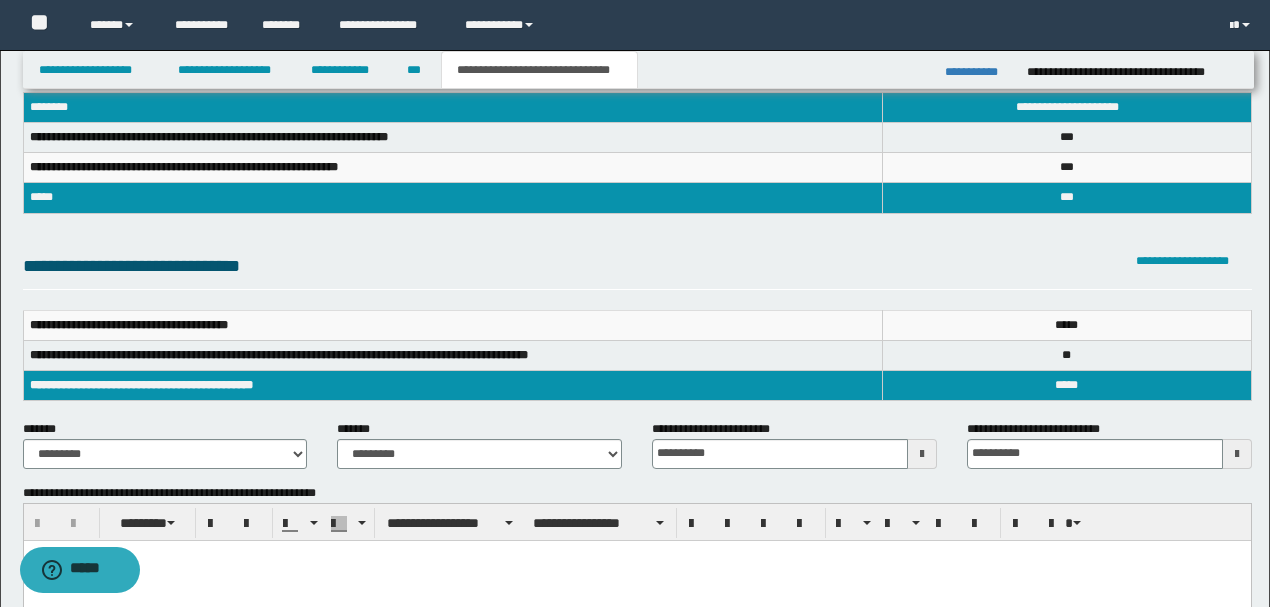 scroll, scrollTop: 0, scrollLeft: 0, axis: both 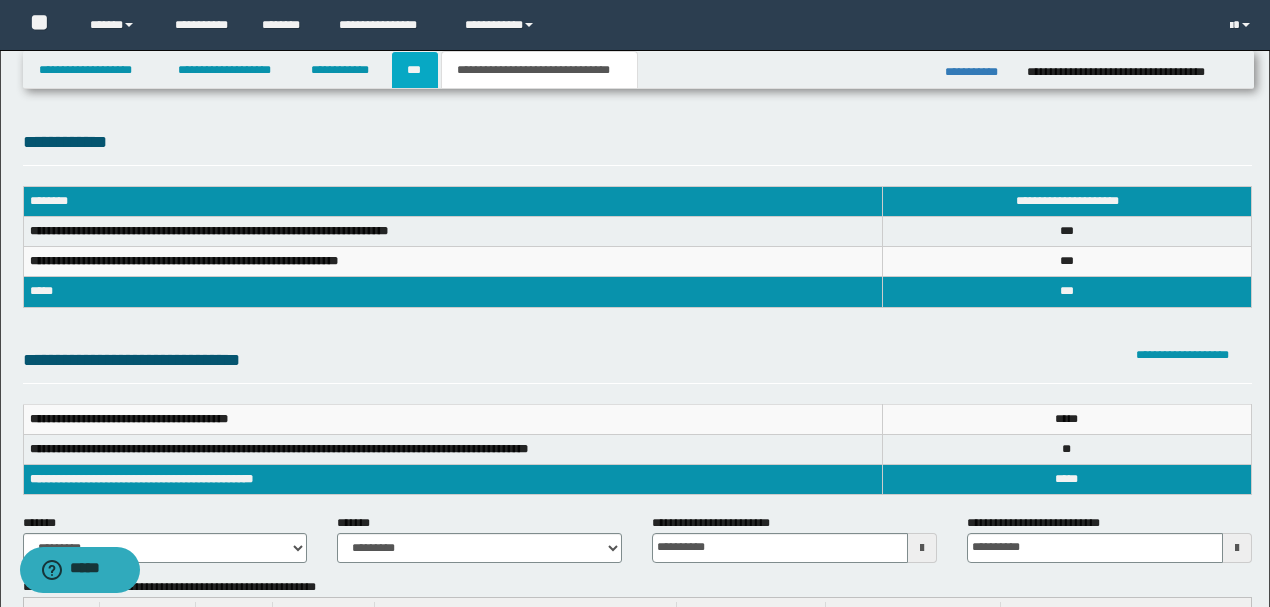 click on "***" at bounding box center (415, 70) 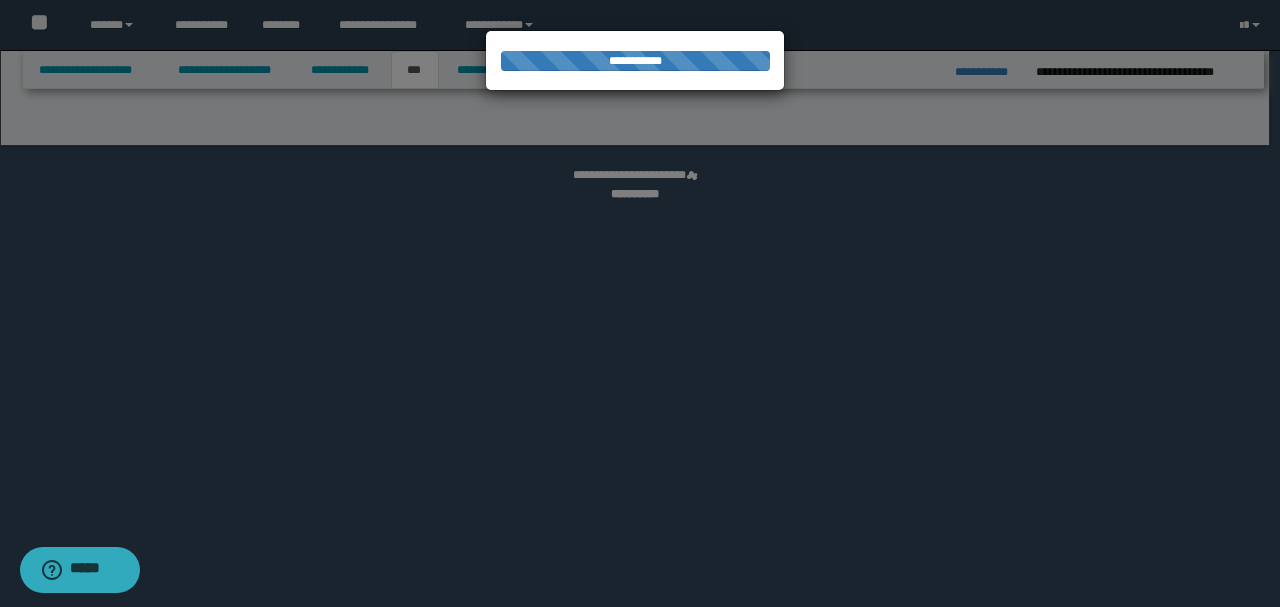 select on "*" 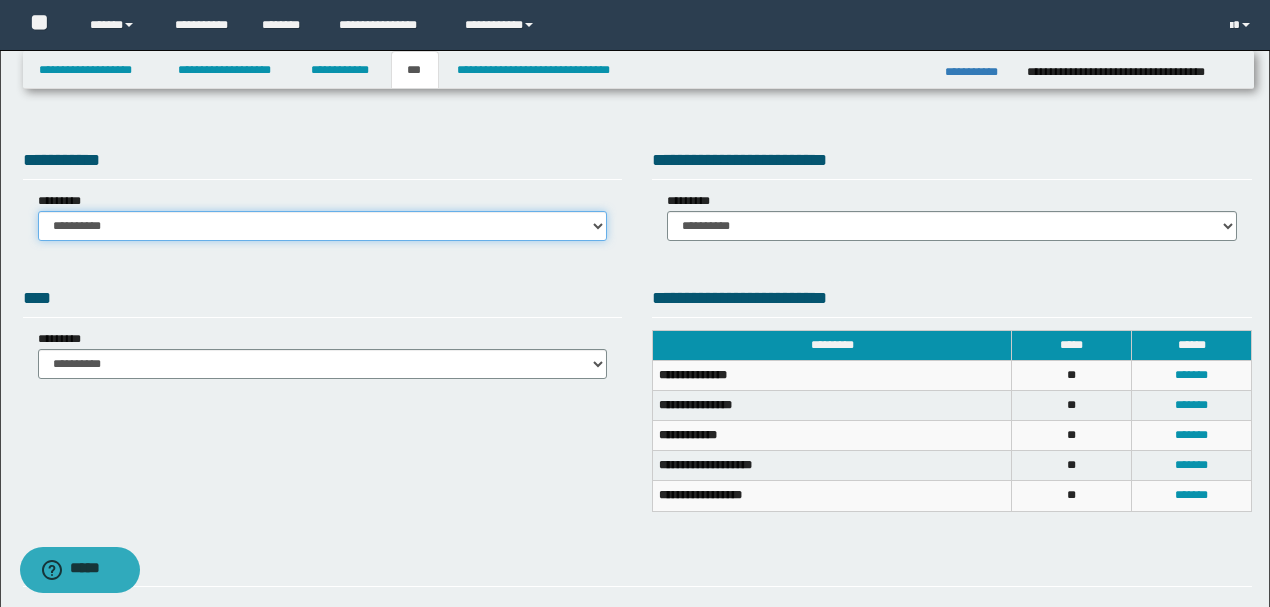 click on "**********" at bounding box center [323, 226] 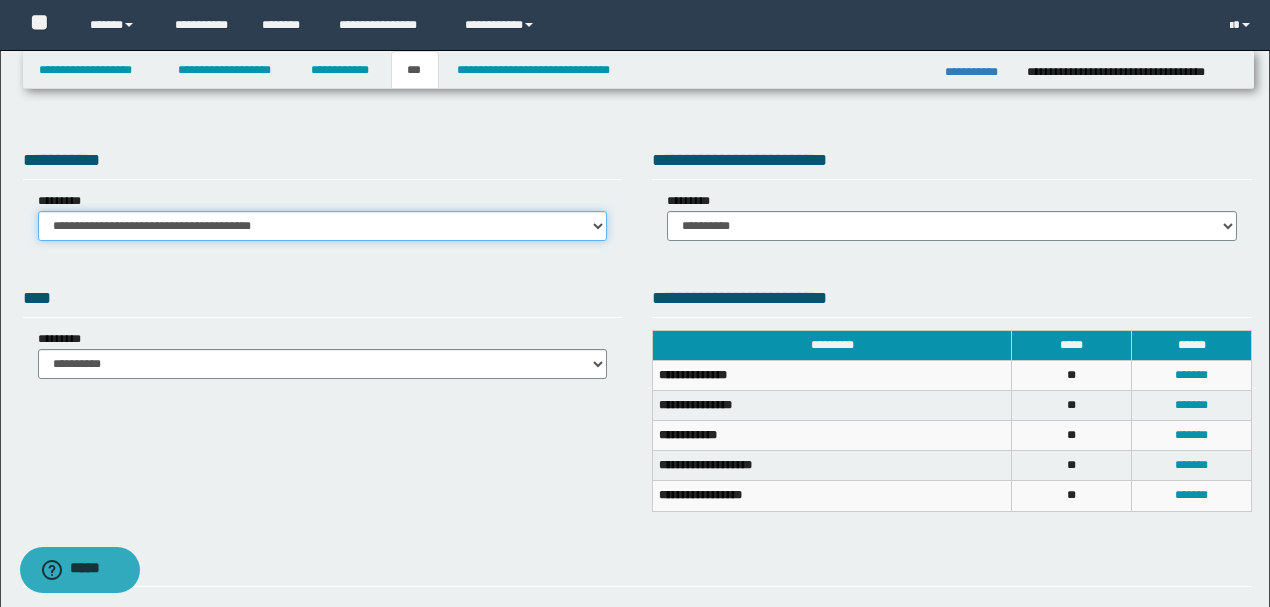 click on "**********" at bounding box center [323, 226] 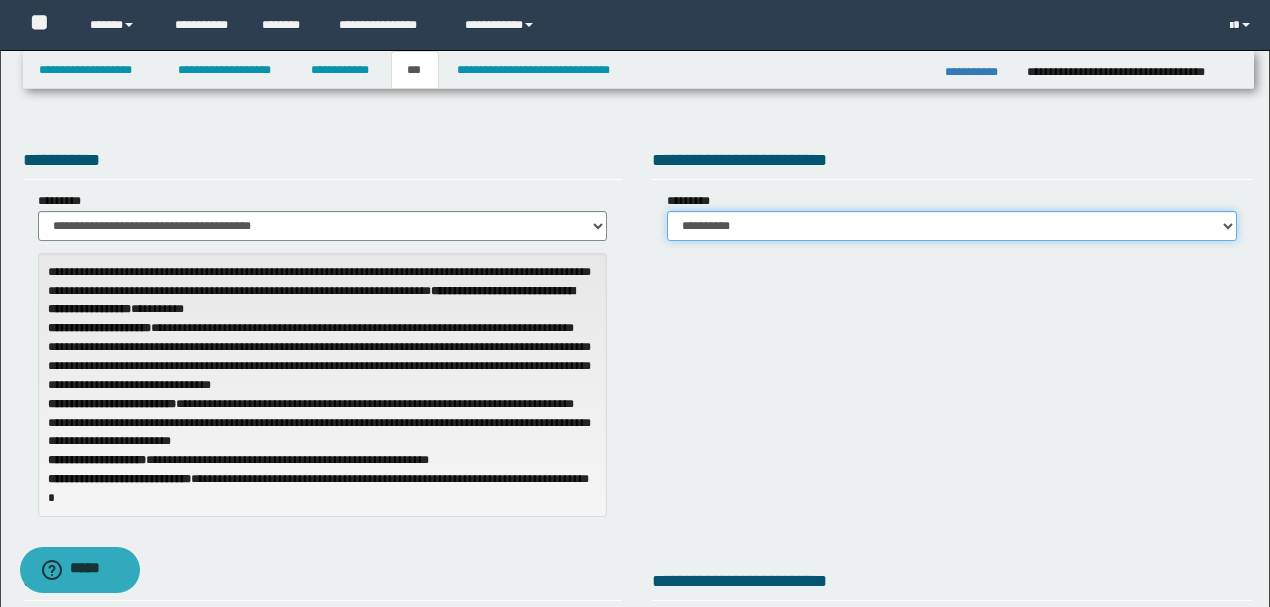 click on "**********" at bounding box center (952, 226) 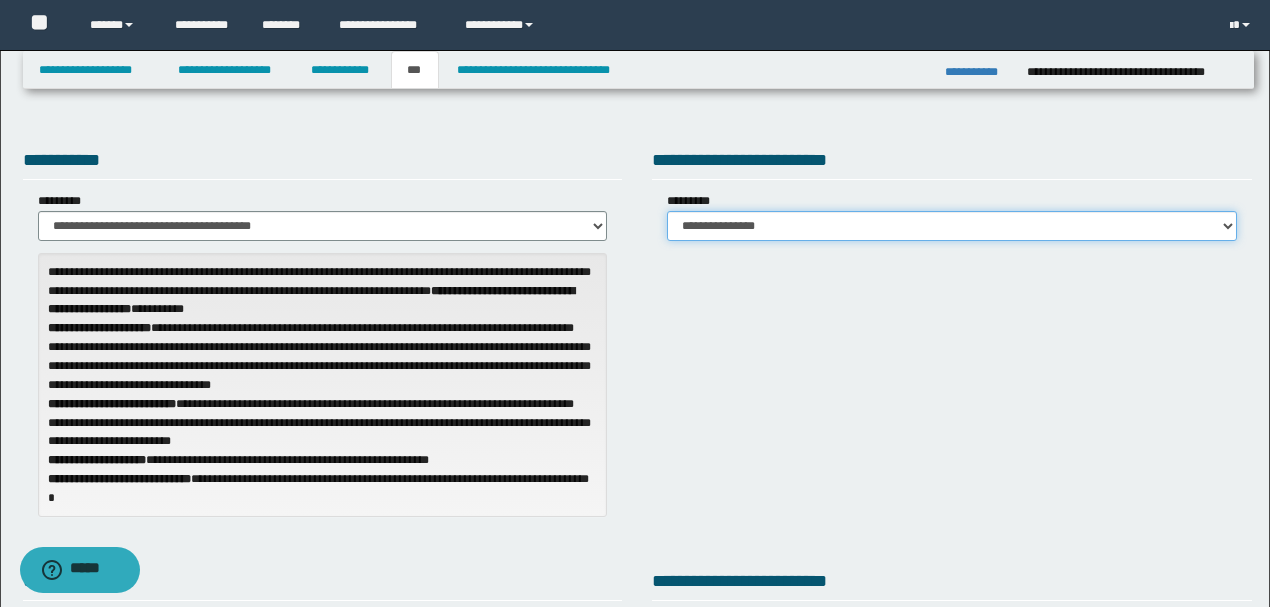 click on "**********" at bounding box center [952, 226] 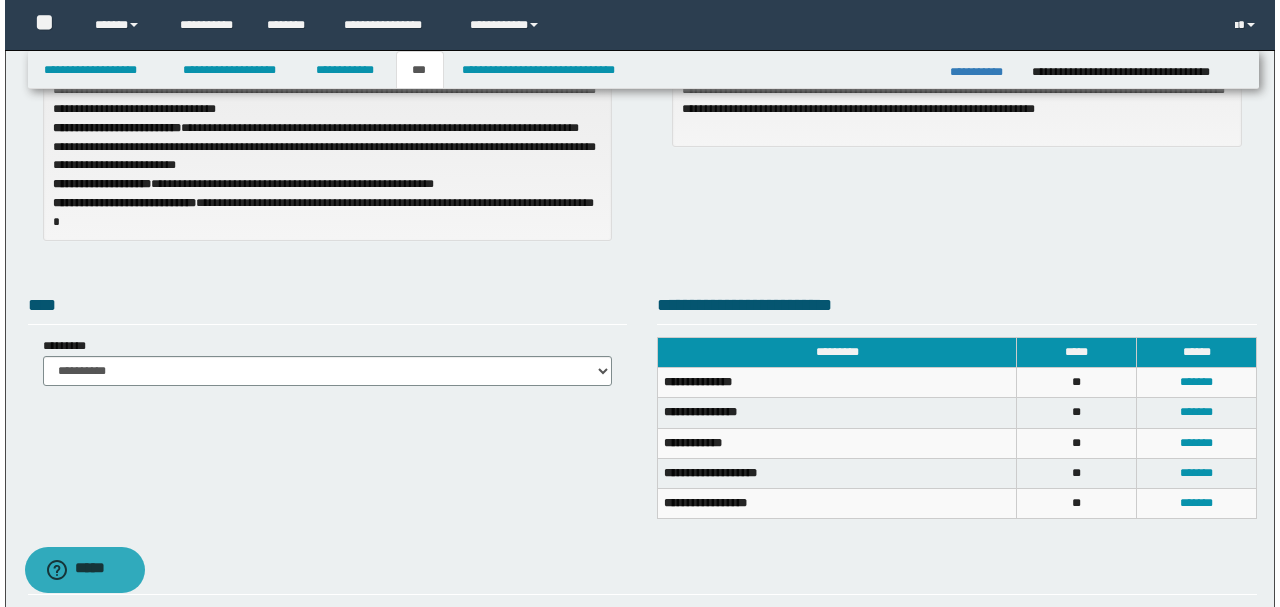 scroll, scrollTop: 266, scrollLeft: 0, axis: vertical 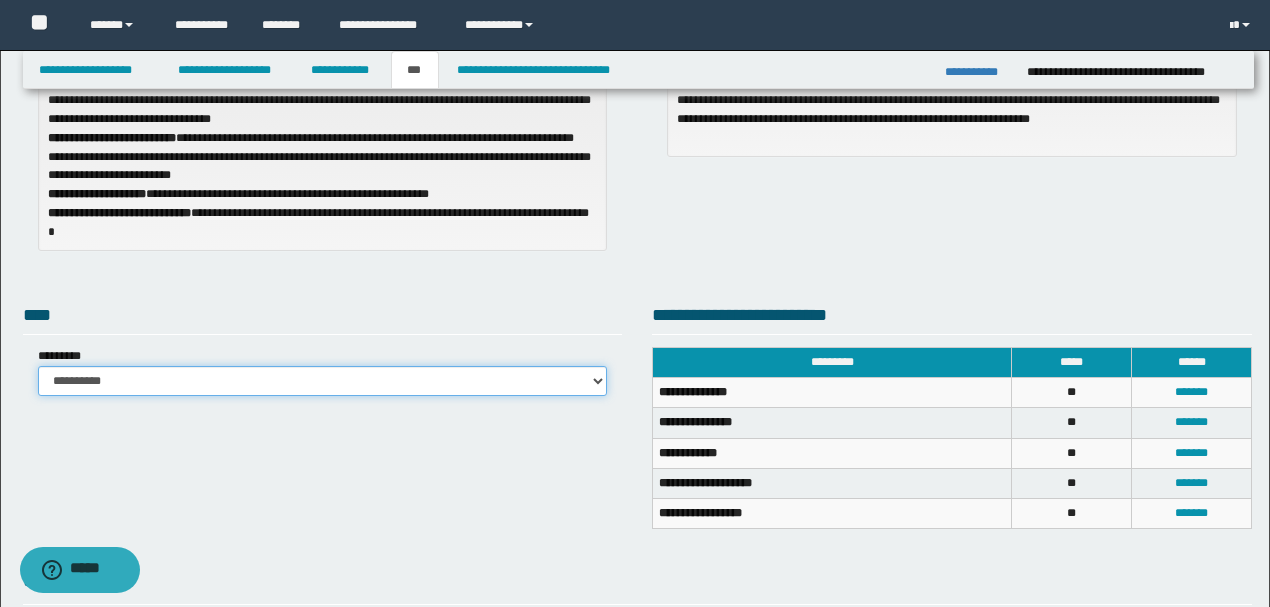 click on "**********" at bounding box center (323, 381) 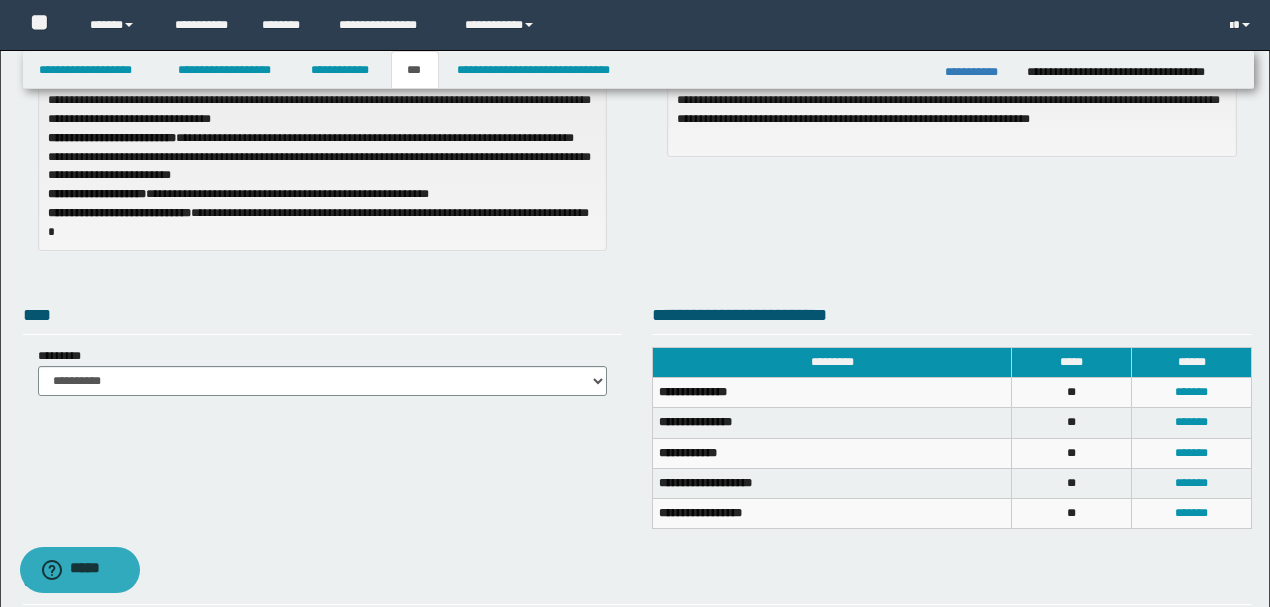 click on "****" at bounding box center [323, 318] 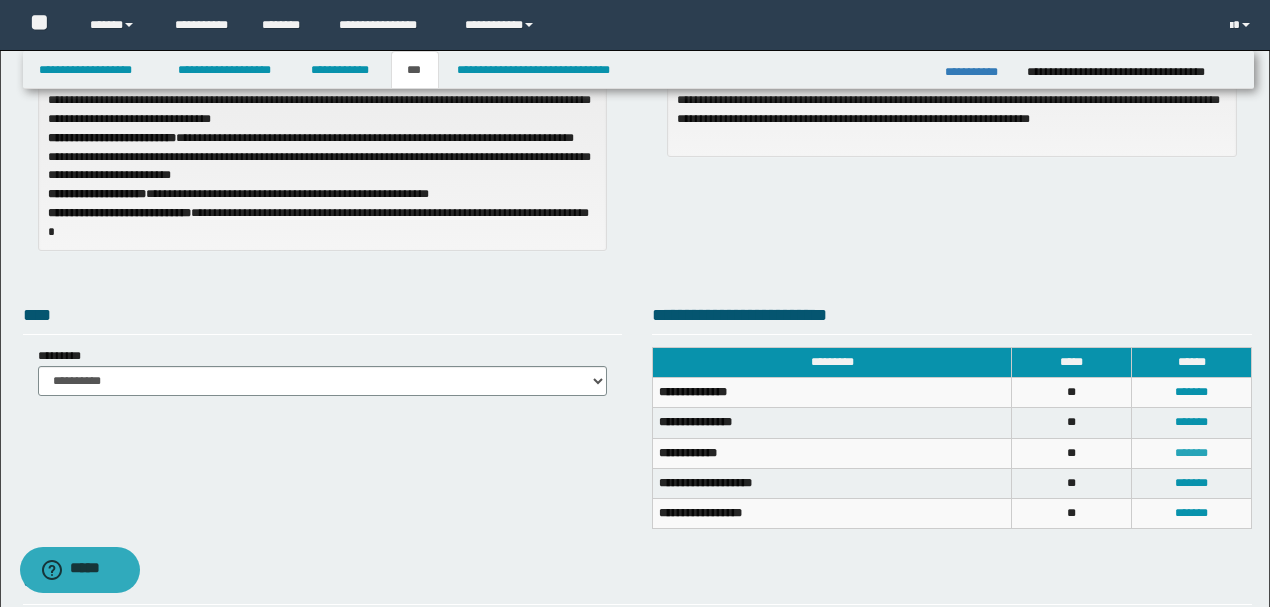 click on "*******" at bounding box center (1191, 453) 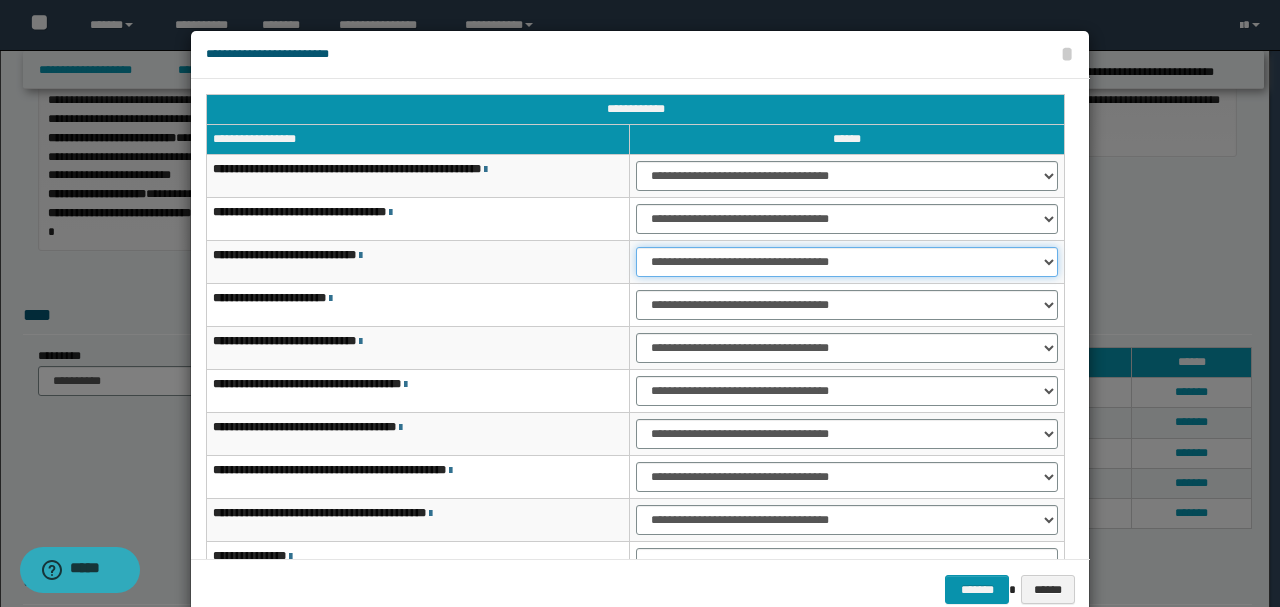click on "**********" at bounding box center [847, 262] 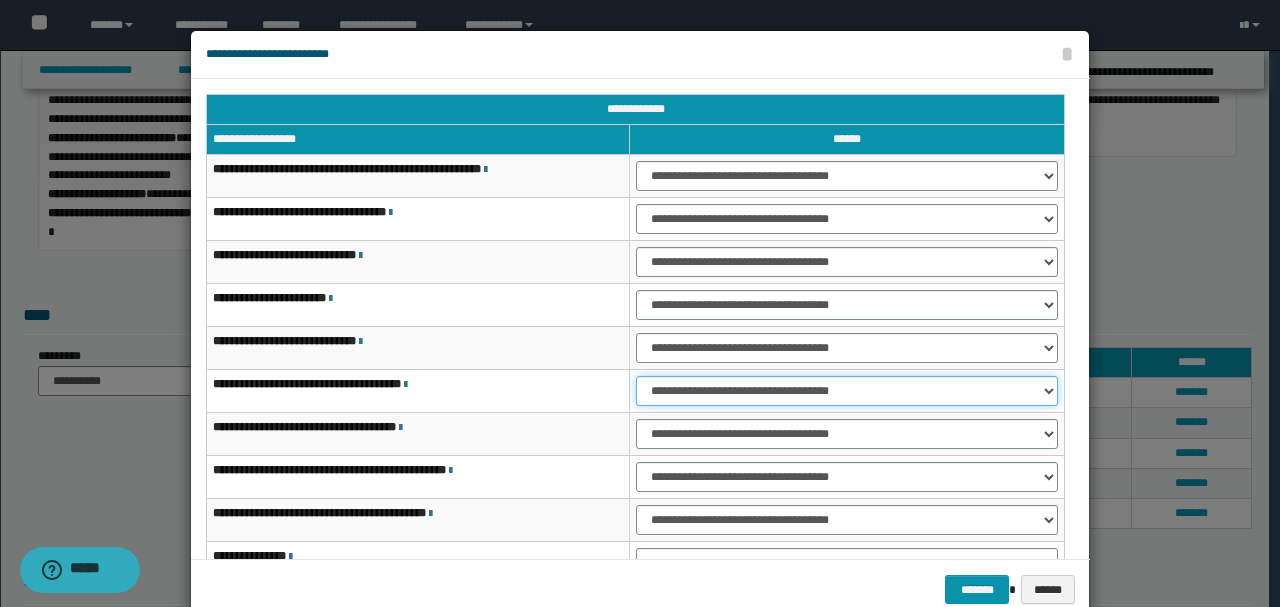 click on "**********" at bounding box center [847, 391] 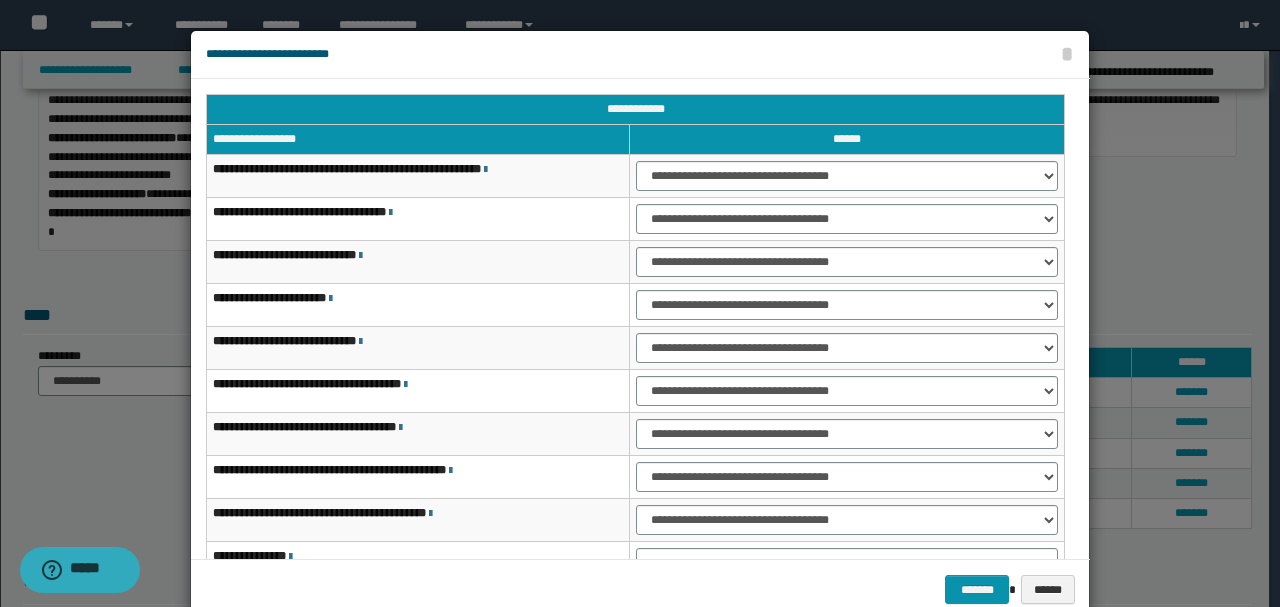 click on "**********" at bounding box center [846, 434] 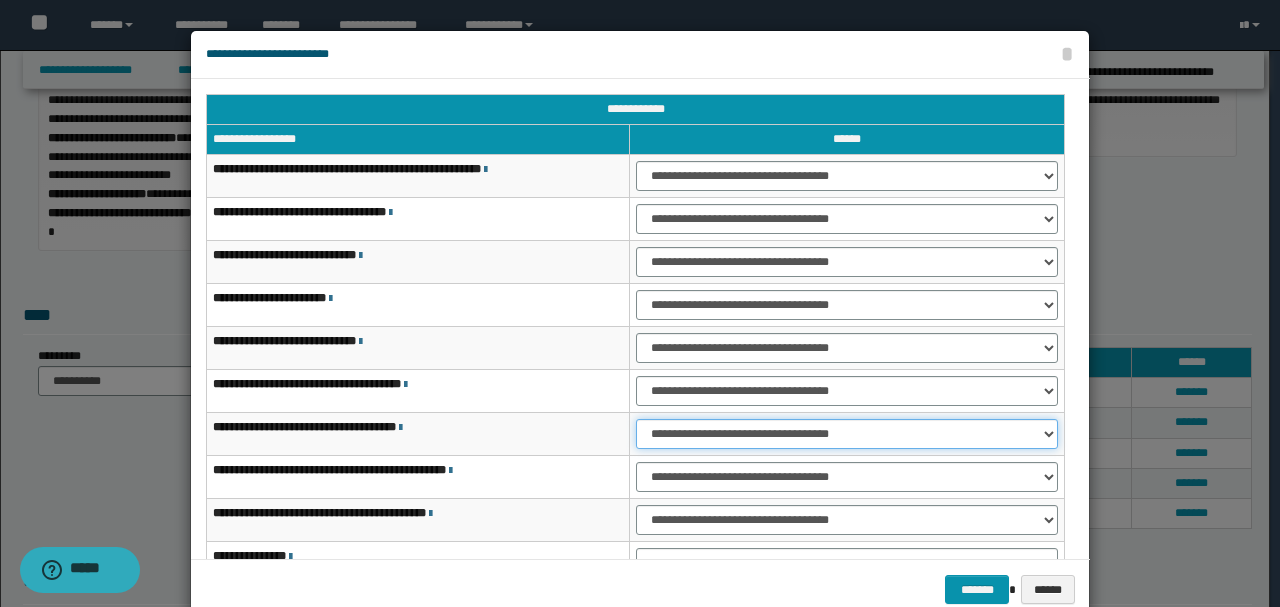 click on "**********" at bounding box center [847, 434] 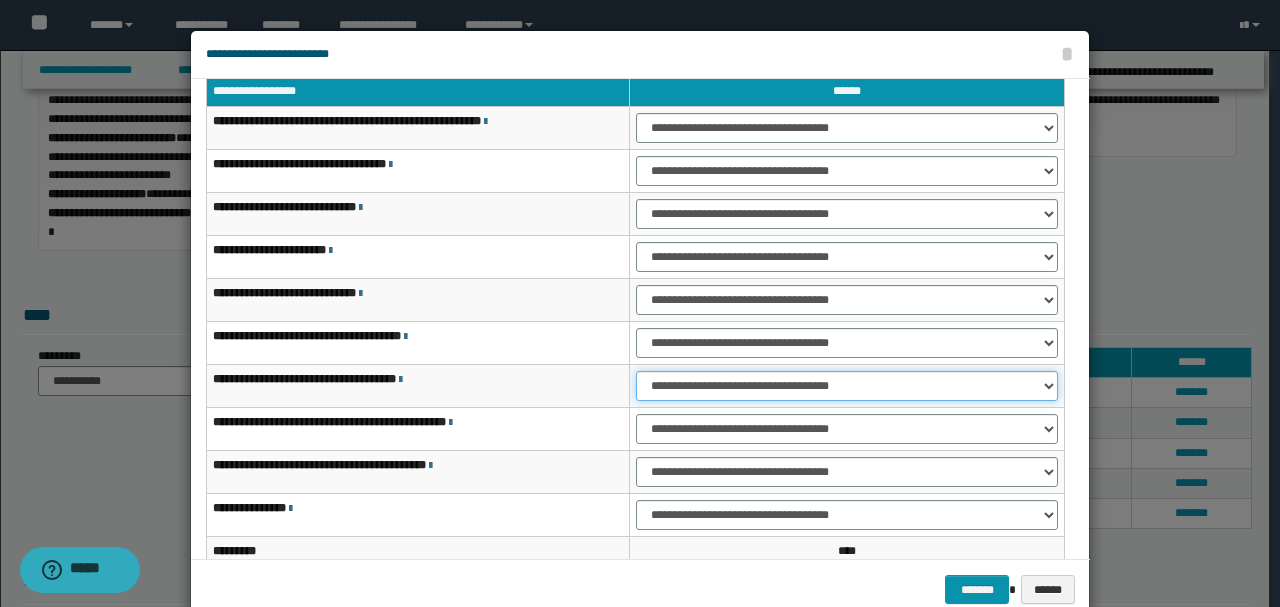scroll, scrollTop: 116, scrollLeft: 0, axis: vertical 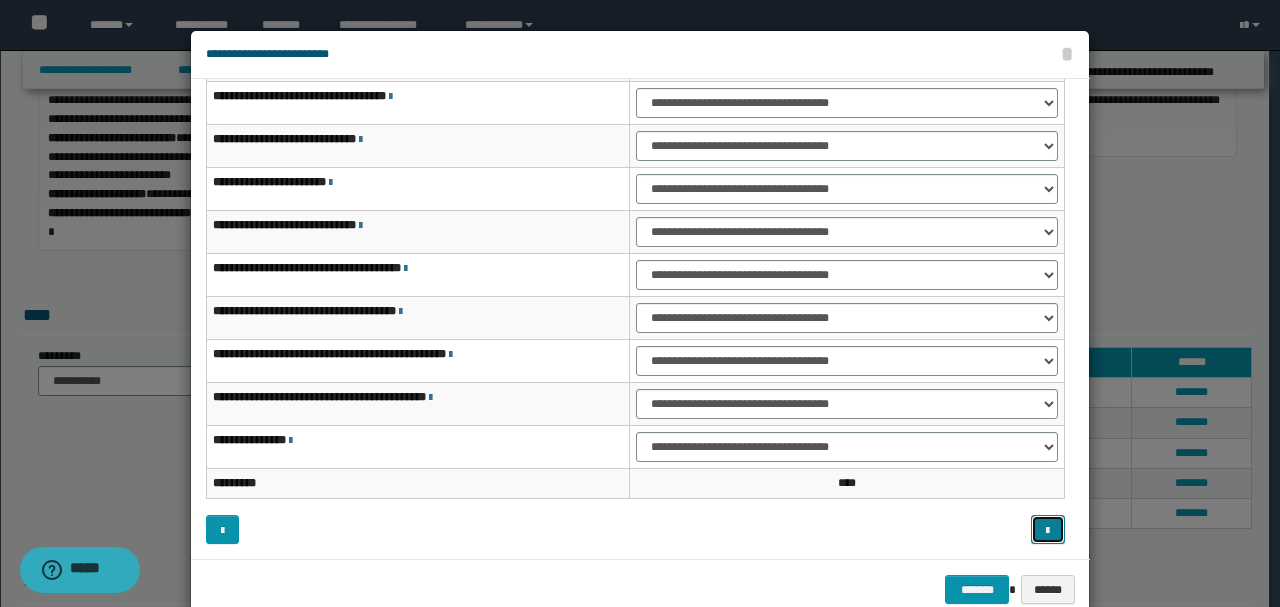 click at bounding box center (1047, 531) 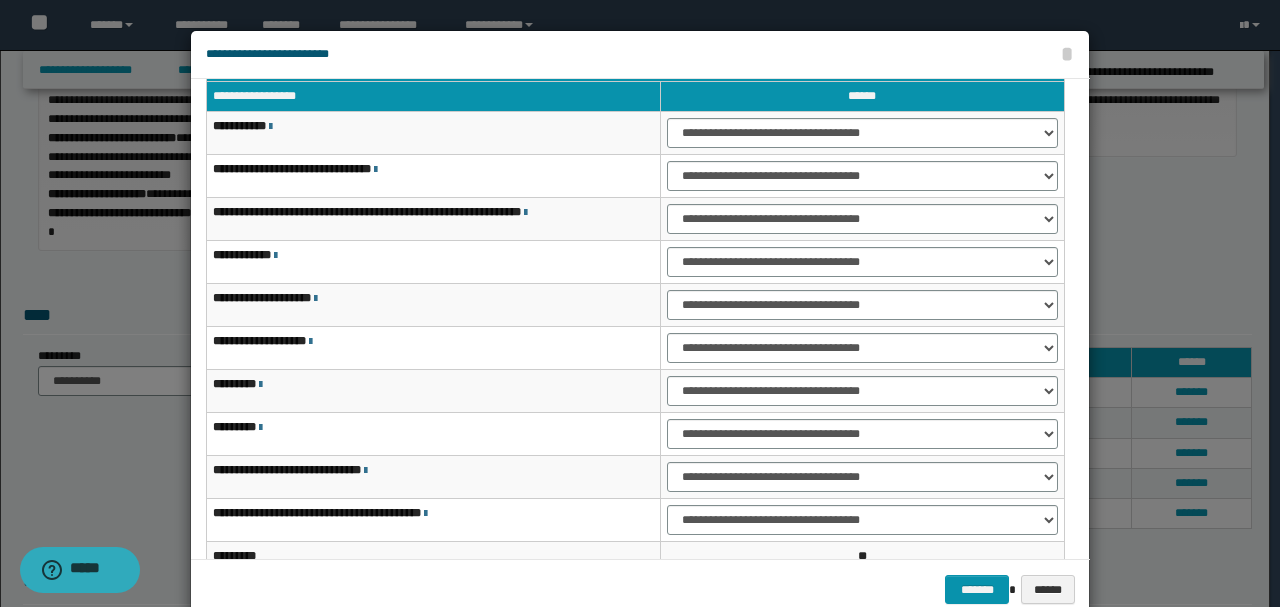 scroll, scrollTop: 66, scrollLeft: 0, axis: vertical 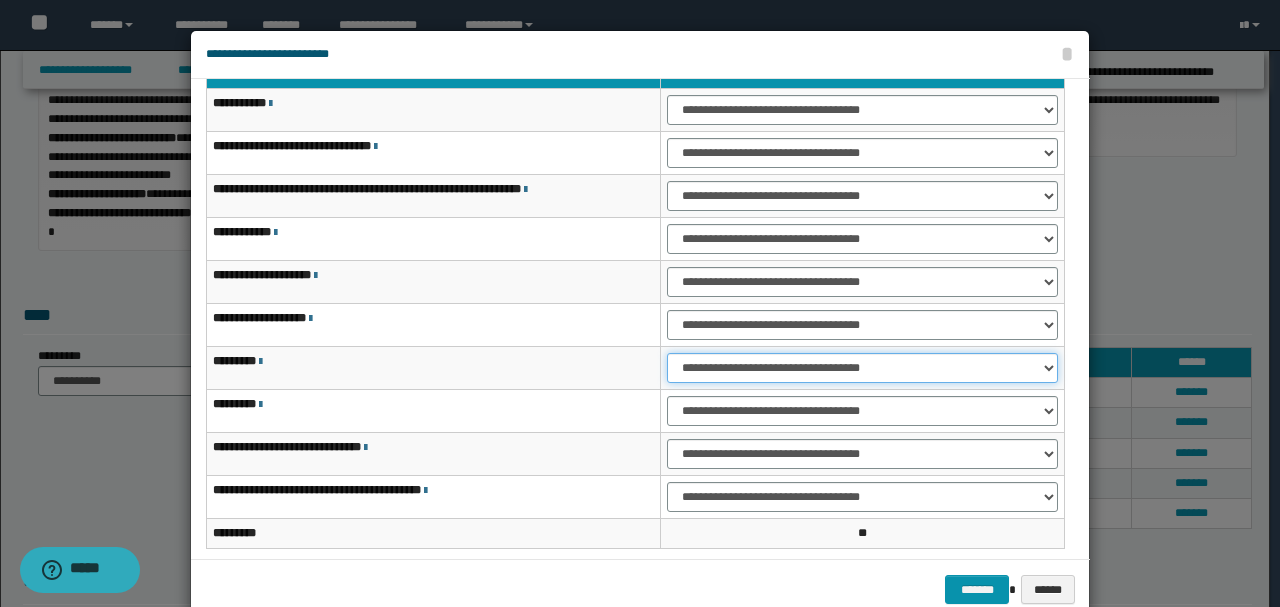 click on "**********" at bounding box center (863, 368) 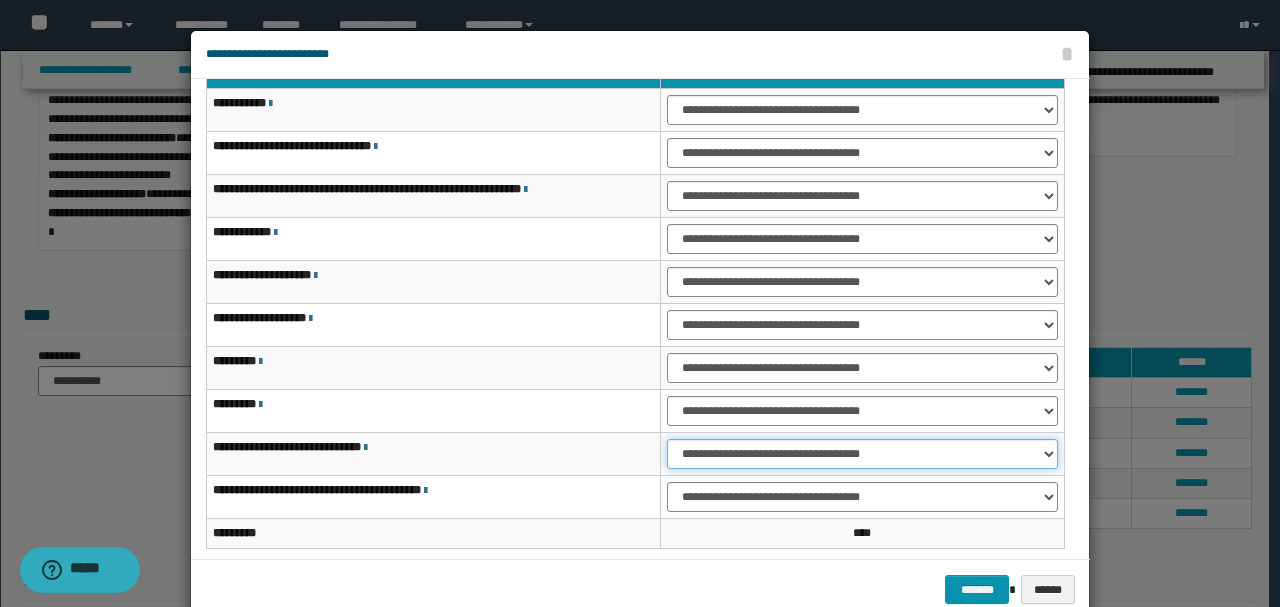 click on "**********" at bounding box center [863, 454] 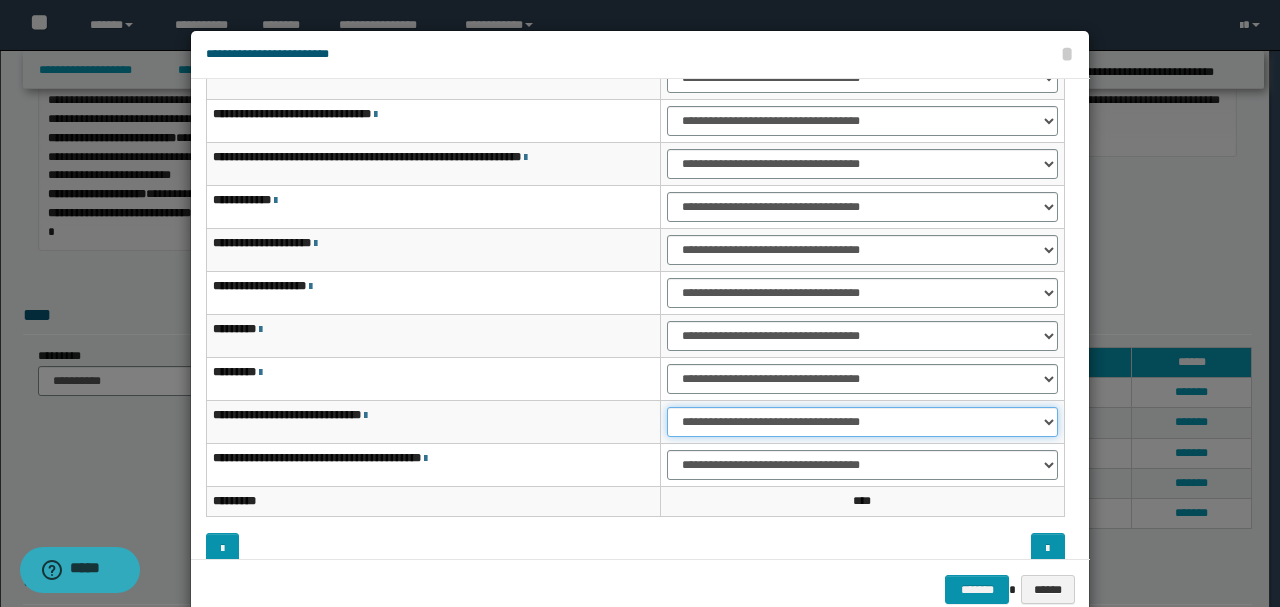 scroll, scrollTop: 116, scrollLeft: 0, axis: vertical 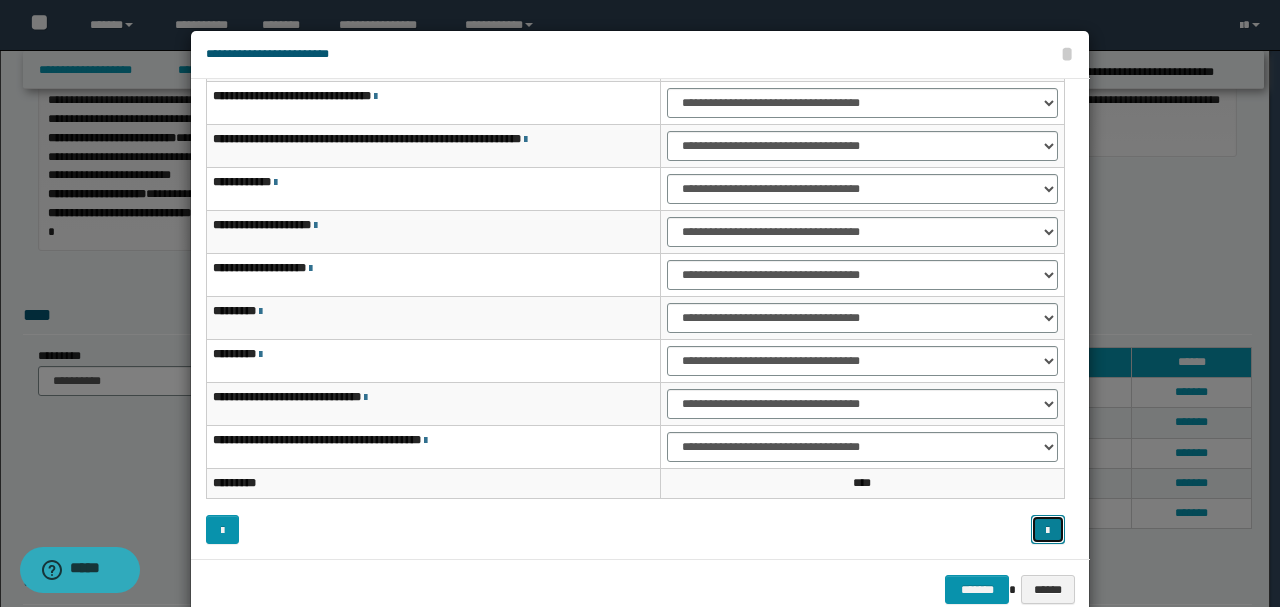 click at bounding box center [1047, 531] 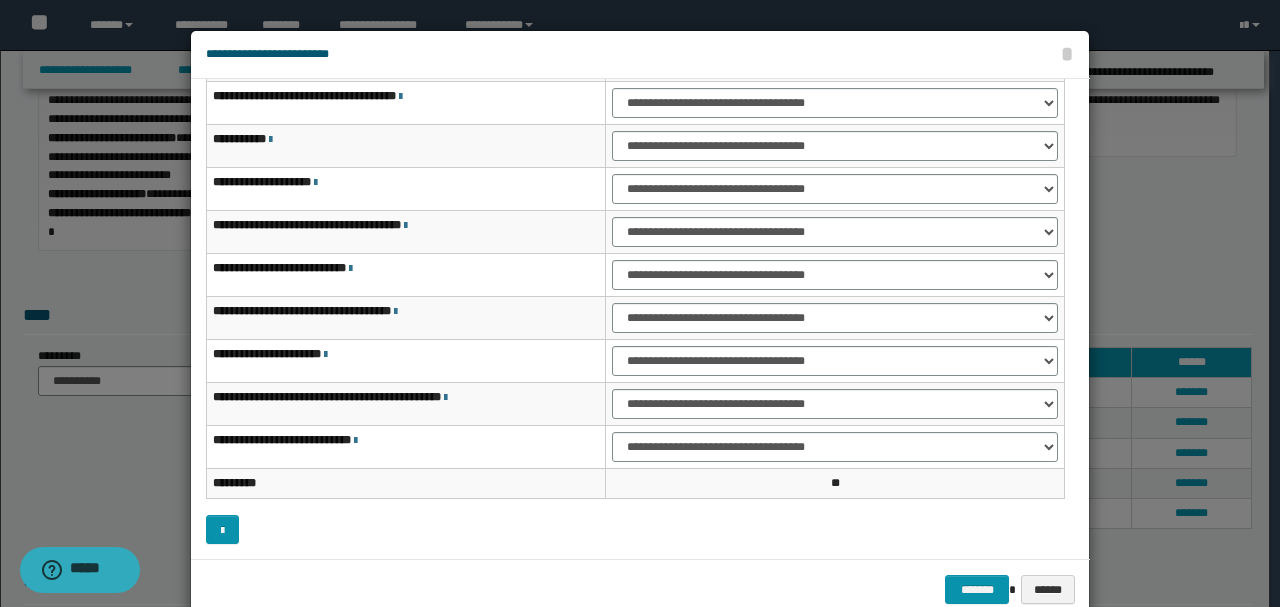 scroll, scrollTop: 0, scrollLeft: 0, axis: both 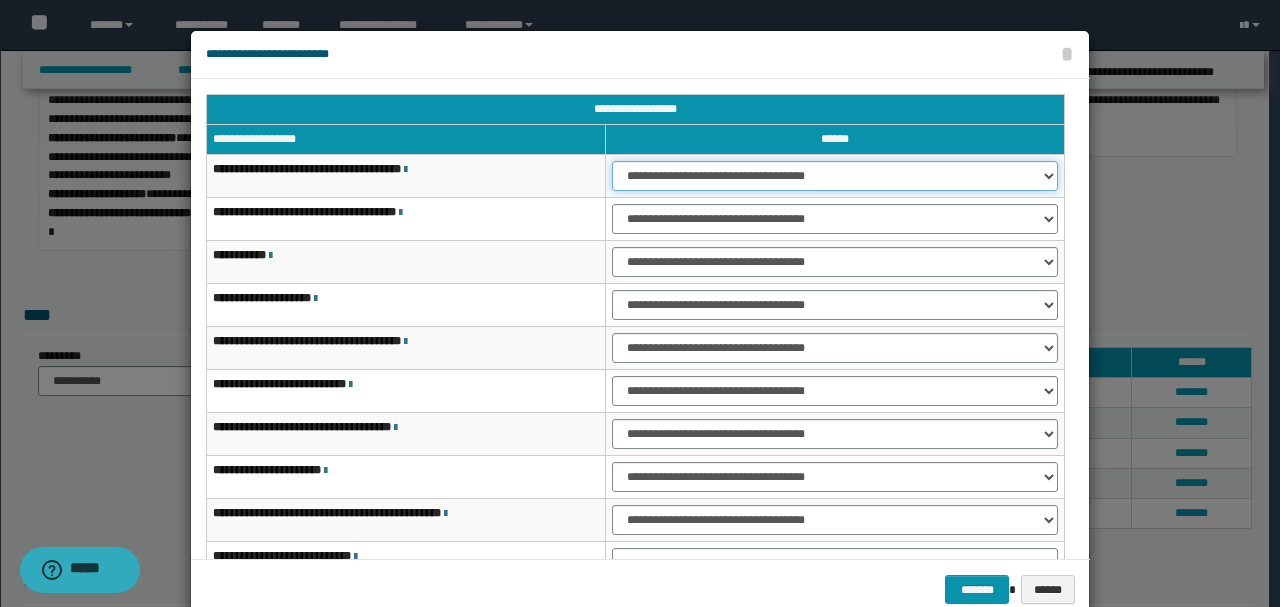 click on "**********" at bounding box center [835, 176] 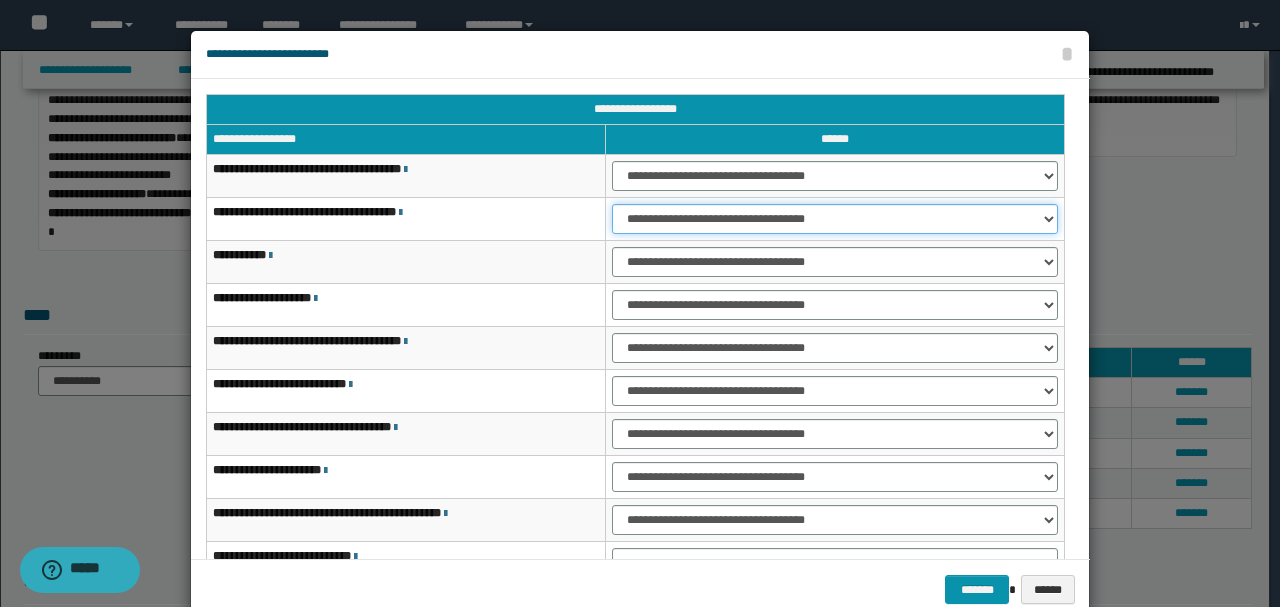 click on "**********" at bounding box center [835, 219] 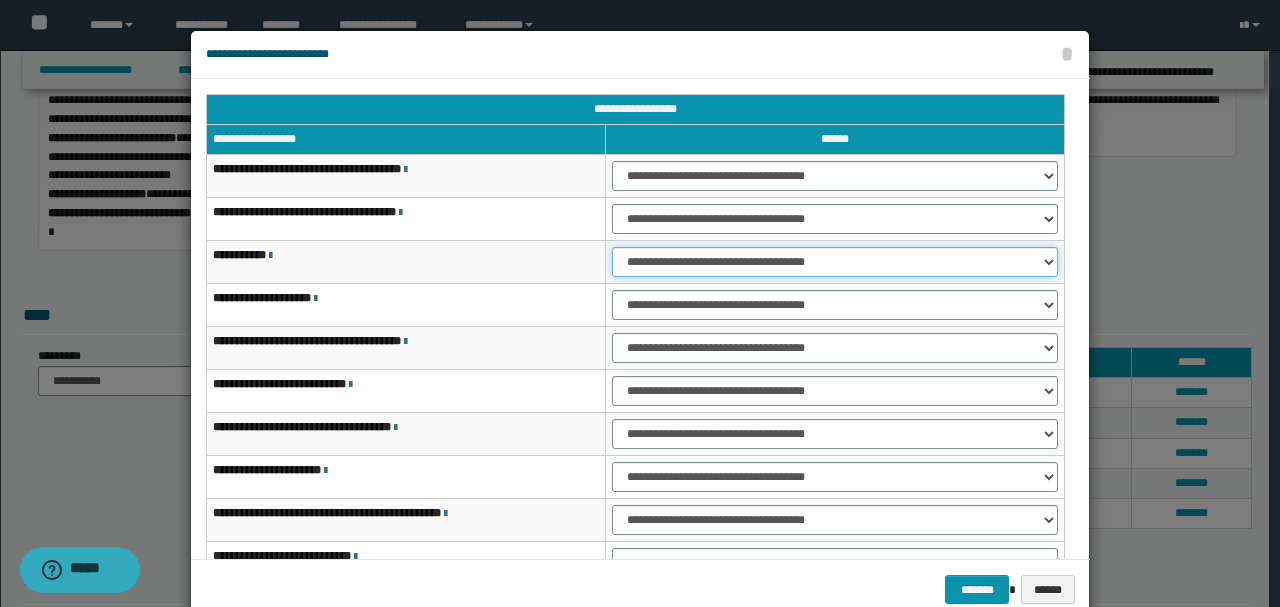 click on "**********" at bounding box center (835, 262) 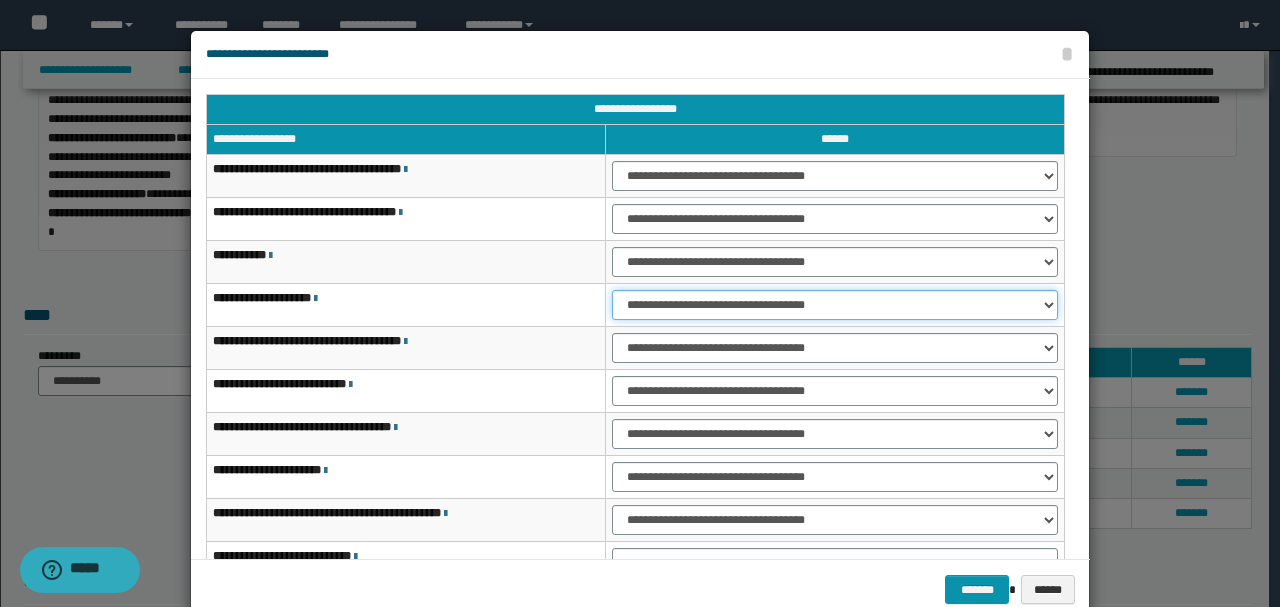 click on "**********" at bounding box center [835, 305] 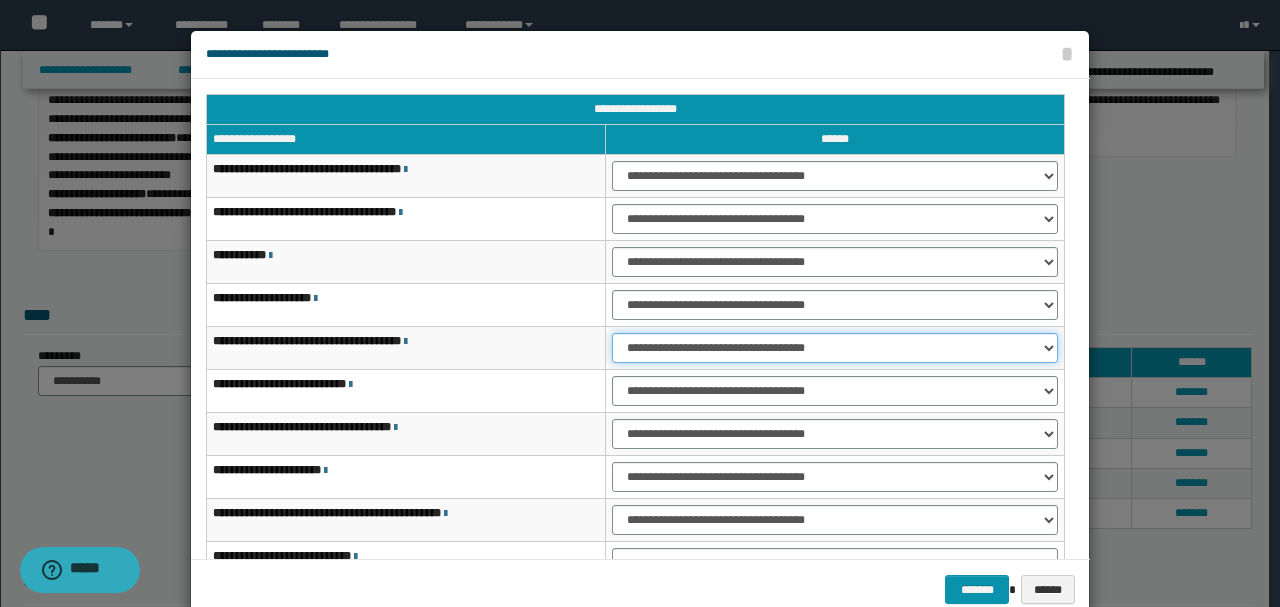 click on "**********" at bounding box center [835, 348] 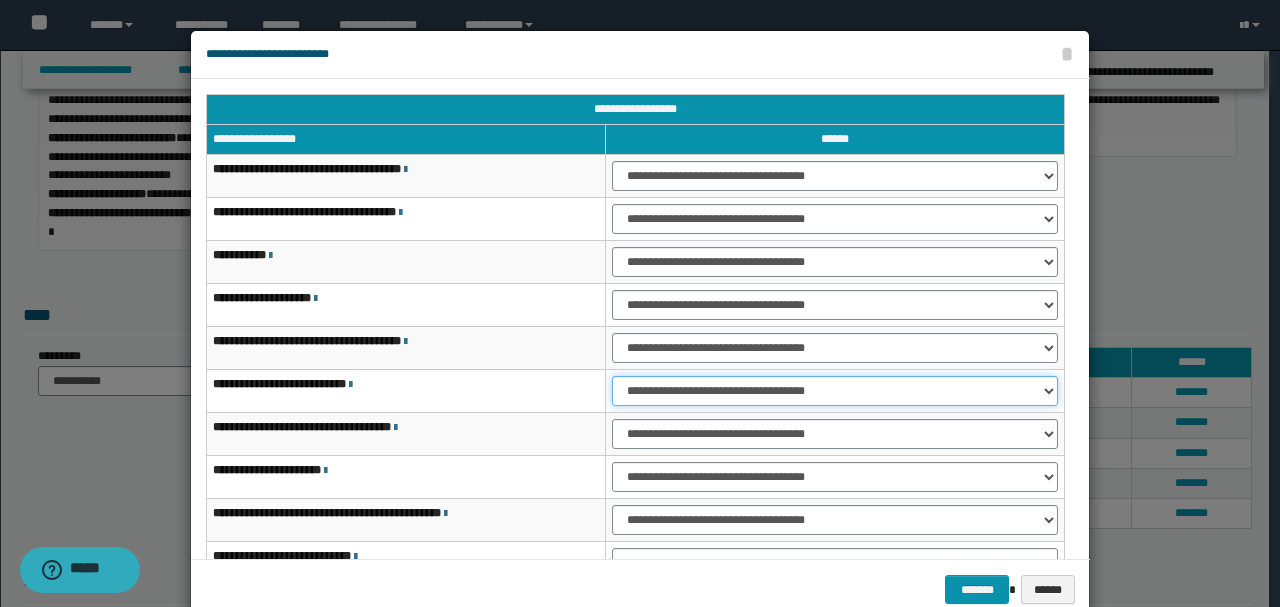 click on "**********" at bounding box center (835, 391) 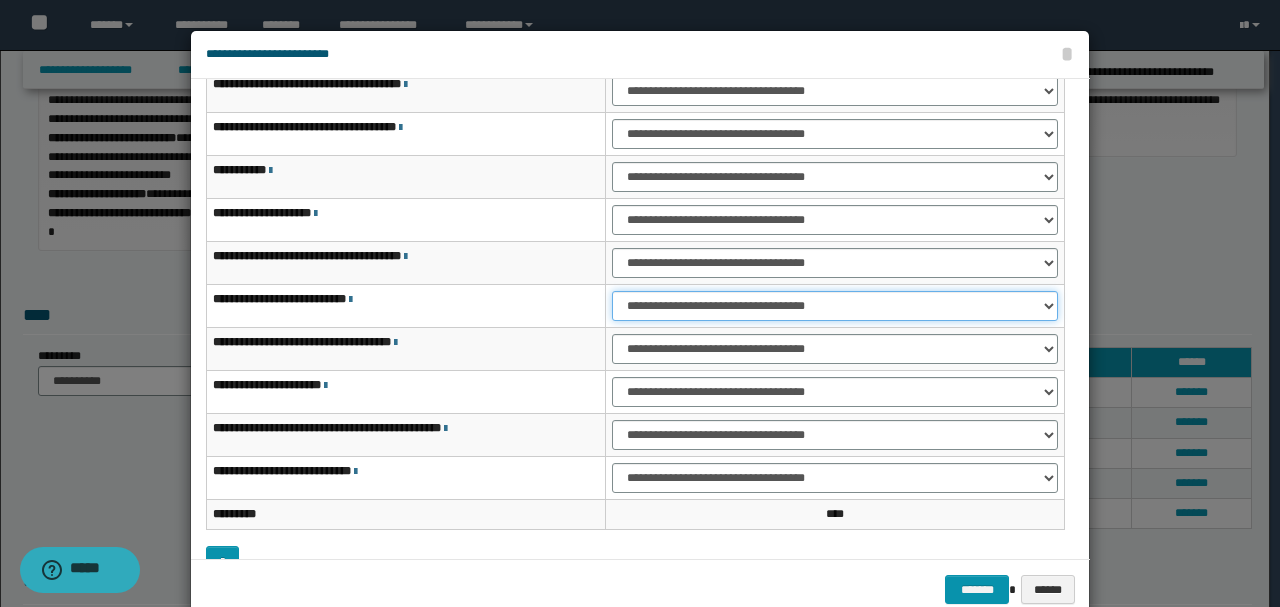 scroll, scrollTop: 116, scrollLeft: 0, axis: vertical 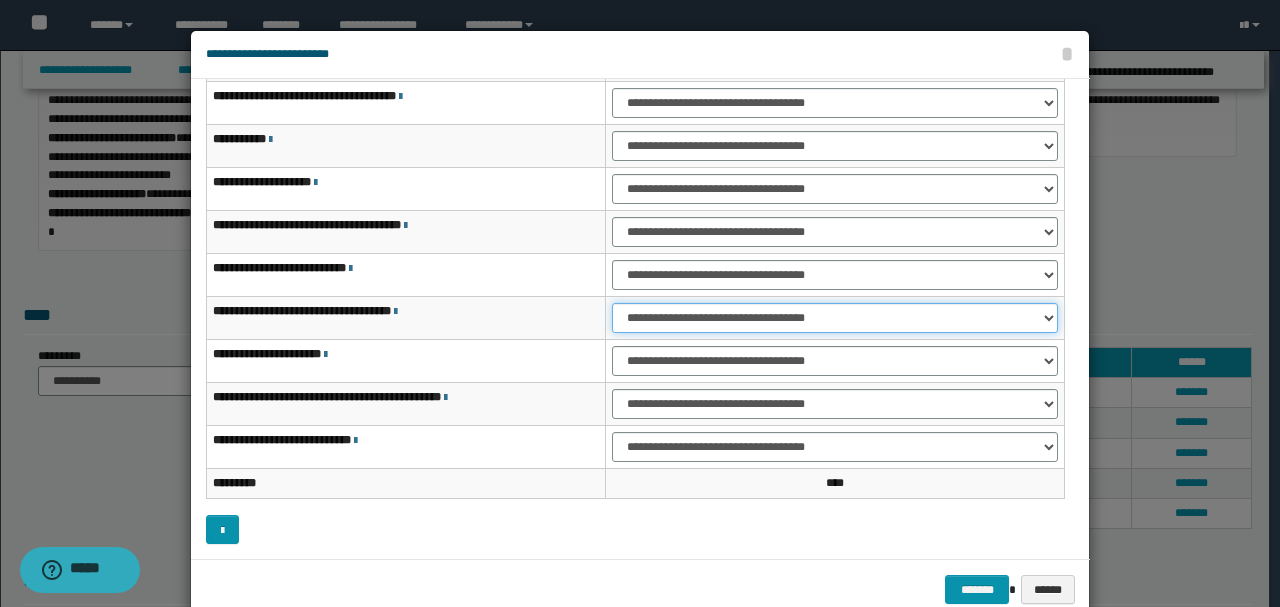 click on "**********" at bounding box center [835, 318] 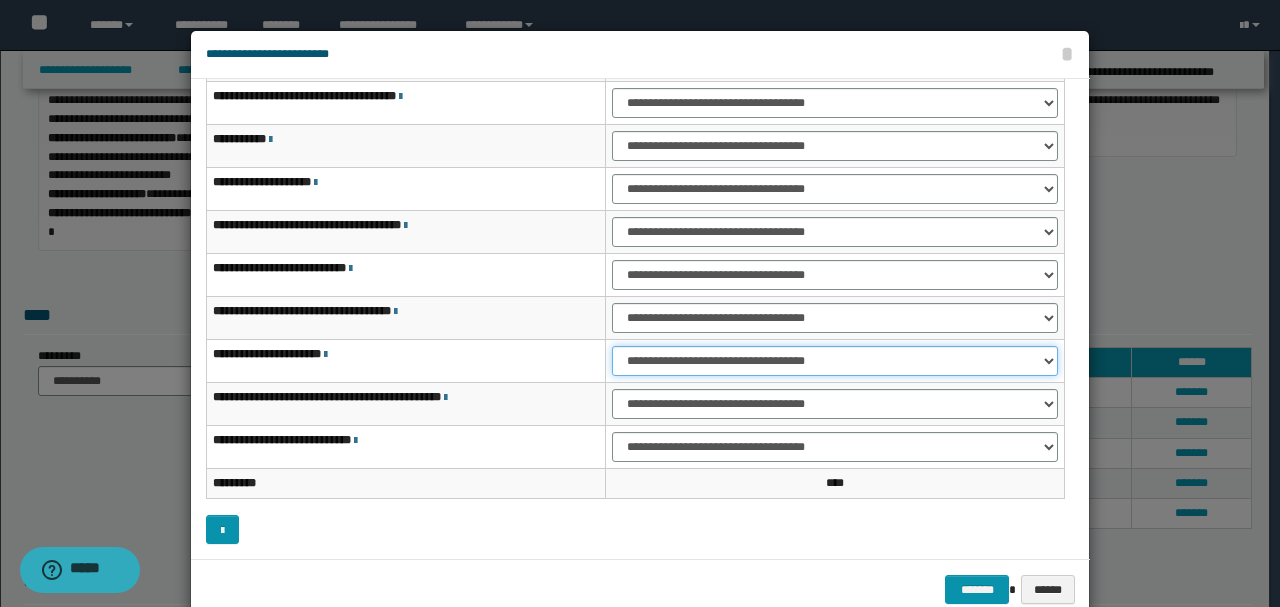 click on "**********" at bounding box center (835, 361) 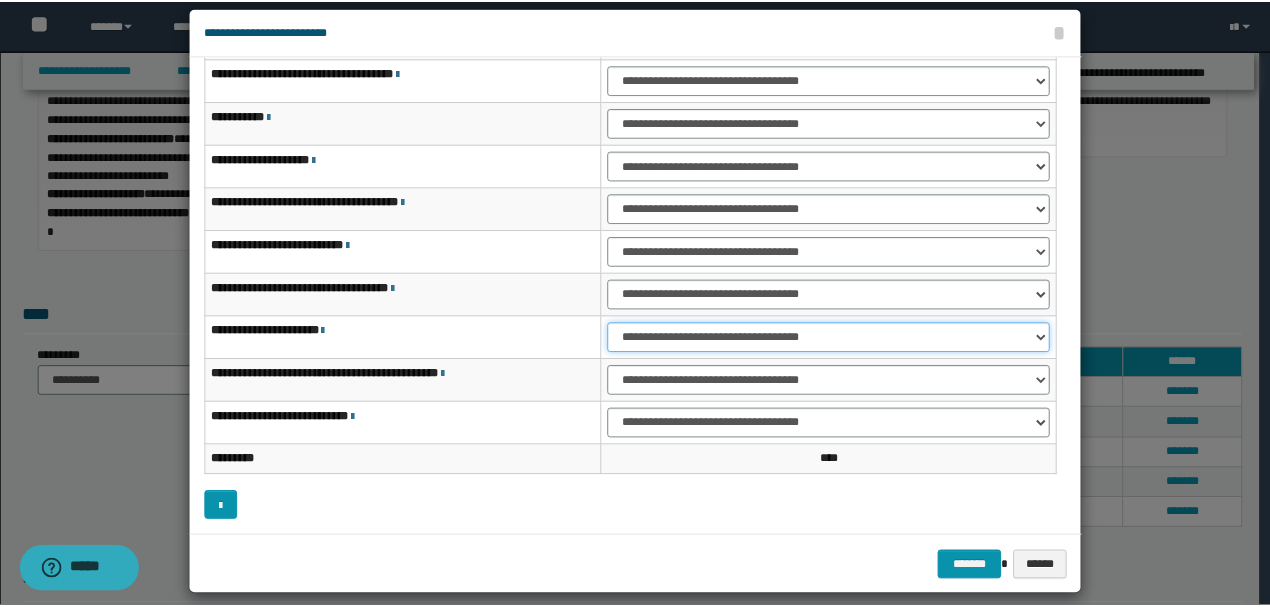 scroll, scrollTop: 42, scrollLeft: 0, axis: vertical 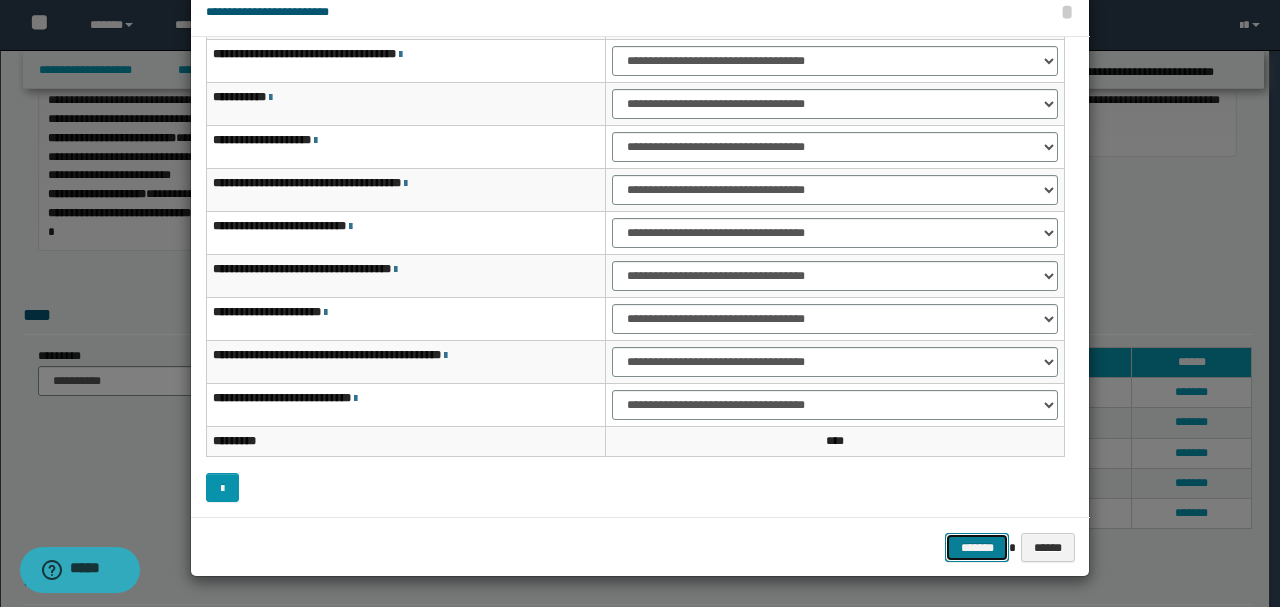 click on "*******" at bounding box center [977, 547] 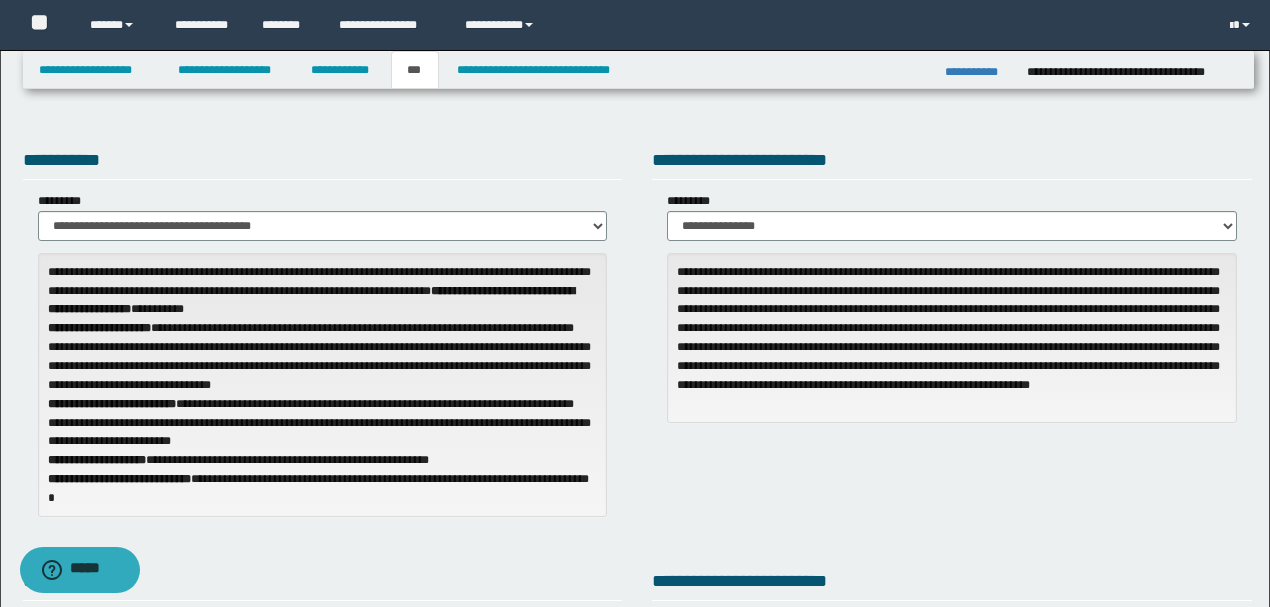 scroll, scrollTop: 466, scrollLeft: 0, axis: vertical 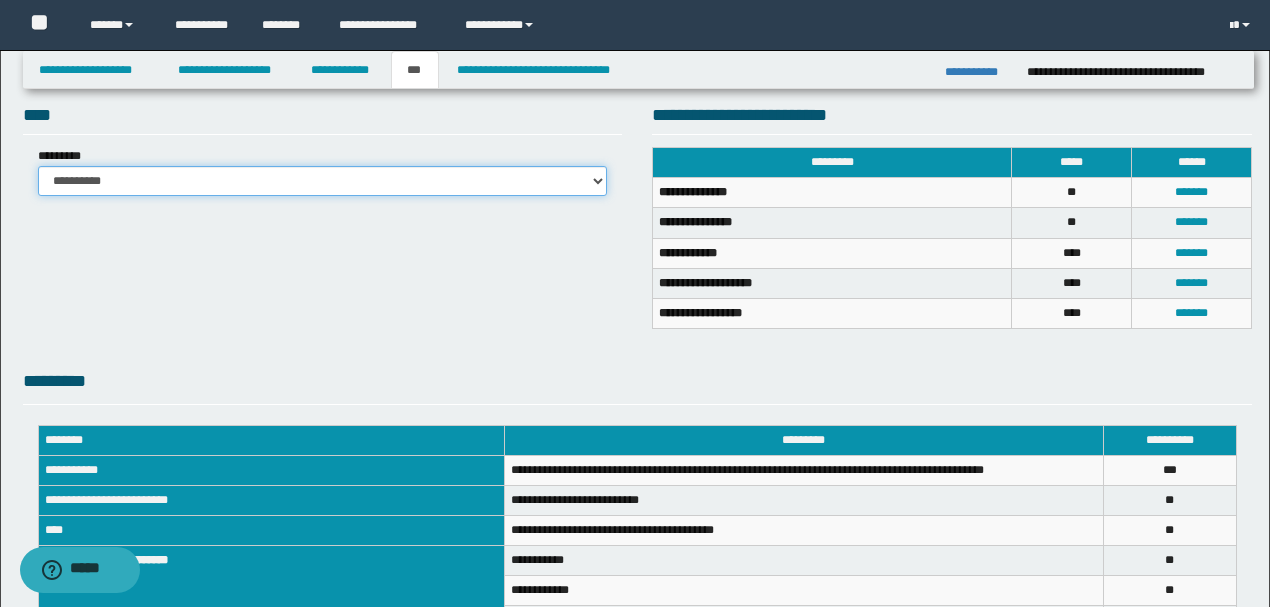 click on "**********" at bounding box center [323, 181] 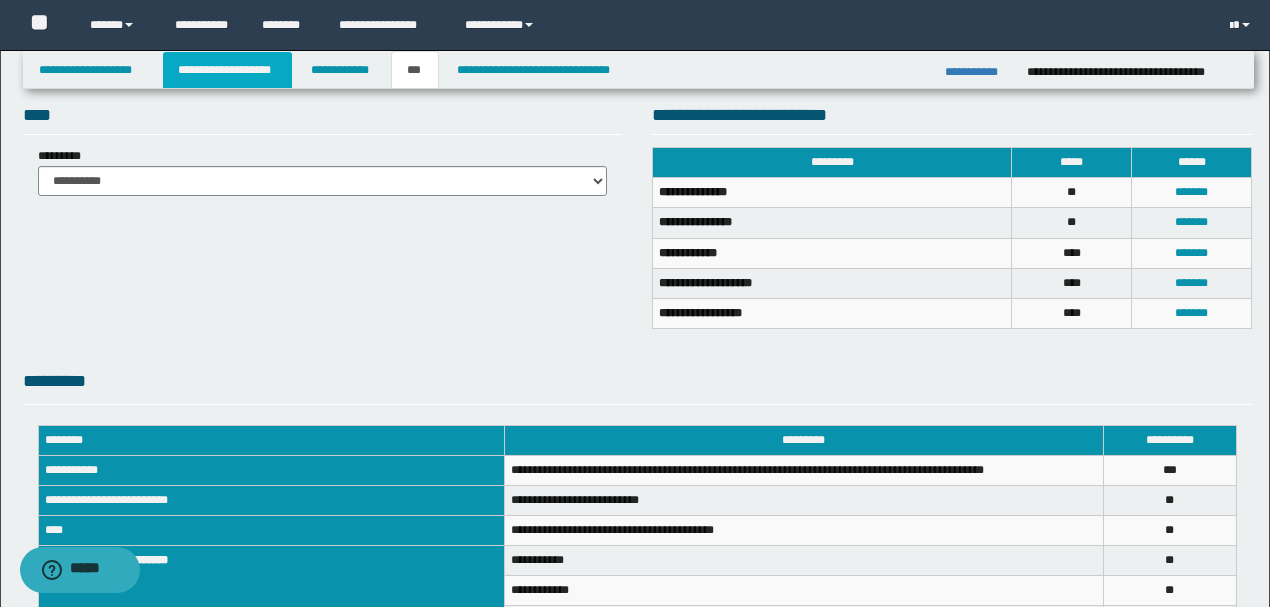 click on "**********" at bounding box center [227, 70] 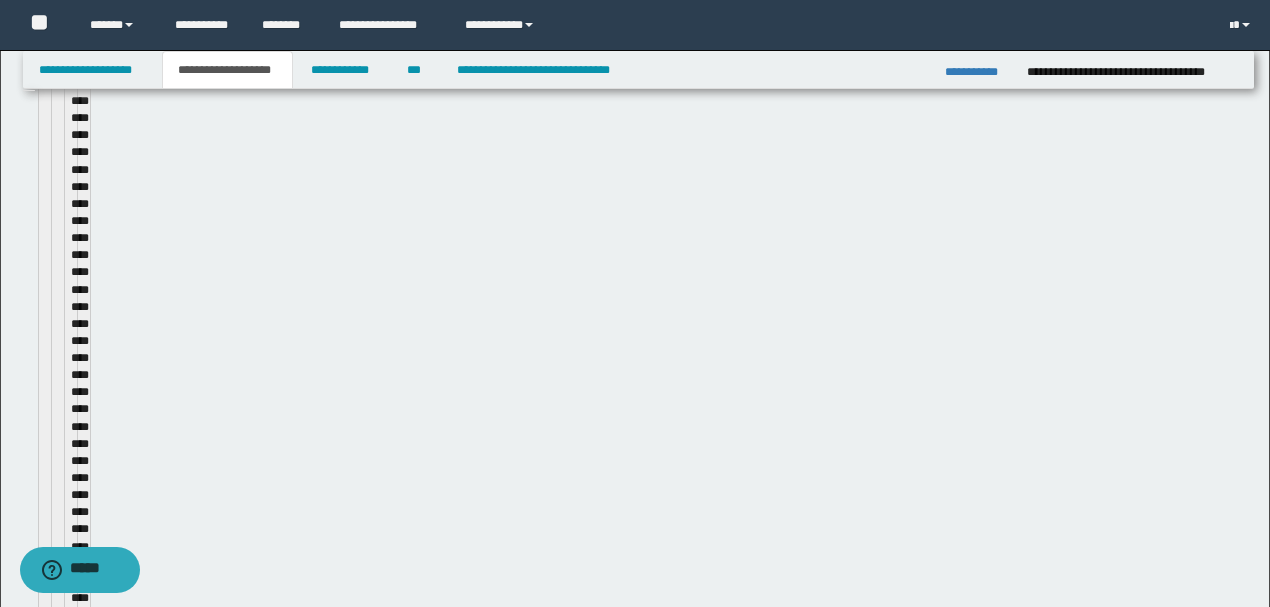 scroll, scrollTop: 497, scrollLeft: 0, axis: vertical 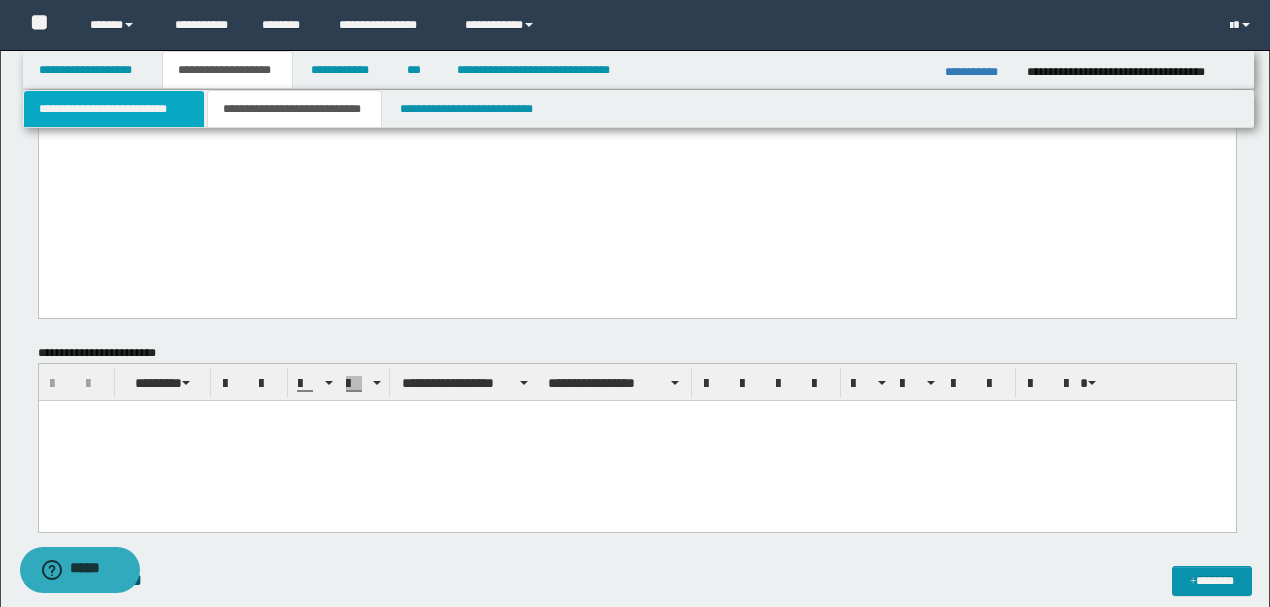 click on "**********" at bounding box center [114, 109] 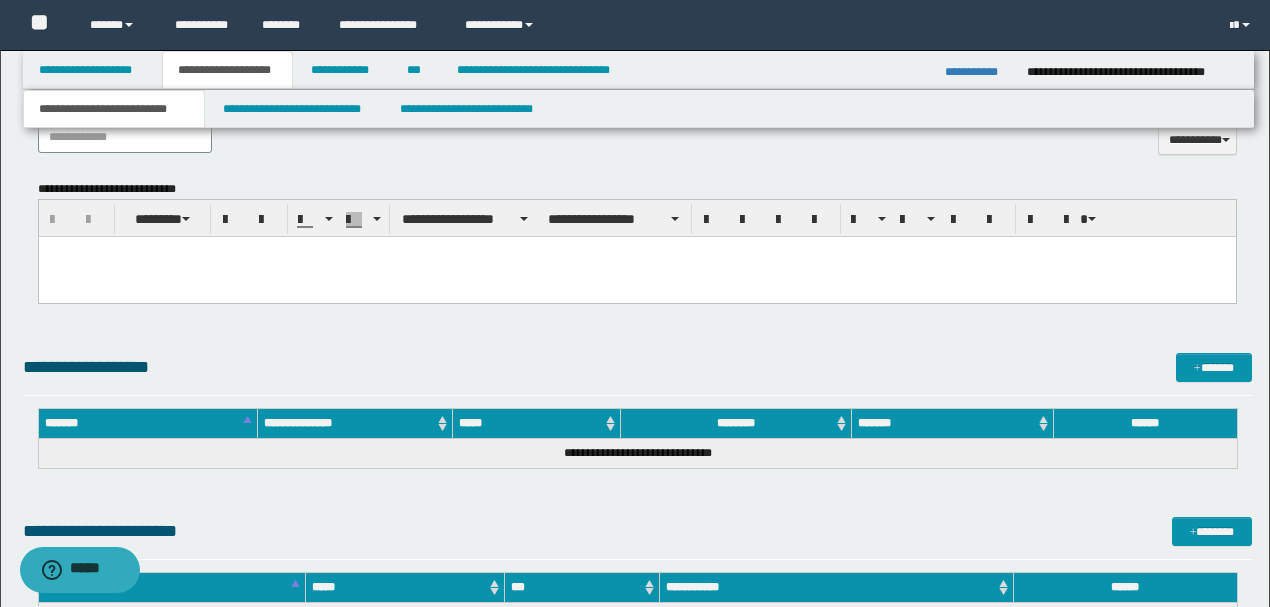 scroll, scrollTop: 30, scrollLeft: 0, axis: vertical 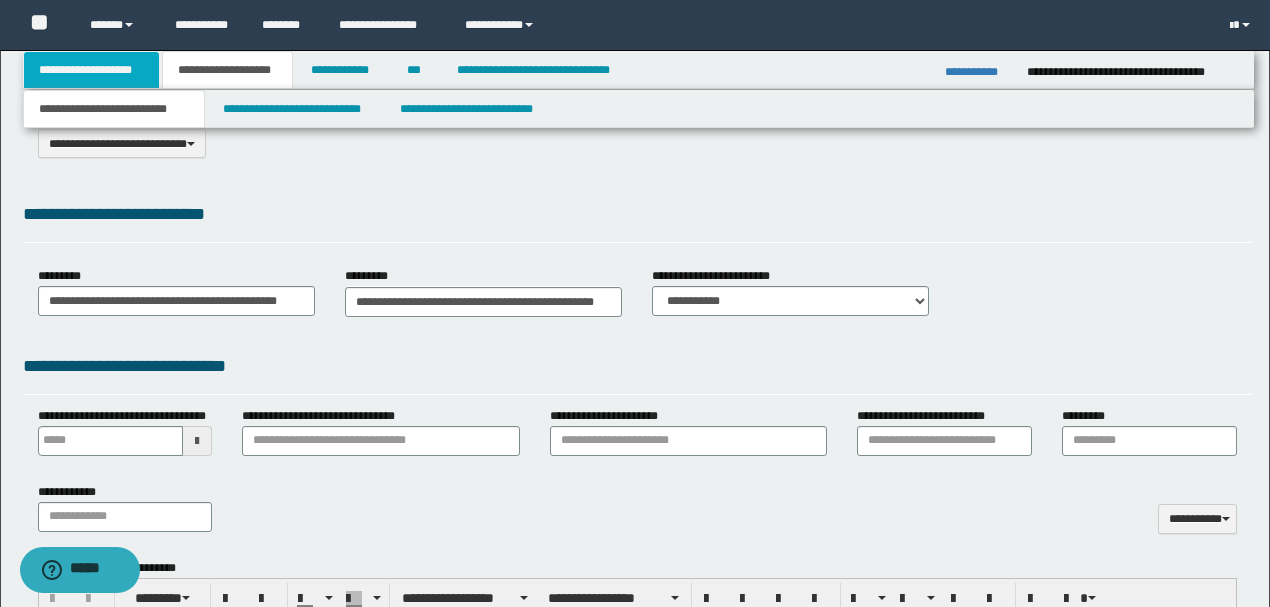 click on "**********" at bounding box center [92, 70] 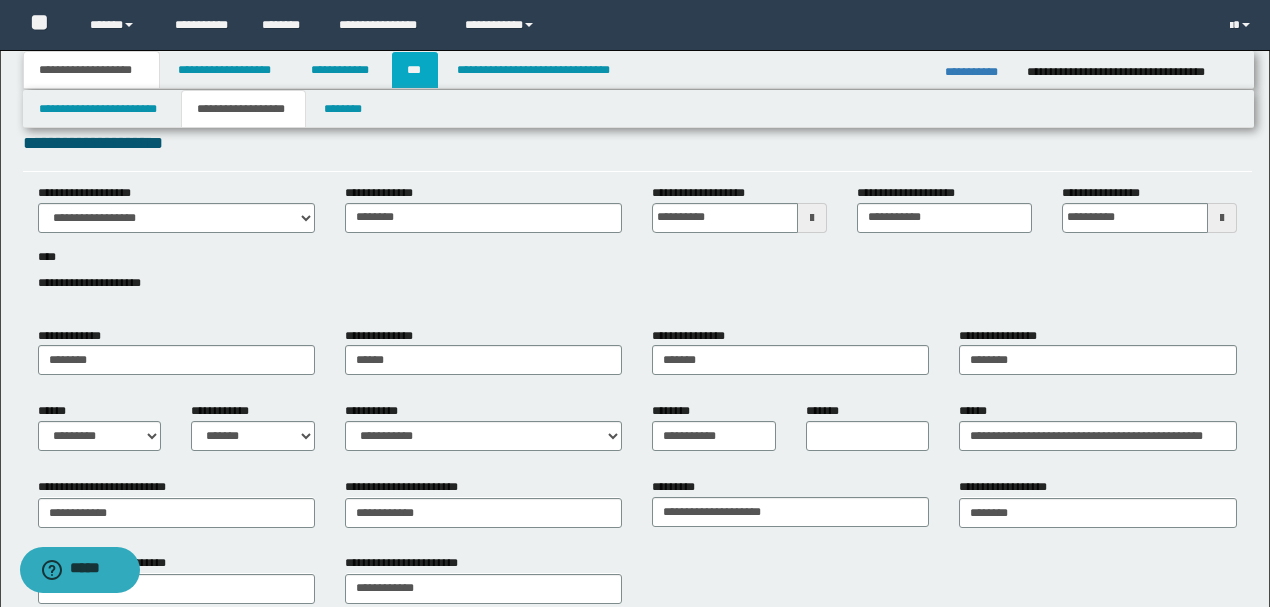 click on "***" at bounding box center (415, 70) 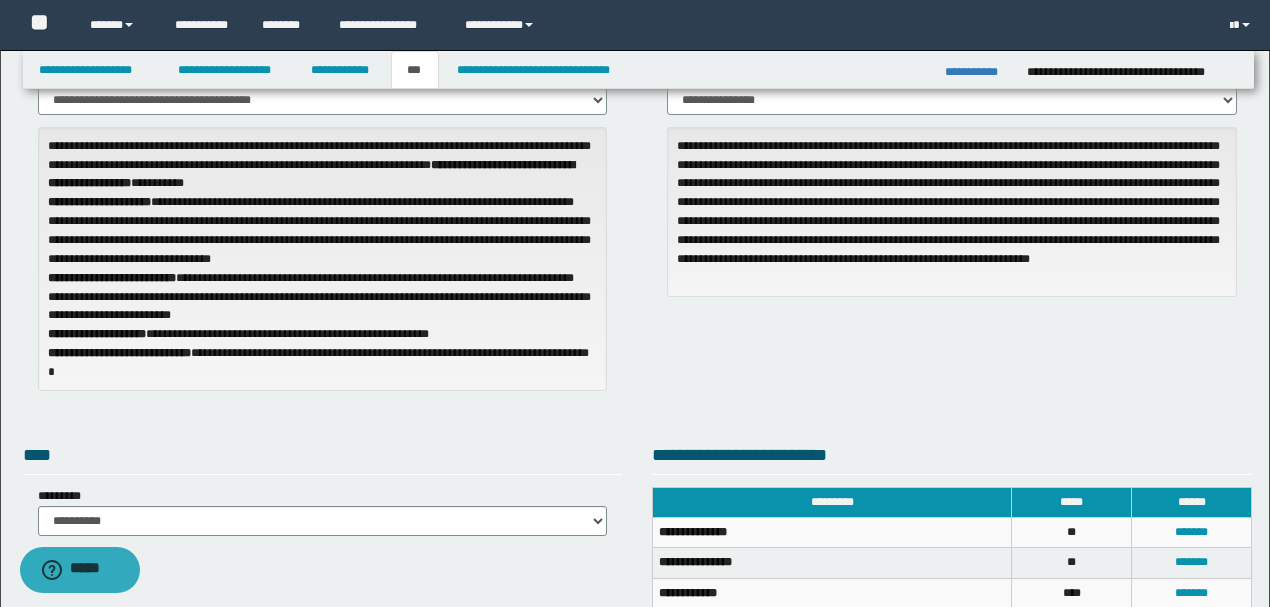 scroll, scrollTop: 0, scrollLeft: 0, axis: both 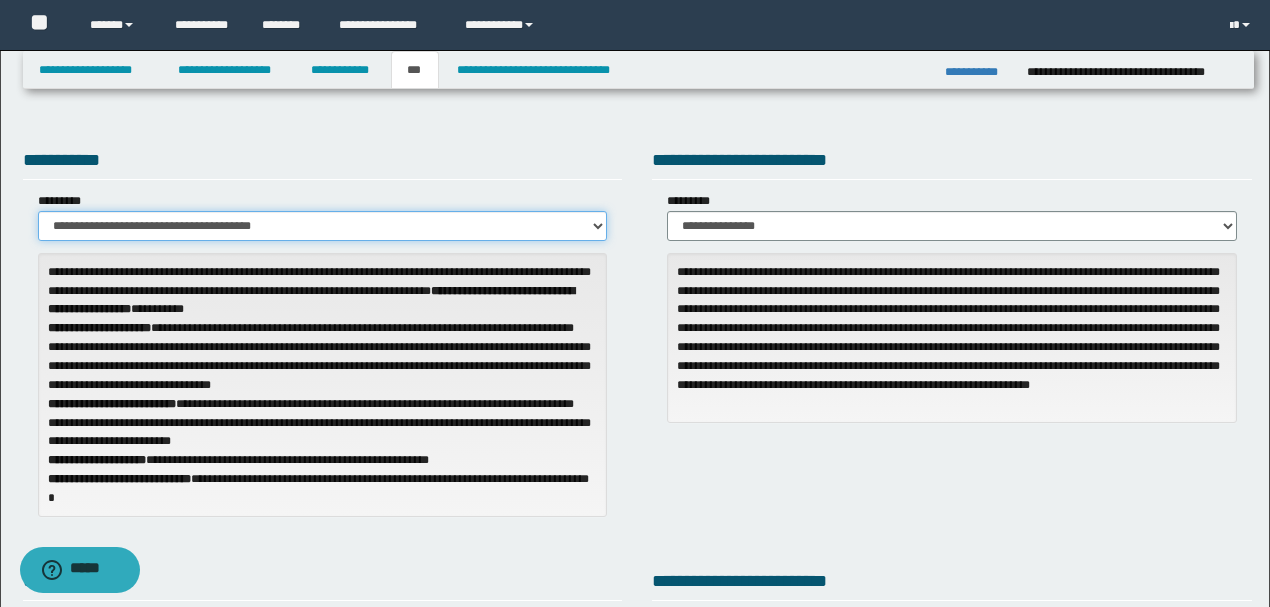 click on "**********" at bounding box center [323, 226] 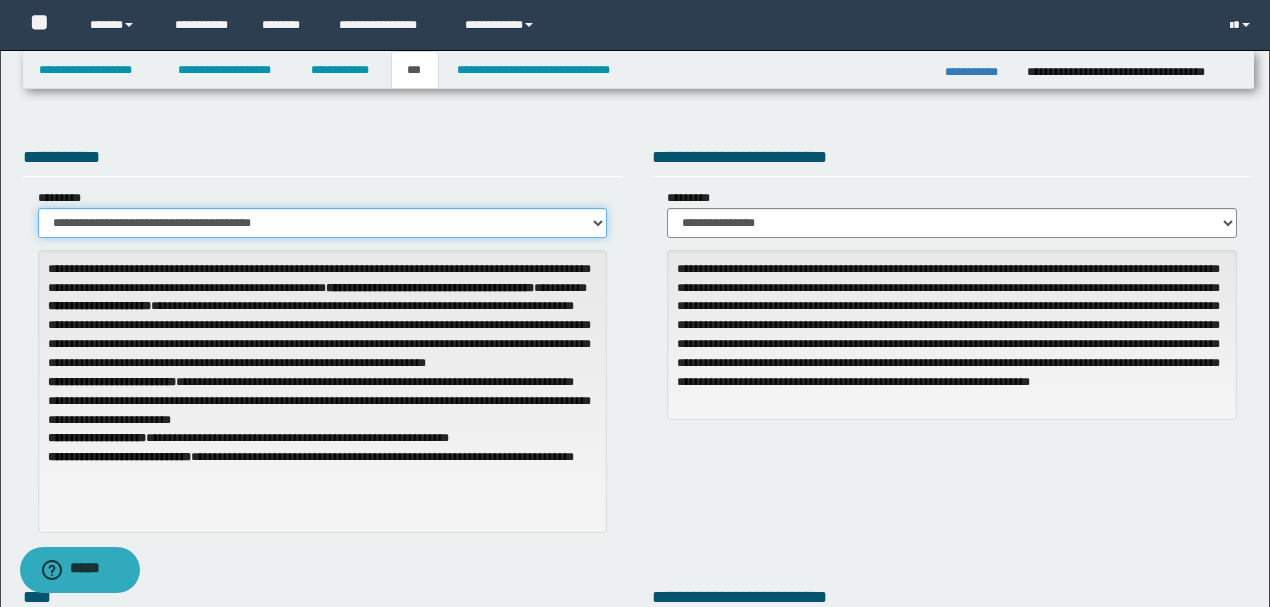 scroll, scrollTop: 0, scrollLeft: 0, axis: both 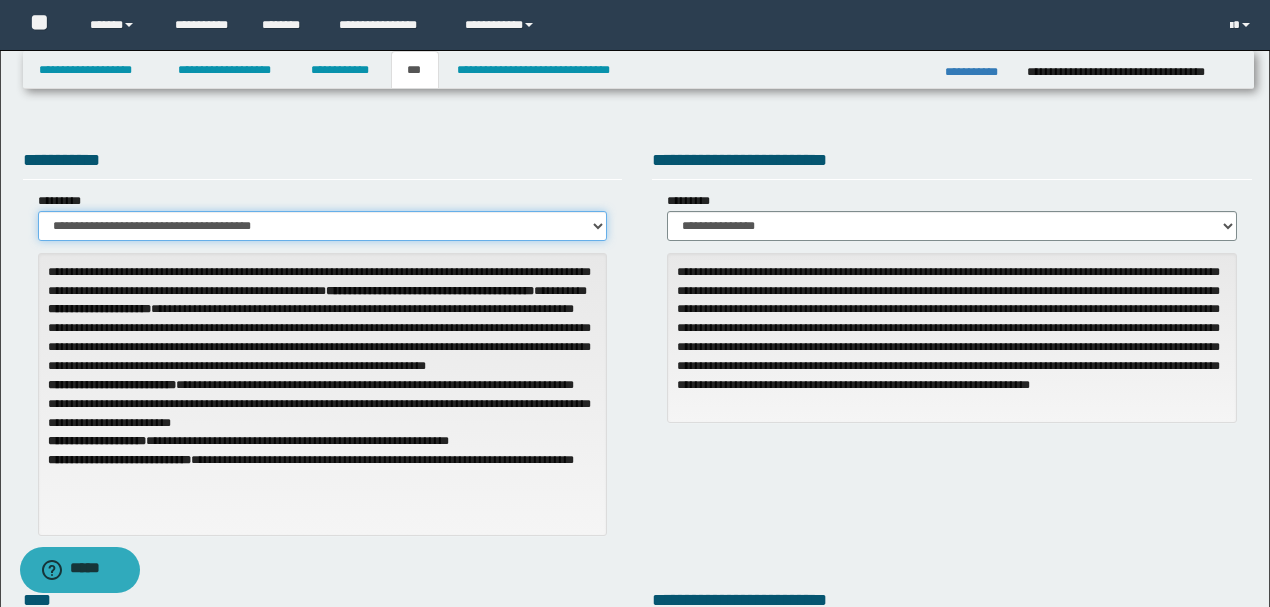 click on "**********" at bounding box center [323, 226] 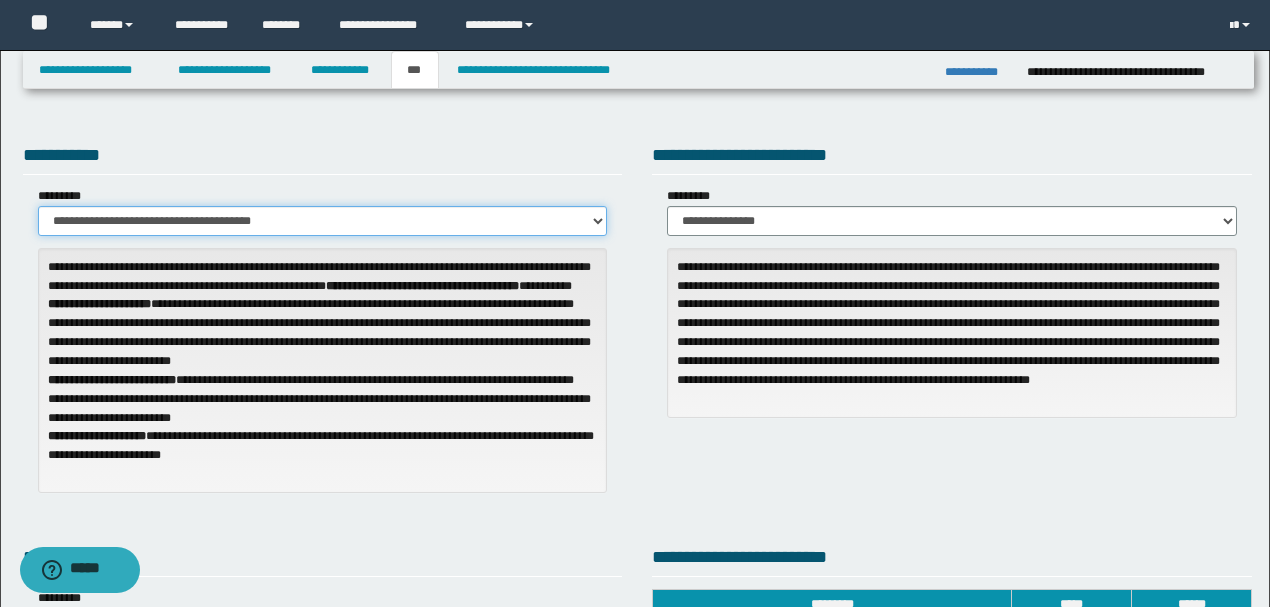 scroll, scrollTop: 0, scrollLeft: 0, axis: both 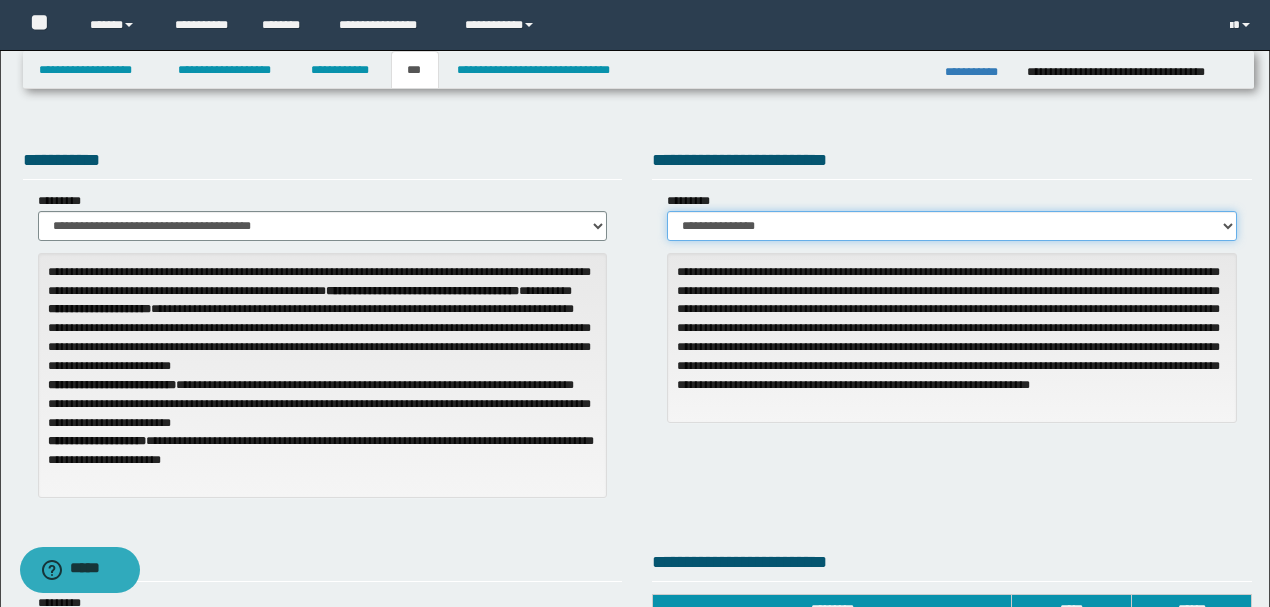 click on "**********" at bounding box center [952, 226] 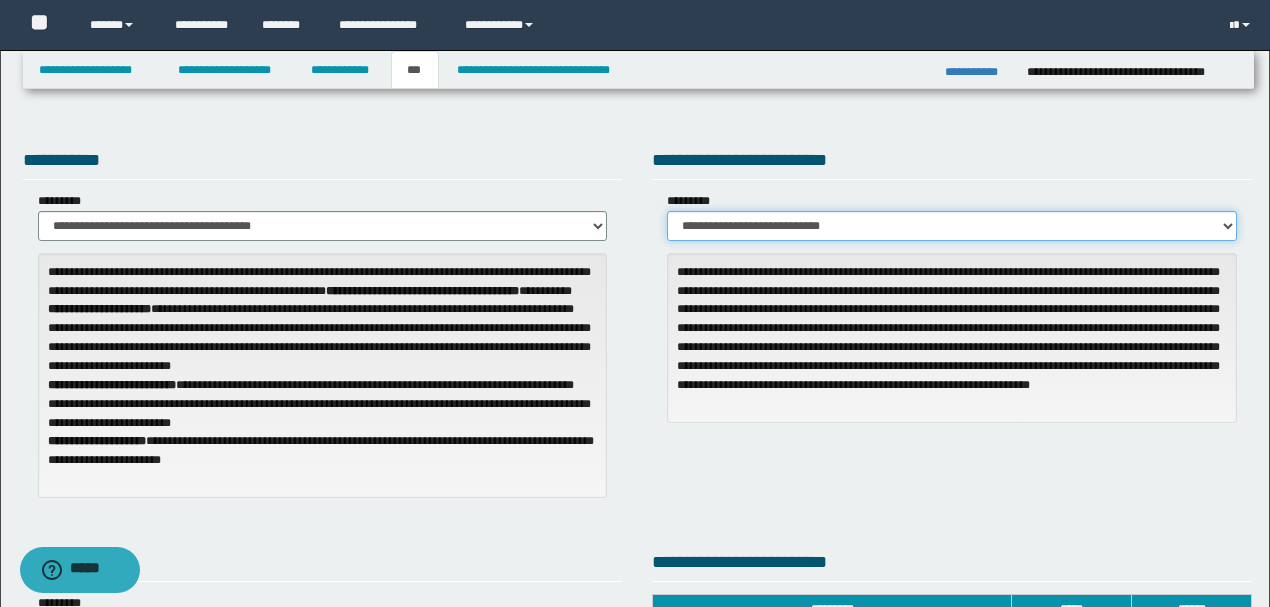 click on "**********" at bounding box center [952, 226] 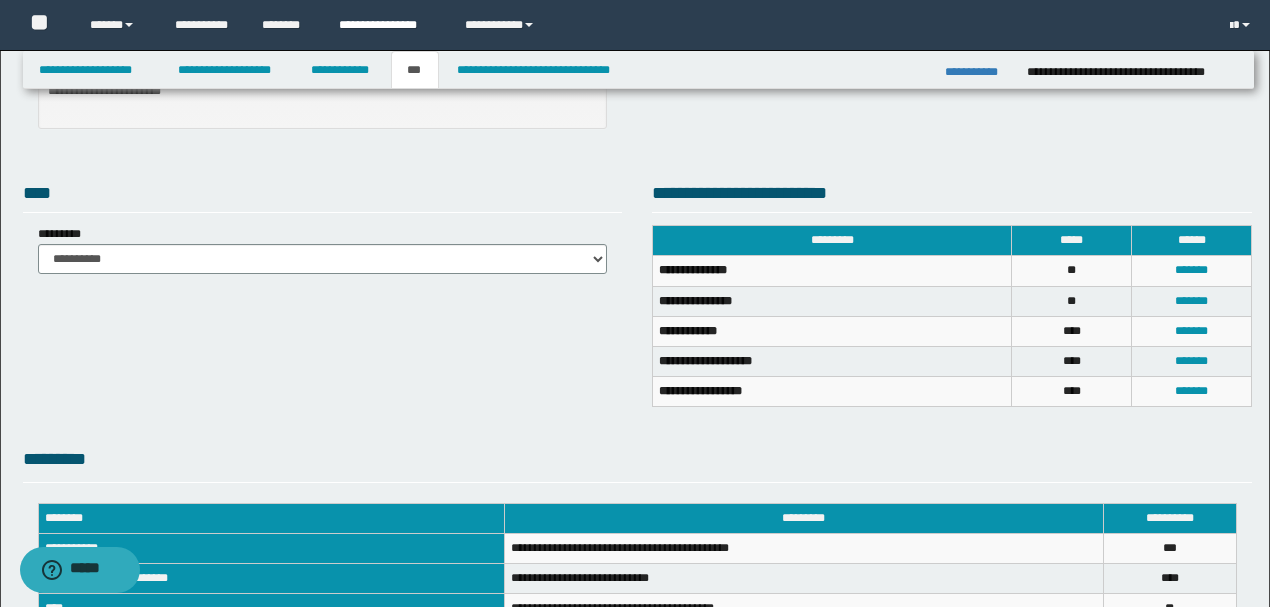 scroll, scrollTop: 266, scrollLeft: 0, axis: vertical 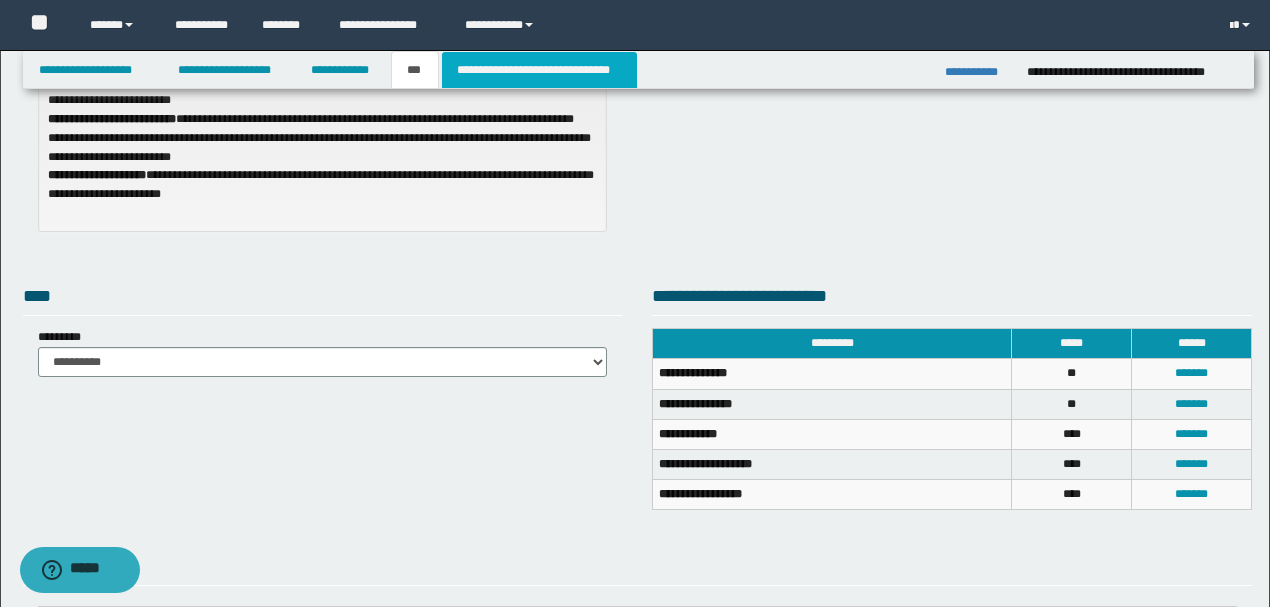 click on "**********" at bounding box center [539, 70] 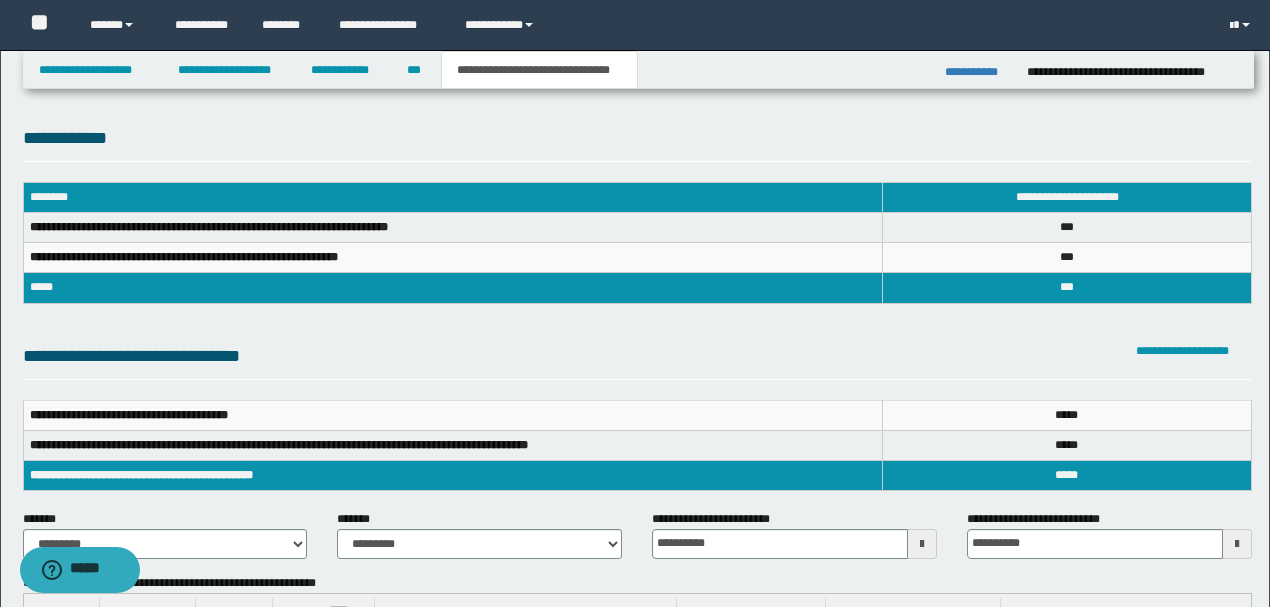 scroll, scrollTop: 0, scrollLeft: 0, axis: both 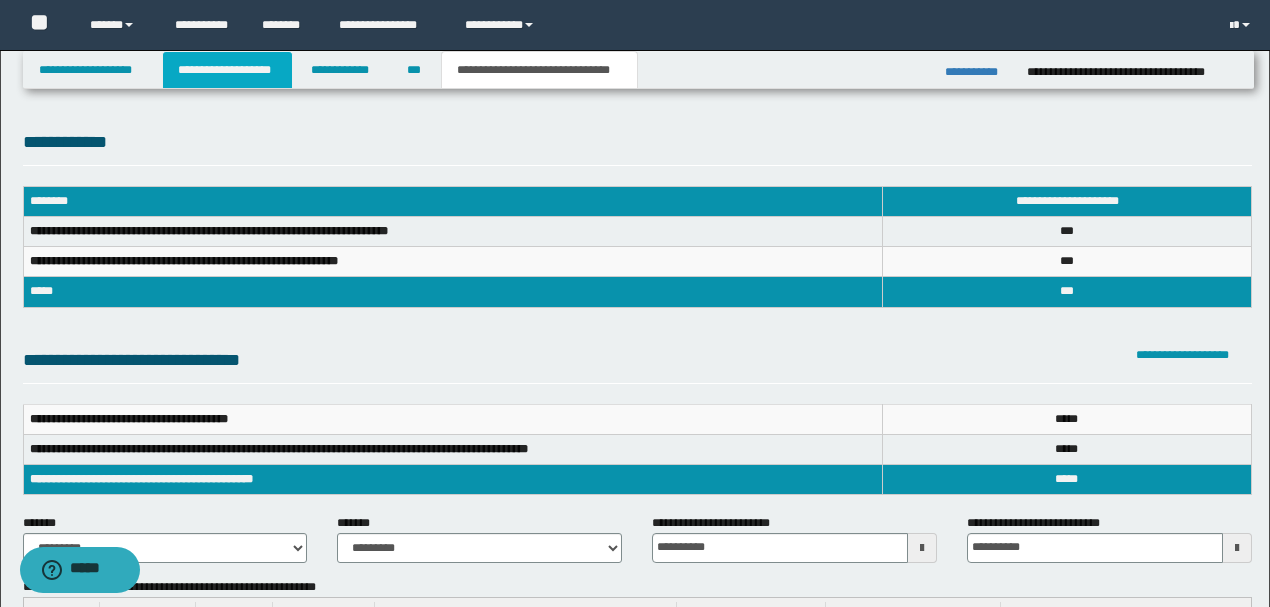 click on "**********" at bounding box center (227, 70) 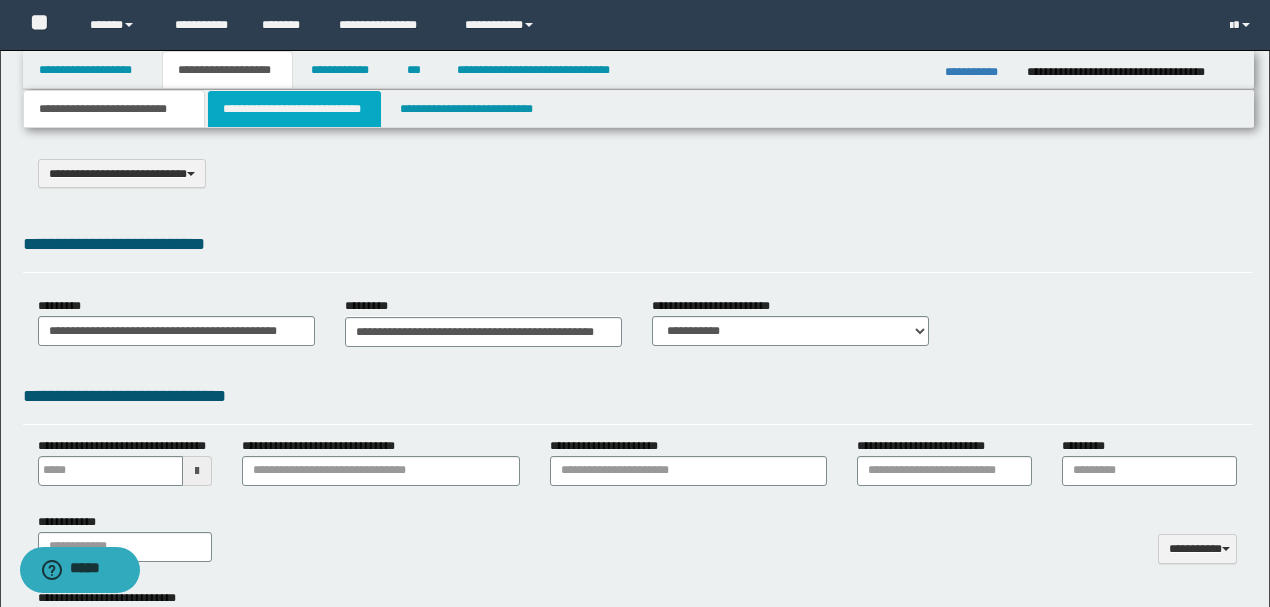 click on "**********" at bounding box center (294, 109) 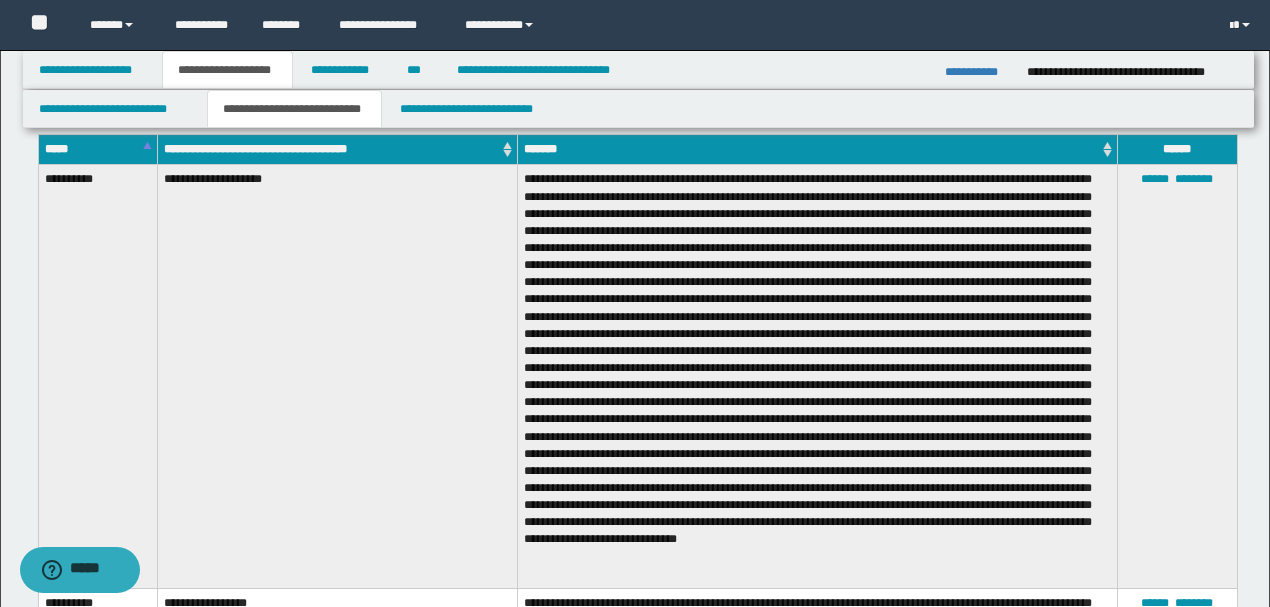 scroll, scrollTop: 800, scrollLeft: 0, axis: vertical 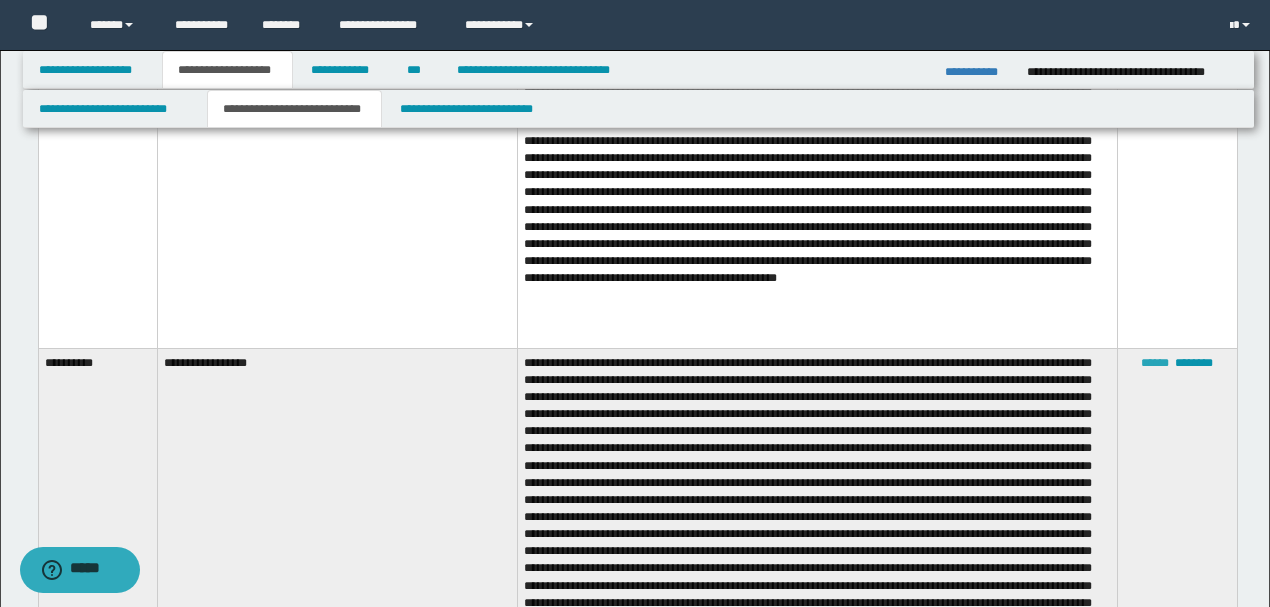 click on "******" at bounding box center (1155, 363) 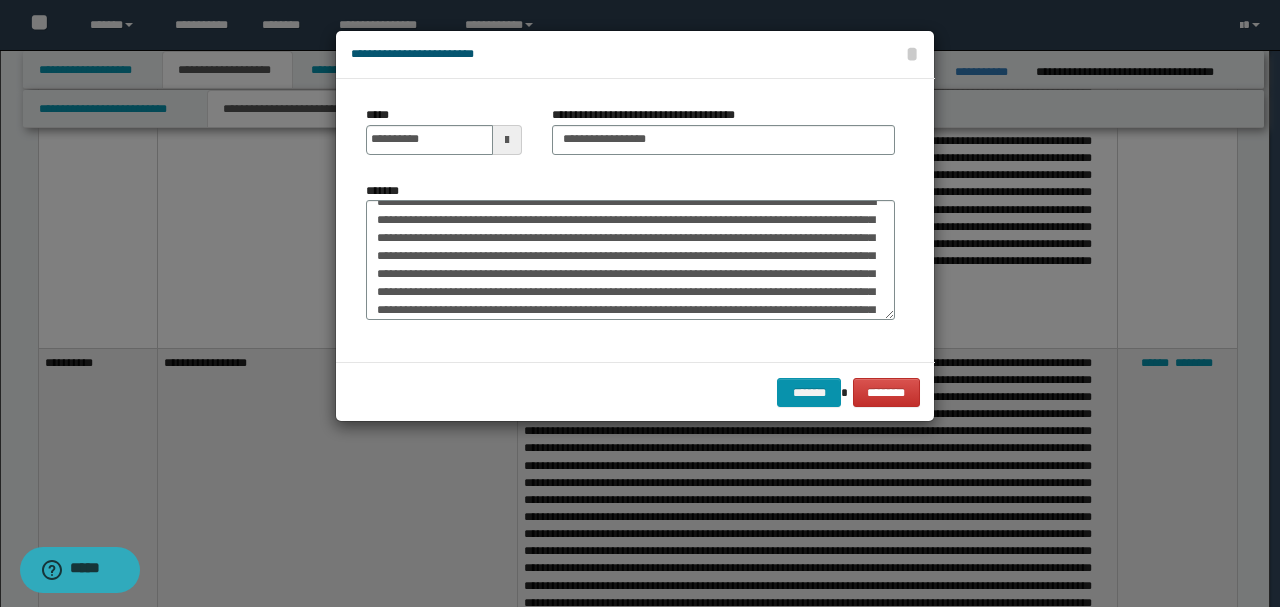 scroll, scrollTop: 0, scrollLeft: 0, axis: both 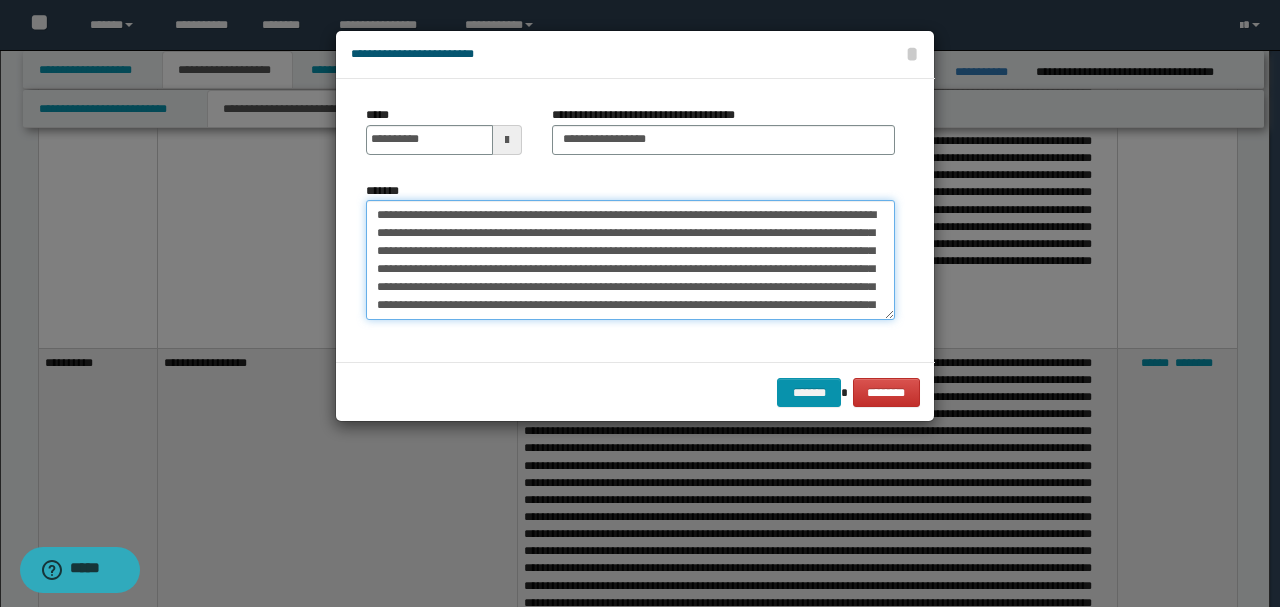 drag, startPoint x: 382, startPoint y: 212, endPoint x: 408, endPoint y: 220, distance: 27.202942 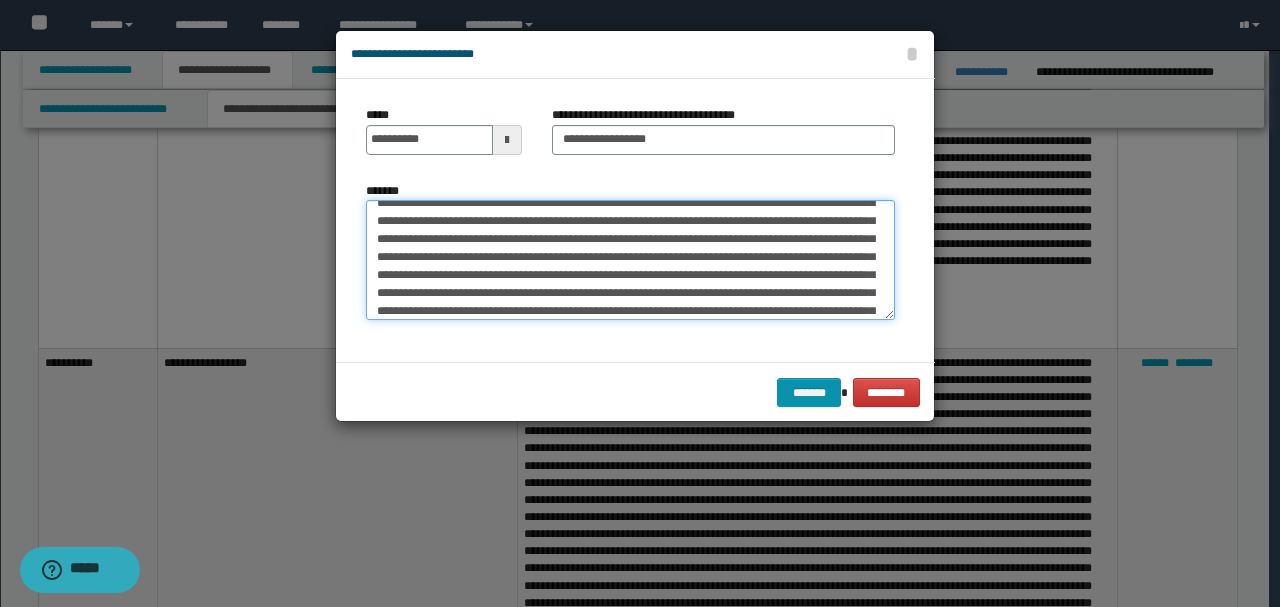 scroll, scrollTop: 133, scrollLeft: 0, axis: vertical 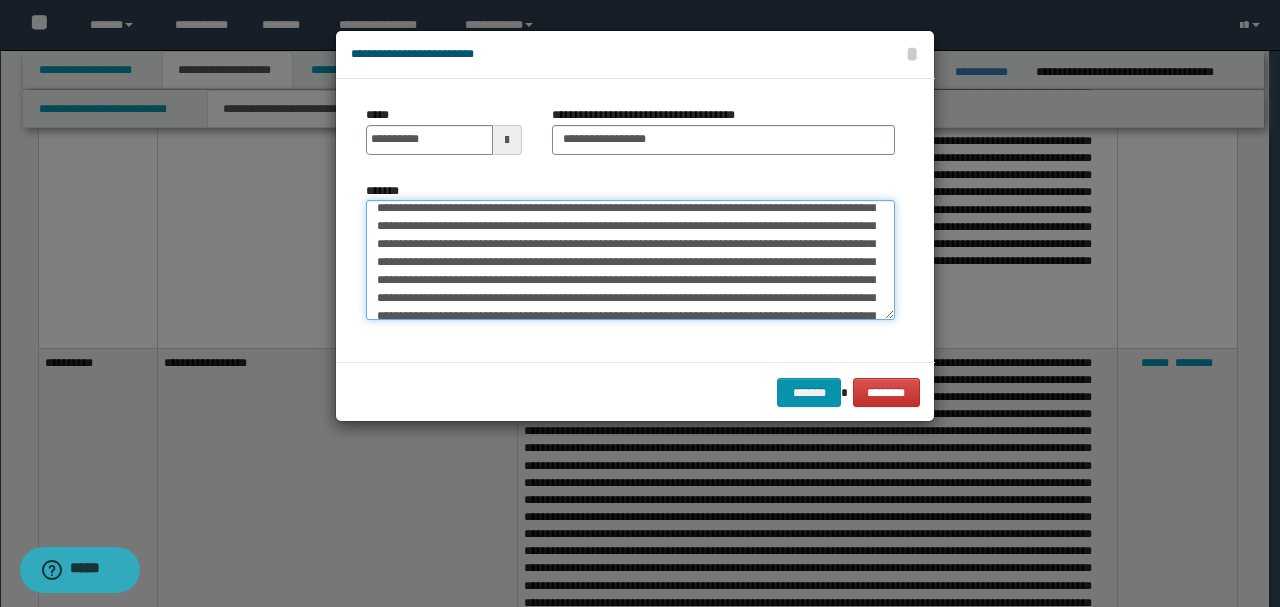 drag, startPoint x: 614, startPoint y: 287, endPoint x: 681, endPoint y: 304, distance: 69.12308 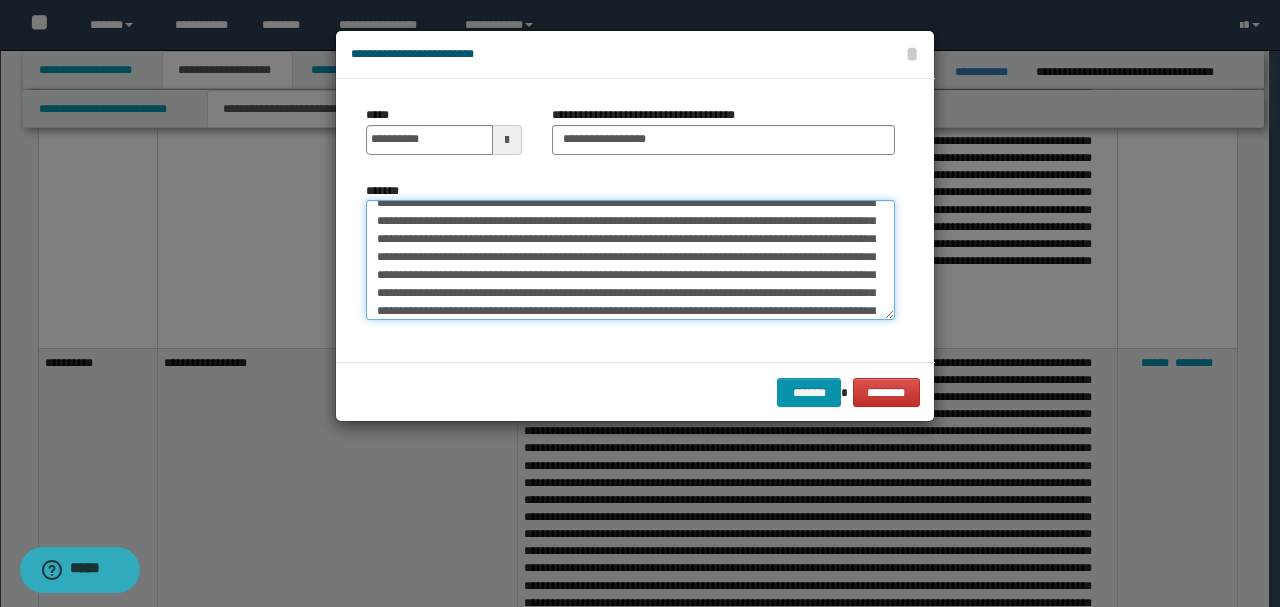 click on "*******" at bounding box center (630, 259) 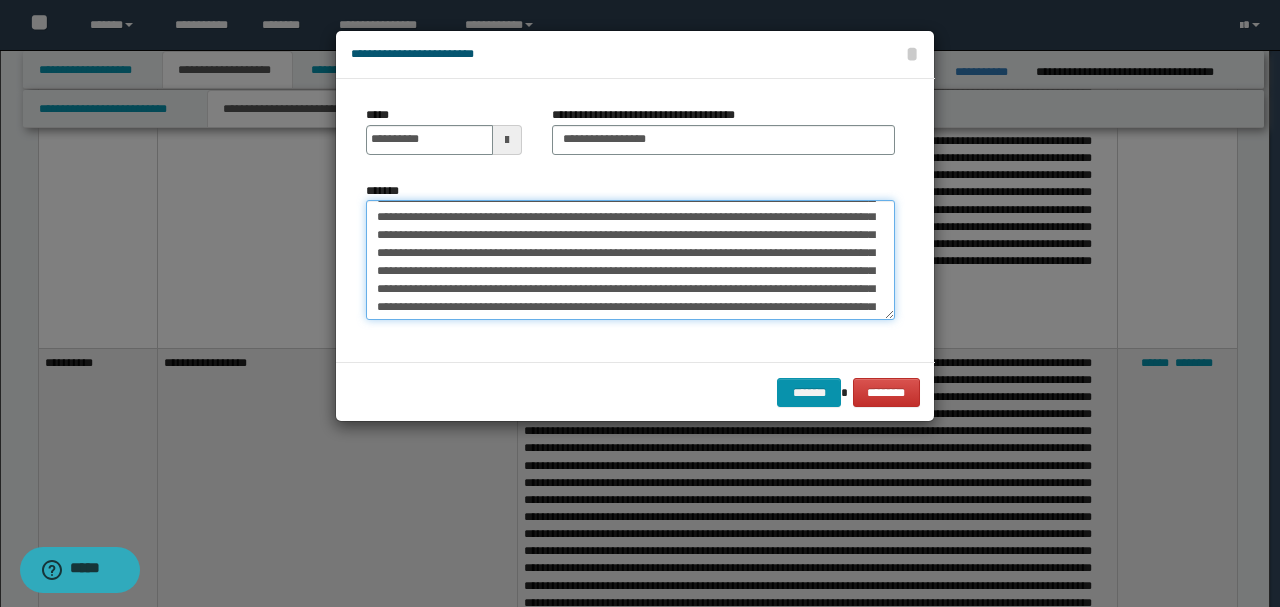 scroll, scrollTop: 400, scrollLeft: 0, axis: vertical 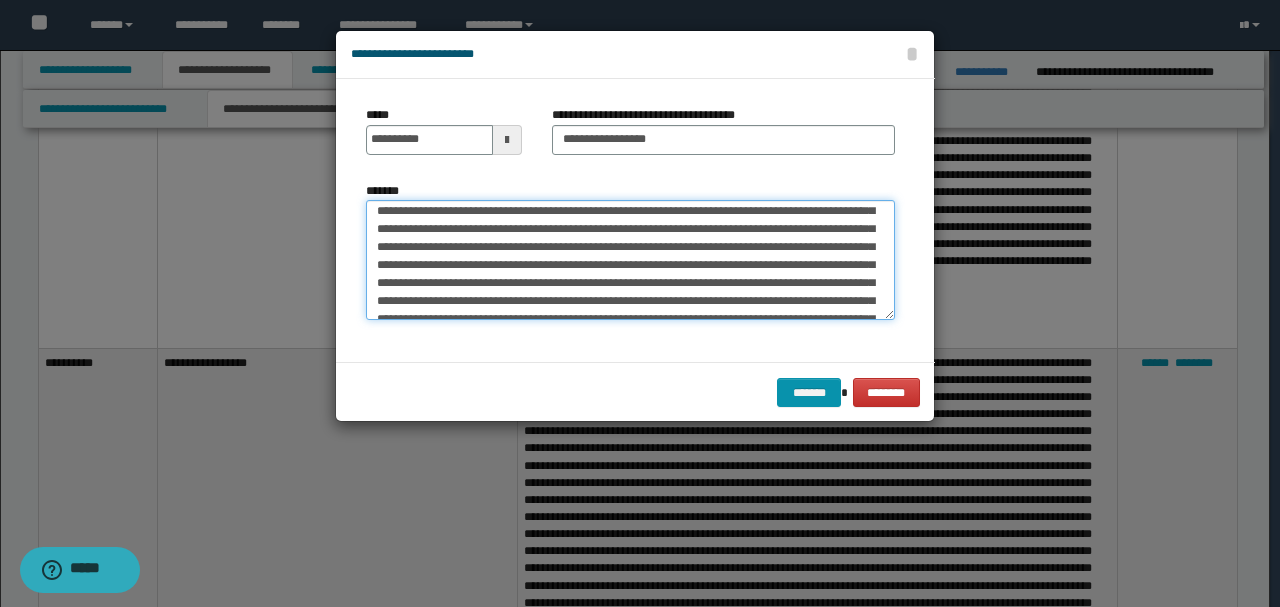 drag, startPoint x: 509, startPoint y: 284, endPoint x: 608, endPoint y: 294, distance: 99.50377 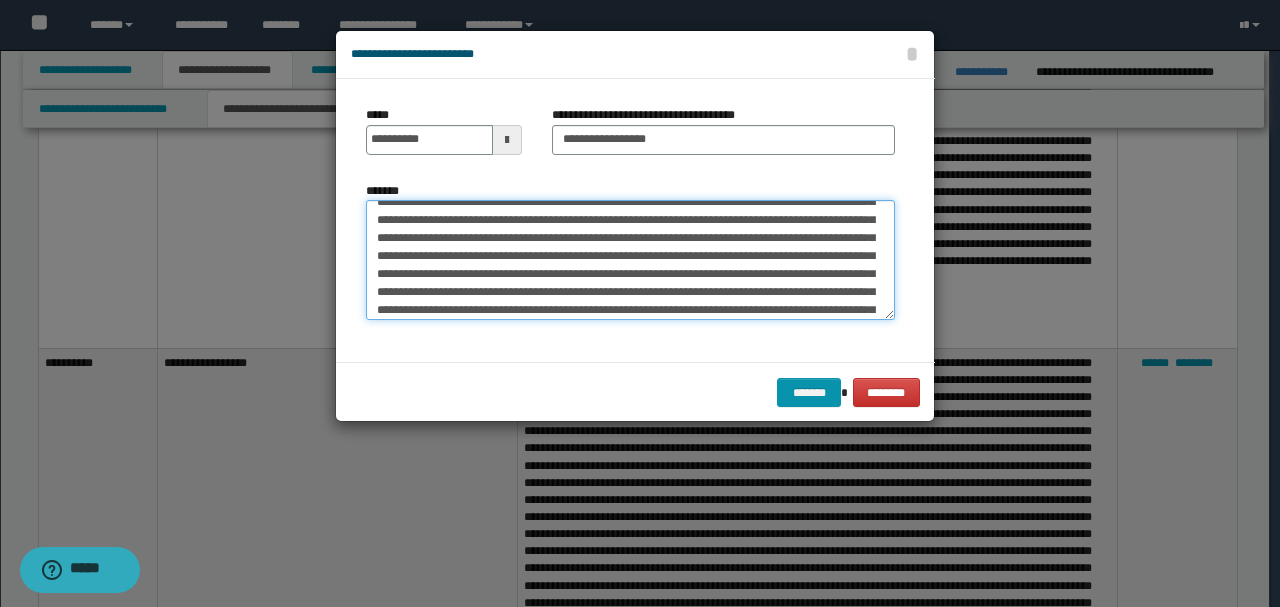 scroll, scrollTop: 666, scrollLeft: 0, axis: vertical 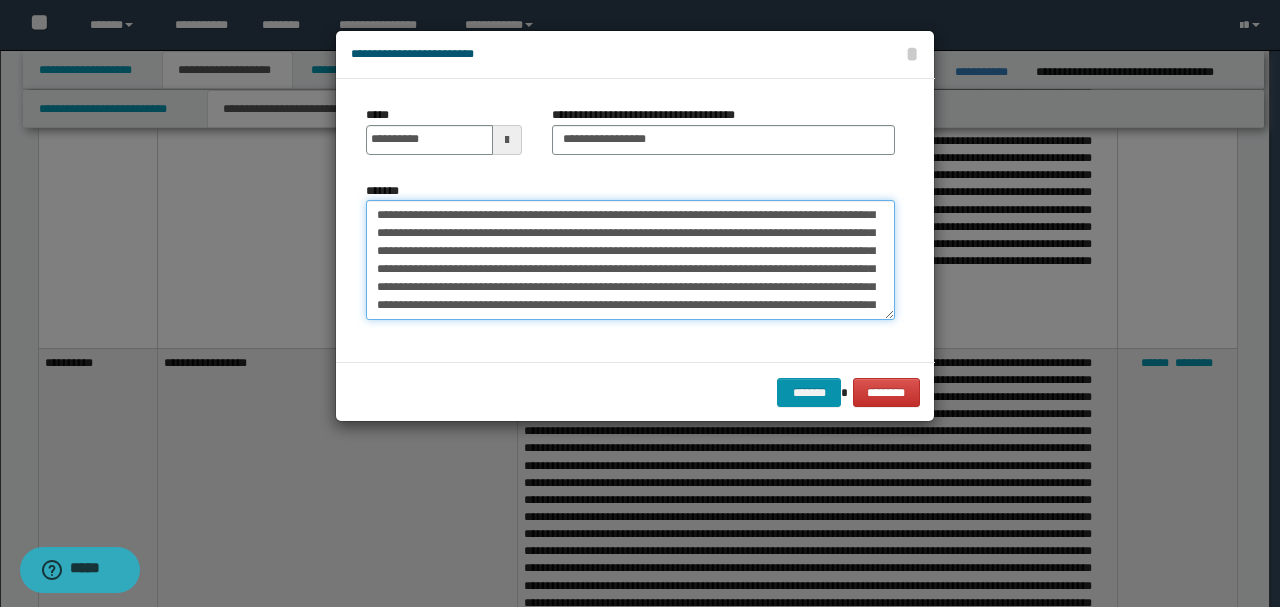 click on "*******" at bounding box center [630, 259] 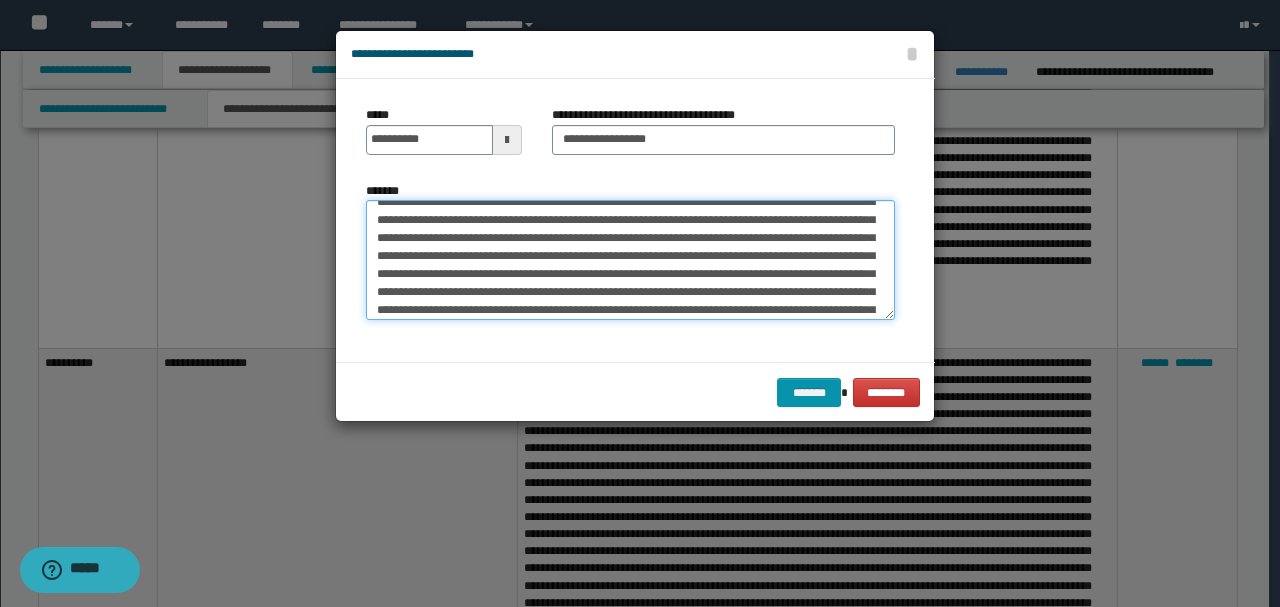 drag, startPoint x: 539, startPoint y: 270, endPoint x: 594, endPoint y: 270, distance: 55 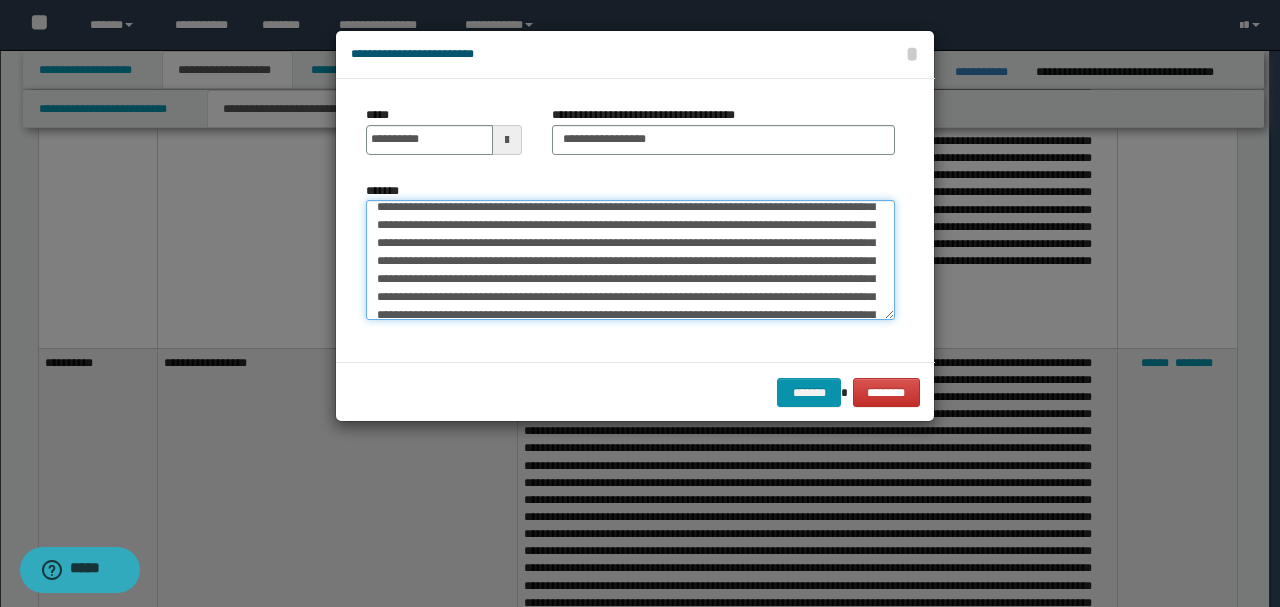 drag, startPoint x: 840, startPoint y: 280, endPoint x: 817, endPoint y: 279, distance: 23.021729 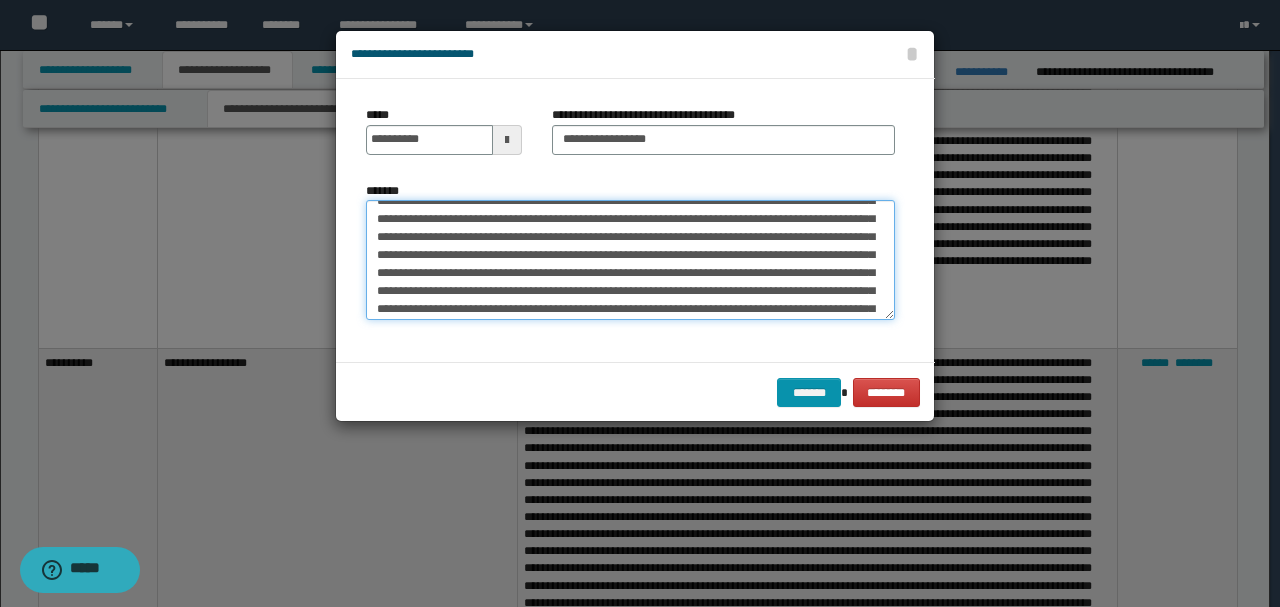 scroll, scrollTop: 1000, scrollLeft: 0, axis: vertical 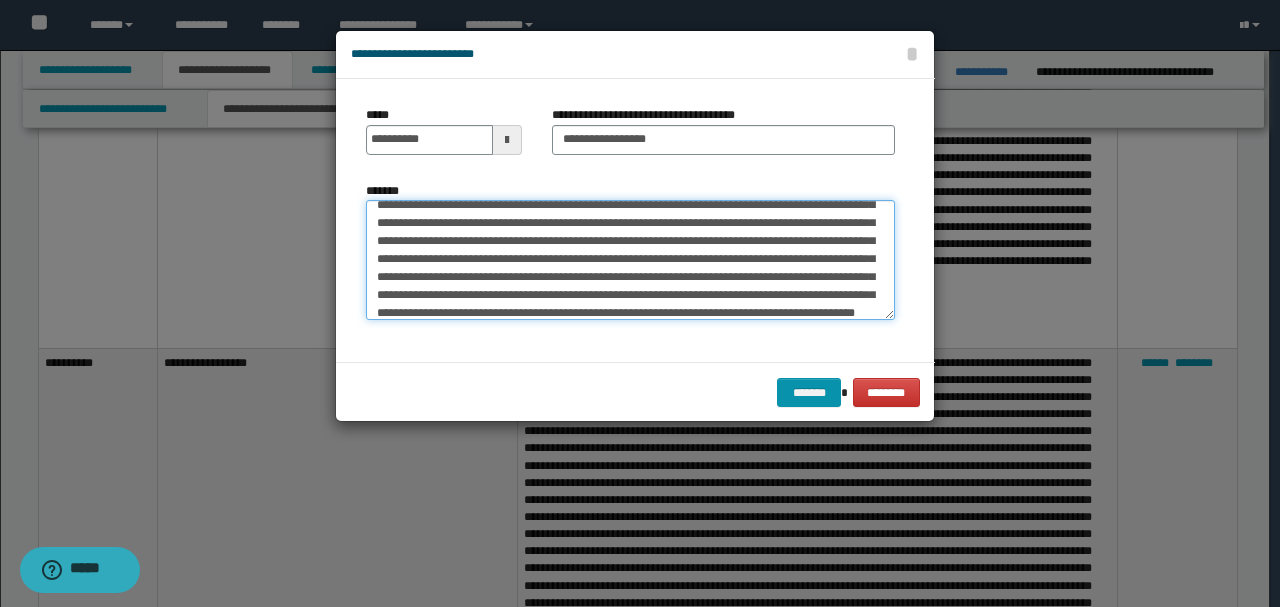 click on "*******" at bounding box center [630, 259] 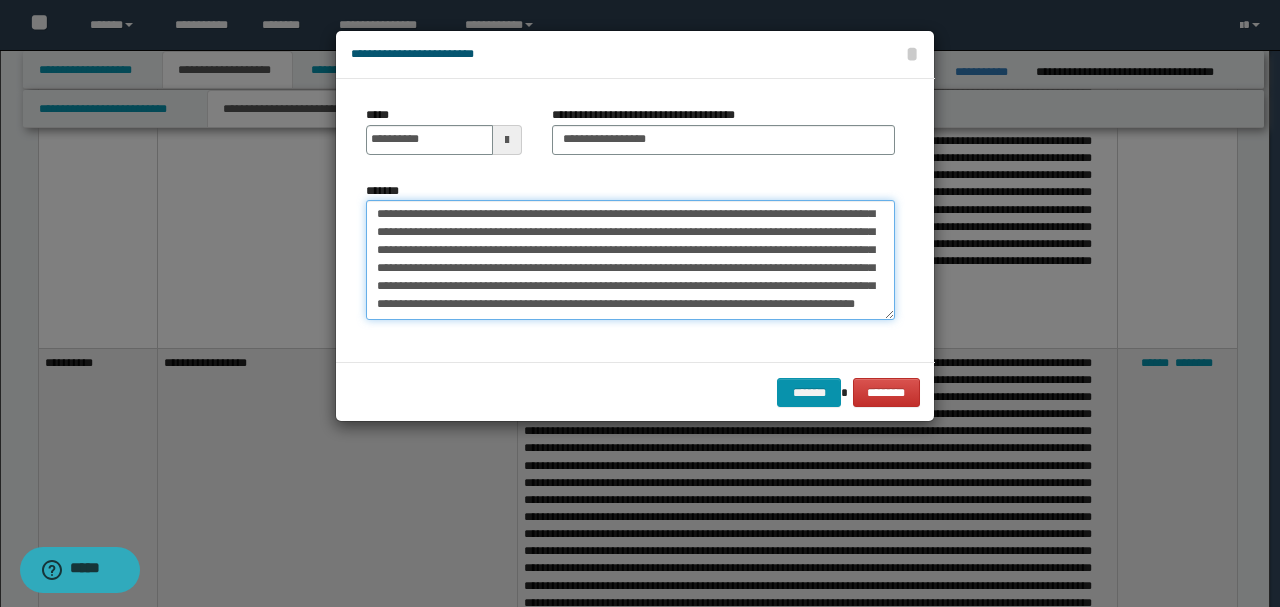 scroll, scrollTop: 1066, scrollLeft: 0, axis: vertical 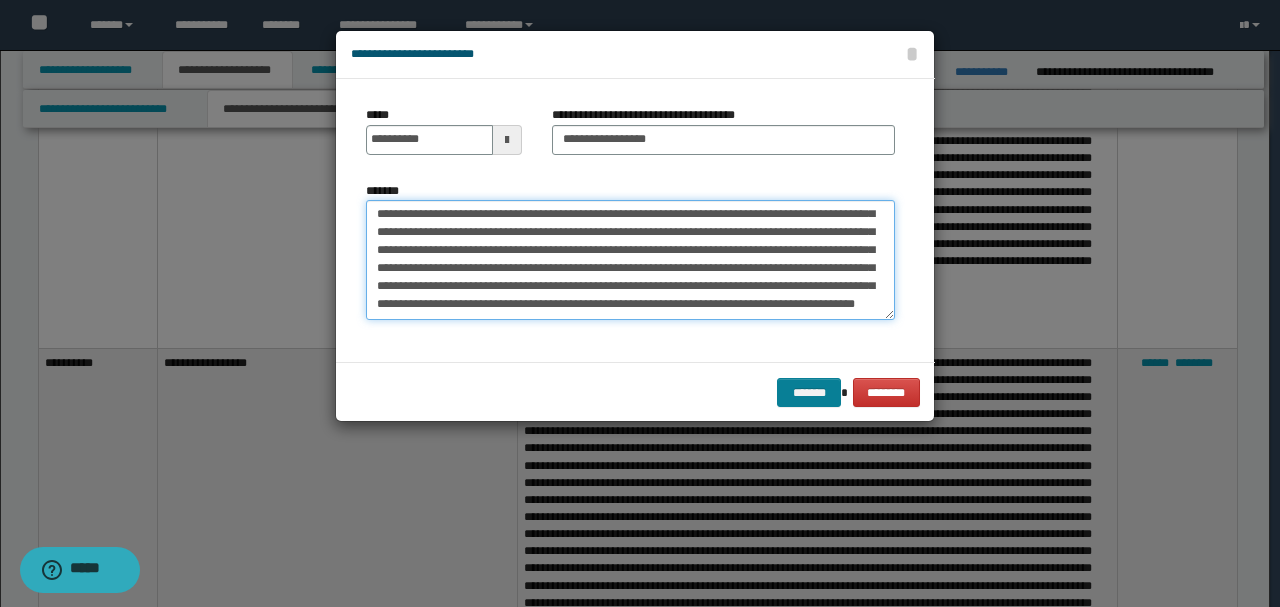 type on "**********" 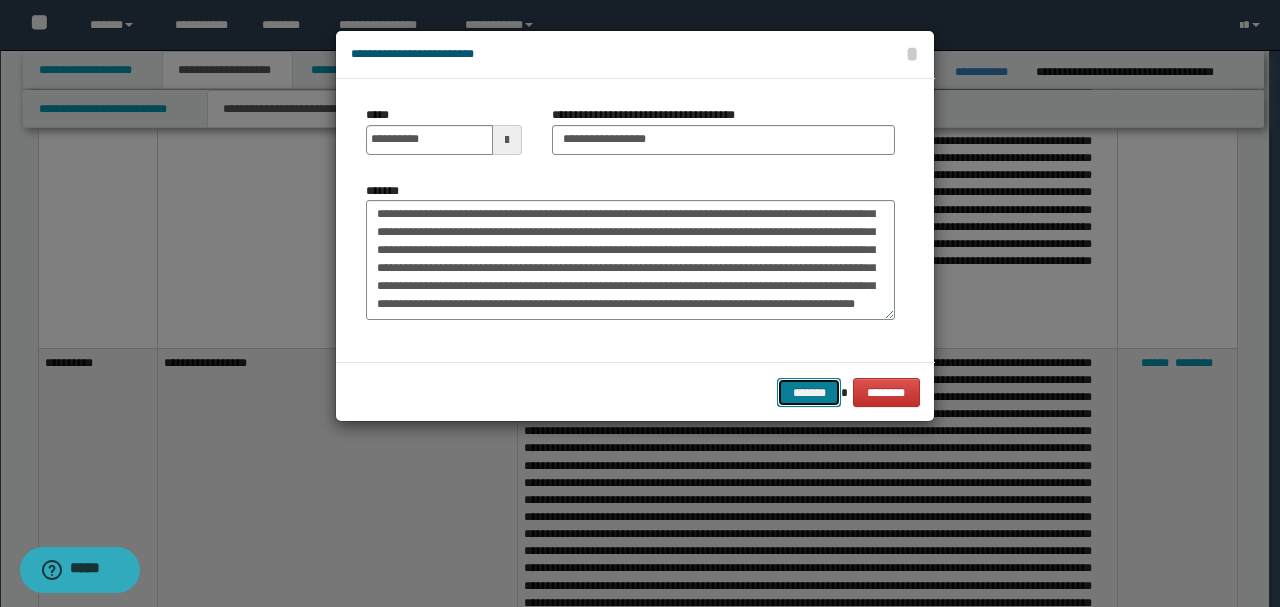 click on "*******" at bounding box center (809, 392) 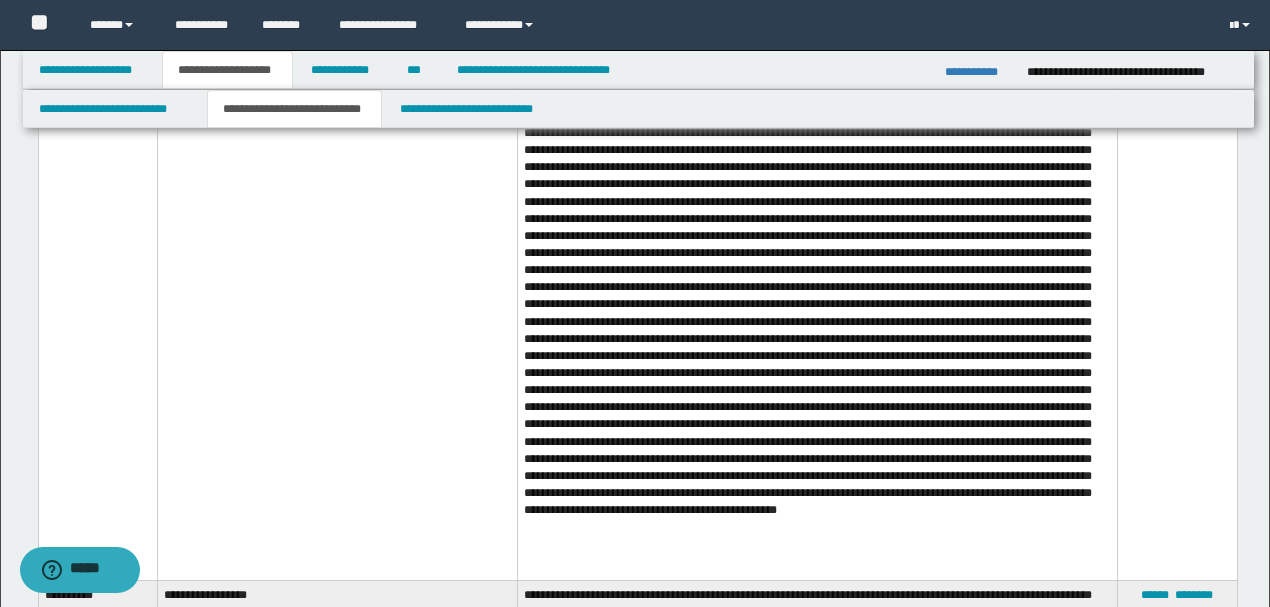 scroll, scrollTop: 1800, scrollLeft: 0, axis: vertical 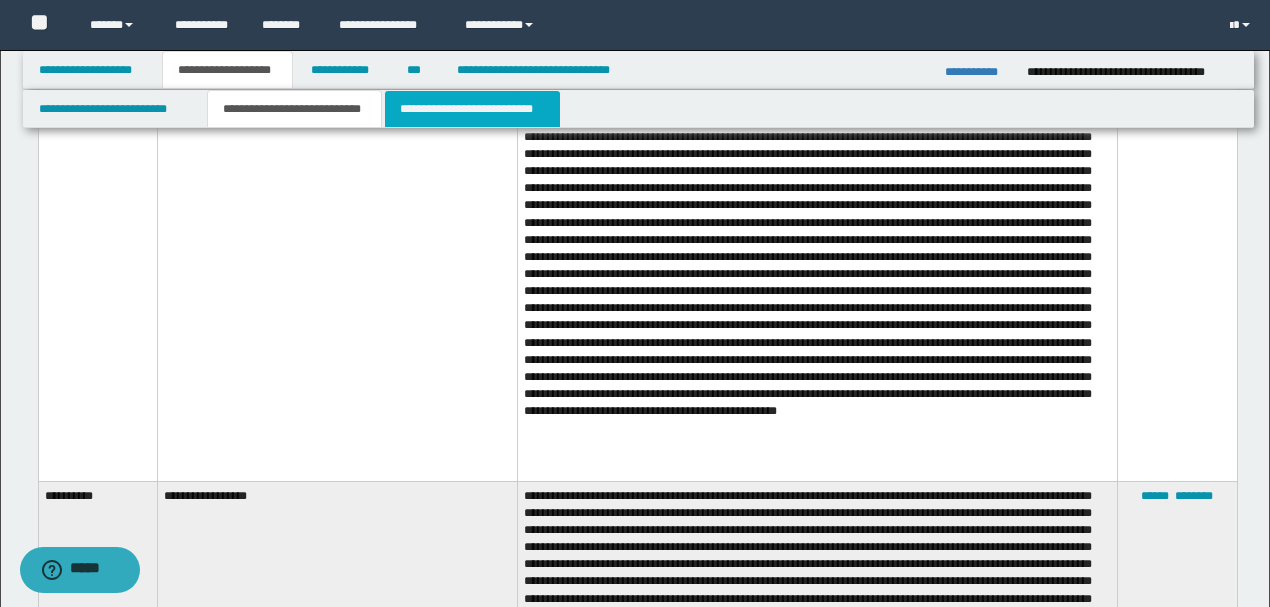 click on "**********" at bounding box center [472, 109] 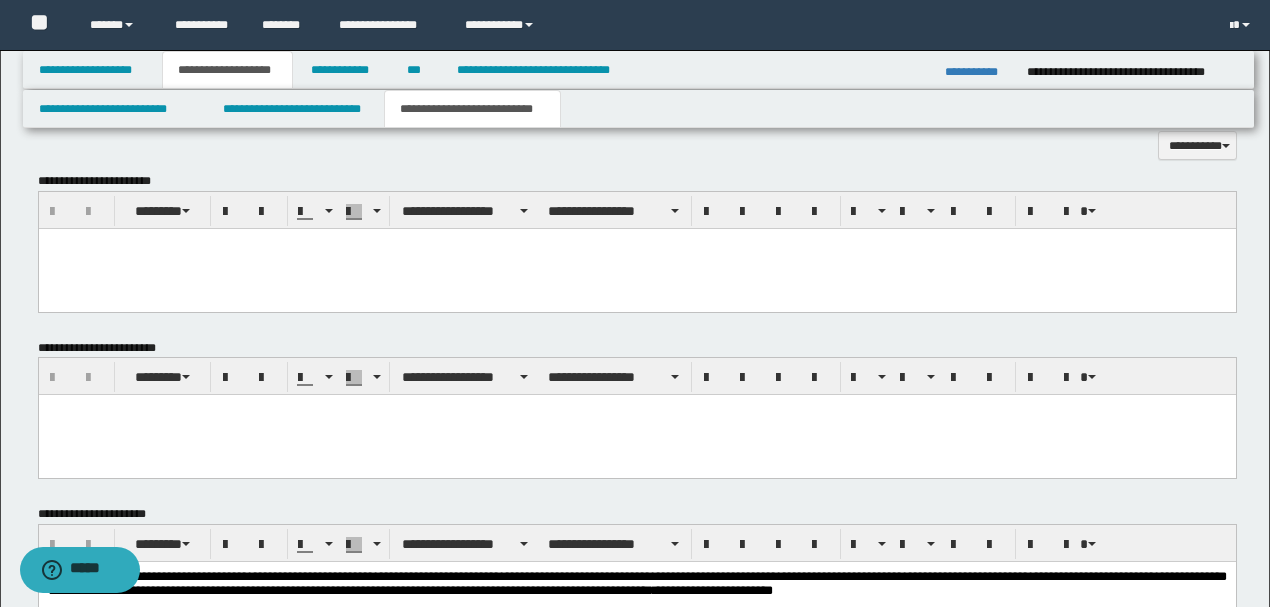 scroll, scrollTop: 1075, scrollLeft: 0, axis: vertical 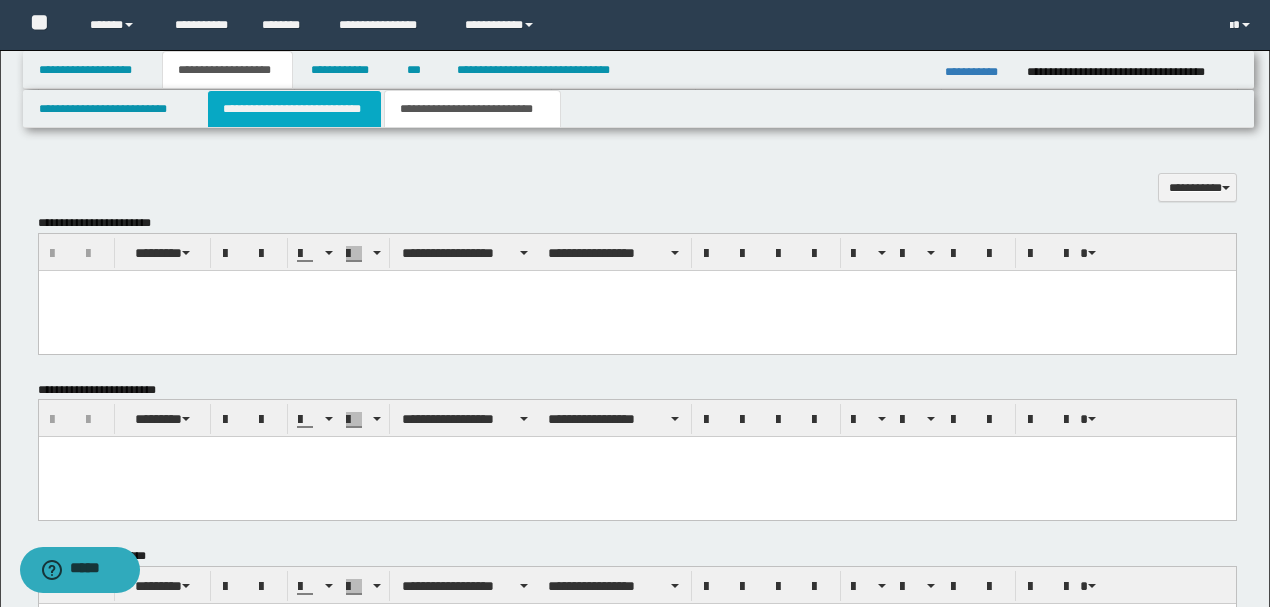 click on "**********" at bounding box center [294, 109] 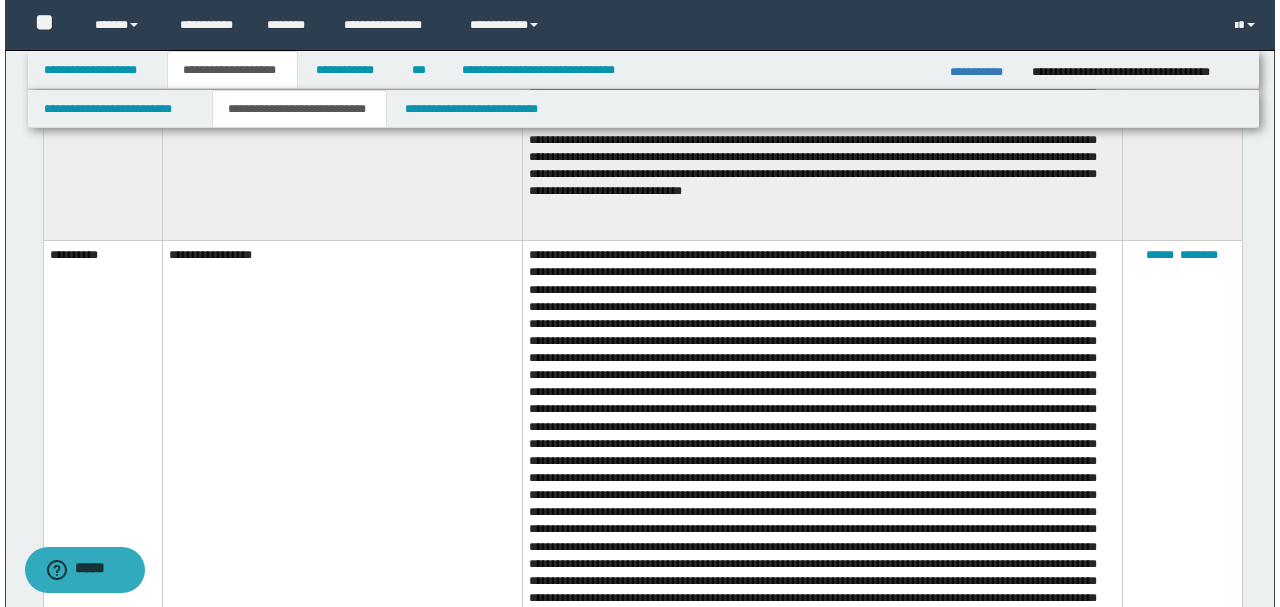 scroll, scrollTop: 1342, scrollLeft: 0, axis: vertical 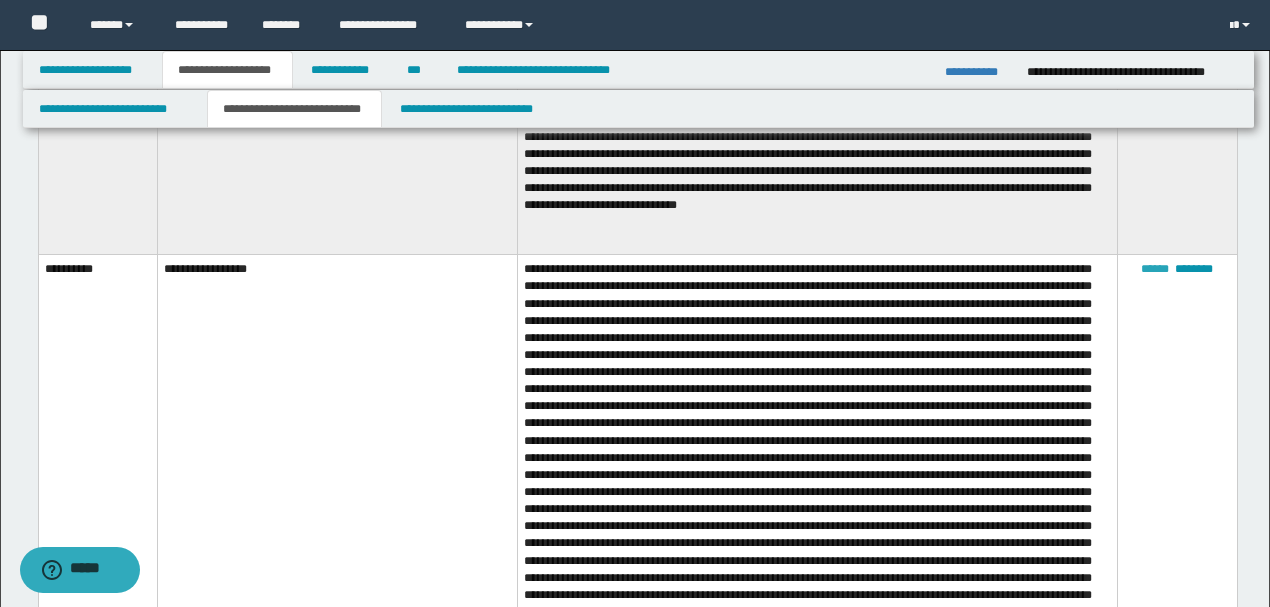 click on "******" at bounding box center [1155, 269] 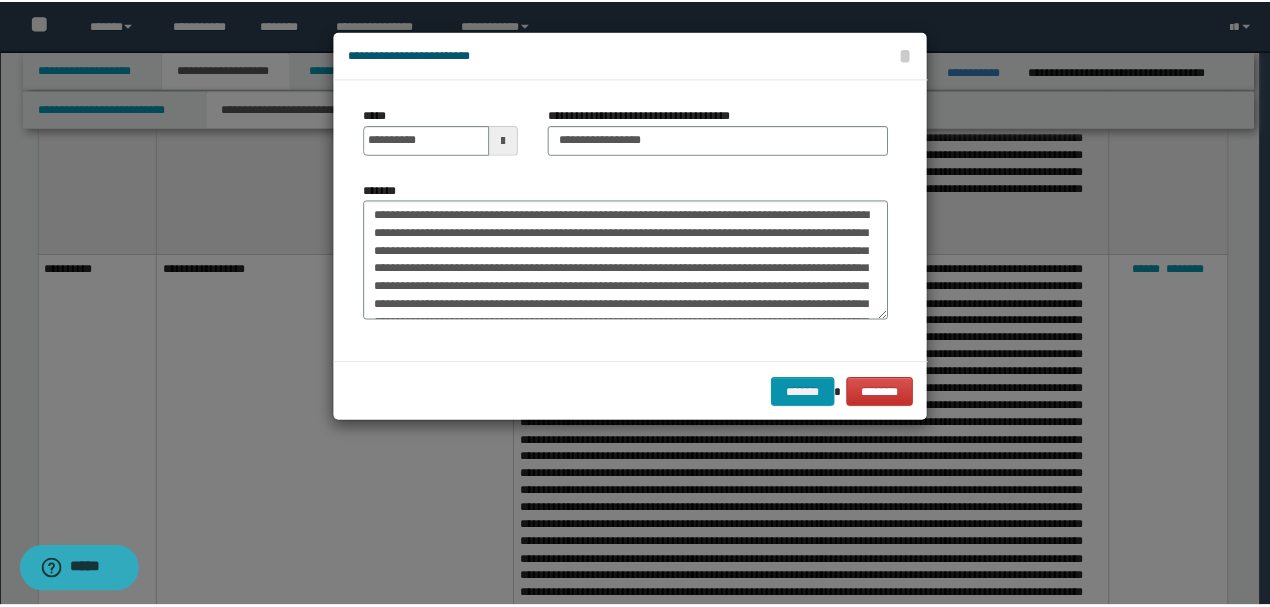 scroll, scrollTop: 0, scrollLeft: 0, axis: both 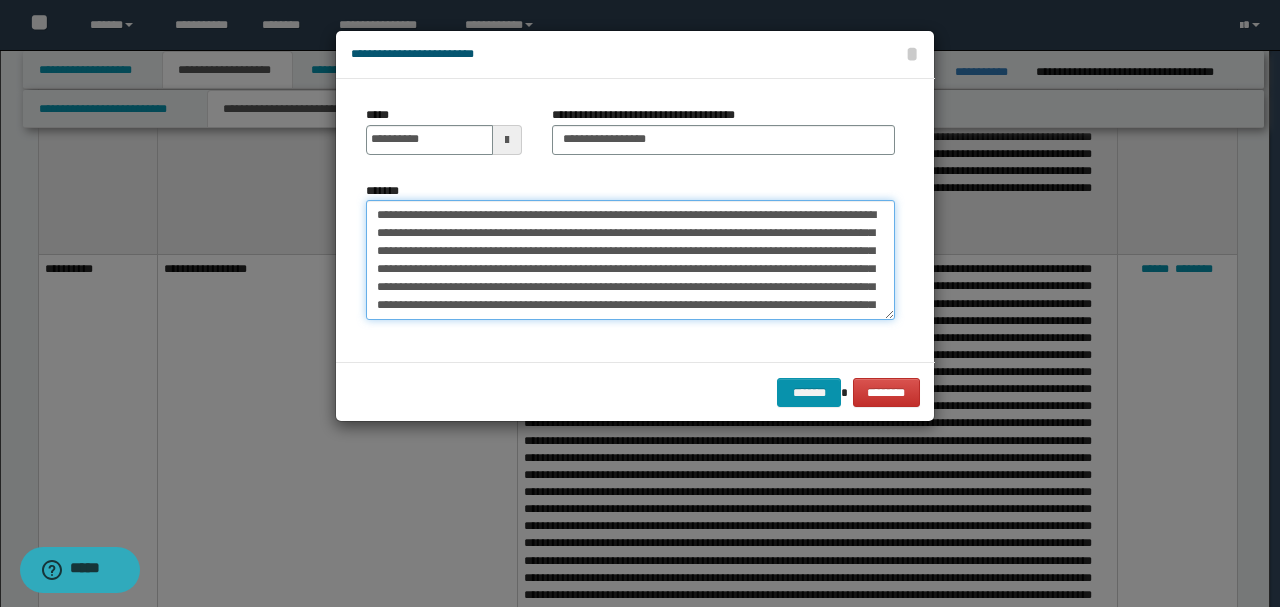 drag, startPoint x: 481, startPoint y: 213, endPoint x: 846, endPoint y: 211, distance: 365.0055 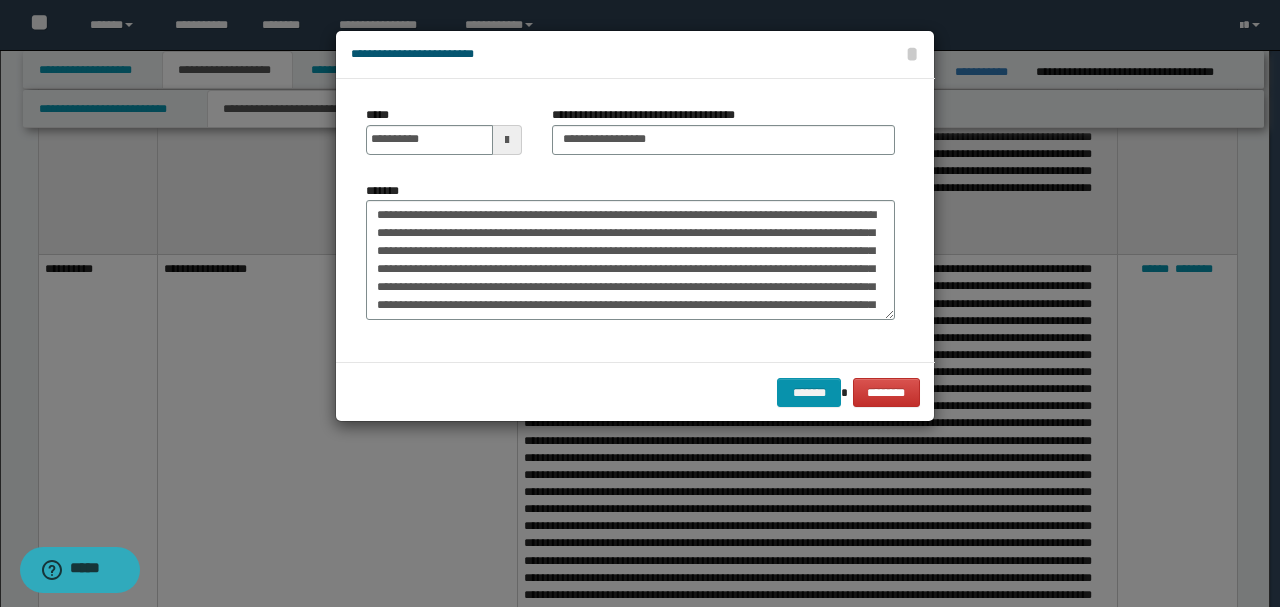 click on "**********" at bounding box center [630, 220] 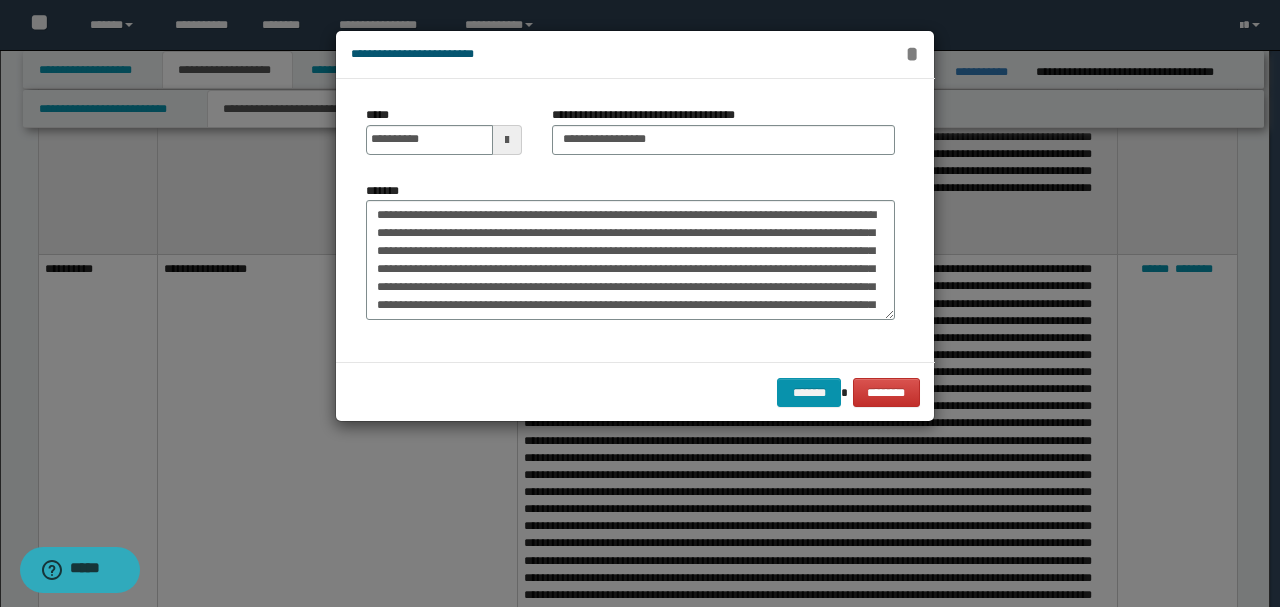 click on "*" at bounding box center [912, 54] 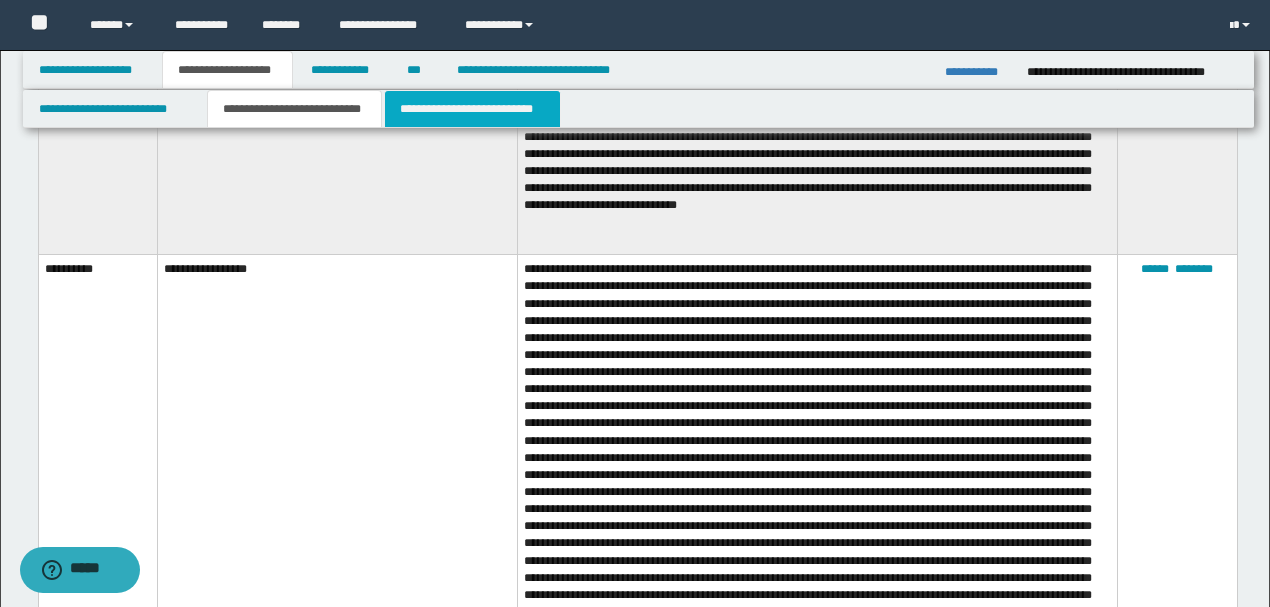 click on "**********" at bounding box center (472, 109) 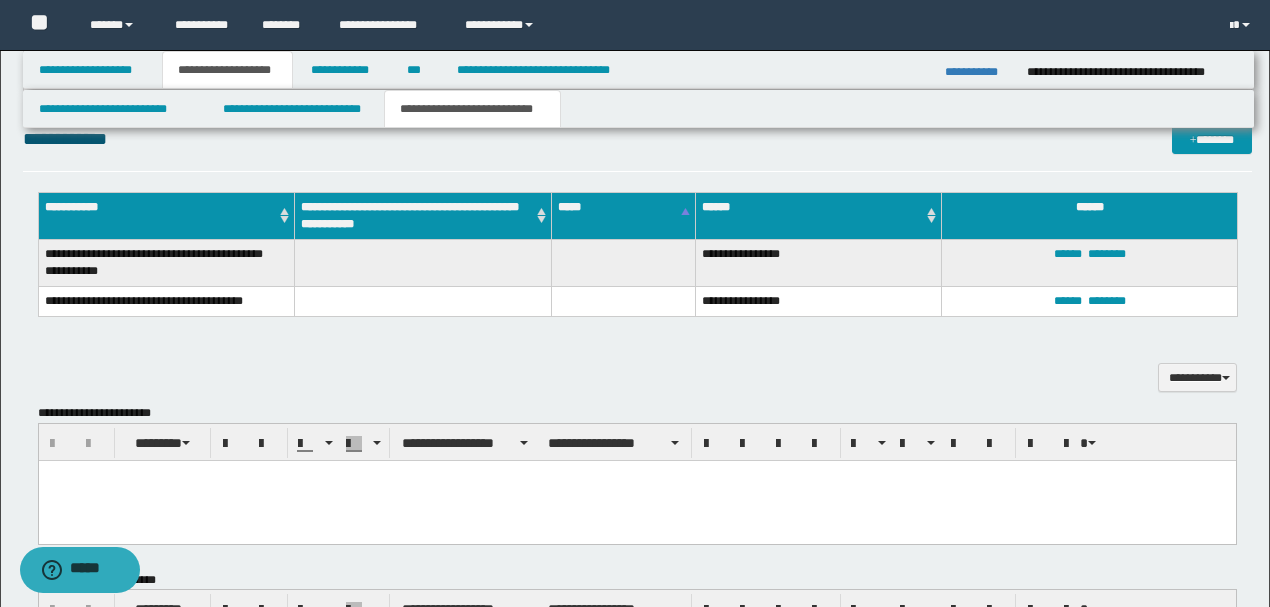 scroll, scrollTop: 875, scrollLeft: 0, axis: vertical 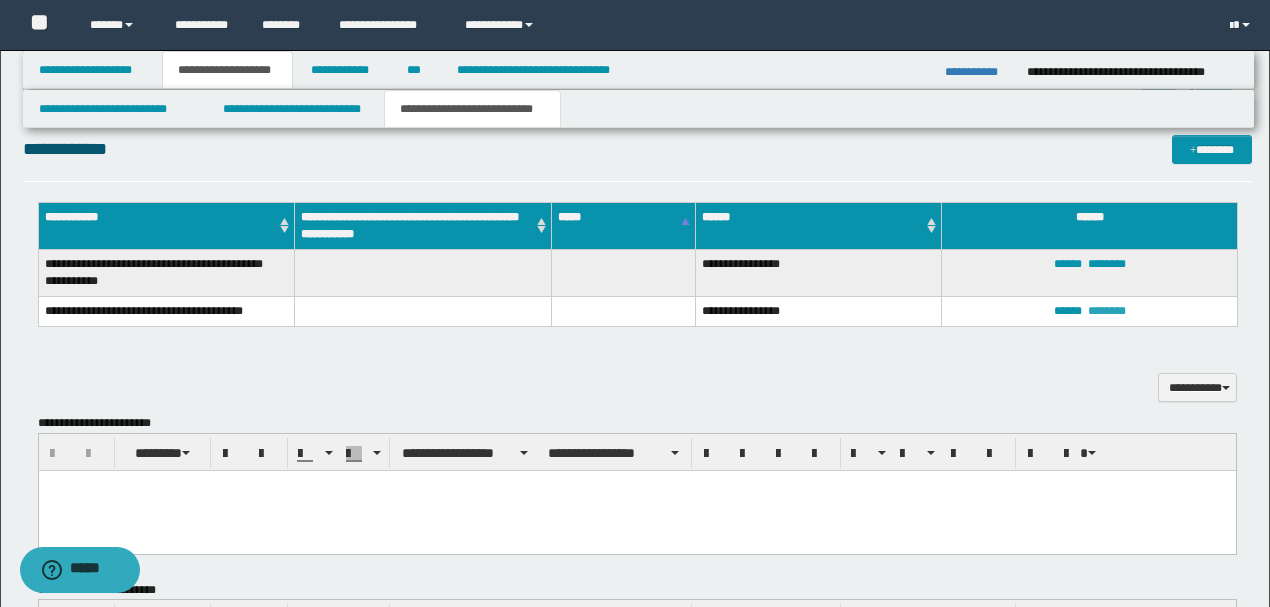 click on "********" at bounding box center (1107, 311) 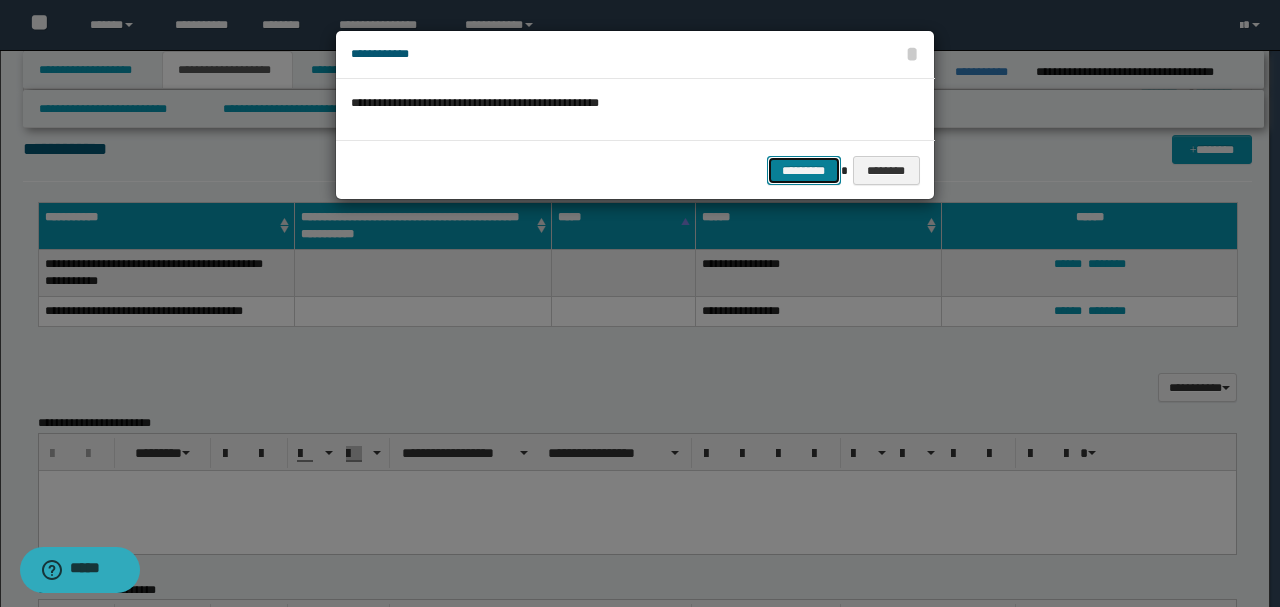 click on "*********" at bounding box center (804, 170) 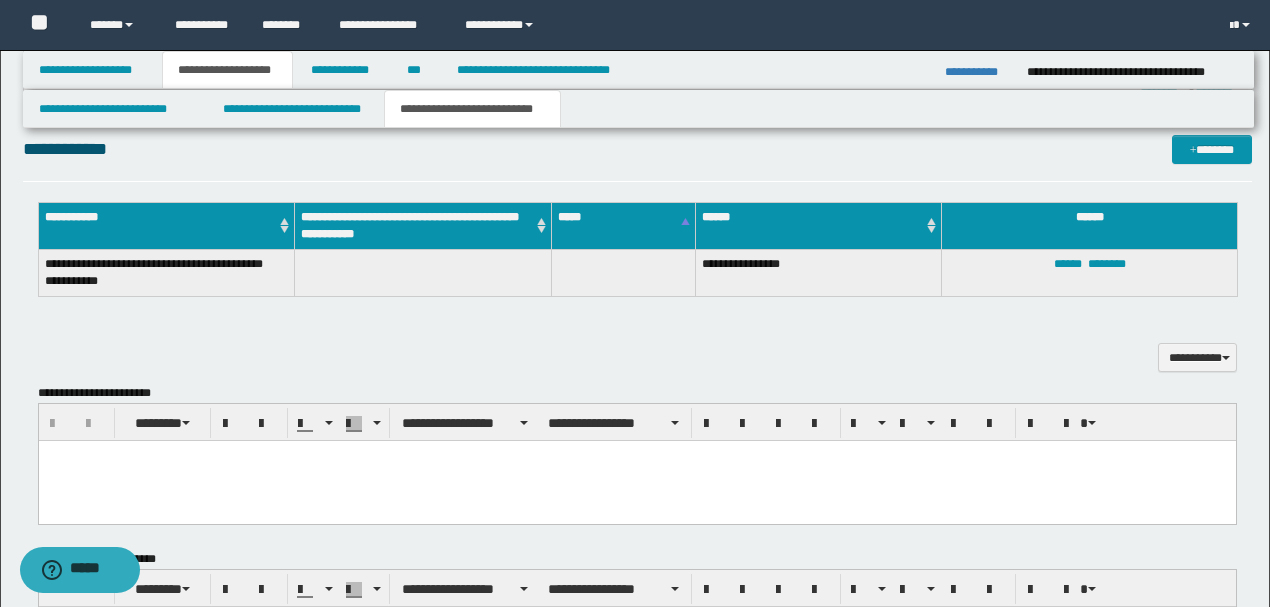 drag, startPoint x: 448, startPoint y: 261, endPoint x: 338, endPoint y: 270, distance: 110.36757 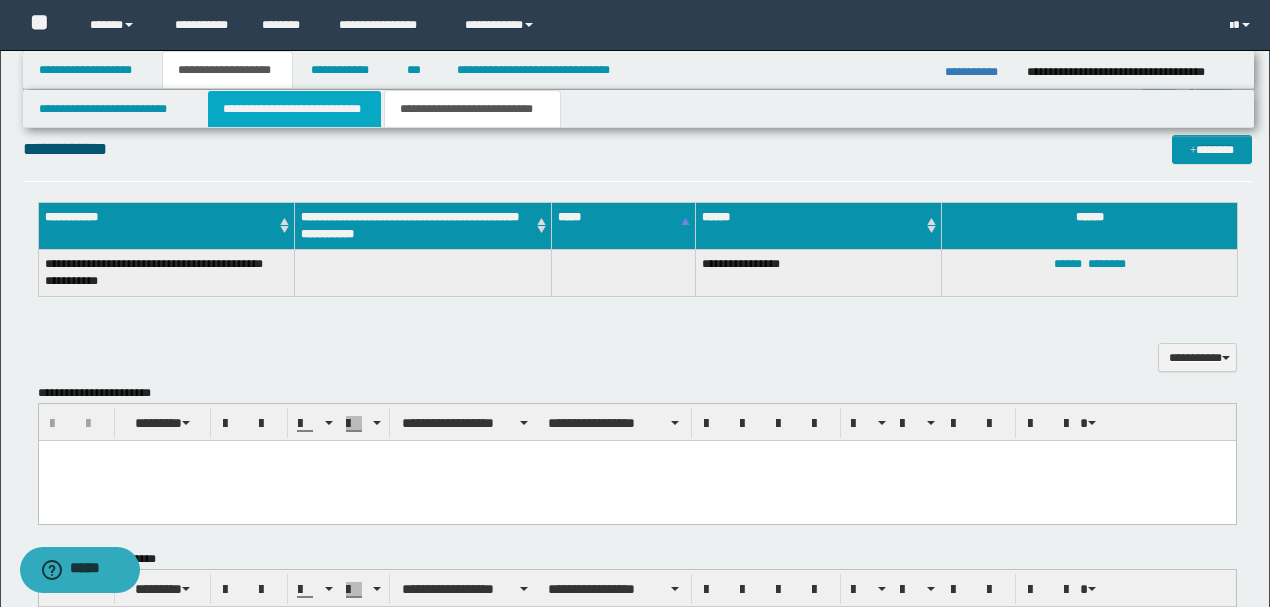 click on "**********" at bounding box center (294, 109) 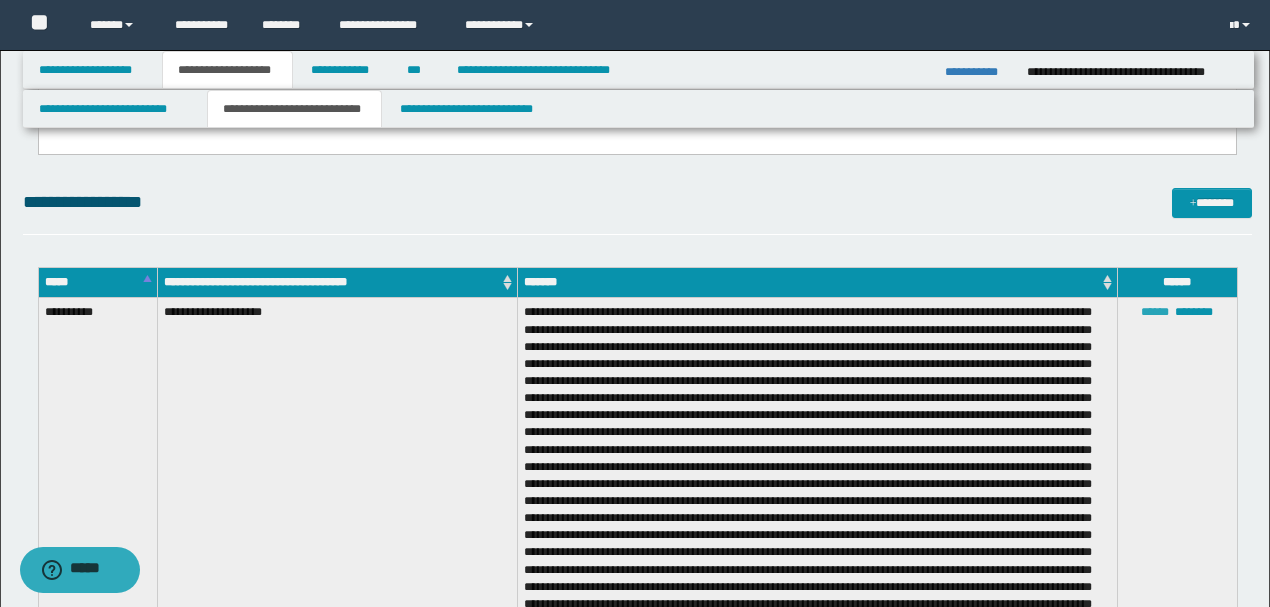 click on "******" at bounding box center (1155, 312) 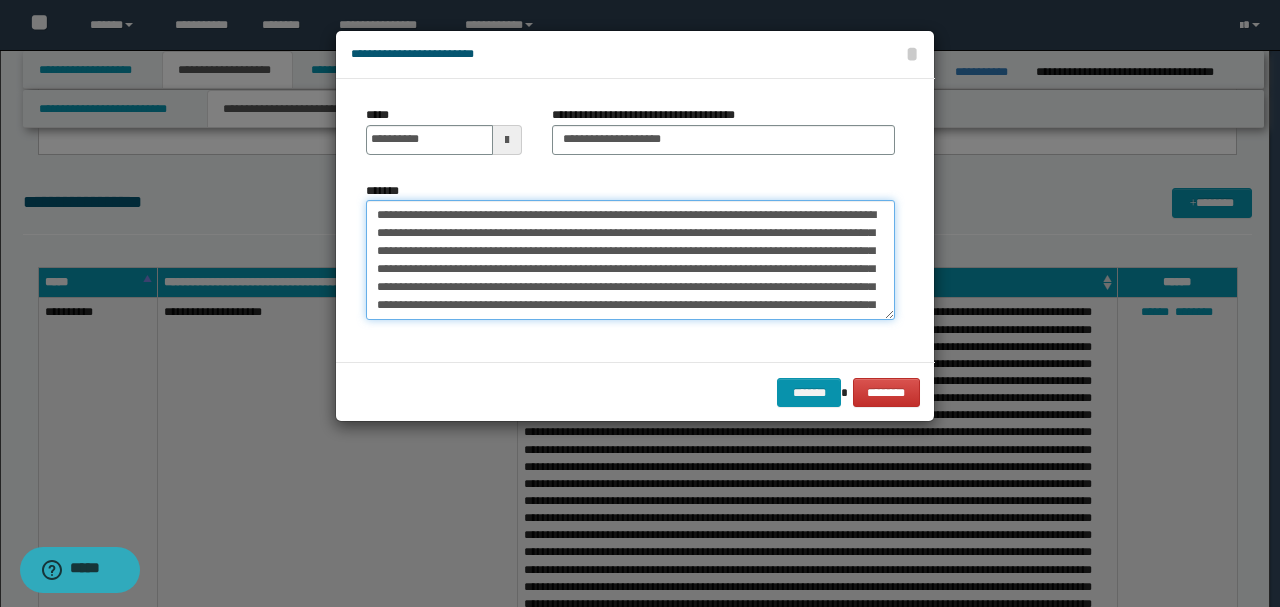 drag, startPoint x: 482, startPoint y: 213, endPoint x: 814, endPoint y: 220, distance: 332.0738 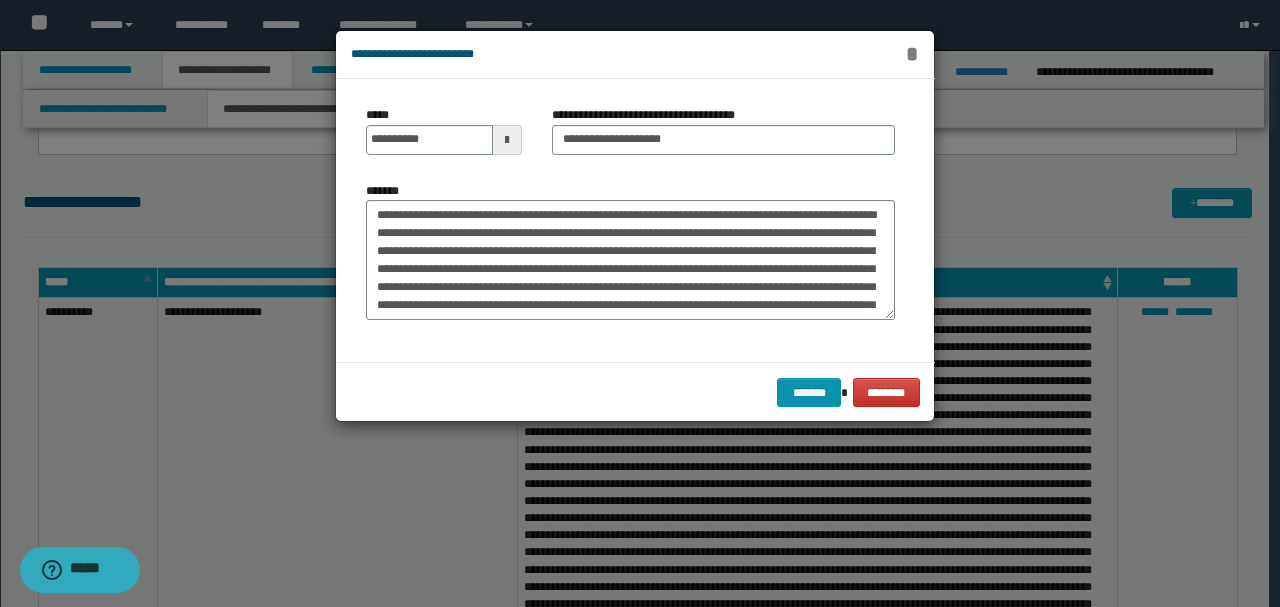 click on "*" at bounding box center (912, 54) 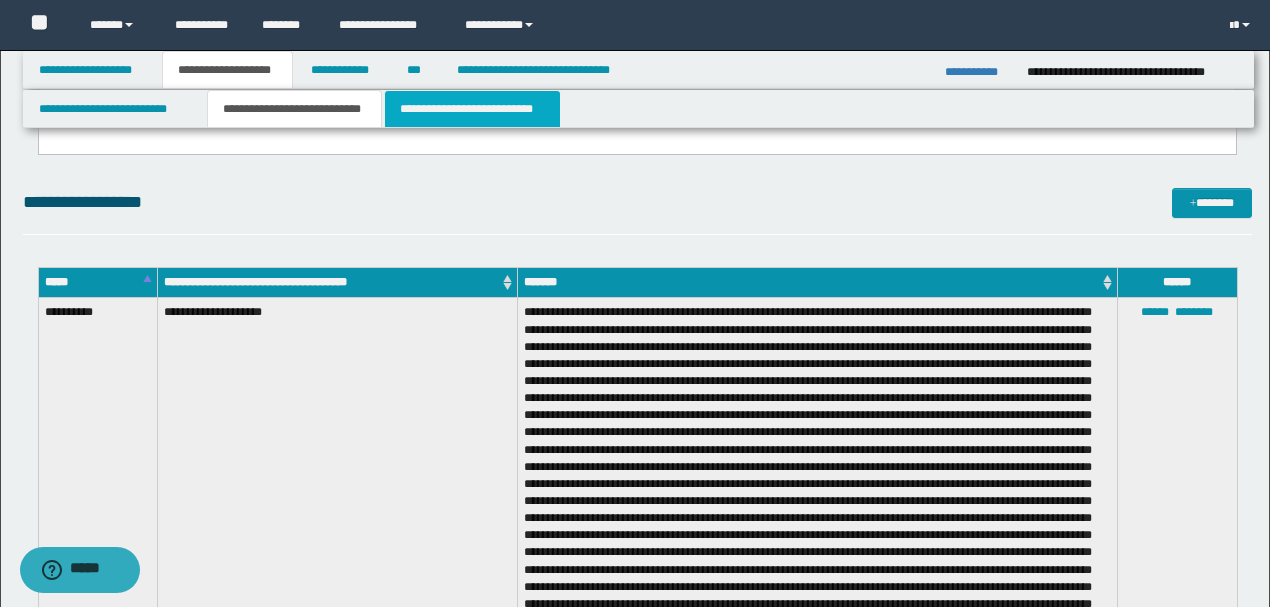 click on "**********" at bounding box center (472, 109) 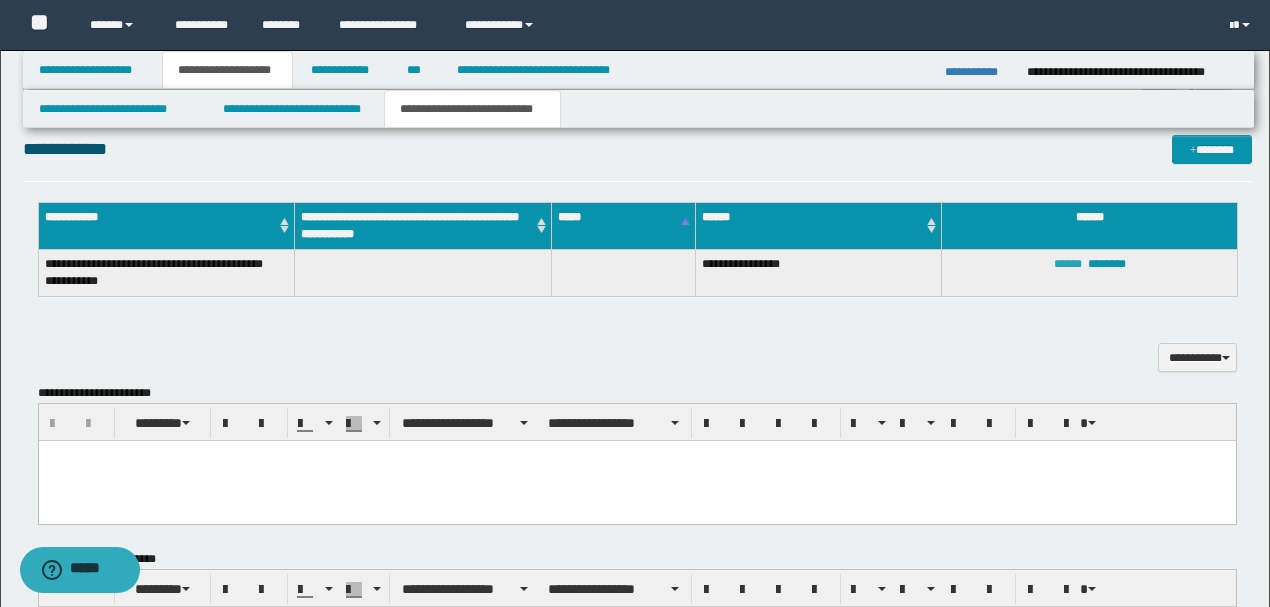 drag, startPoint x: 1062, startPoint y: 259, endPoint x: 1038, endPoint y: 260, distance: 24.020824 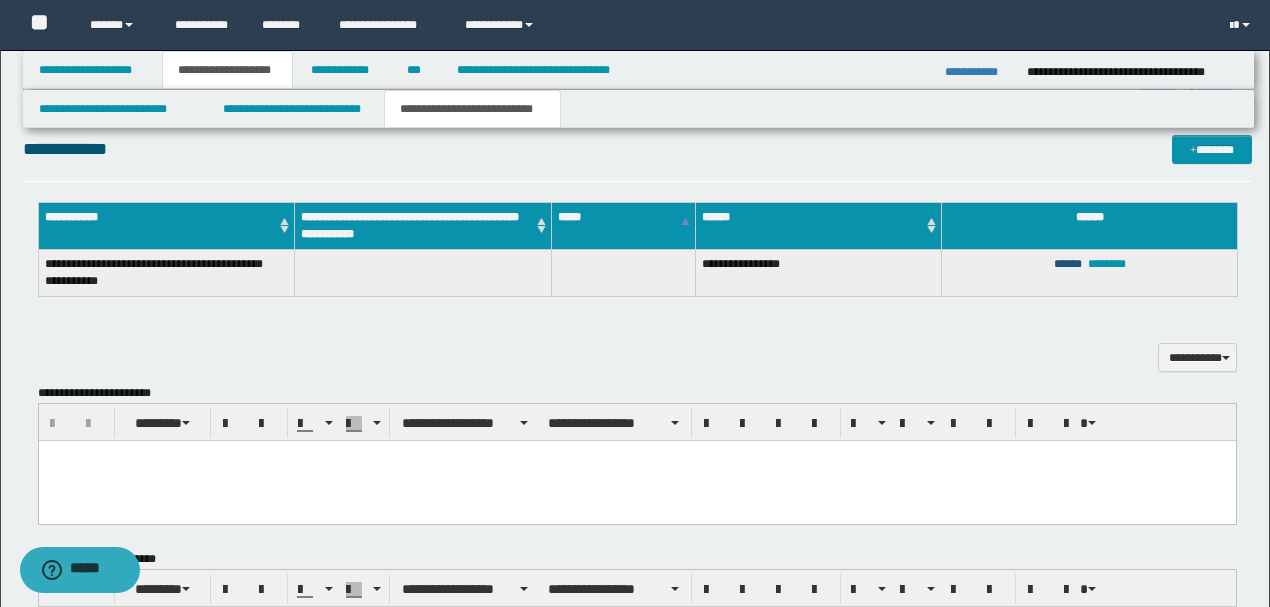 click on "******" at bounding box center [1068, 264] 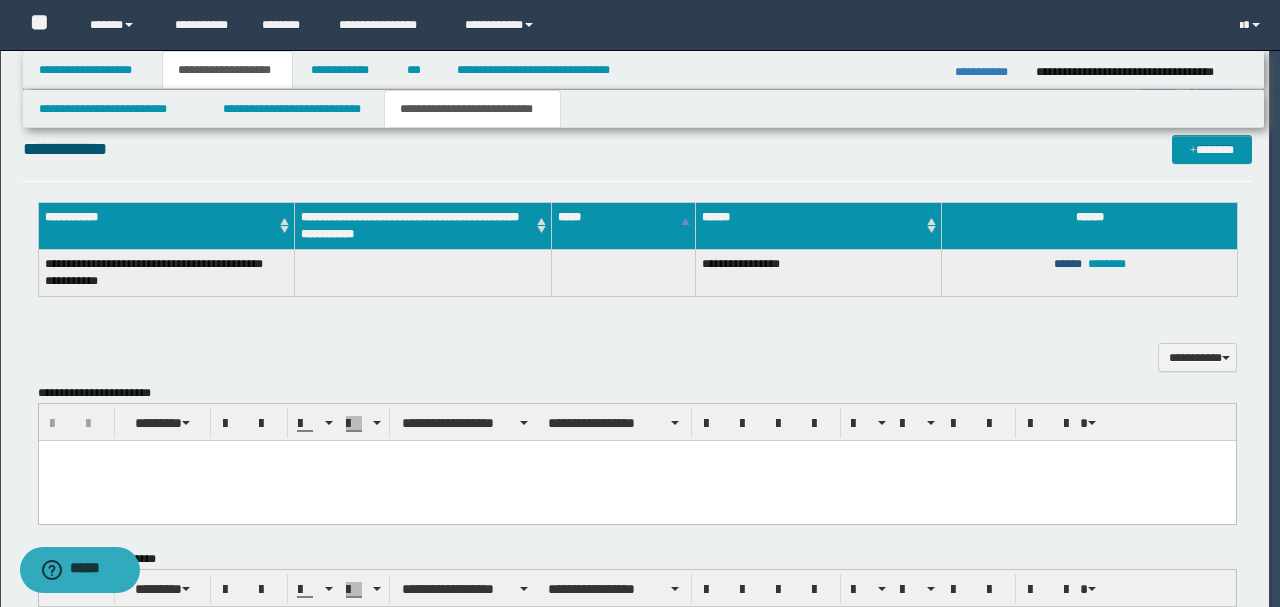 type 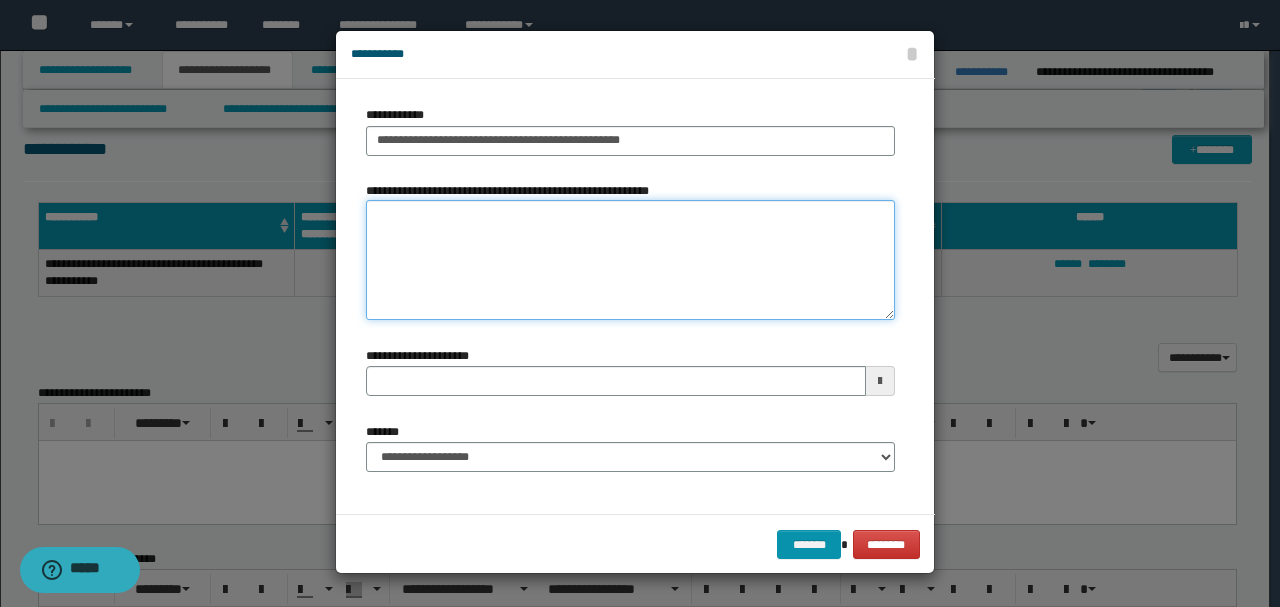 click on "**********" at bounding box center (630, 260) 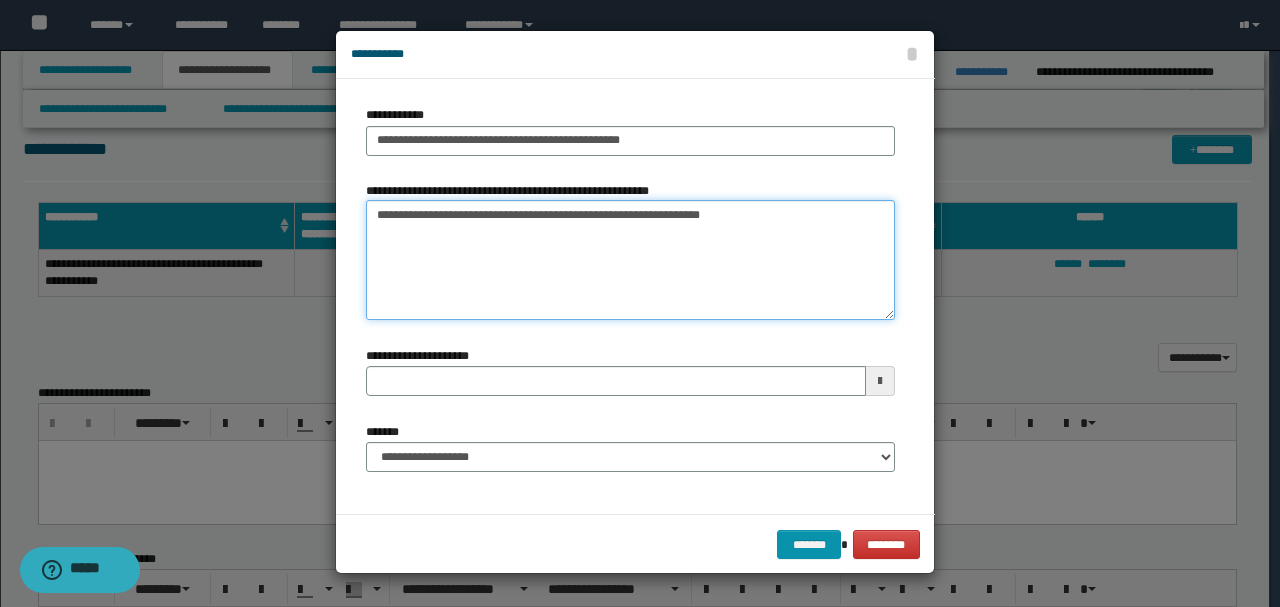 drag, startPoint x: 384, startPoint y: 218, endPoint x: 328, endPoint y: 219, distance: 56.008926 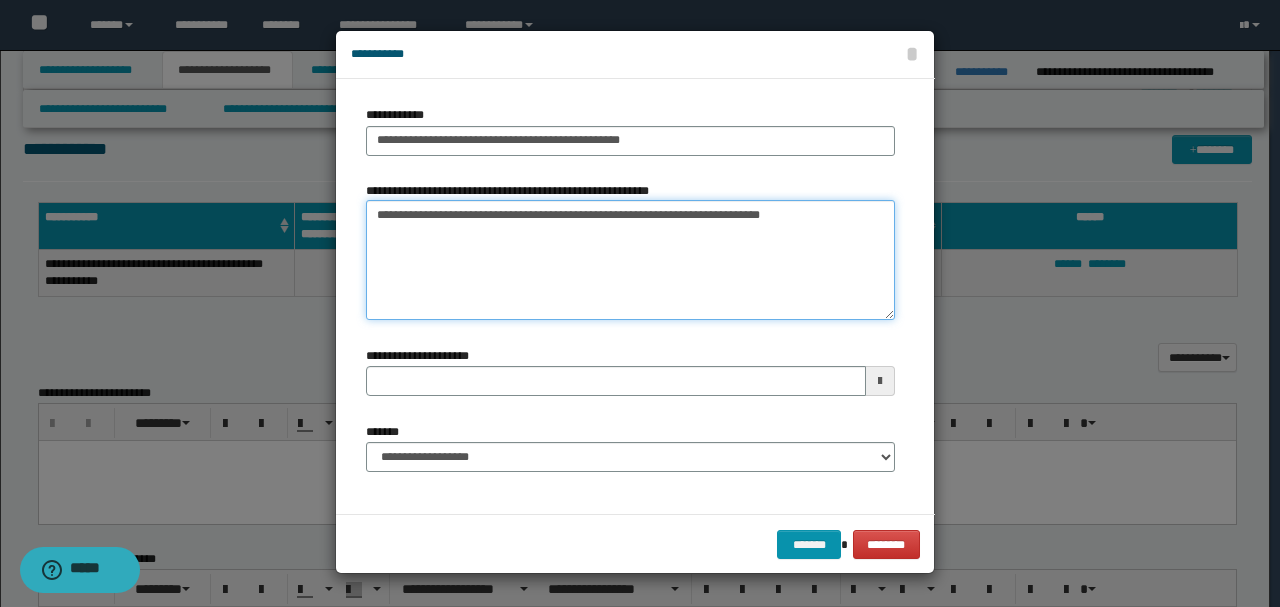 paste on "**********" 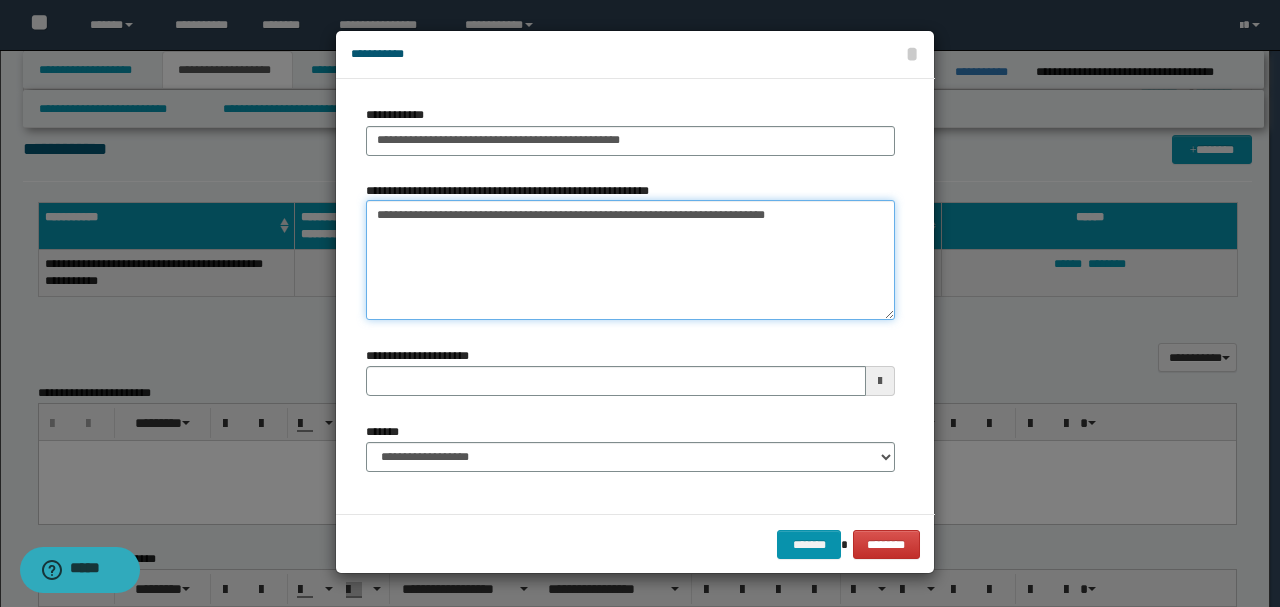 drag, startPoint x: 828, startPoint y: 217, endPoint x: 389, endPoint y: 228, distance: 439.1378 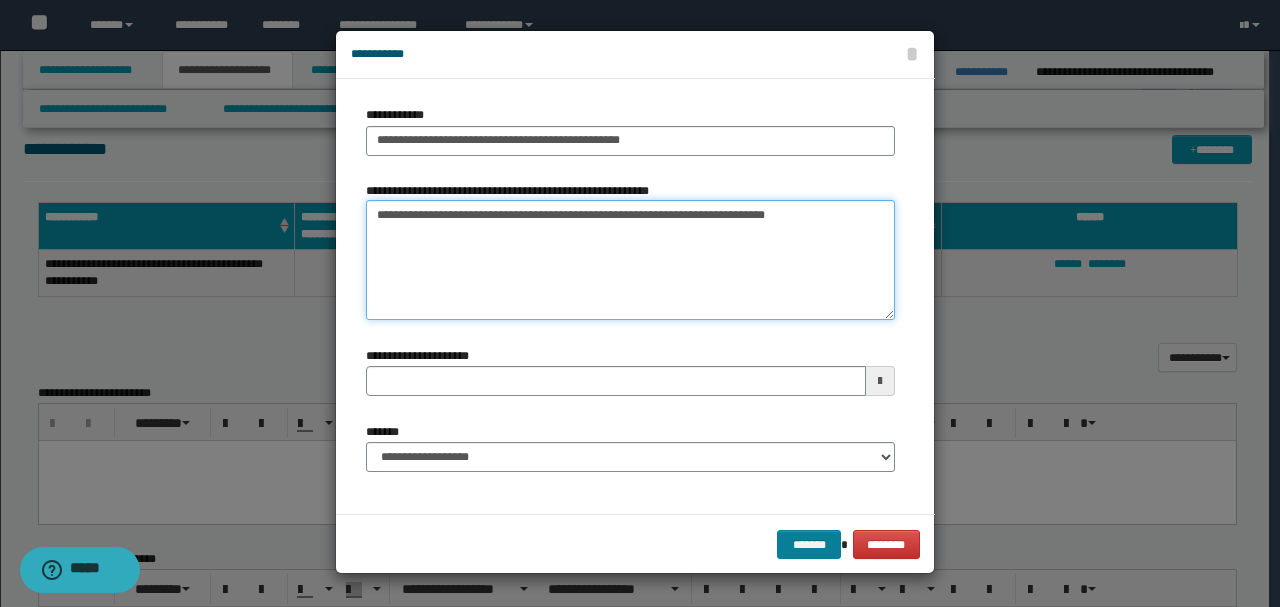 type on "**********" 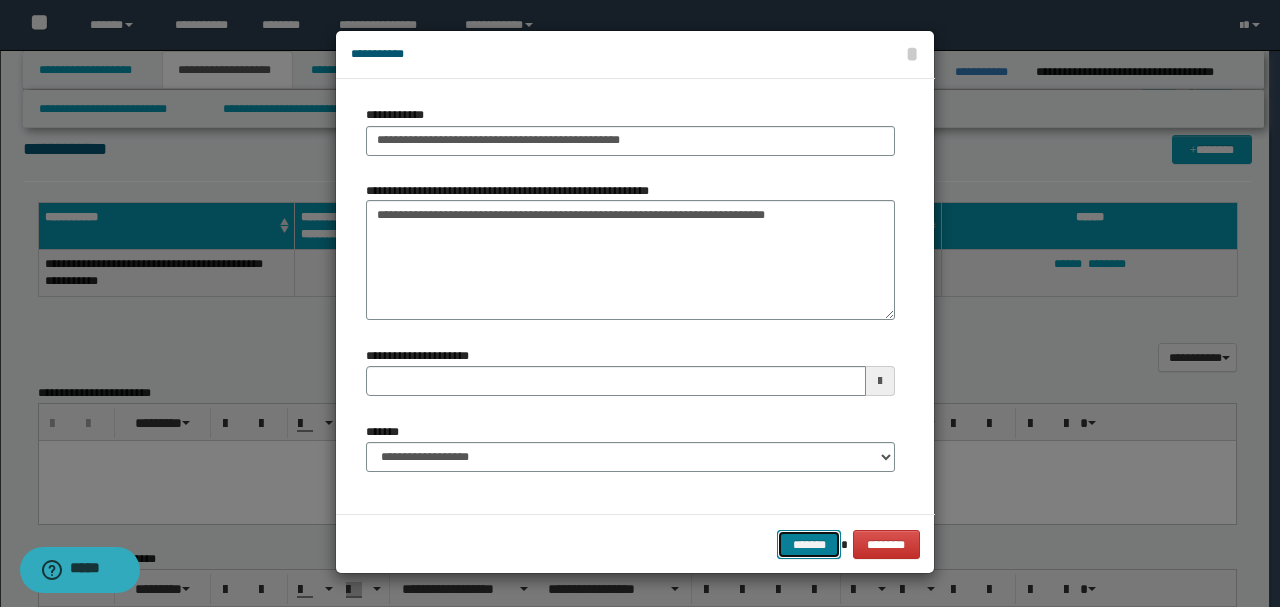 click on "*******" at bounding box center (809, 544) 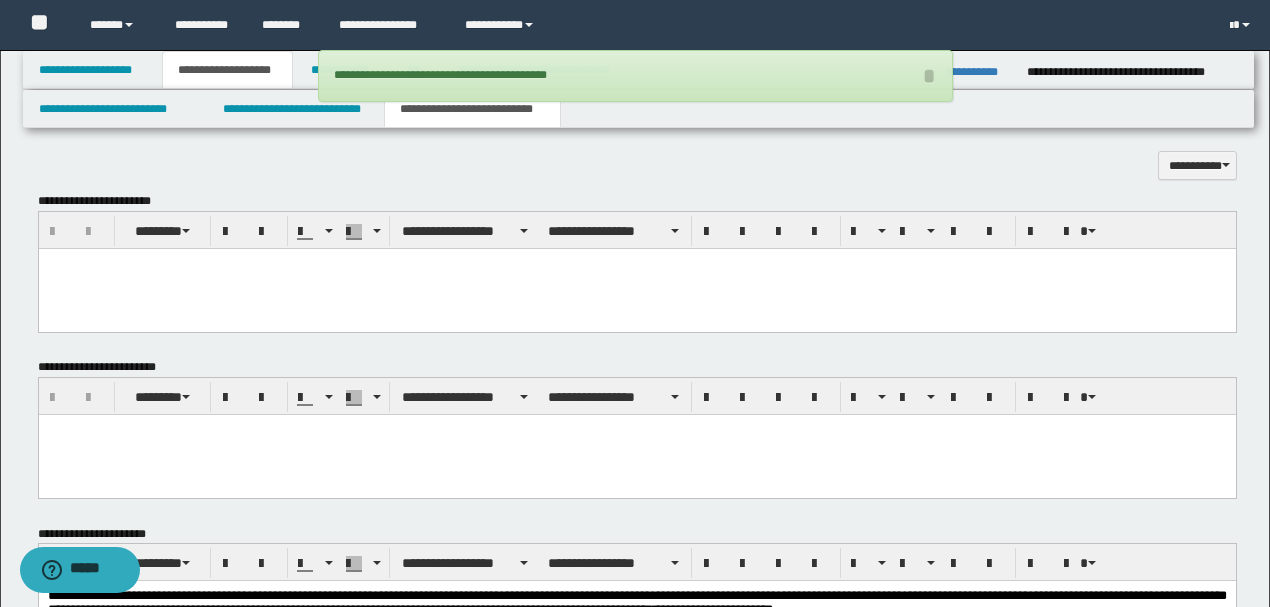 scroll, scrollTop: 875, scrollLeft: 0, axis: vertical 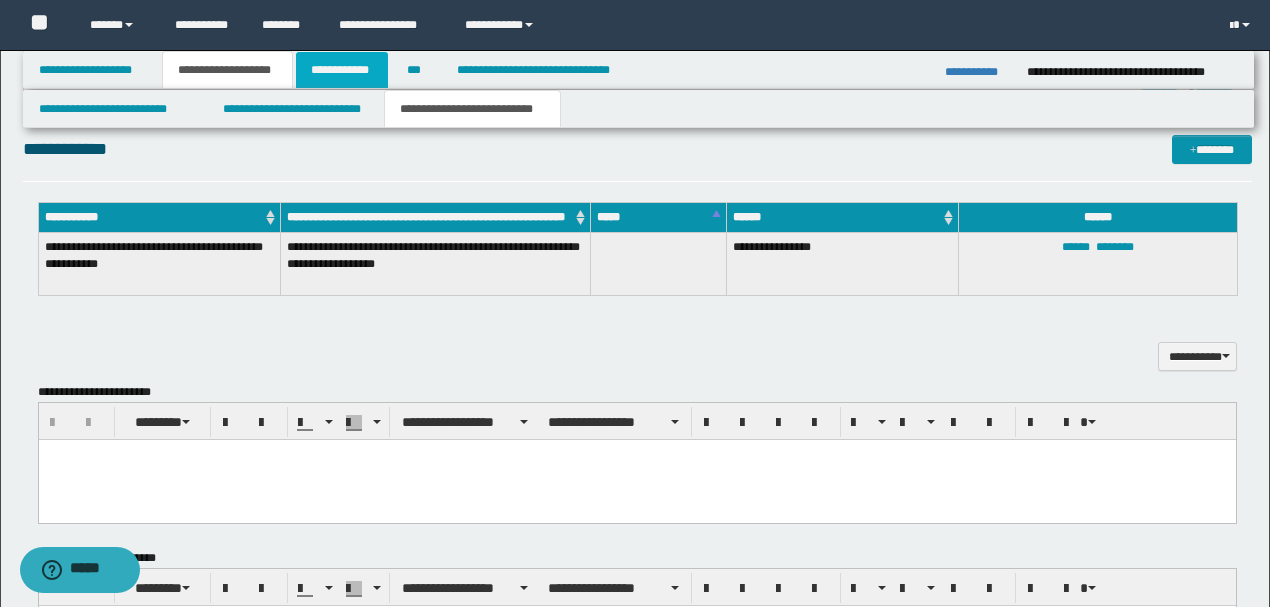 click on "**********" at bounding box center (342, 70) 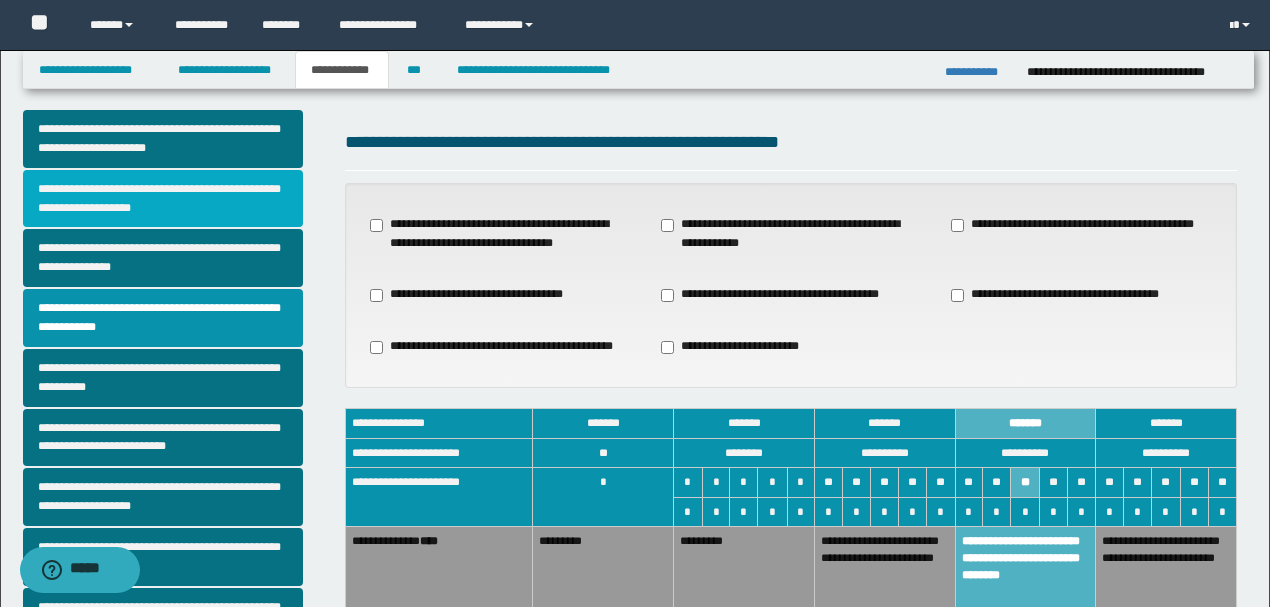 scroll, scrollTop: 0, scrollLeft: 0, axis: both 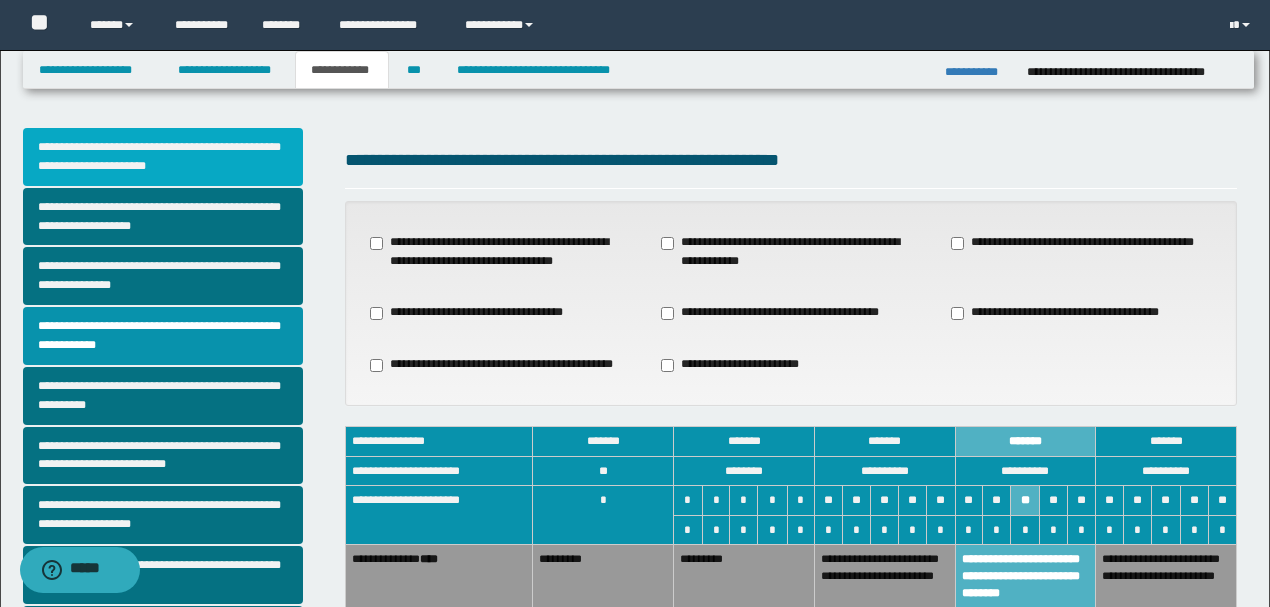 click on "**********" at bounding box center [163, 157] 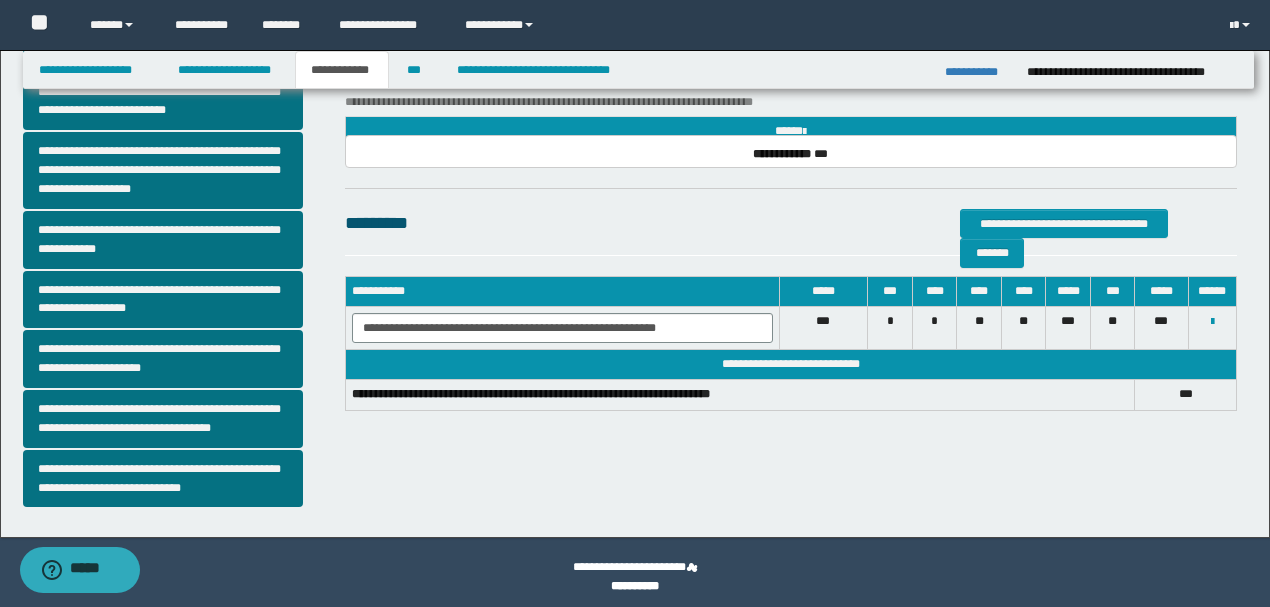 scroll, scrollTop: 541, scrollLeft: 0, axis: vertical 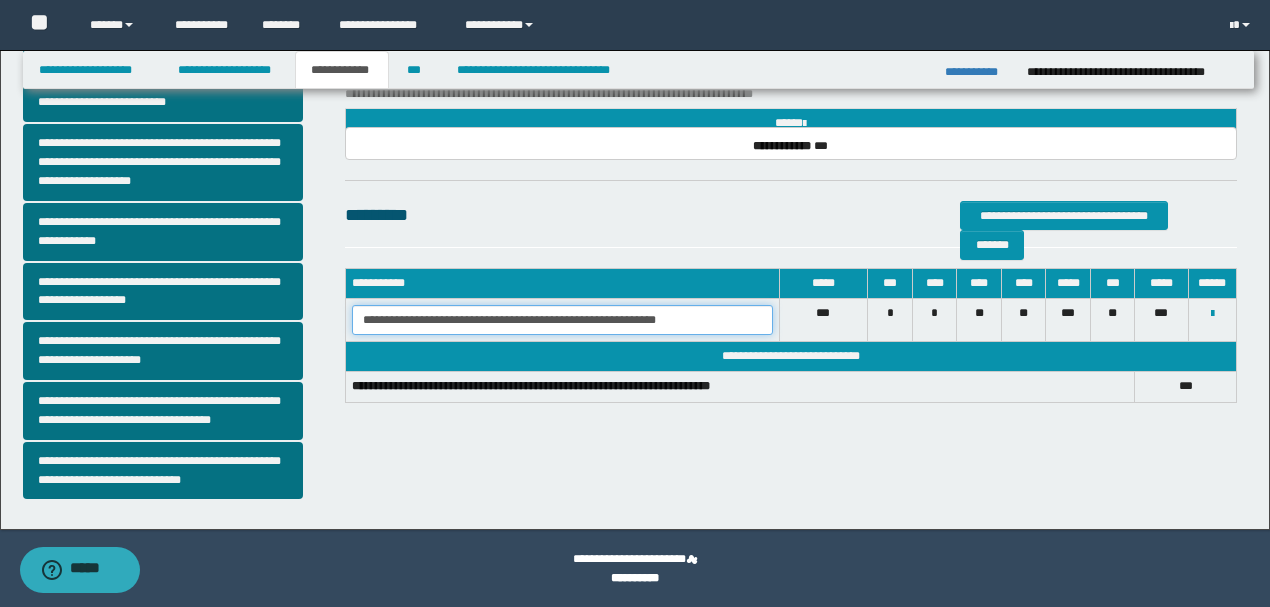 drag, startPoint x: 700, startPoint y: 318, endPoint x: 360, endPoint y: 321, distance: 340.01324 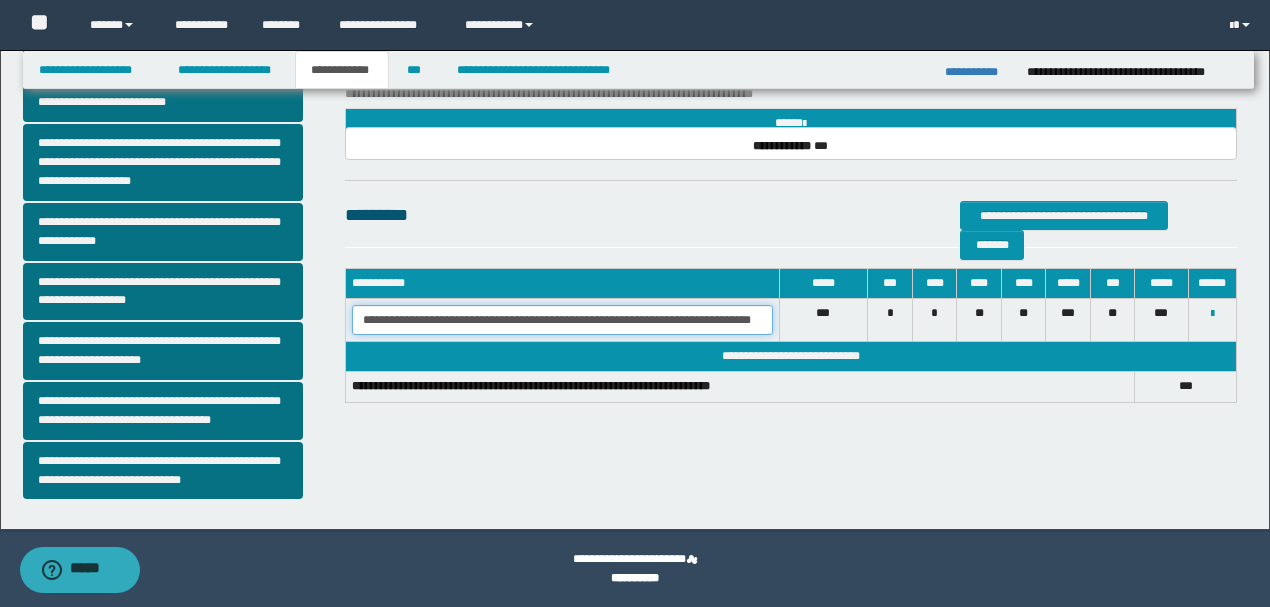 scroll, scrollTop: 0, scrollLeft: 23, axis: horizontal 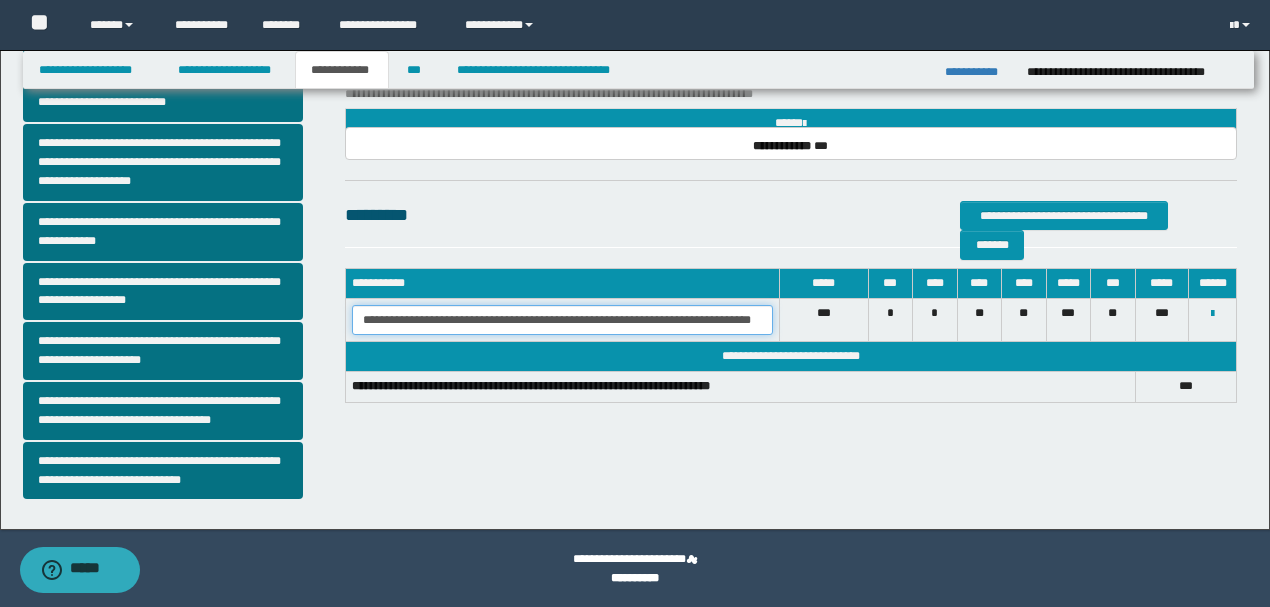 click on "**********" at bounding box center (562, 320) 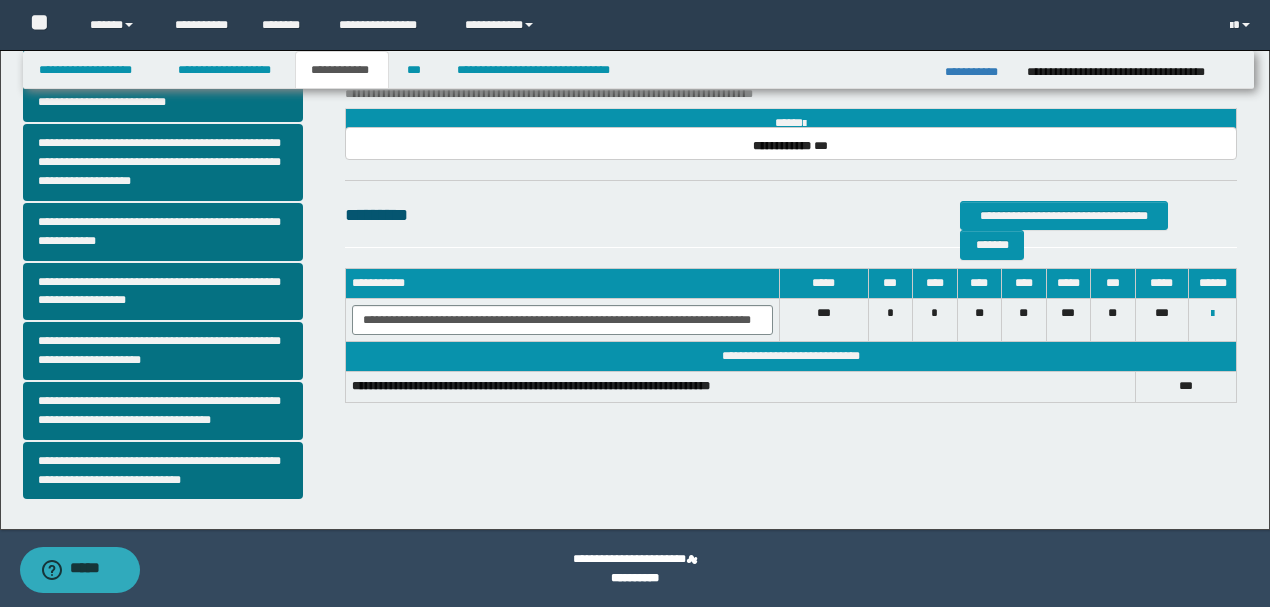 scroll, scrollTop: 0, scrollLeft: 0, axis: both 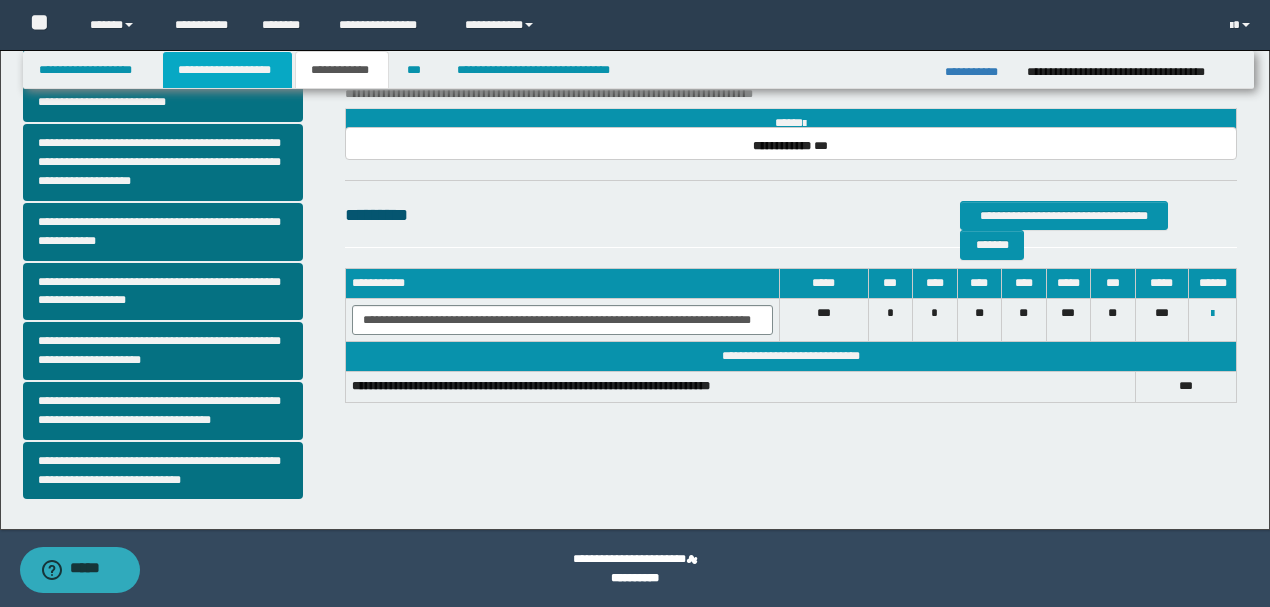 click on "**********" at bounding box center (227, 70) 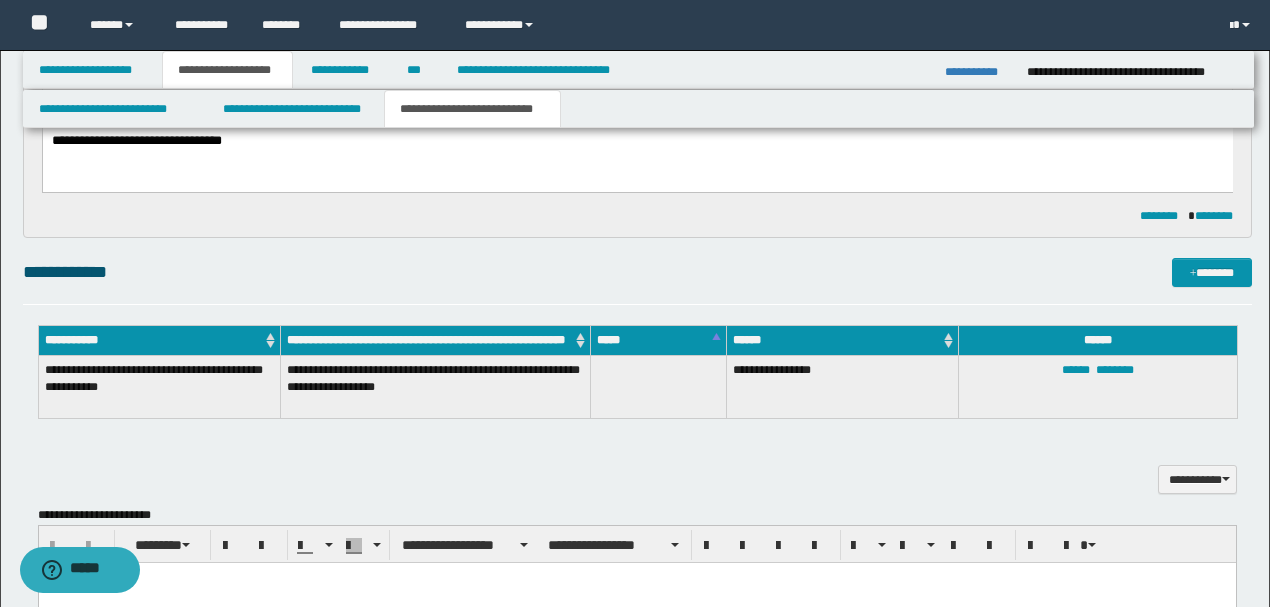 scroll, scrollTop: 972, scrollLeft: 0, axis: vertical 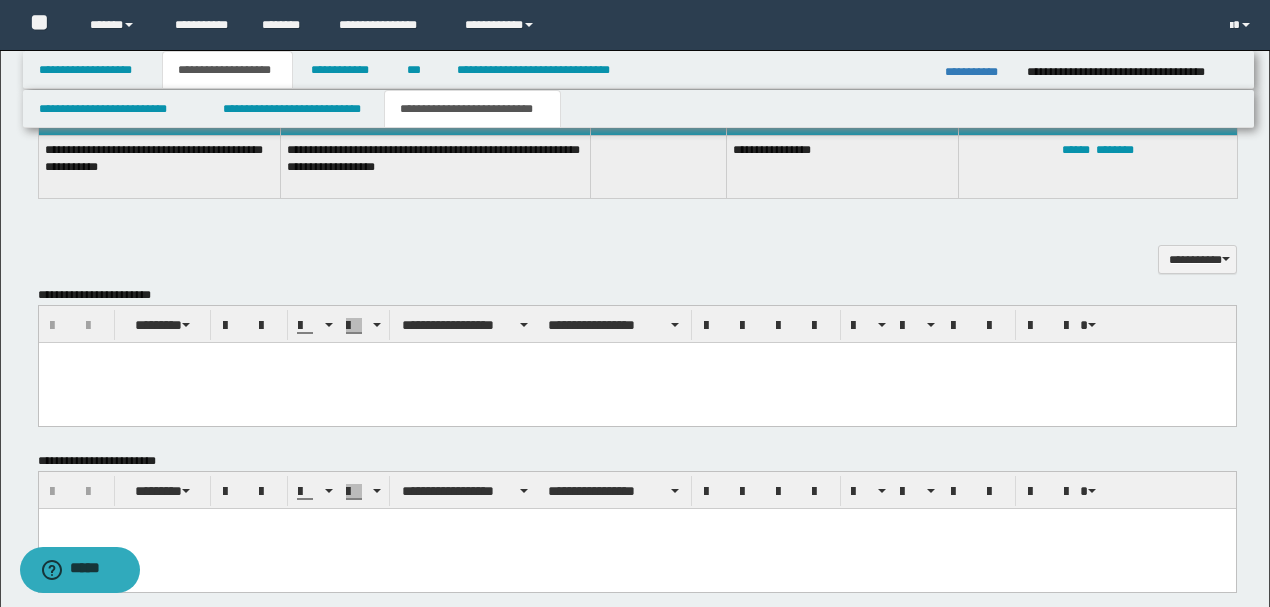 click at bounding box center (636, 358) 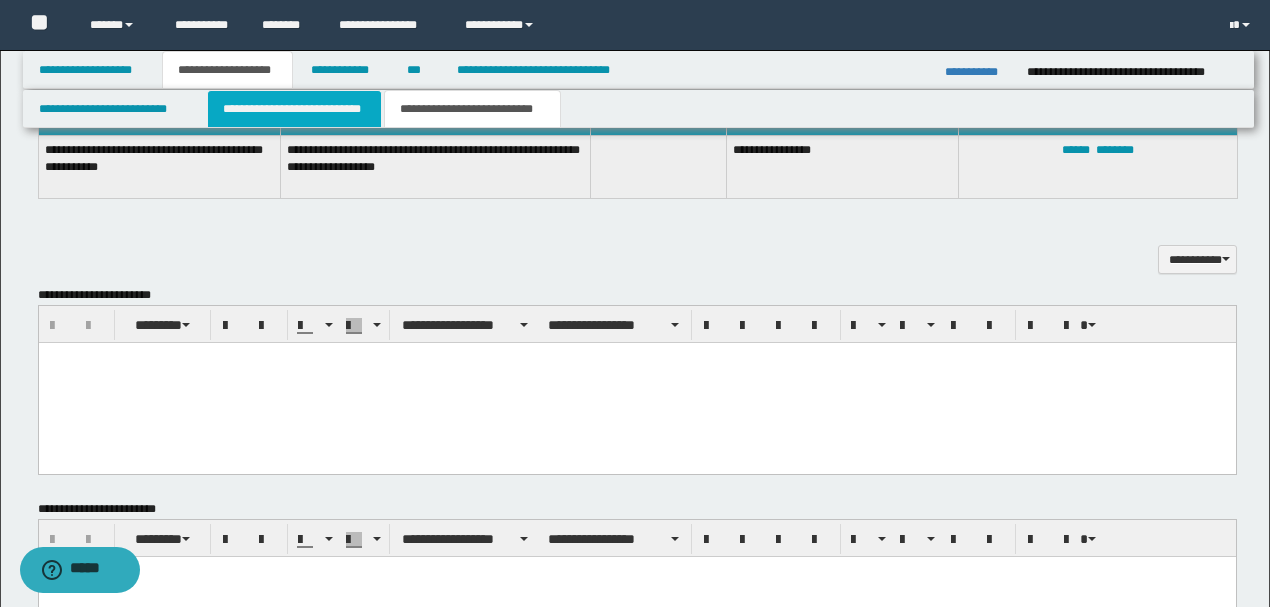 drag, startPoint x: 20, startPoint y: 21, endPoint x: 289, endPoint y: 103, distance: 281.22055 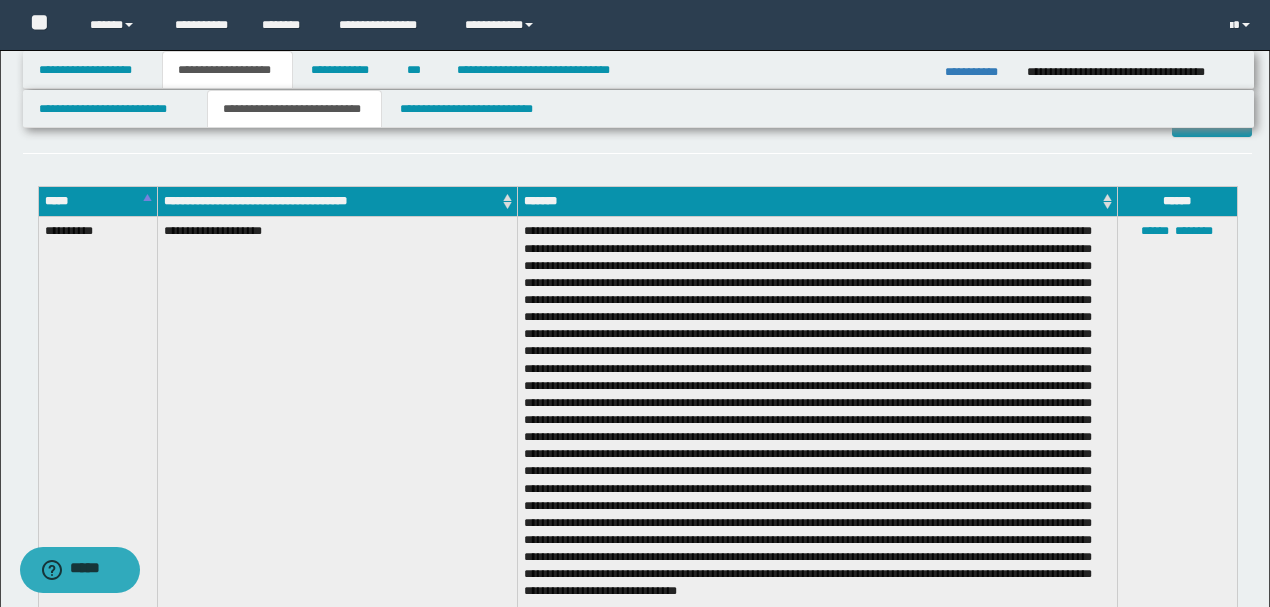 scroll, scrollTop: 572, scrollLeft: 0, axis: vertical 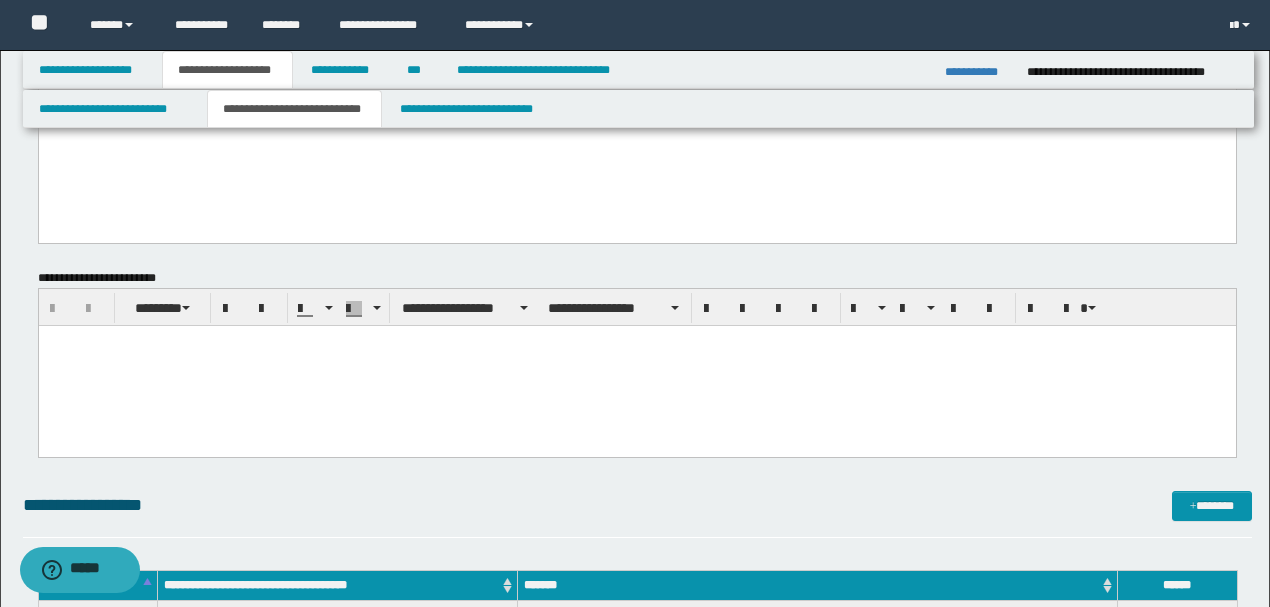 click at bounding box center (636, 341) 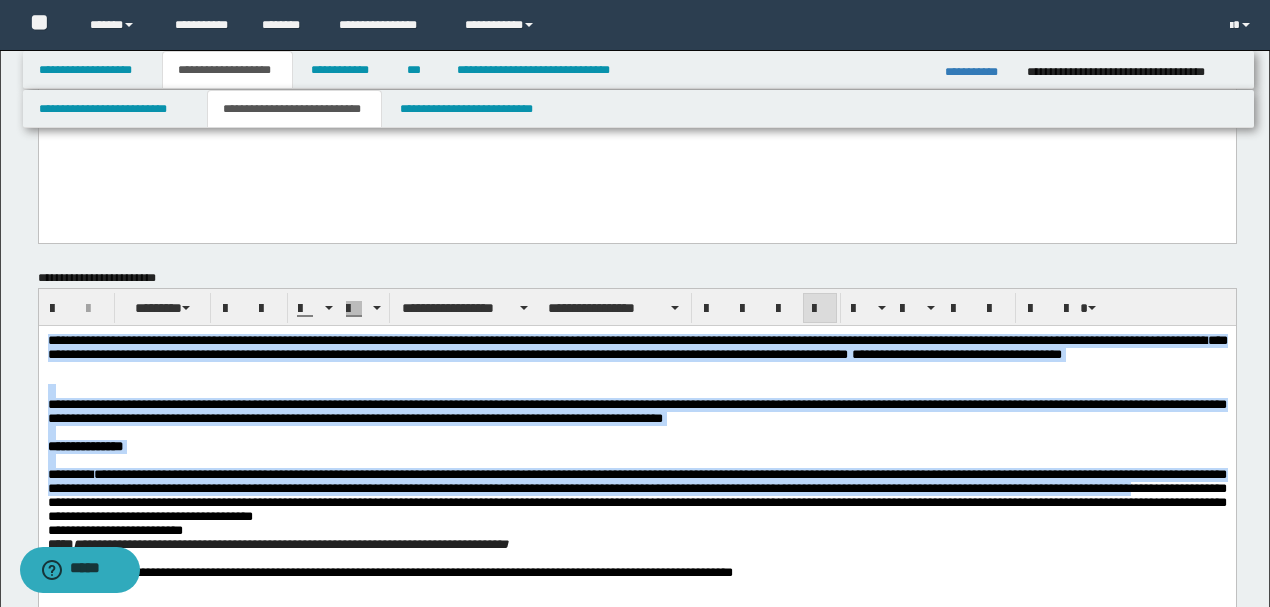 drag, startPoint x: 48, startPoint y: 340, endPoint x: 424, endPoint y: 520, distance: 416.86447 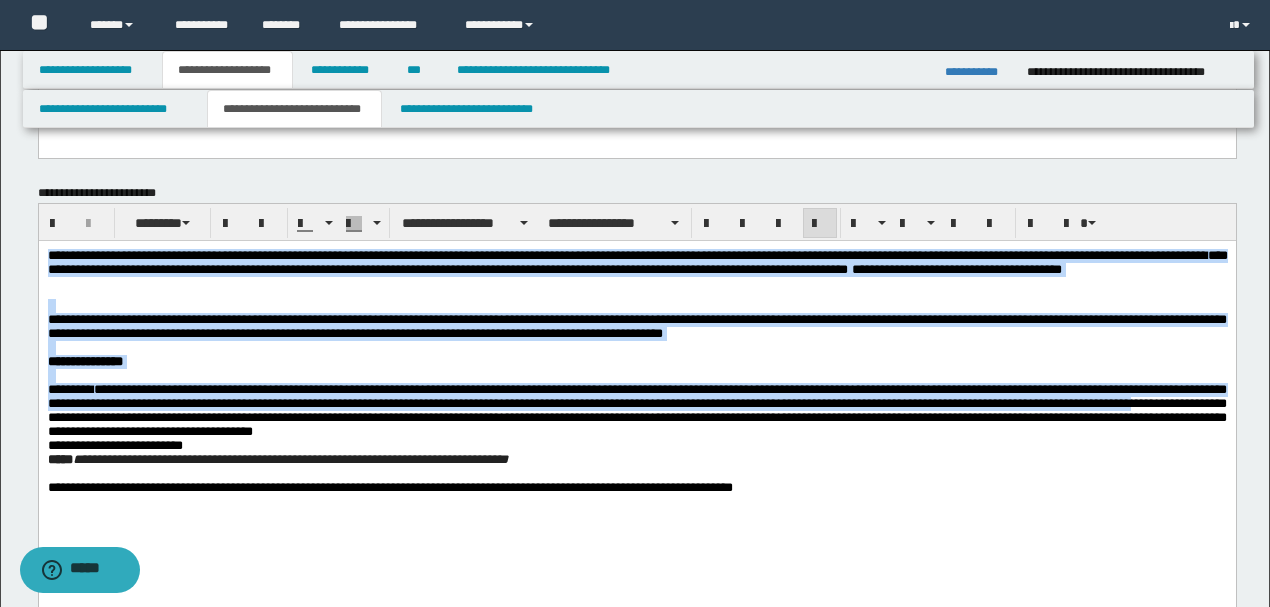 scroll, scrollTop: 838, scrollLeft: 0, axis: vertical 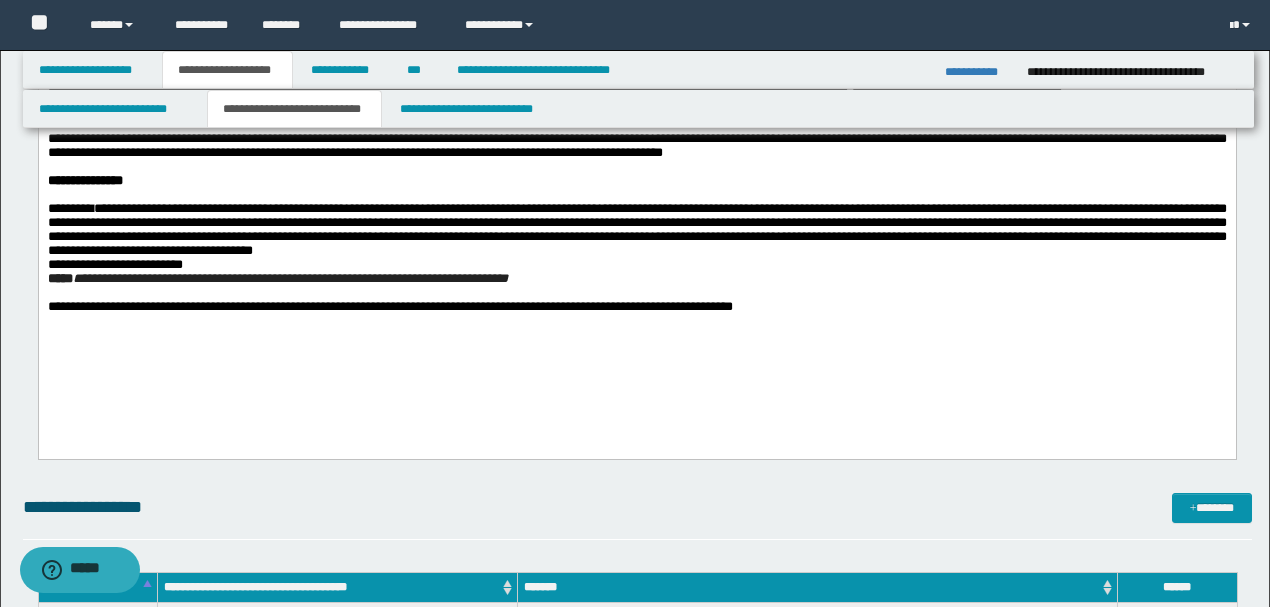 click on "**********" at bounding box center (636, 307) 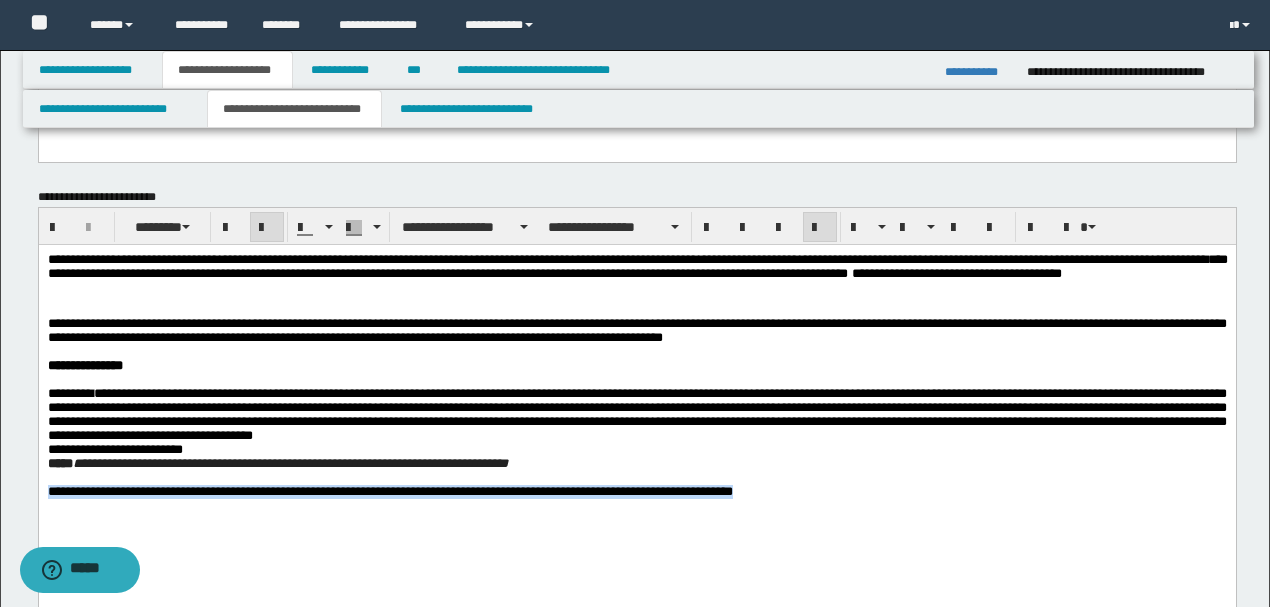scroll, scrollTop: 572, scrollLeft: 0, axis: vertical 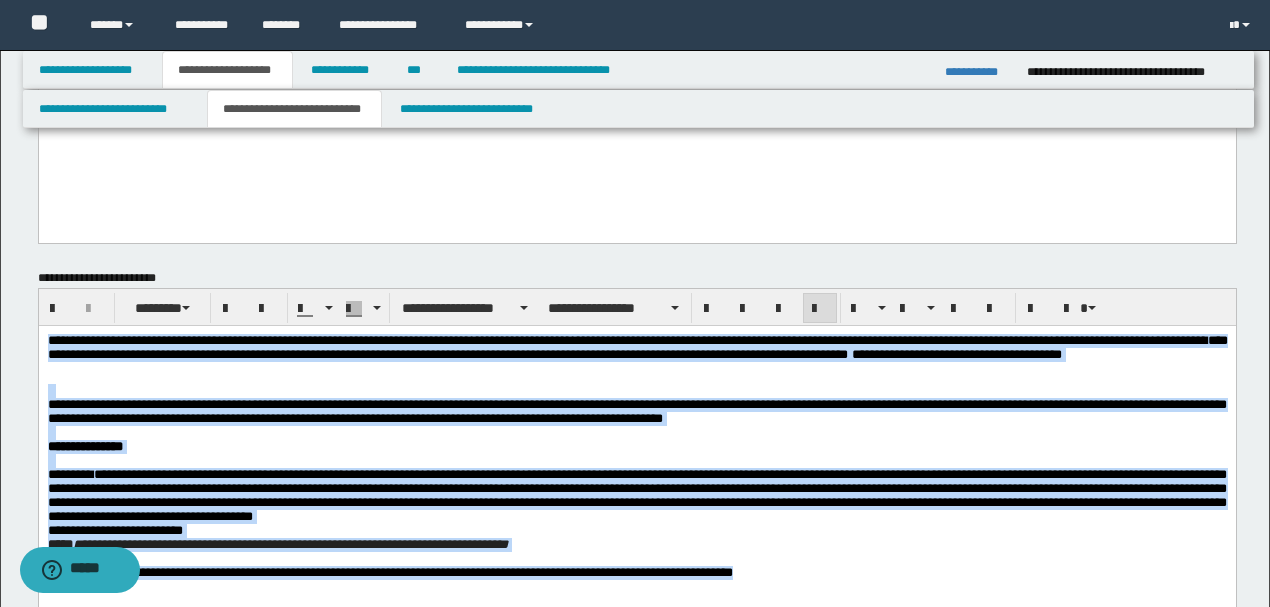 drag, startPoint x: 884, startPoint y: 614, endPoint x: 42, endPoint y: 342, distance: 884.8435 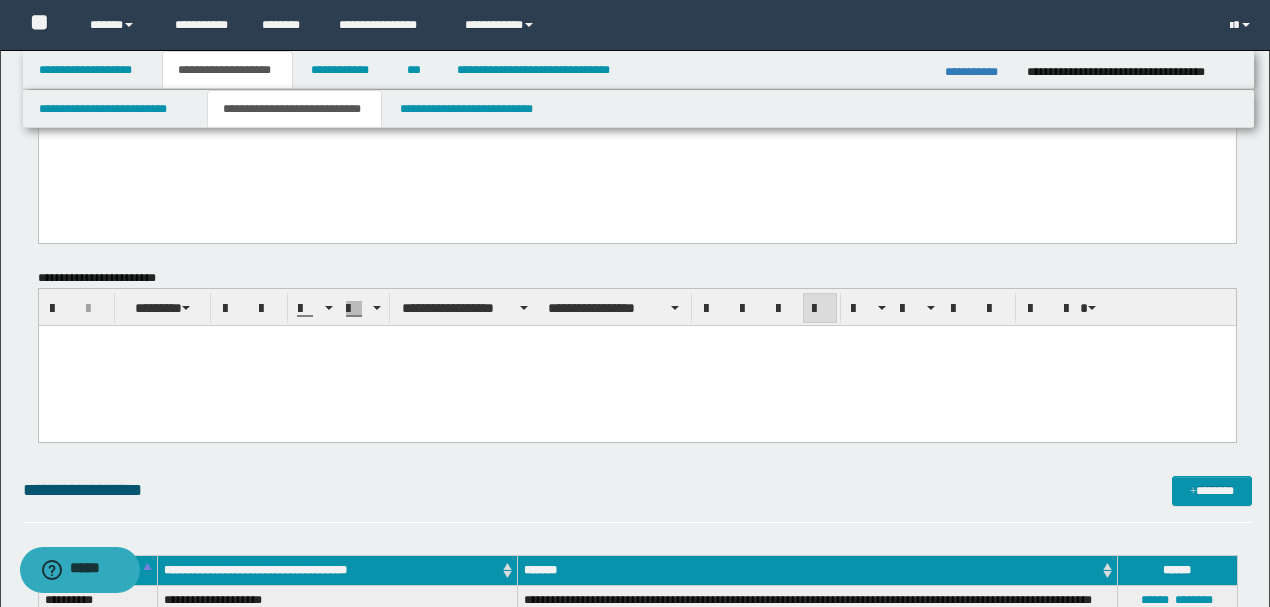 paste 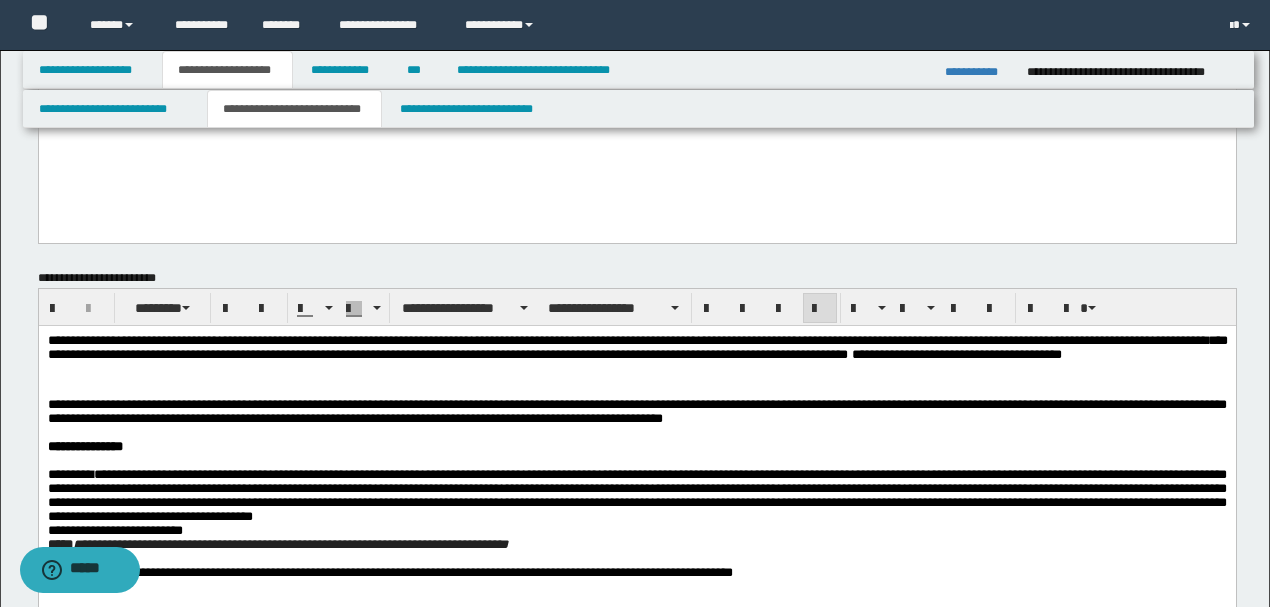 click on "**********" at bounding box center [636, 482] 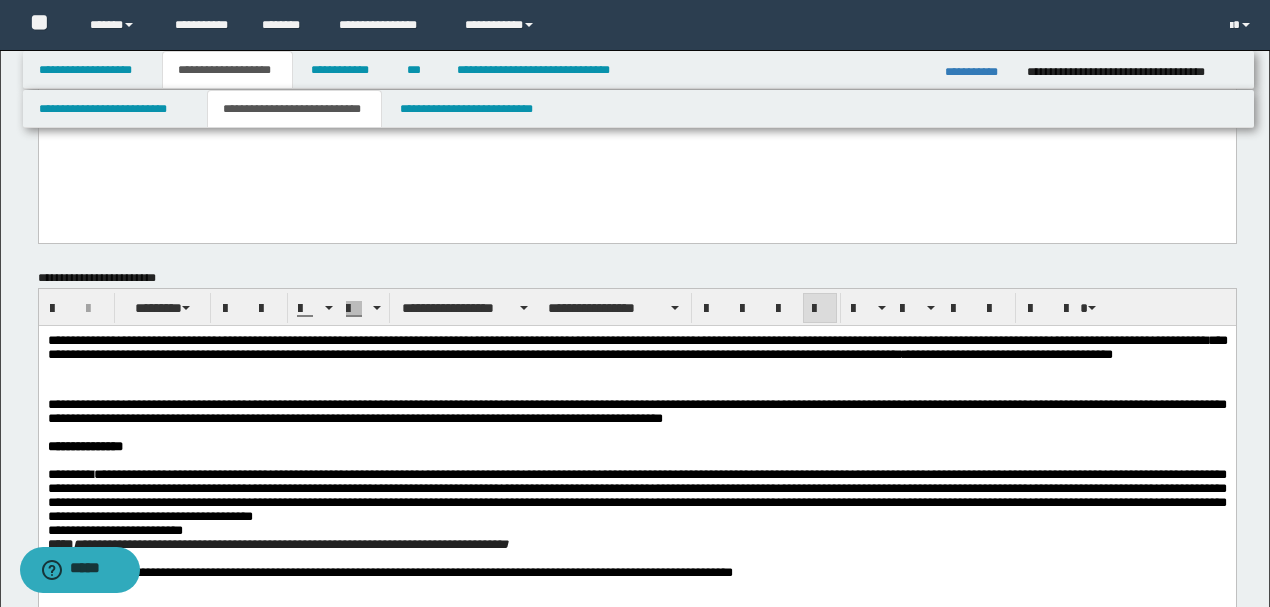 click on "**********" at bounding box center [637, 359] 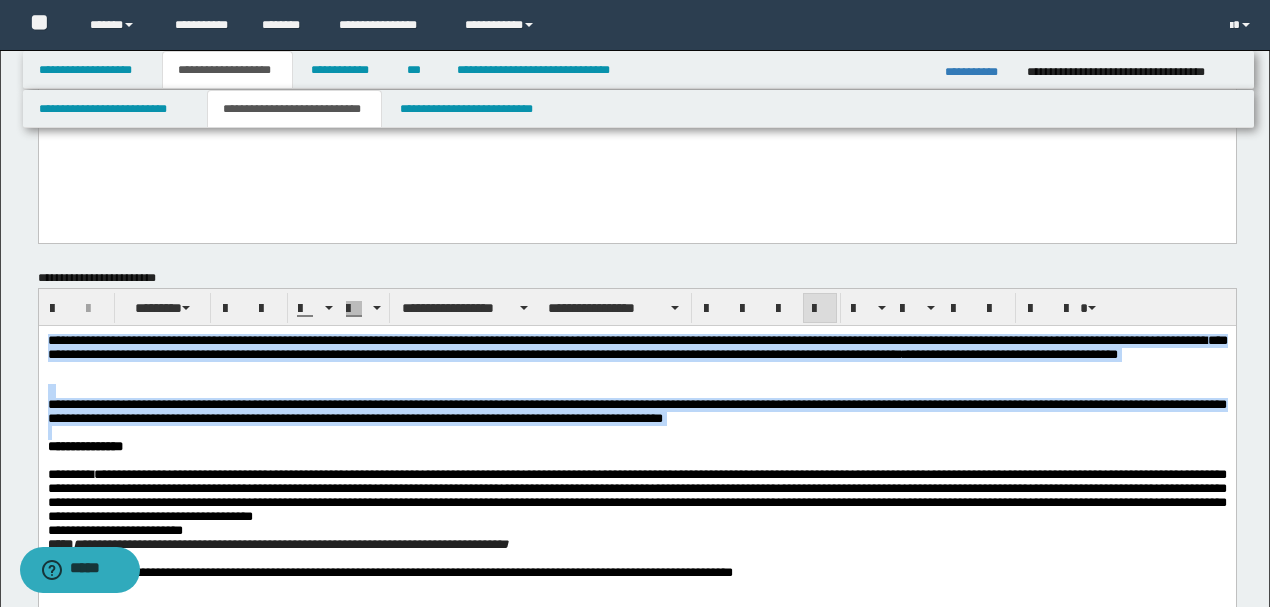 scroll, scrollTop: 838, scrollLeft: 0, axis: vertical 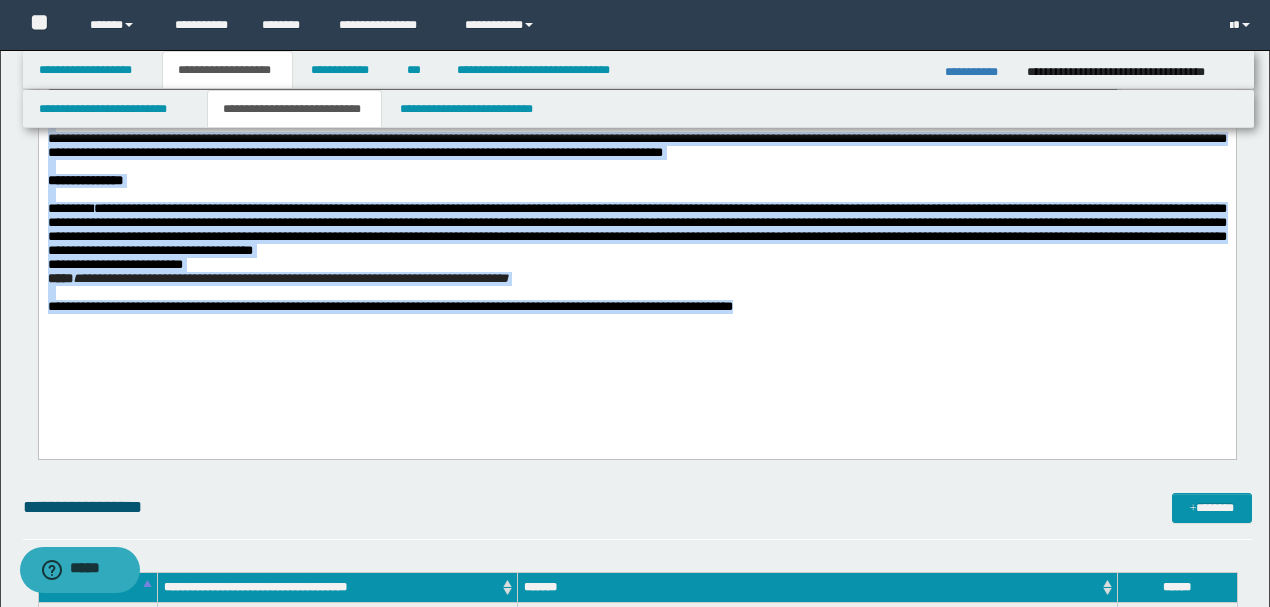 drag, startPoint x: 48, startPoint y: 76, endPoint x: 881, endPoint y: 419, distance: 900.85406 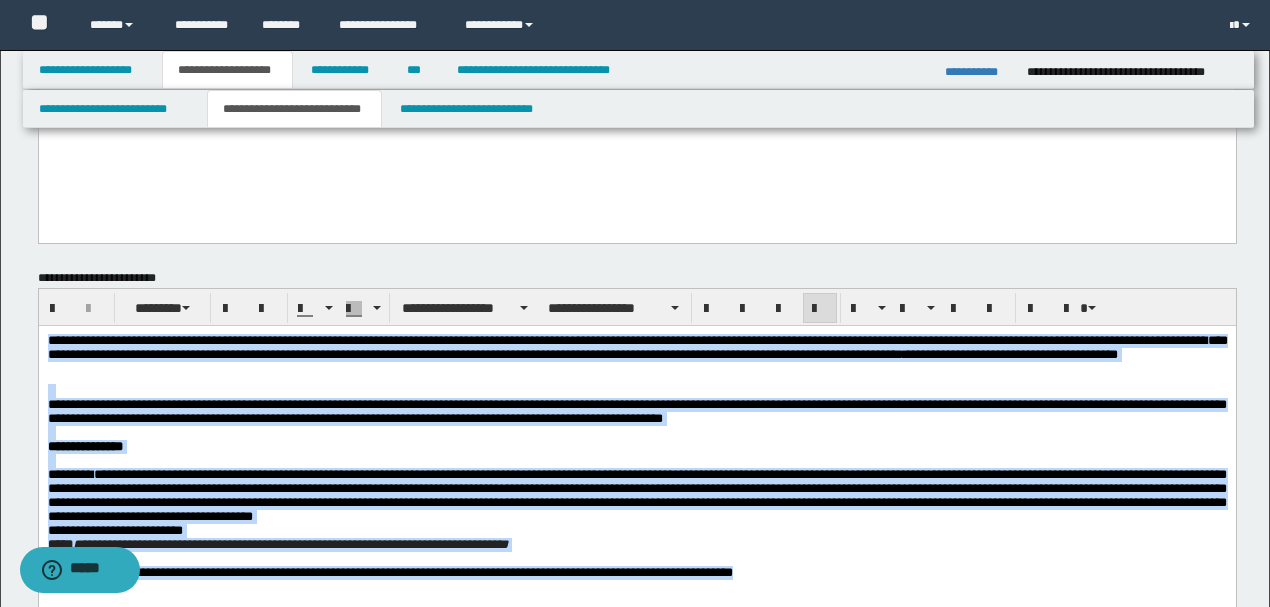 scroll, scrollTop: 572, scrollLeft: 0, axis: vertical 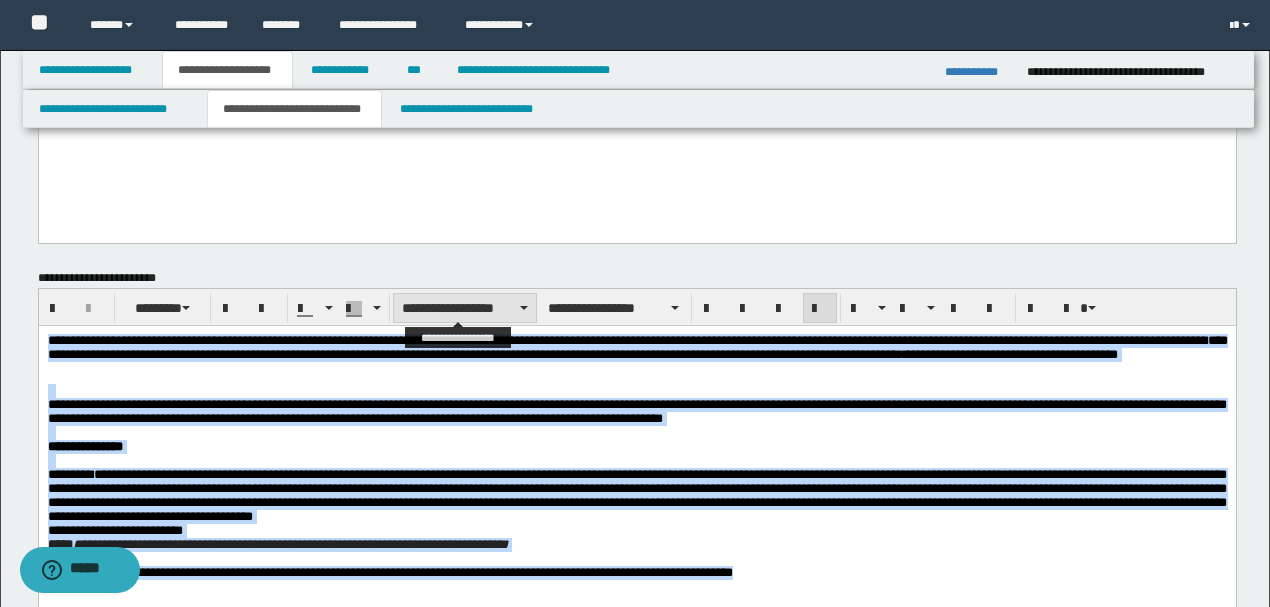 click on "**********" at bounding box center [465, 308] 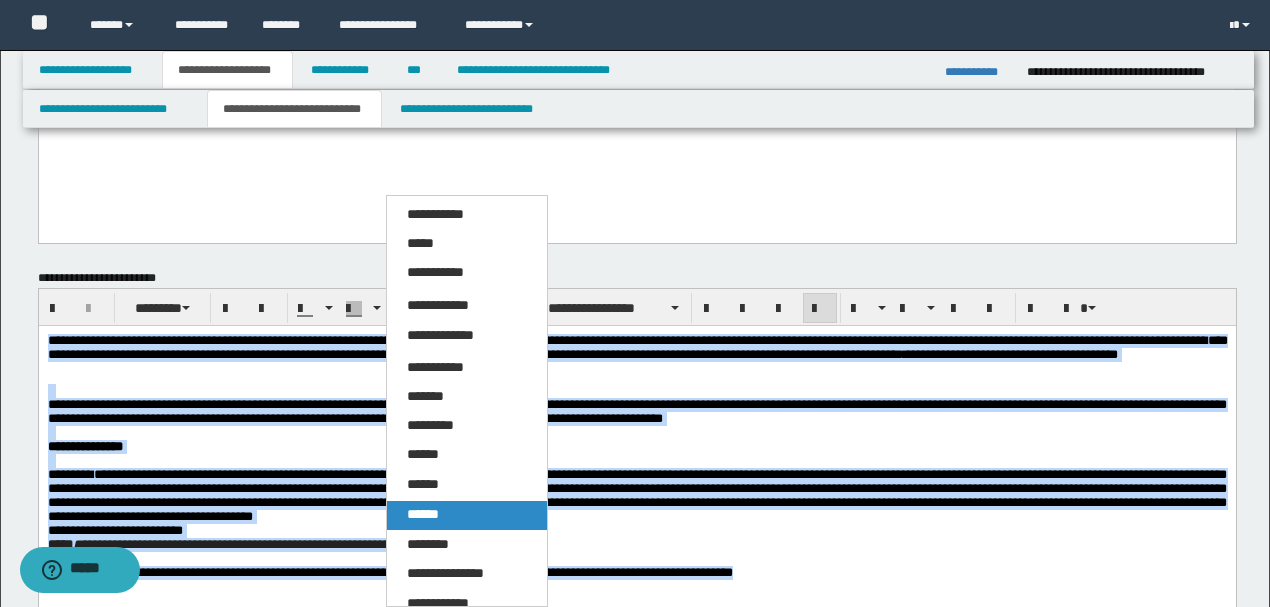 click on "******" at bounding box center (466, 515) 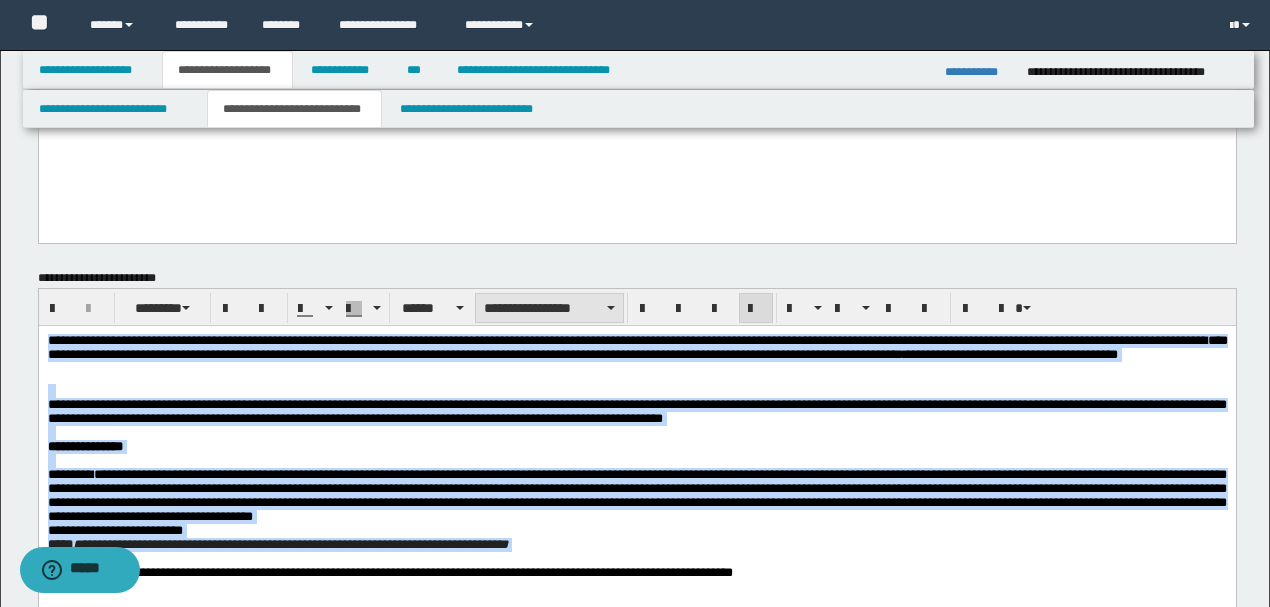 click on "**********" at bounding box center [549, 308] 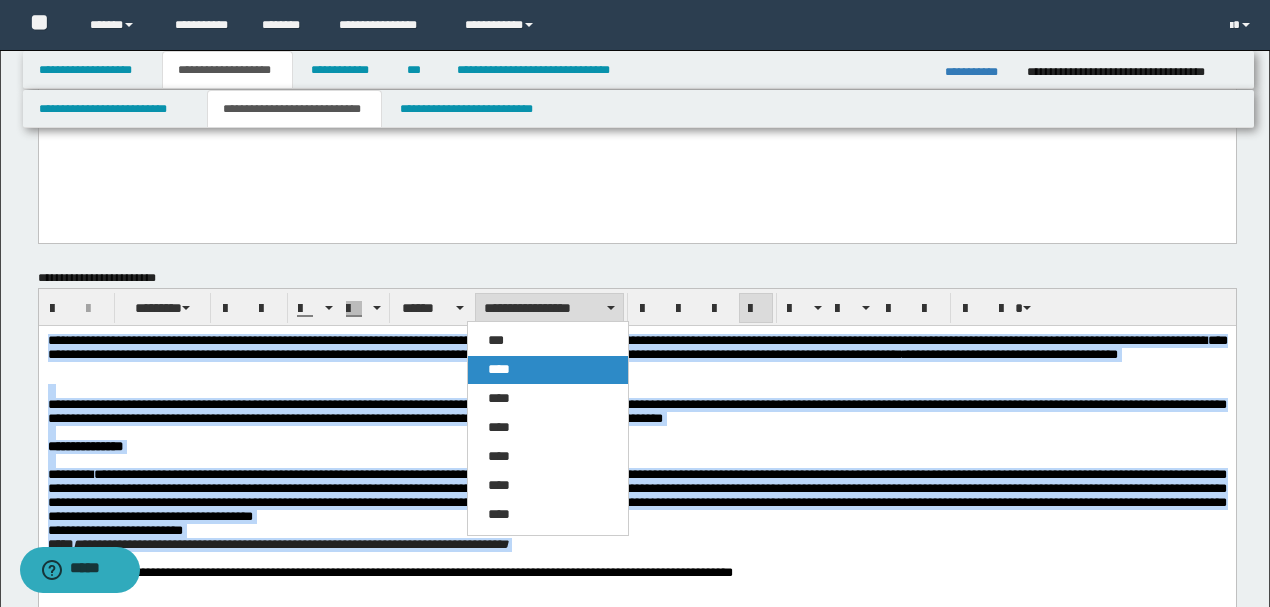 click on "****" at bounding box center (499, 369) 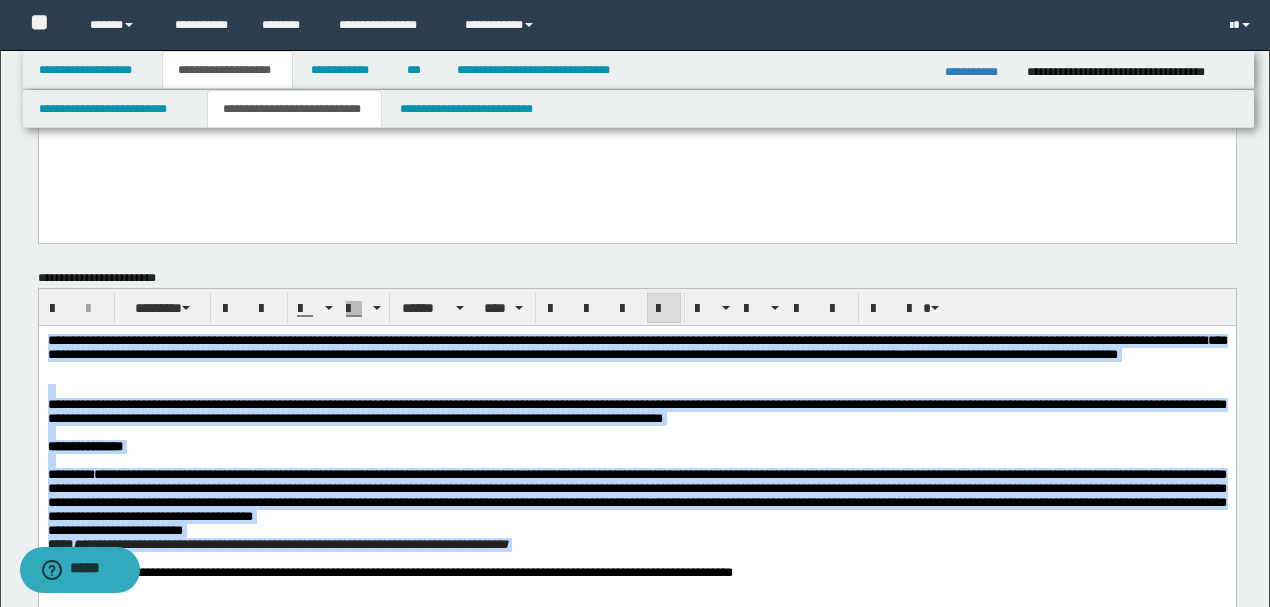 click at bounding box center [636, 433] 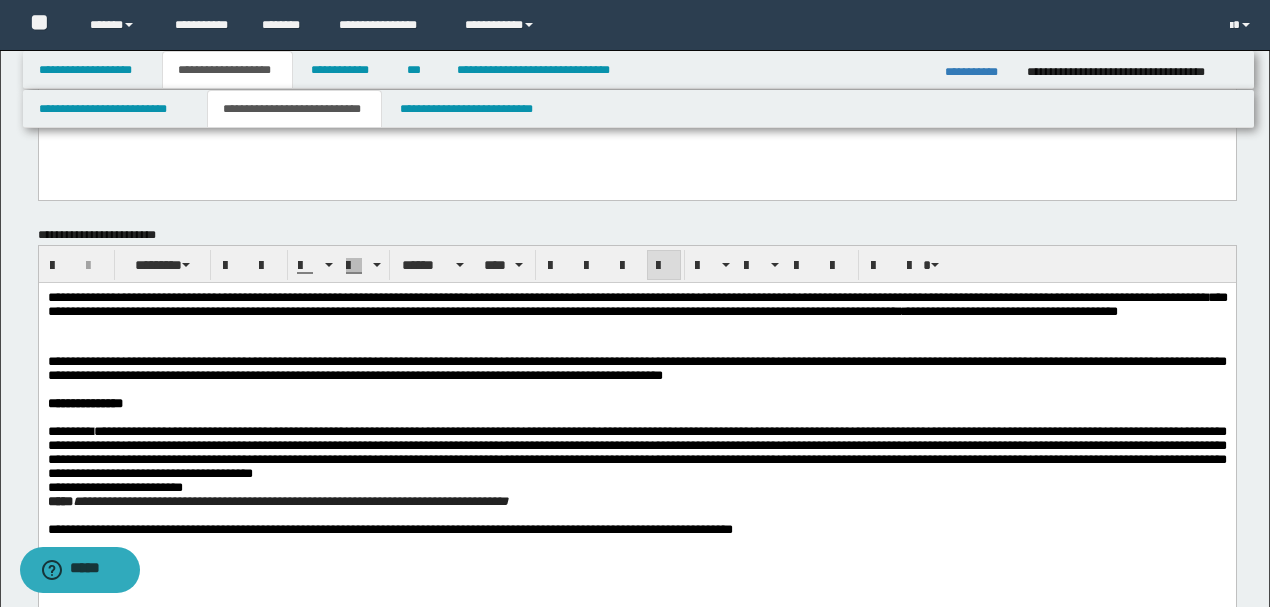 scroll, scrollTop: 638, scrollLeft: 0, axis: vertical 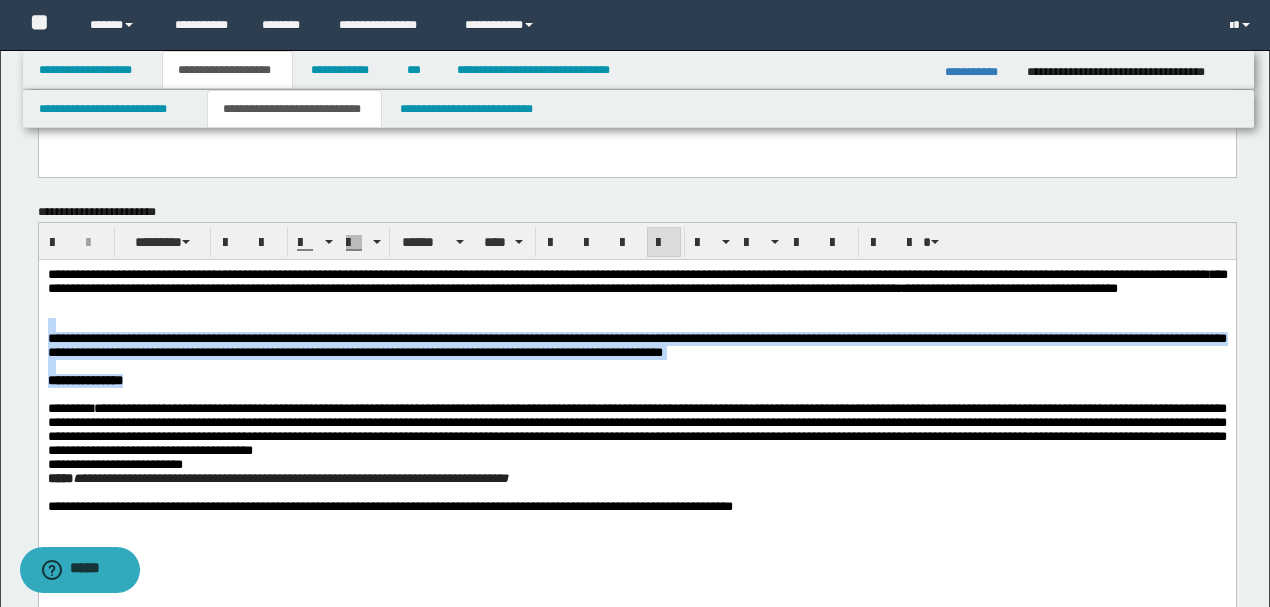 drag, startPoint x: 392, startPoint y: 307, endPoint x: 478, endPoint y: 391, distance: 120.21647 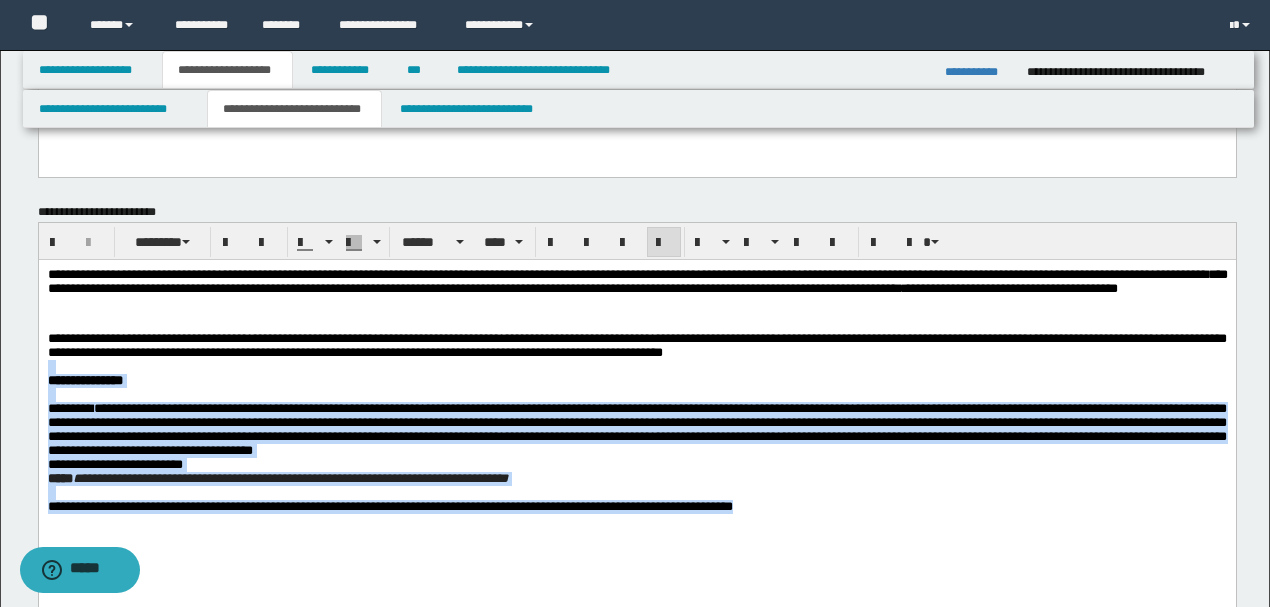 drag, startPoint x: 1040, startPoint y: 356, endPoint x: 1144, endPoint y: 583, distance: 249.6898 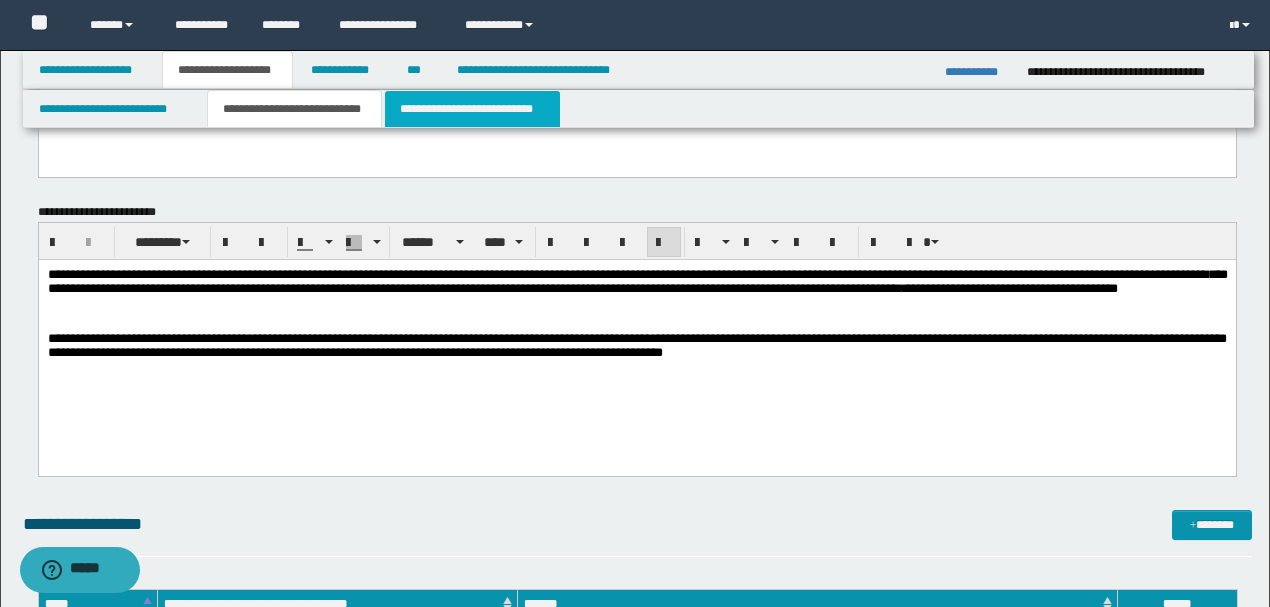 click on "**********" at bounding box center (472, 109) 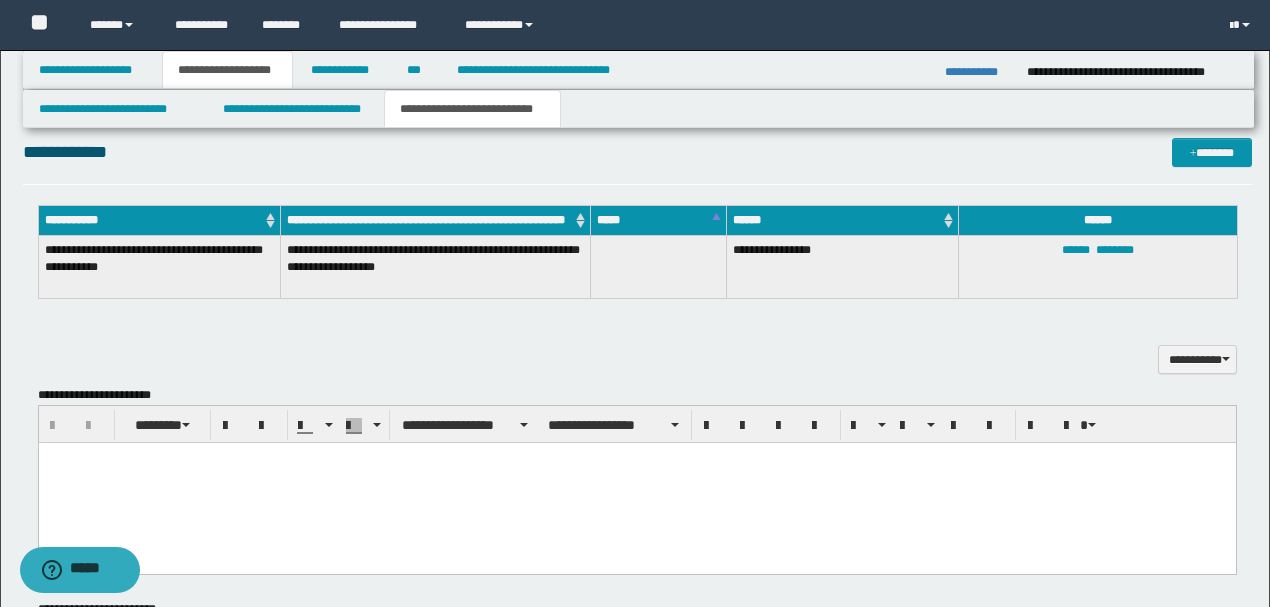 scroll, scrollTop: 1000, scrollLeft: 0, axis: vertical 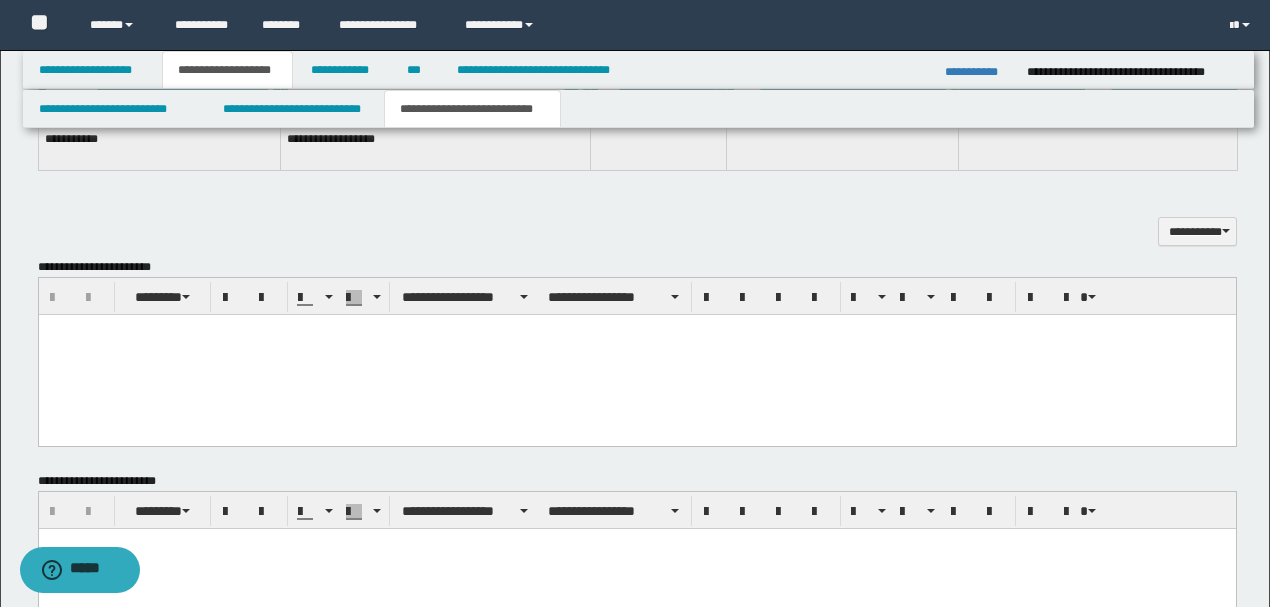 click at bounding box center [636, 330] 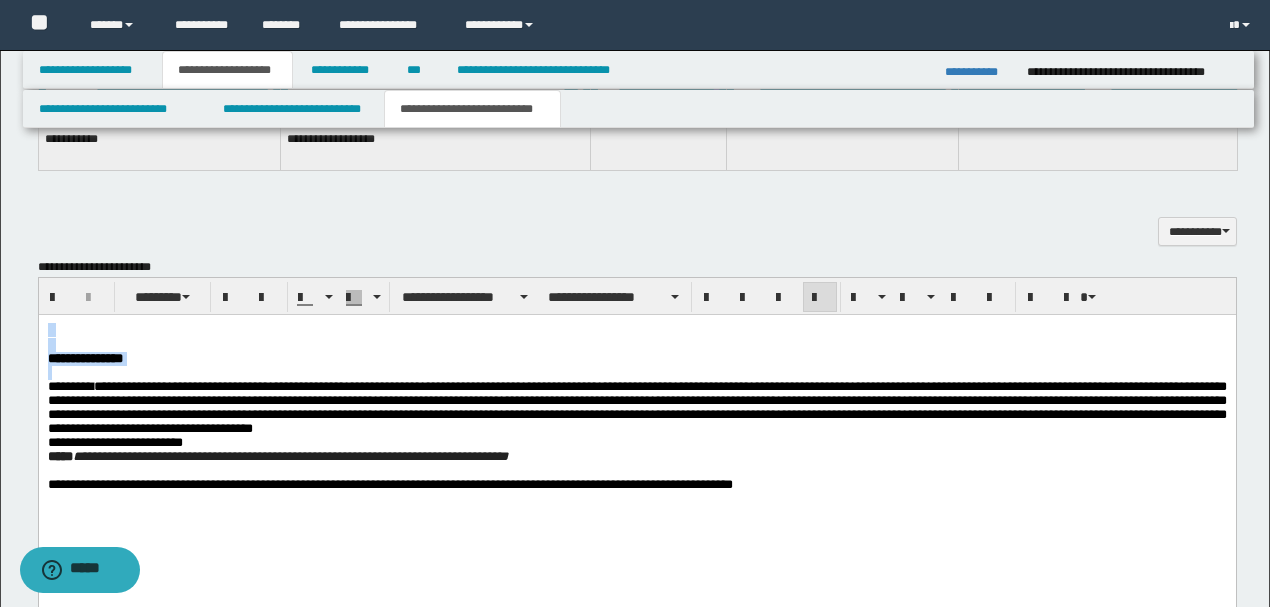 drag, startPoint x: 45, startPoint y: 392, endPoint x: 62, endPoint y: 633, distance: 241.59885 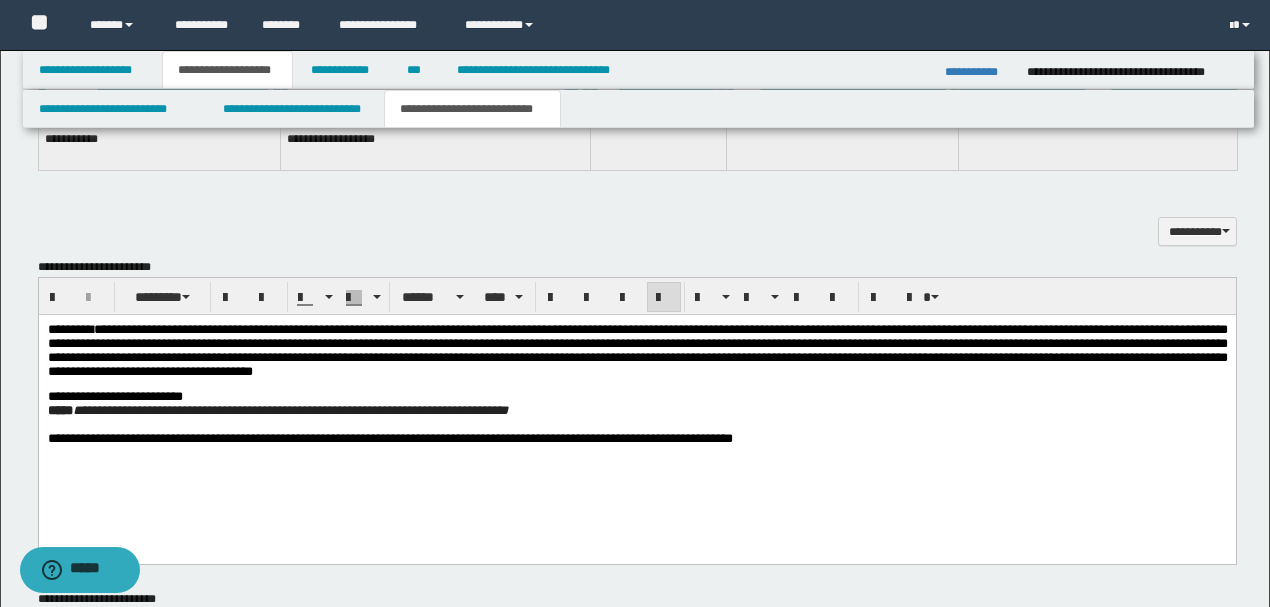 drag, startPoint x: 337, startPoint y: 344, endPoint x: 413, endPoint y: 366, distance: 79.12016 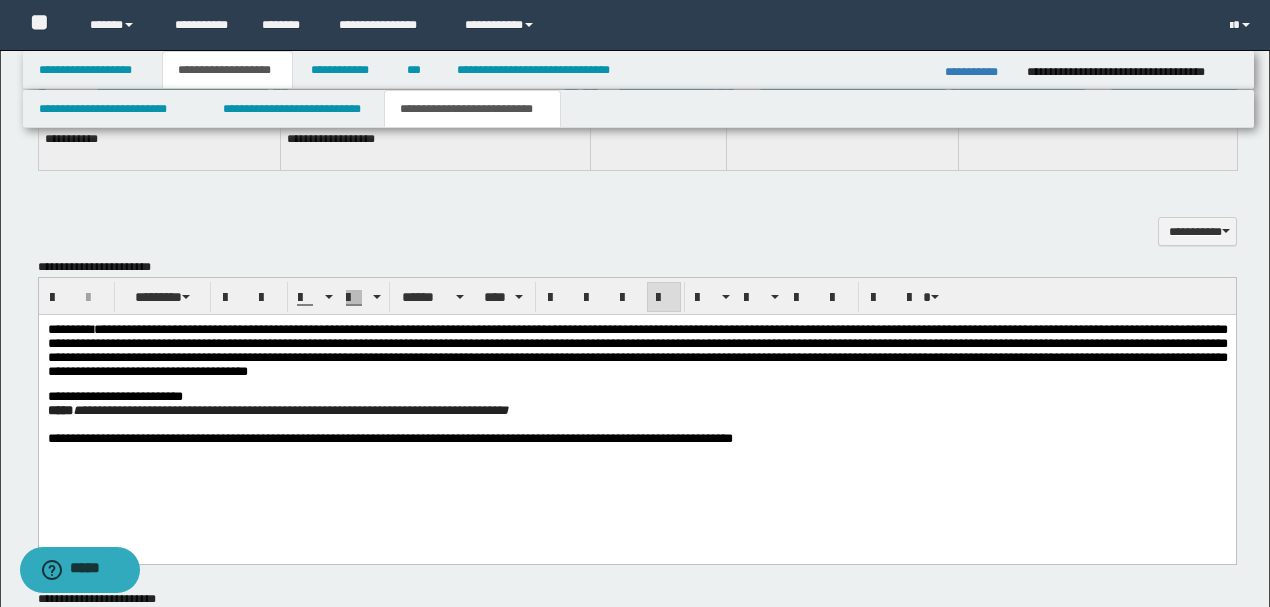click on "**********" 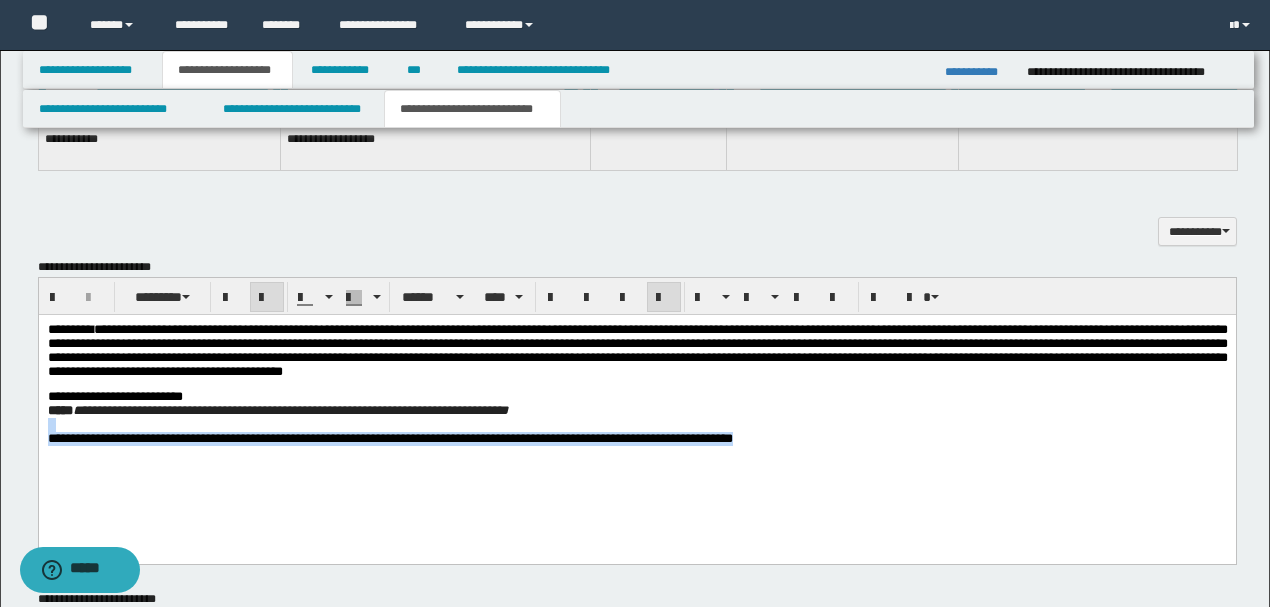 drag, startPoint x: 623, startPoint y: 415, endPoint x: 1068, endPoint y: 498, distance: 452.6743 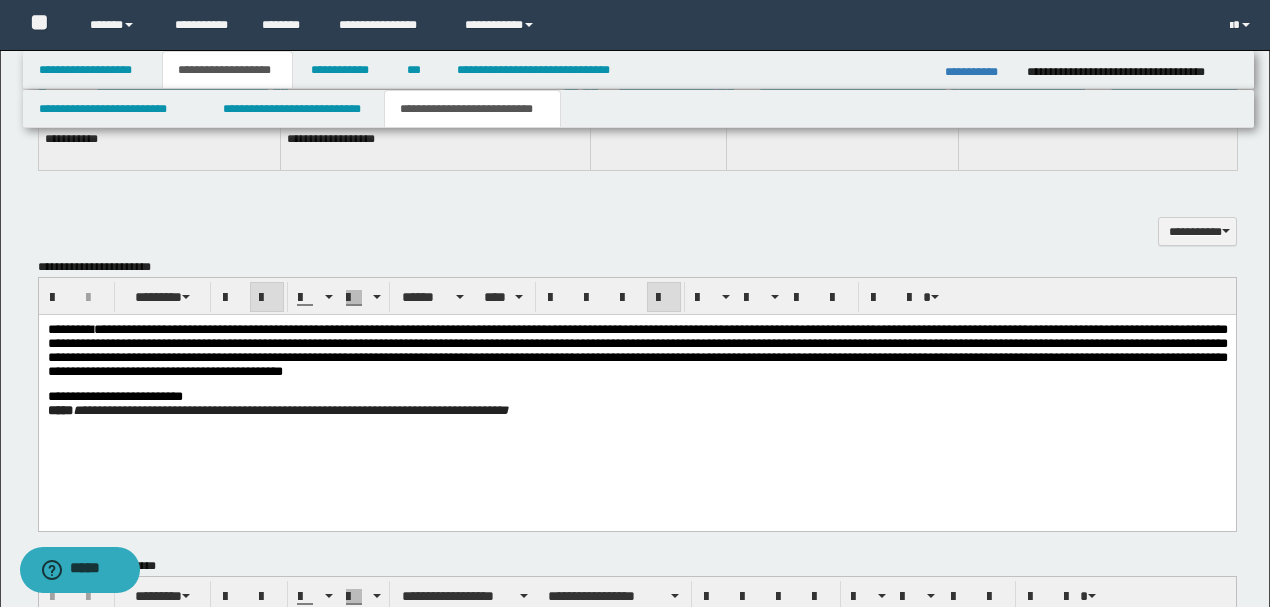 scroll, scrollTop: 1333, scrollLeft: 0, axis: vertical 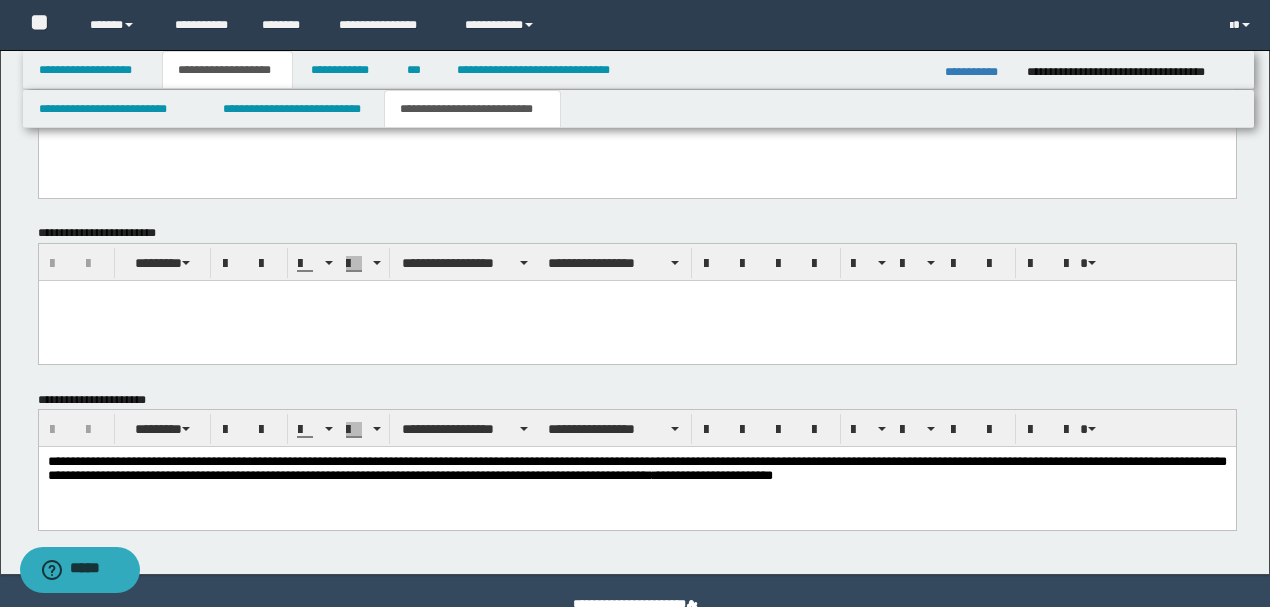 click on "**********" at bounding box center [636, 469] 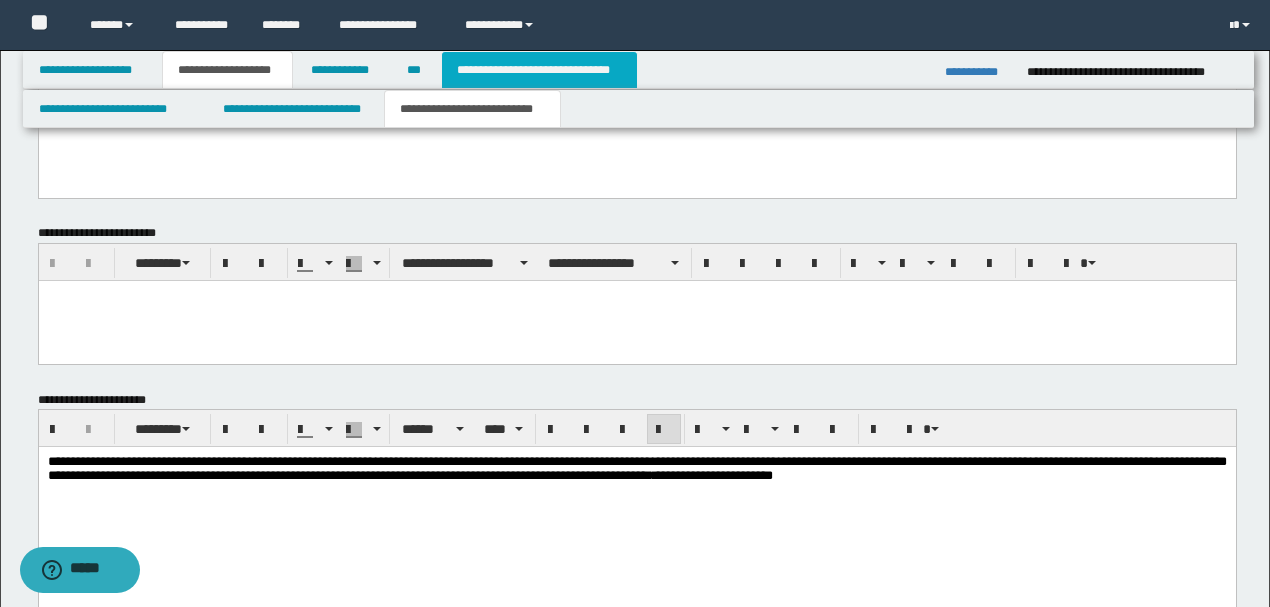 click on "**********" at bounding box center (539, 70) 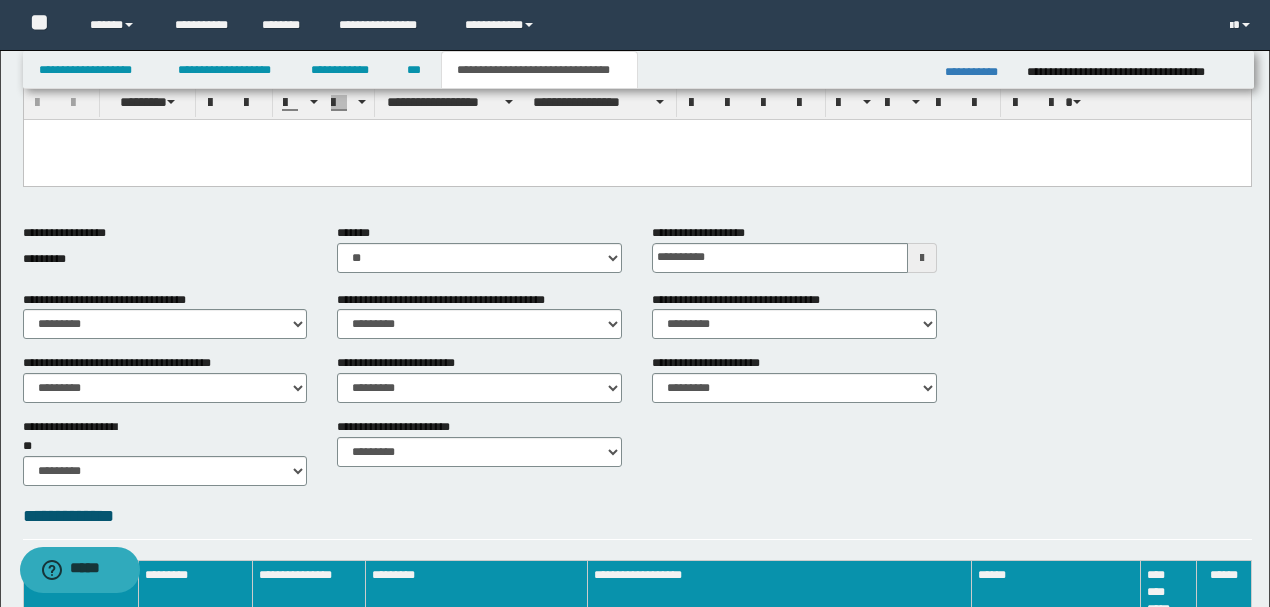 scroll, scrollTop: 315, scrollLeft: 0, axis: vertical 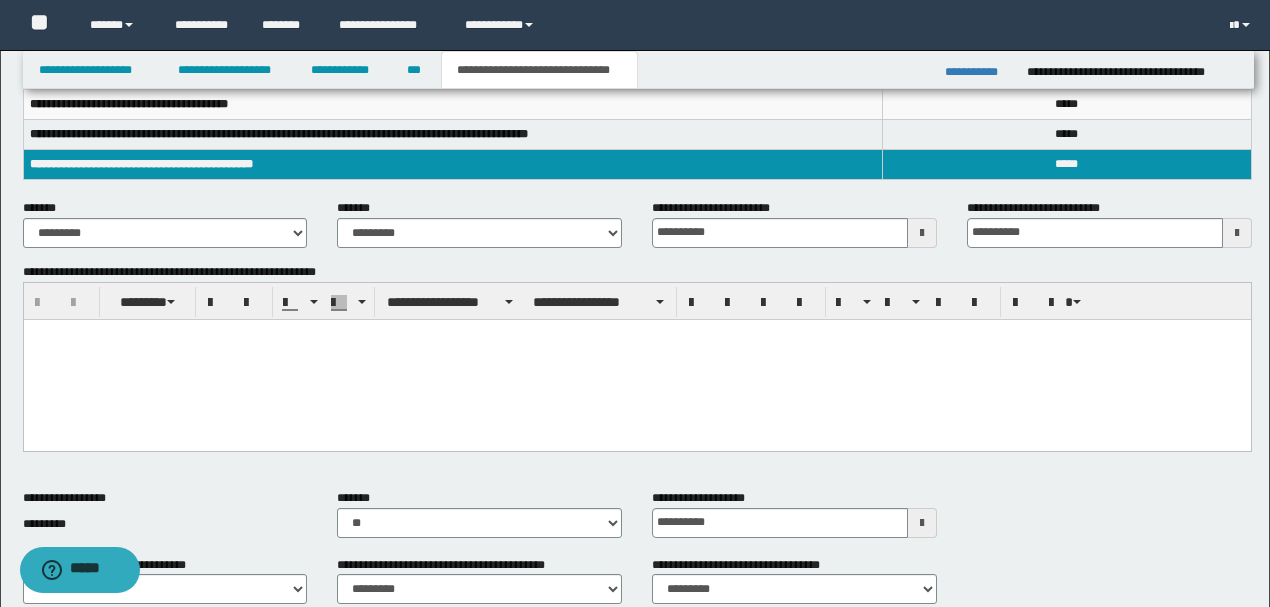 click at bounding box center [636, 359] 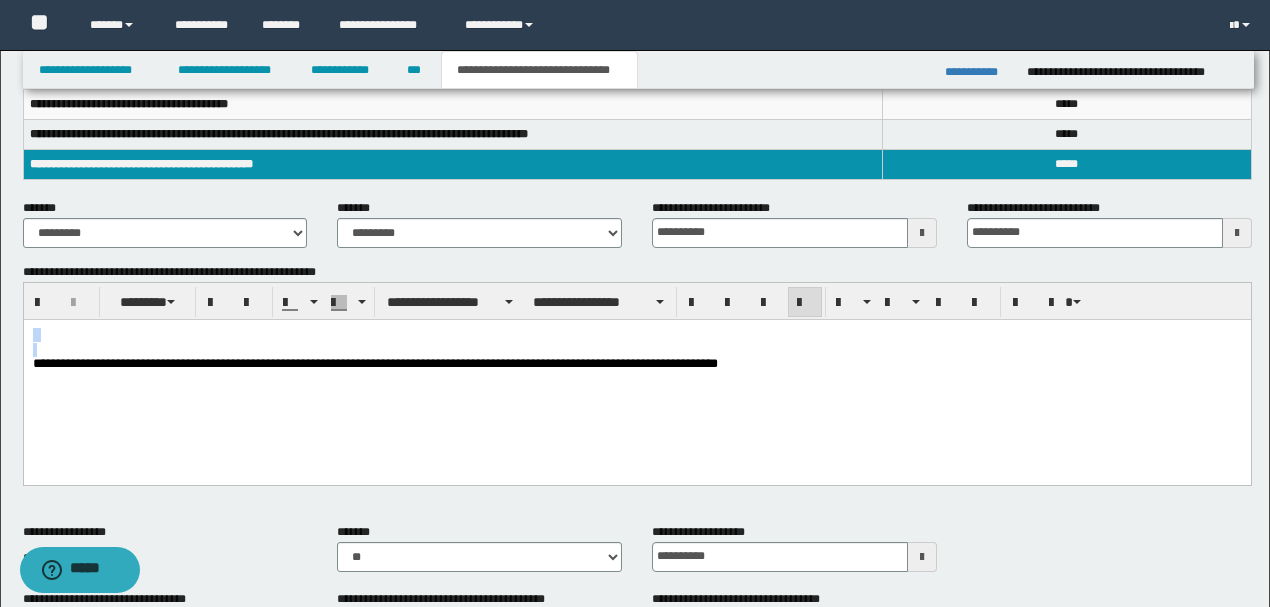 drag, startPoint x: 30, startPoint y: 364, endPoint x: 25, endPoint y: 324, distance: 40.311287 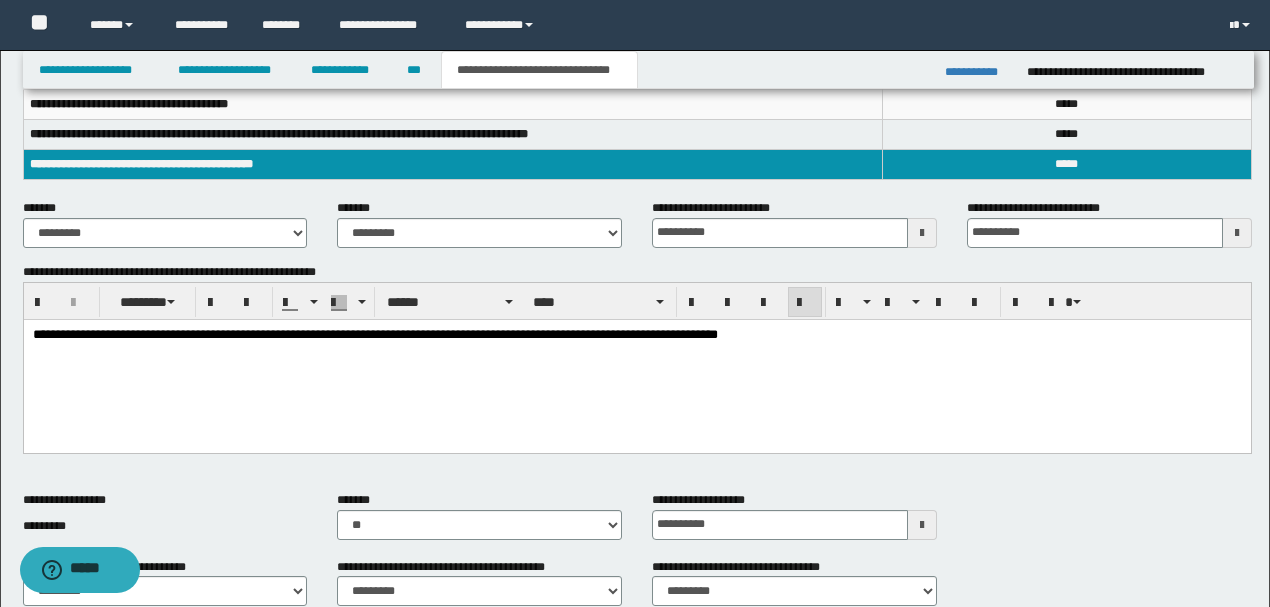 click on "**********" 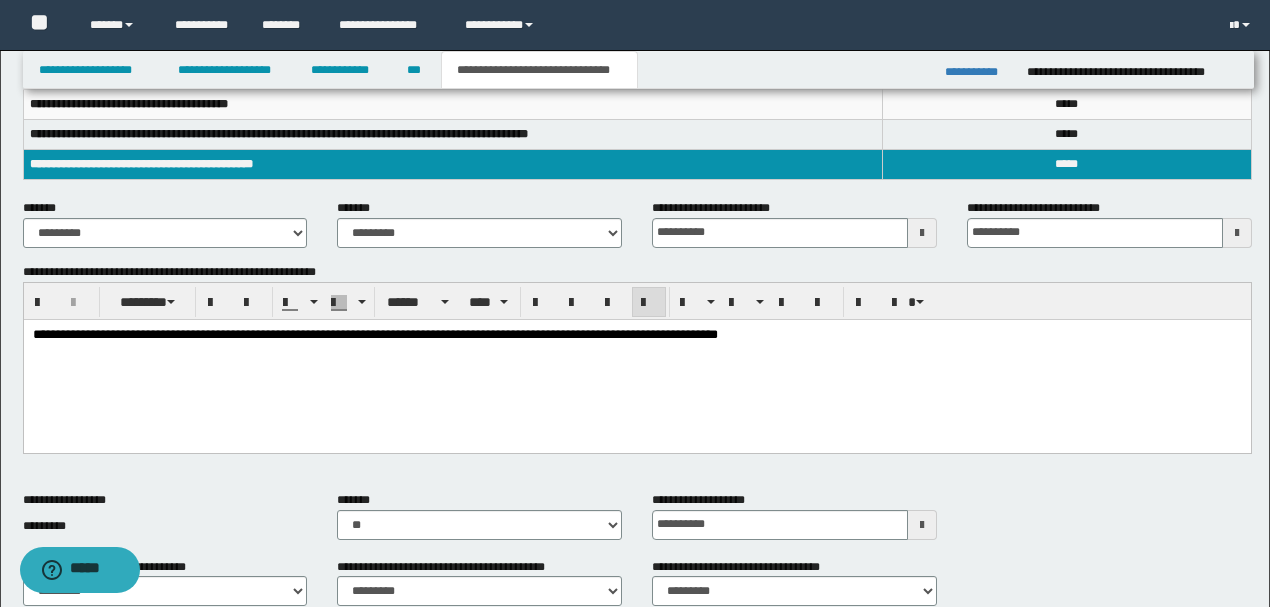 click on "**********" at bounding box center [637, 335] 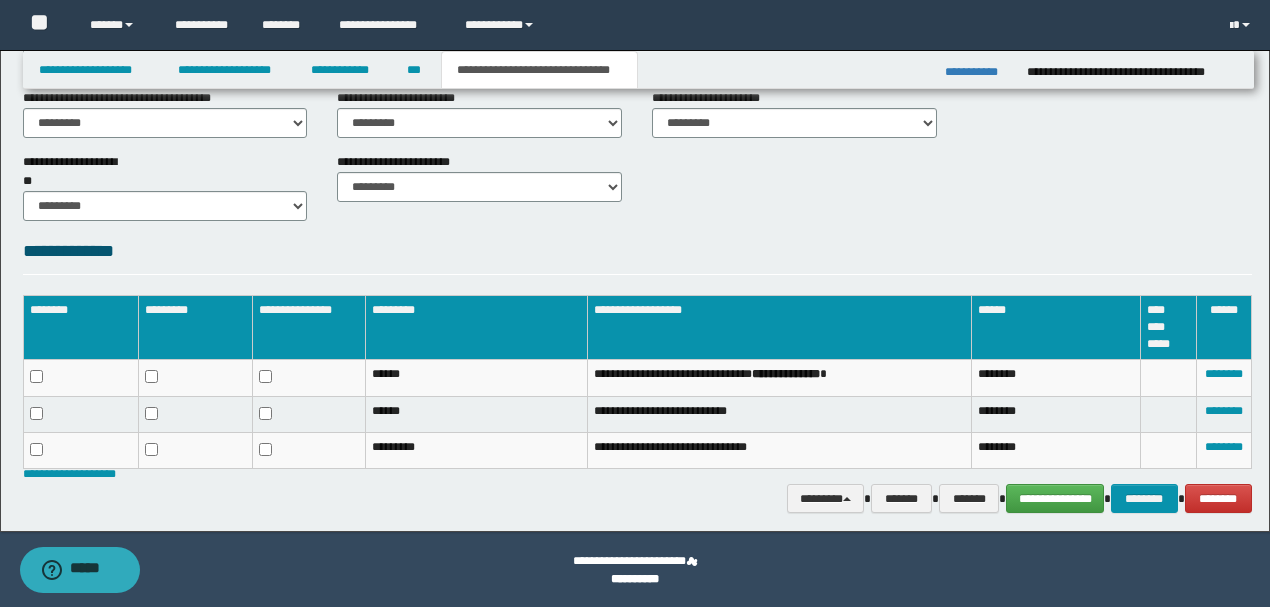 scroll, scrollTop: 849, scrollLeft: 0, axis: vertical 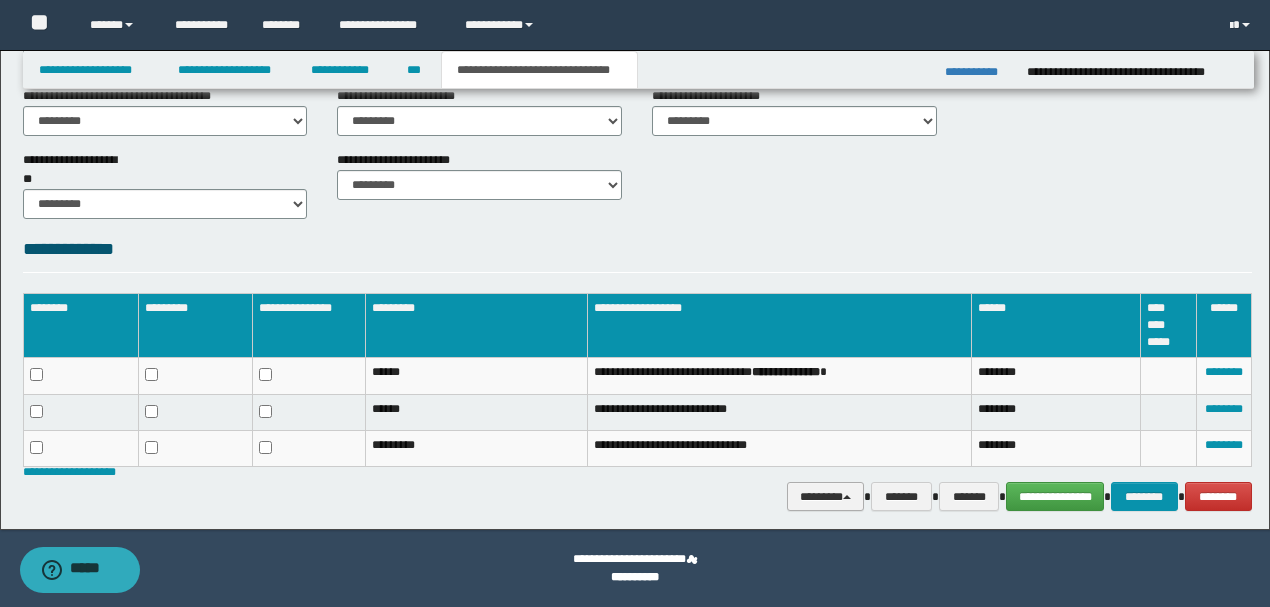 click on "********" at bounding box center (826, 496) 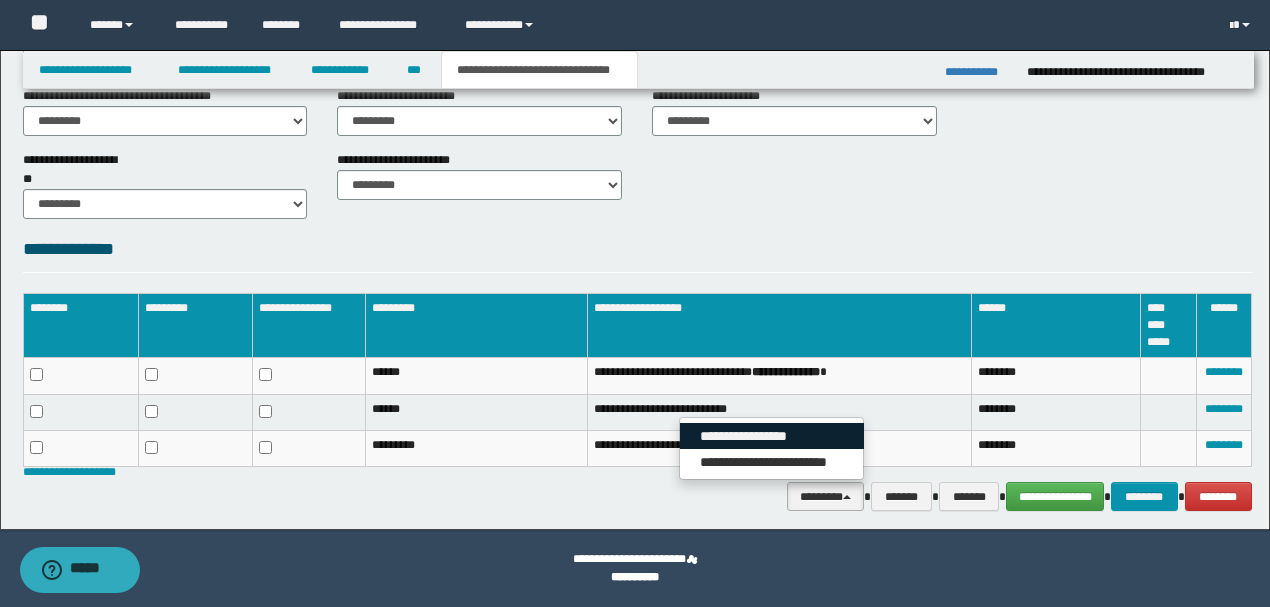 click on "**********" at bounding box center (772, 436) 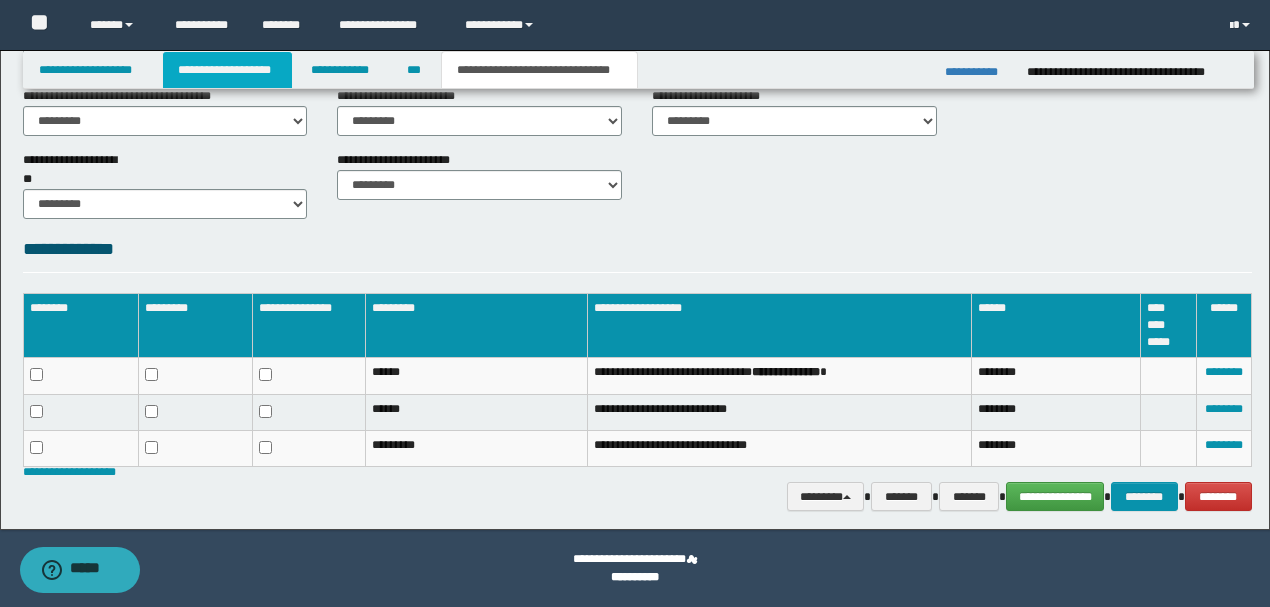 click on "**********" at bounding box center (227, 70) 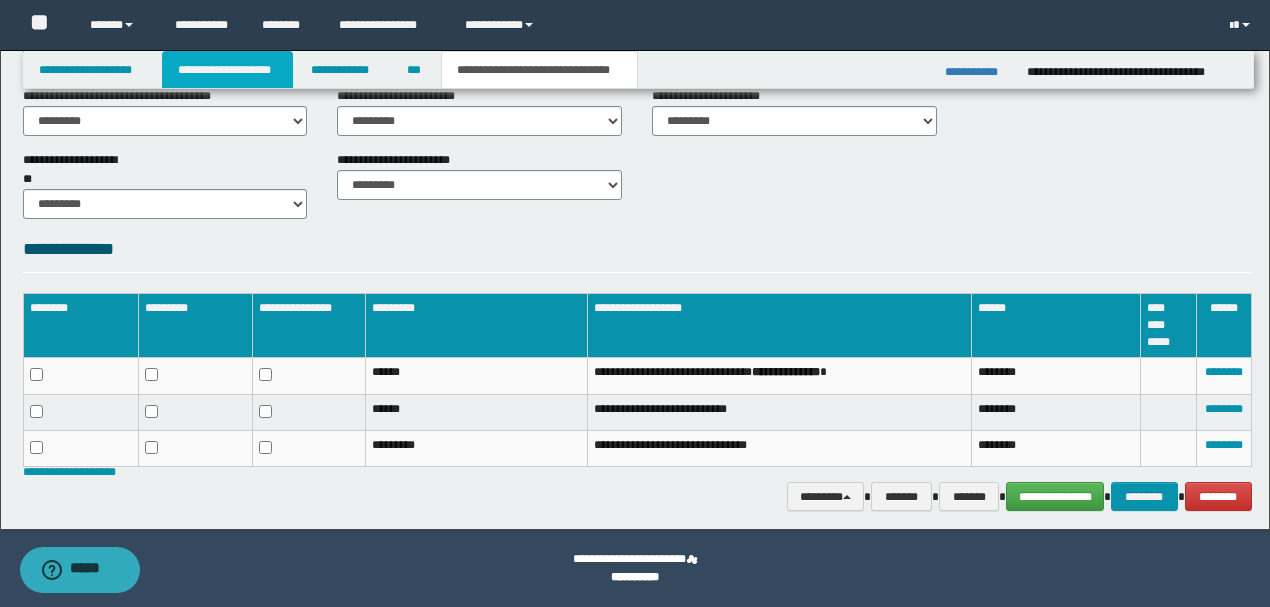 scroll, scrollTop: 880, scrollLeft: 0, axis: vertical 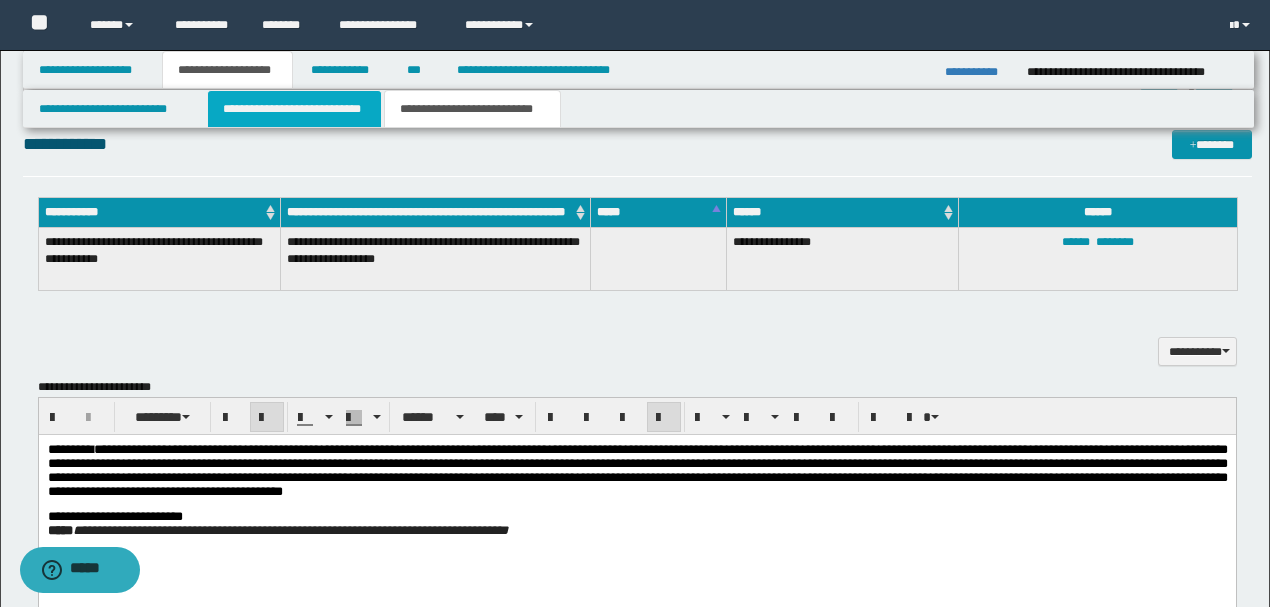 click on "**********" at bounding box center [294, 109] 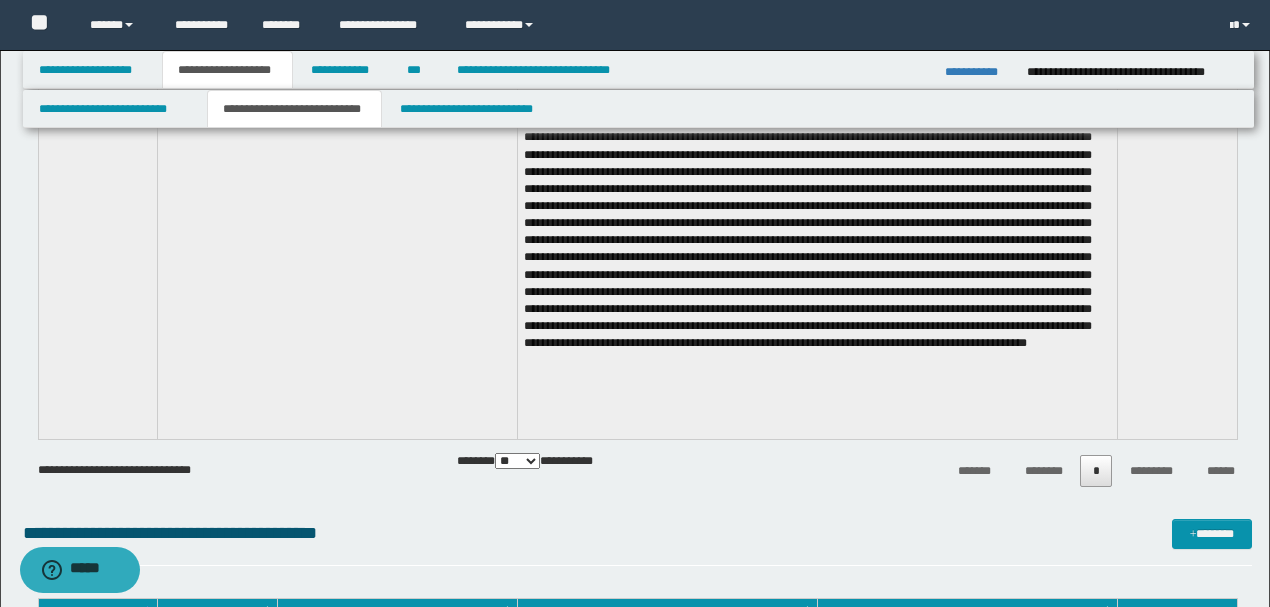 scroll, scrollTop: 3480, scrollLeft: 0, axis: vertical 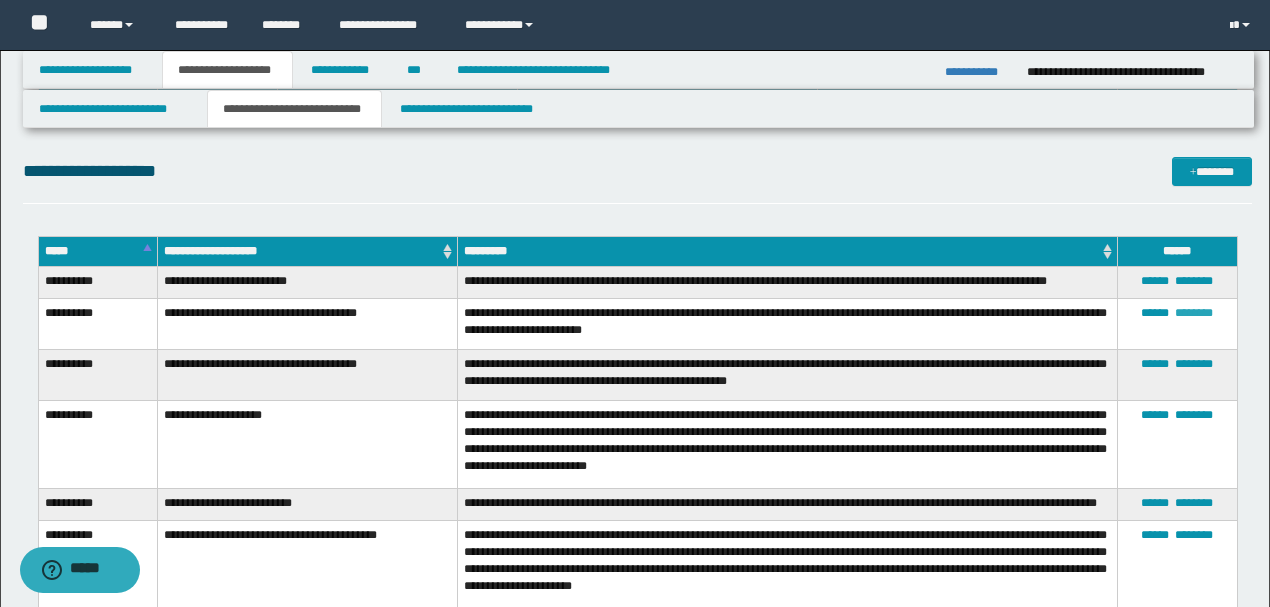 click on "********" at bounding box center [1194, 313] 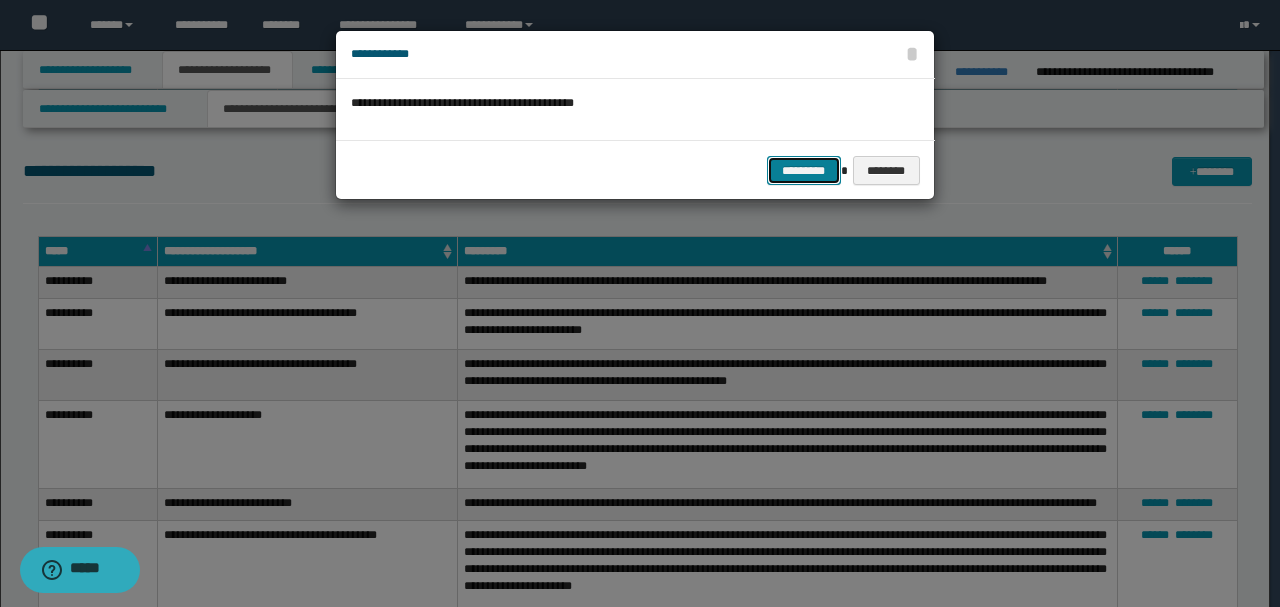 click on "*********" at bounding box center [804, 170] 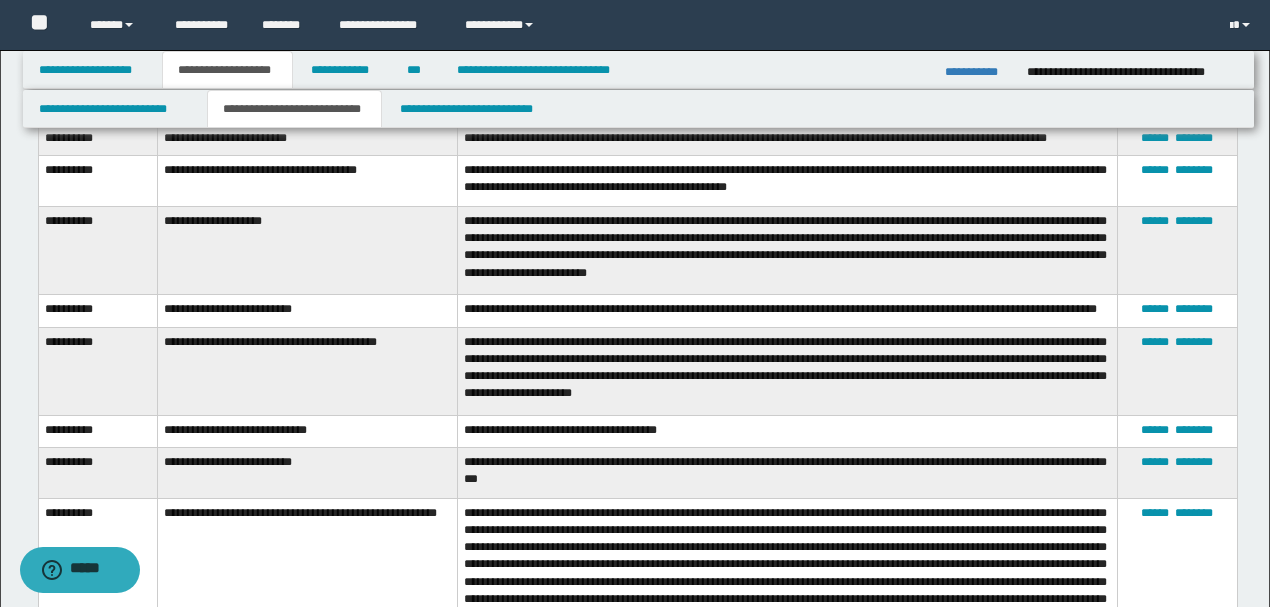 scroll, scrollTop: 3613, scrollLeft: 0, axis: vertical 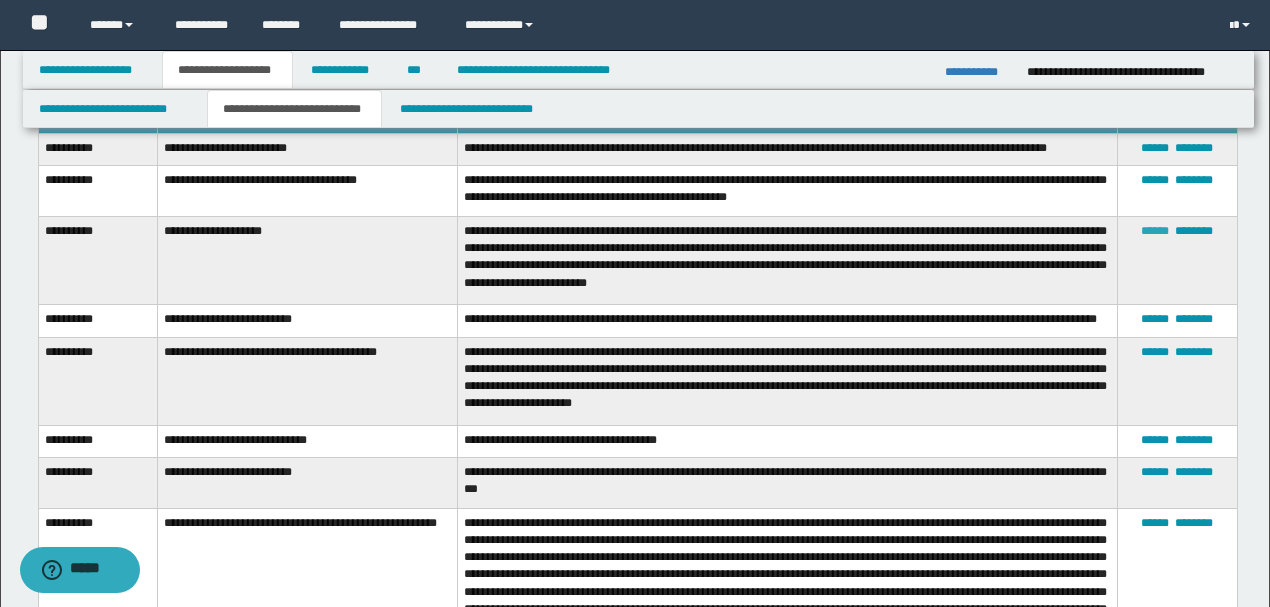click on "******" at bounding box center (1155, 231) 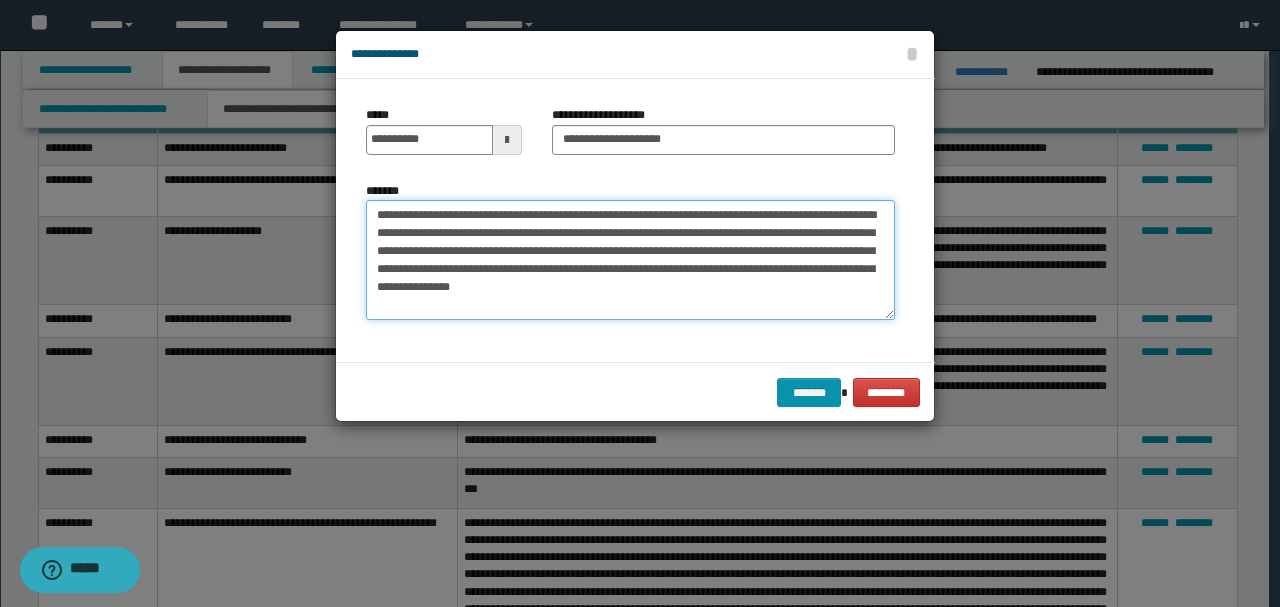click on "**********" at bounding box center [630, 260] 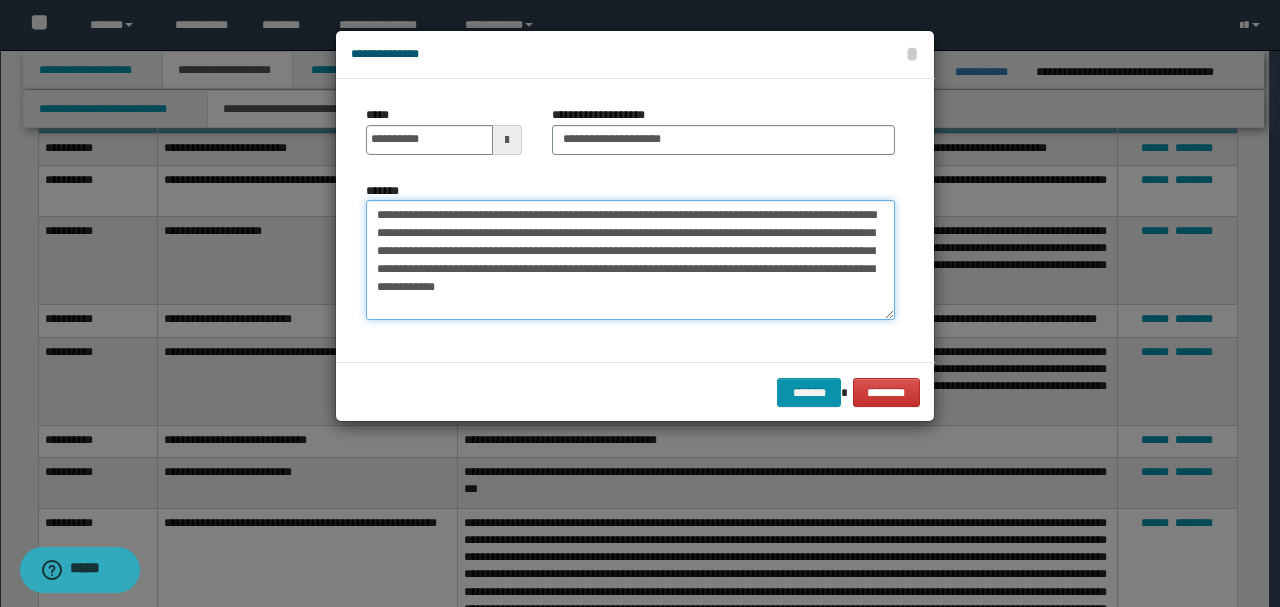 type on "**********" 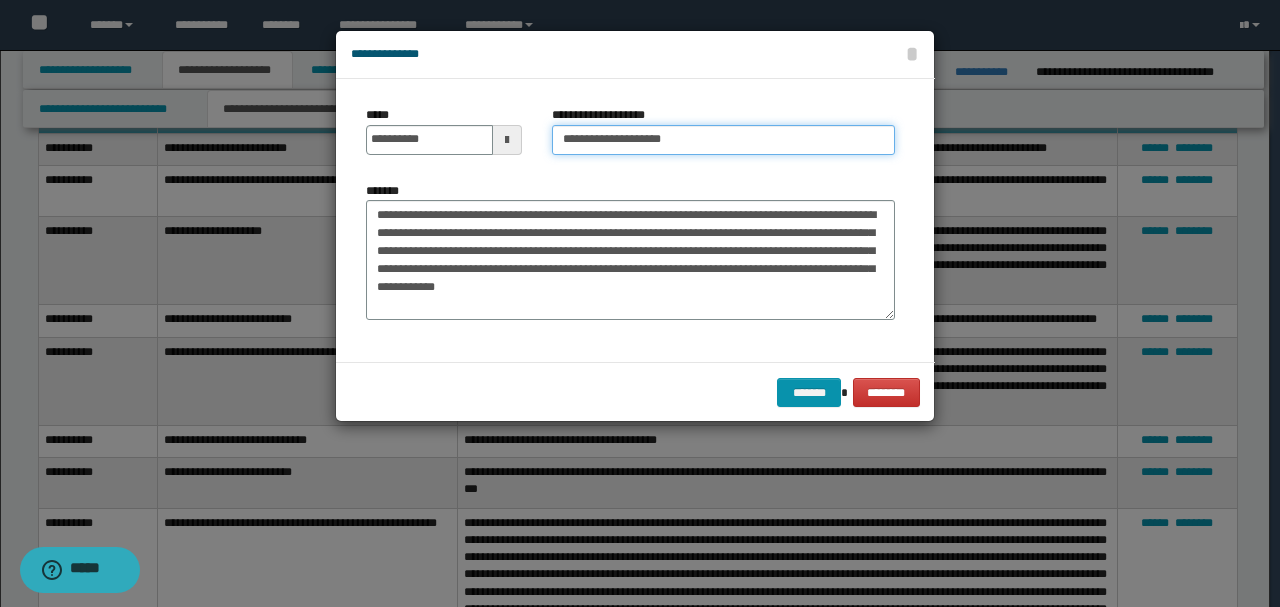 click on "**********" at bounding box center (723, 140) 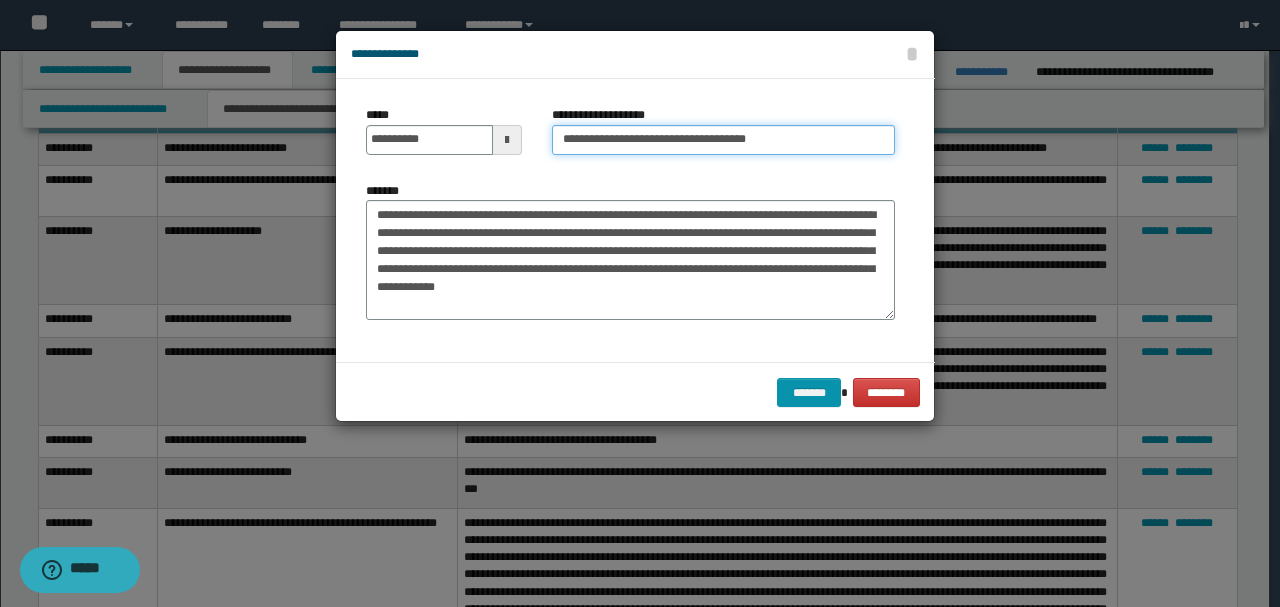 click on "**********" at bounding box center (723, 140) 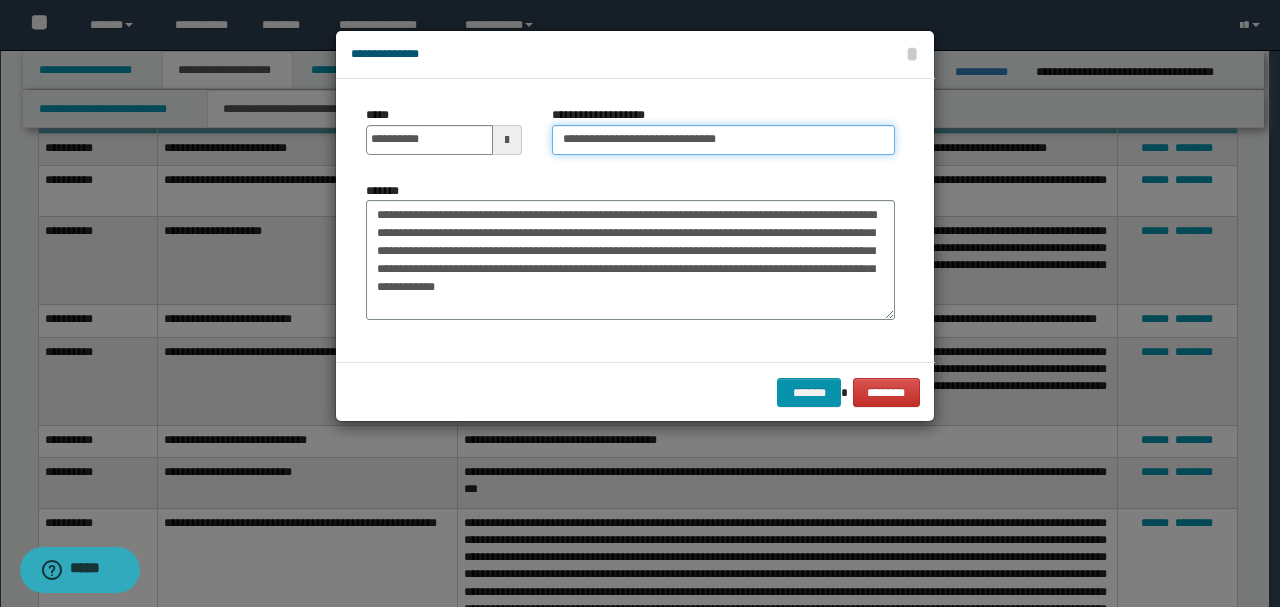 type on "**********" 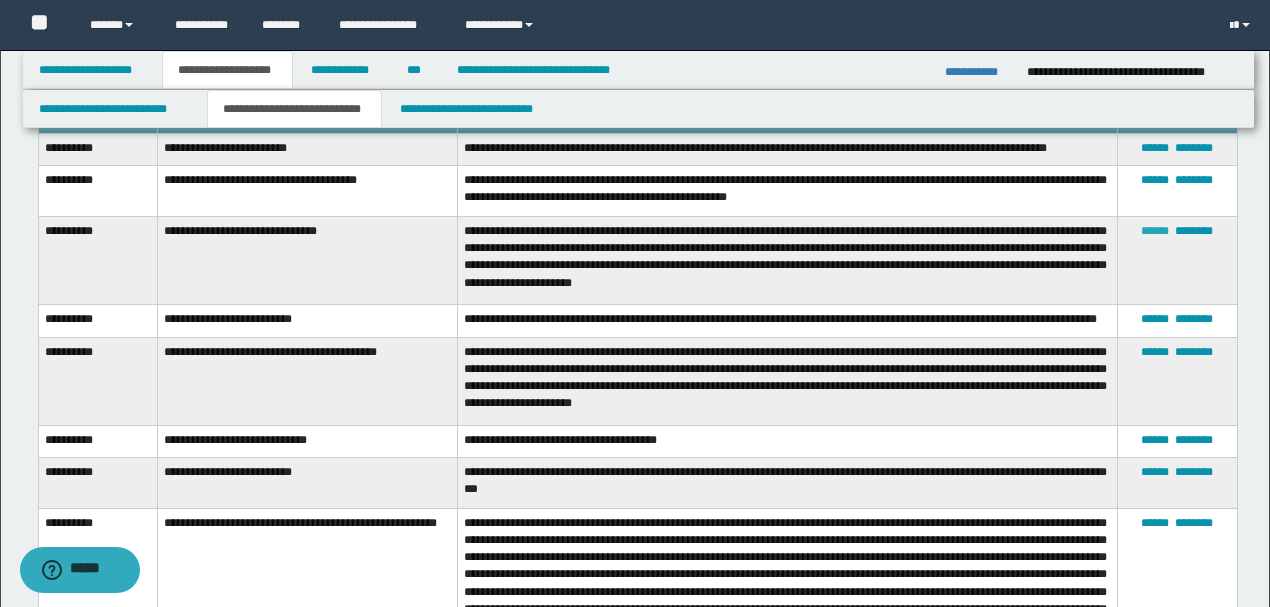 click on "******" at bounding box center [1155, 231] 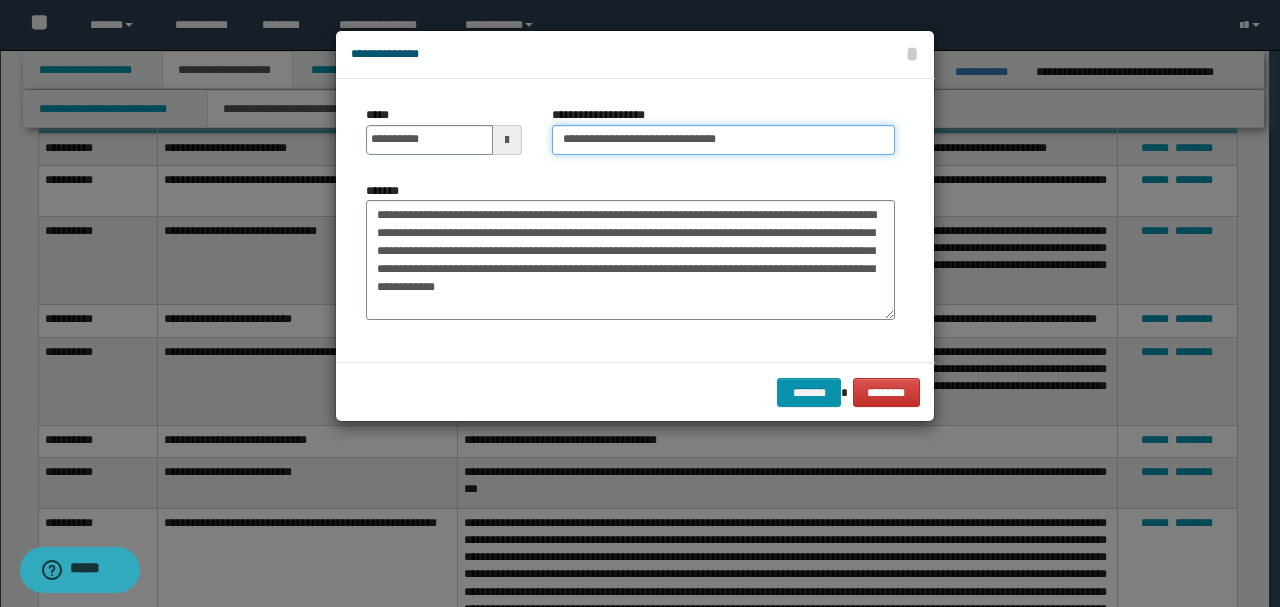 drag, startPoint x: 729, startPoint y: 140, endPoint x: 818, endPoint y: 138, distance: 89.02247 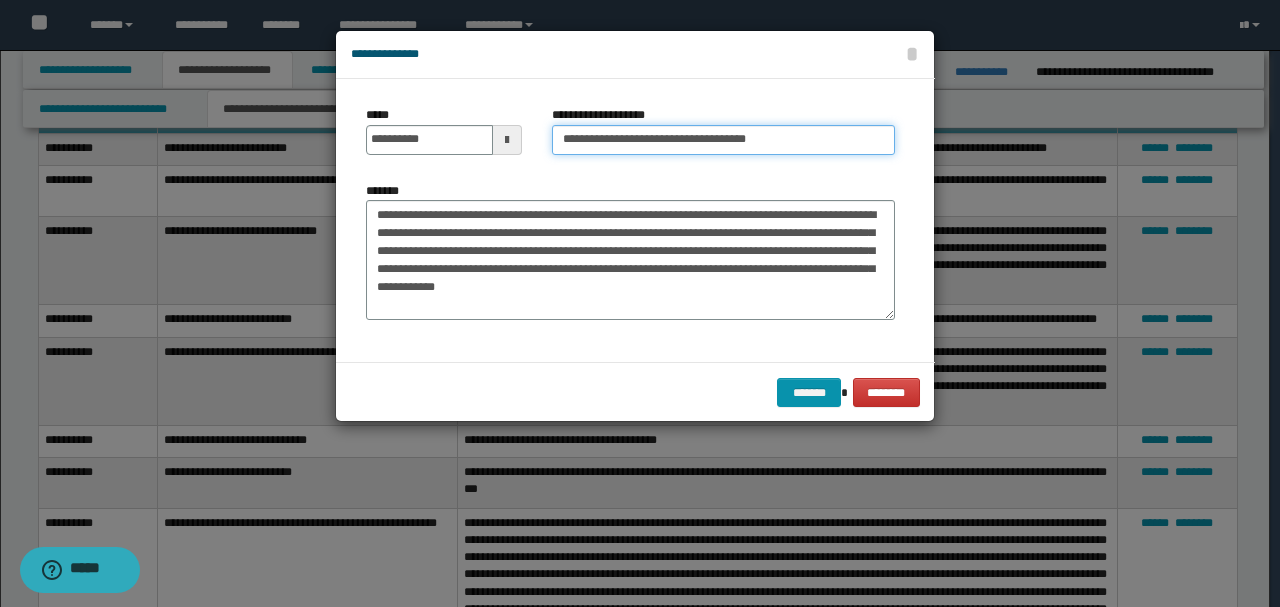 drag, startPoint x: 719, startPoint y: 142, endPoint x: 744, endPoint y: 146, distance: 25.317978 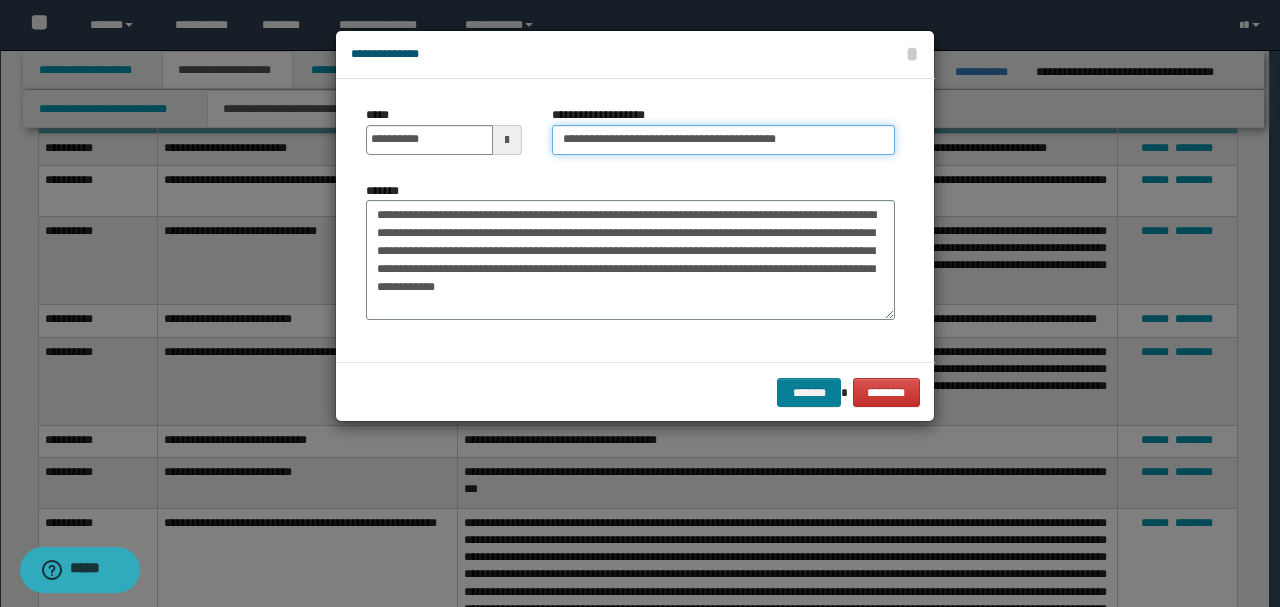 type on "**********" 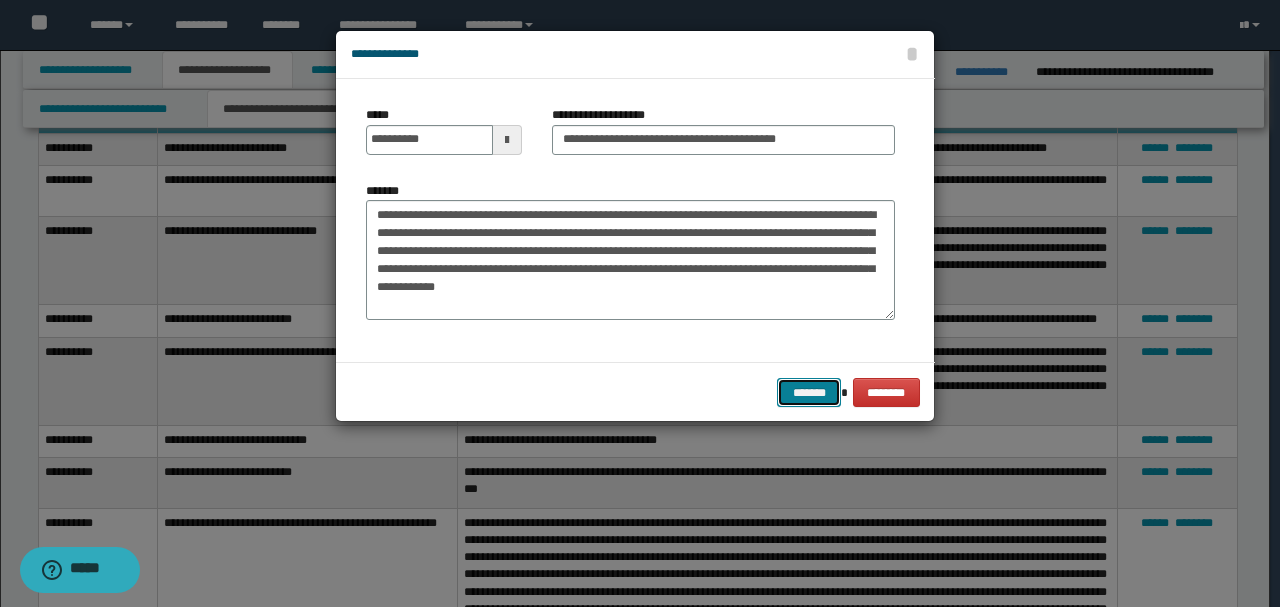 click on "*******" at bounding box center (809, 392) 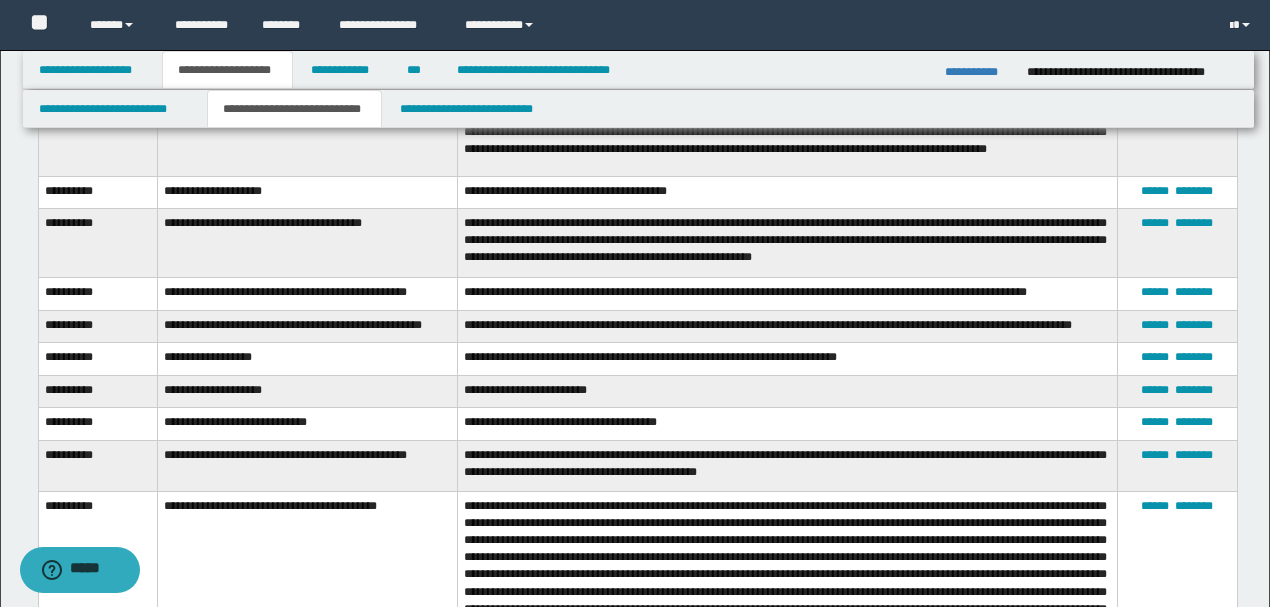 scroll, scrollTop: 4680, scrollLeft: 0, axis: vertical 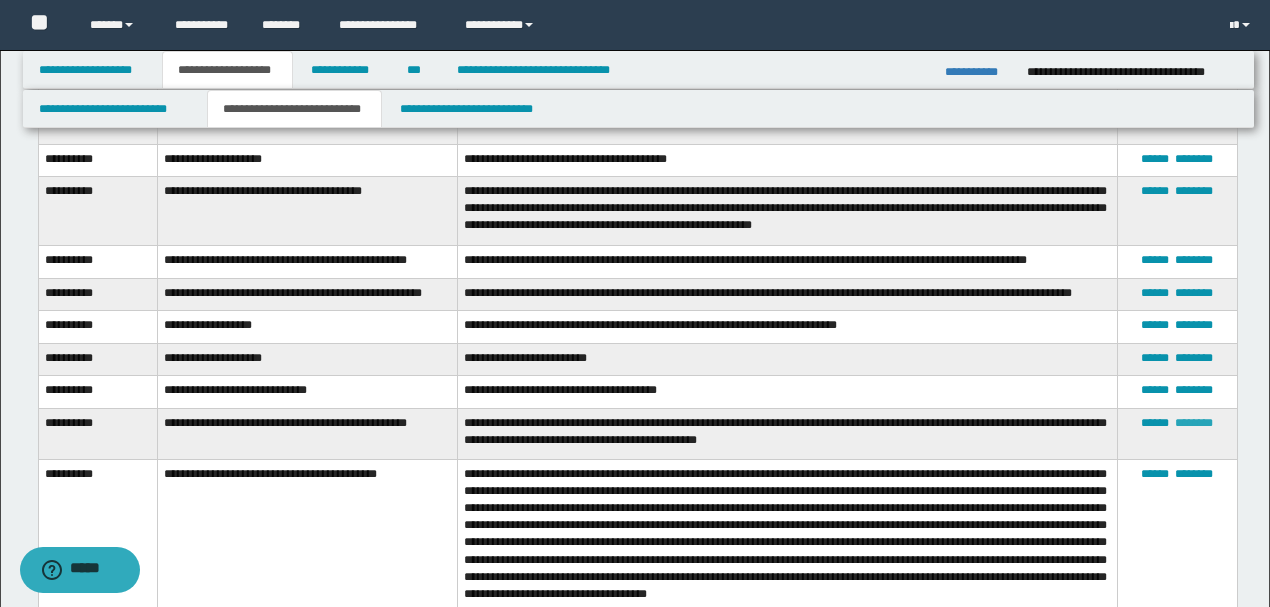 click on "********" at bounding box center (1194, 423) 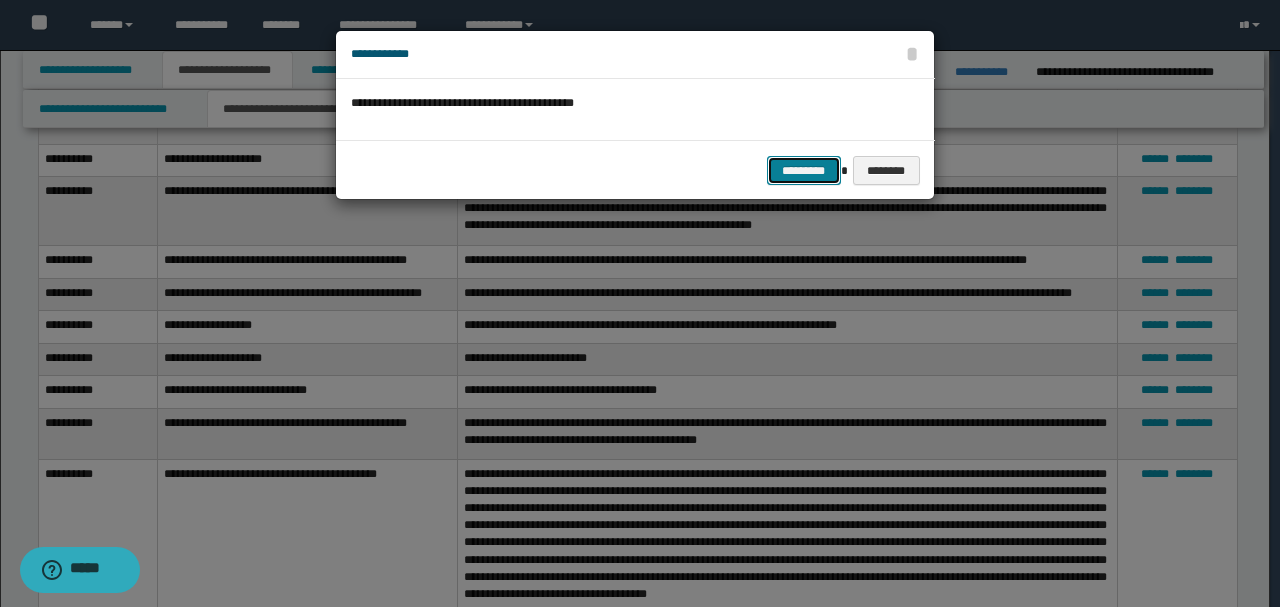 click on "*********" at bounding box center [804, 170] 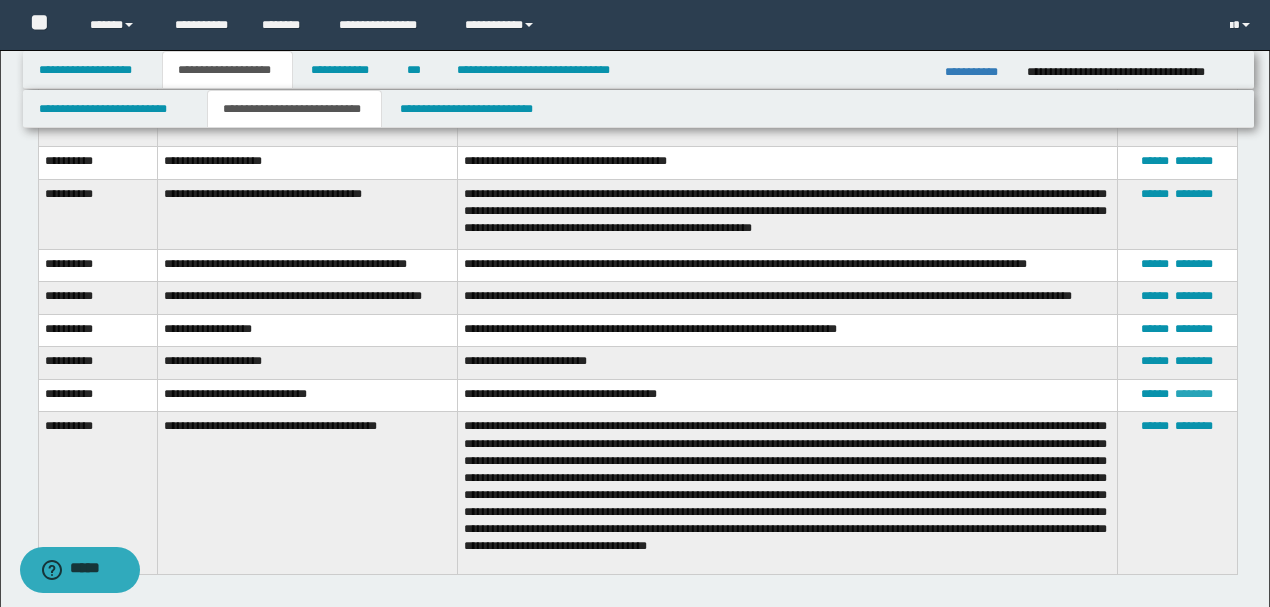 click on "********" at bounding box center [1194, 394] 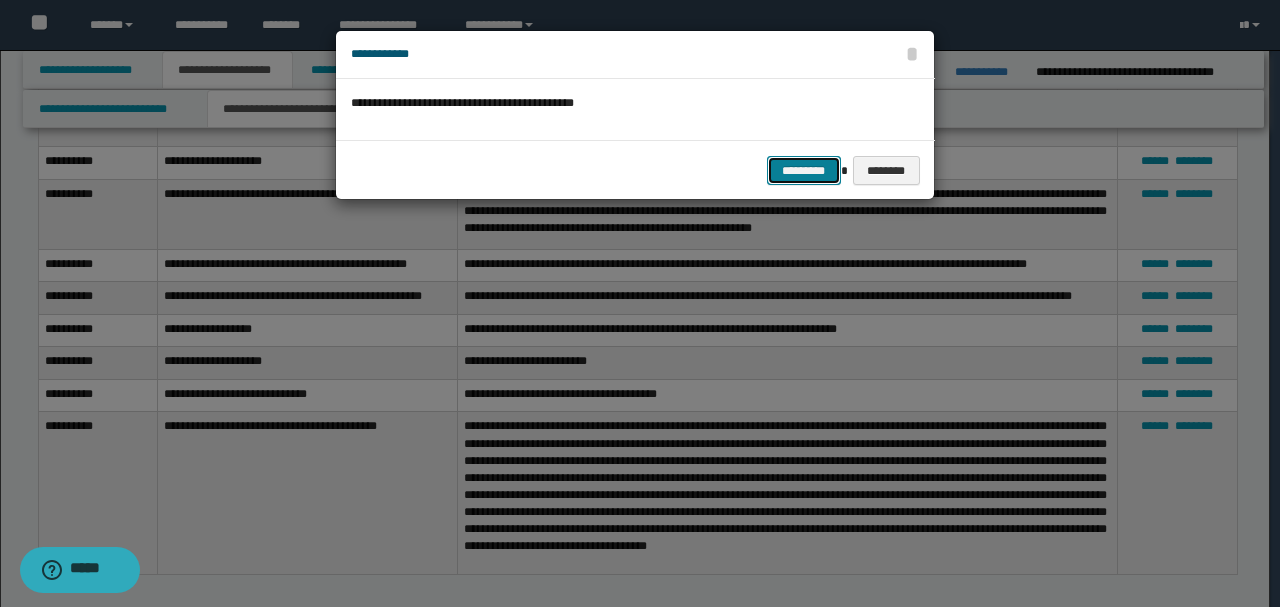 click on "*********" at bounding box center [804, 170] 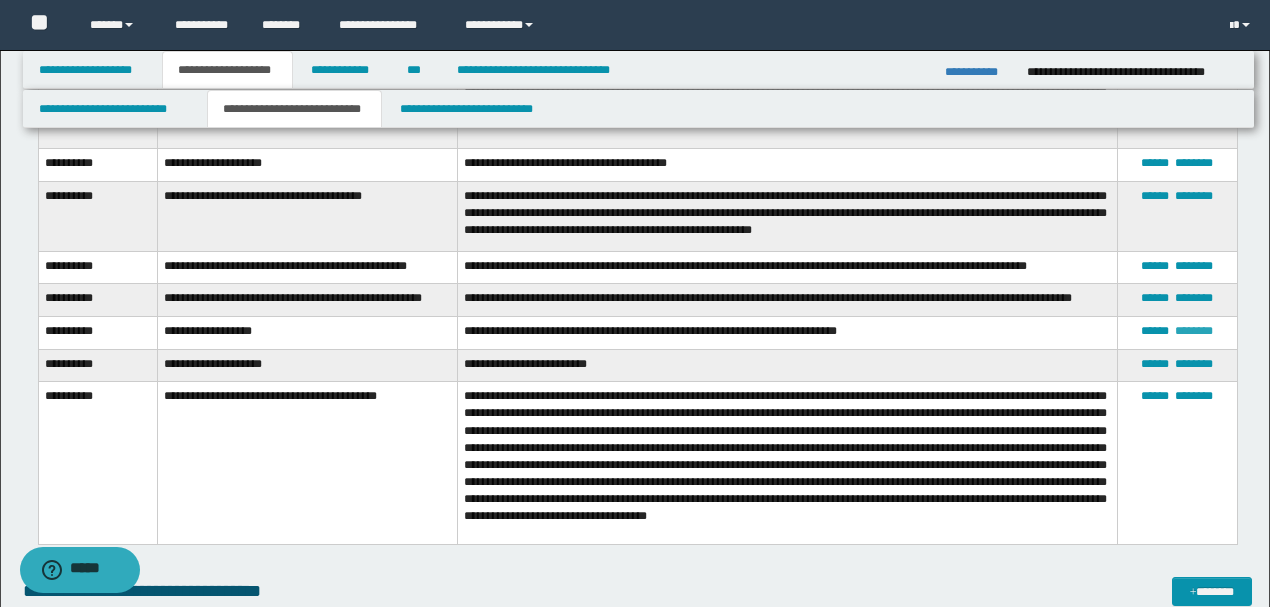 click on "********" at bounding box center [1194, 331] 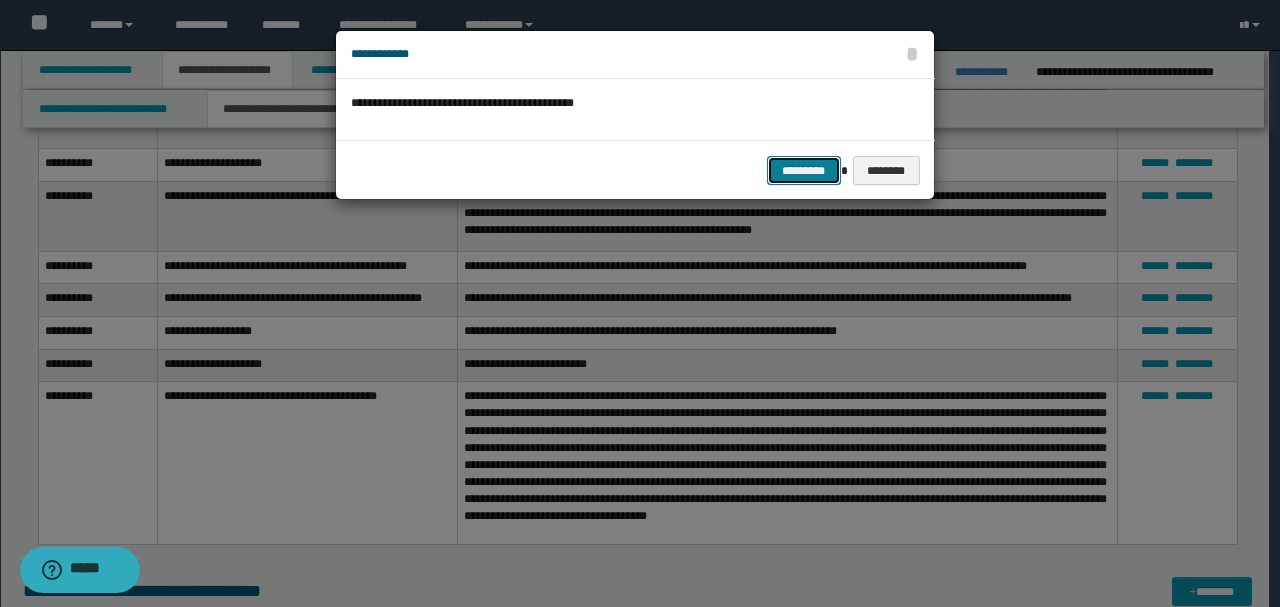 click on "*********" at bounding box center [804, 170] 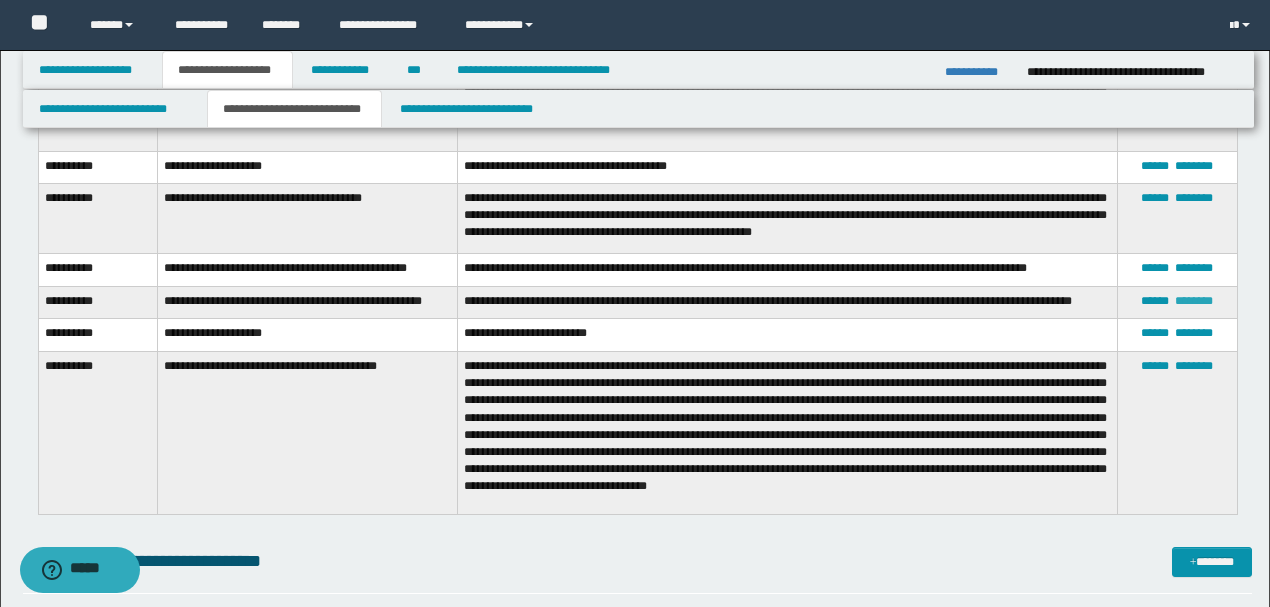 click on "********" at bounding box center (1194, 301) 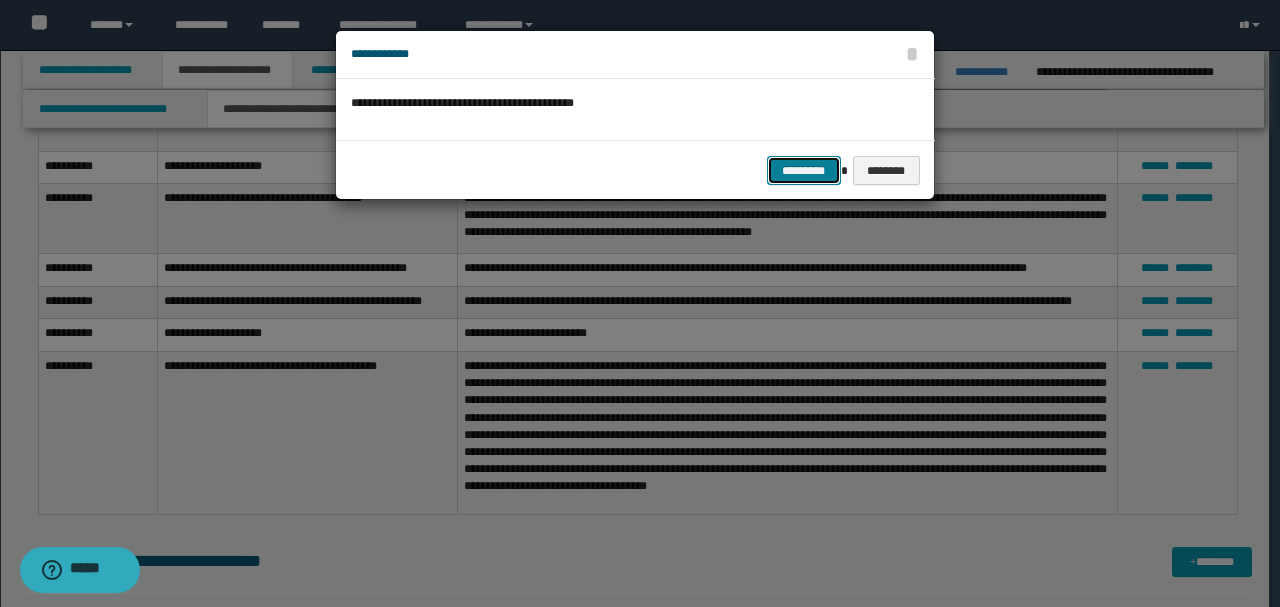 click on "*********" at bounding box center (804, 170) 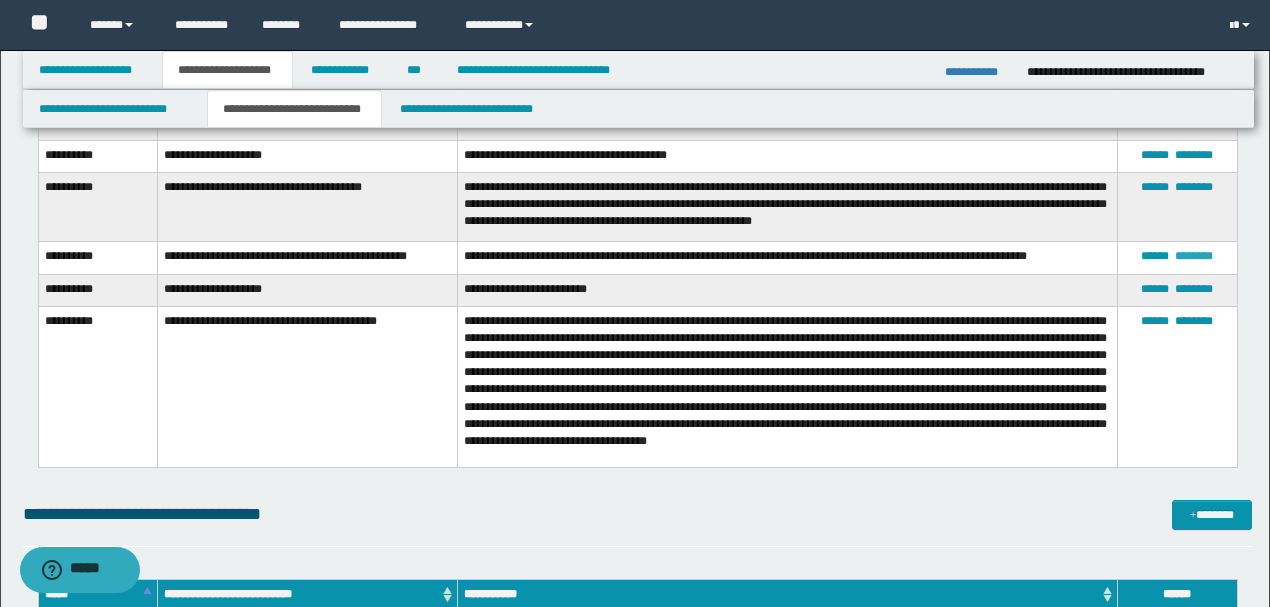 click on "********" at bounding box center (1194, 256) 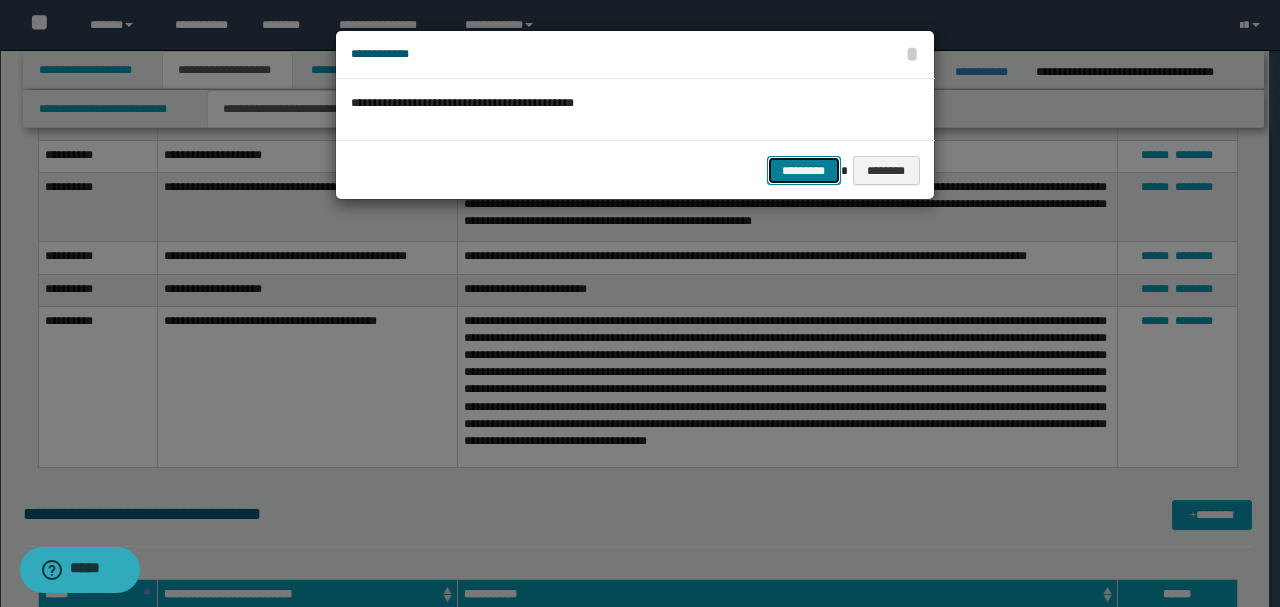 click on "*********" at bounding box center (804, 170) 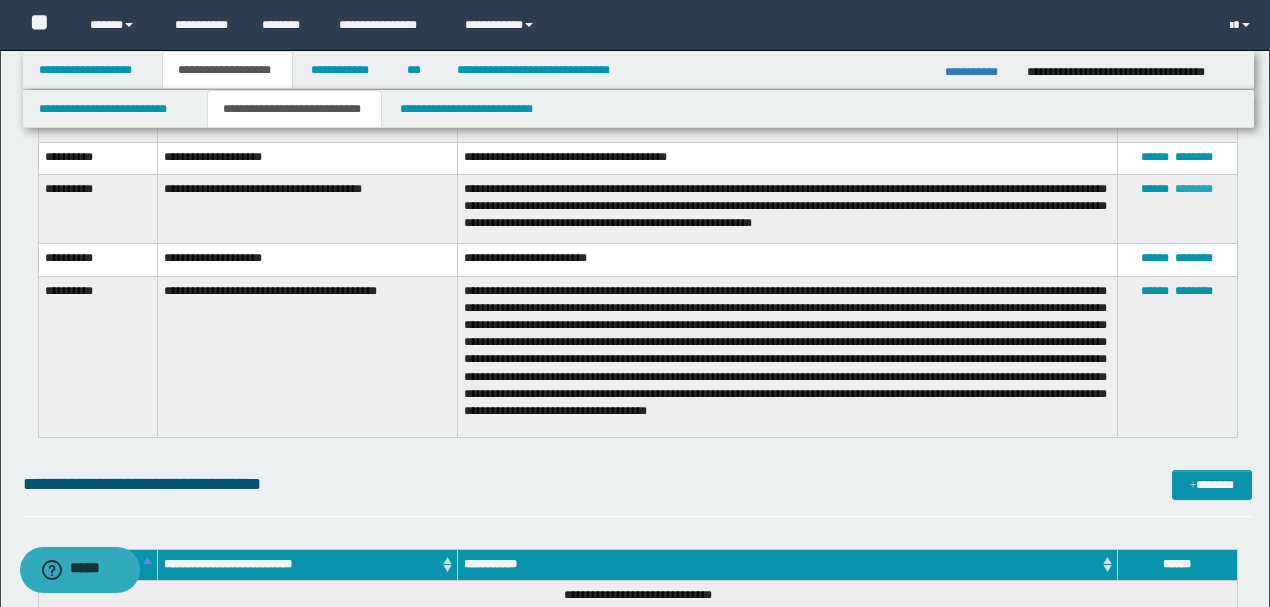 click on "********" at bounding box center [1194, 189] 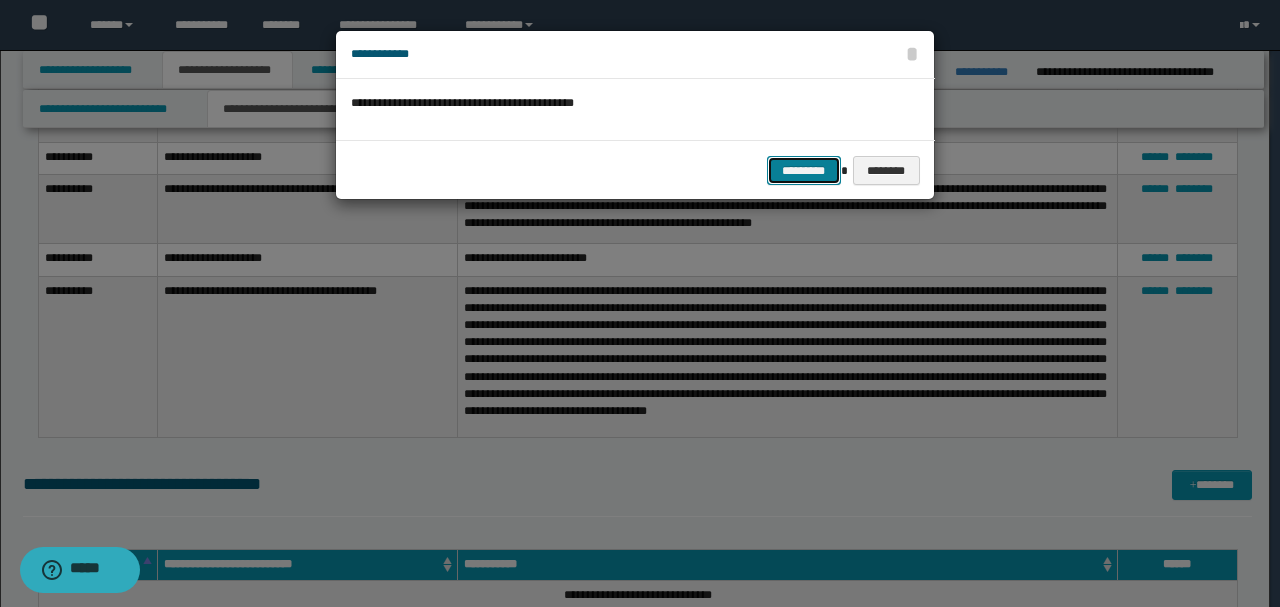 click on "*********" at bounding box center [804, 170] 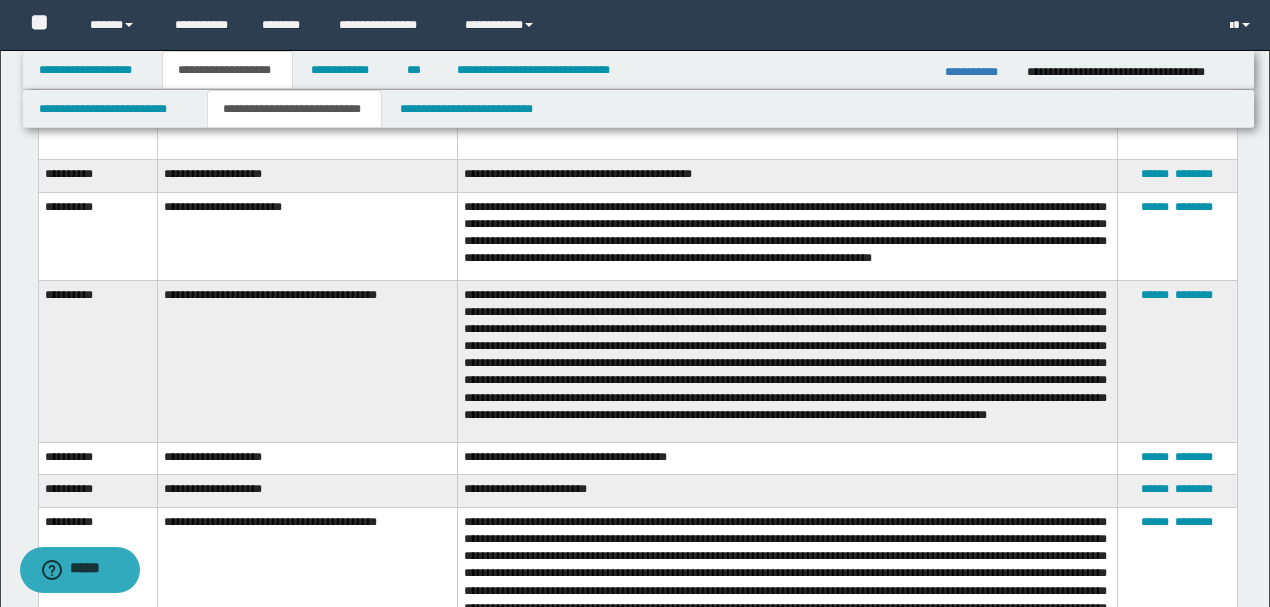 scroll, scrollTop: 4413, scrollLeft: 0, axis: vertical 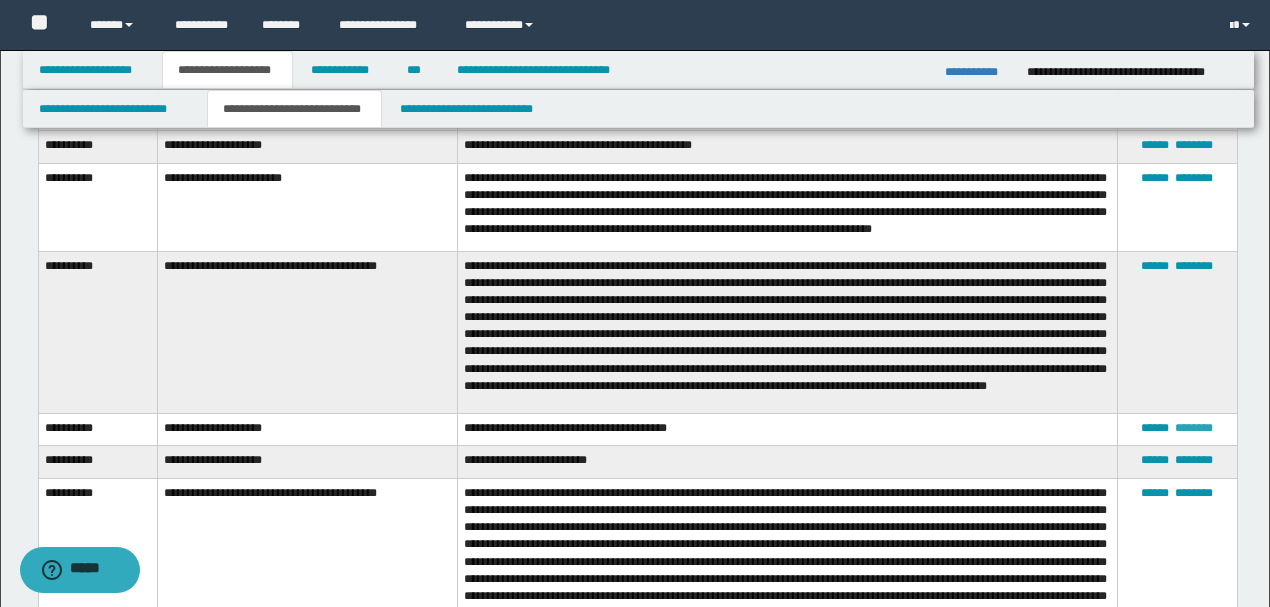click on "********" at bounding box center (1194, 428) 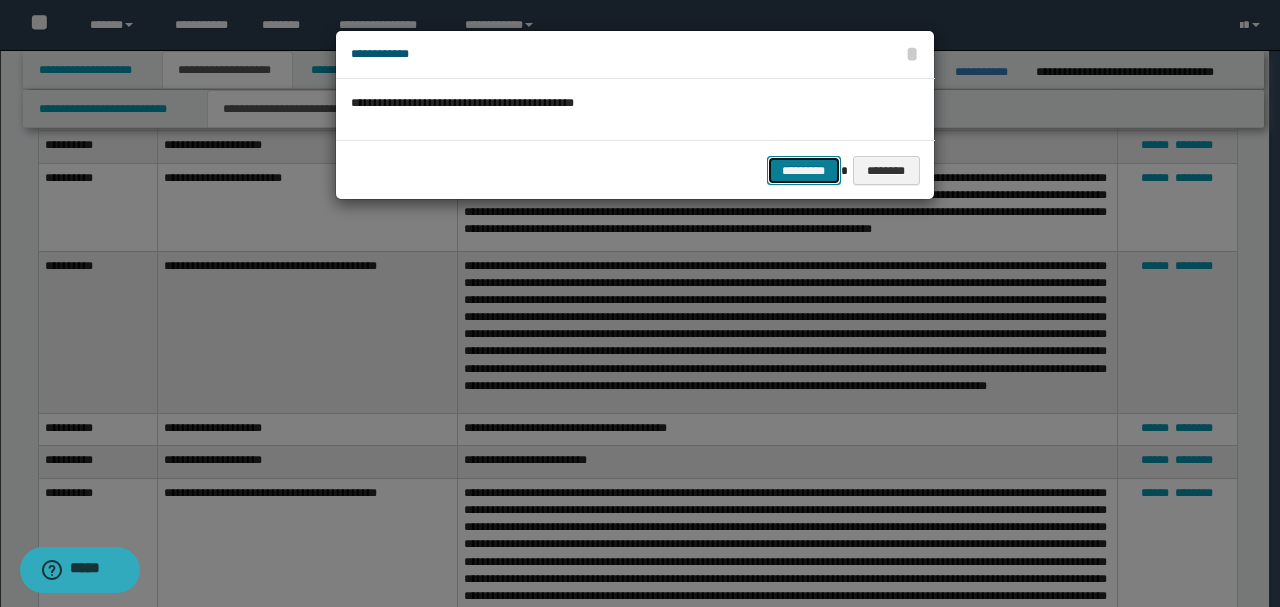 click on "*********" at bounding box center (804, 170) 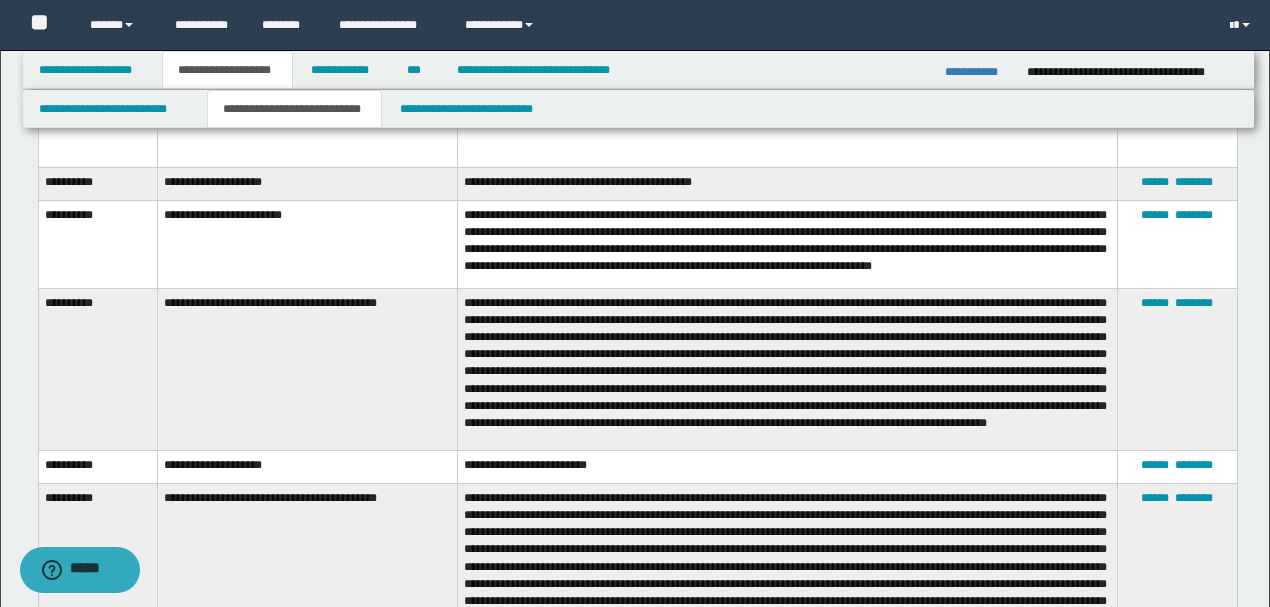 scroll, scrollTop: 4346, scrollLeft: 0, axis: vertical 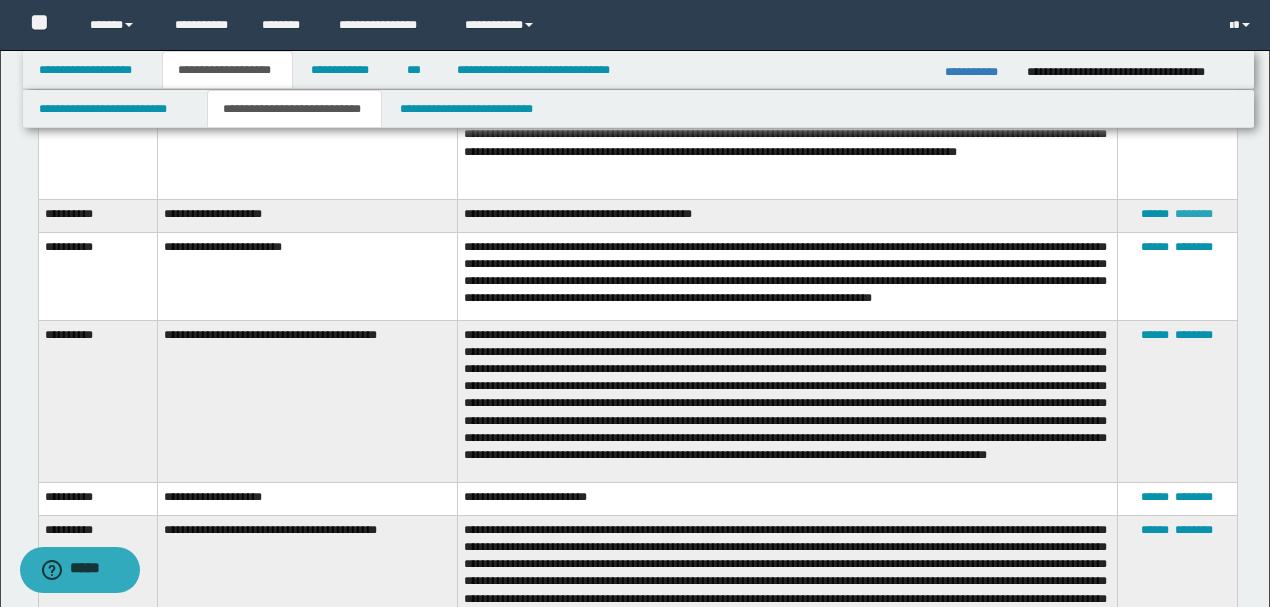 click on "********" at bounding box center (1194, 214) 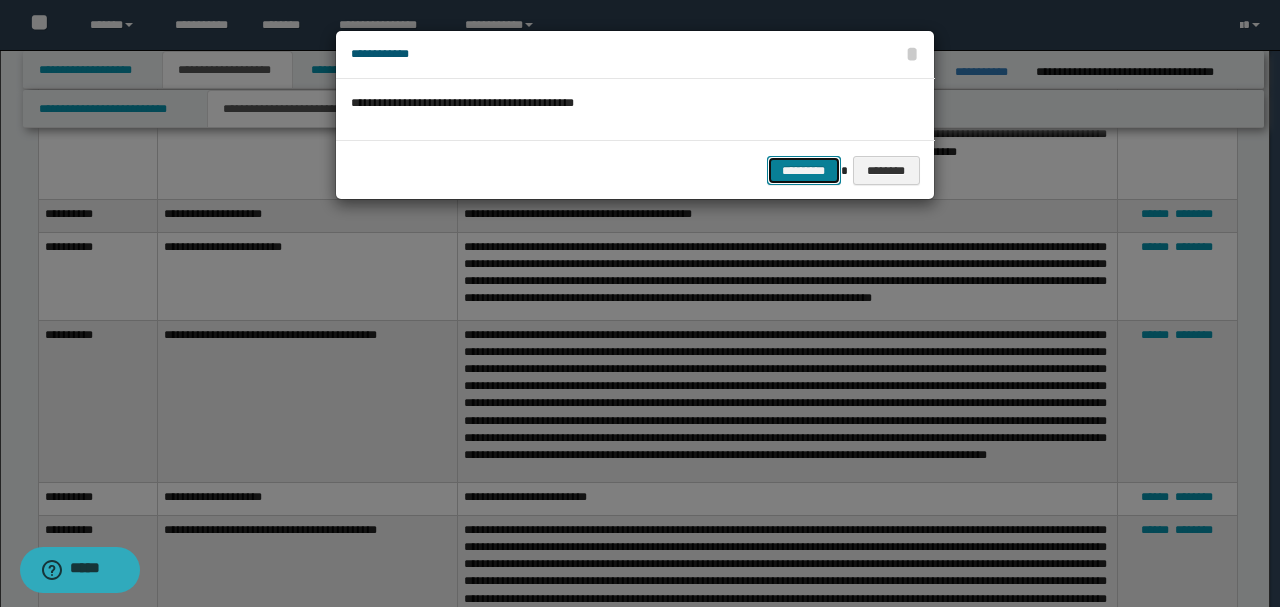 click on "*********" at bounding box center [804, 170] 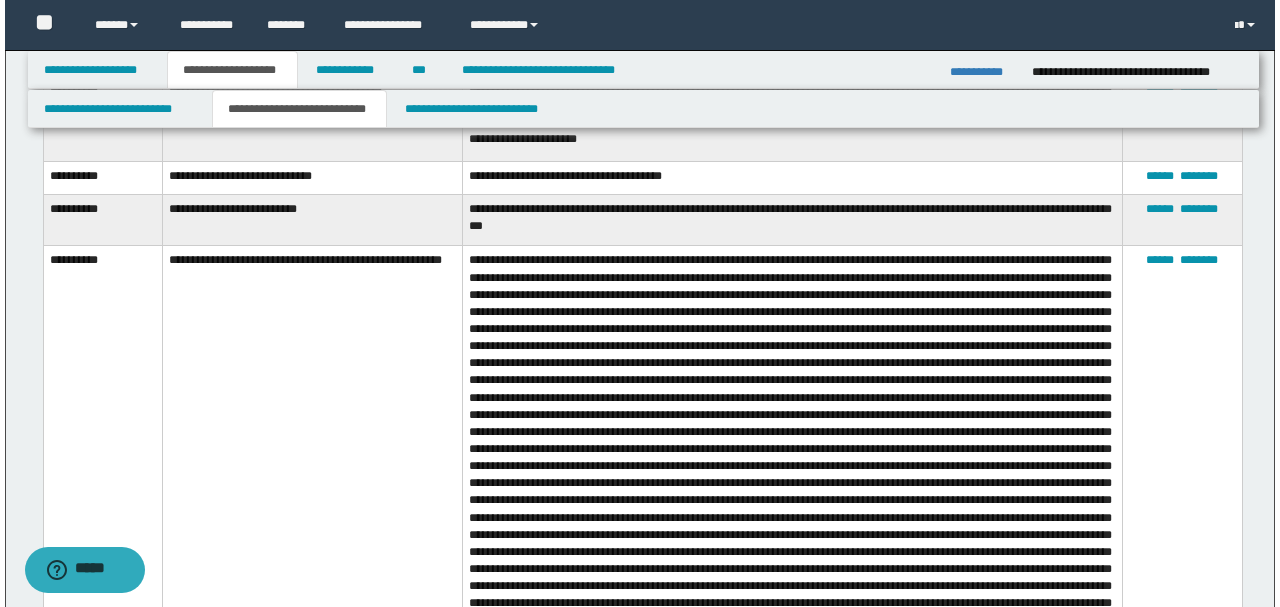 scroll, scrollTop: 3880, scrollLeft: 0, axis: vertical 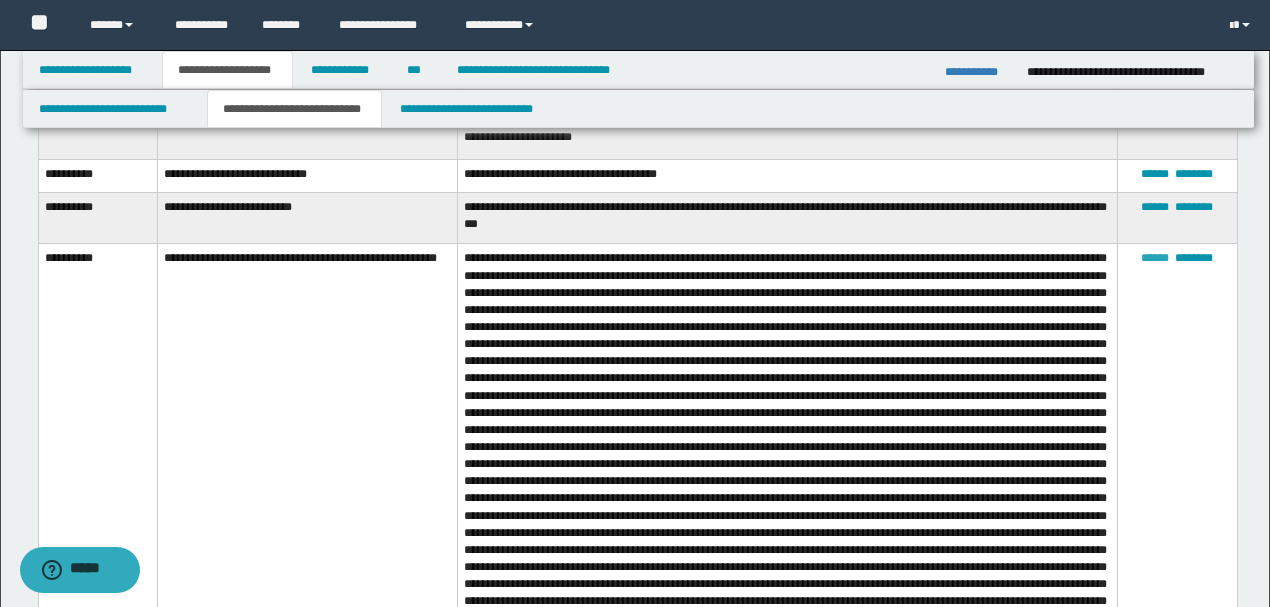 click on "******" at bounding box center [1155, 258] 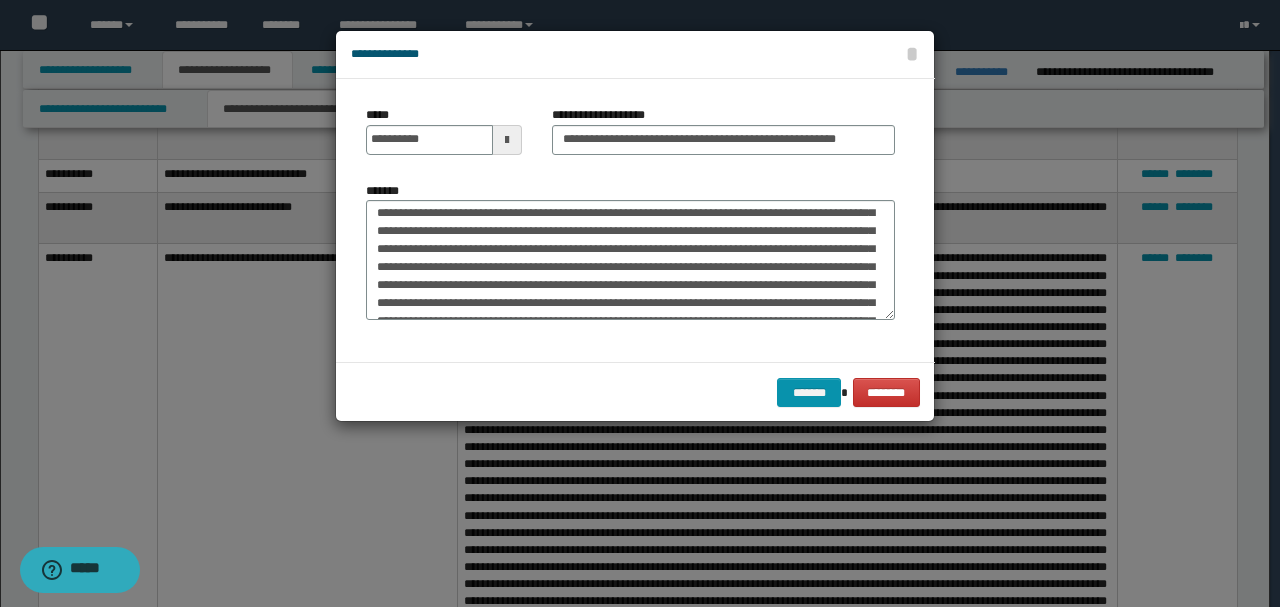scroll, scrollTop: 401, scrollLeft: 0, axis: vertical 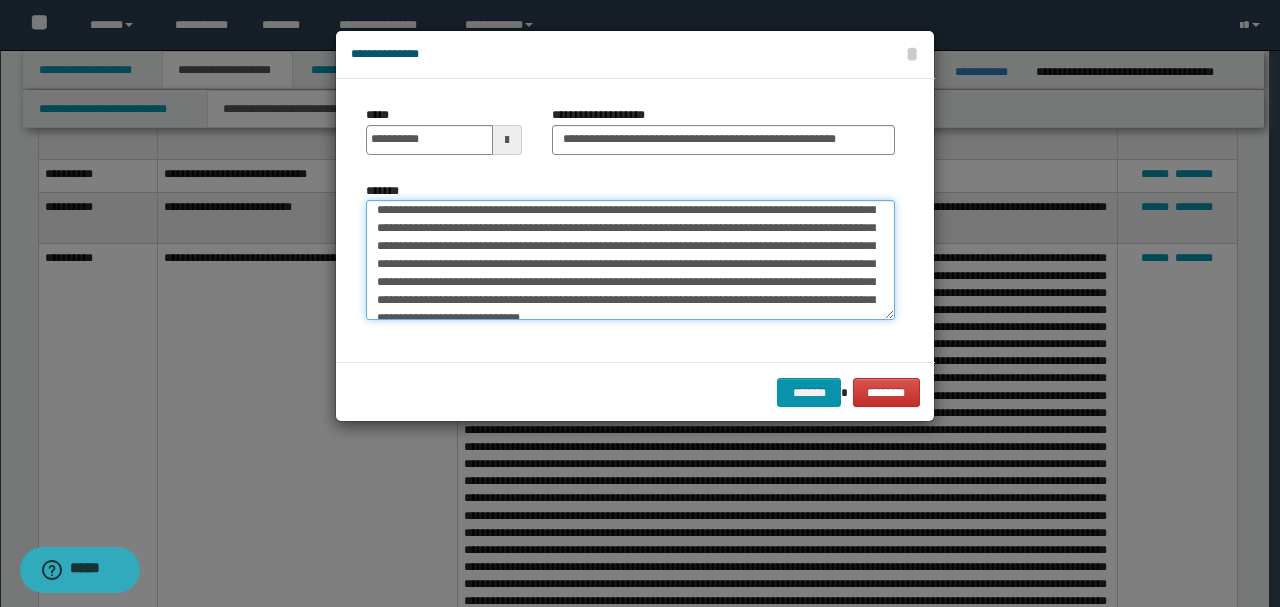 drag, startPoint x: 700, startPoint y: 262, endPoint x: 608, endPoint y: 256, distance: 92.19544 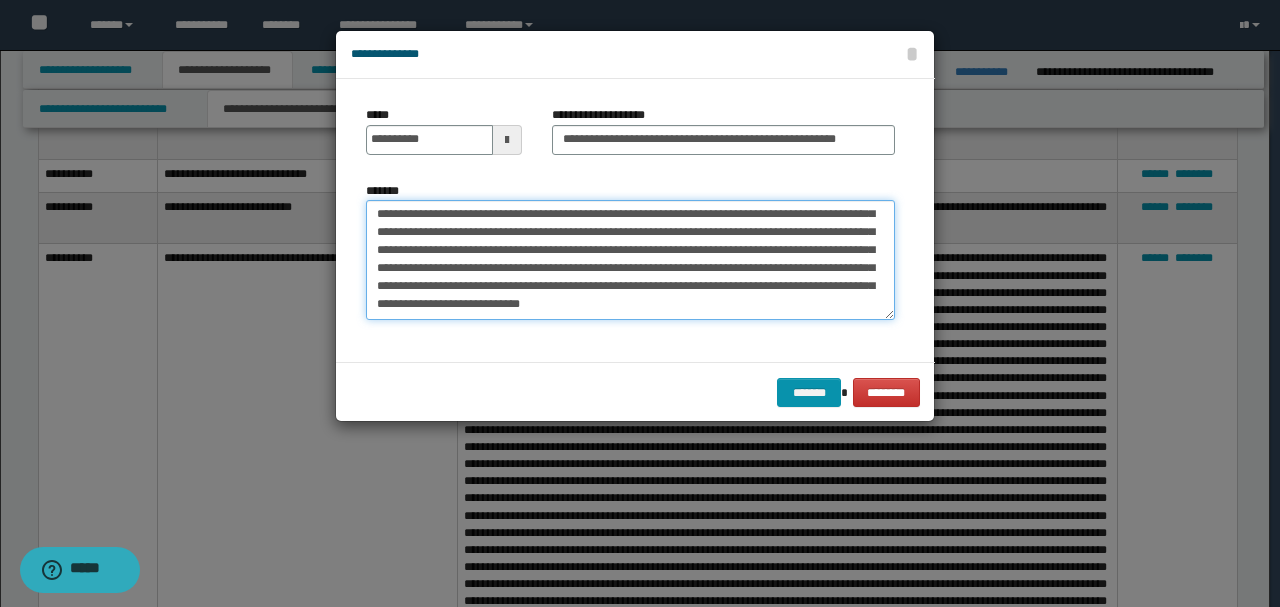 scroll, scrollTop: 401, scrollLeft: 0, axis: vertical 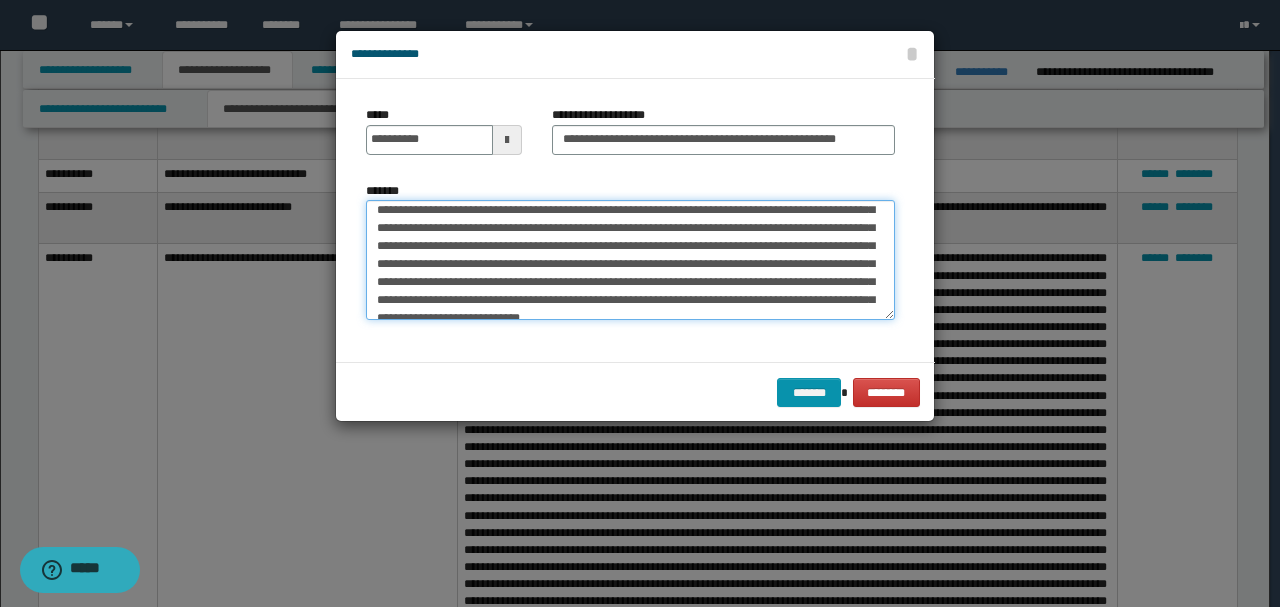 click on "*******" at bounding box center (630, 259) 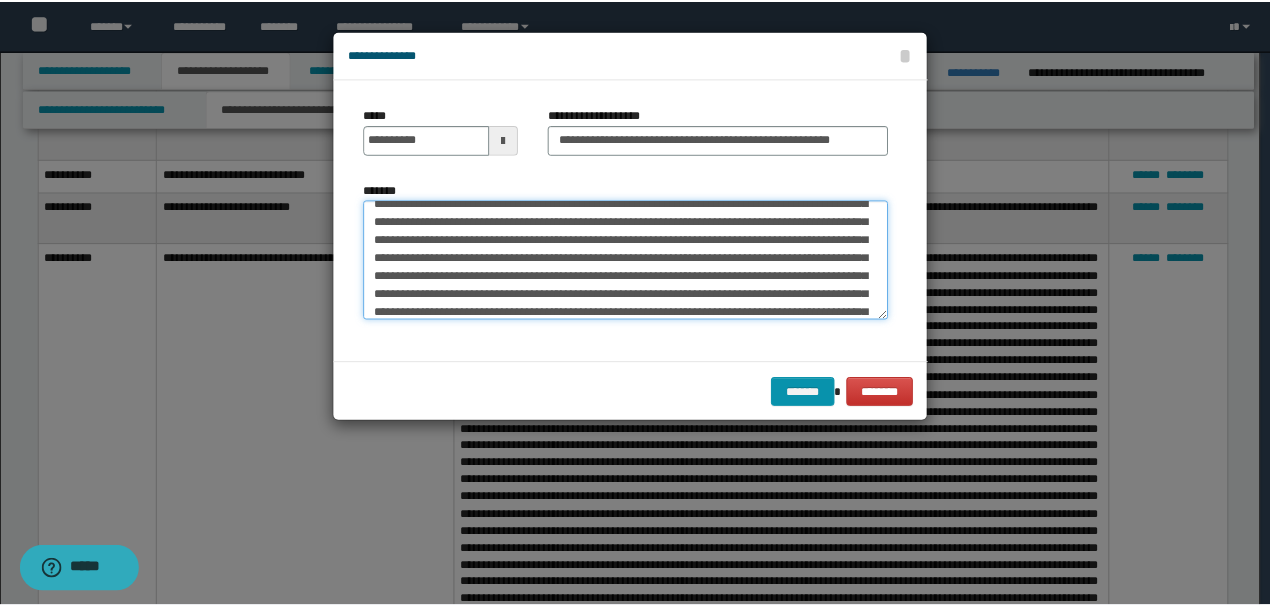 scroll, scrollTop: 1, scrollLeft: 0, axis: vertical 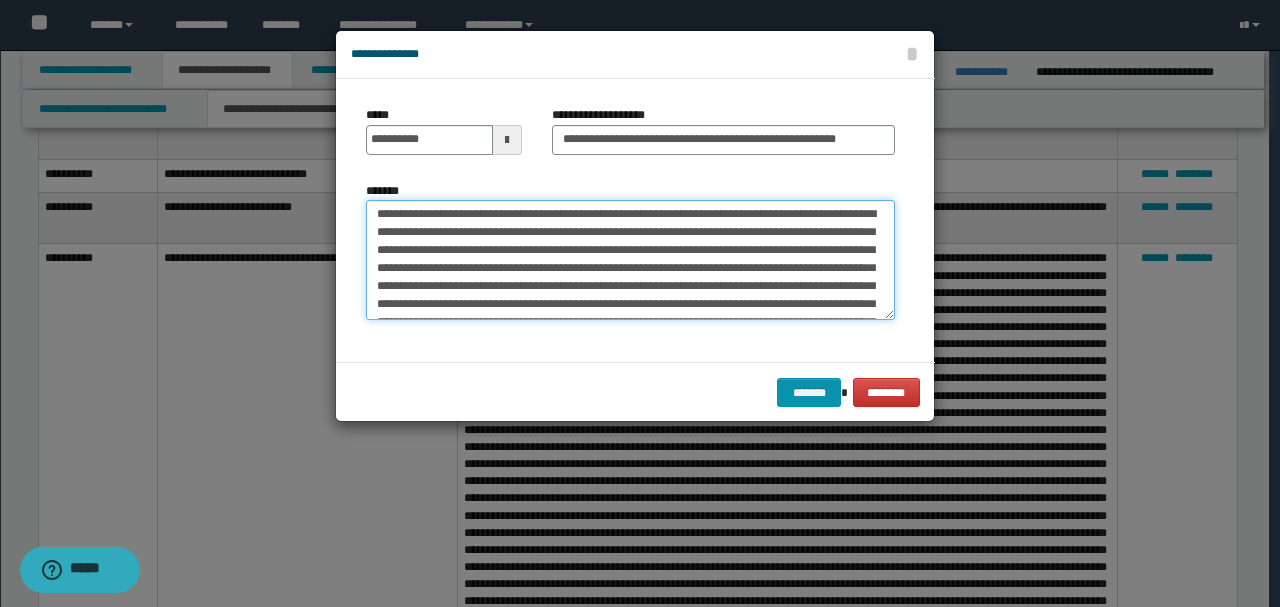 drag, startPoint x: 709, startPoint y: 263, endPoint x: 369, endPoint y: 221, distance: 342.5843 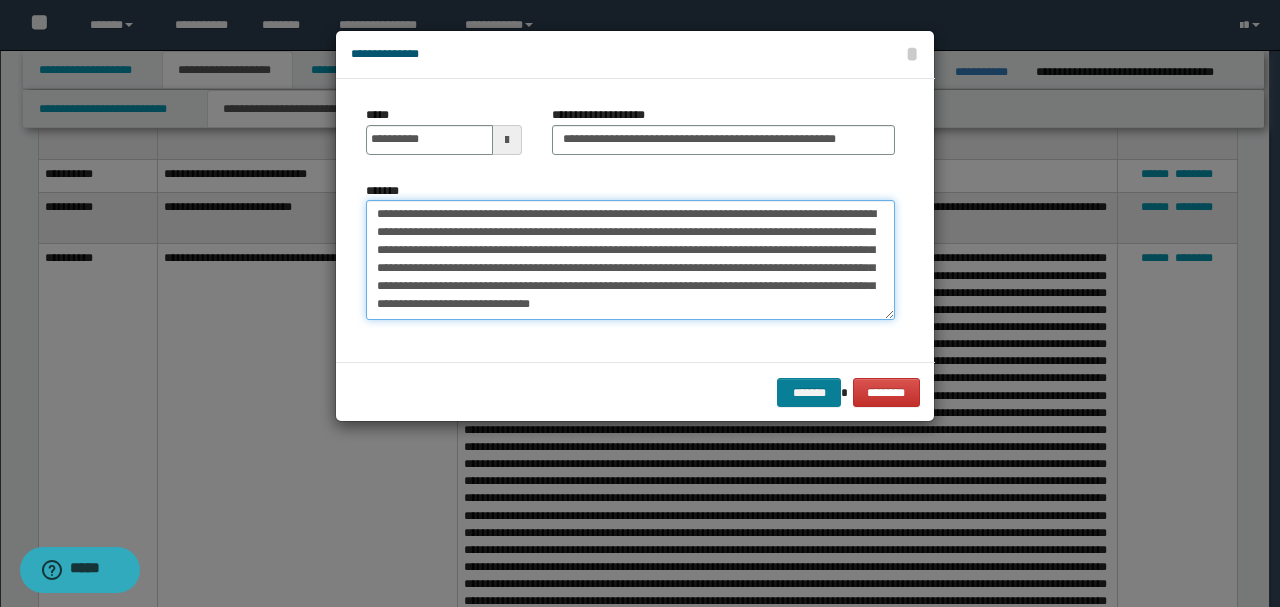 type on "**********" 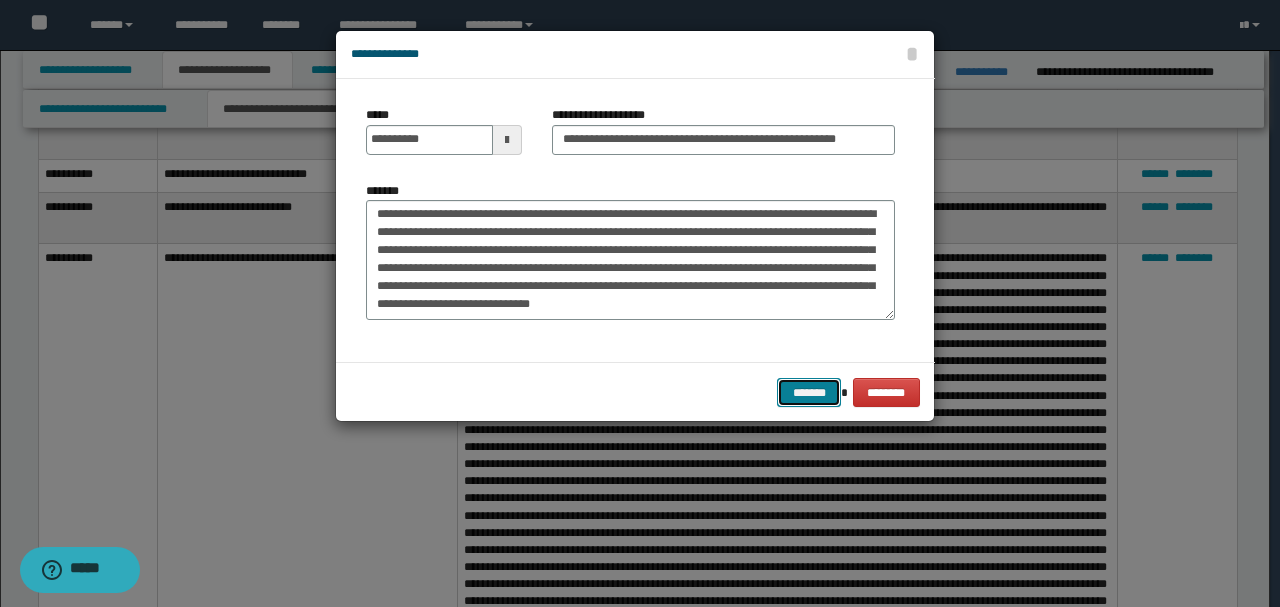 click on "*******" at bounding box center [809, 392] 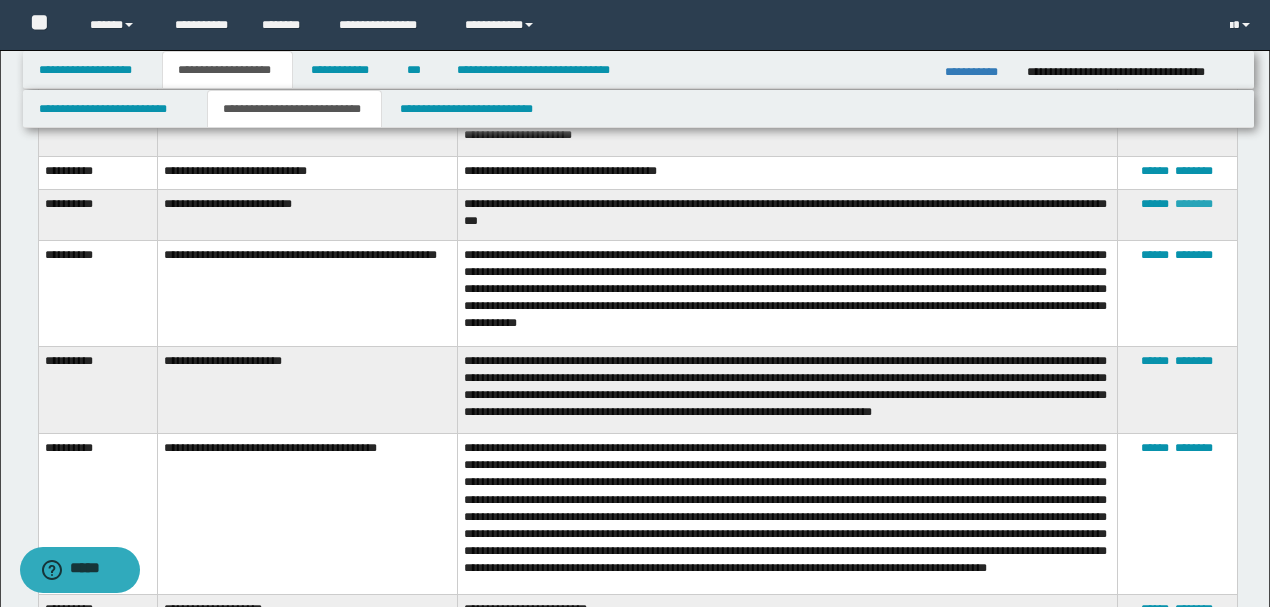 click on "********" at bounding box center [1194, 204] 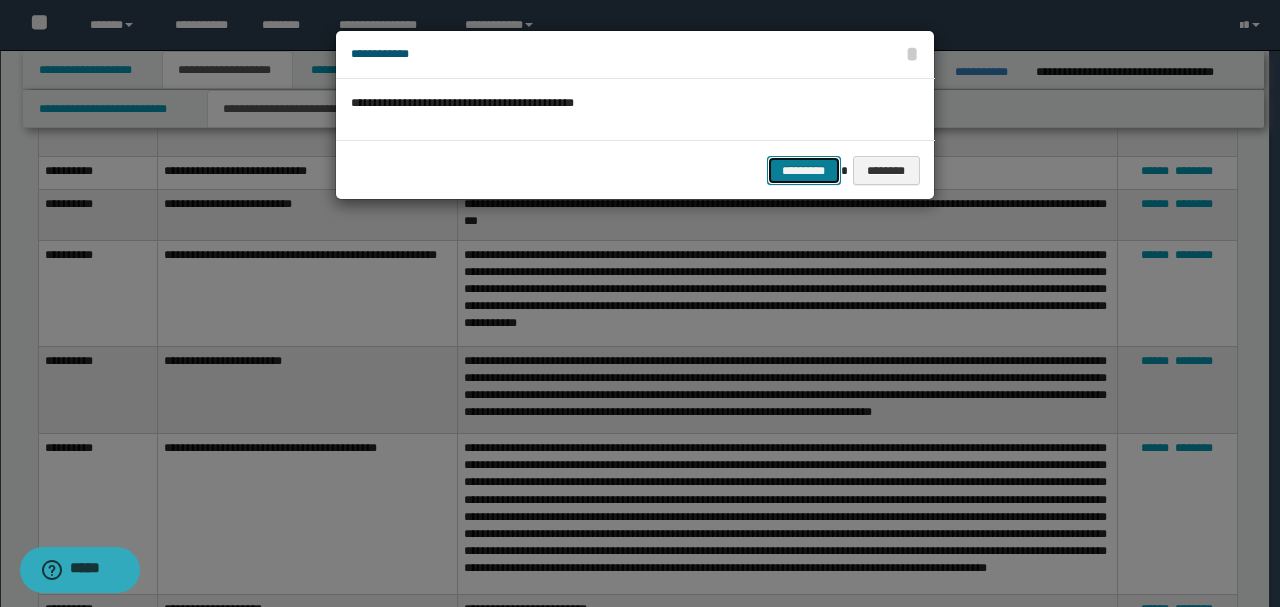 click on "*********" at bounding box center [804, 170] 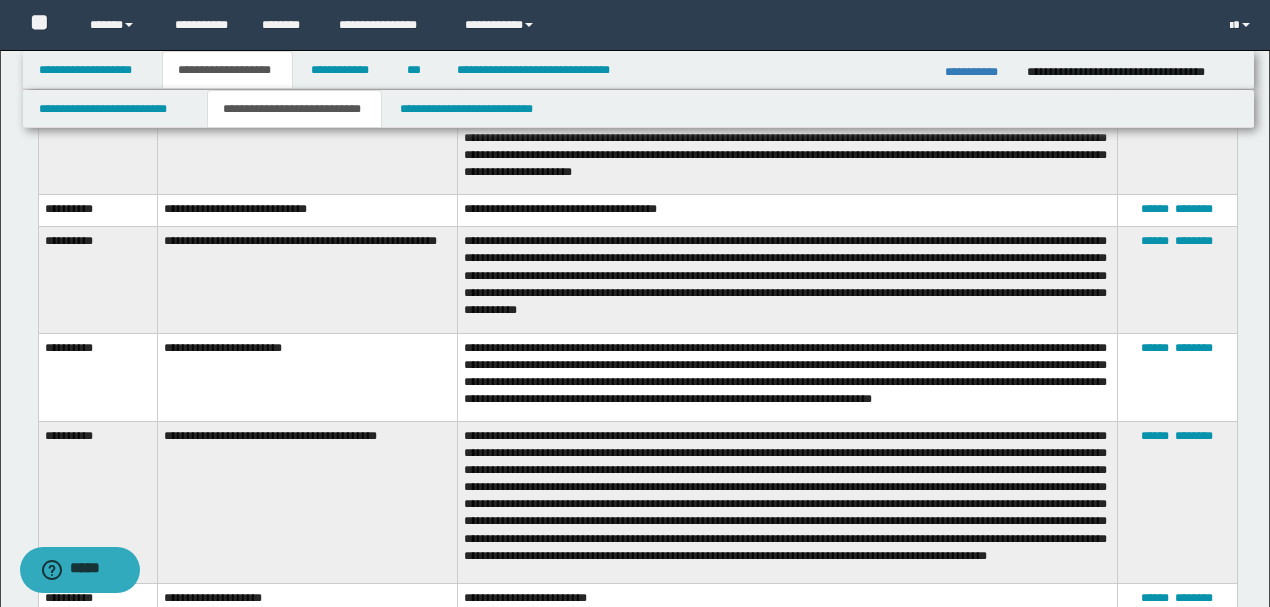 scroll, scrollTop: 3813, scrollLeft: 0, axis: vertical 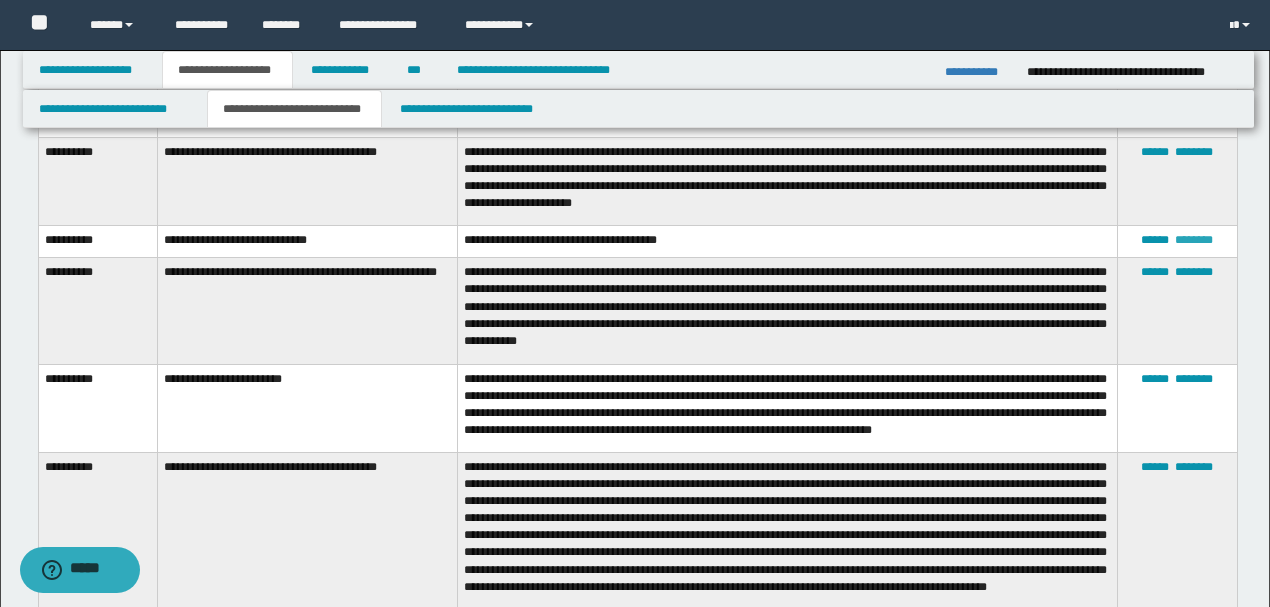click on "********" at bounding box center [1194, 240] 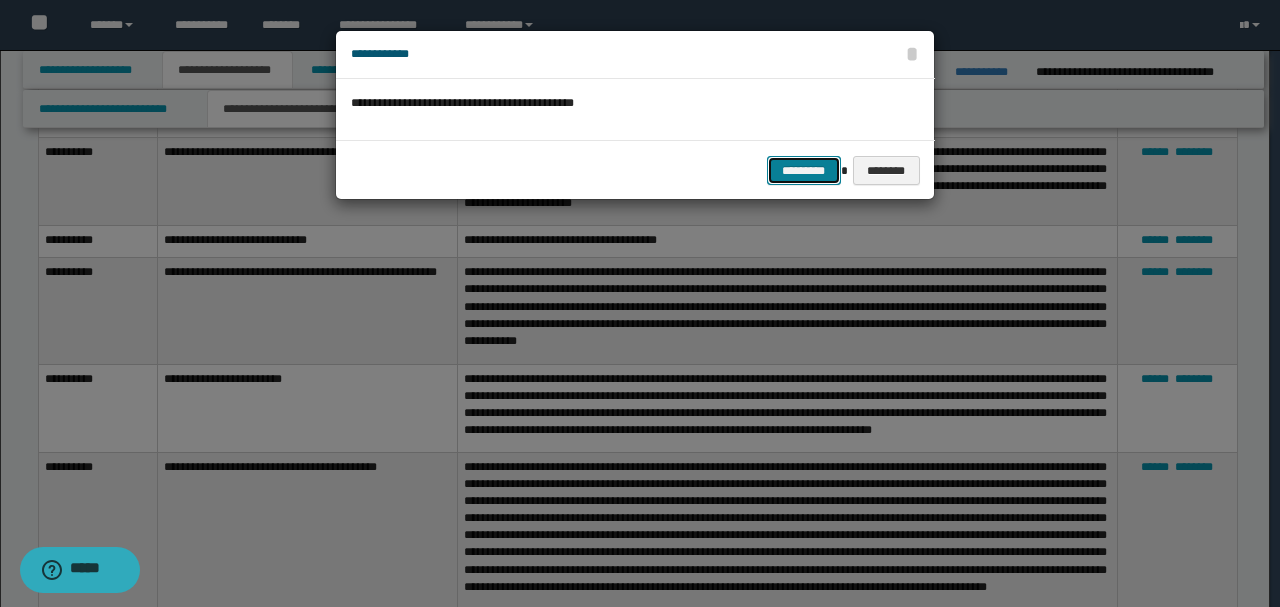 click on "*********" at bounding box center (804, 170) 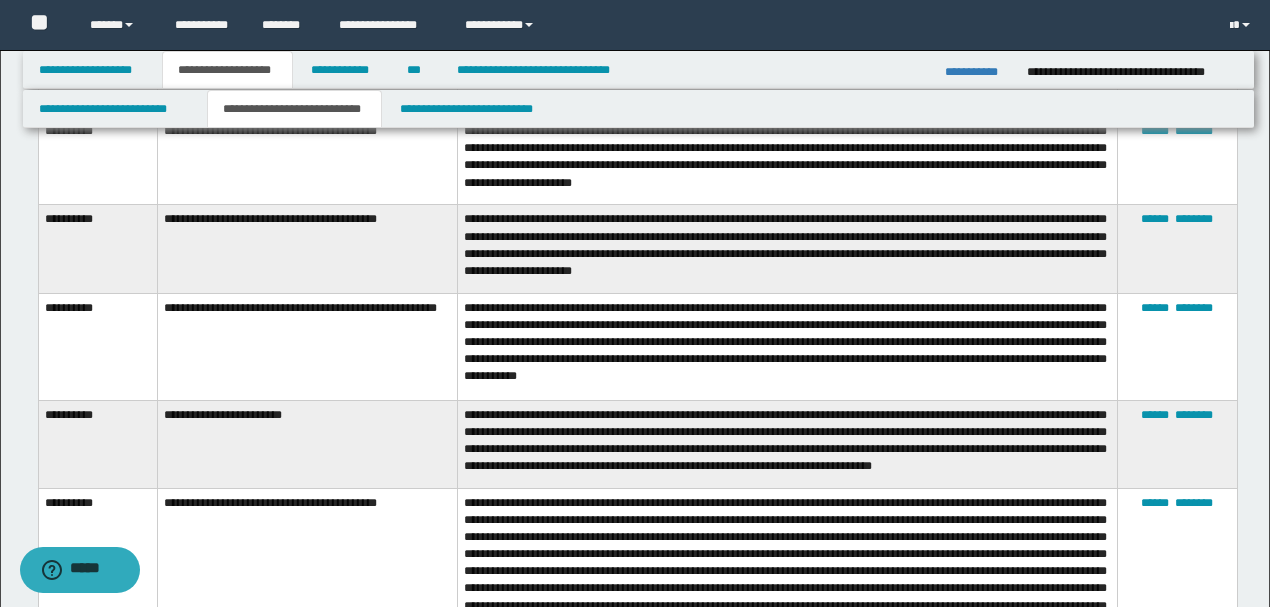 scroll, scrollTop: 3613, scrollLeft: 0, axis: vertical 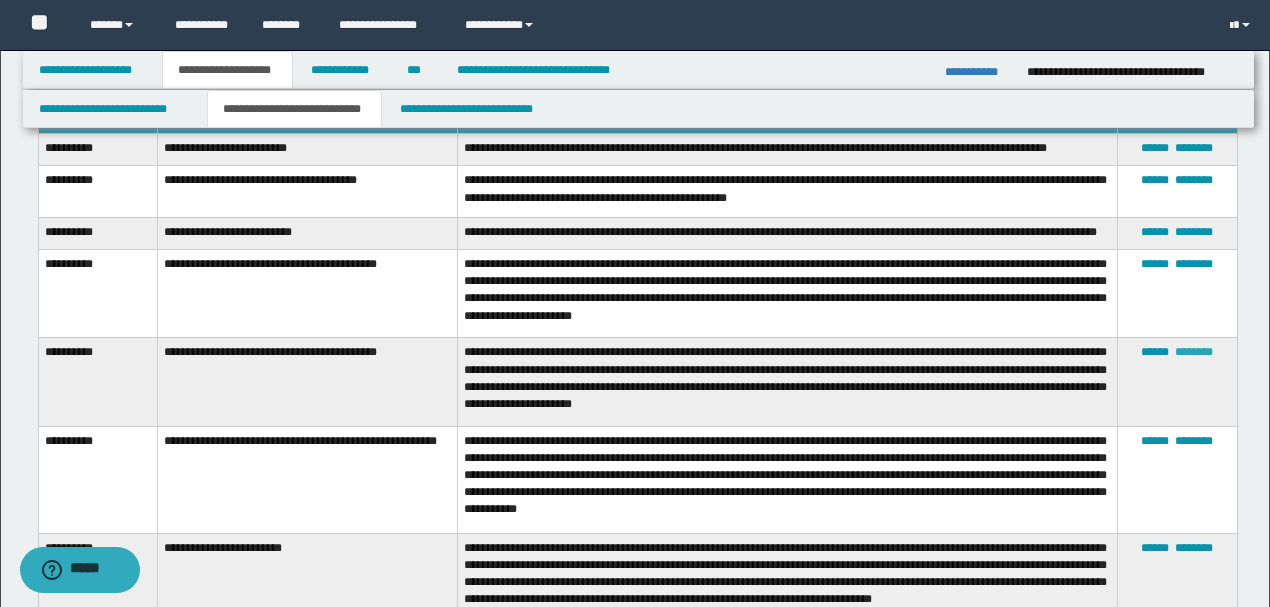 click on "********" at bounding box center (1194, 352) 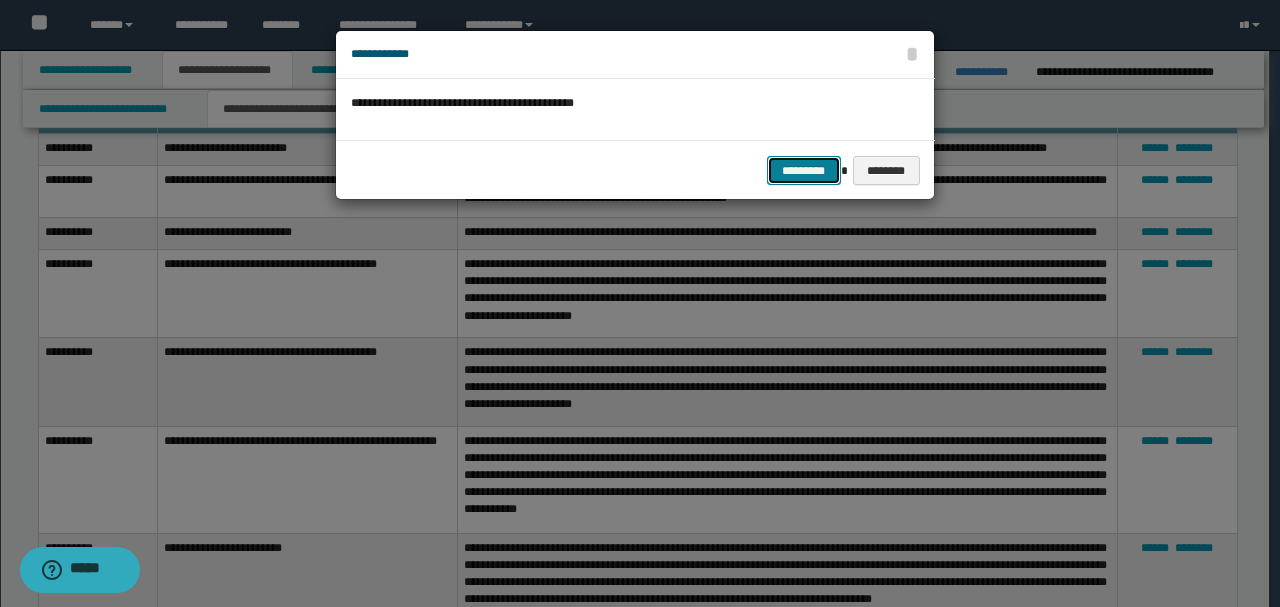 click on "*********" at bounding box center [804, 170] 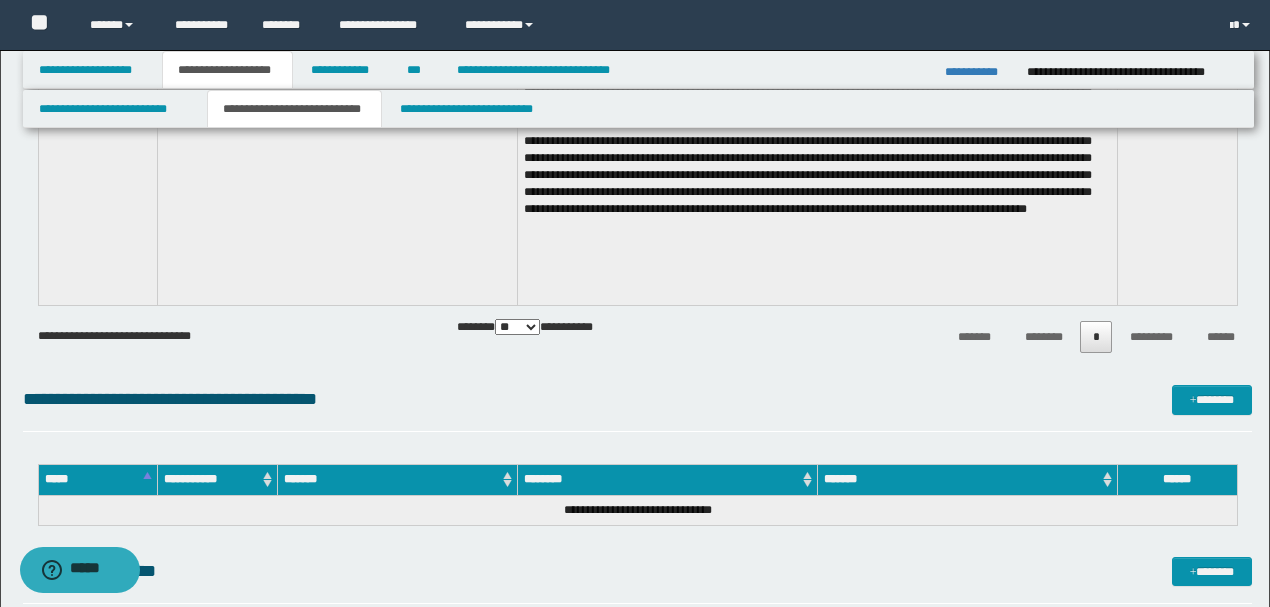 scroll, scrollTop: 3080, scrollLeft: 0, axis: vertical 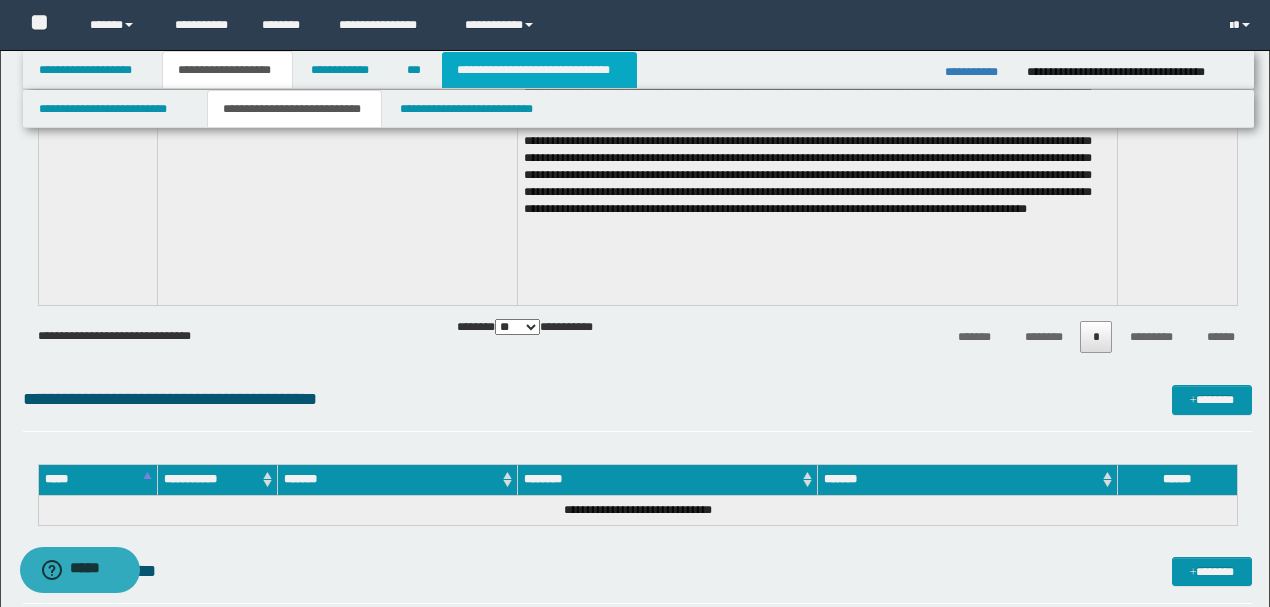 click on "**********" at bounding box center (539, 70) 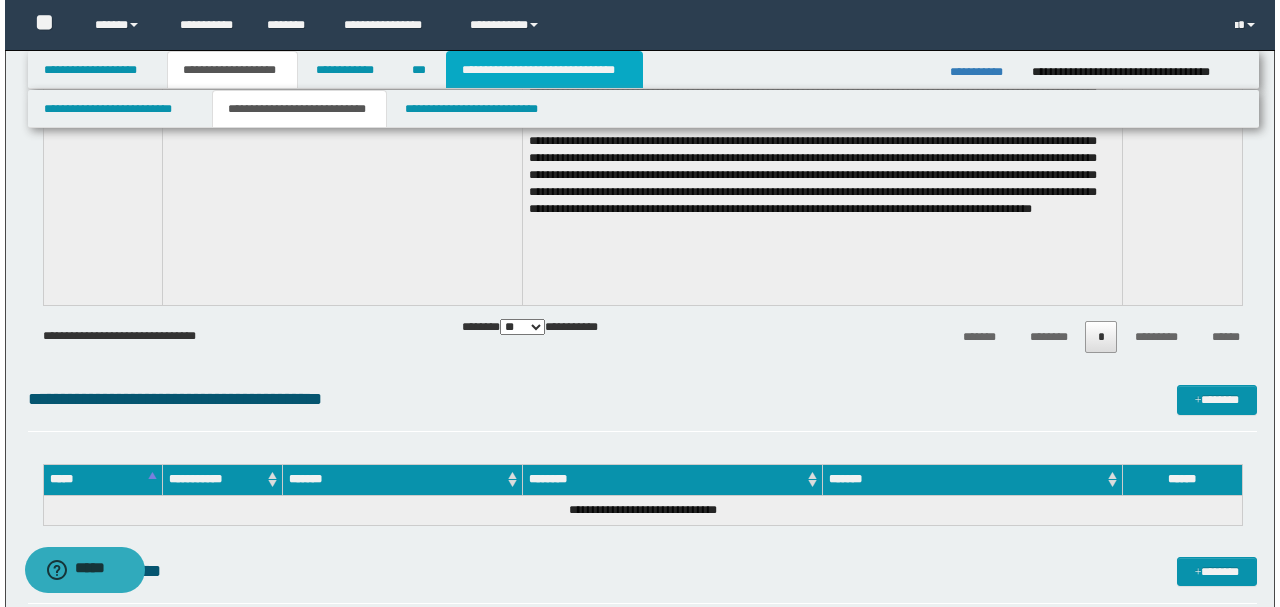 scroll, scrollTop: 849, scrollLeft: 0, axis: vertical 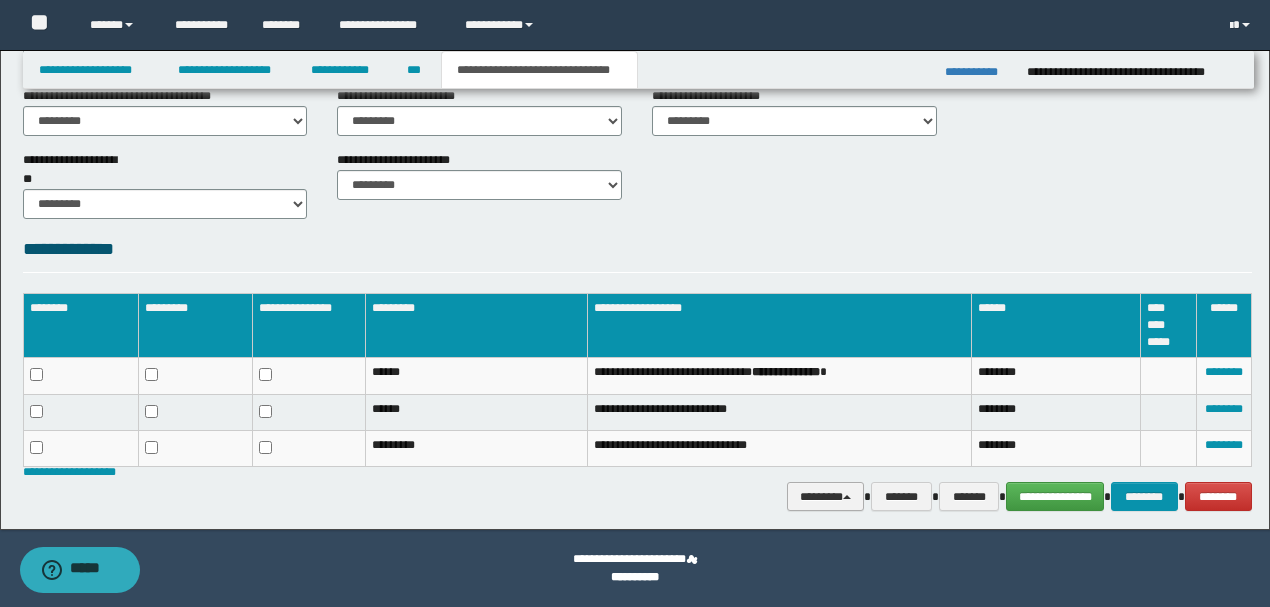 click on "********" at bounding box center (826, 496) 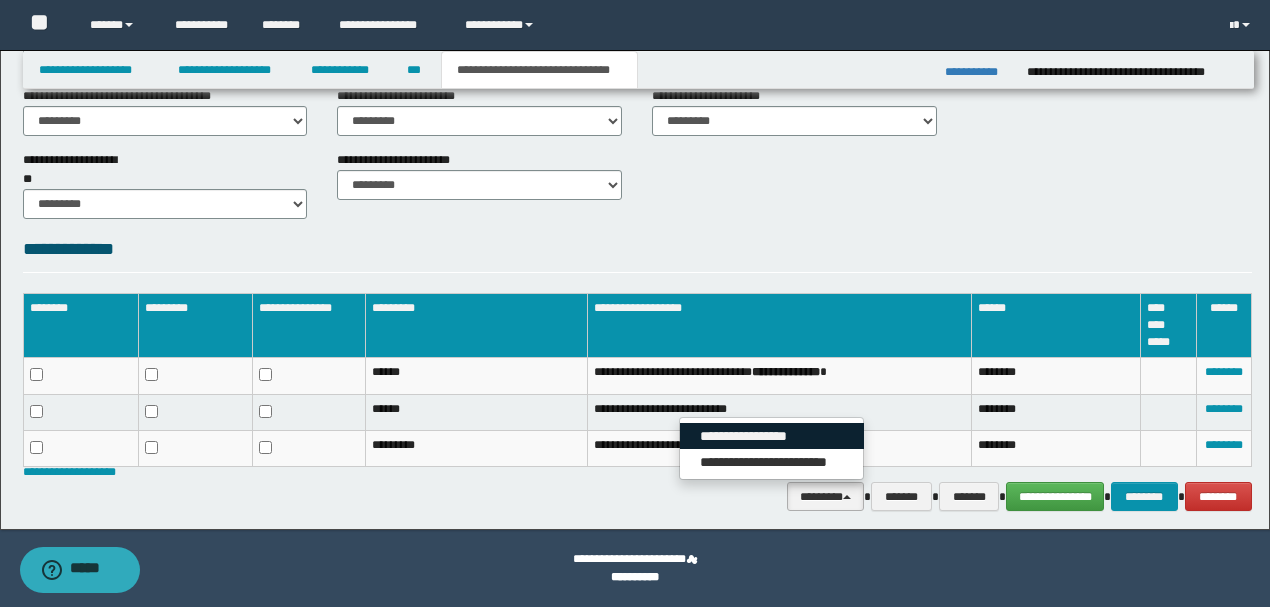 click on "**********" at bounding box center (772, 436) 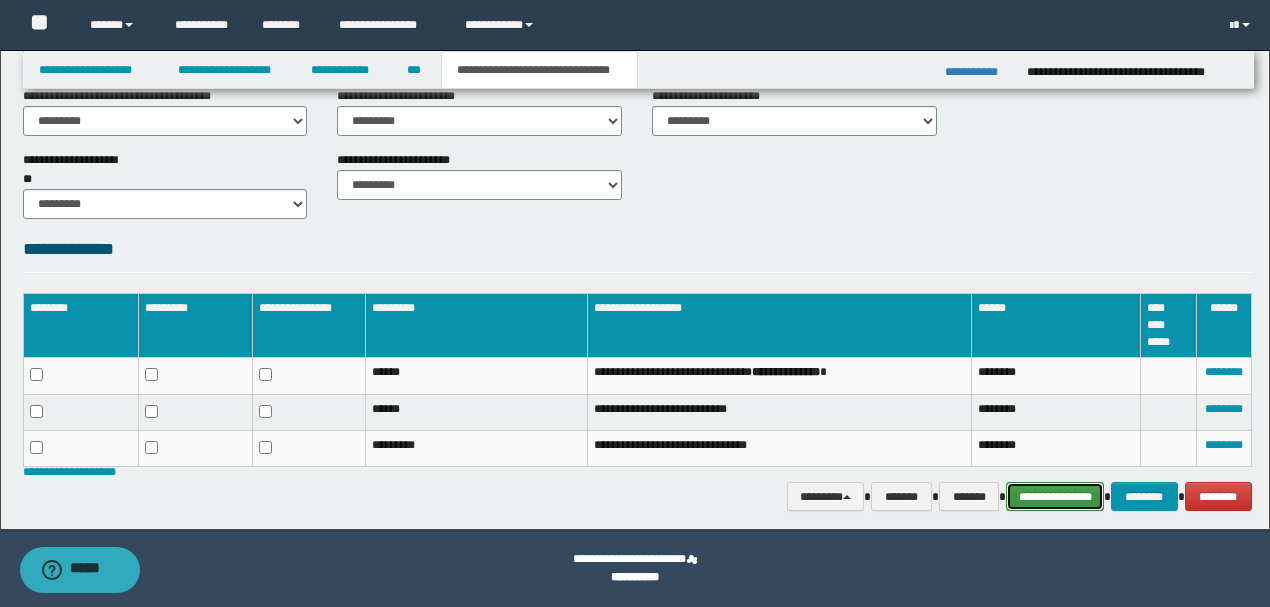click on "**********" at bounding box center (1055, 496) 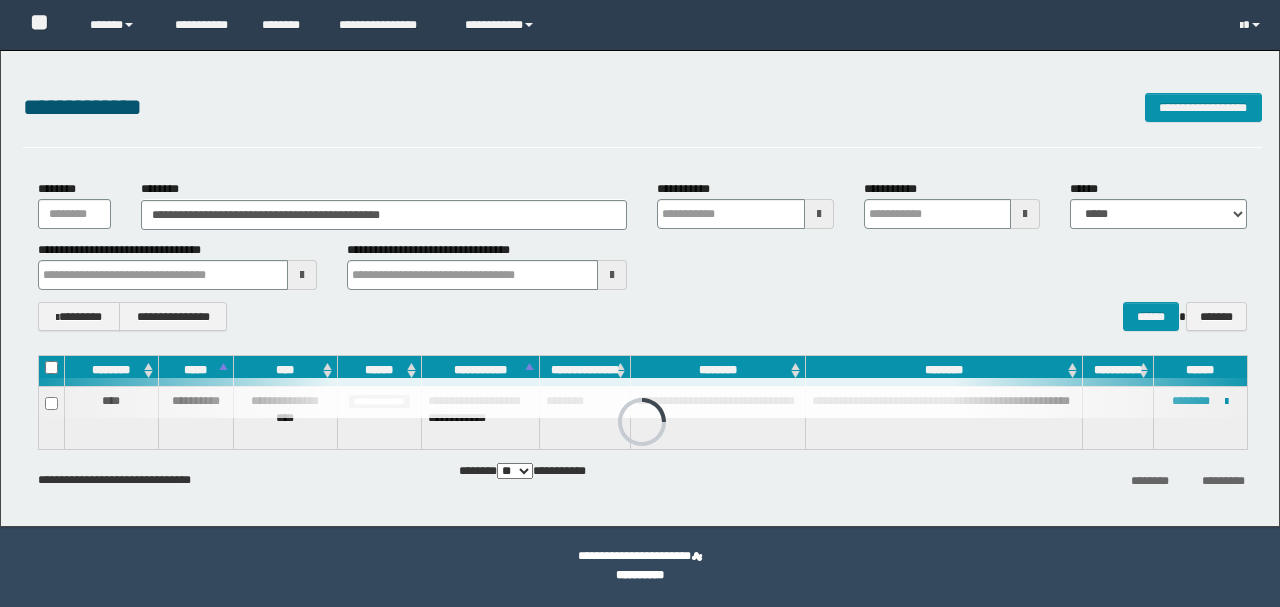 scroll, scrollTop: 0, scrollLeft: 0, axis: both 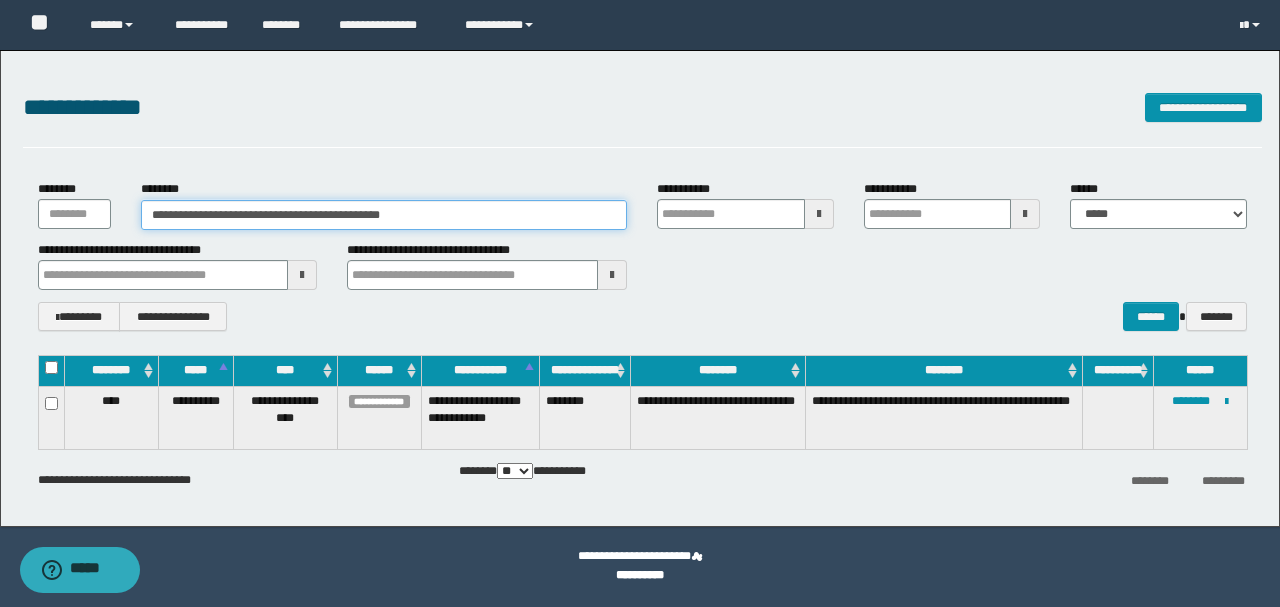 drag, startPoint x: 454, startPoint y: 215, endPoint x: 0, endPoint y: 260, distance: 456.22473 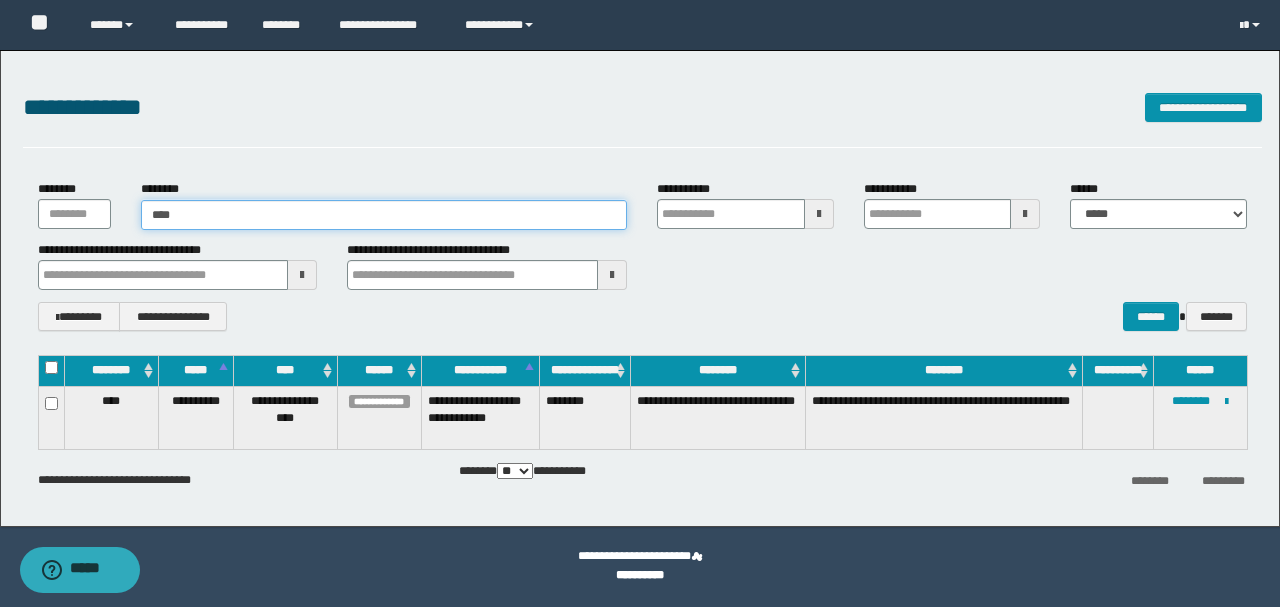 type on "*****" 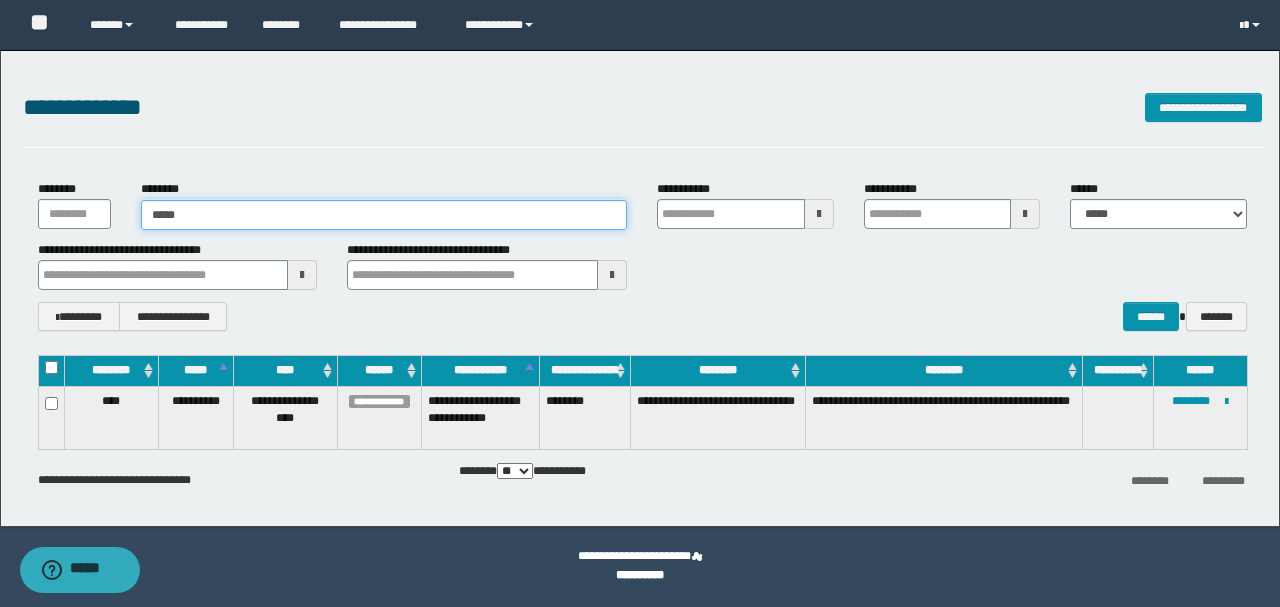 type on "*****" 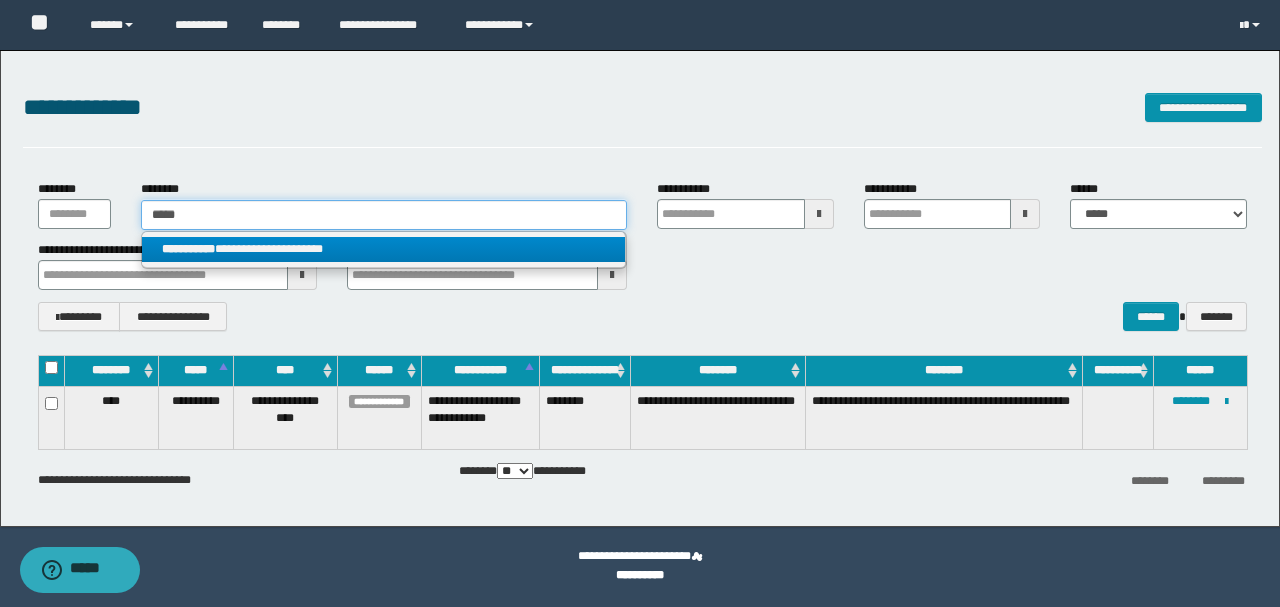 type on "*****" 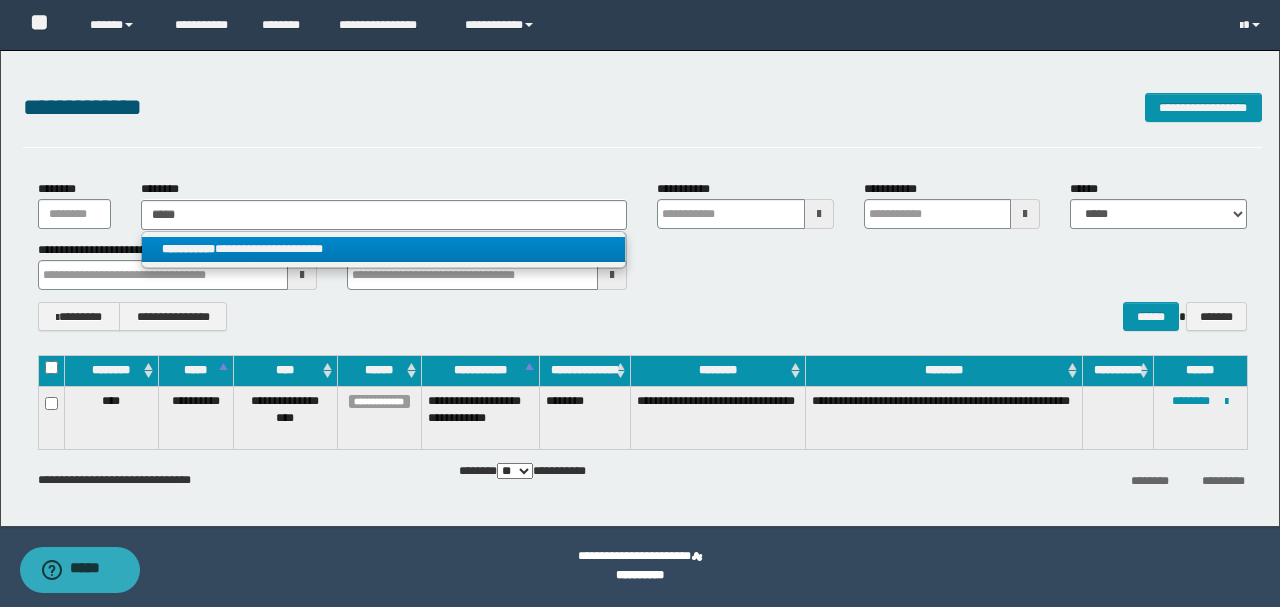 click on "**********" at bounding box center [384, 249] 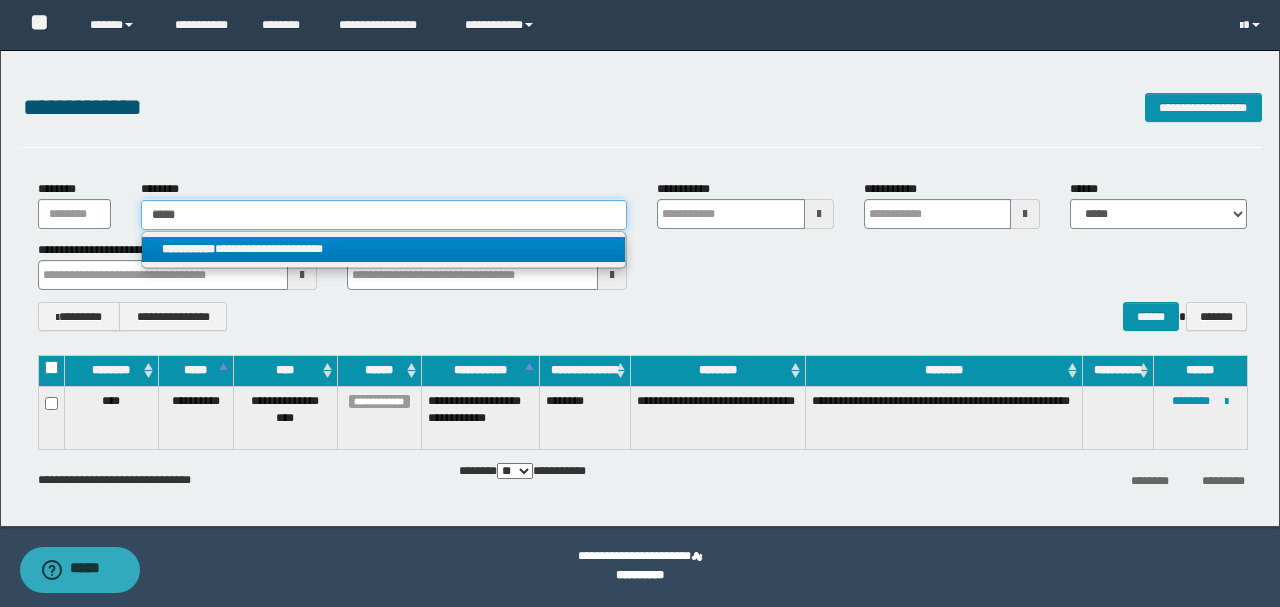type 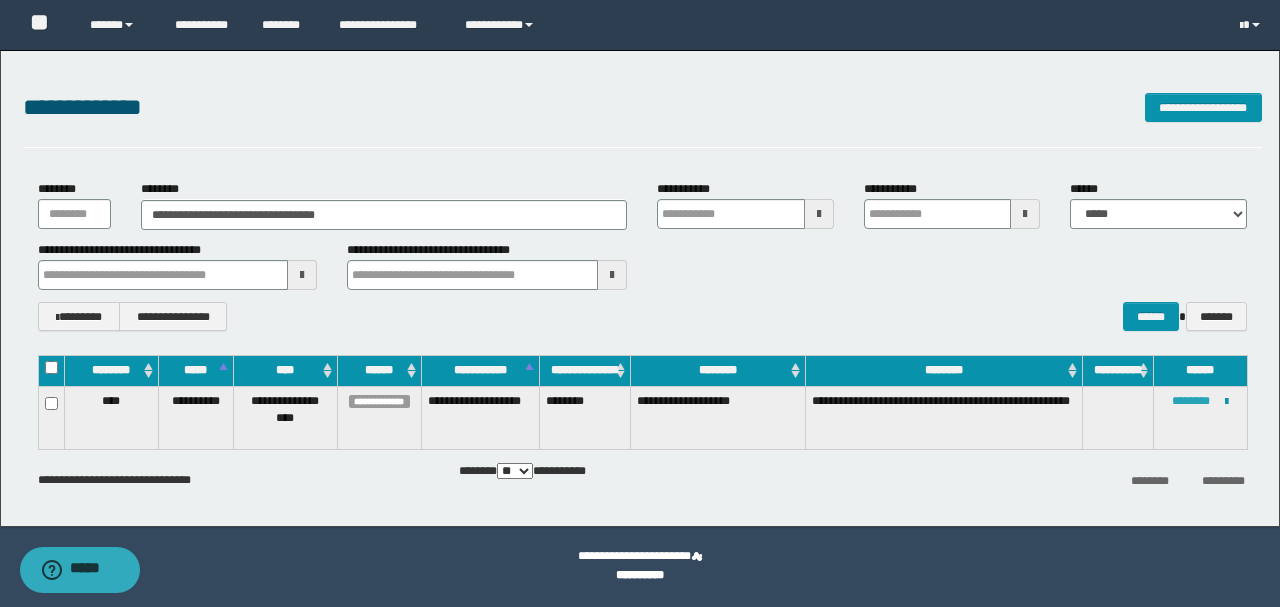 click on "********" at bounding box center [1191, 401] 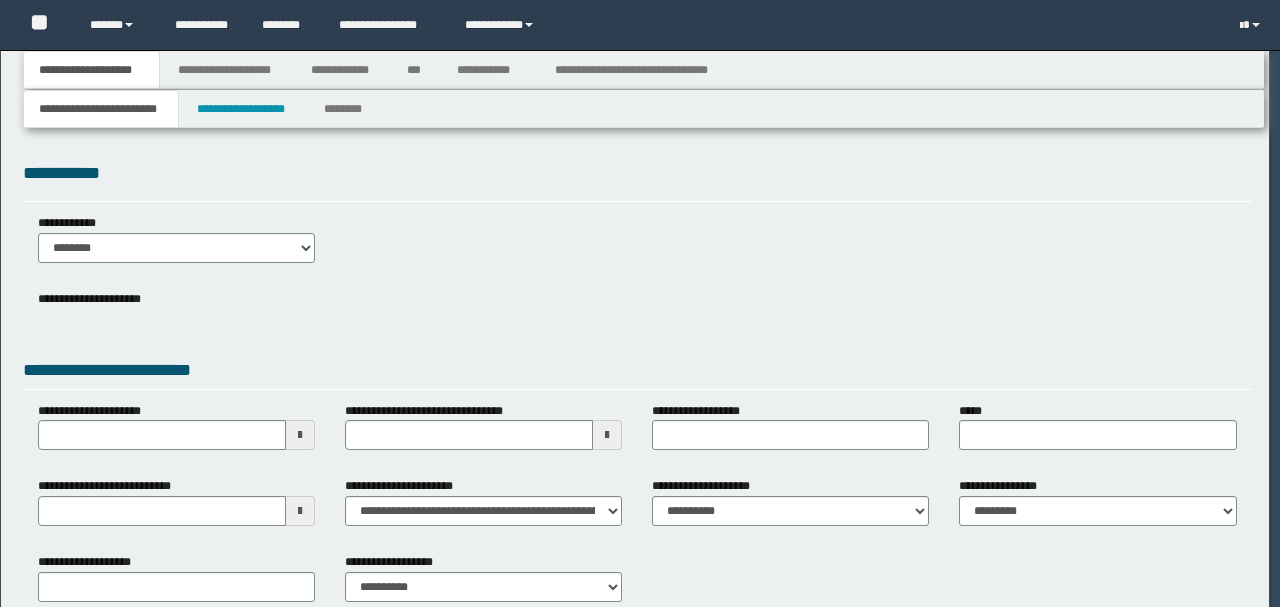 scroll, scrollTop: 0, scrollLeft: 0, axis: both 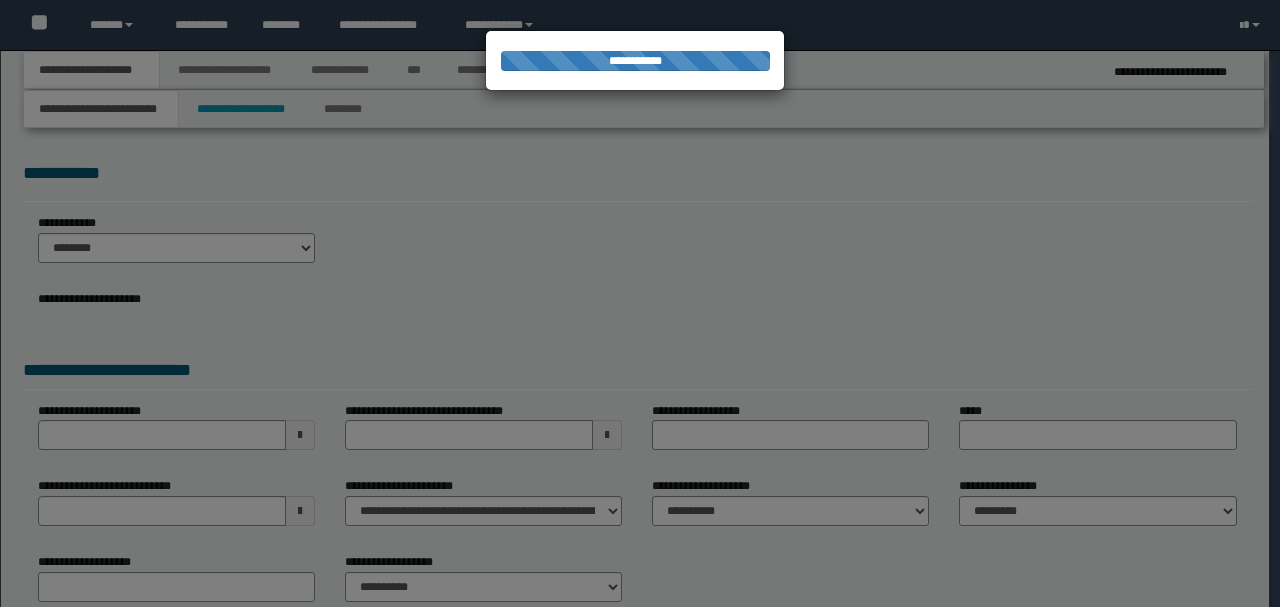select on "*" 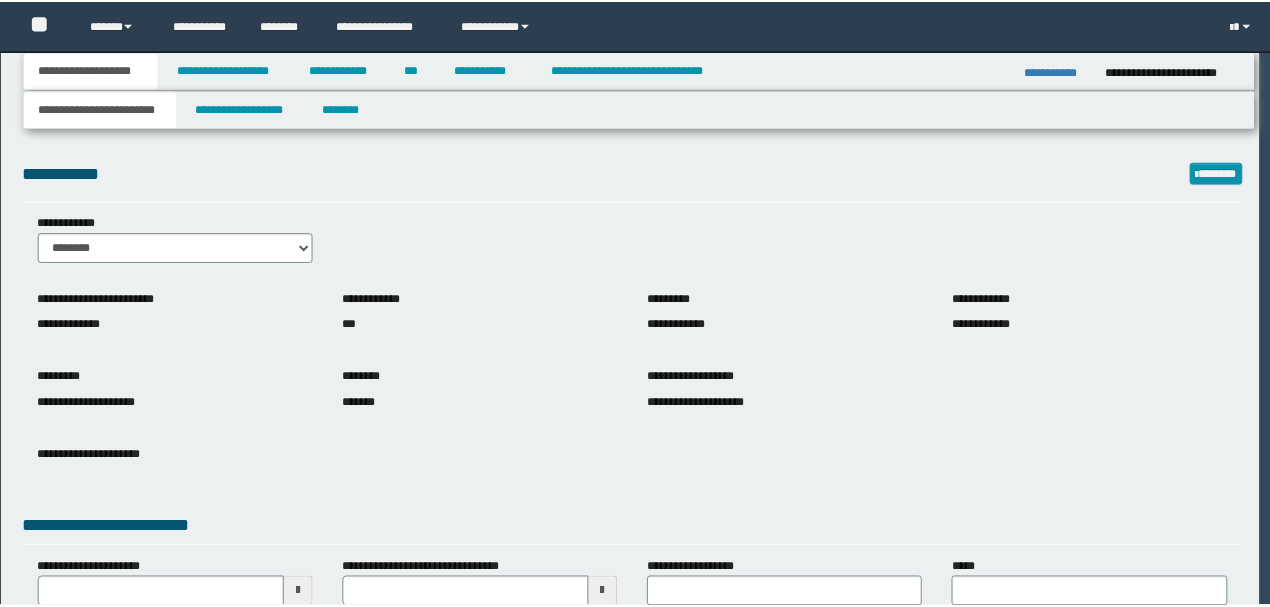 scroll, scrollTop: 0, scrollLeft: 0, axis: both 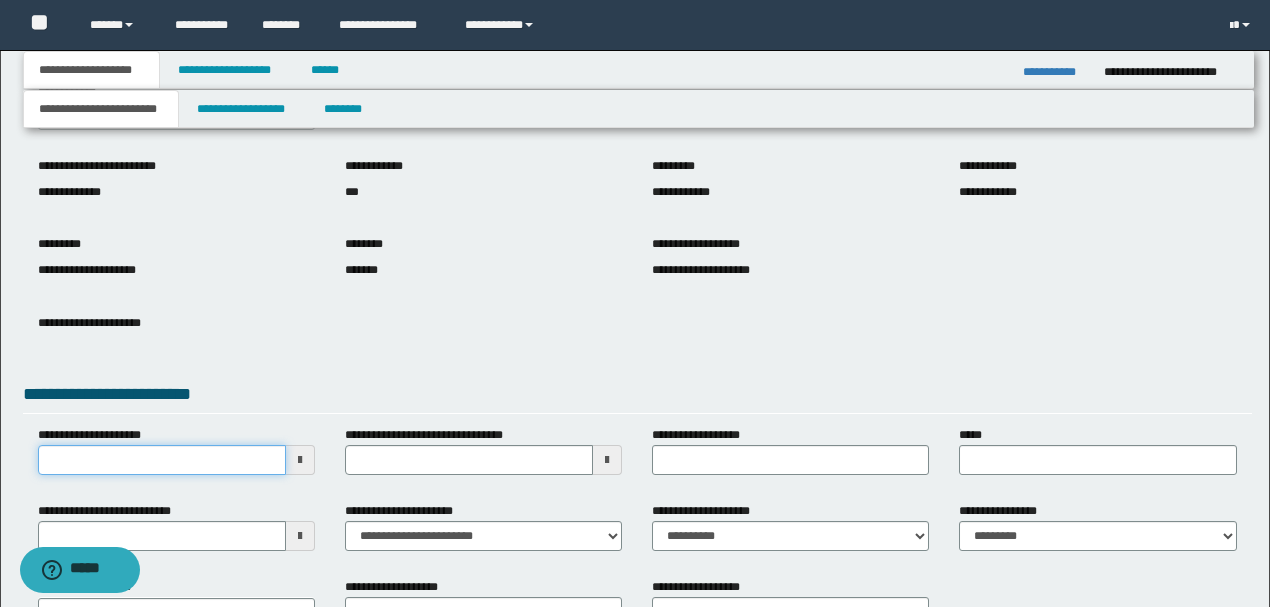 click on "**********" at bounding box center (162, 460) 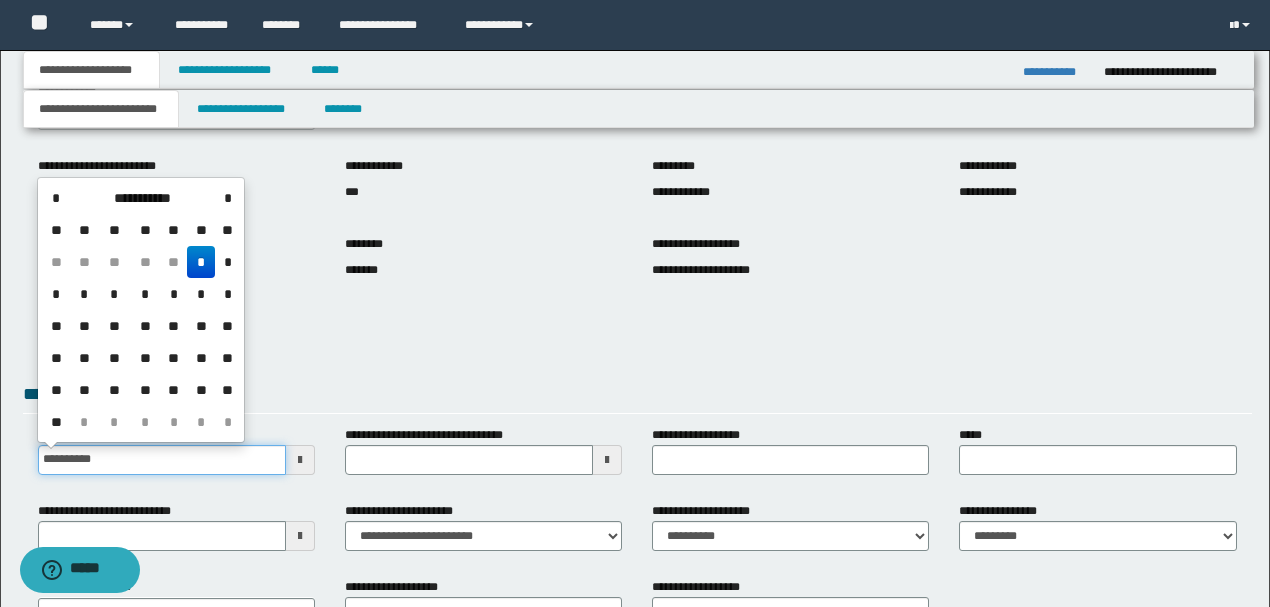 type on "**********" 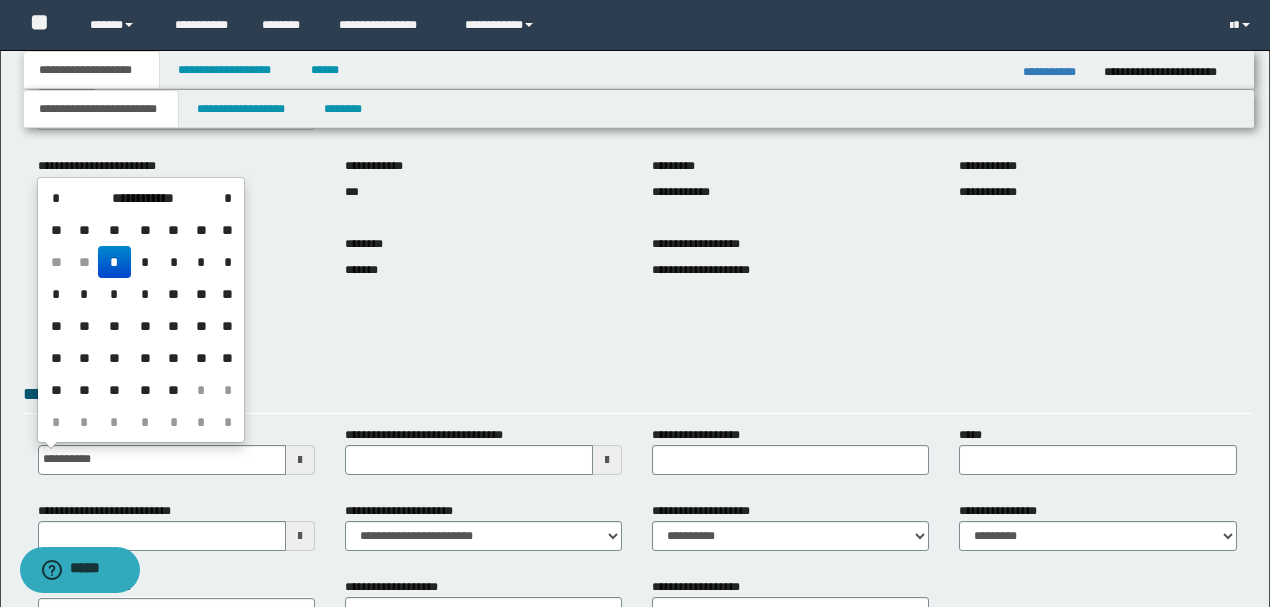 click on "*" at bounding box center (114, 262) 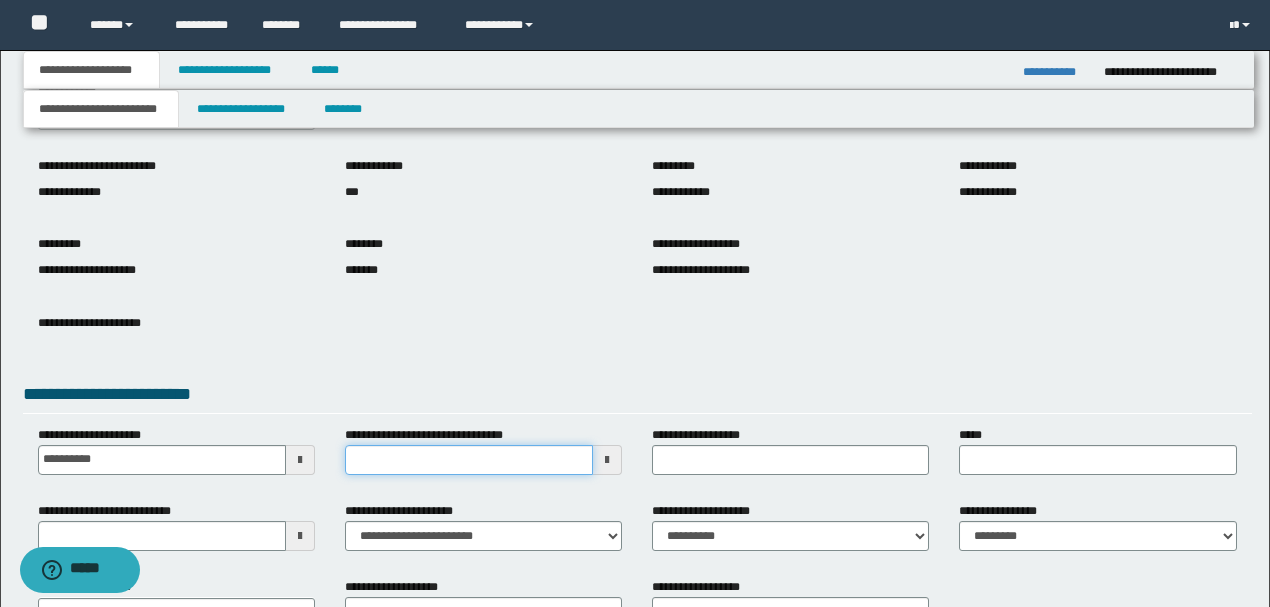 click on "**********" at bounding box center [640, 170] 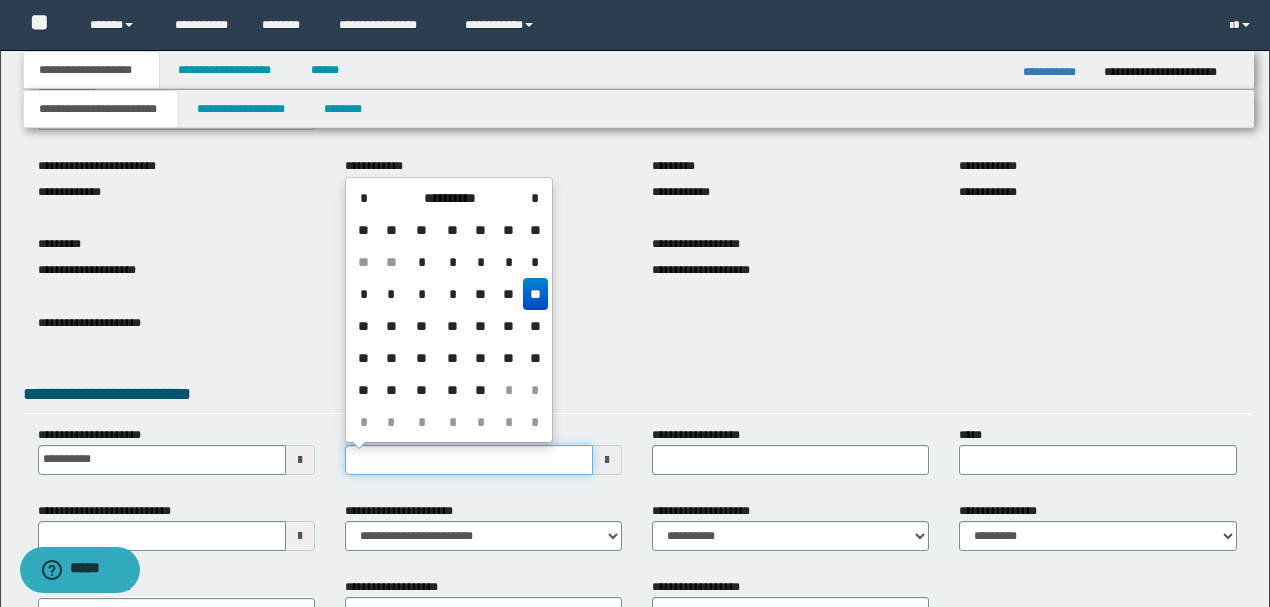 click on "**********" at bounding box center (469, 460) 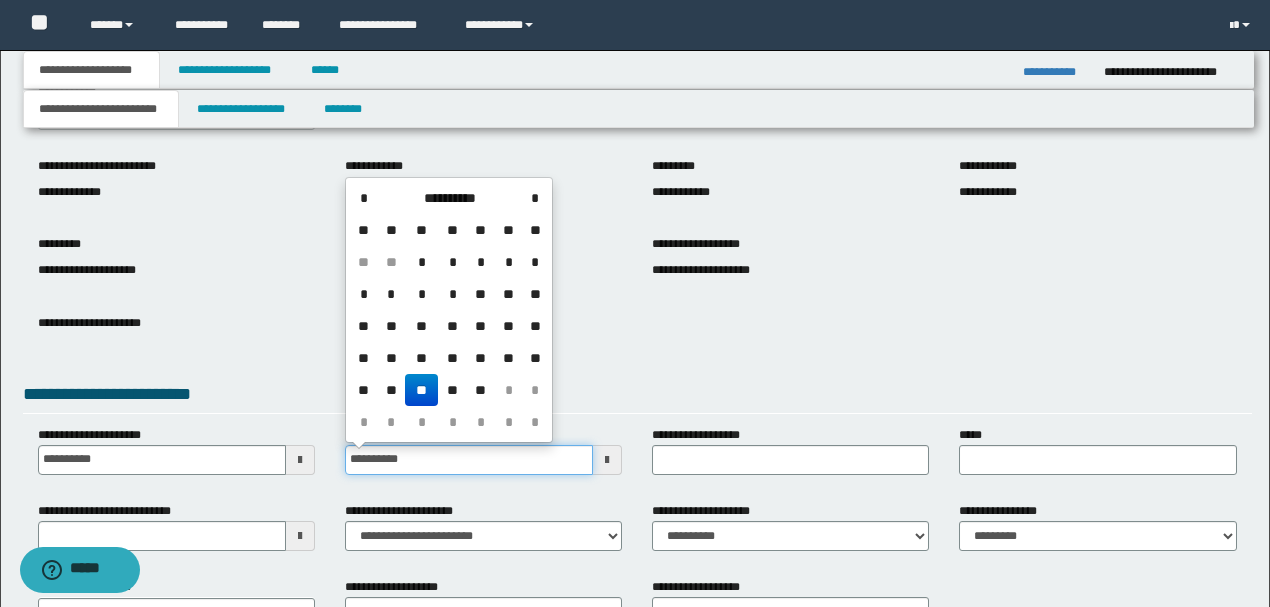 type on "**********" 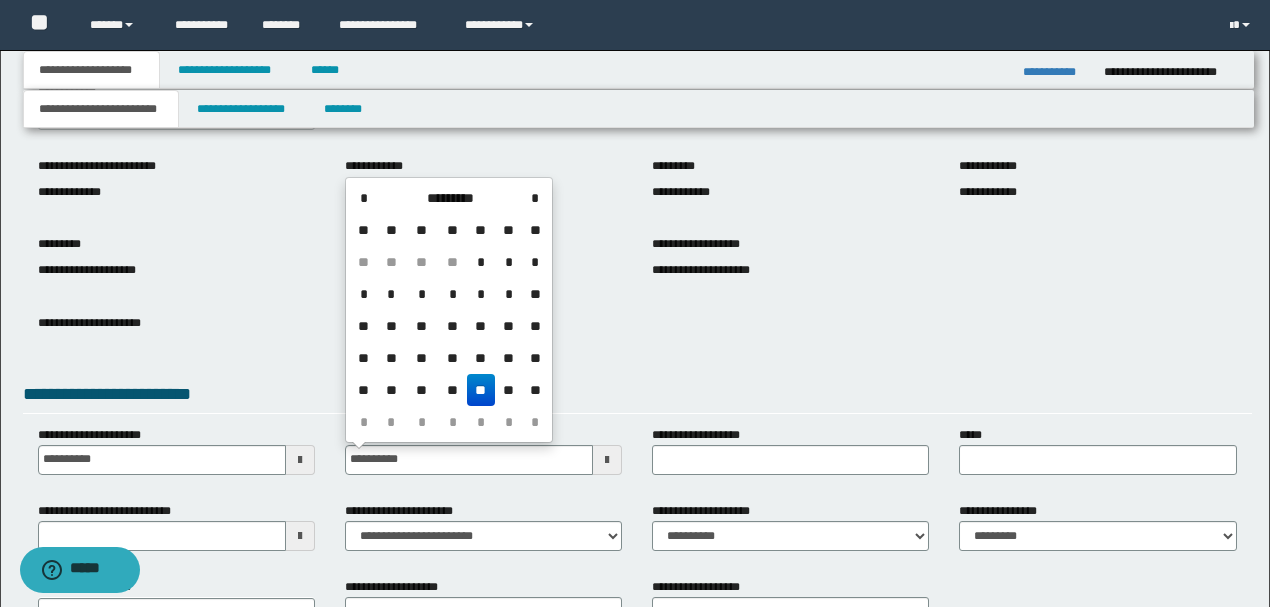 click on "**" at bounding box center [481, 390] 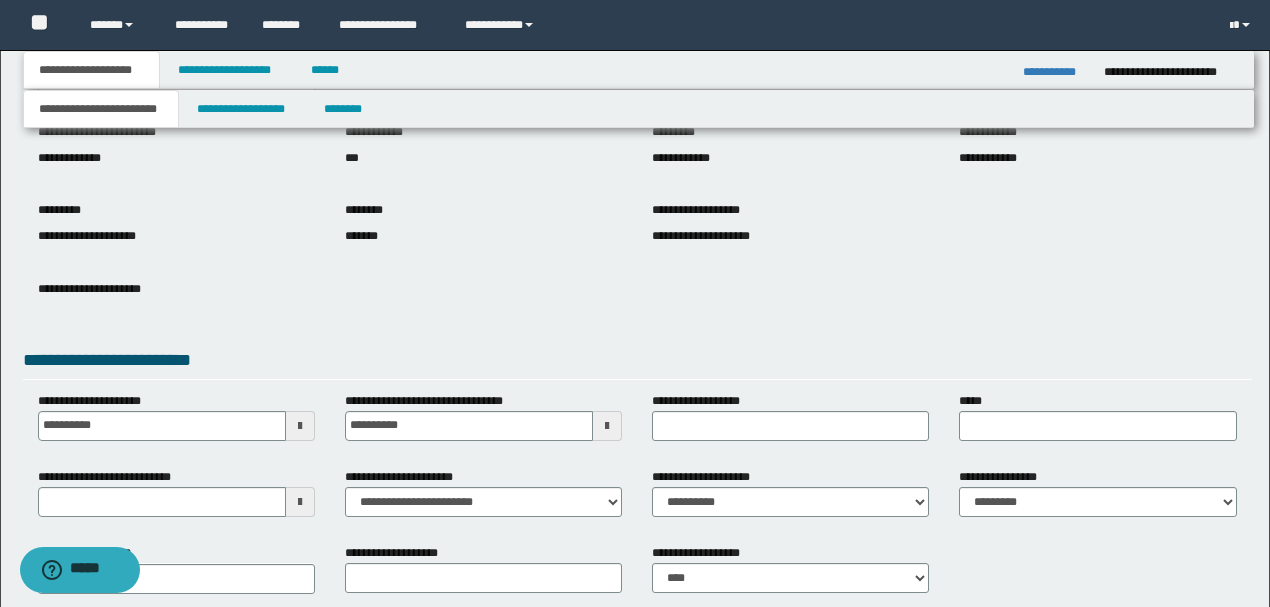 scroll, scrollTop: 200, scrollLeft: 0, axis: vertical 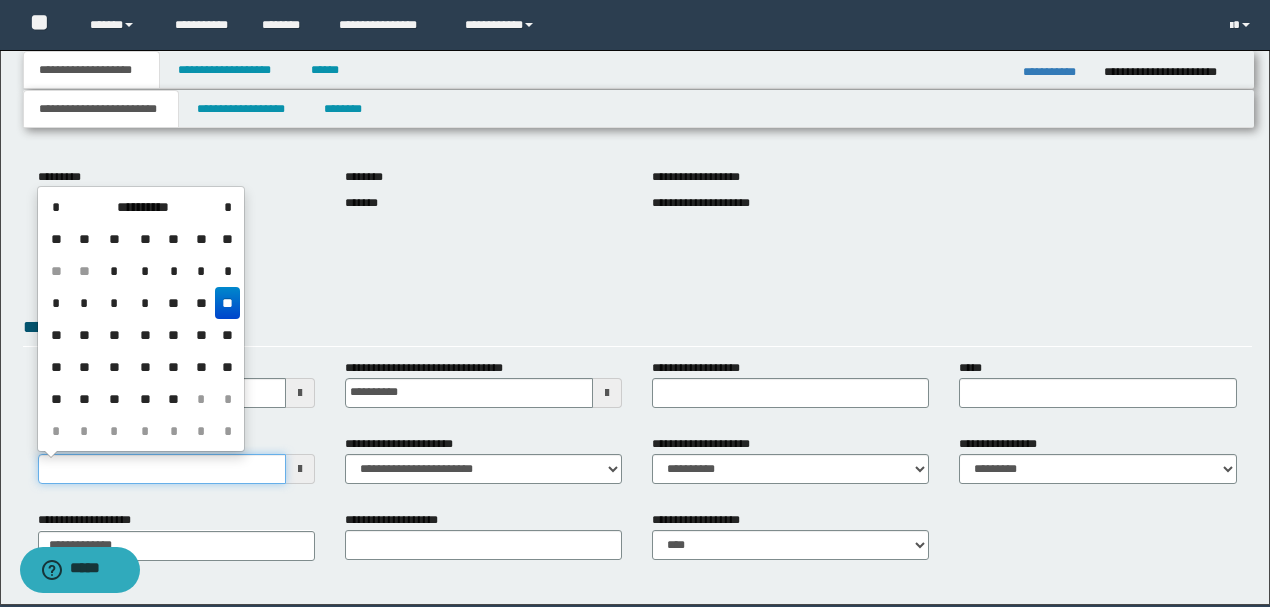 click on "**********" at bounding box center (162, 469) 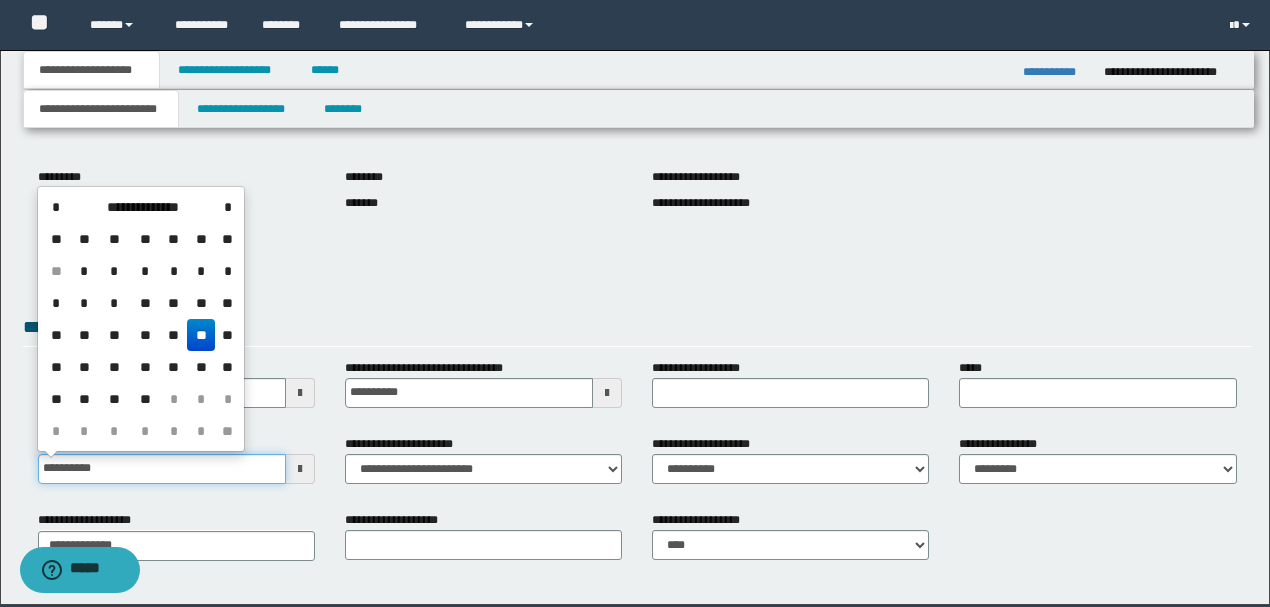 type on "**********" 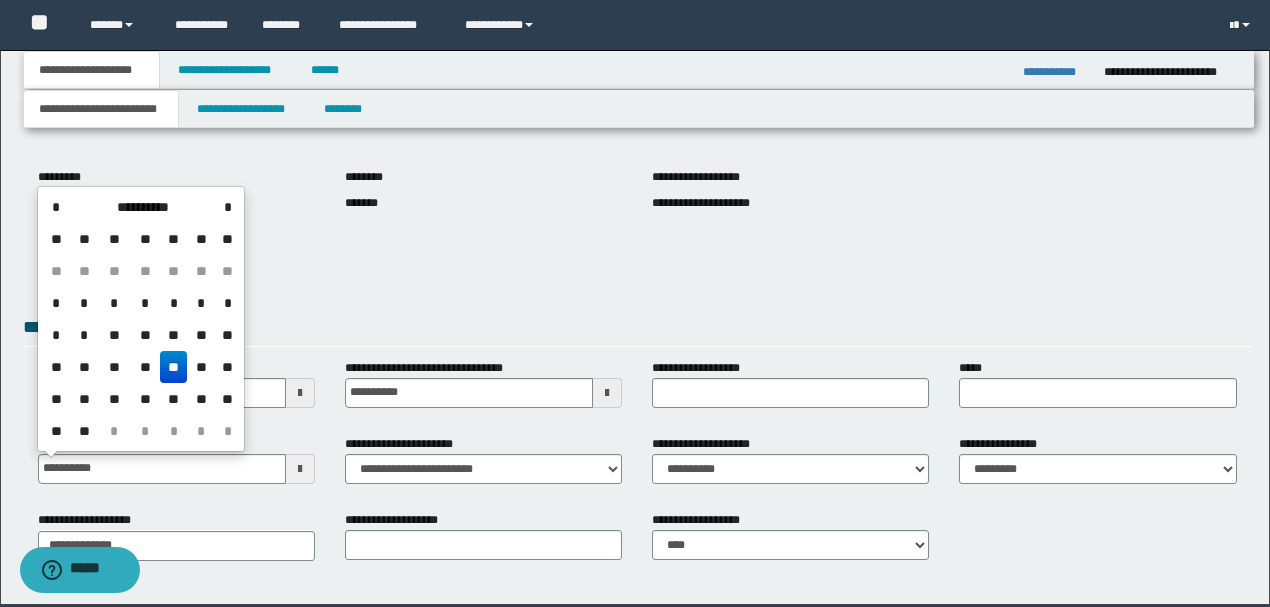 click on "**" at bounding box center [174, 367] 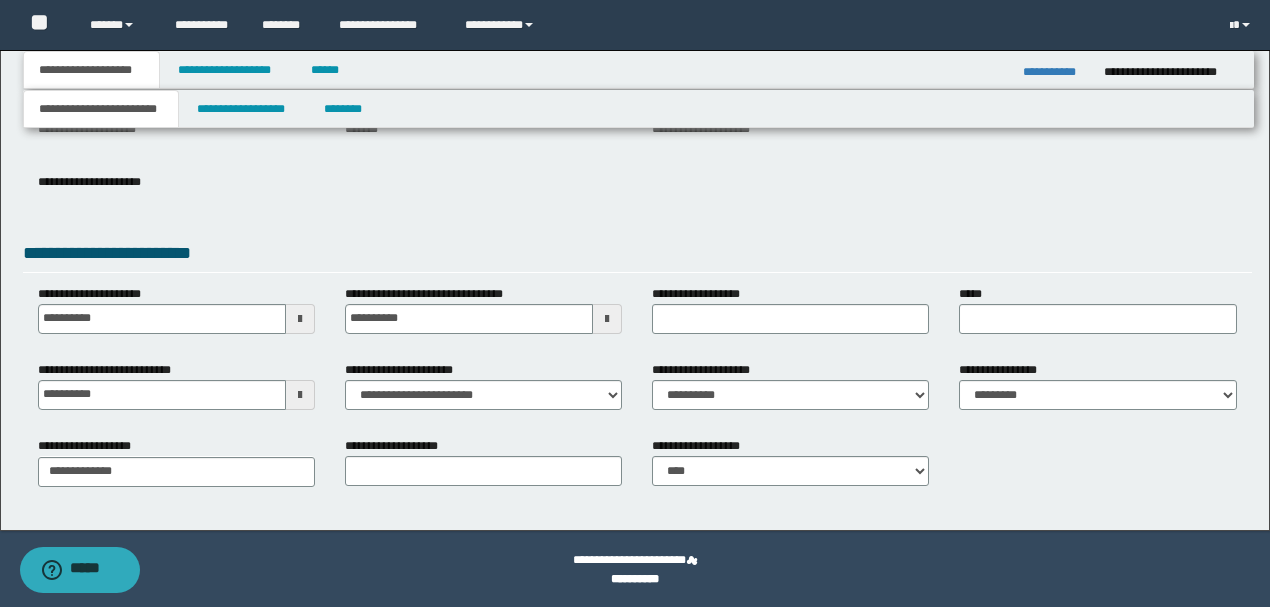 scroll, scrollTop: 275, scrollLeft: 0, axis: vertical 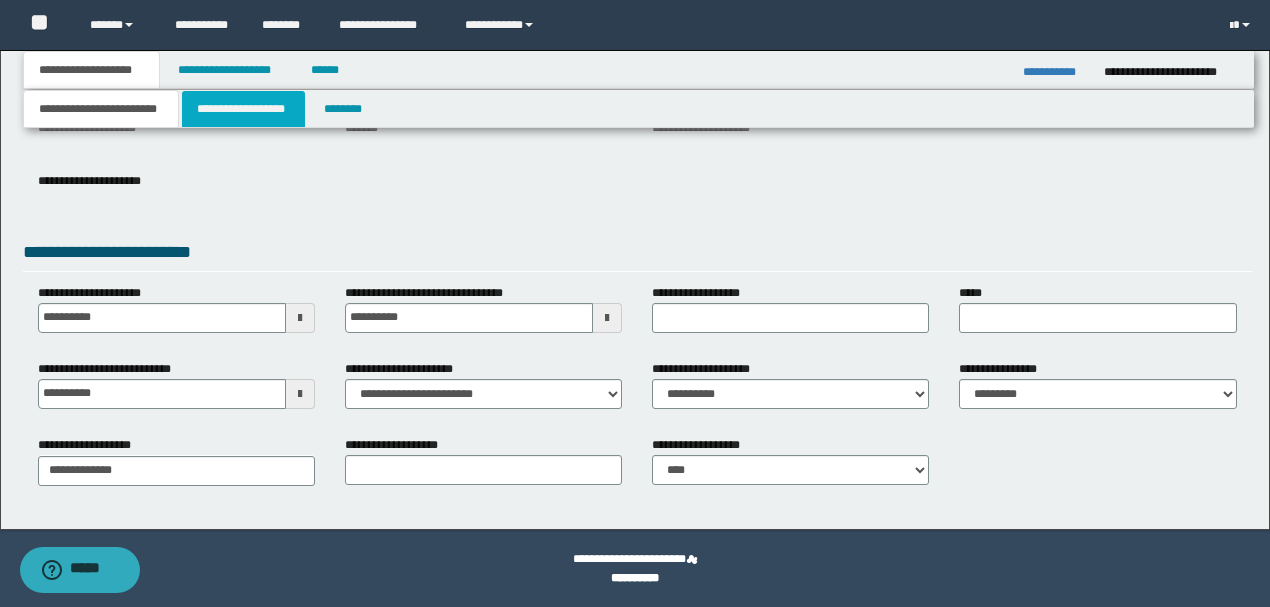 click on "**********" at bounding box center [243, 109] 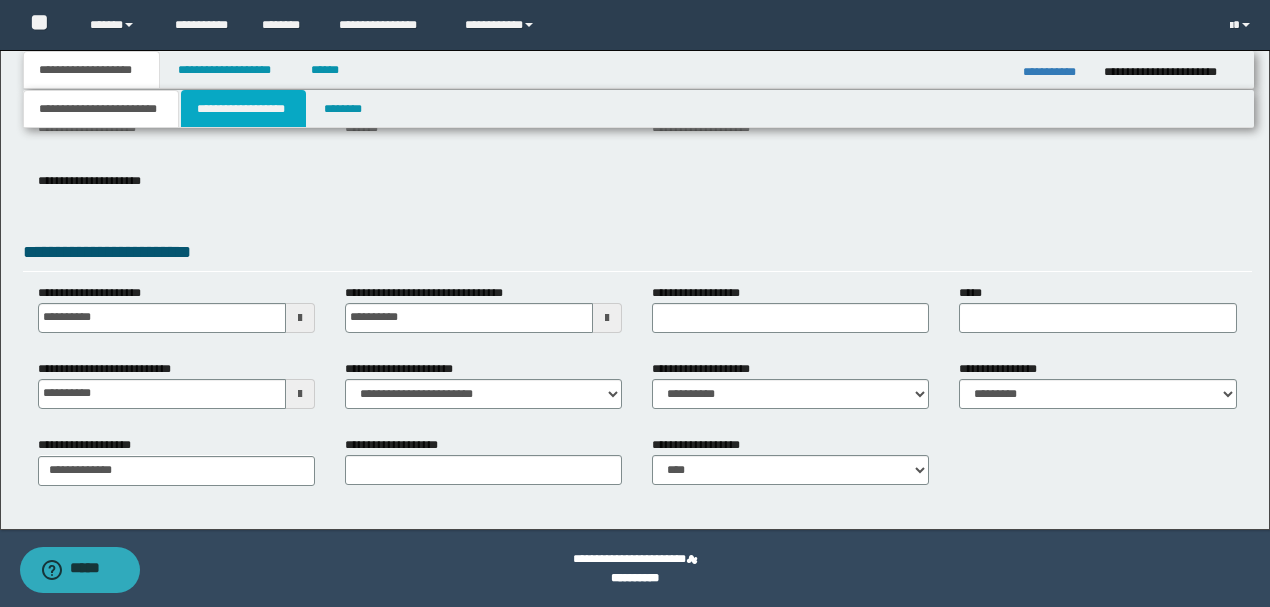 scroll, scrollTop: 0, scrollLeft: 0, axis: both 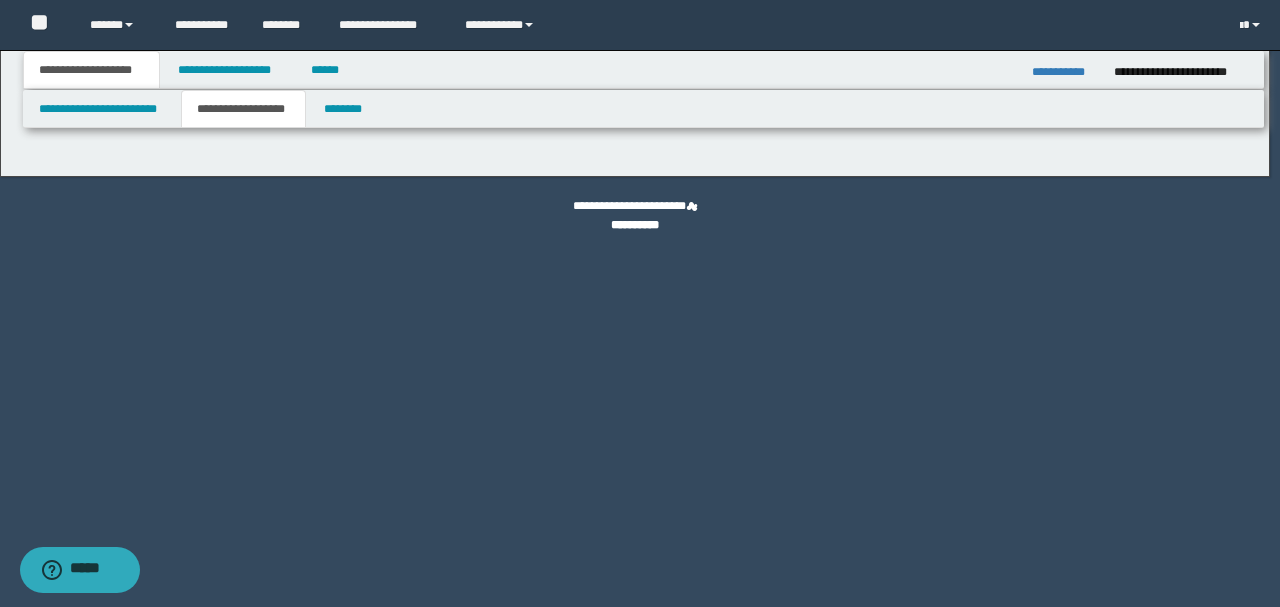 type on "********" 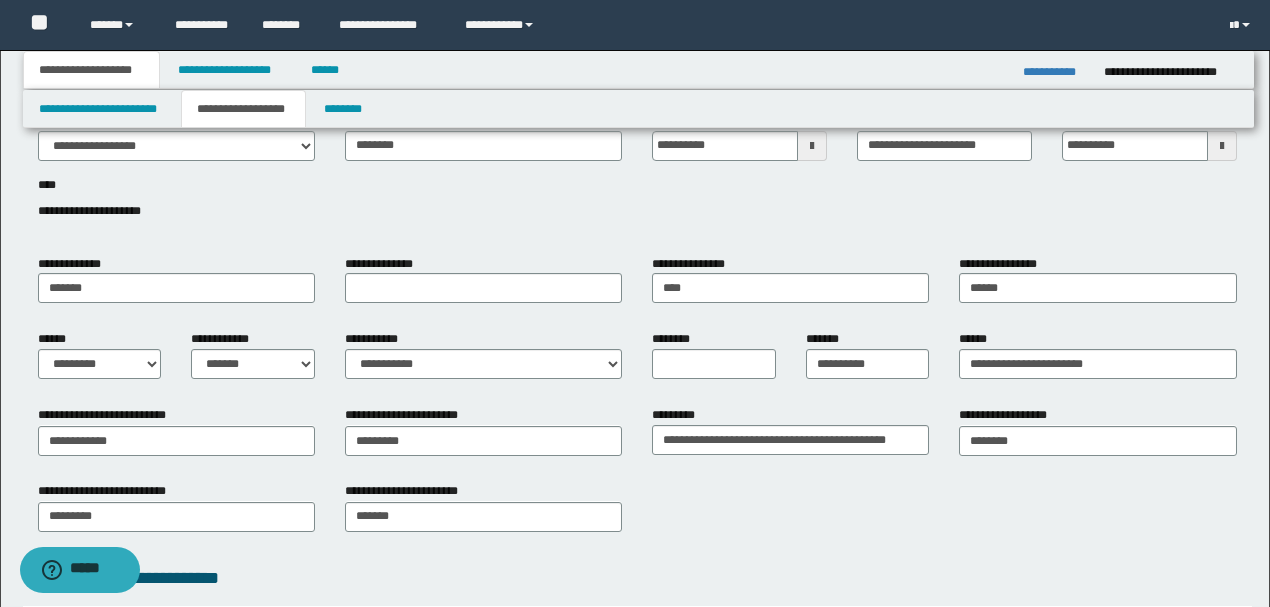 scroll, scrollTop: 133, scrollLeft: 0, axis: vertical 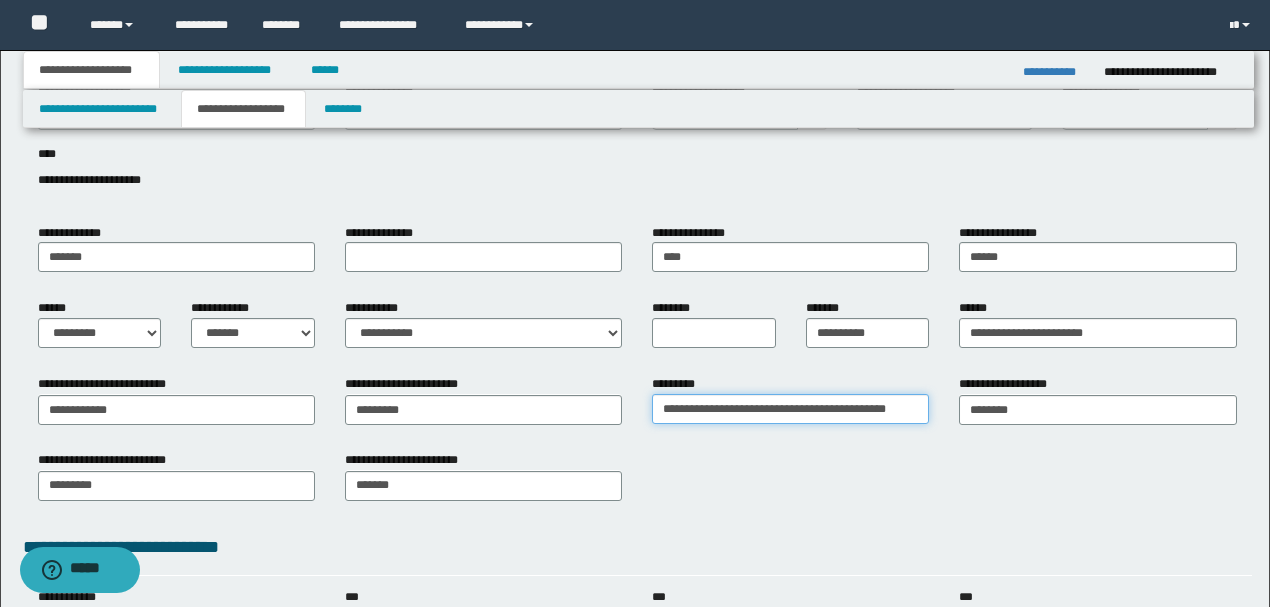 click on "**********" at bounding box center [790, 409] 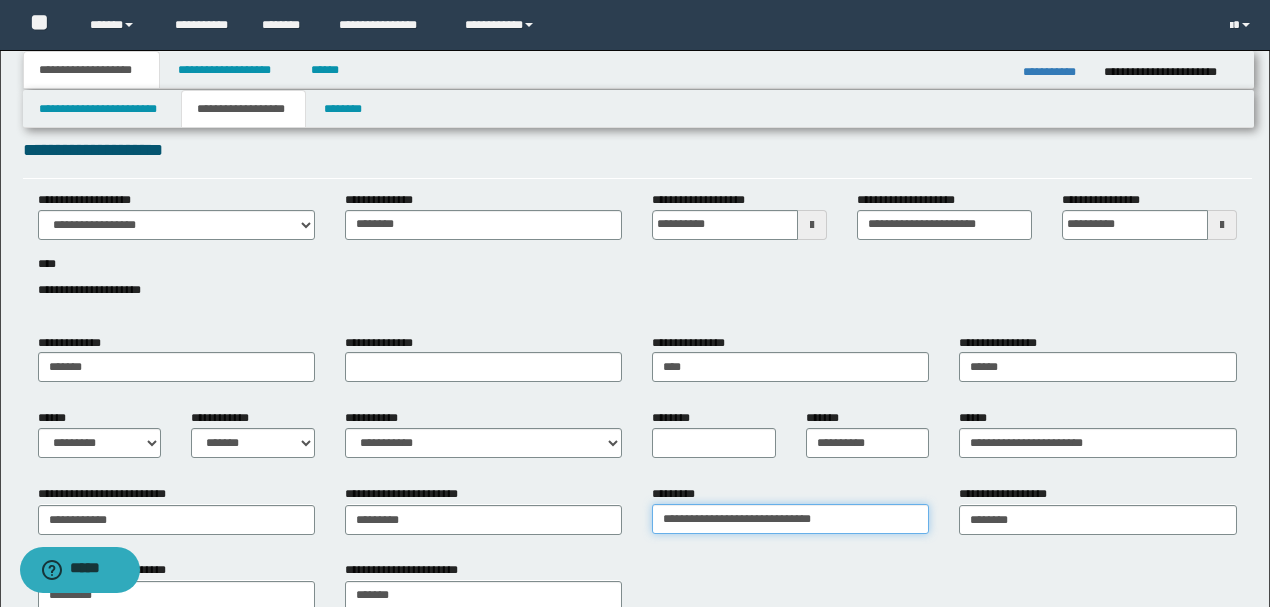 scroll, scrollTop: 0, scrollLeft: 0, axis: both 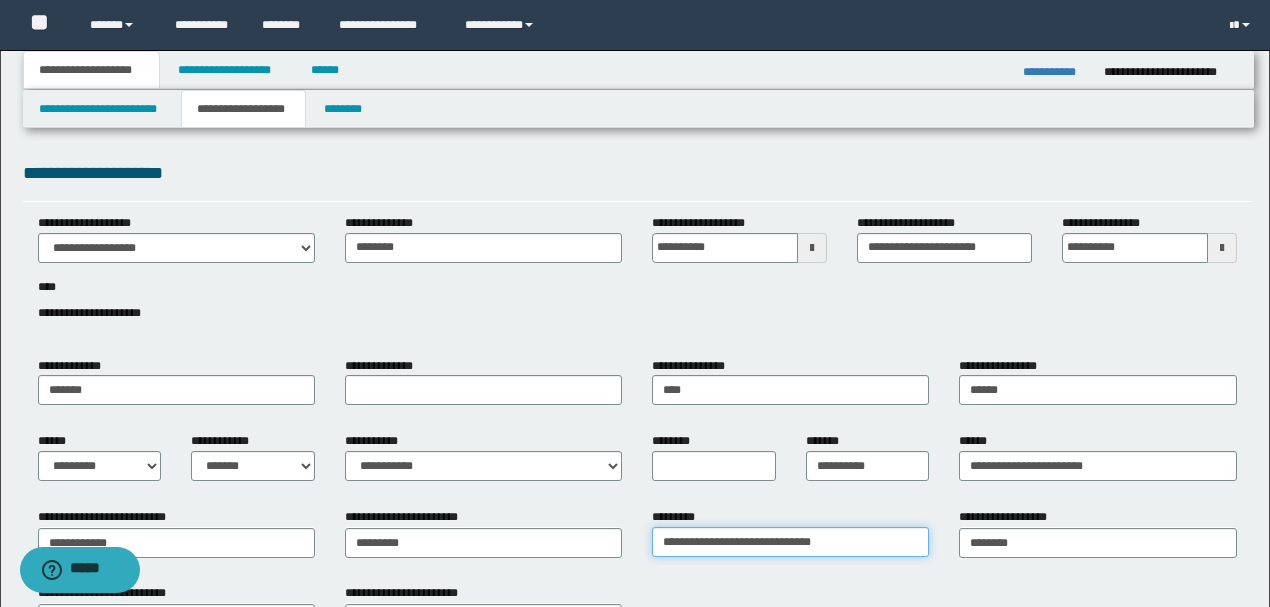 type on "**********" 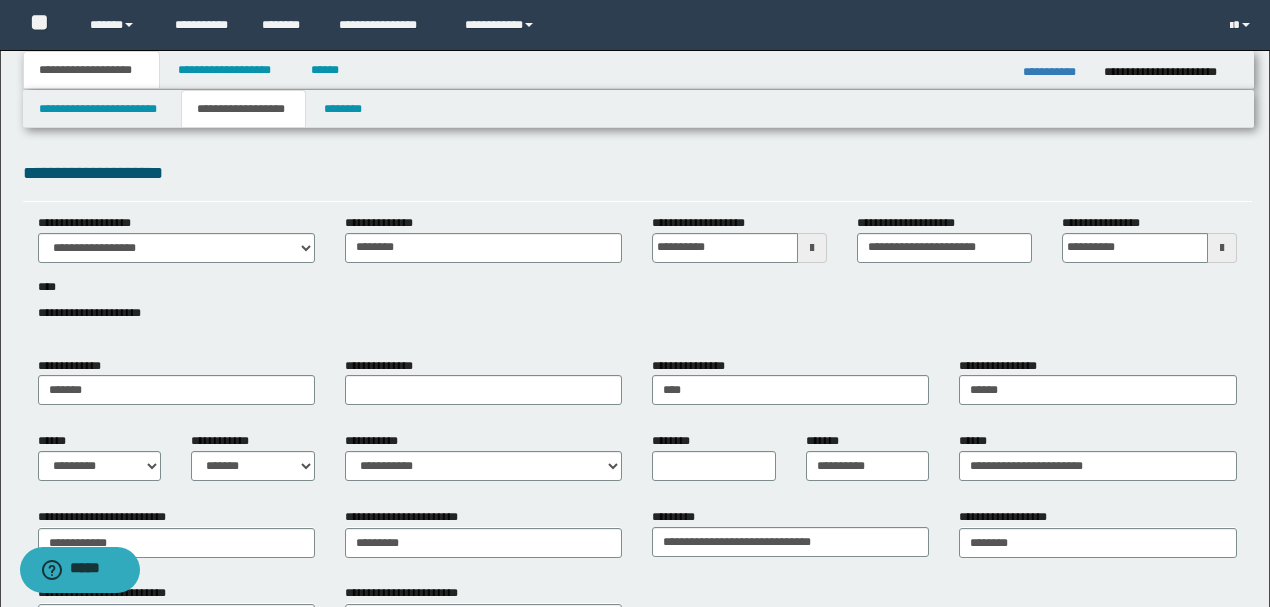 click on "**********" at bounding box center [243, 109] 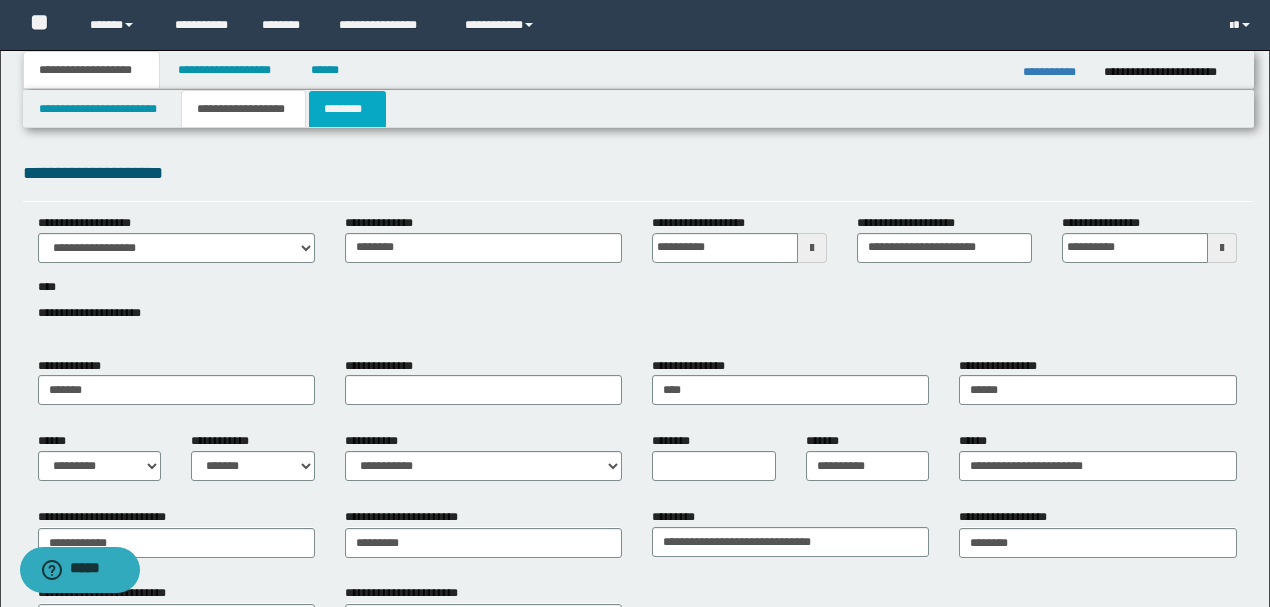 click on "********" at bounding box center [347, 109] 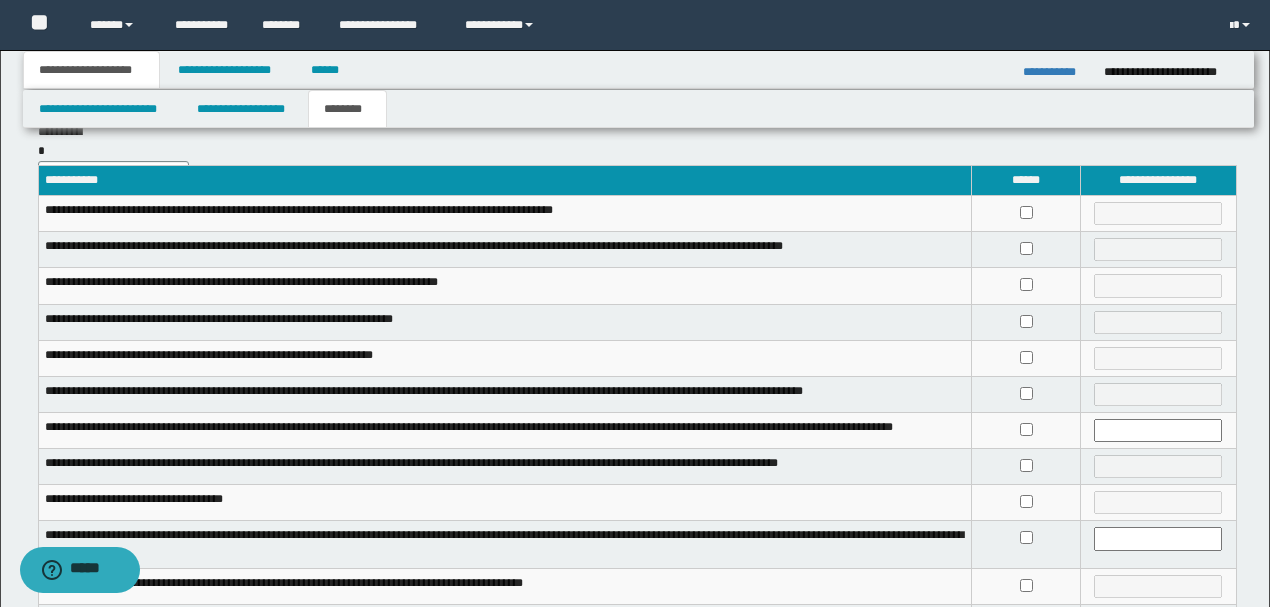 scroll, scrollTop: 66, scrollLeft: 0, axis: vertical 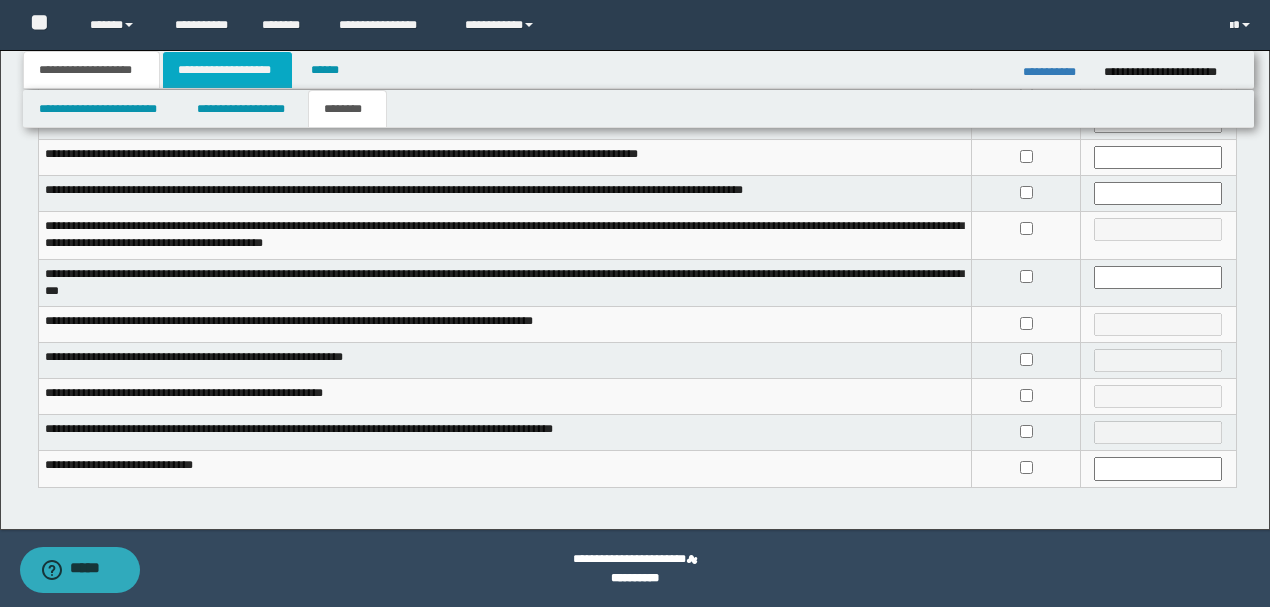 click on "**********" at bounding box center [227, 70] 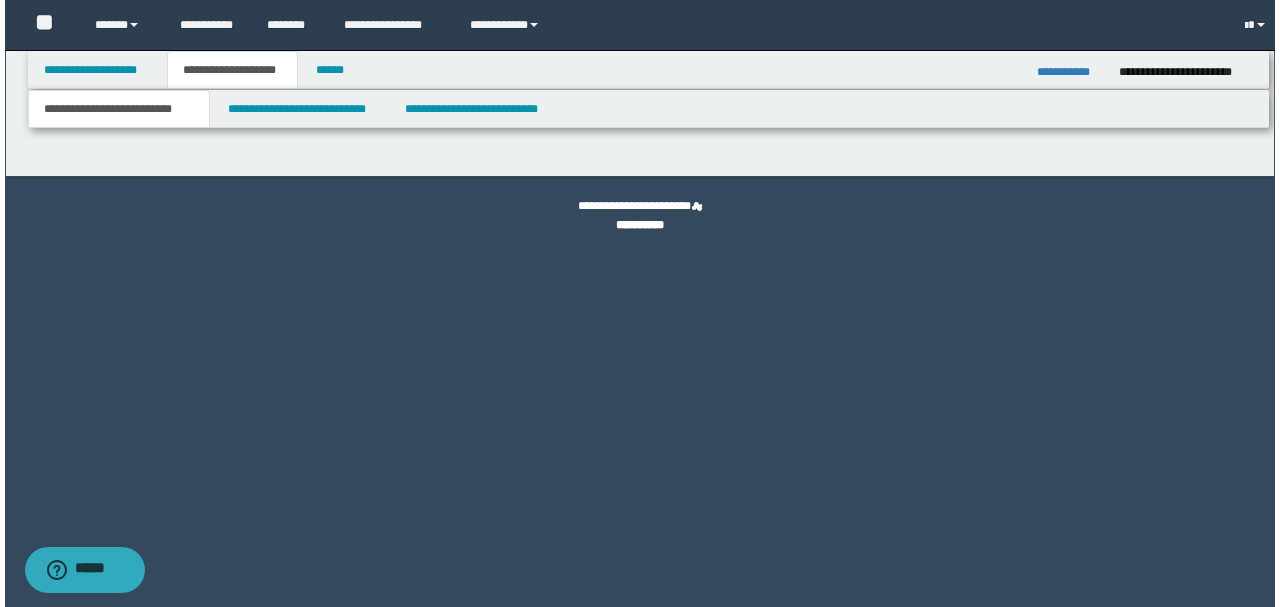scroll, scrollTop: 0, scrollLeft: 0, axis: both 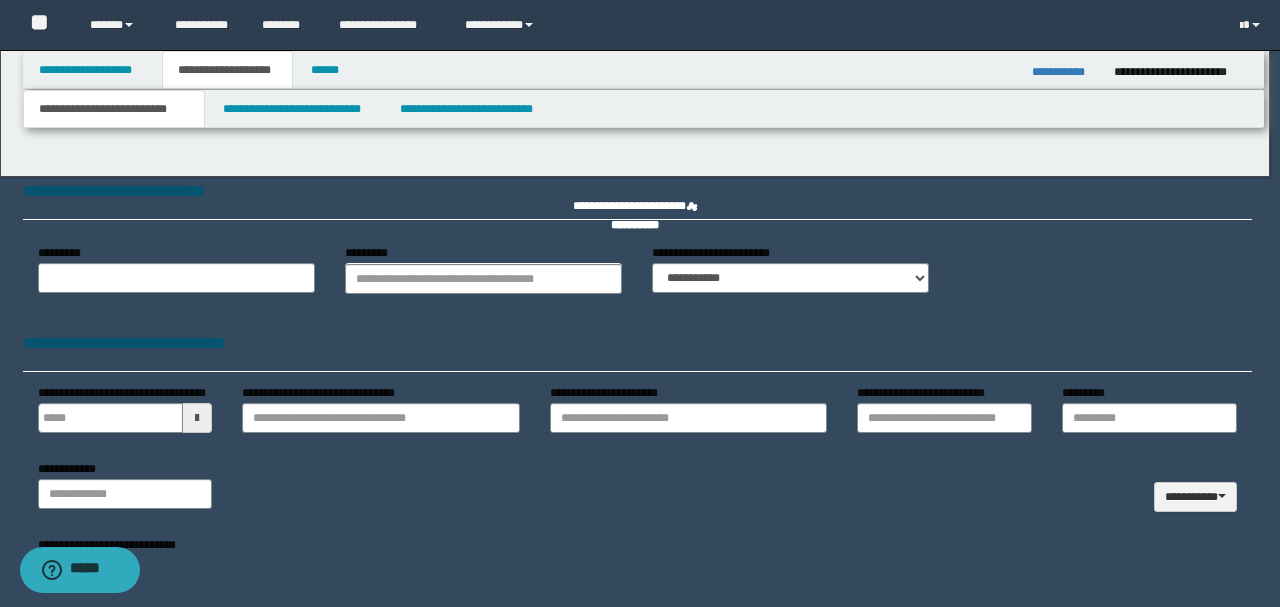 type on "**********" 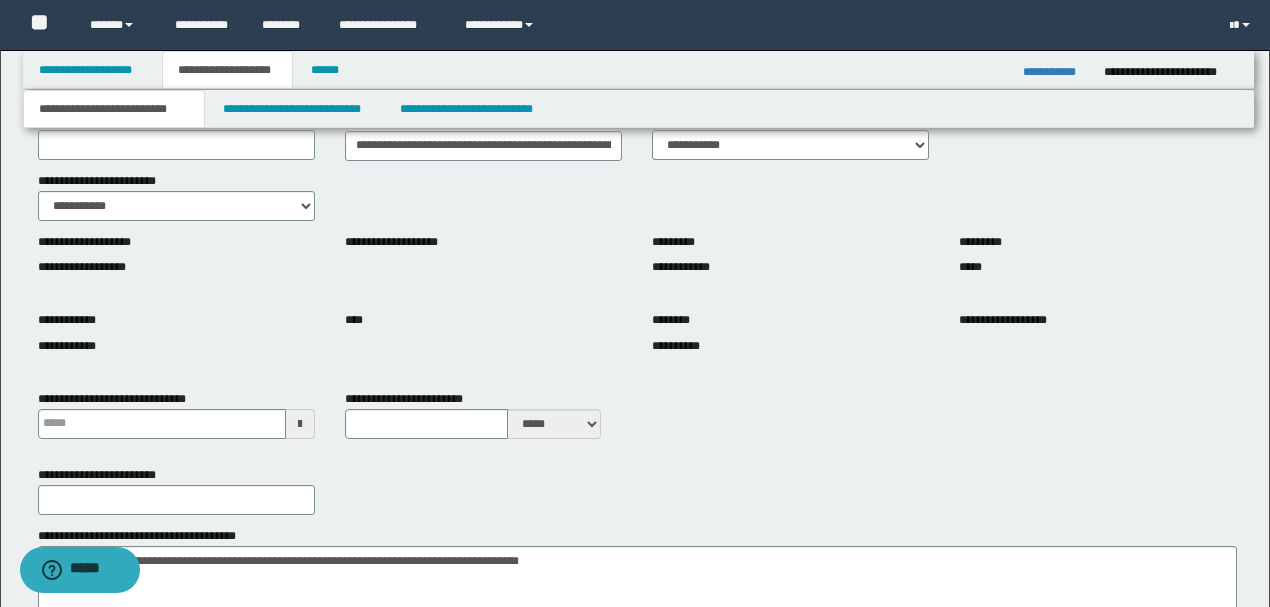 scroll, scrollTop: 200, scrollLeft: 0, axis: vertical 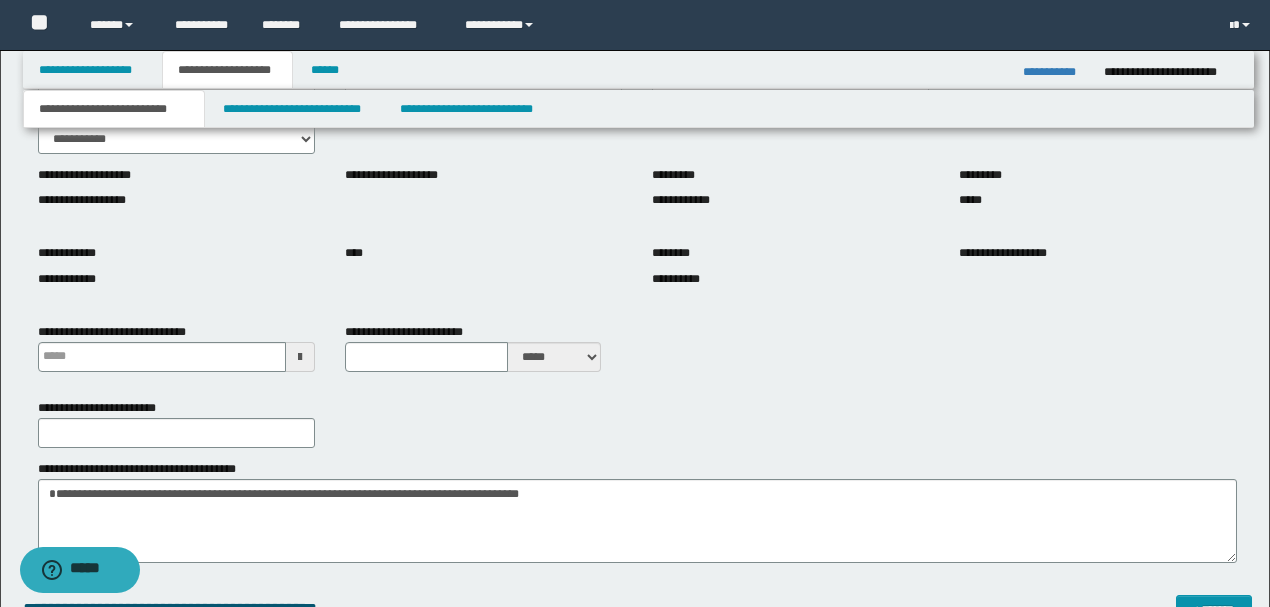 type 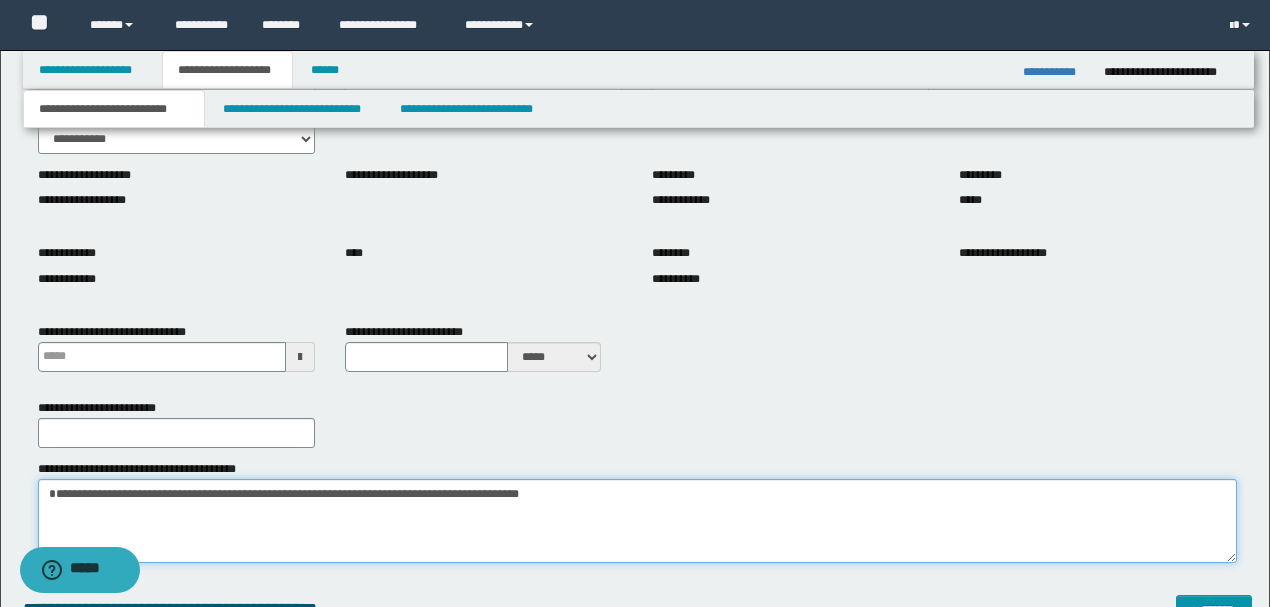 drag, startPoint x: 588, startPoint y: 490, endPoint x: 0, endPoint y: 461, distance: 588.7147 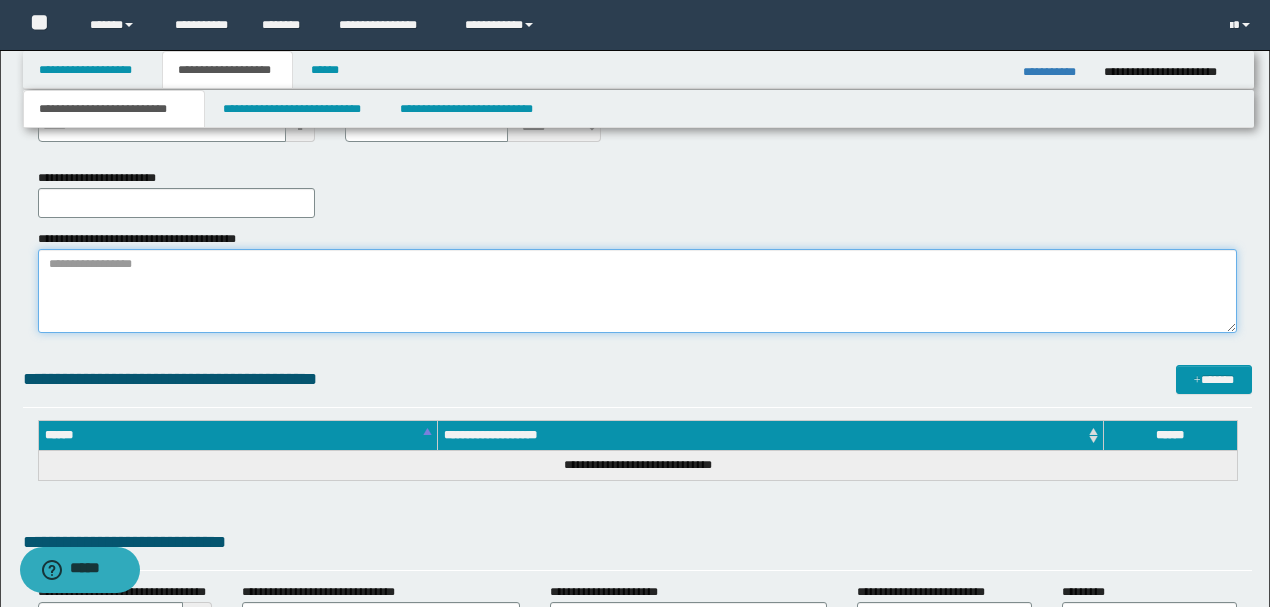 scroll, scrollTop: 466, scrollLeft: 0, axis: vertical 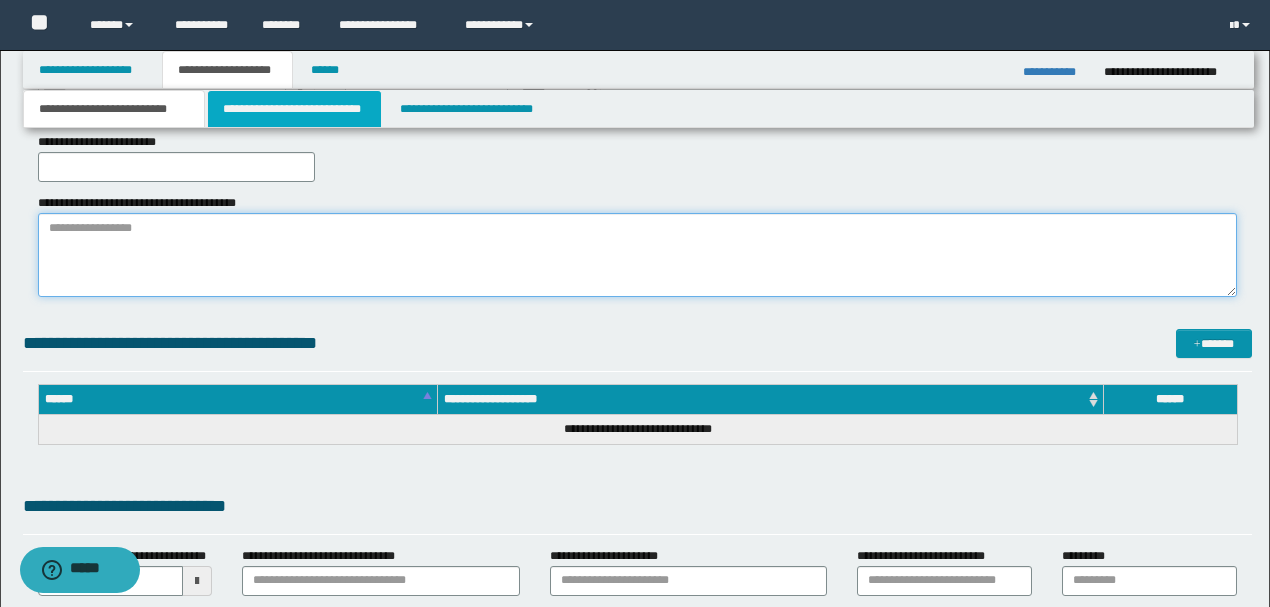 type 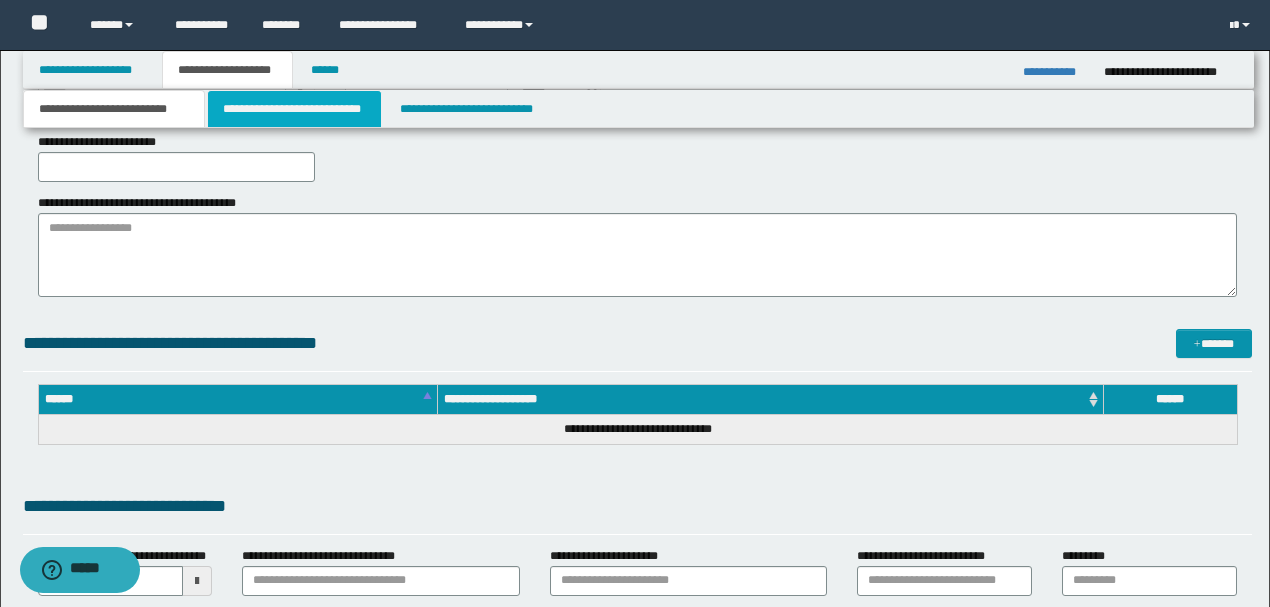 click on "**********" at bounding box center (294, 109) 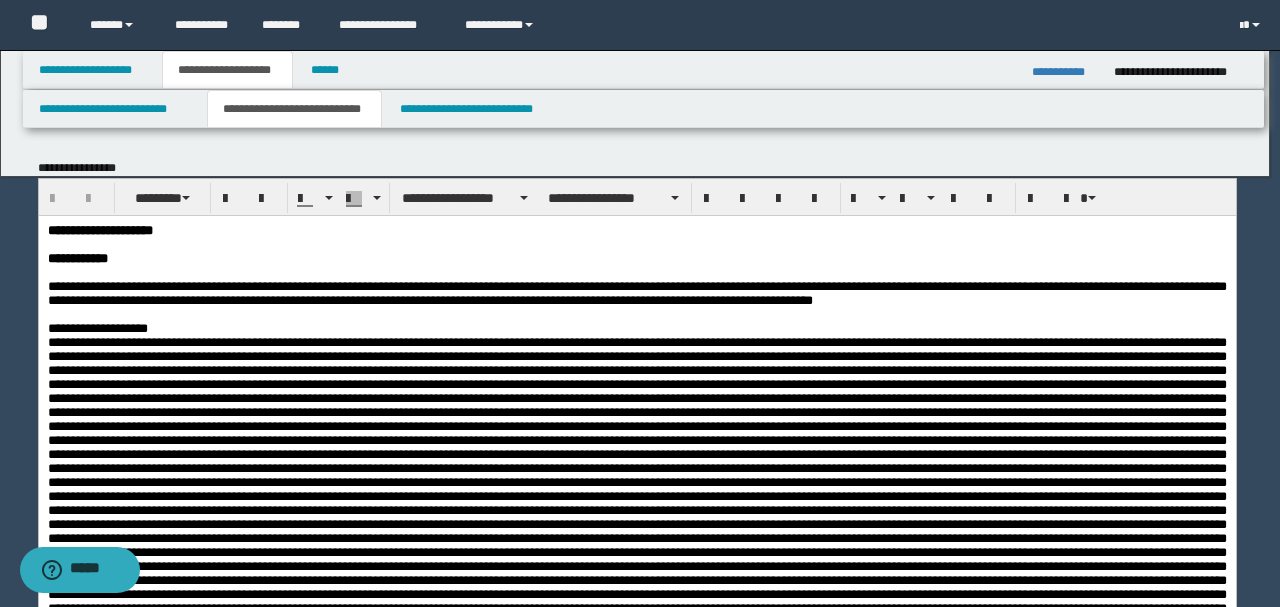 scroll, scrollTop: 0, scrollLeft: 0, axis: both 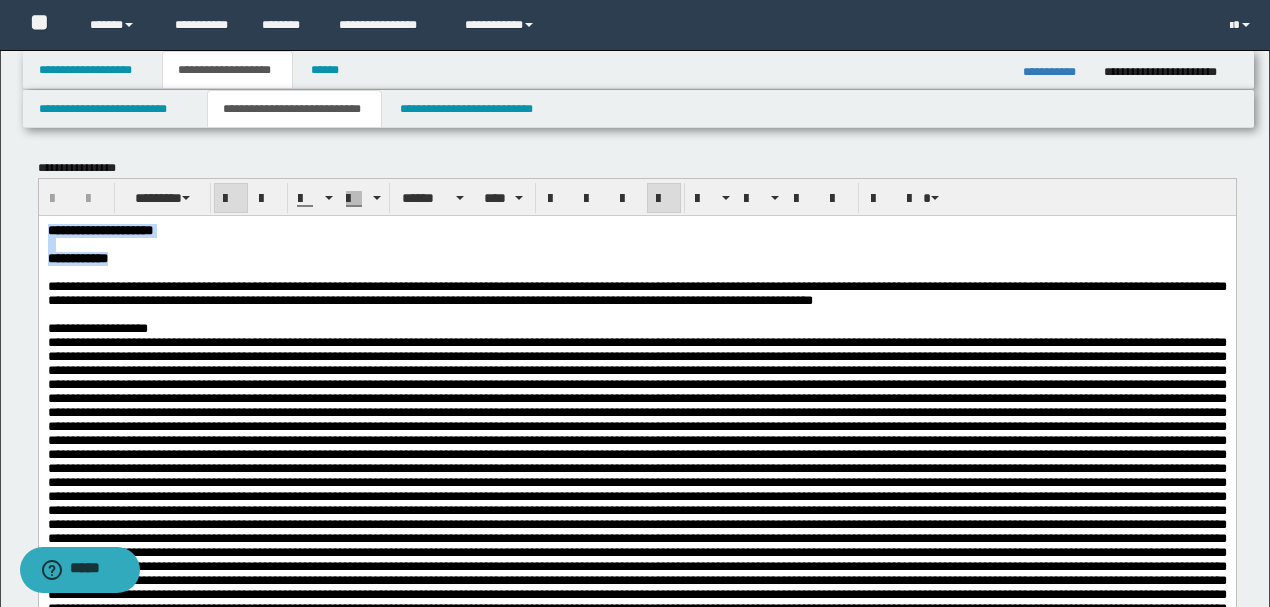 drag, startPoint x: 152, startPoint y: 264, endPoint x: 58, endPoint y: 446, distance: 204.8414 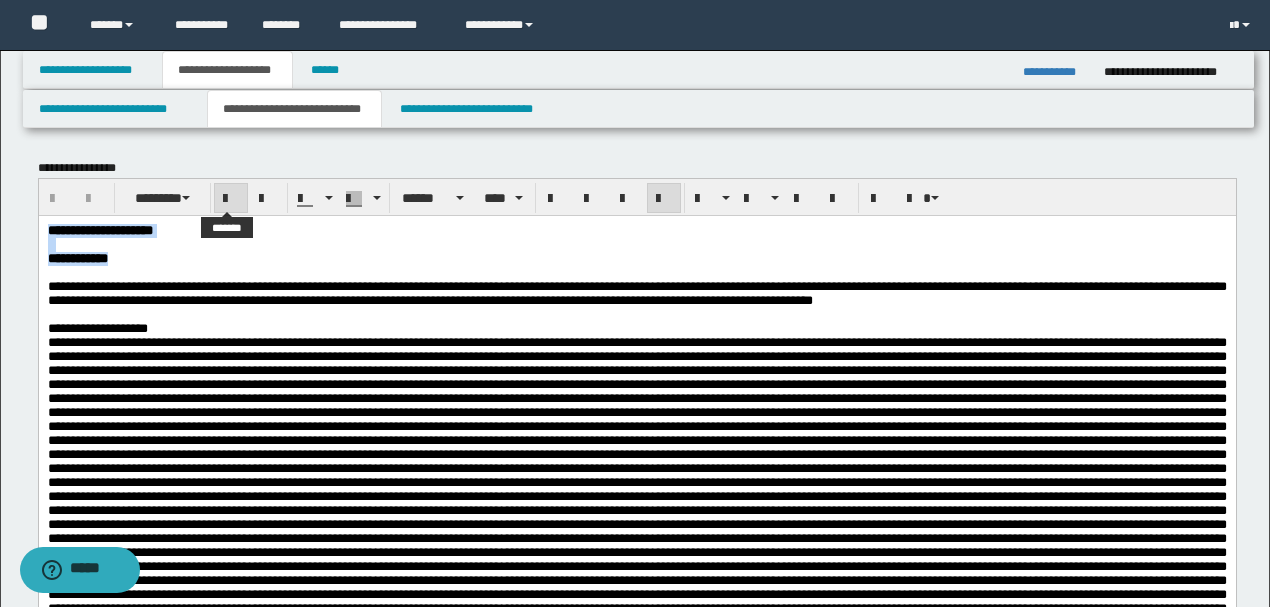 click at bounding box center (231, 199) 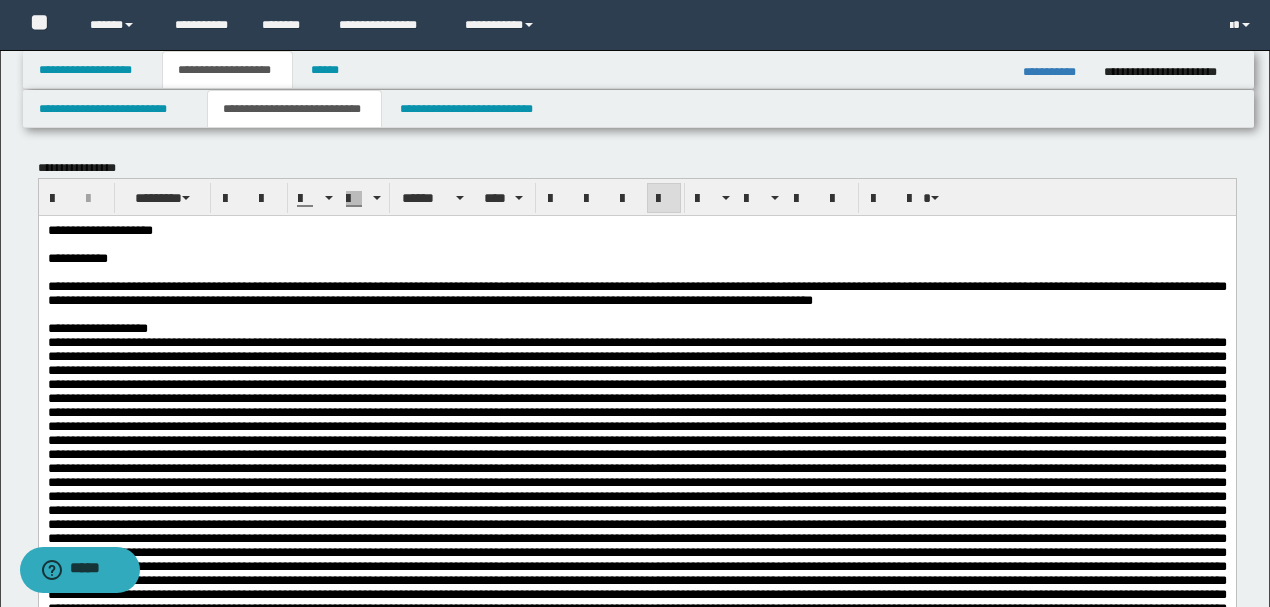 click on "**********" at bounding box center [636, 766] 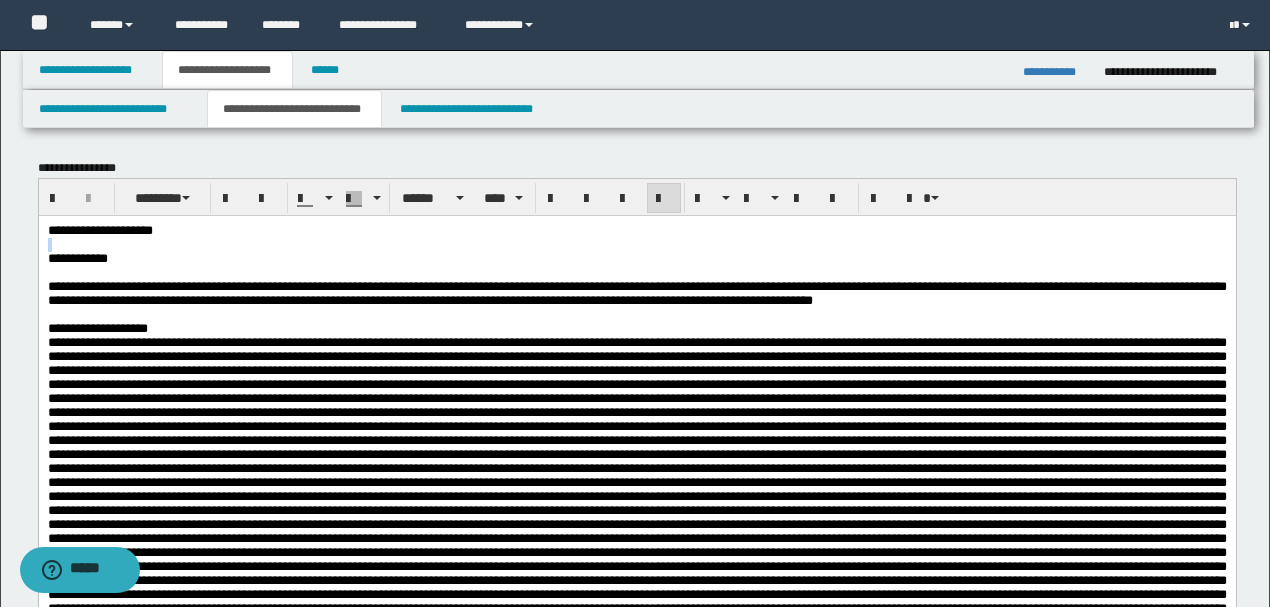 drag, startPoint x: 216, startPoint y: 231, endPoint x: 39, endPoint y: 267, distance: 180.62392 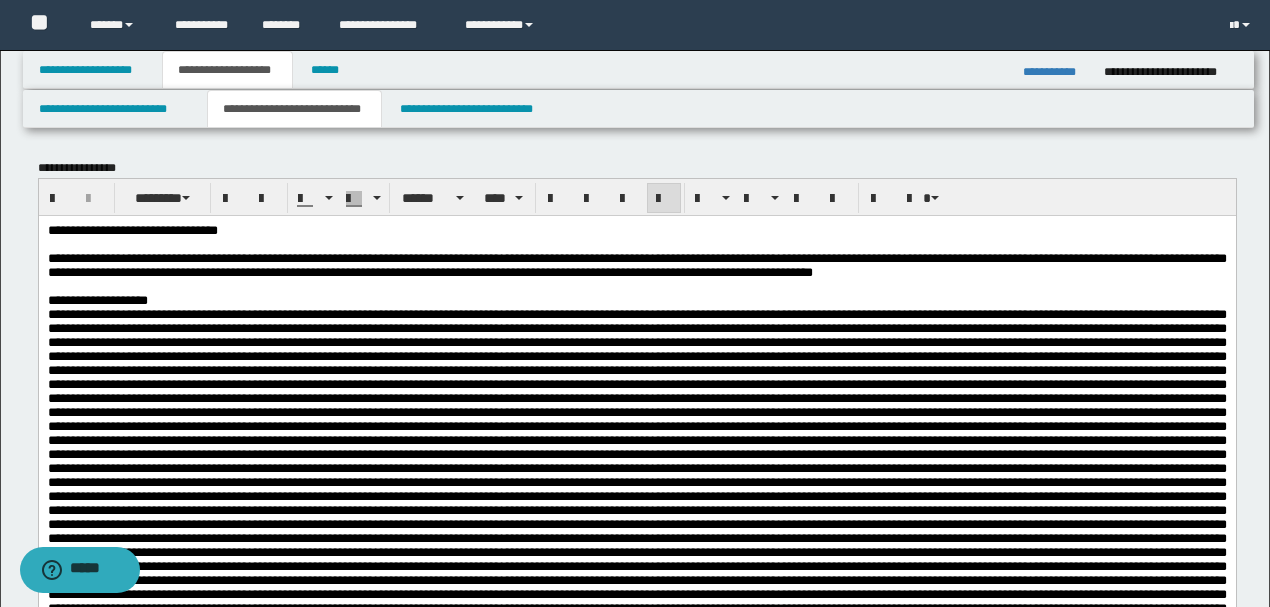 click on "**********" at bounding box center [636, 230] 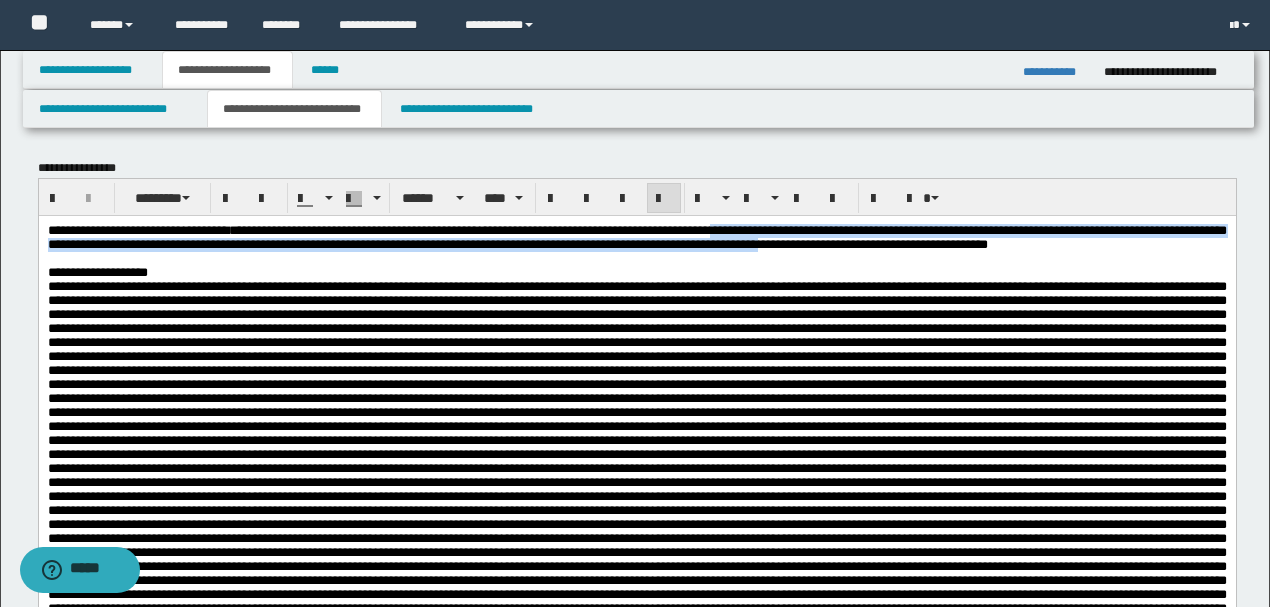 drag, startPoint x: 916, startPoint y: 232, endPoint x: 1221, endPoint y: 249, distance: 305.4734 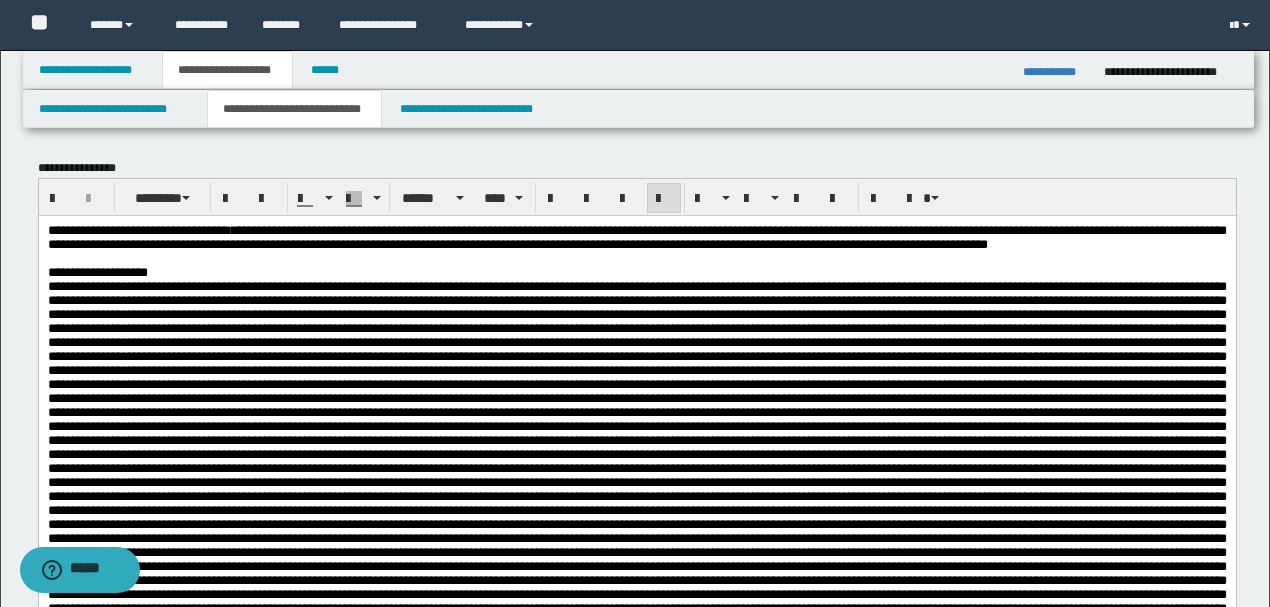click on "**********" at bounding box center (636, 272) 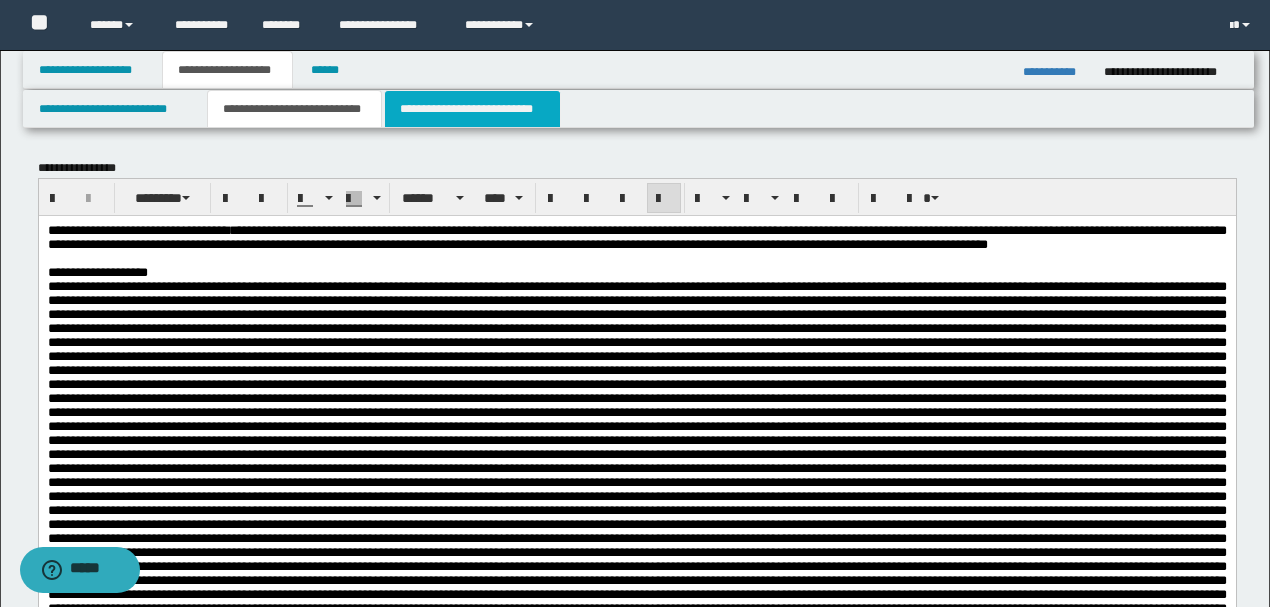 click on "**********" at bounding box center (472, 109) 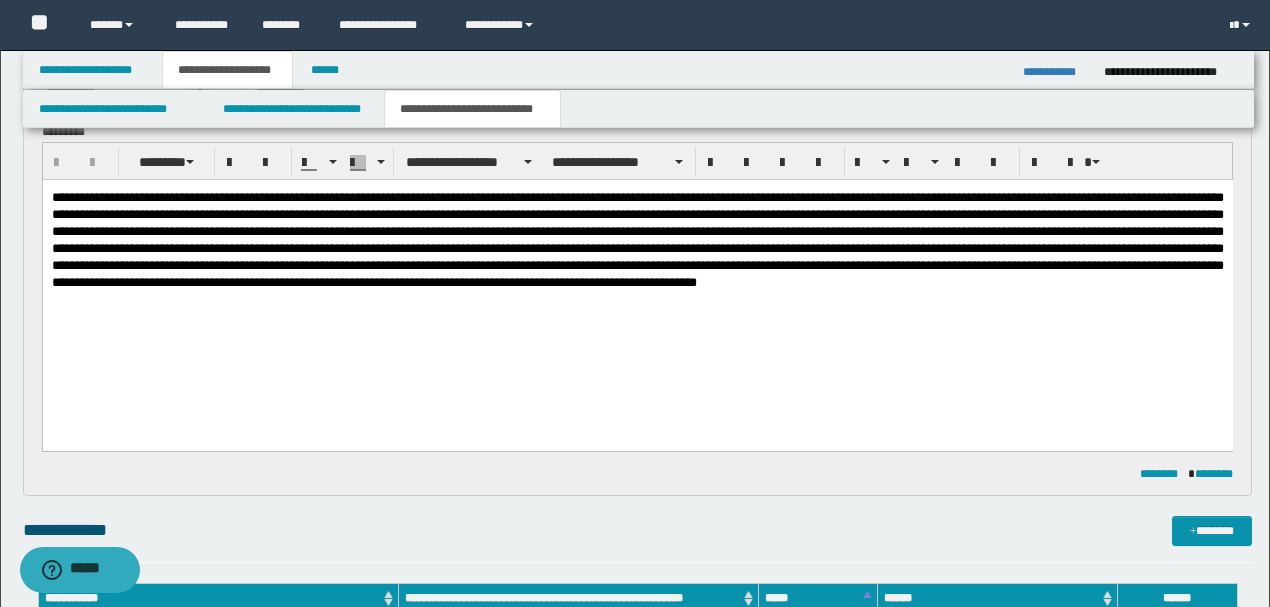 scroll, scrollTop: 0, scrollLeft: 0, axis: both 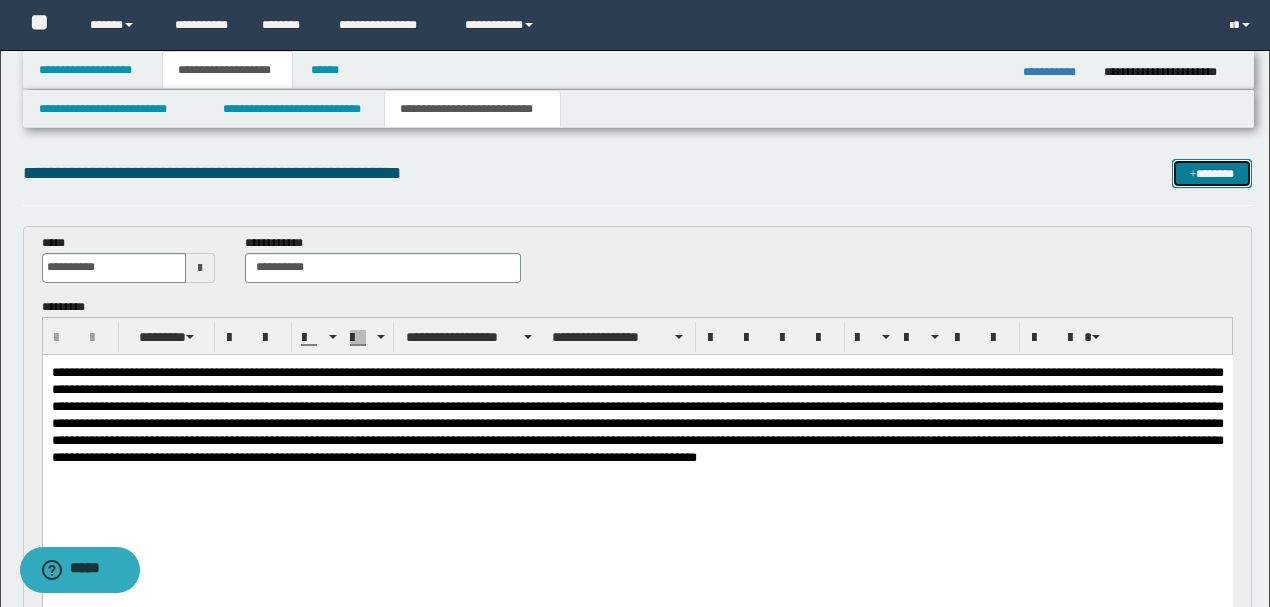 click on "*******" at bounding box center (1211, 173) 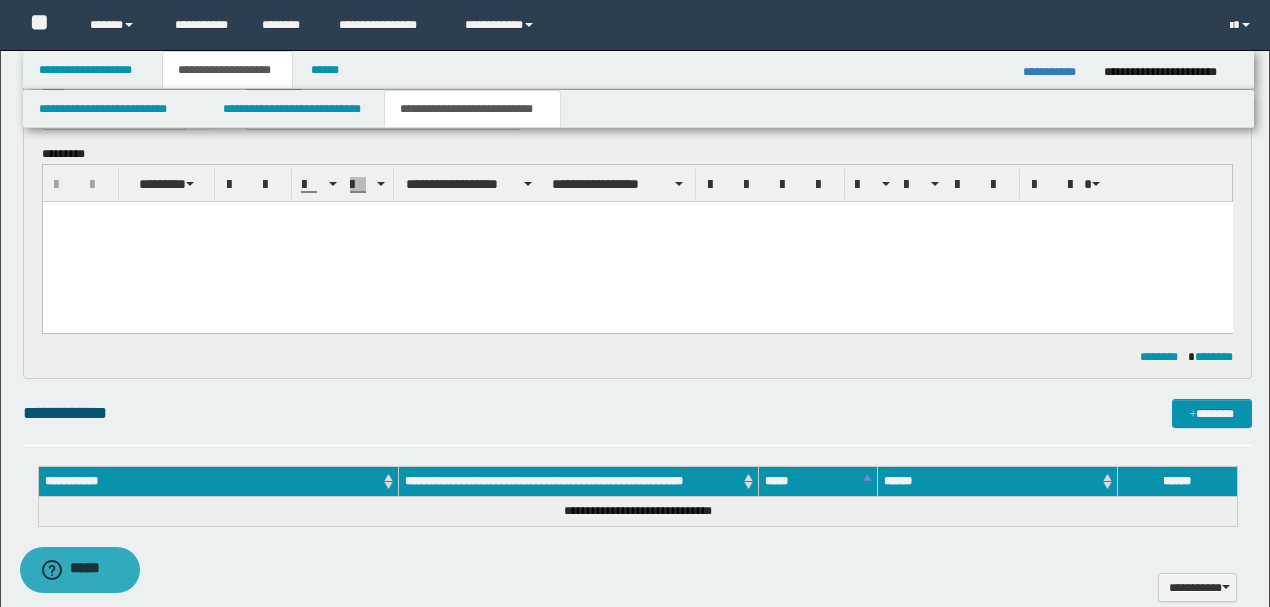 scroll, scrollTop: 0, scrollLeft: 0, axis: both 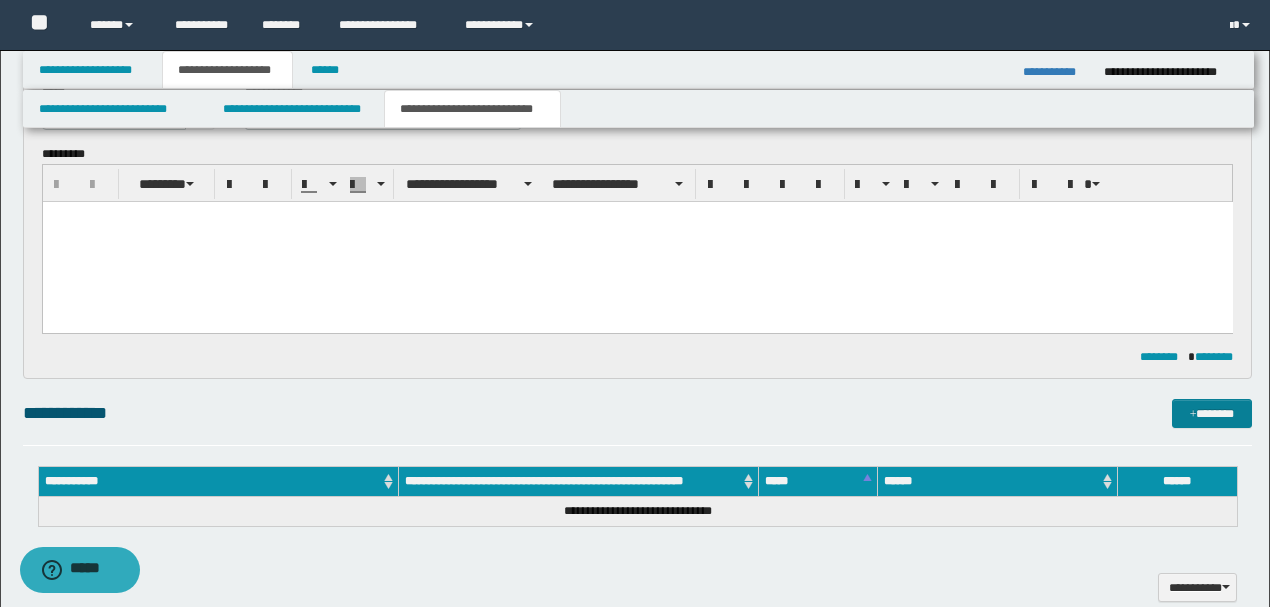 click on "*******" at bounding box center [1211, 413] 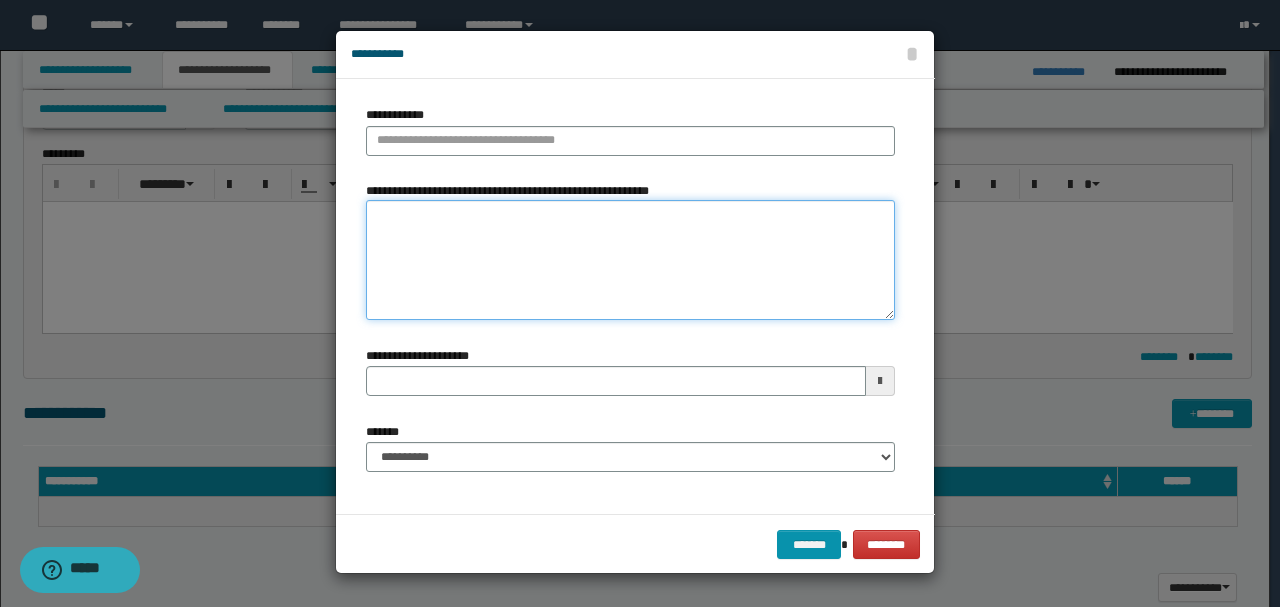 click on "**********" at bounding box center (630, 260) 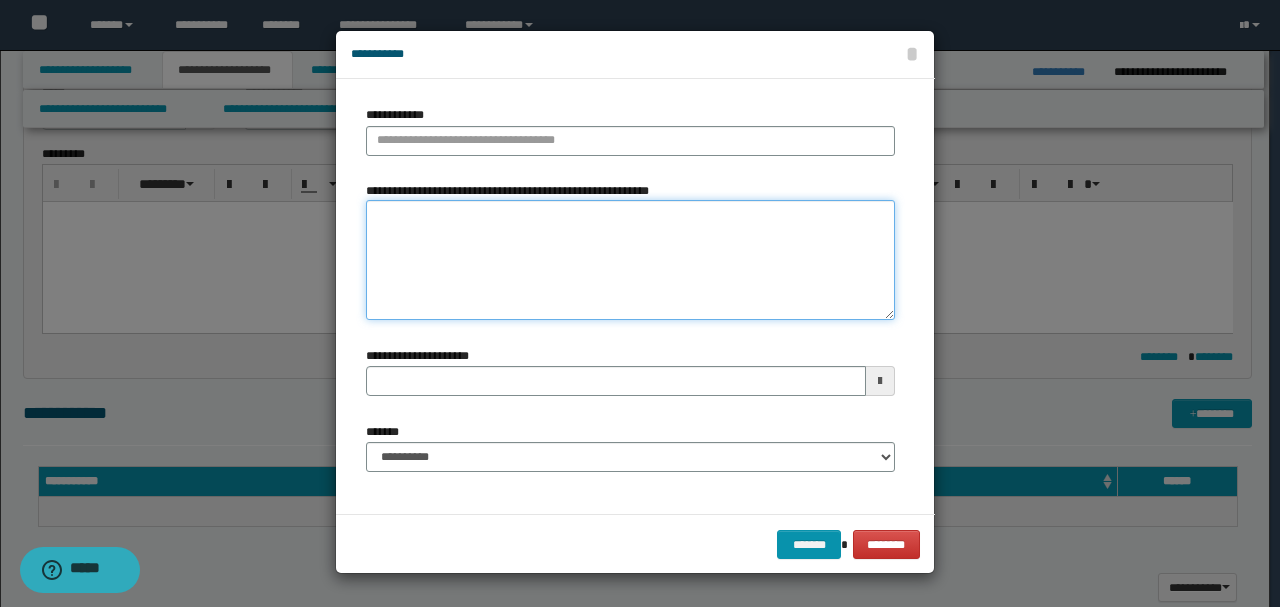 paste on "**********" 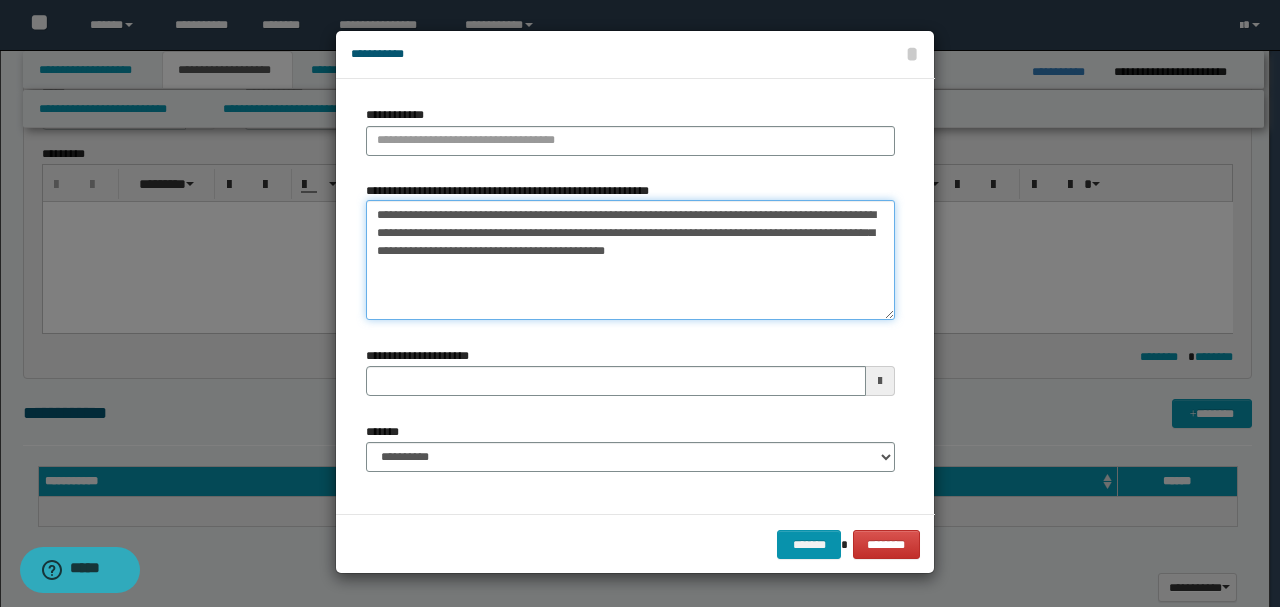type 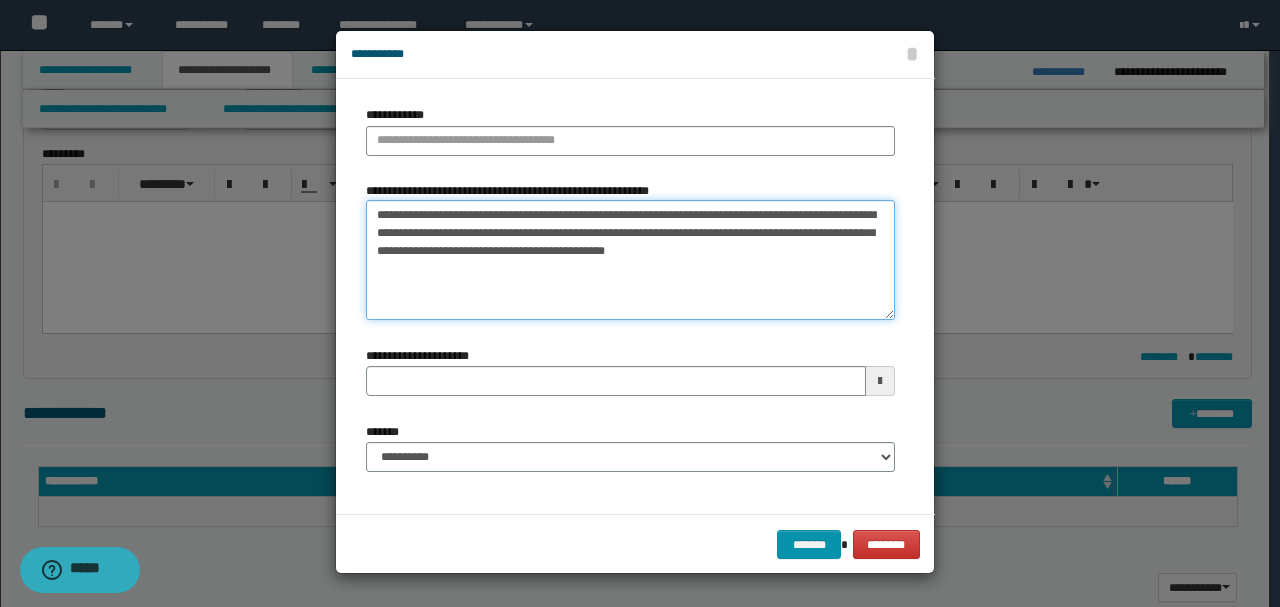 type on "**********" 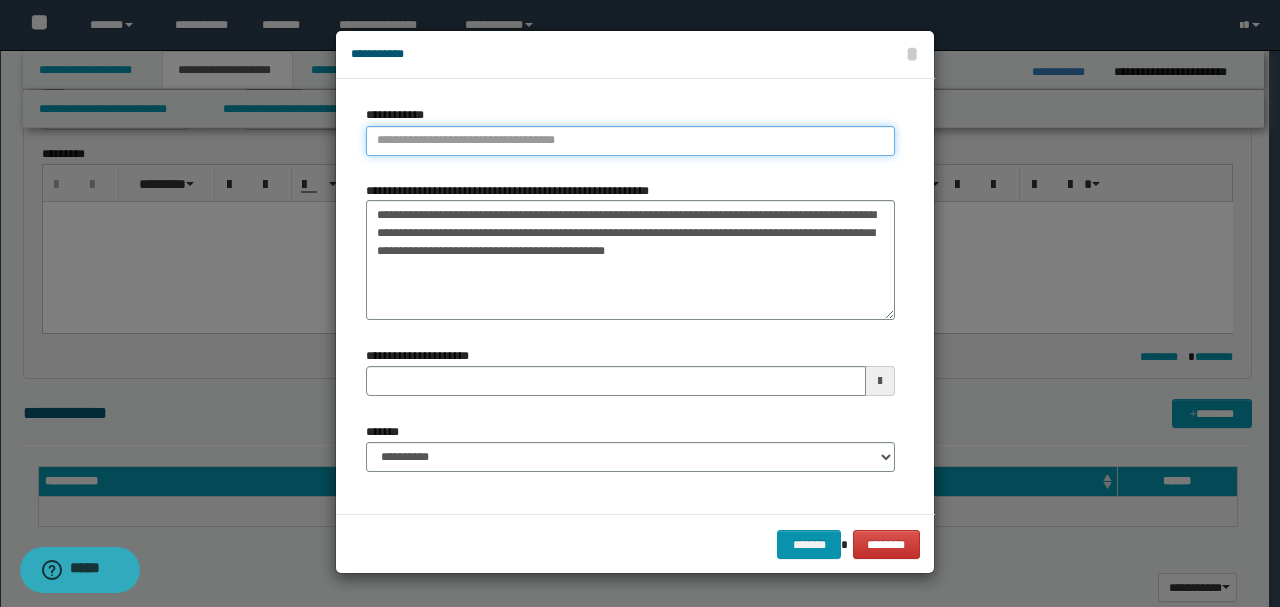 click on "**********" at bounding box center (630, 141) 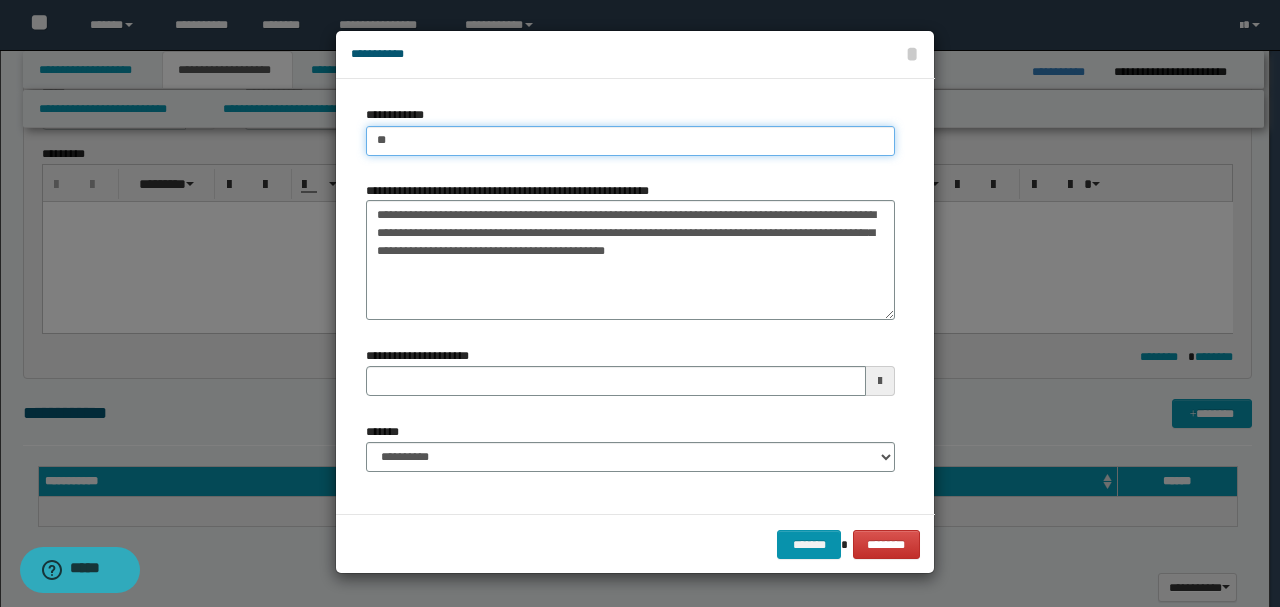 type on "***" 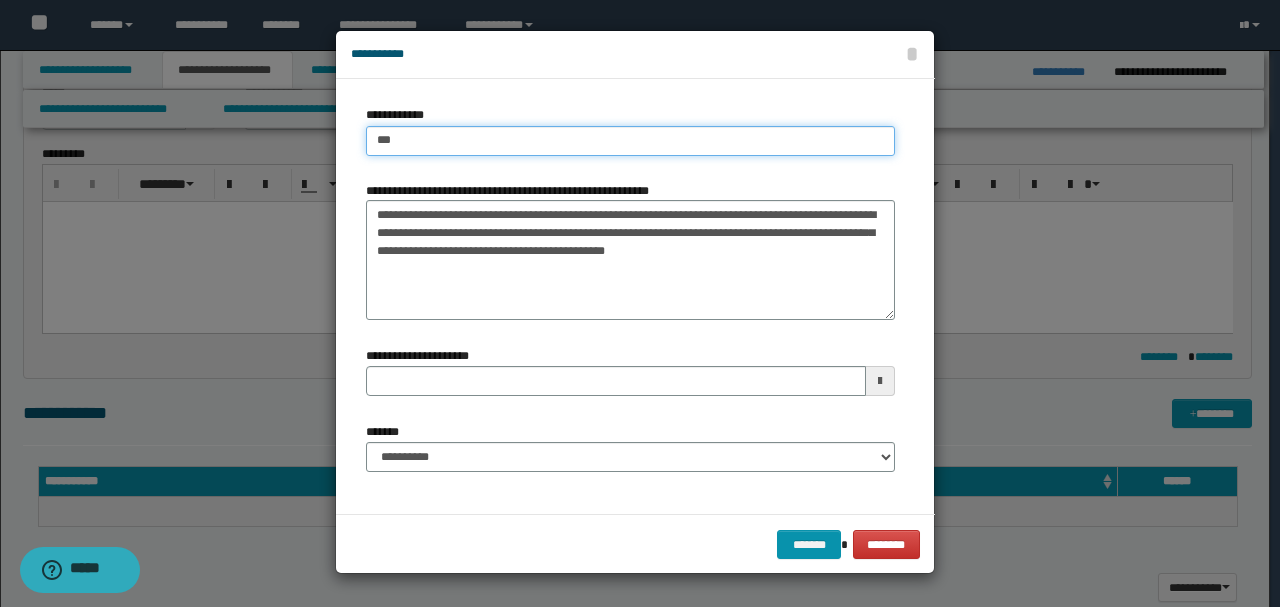 type on "***" 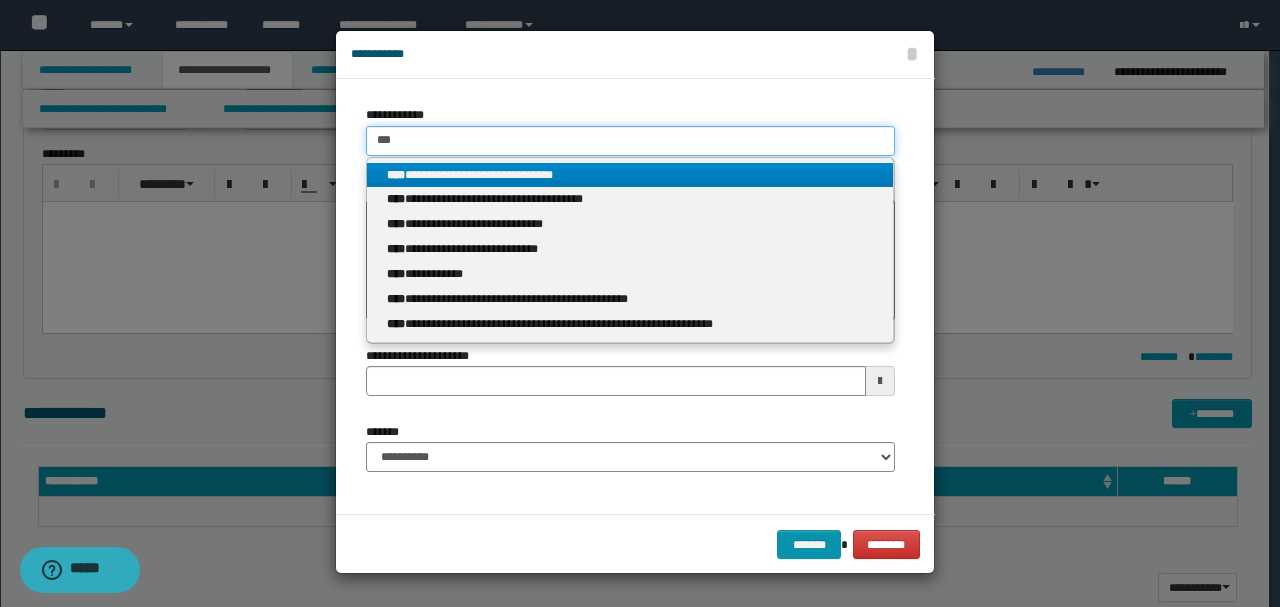type on "***" 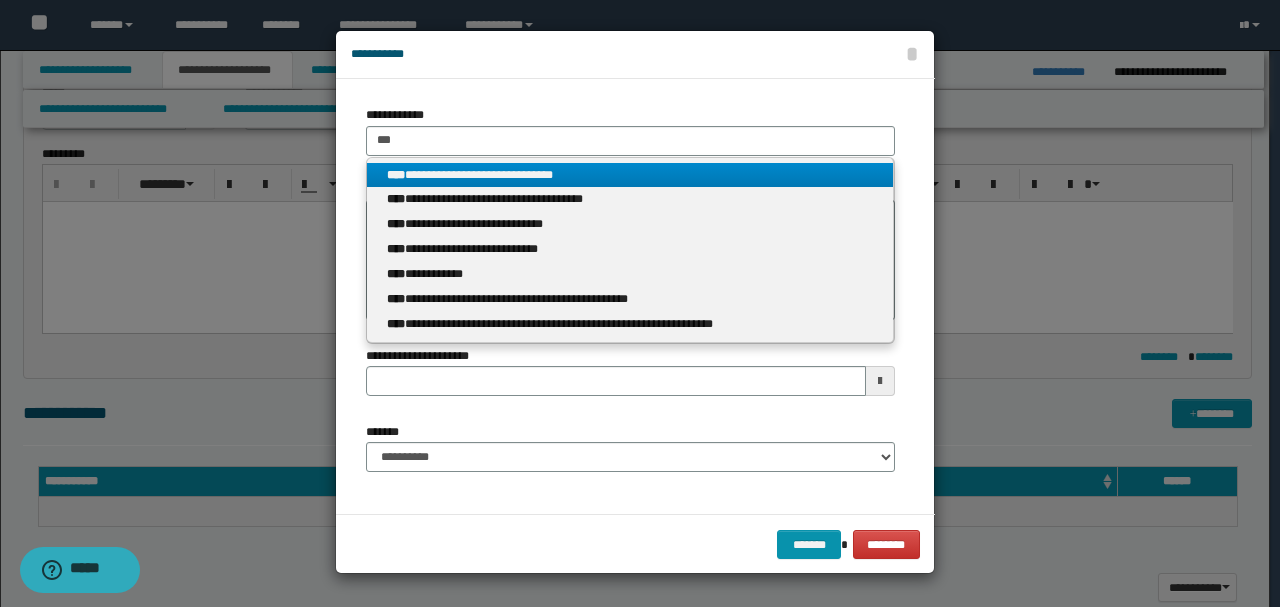 click on "**********" at bounding box center (630, 175) 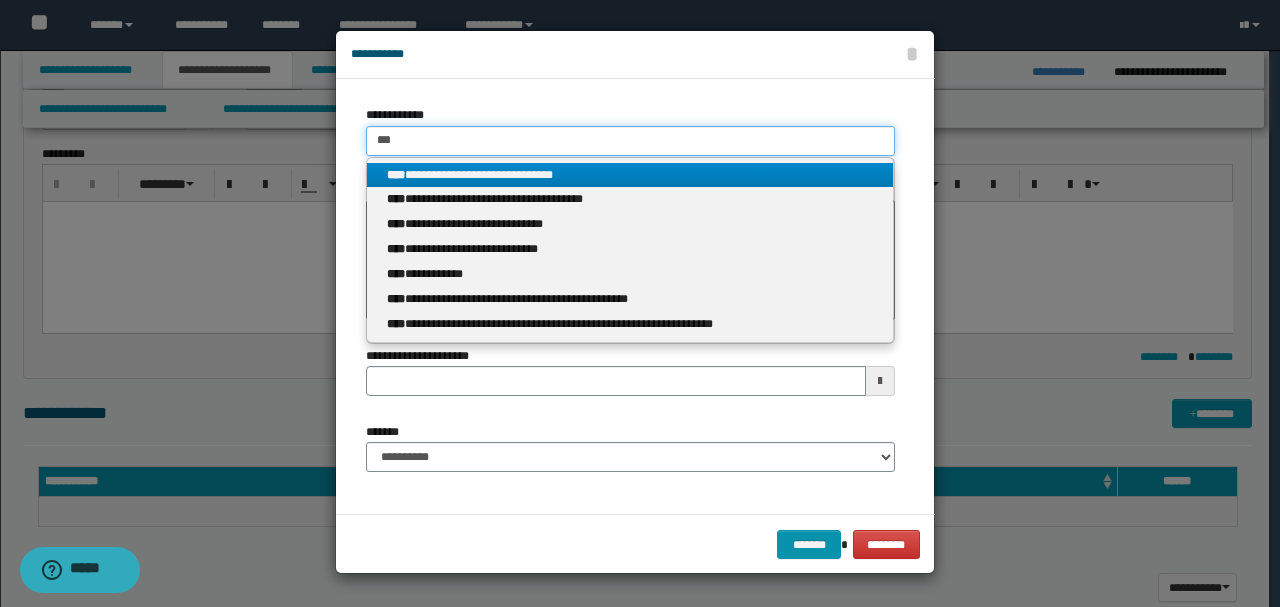 type 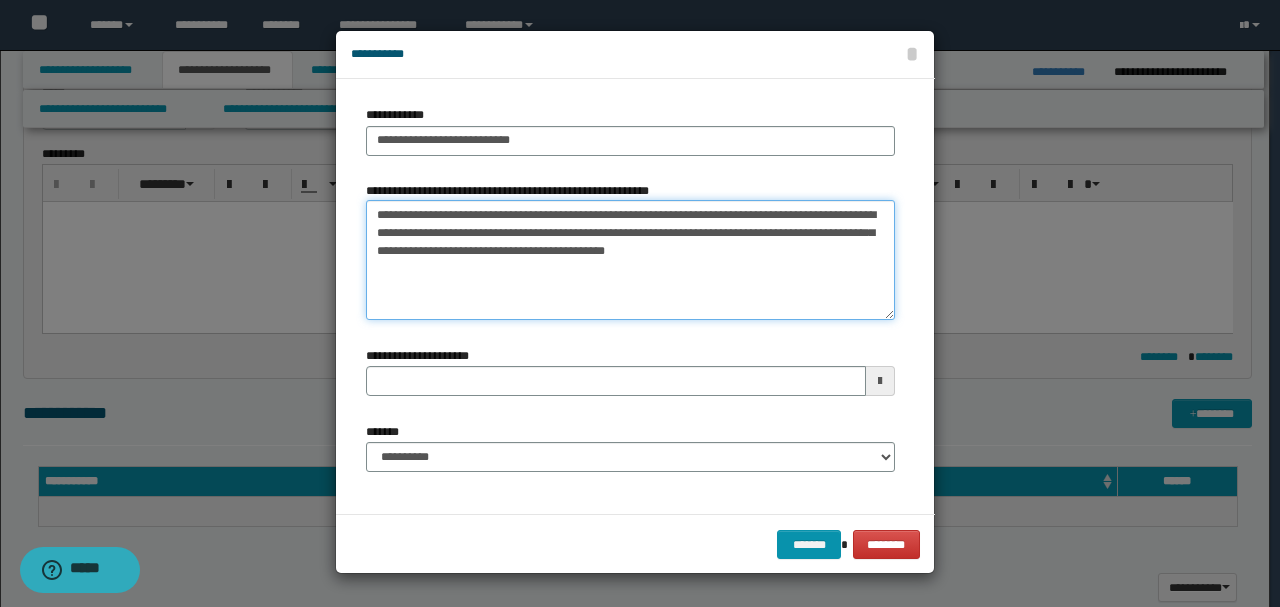 click on "**********" at bounding box center (630, 260) 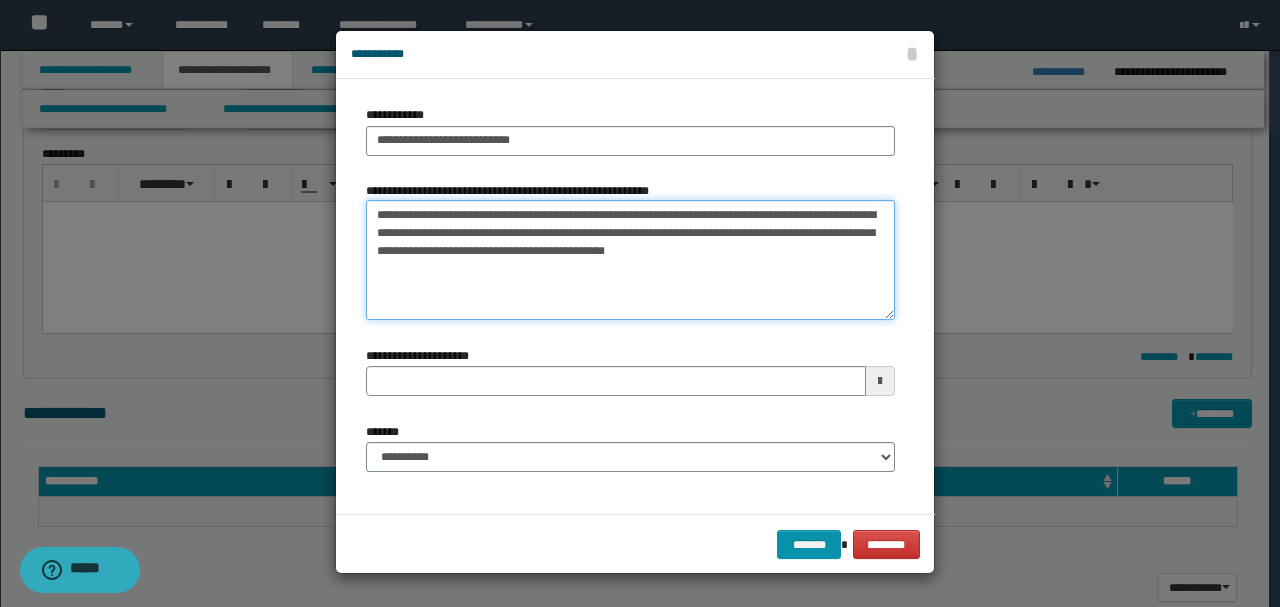 drag, startPoint x: 576, startPoint y: 215, endPoint x: 917, endPoint y: 272, distance: 345.7311 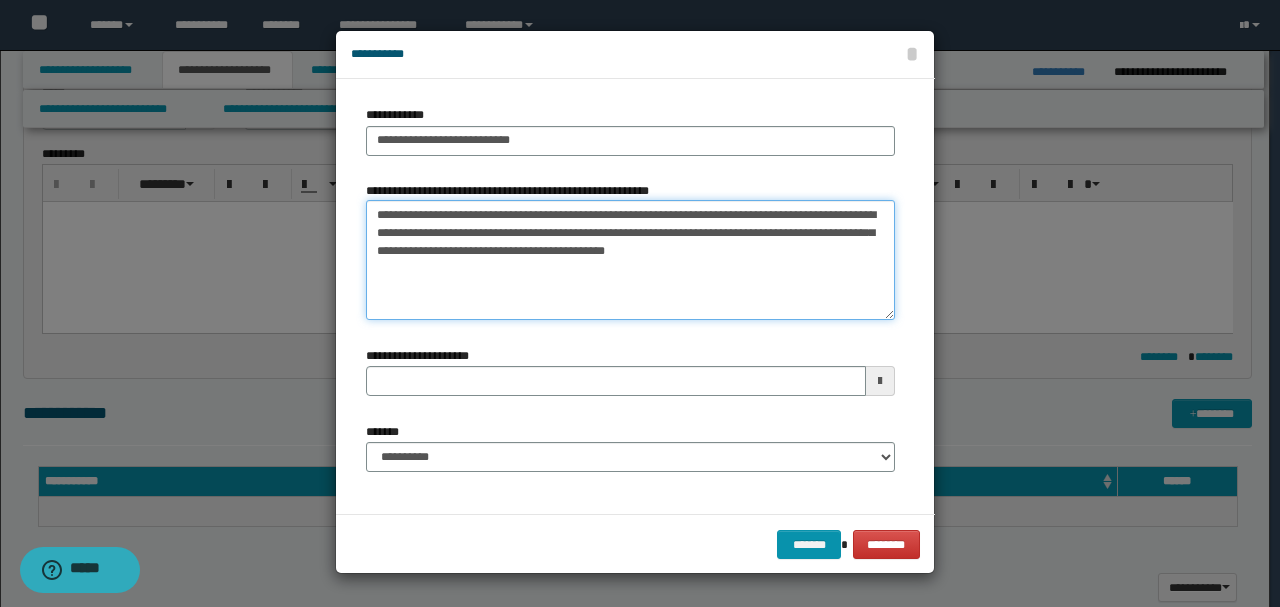 type on "**********" 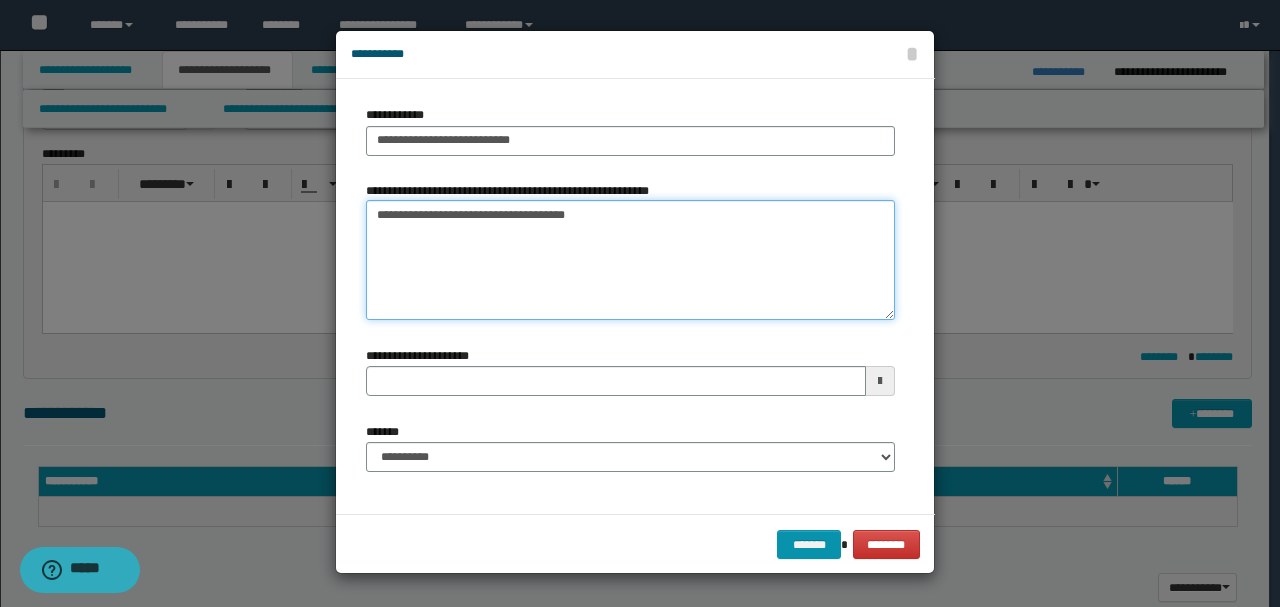 type 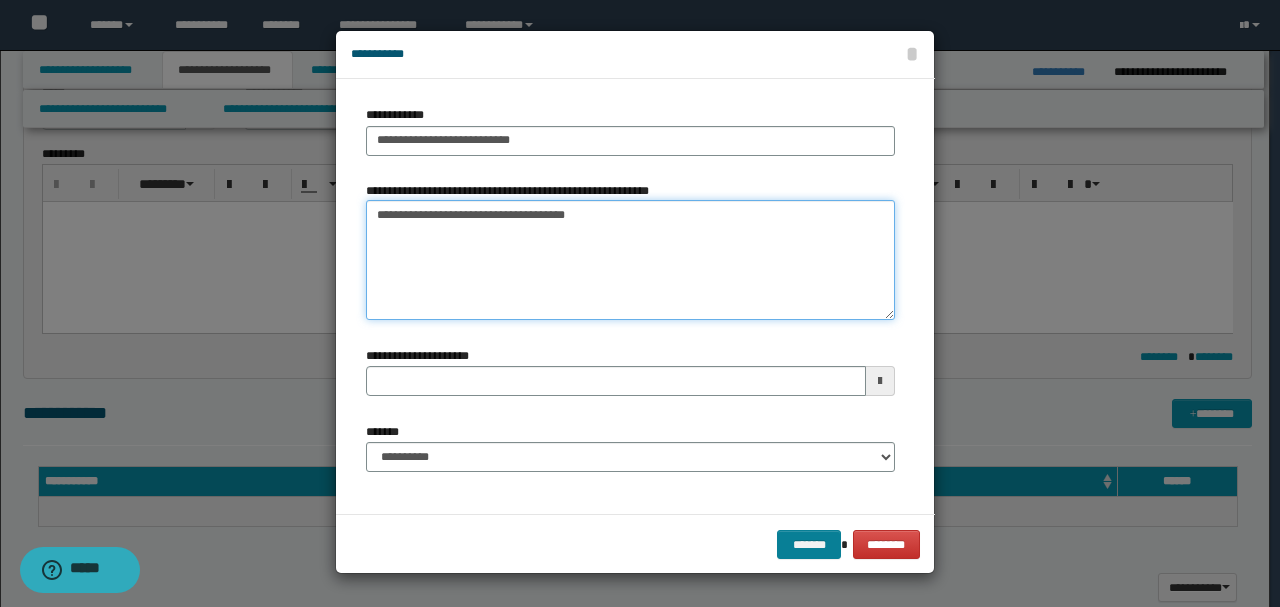 type on "**********" 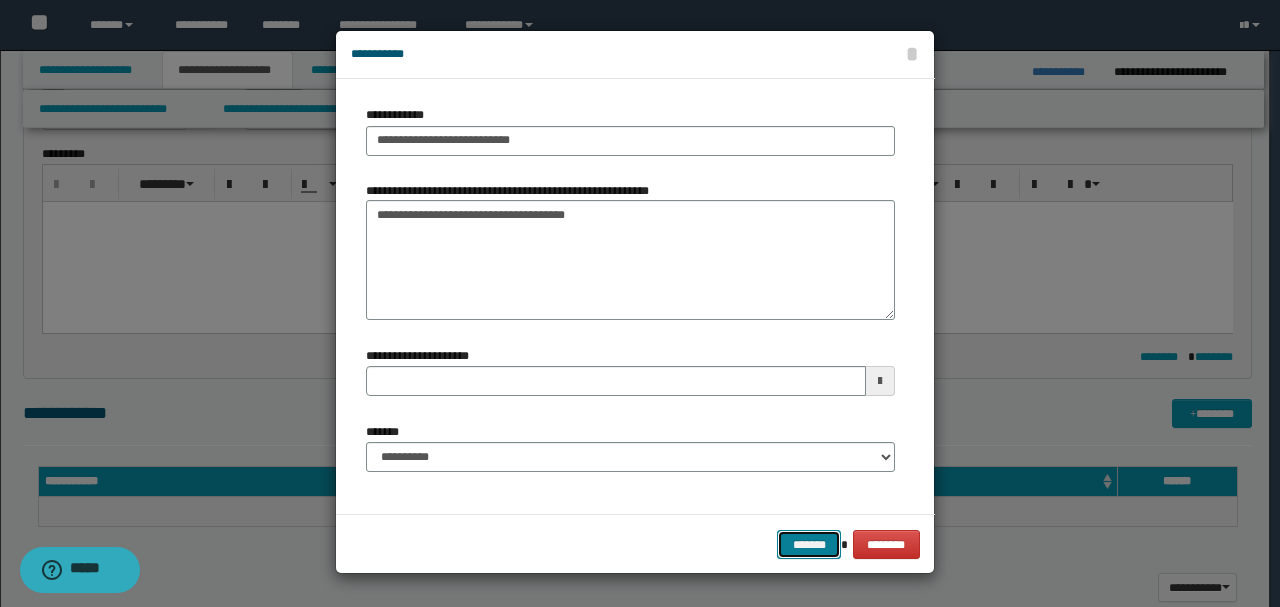 click on "*******" at bounding box center (809, 544) 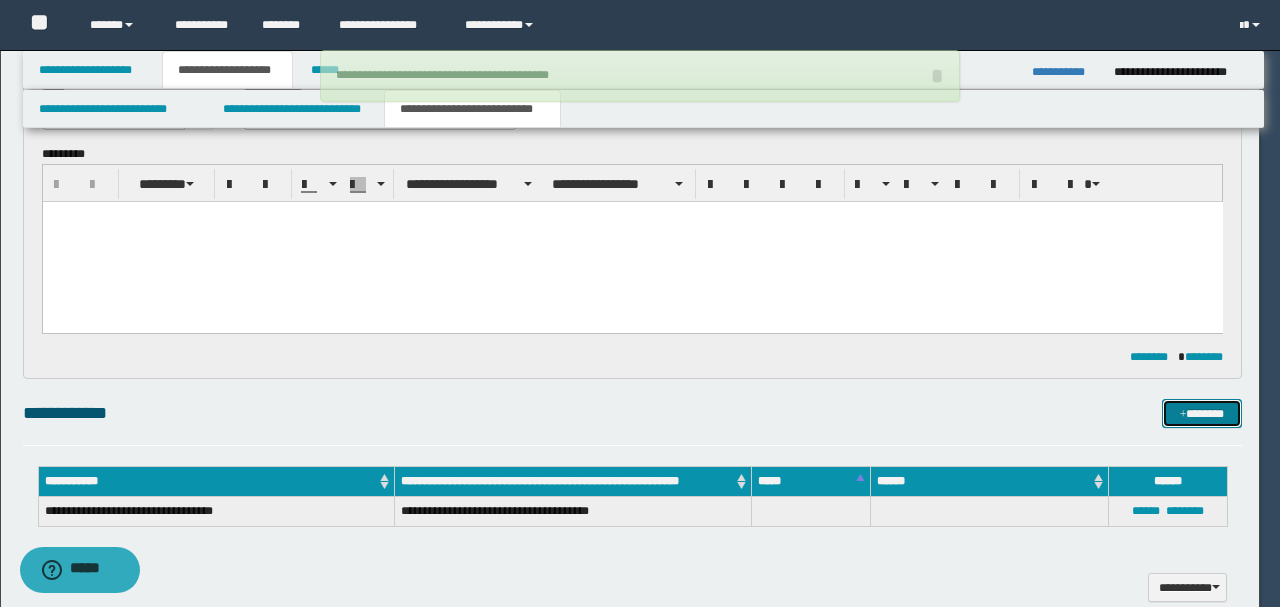 type 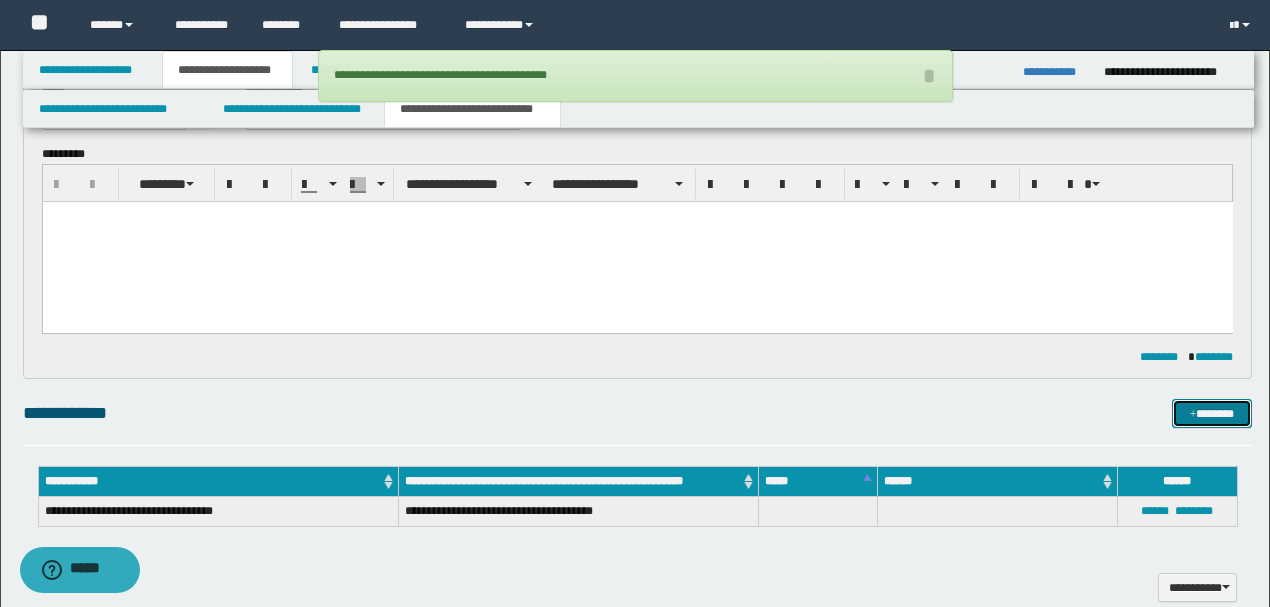 click on "*******" at bounding box center (1211, 413) 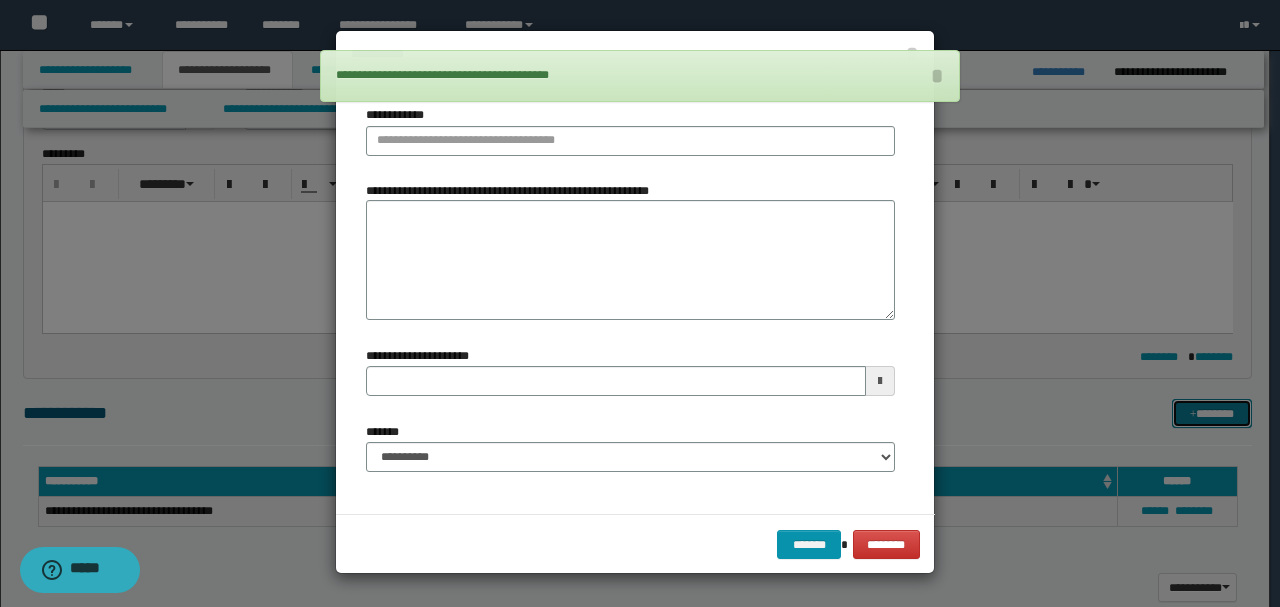 type 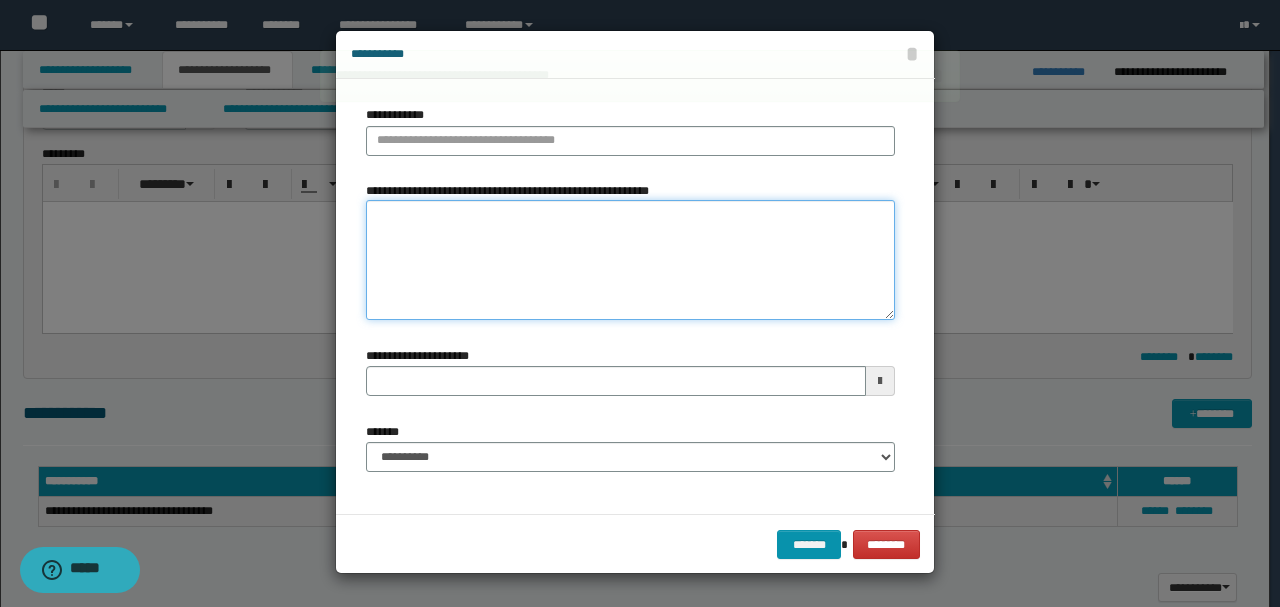 click on "**********" at bounding box center [630, 260] 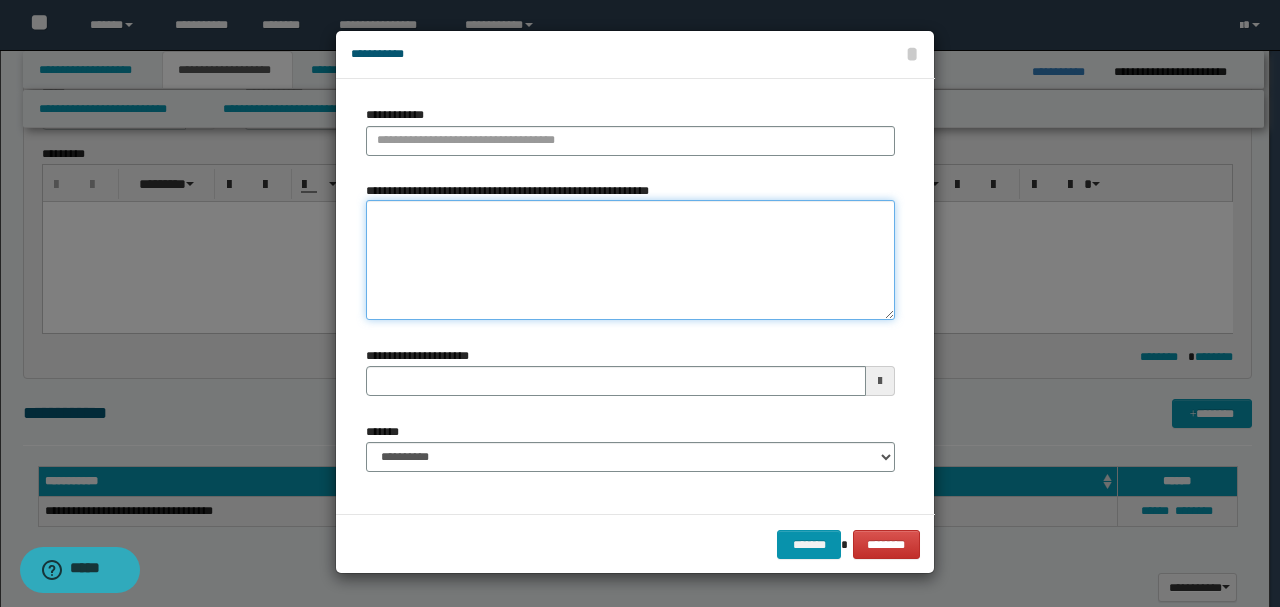 paste on "**********" 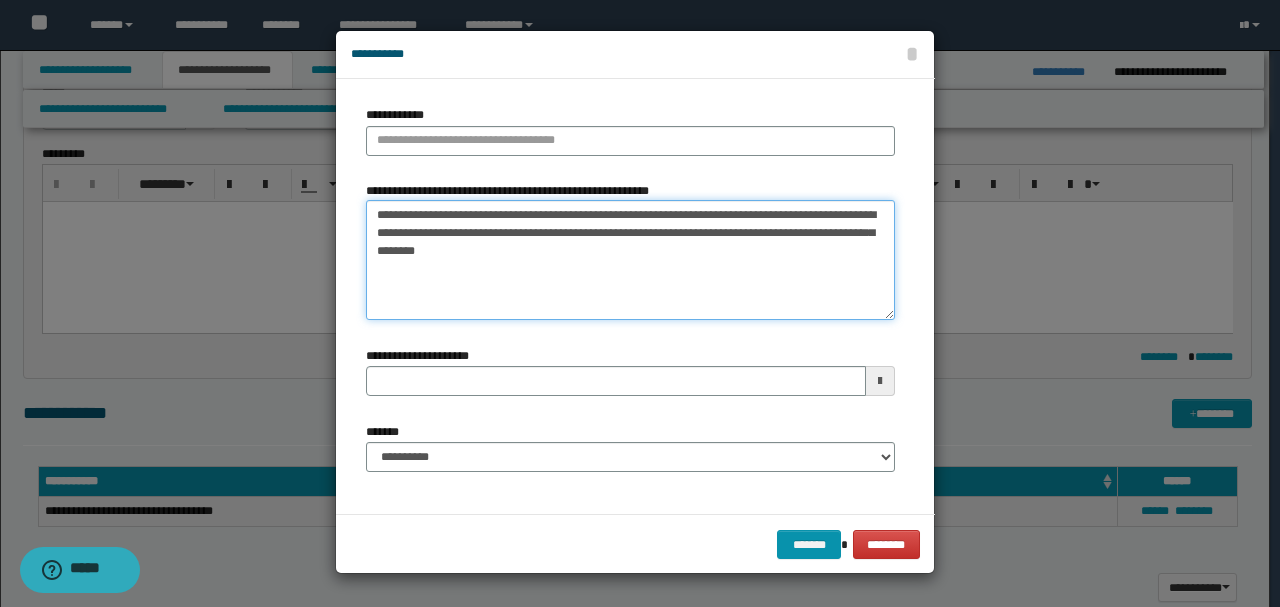 drag, startPoint x: 374, startPoint y: 214, endPoint x: 336, endPoint y: 214, distance: 38 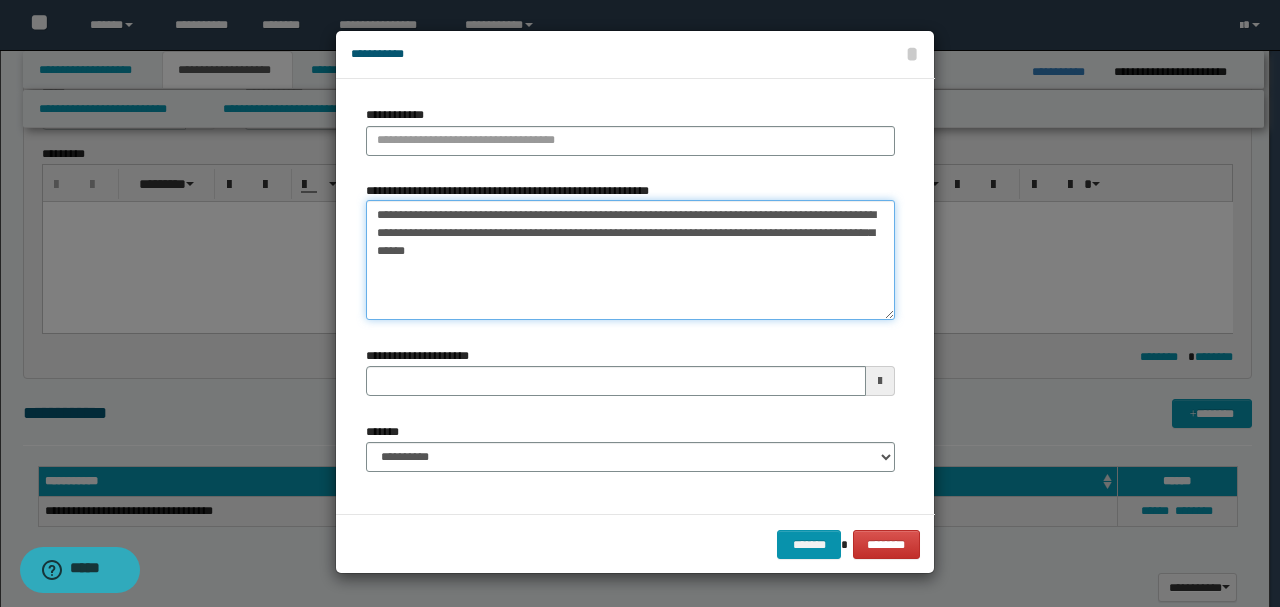 type on "**********" 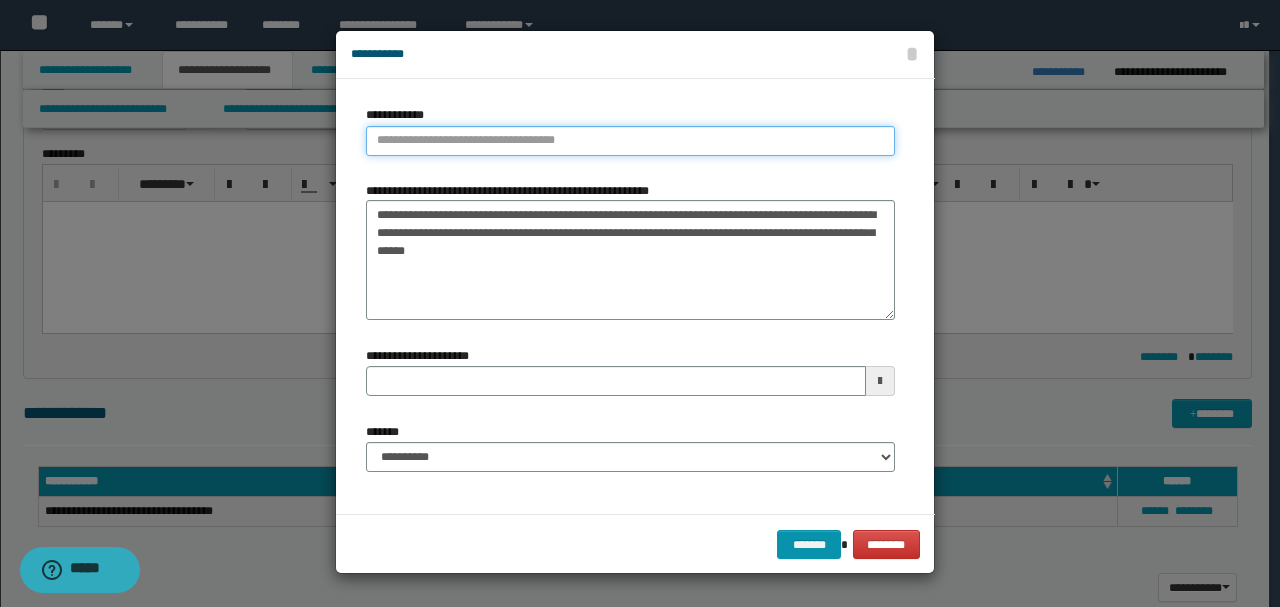 type on "**********" 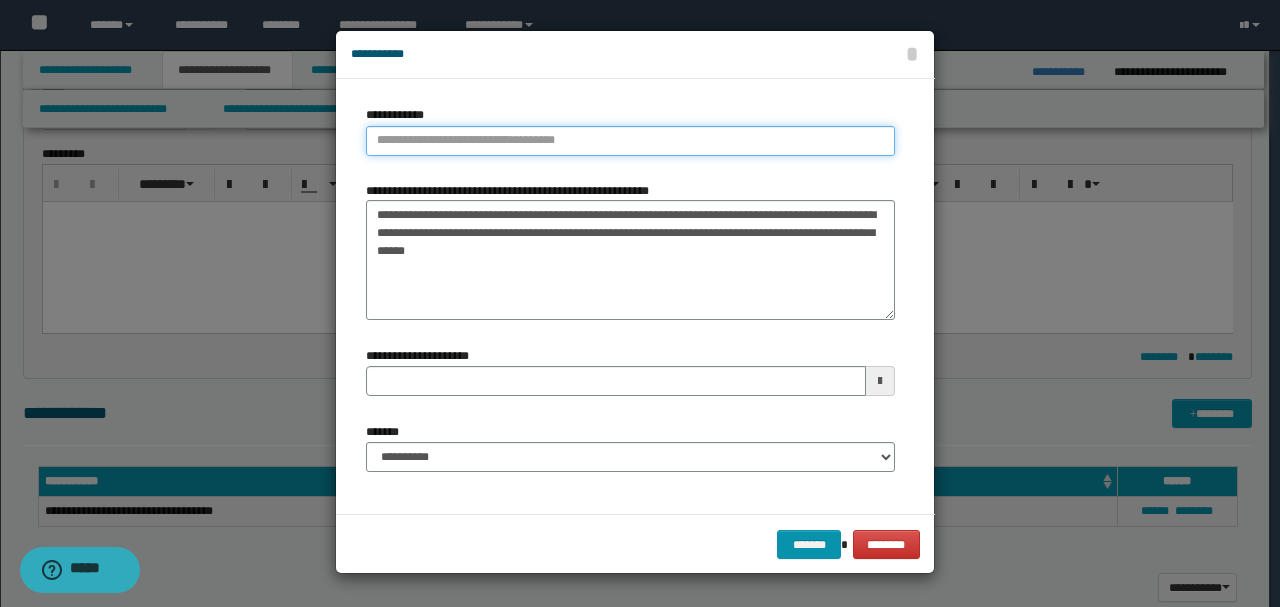 click on "**********" at bounding box center [630, 141] 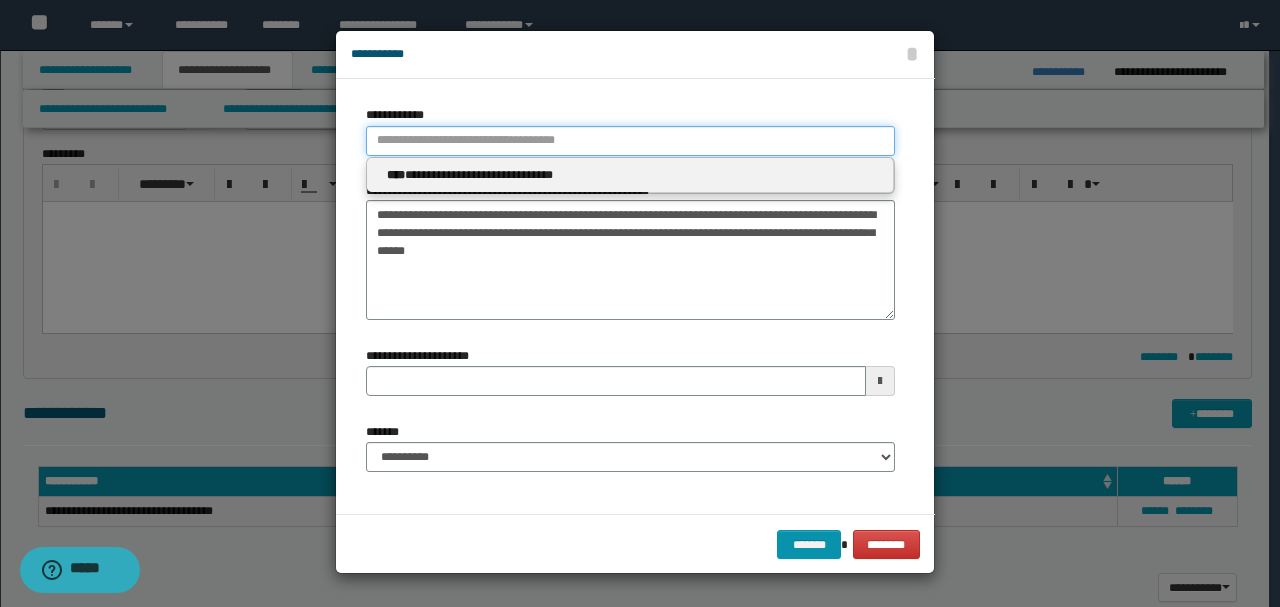 type 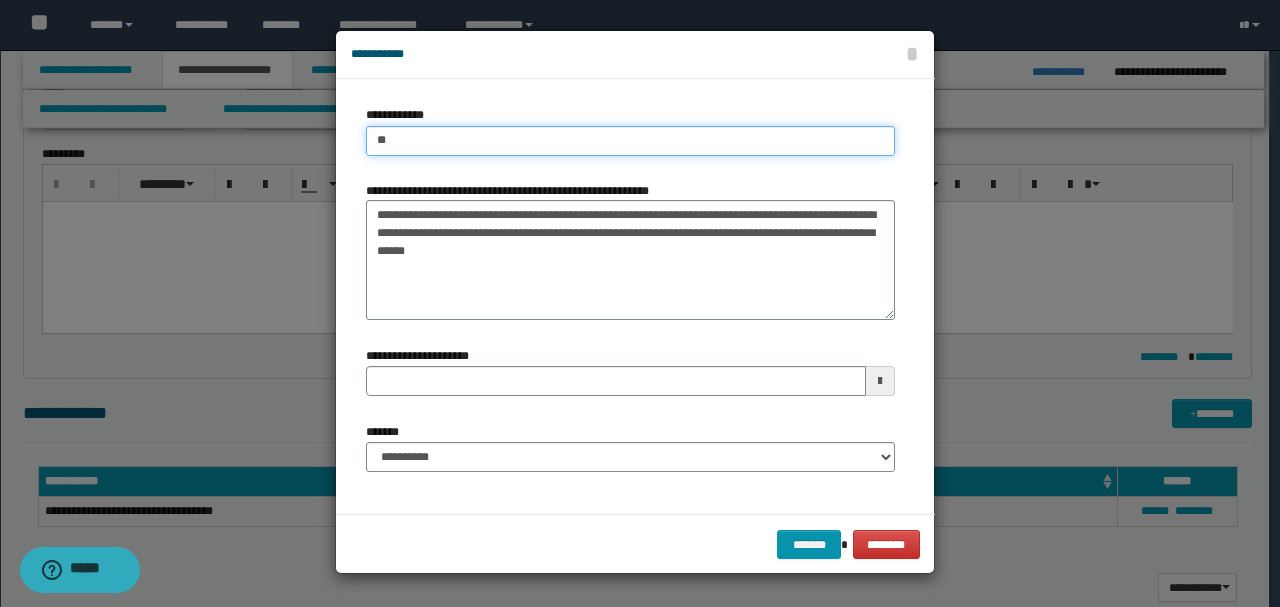 type on "***" 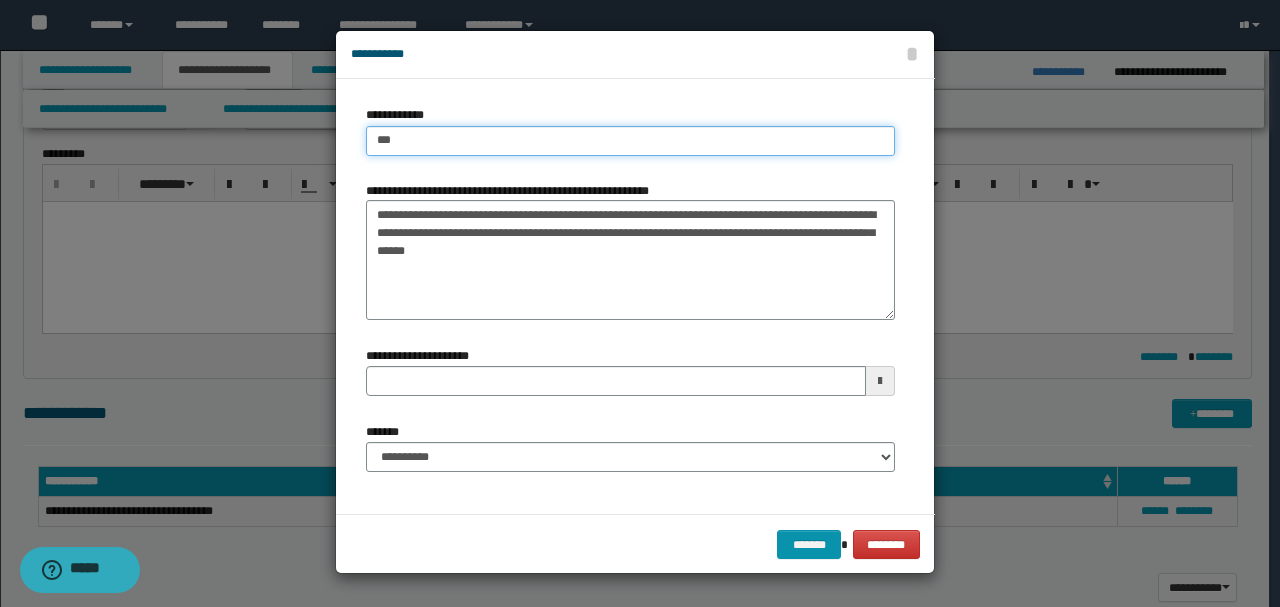 type on "***" 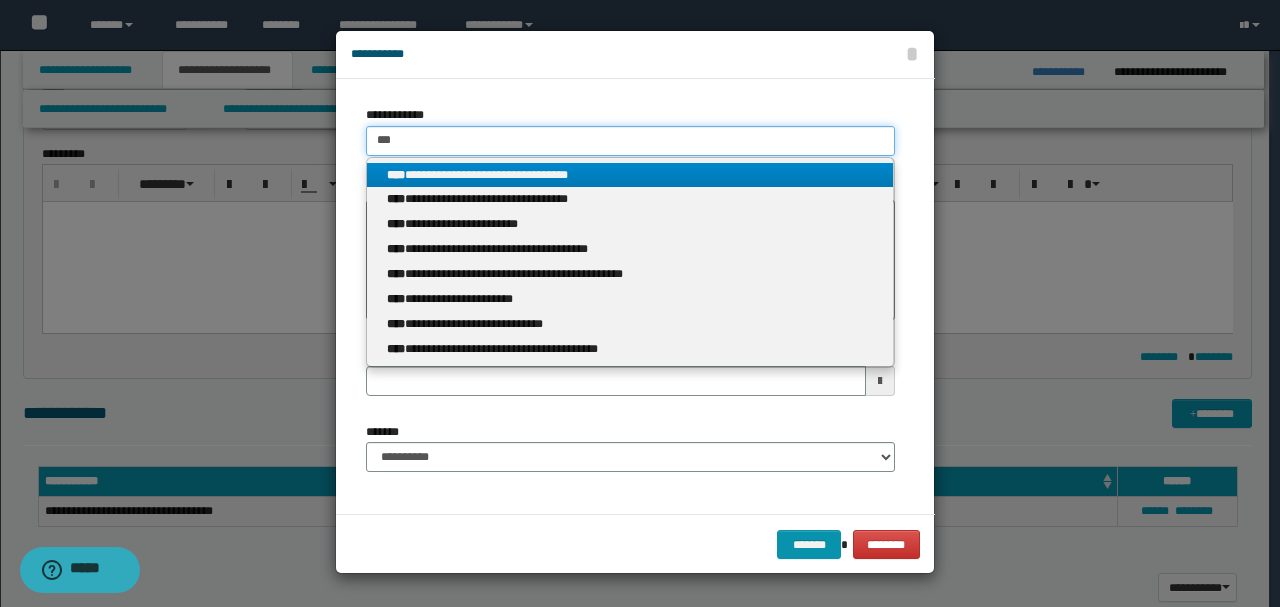 type on "***" 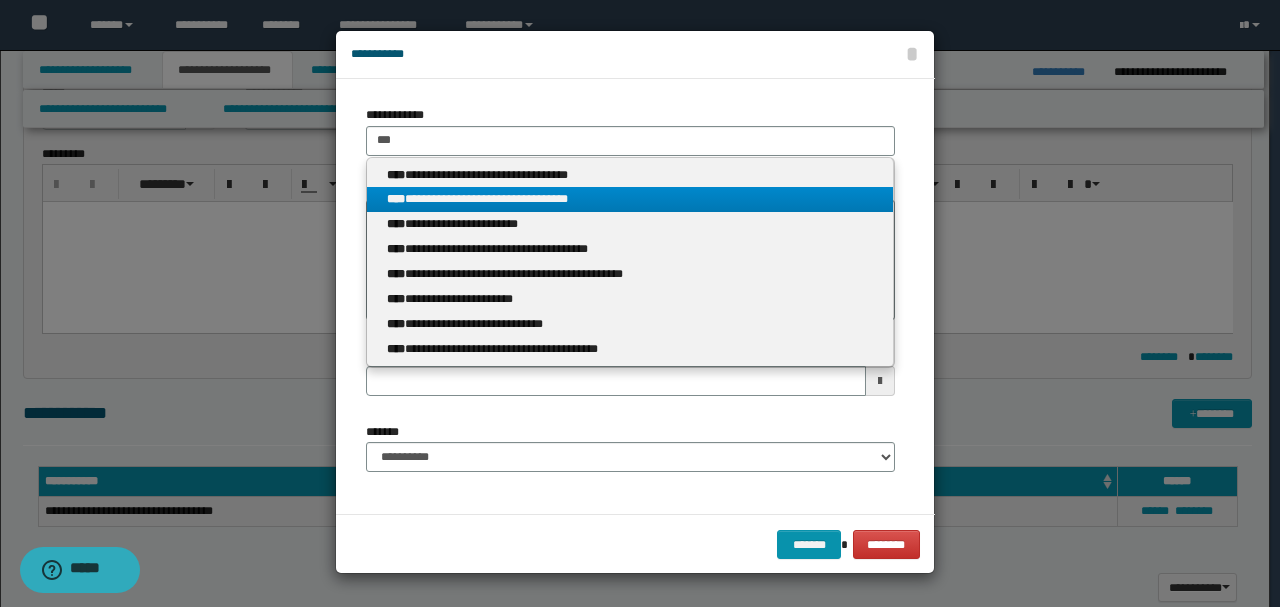 click on "**********" at bounding box center (630, 199) 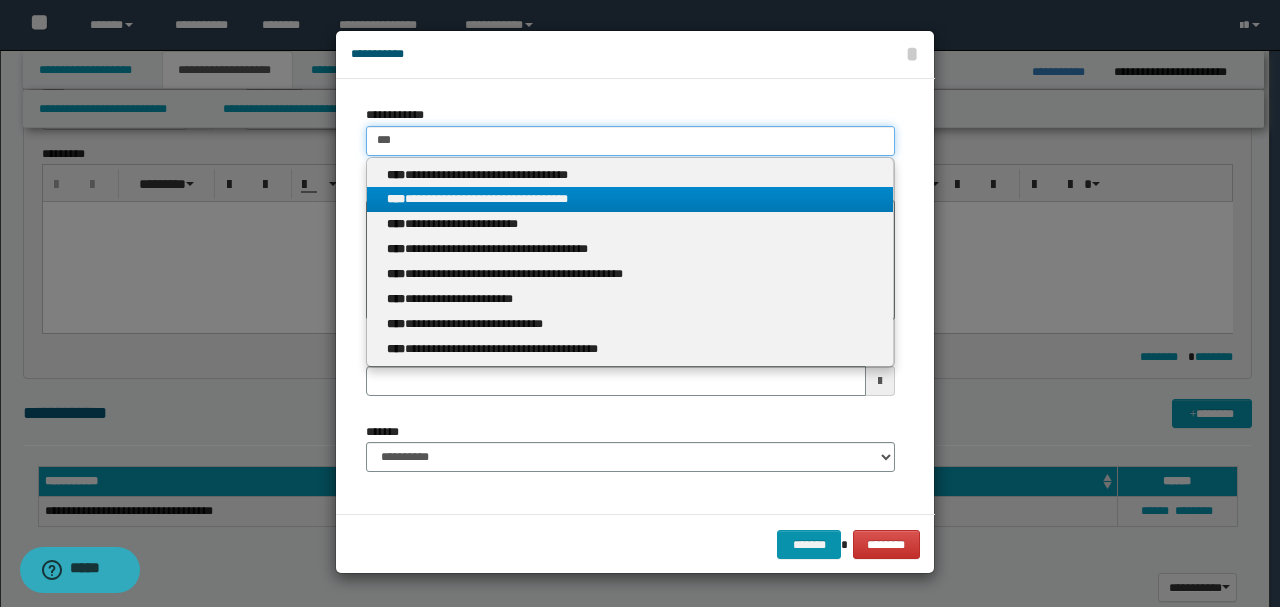 type 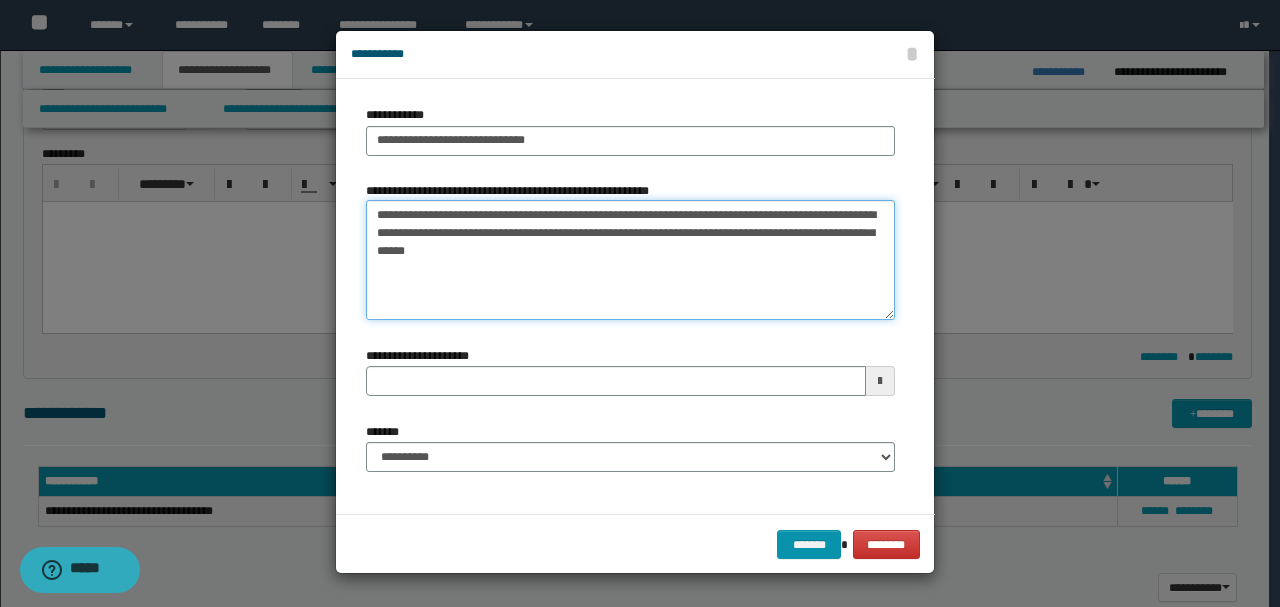 drag, startPoint x: 585, startPoint y: 215, endPoint x: 605, endPoint y: 304, distance: 91.21951 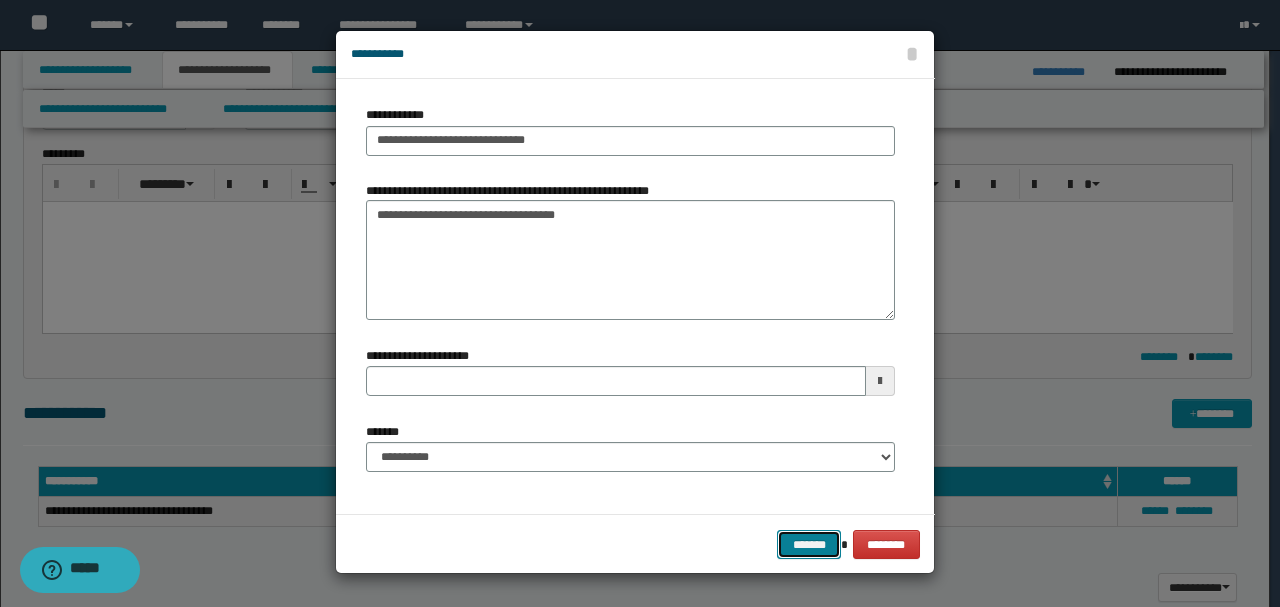 click on "*******" at bounding box center [809, 544] 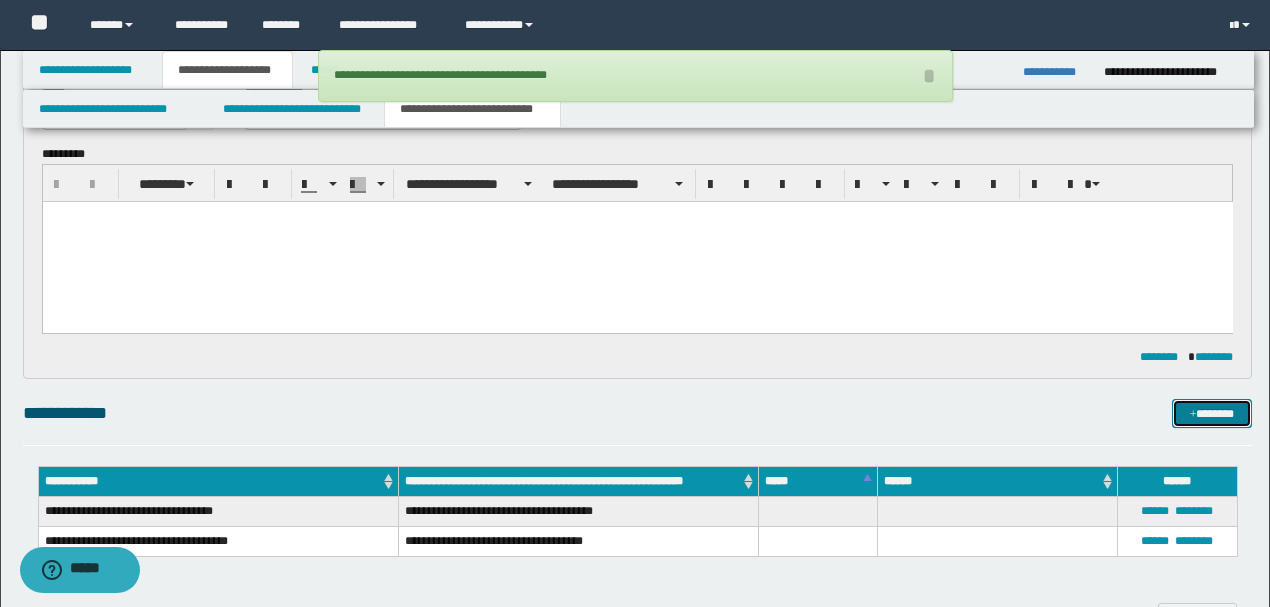 click on "*******" at bounding box center (1211, 413) 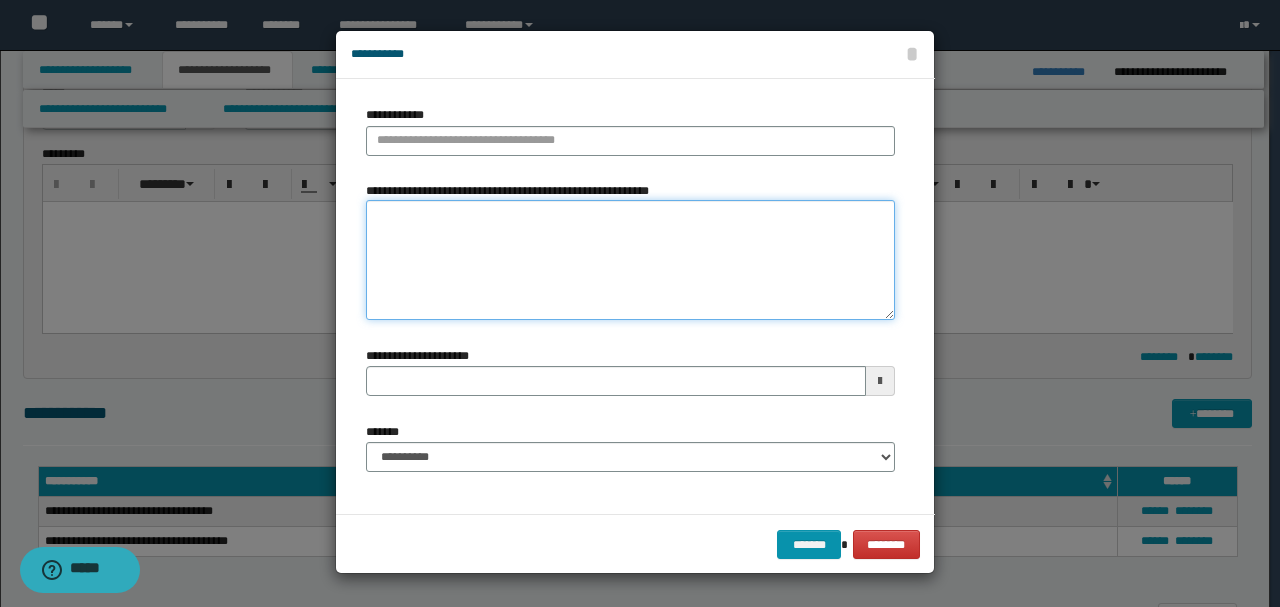 click on "**********" at bounding box center (630, 260) 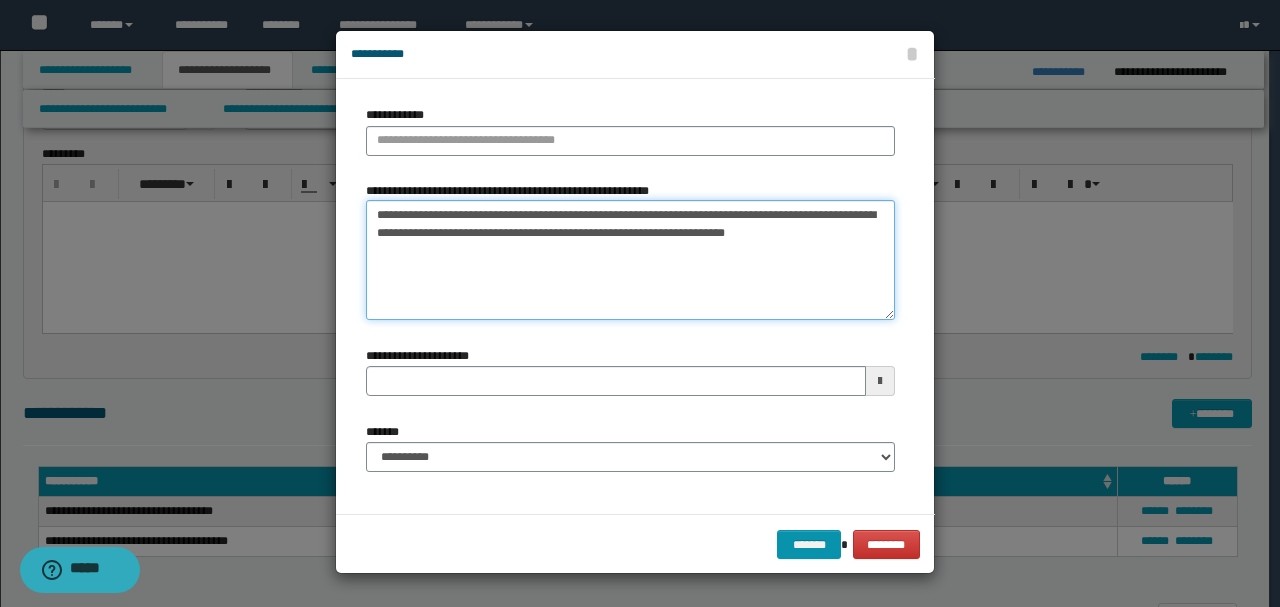 type 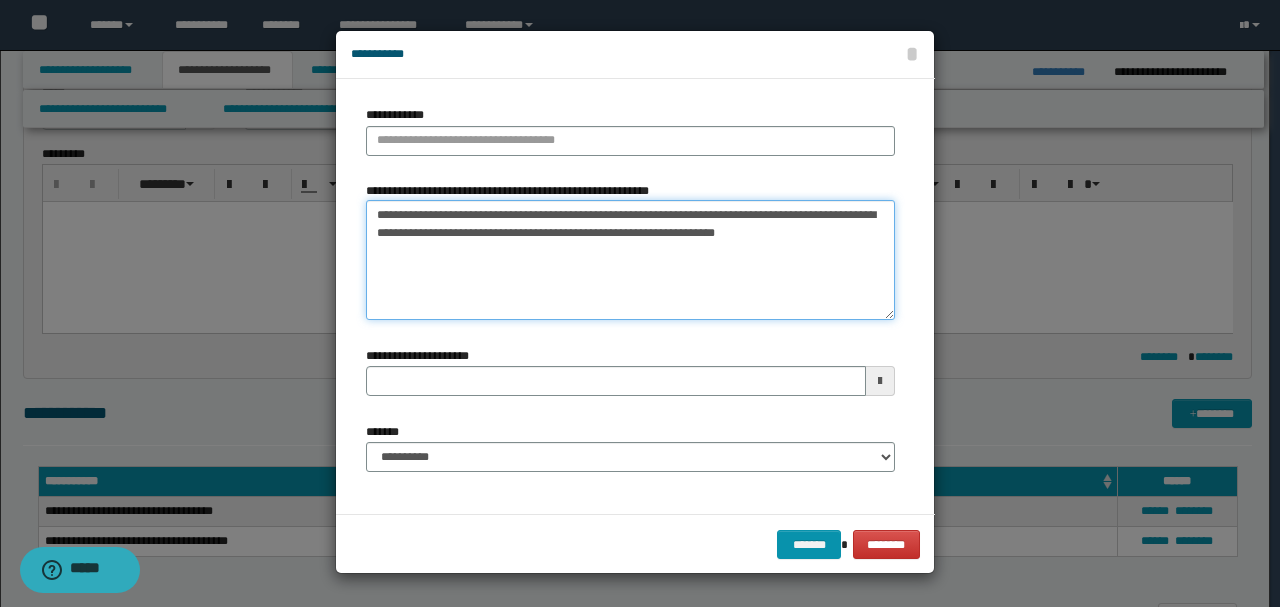 type on "**********" 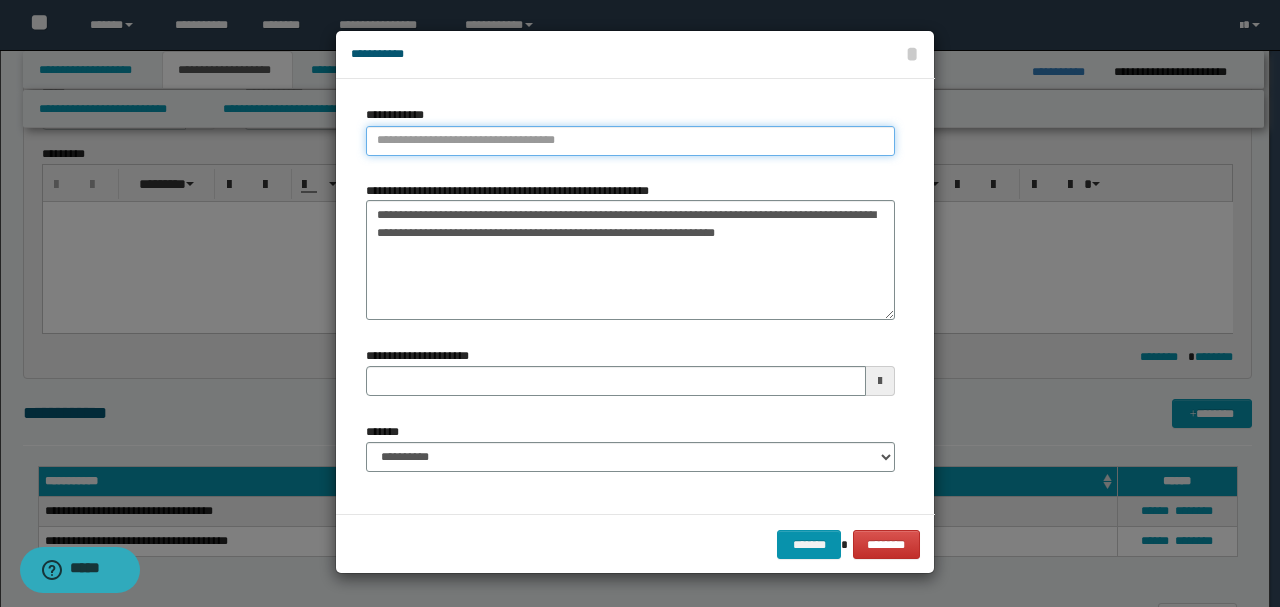 type on "**********" 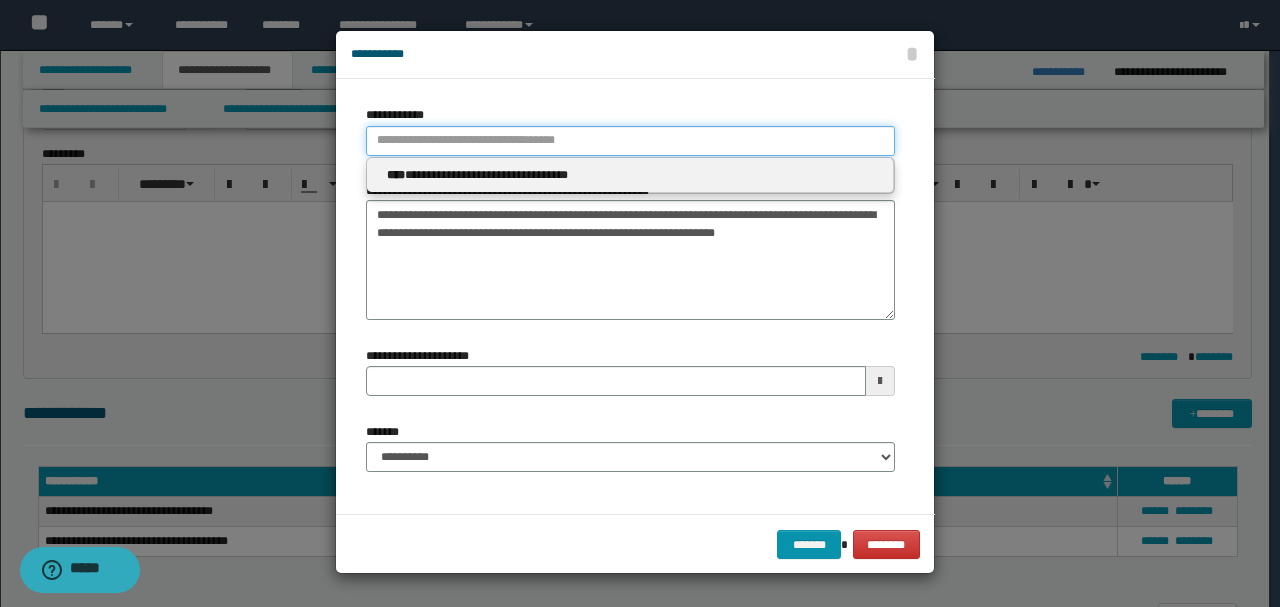 click on "**********" at bounding box center (630, 141) 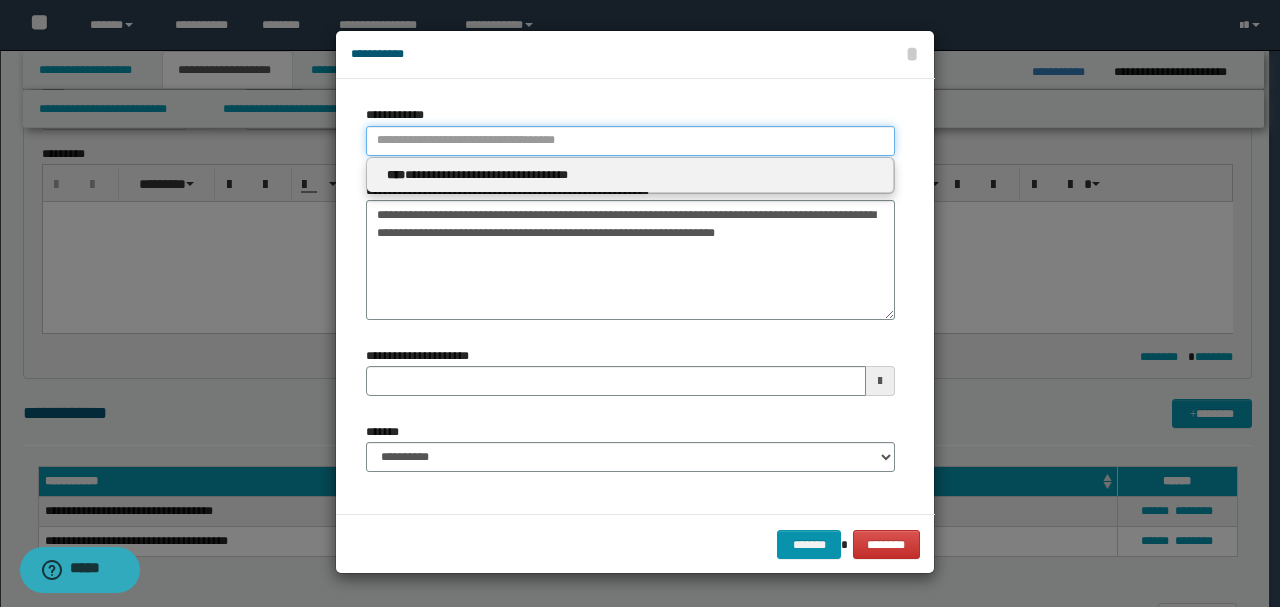 type 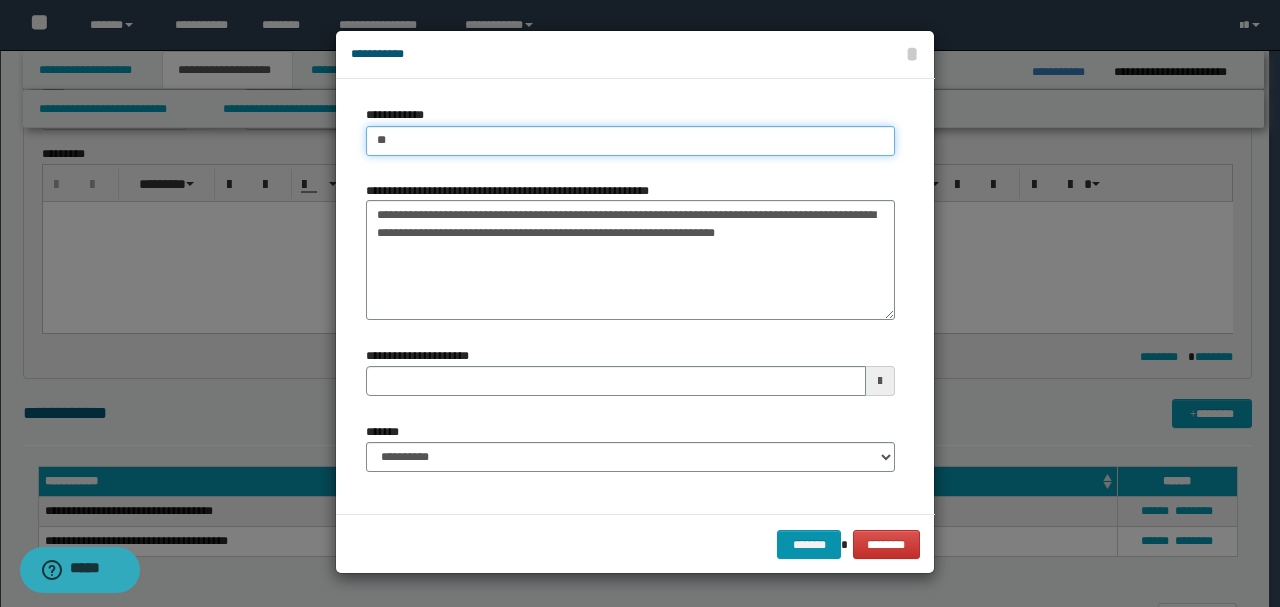 type on "***" 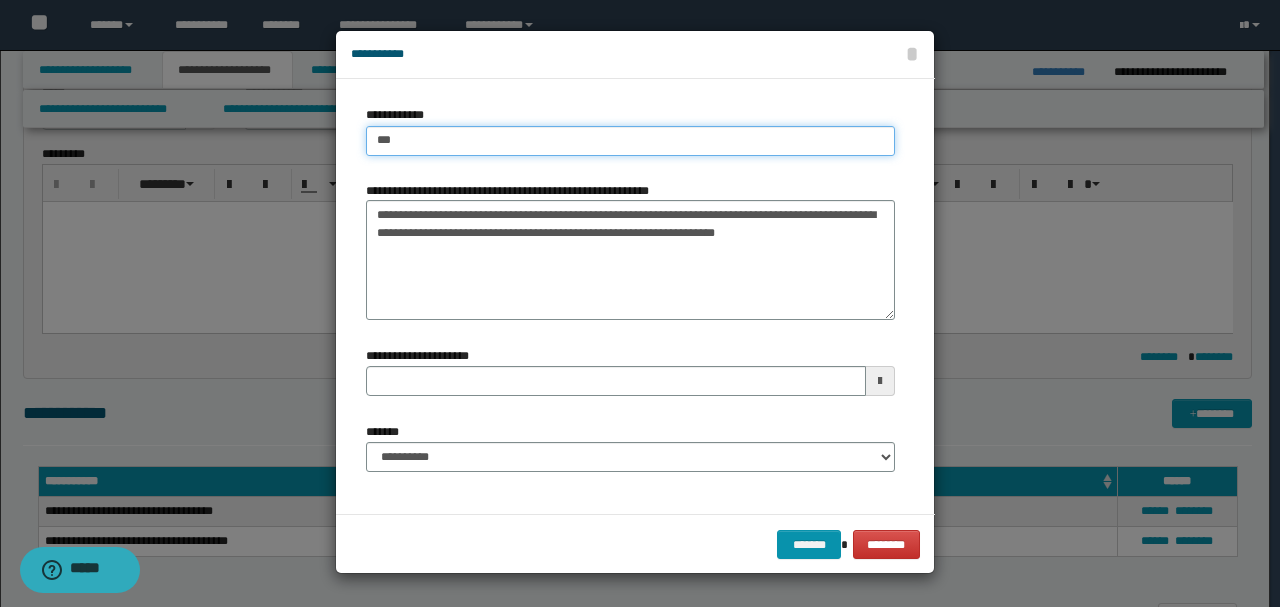 type on "***" 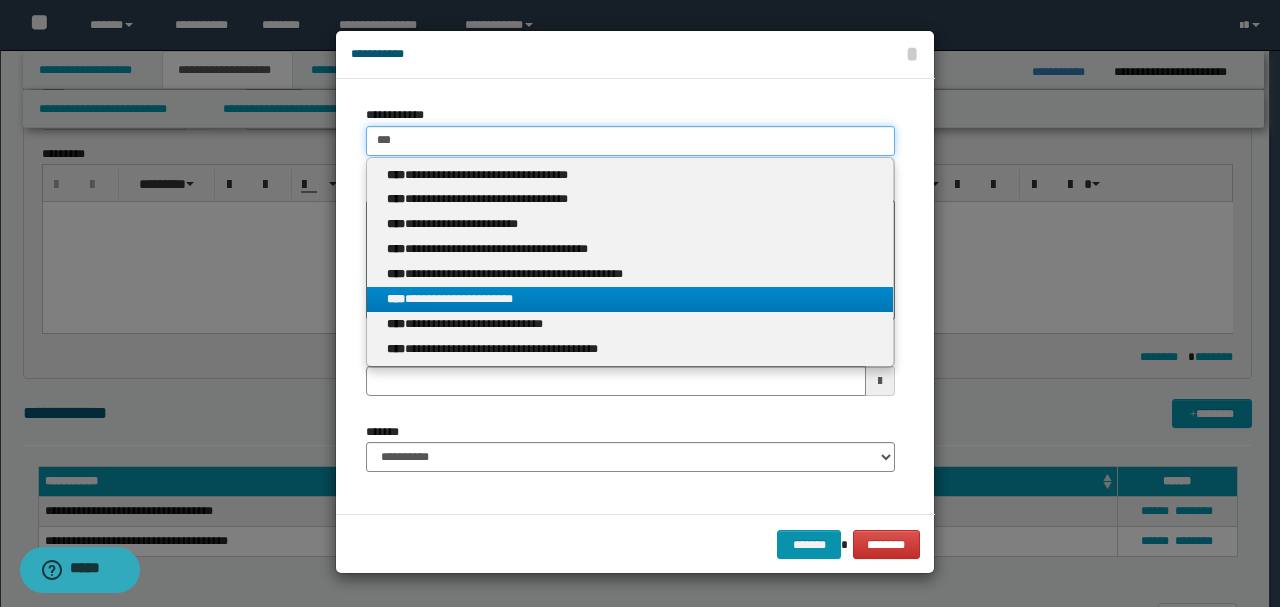 type on "***" 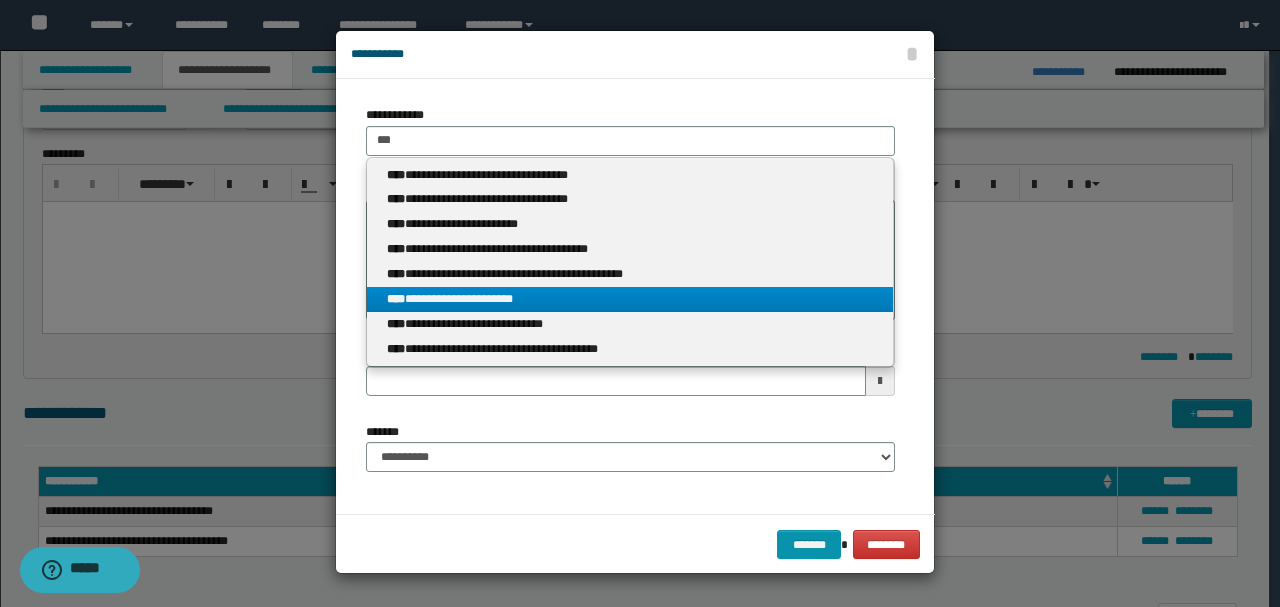 click on "**********" at bounding box center (630, 299) 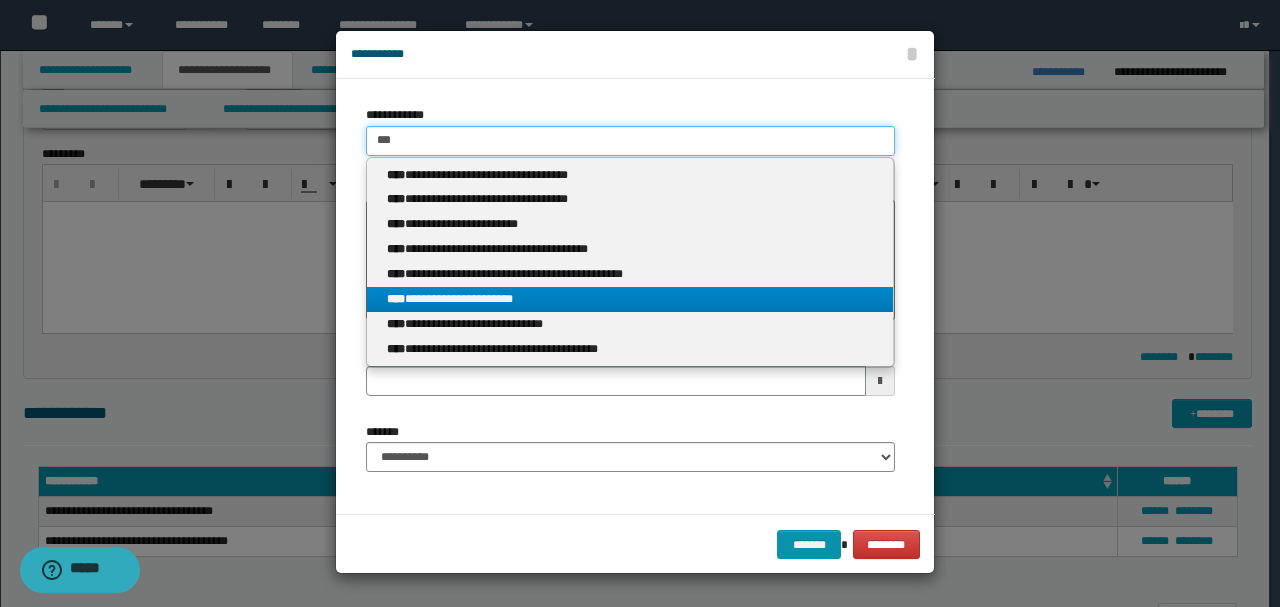 type 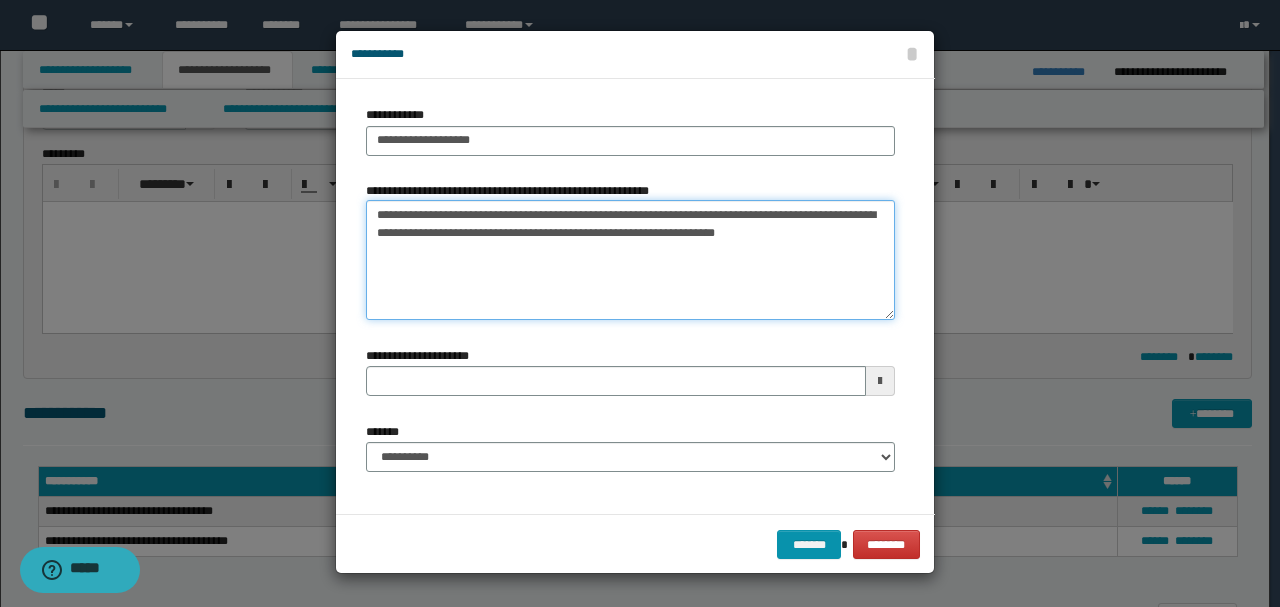 drag, startPoint x: 525, startPoint y: 213, endPoint x: 1108, endPoint y: 254, distance: 584.4399 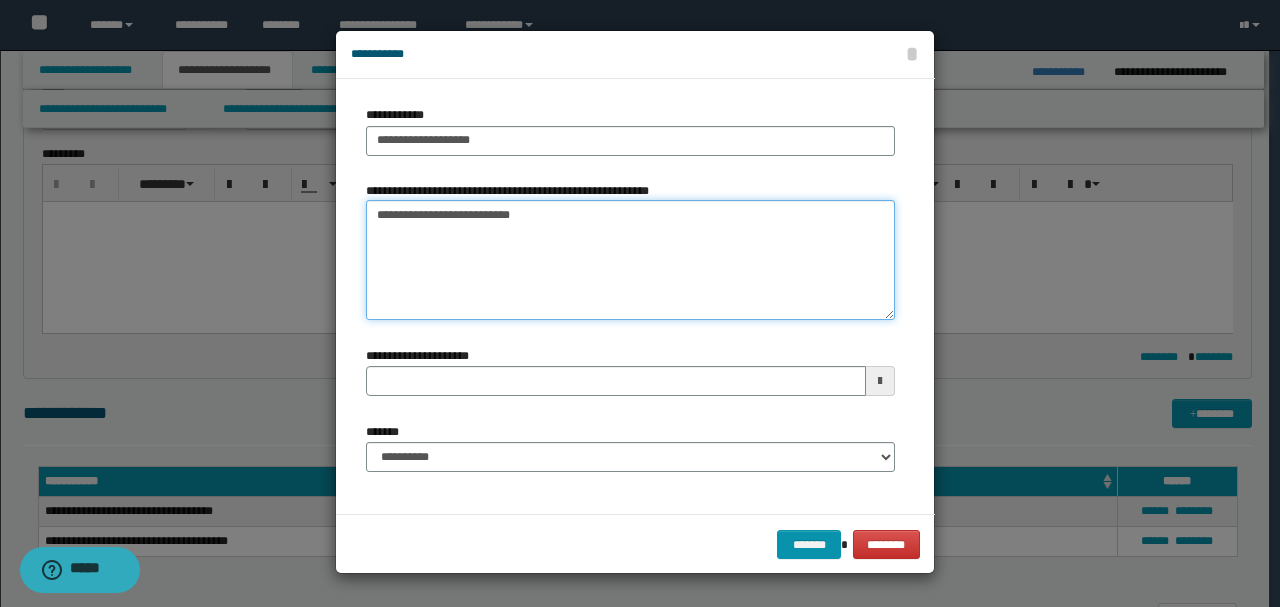 type 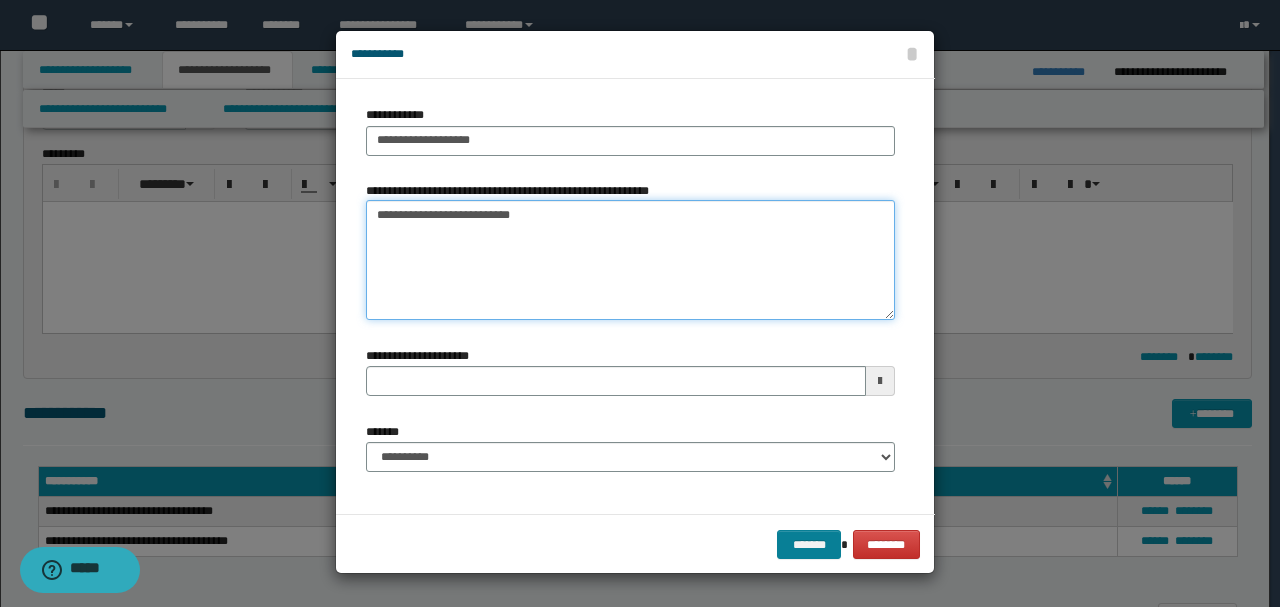 type on "**********" 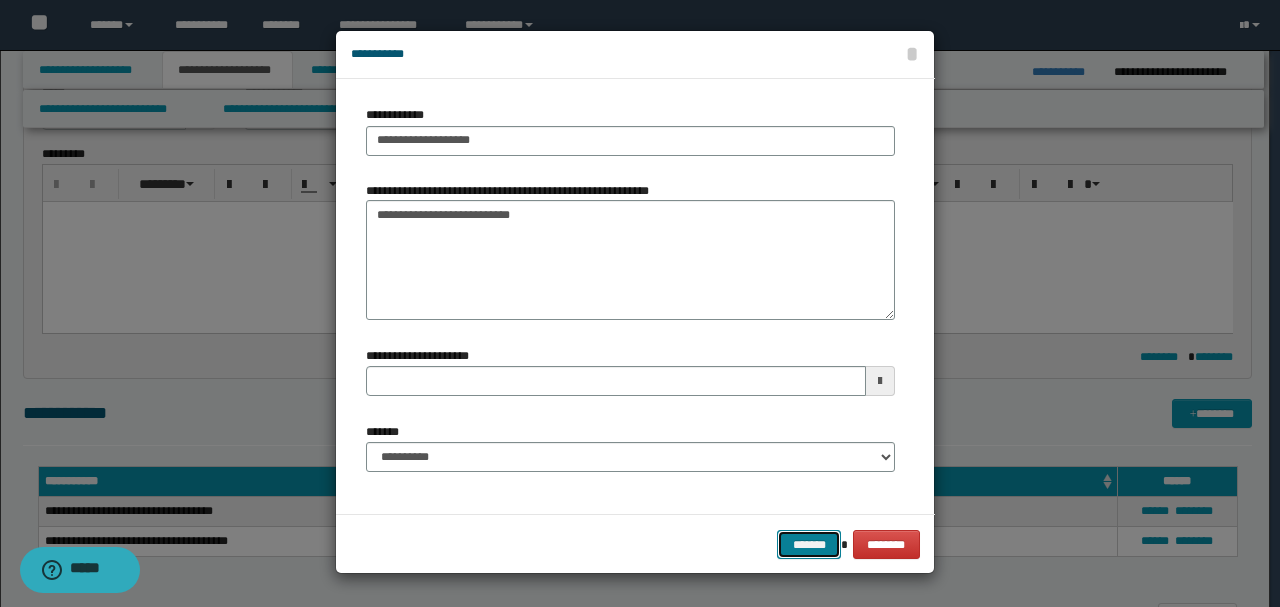 click on "*******" at bounding box center [809, 544] 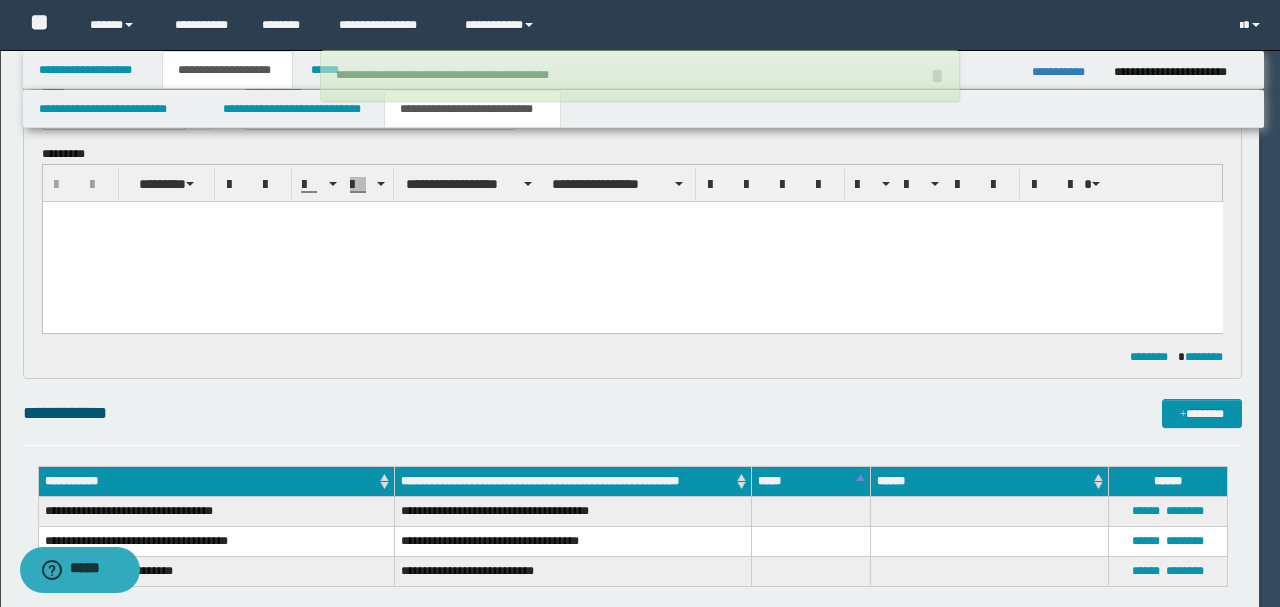 type 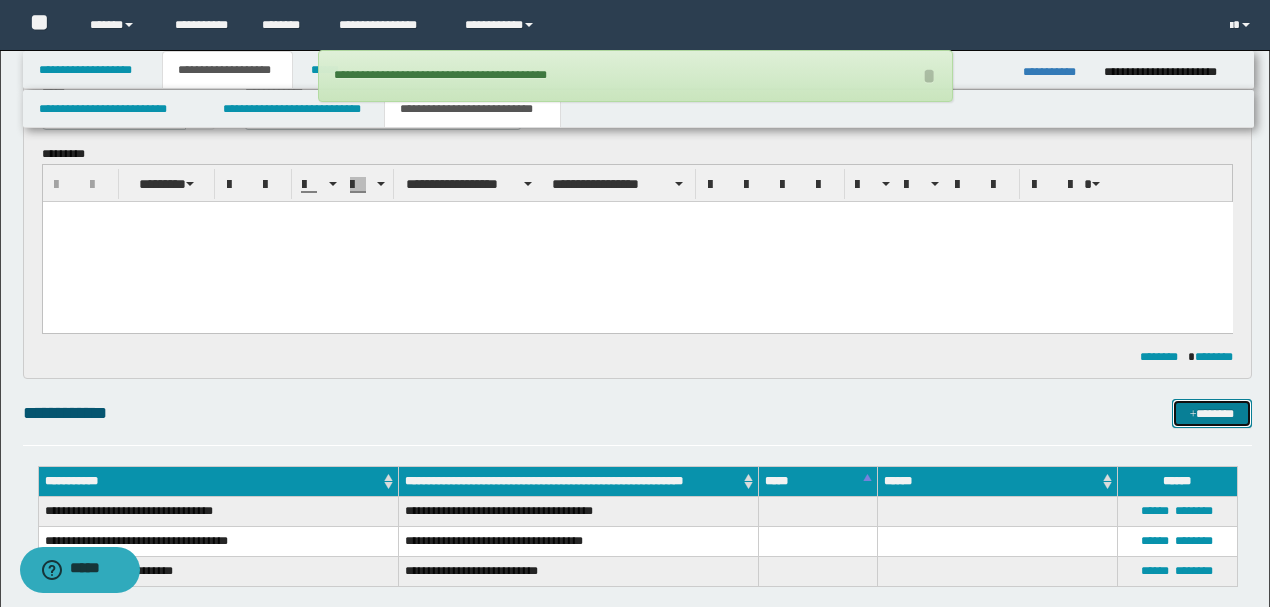 click on "*******" at bounding box center (1211, 413) 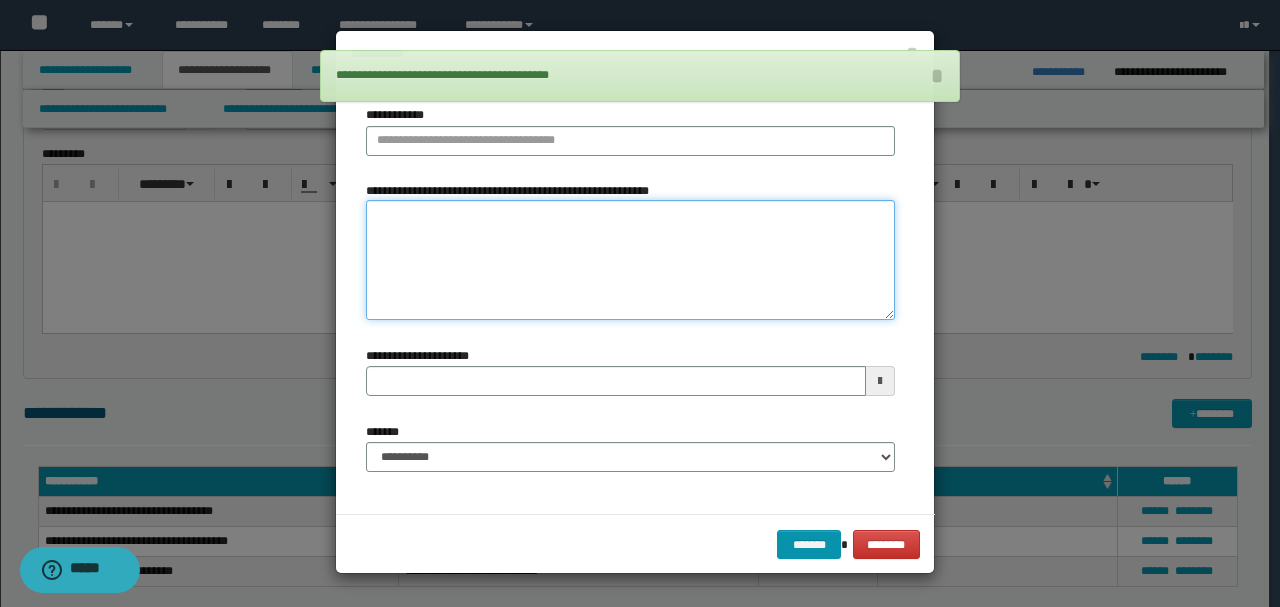 click on "**********" at bounding box center (630, 260) 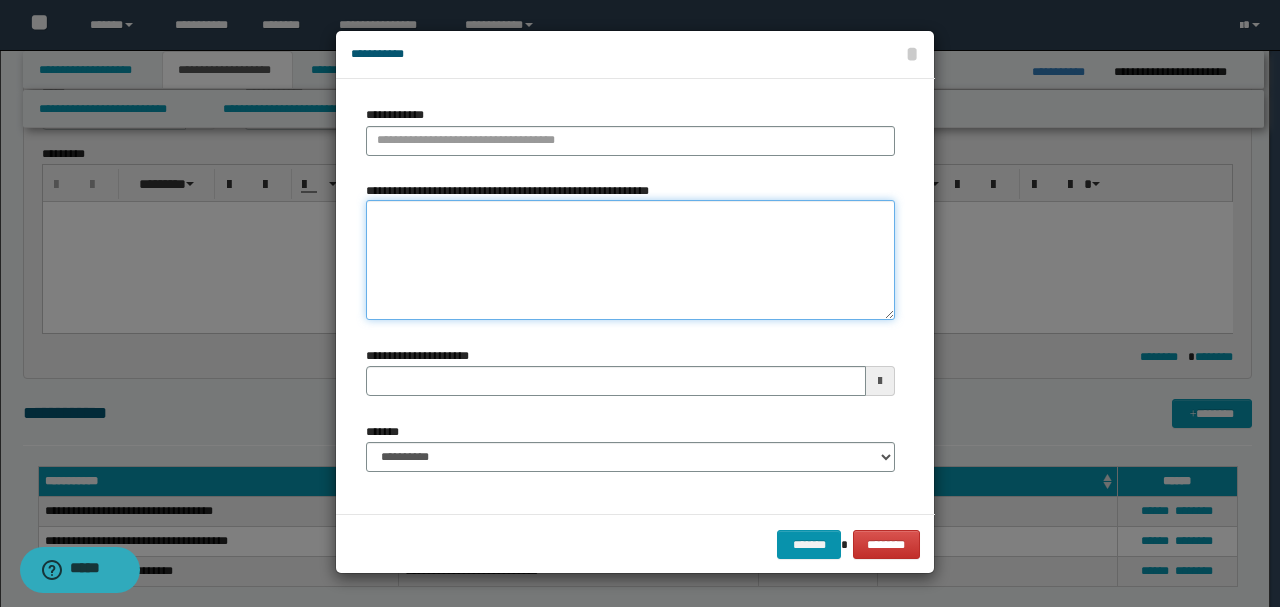paste on "**********" 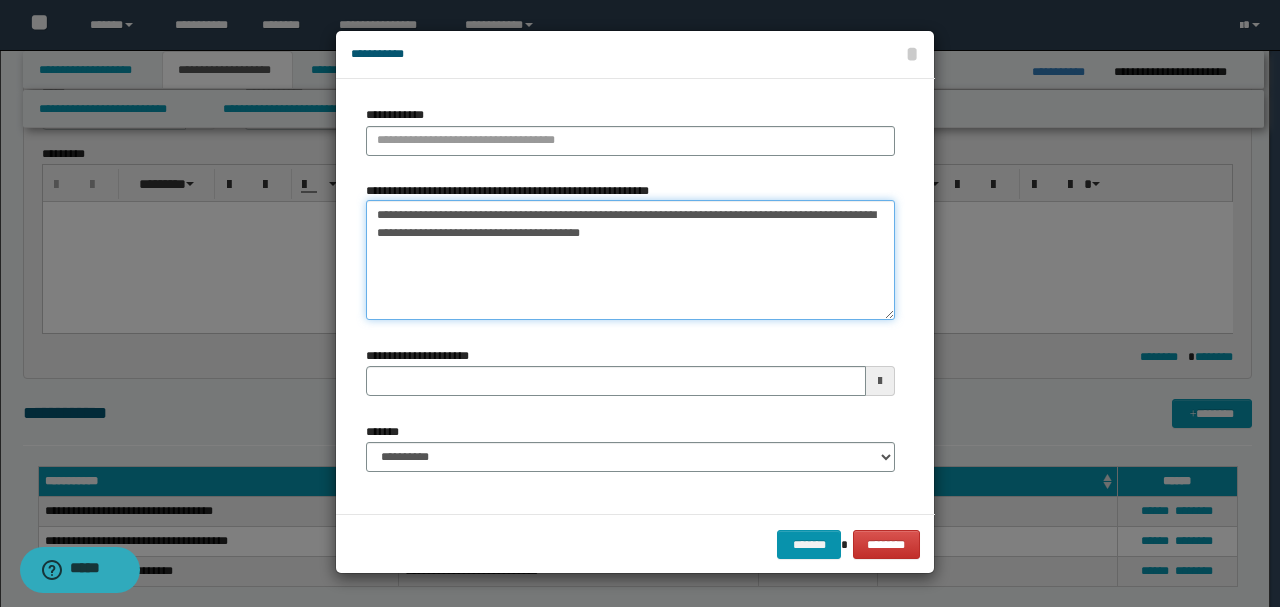 type 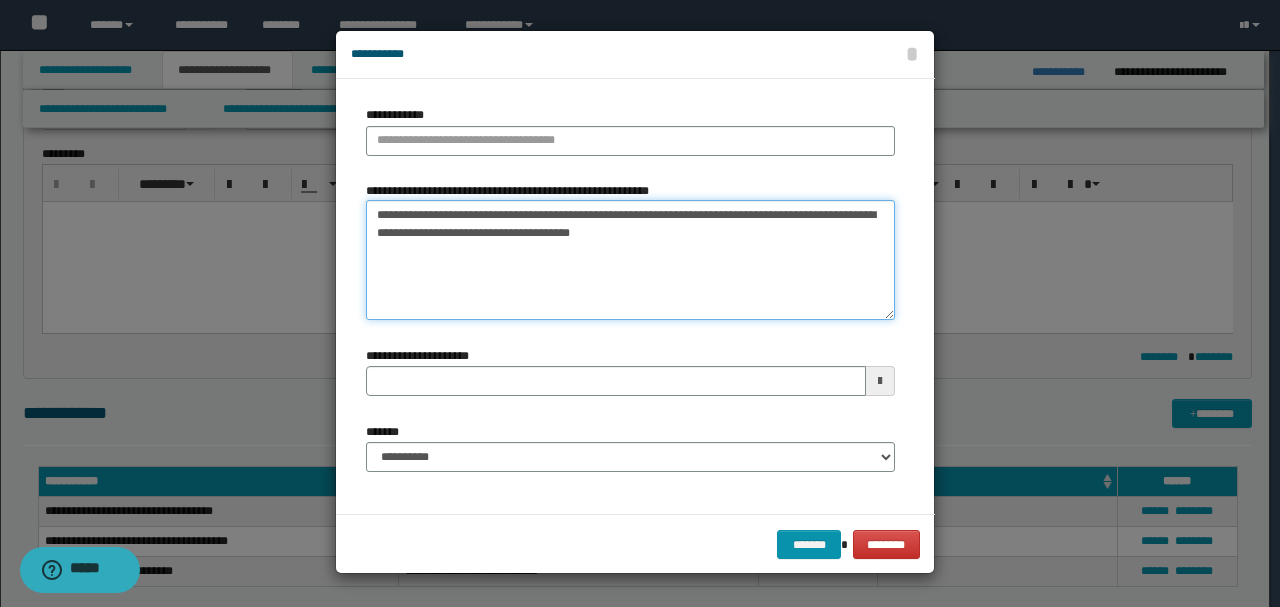 type on "**********" 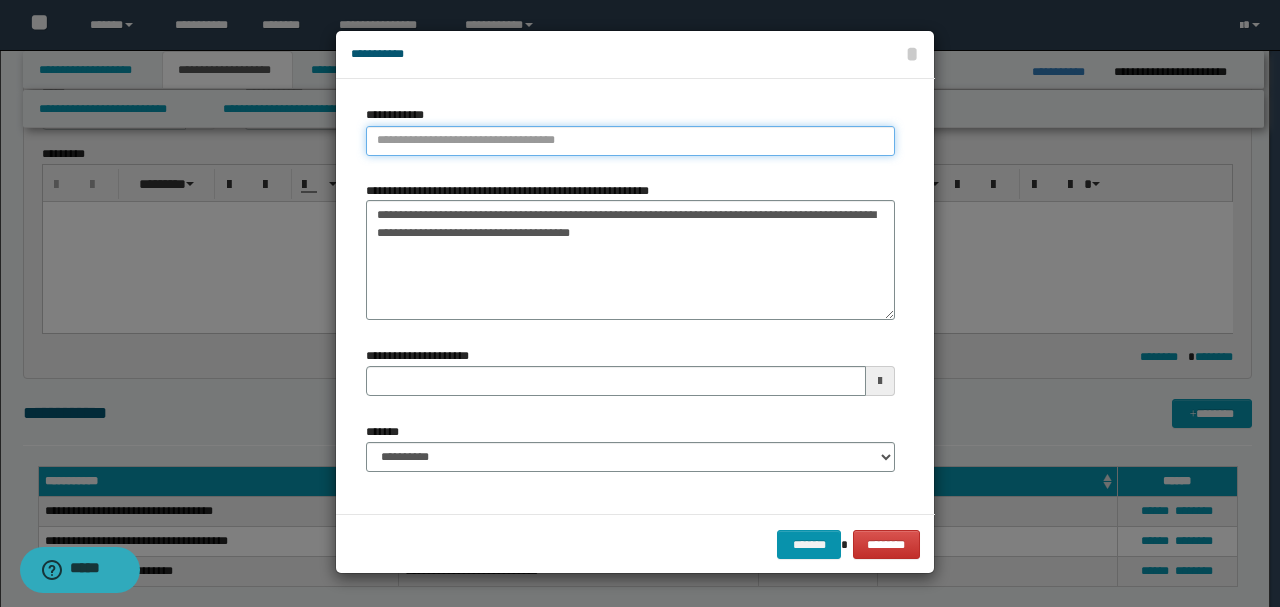 type on "**********" 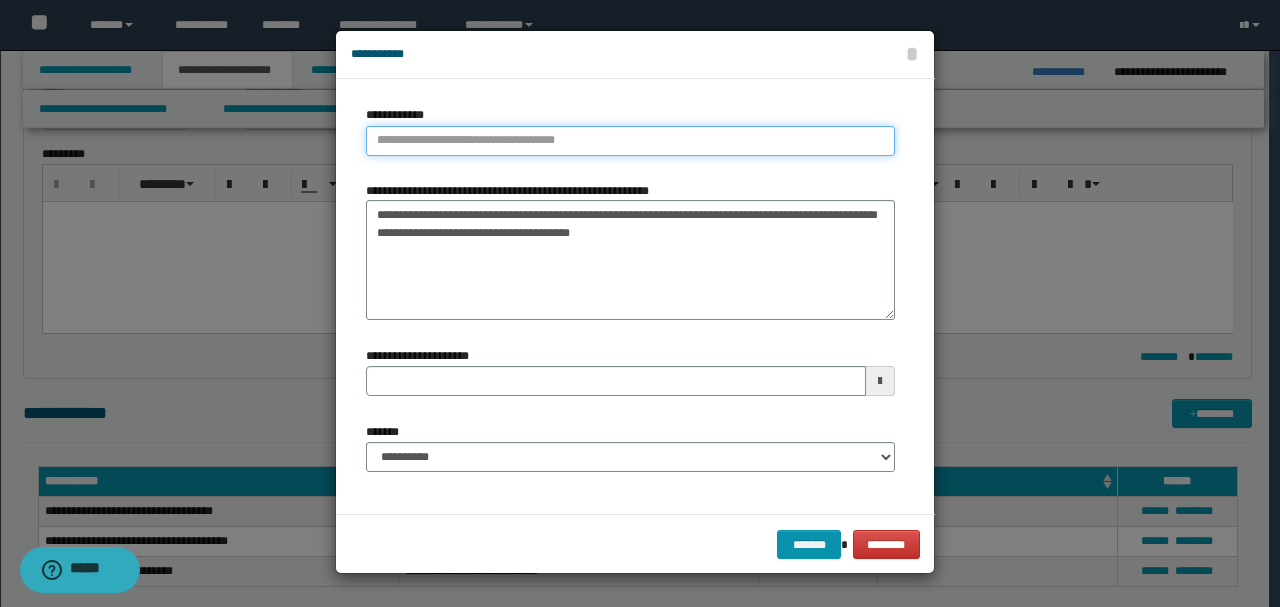 click on "**********" at bounding box center (630, 141) 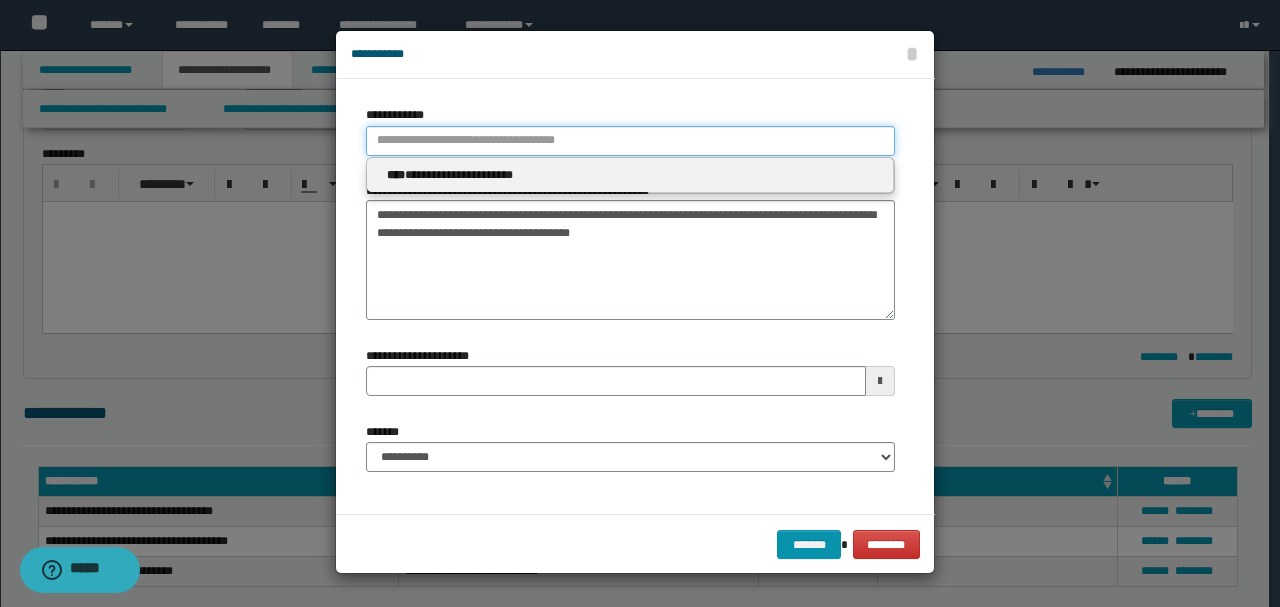 type 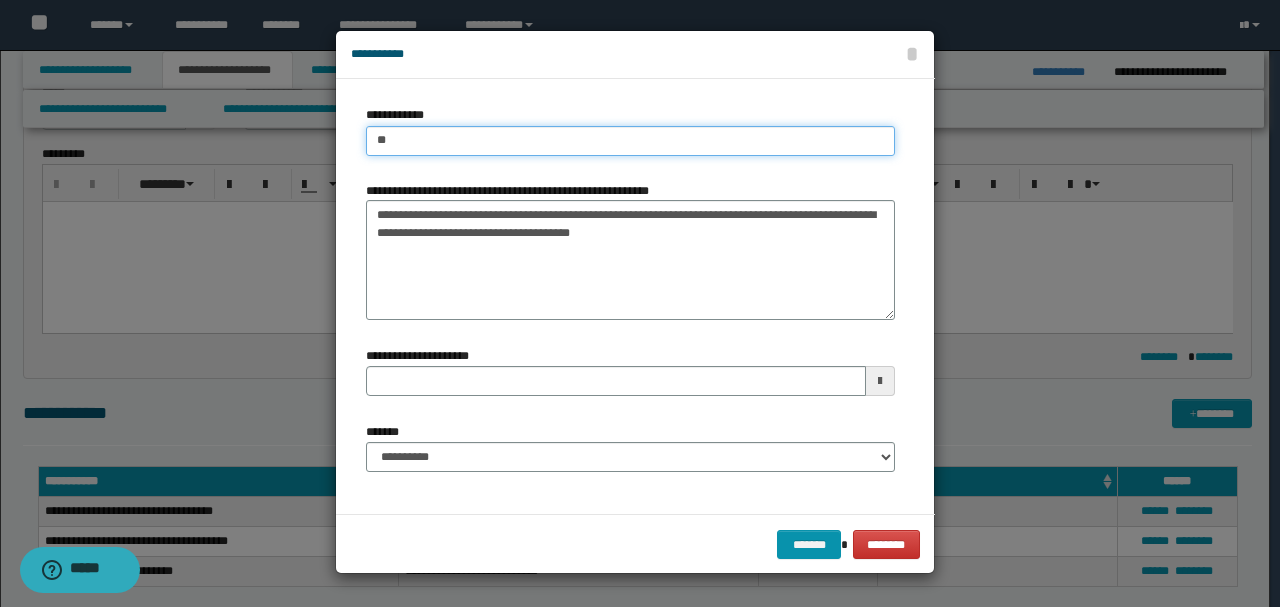 type on "***" 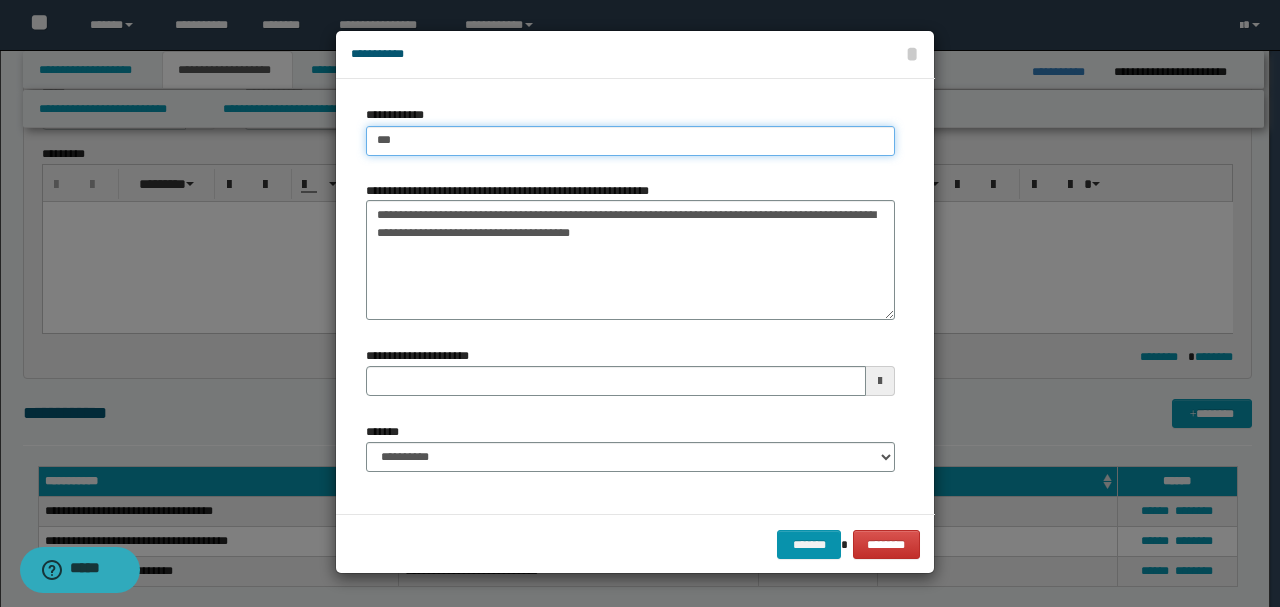 type on "***" 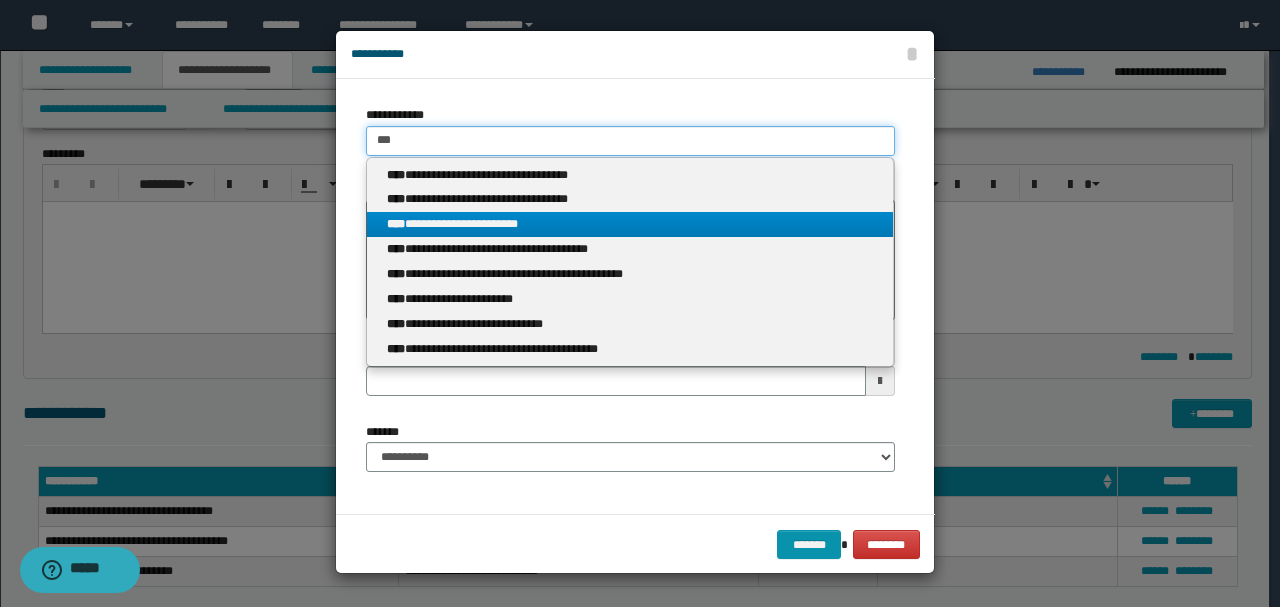 type on "***" 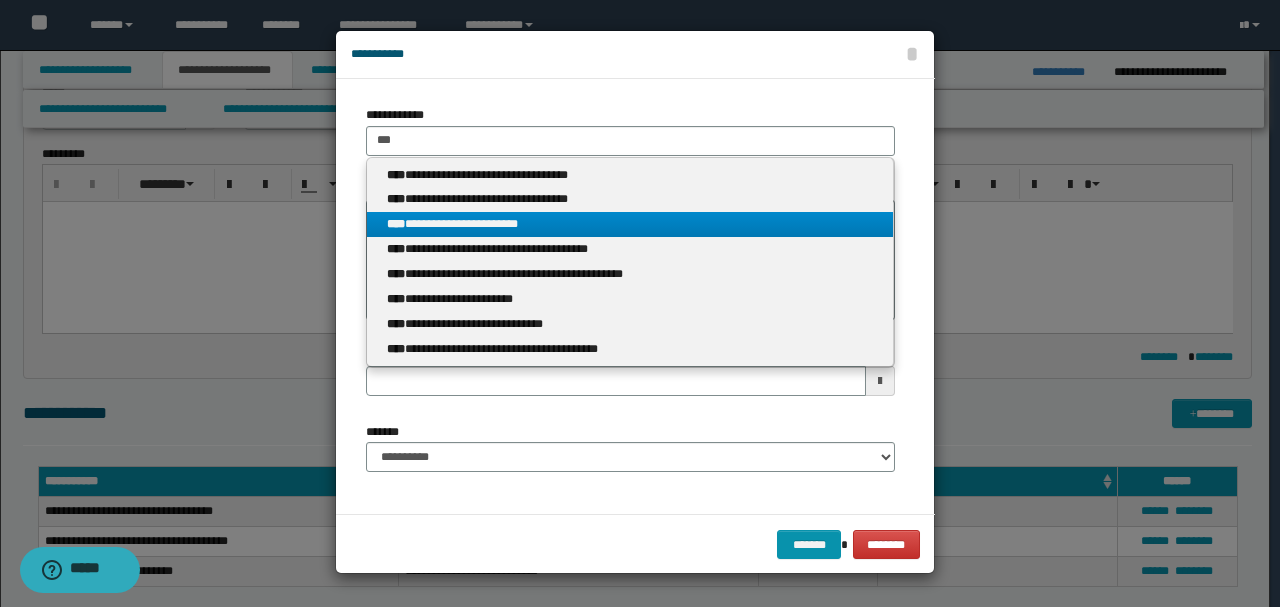 click on "****" at bounding box center [396, 224] 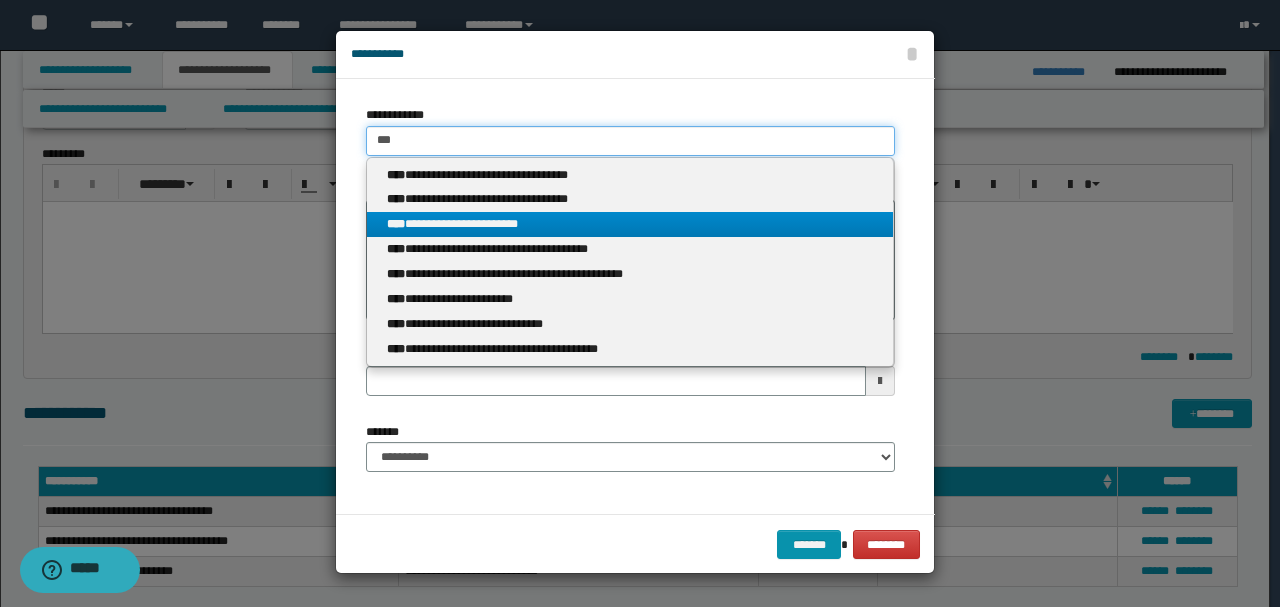 type 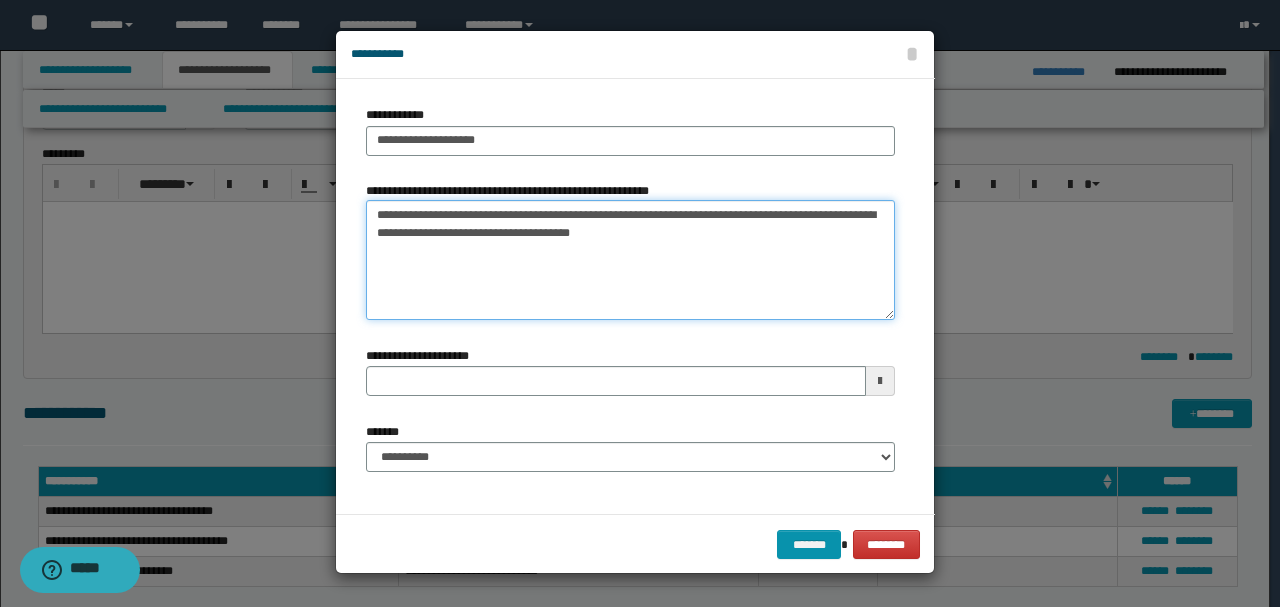 drag, startPoint x: 523, startPoint y: 218, endPoint x: 1018, endPoint y: 271, distance: 497.82928 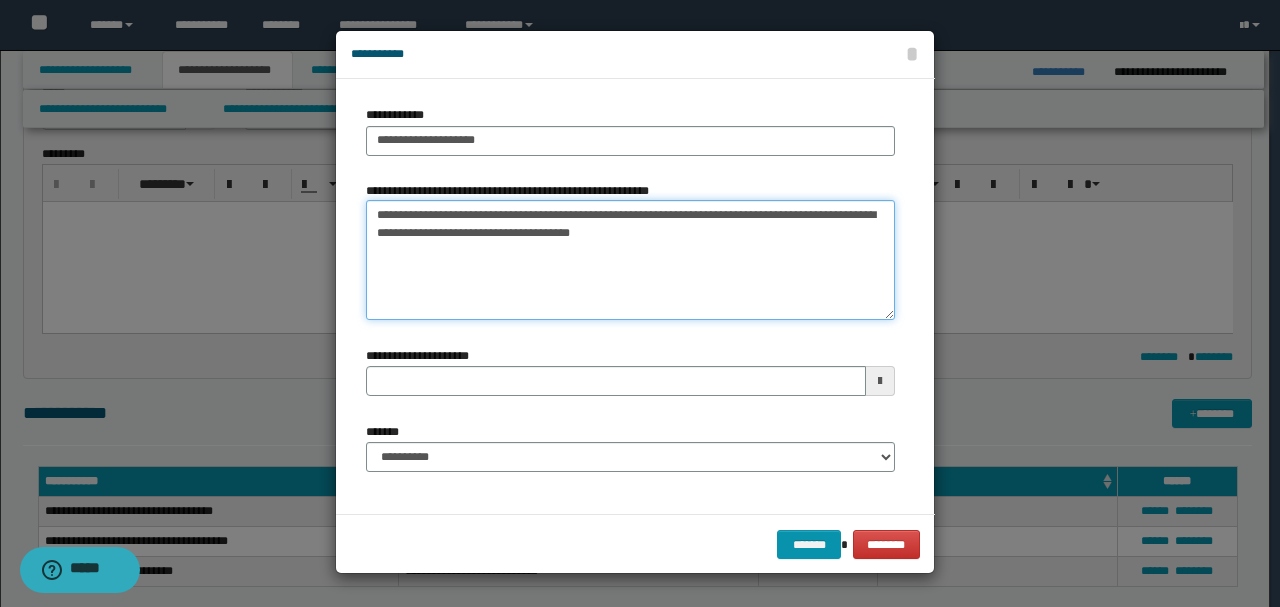 type on "**********" 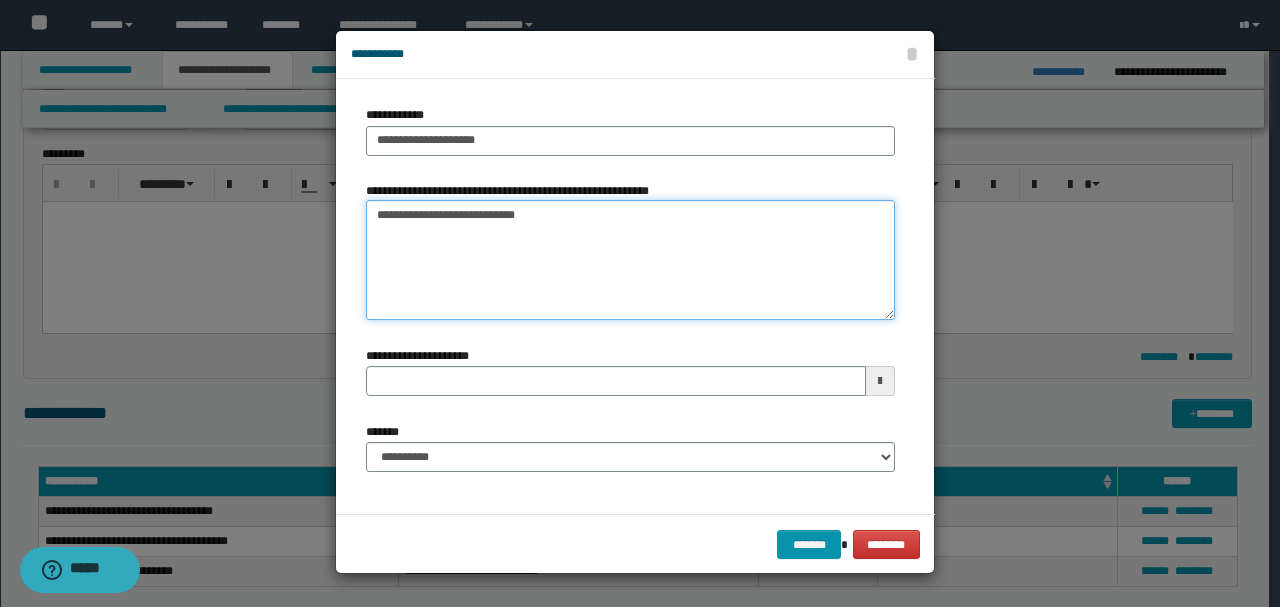 type 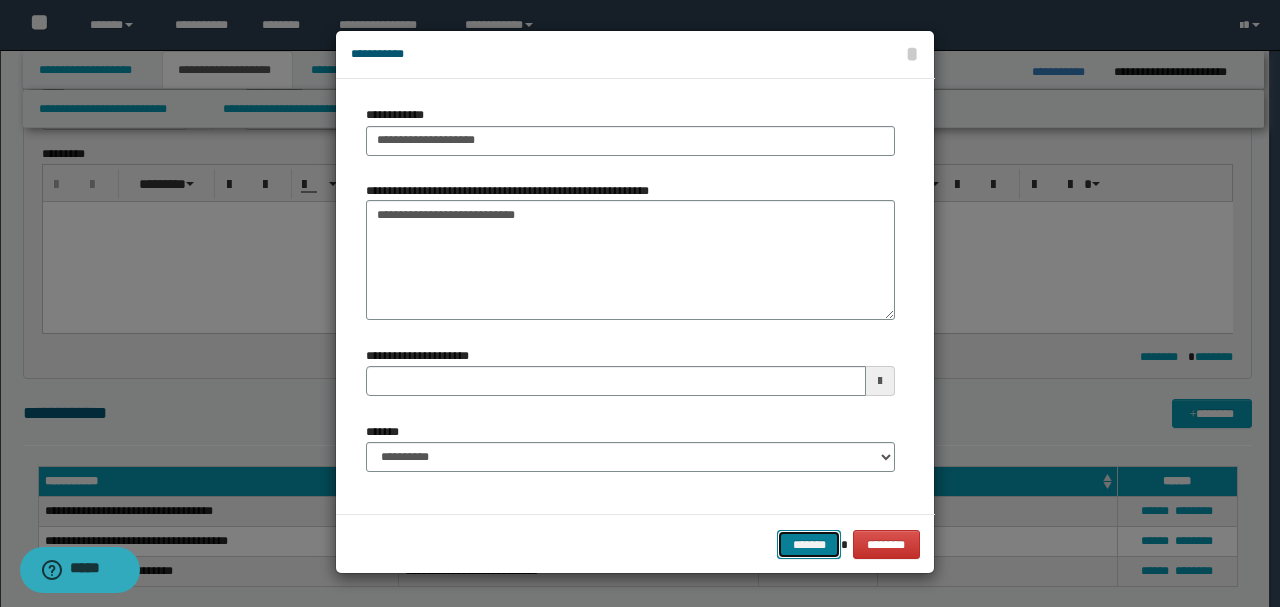 click on "*******" at bounding box center [809, 544] 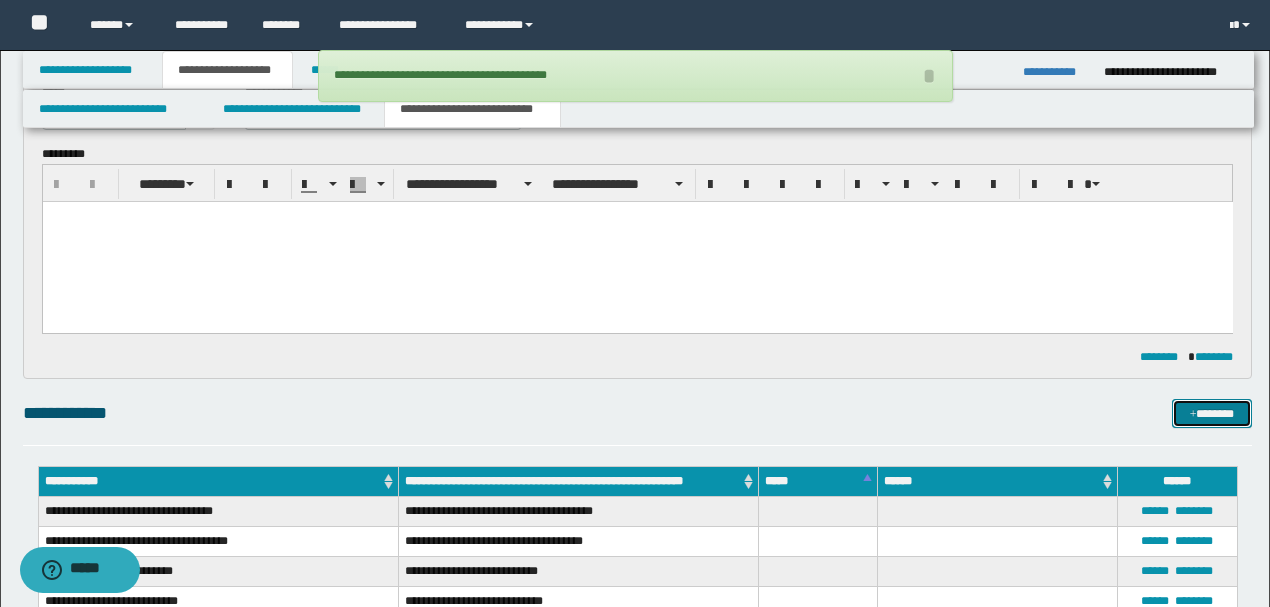 click on "*******" at bounding box center [1211, 413] 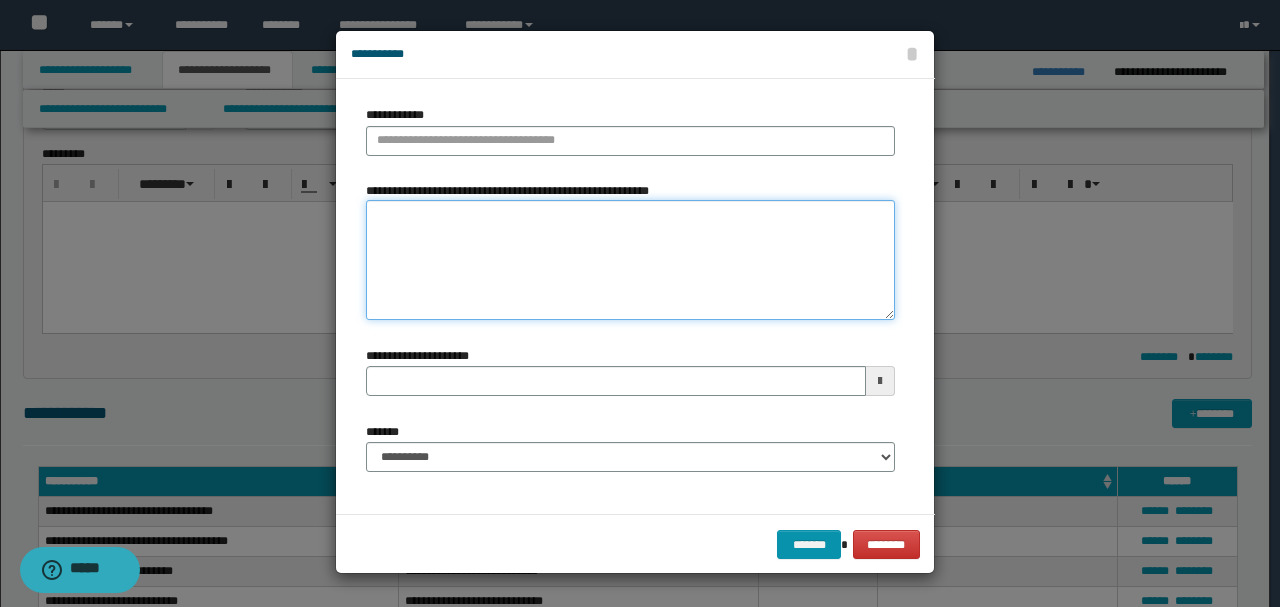 click on "**********" at bounding box center [630, 260] 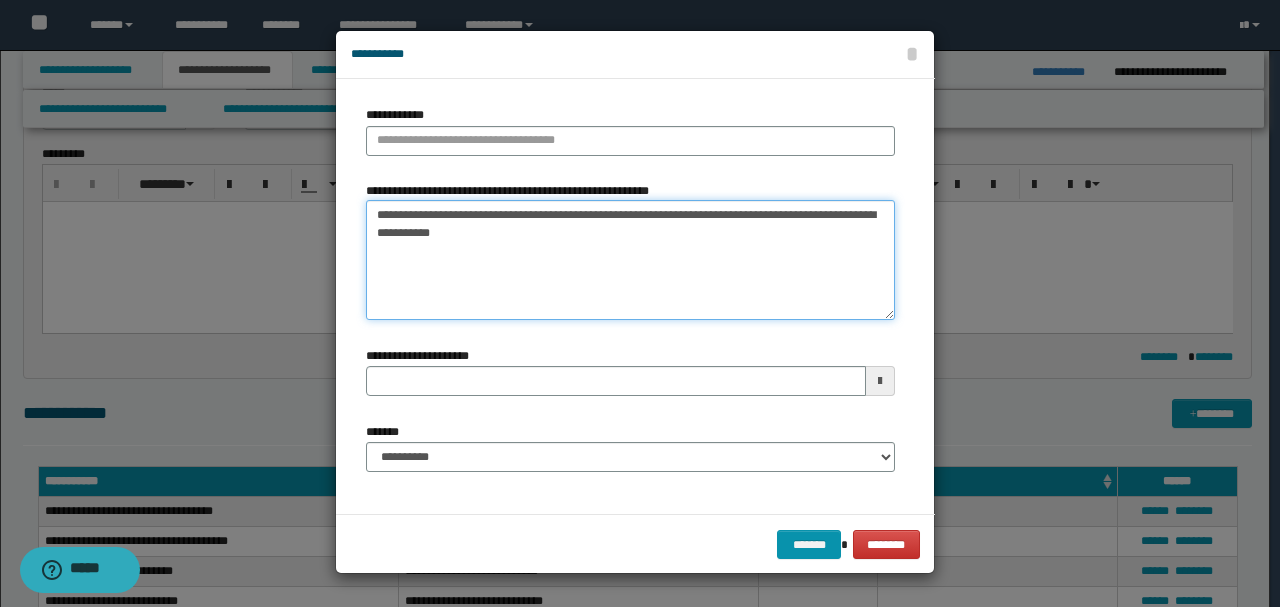 drag, startPoint x: 382, startPoint y: 213, endPoint x: 514, endPoint y: 218, distance: 132.09467 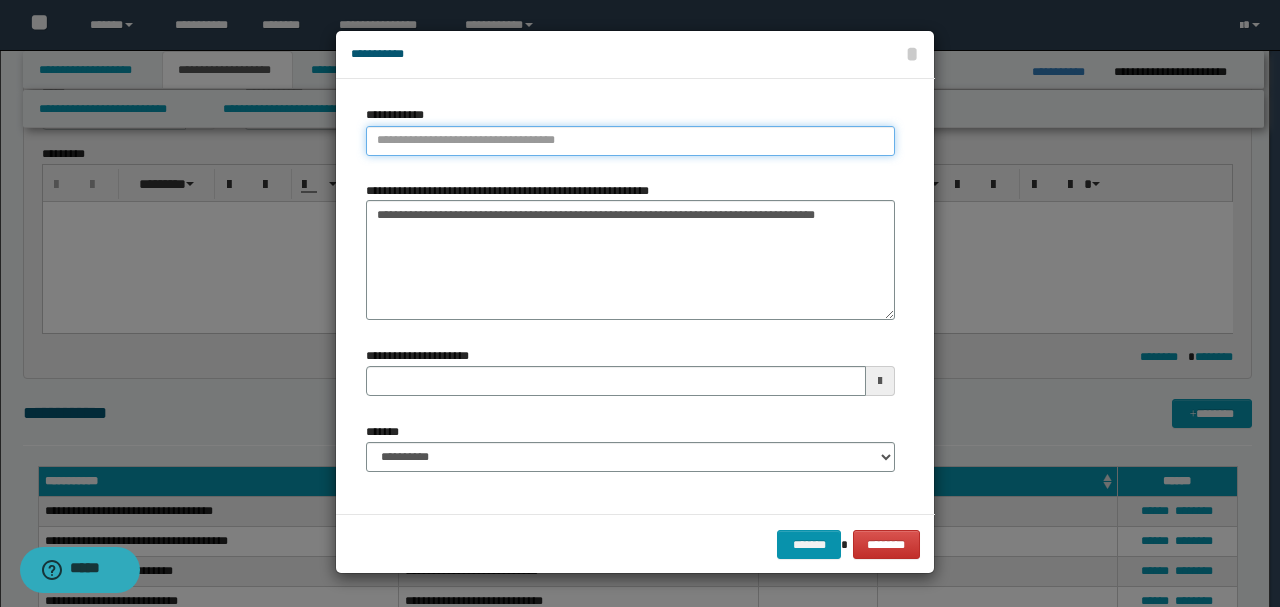 type 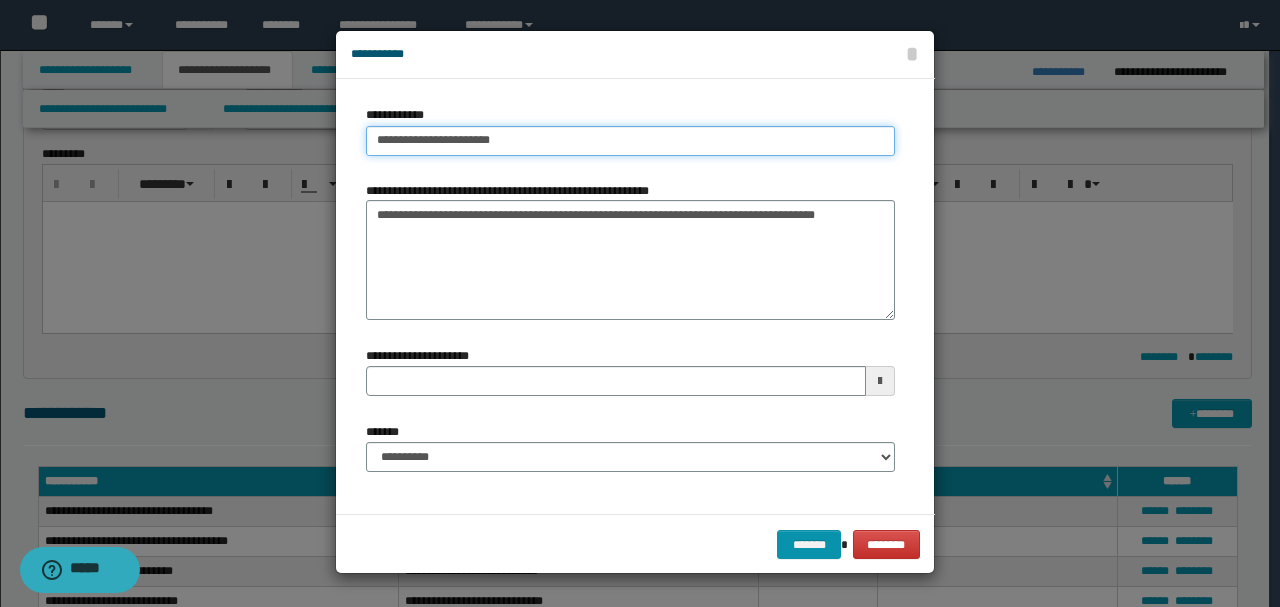 type on "**********" 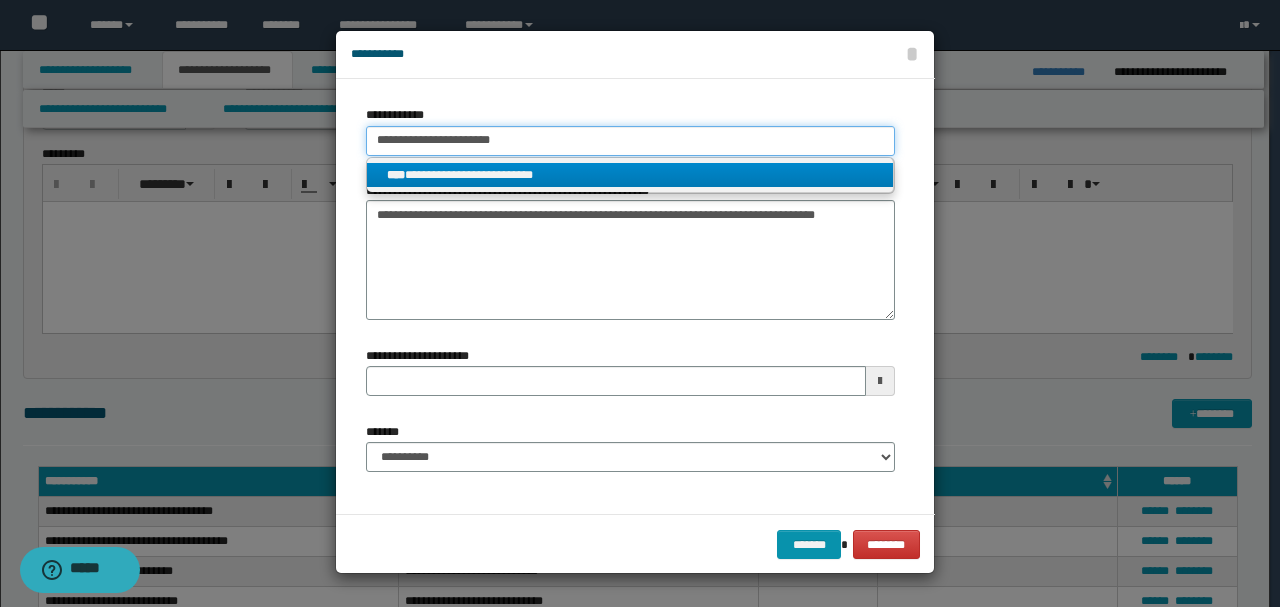 type on "**********" 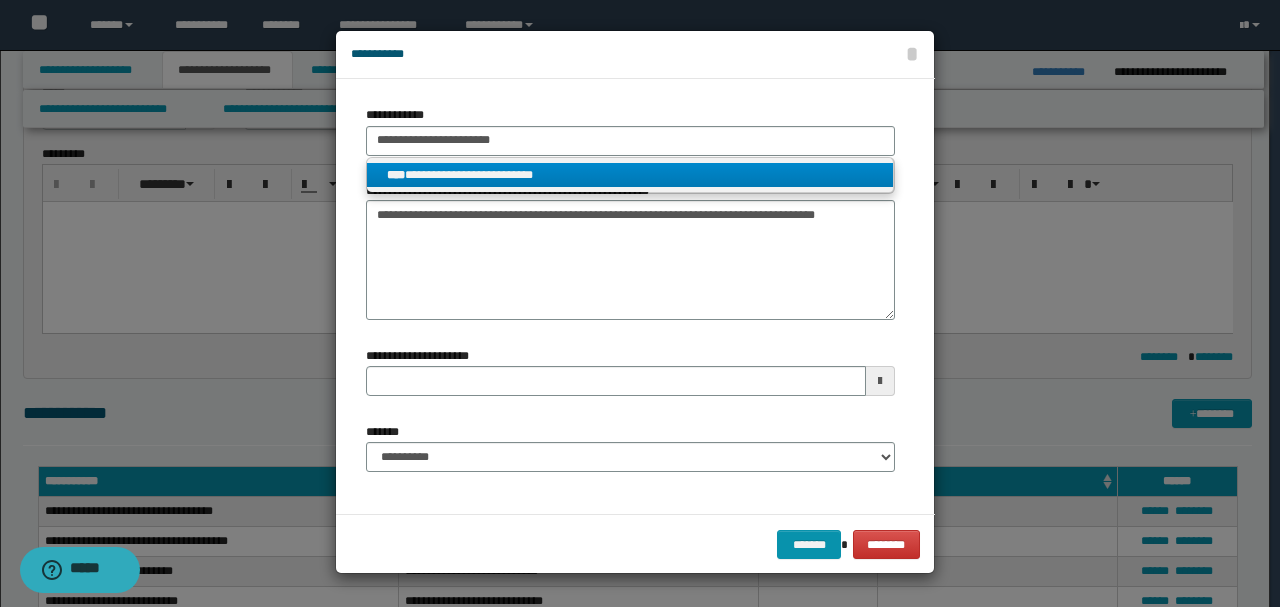 click on "**********" at bounding box center (630, 175) 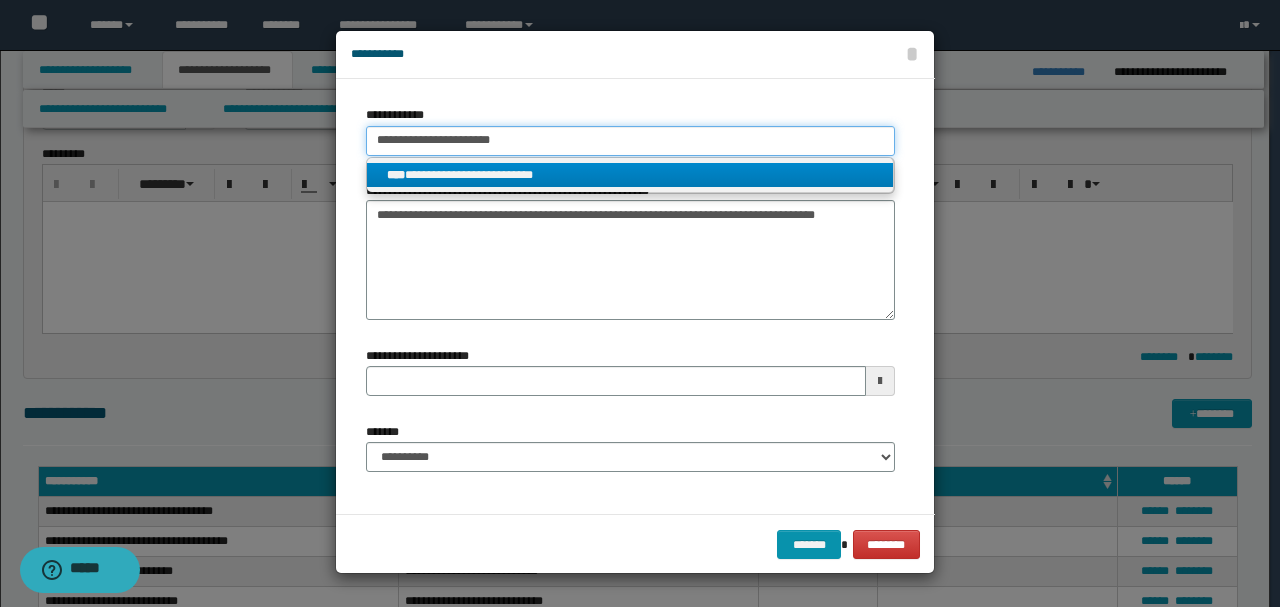 type 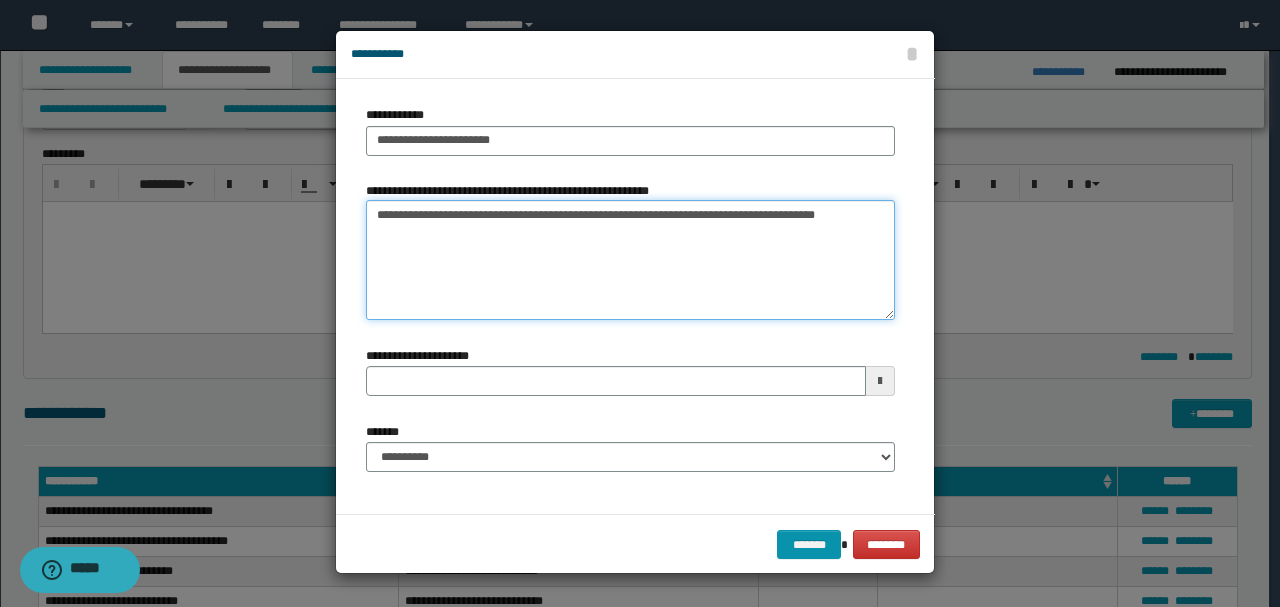 drag, startPoint x: 392, startPoint y: 210, endPoint x: 346, endPoint y: 212, distance: 46.043457 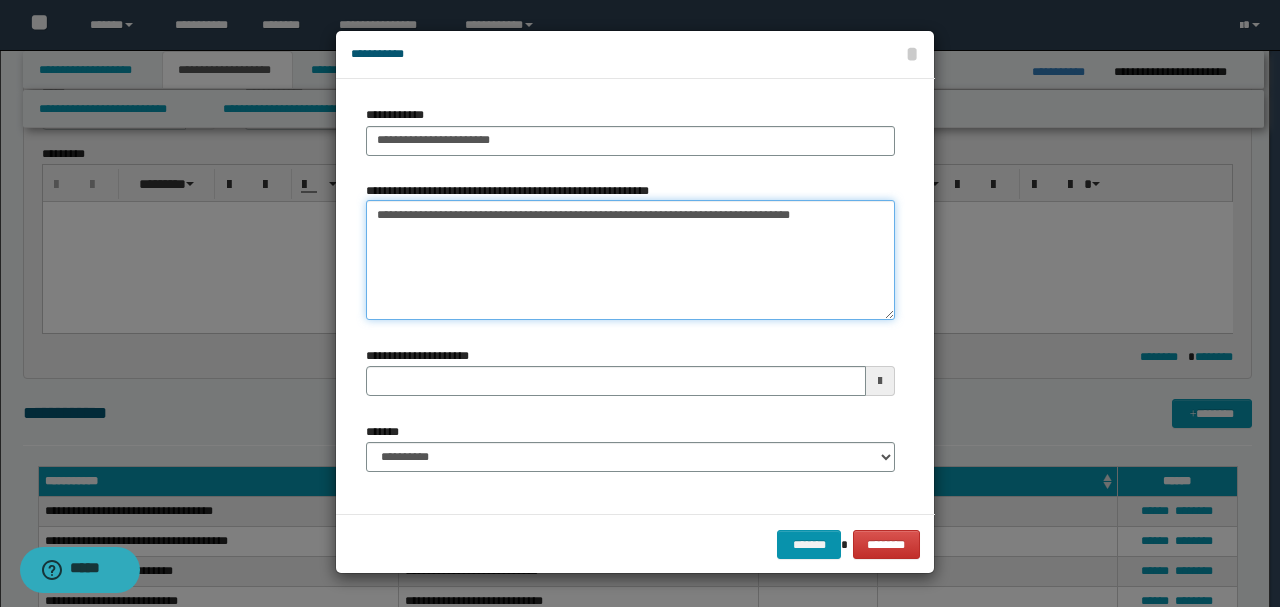 type on "**********" 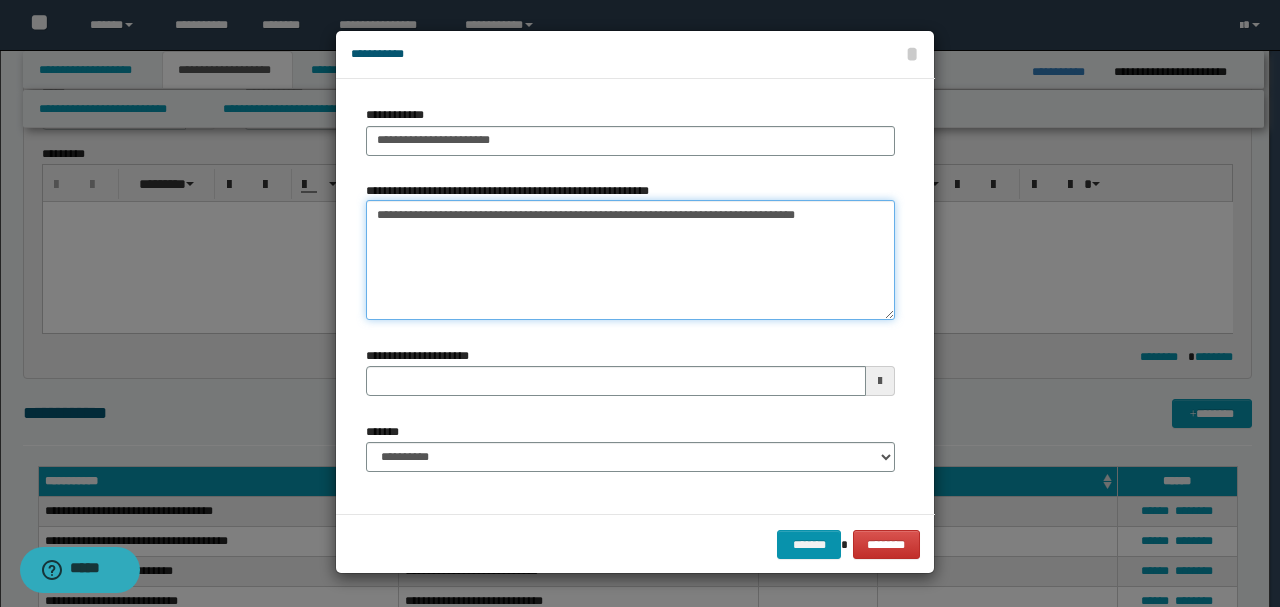 drag, startPoint x: 374, startPoint y: 213, endPoint x: 902, endPoint y: 214, distance: 528.001 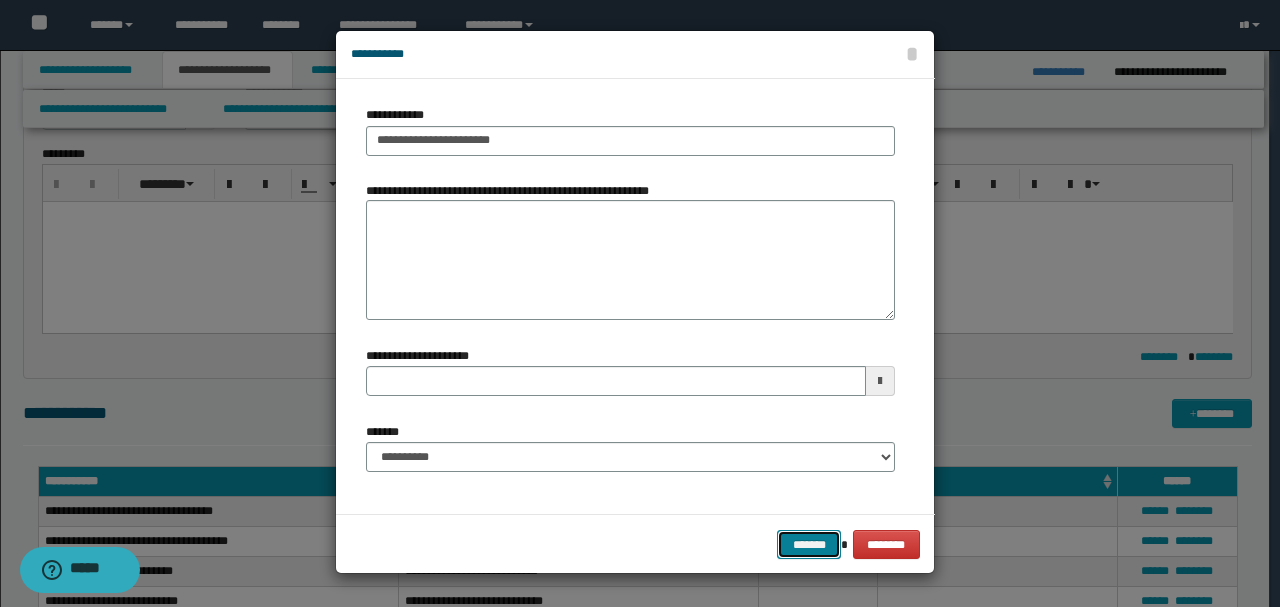 click on "*******" at bounding box center (809, 544) 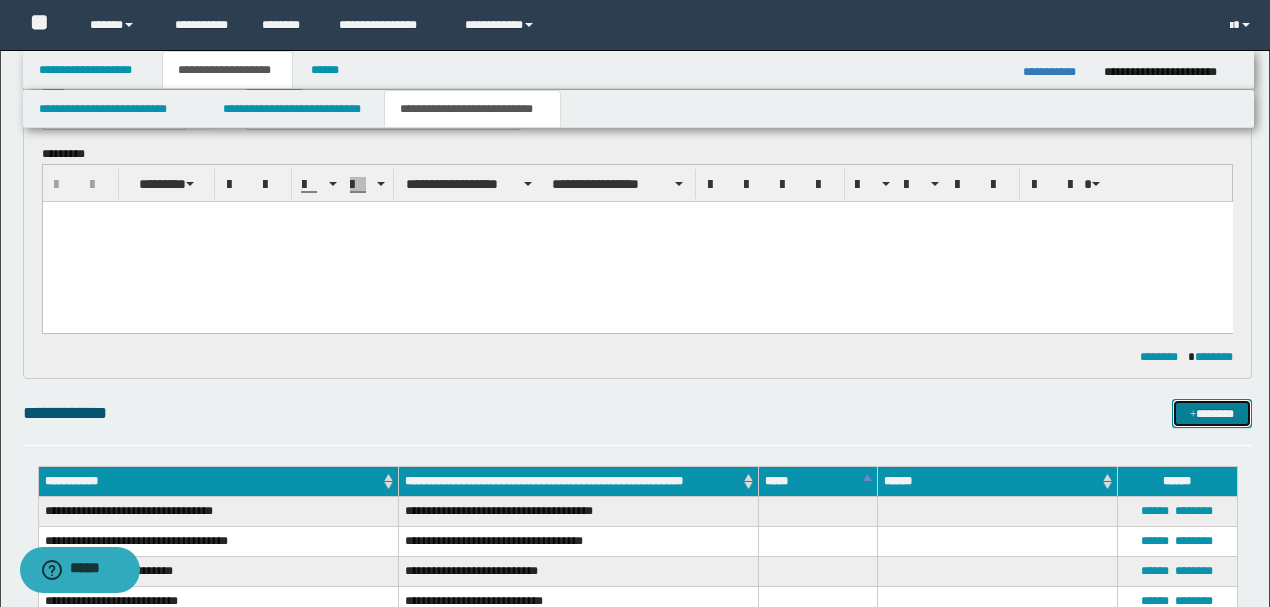 click on "*******" at bounding box center [1211, 413] 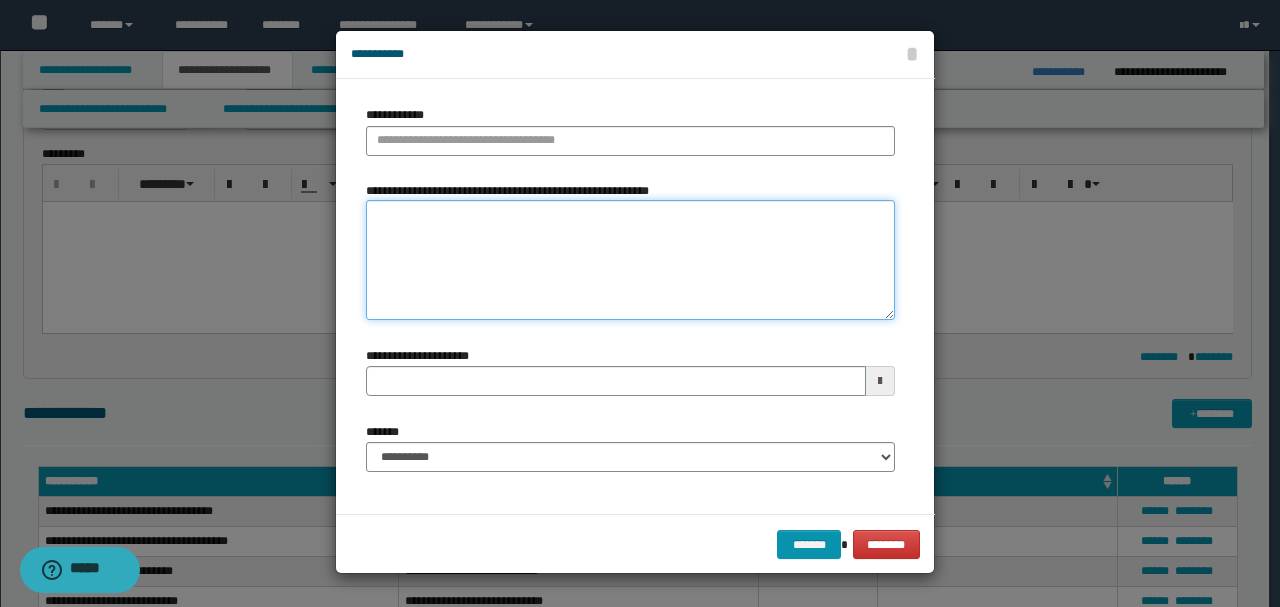 click on "**********" at bounding box center (630, 260) 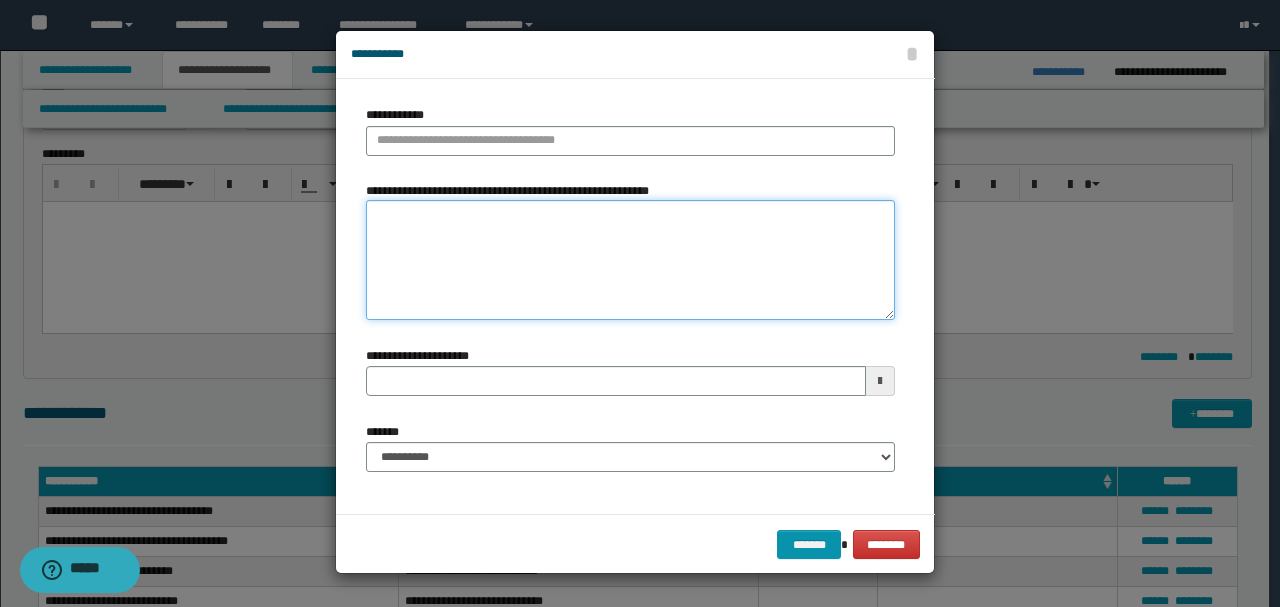 paste on "**********" 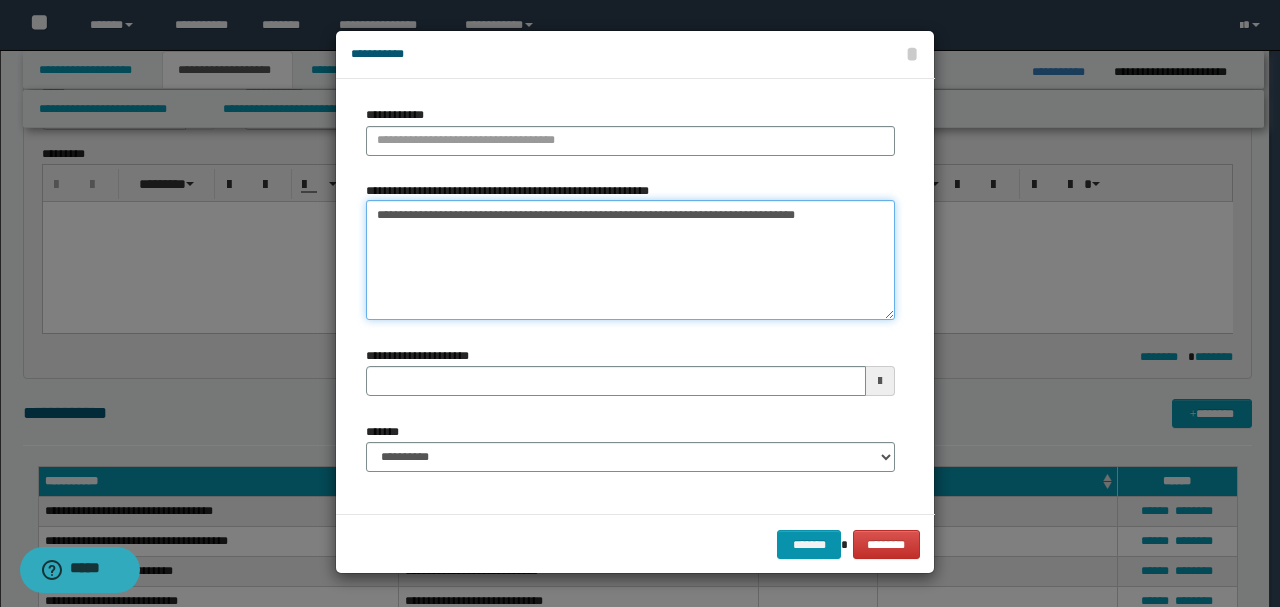 type on "**********" 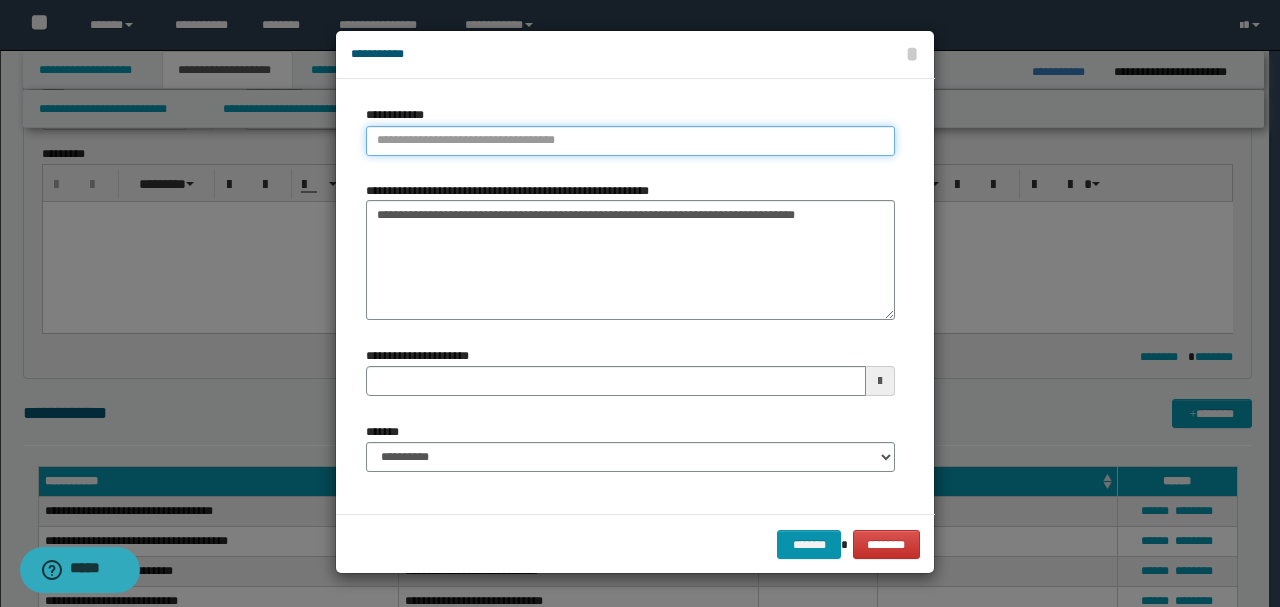type on "**********" 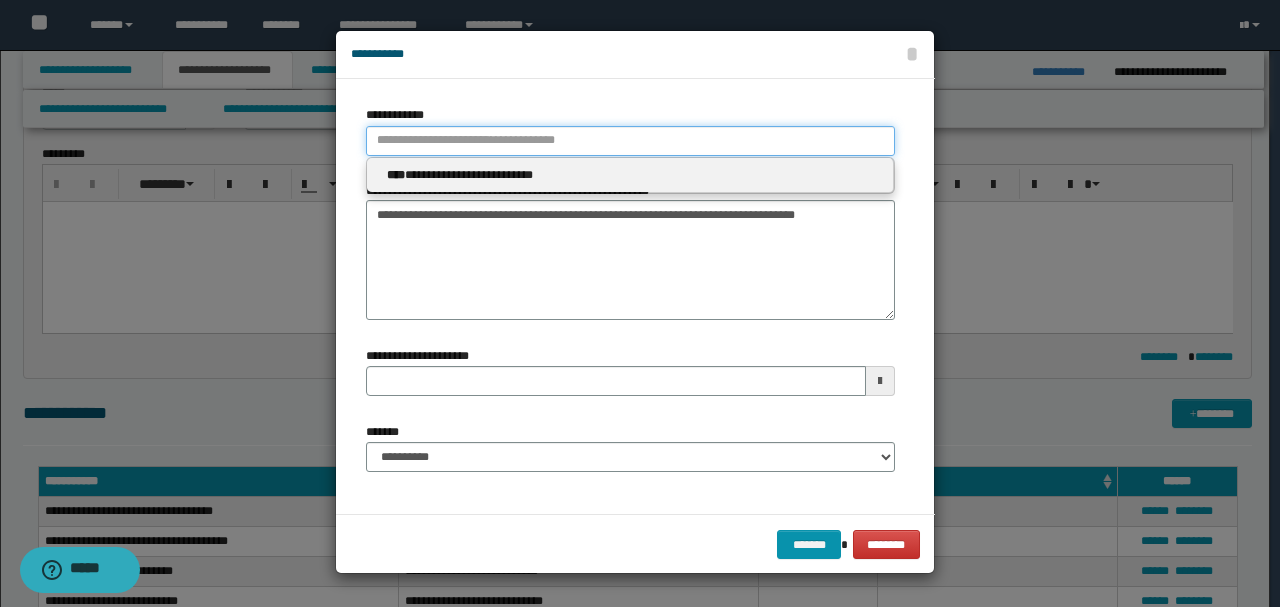 click on "**********" at bounding box center (630, 141) 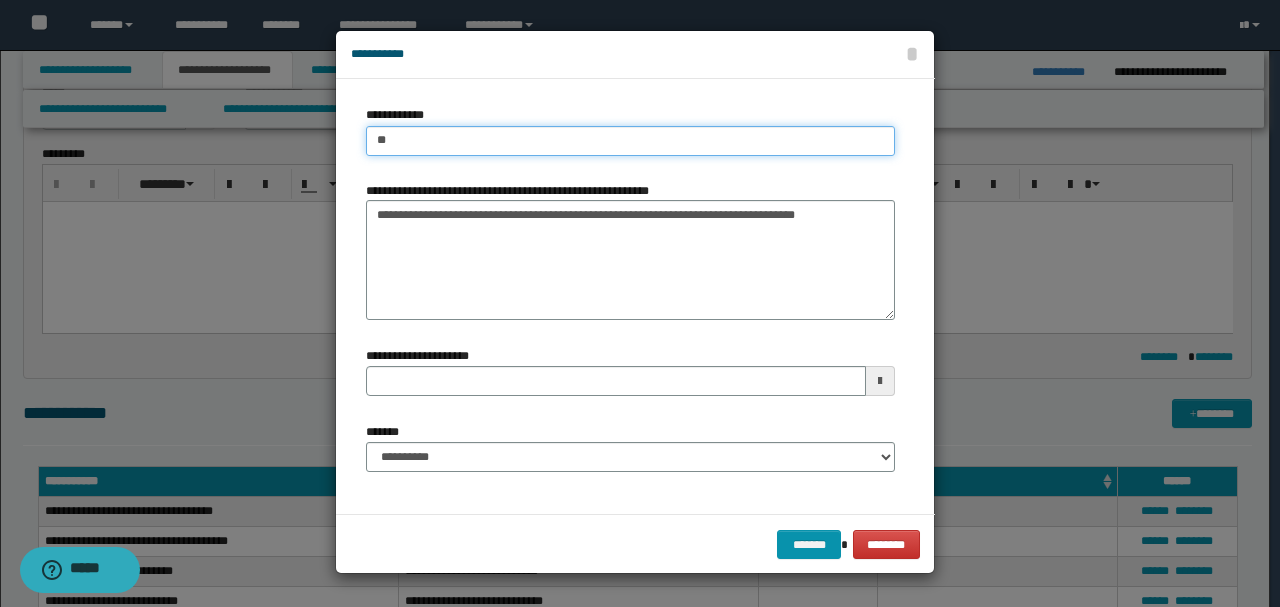 type on "***" 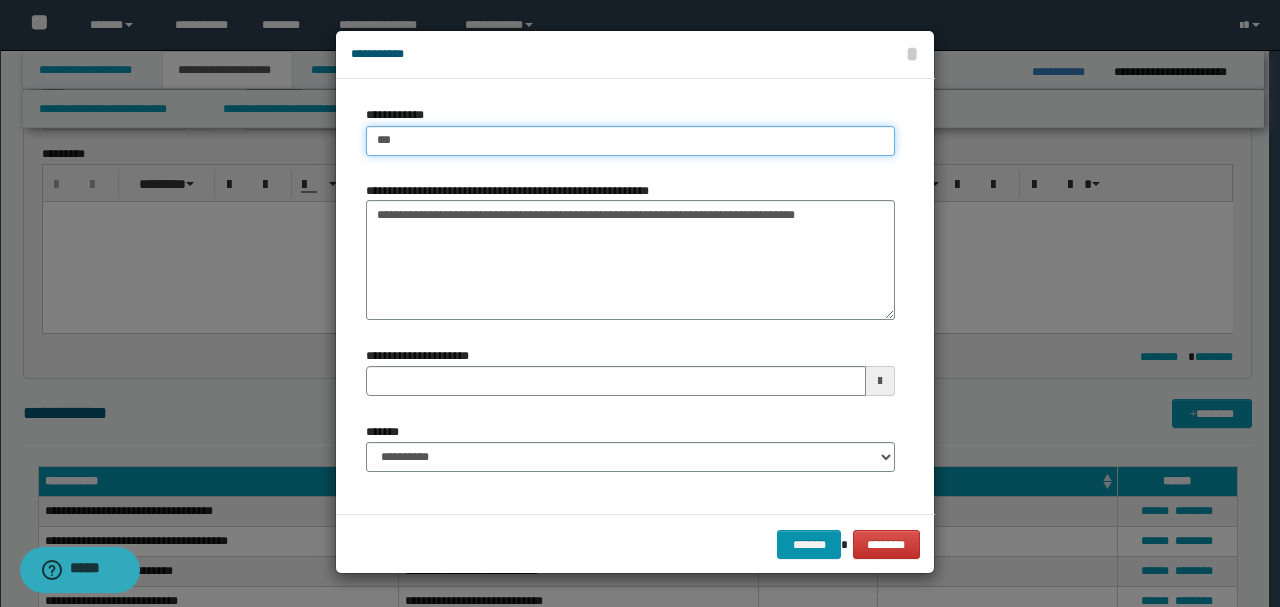 type on "***" 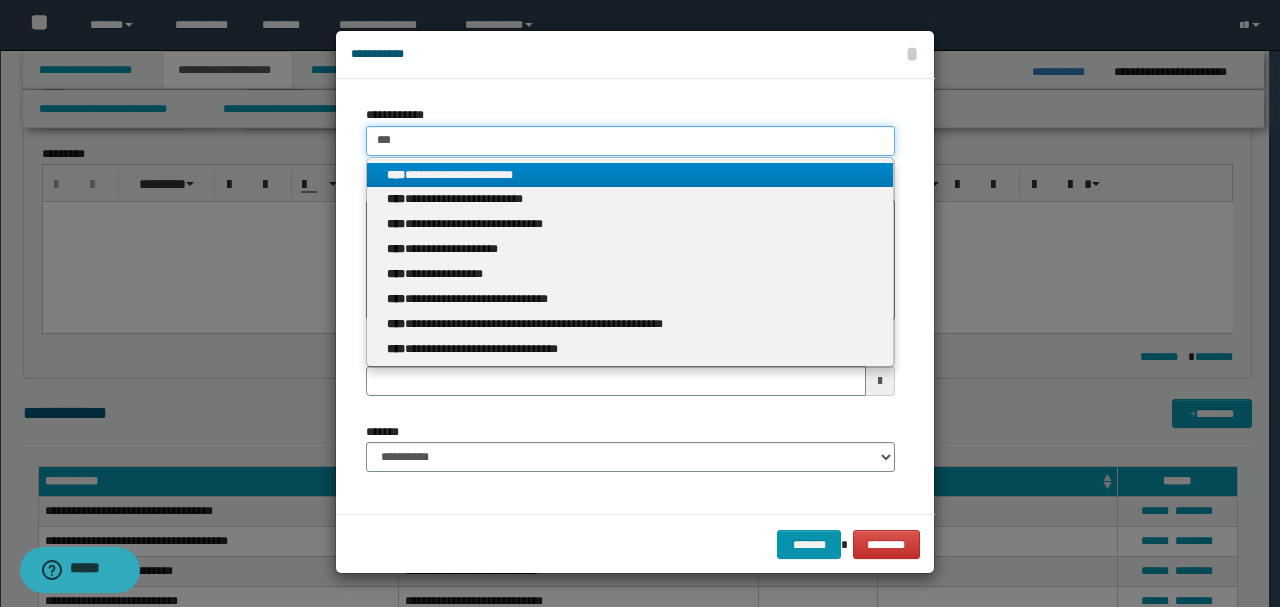 type on "***" 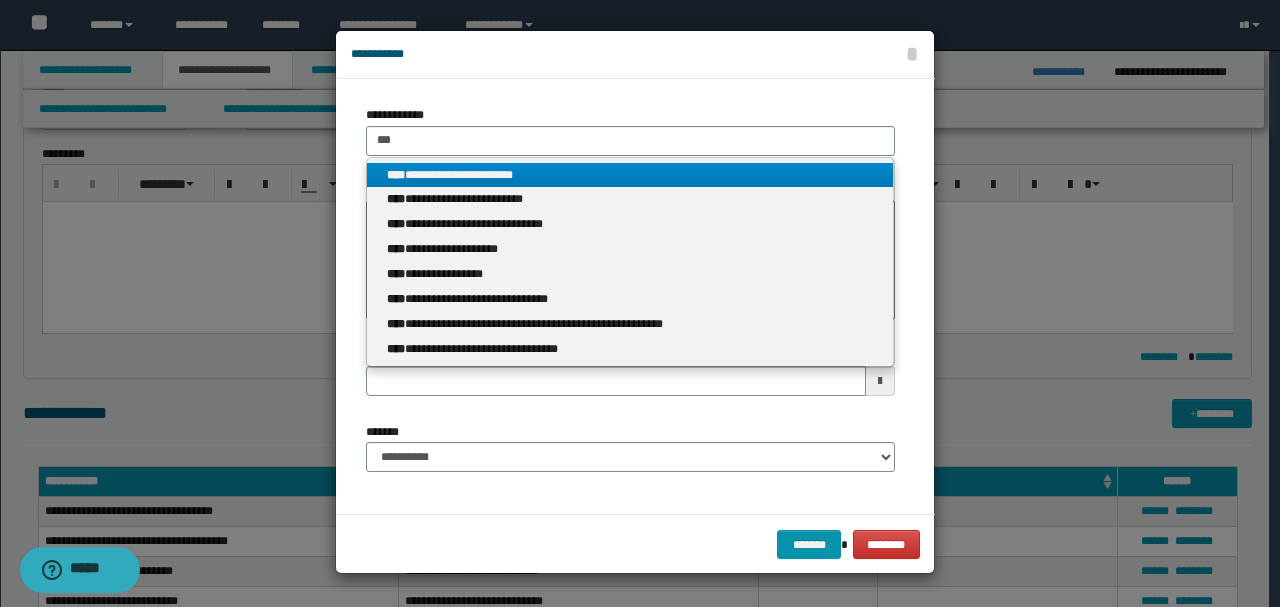 click on "**********" at bounding box center [630, 175] 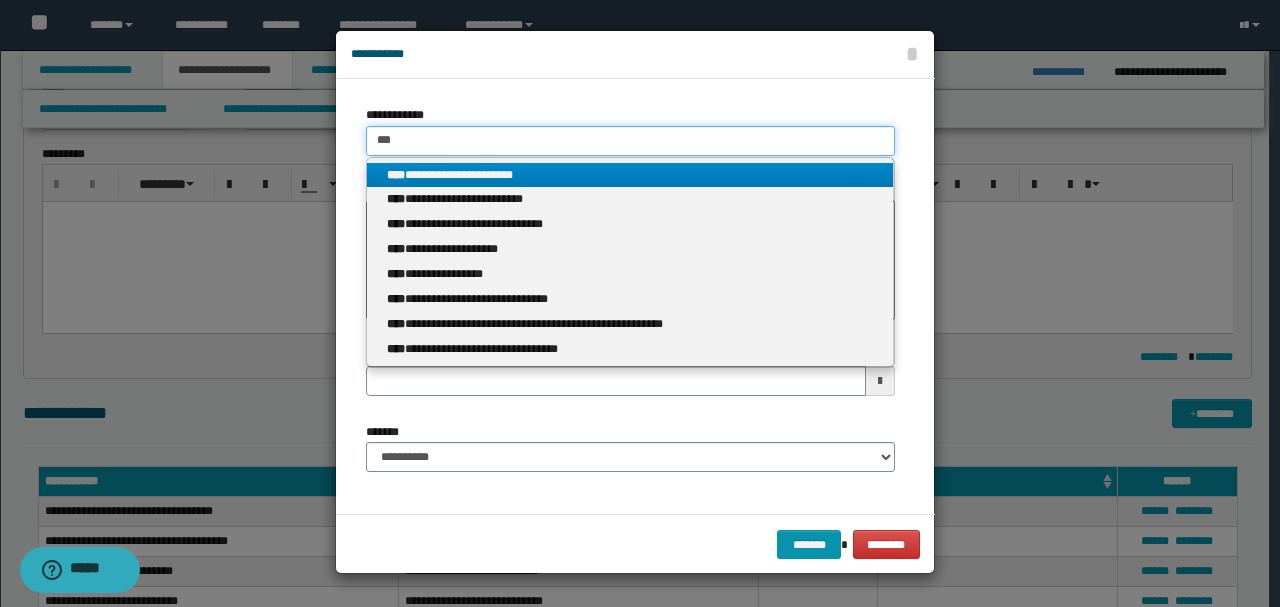 type 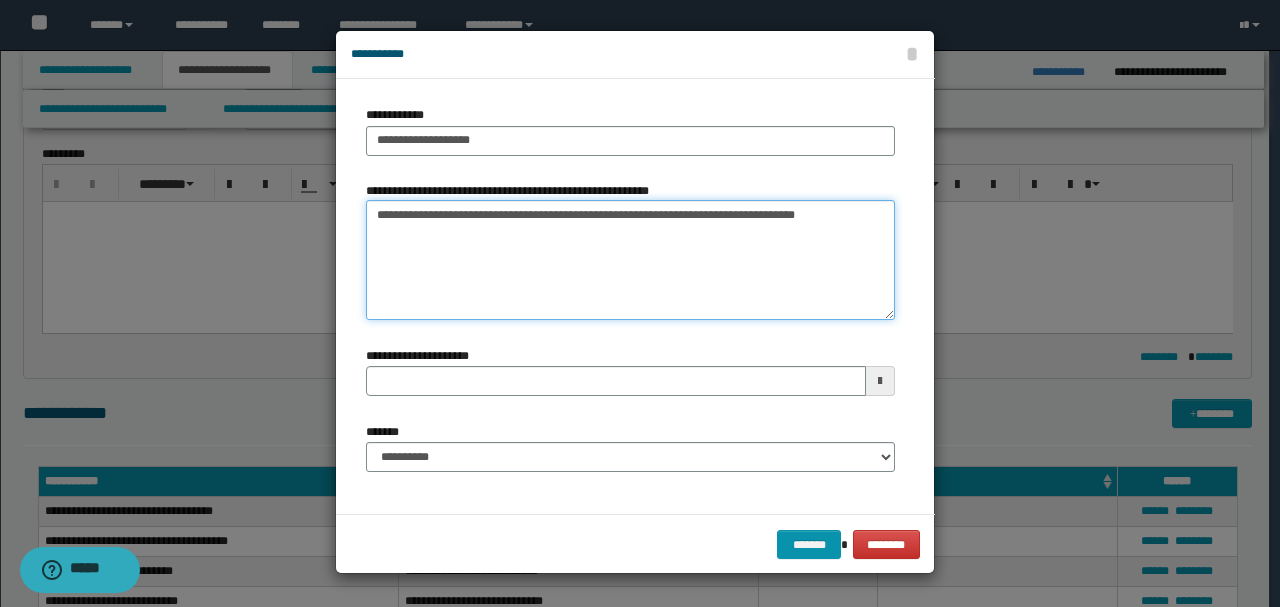 drag, startPoint x: 668, startPoint y: 218, endPoint x: 304, endPoint y: 216, distance: 364.0055 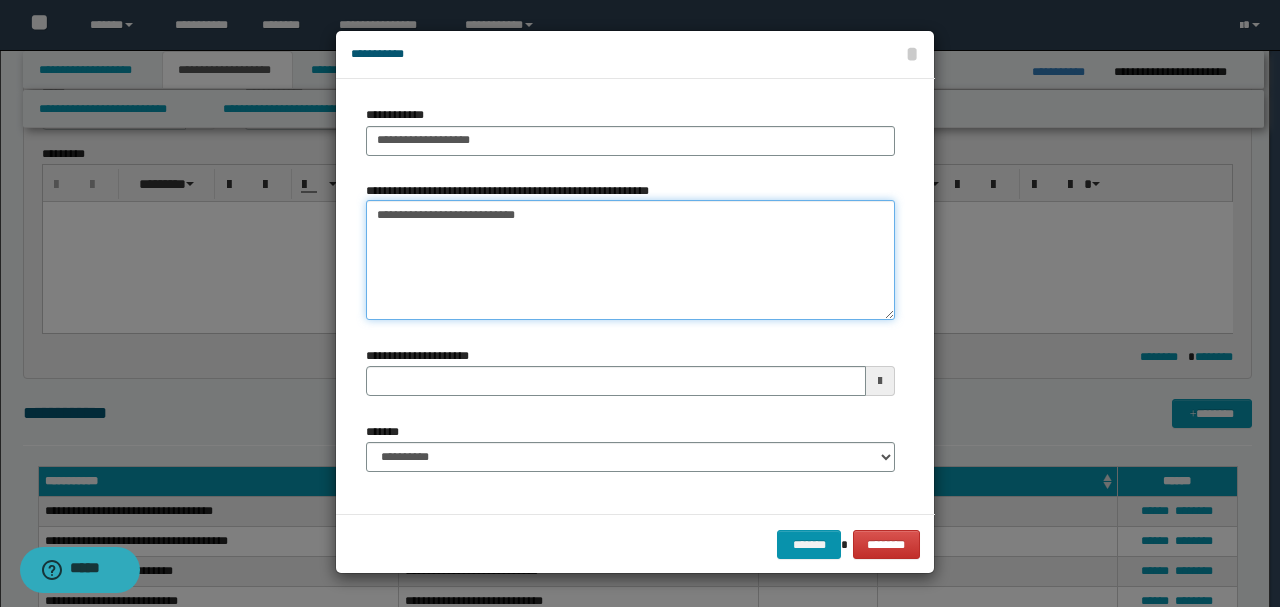 type on "**********" 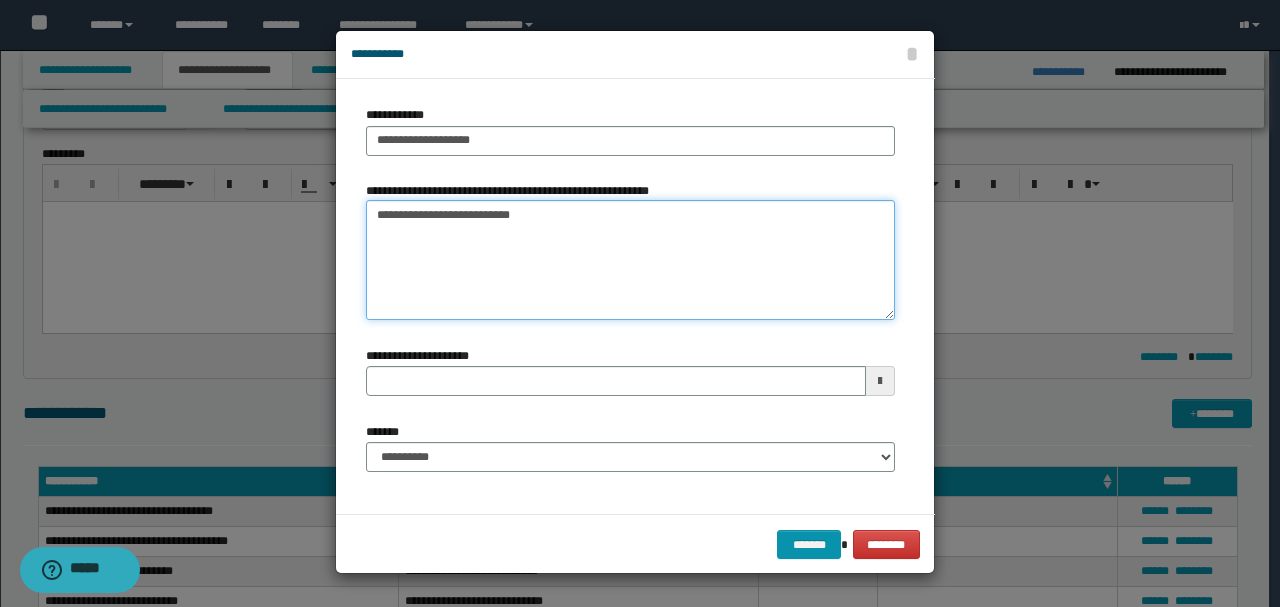 type 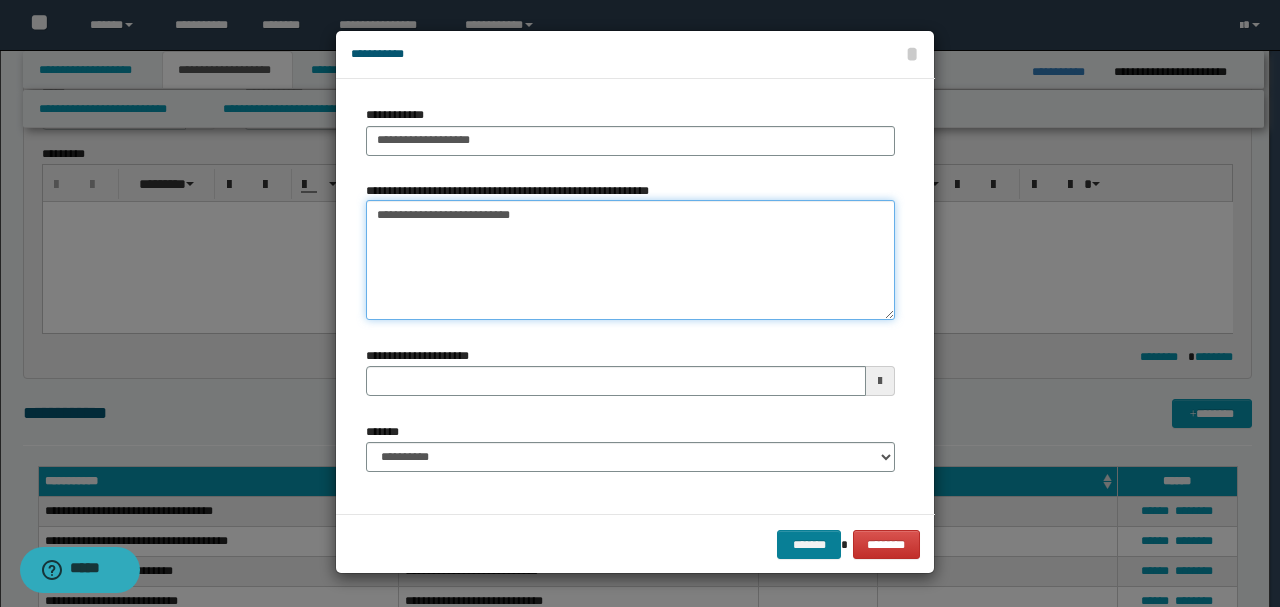 type on "**********" 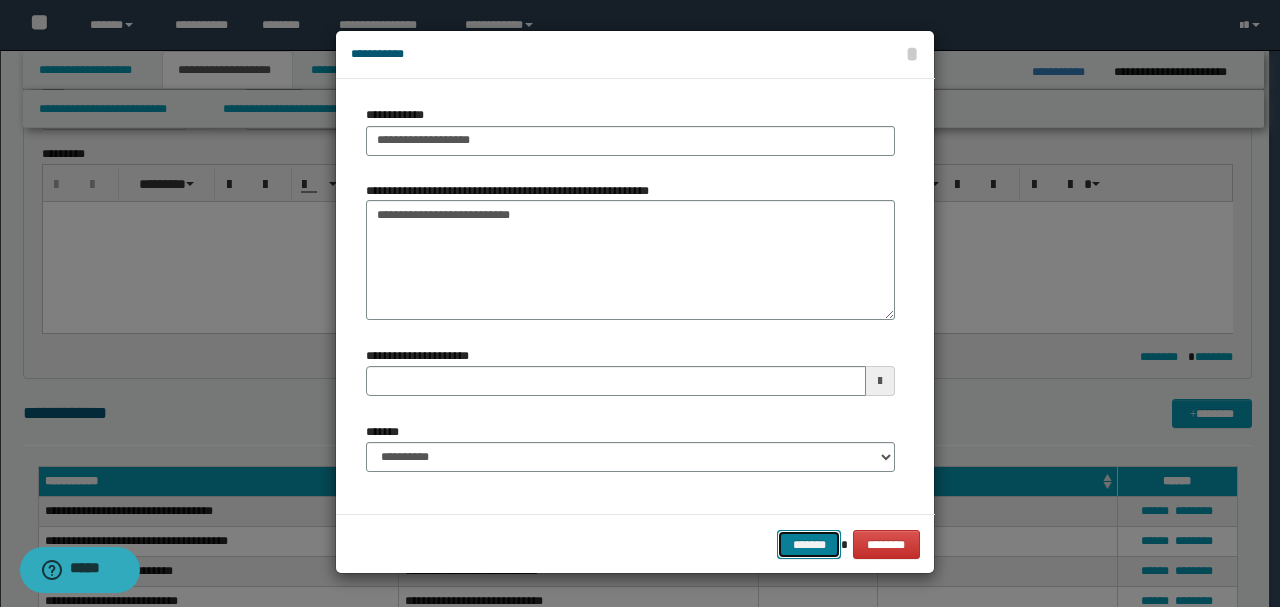click on "*******" at bounding box center (809, 544) 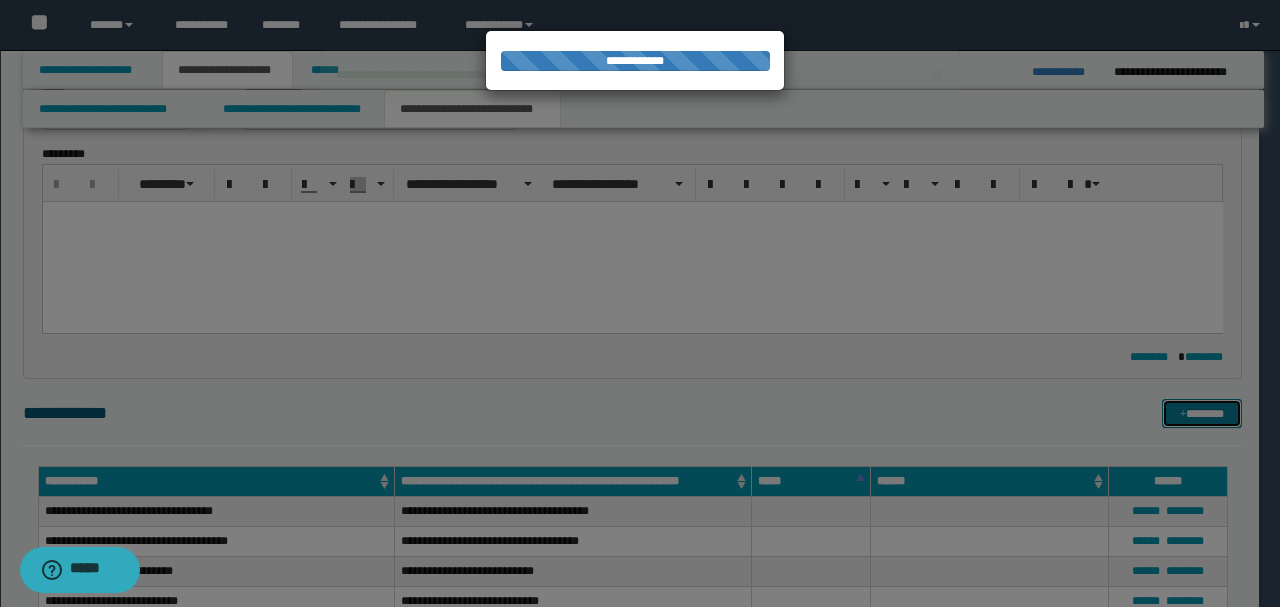 type 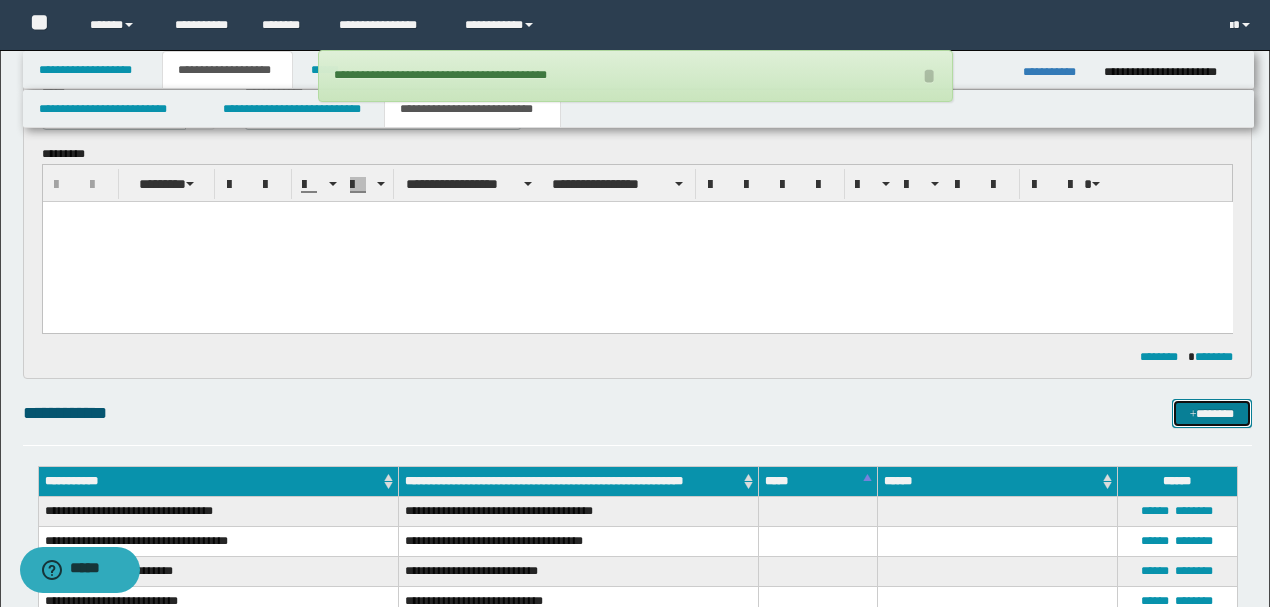 click on "*******" at bounding box center (1211, 413) 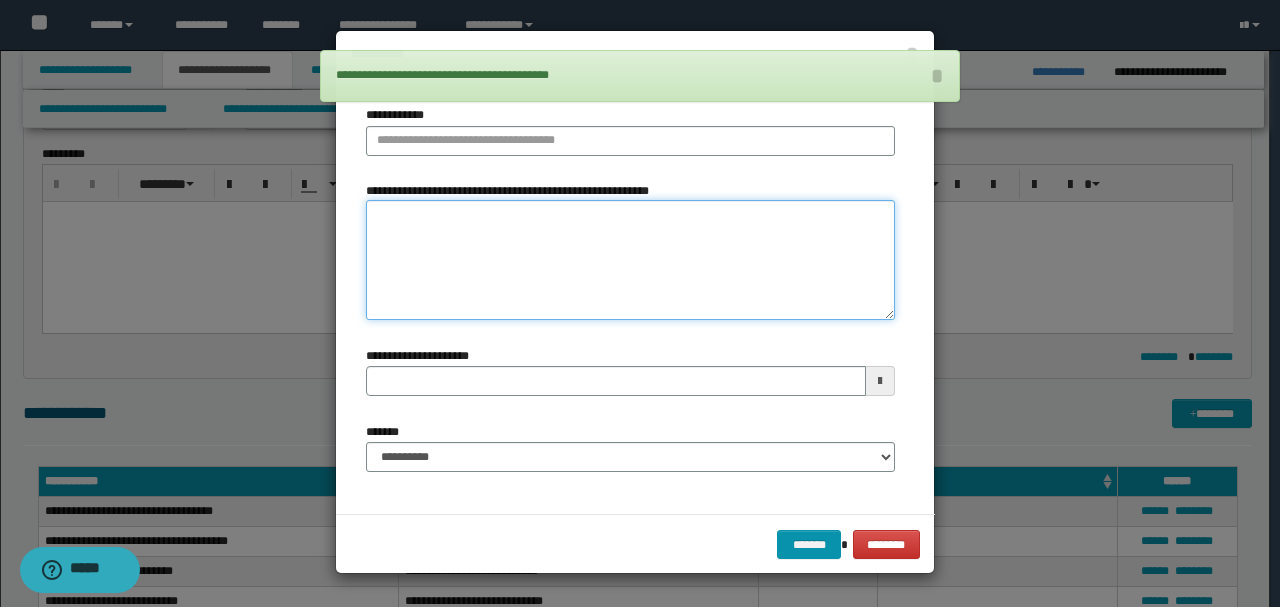 click on "**********" at bounding box center (630, 260) 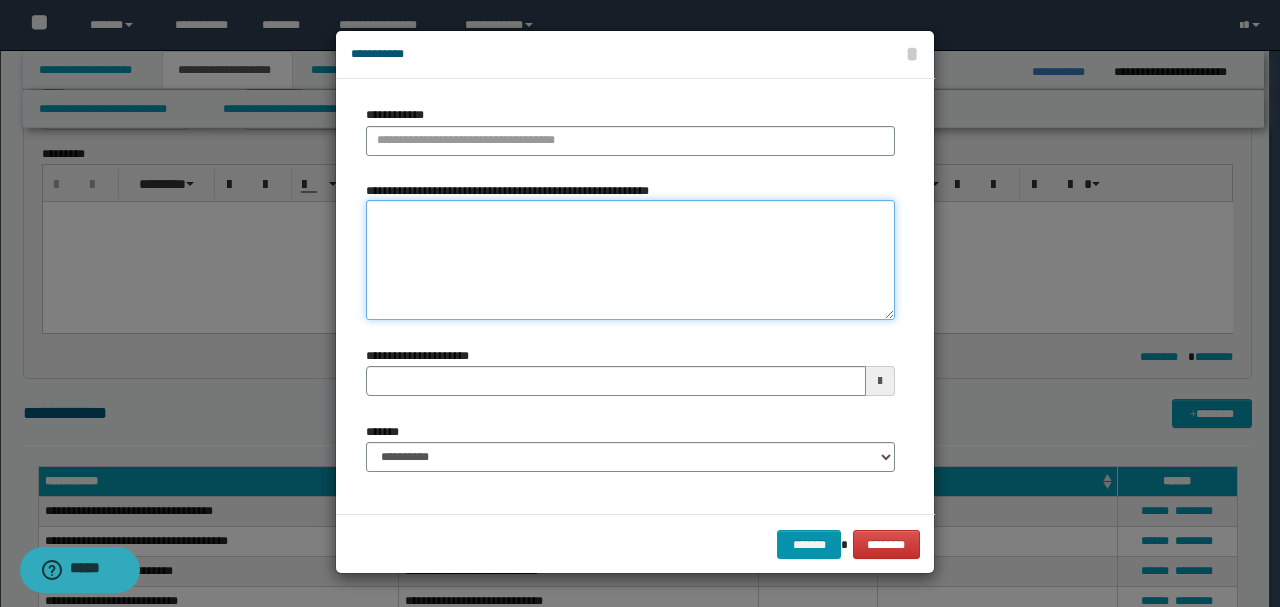 paste on "**********" 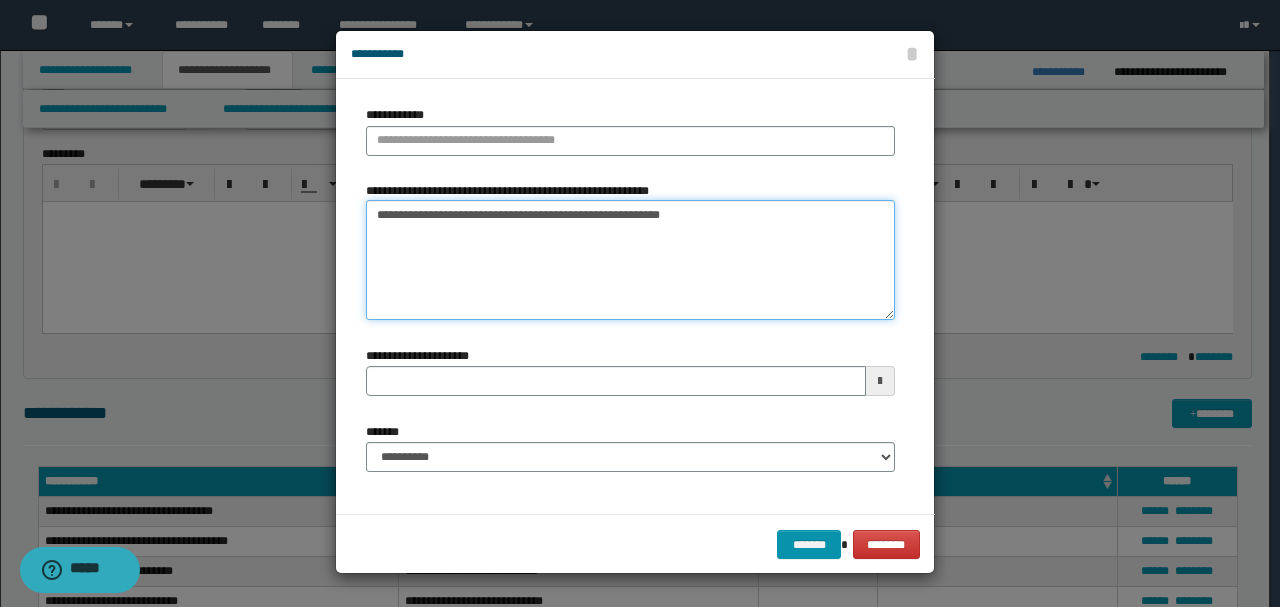 type 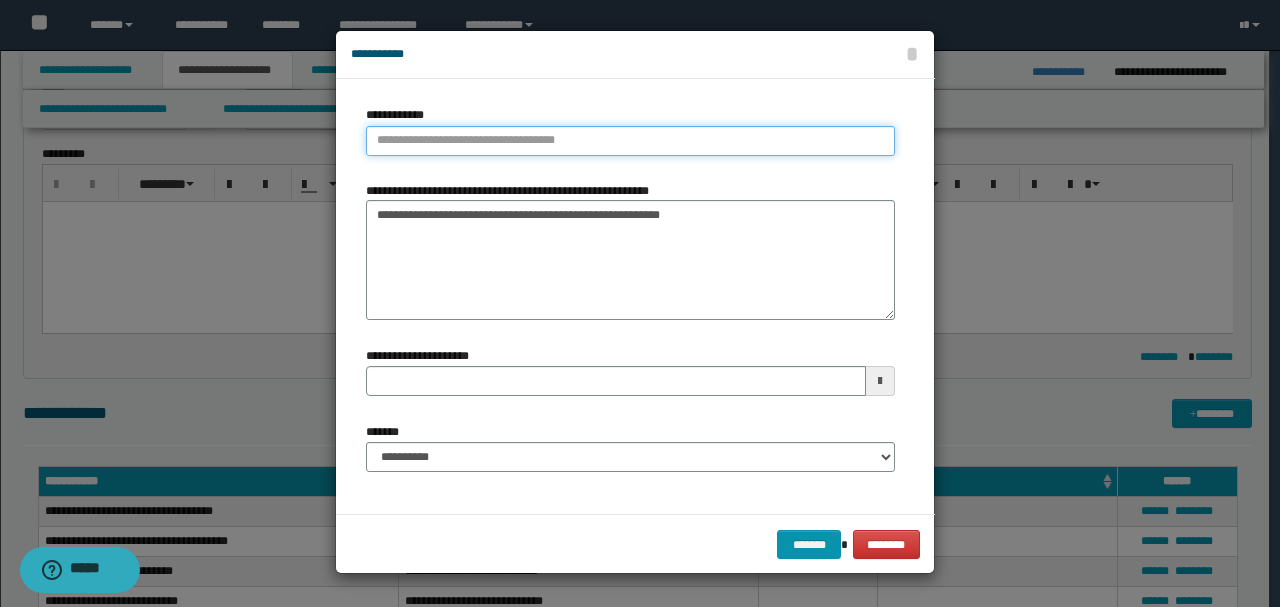 type on "**********" 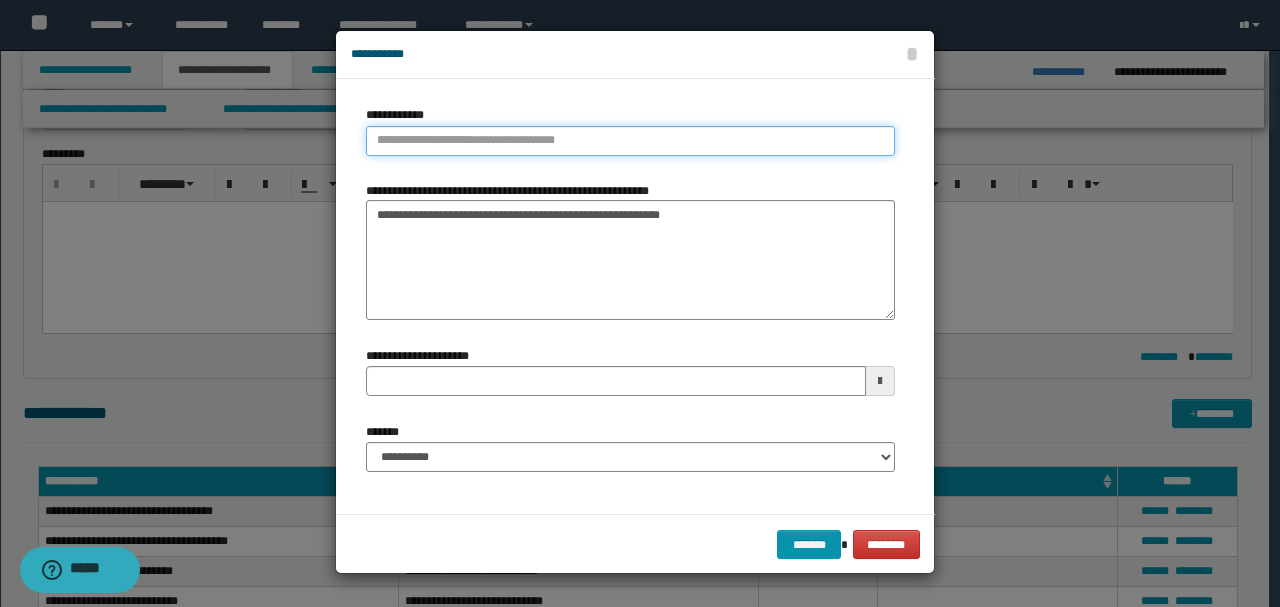 click on "**********" at bounding box center [630, 141] 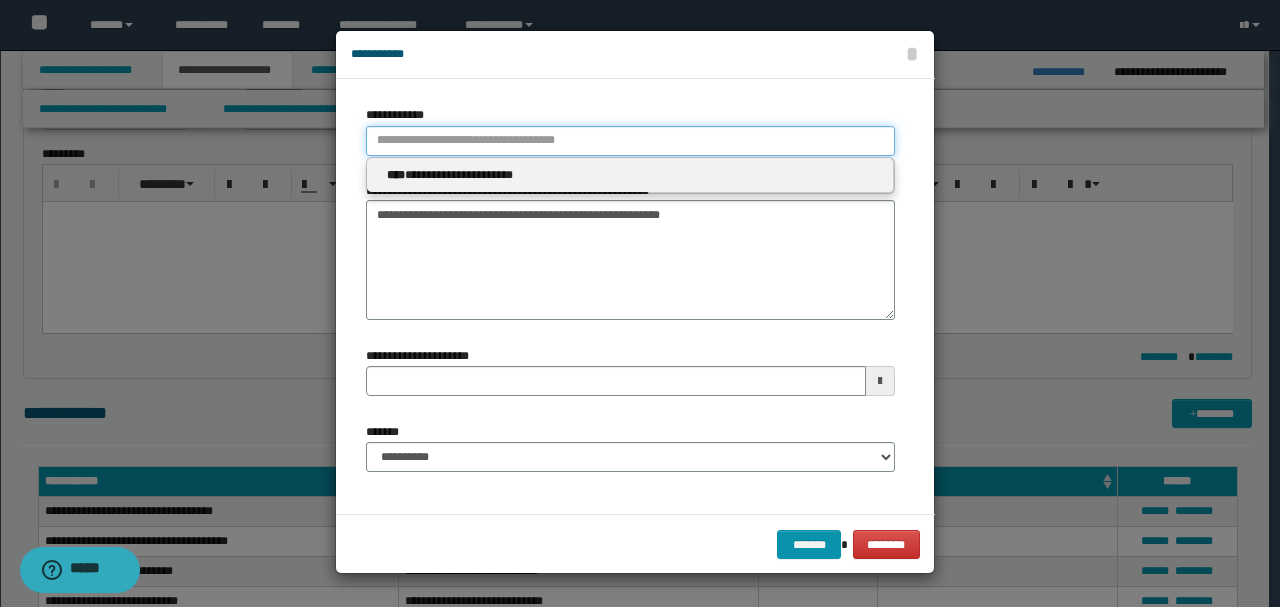 type 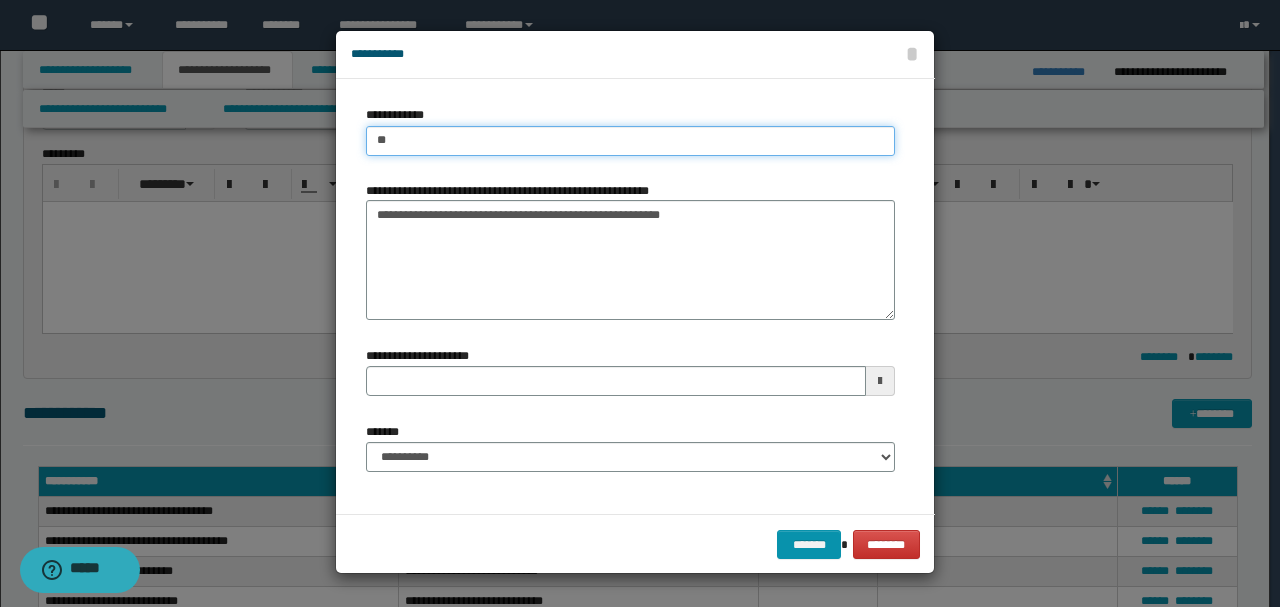 type on "***" 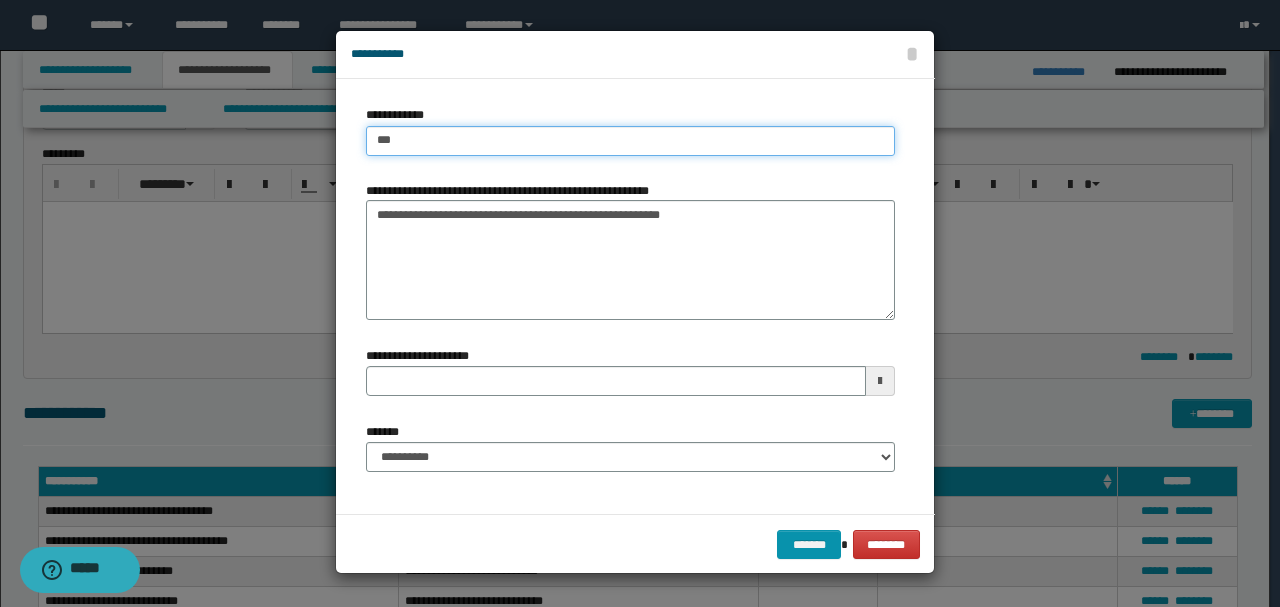 type on "***" 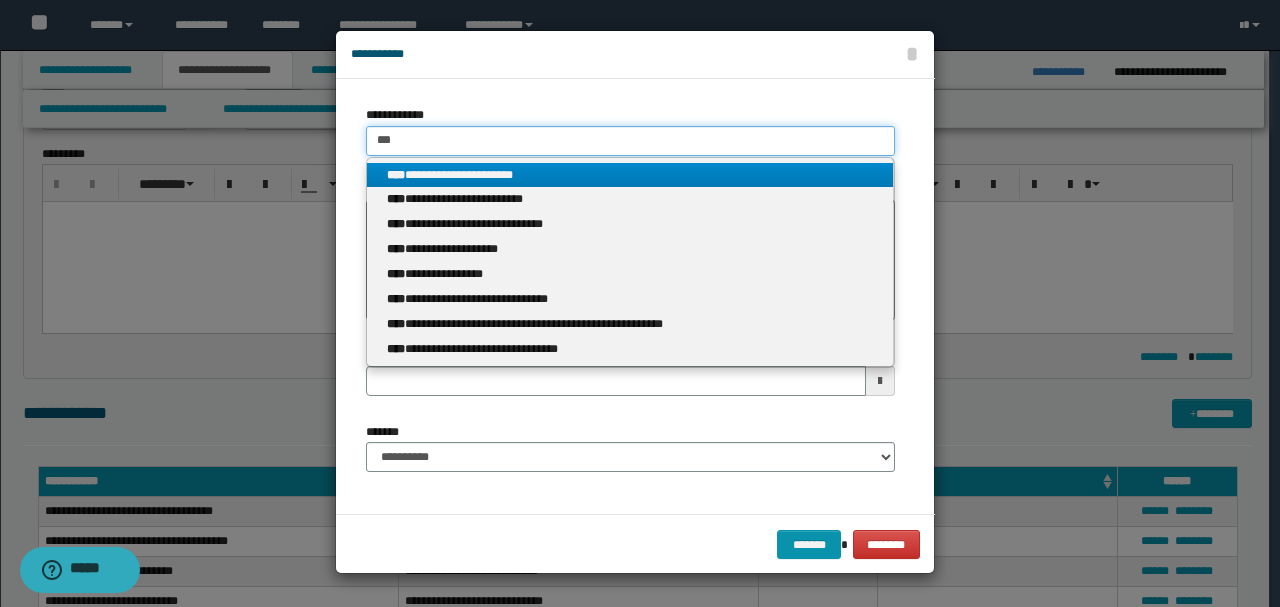 type on "***" 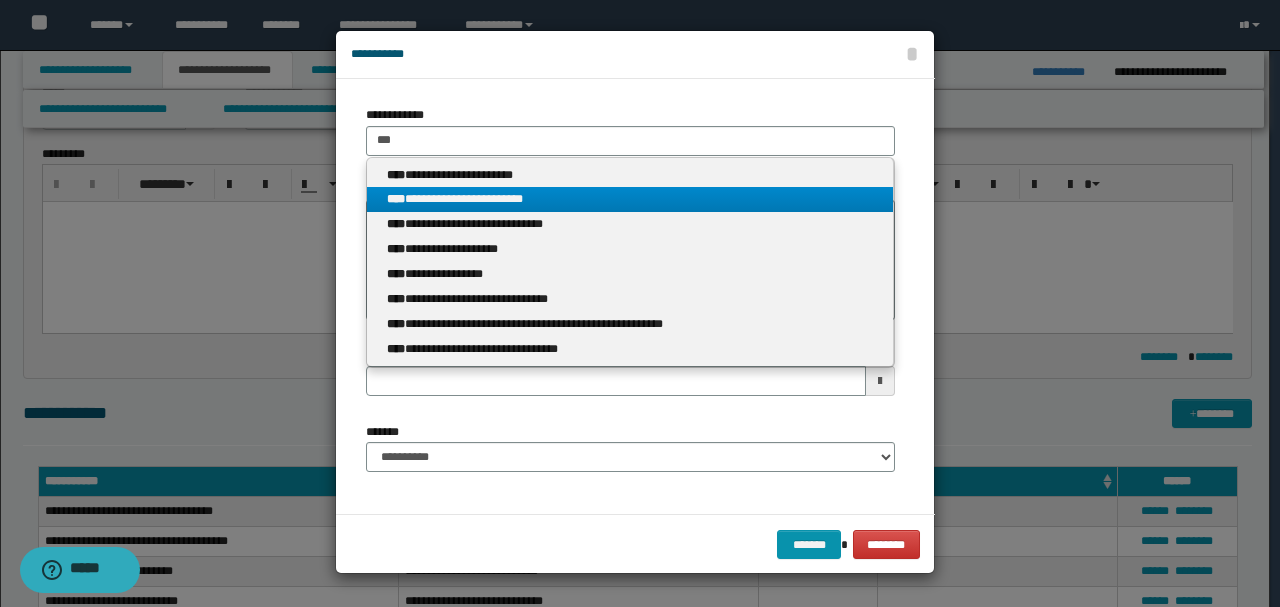 click on "**********" at bounding box center [630, 199] 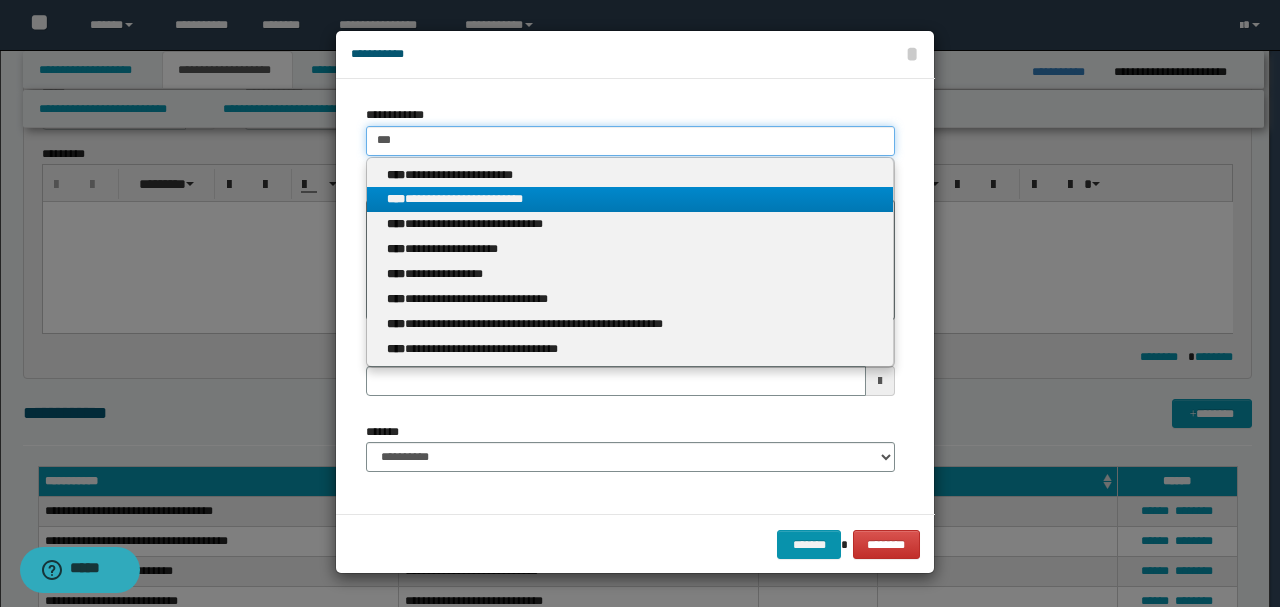 type 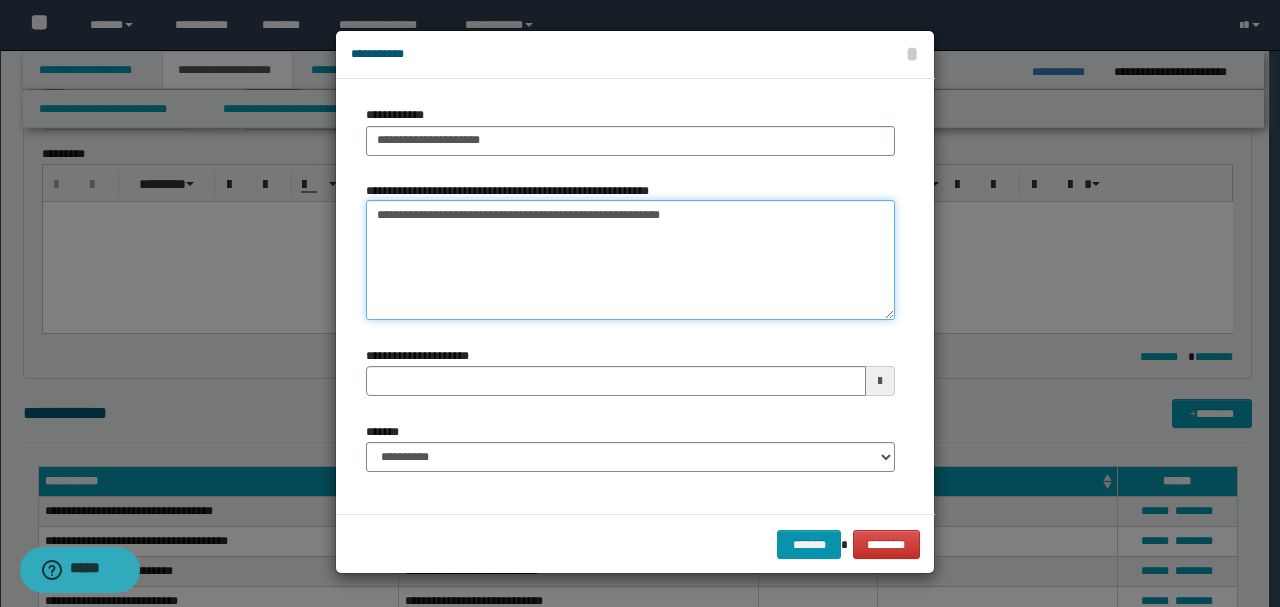 drag, startPoint x: 518, startPoint y: 215, endPoint x: 1174, endPoint y: 216, distance: 656.00073 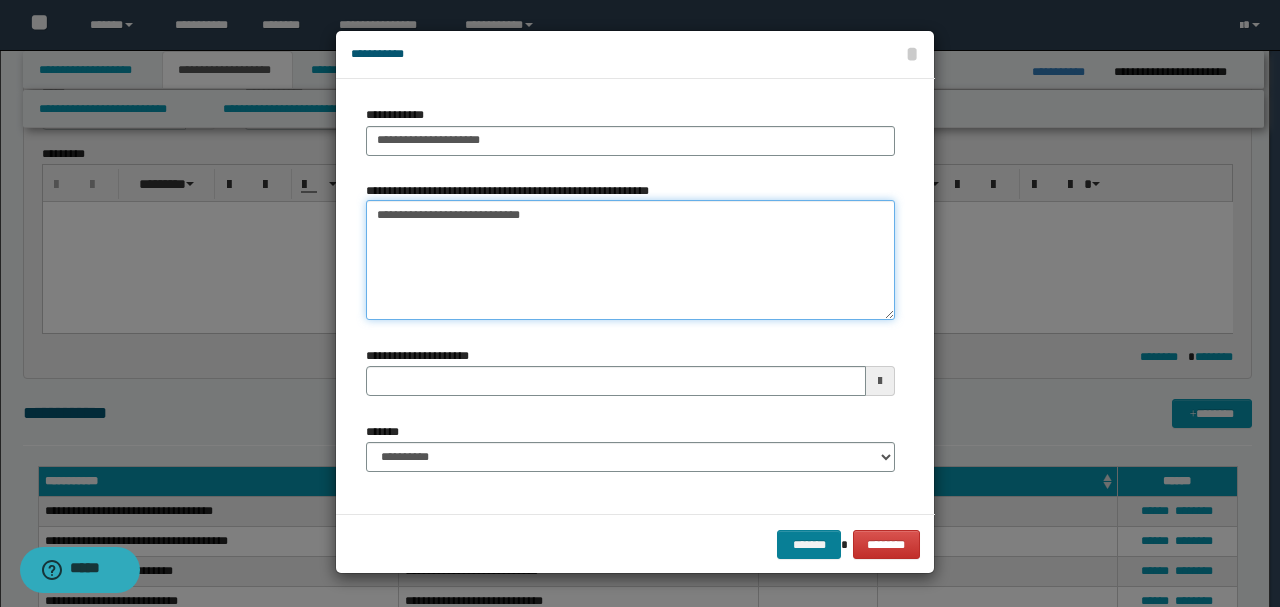 type on "**********" 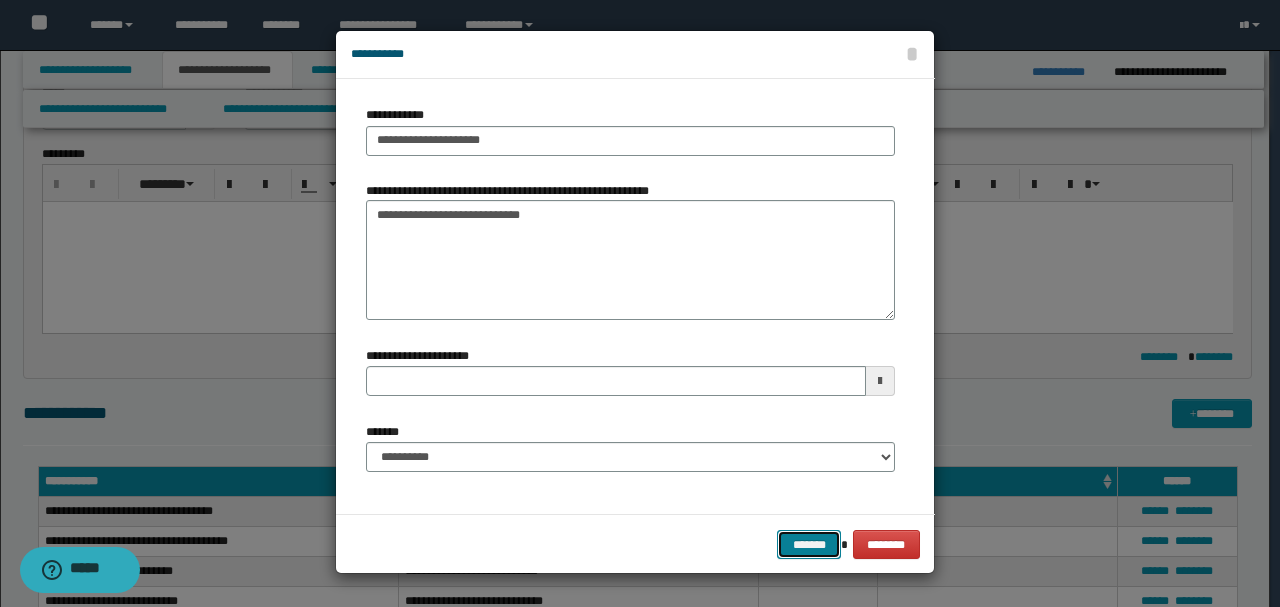 click on "*******" at bounding box center (809, 544) 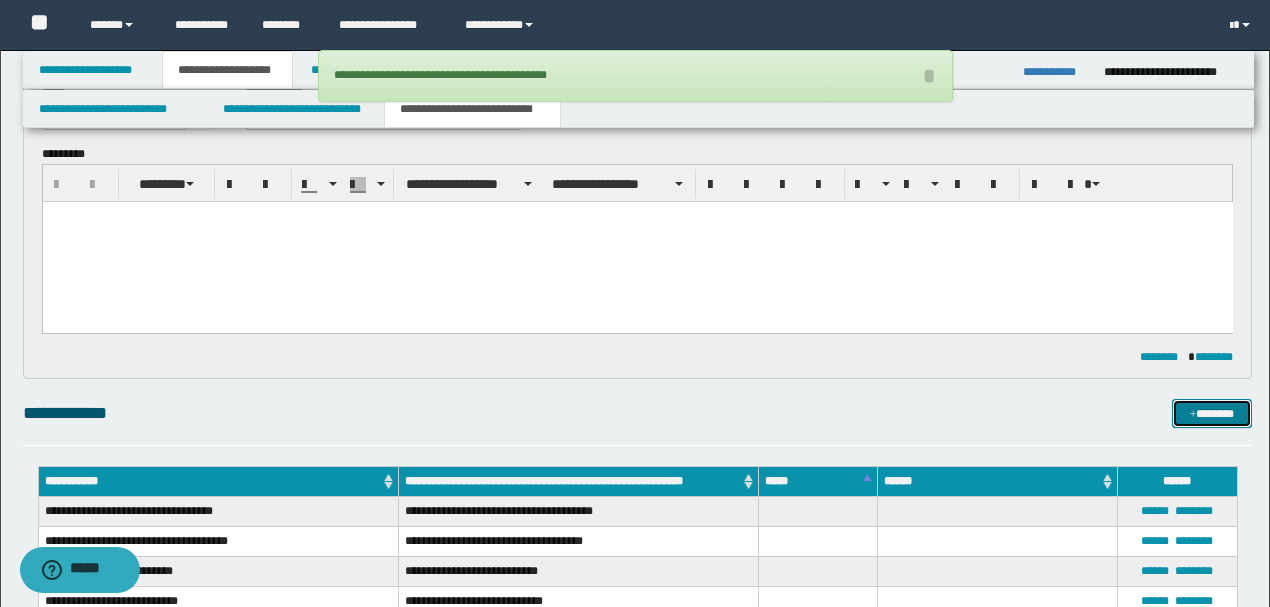 click at bounding box center (1193, 415) 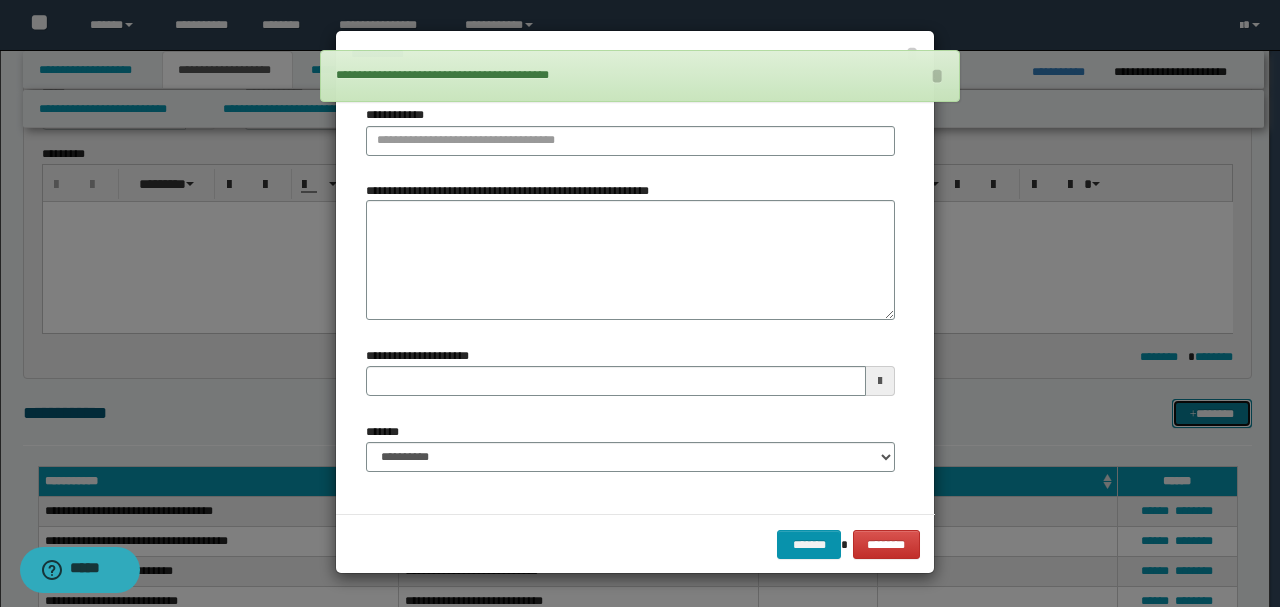 type 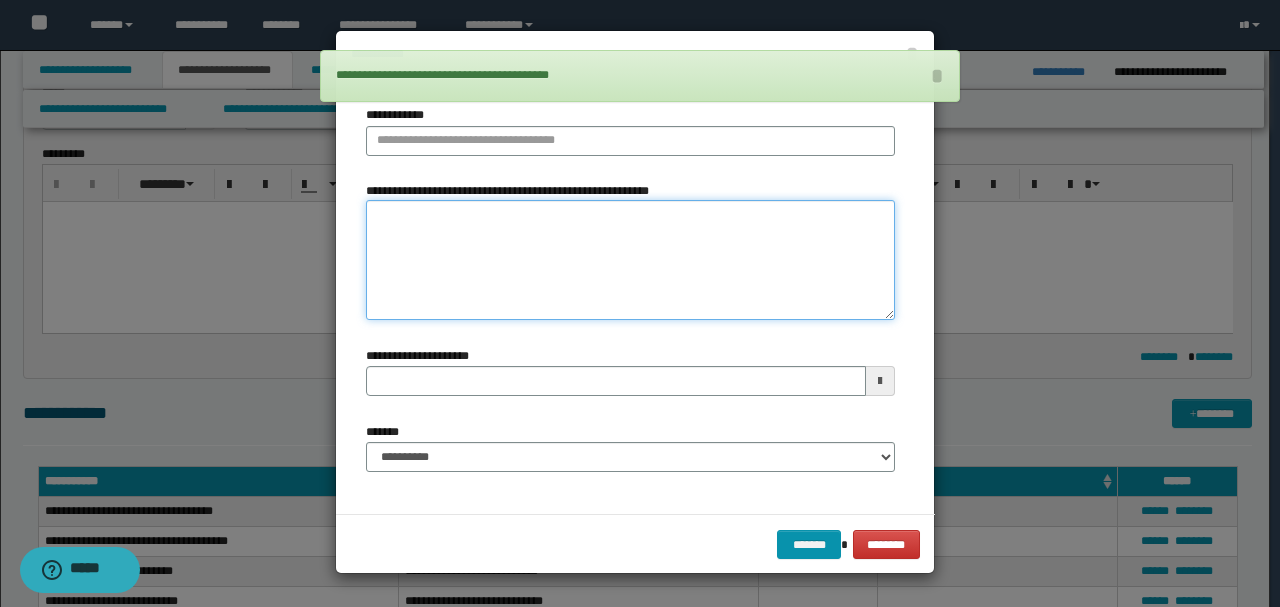 click on "**********" at bounding box center (630, 260) 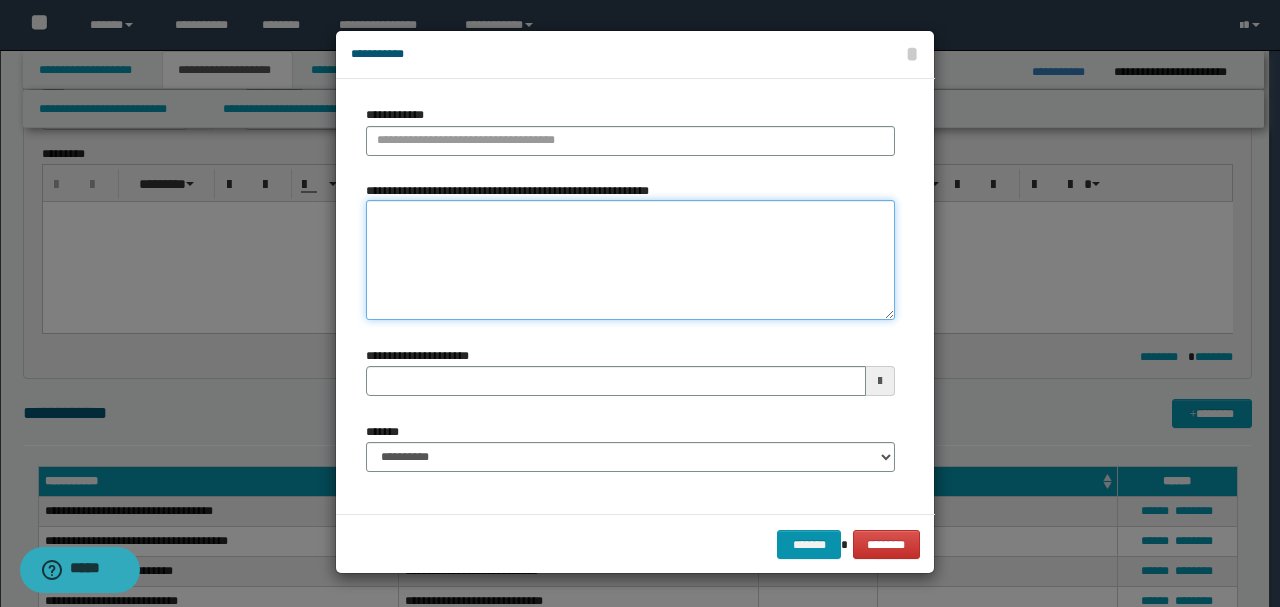 paste on "**********" 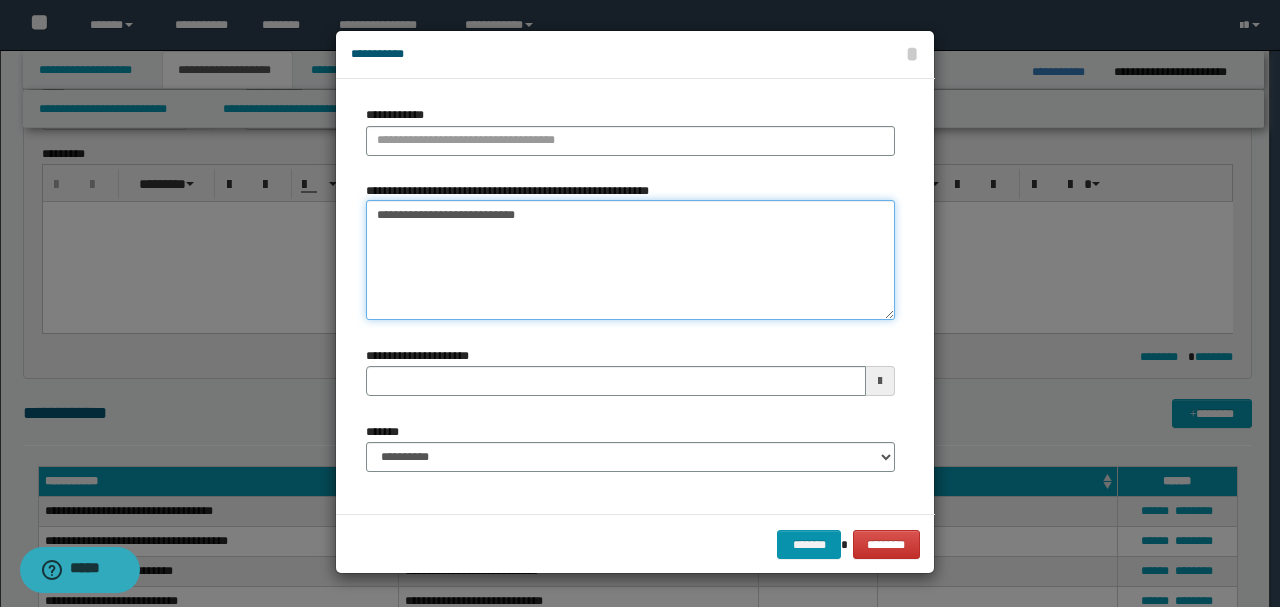drag, startPoint x: 389, startPoint y: 208, endPoint x: 340, endPoint y: 208, distance: 49 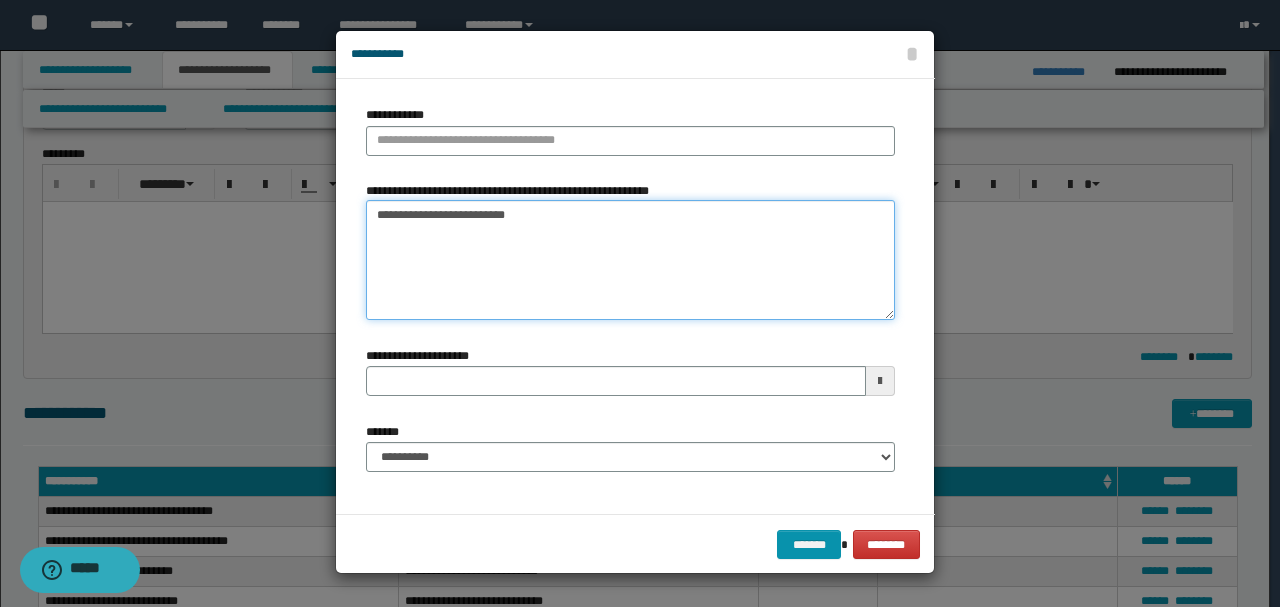 type on "**********" 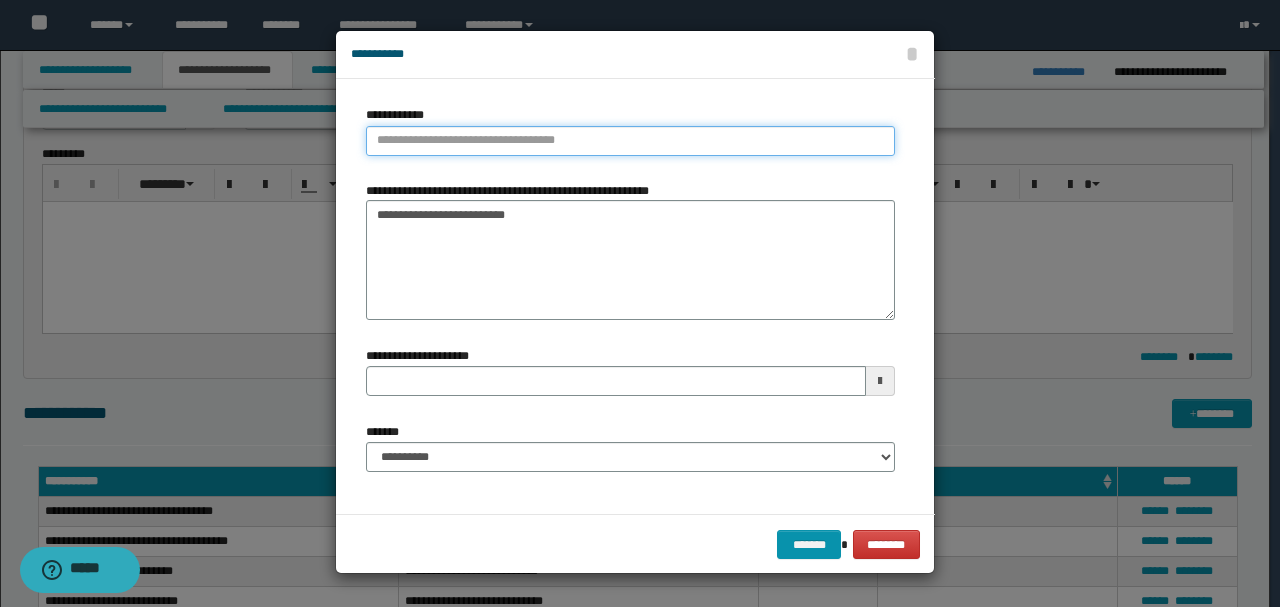 type on "**********" 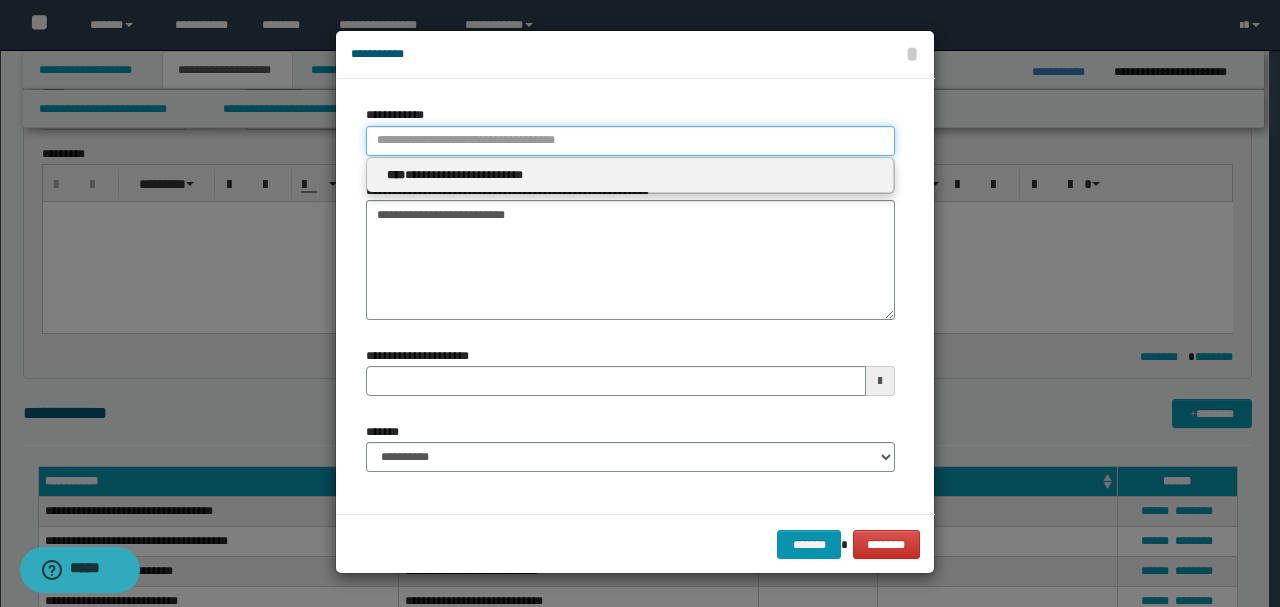 click on "**********" at bounding box center (630, 141) 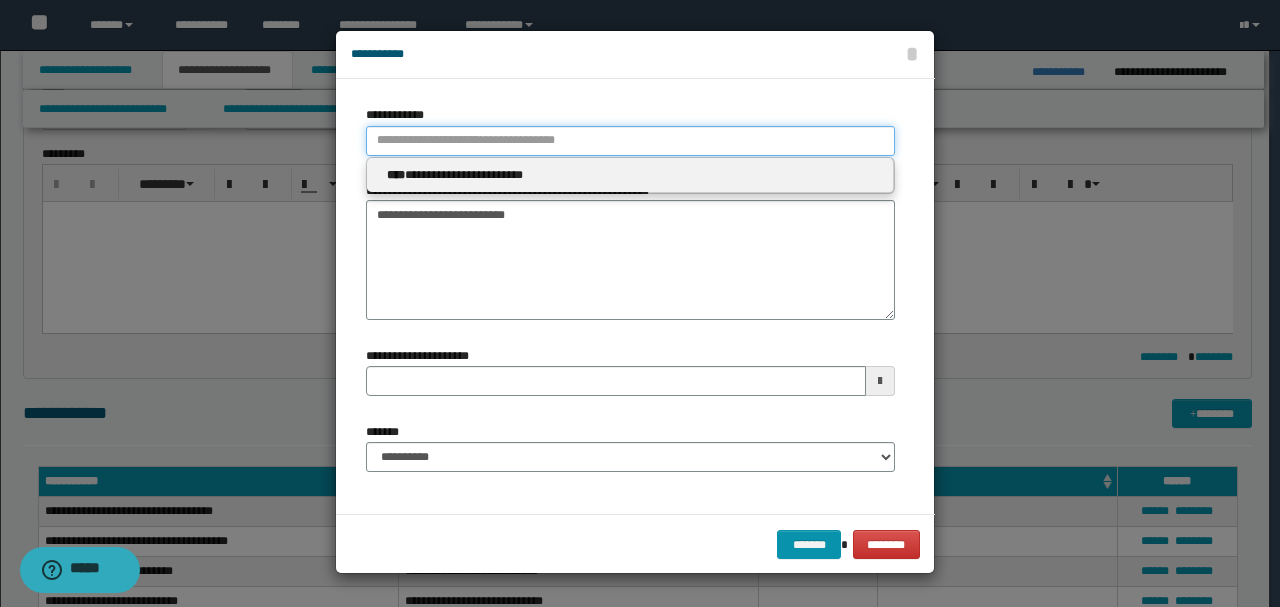 type 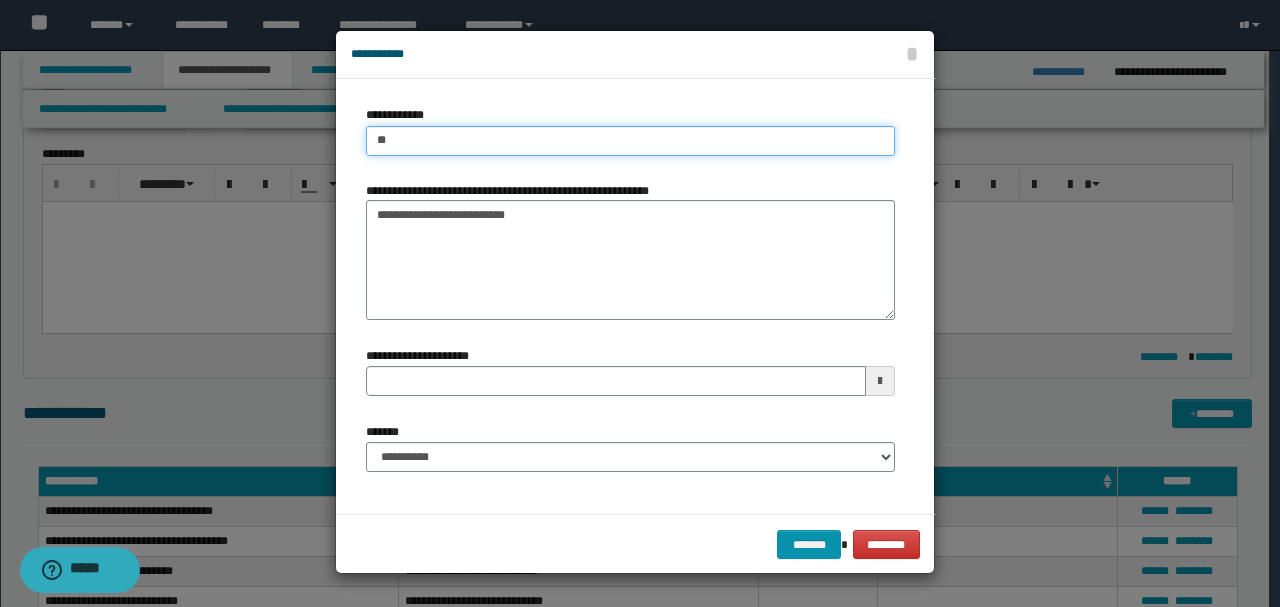 type on "***" 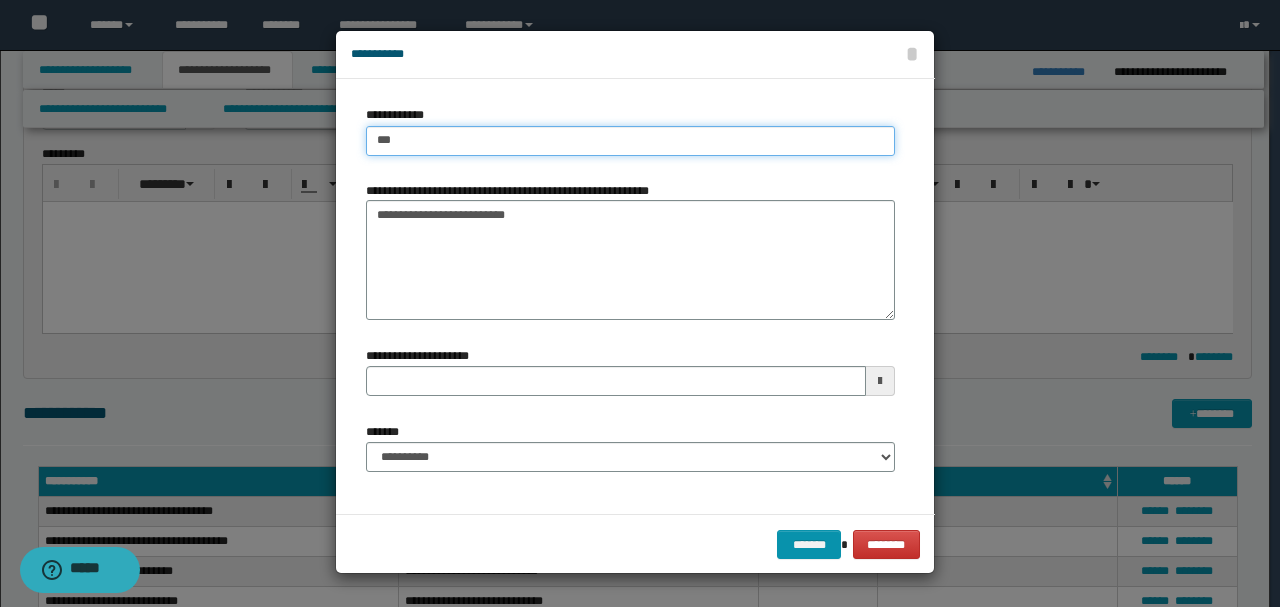 type on "***" 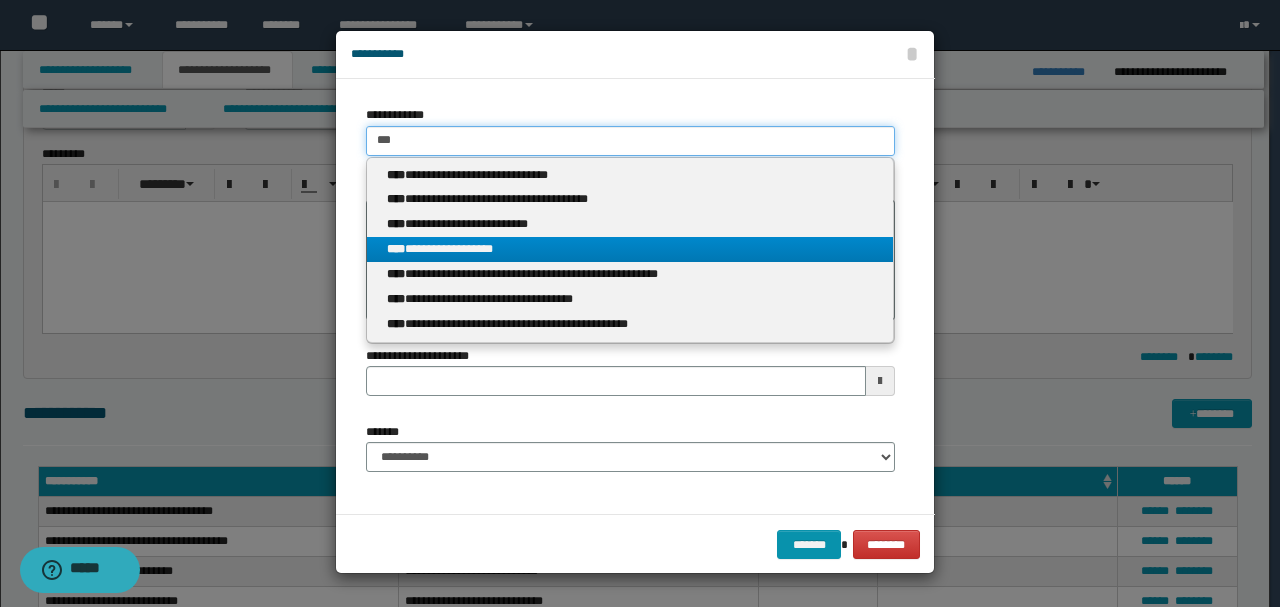 type on "***" 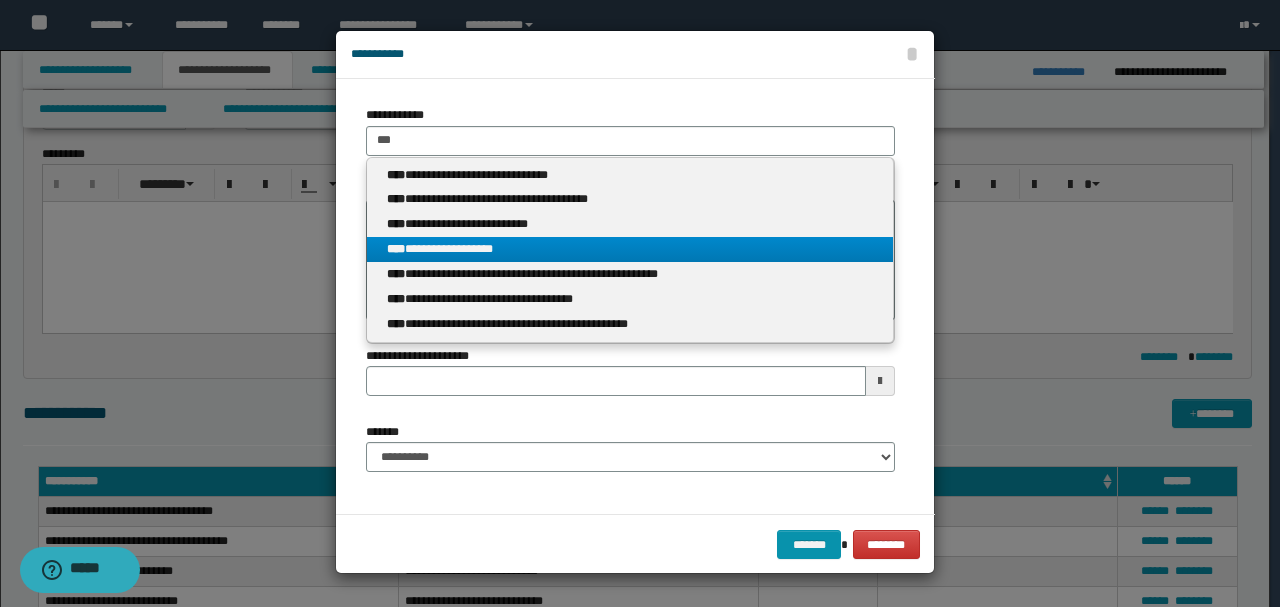 click on "****" at bounding box center [396, 249] 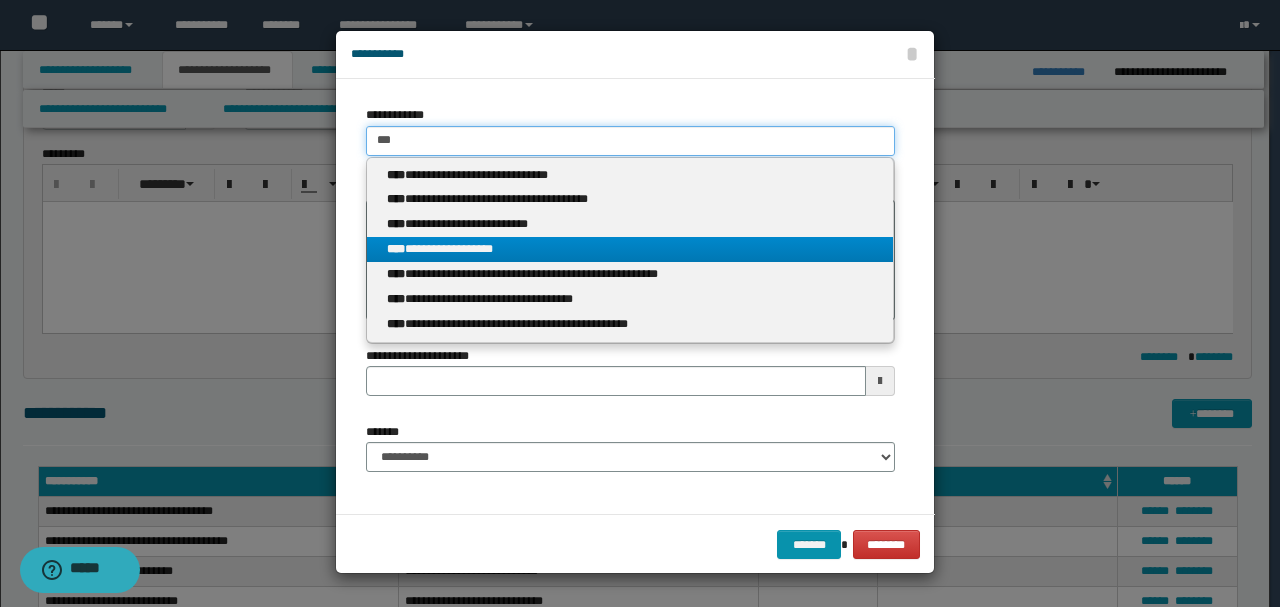 type 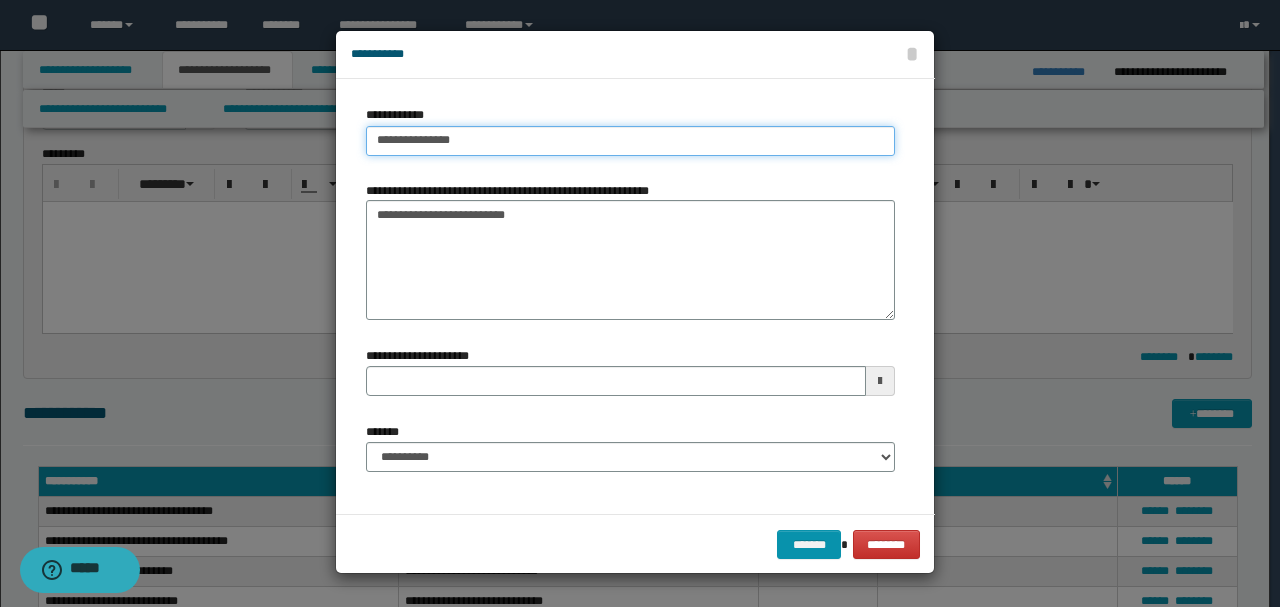 type 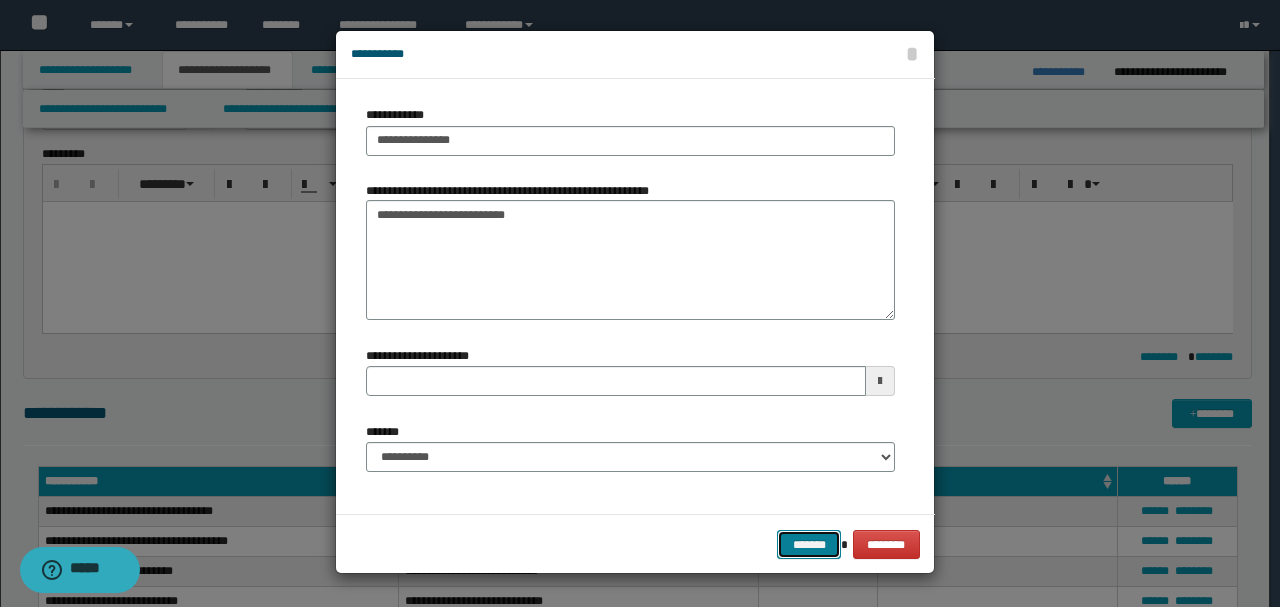 click on "*******" at bounding box center [809, 544] 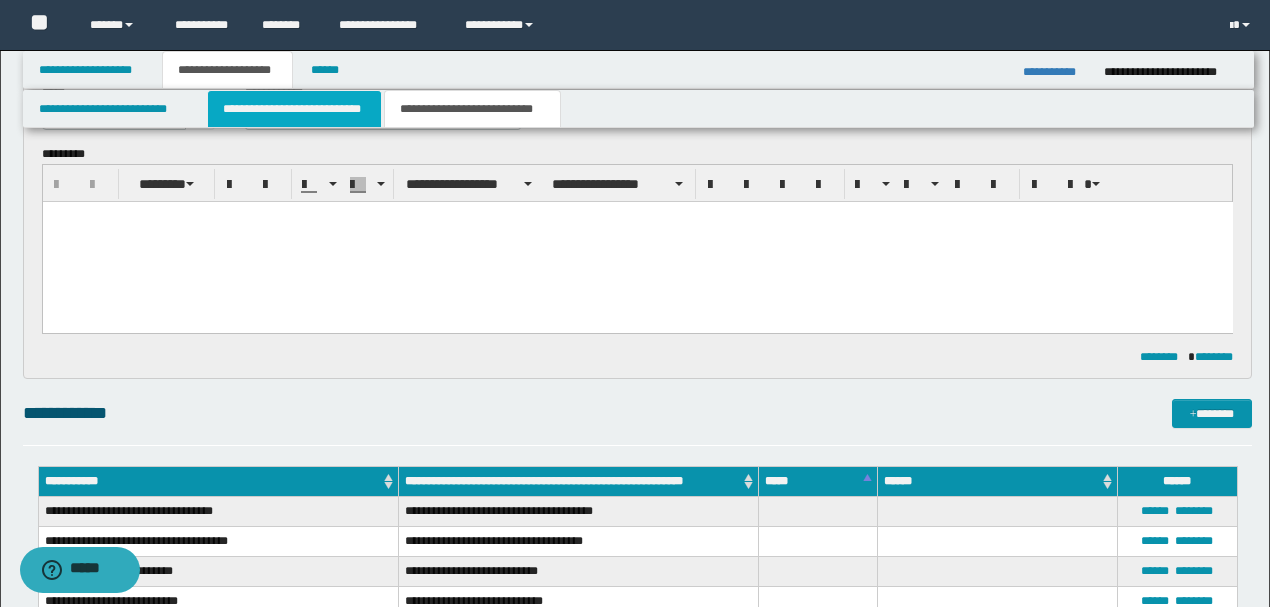 click on "**********" at bounding box center [294, 109] 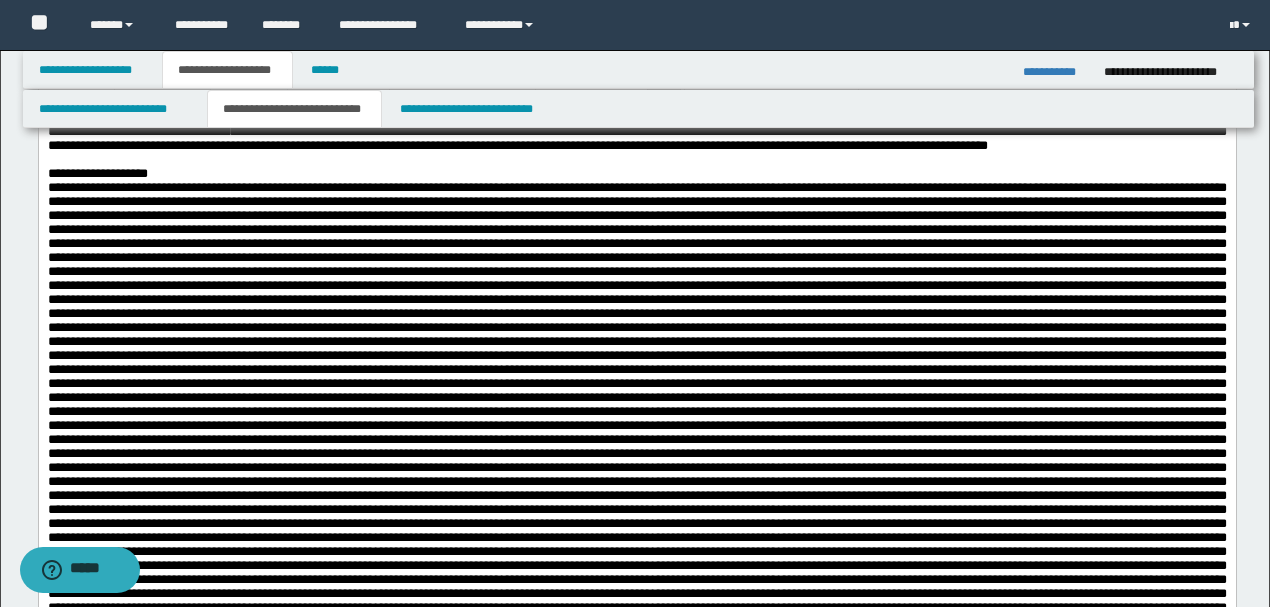 scroll, scrollTop: 133, scrollLeft: 0, axis: vertical 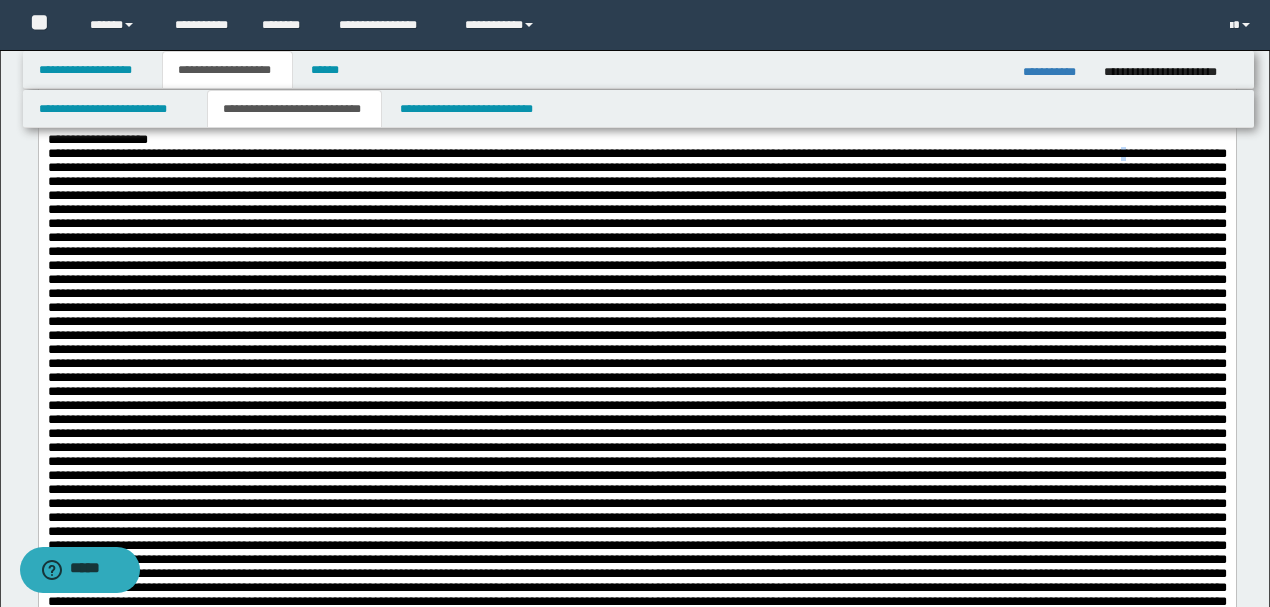 drag, startPoint x: 163, startPoint y: 199, endPoint x: 152, endPoint y: 201, distance: 11.18034 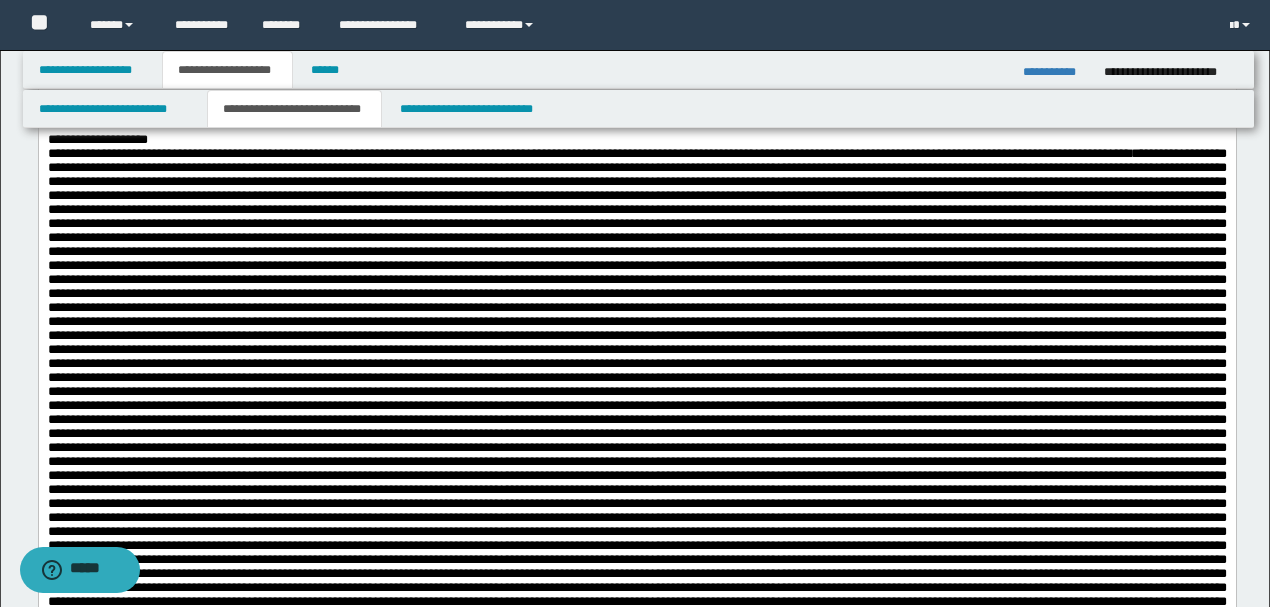 click on "**********" at bounding box center [636, 474] 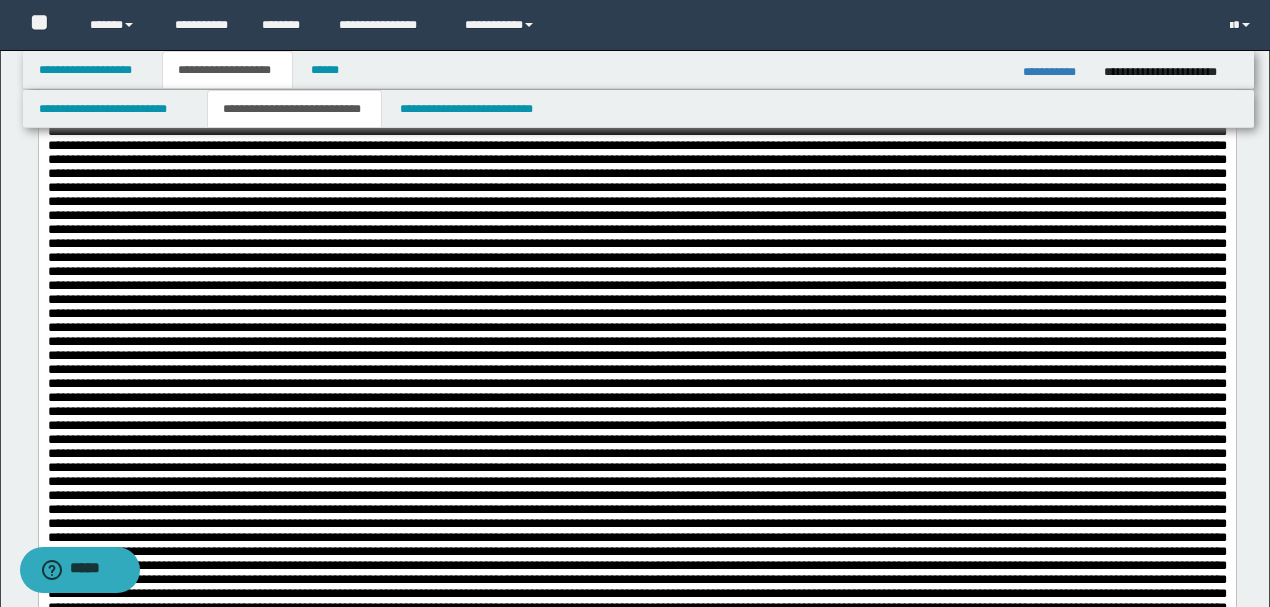 scroll, scrollTop: 200, scrollLeft: 0, axis: vertical 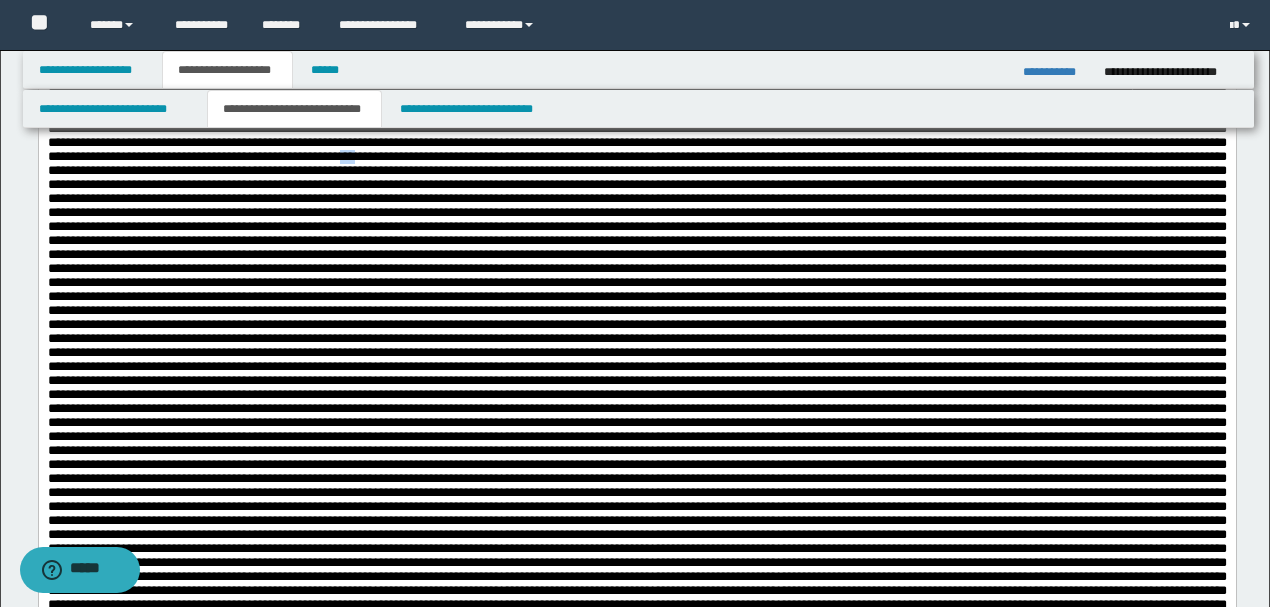 drag, startPoint x: 396, startPoint y: 220, endPoint x: 410, endPoint y: 221, distance: 14.035668 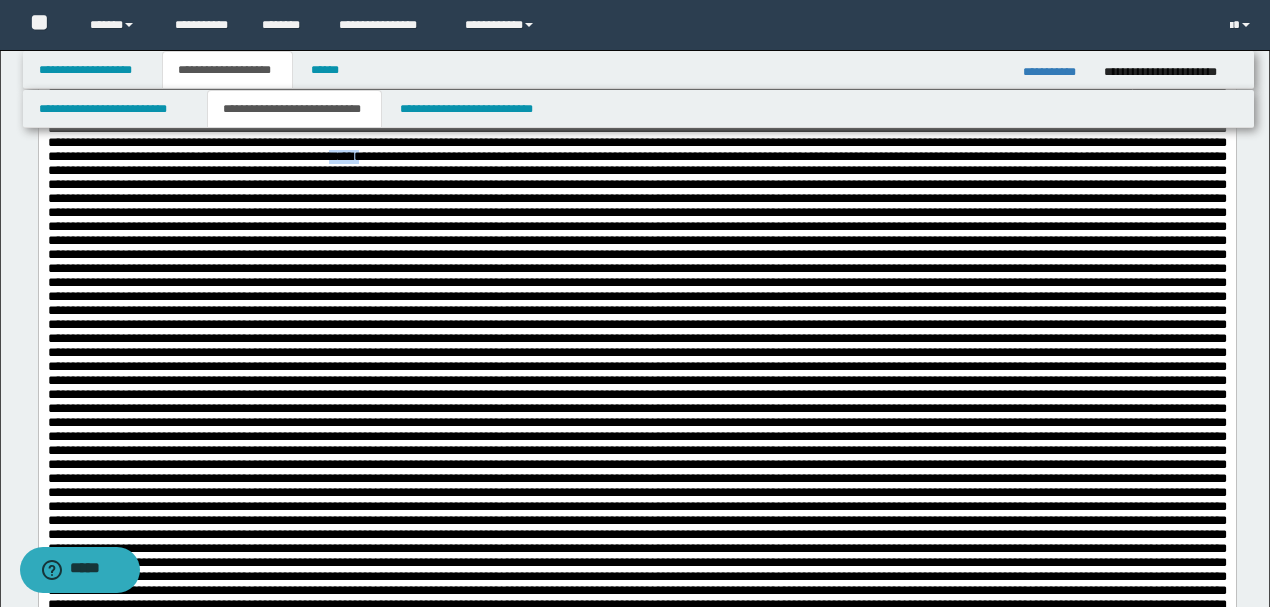 drag, startPoint x: 420, startPoint y: 214, endPoint x: 376, endPoint y: 212, distance: 44.04543 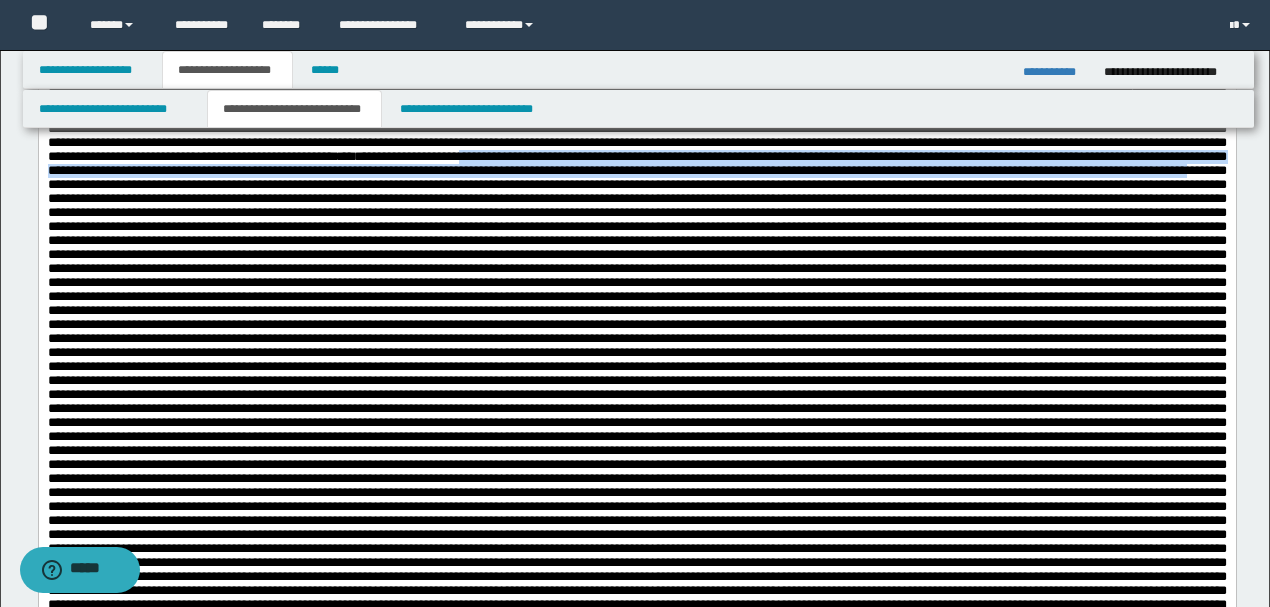 drag, startPoint x: 539, startPoint y: 212, endPoint x: 423, endPoint y: 244, distance: 120.33287 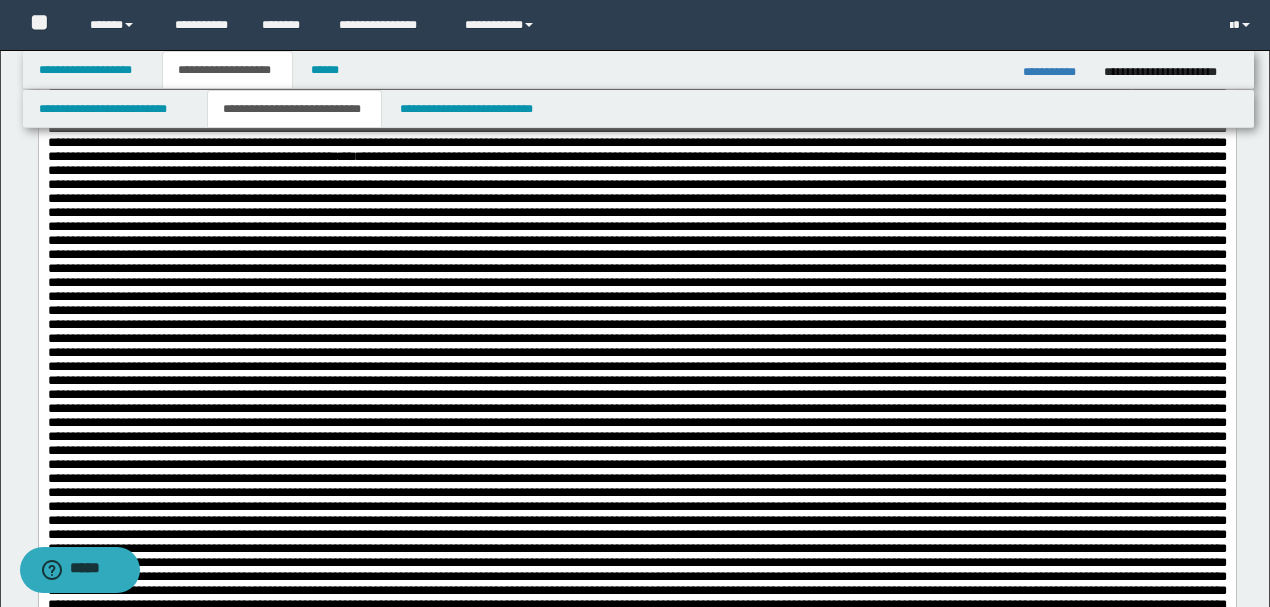 click on "**********" at bounding box center [636, 393] 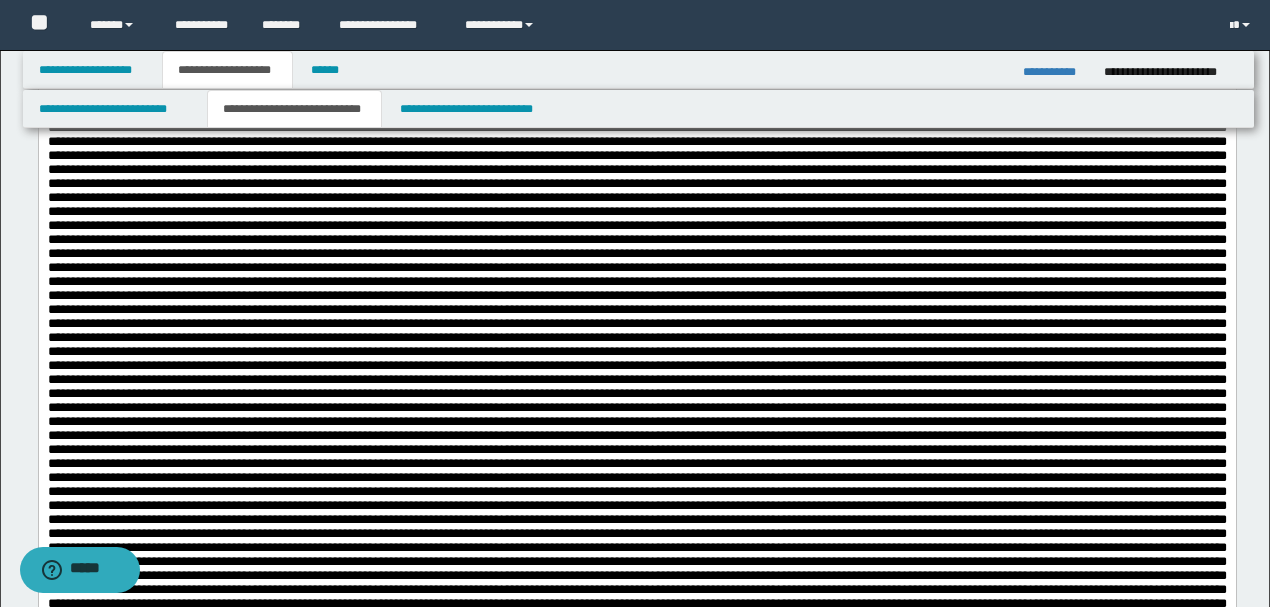 scroll, scrollTop: 266, scrollLeft: 0, axis: vertical 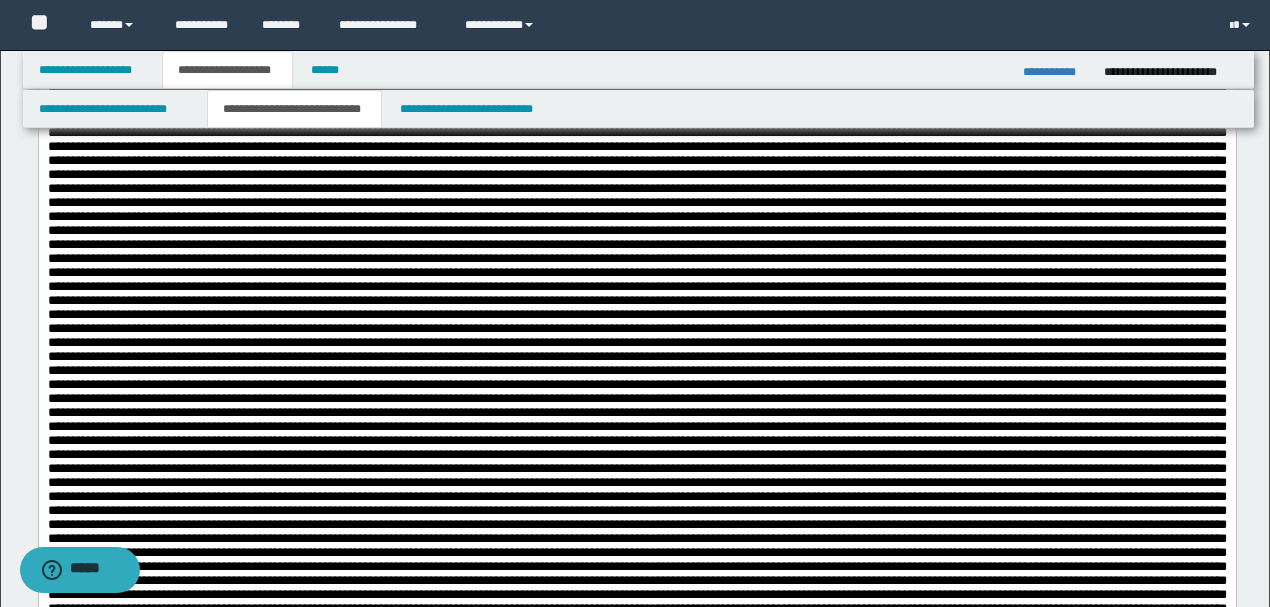 click on "**********" at bounding box center [636, 328] 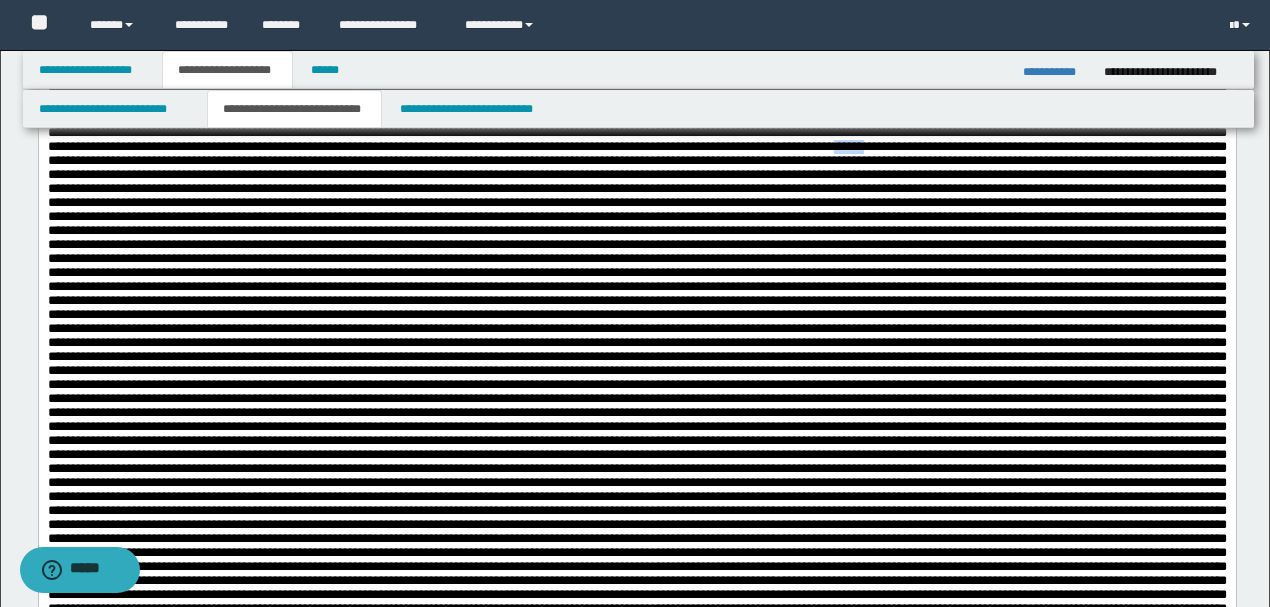 drag, startPoint x: 882, startPoint y: 234, endPoint x: 916, endPoint y: 233, distance: 34.0147 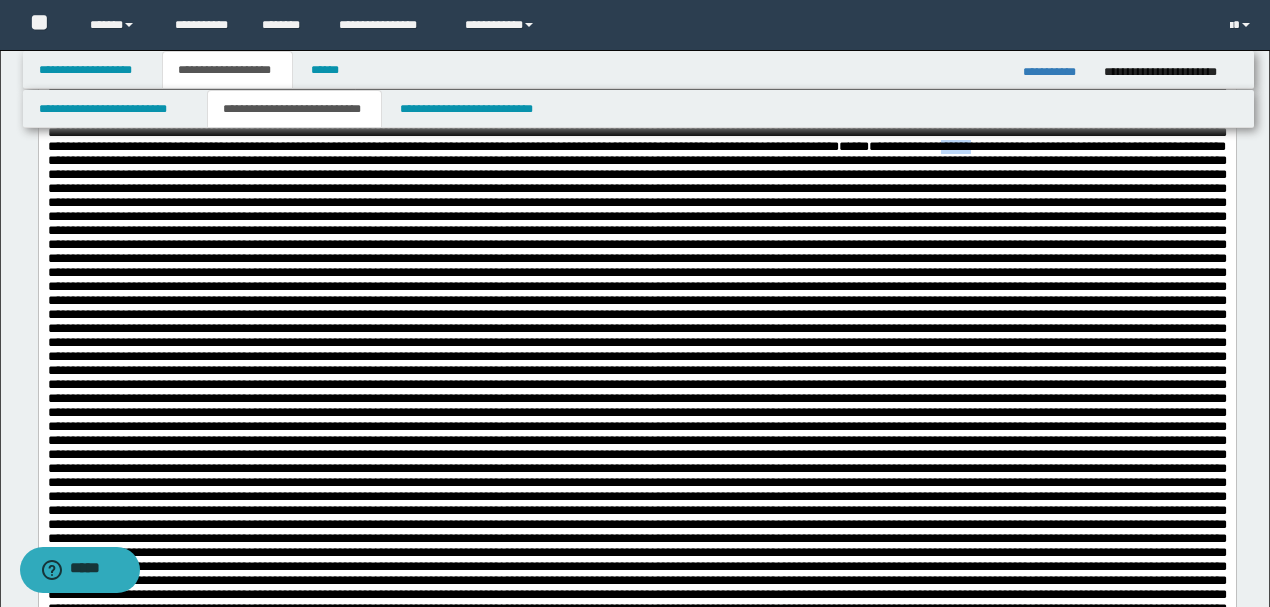 drag, startPoint x: 999, startPoint y: 233, endPoint x: 1033, endPoint y: 233, distance: 34 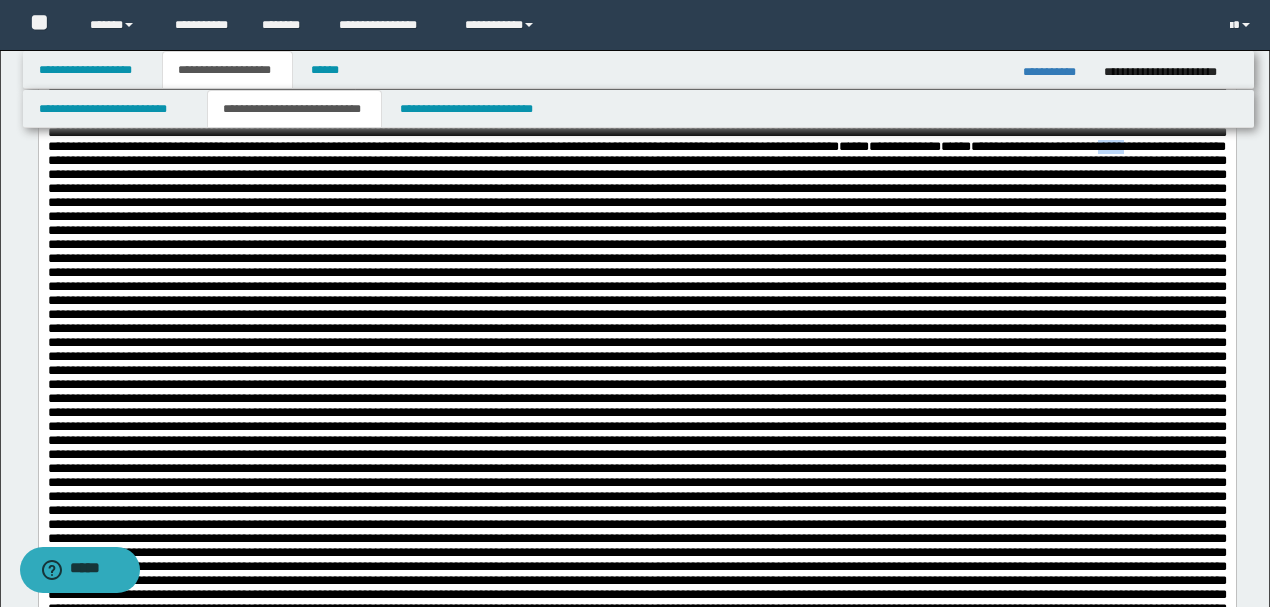 drag, startPoint x: 1168, startPoint y: 233, endPoint x: 1200, endPoint y: 235, distance: 32.06244 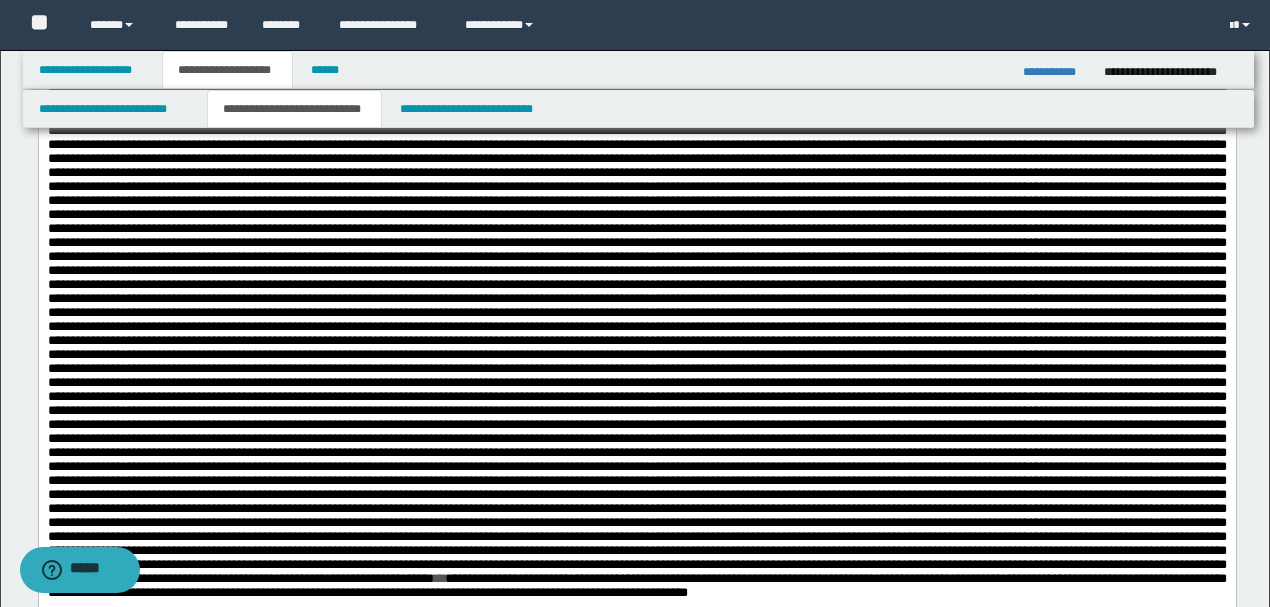 scroll, scrollTop: 333, scrollLeft: 0, axis: vertical 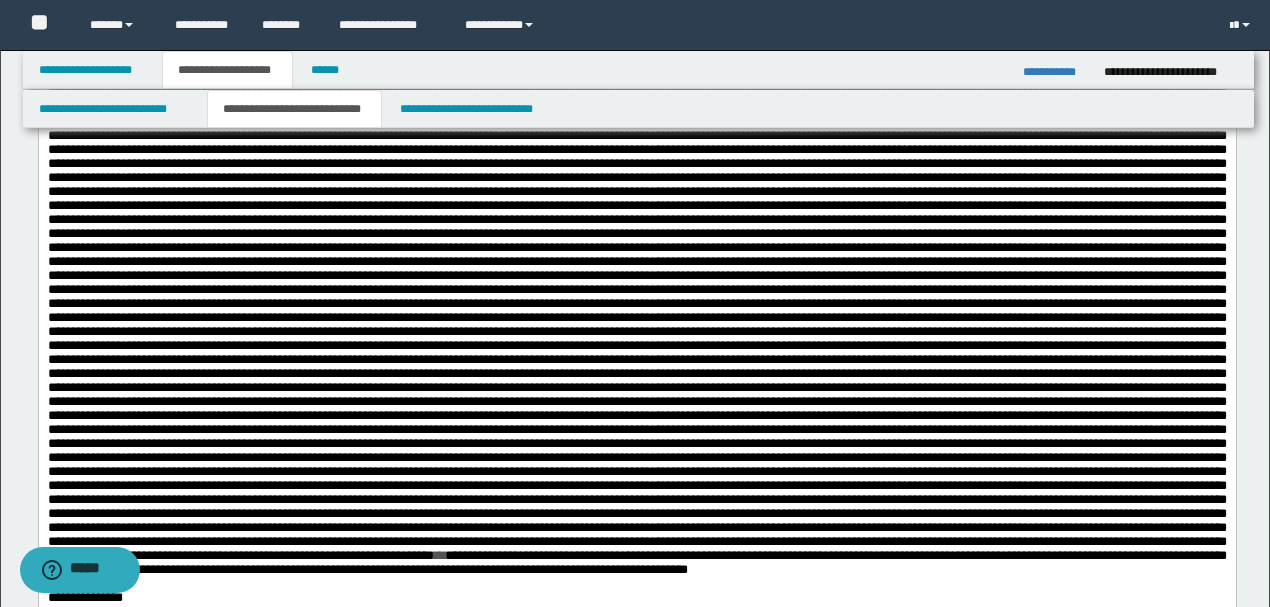 drag, startPoint x: 46, startPoint y: 176, endPoint x: 1087, endPoint y: 272, distance: 1045.4171 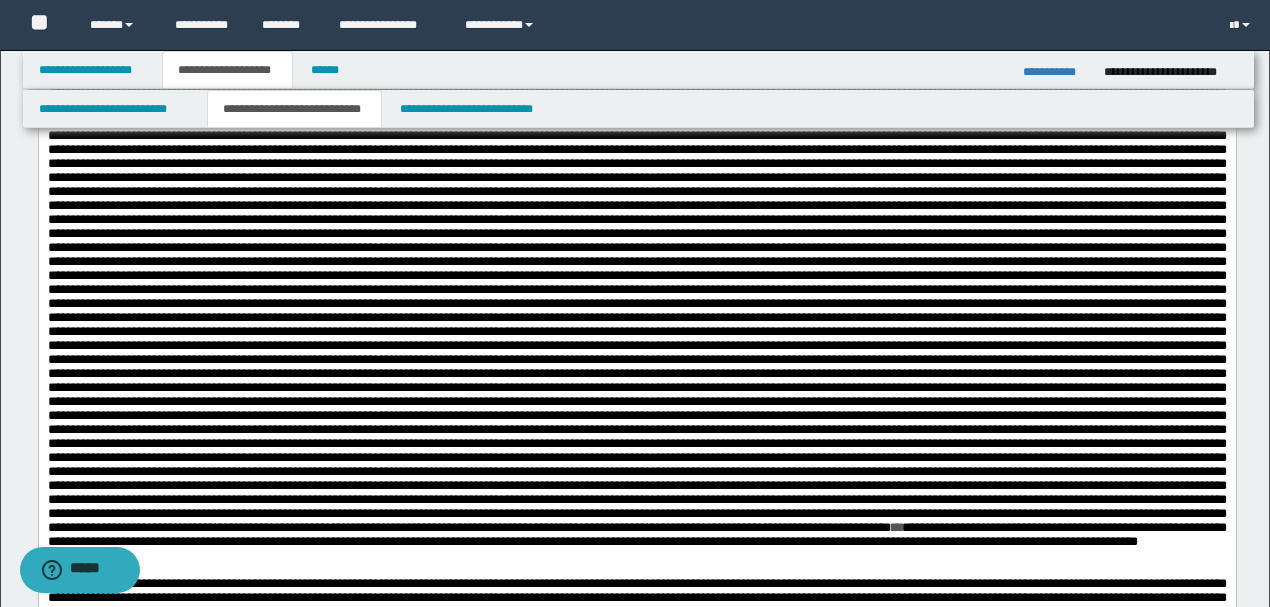 click on "**********" at bounding box center [636, 247] 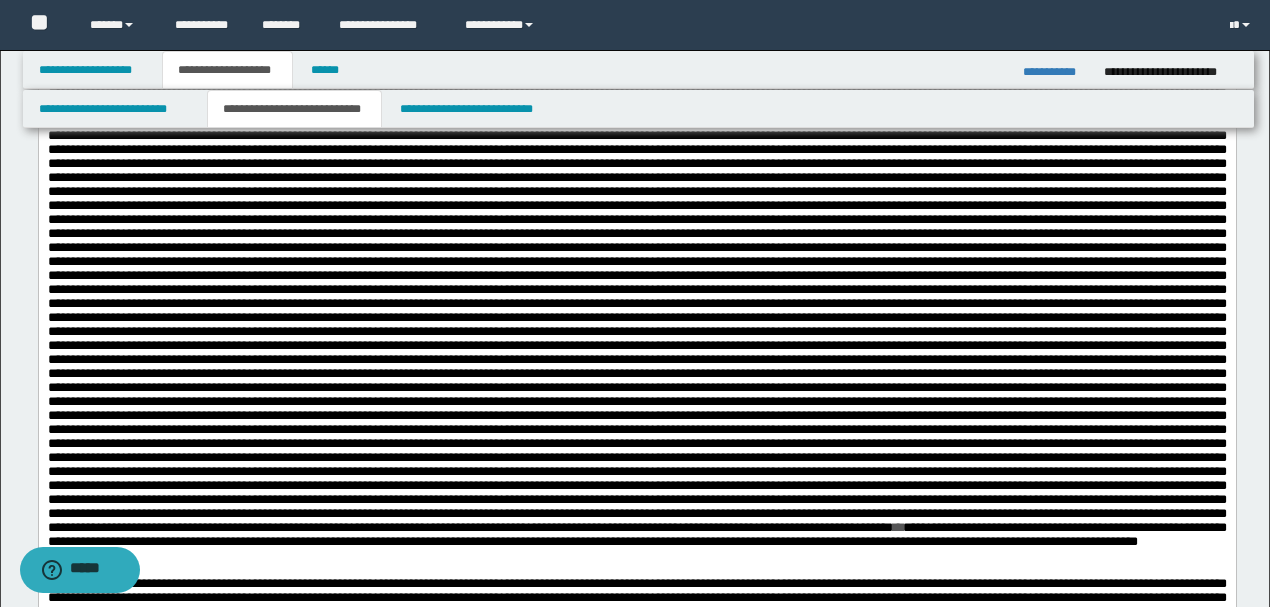 click on "**********" at bounding box center [636, 247] 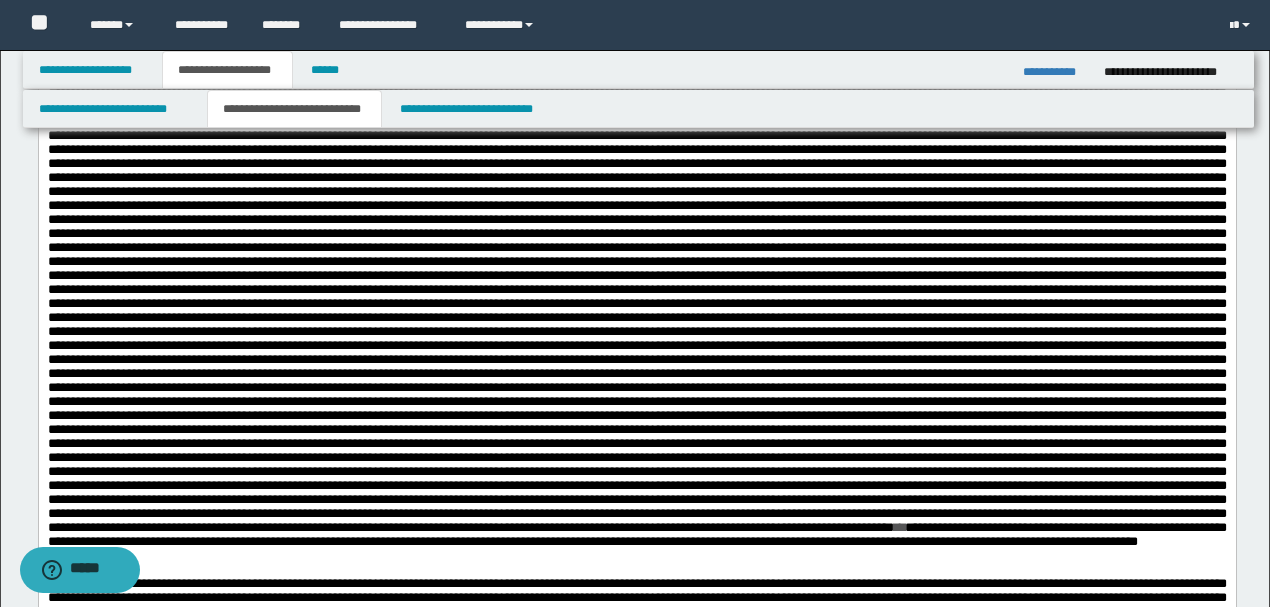 click on "**********" at bounding box center (636, 247) 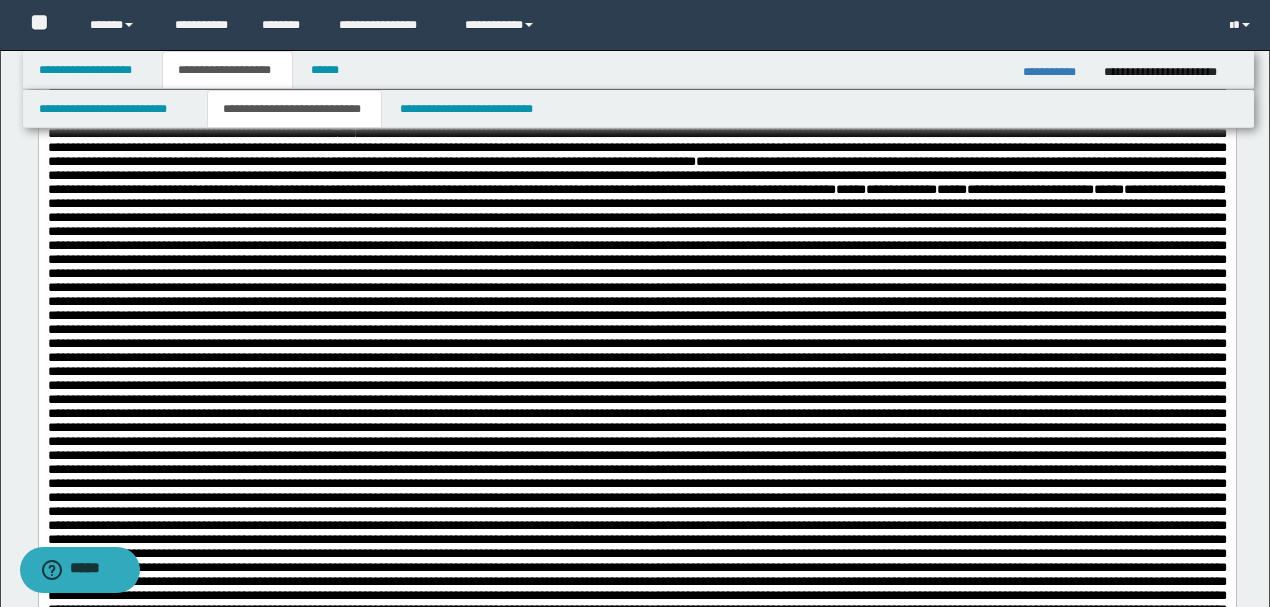 scroll, scrollTop: 200, scrollLeft: 0, axis: vertical 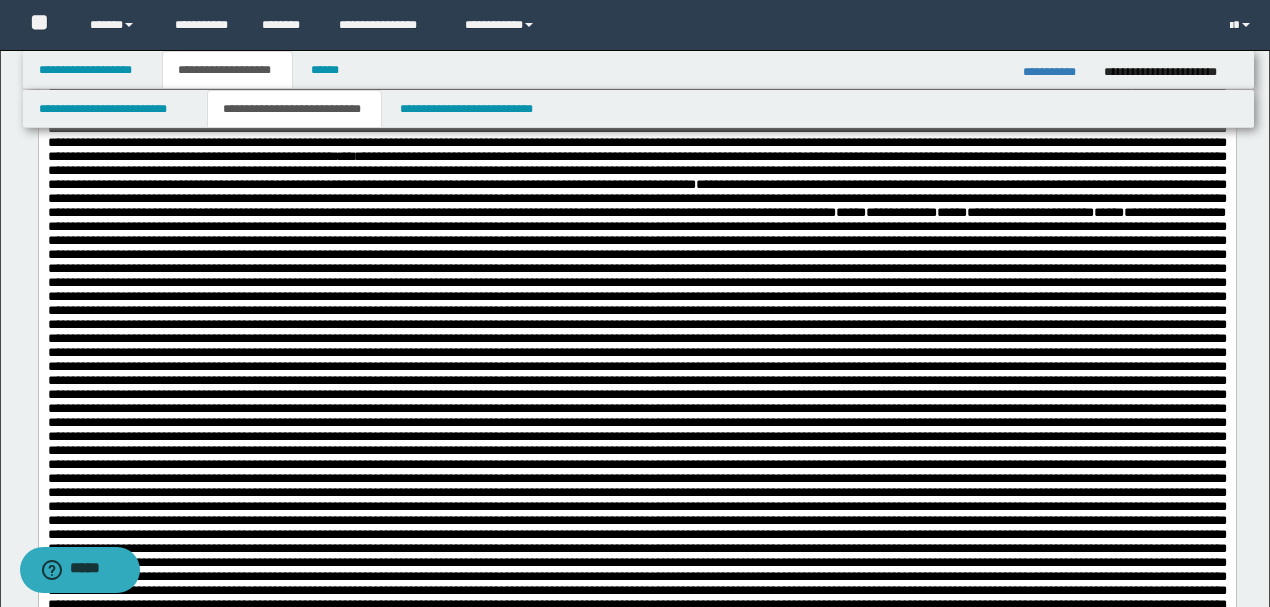 drag, startPoint x: 862, startPoint y: 146, endPoint x: 108, endPoint y: 161, distance: 754.1492 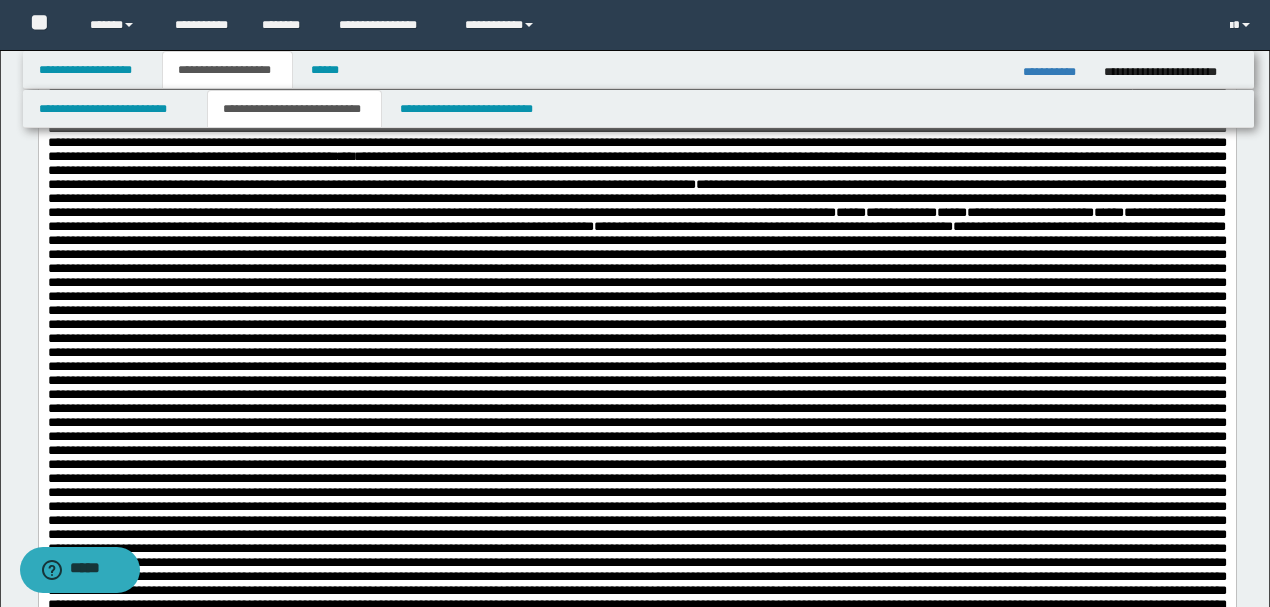 click on "**********" at bounding box center (636, 517) 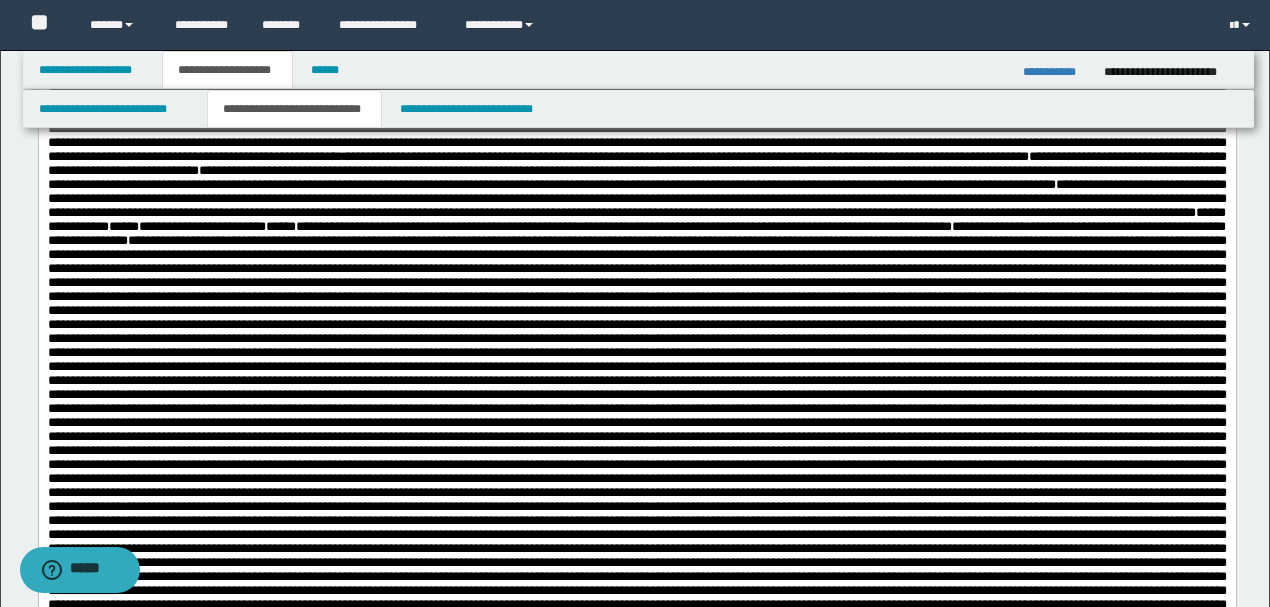 click on "**********" at bounding box center (636, 162) 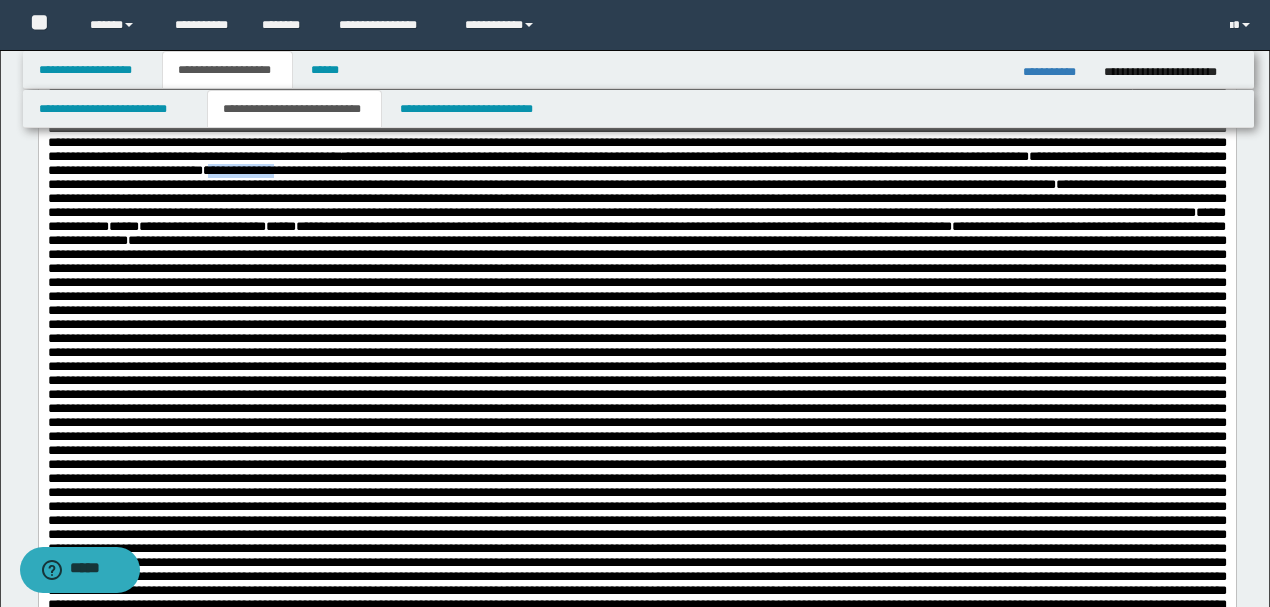 drag, startPoint x: 500, startPoint y: 232, endPoint x: 586, endPoint y: 232, distance: 86 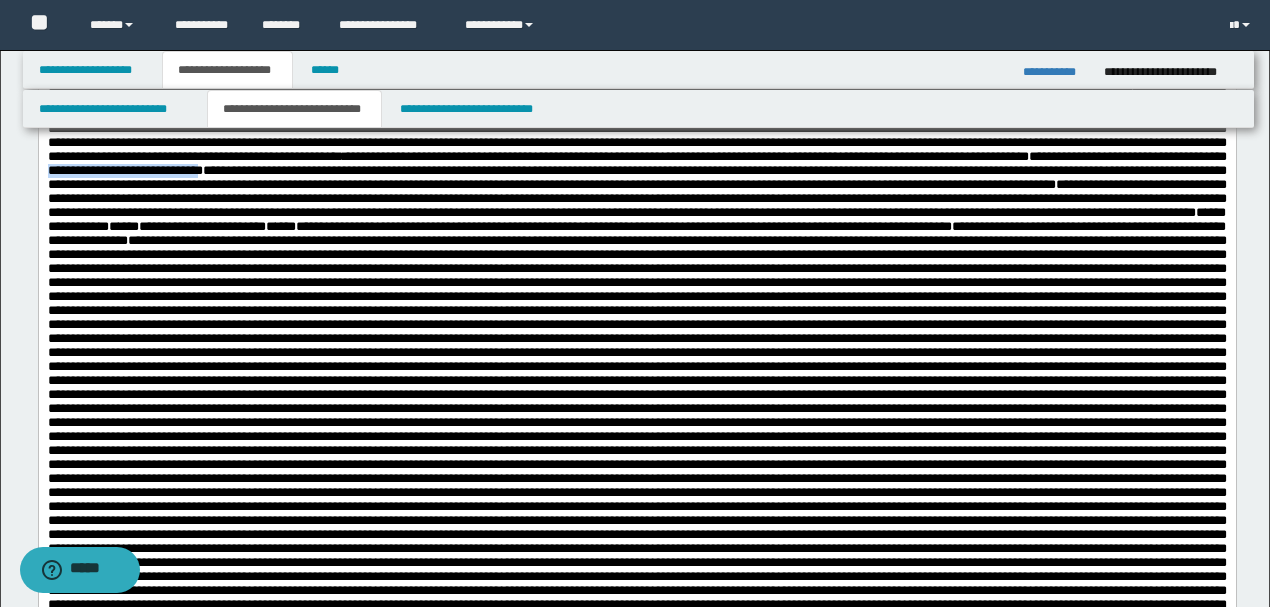 drag, startPoint x: 300, startPoint y: 230, endPoint x: 483, endPoint y: 234, distance: 183.04372 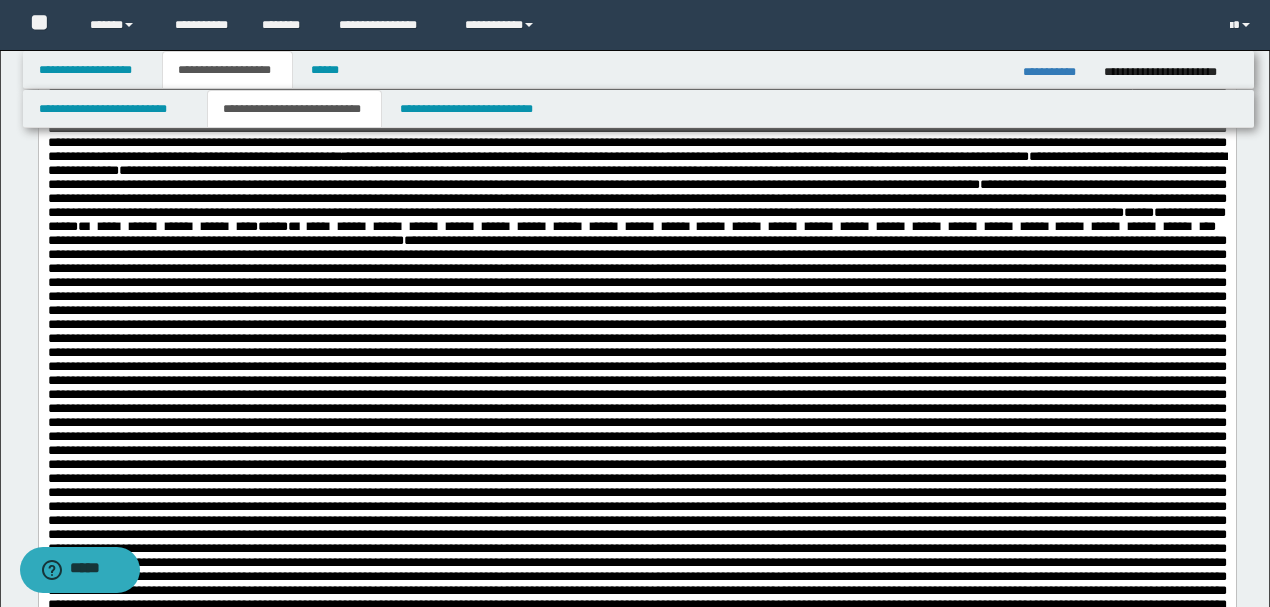 click on "**********" at bounding box center [636, 162] 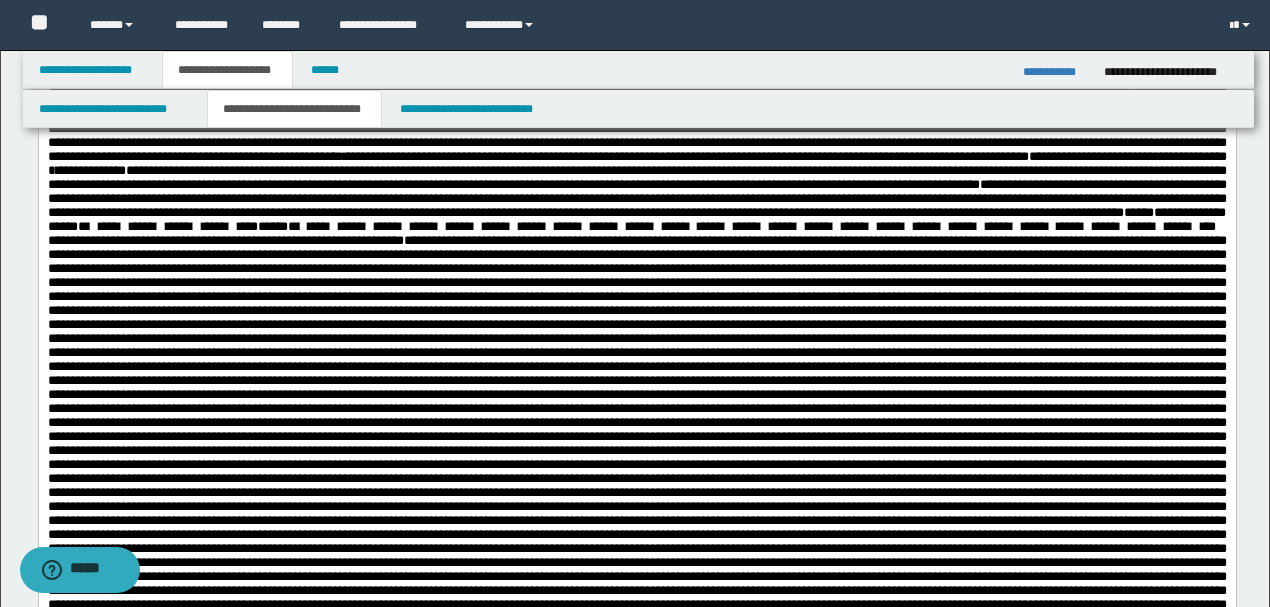 click on "**********" at bounding box center (636, 162) 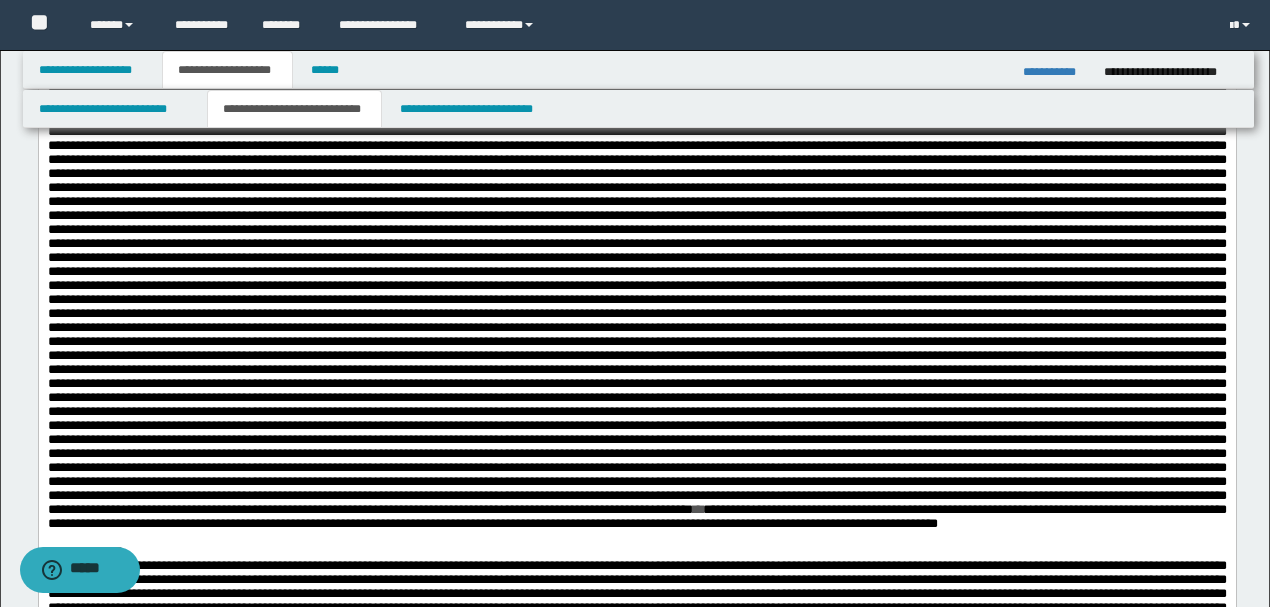 scroll, scrollTop: 333, scrollLeft: 0, axis: vertical 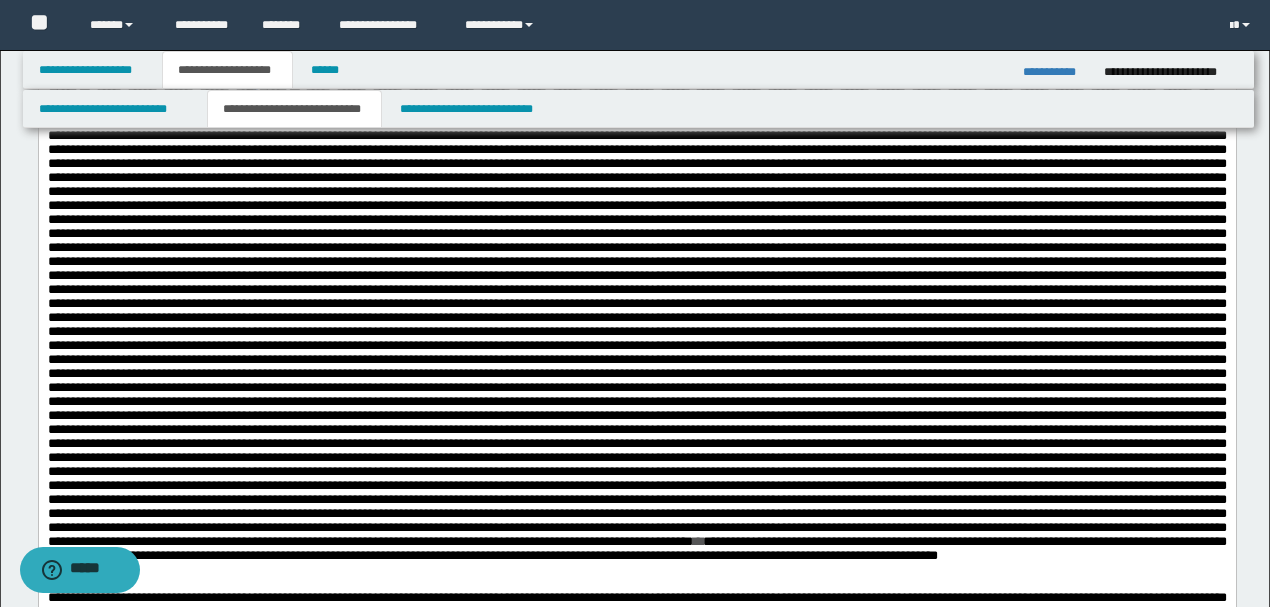 click on "**********" at bounding box center (636, 254) 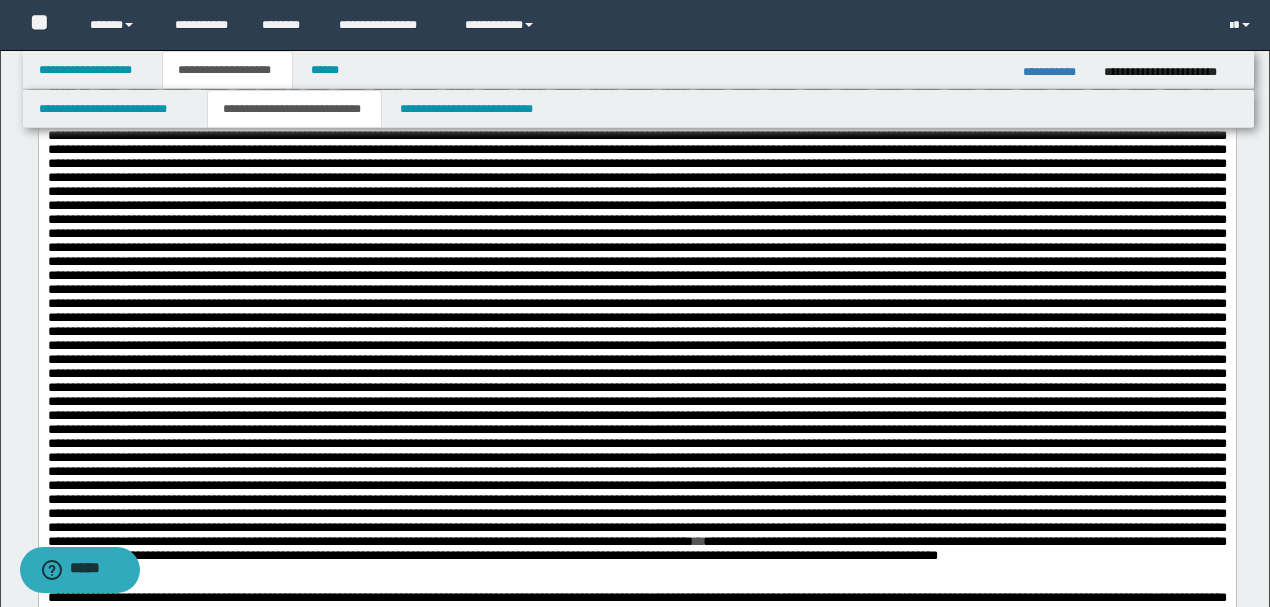 click on "**" at bounding box center [262, 93] 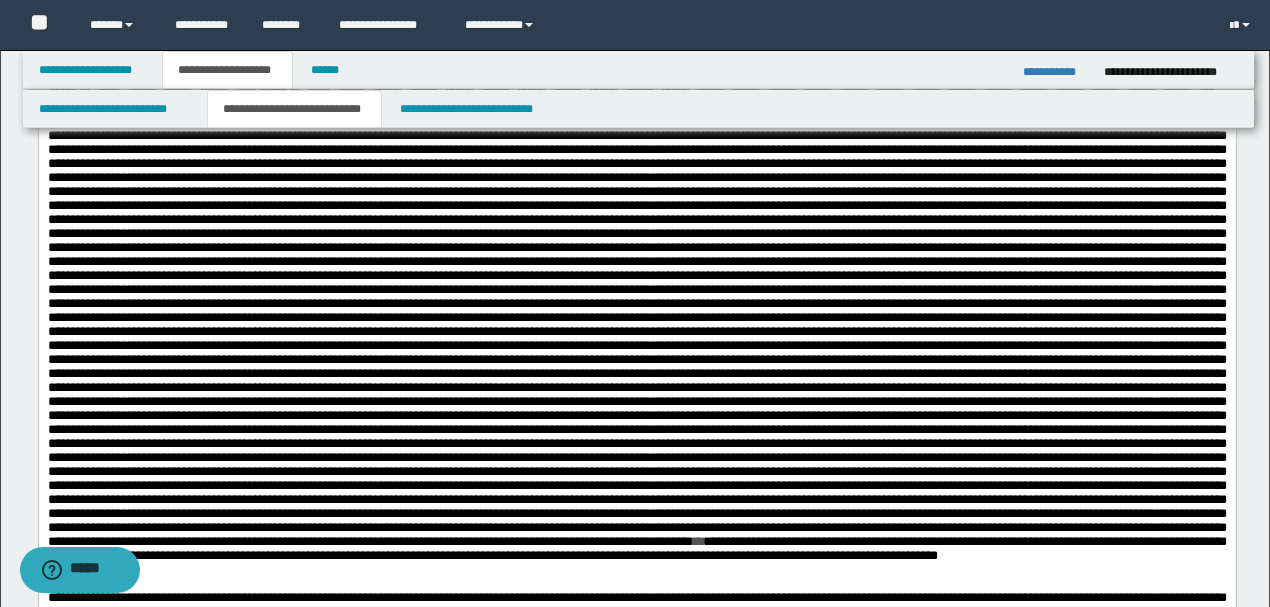 drag, startPoint x: 280, startPoint y: 185, endPoint x: 315, endPoint y: 186, distance: 35.014282 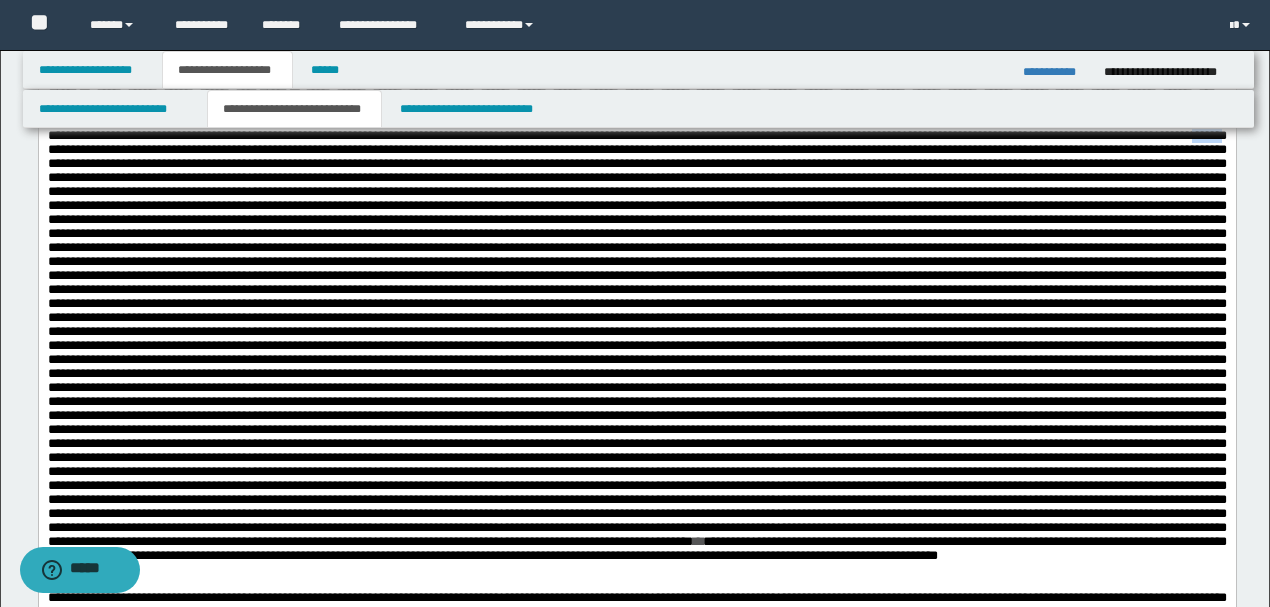 drag, startPoint x: 660, startPoint y: 246, endPoint x: 694, endPoint y: 247, distance: 34.0147 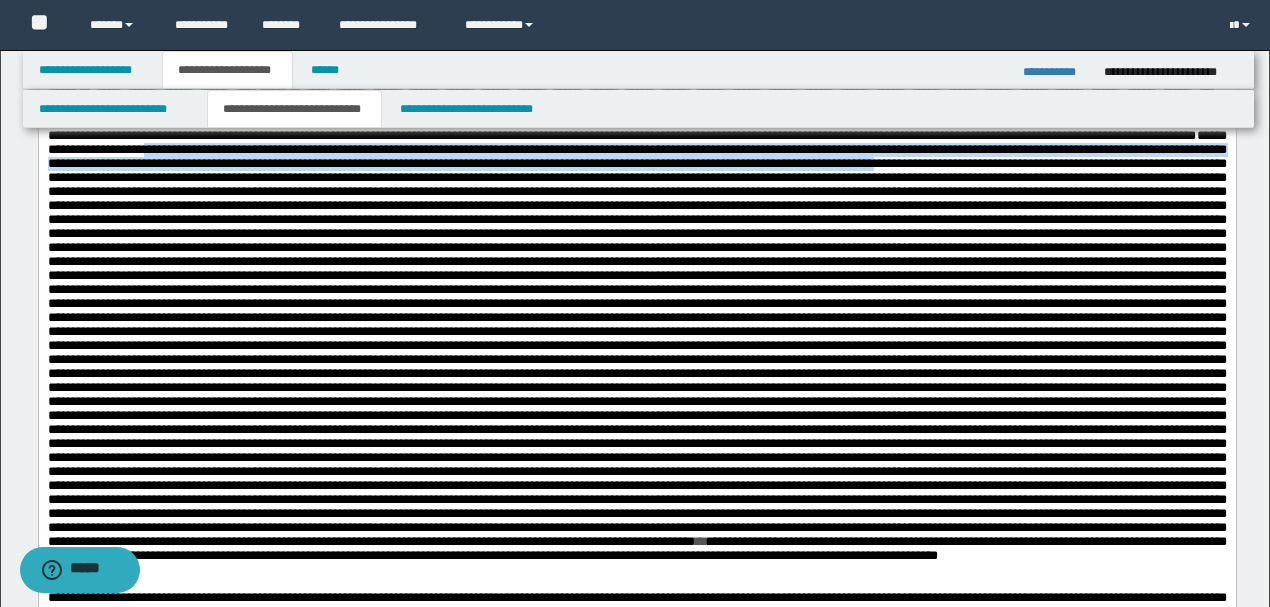 drag, startPoint x: 830, startPoint y: 248, endPoint x: 721, endPoint y: 280, distance: 113.600174 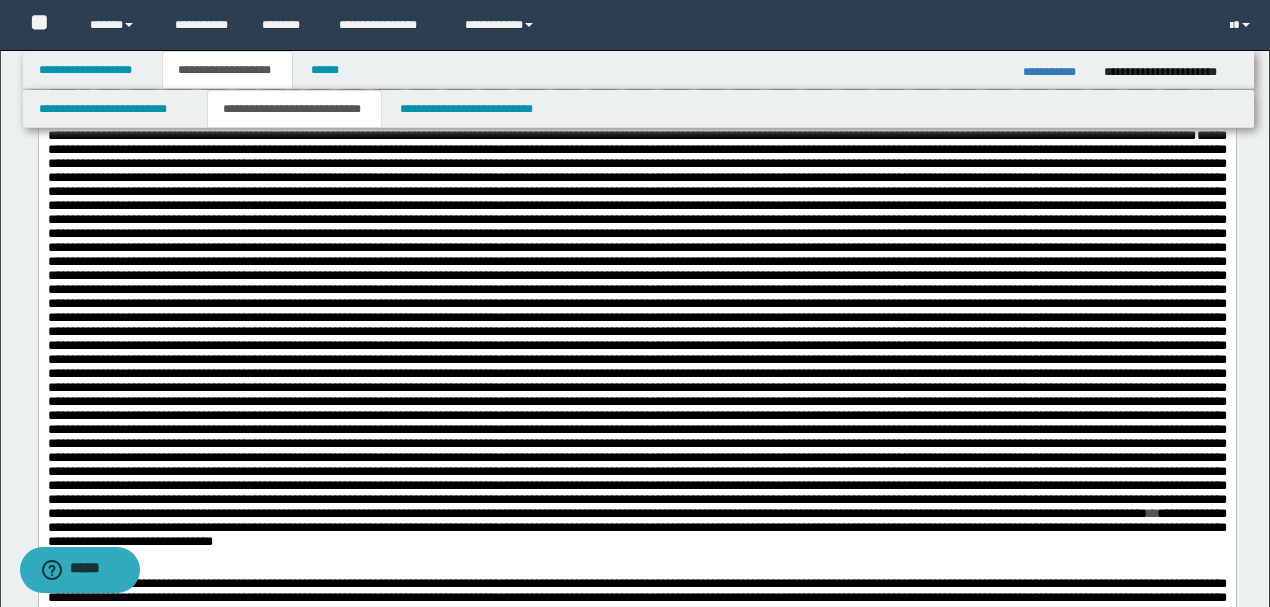 click on "**********" at bounding box center [636, 247] 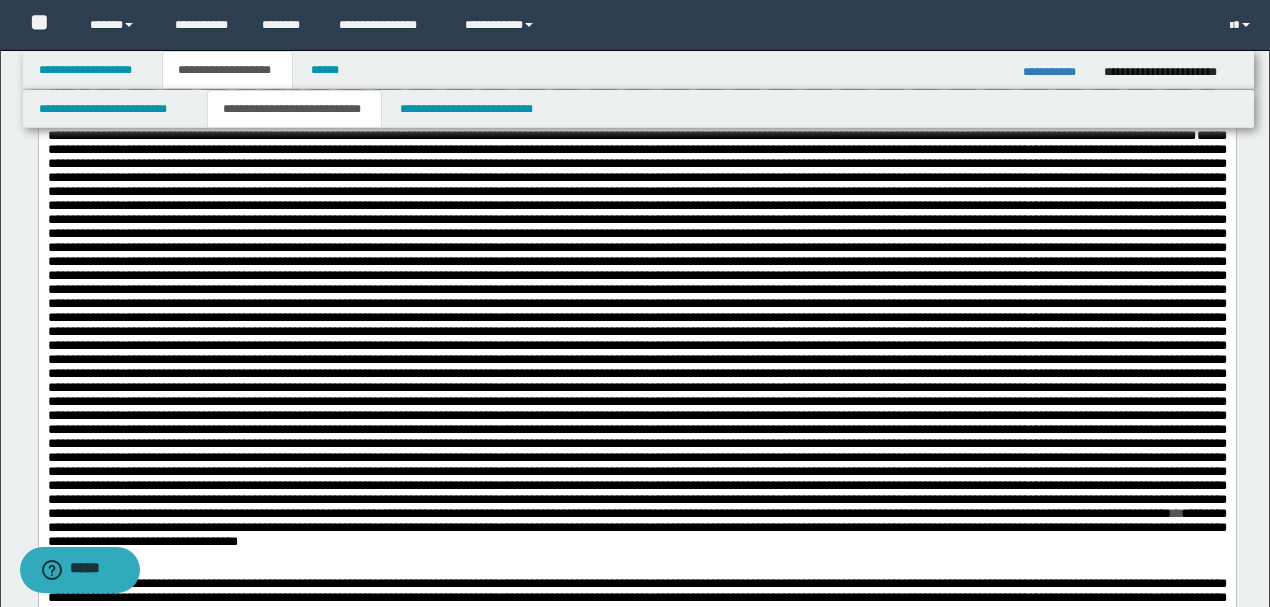 click on "**********" at bounding box center (636, 247) 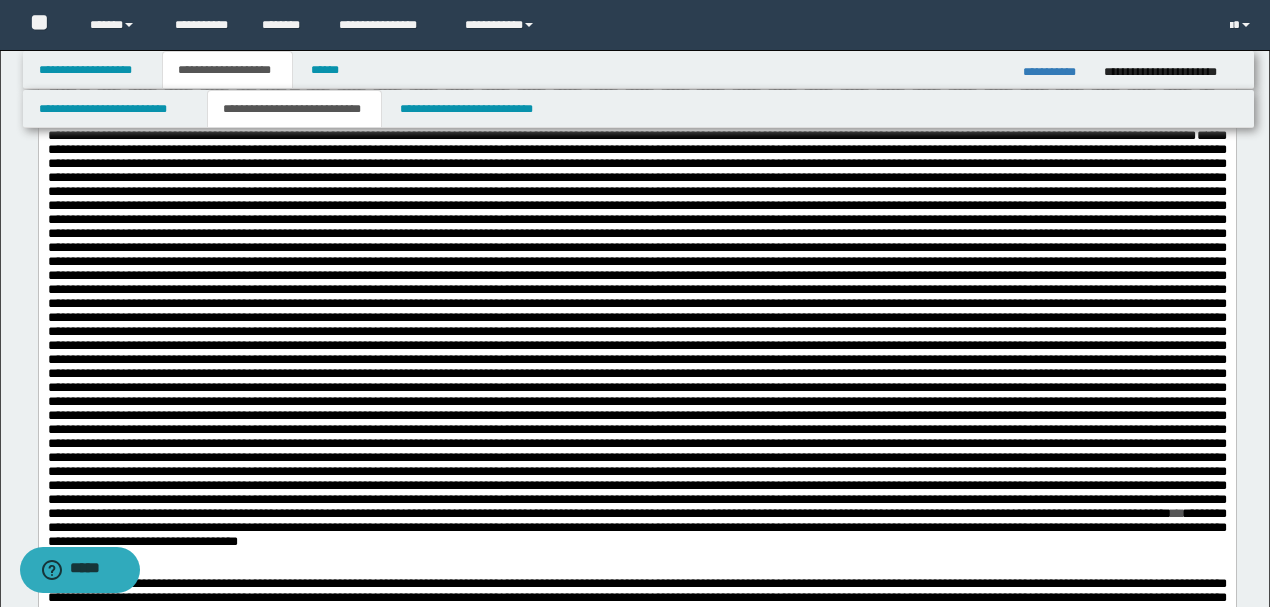 click on "**********" at bounding box center (636, 247) 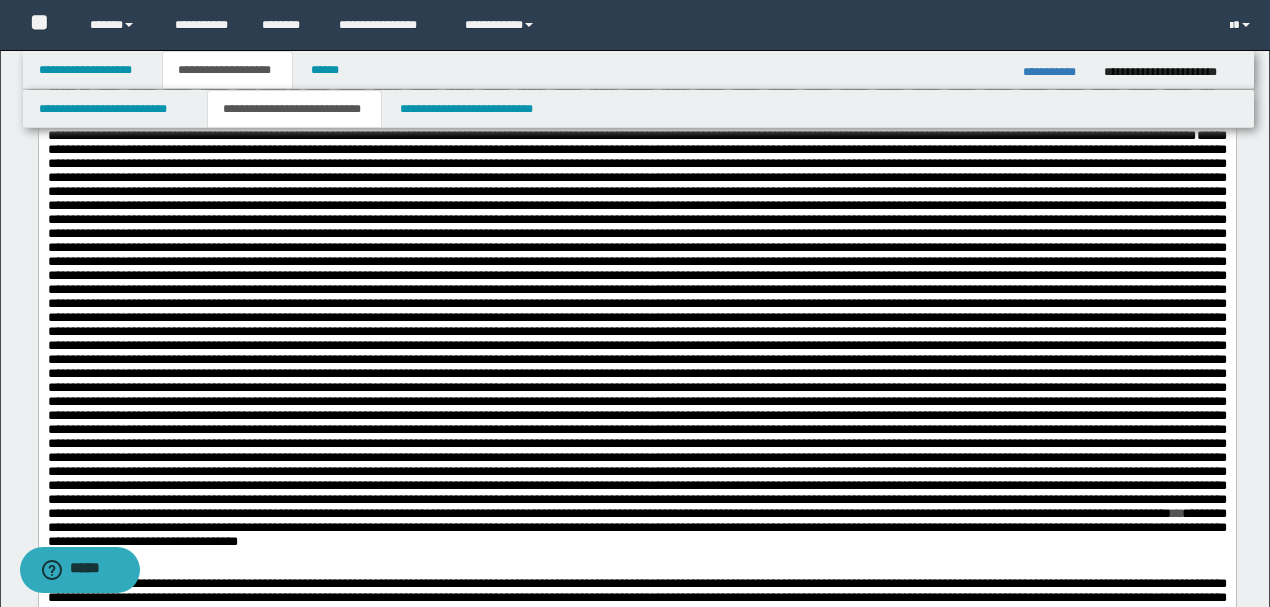 scroll, scrollTop: 466, scrollLeft: 0, axis: vertical 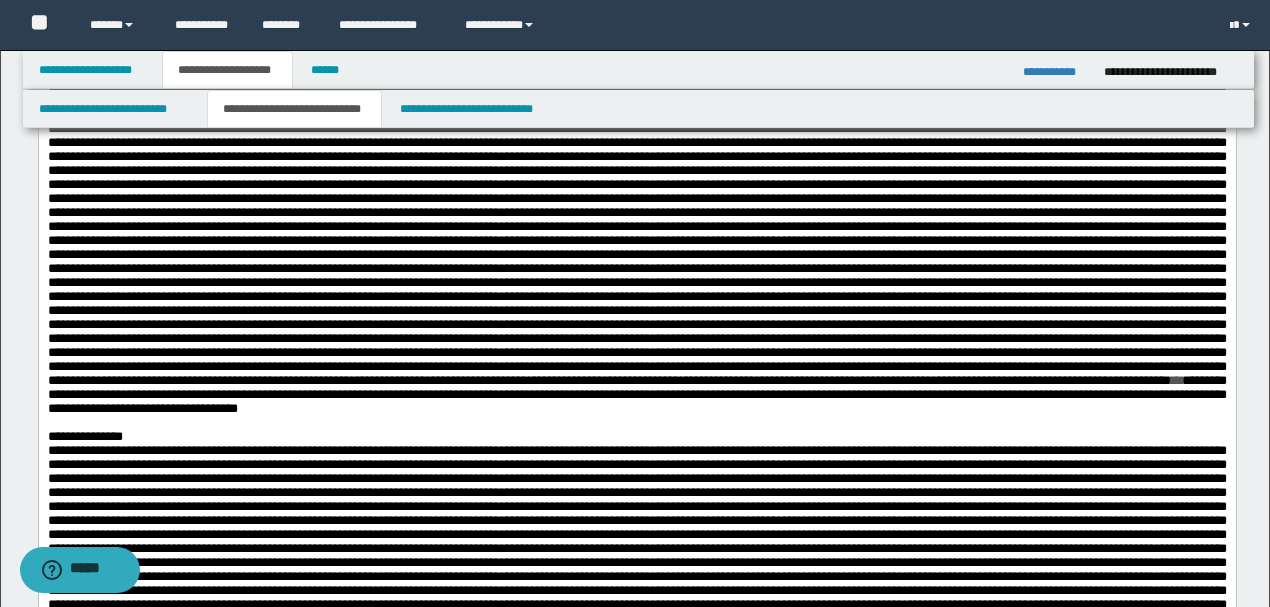 drag, startPoint x: 973, startPoint y: 180, endPoint x: 1007, endPoint y: 181, distance: 34.0147 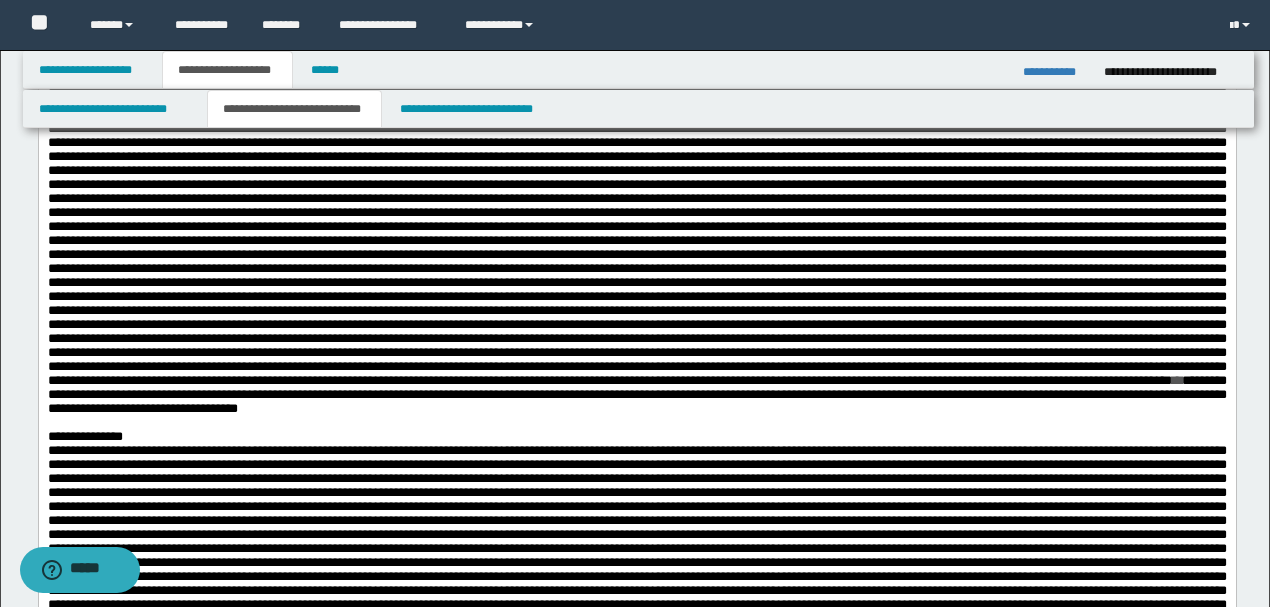 click on "**********" at bounding box center [636, 114] 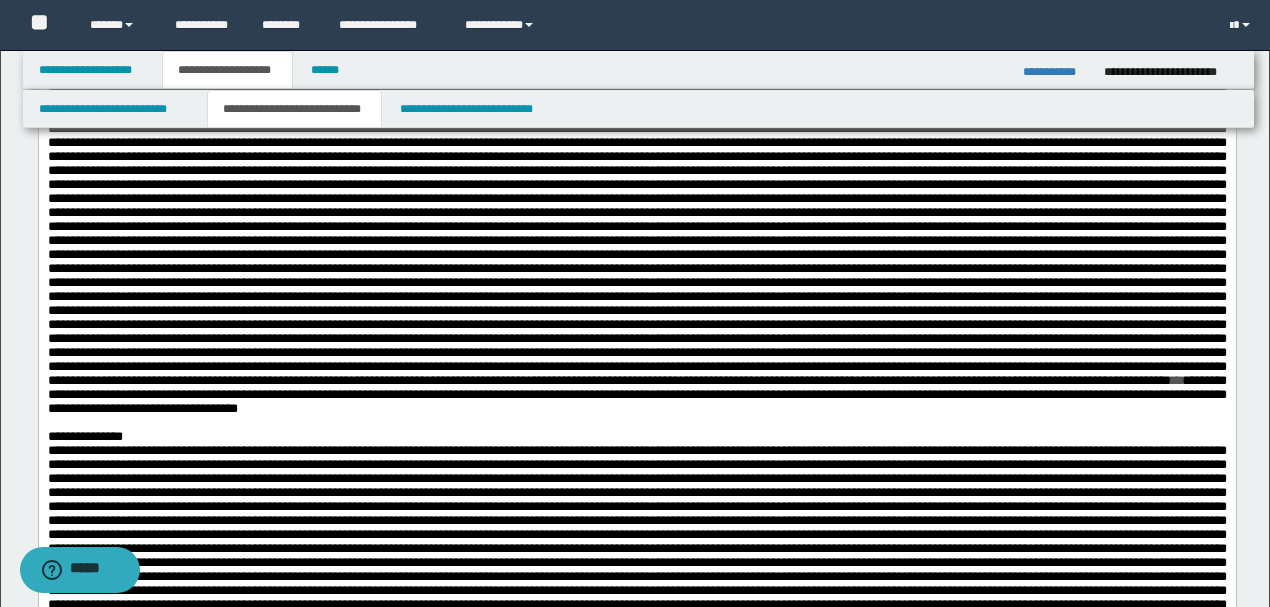 drag, startPoint x: 419, startPoint y: 195, endPoint x: 404, endPoint y: 227, distance: 35.341194 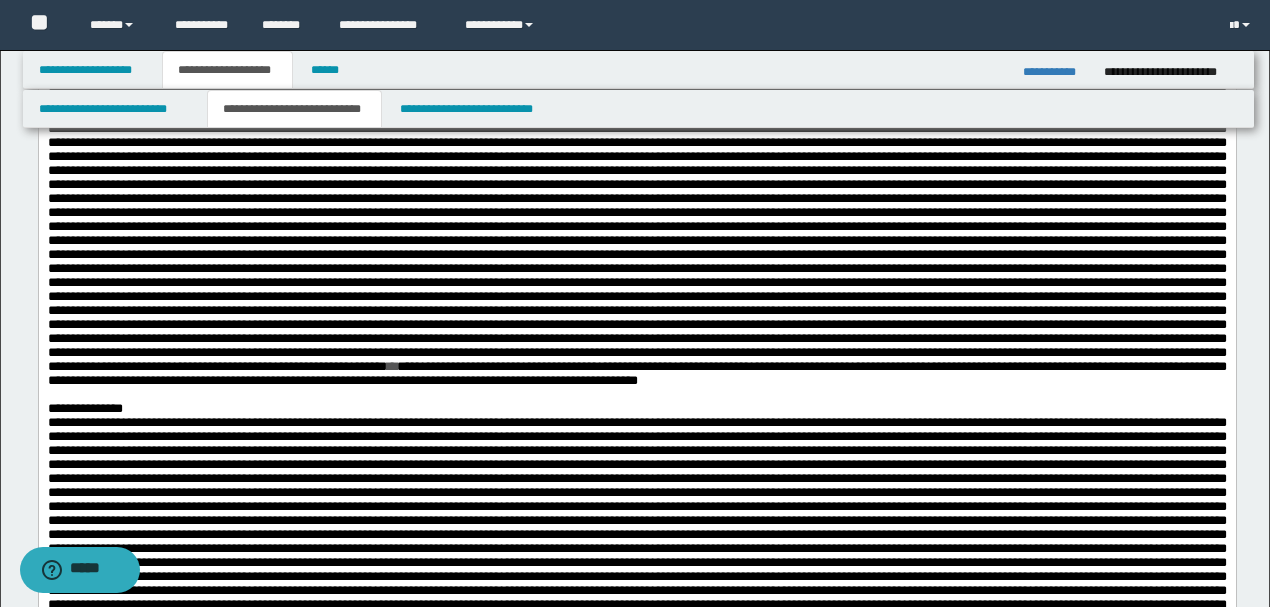 click on "**********" at bounding box center [636, 100] 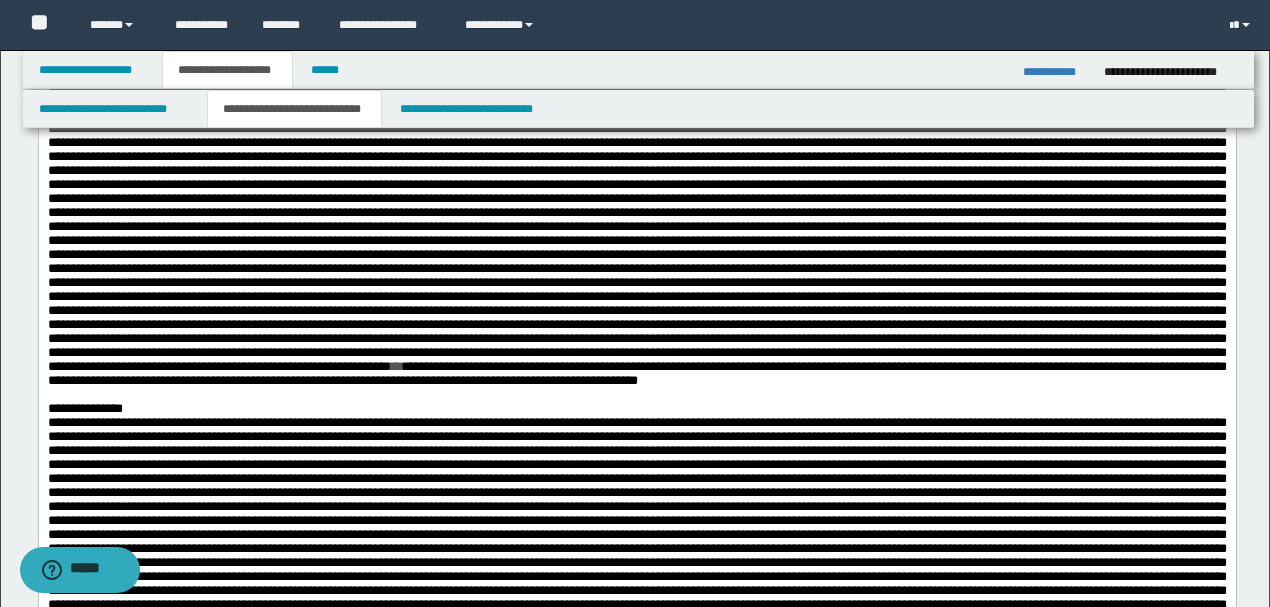 click on "**********" at bounding box center [636, 100] 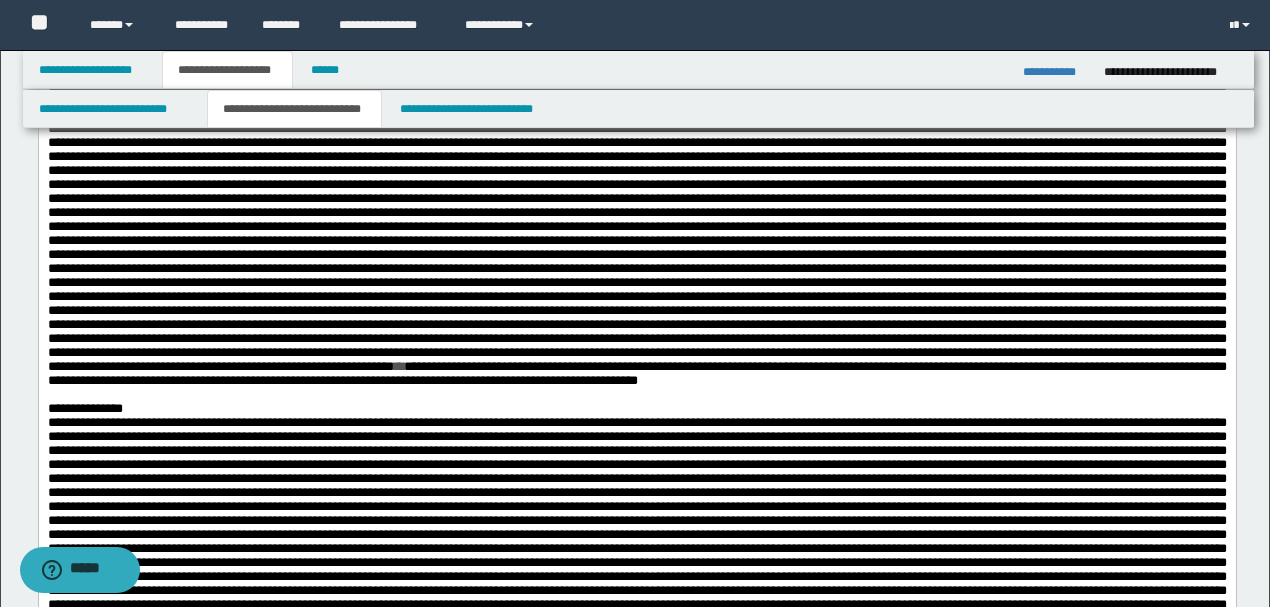click on "**********" at bounding box center (636, 100) 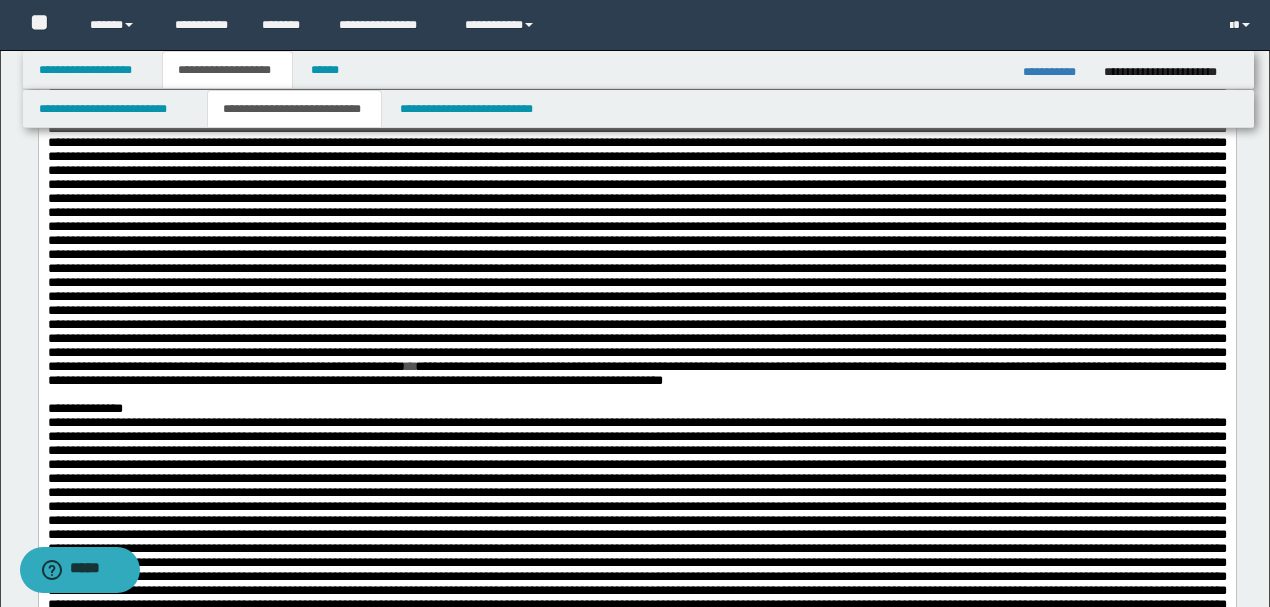 click on "**********" at bounding box center (636, 100) 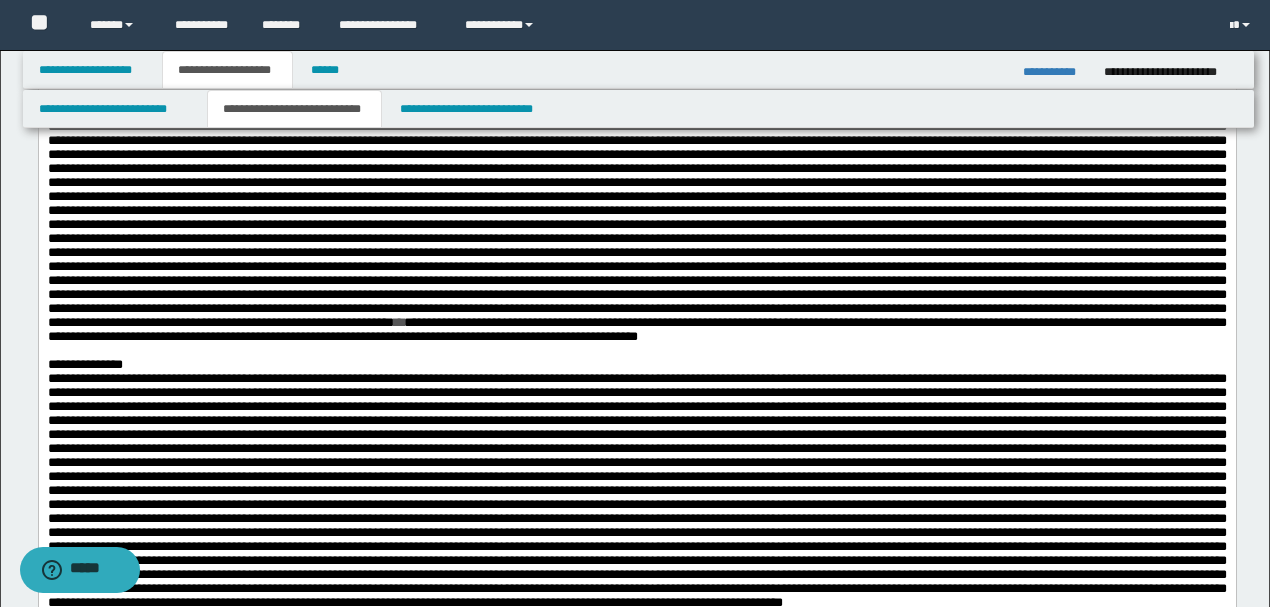 scroll, scrollTop: 533, scrollLeft: 0, axis: vertical 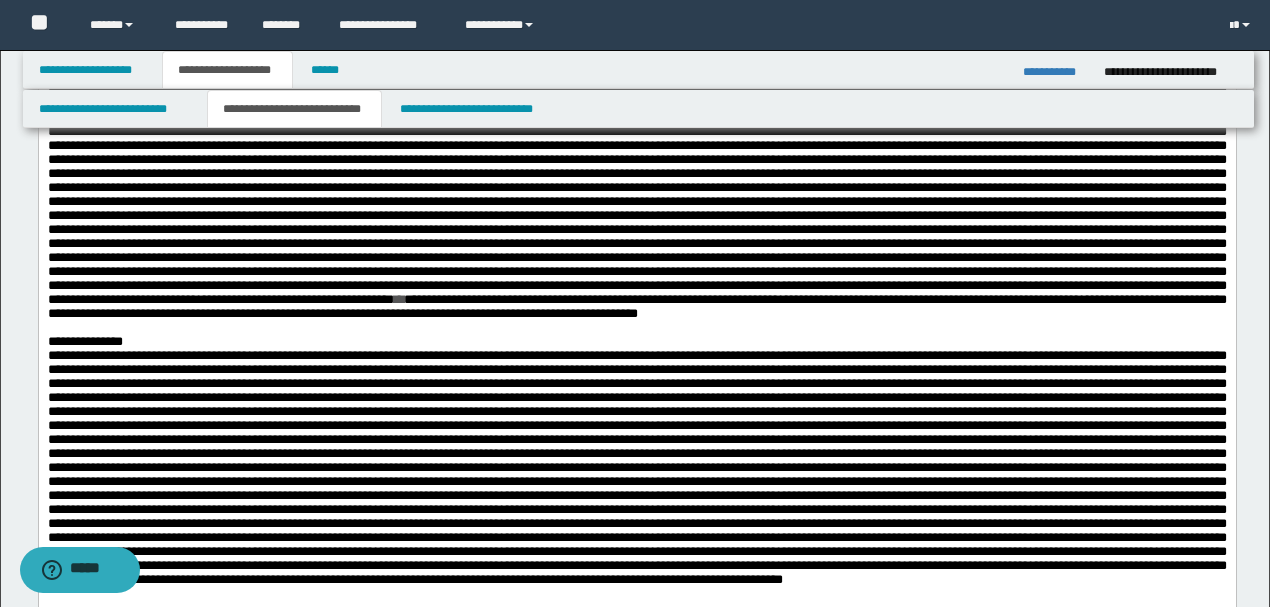 click on "**********" at bounding box center (636, 33) 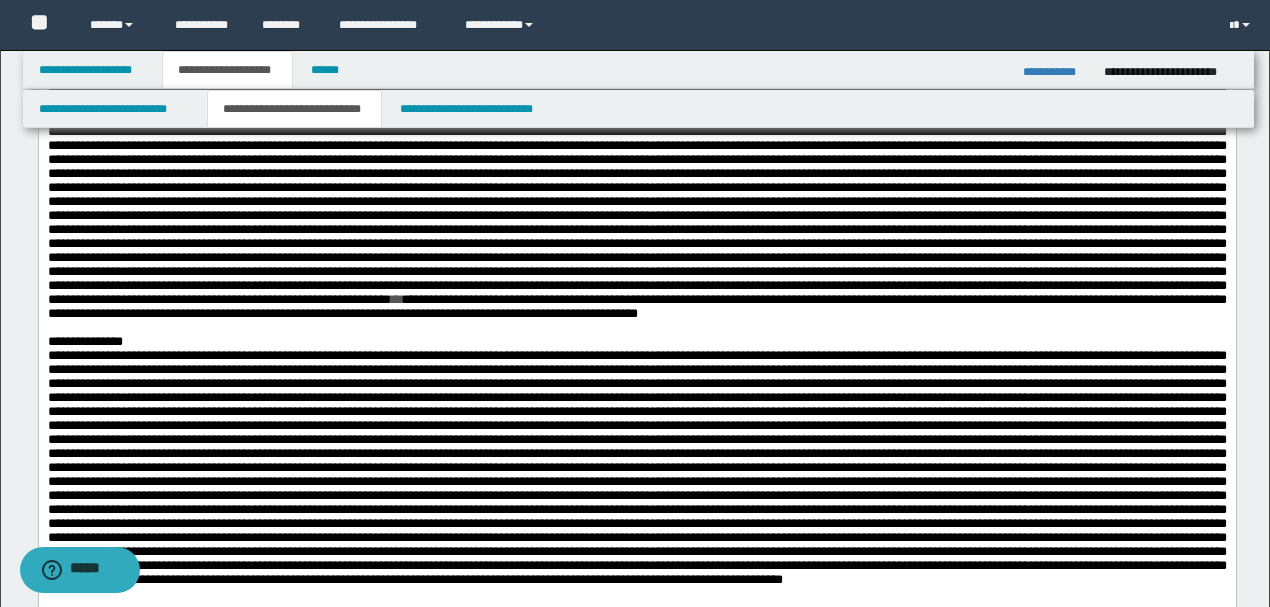 drag, startPoint x: 306, startPoint y: 214, endPoint x: 235, endPoint y: 246, distance: 77.87811 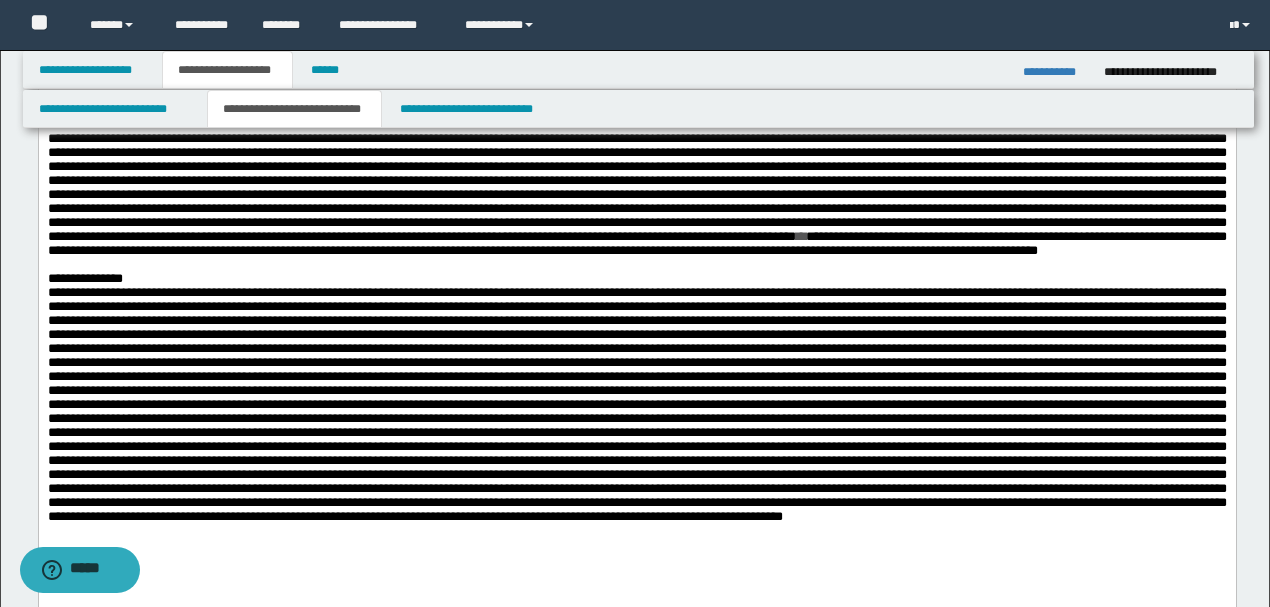 scroll, scrollTop: 600, scrollLeft: 0, axis: vertical 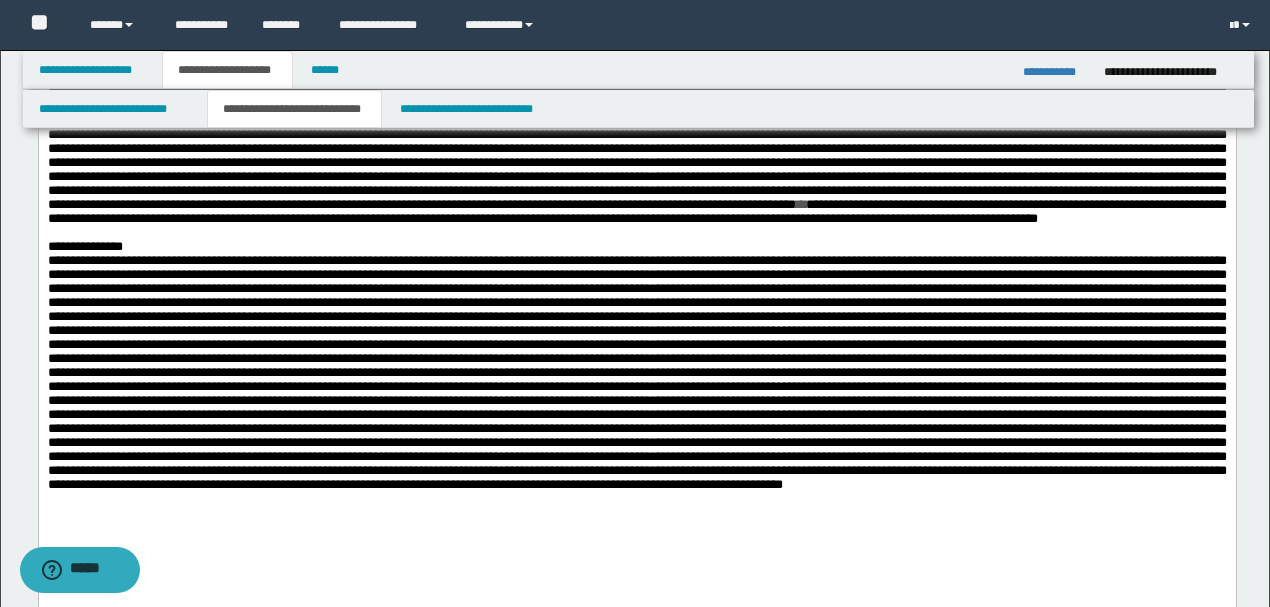 click on "**********" at bounding box center [636, -48] 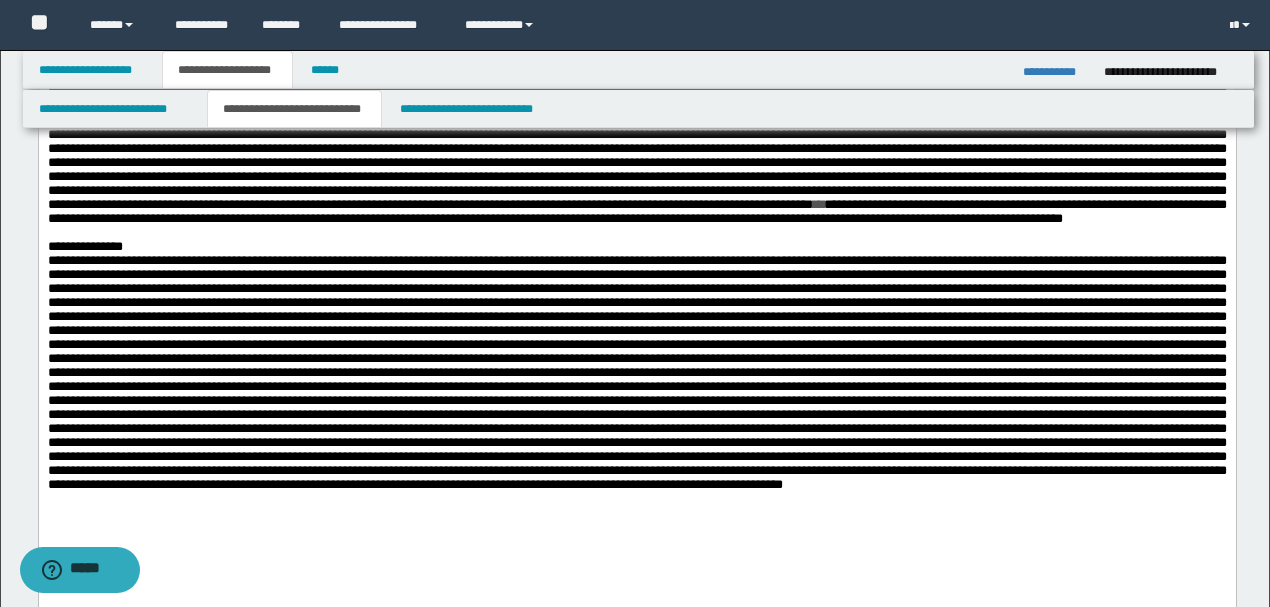 click on "**********" at bounding box center [636, -48] 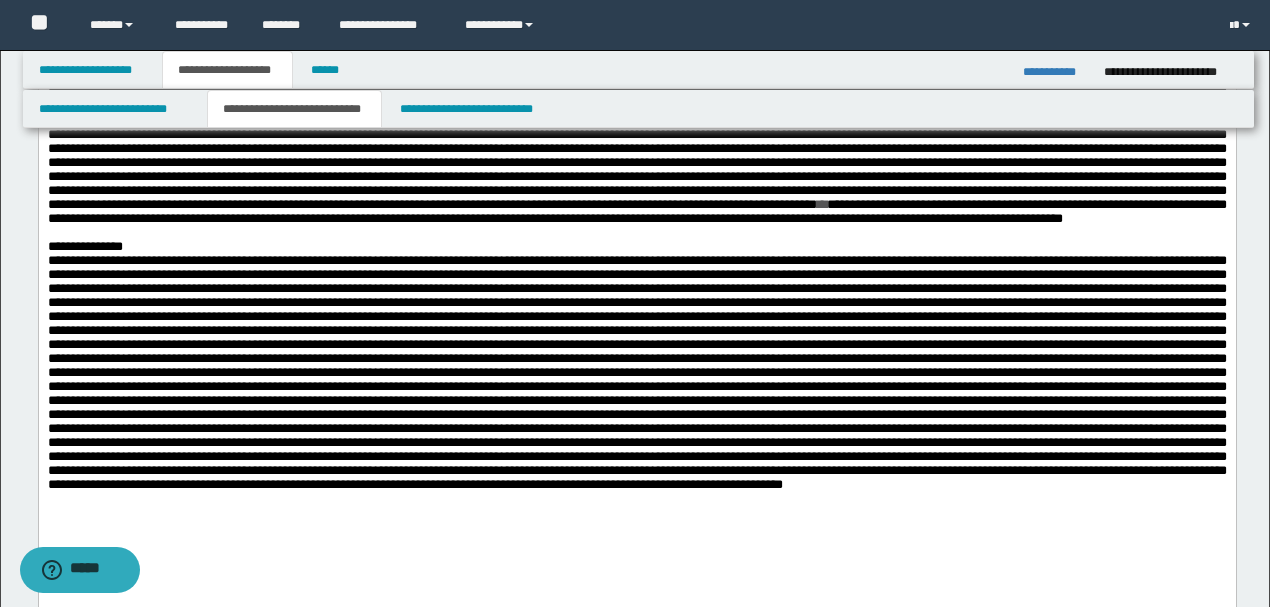 drag, startPoint x: 340, startPoint y: 215, endPoint x: 374, endPoint y: 217, distance: 34.058773 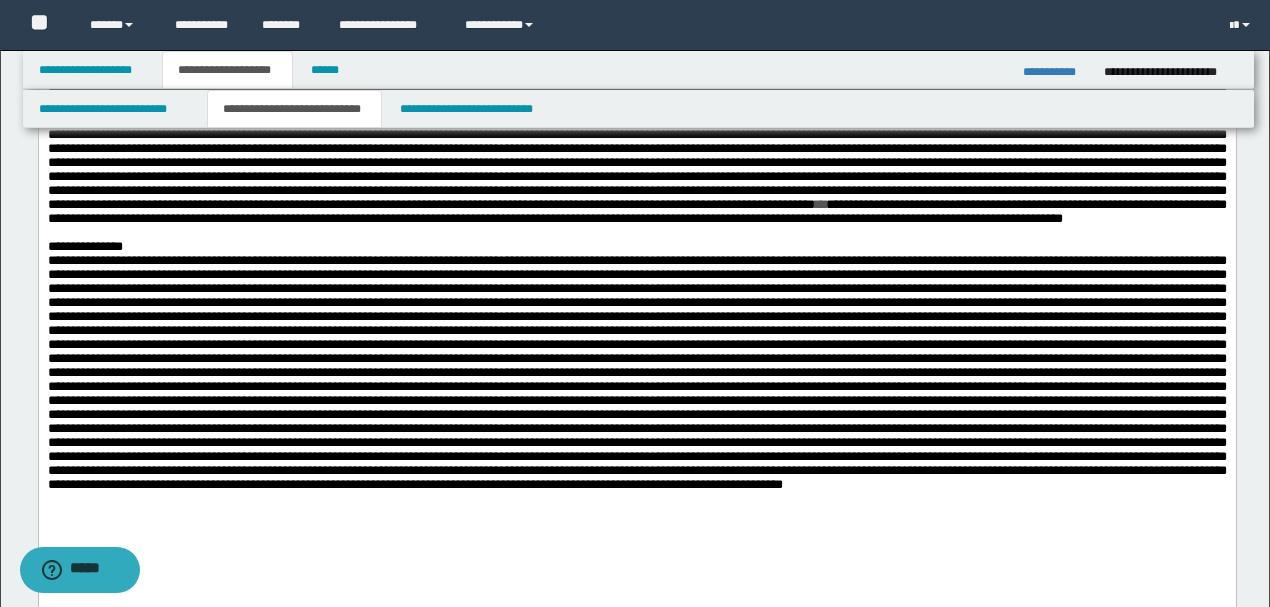 click on "**********" at bounding box center (636, -48) 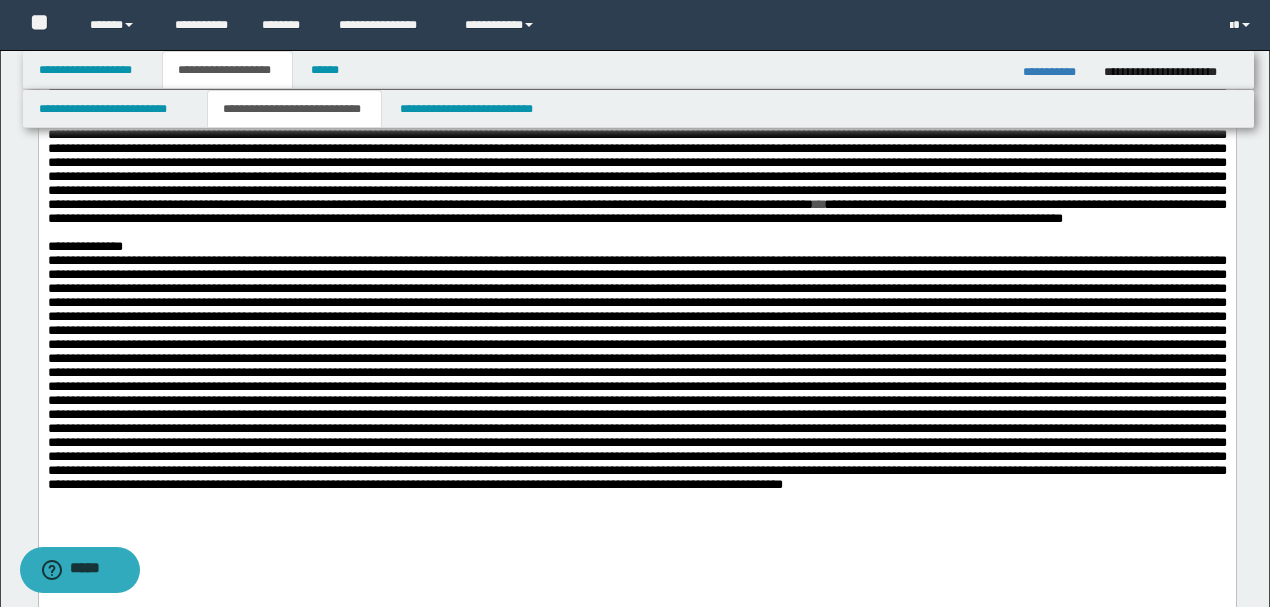 drag, startPoint x: 956, startPoint y: 219, endPoint x: 880, endPoint y: 243, distance: 79.69943 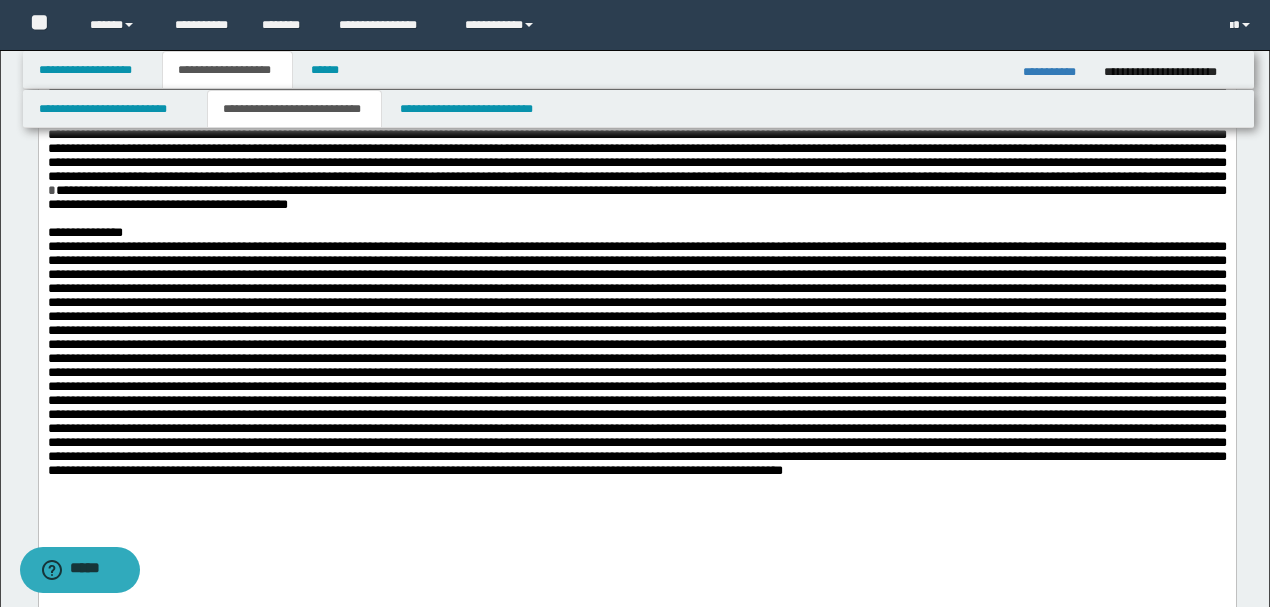 click on "**********" at bounding box center (636, -55) 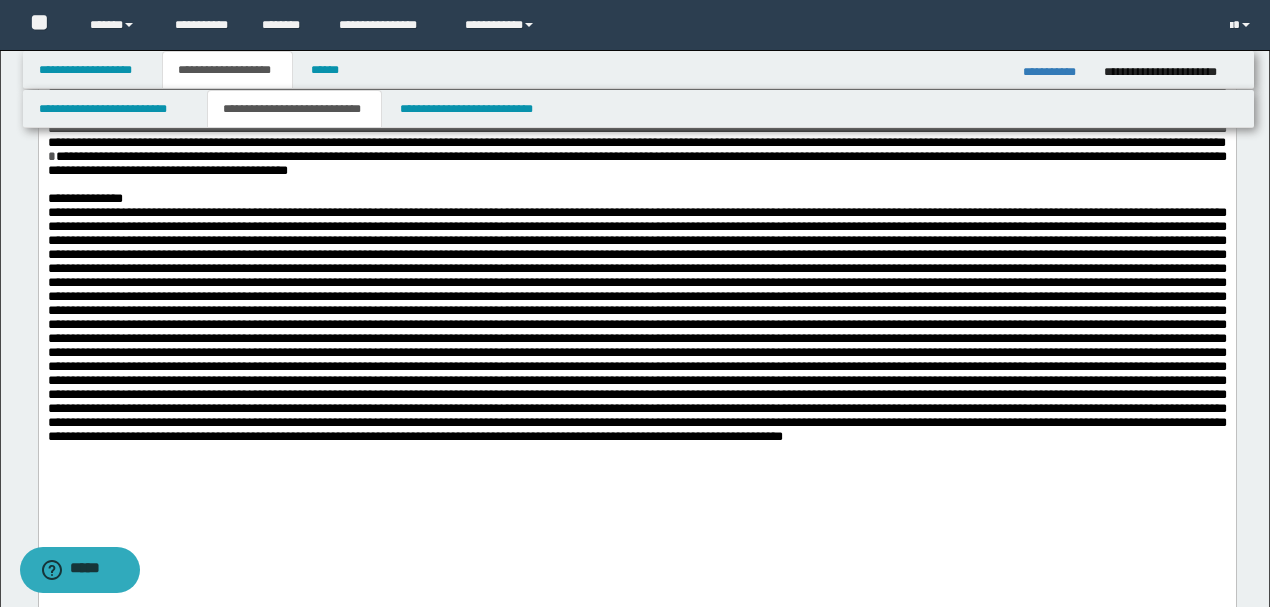scroll, scrollTop: 666, scrollLeft: 0, axis: vertical 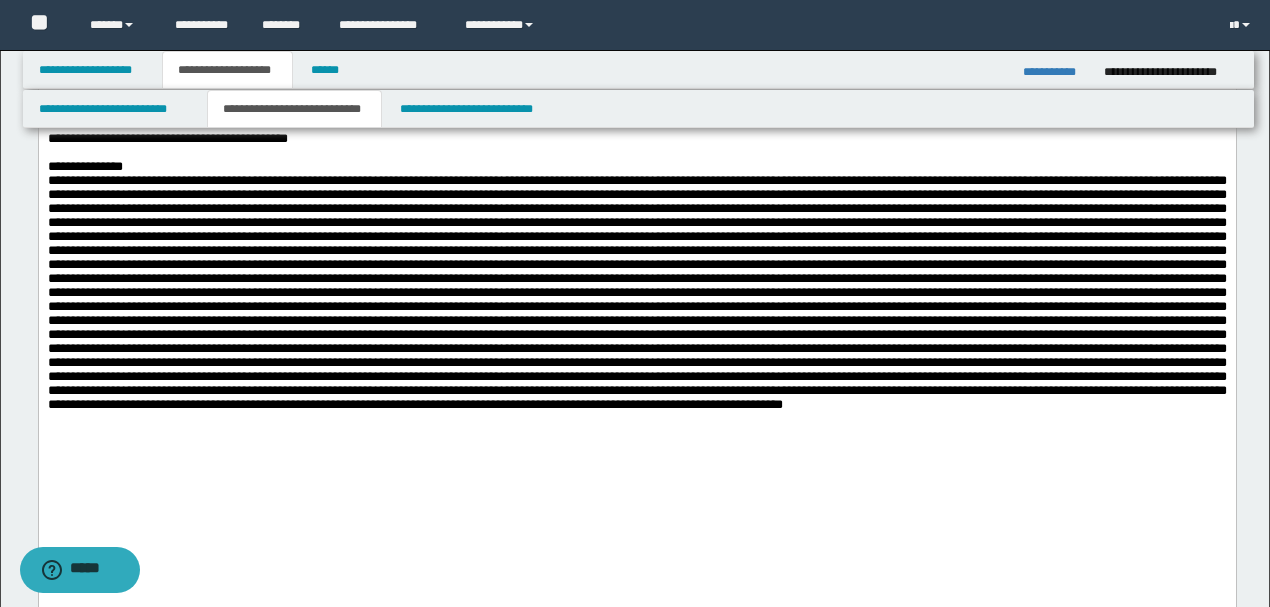click on "**********" at bounding box center (636, -121) 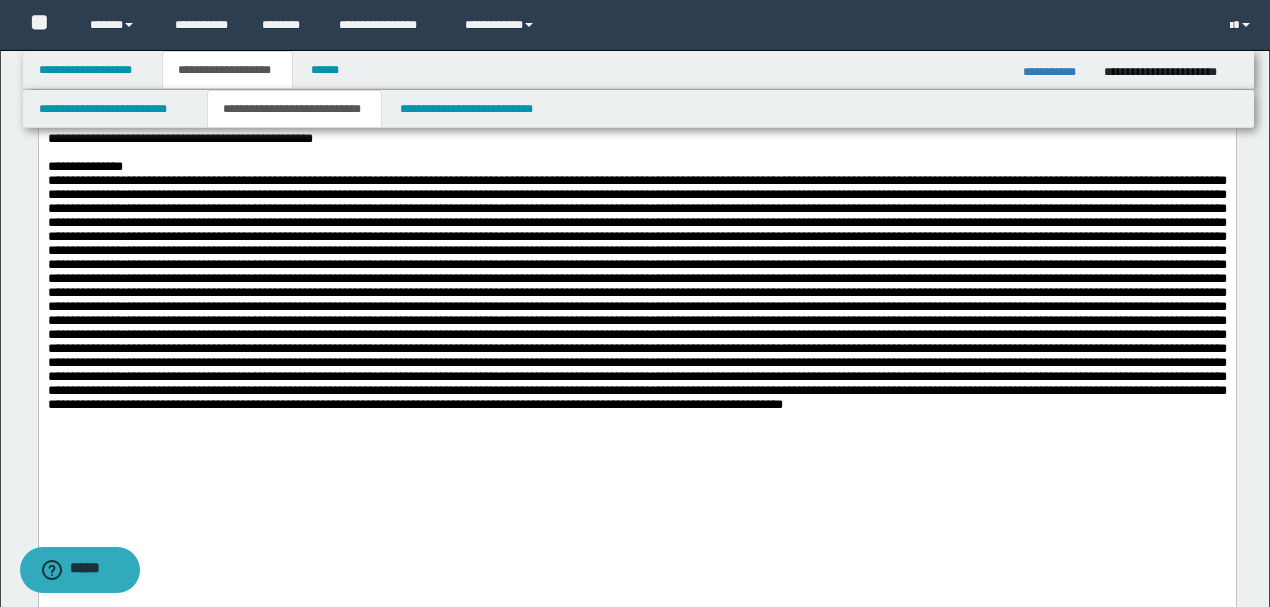 click on "**********" at bounding box center (636, -121) 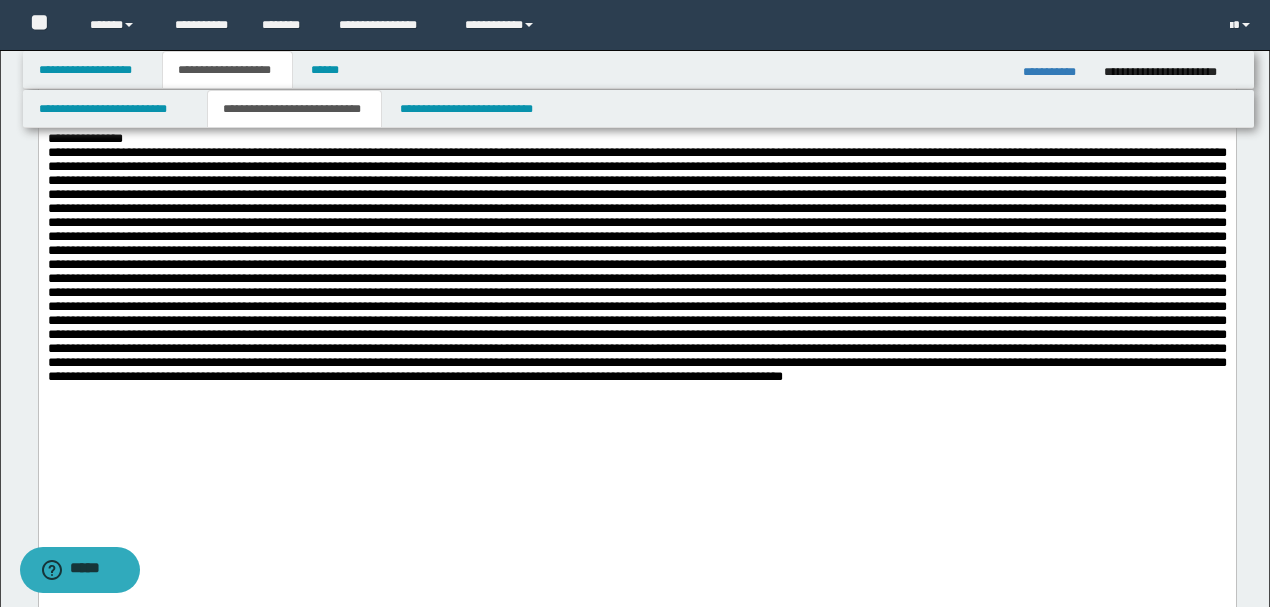 click on "**********" at bounding box center [636, -135] 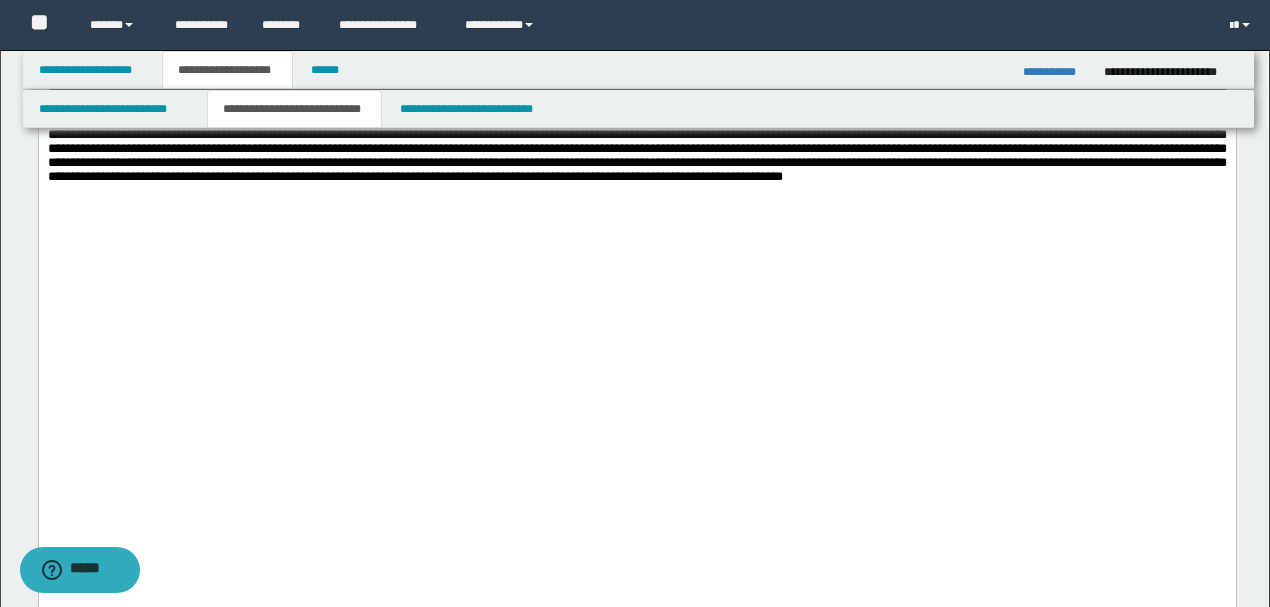scroll, scrollTop: 866, scrollLeft: 0, axis: vertical 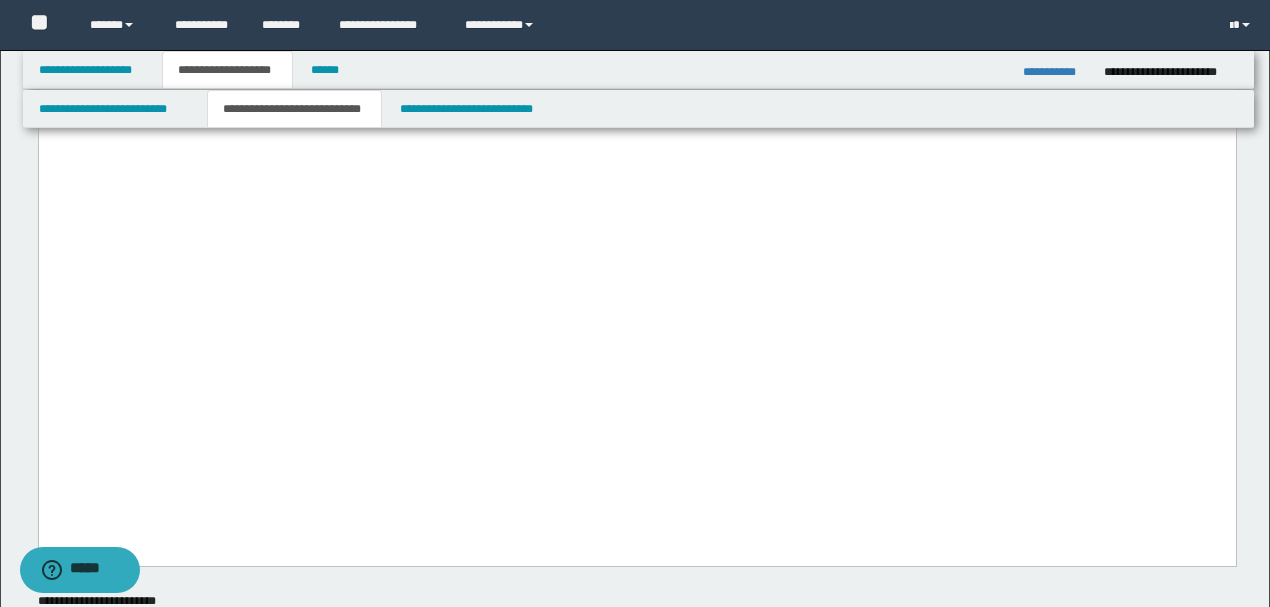 click at bounding box center [636, -3] 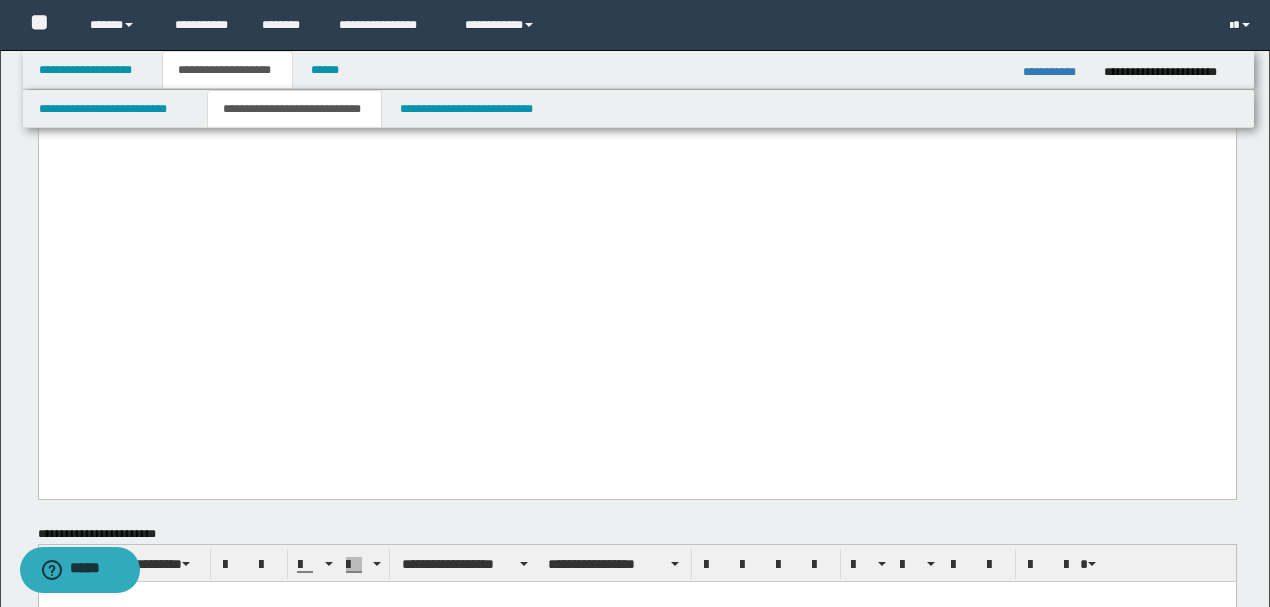 scroll, scrollTop: 1066, scrollLeft: 0, axis: vertical 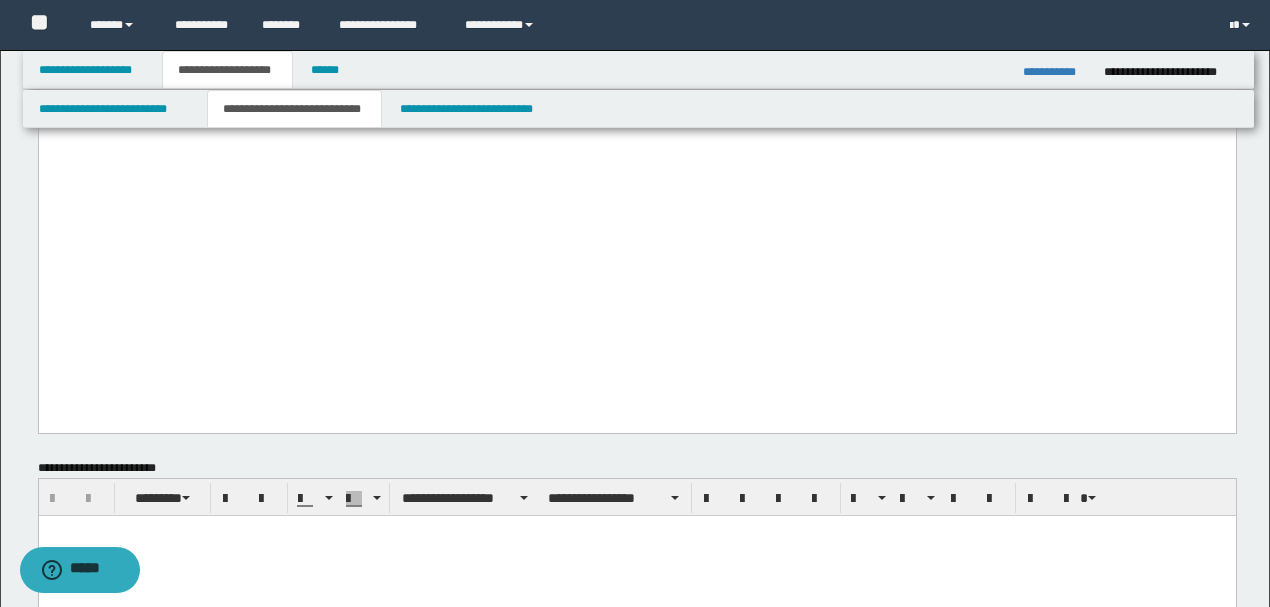 click at bounding box center [636, -136] 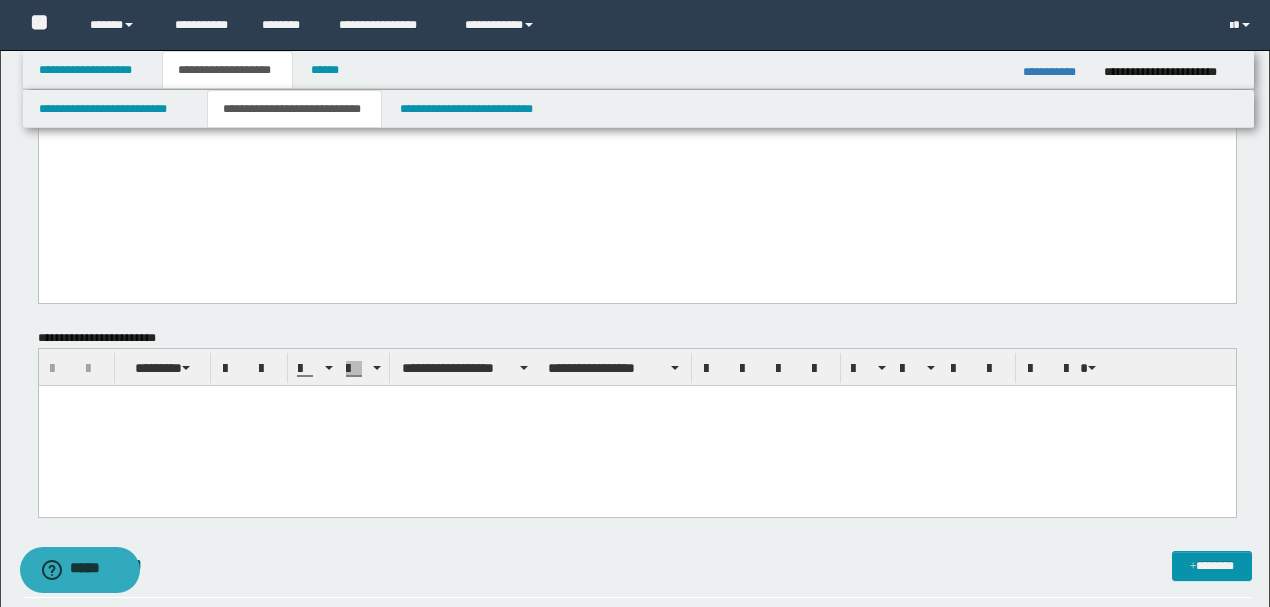 scroll, scrollTop: 1200, scrollLeft: 0, axis: vertical 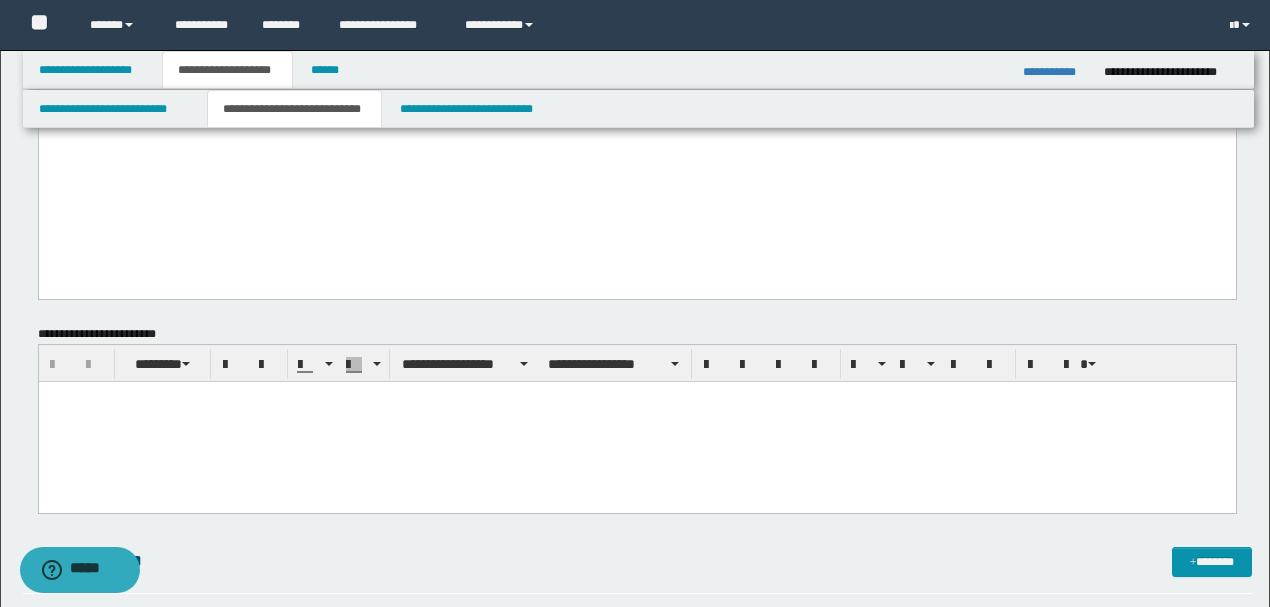click on "**********" at bounding box center (636, -270) 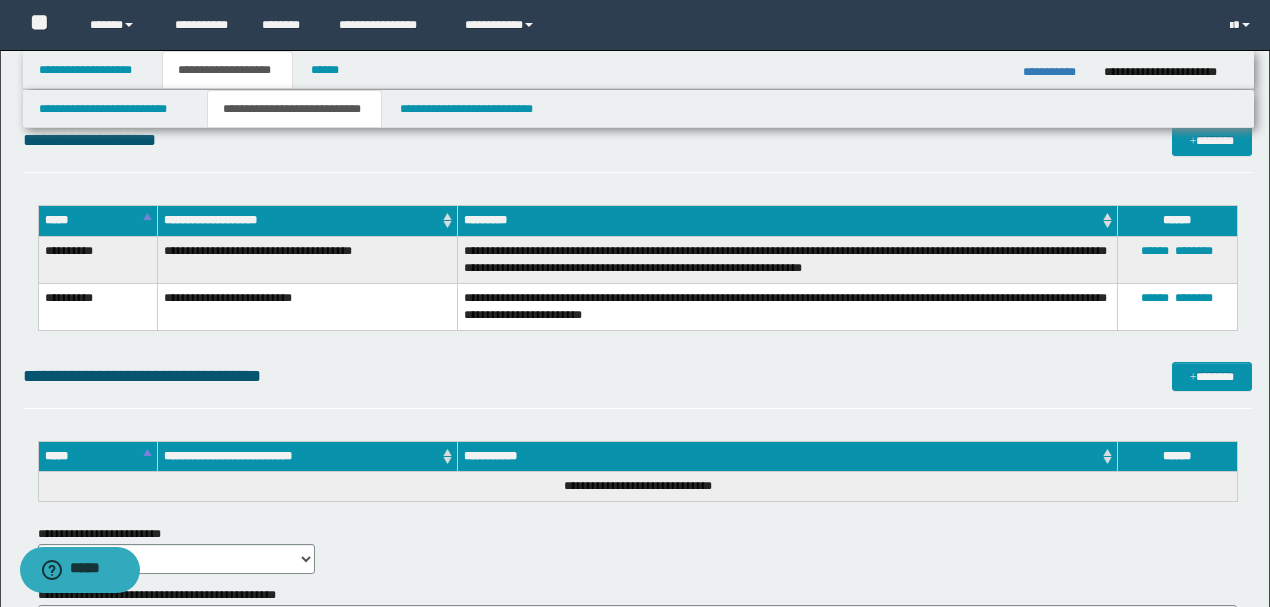 scroll, scrollTop: 2200, scrollLeft: 0, axis: vertical 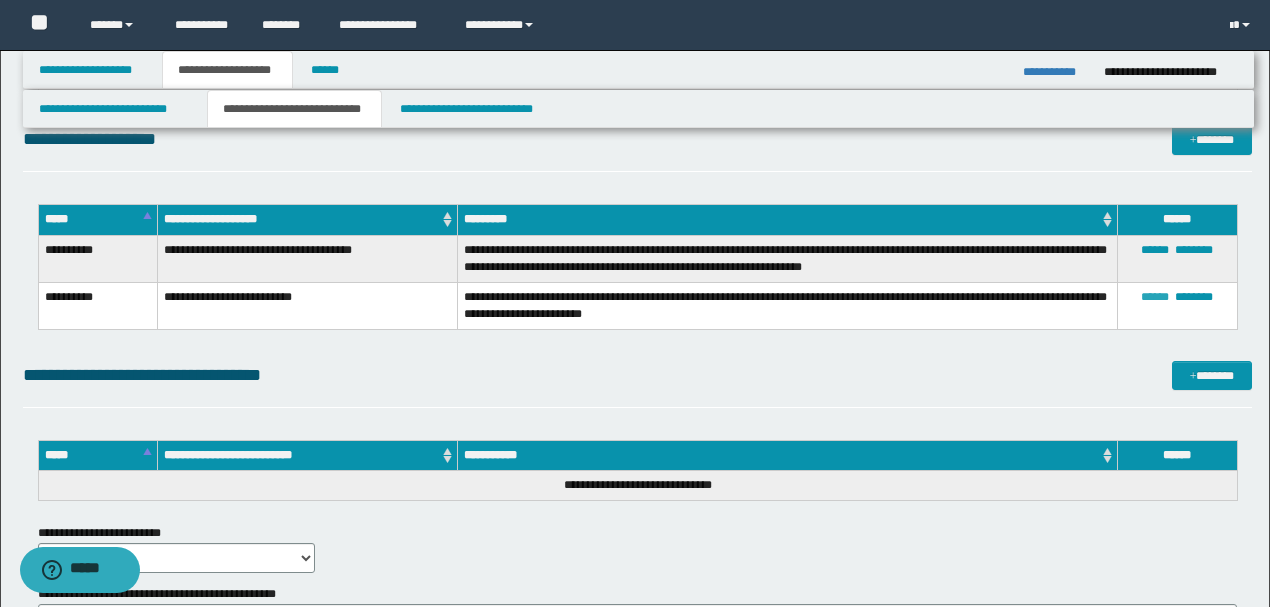click on "******" at bounding box center (1155, 297) 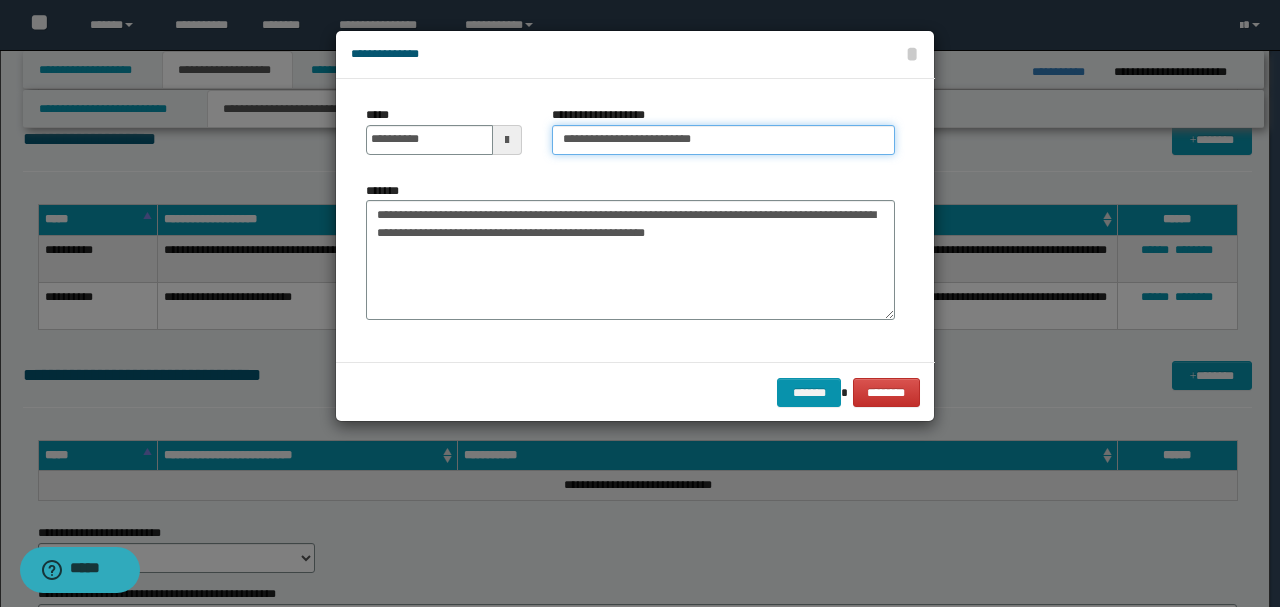 drag, startPoint x: 688, startPoint y: 136, endPoint x: 810, endPoint y: 138, distance: 122.016396 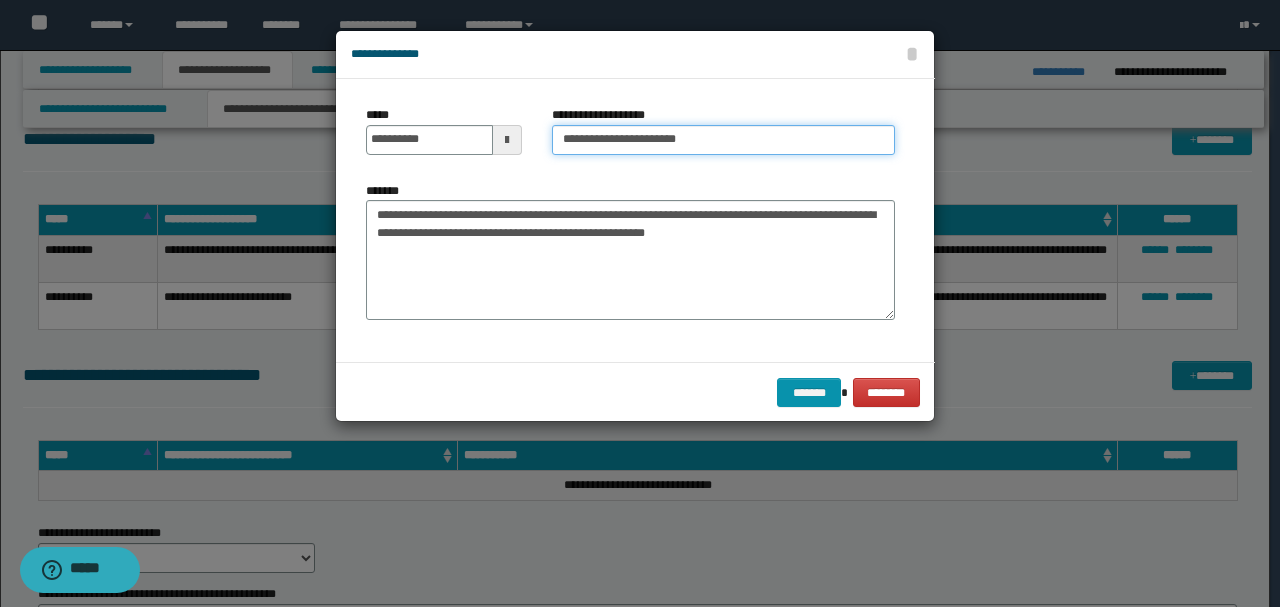 type on "**********" 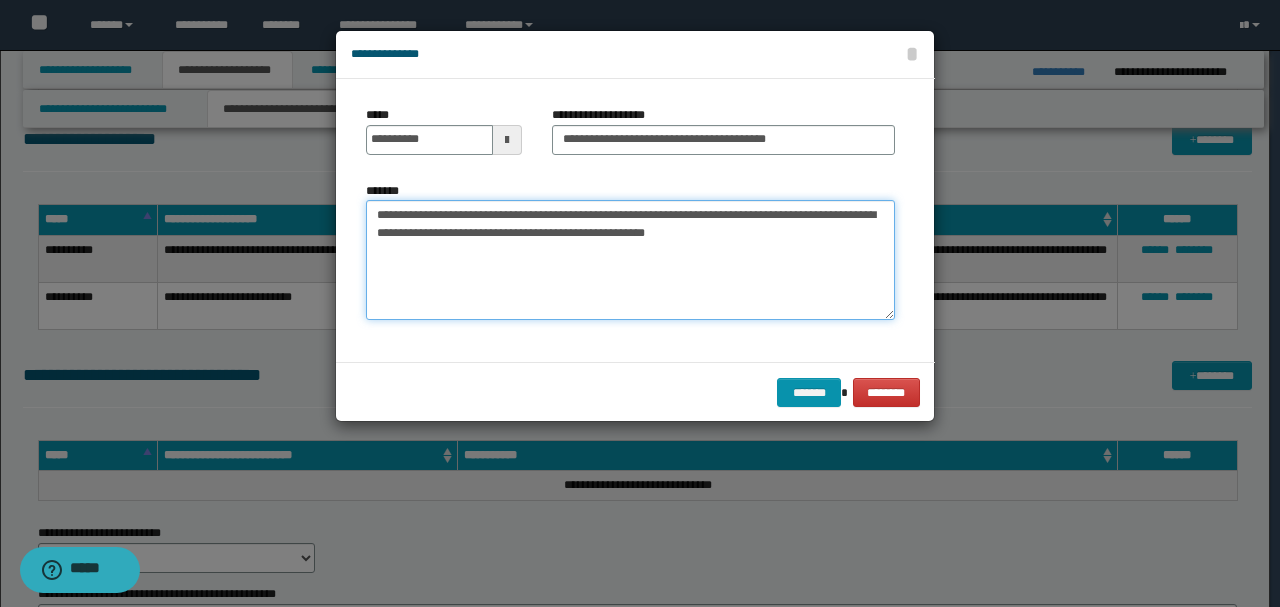 drag, startPoint x: 860, startPoint y: 218, endPoint x: 724, endPoint y: 228, distance: 136.36716 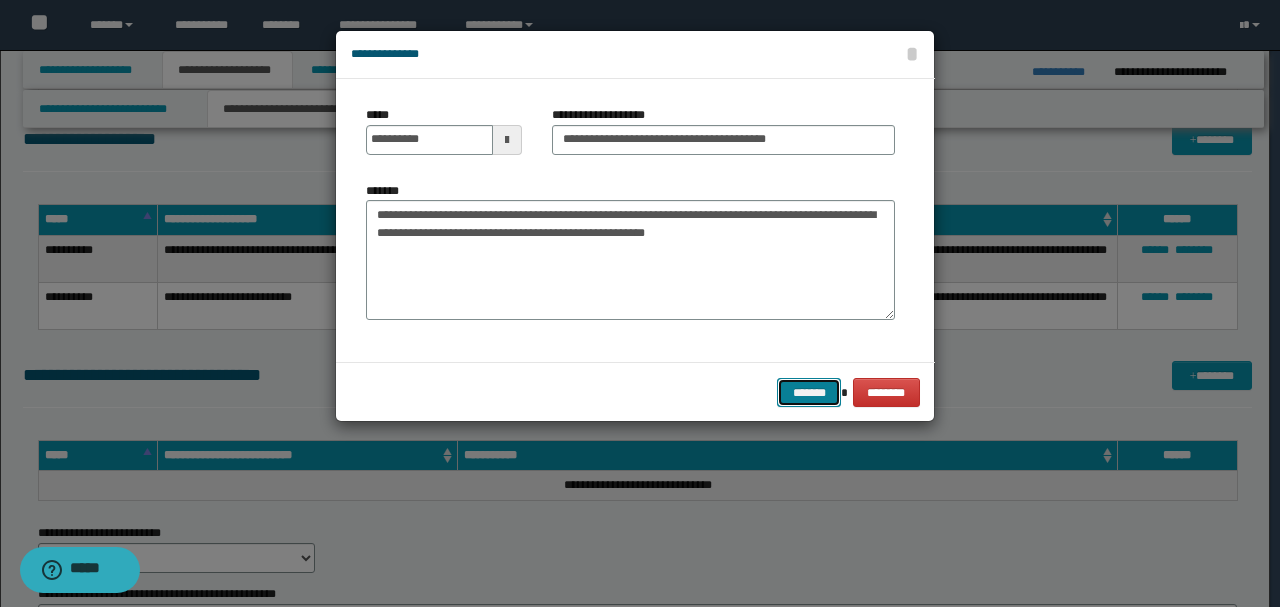 click on "*******" at bounding box center [809, 392] 